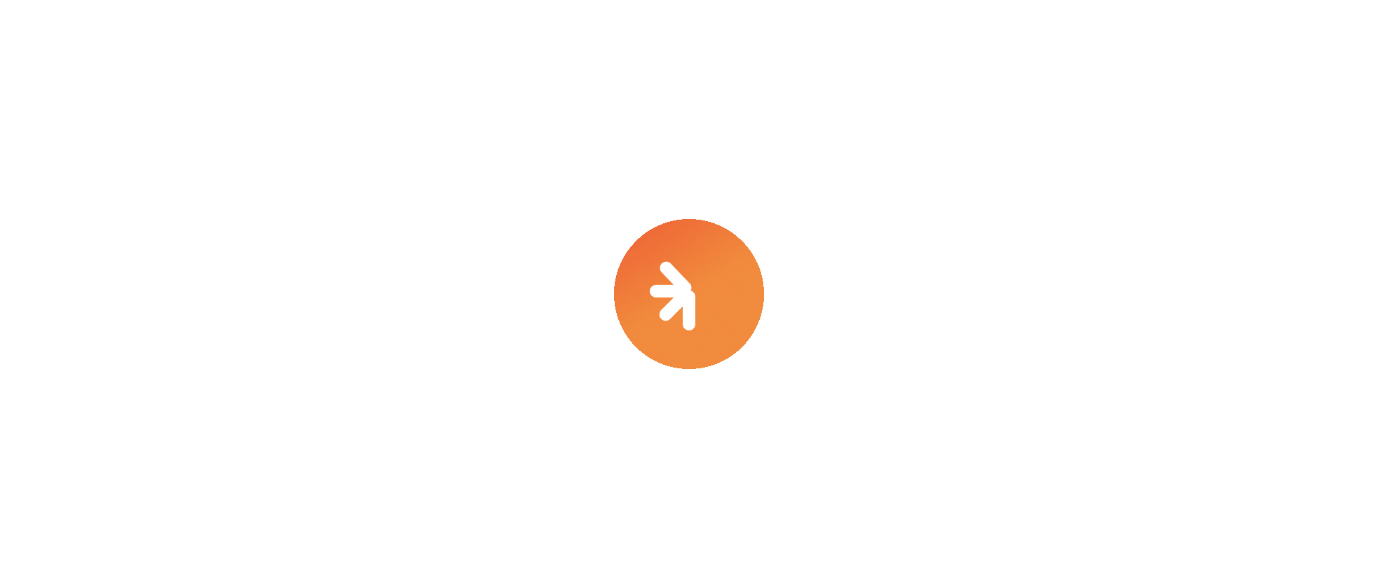 scroll, scrollTop: 0, scrollLeft: 0, axis: both 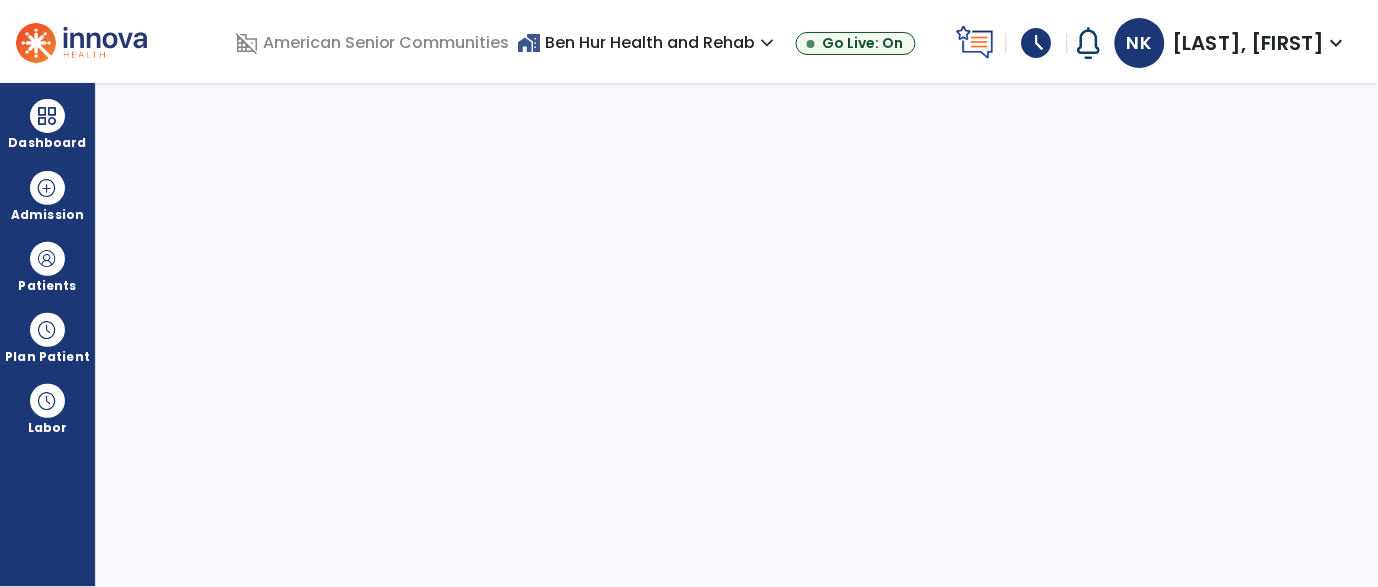 select on "****" 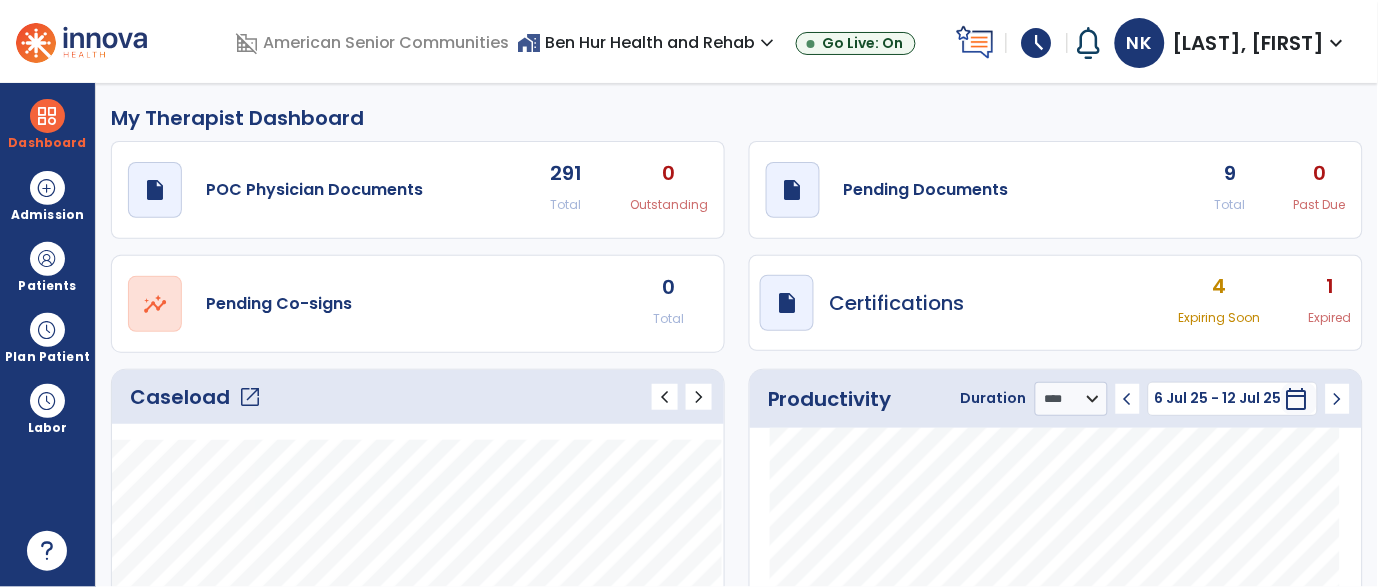click on "open_in_new" 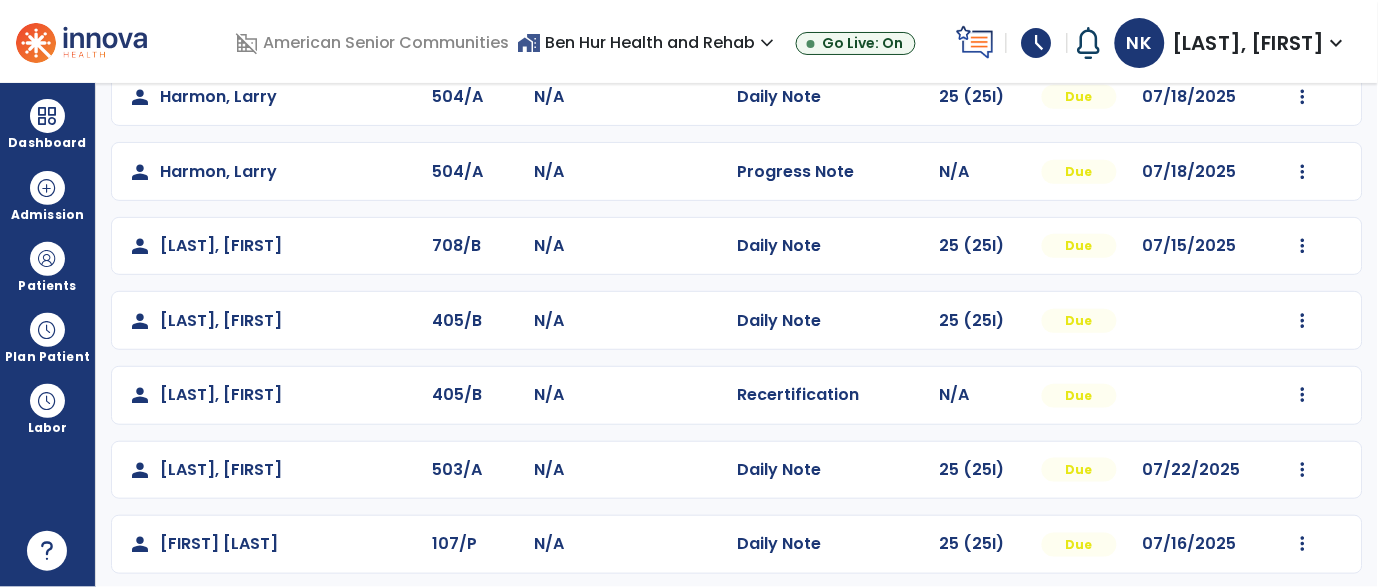 scroll, scrollTop: 269, scrollLeft: 0, axis: vertical 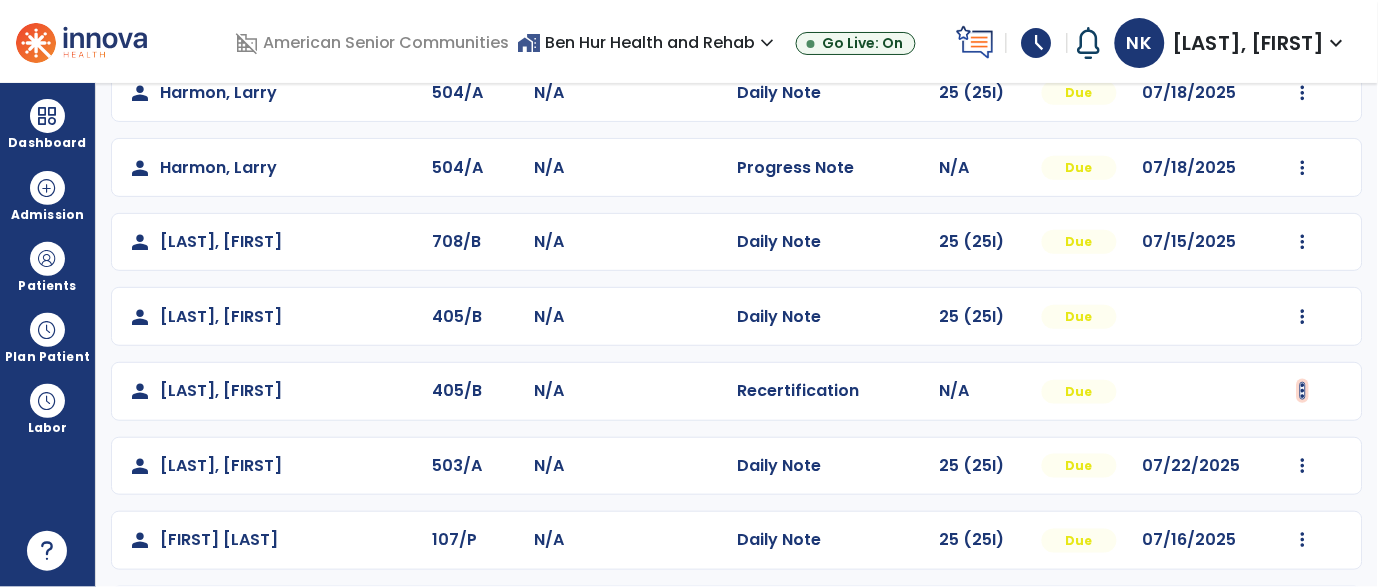 click at bounding box center (1303, 93) 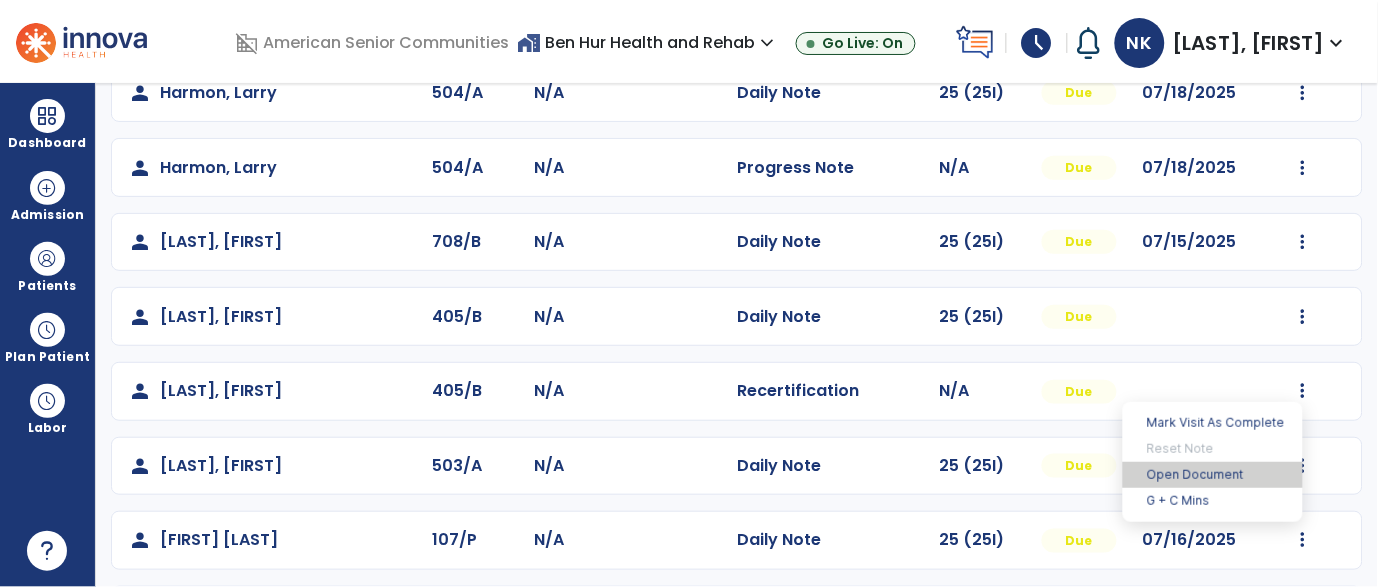 click on "Open Document" at bounding box center [1213, 475] 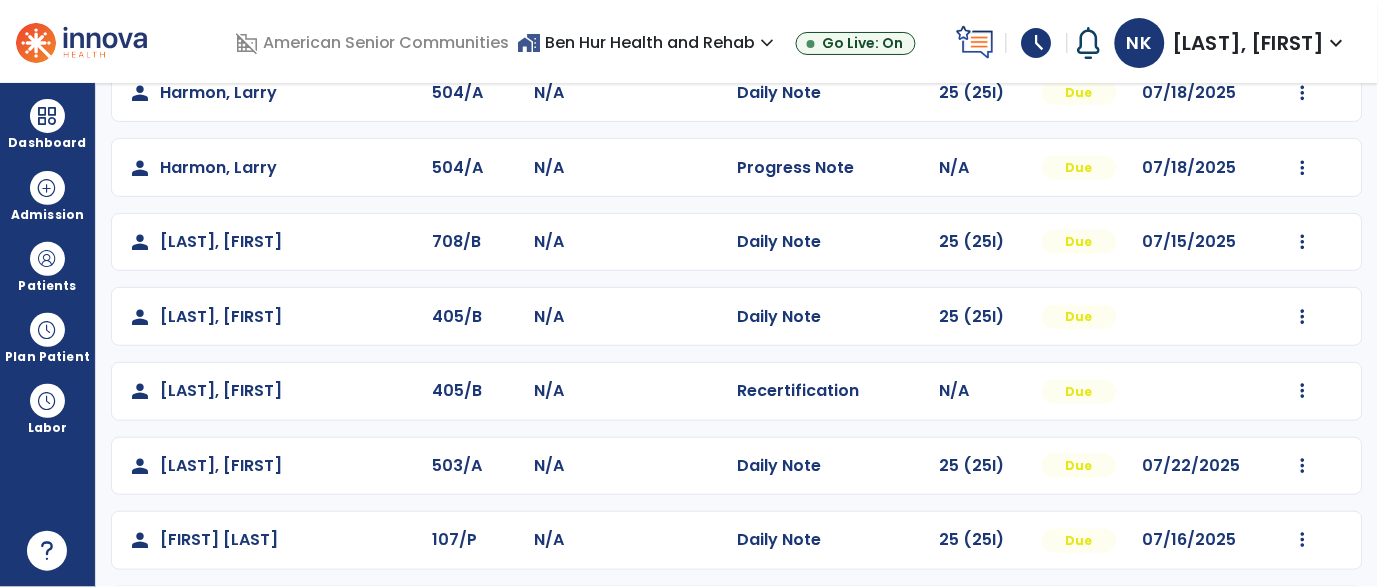 select on "**" 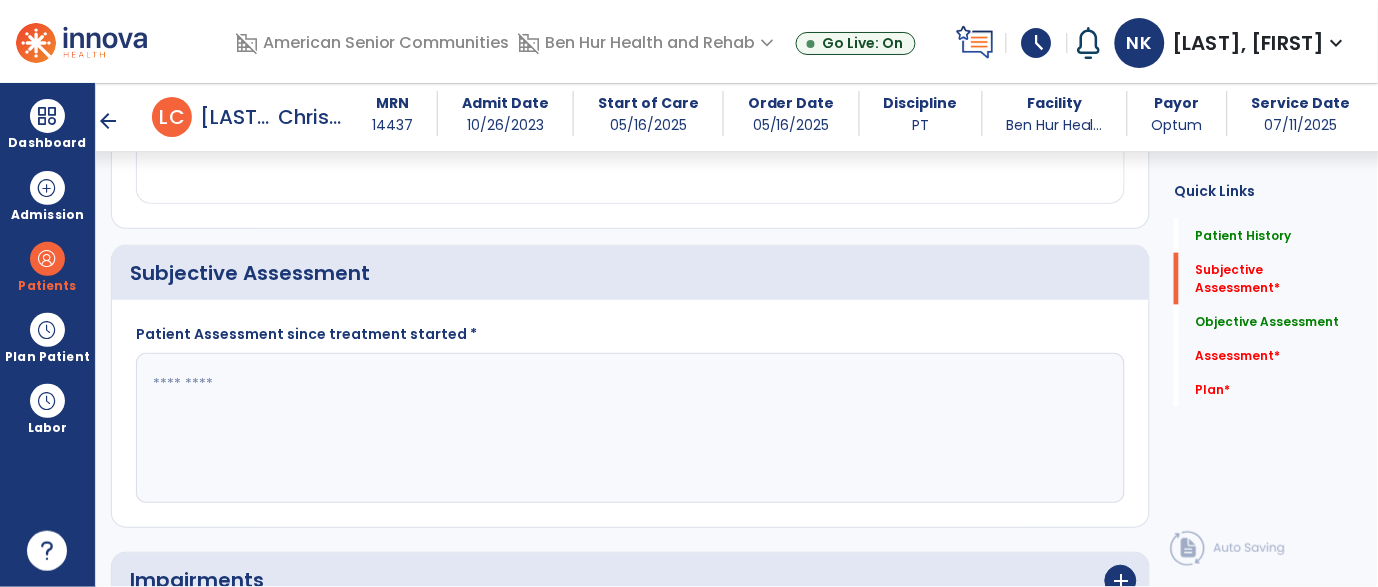 scroll, scrollTop: 442, scrollLeft: 0, axis: vertical 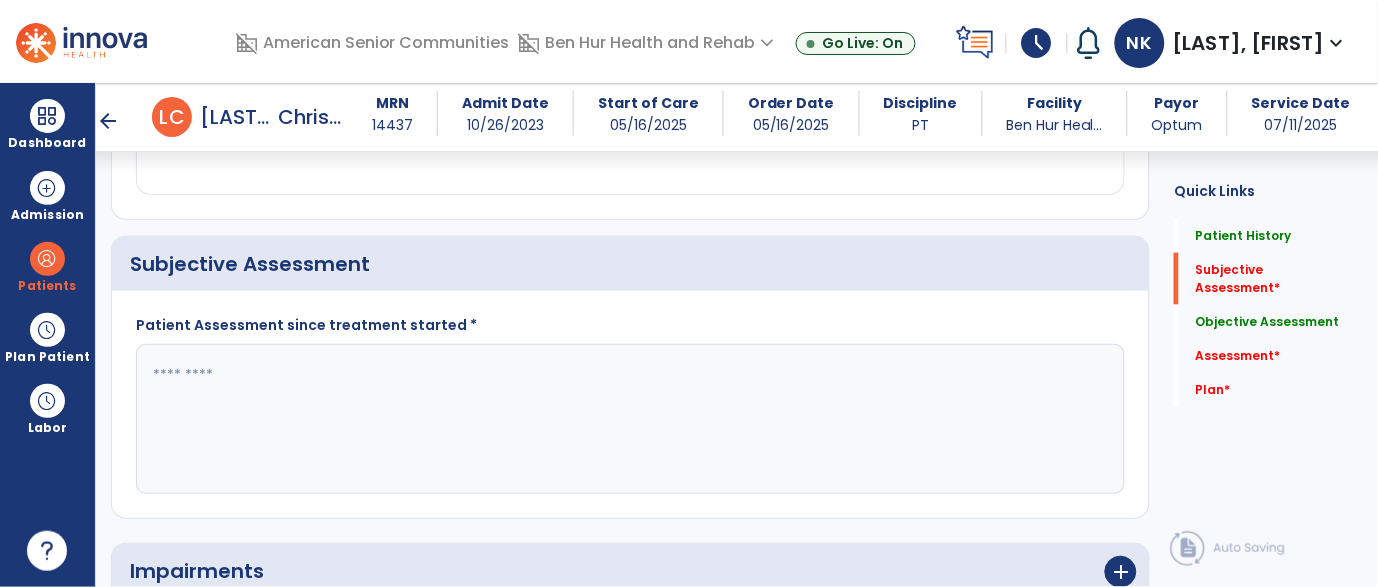 click 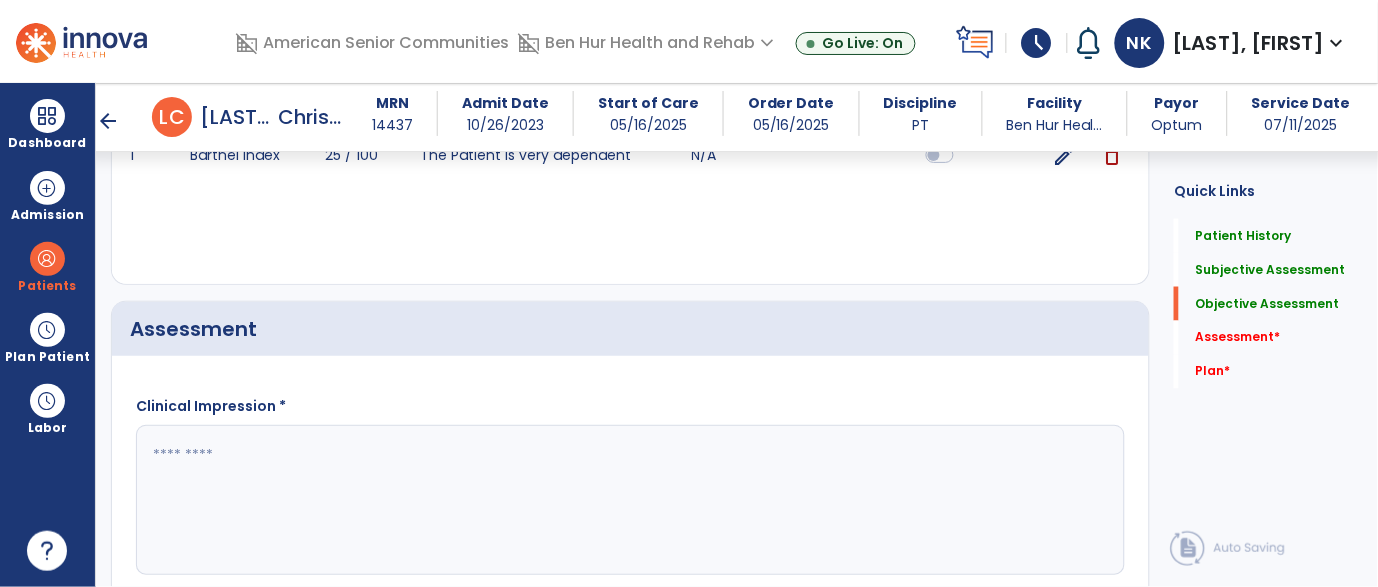 scroll, scrollTop: 2087, scrollLeft: 0, axis: vertical 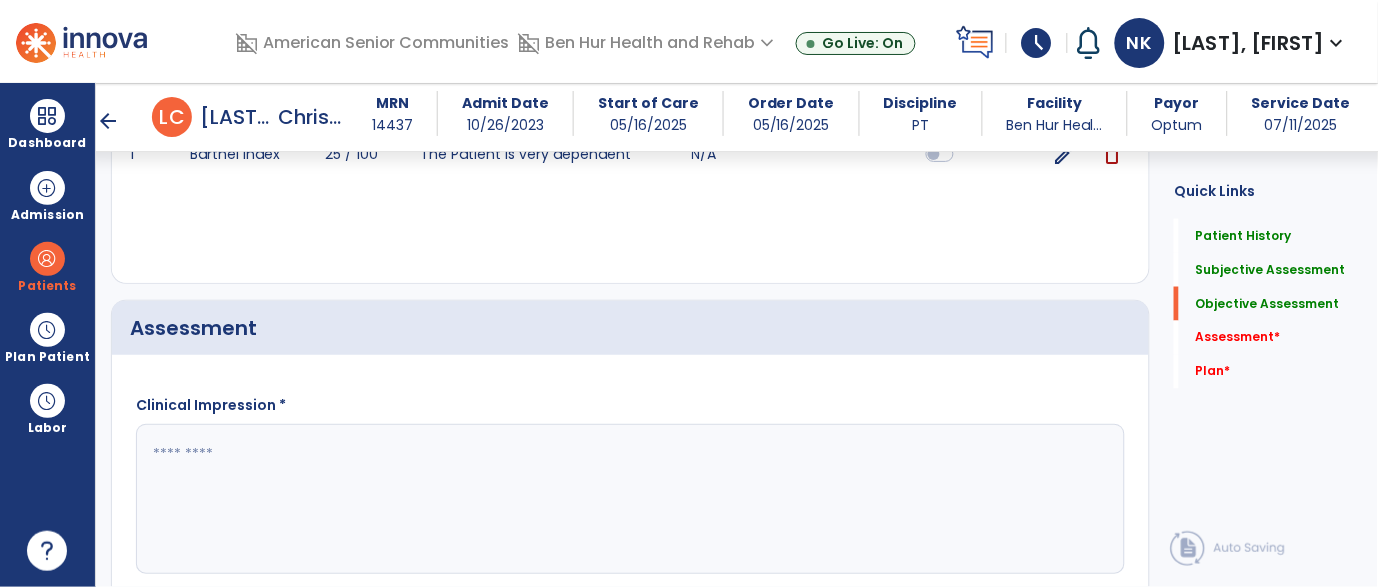 type on "**********" 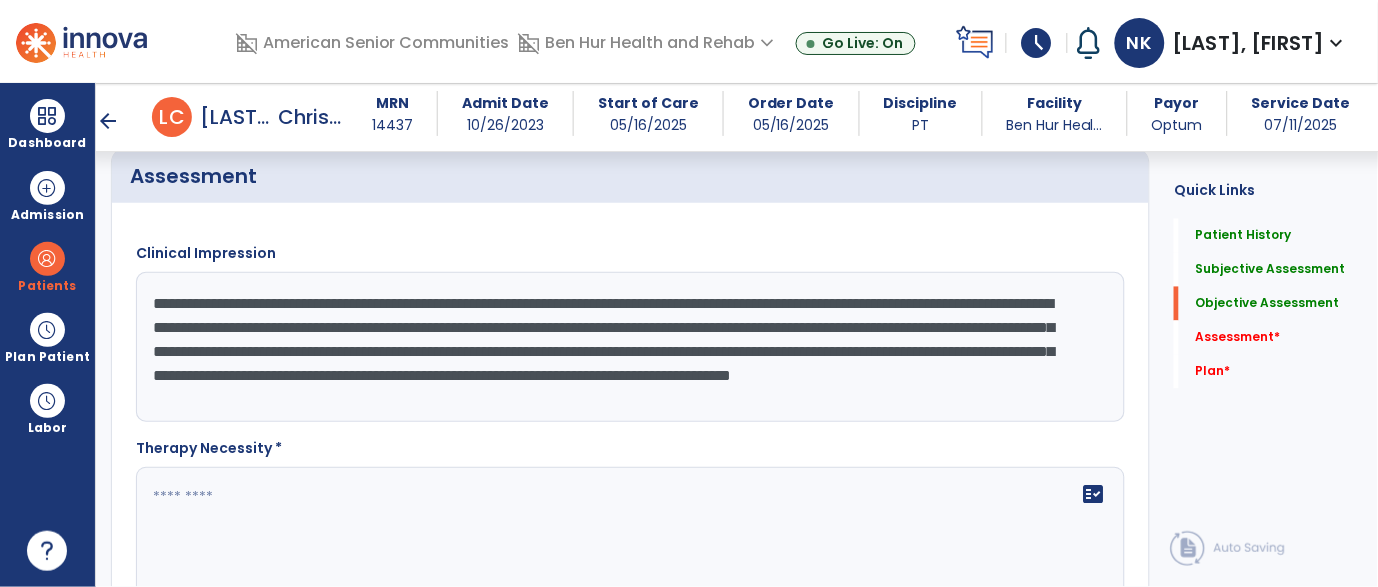 scroll, scrollTop: 2250, scrollLeft: 0, axis: vertical 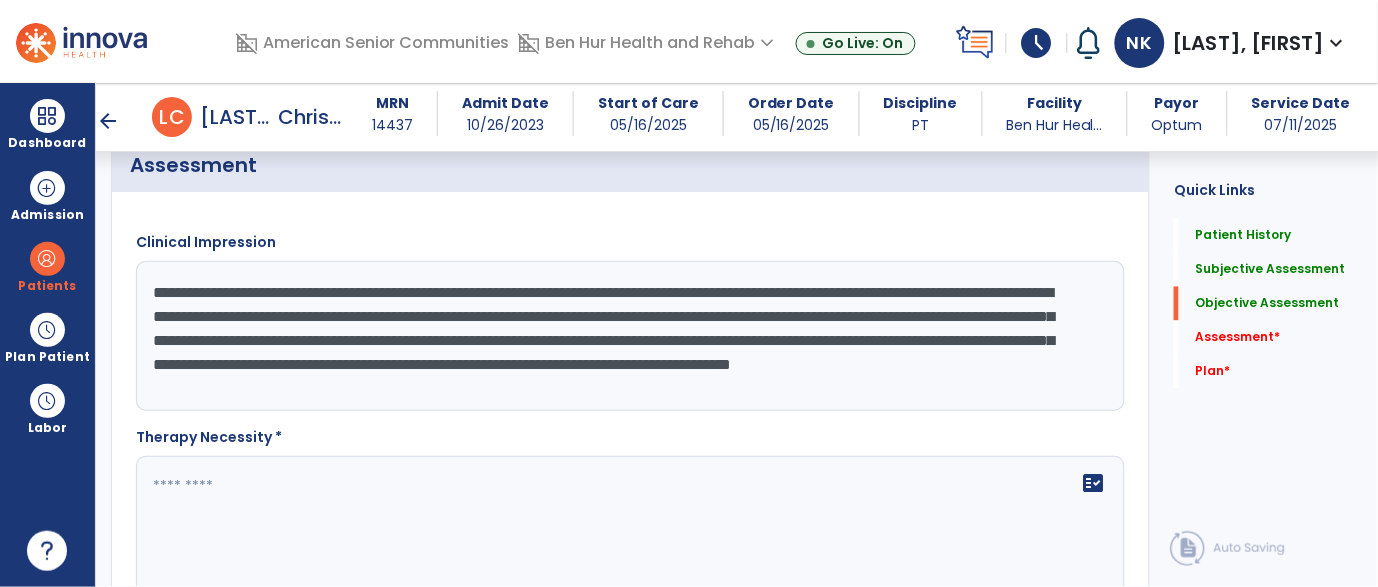 type on "**********" 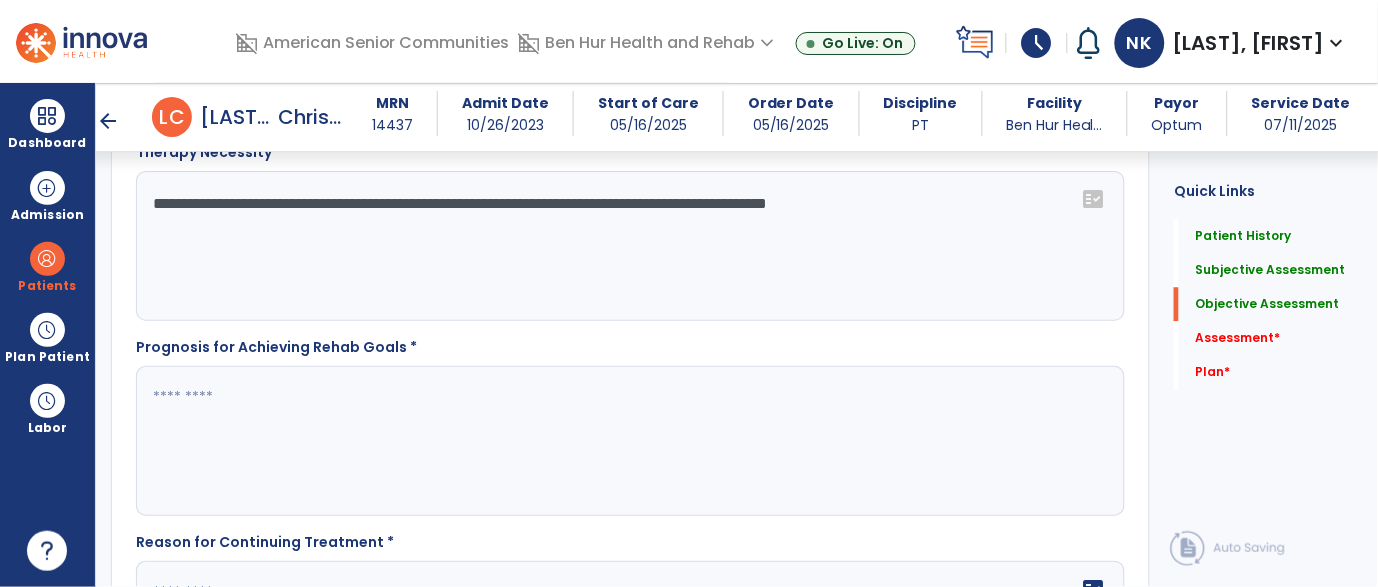 scroll, scrollTop: 2537, scrollLeft: 0, axis: vertical 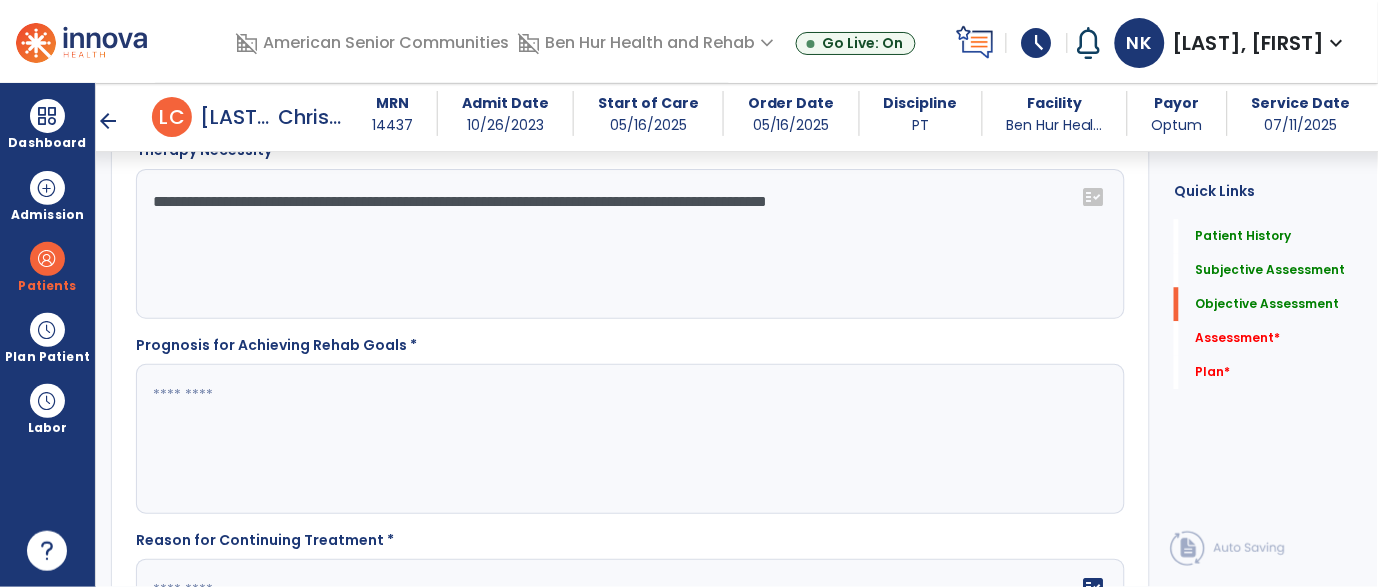 type on "**********" 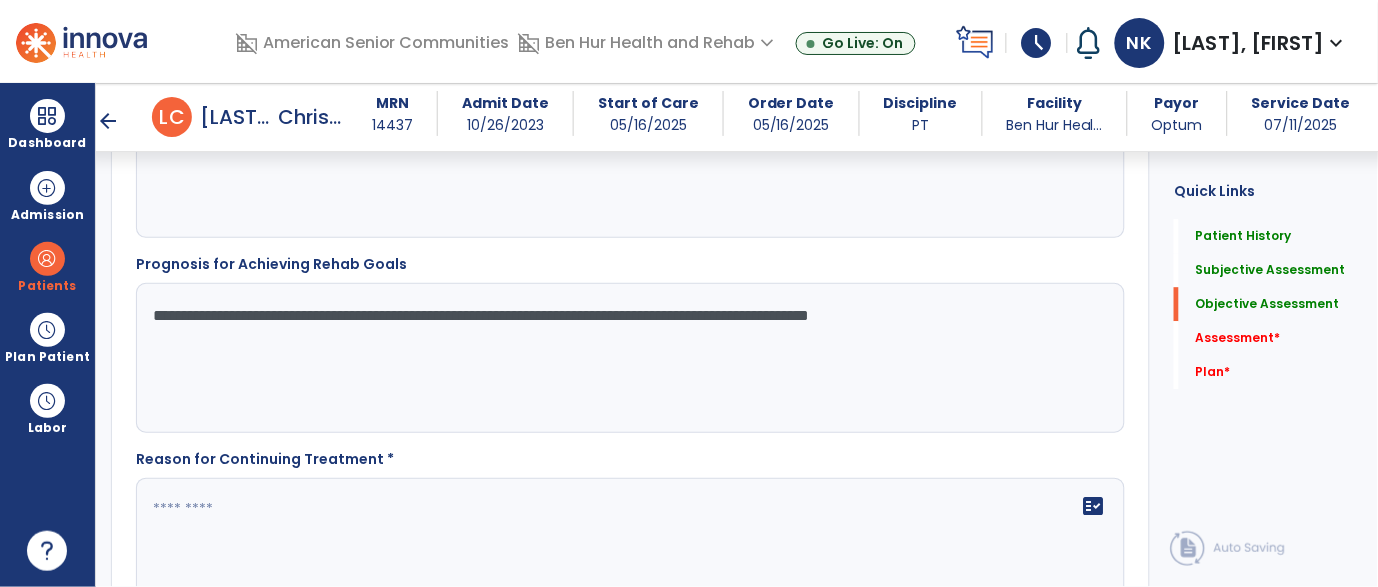 scroll, scrollTop: 2703, scrollLeft: 0, axis: vertical 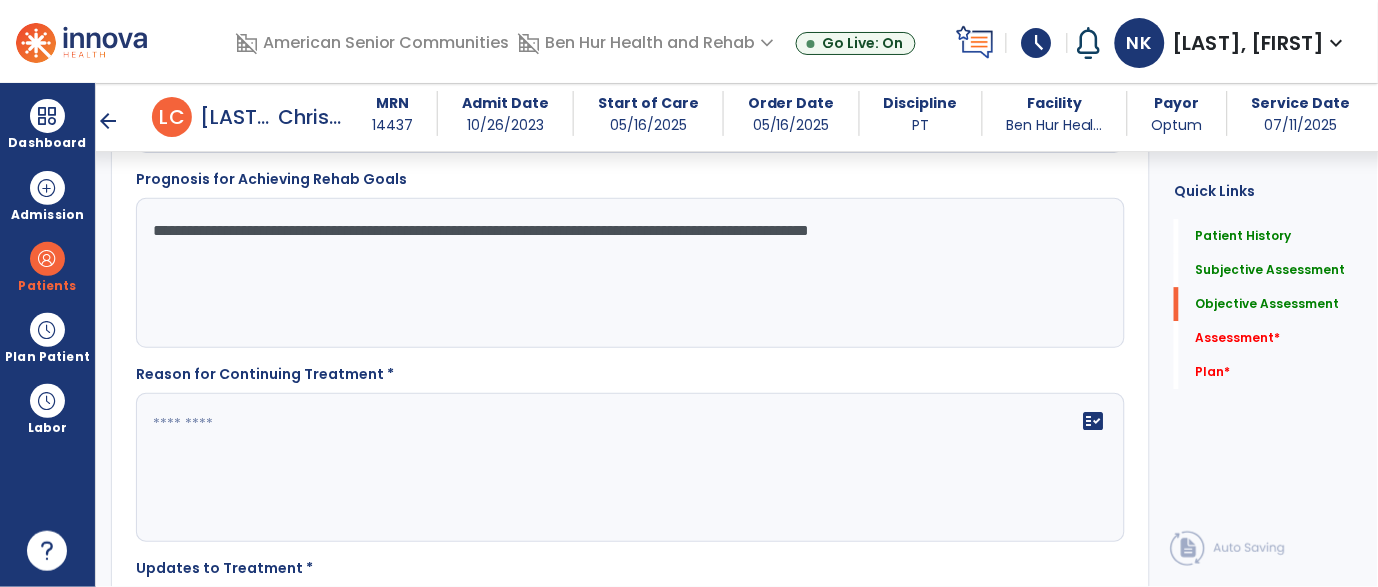 type on "**********" 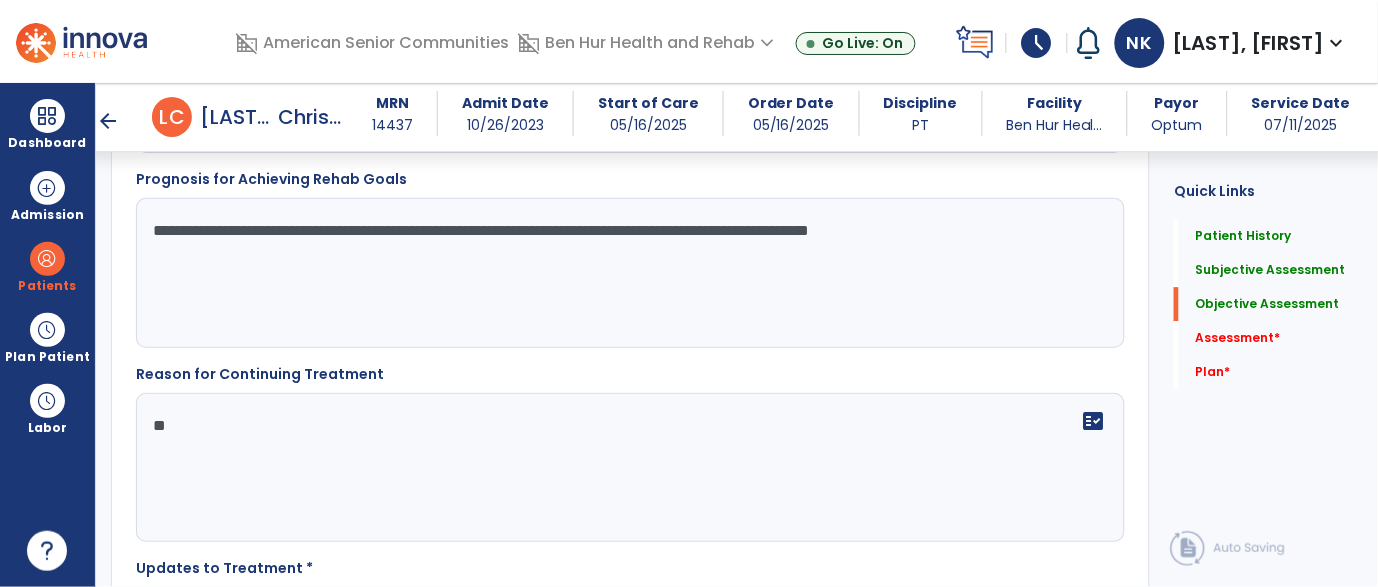 type on "*" 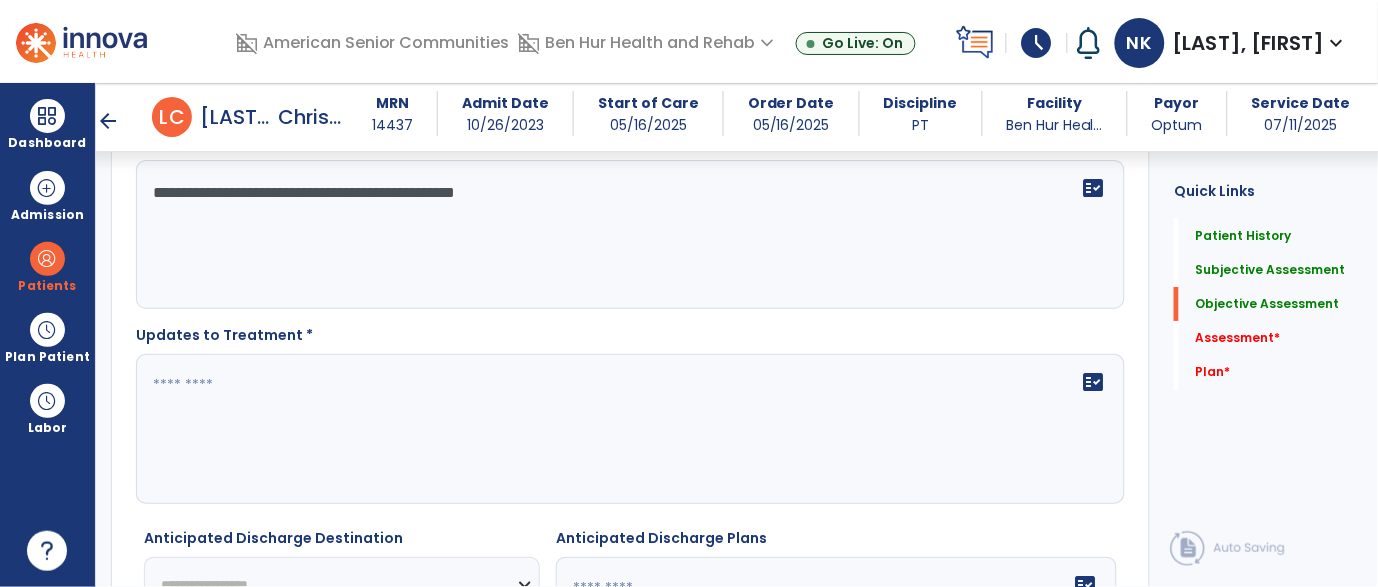 scroll, scrollTop: 2937, scrollLeft: 0, axis: vertical 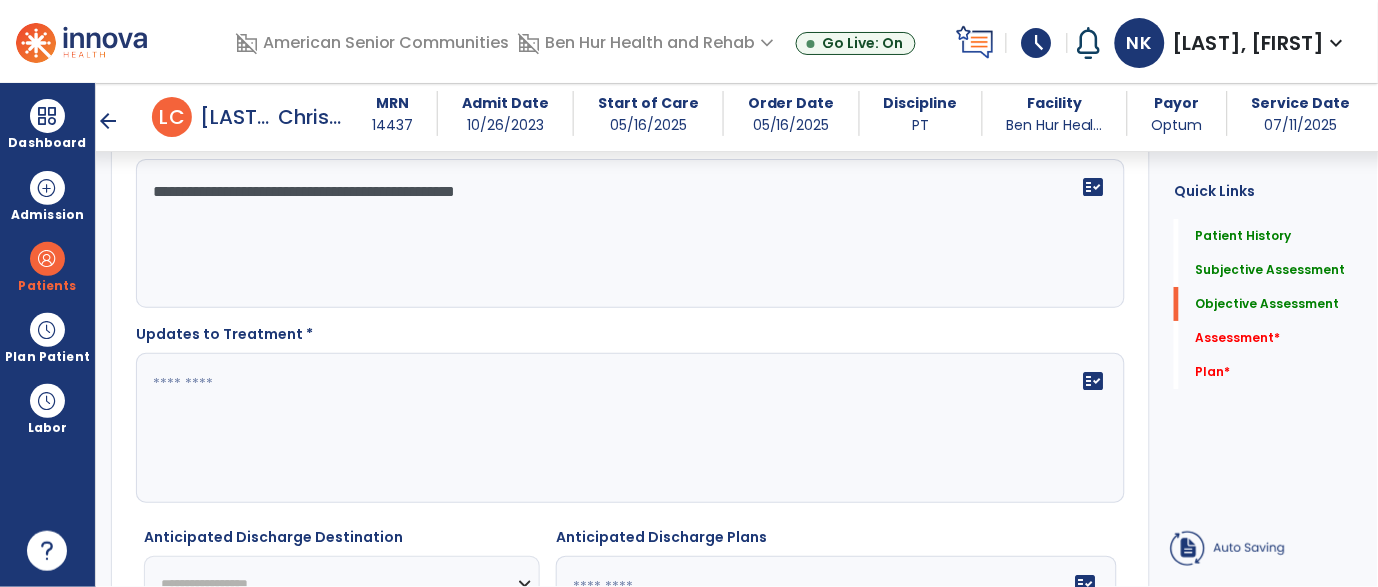 type on "**********" 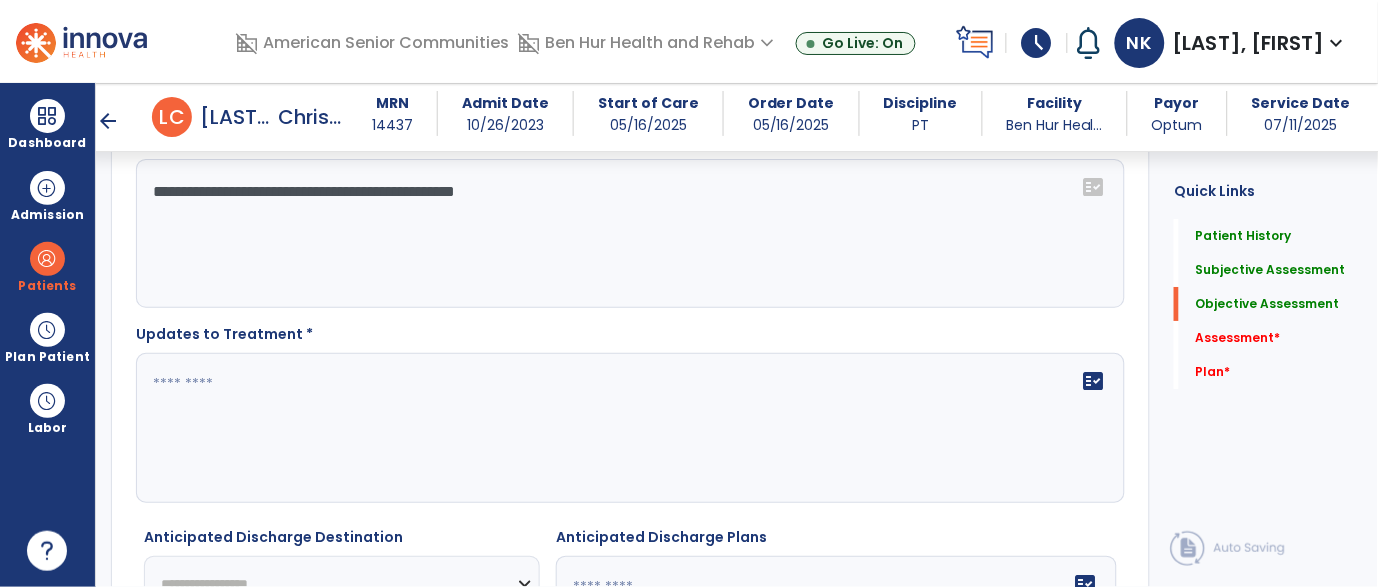 click 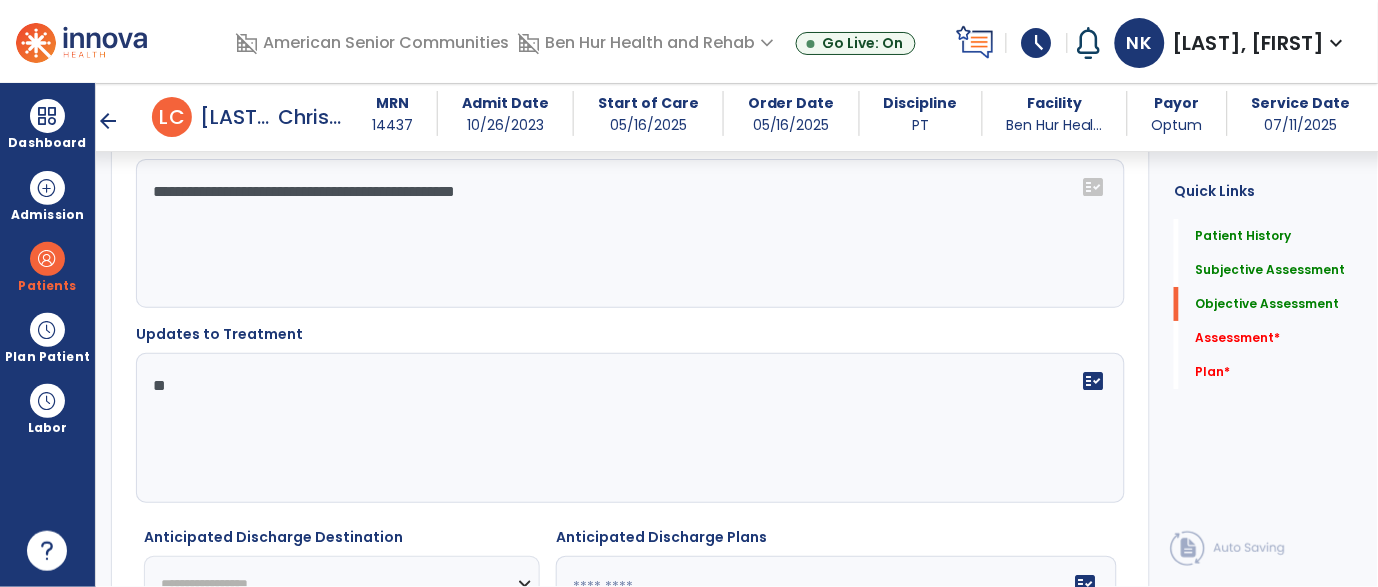type on "*" 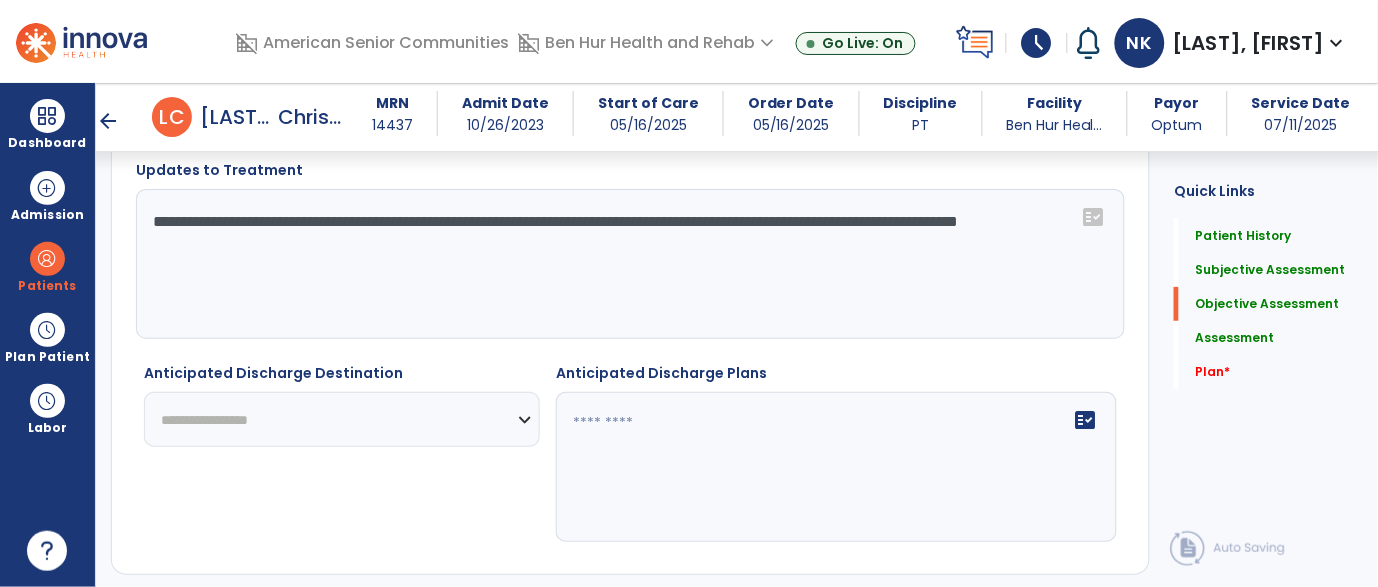 scroll, scrollTop: 3112, scrollLeft: 0, axis: vertical 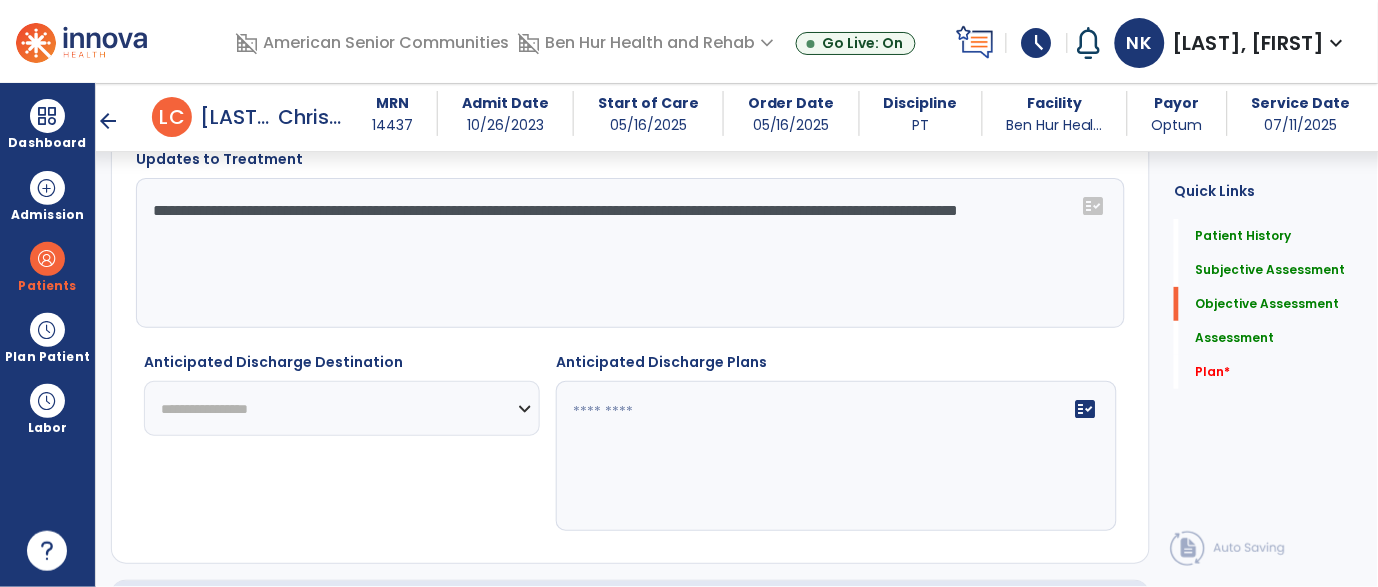 type on "**********" 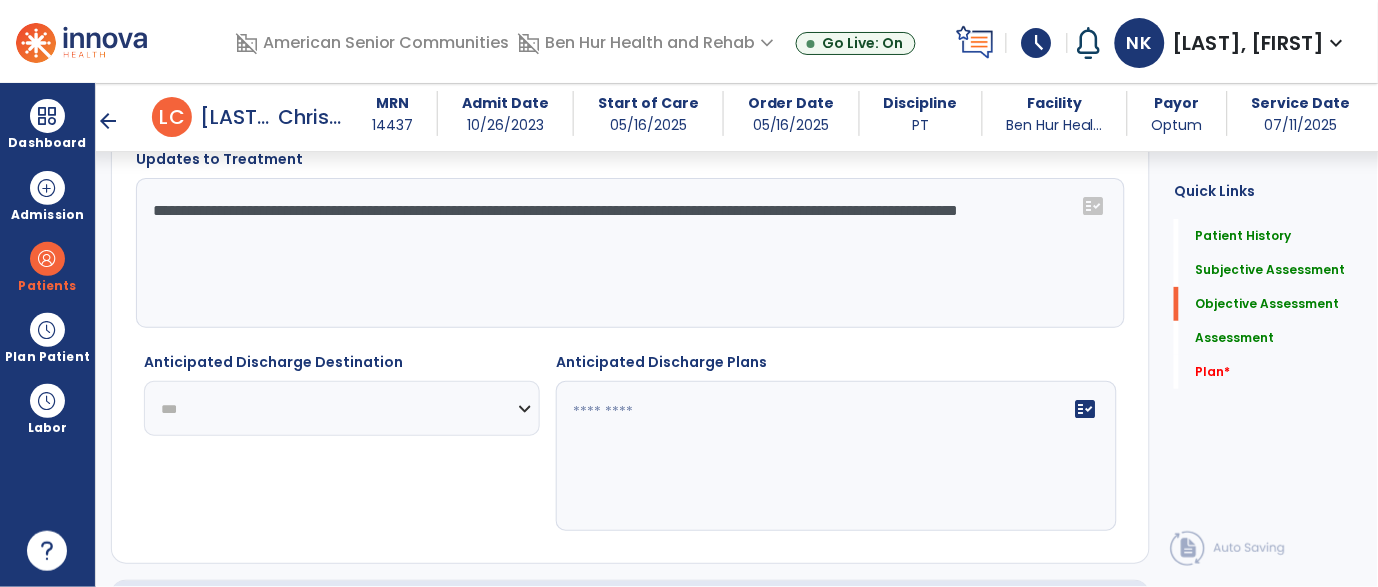 click on "**********" 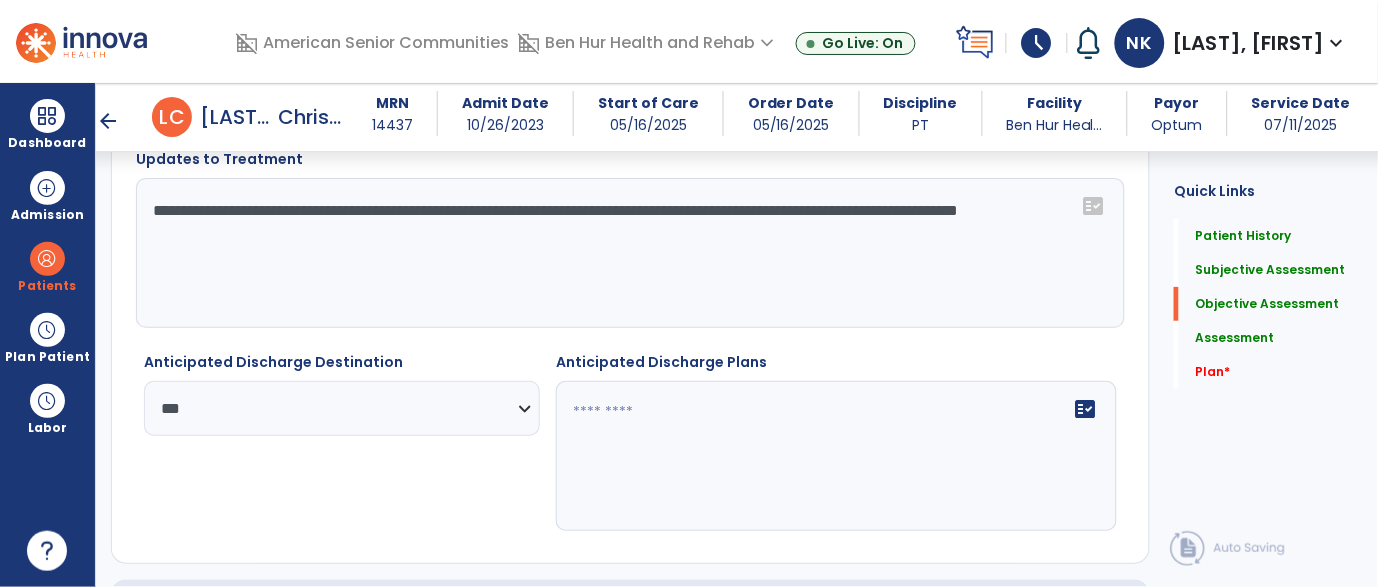 click on "fact_check" 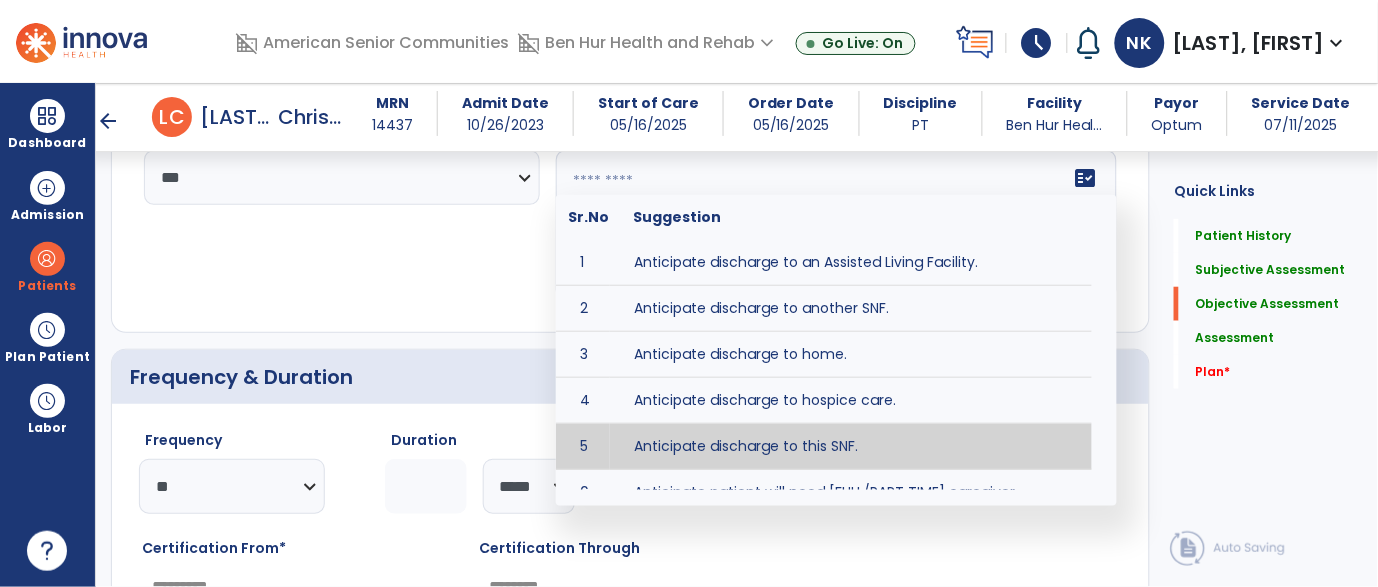 scroll, scrollTop: 3367, scrollLeft: 0, axis: vertical 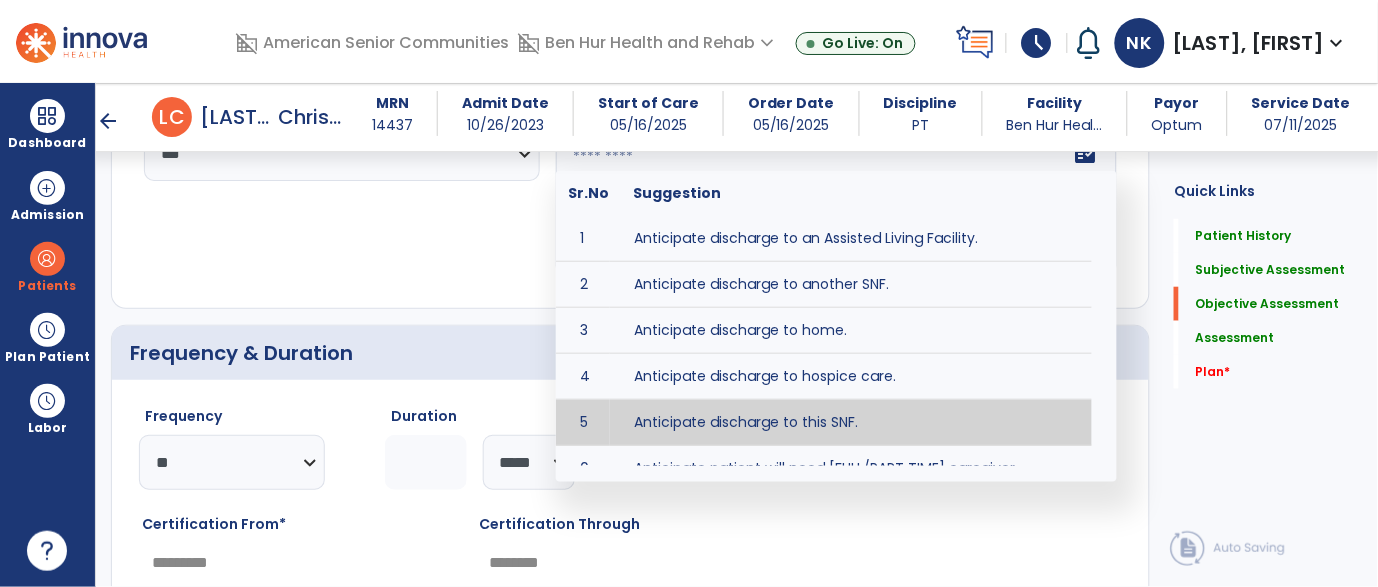 type on "**********" 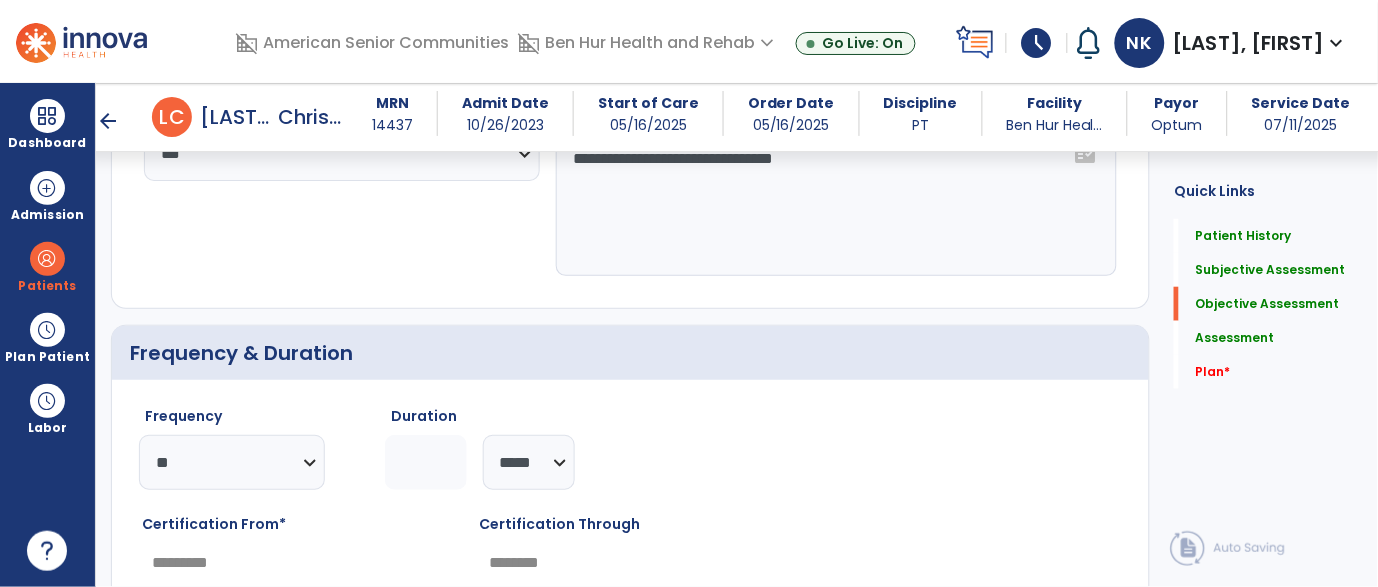 click on "Patient Demographics  Medical Diagnosis   Treatment Diagnosis   Precautions   Contraindications  Medical Diagnosis      menu   Add Medical Diagnosis   Delete Medical Diagnosis
Code
Description
Pdpm Clinical Category
to" 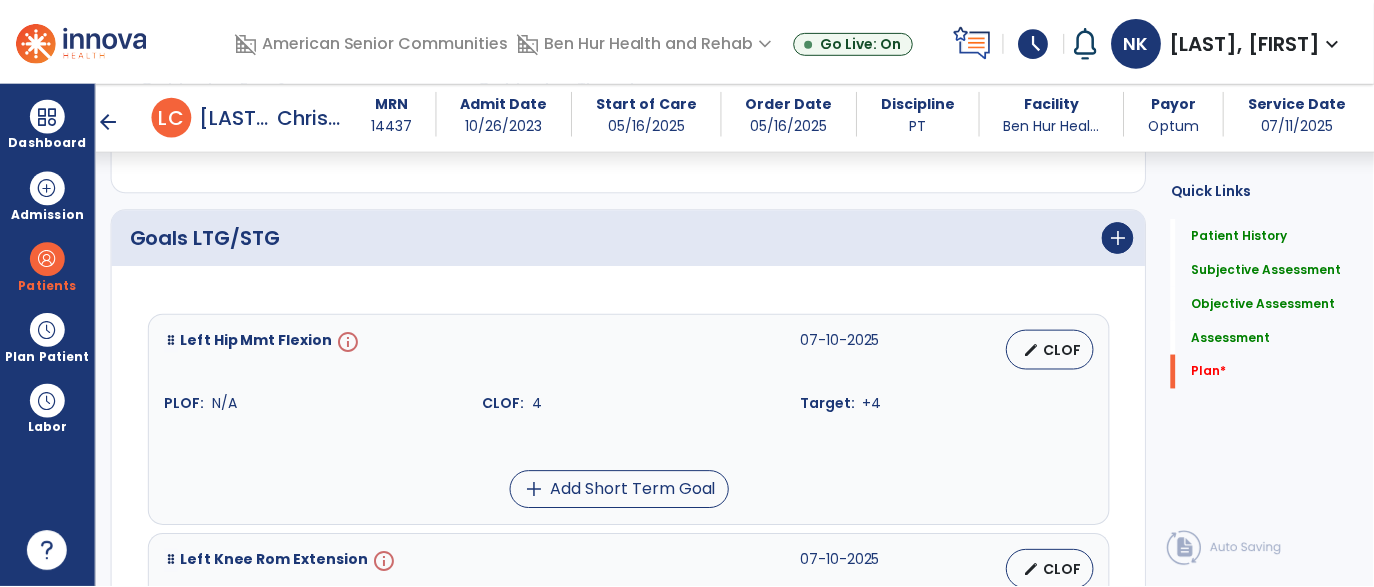 scroll, scrollTop: 3824, scrollLeft: 0, axis: vertical 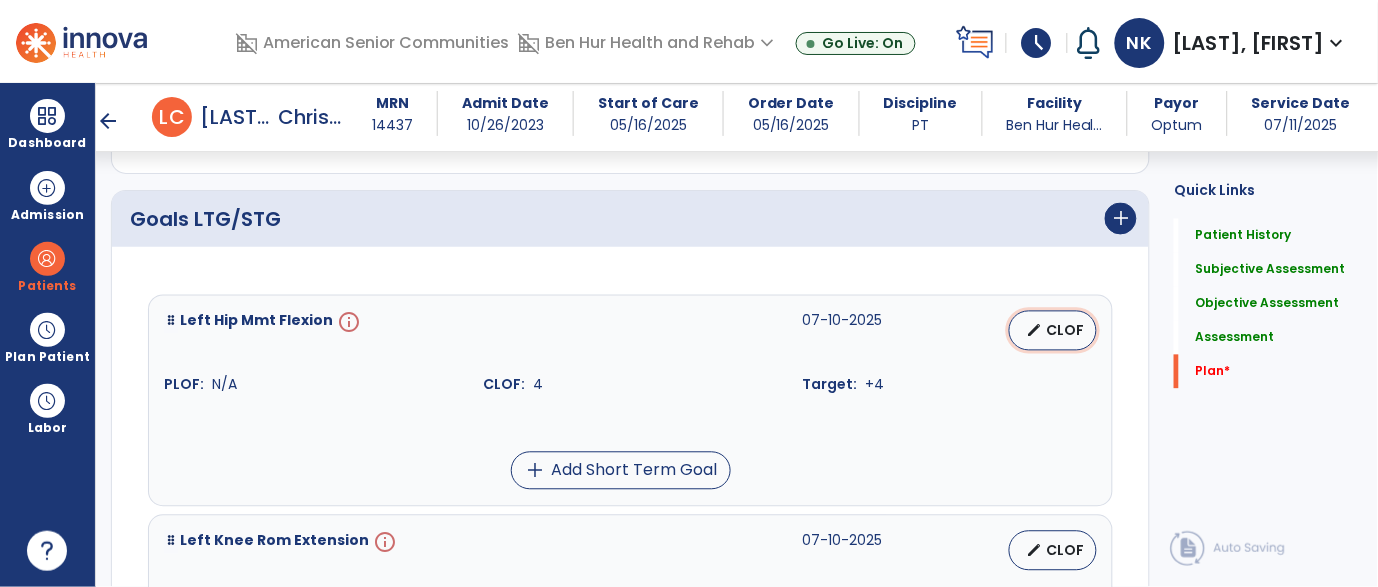 click on "edit" at bounding box center [1034, 331] 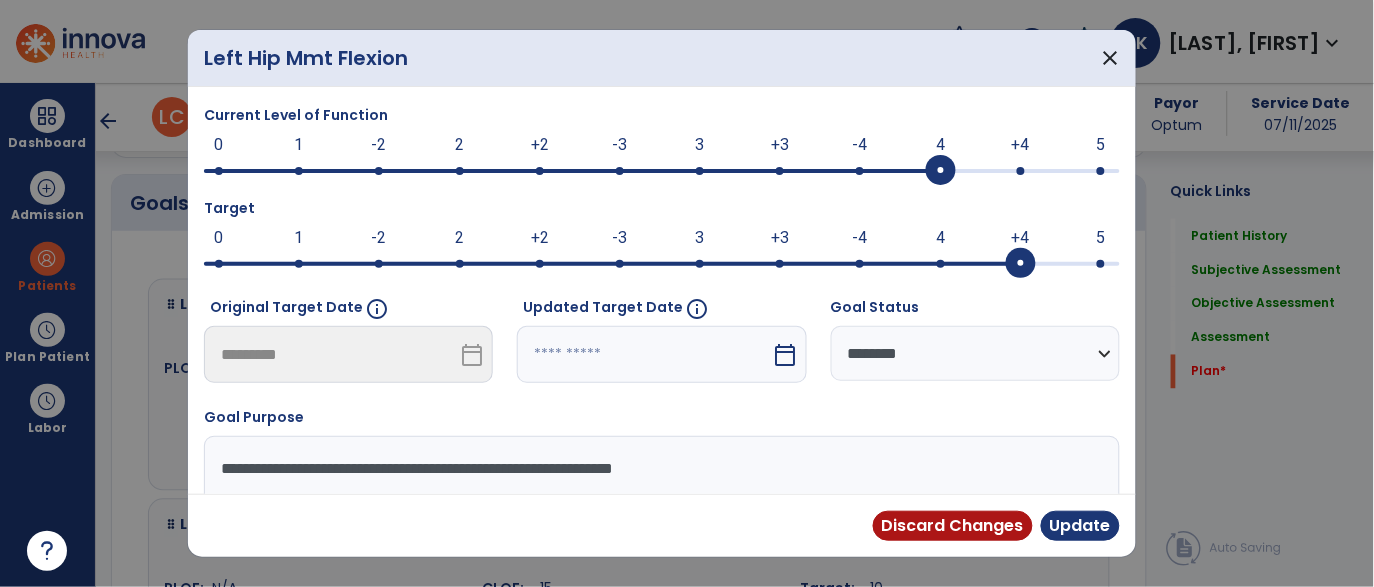 scroll, scrollTop: 3824, scrollLeft: 0, axis: vertical 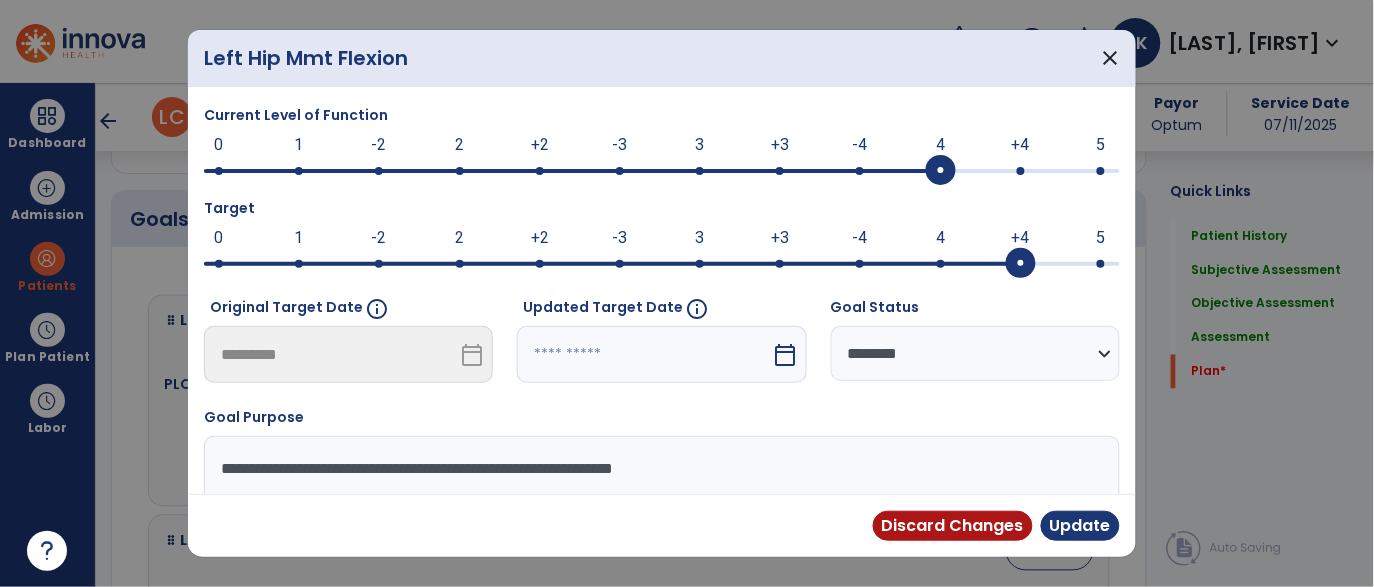 click at bounding box center [644, 354] 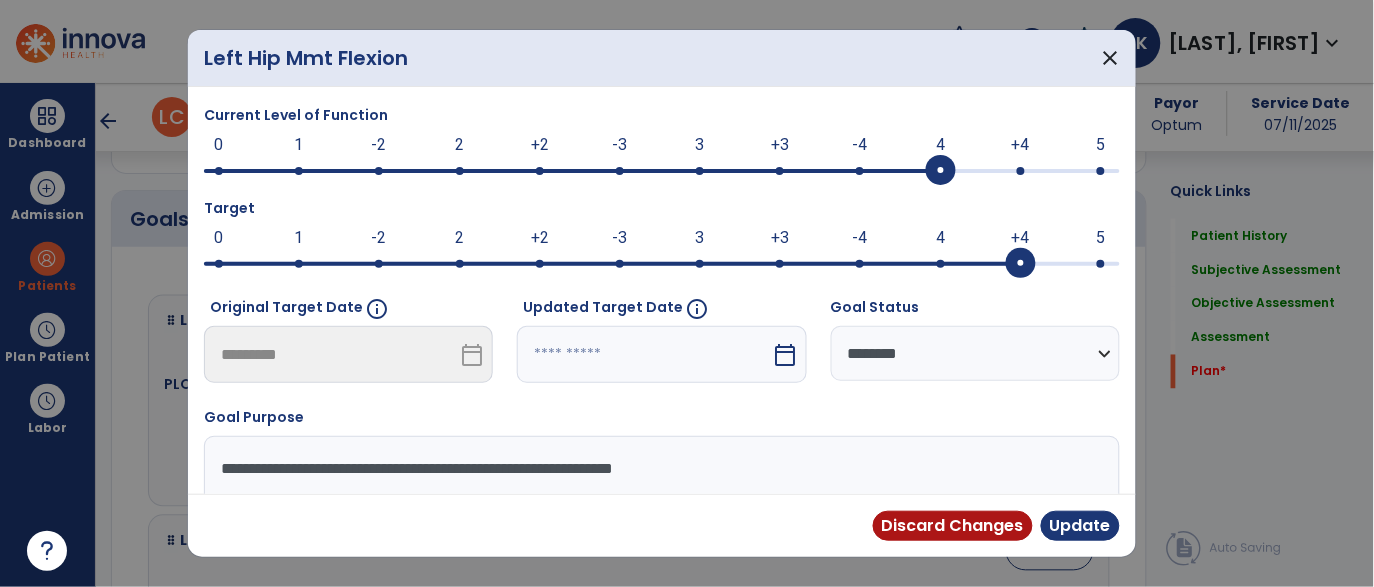 scroll, scrollTop: 185, scrollLeft: 0, axis: vertical 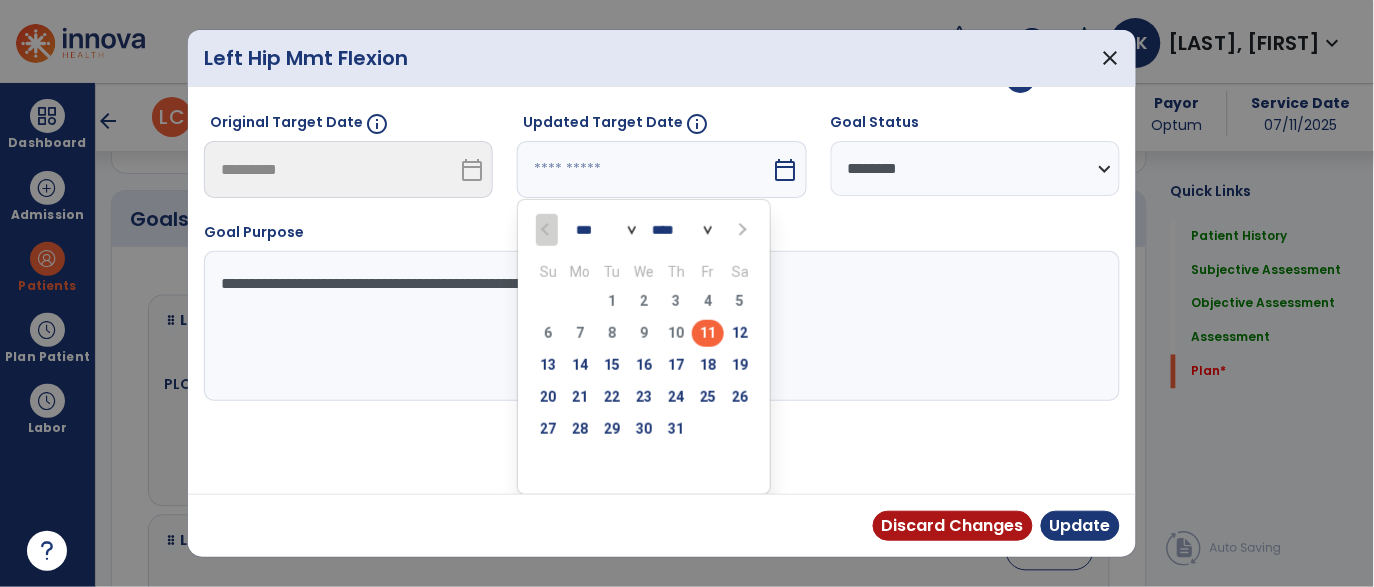 click at bounding box center [740, 229] 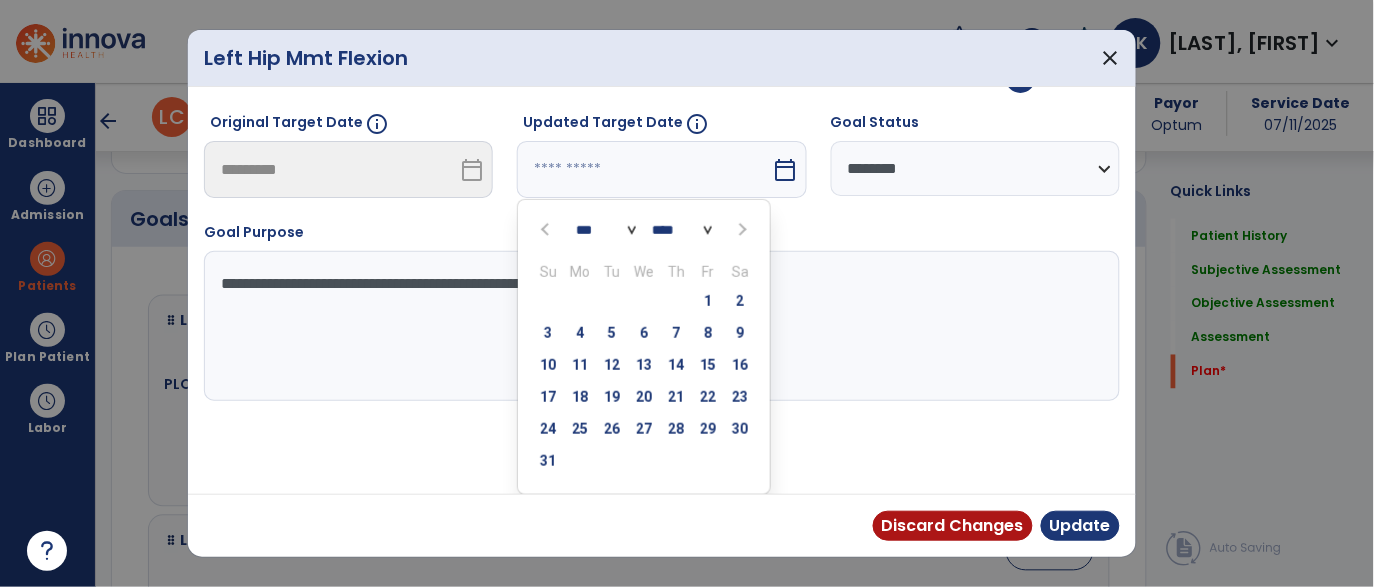 click at bounding box center (740, 229) 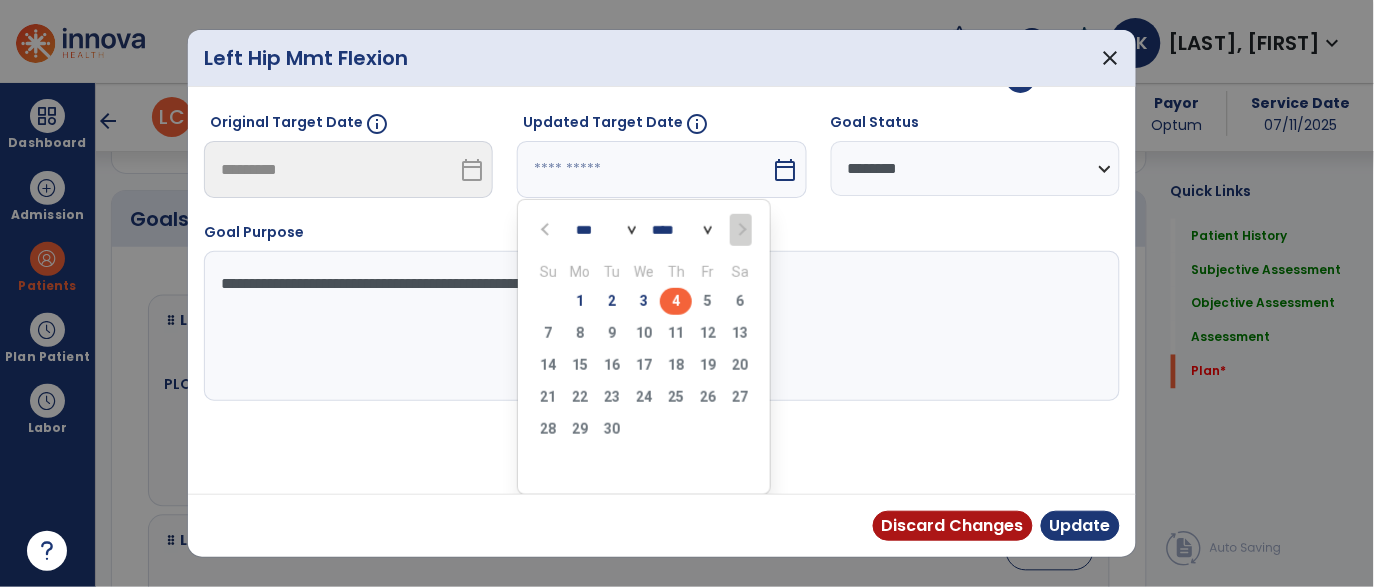 click on "4" at bounding box center [676, 301] 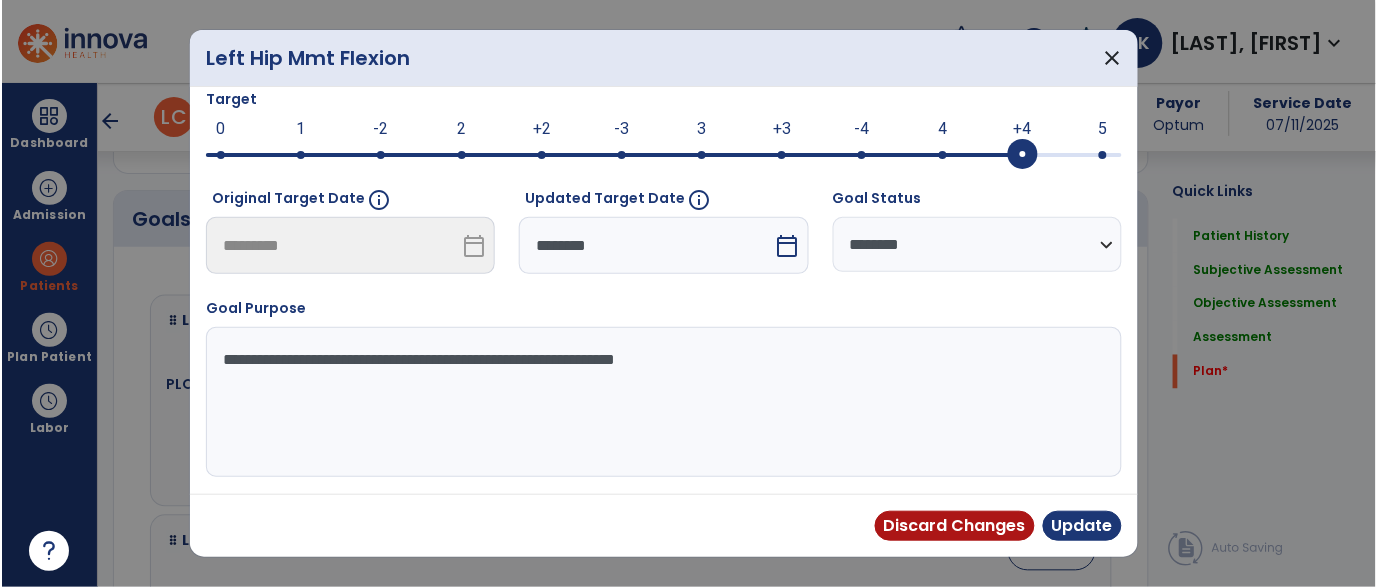 scroll, scrollTop: 108, scrollLeft: 0, axis: vertical 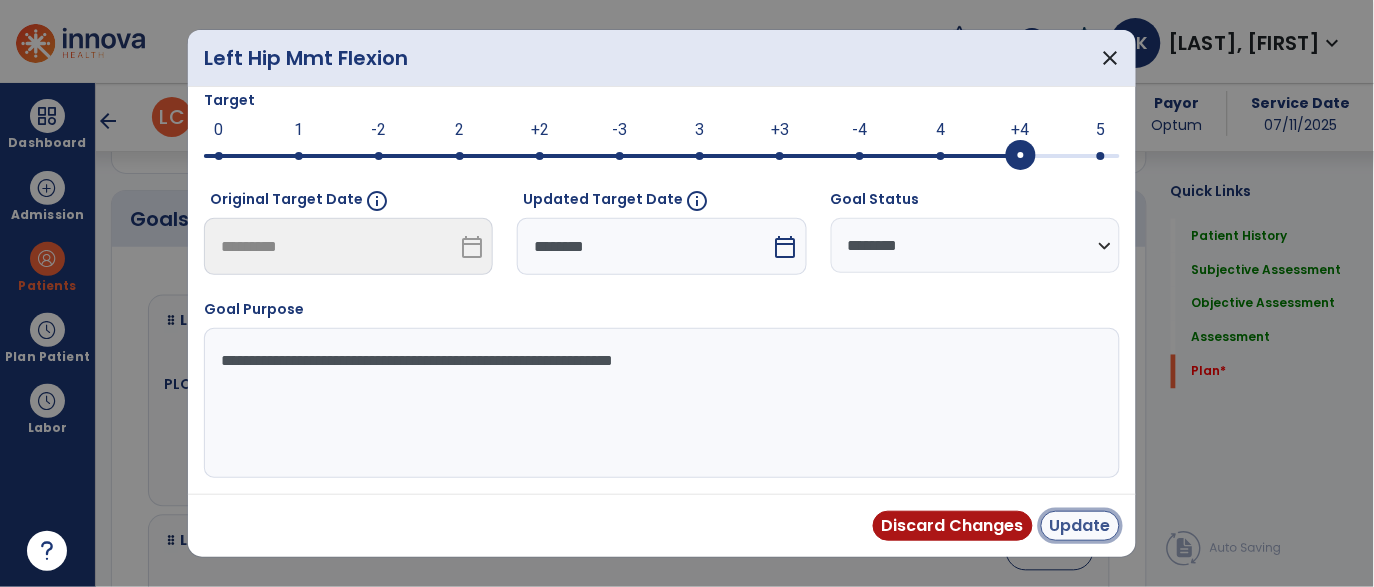 click on "Update" at bounding box center (1080, 526) 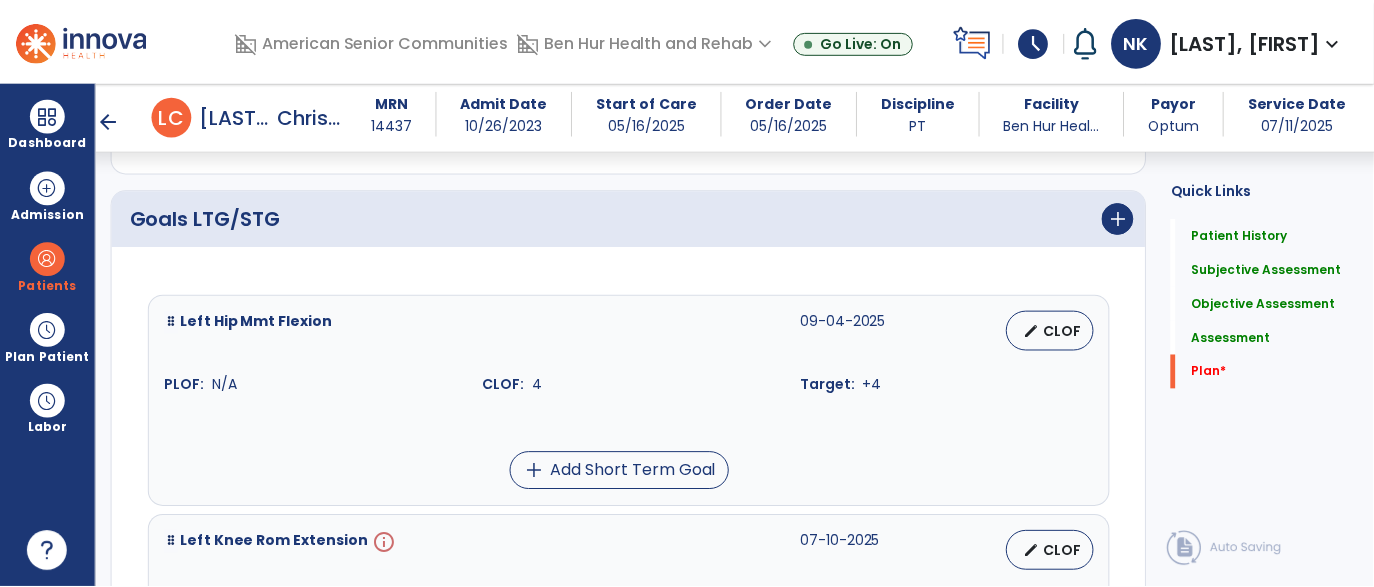 scroll, scrollTop: 3981, scrollLeft: 0, axis: vertical 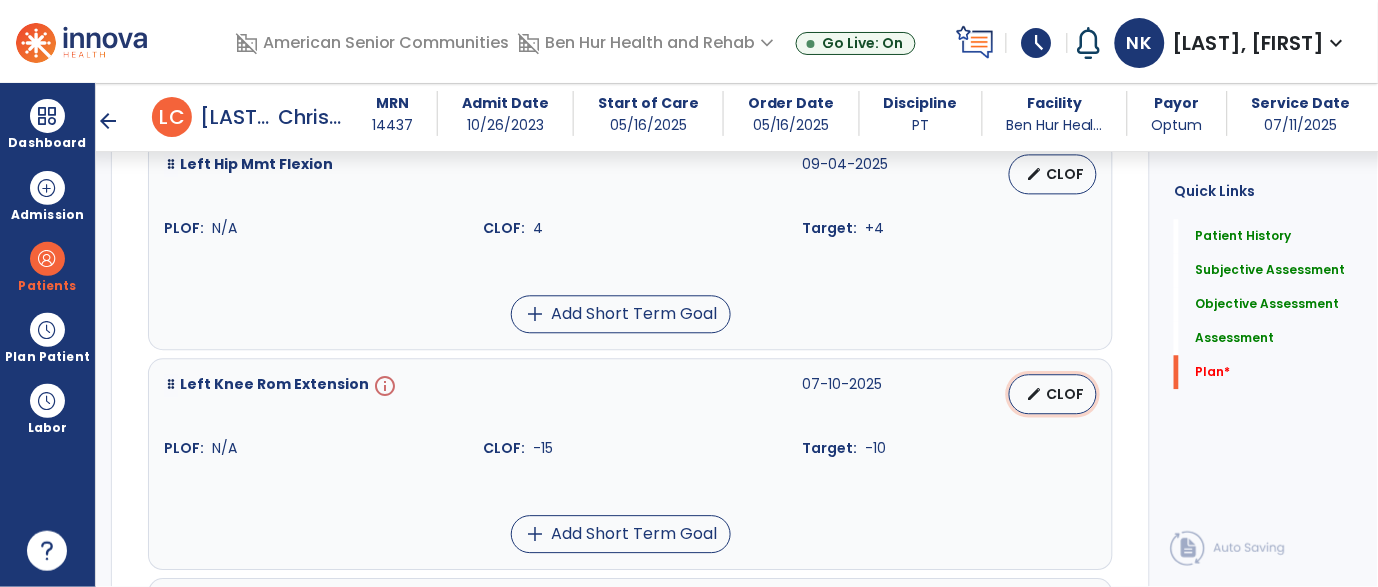 click on "CLOF" at bounding box center (1065, 394) 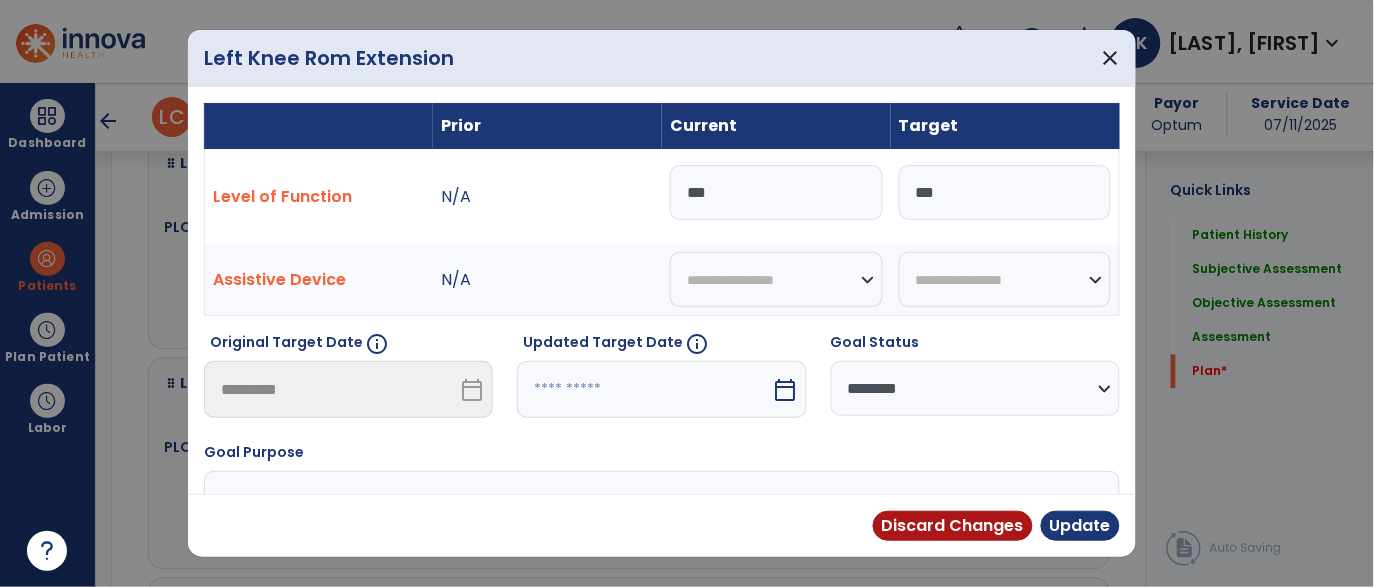 scroll, scrollTop: 3981, scrollLeft: 0, axis: vertical 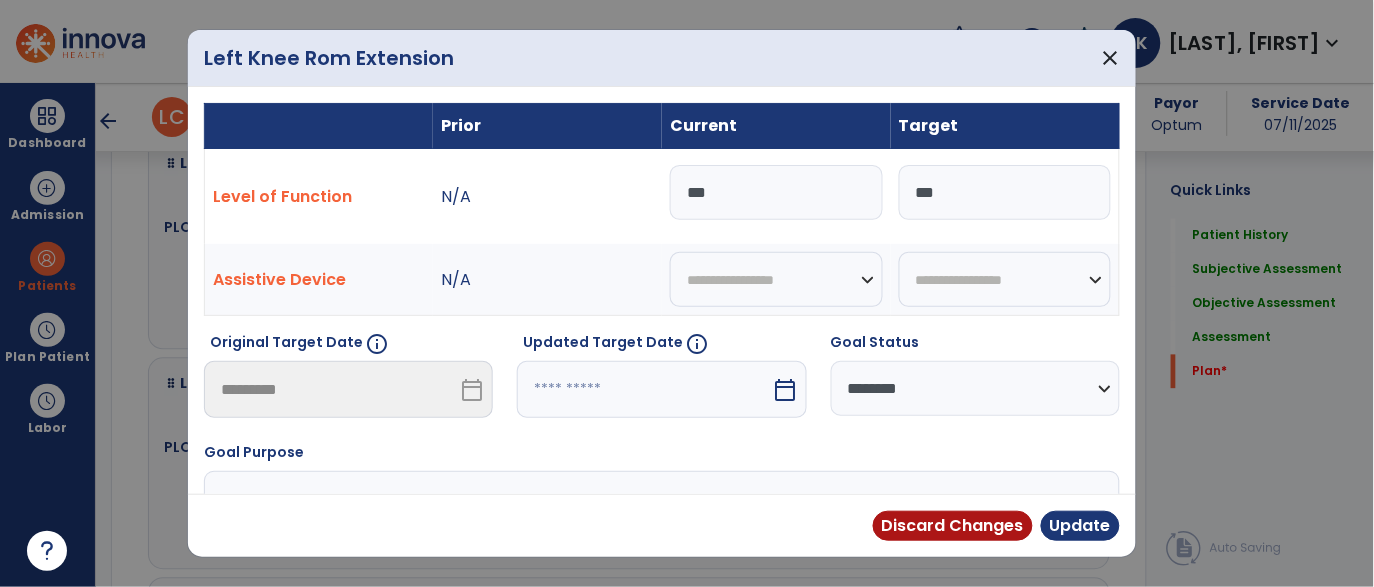click at bounding box center (644, 389) 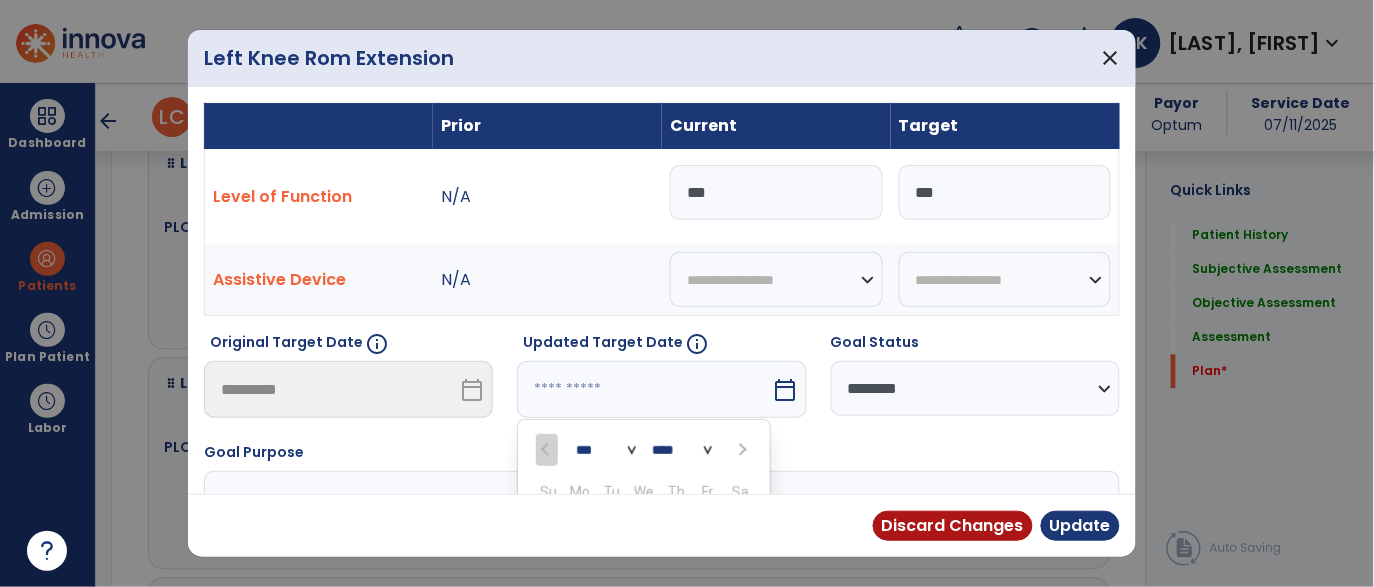 scroll, scrollTop: 221, scrollLeft: 0, axis: vertical 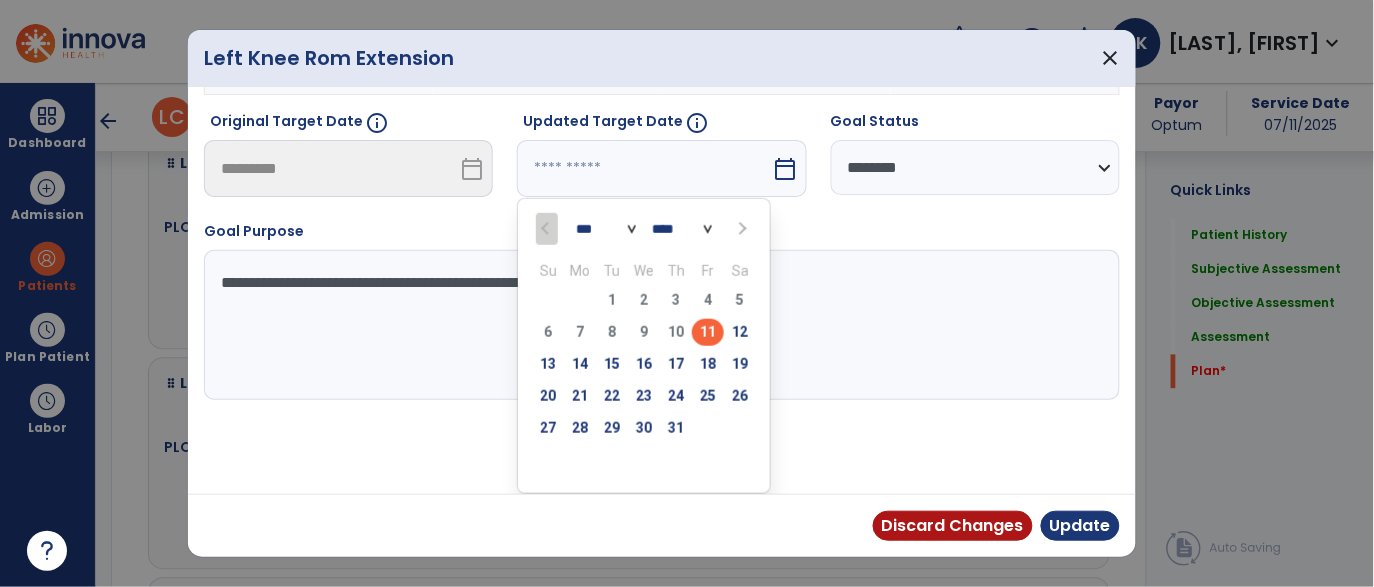 click at bounding box center (742, 229) 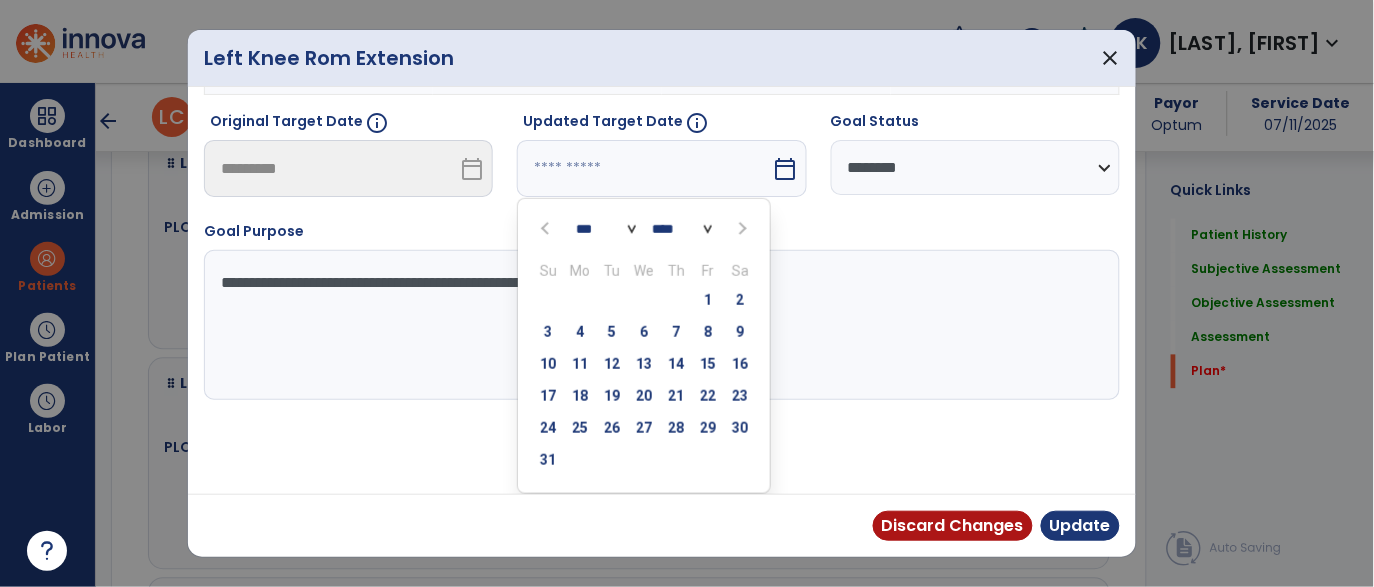 click at bounding box center [742, 229] 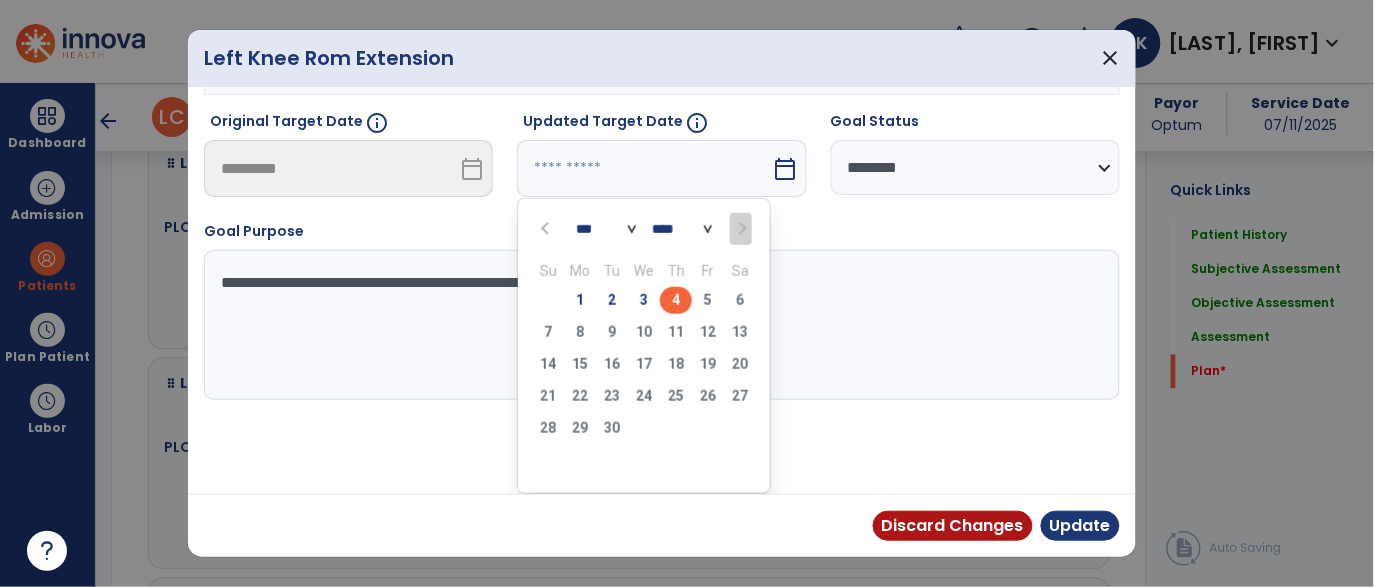 click on "4" at bounding box center (676, 300) 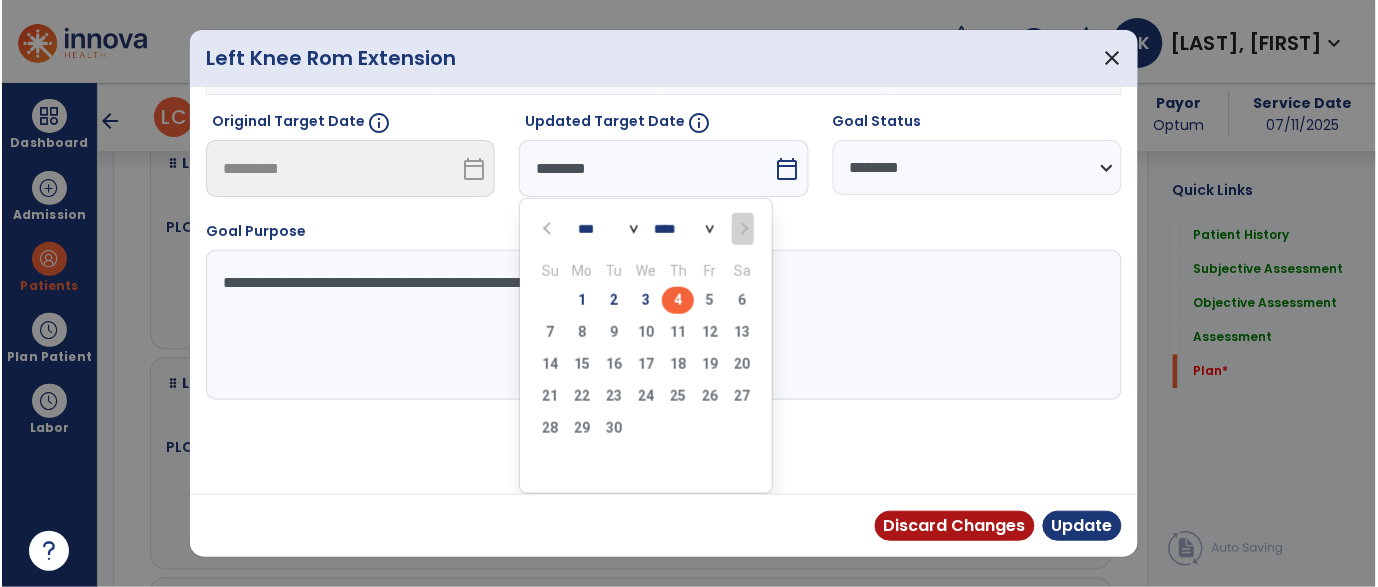 scroll, scrollTop: 143, scrollLeft: 0, axis: vertical 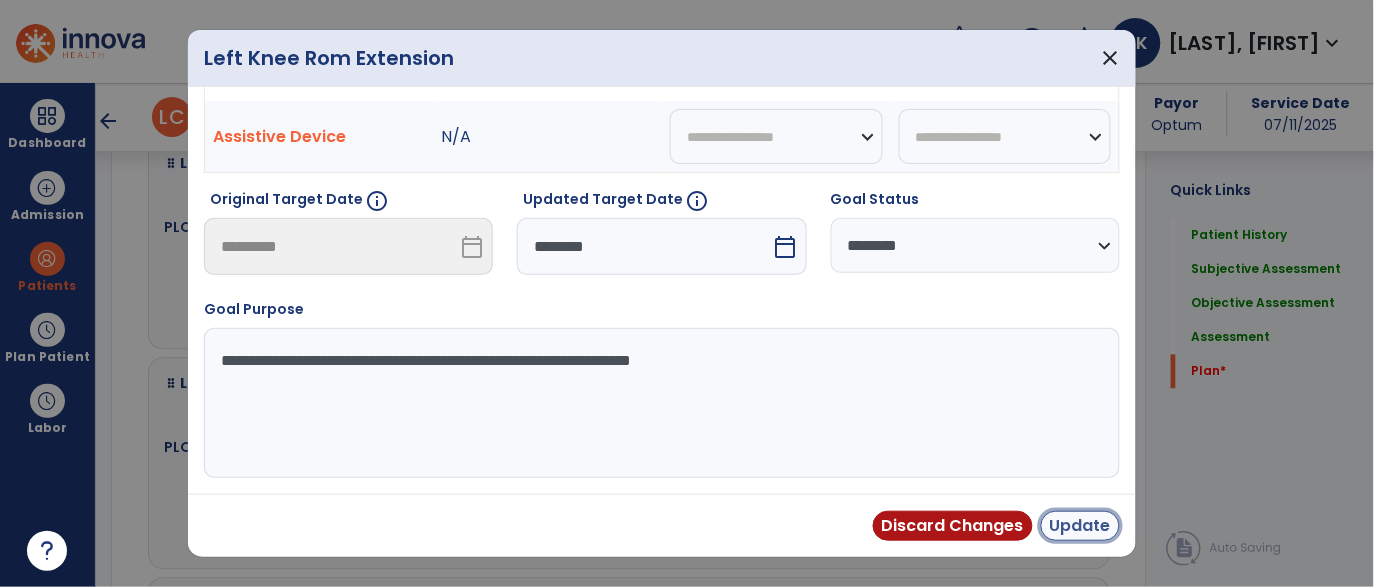 click on "Update" at bounding box center [1080, 526] 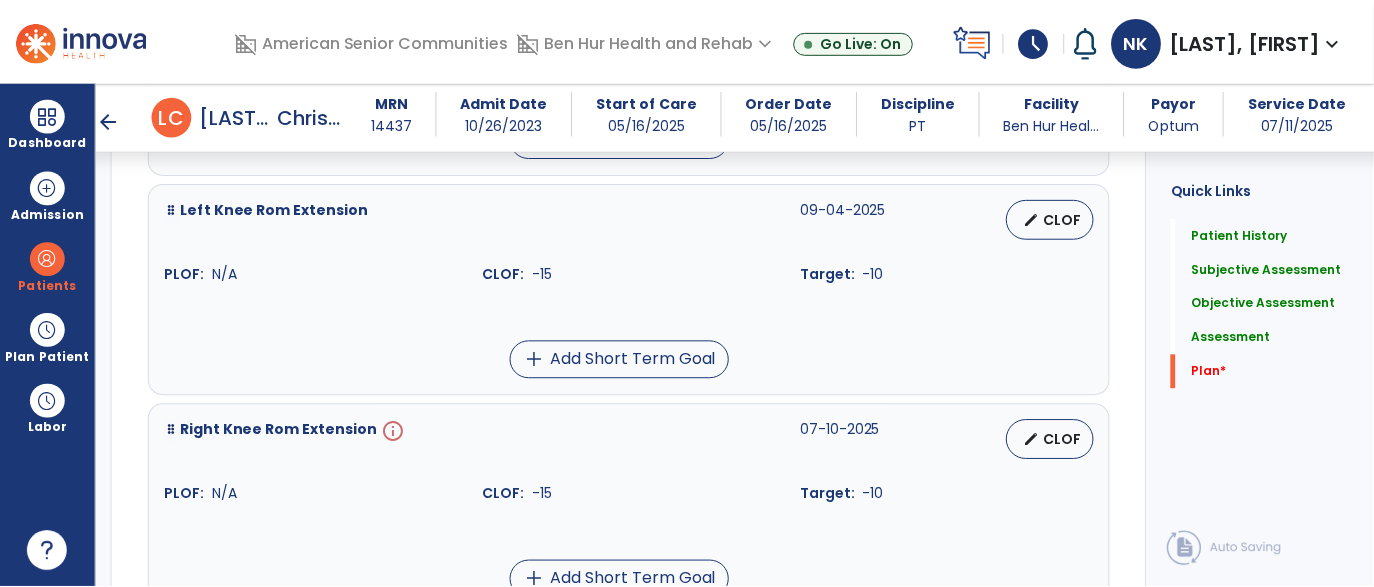 scroll, scrollTop: 4158, scrollLeft: 0, axis: vertical 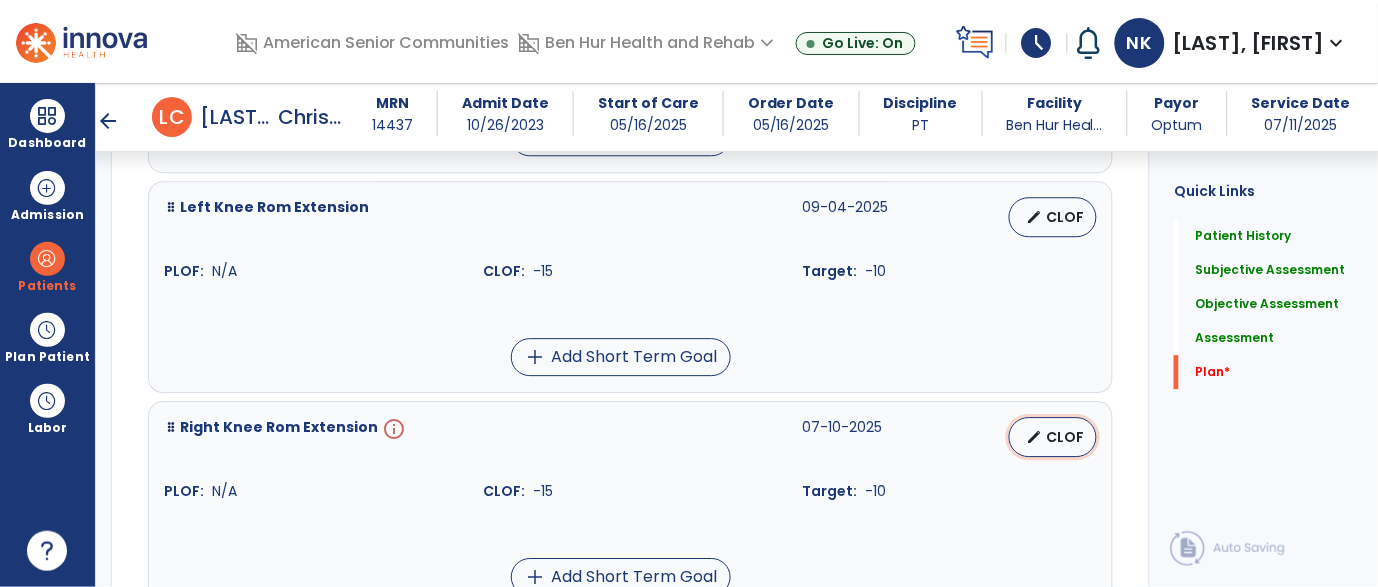 click on "CLOF" at bounding box center [1065, 437] 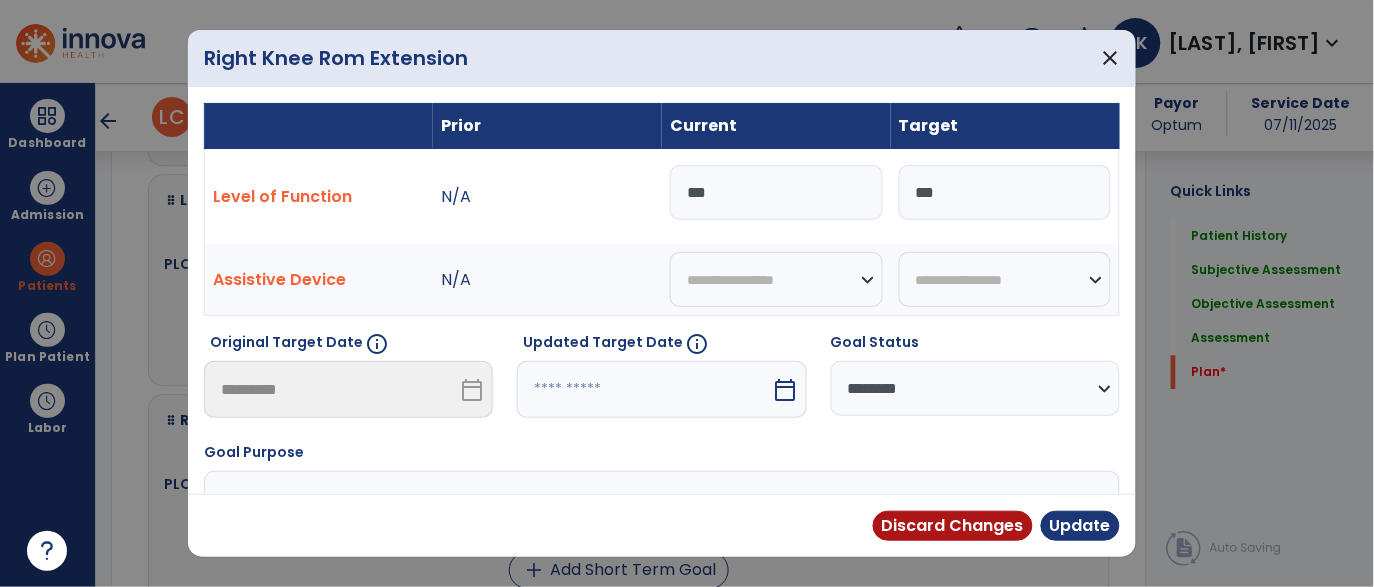 scroll, scrollTop: 4158, scrollLeft: 0, axis: vertical 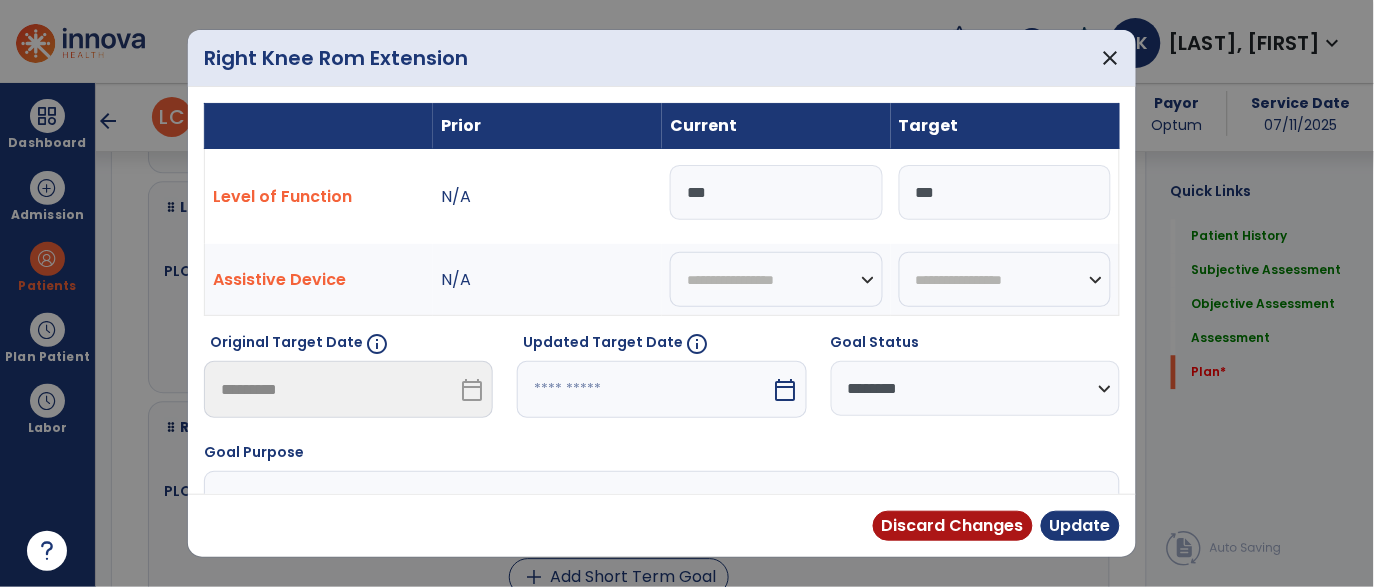click at bounding box center (644, 389) 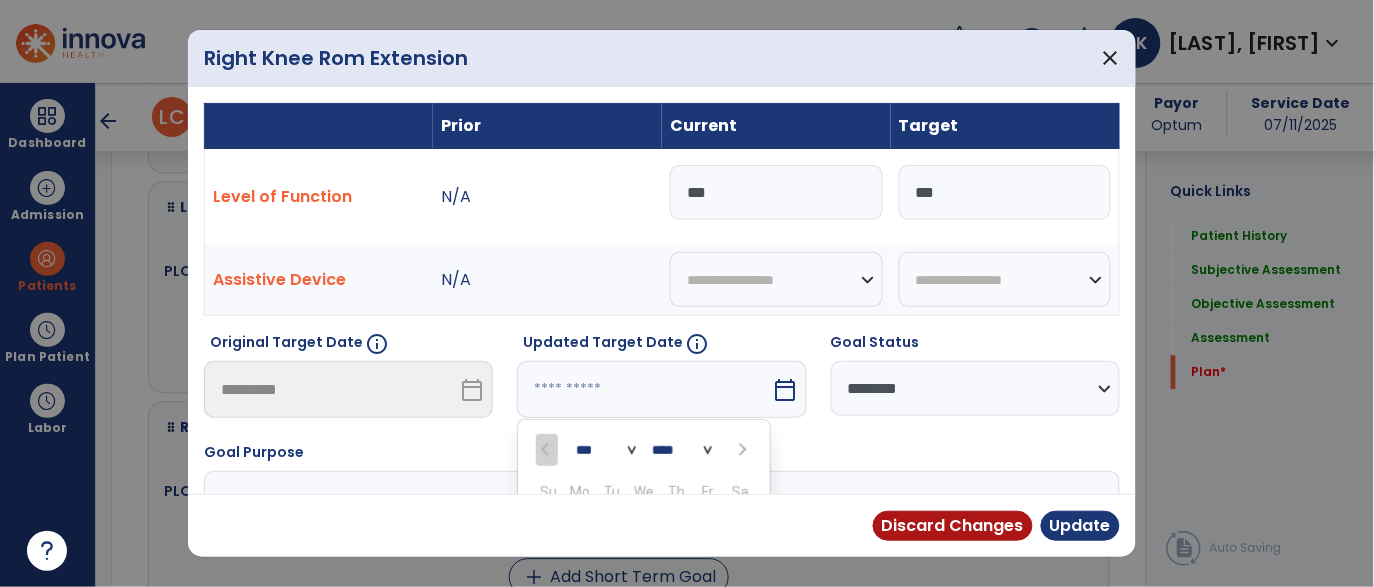 scroll, scrollTop: 221, scrollLeft: 0, axis: vertical 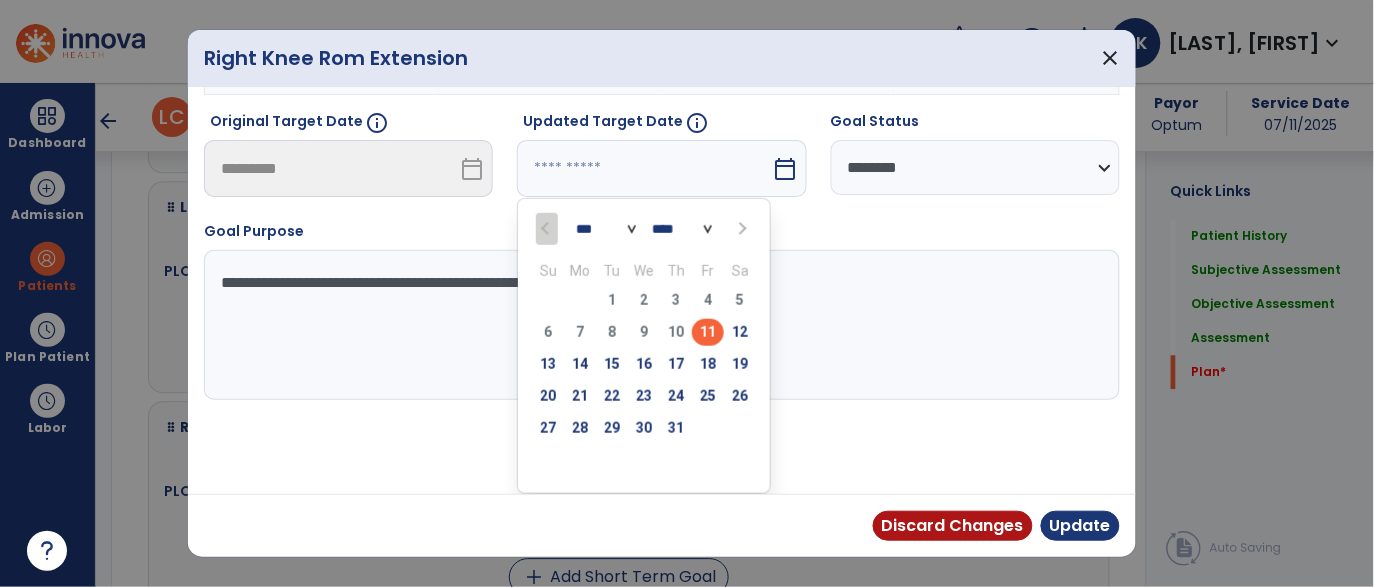 click at bounding box center [740, 228] 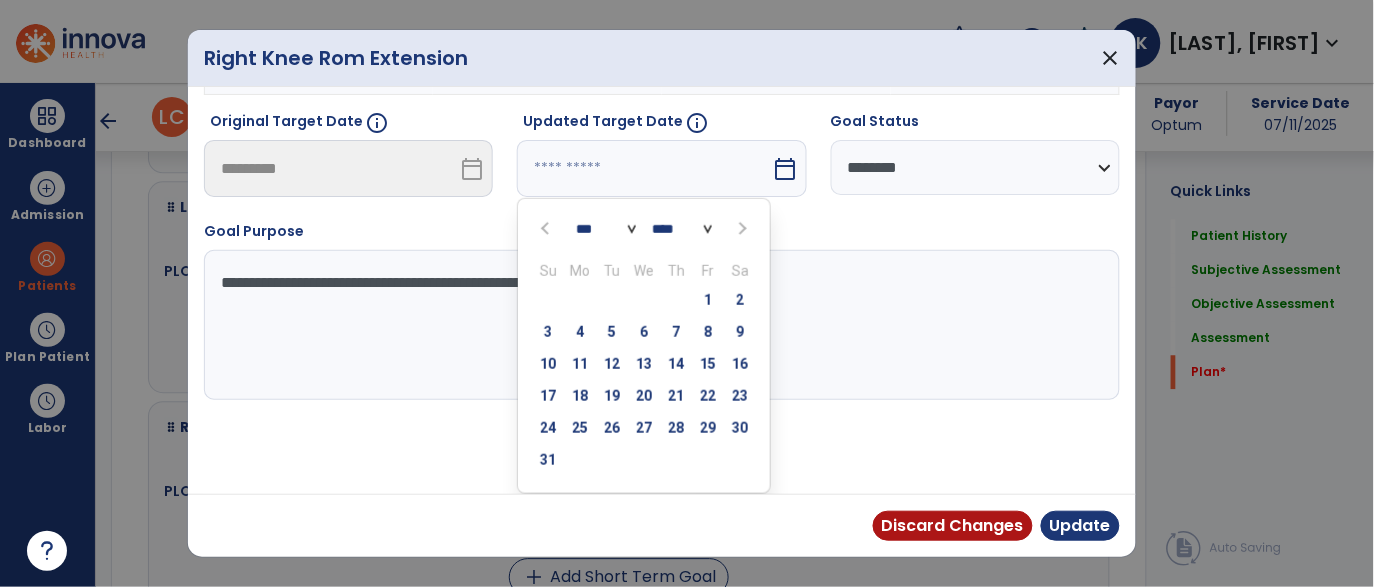 click at bounding box center (740, 228) 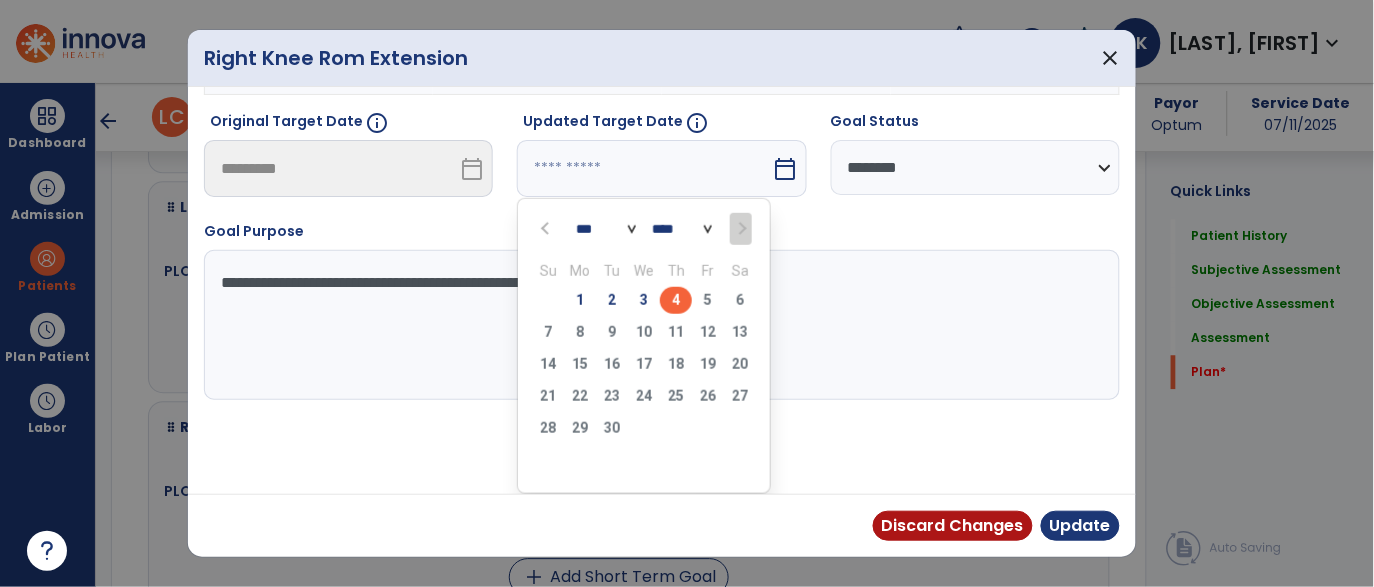click on "4" at bounding box center (676, 300) 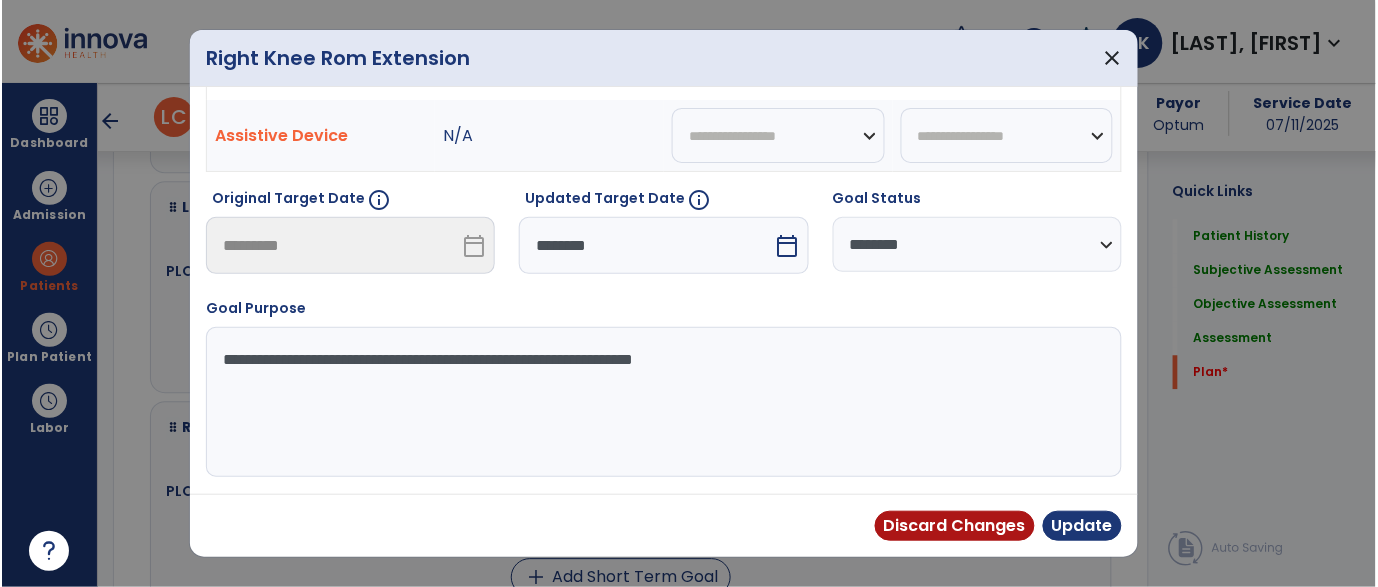 scroll, scrollTop: 143, scrollLeft: 0, axis: vertical 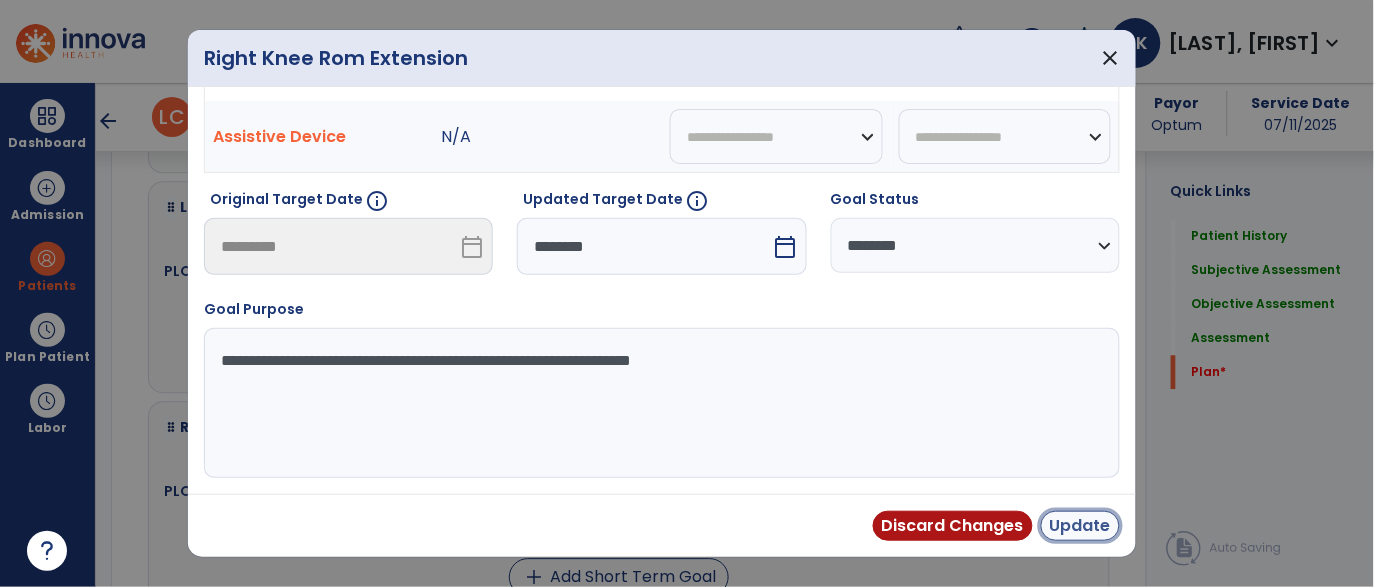 click on "Update" at bounding box center (1080, 526) 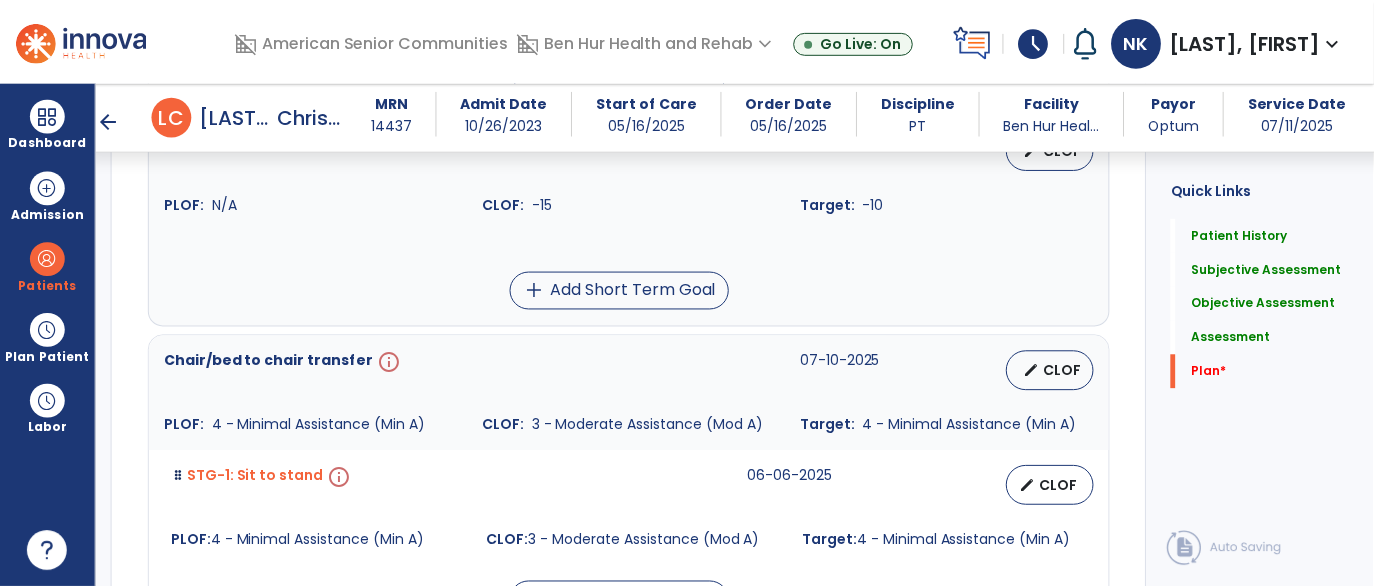 scroll, scrollTop: 4504, scrollLeft: 0, axis: vertical 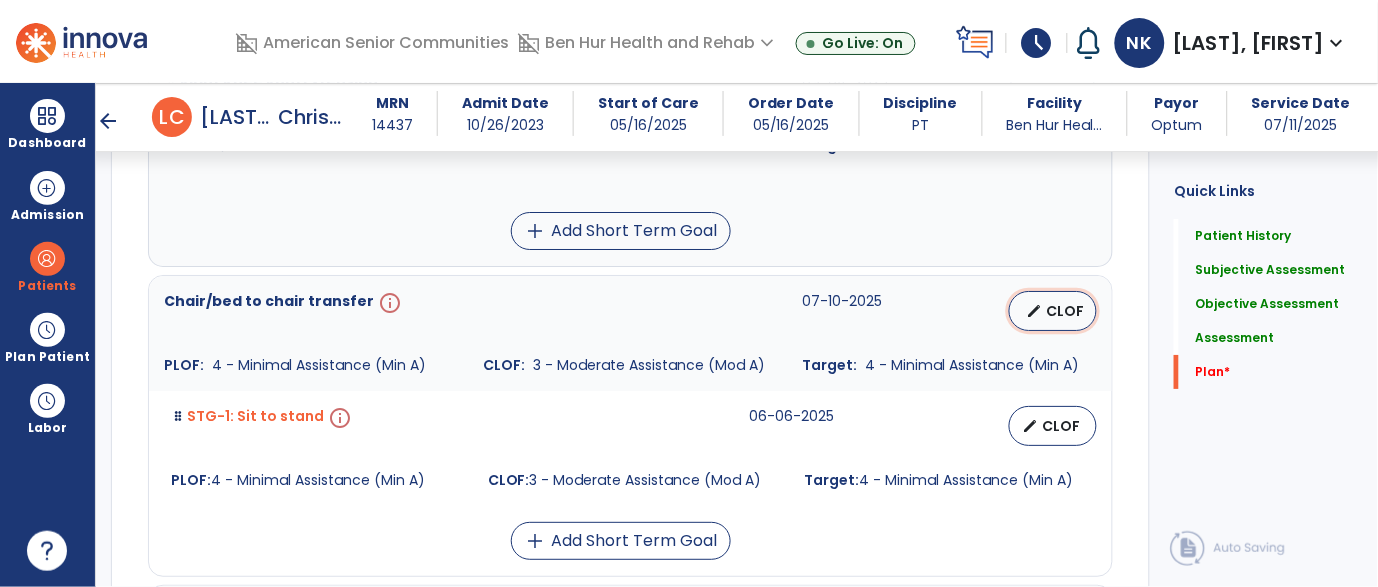 click on "CLOF" at bounding box center [1065, 311] 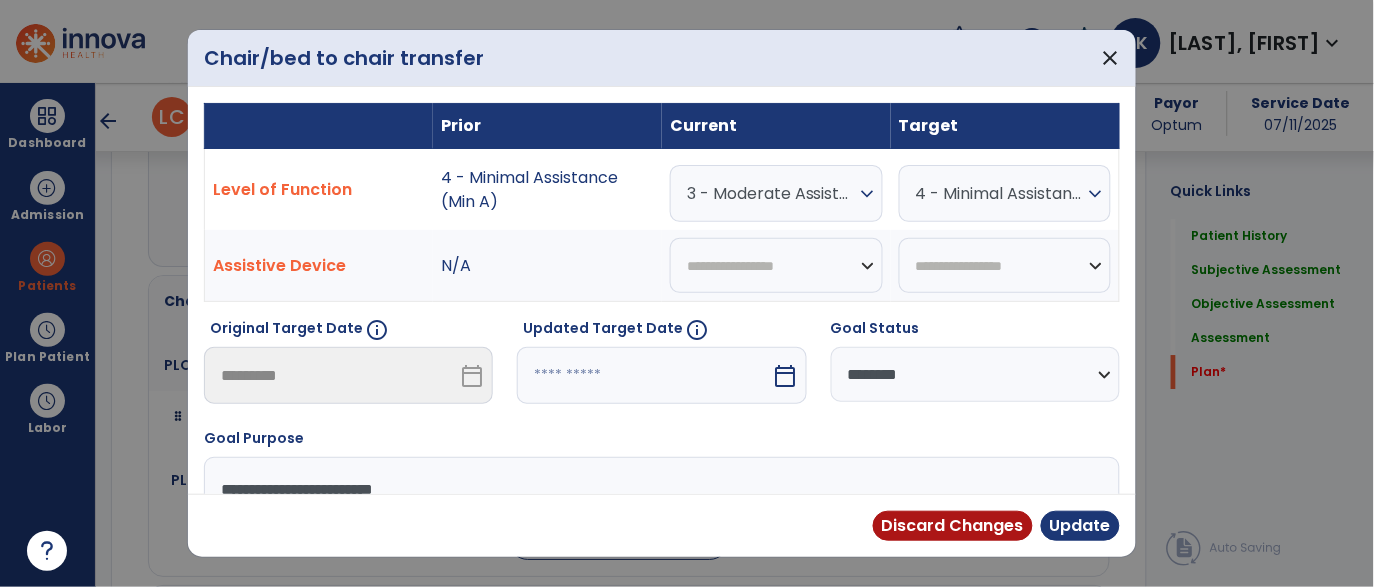 click on "3 - Moderate Assistance (Mod A)" at bounding box center [771, 193] 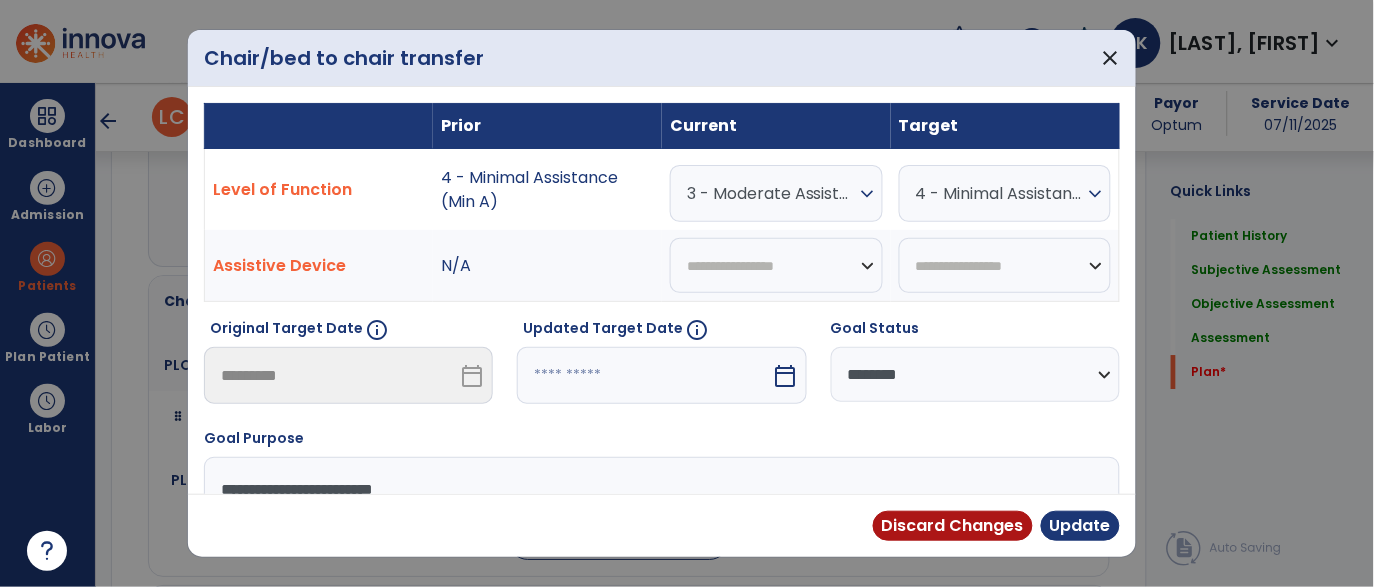scroll, scrollTop: 4504, scrollLeft: 0, axis: vertical 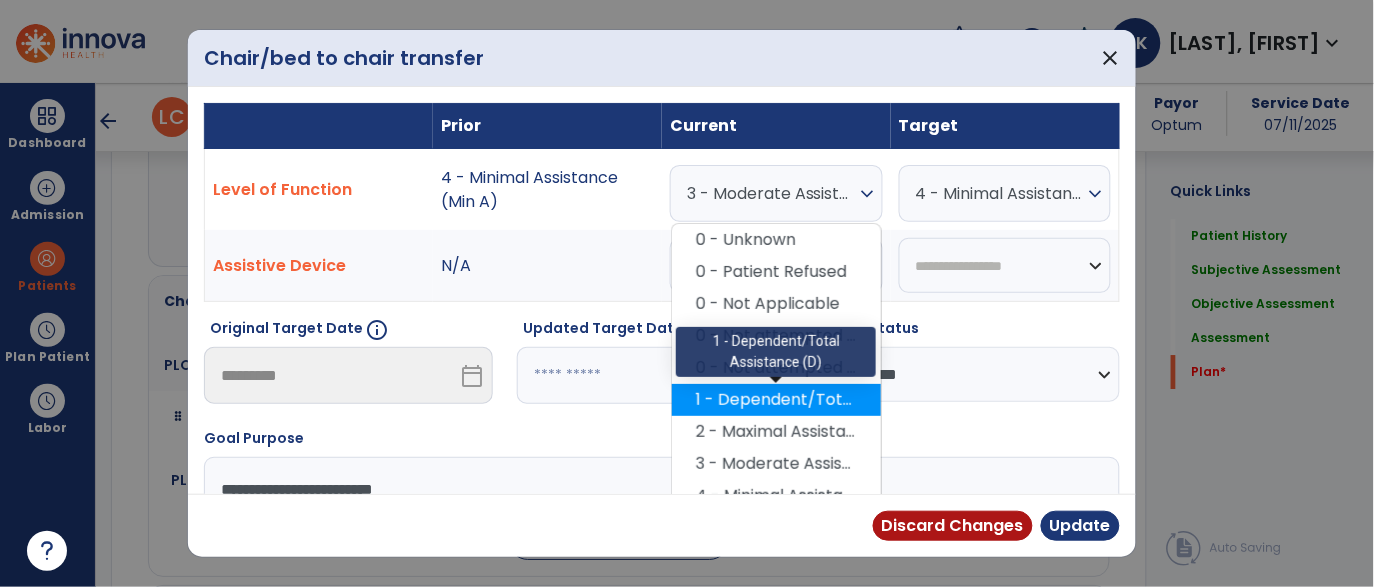 click on "1 - Dependent/Total Assistance (D)" at bounding box center [776, 400] 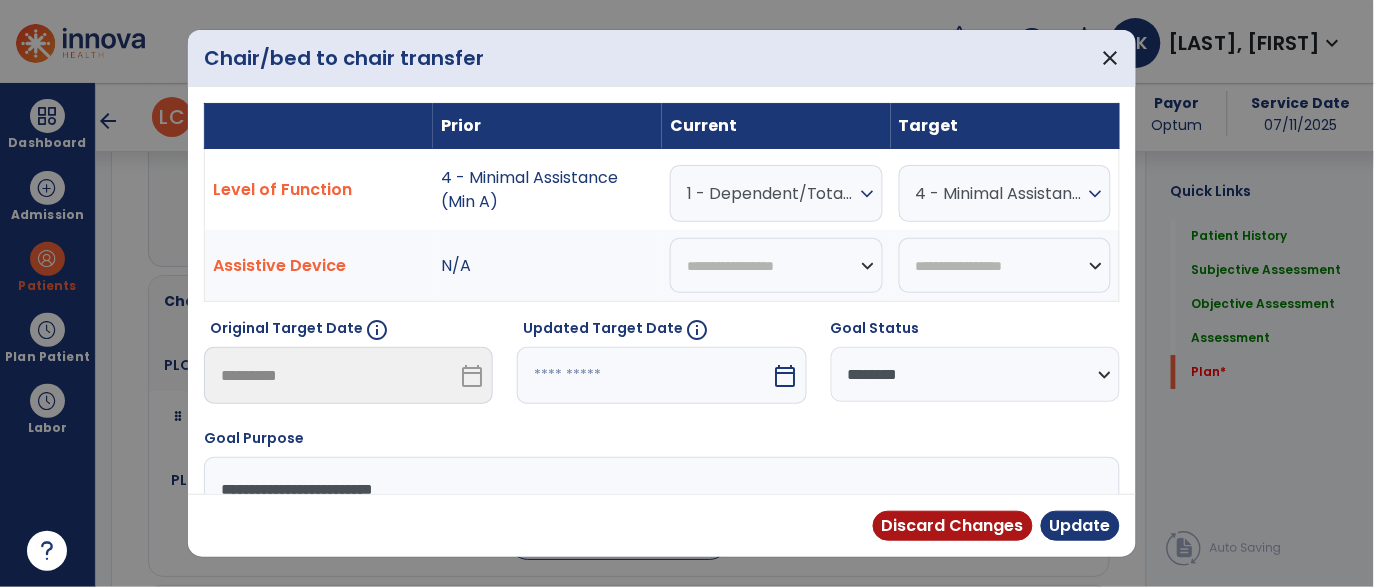 click at bounding box center [644, 375] 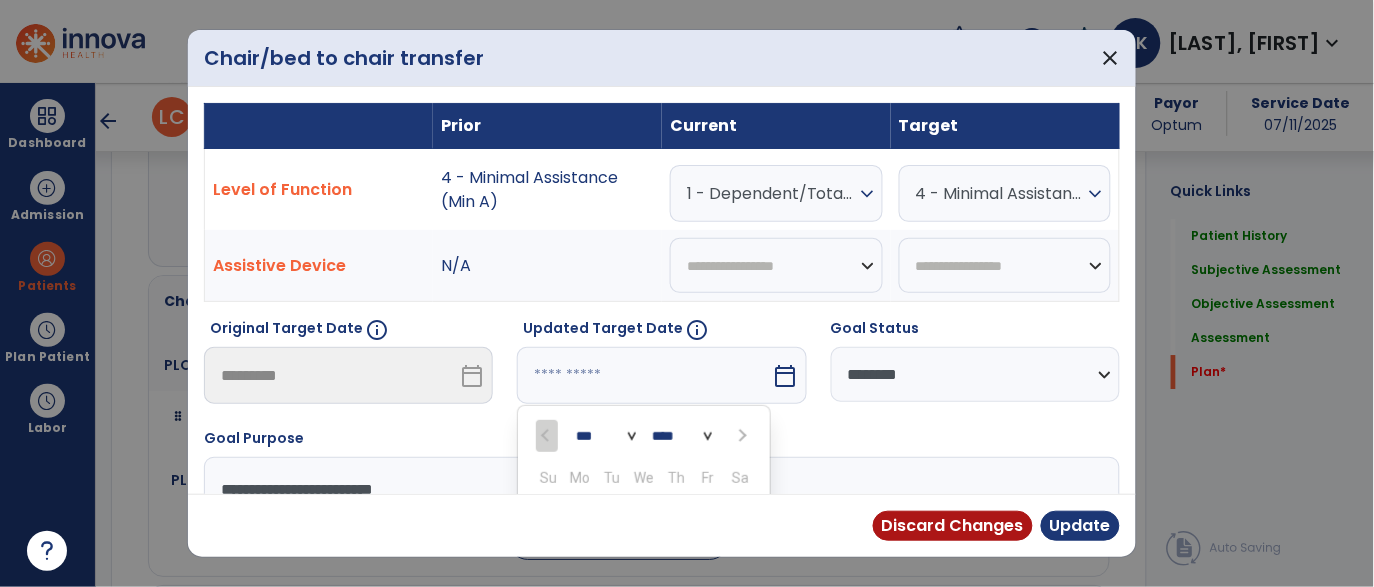 scroll, scrollTop: 206, scrollLeft: 0, axis: vertical 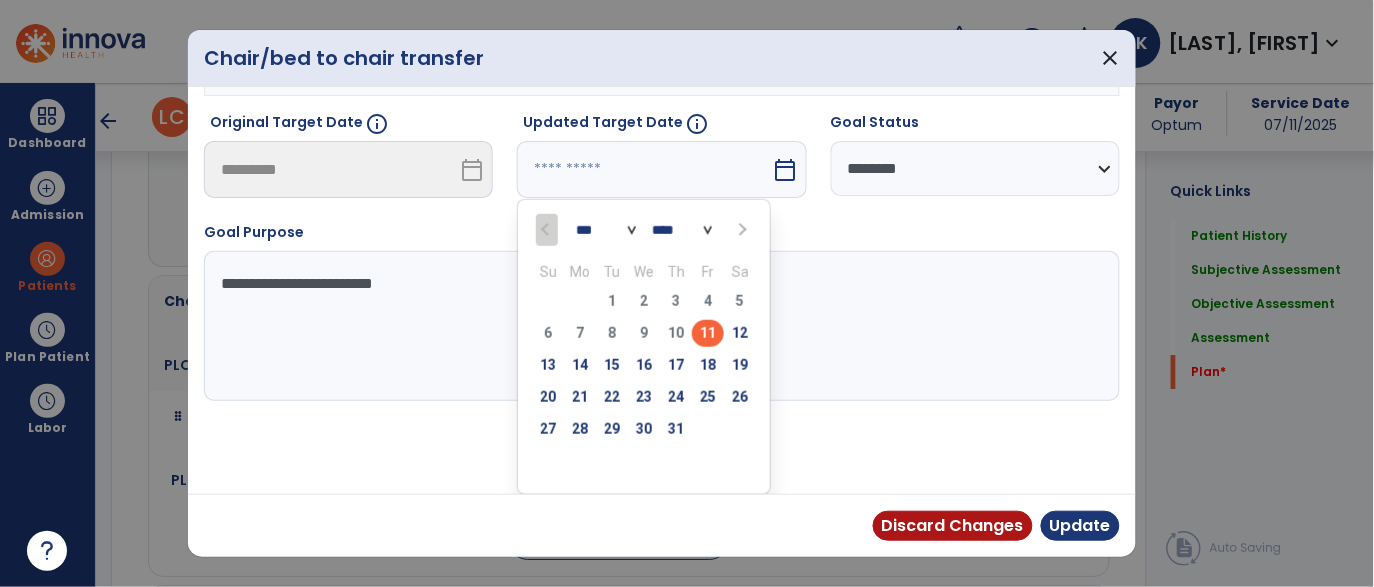 click at bounding box center (742, 230) 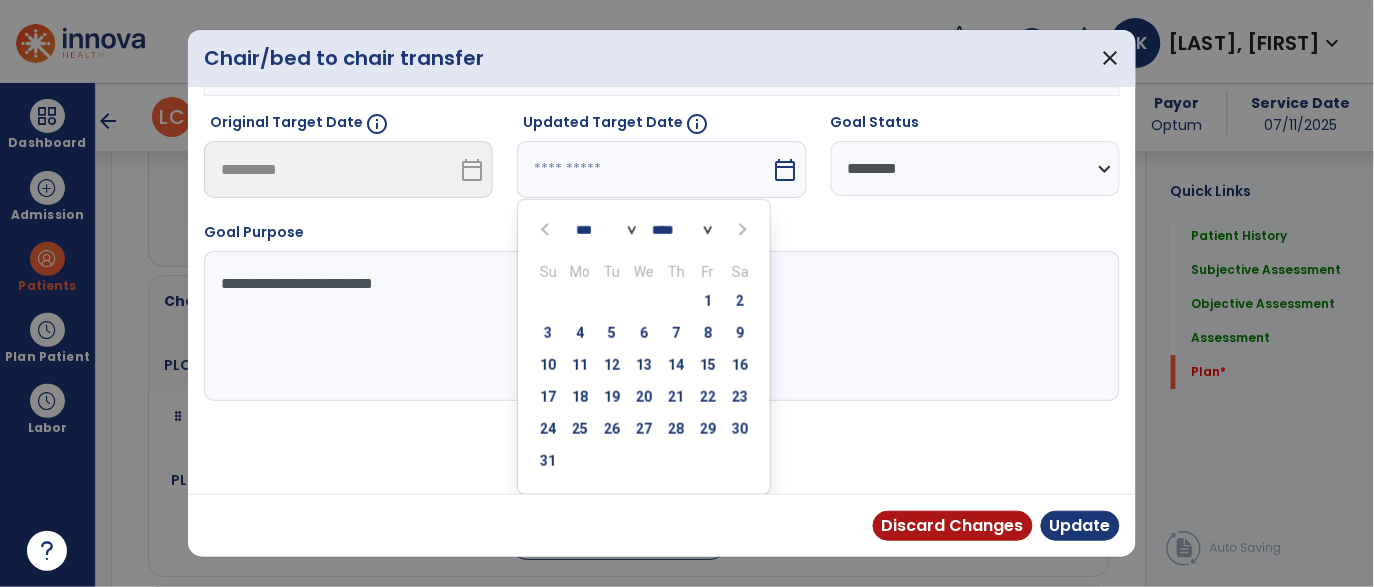 click at bounding box center (742, 230) 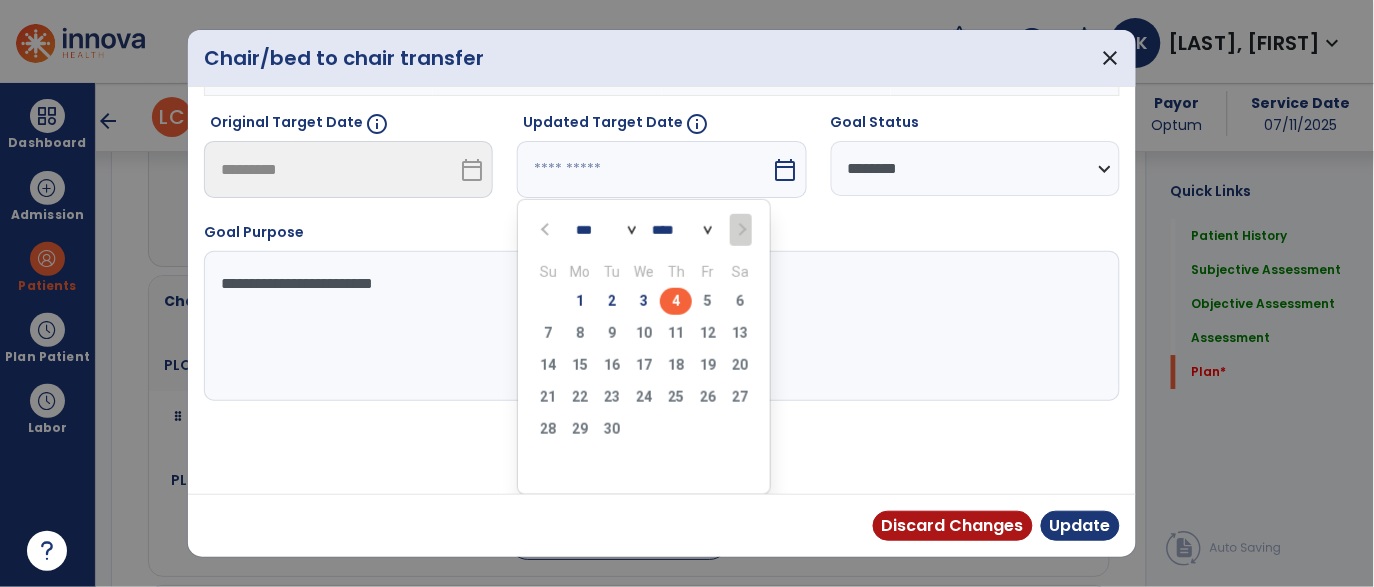 click on "4" at bounding box center (676, 301) 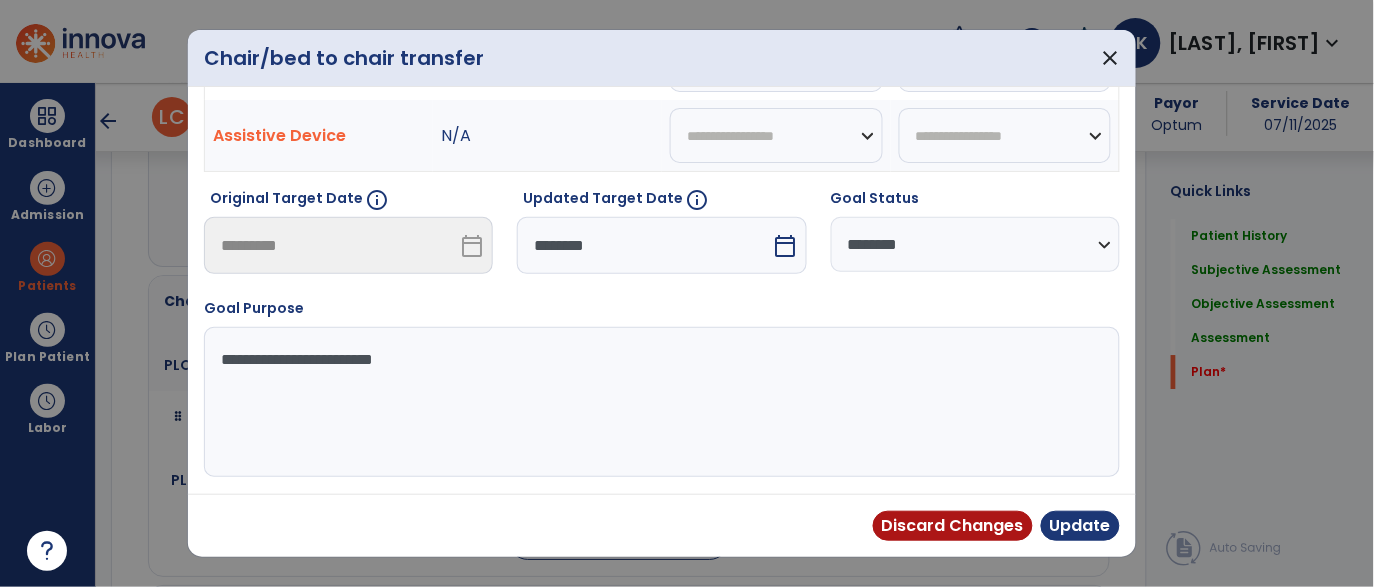 scroll, scrollTop: 129, scrollLeft: 0, axis: vertical 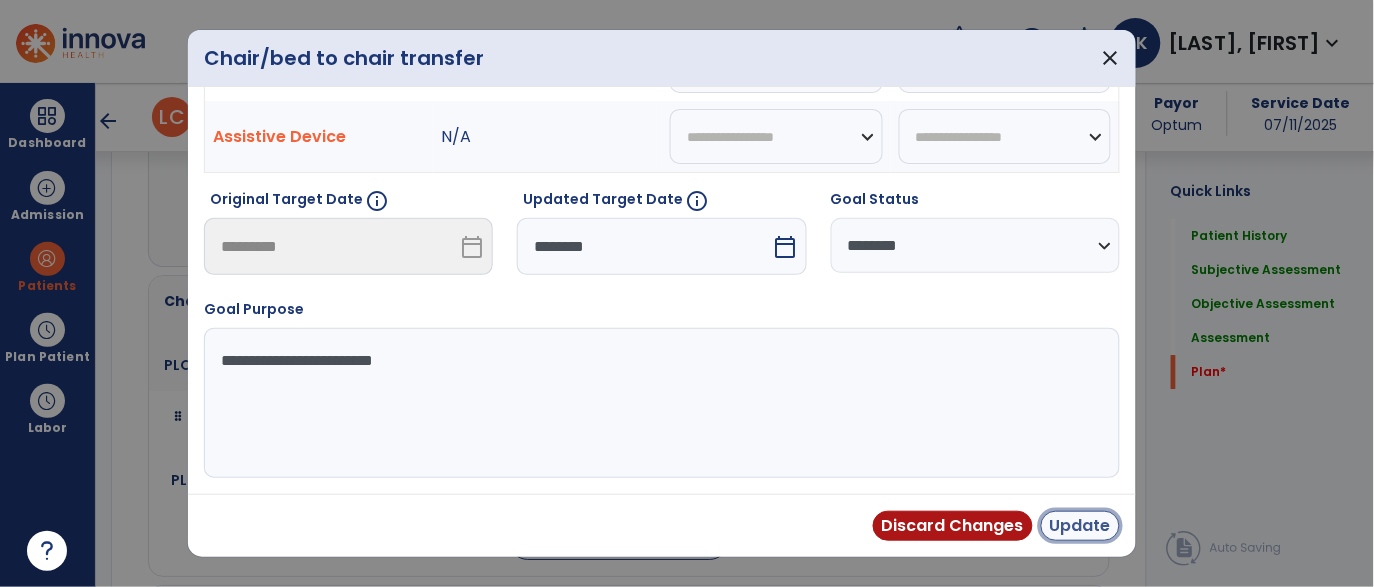 click on "Update" at bounding box center [1080, 526] 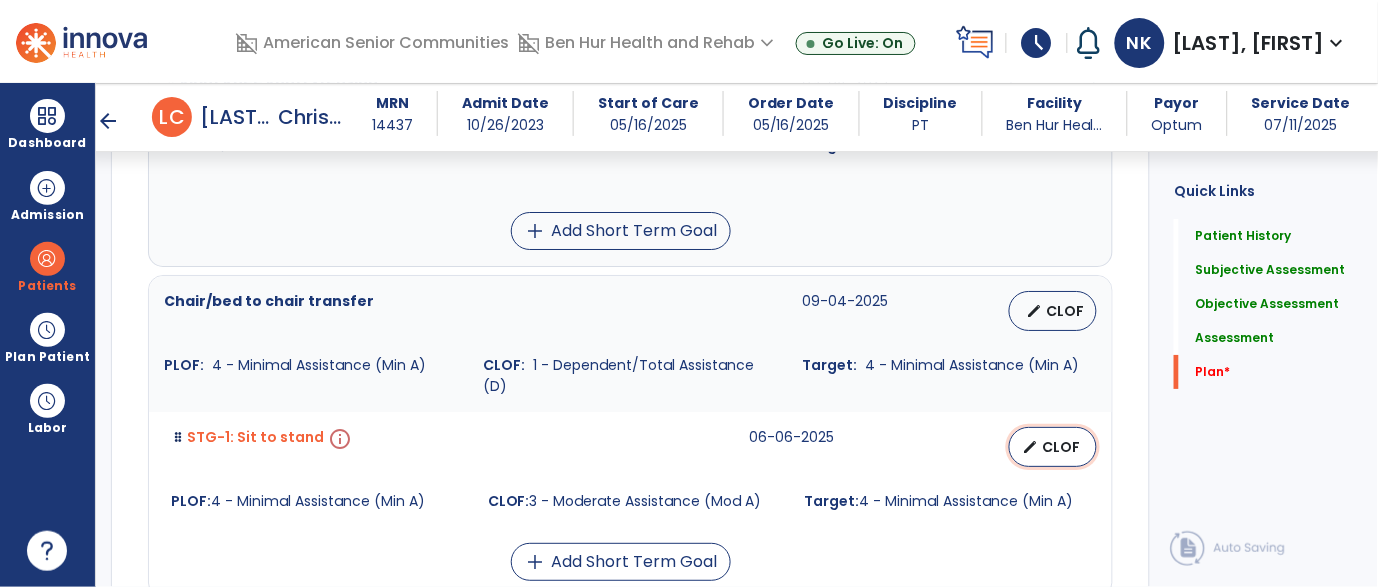 click on "CLOF" at bounding box center [1061, 447] 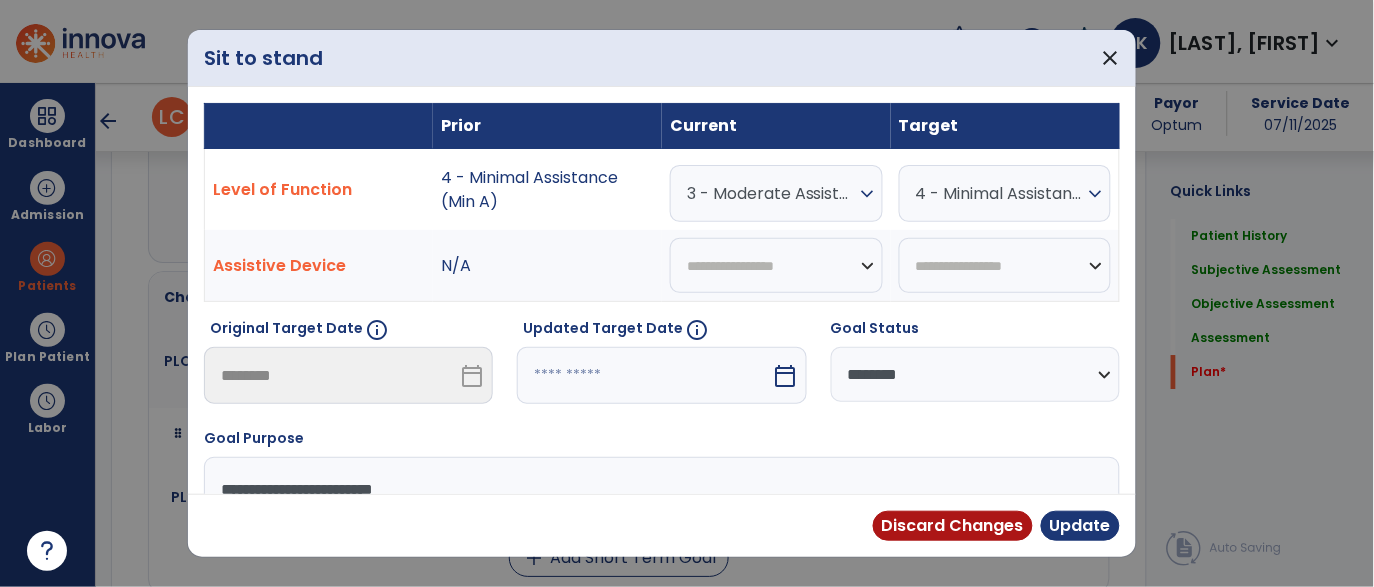 scroll, scrollTop: 4504, scrollLeft: 0, axis: vertical 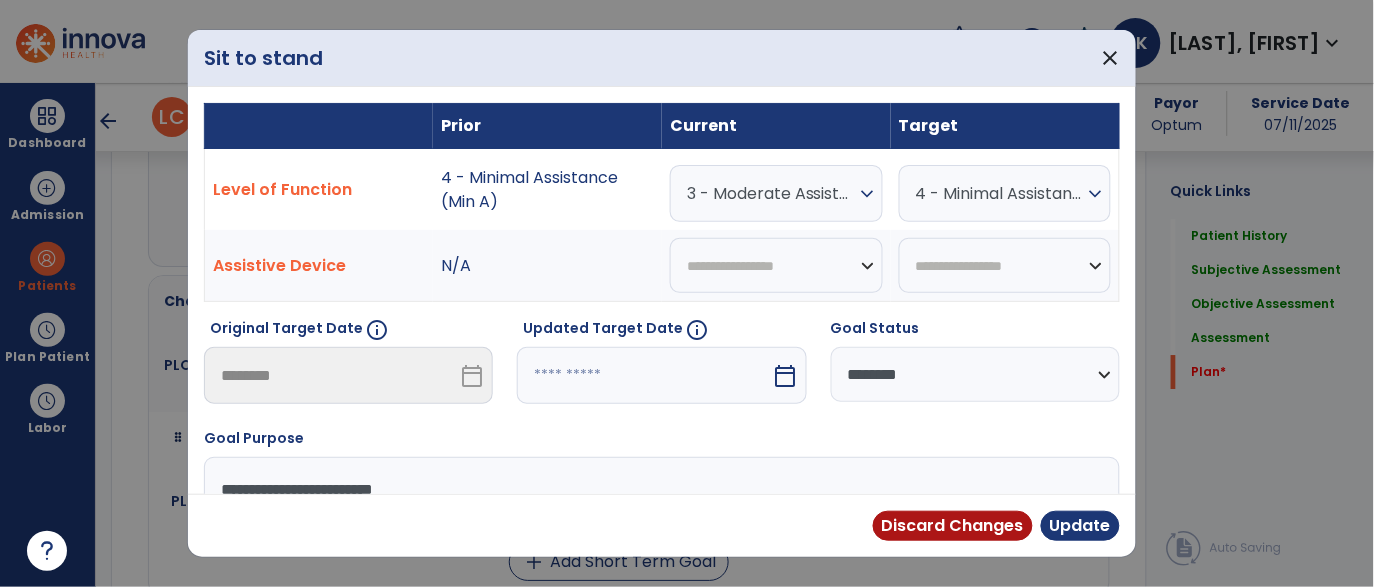 click at bounding box center [644, 375] 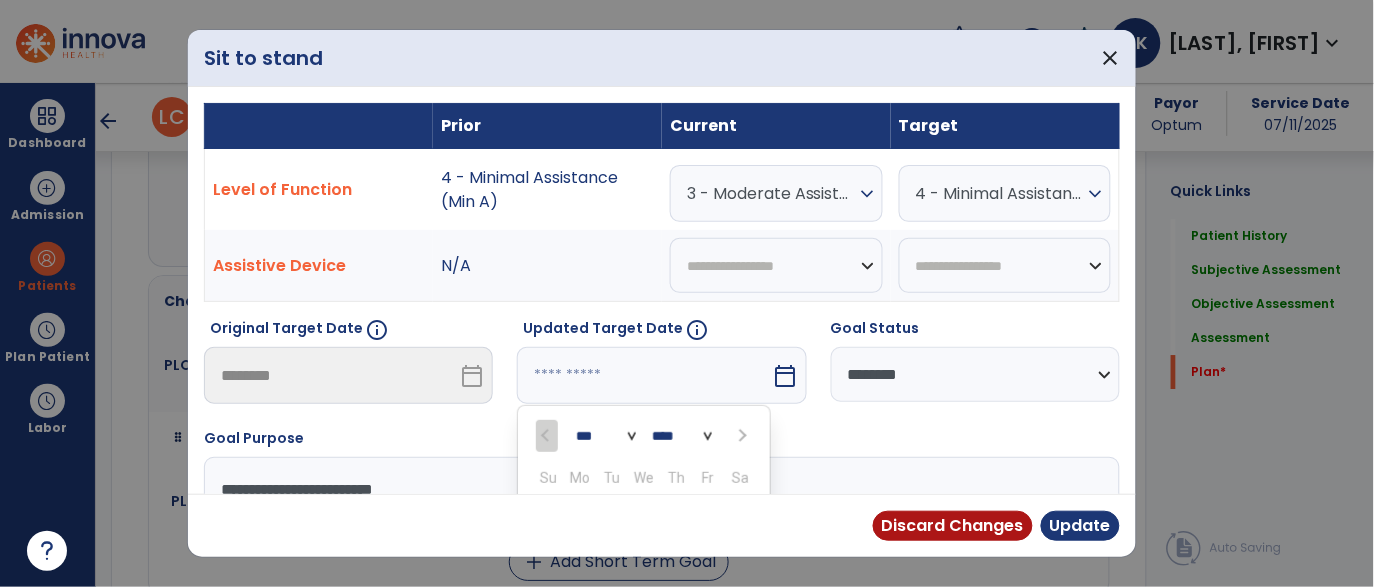 scroll, scrollTop: 206, scrollLeft: 0, axis: vertical 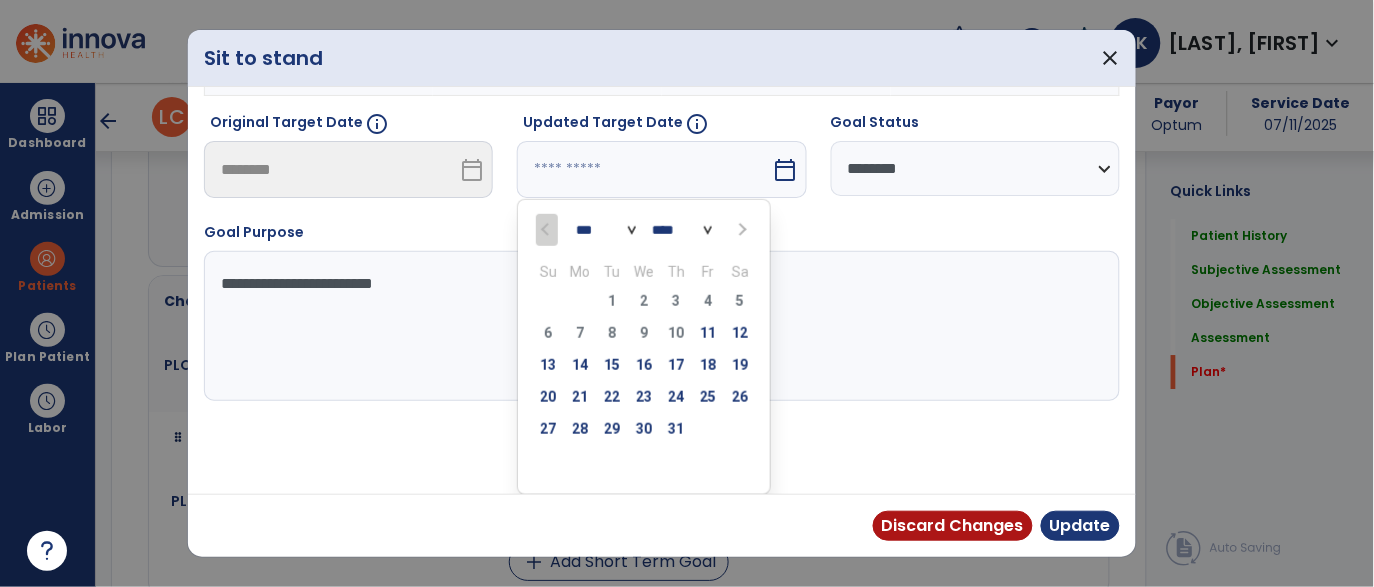 click at bounding box center [742, 230] 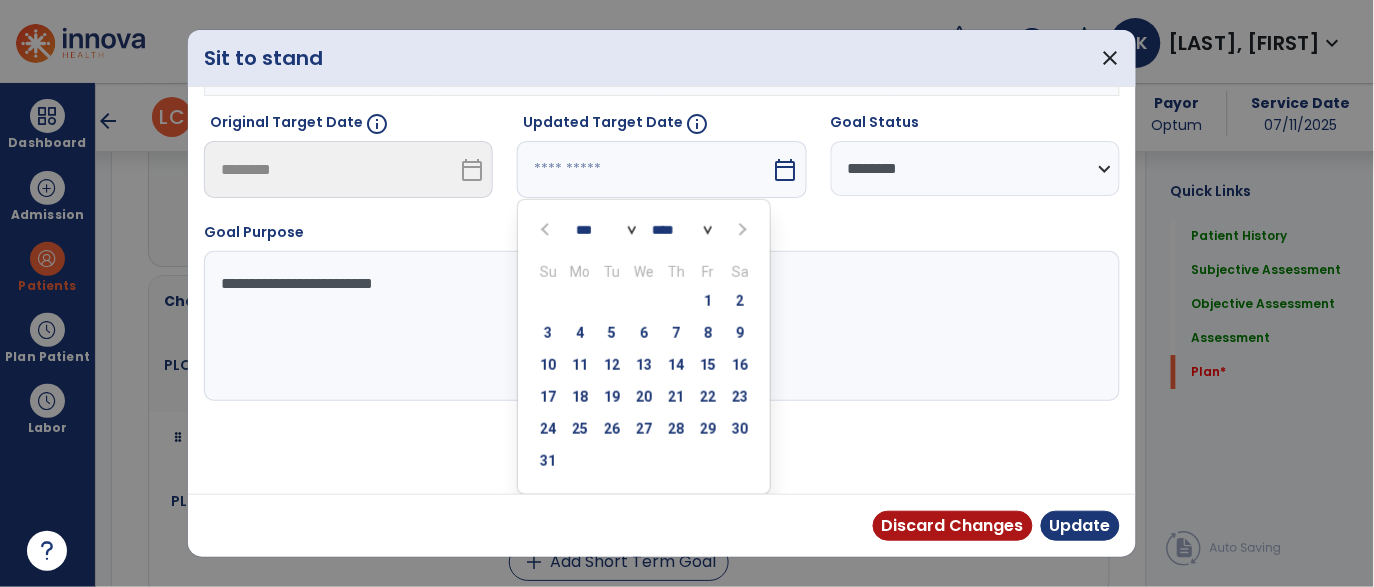 click at bounding box center (742, 230) 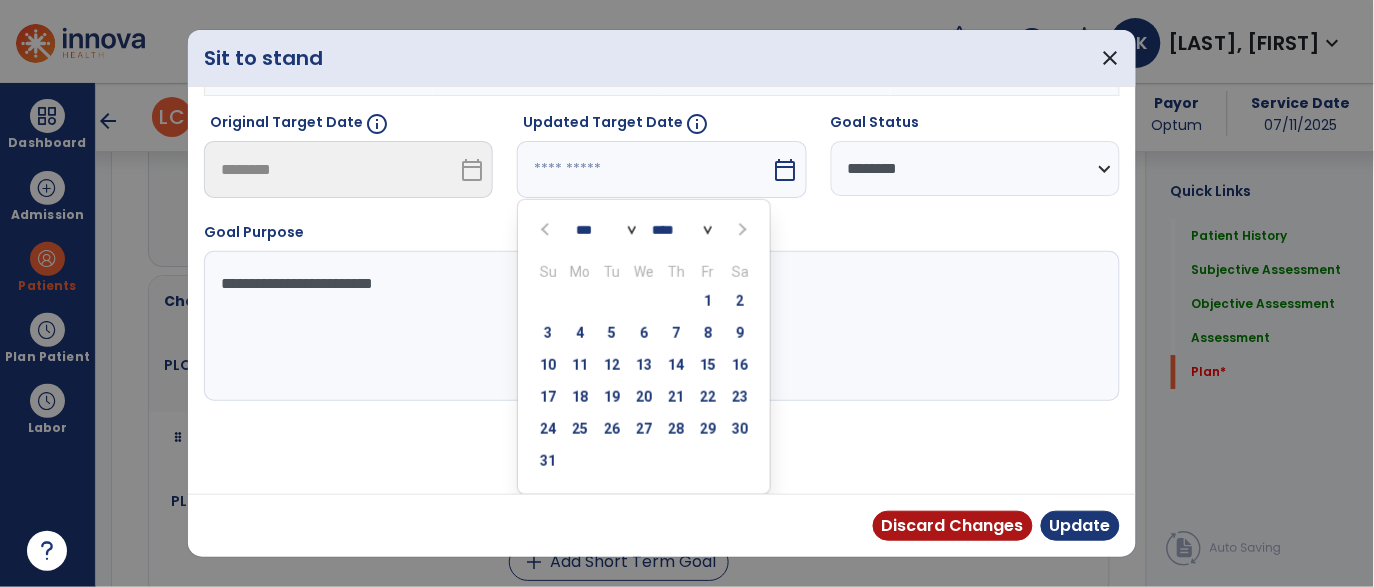 select on "*" 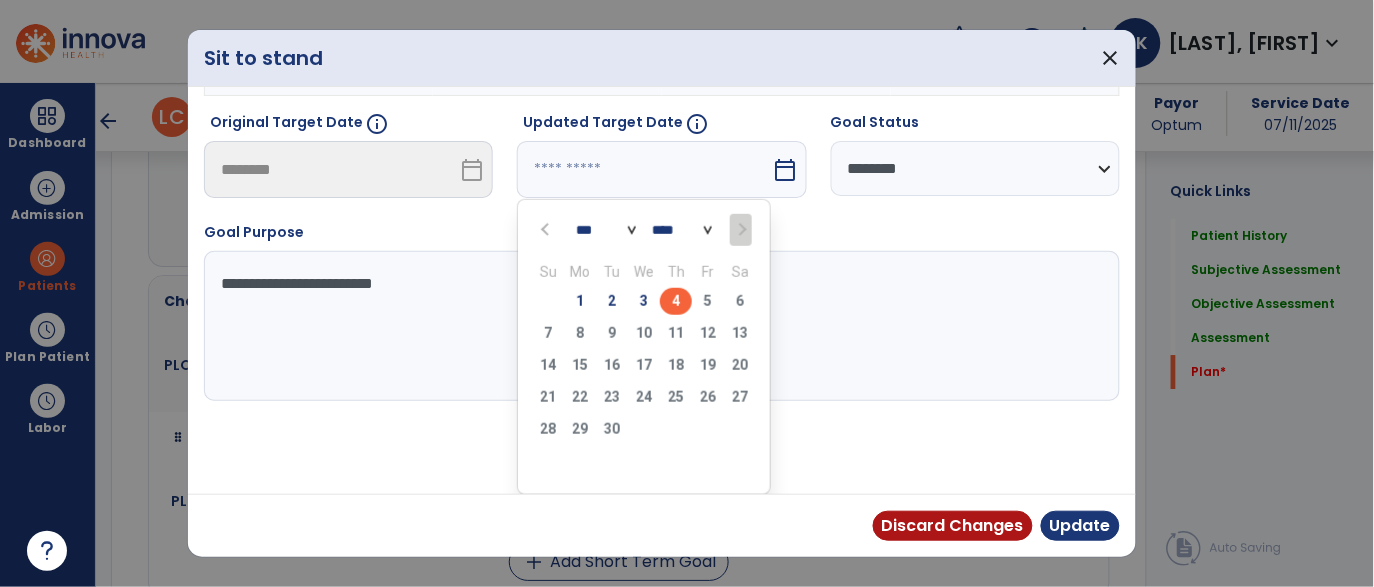 click on "4" at bounding box center (676, 301) 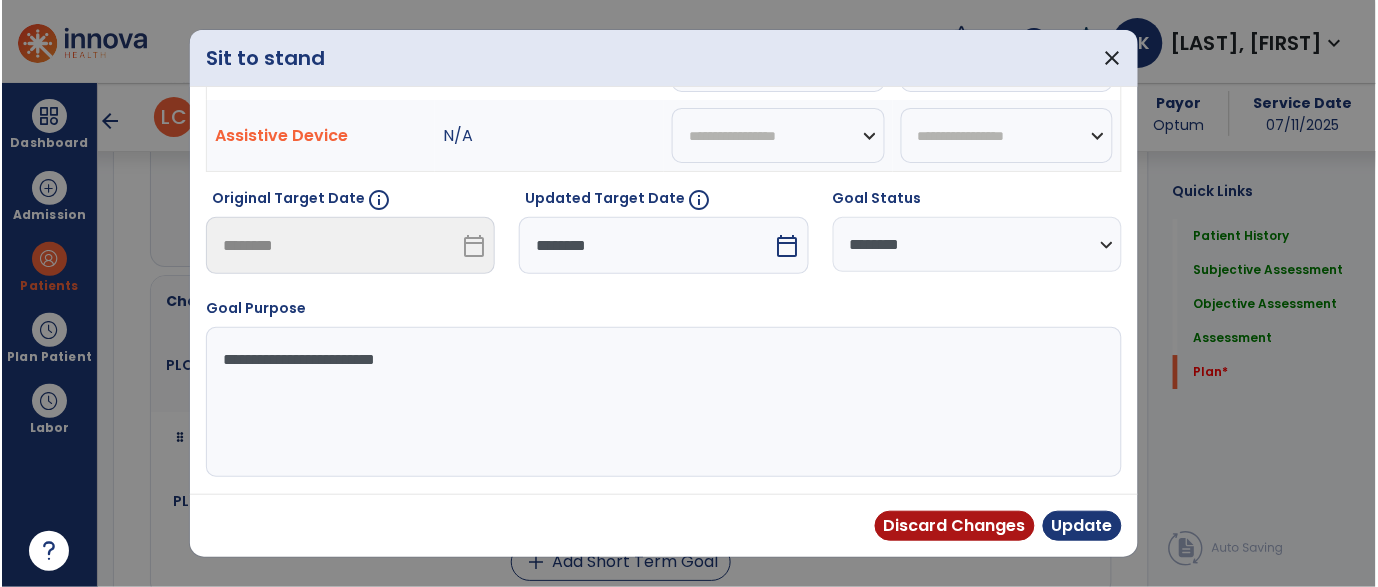 scroll, scrollTop: 129, scrollLeft: 0, axis: vertical 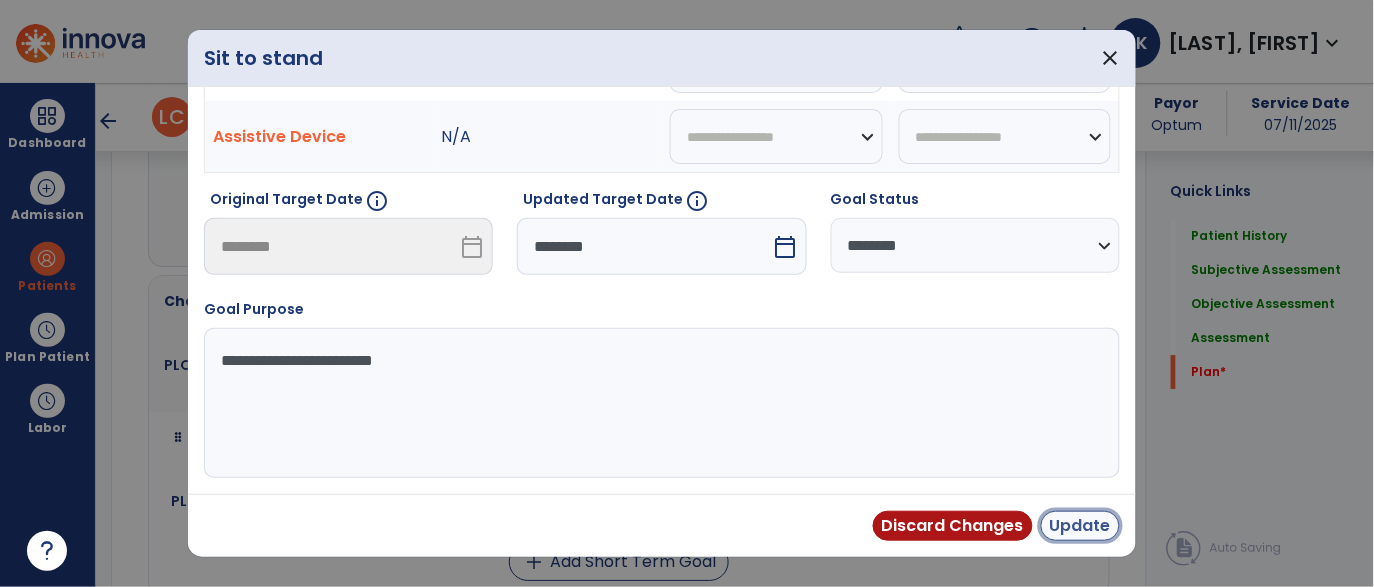 click on "Update" at bounding box center (1080, 526) 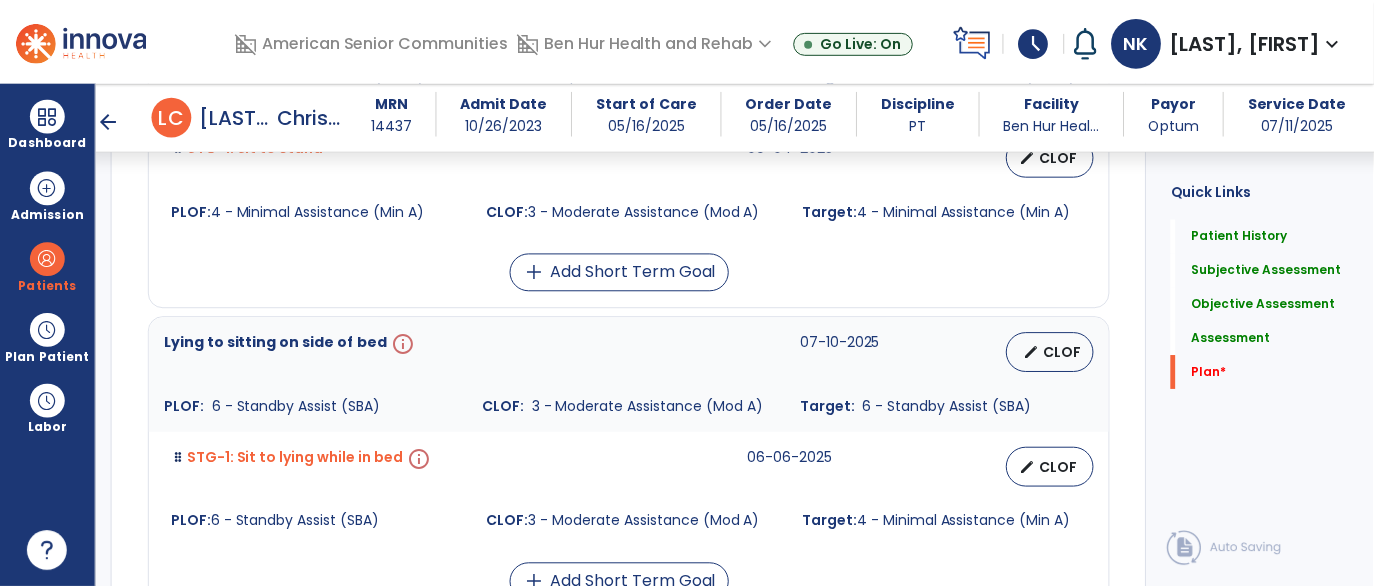 scroll, scrollTop: 4811, scrollLeft: 0, axis: vertical 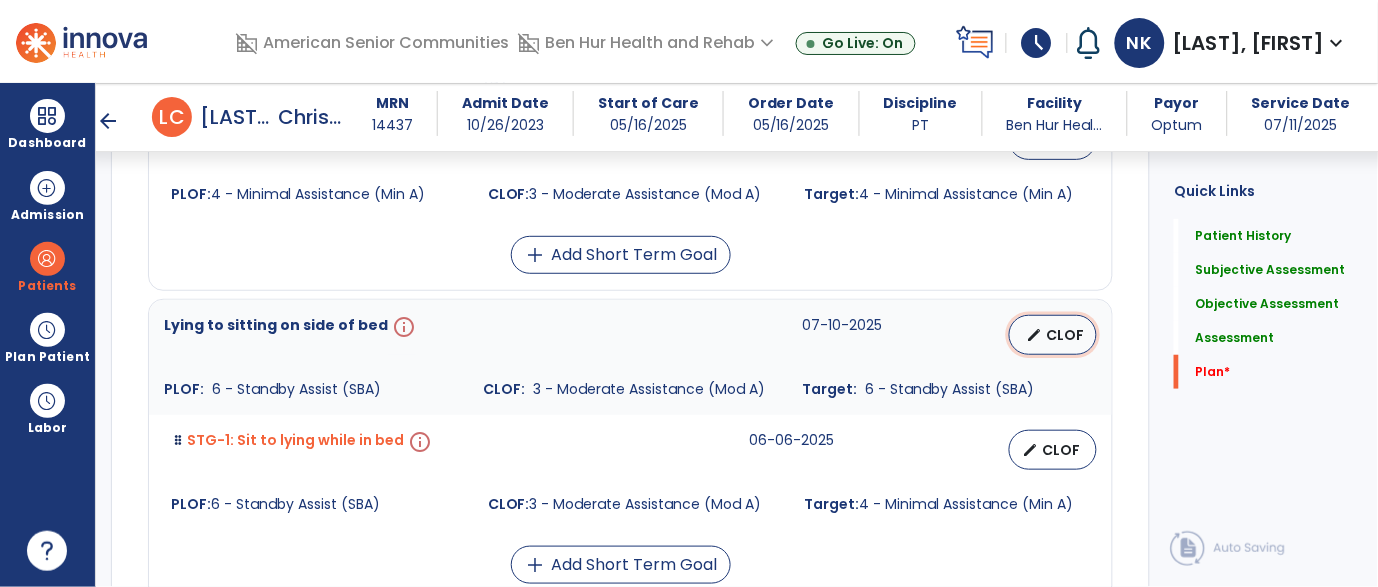 click on "edit" at bounding box center [1034, 335] 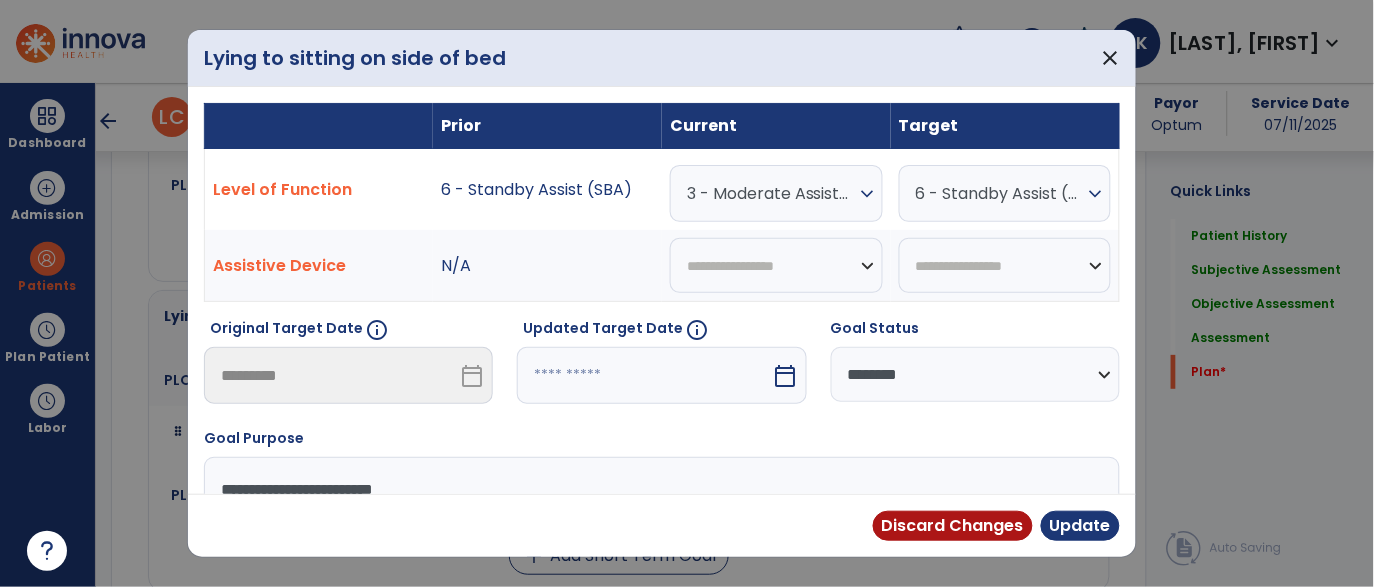 click at bounding box center (644, 375) 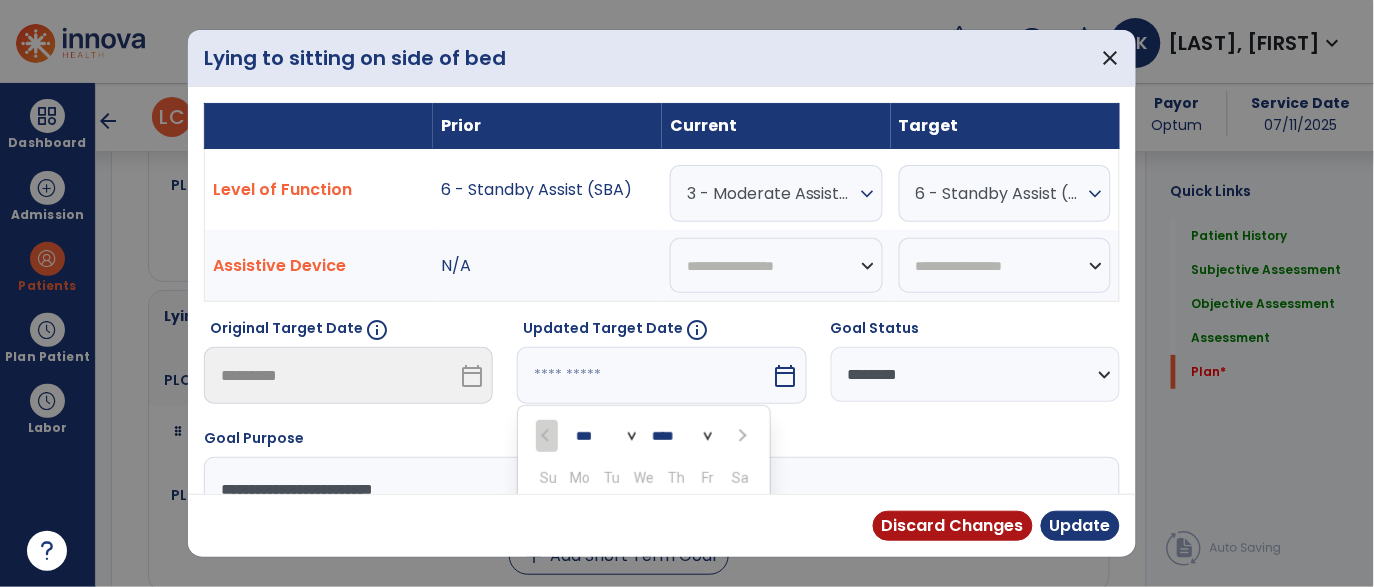 scroll, scrollTop: 4811, scrollLeft: 0, axis: vertical 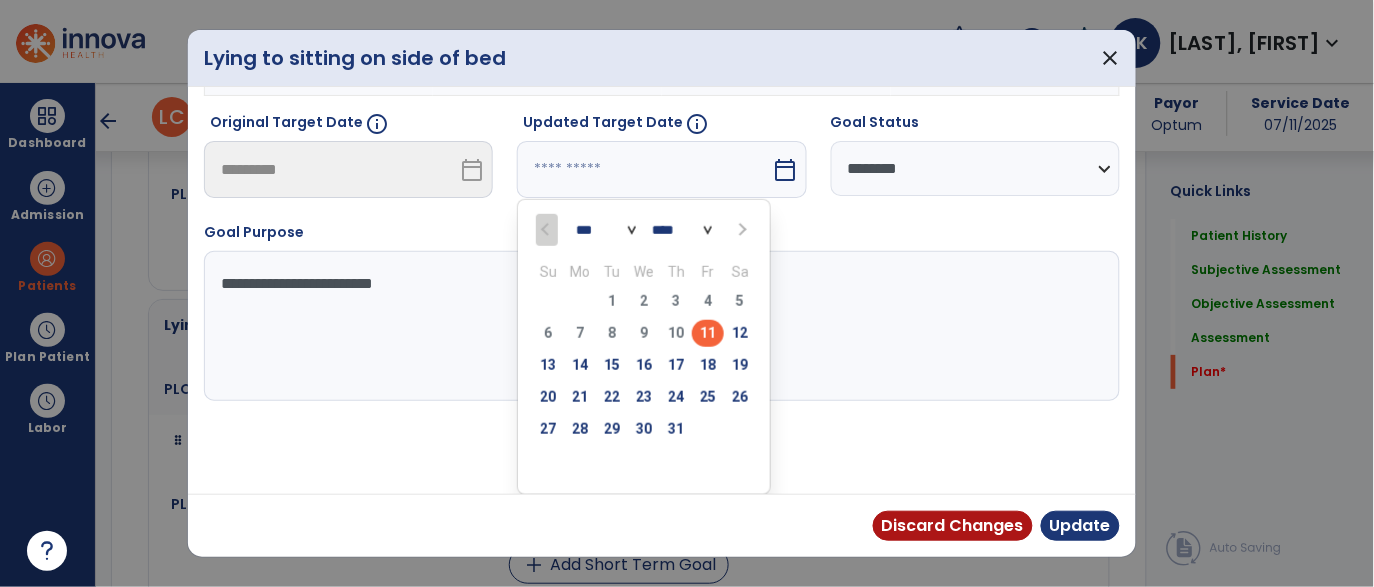 click at bounding box center [740, 229] 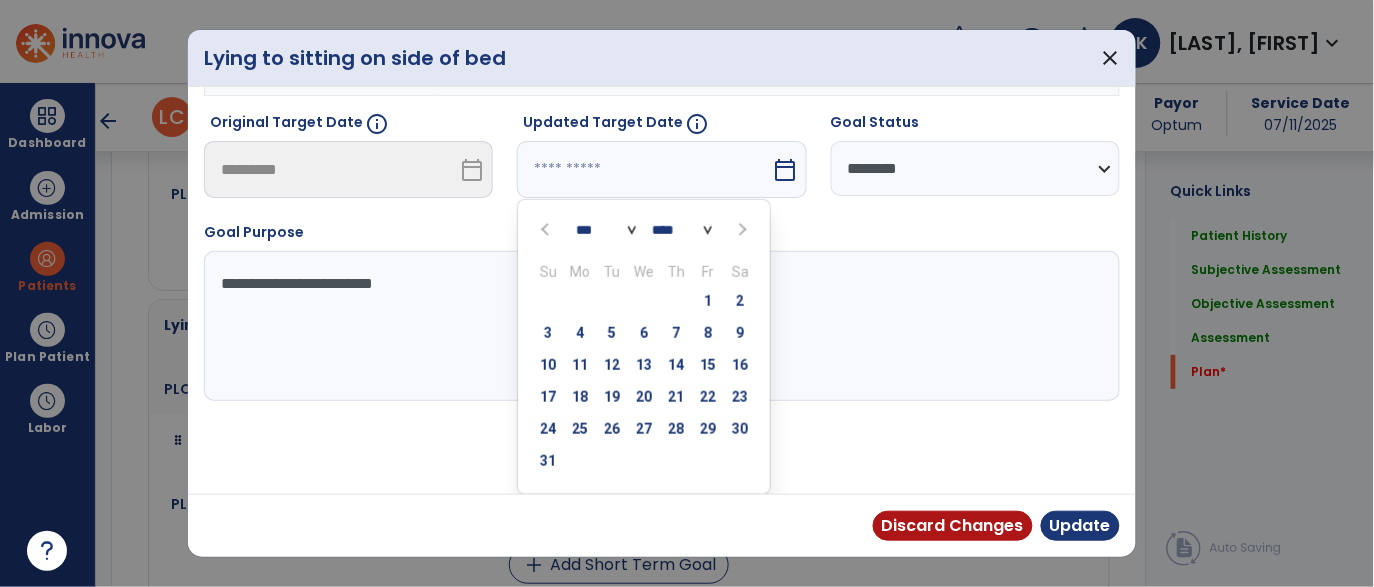 click at bounding box center (740, 229) 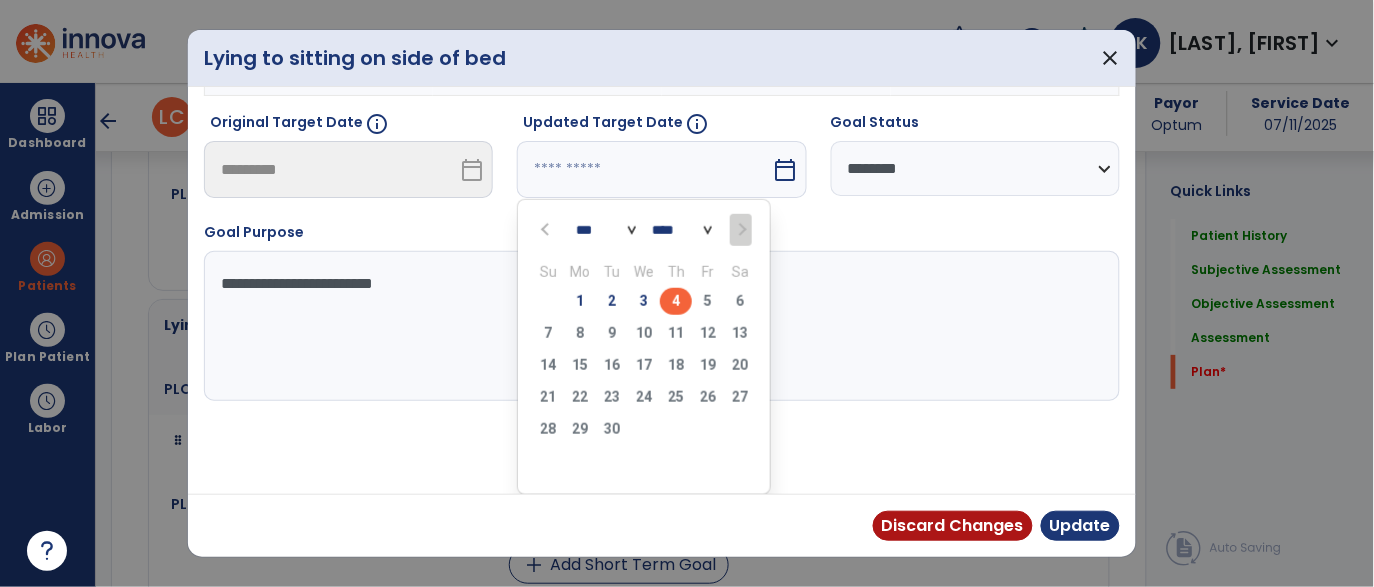 click on "4" at bounding box center (676, 301) 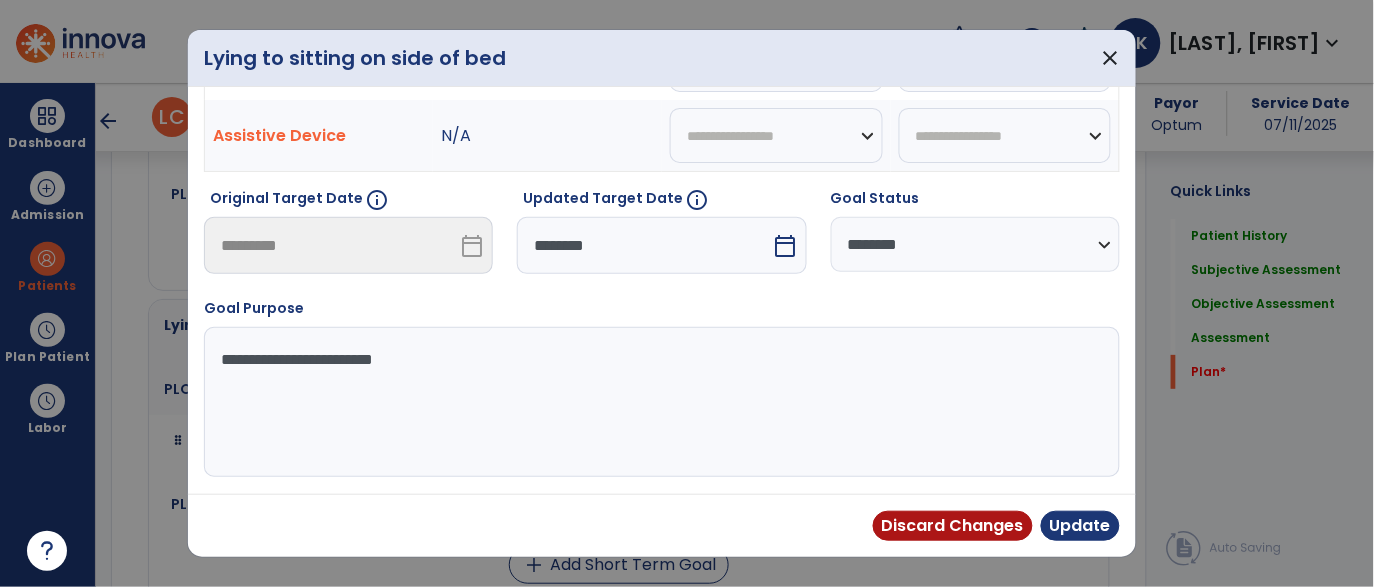 scroll, scrollTop: 129, scrollLeft: 0, axis: vertical 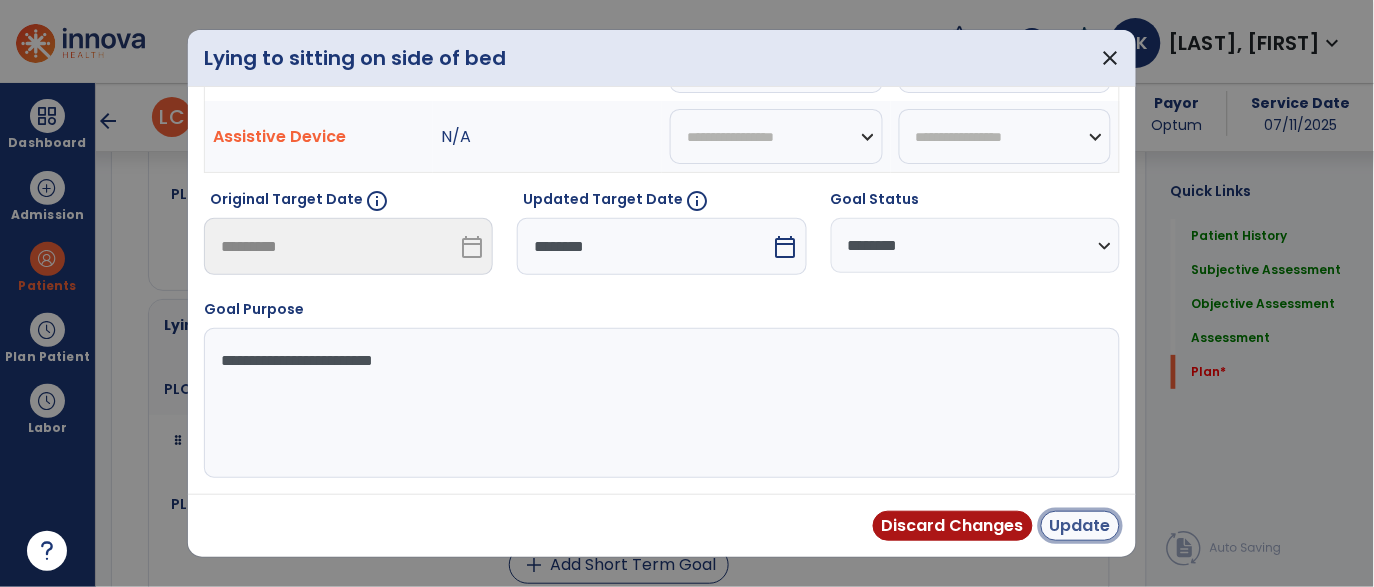 click on "Update" at bounding box center (1080, 526) 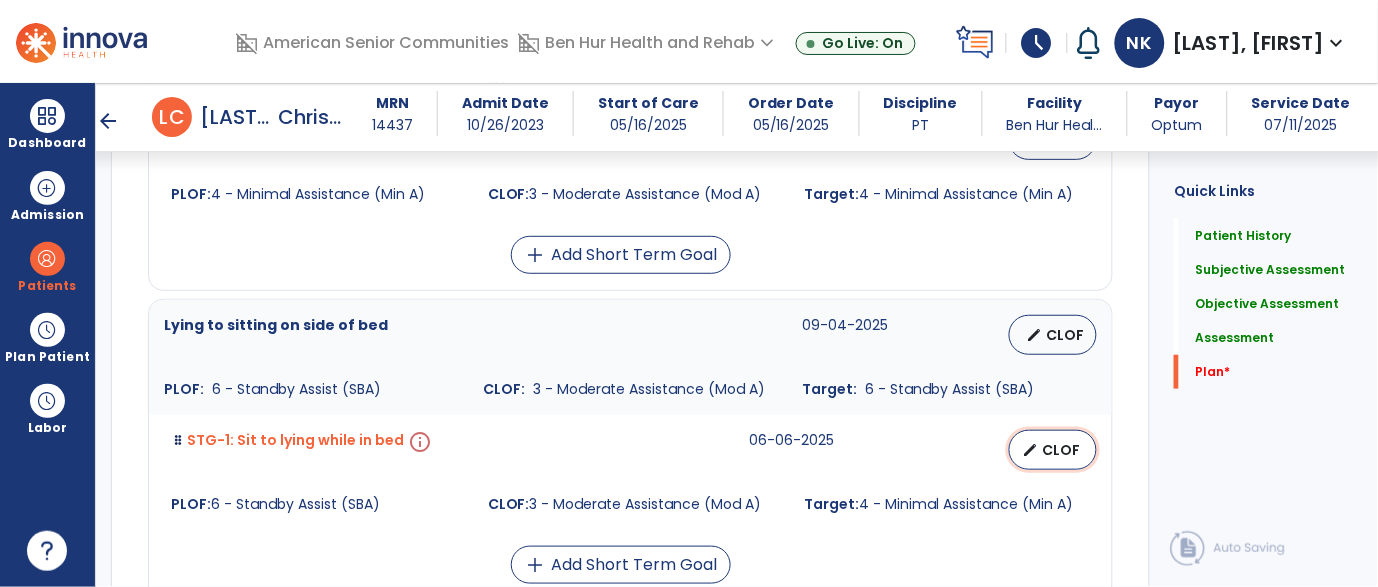 click on "edit   CLOF" at bounding box center (1053, 450) 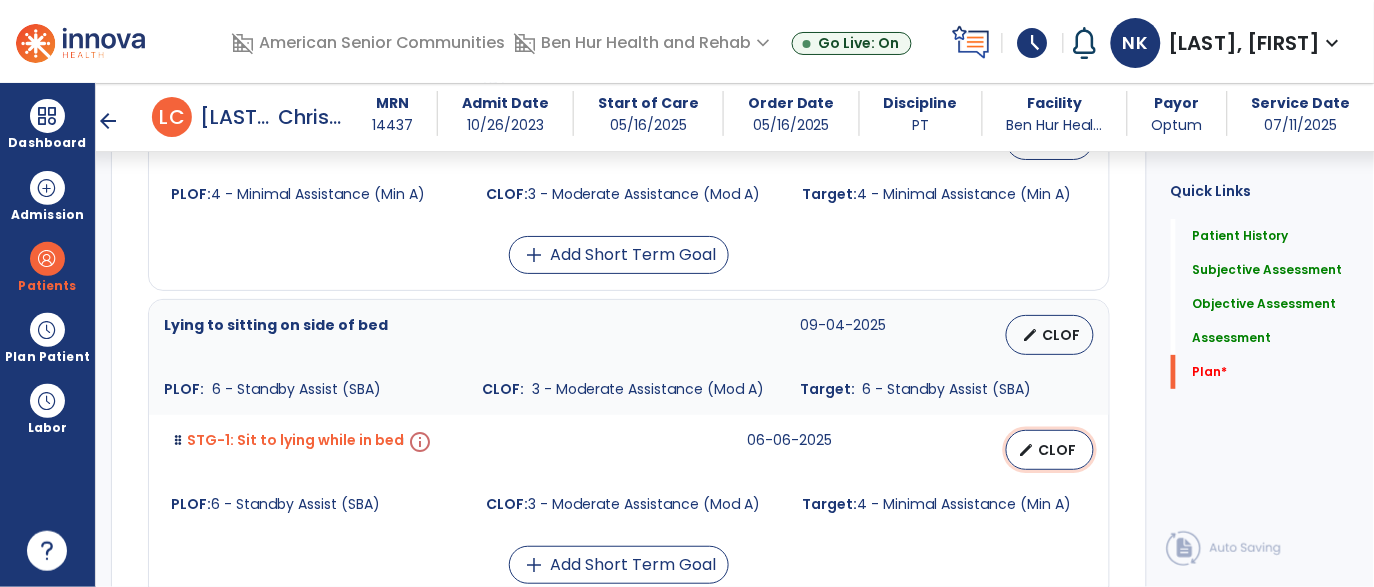 select on "********" 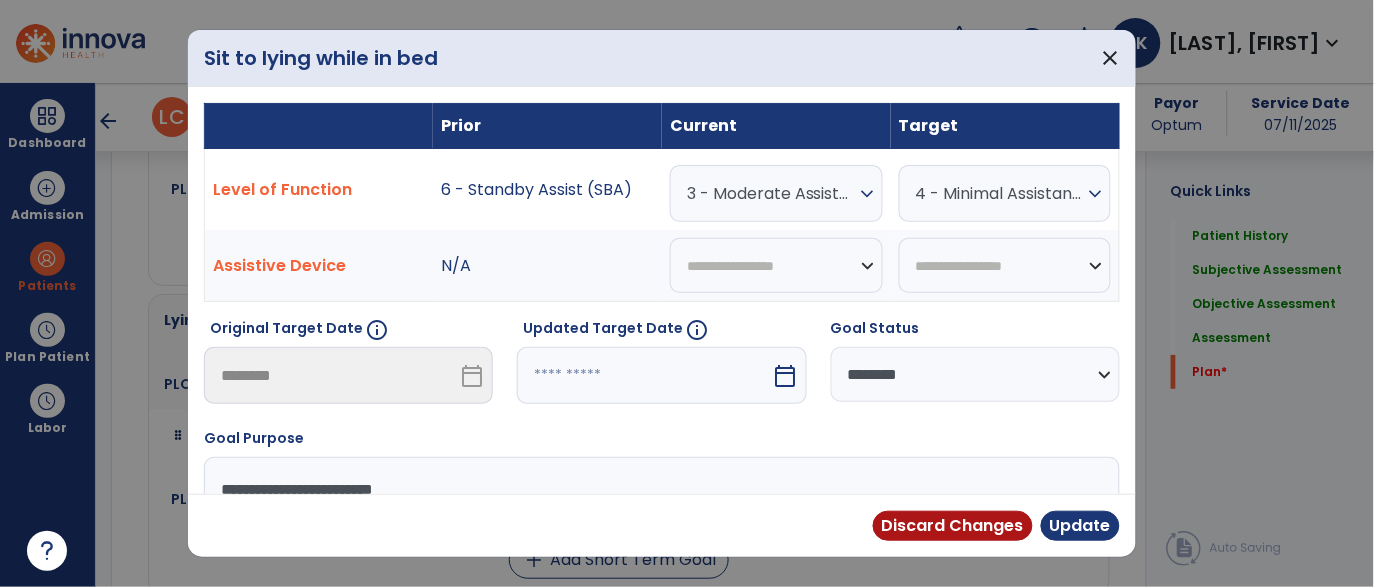 scroll, scrollTop: 4811, scrollLeft: 0, axis: vertical 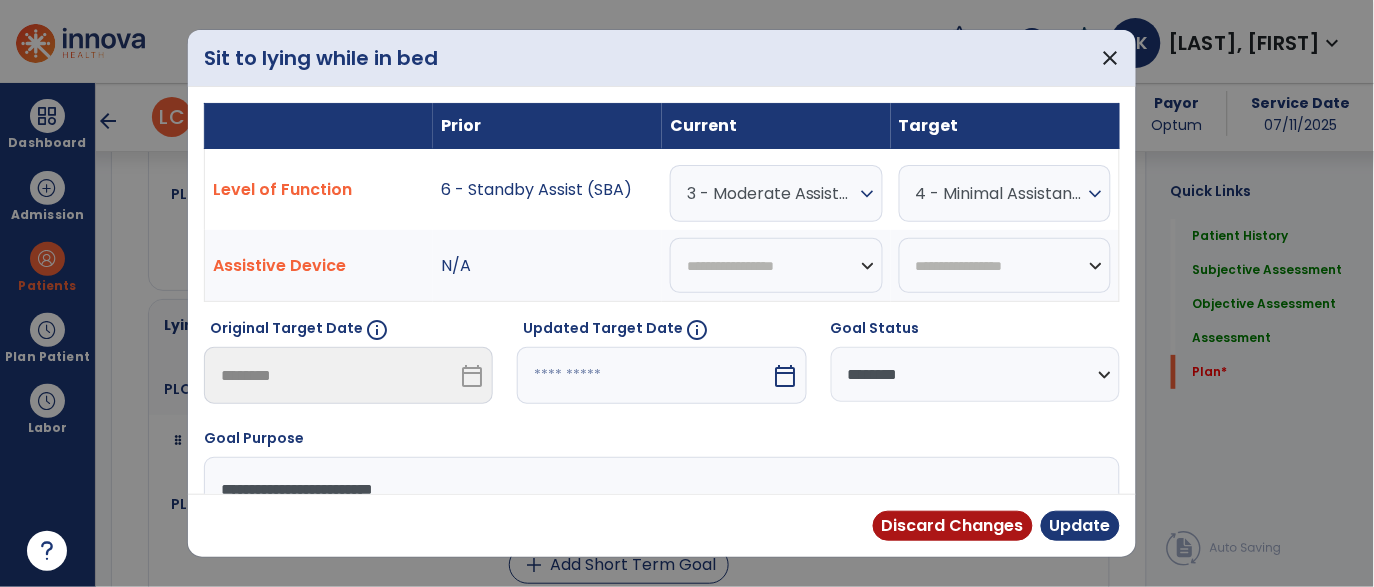 click at bounding box center [644, 375] 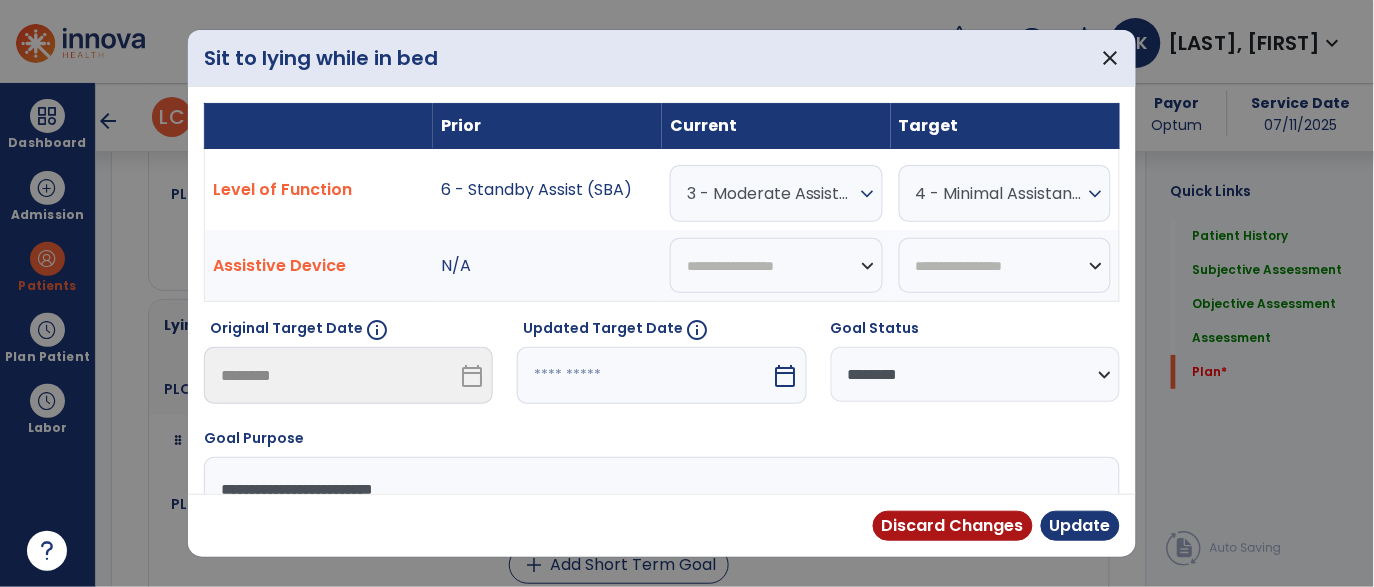 scroll, scrollTop: 206, scrollLeft: 0, axis: vertical 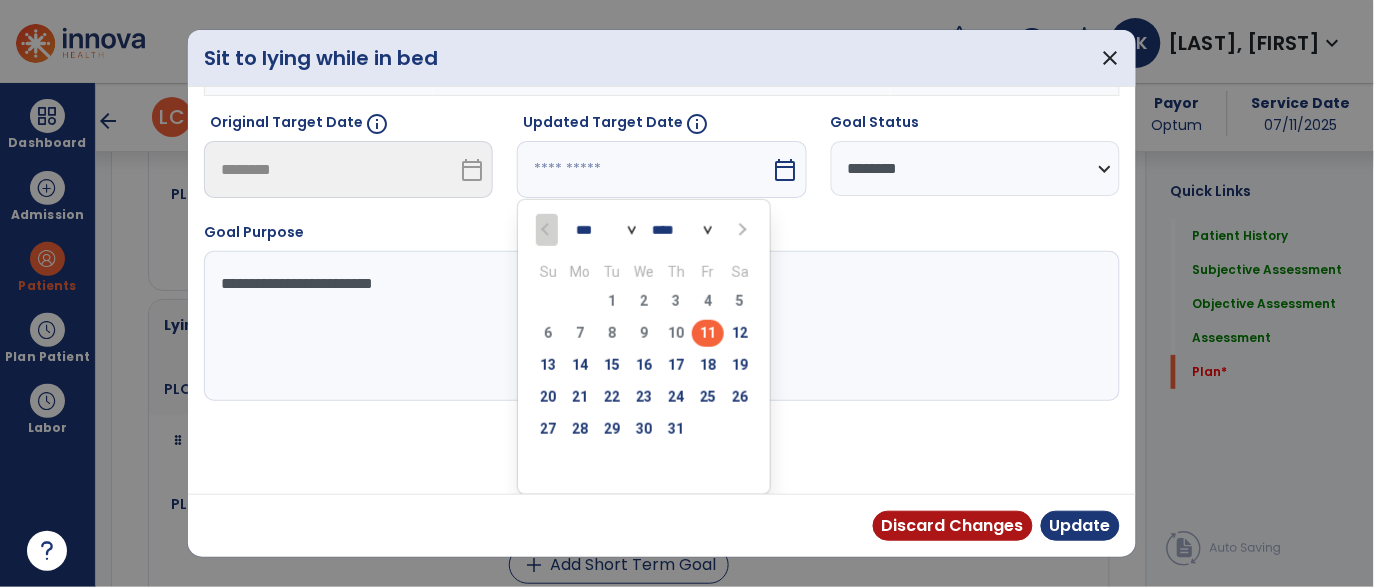 click at bounding box center [742, 230] 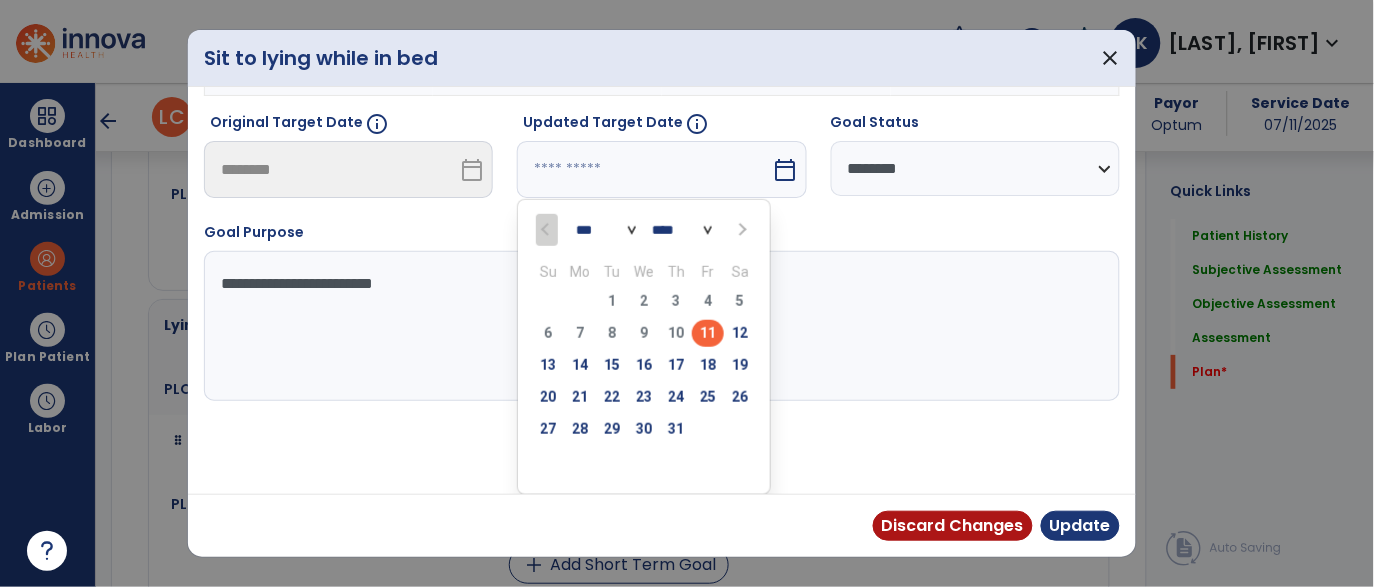 click at bounding box center [742, 230] 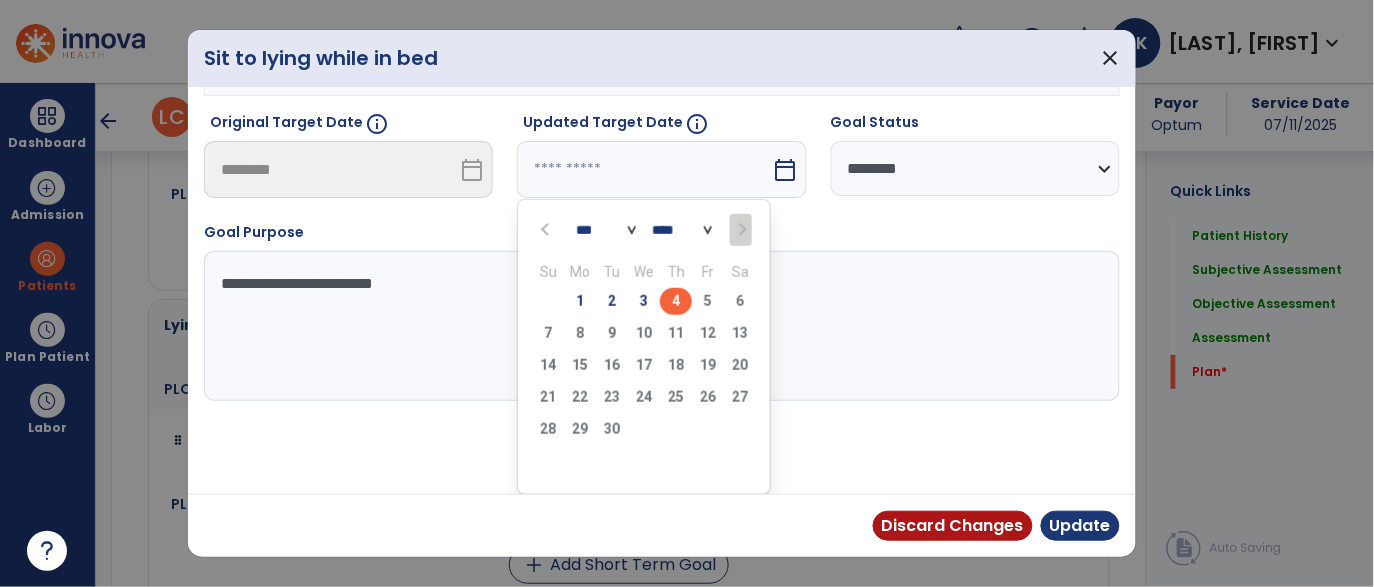 click on "4" at bounding box center (676, 301) 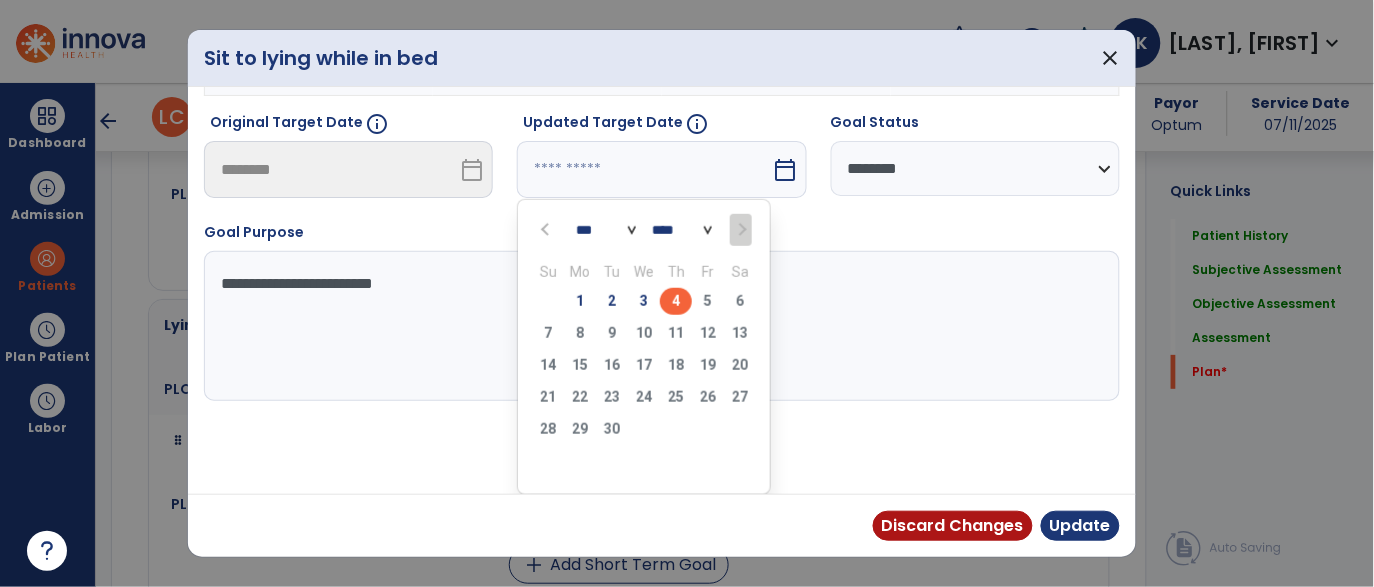 type on "********" 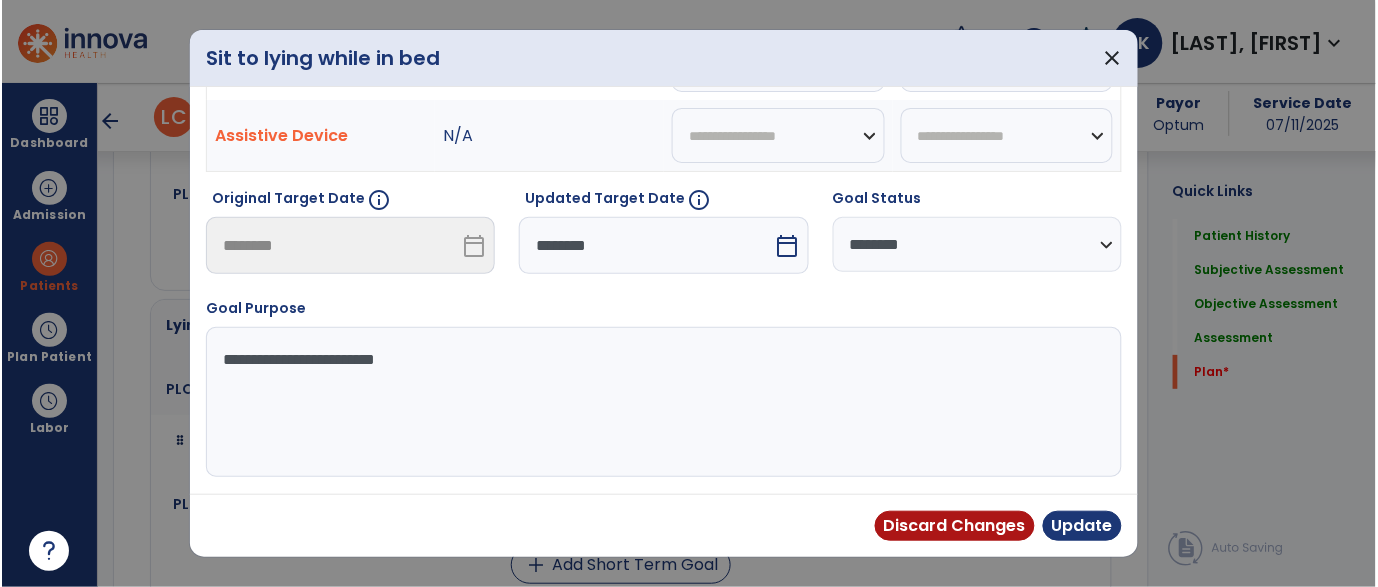 scroll, scrollTop: 129, scrollLeft: 0, axis: vertical 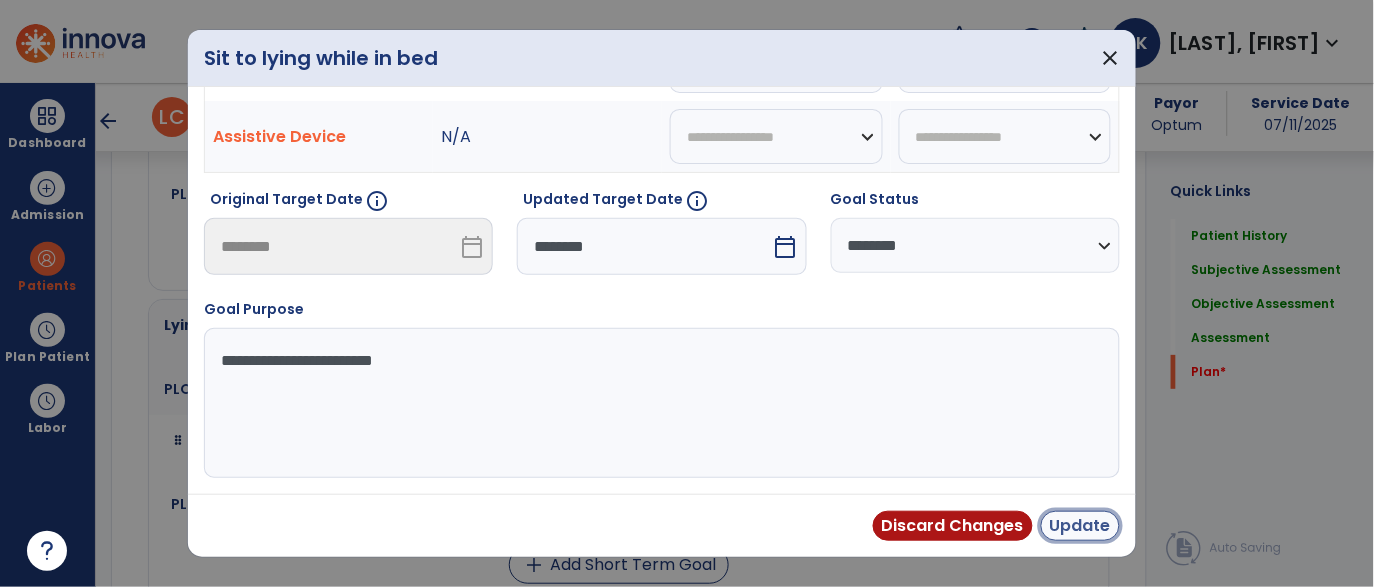 click on "Update" at bounding box center (1080, 526) 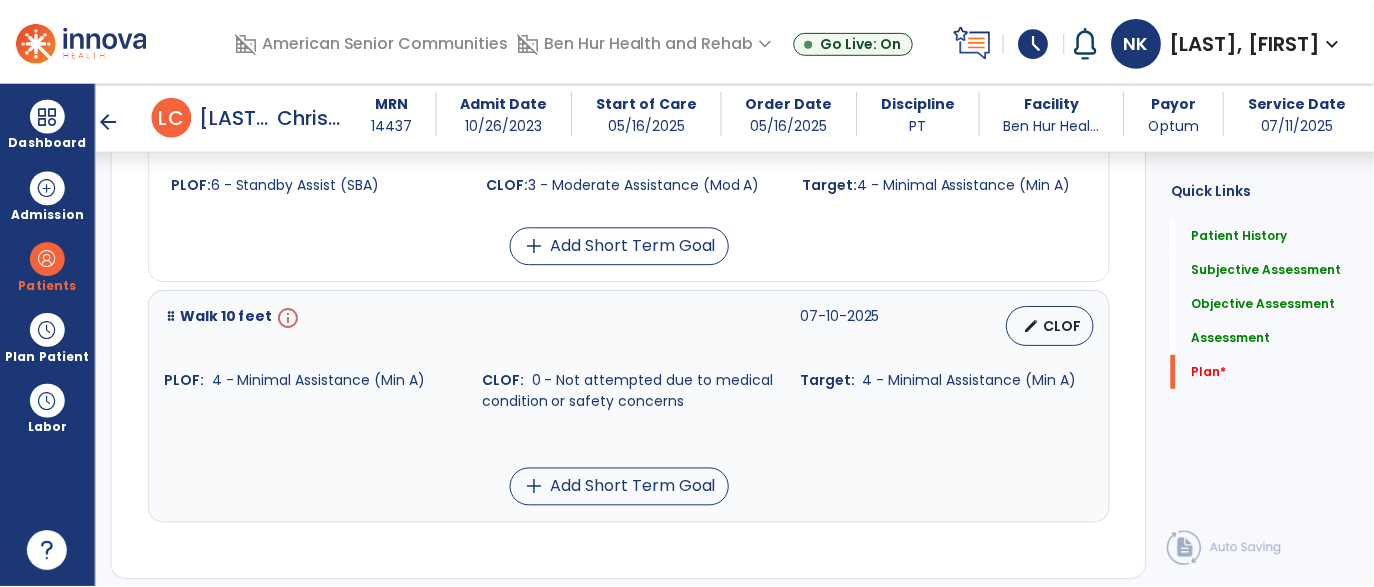 scroll, scrollTop: 5142, scrollLeft: 0, axis: vertical 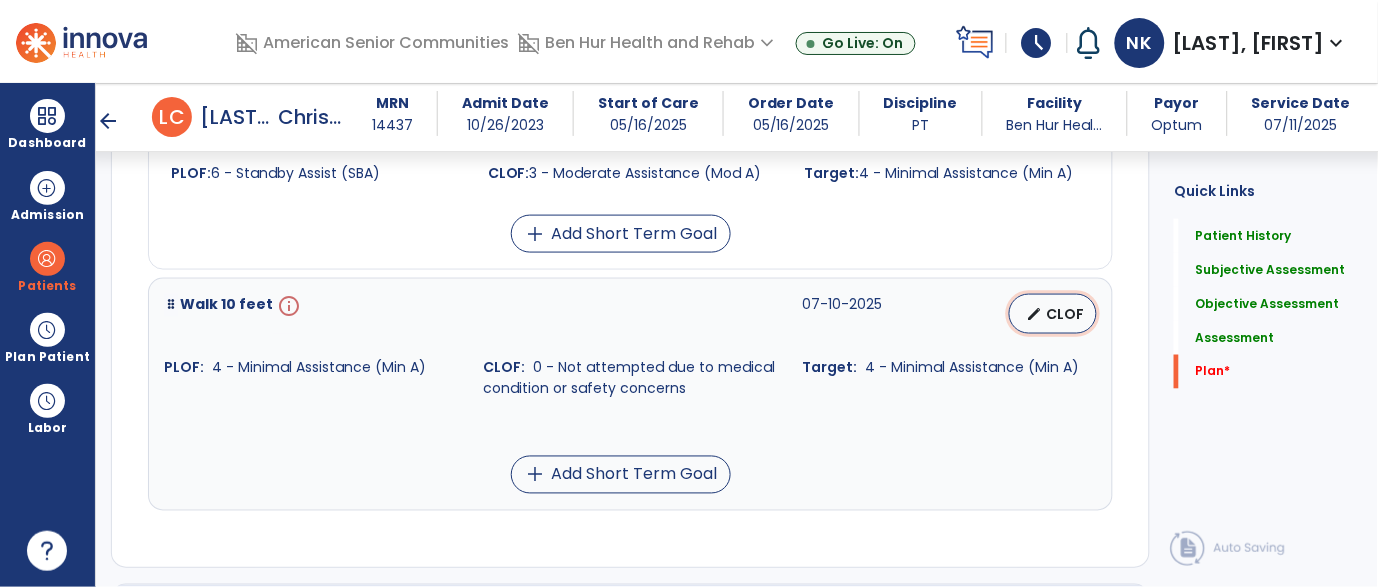 click on "edit" at bounding box center (1034, 314) 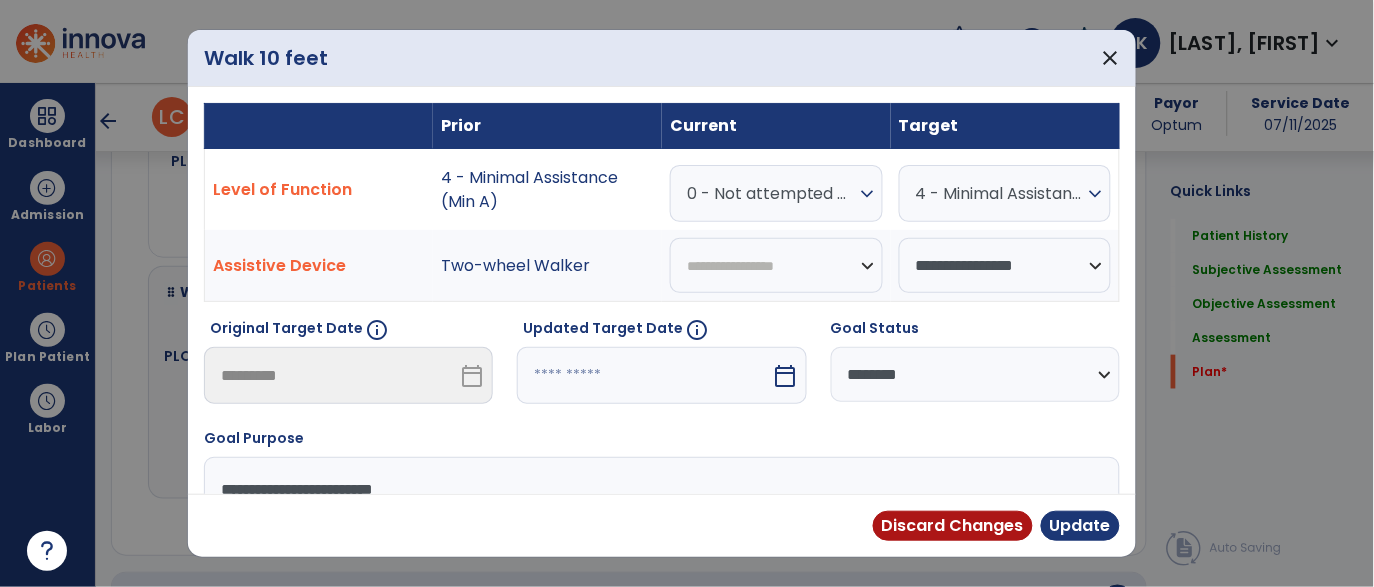 scroll, scrollTop: 5142, scrollLeft: 0, axis: vertical 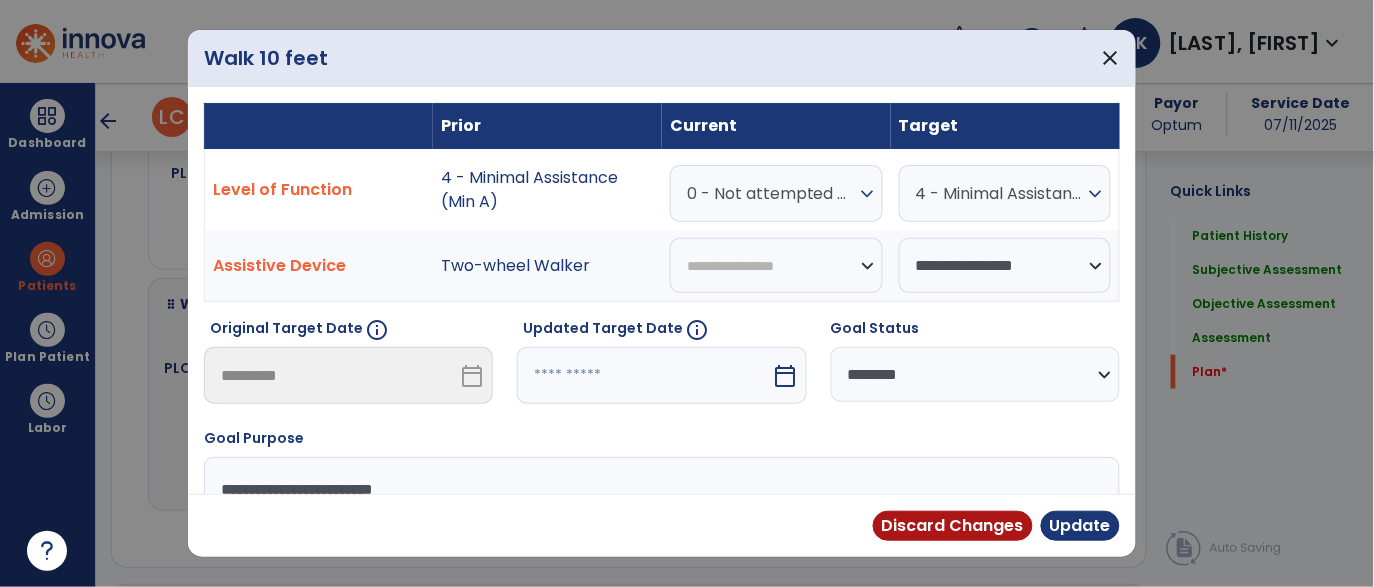 click at bounding box center [644, 375] 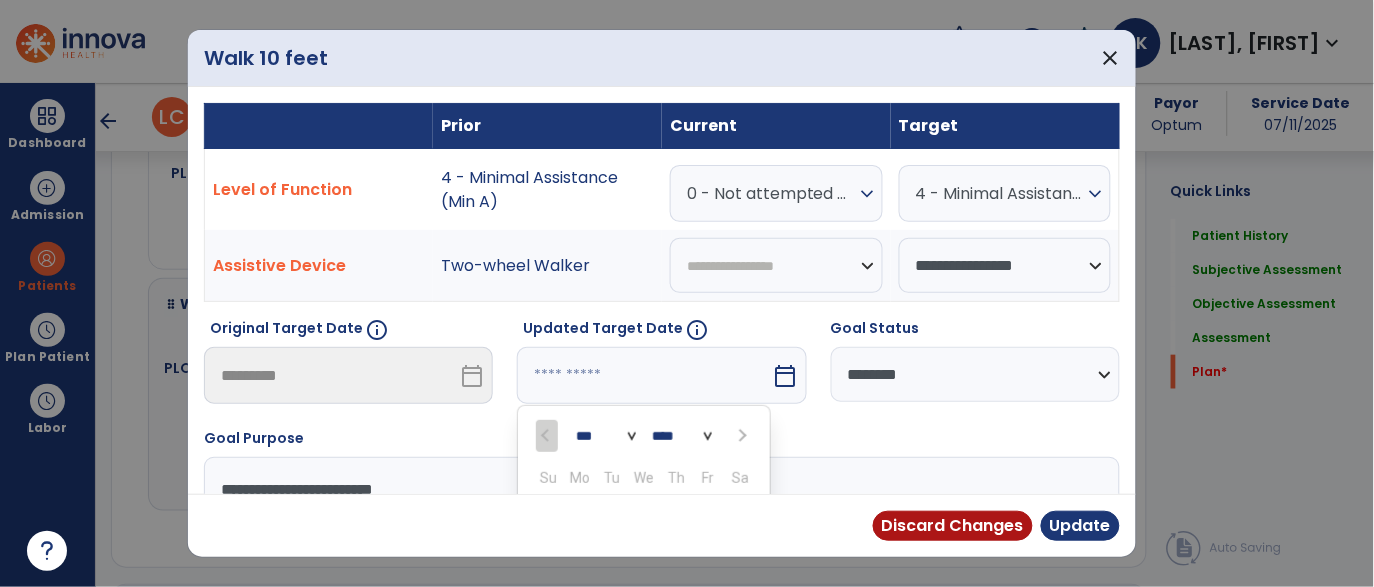 scroll, scrollTop: 206, scrollLeft: 0, axis: vertical 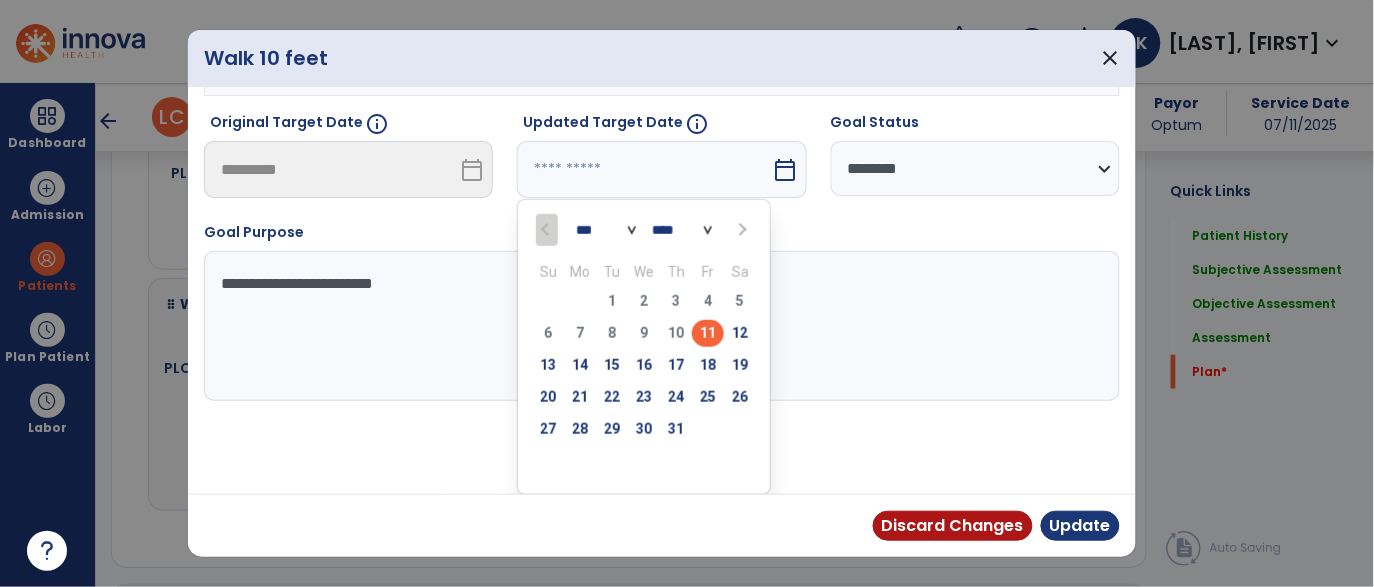 click at bounding box center (740, 229) 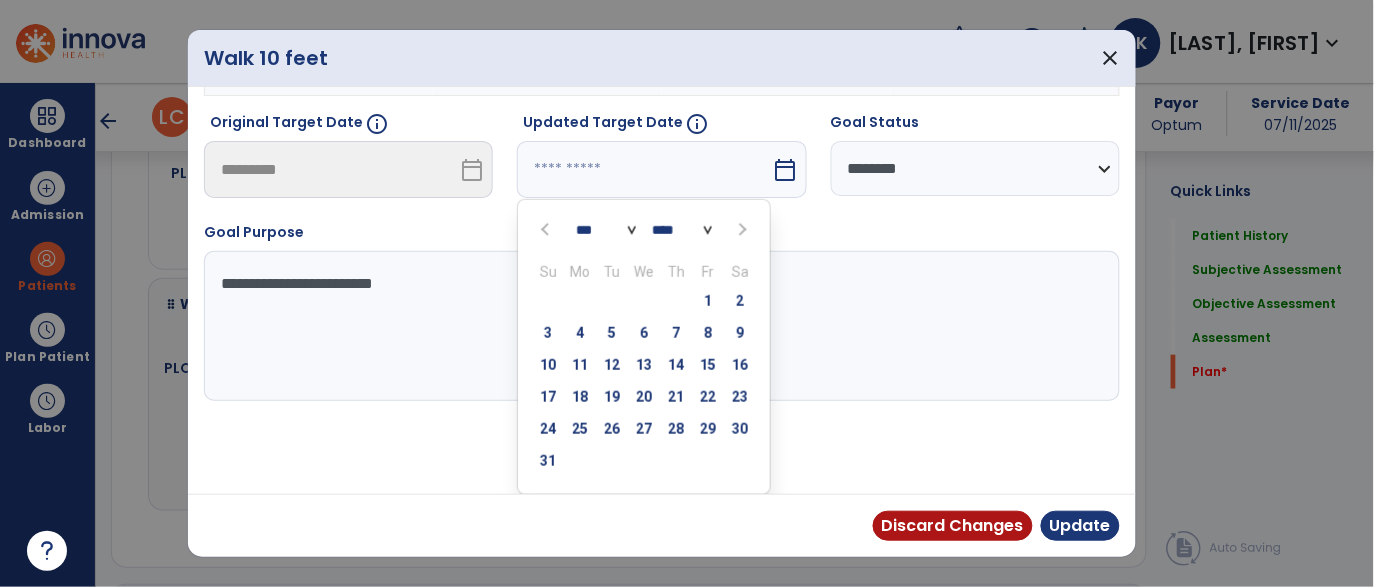 click at bounding box center [740, 229] 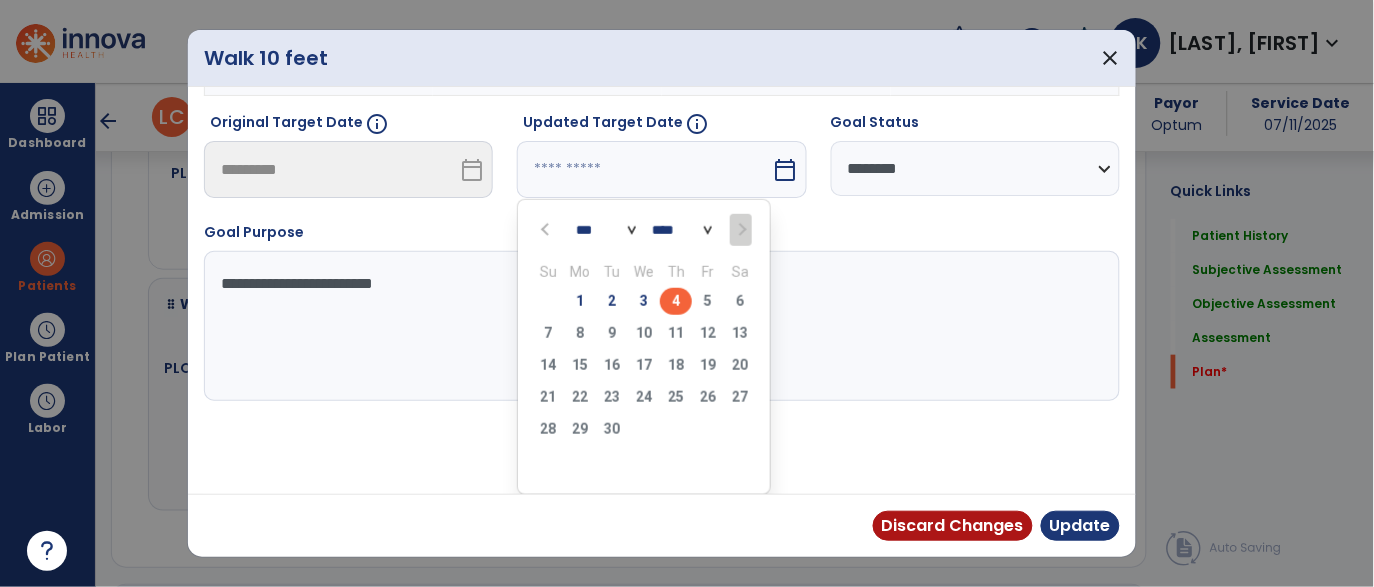 click on "4" at bounding box center [676, 301] 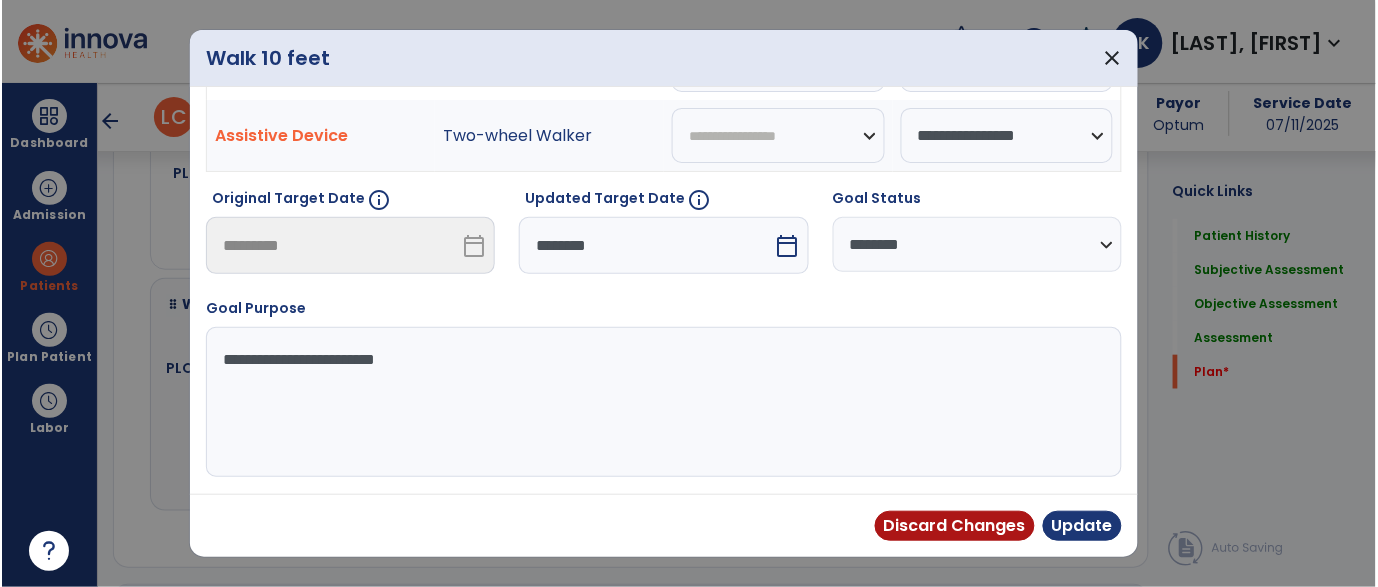 scroll, scrollTop: 129, scrollLeft: 0, axis: vertical 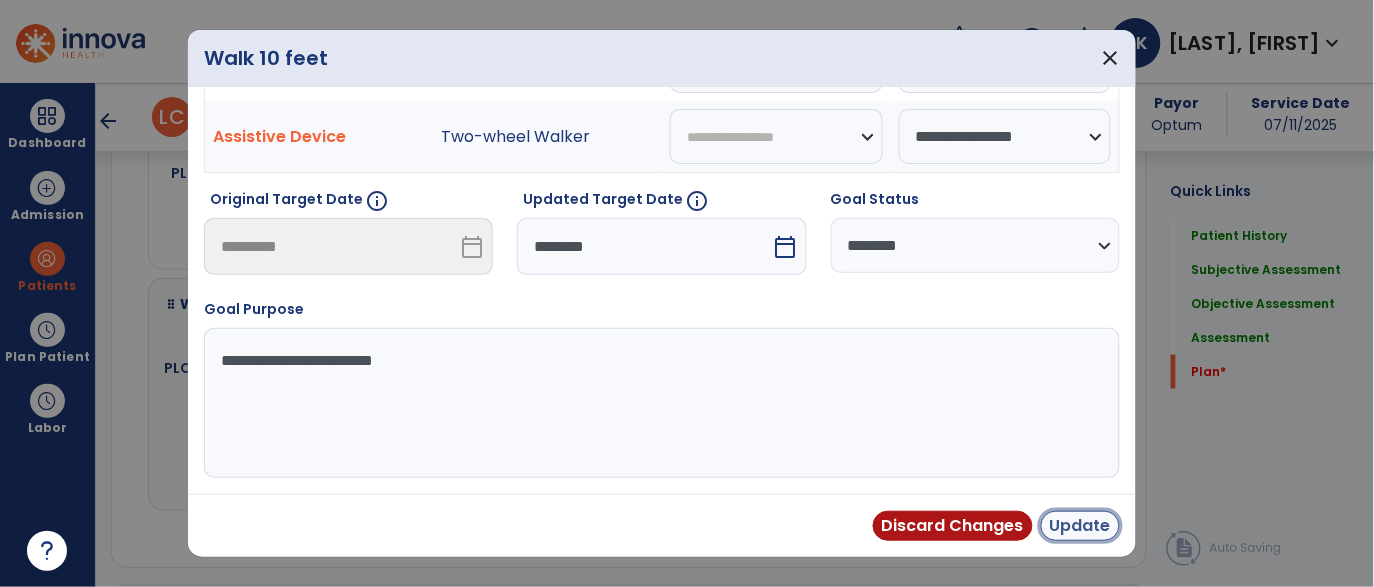 click on "Update" at bounding box center (1080, 526) 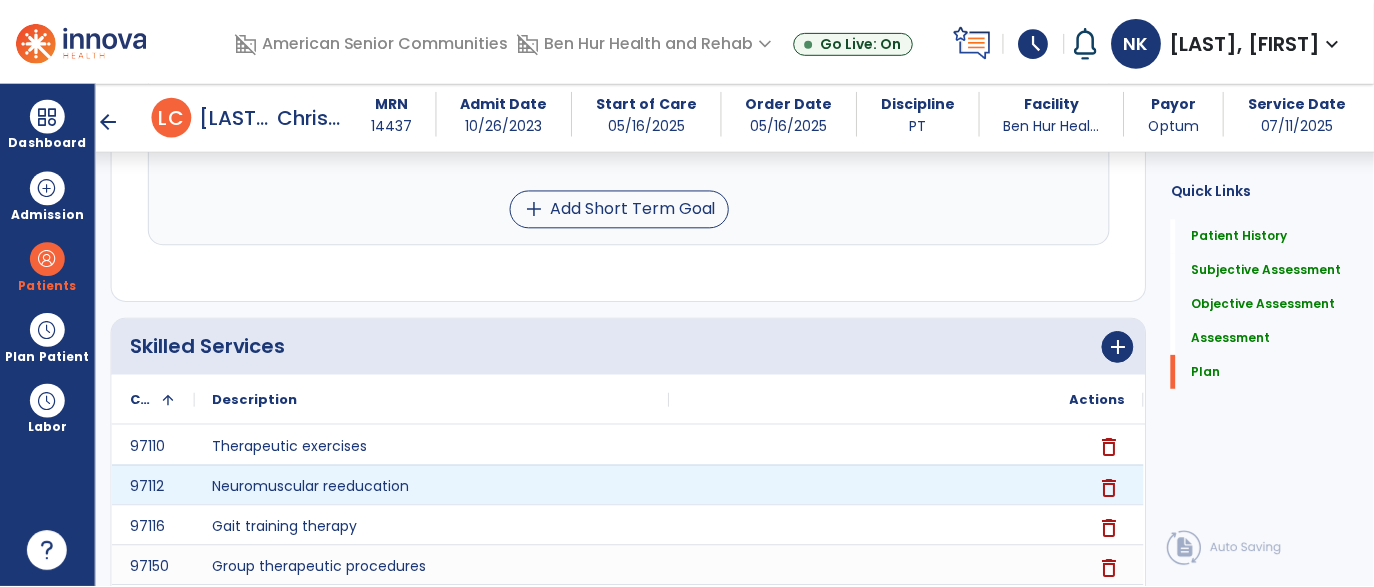 scroll, scrollTop: 5539, scrollLeft: 0, axis: vertical 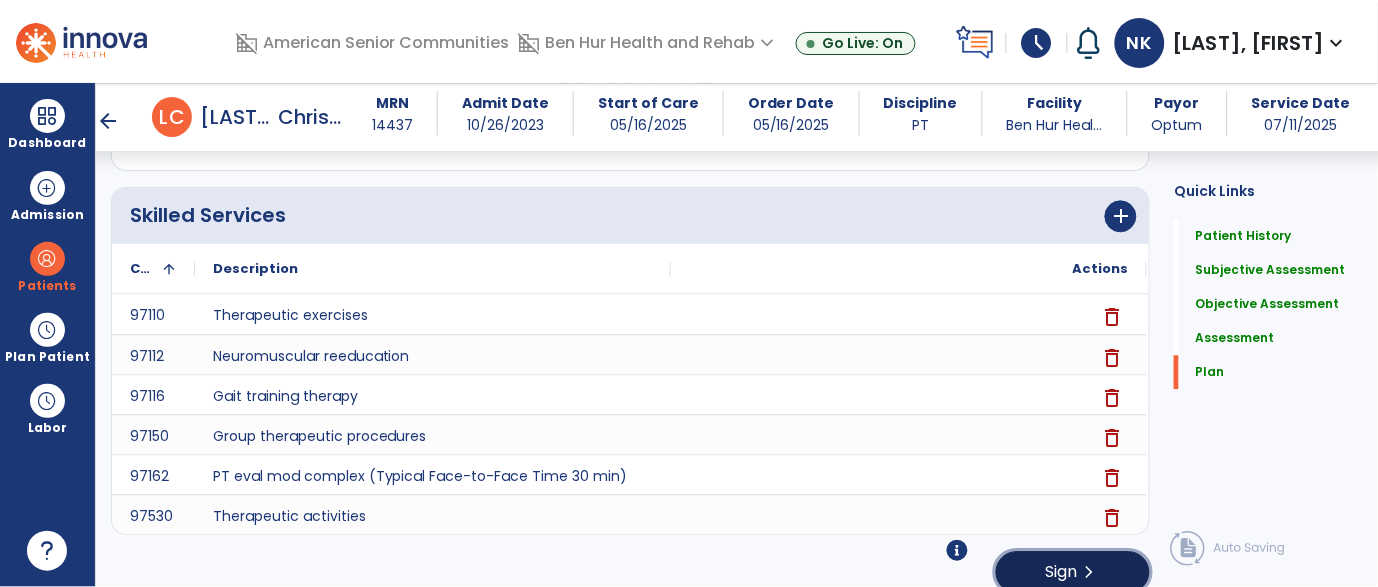 click on "Sign" 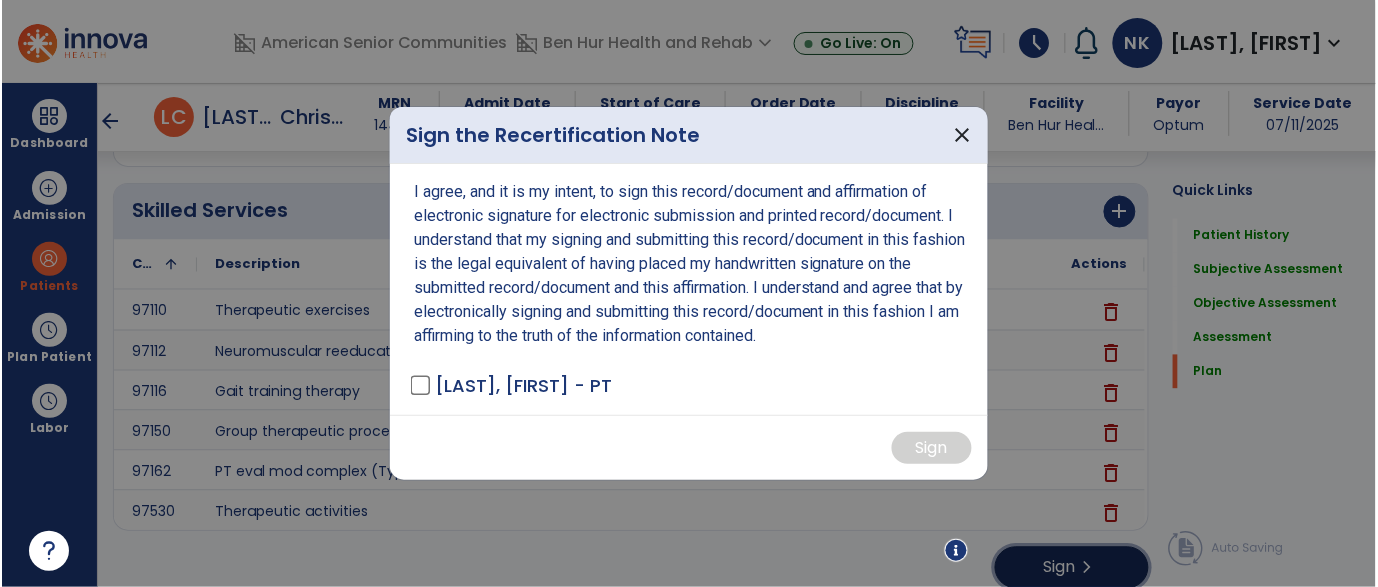 scroll, scrollTop: 5539, scrollLeft: 0, axis: vertical 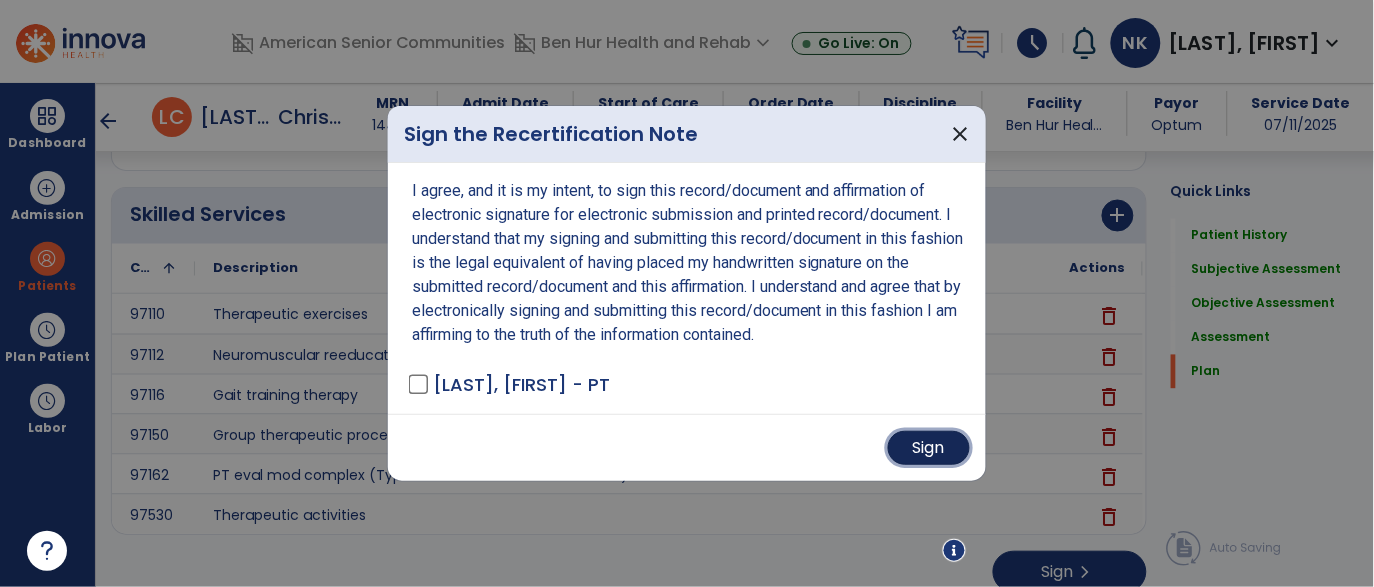 click on "Sign" at bounding box center [929, 448] 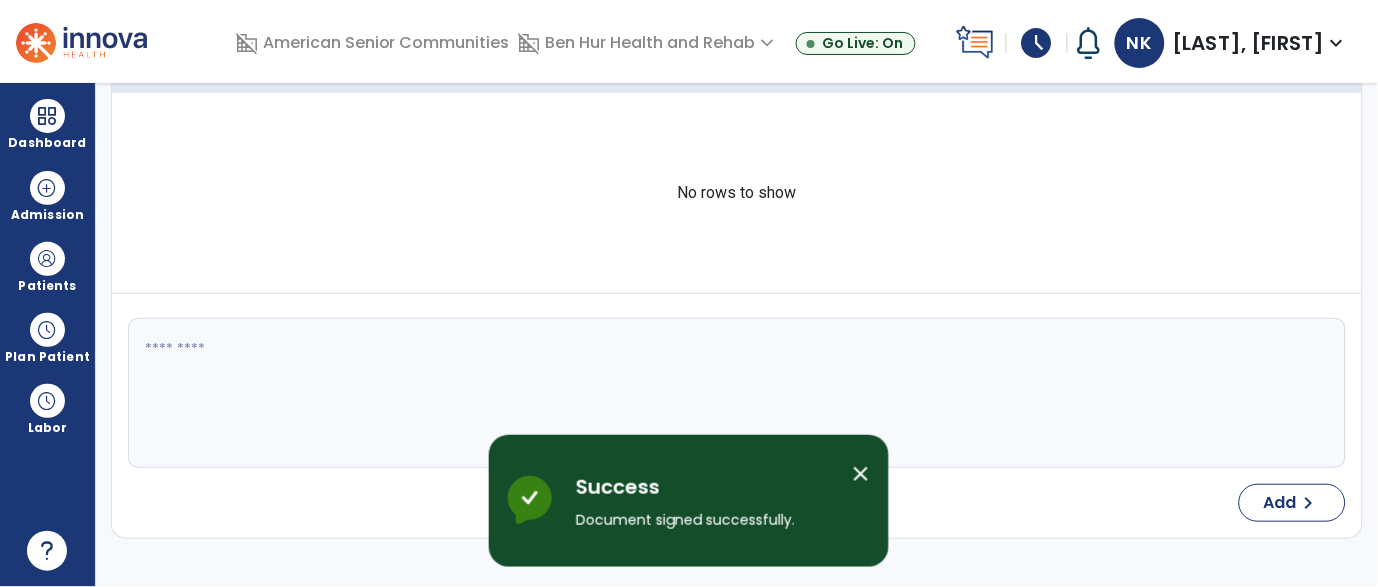 scroll, scrollTop: 0, scrollLeft: 0, axis: both 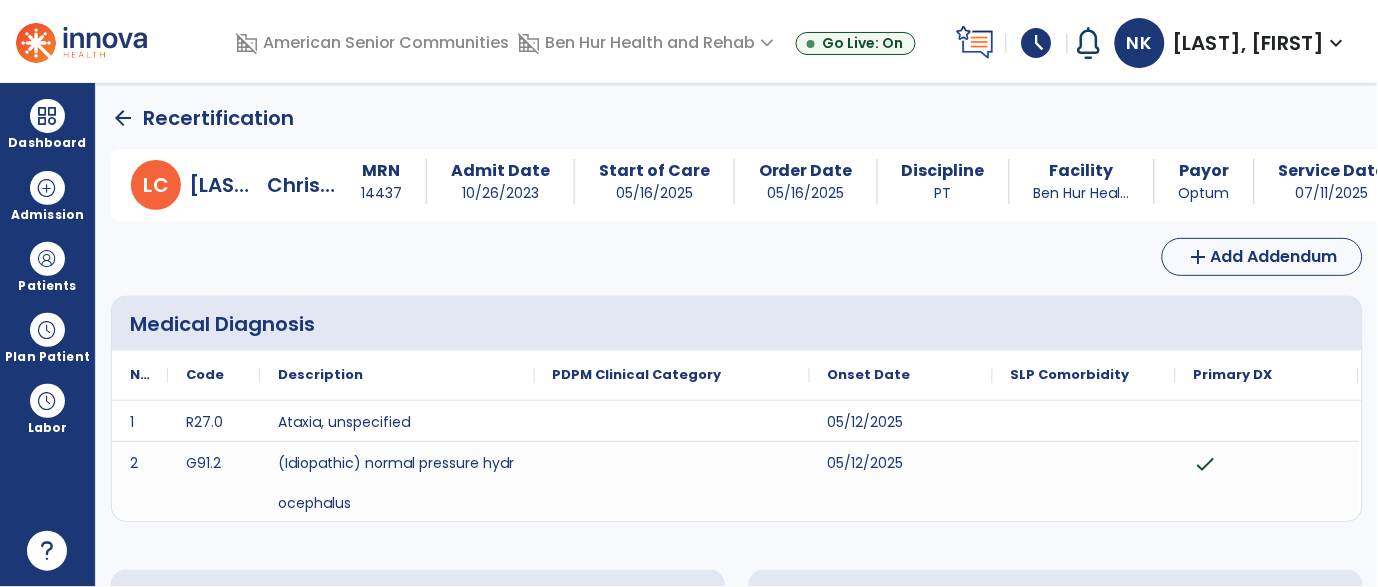 click on "arrow_back" 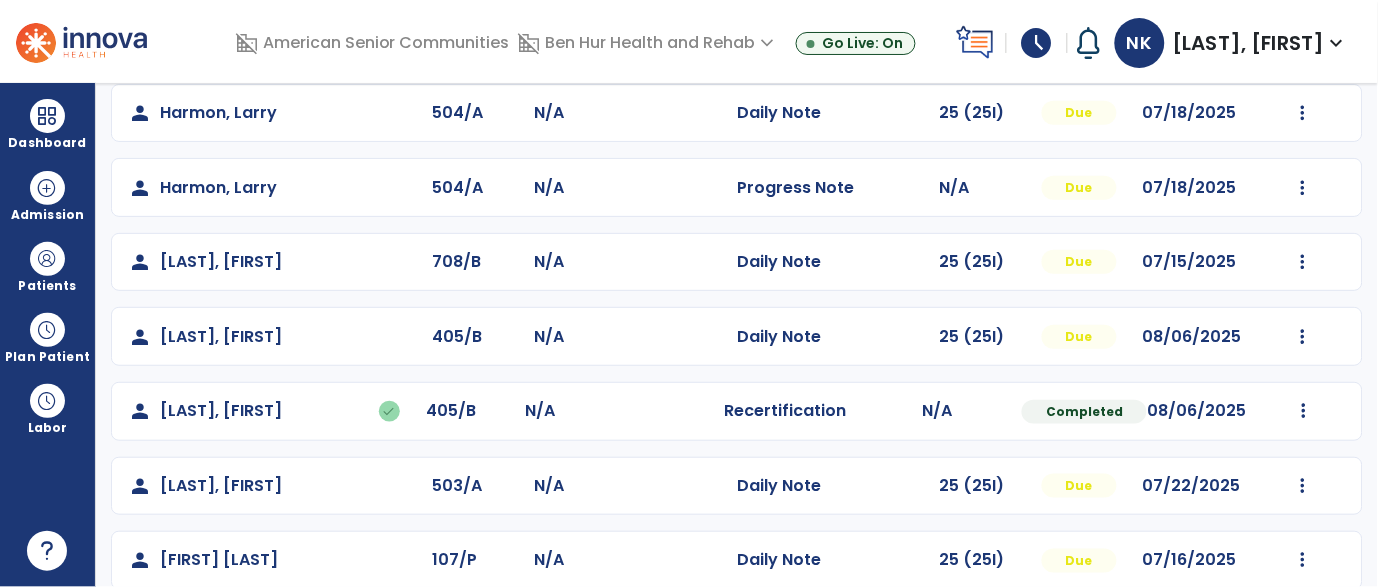 scroll, scrollTop: 259, scrollLeft: 0, axis: vertical 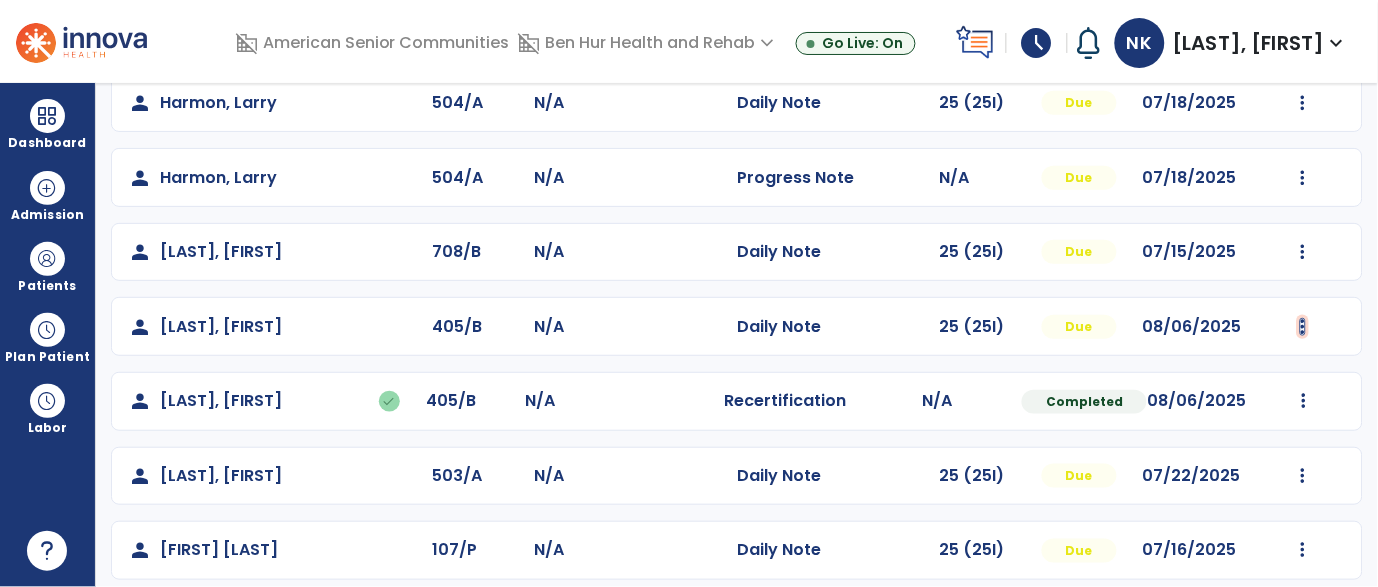 click at bounding box center [1303, 103] 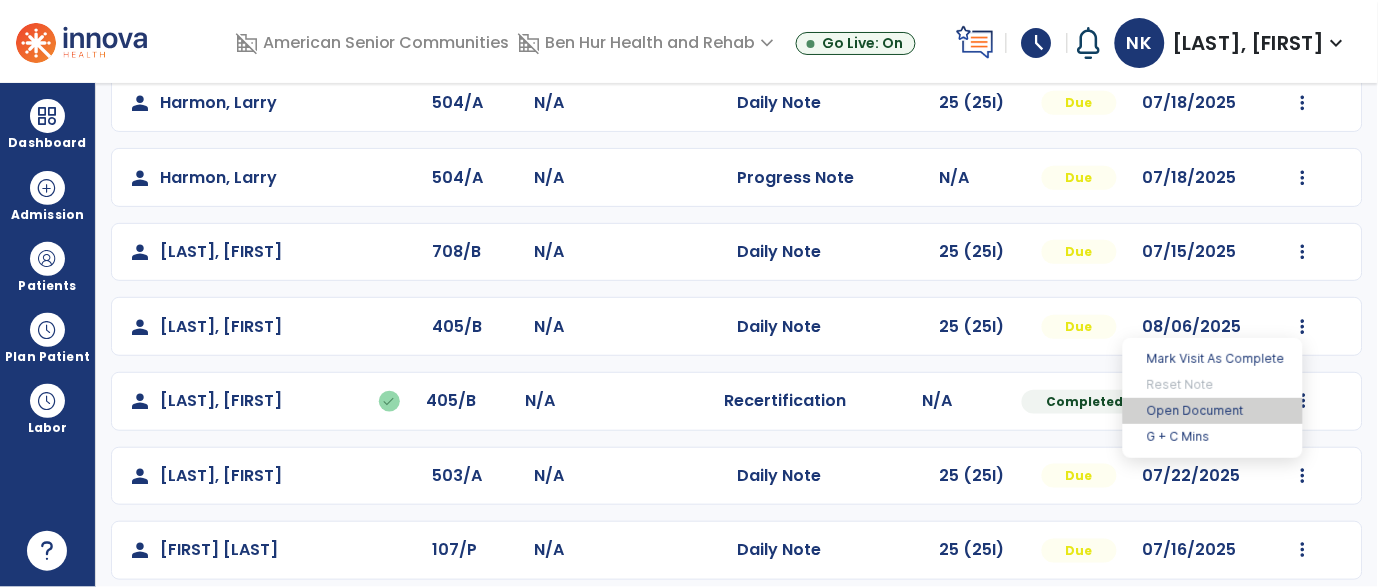 click on "Open Document" at bounding box center [1213, 411] 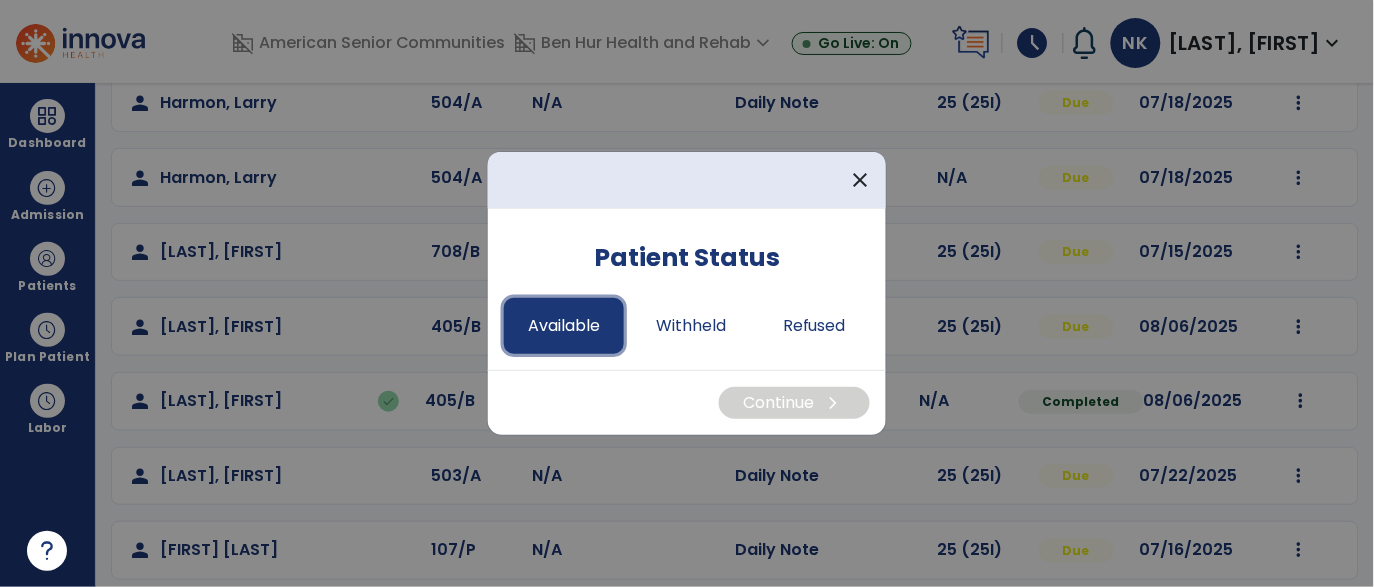 click on "Available" at bounding box center (564, 326) 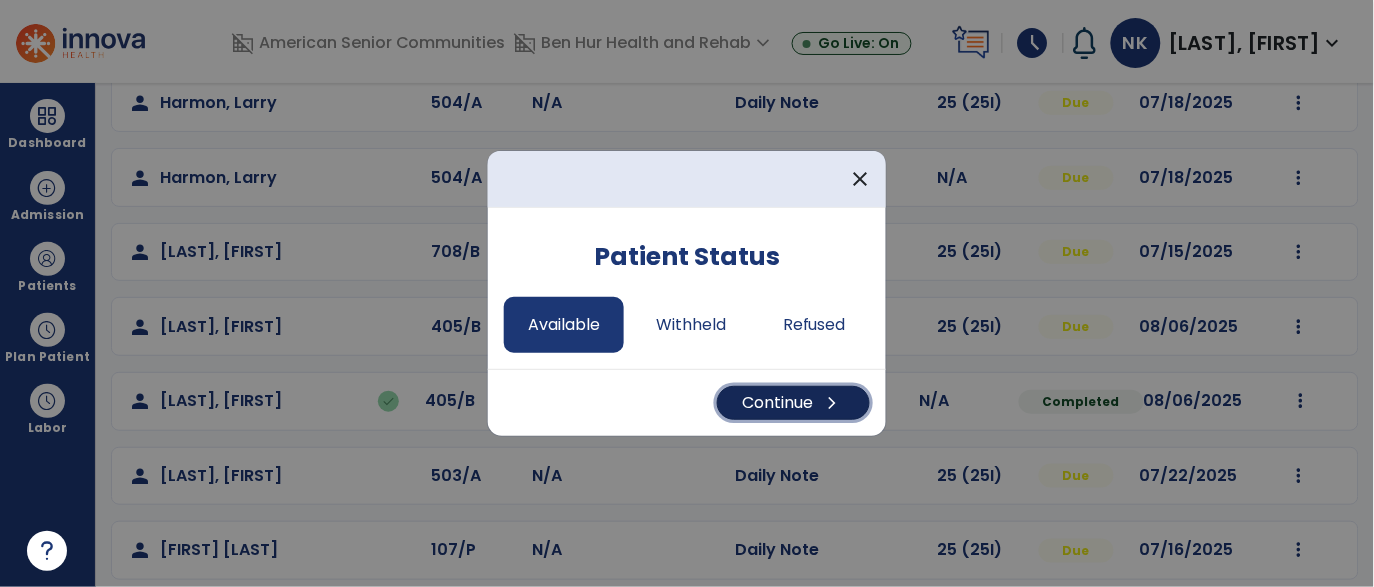 click on "Continue   chevron_right" at bounding box center (793, 403) 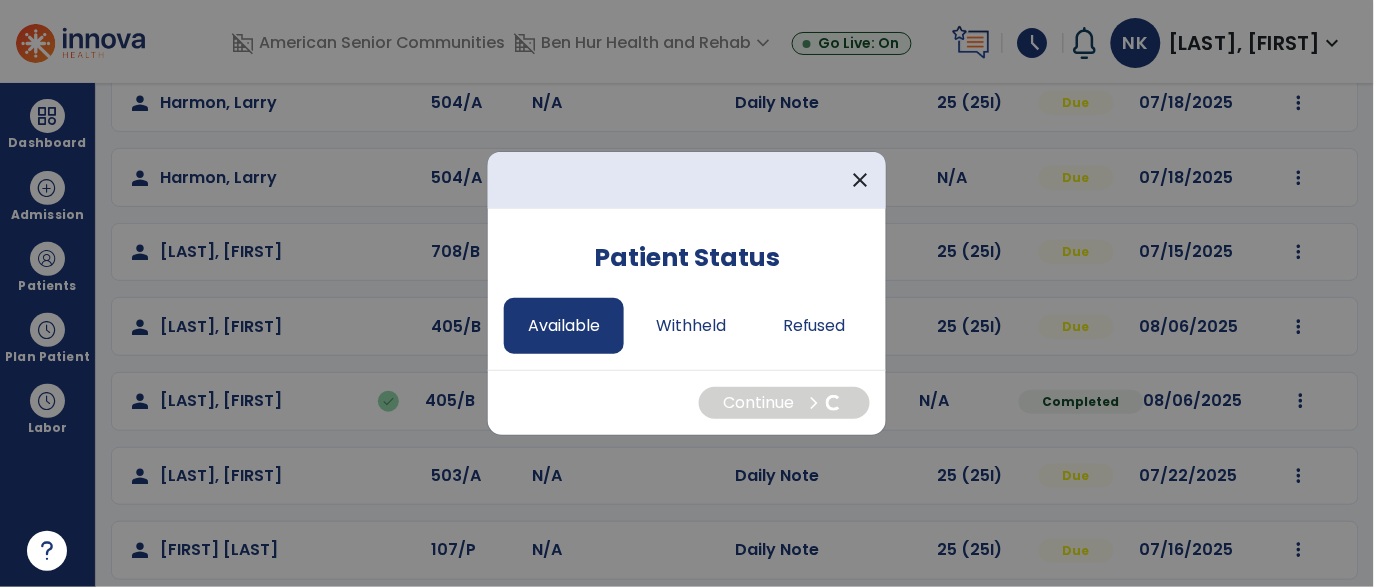 select on "*" 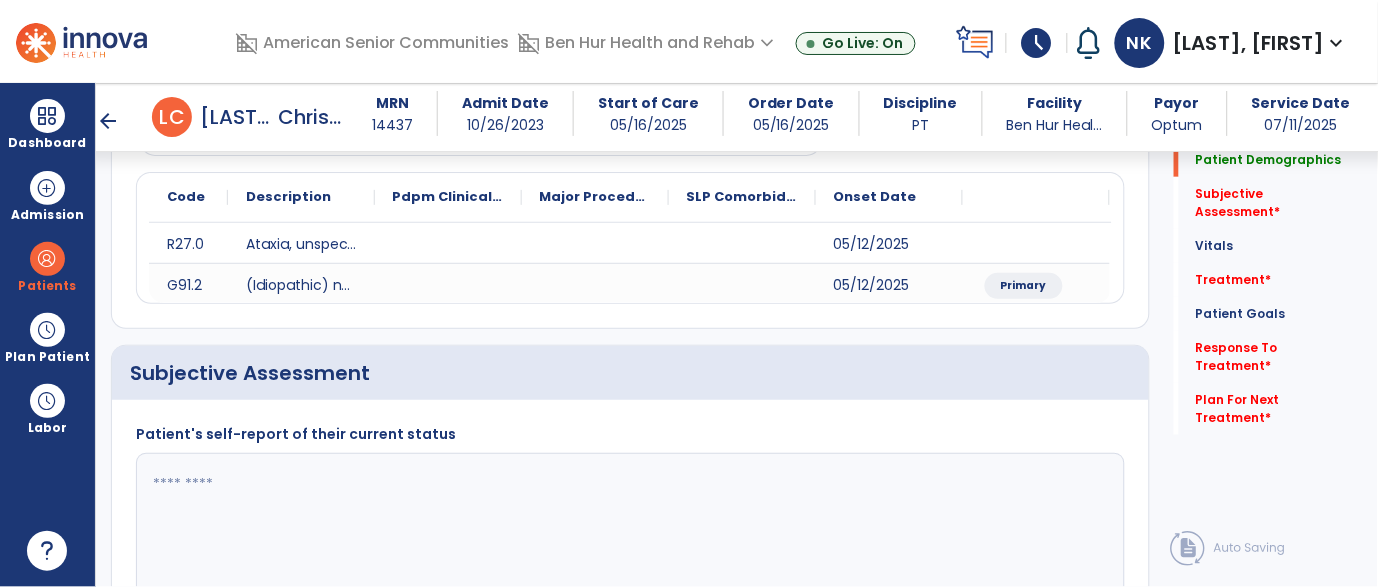 scroll, scrollTop: 224, scrollLeft: 0, axis: vertical 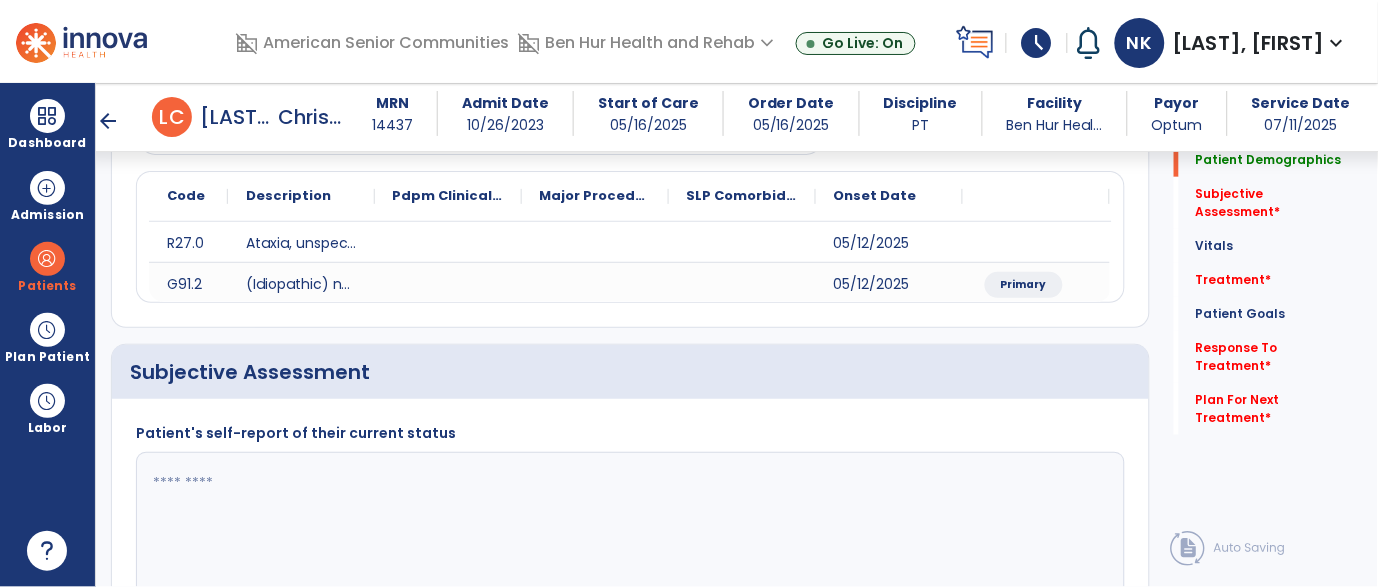 click 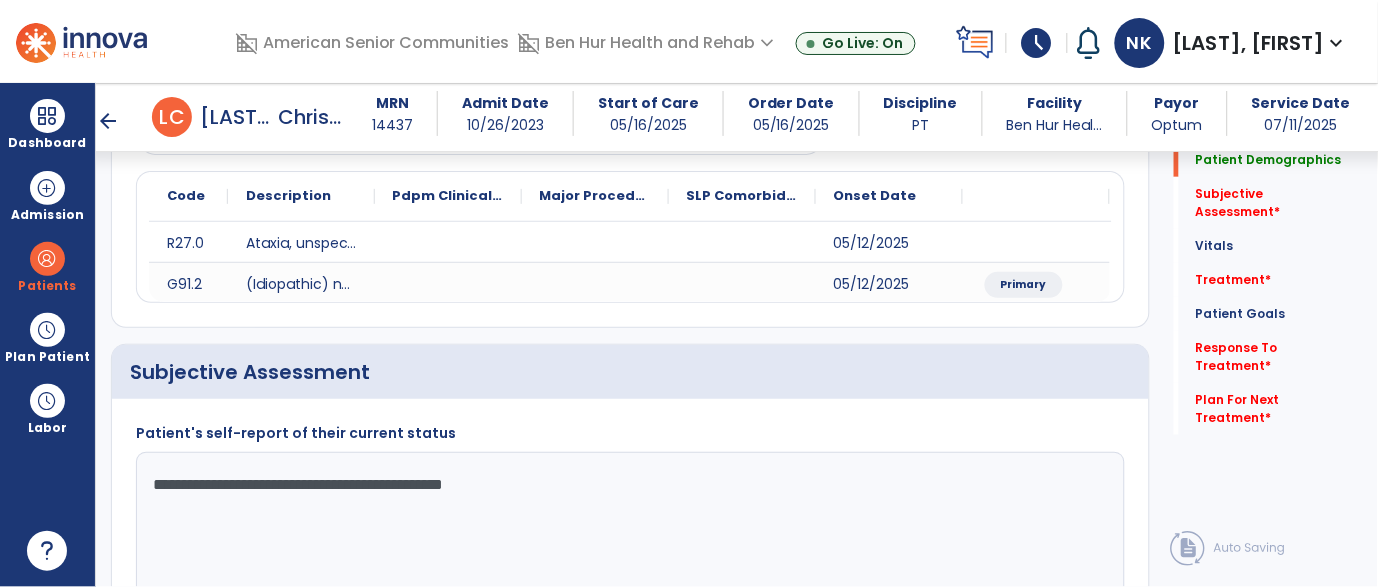 click on "**********" 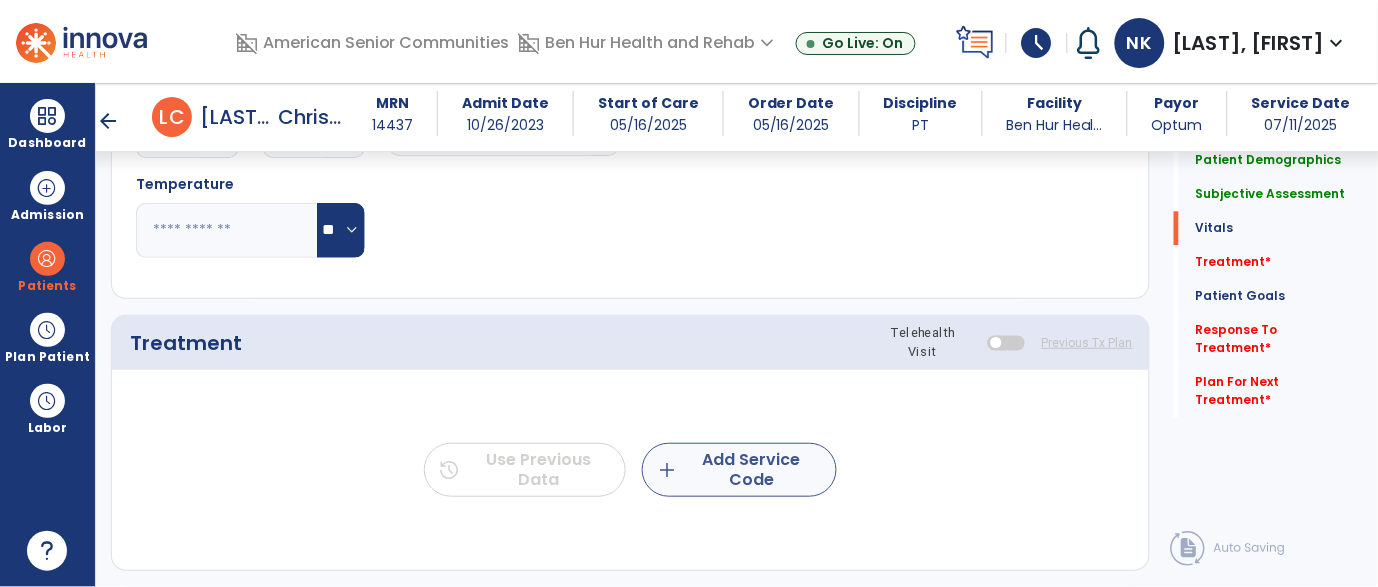 type on "**********" 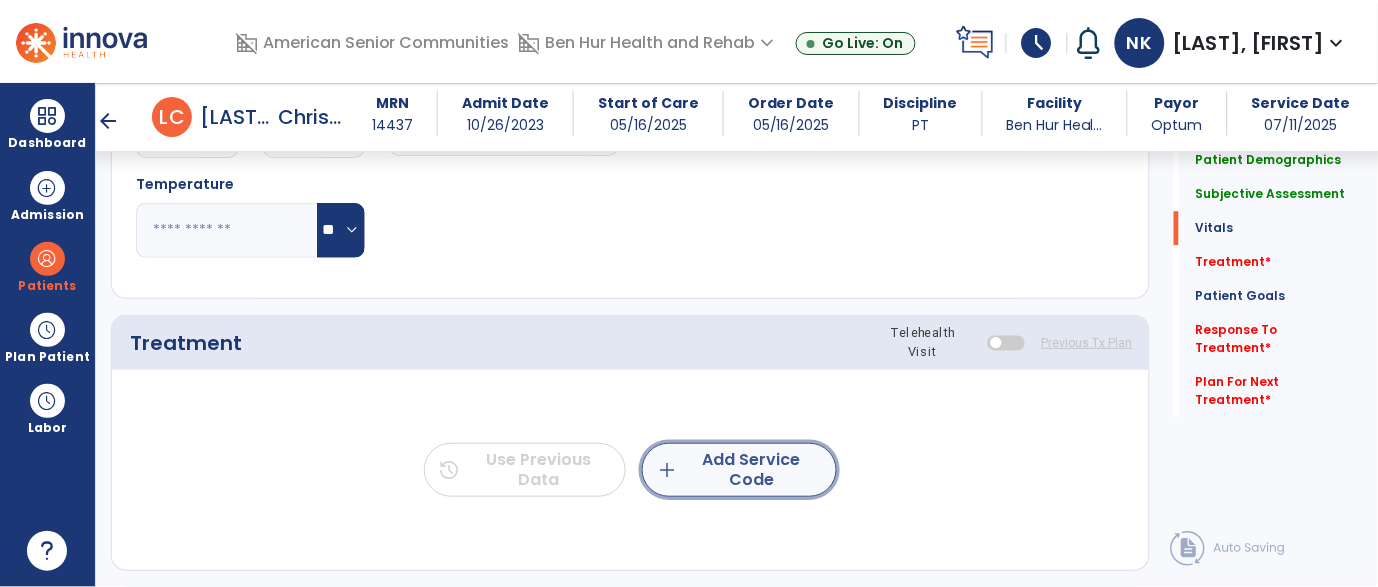 click on "add  Add Service Code" 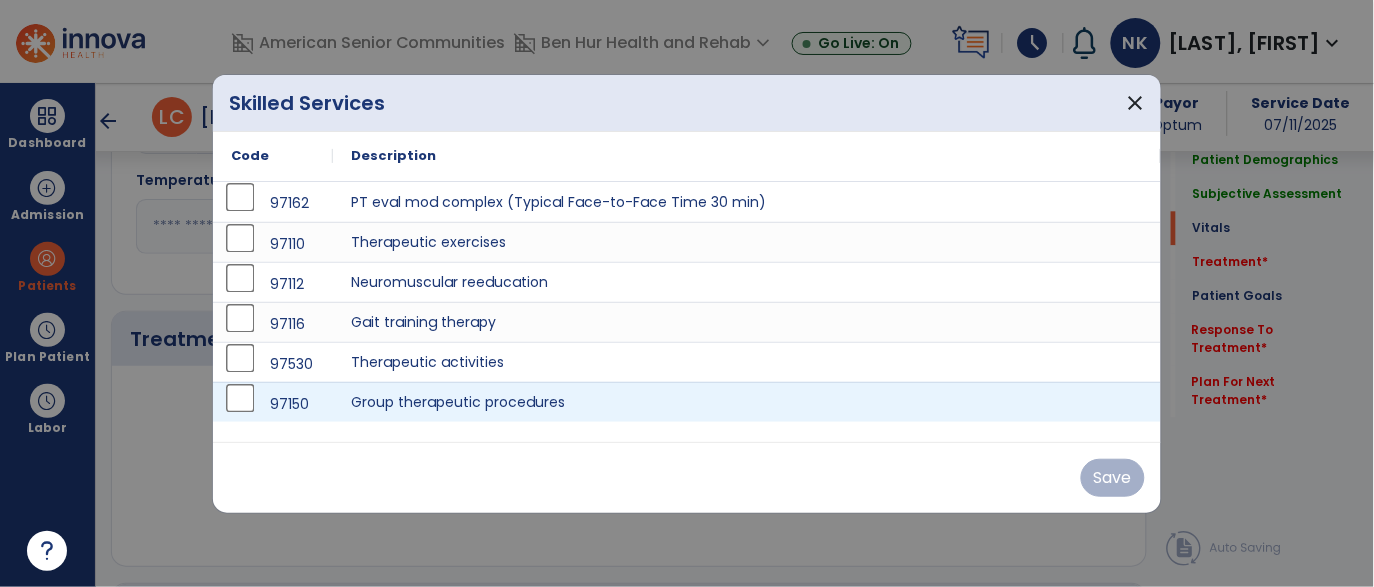 scroll, scrollTop: 974, scrollLeft: 0, axis: vertical 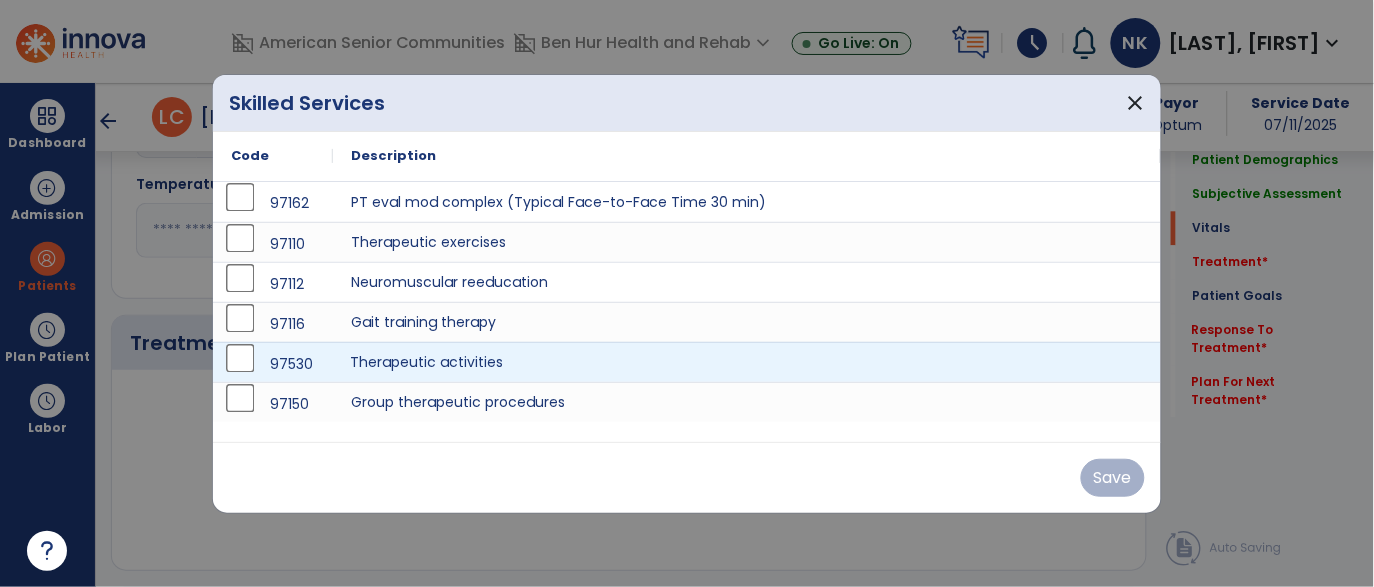 click on "Therapeutic activities" at bounding box center [747, 362] 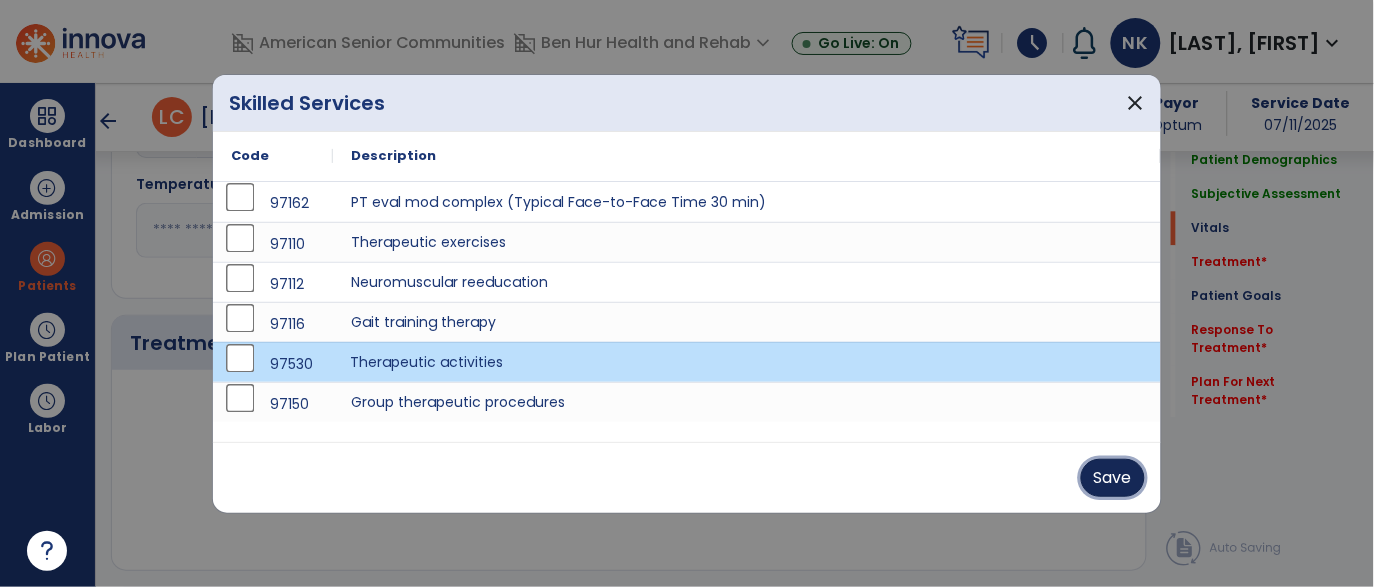 click on "Save" at bounding box center [1113, 478] 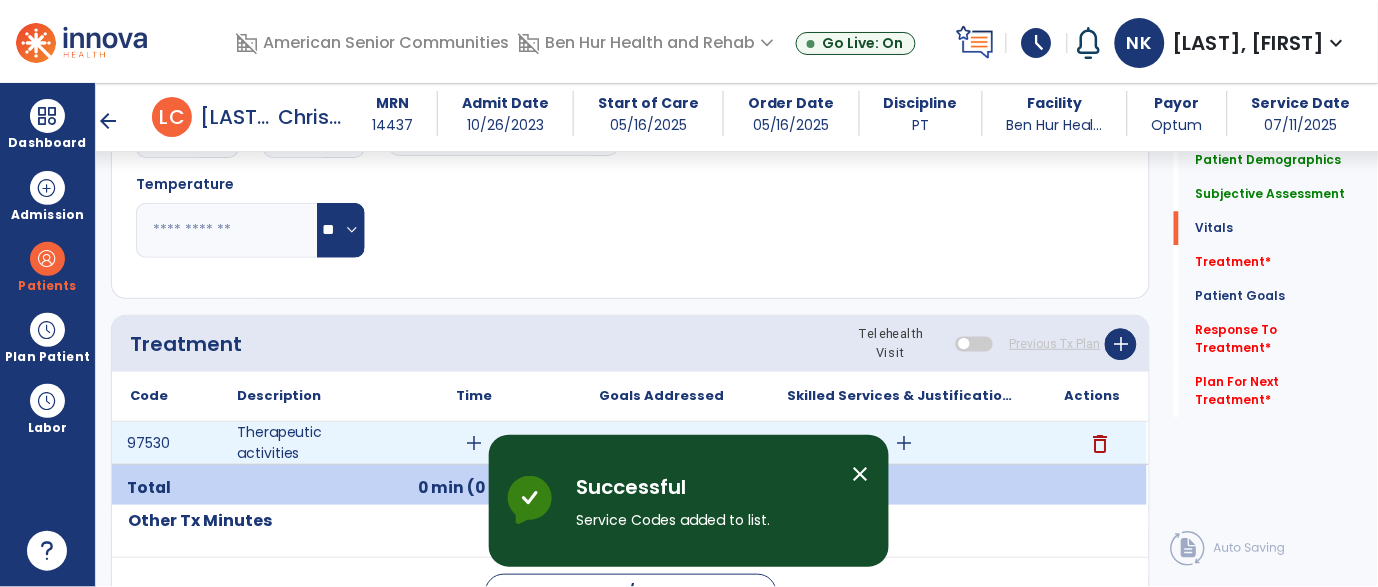 click on "add" at bounding box center (474, 443) 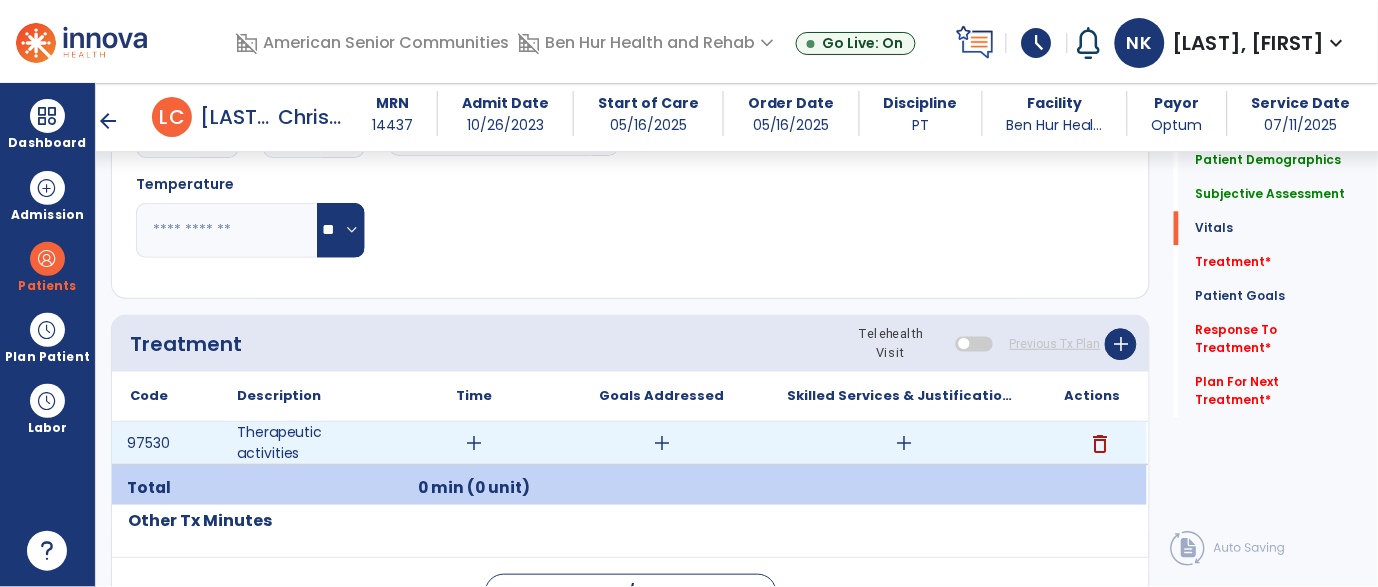 click on "add" at bounding box center (474, 443) 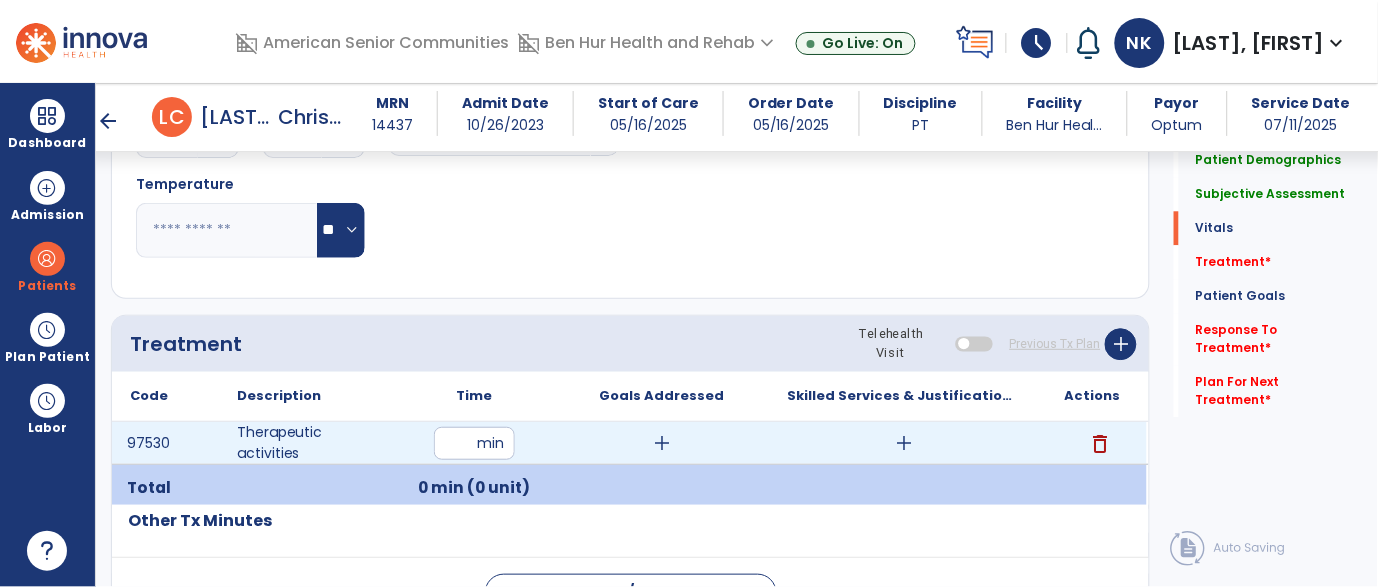 type on "**" 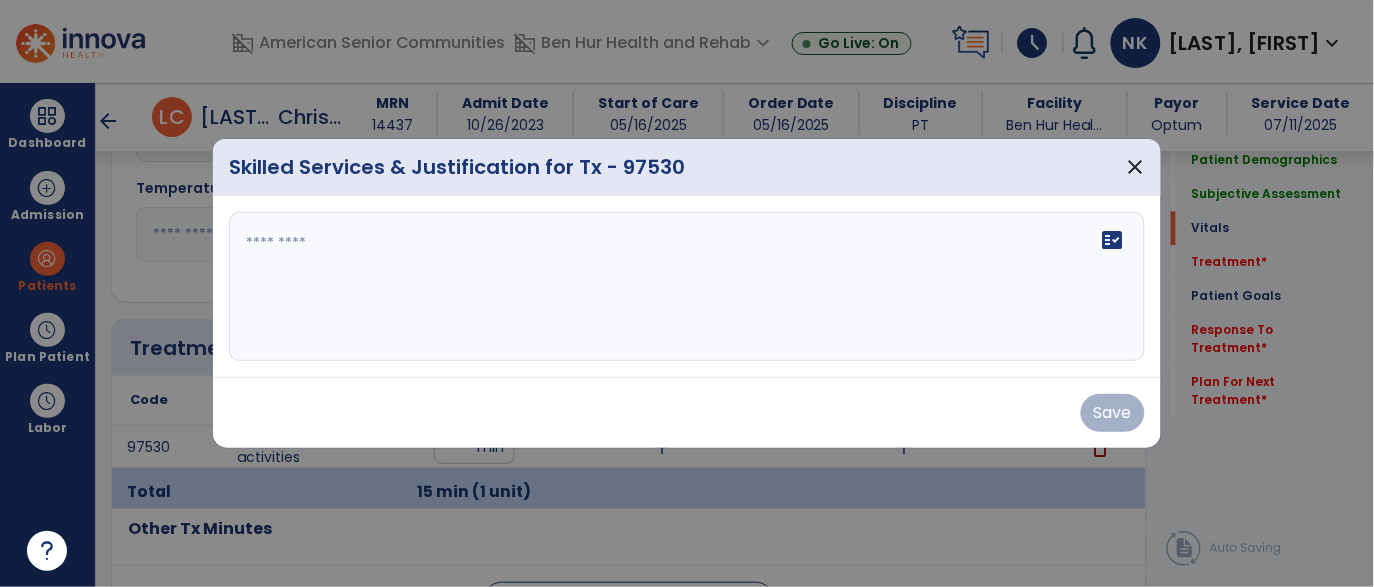 click on "fact_check" at bounding box center [687, 287] 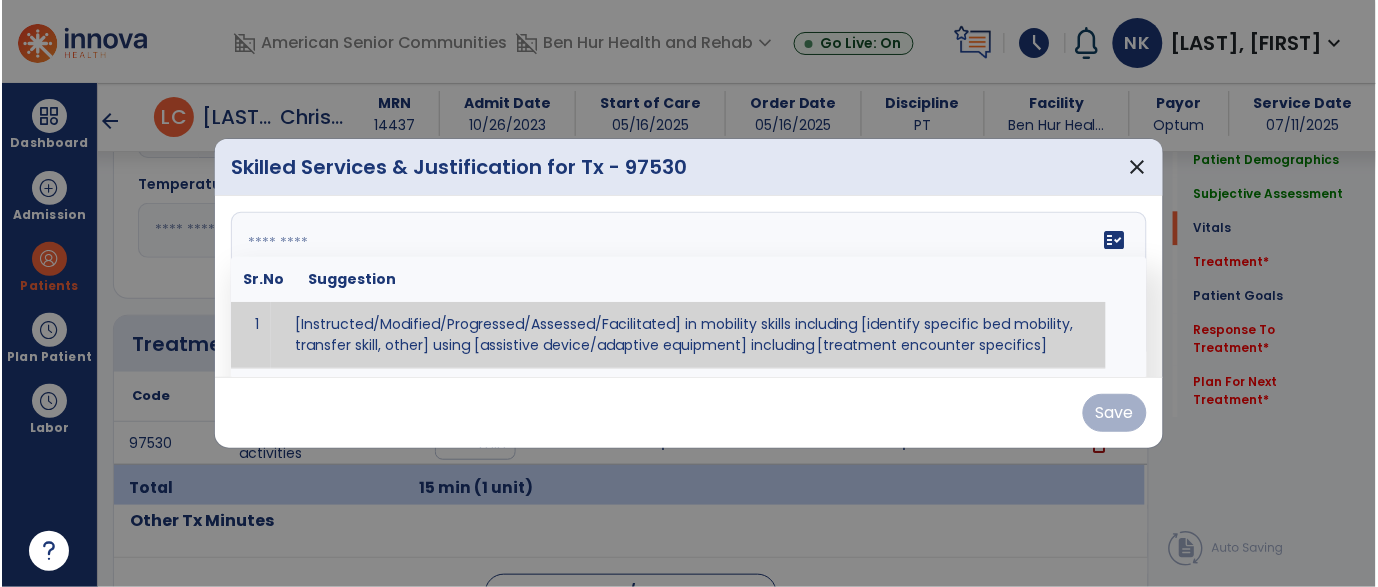 scroll, scrollTop: 974, scrollLeft: 0, axis: vertical 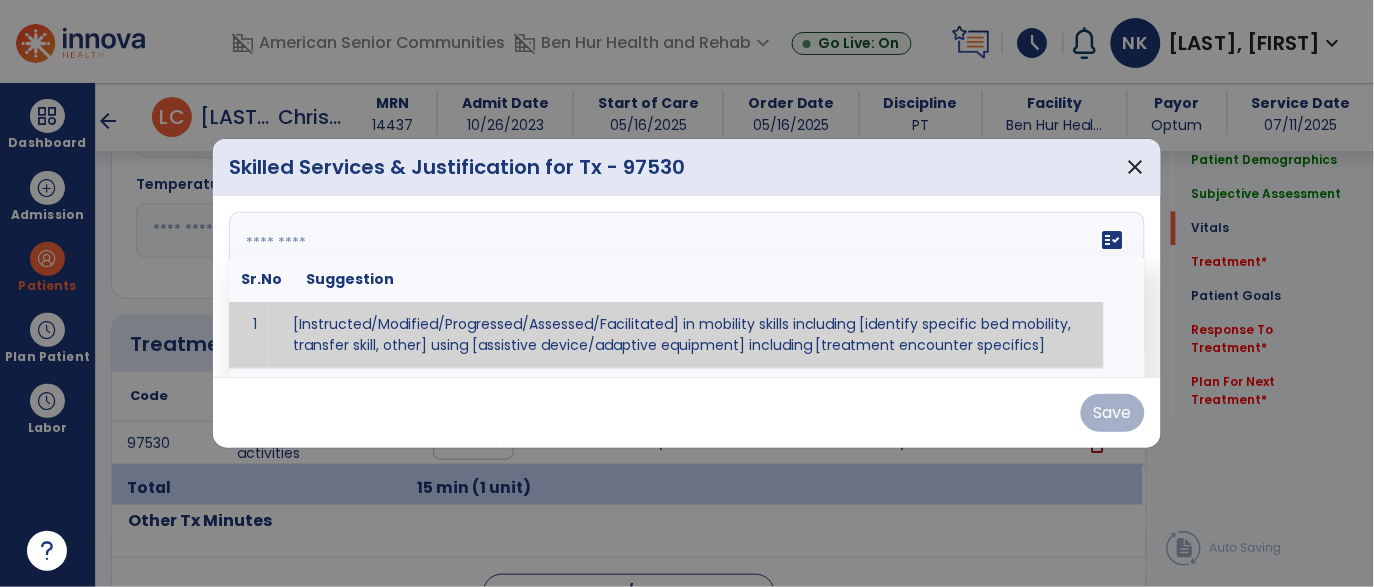 paste on "**********" 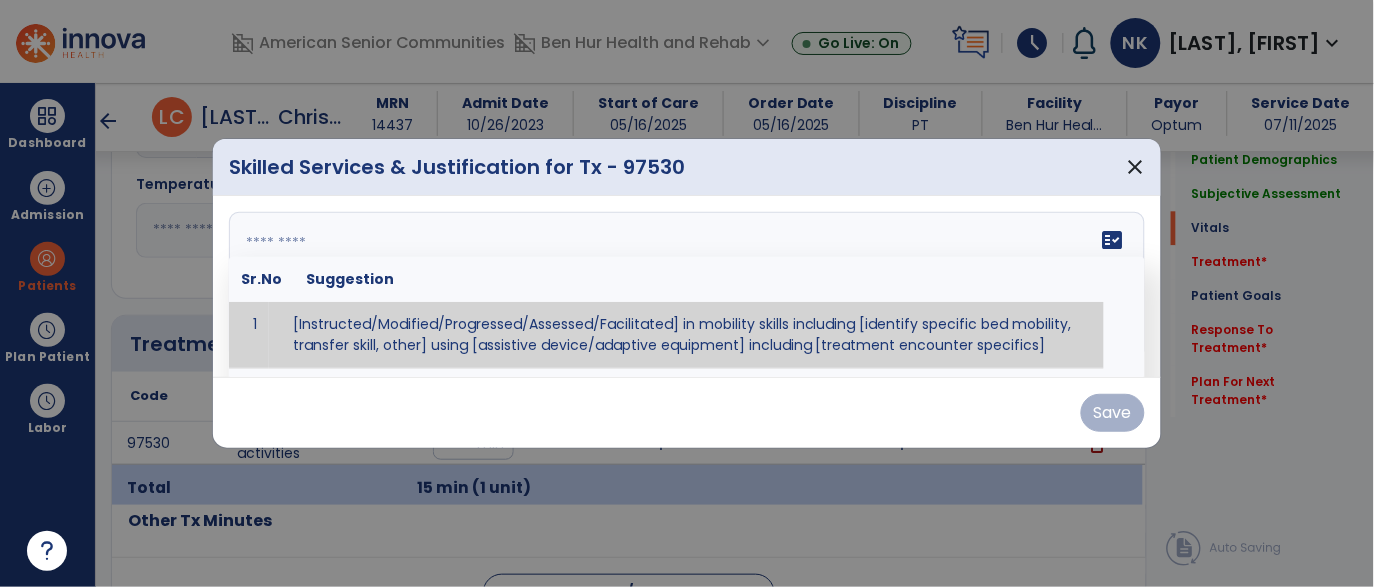 type on "**********" 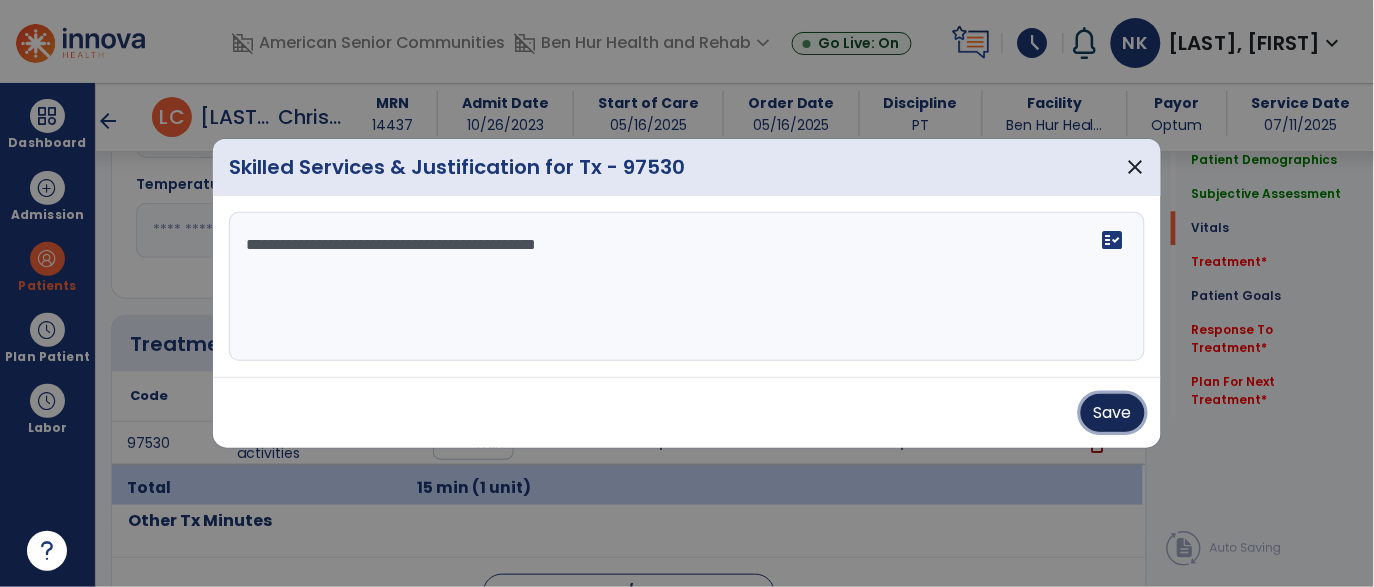 click on "Save" at bounding box center (1113, 413) 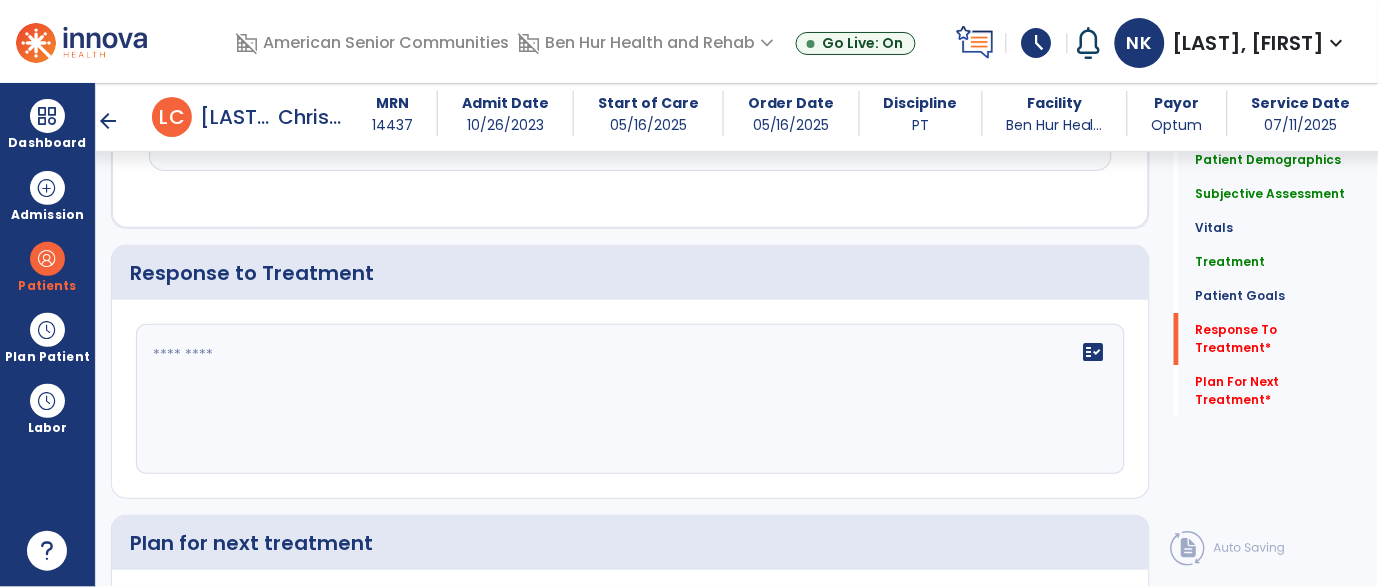 scroll, scrollTop: 2865, scrollLeft: 0, axis: vertical 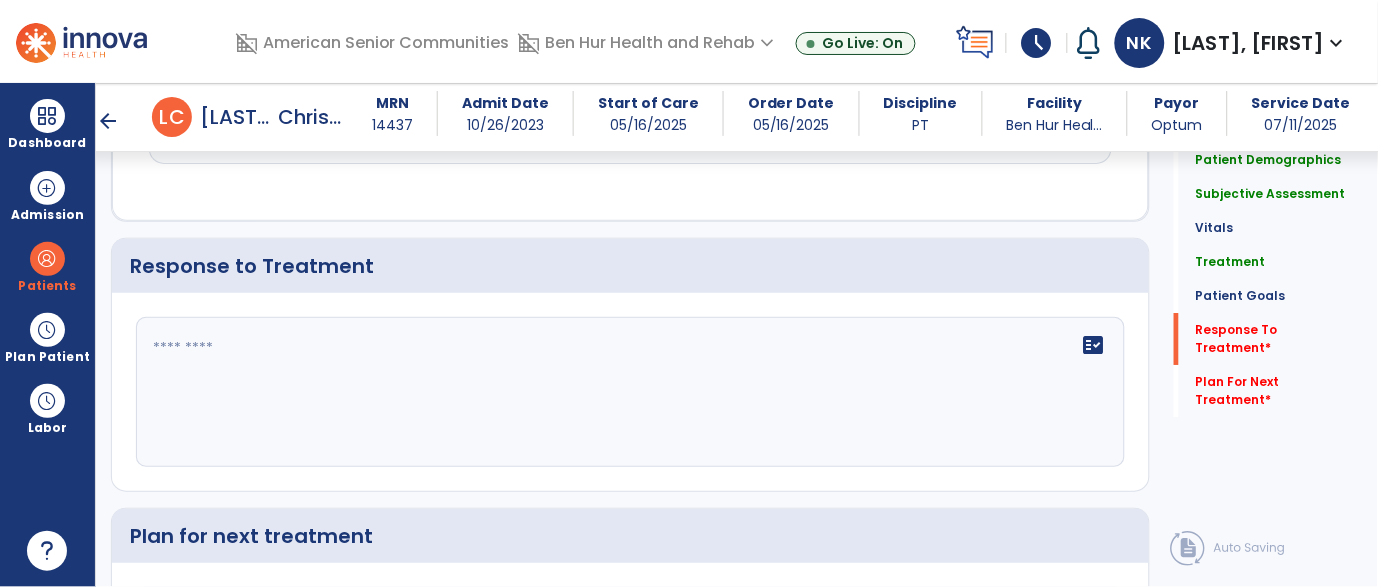 click 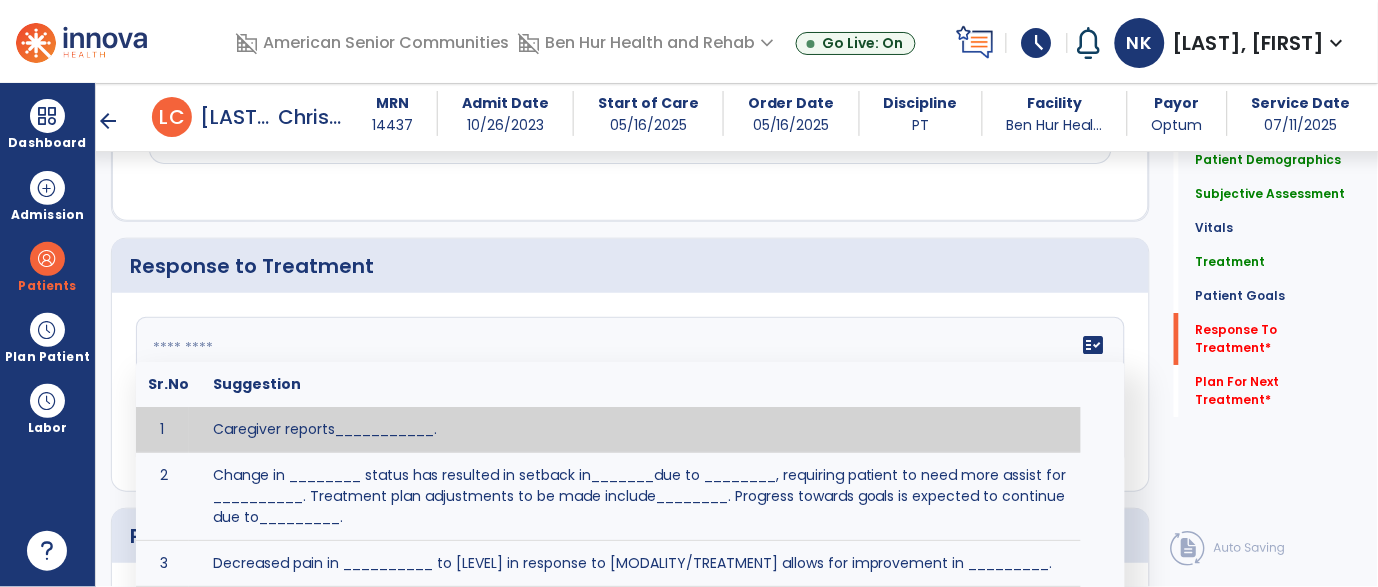paste on "**********" 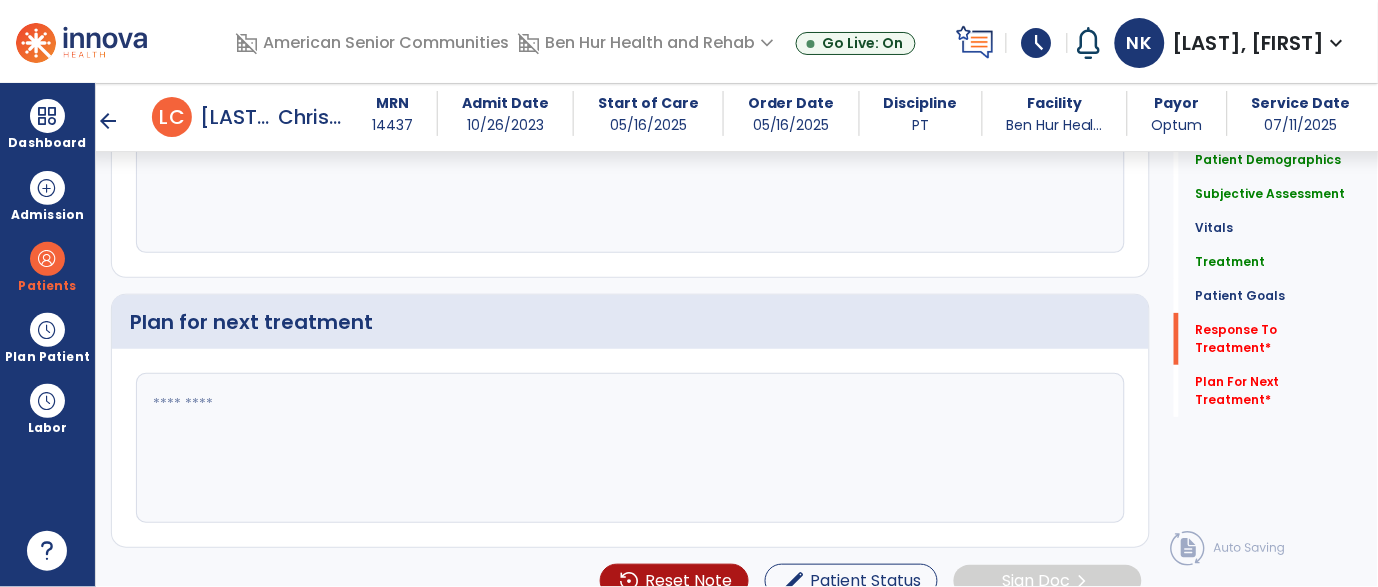scroll, scrollTop: 3083, scrollLeft: 0, axis: vertical 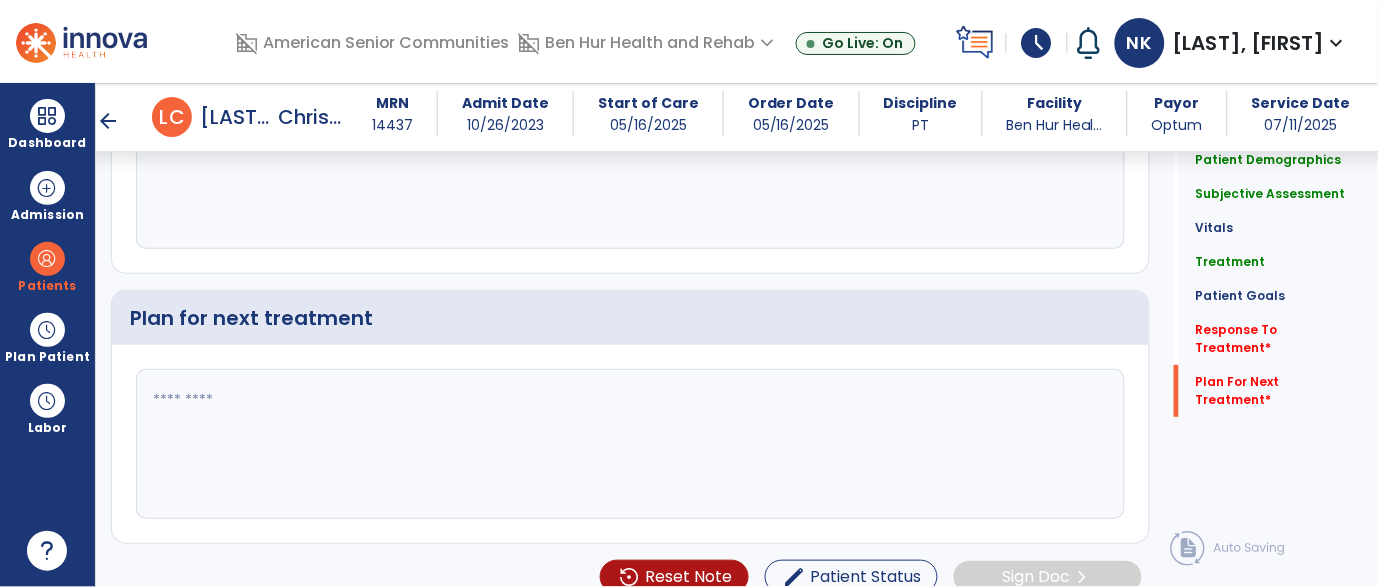 type on "**********" 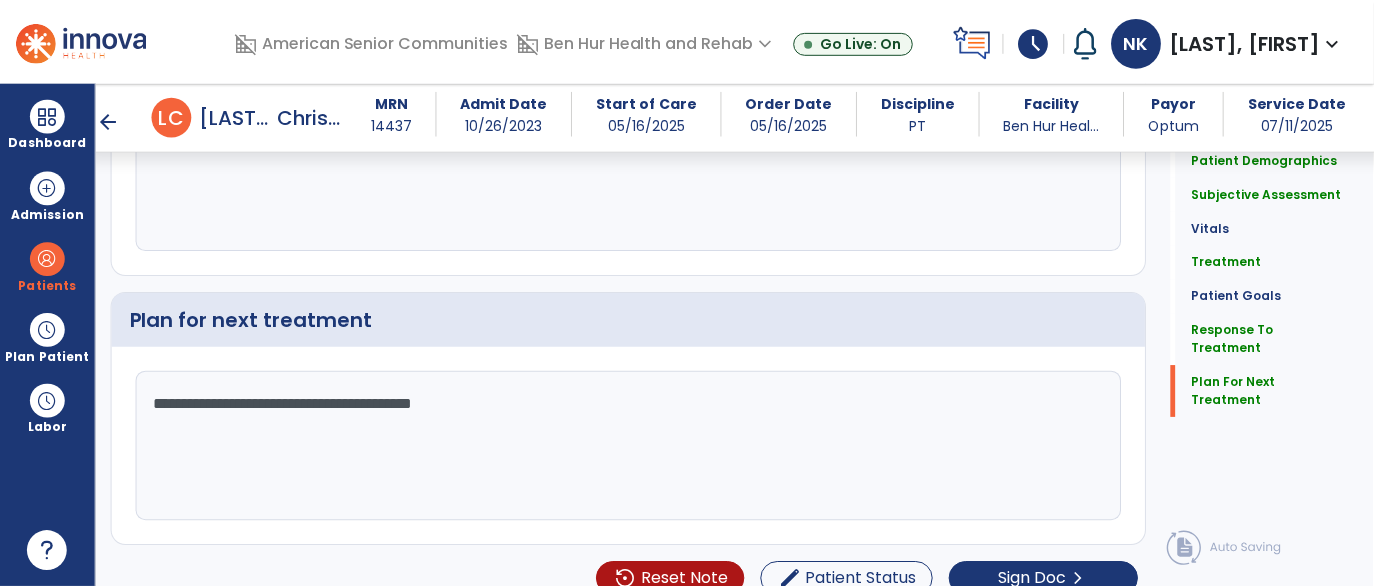 scroll, scrollTop: 3083, scrollLeft: 0, axis: vertical 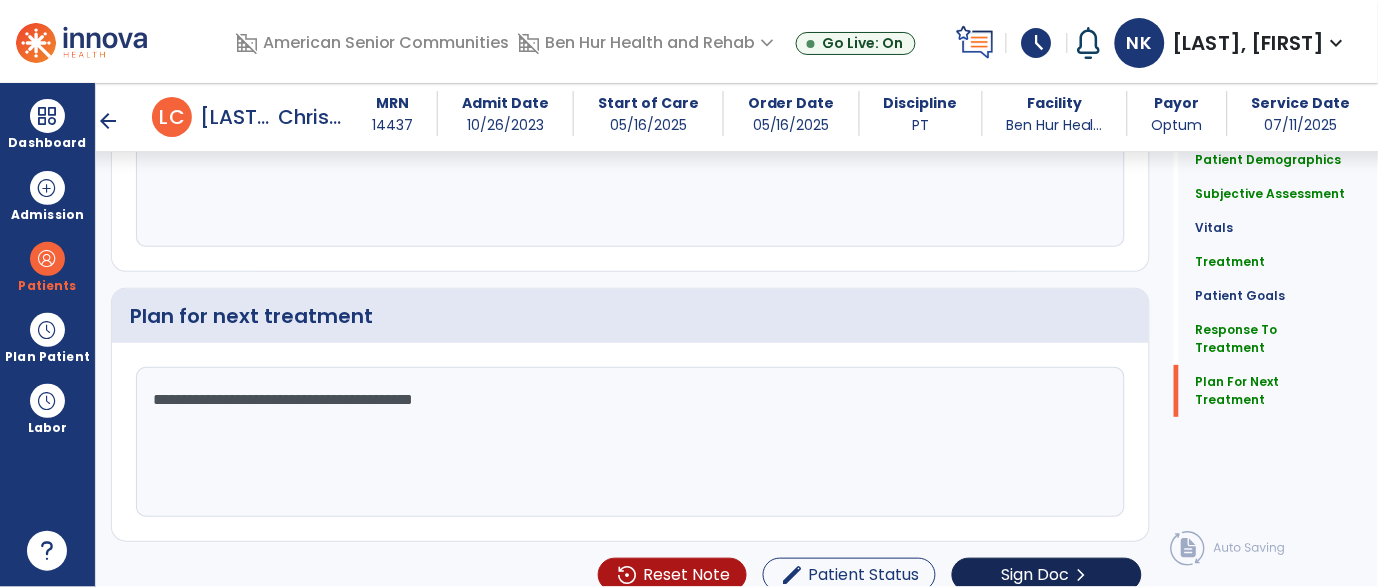type on "**********" 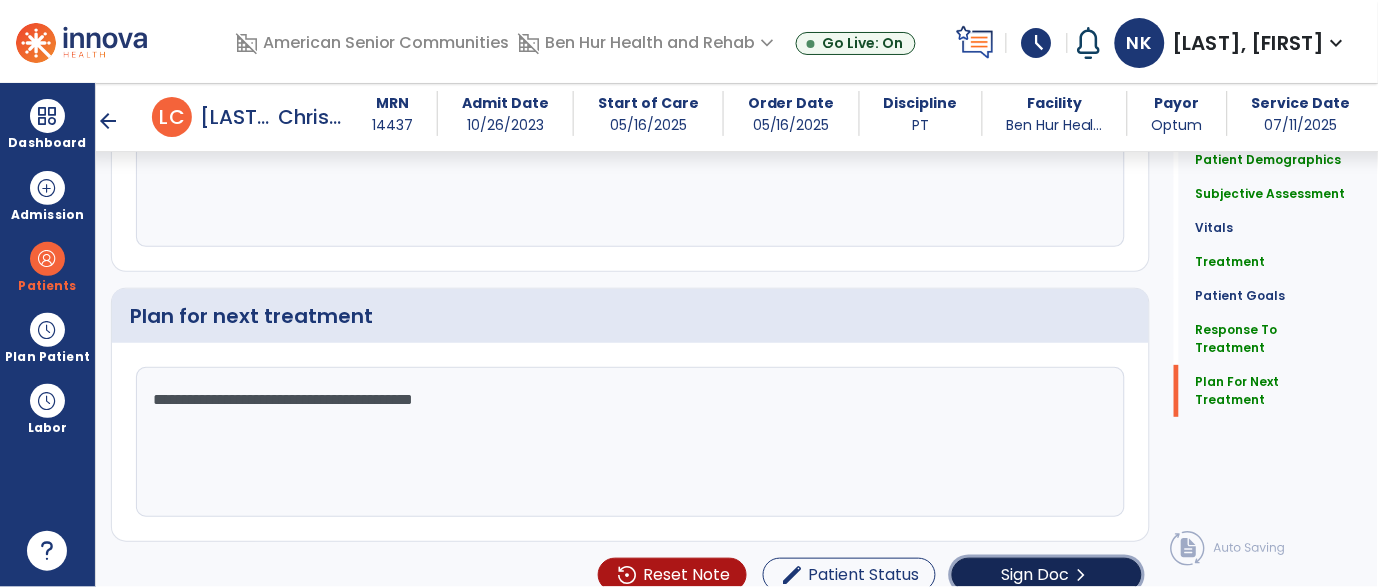 click on "Sign Doc" 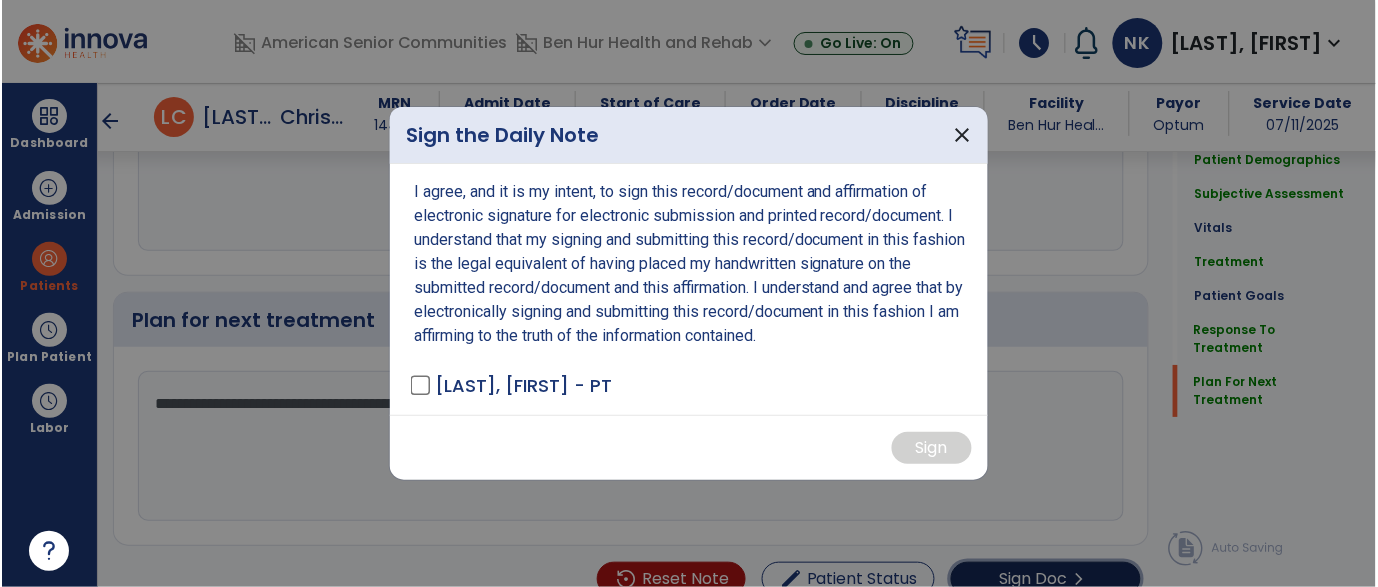 scroll, scrollTop: 3083, scrollLeft: 0, axis: vertical 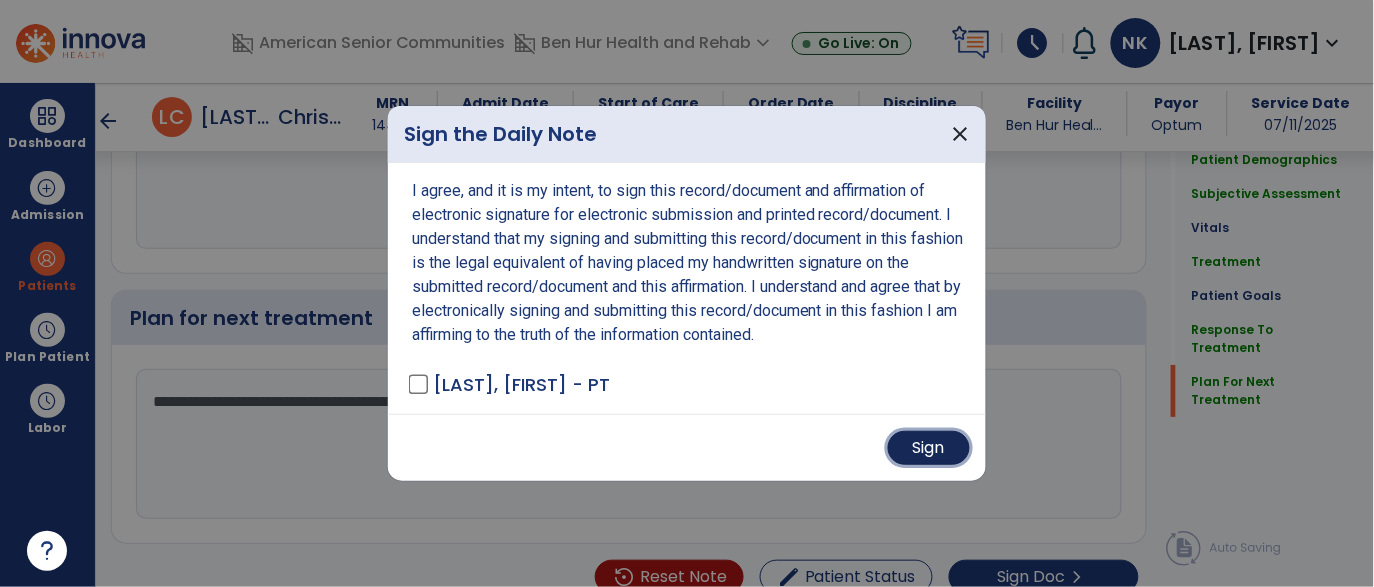 click on "Sign" at bounding box center [929, 448] 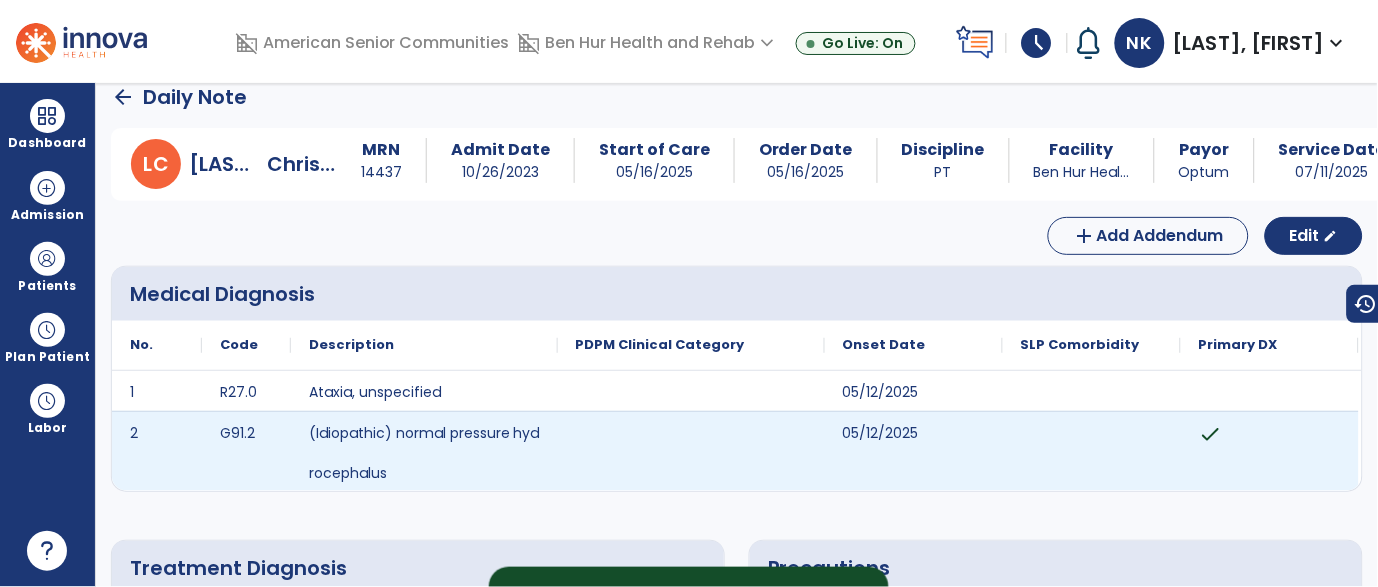 scroll, scrollTop: 0, scrollLeft: 0, axis: both 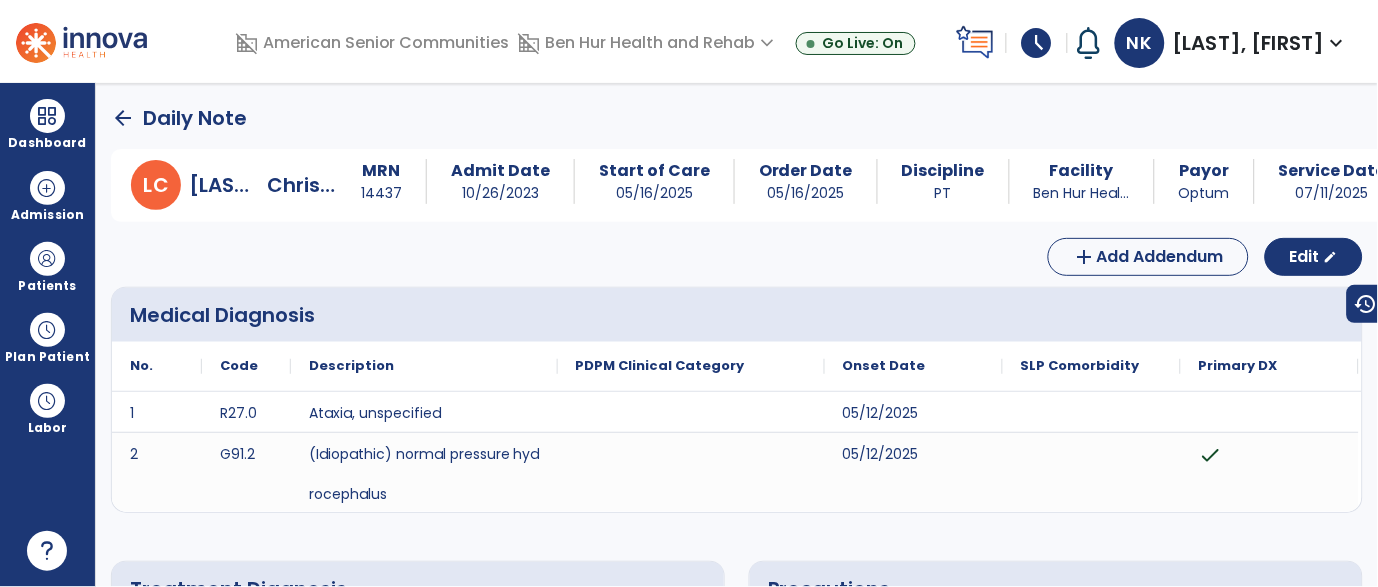 click on "arrow_back" 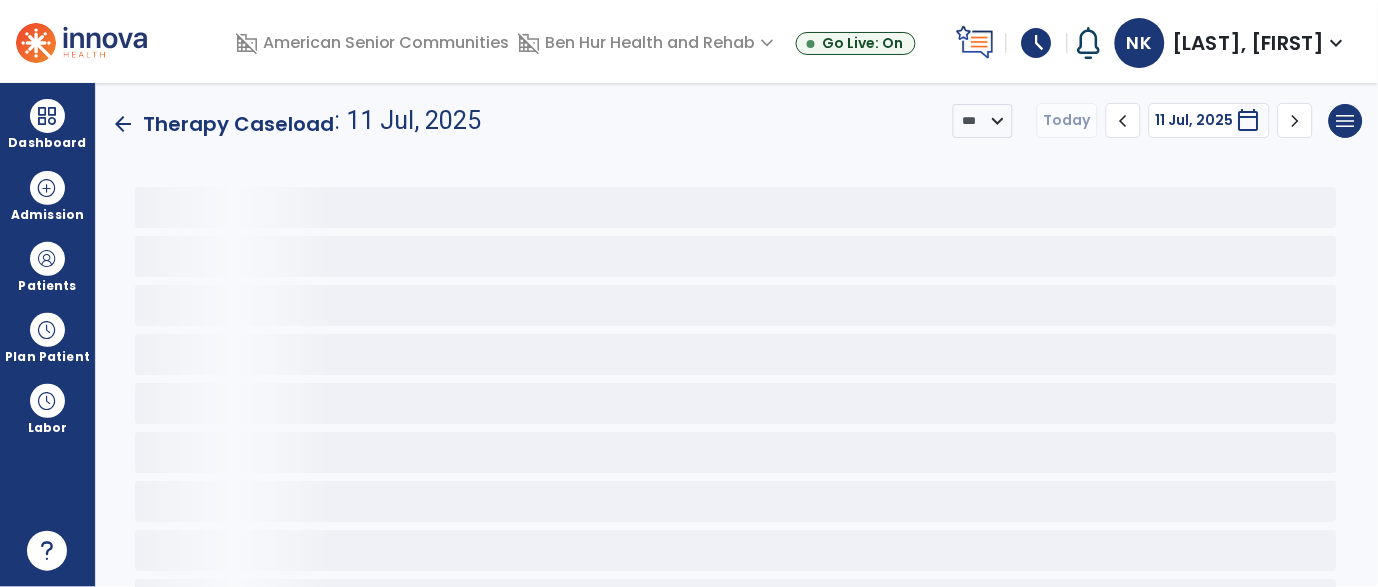 click on "arrow_back" 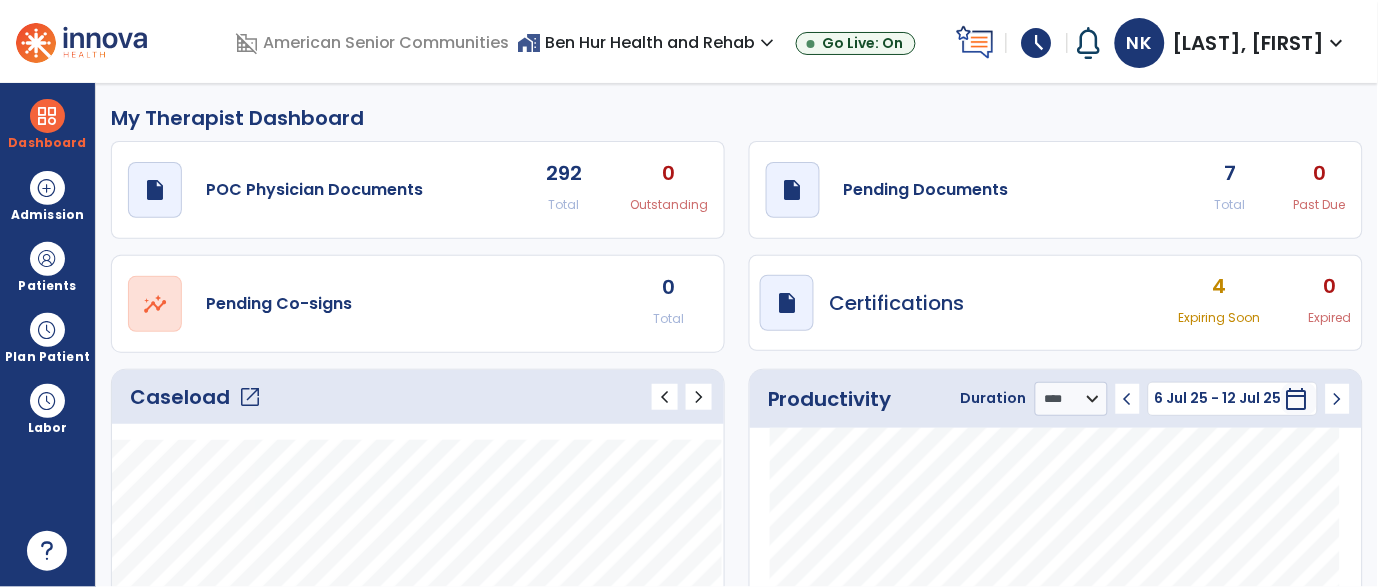 click on "draft   open_in_new  Pending Documents 7 Total 0 Past Due" 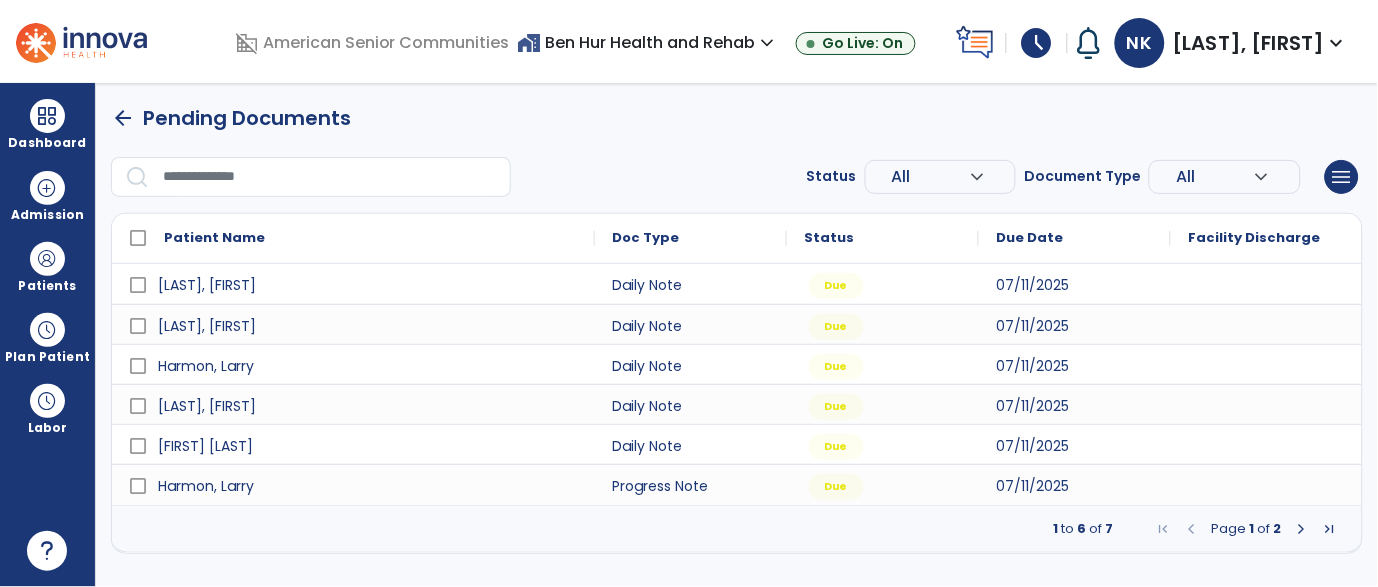 click at bounding box center (1302, 529) 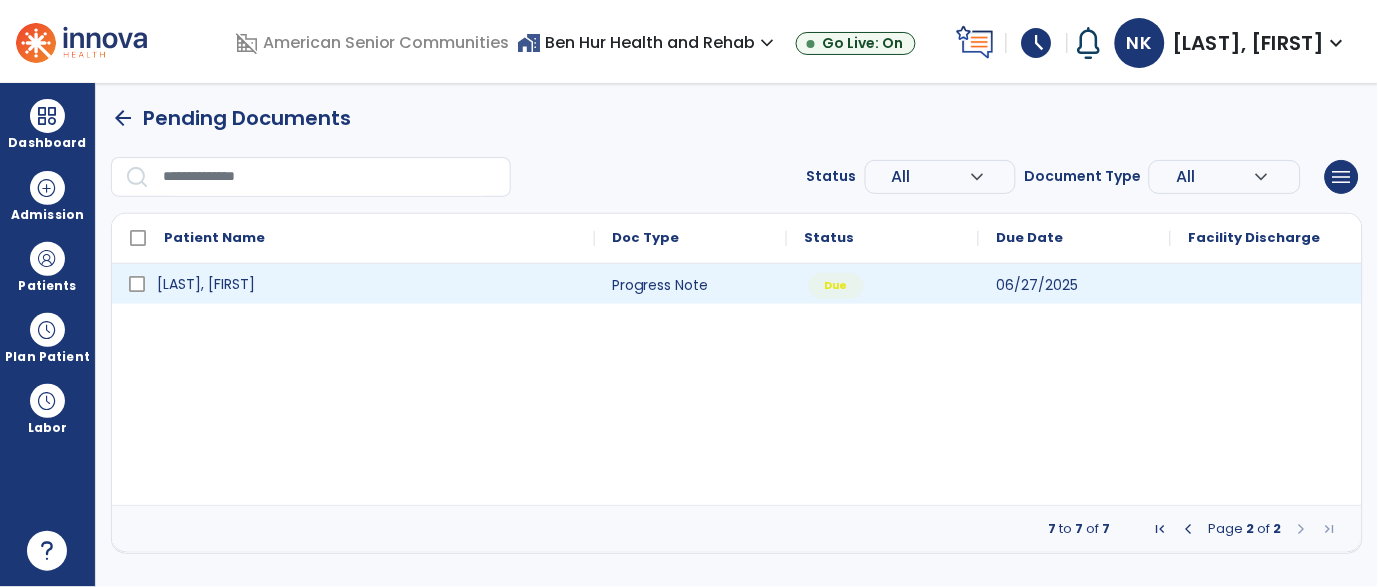 click on "[LAST], [FIRST]" at bounding box center (206, 284) 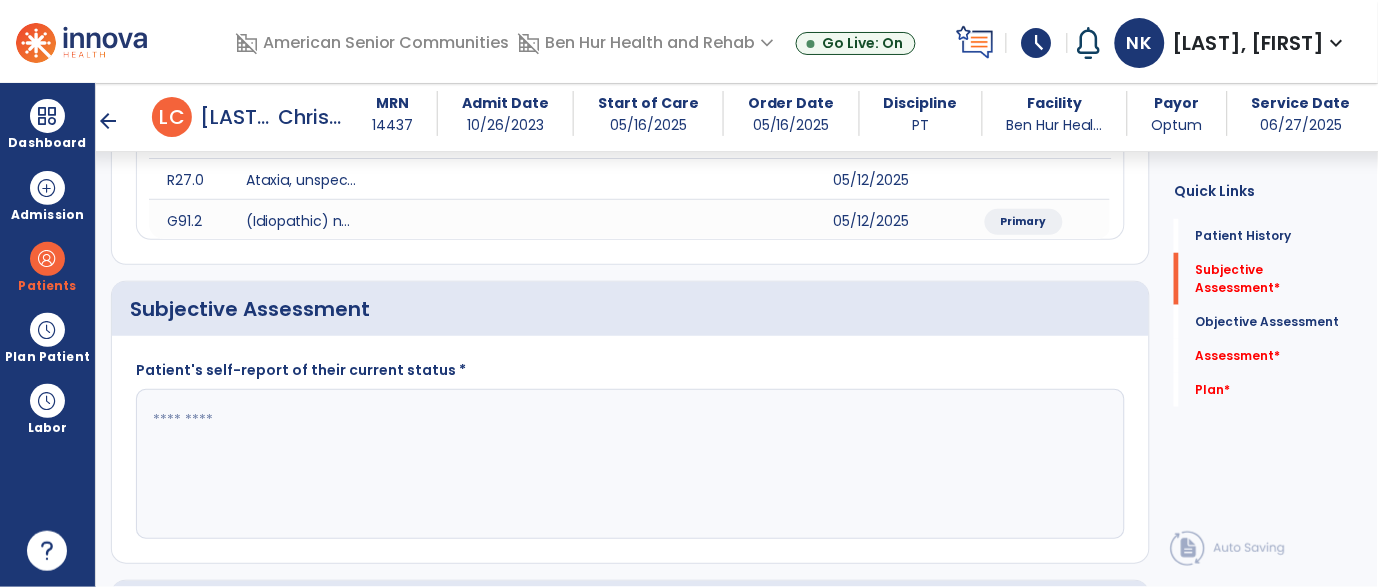scroll, scrollTop: 288, scrollLeft: 0, axis: vertical 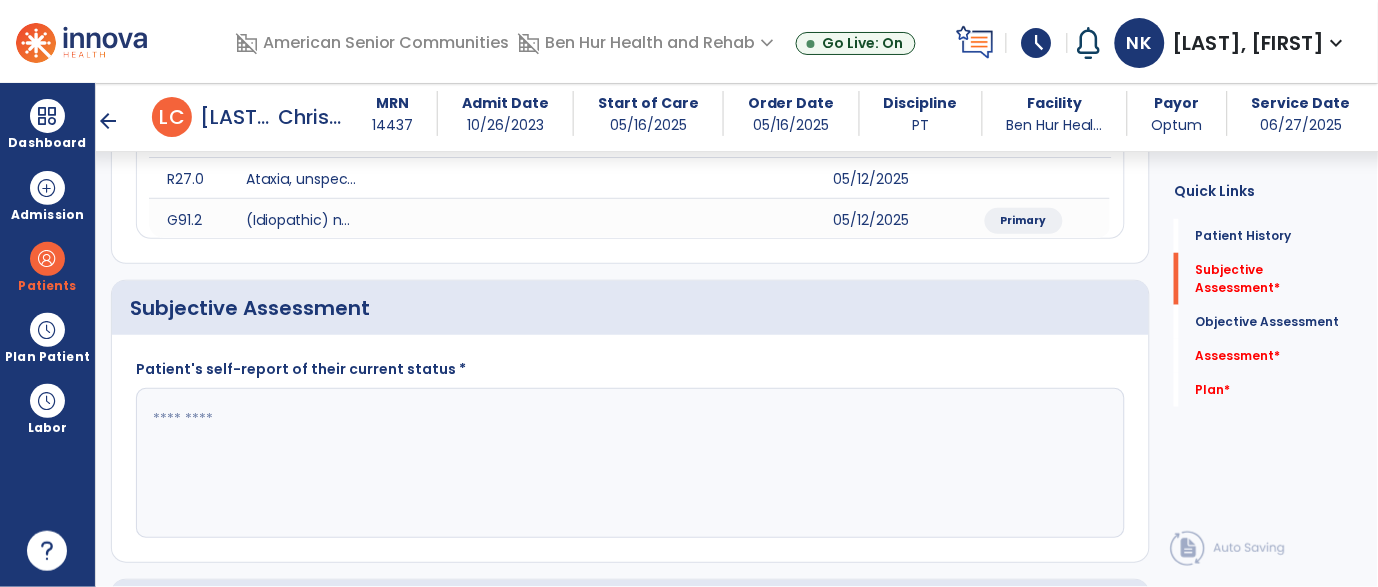 click 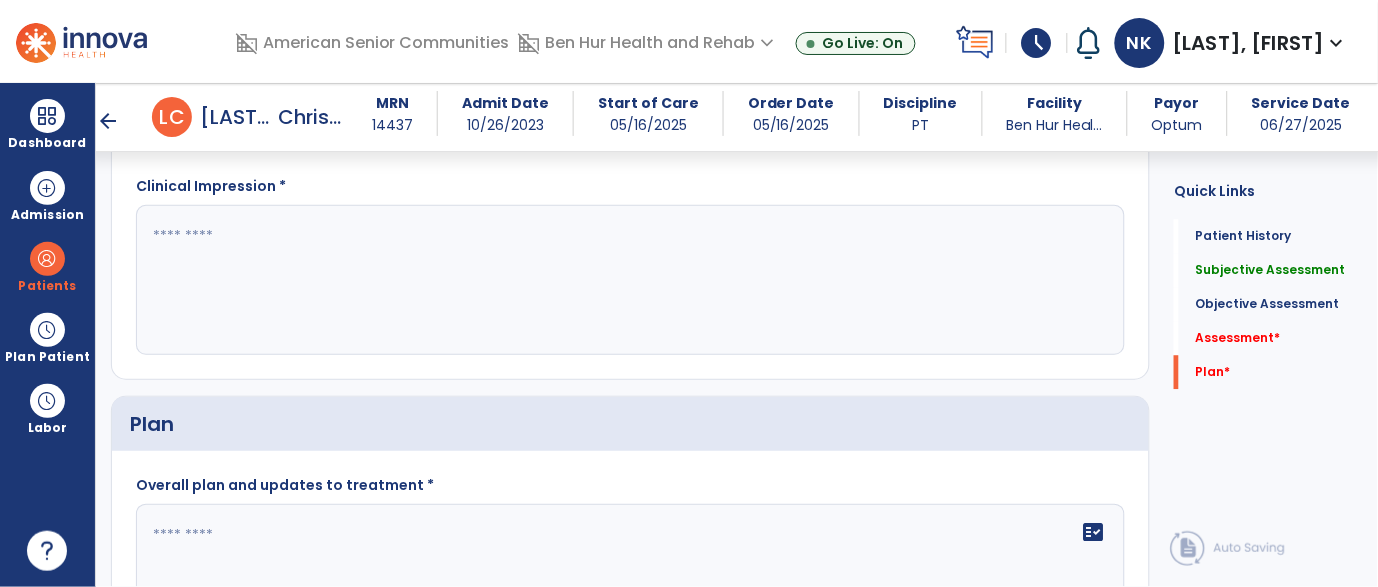 scroll, scrollTop: 2490, scrollLeft: 0, axis: vertical 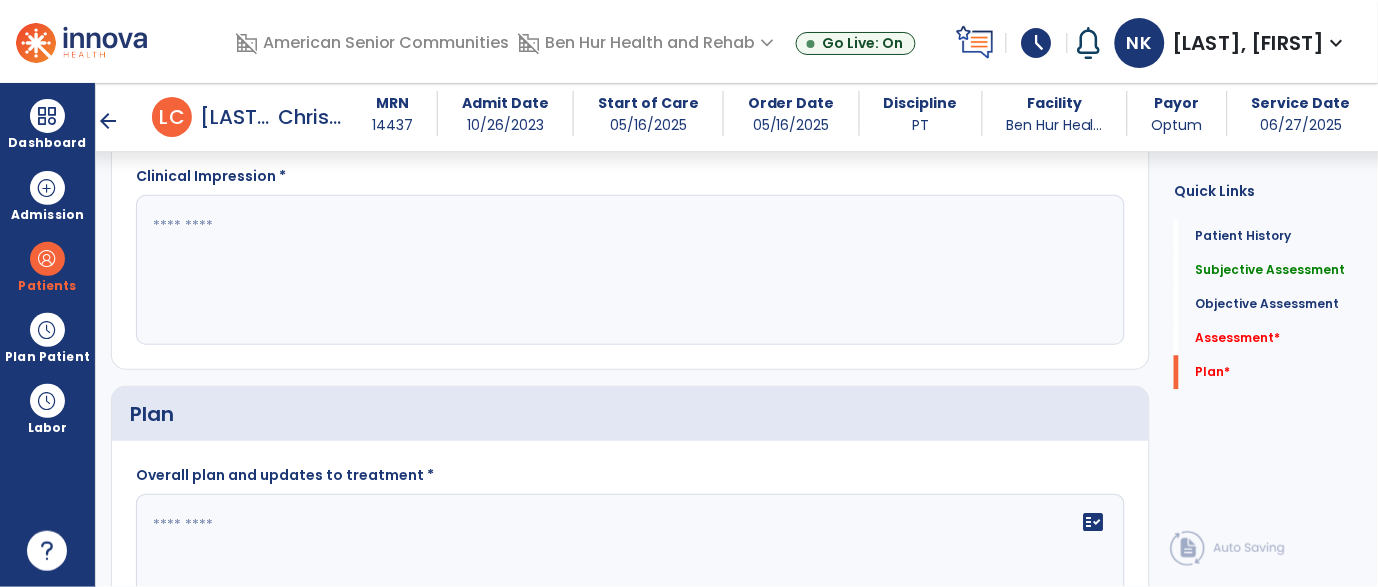 type on "**********" 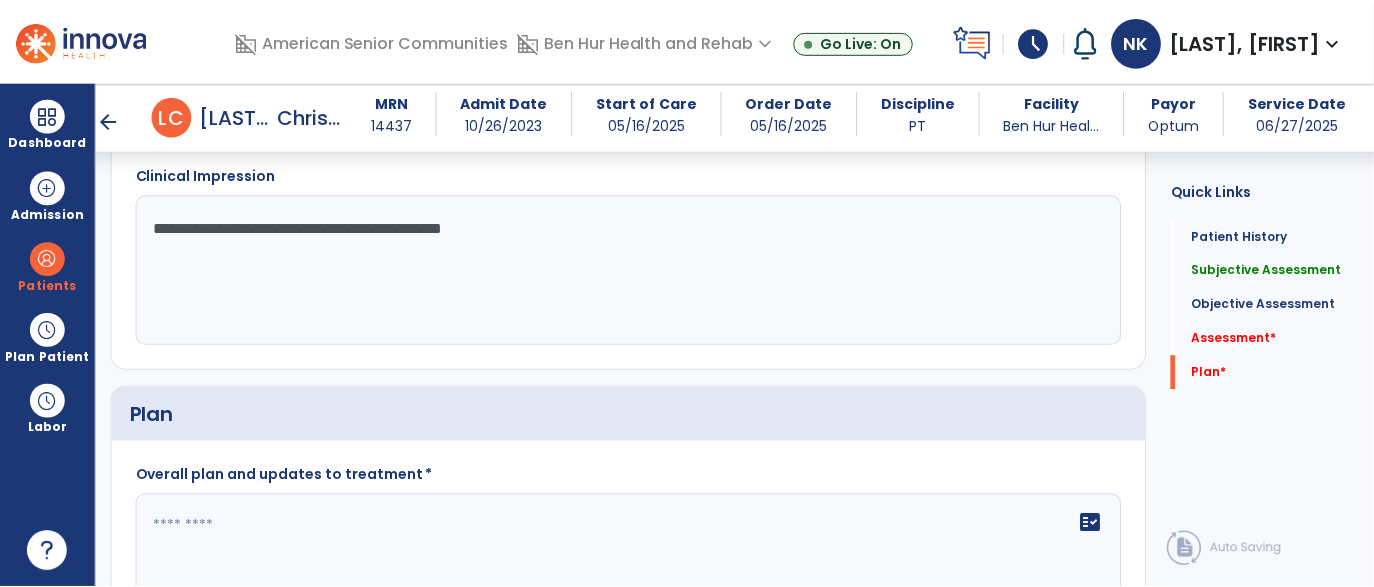 scroll, scrollTop: 2621, scrollLeft: 0, axis: vertical 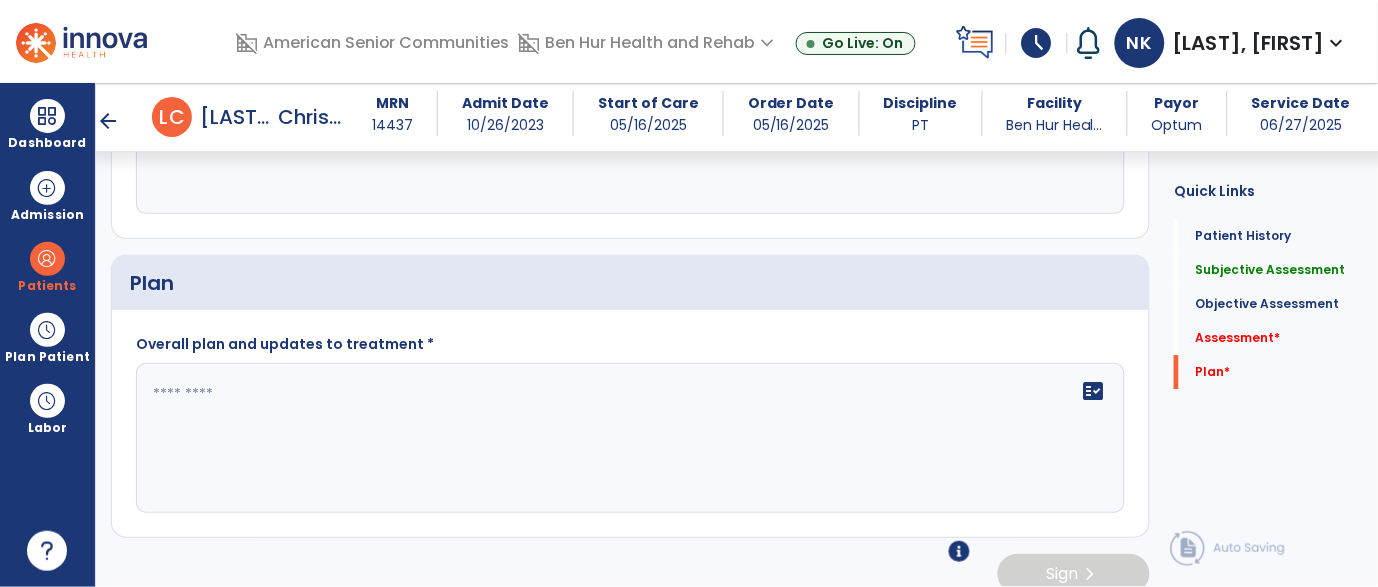 type on "**********" 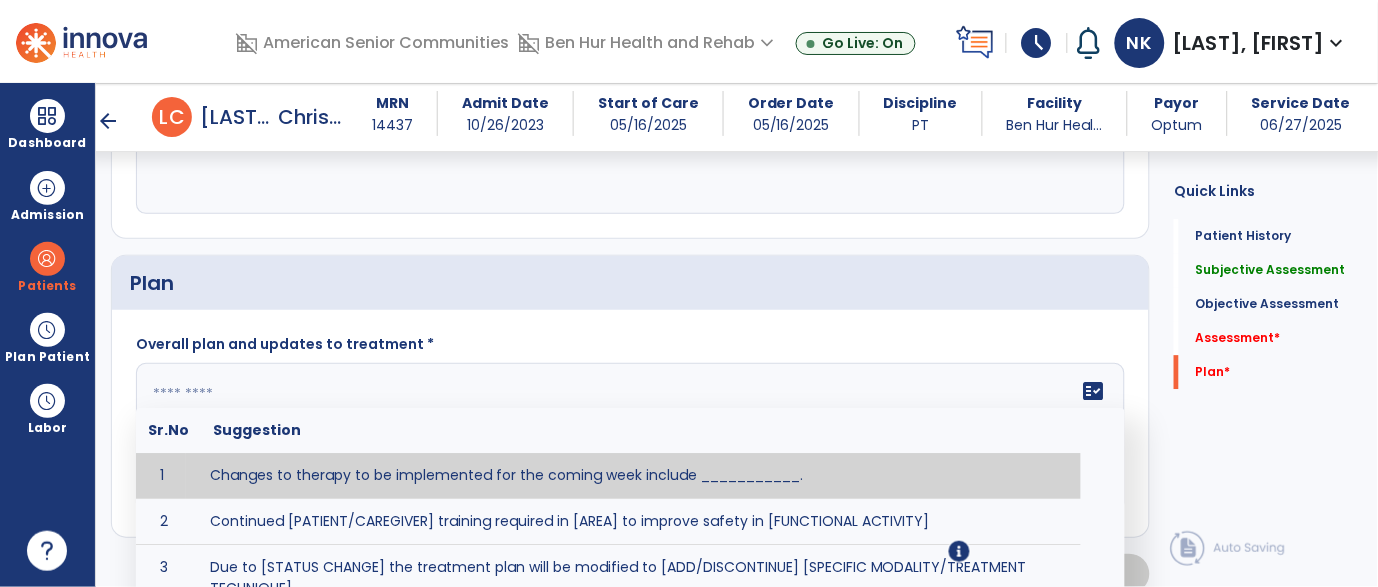 click 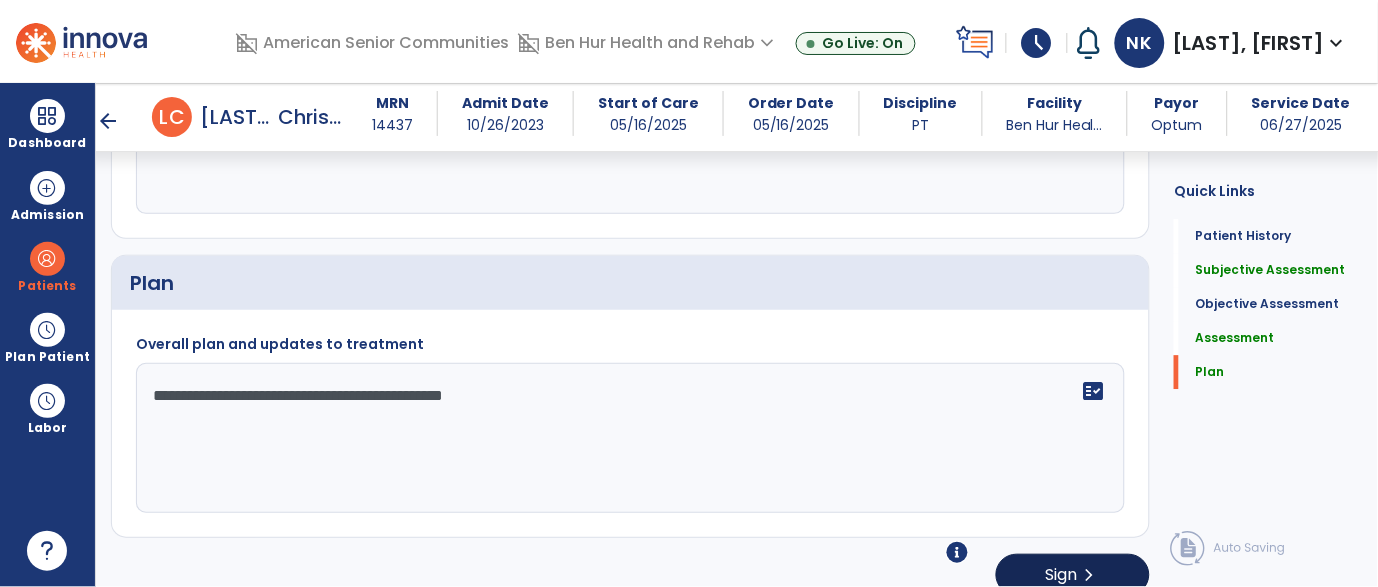 type on "**********" 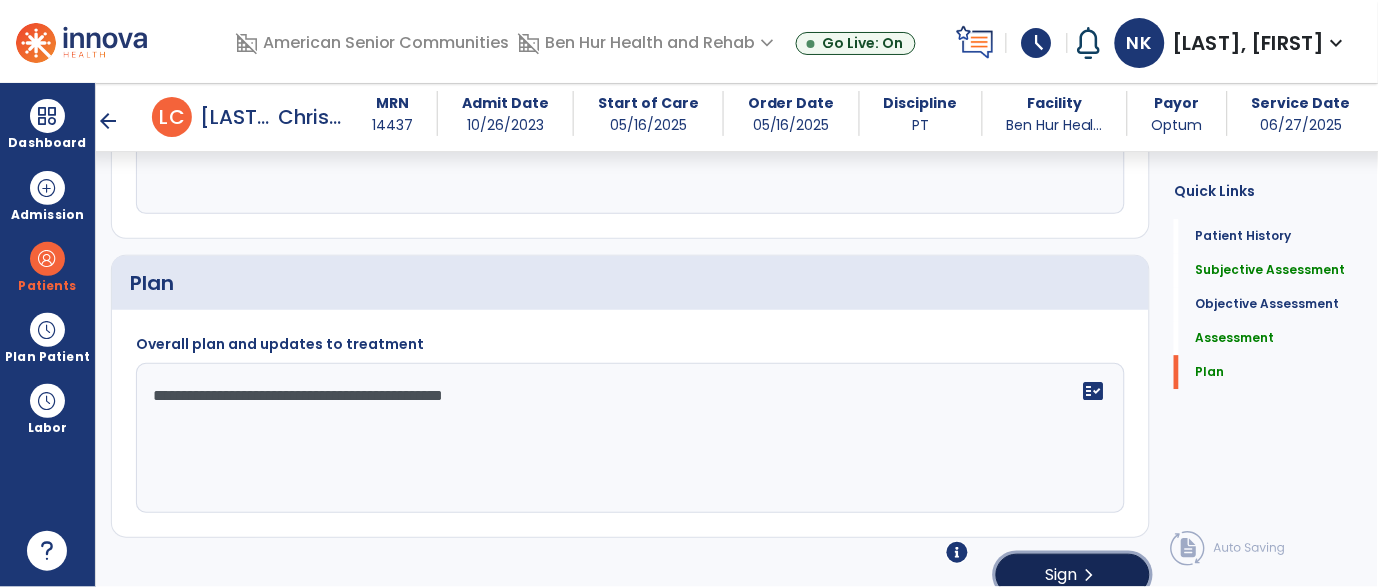 click on "Sign" 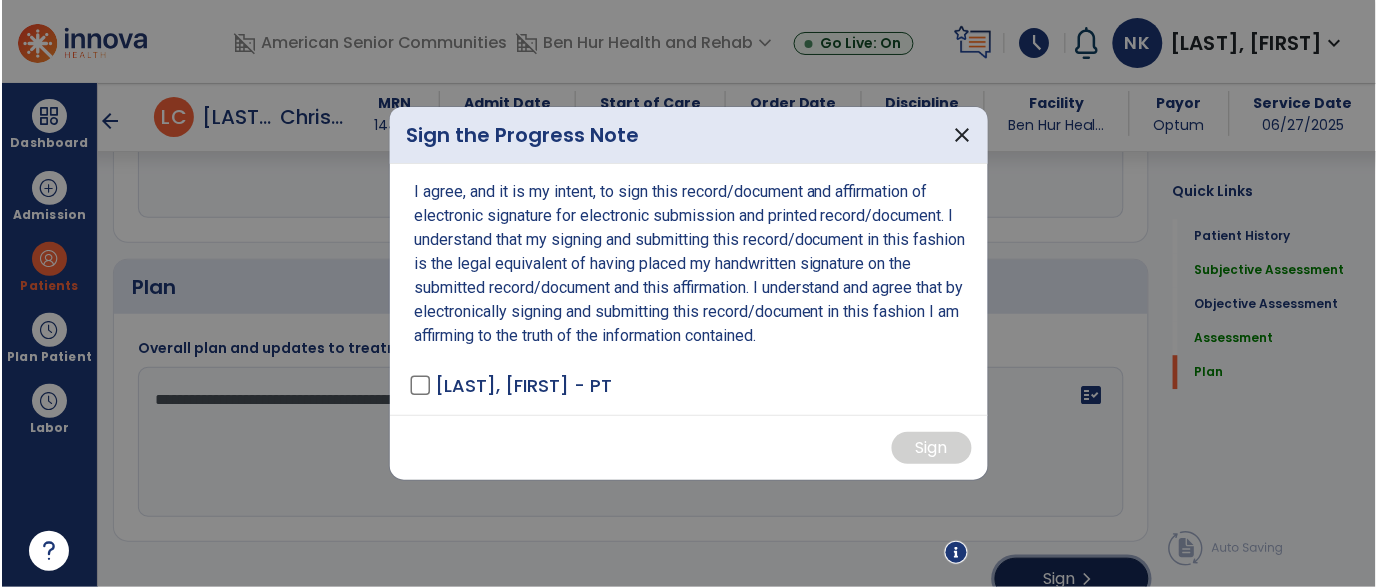 scroll, scrollTop: 2621, scrollLeft: 0, axis: vertical 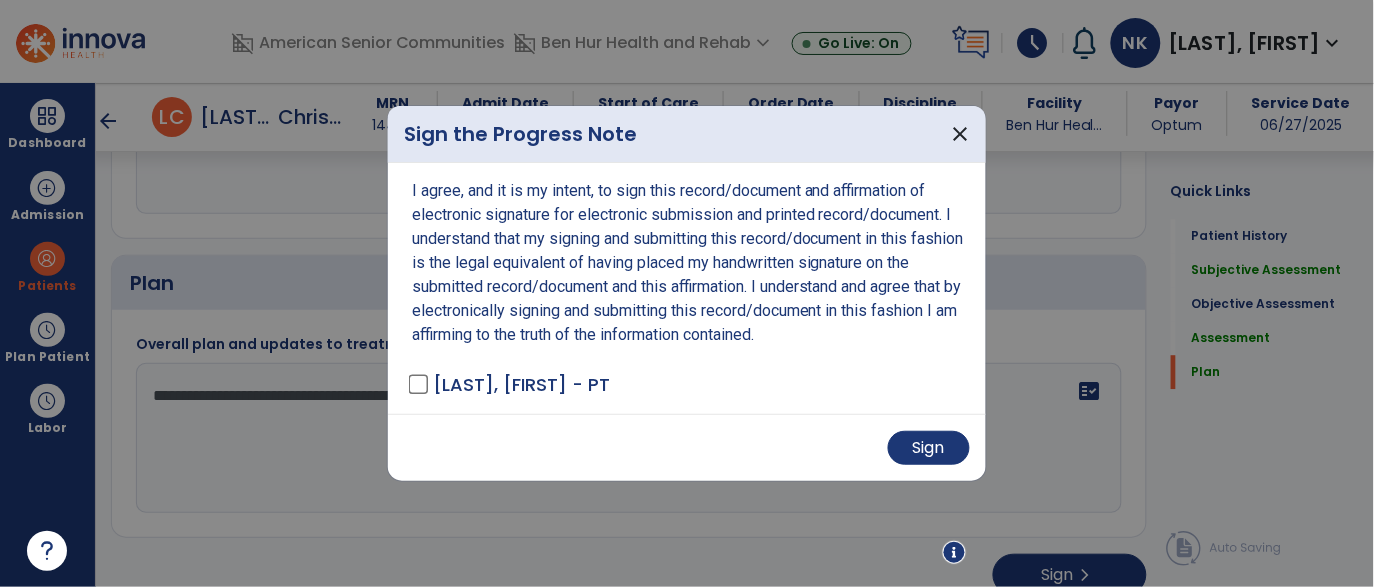 click on "Sign" at bounding box center (687, 447) 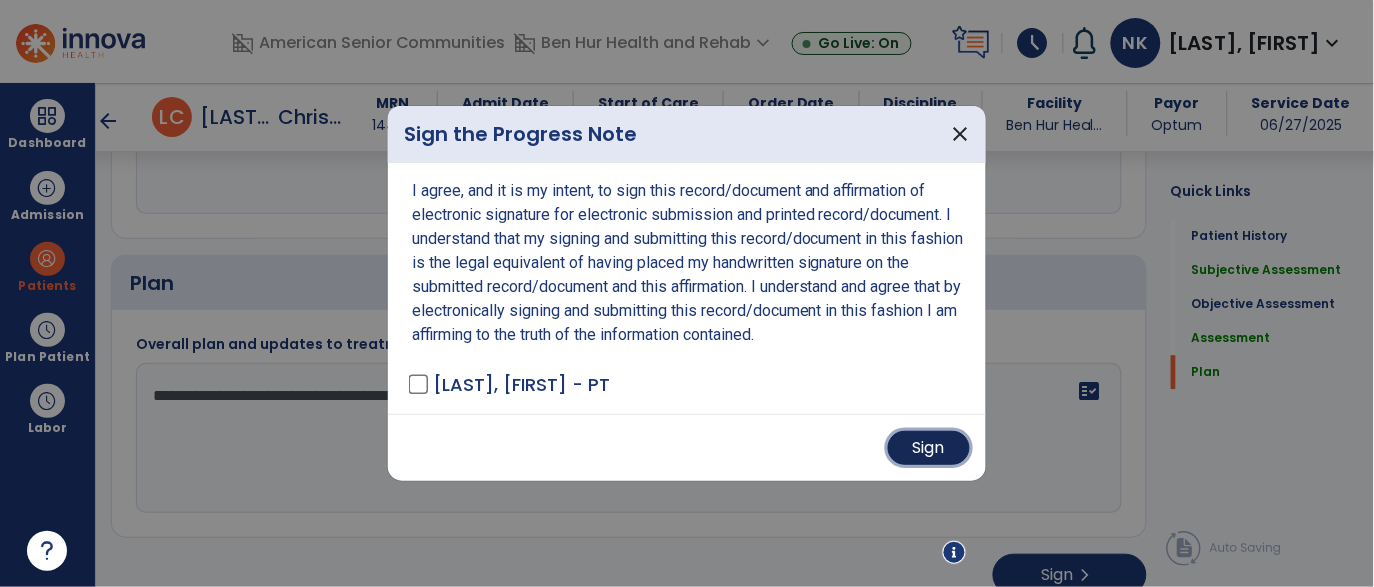 click on "Sign" at bounding box center [929, 448] 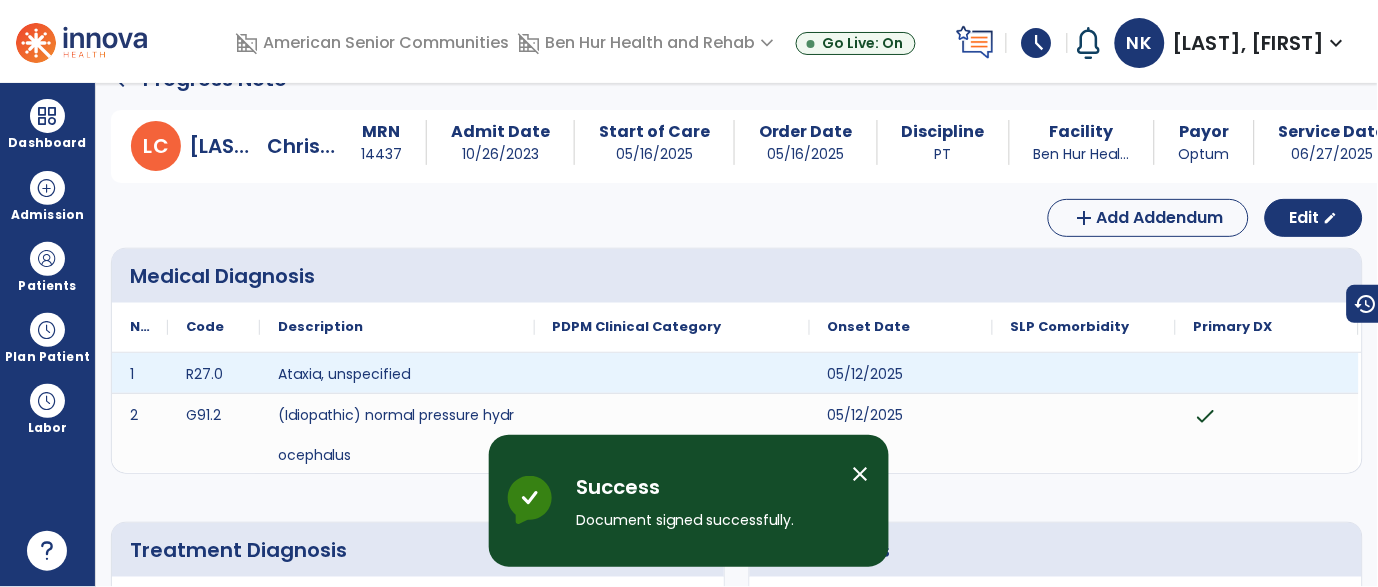 scroll, scrollTop: 0, scrollLeft: 0, axis: both 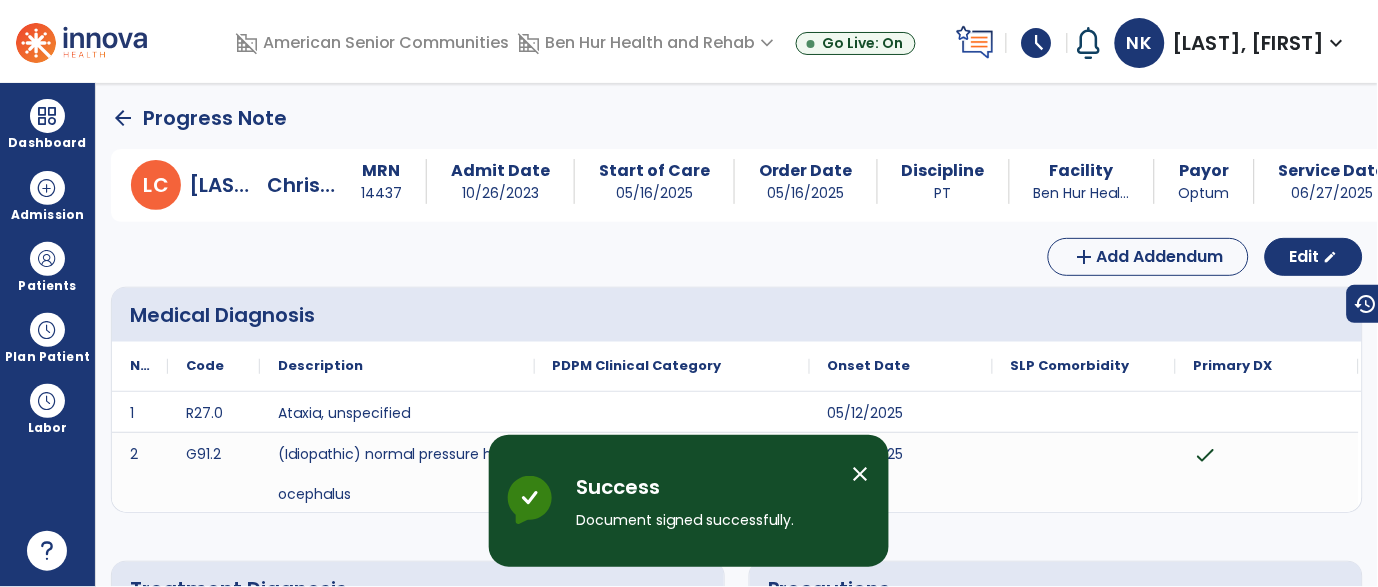 click on "arrow_back" 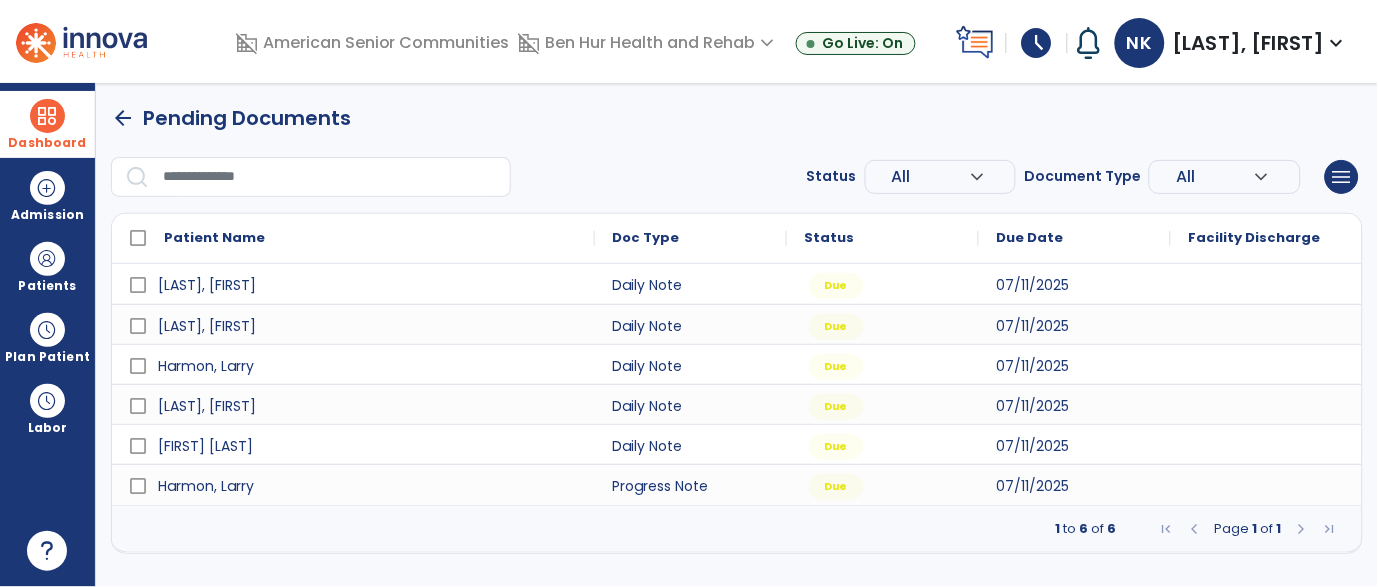 click at bounding box center (47, 116) 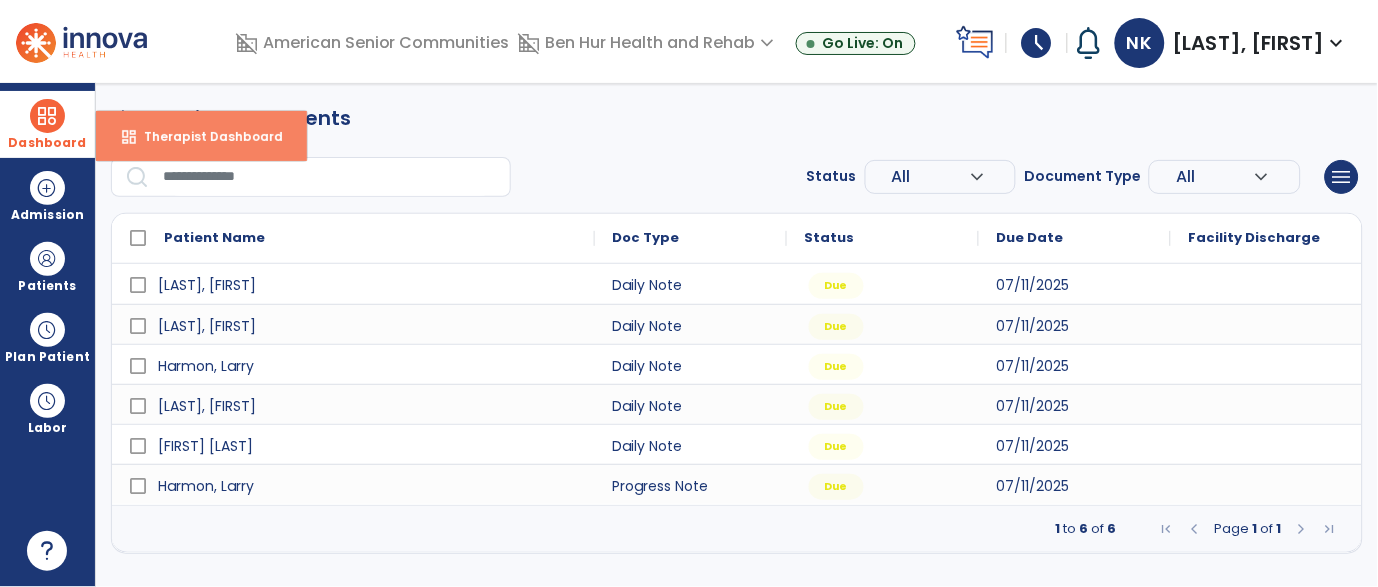 click on "Therapist Dashboard" at bounding box center (205, 136) 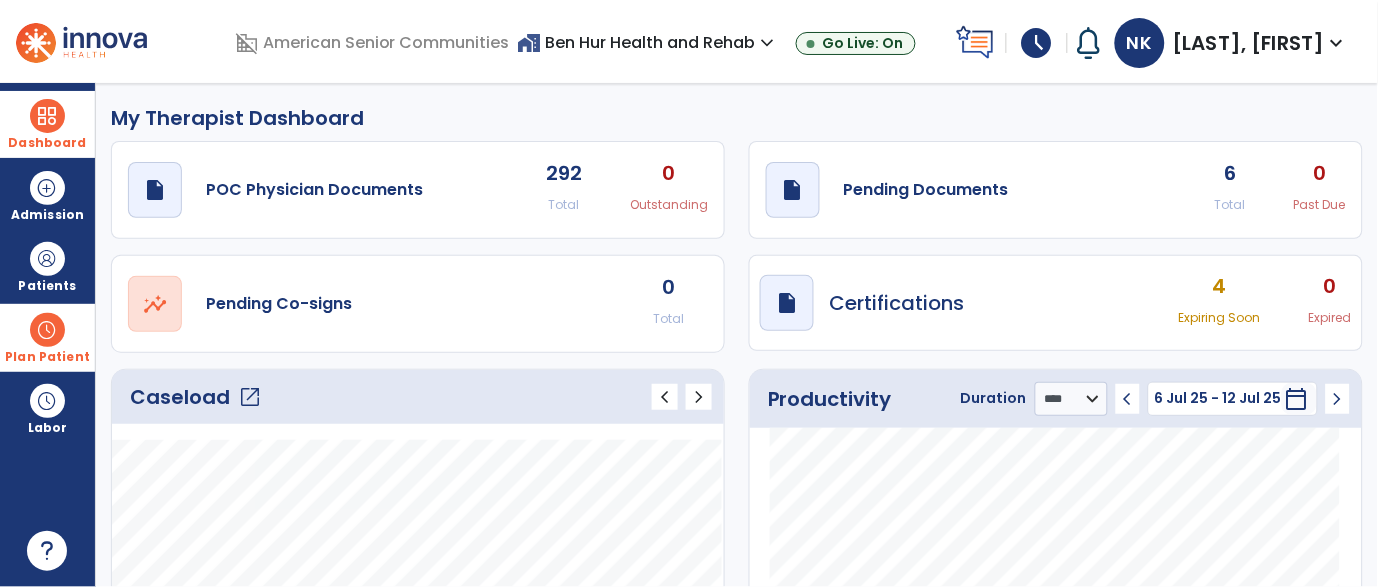 click on "Plan Patient" at bounding box center (47, 266) 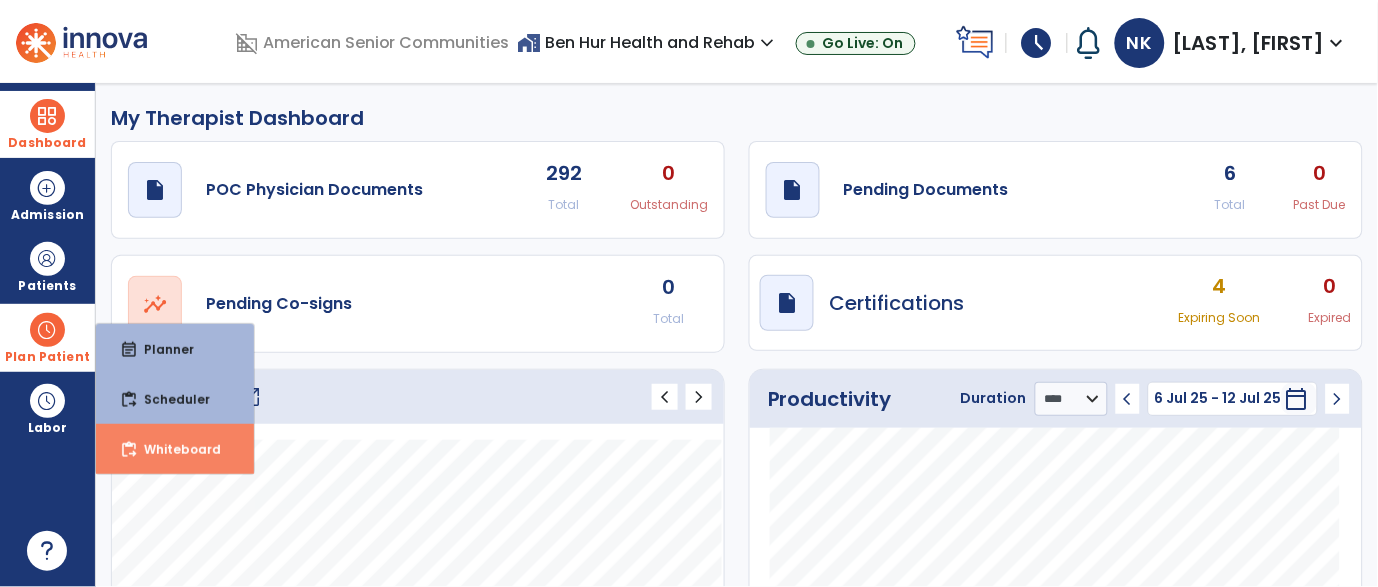 click on "Whiteboard" at bounding box center (174, 449) 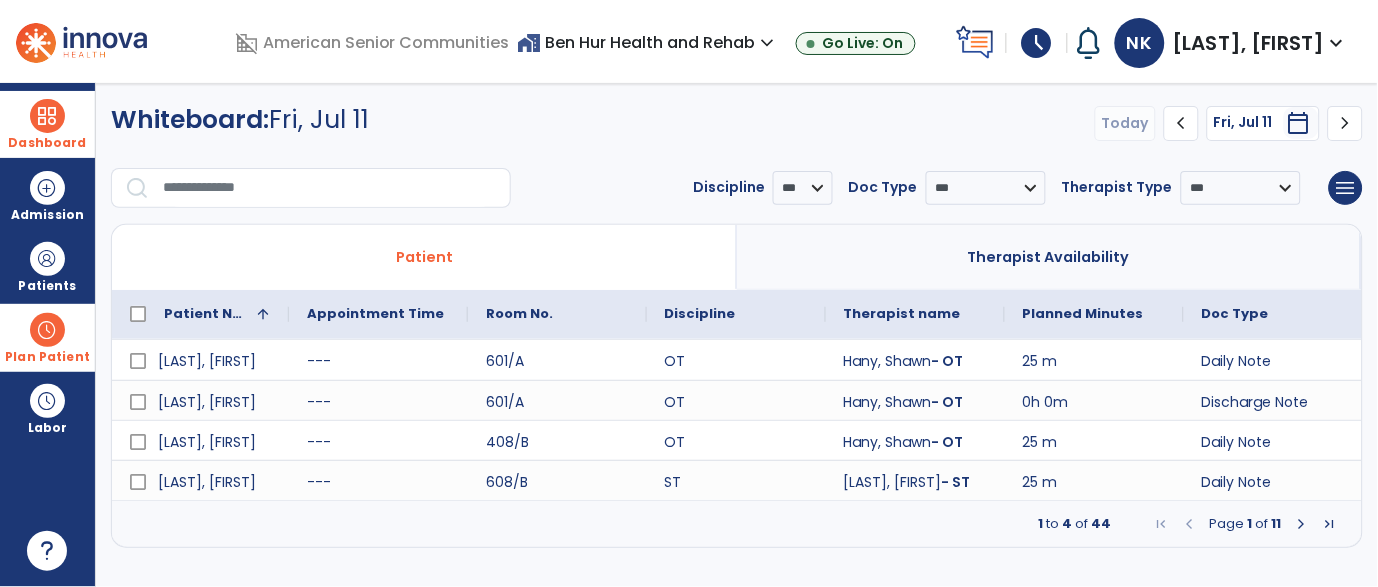 click at bounding box center (1302, 524) 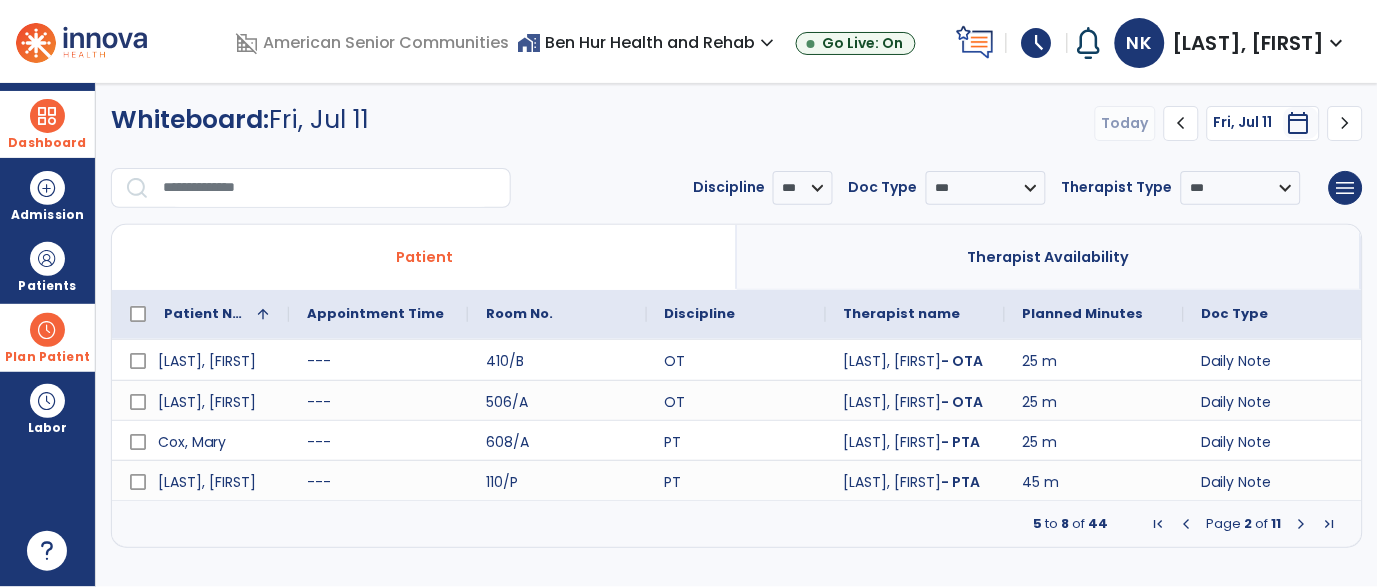 click at bounding box center [1302, 524] 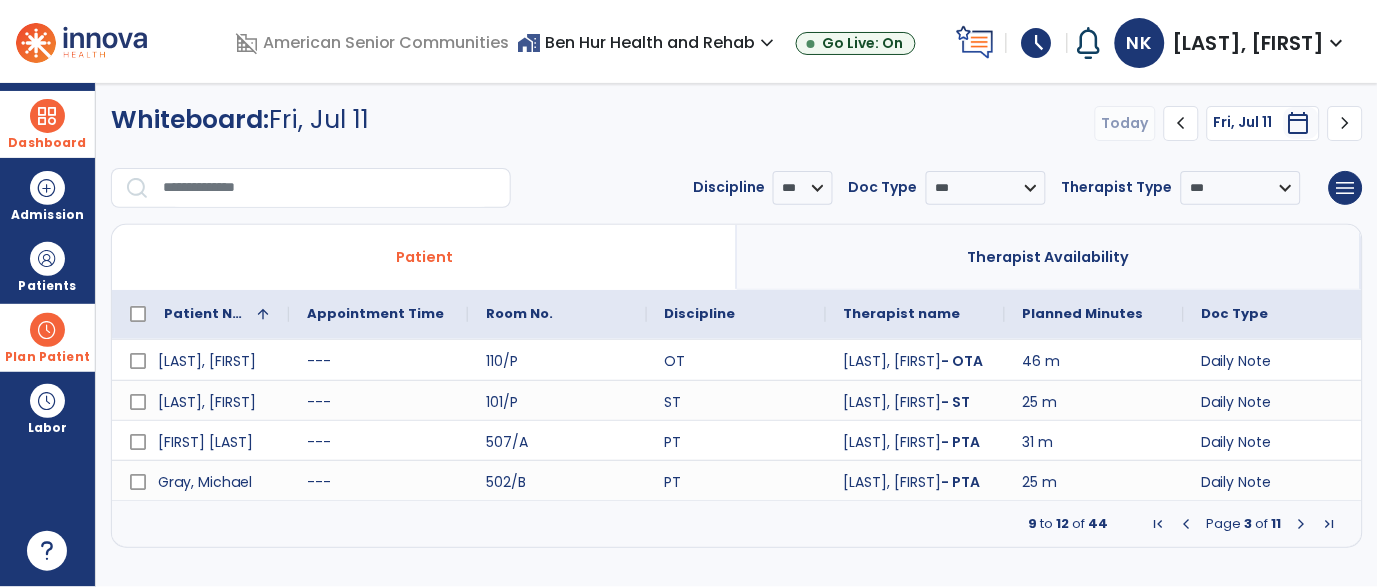 click at bounding box center (1302, 524) 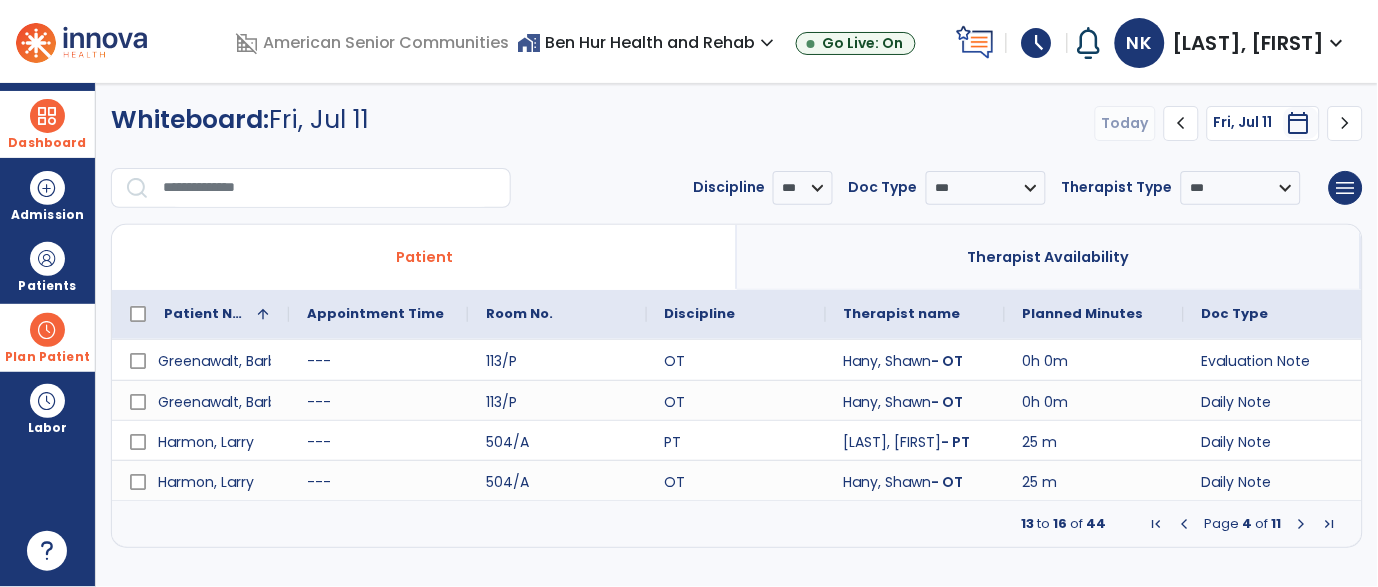 click at bounding box center (1185, 524) 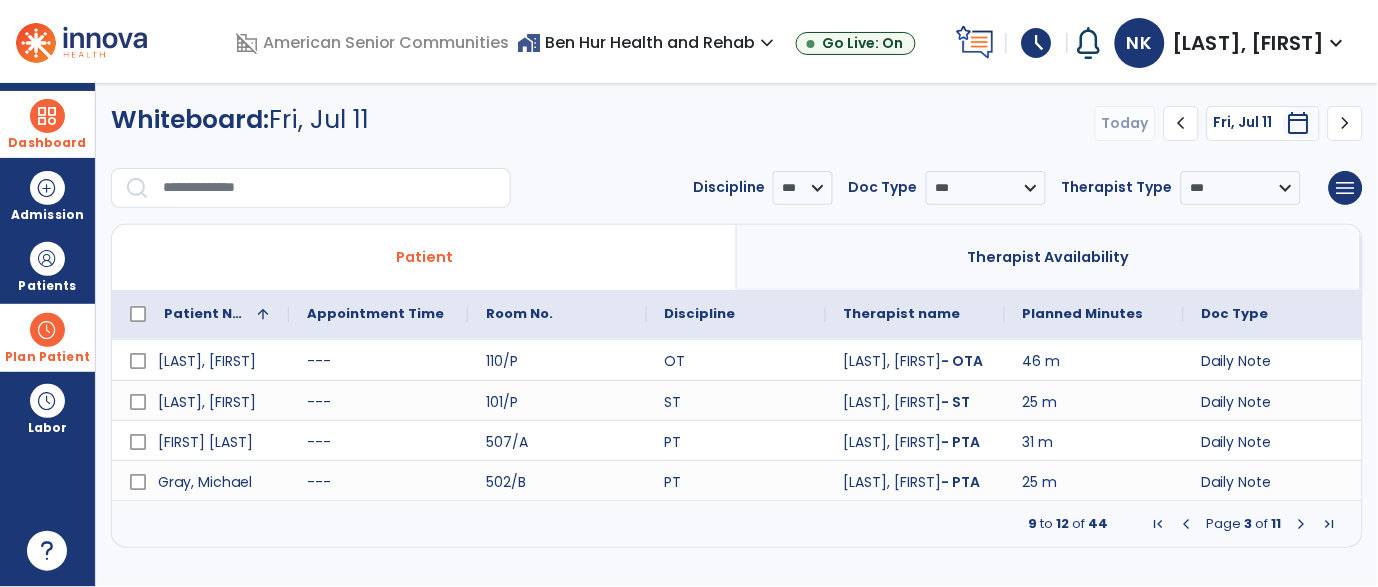 click at bounding box center (1302, 524) 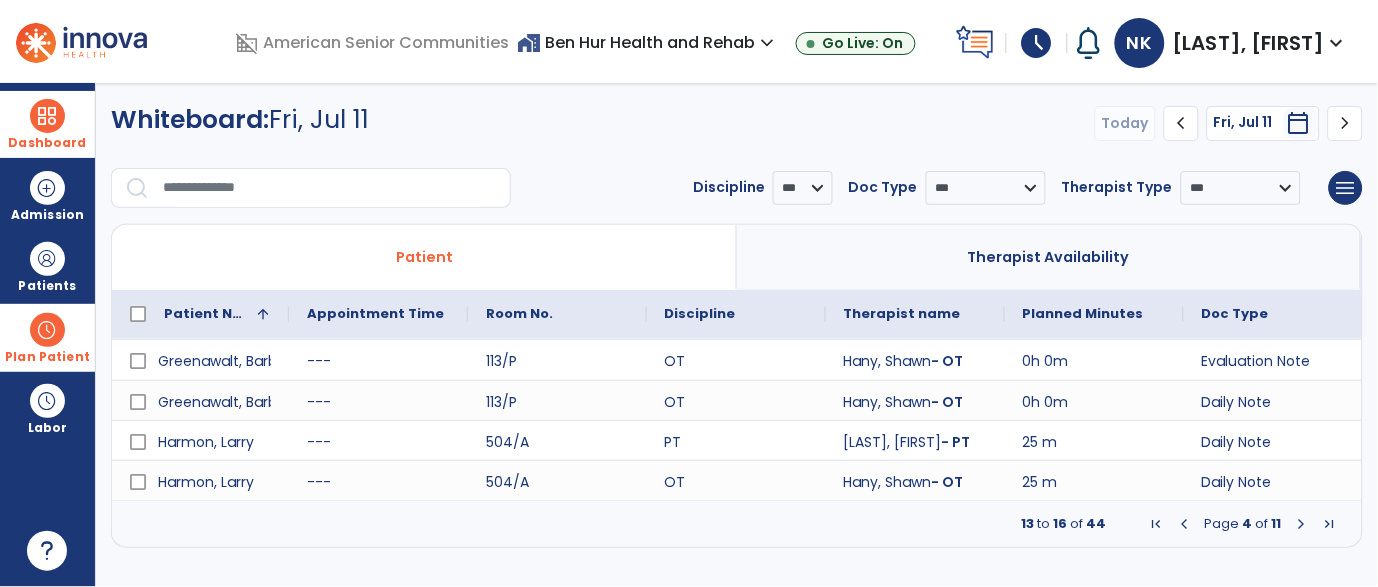 click at bounding box center (1302, 524) 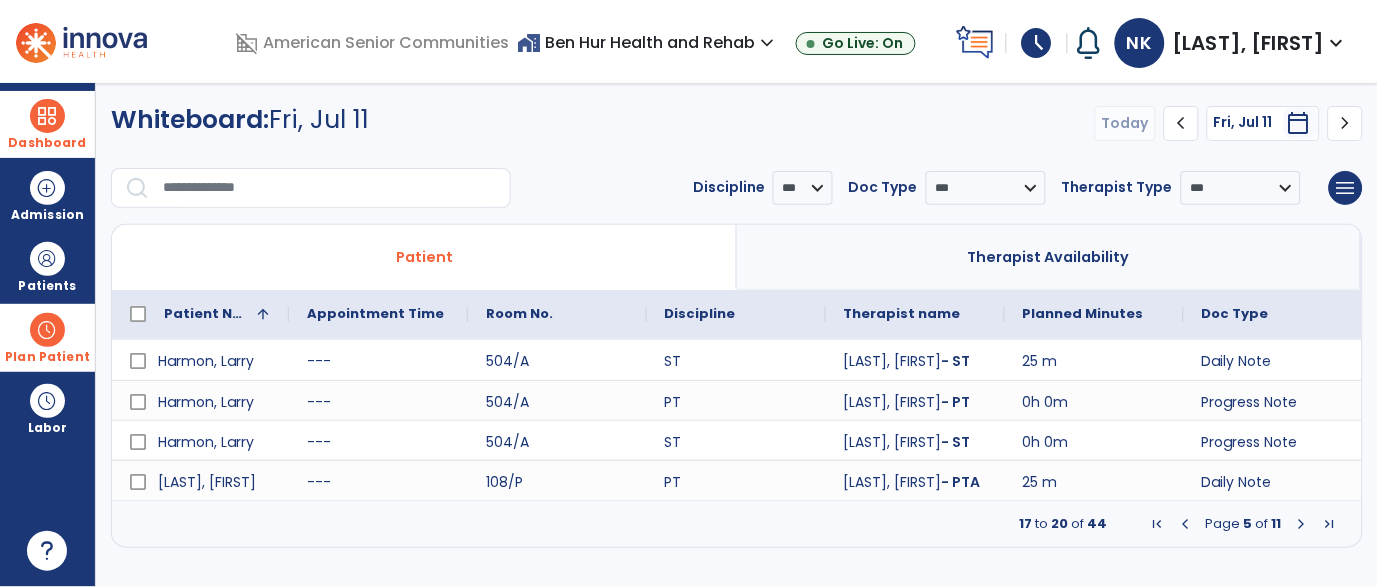 click at bounding box center [1302, 524] 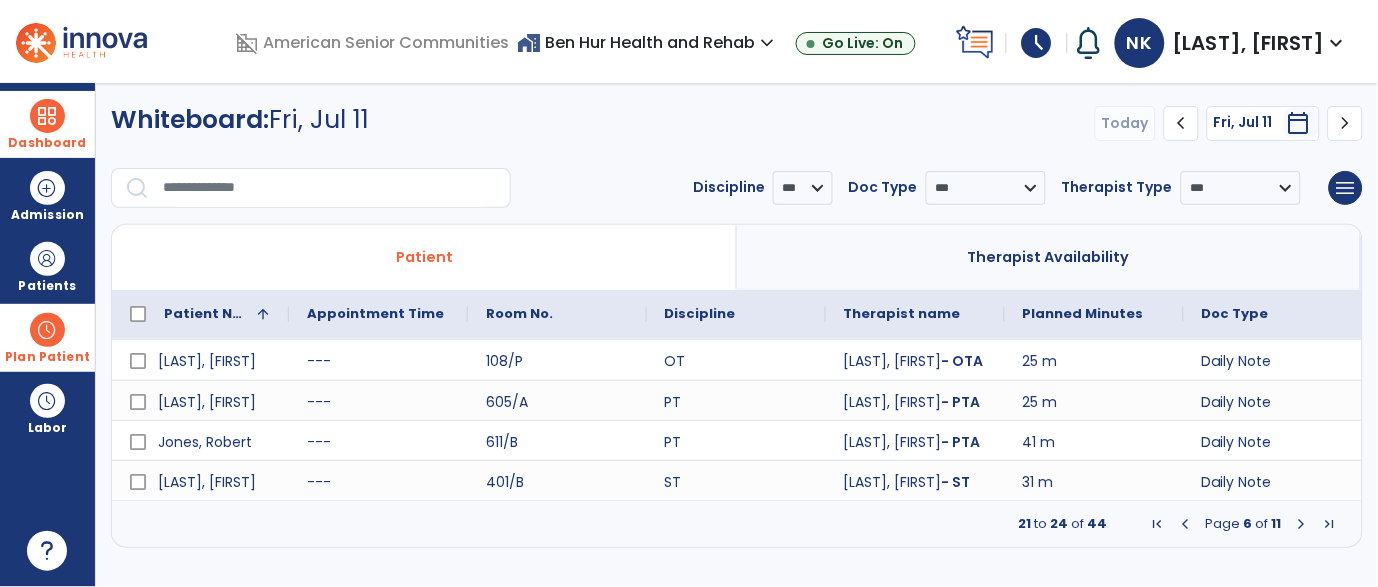 click at bounding box center (1302, 524) 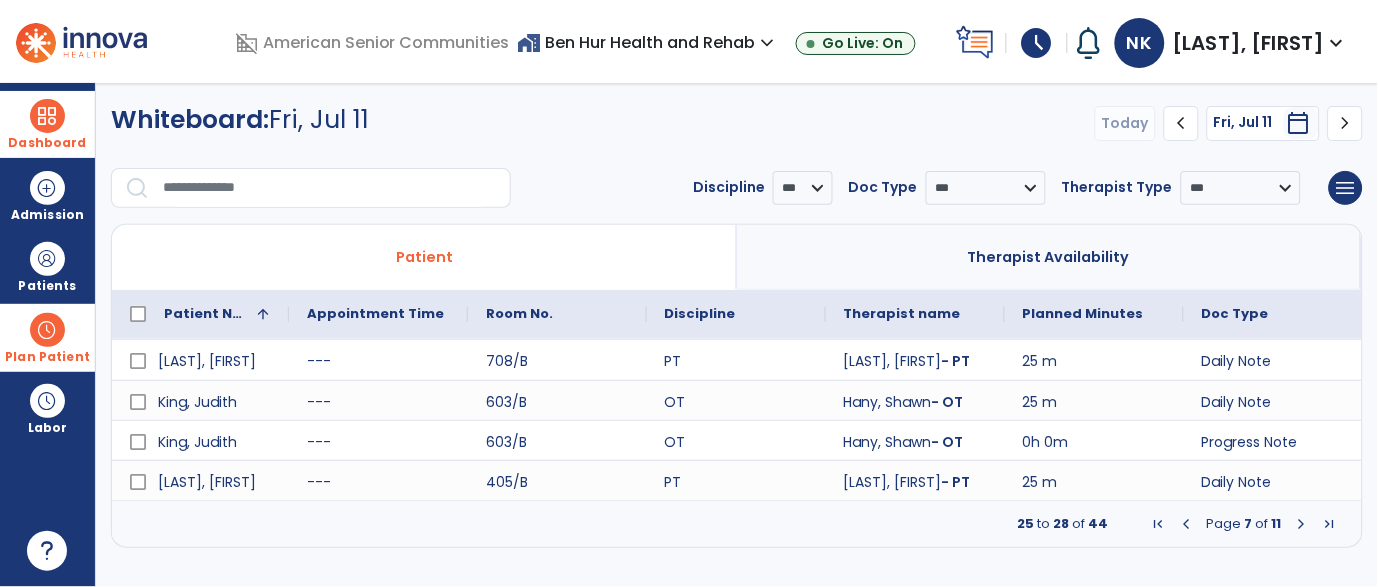 click at bounding box center [1302, 524] 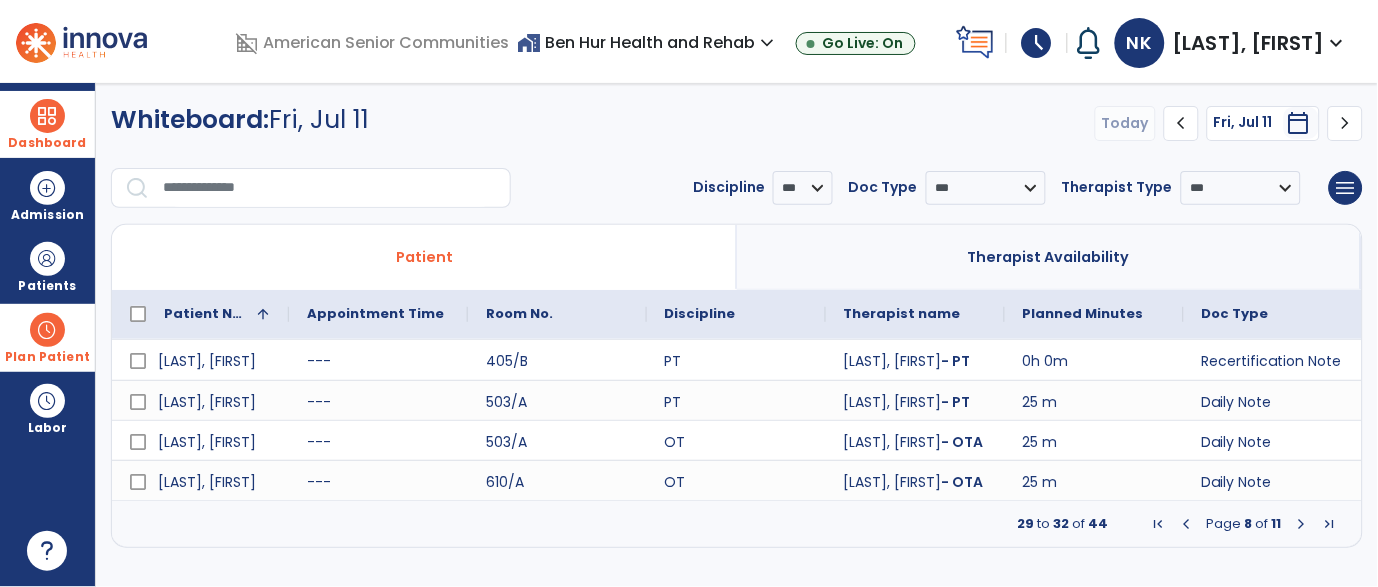click at bounding box center (1302, 524) 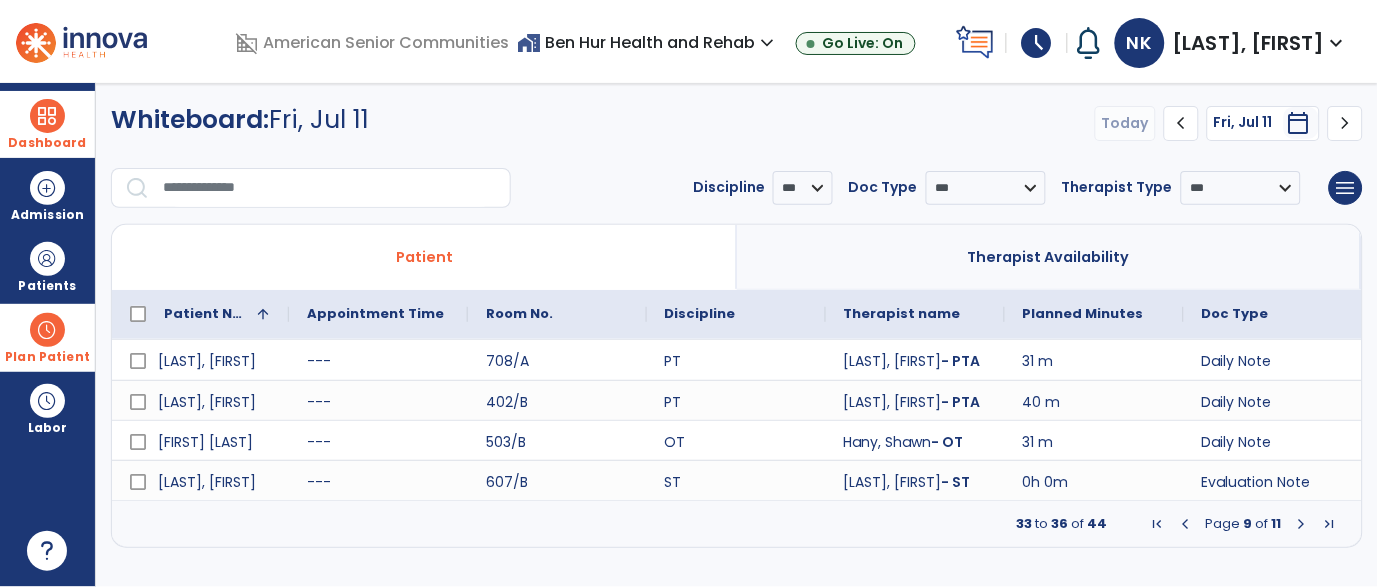 click at bounding box center [1302, 524] 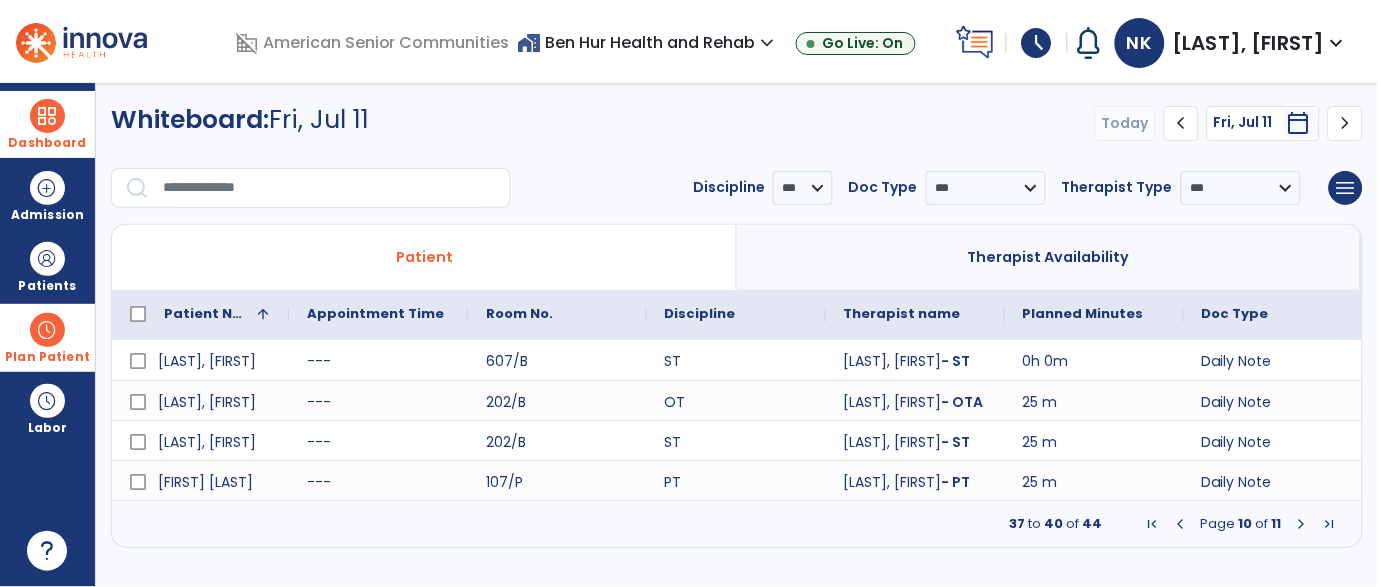 click at bounding box center (1302, 524) 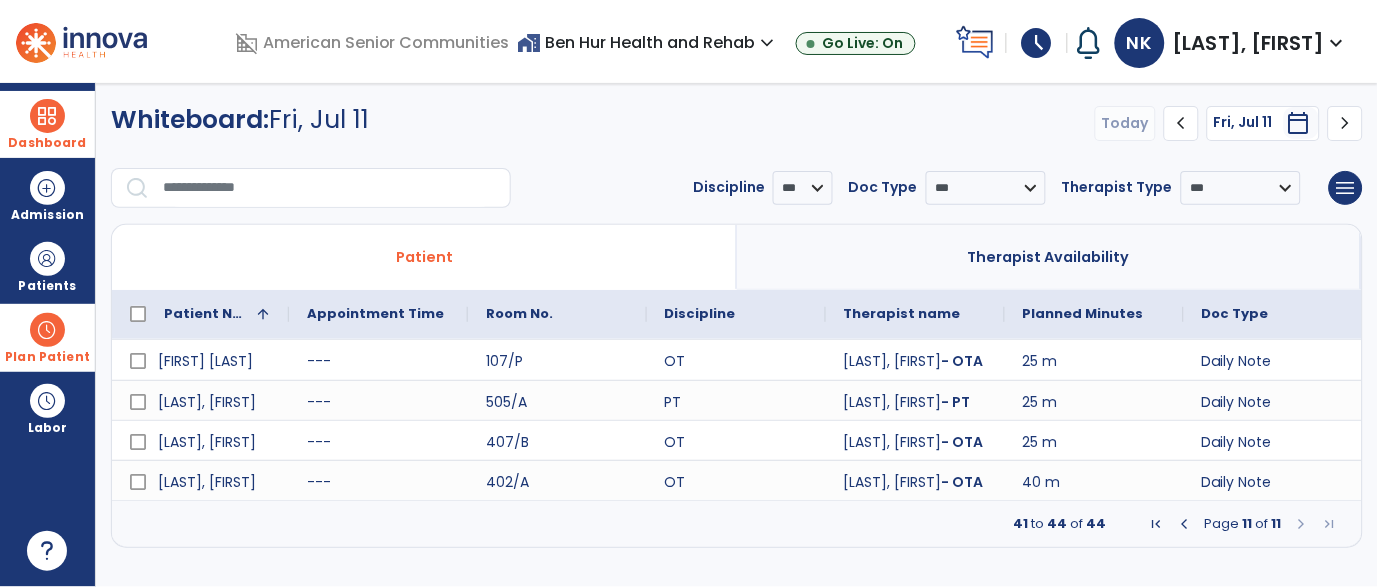 click at bounding box center [47, 116] 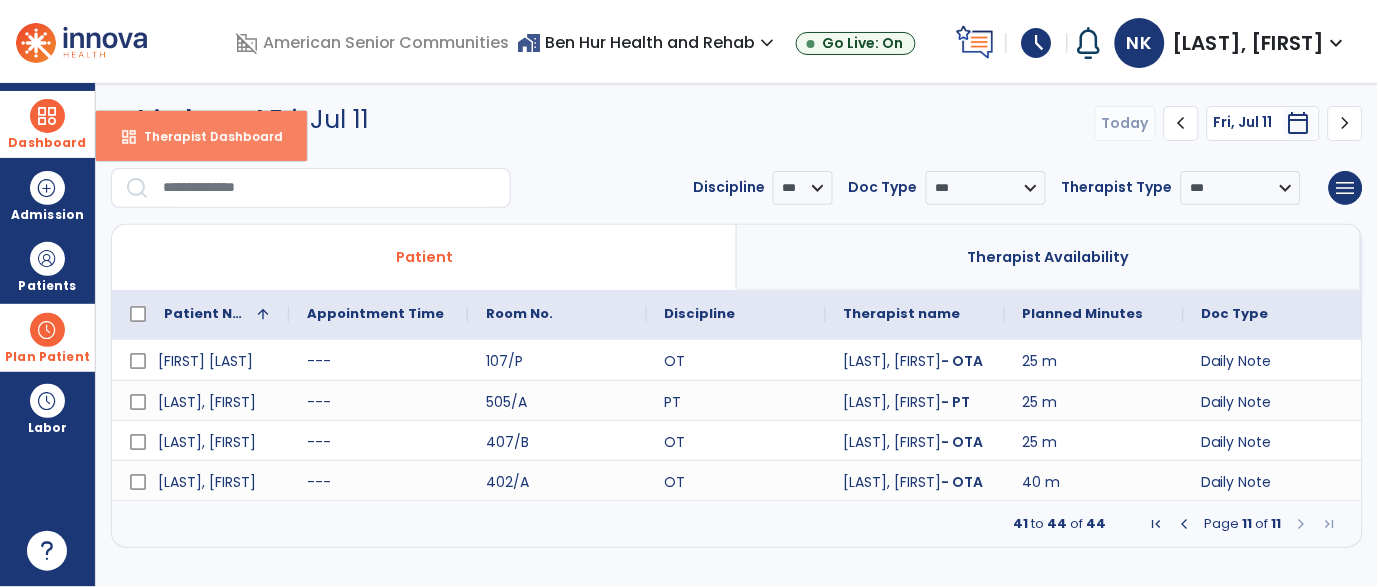 click on "dashboard" at bounding box center (129, 137) 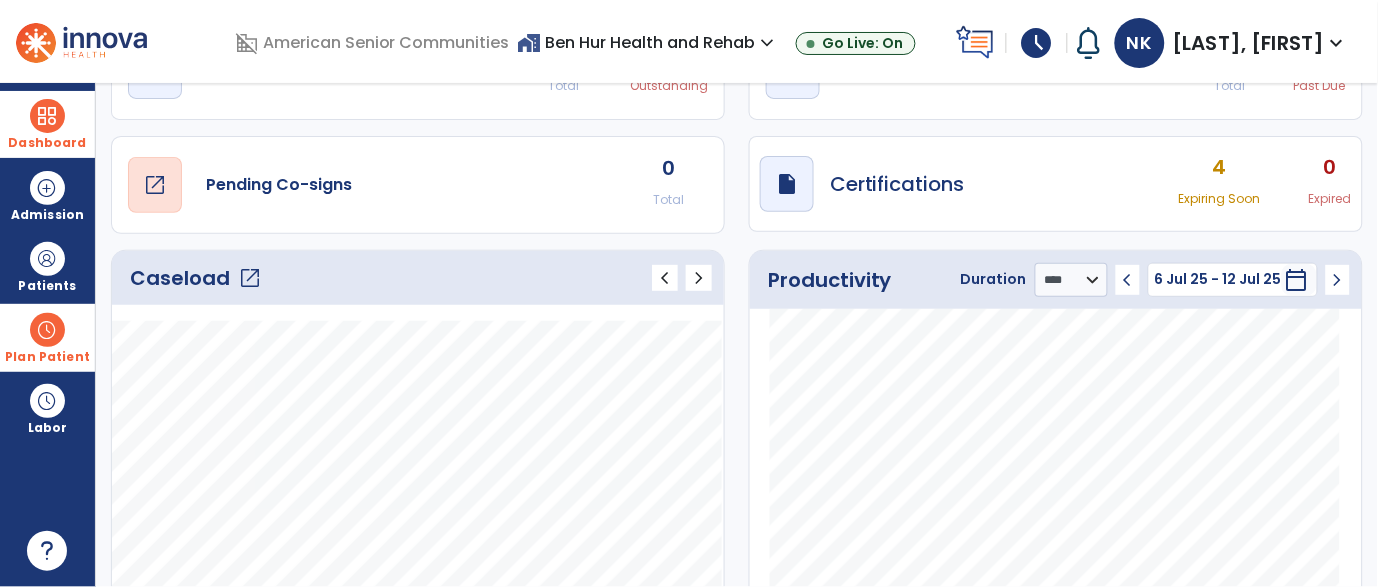 scroll, scrollTop: 114, scrollLeft: 0, axis: vertical 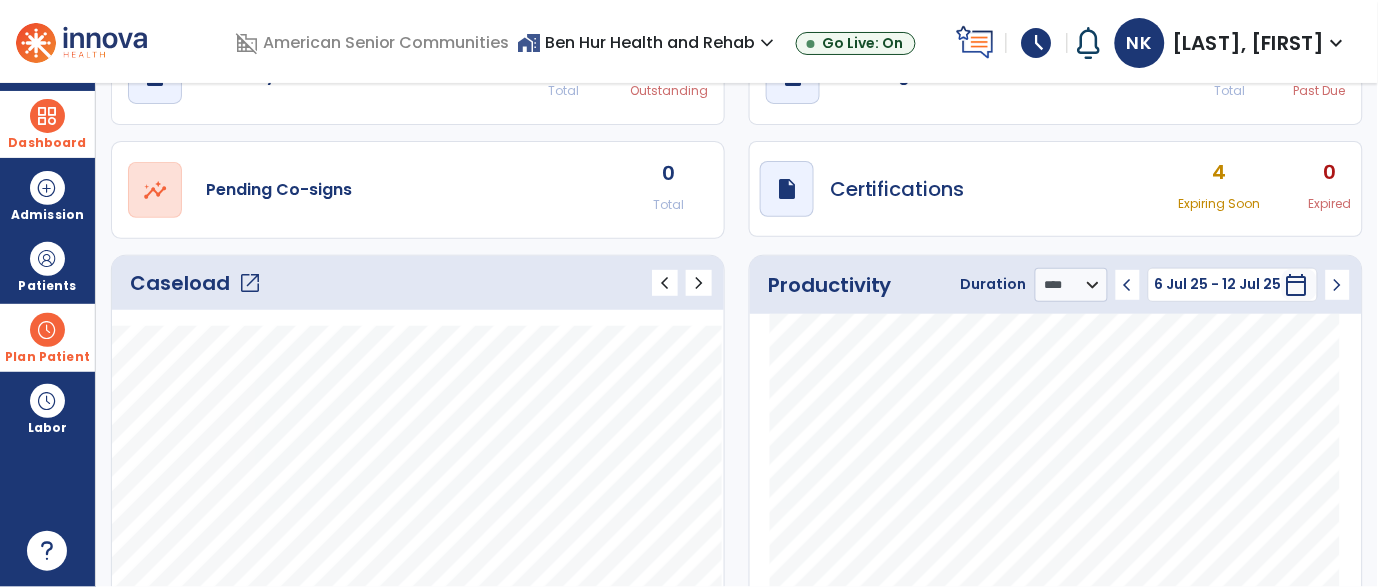 click on "open_in_new" 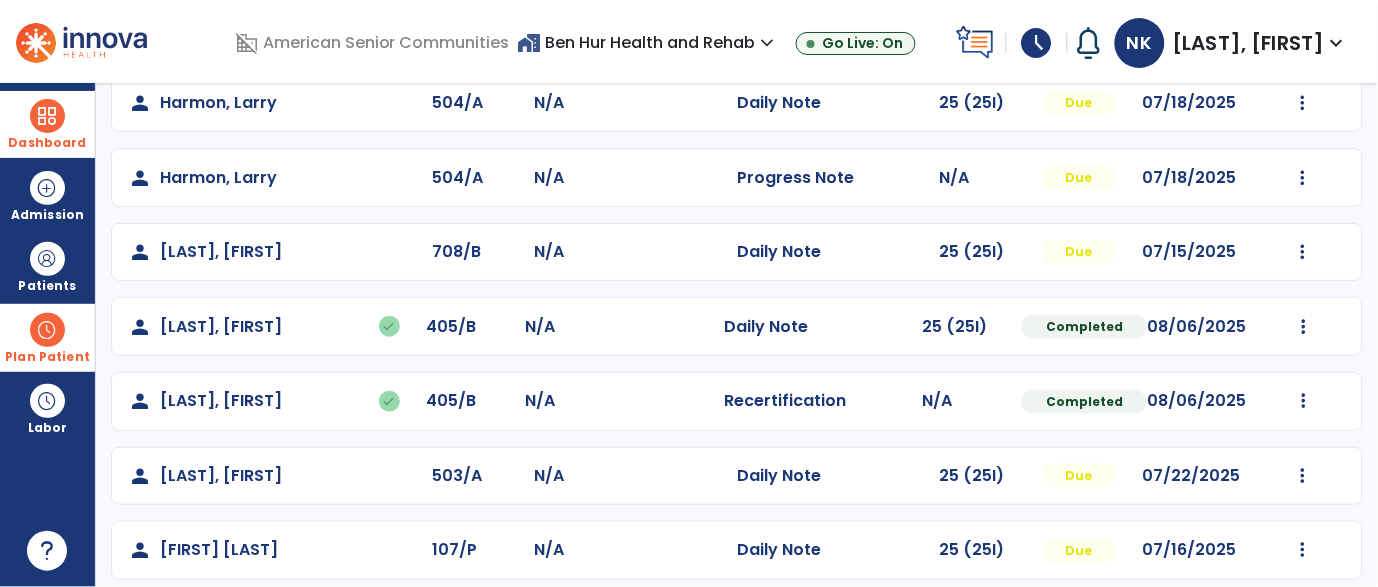 scroll, scrollTop: 240, scrollLeft: 0, axis: vertical 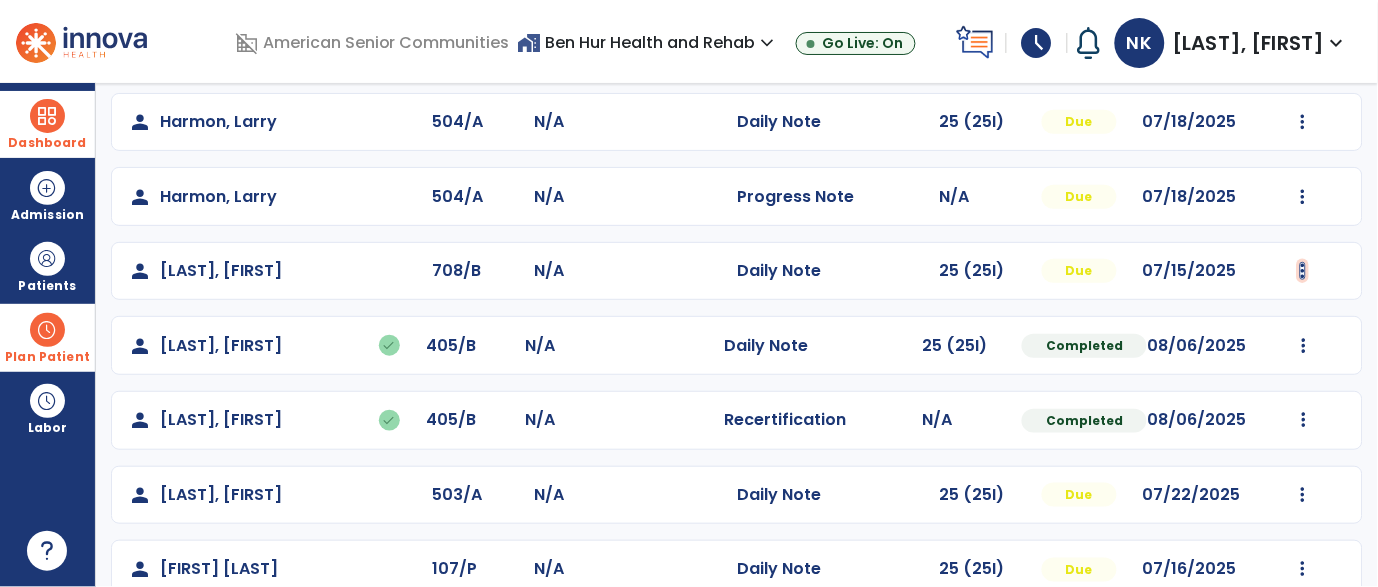 click at bounding box center [1303, 122] 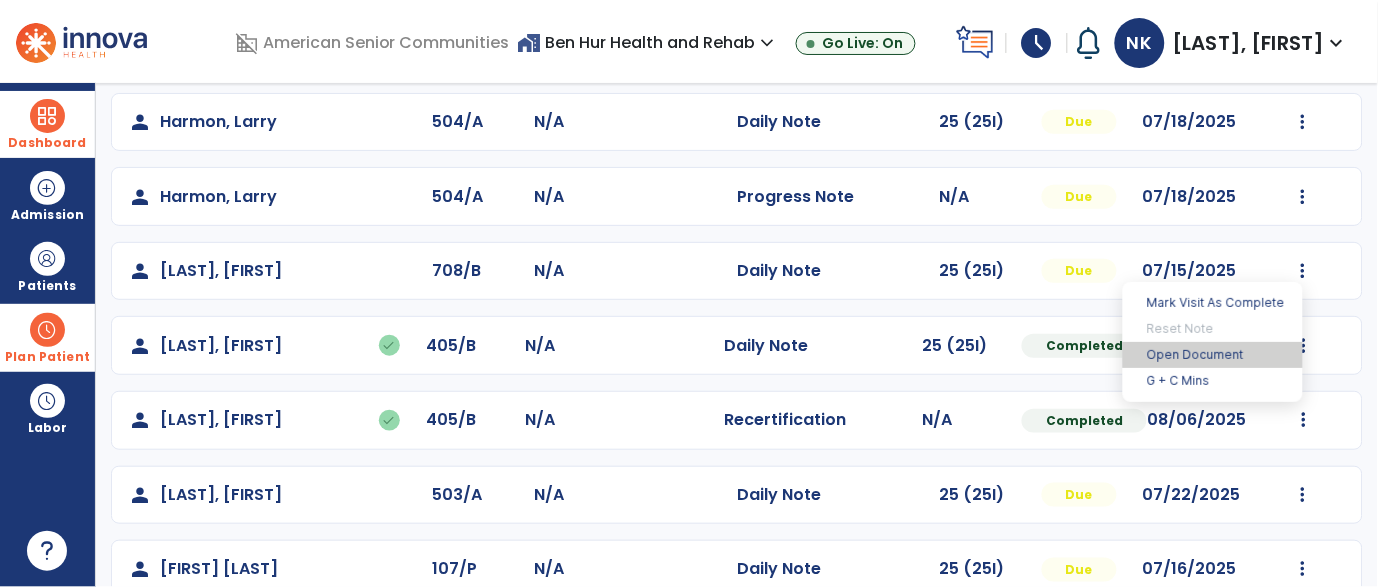 click on "Open Document" at bounding box center (1213, 355) 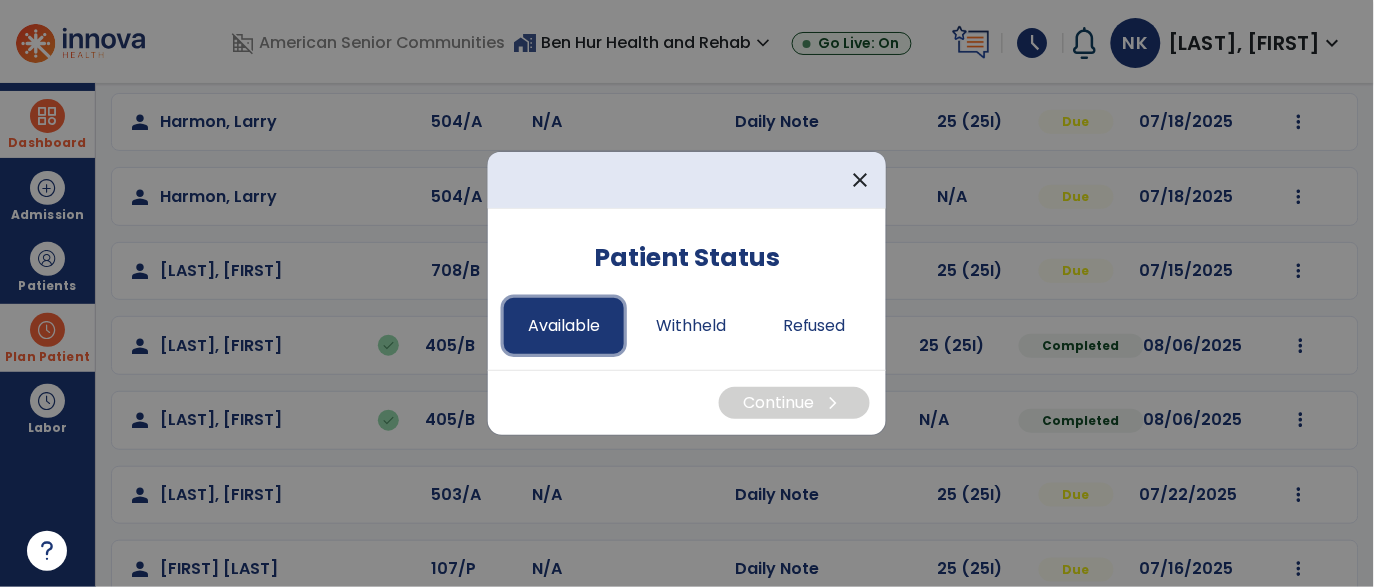 click on "Available" at bounding box center [564, 326] 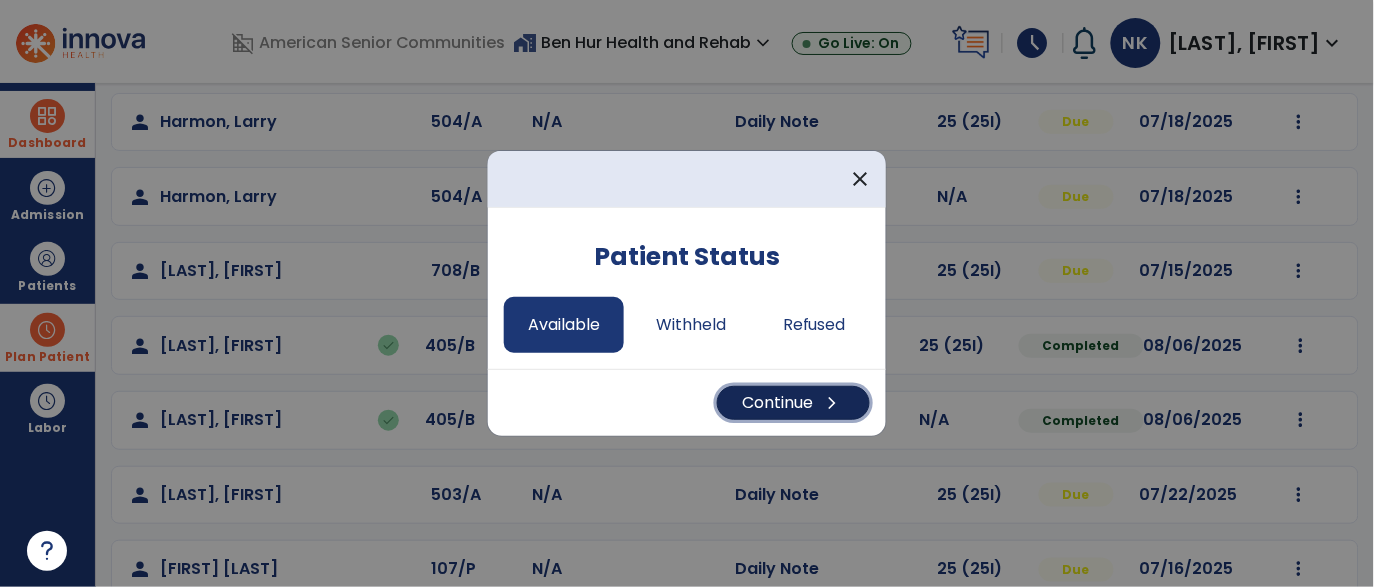 click on "Continue   chevron_right" at bounding box center [793, 403] 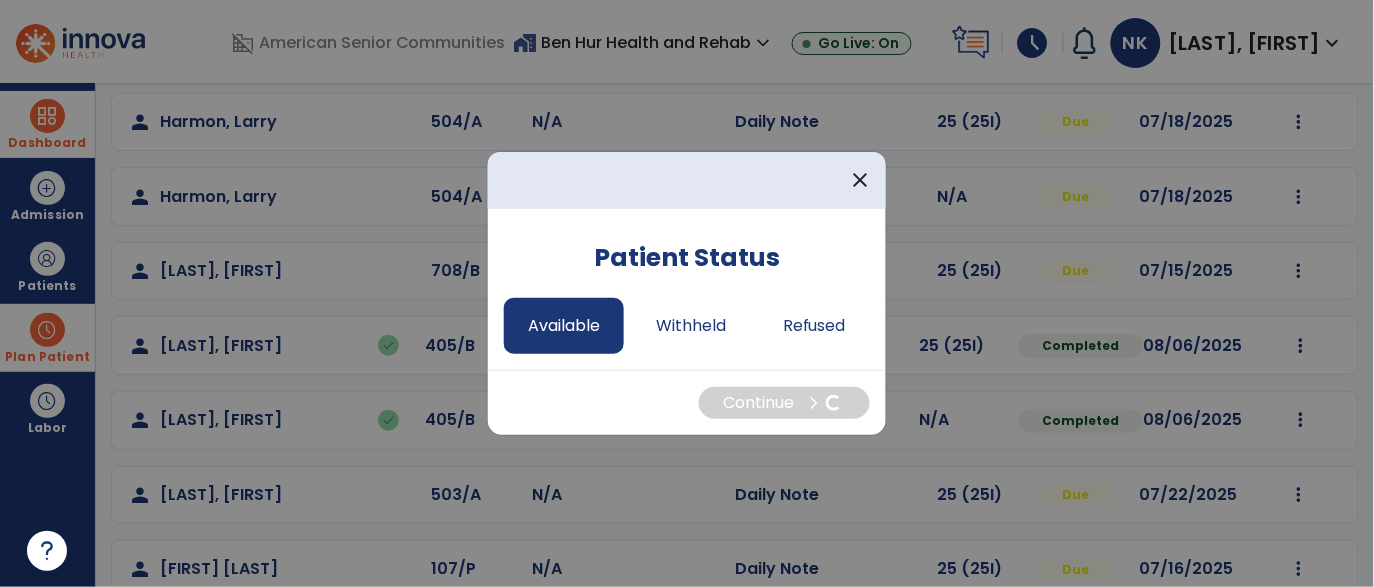 select on "*" 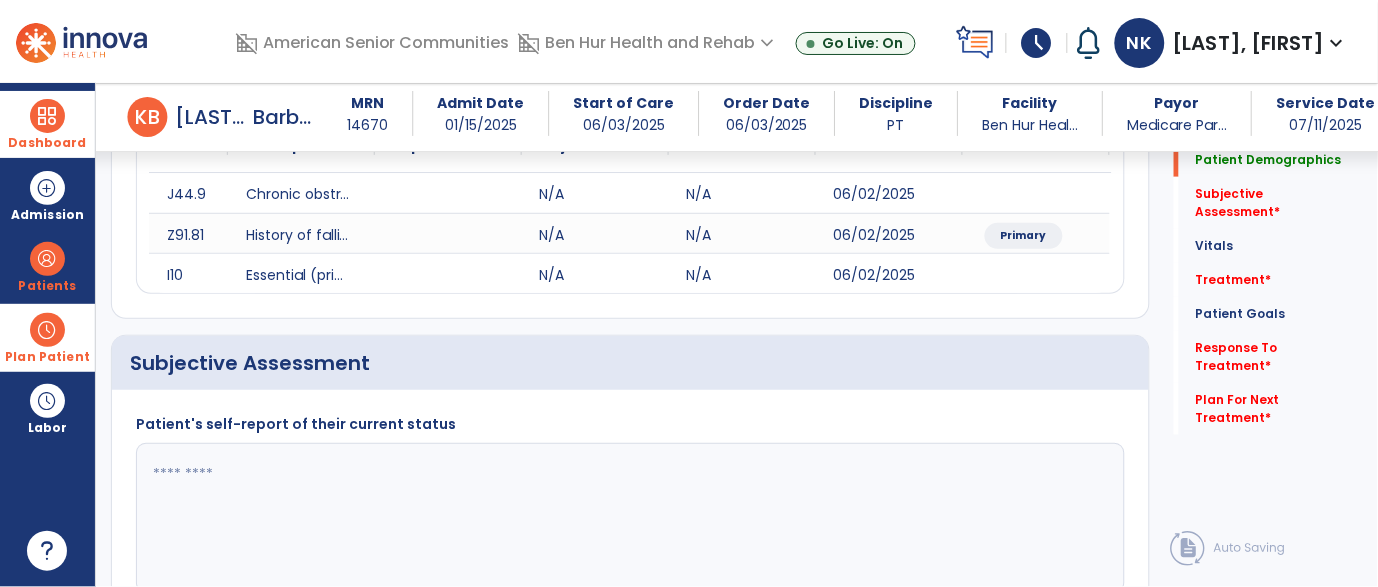 scroll, scrollTop: 287, scrollLeft: 0, axis: vertical 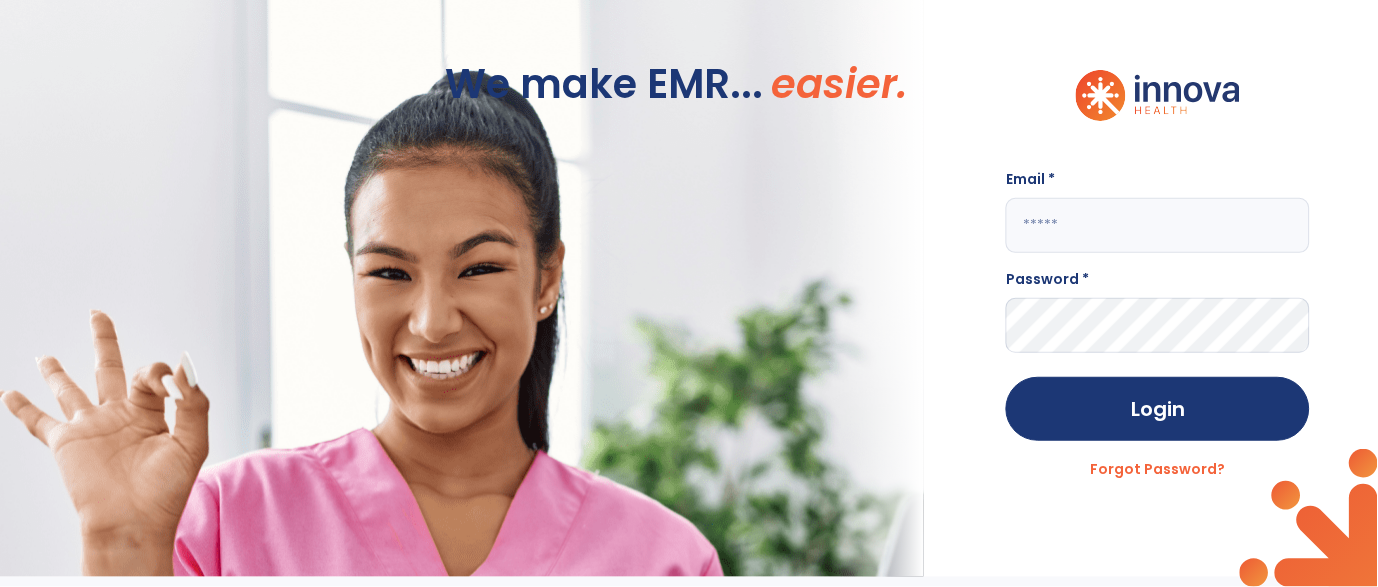 click 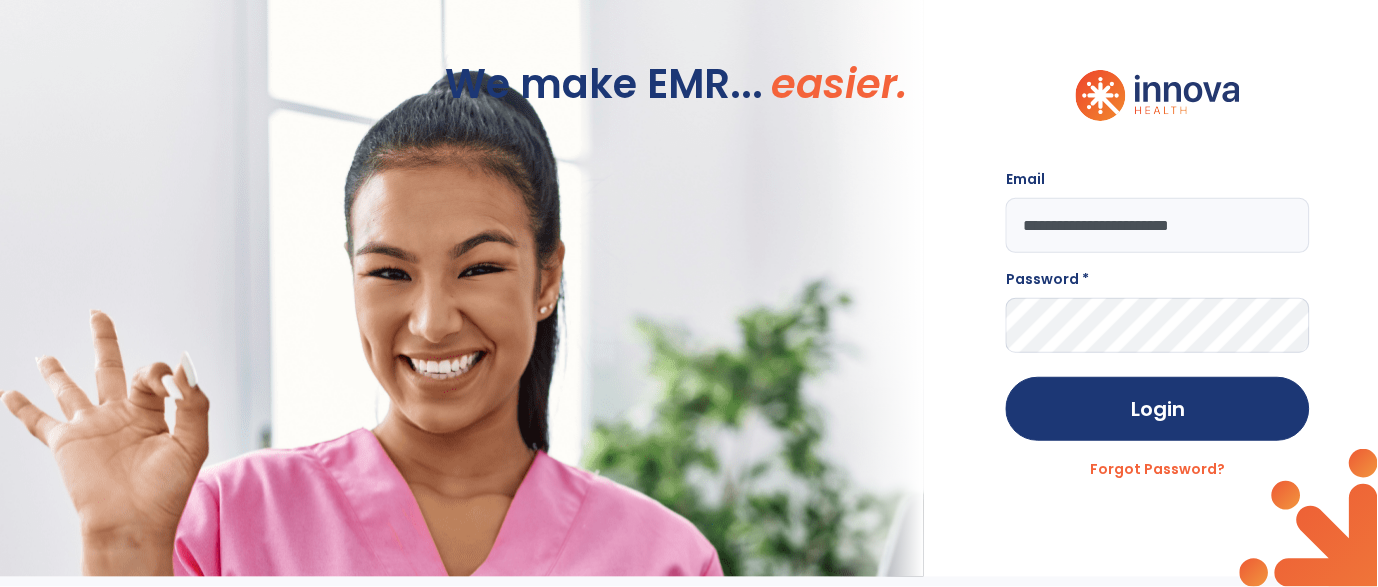 type on "**********" 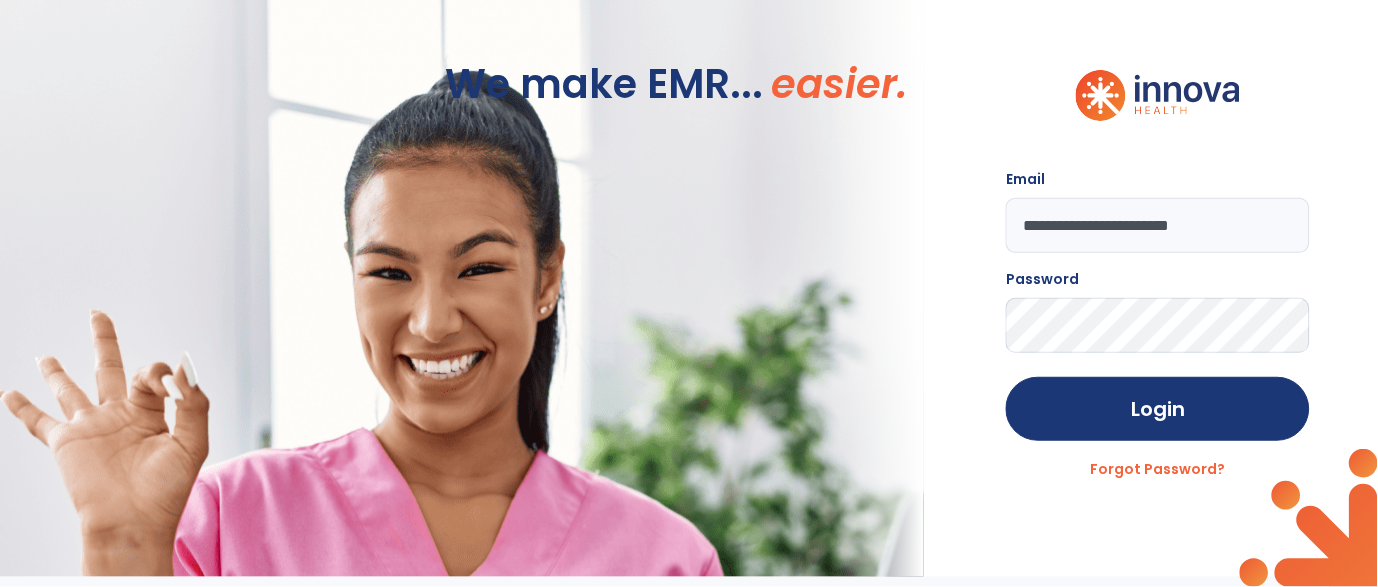 click on "Login" 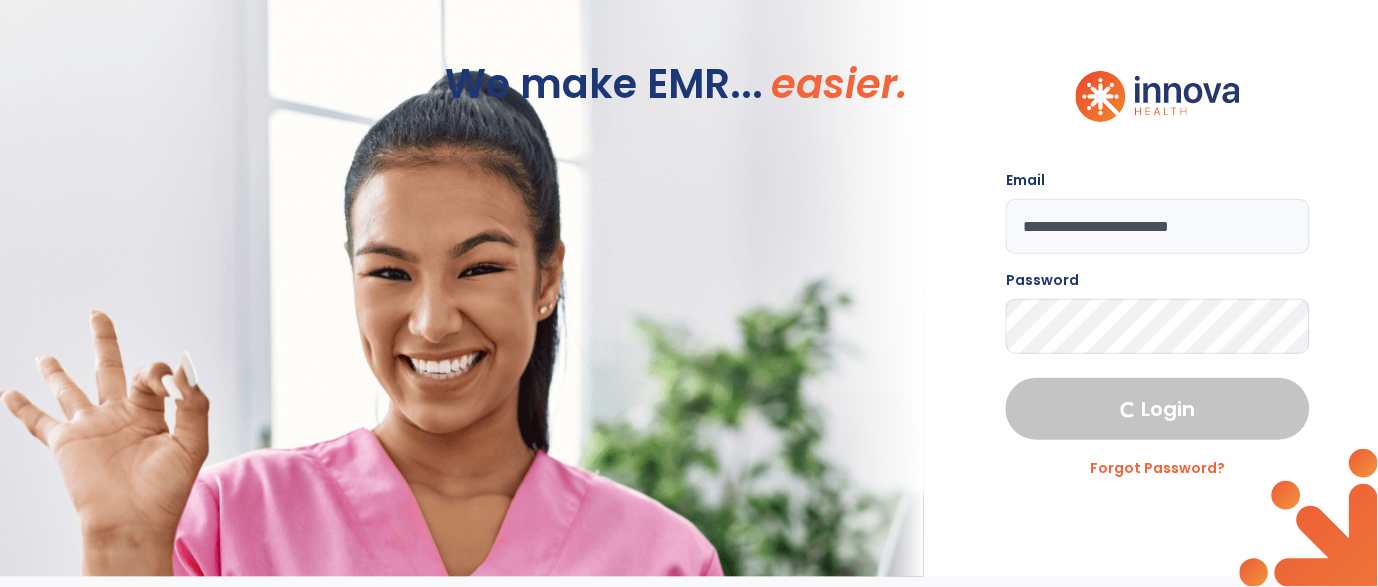 select on "****" 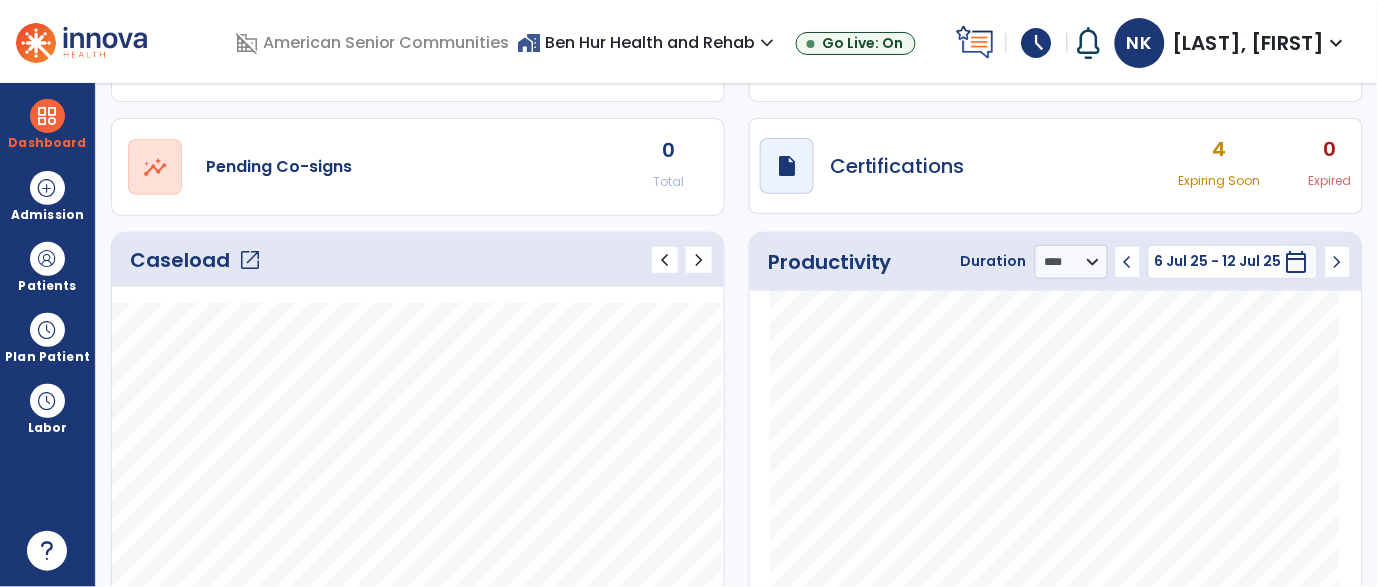 scroll, scrollTop: 0, scrollLeft: 0, axis: both 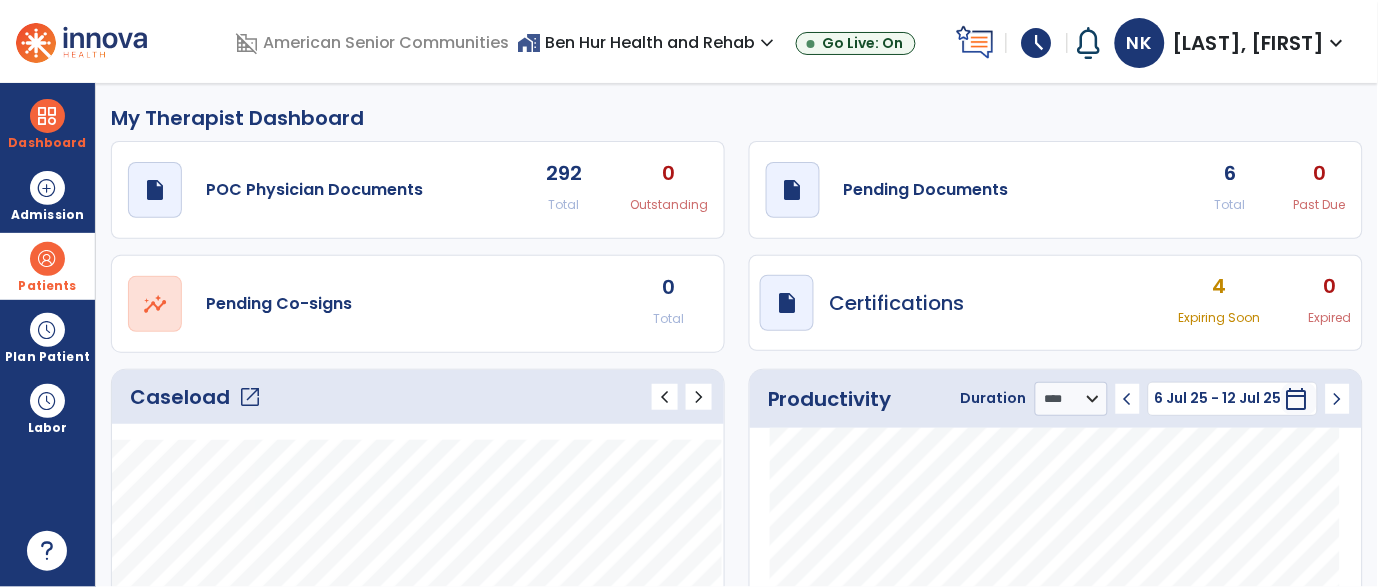 click at bounding box center (47, 259) 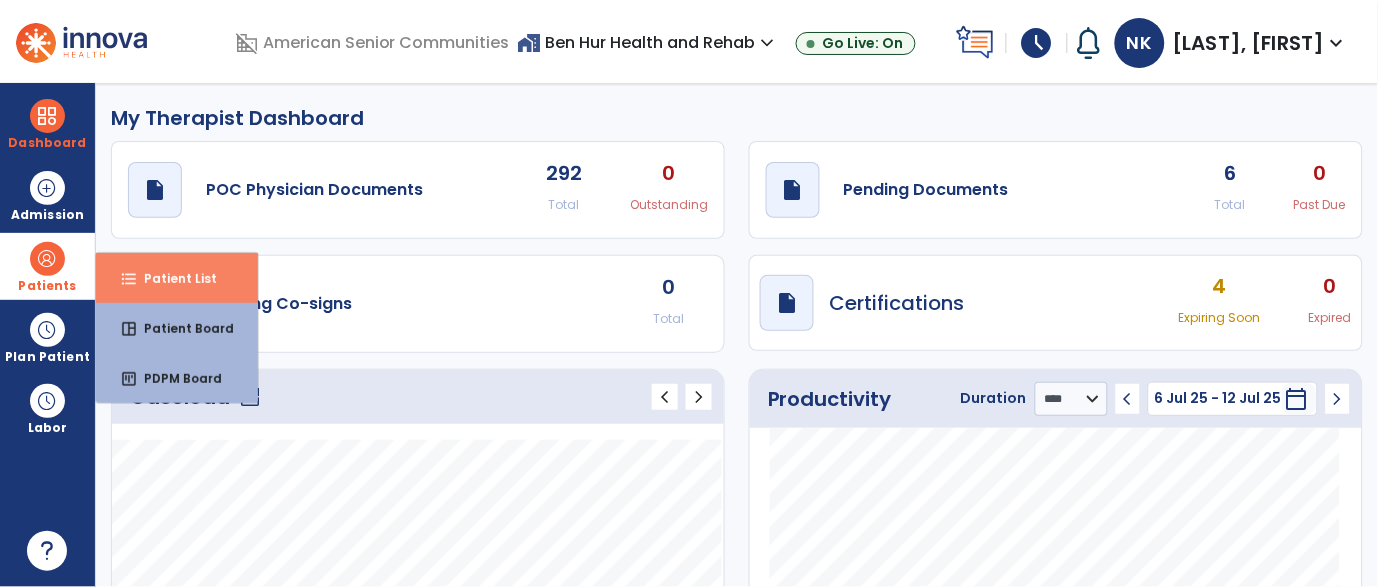 click on "format_list_bulleted" at bounding box center [129, 279] 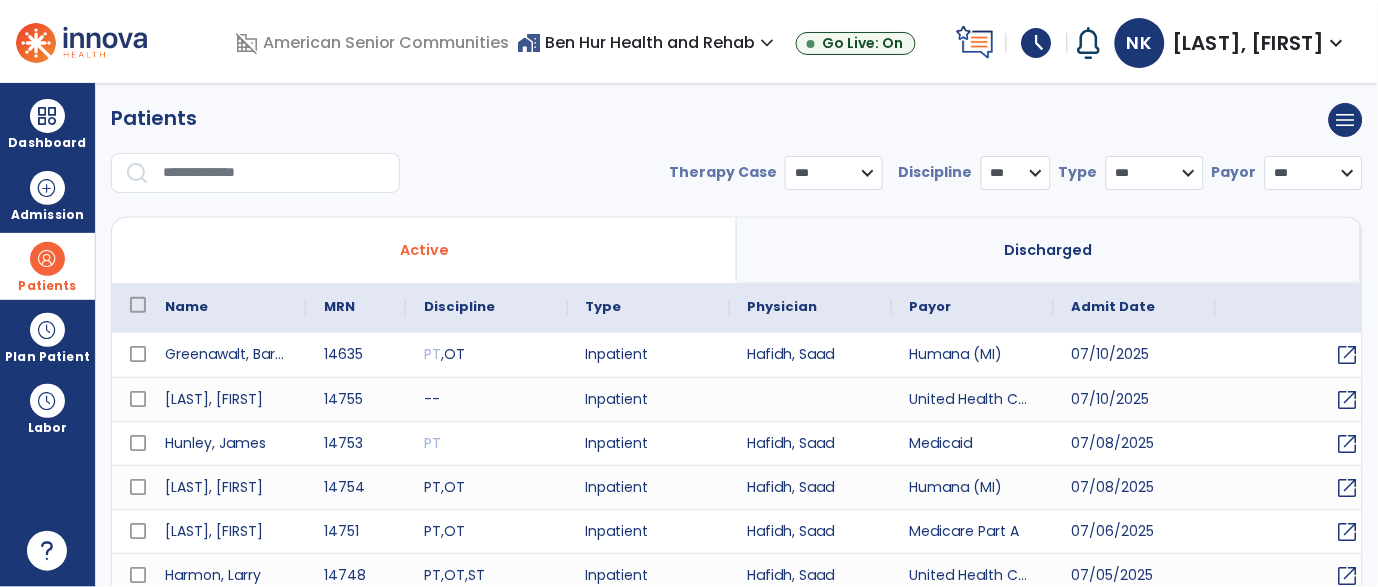 select on "***" 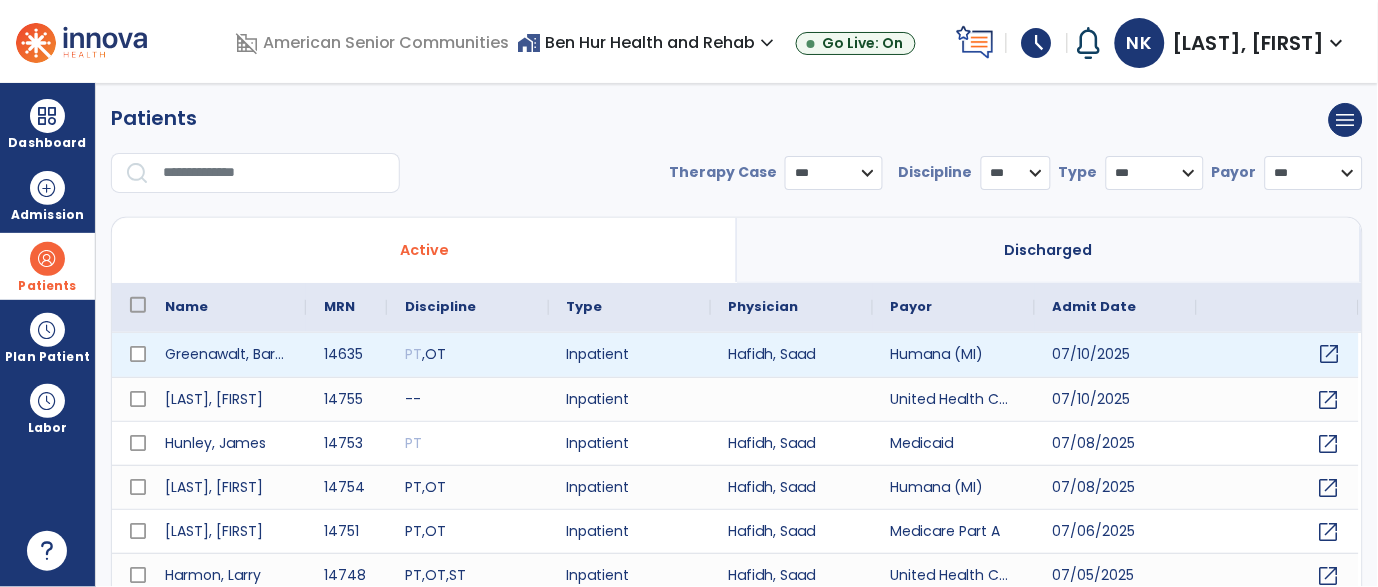 click on "open_in_new" at bounding box center [1330, 354] 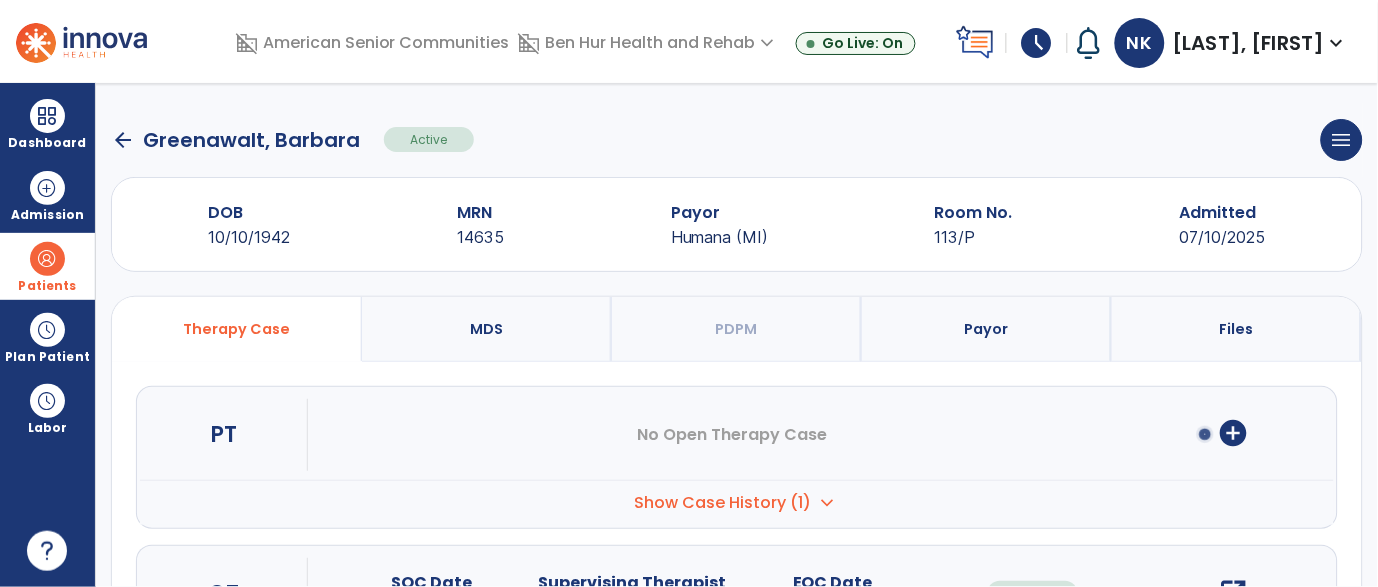 click on "add_circle" at bounding box center [1234, 433] 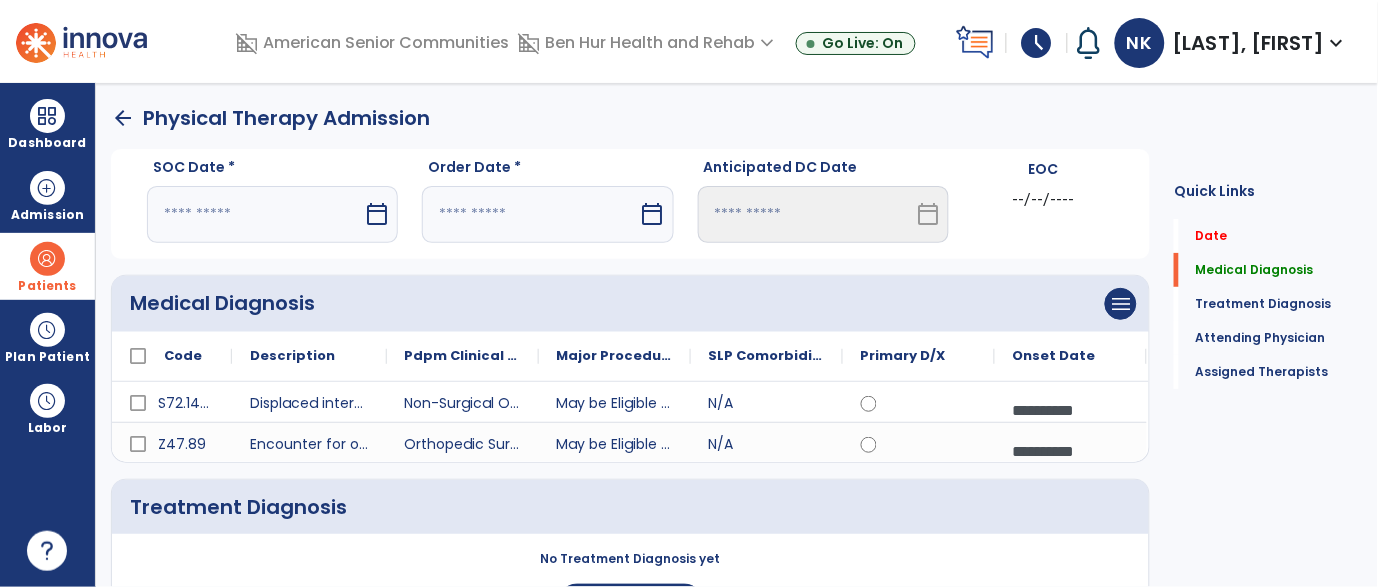 click at bounding box center [255, 214] 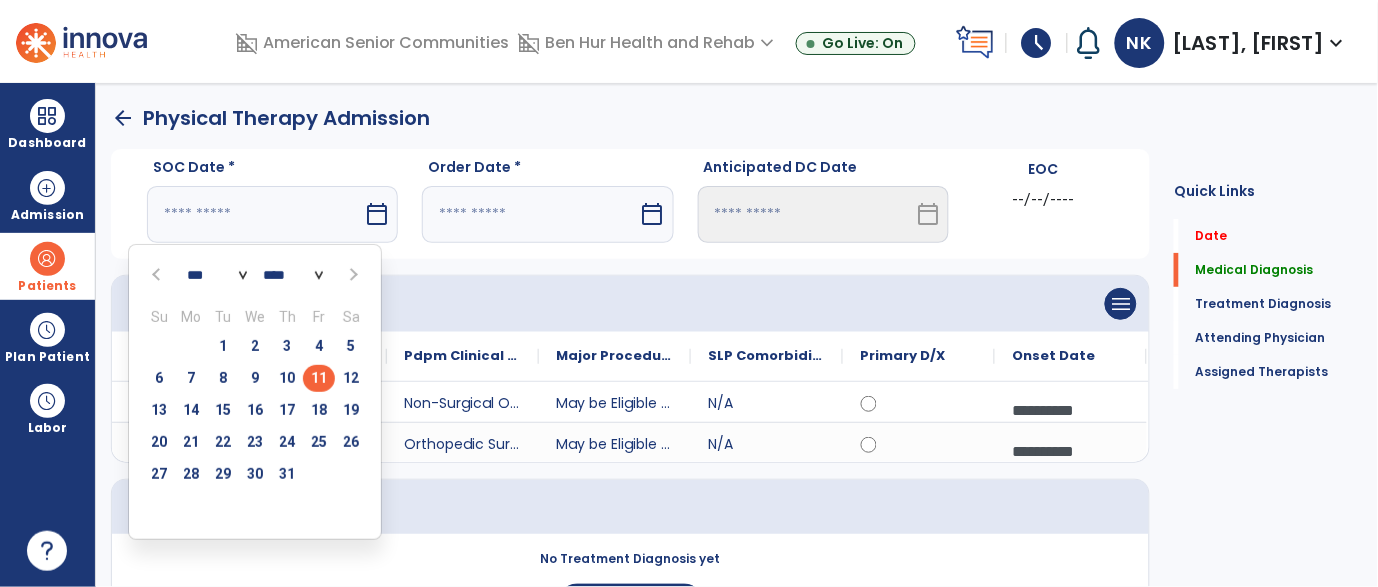 click on "11" at bounding box center [319, 378] 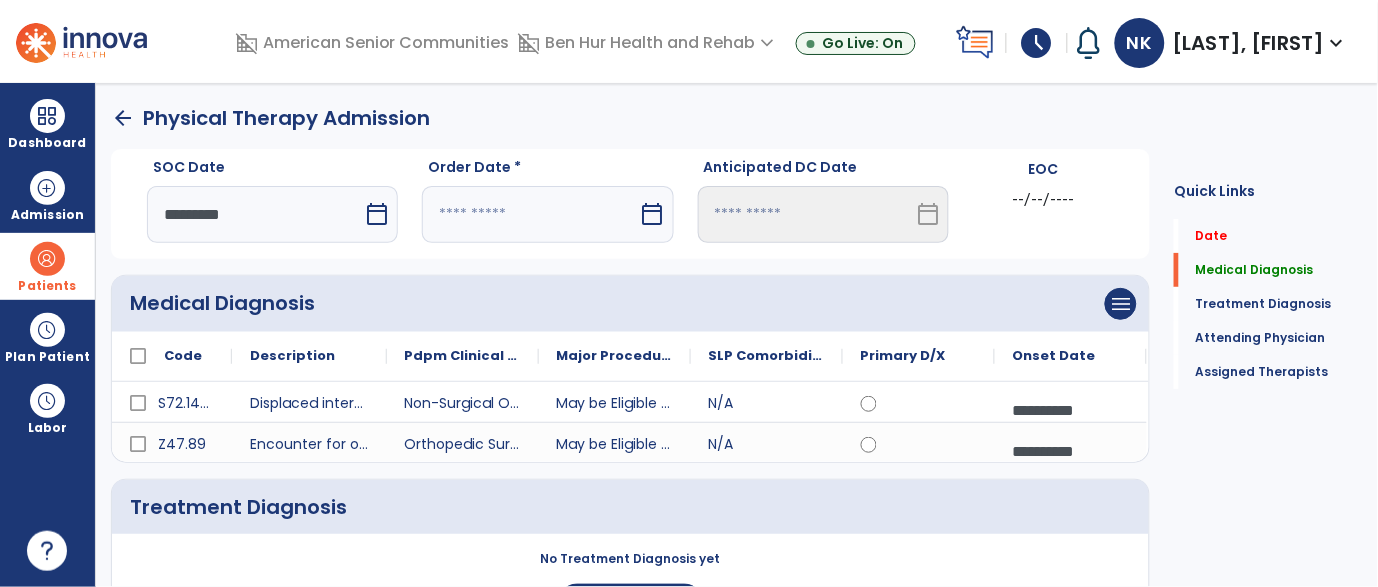 click at bounding box center (530, 214) 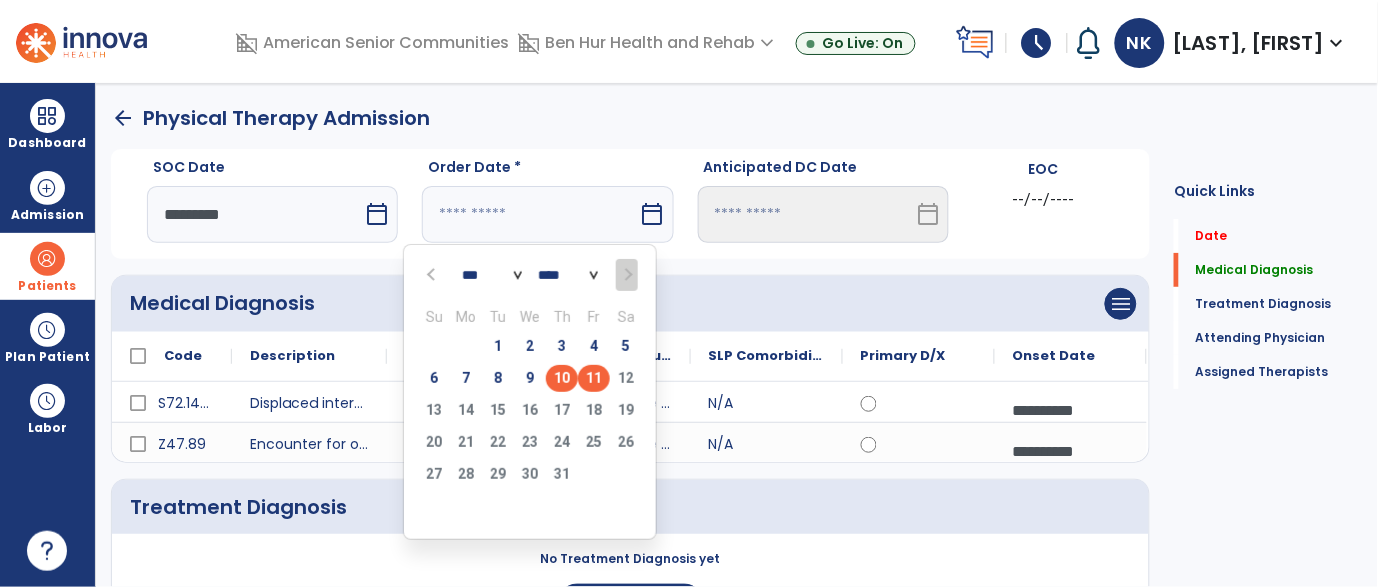 click on "10" at bounding box center [562, 378] 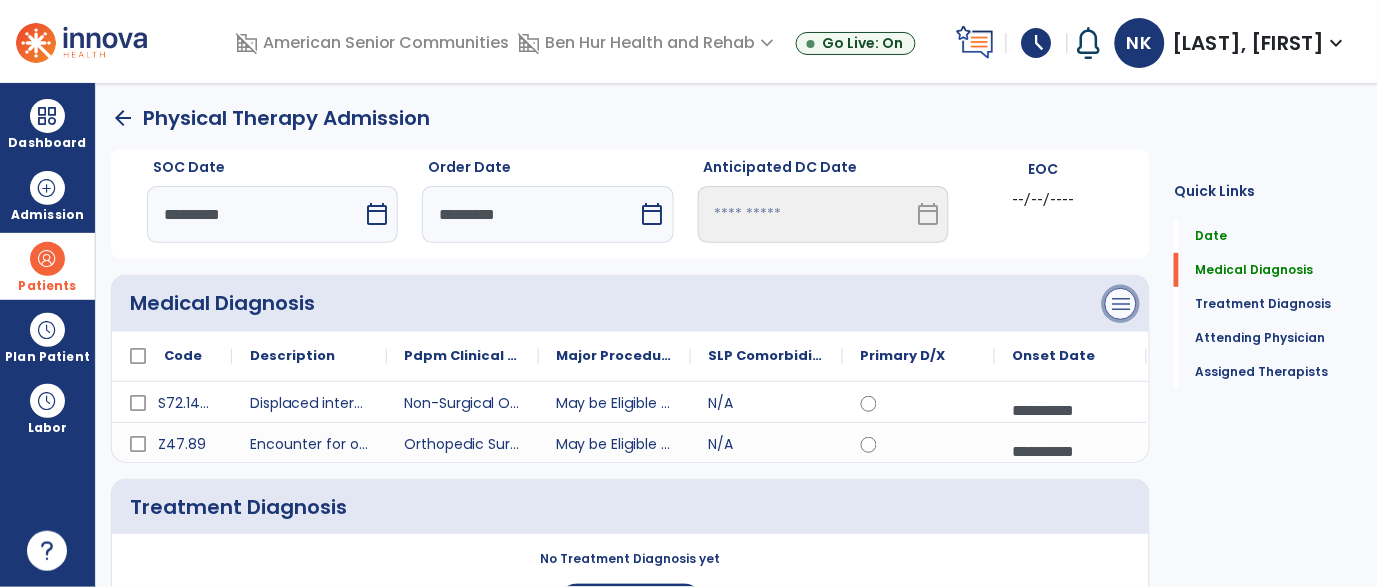 click on "menu" at bounding box center [1121, 304] 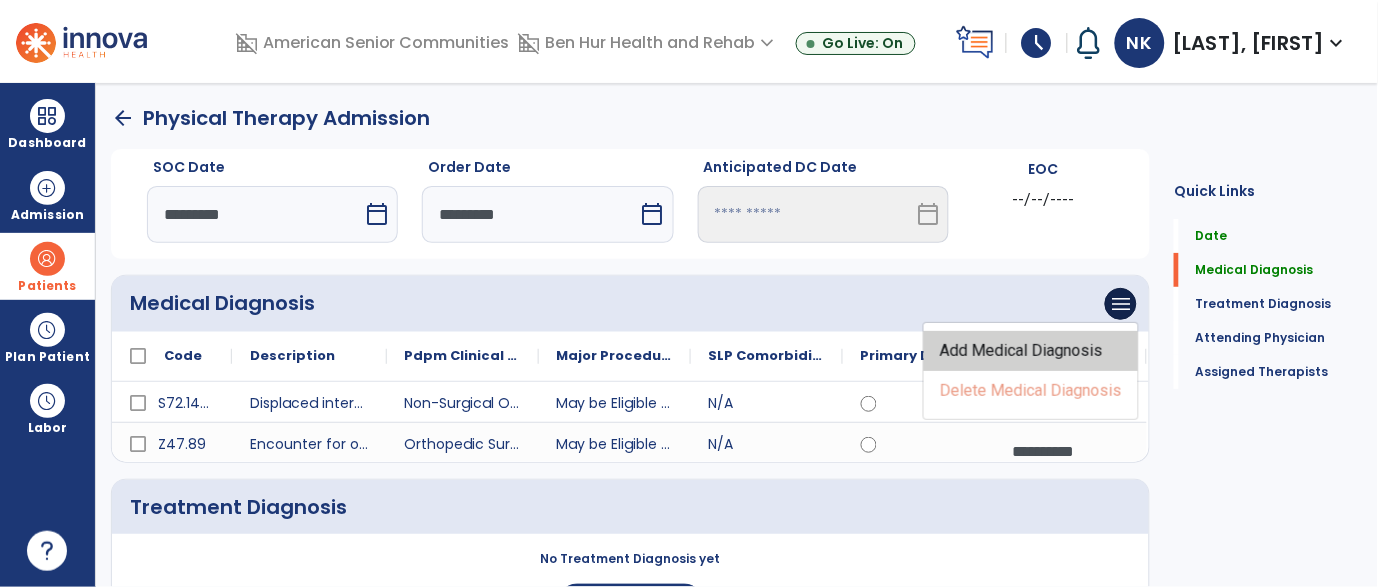 click on "Add Medical Diagnosis" 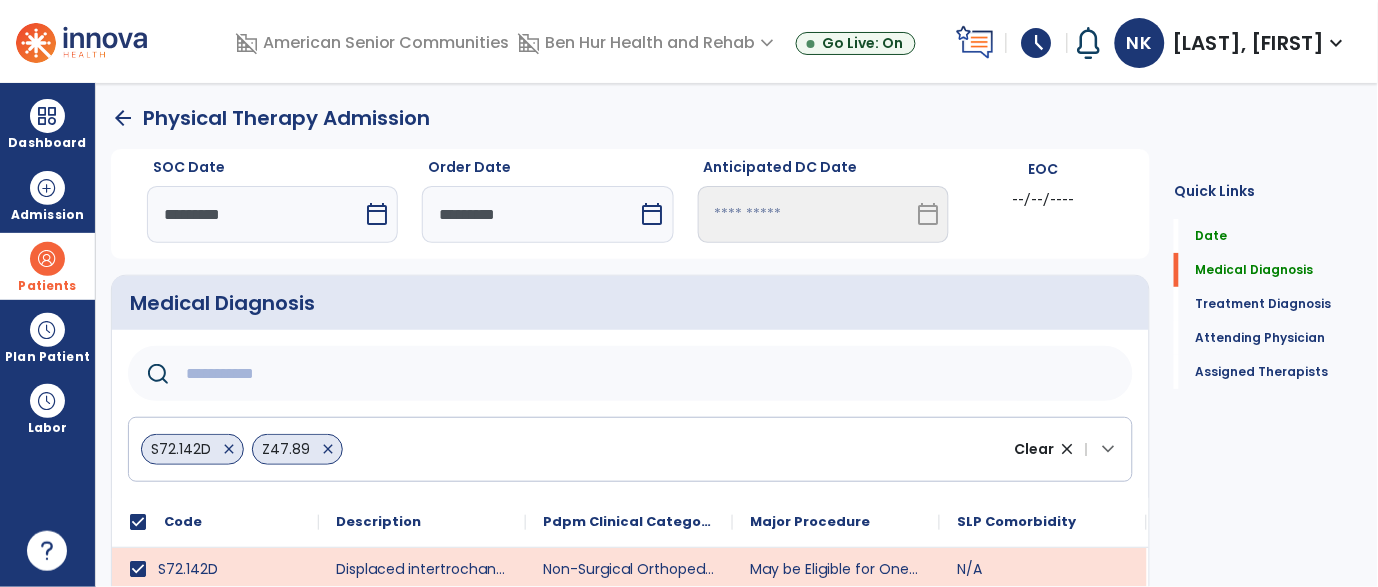 click 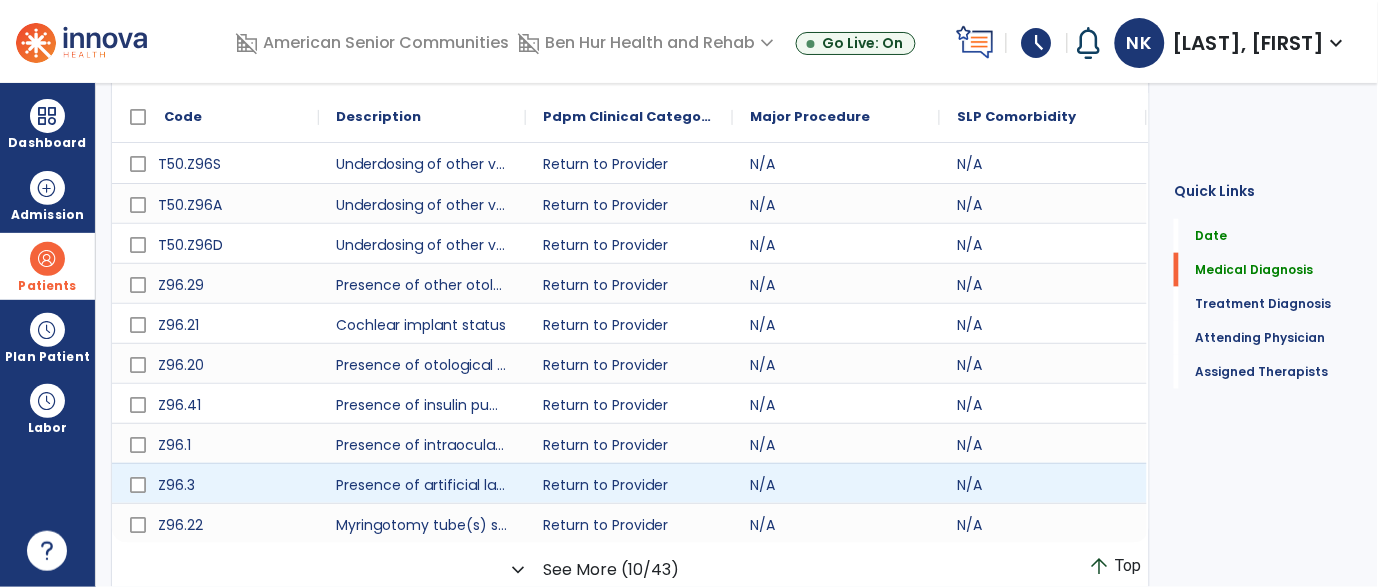 scroll, scrollTop: 484, scrollLeft: 0, axis: vertical 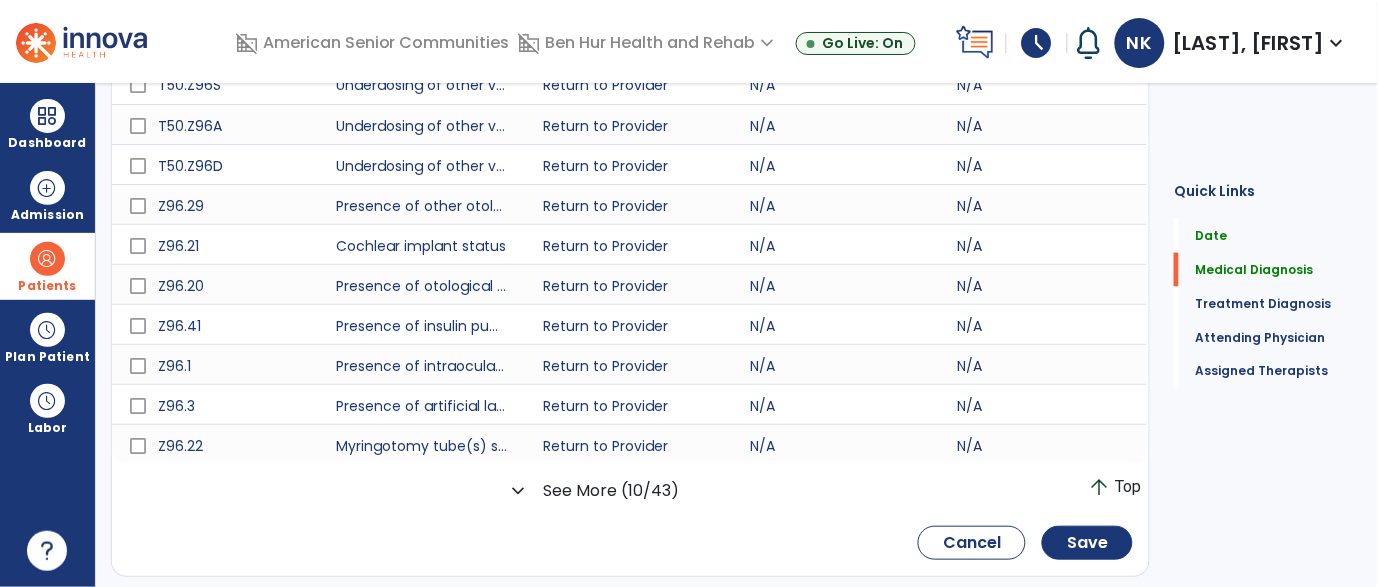 type on "***" 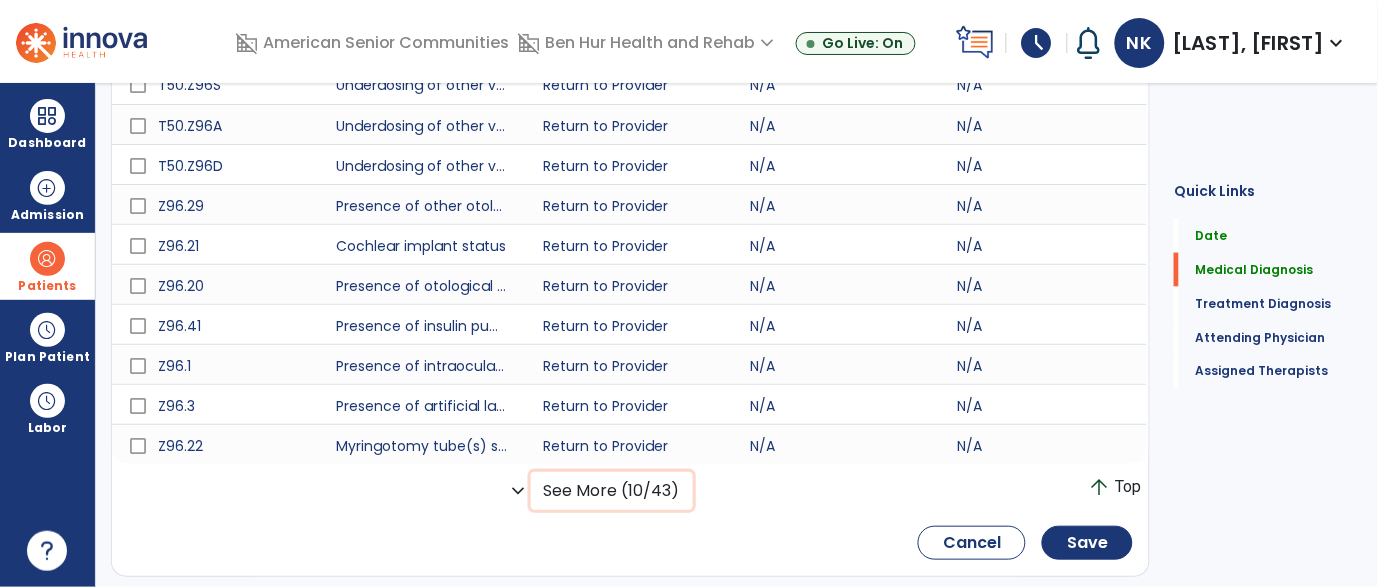 click on "See More (10/43)" 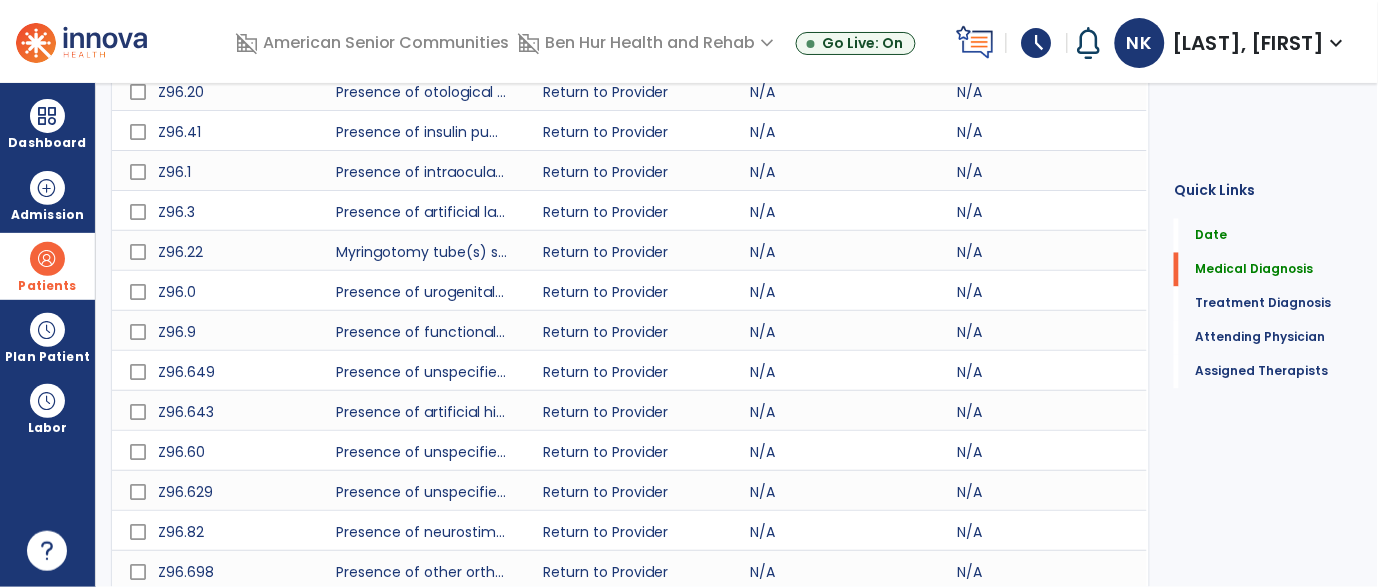 scroll, scrollTop: 806, scrollLeft: 0, axis: vertical 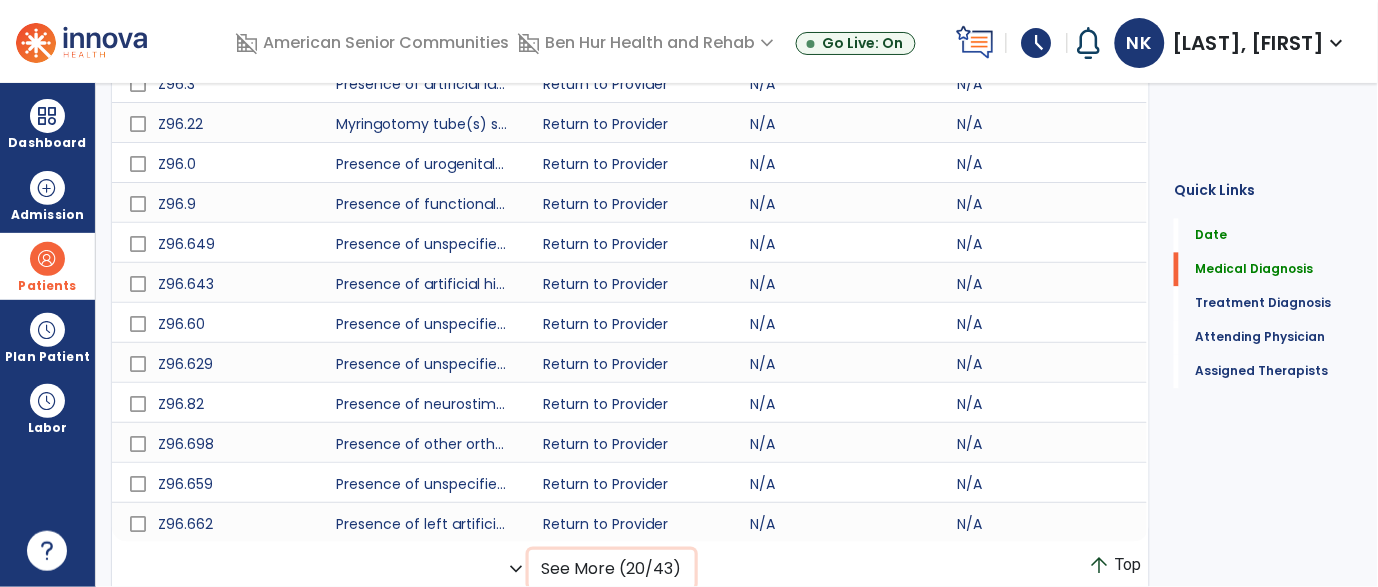 click on "See More (20/43)" 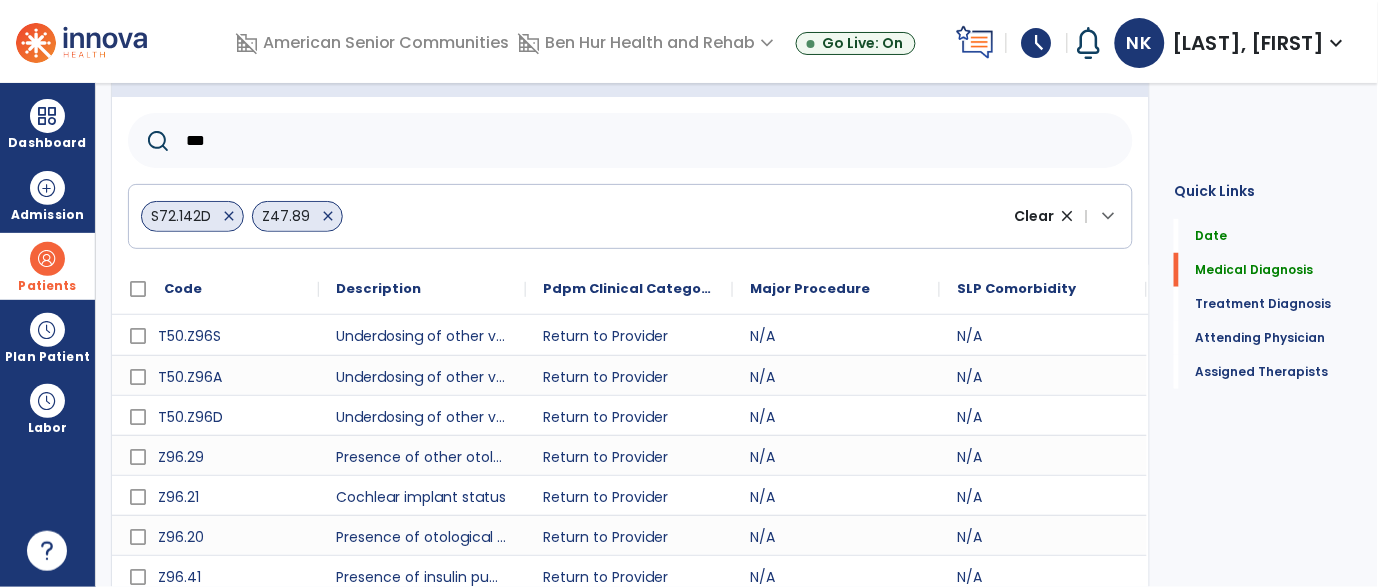 scroll, scrollTop: 223, scrollLeft: 0, axis: vertical 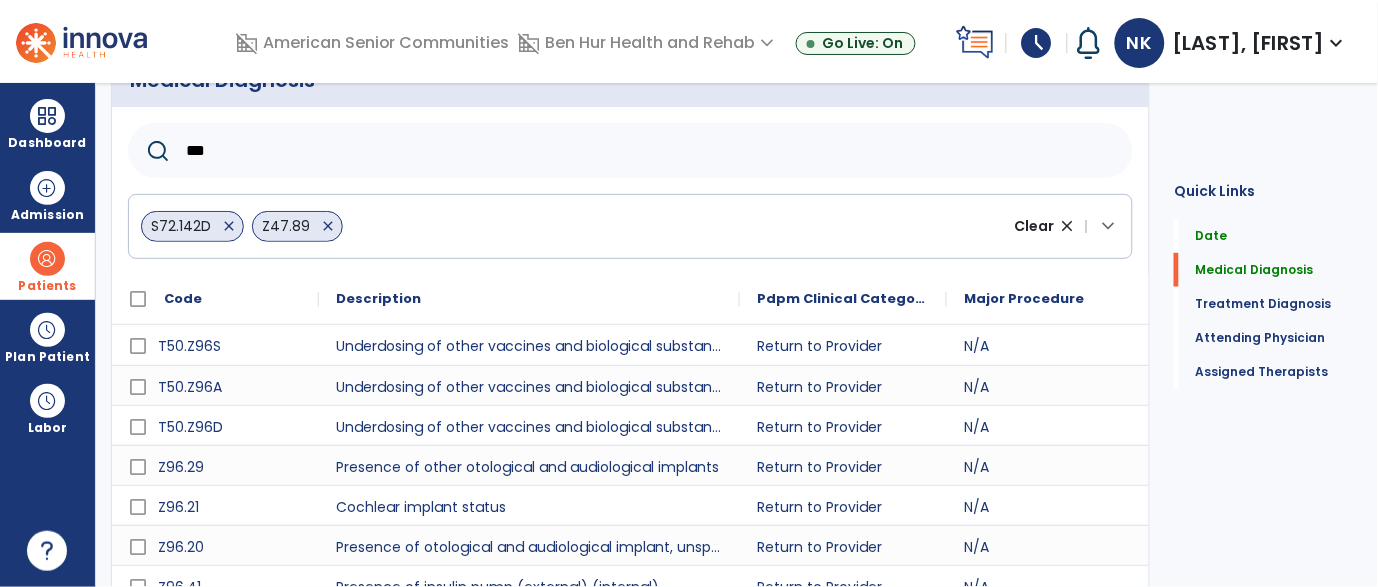 drag, startPoint x: 523, startPoint y: 288, endPoint x: 737, endPoint y: 284, distance: 214.03738 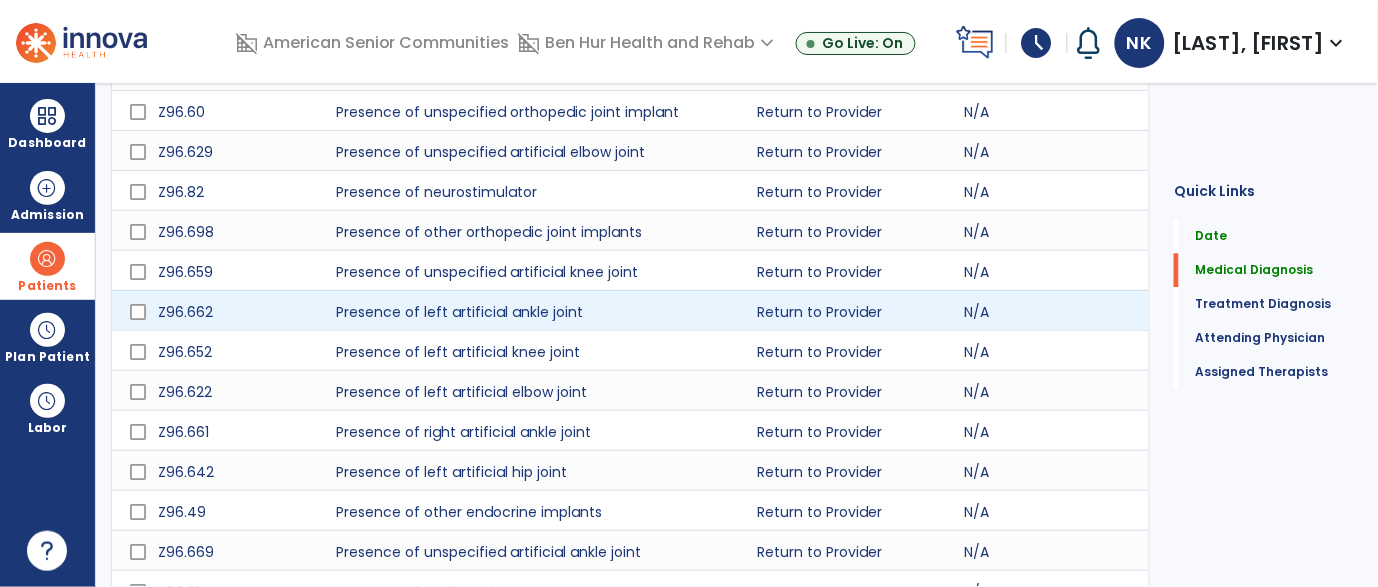 scroll, scrollTop: 1065, scrollLeft: 0, axis: vertical 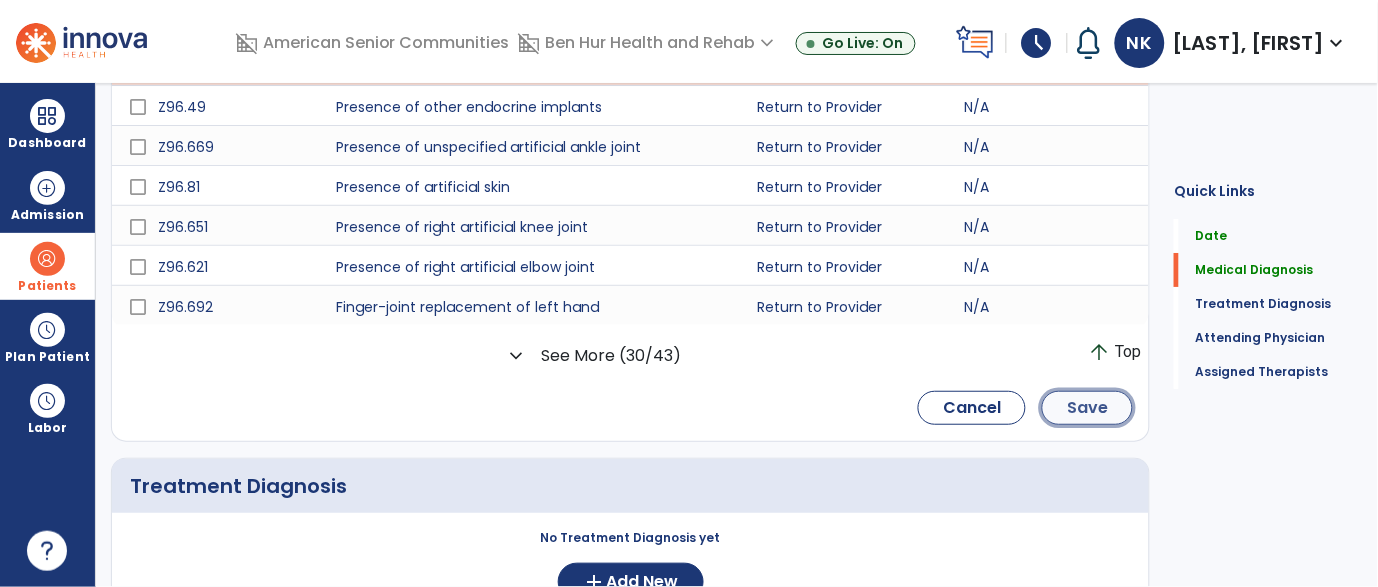 click on "Save" 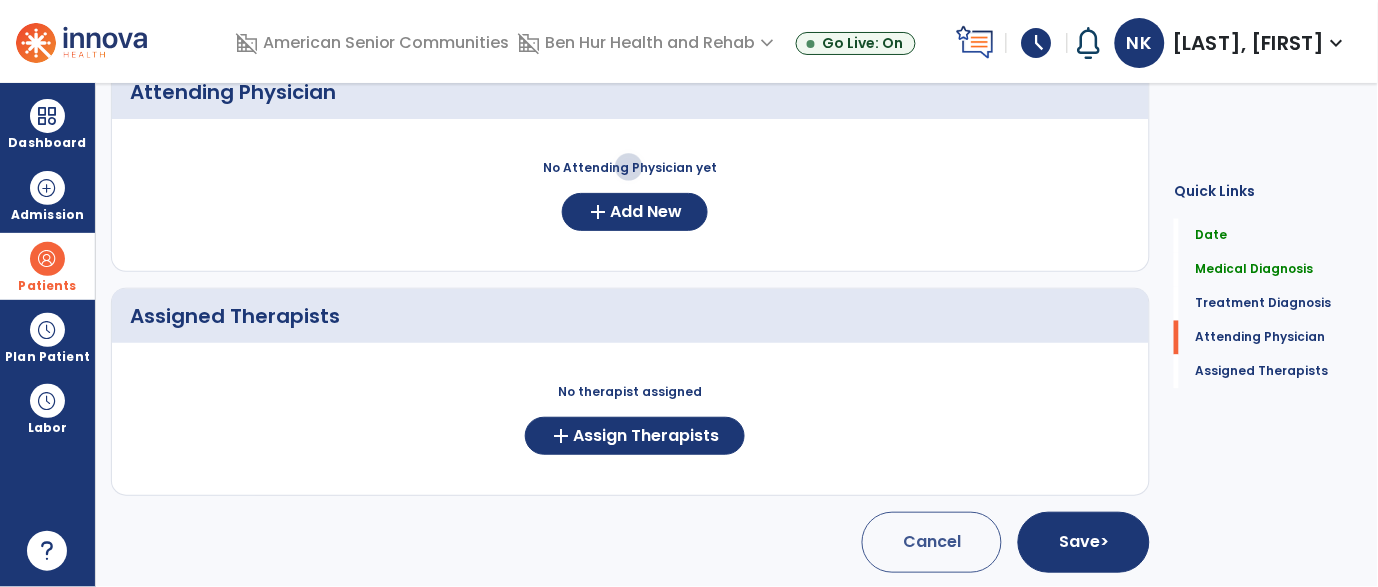 scroll, scrollTop: 0, scrollLeft: 0, axis: both 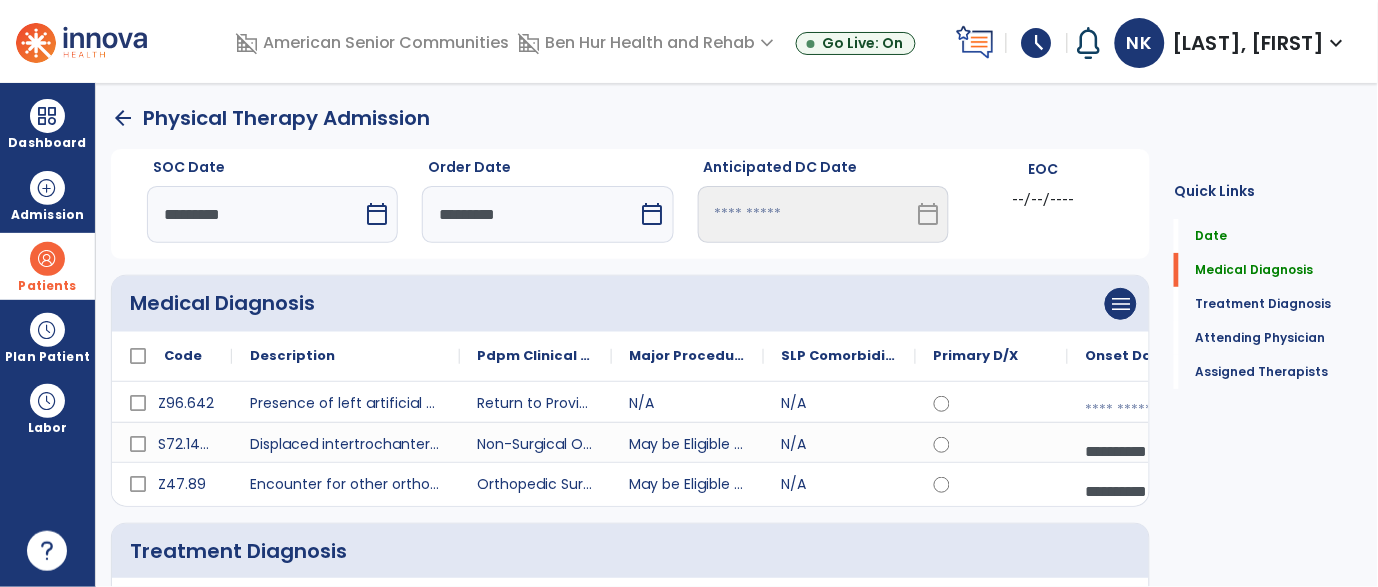 drag, startPoint x: 381, startPoint y: 355, endPoint x: 450, endPoint y: 348, distance: 69.354164 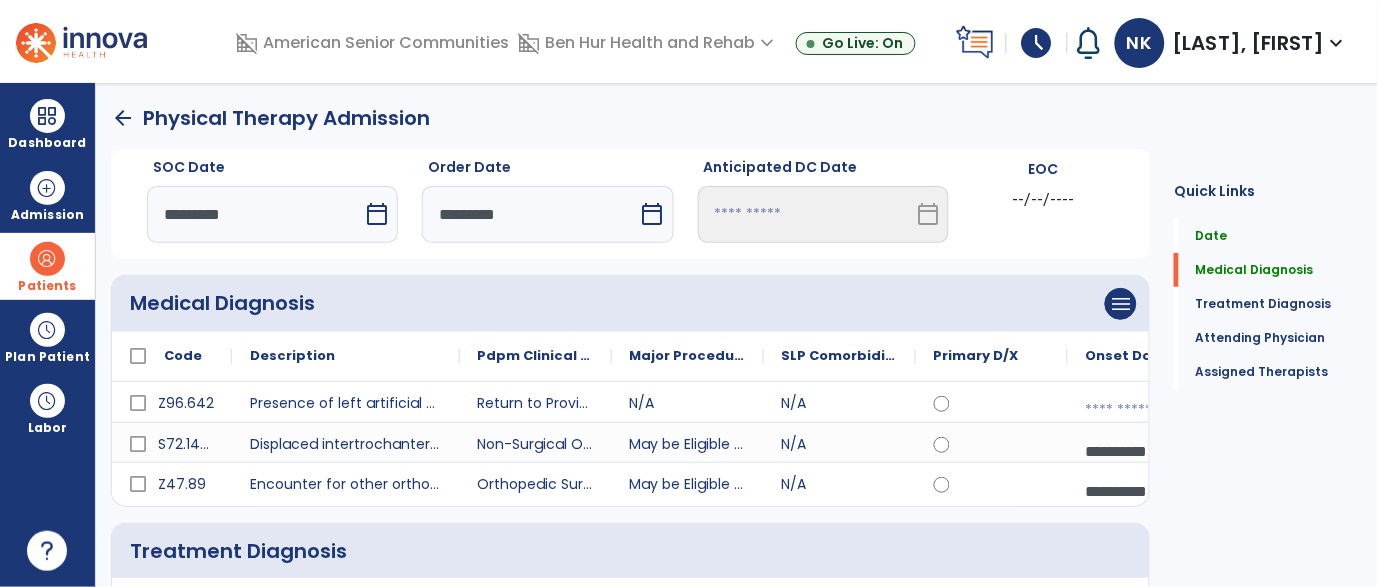 click on "Description" 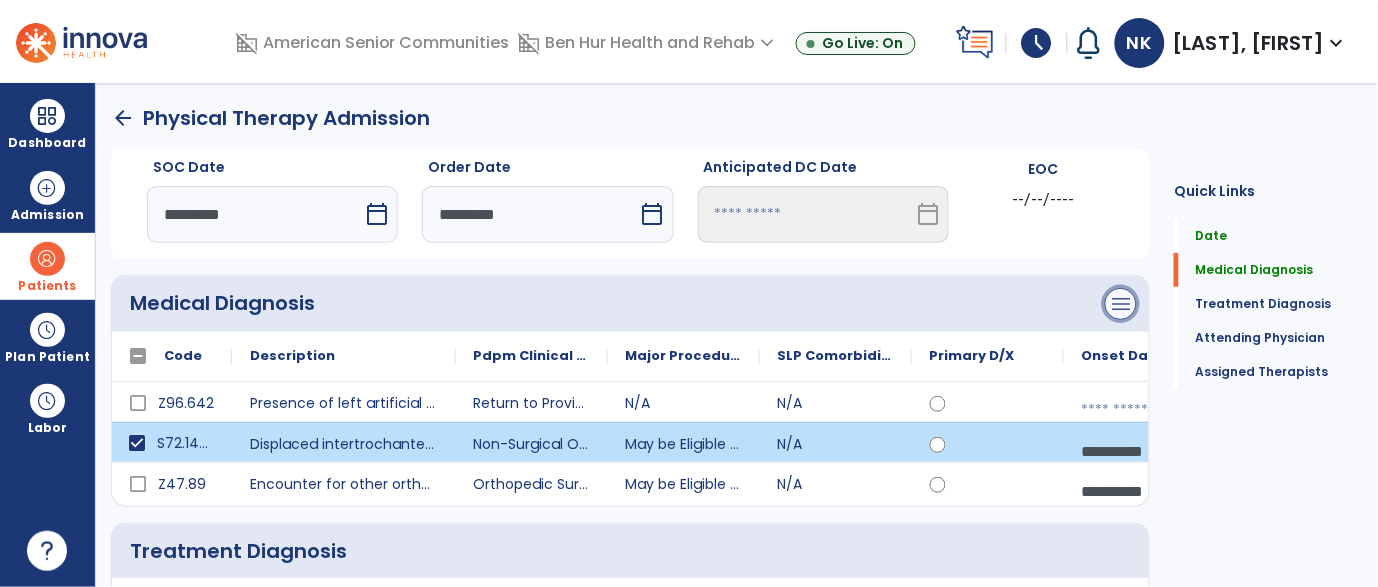 click on "menu" at bounding box center [1121, 304] 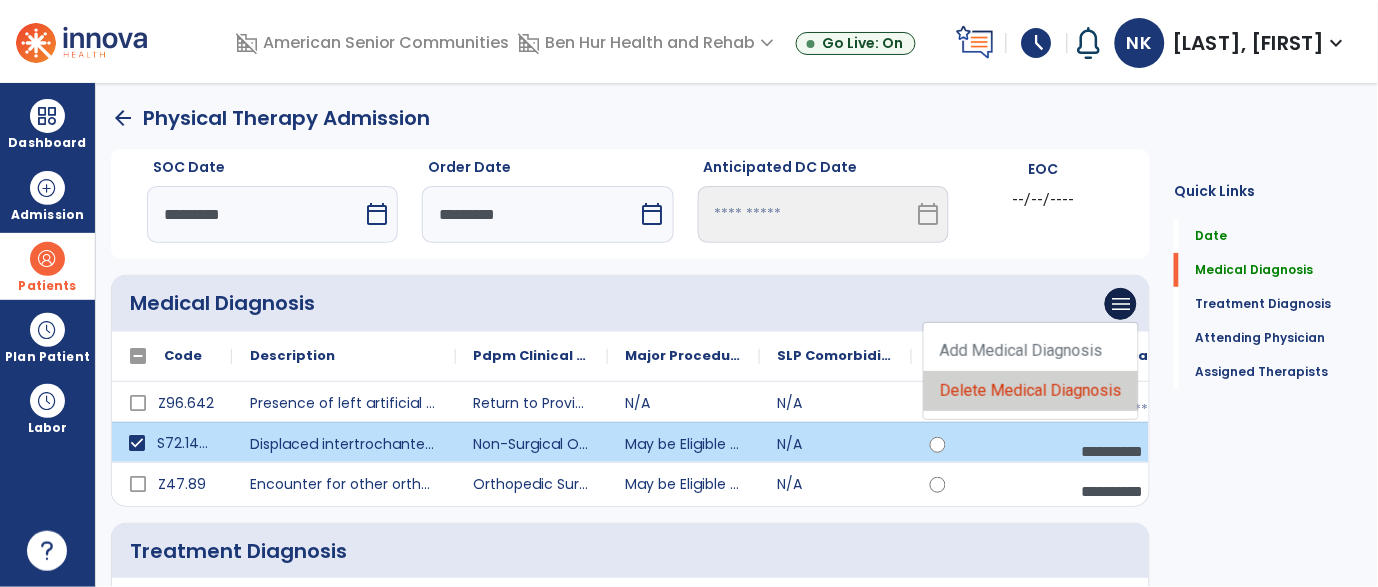click on "Delete Medical Diagnosis" 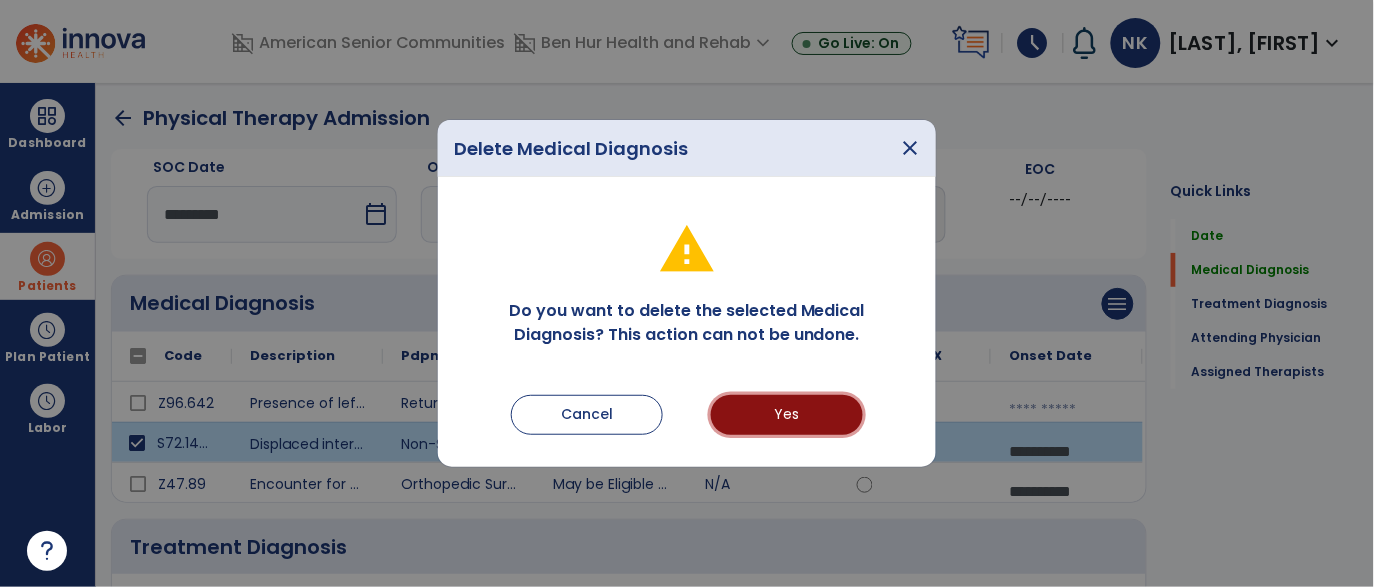 click on "Yes" at bounding box center [787, 415] 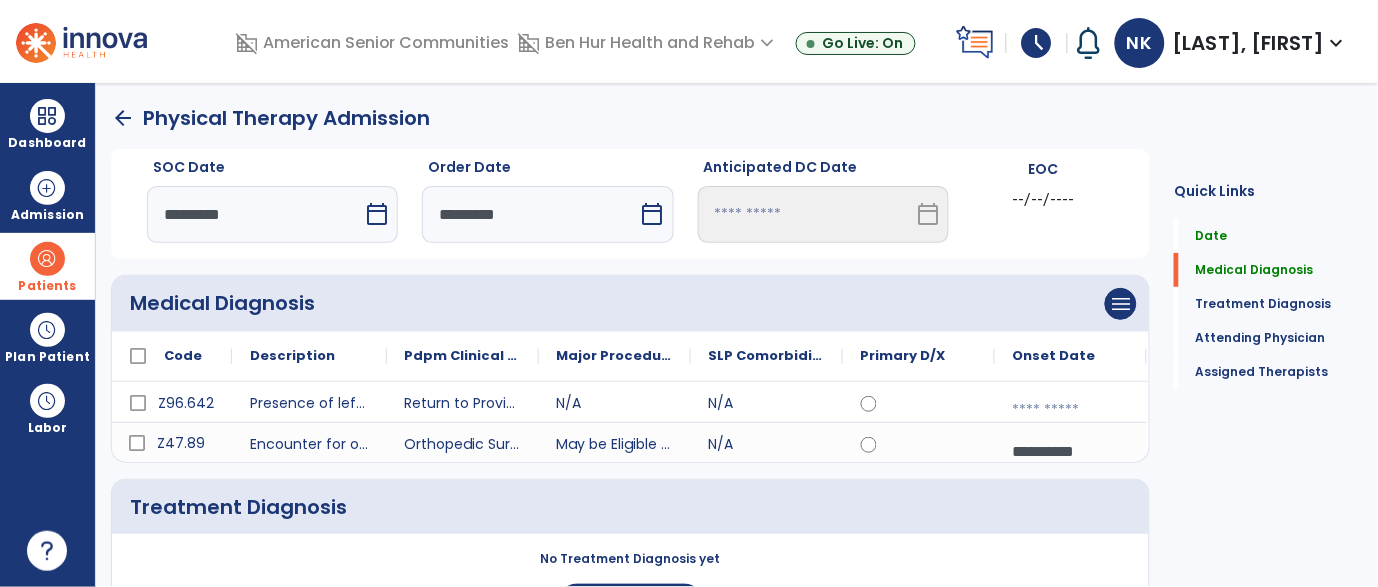 click on "**********" at bounding box center [1071, 451] 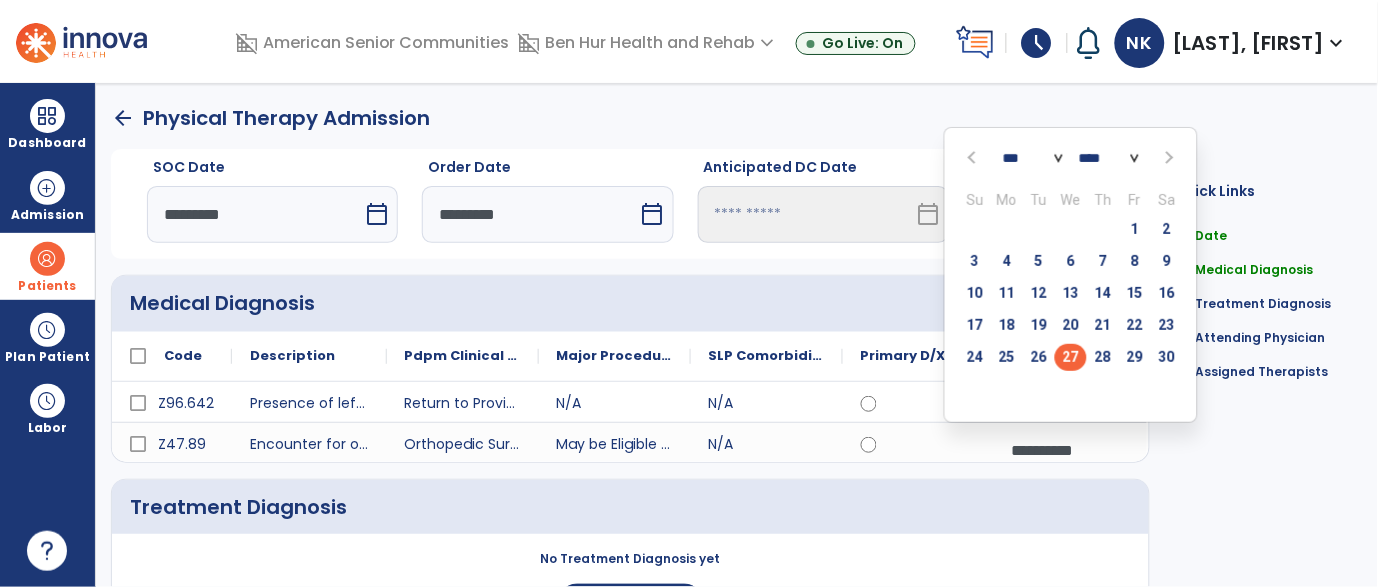 click on "**** **** **** **** **** **** **** **** **** **** **** **** **** **** **** **** **** **** **** **** **** **** **** **** **** **** **** **** **** **** **** **** **** **** **** **** **** **** **** **** **** **** **** **** **** **** **** **** **** **** **** **** **** **** **** **** **** **** **** **** **** **** **** **** **** **** **** **** **** **** **** **** **** **** **** **** **** **** **** **** **** **** **** **** **** **** **** **** **** **** **** **** **** **** **** **** **** **** **** **** **** **** **** **** **** **** **** **** **** **** **** **** **** **** **** **** **** **** **** **** **** **** **** **** **** ****" 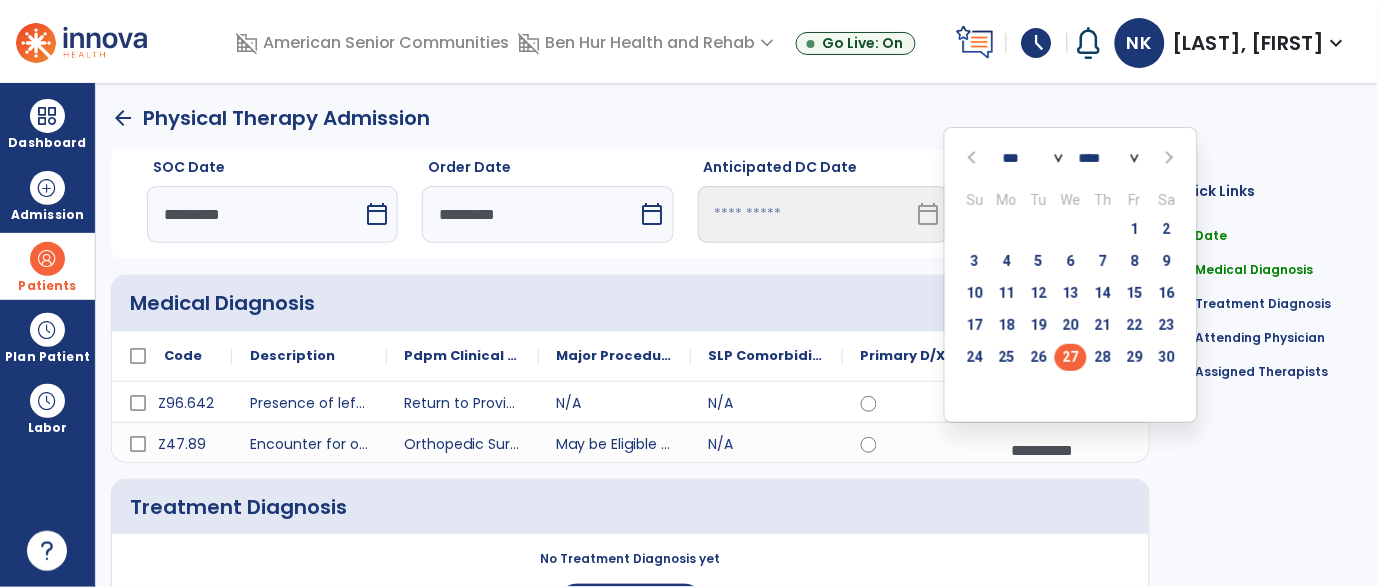 select on "****" 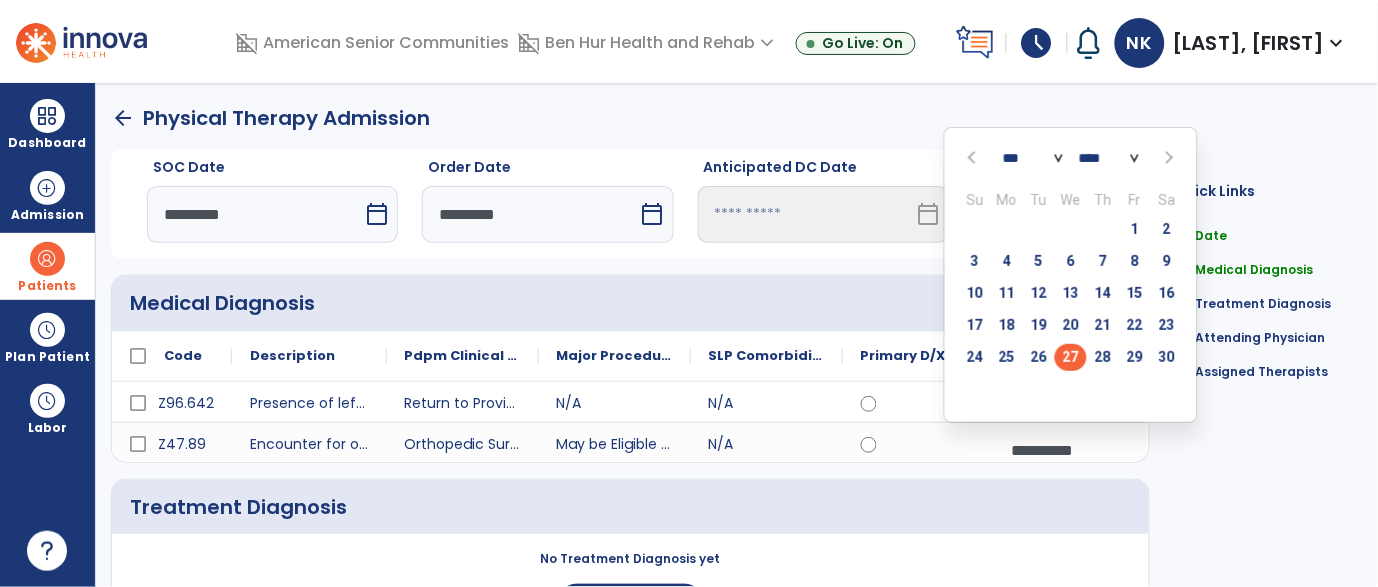click on "**** **** **** **** **** **** **** **** **** **** **** **** **** **** **** **** **** **** **** **** **** **** **** **** **** **** **** **** **** **** **** **** **** **** **** **** **** **** **** **** **** **** **** **** **** **** **** **** **** **** **** **** **** **** **** **** **** **** **** **** **** **** **** **** **** **** **** **** **** **** **** **** **** **** **** **** **** **** **** **** **** **** **** **** **** **** **** **** **** **** **** **** **** **** **** **** **** **** **** **** **** **** **** **** **** **** **** **** **** **** **** **** **** **** **** **** **** **** **** **** **** **** **** **** **** ****" 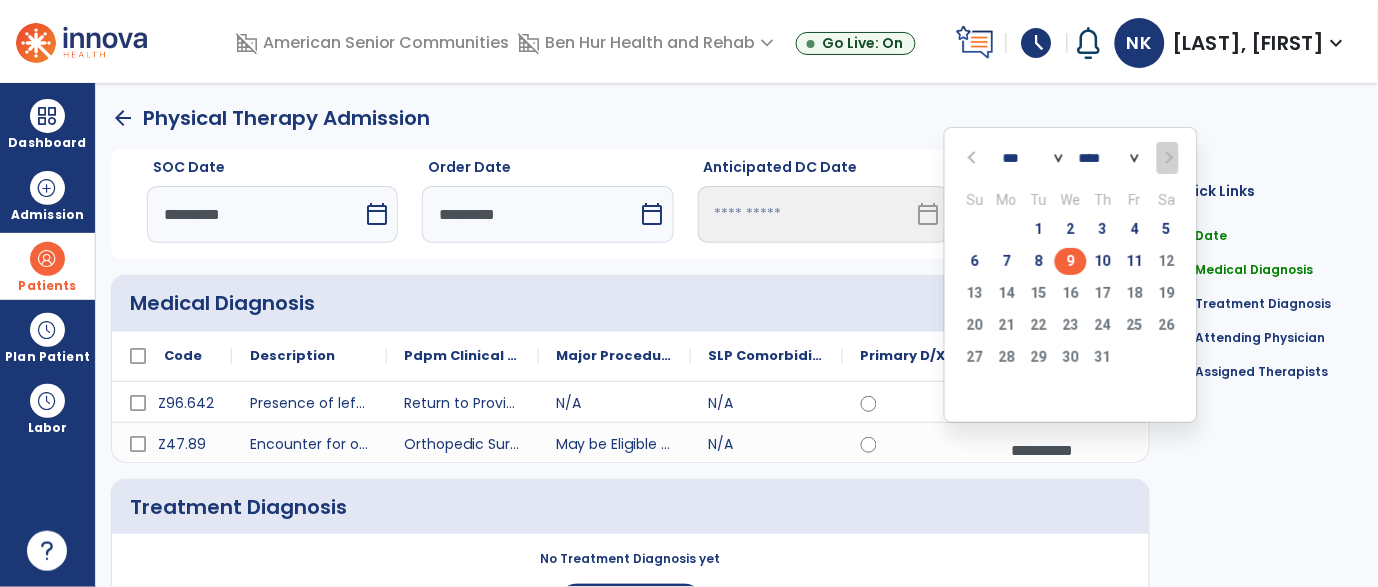 click on "9" 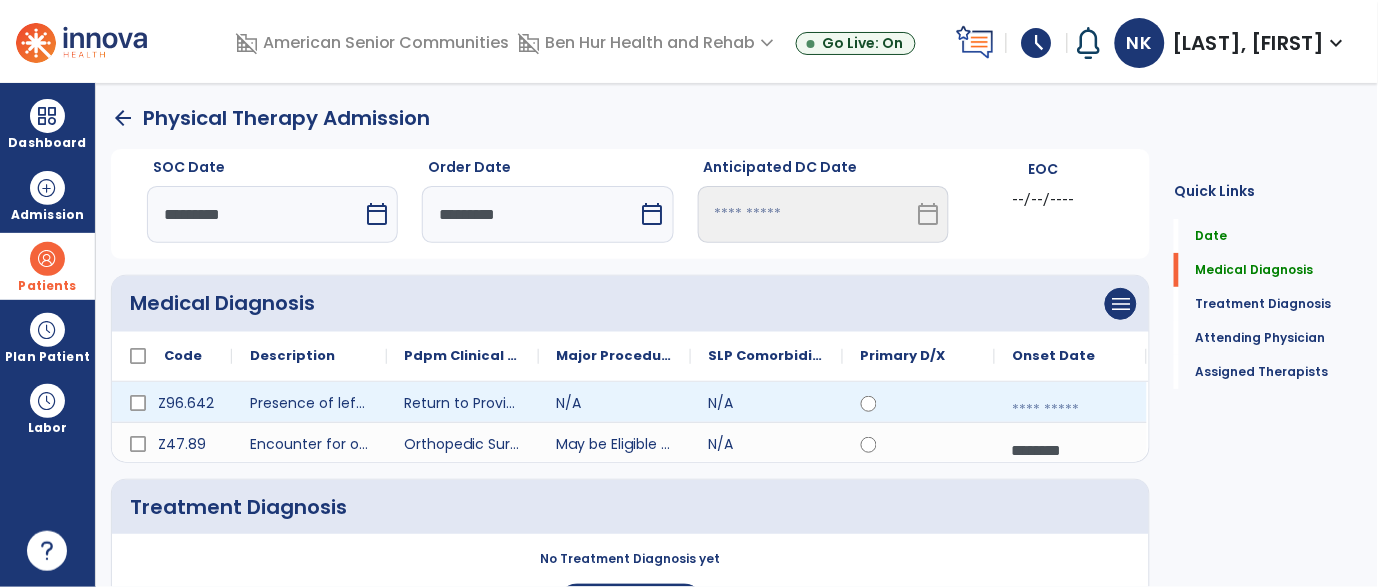 click at bounding box center (1071, 410) 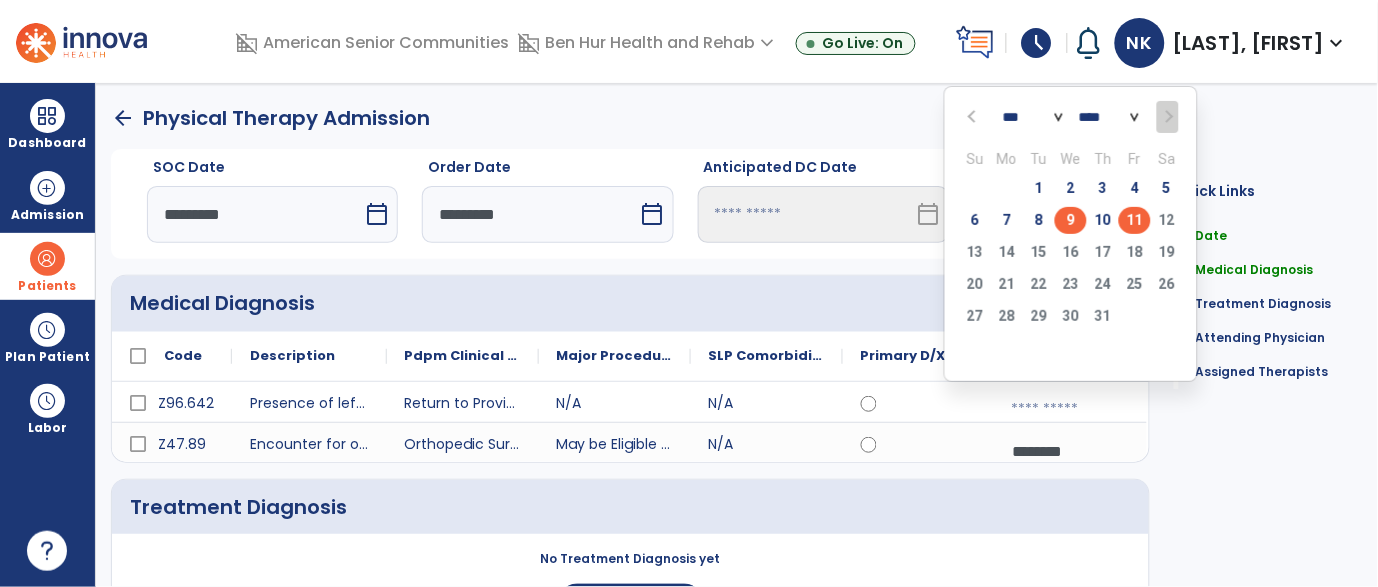 click on "9" 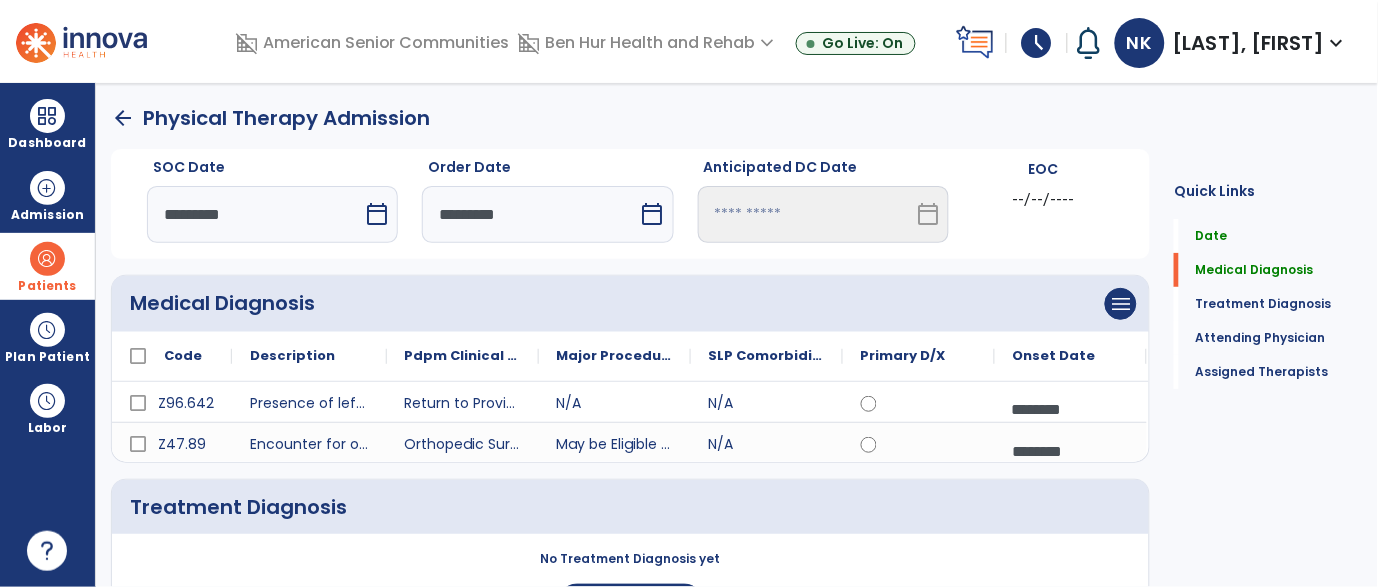 click on "Medical Diagnosis      menu   Add Medical Diagnosis   Delete Medical Diagnosis" 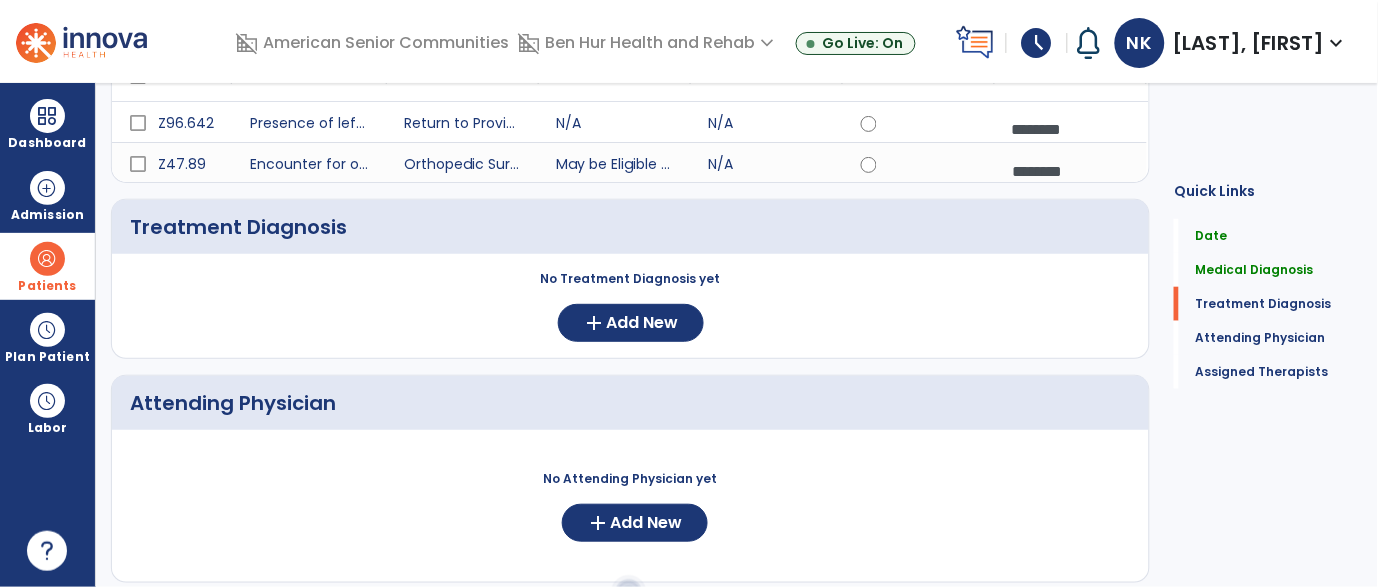 scroll, scrollTop: 284, scrollLeft: 0, axis: vertical 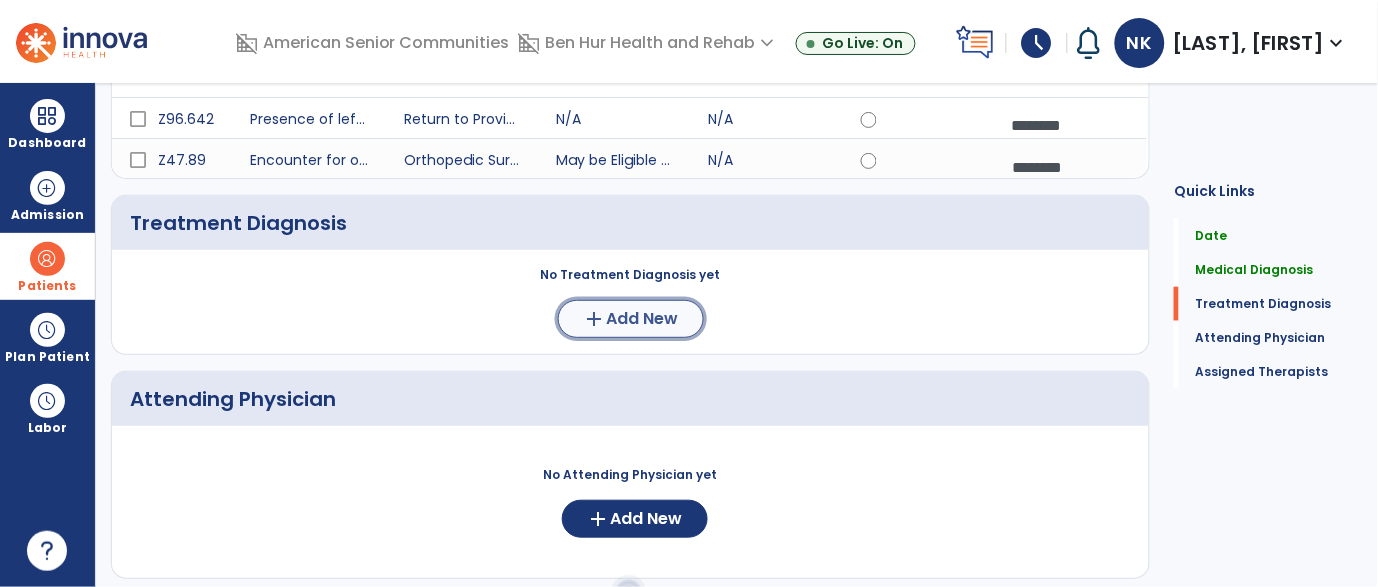 click on "Add New" 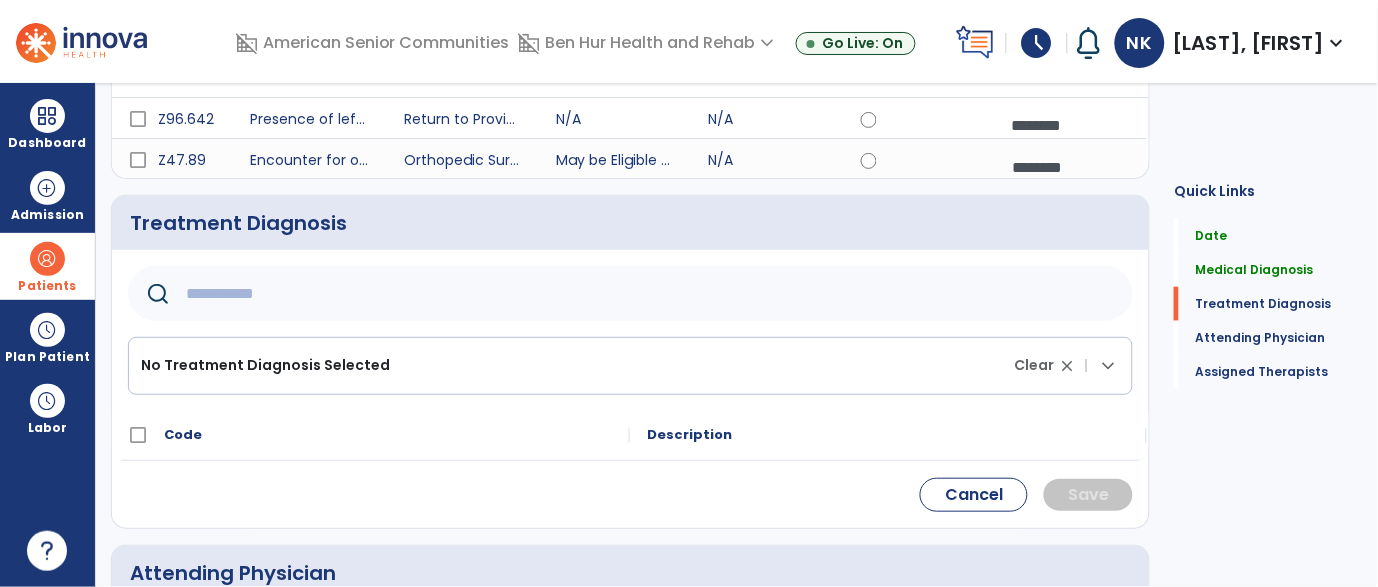 click 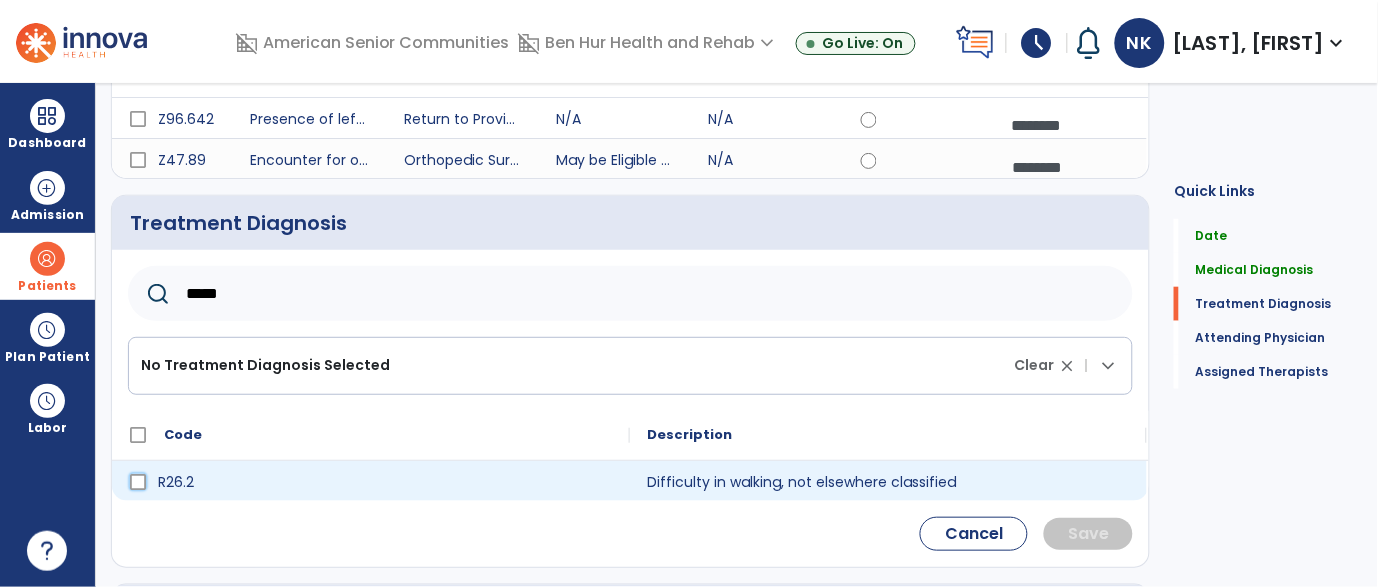 click on "R26.2" 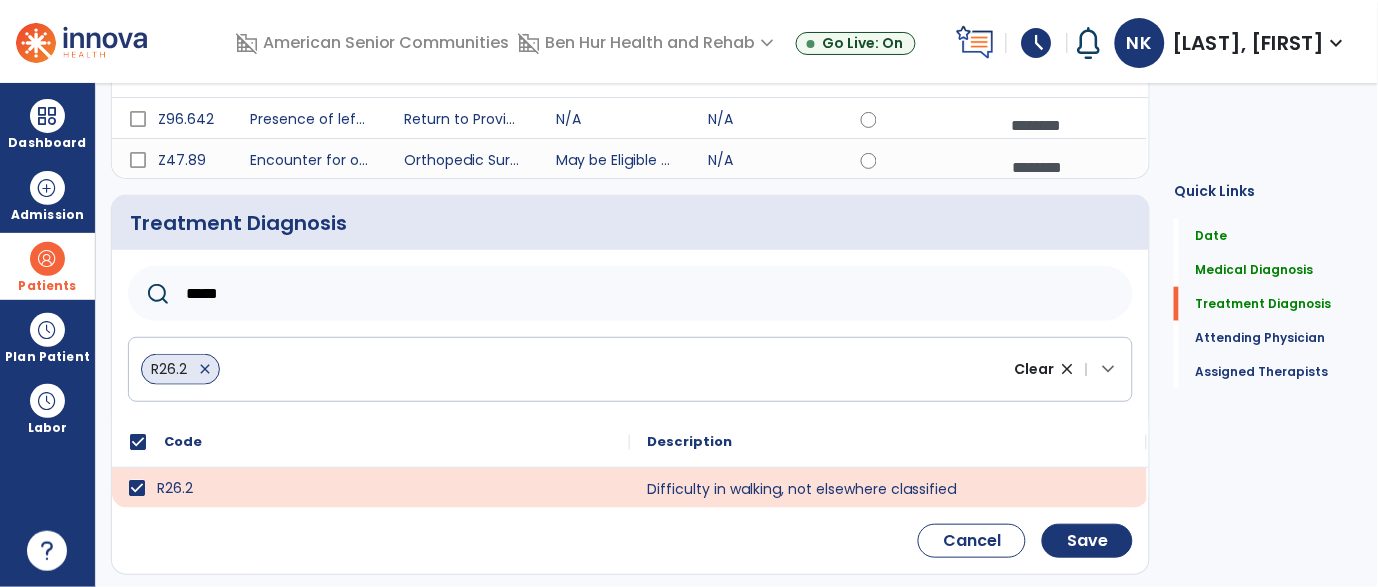 click on "*****" 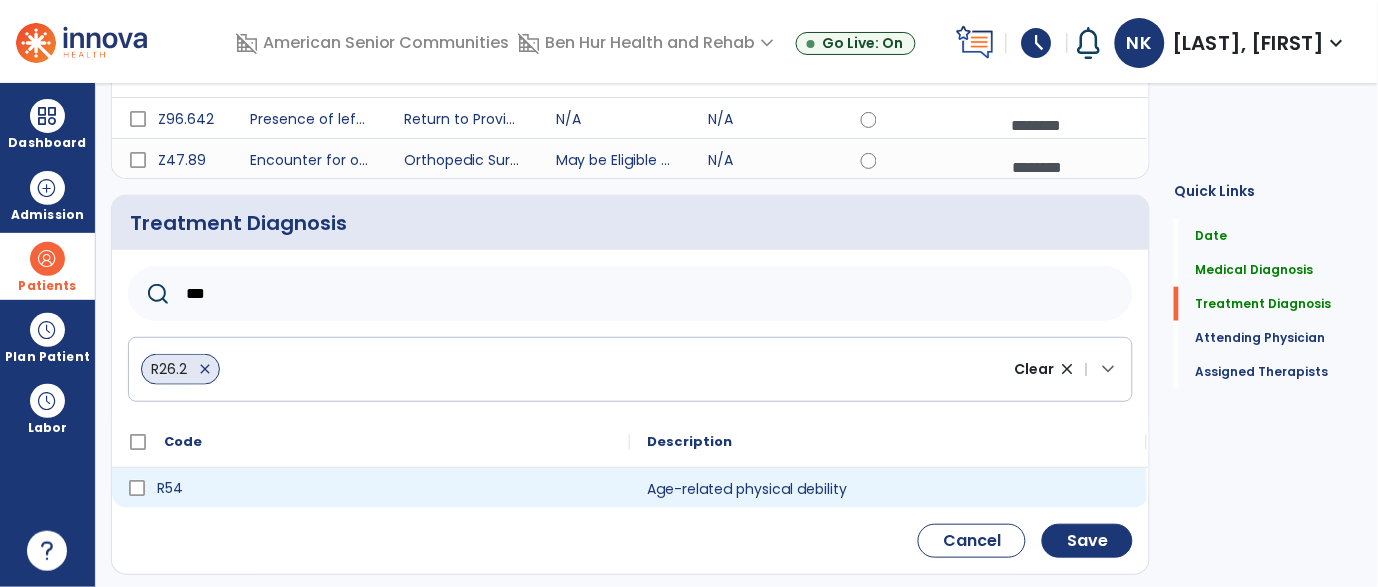 type on "***" 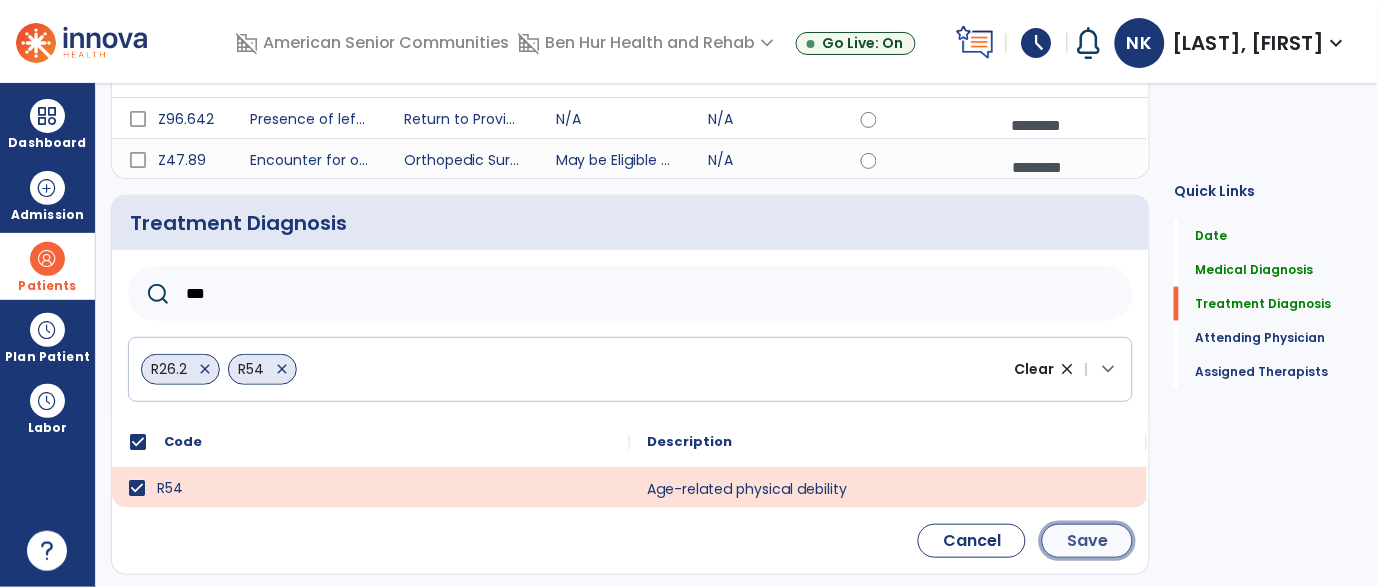click on "Save" 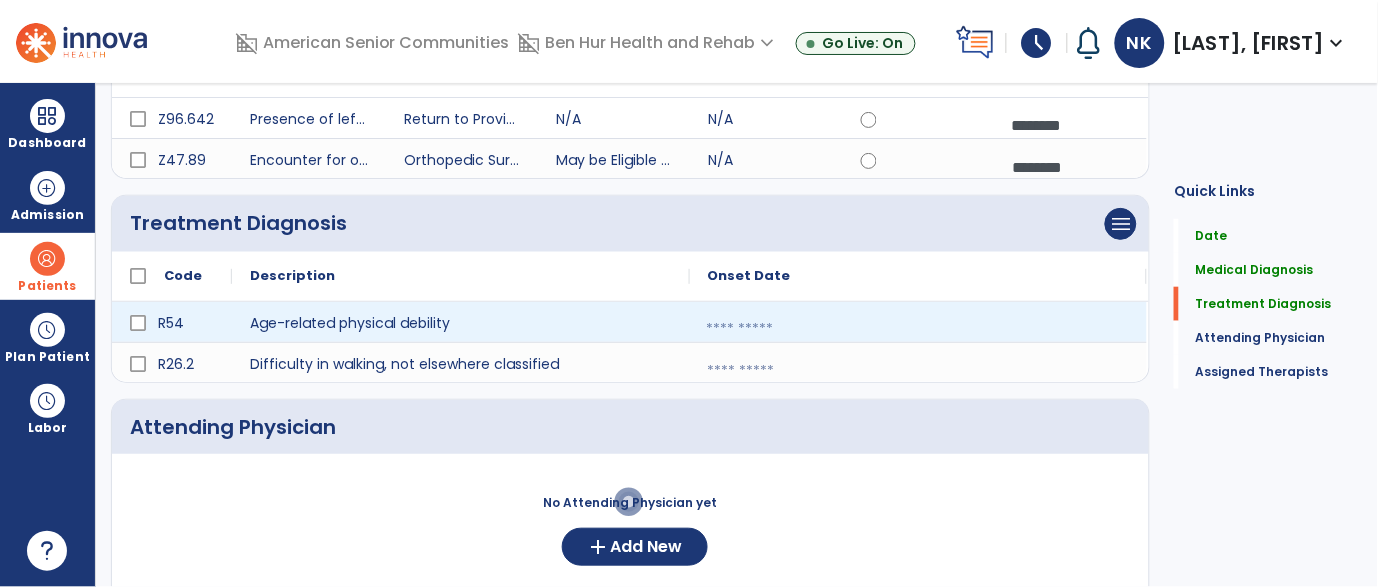 click at bounding box center (918, 329) 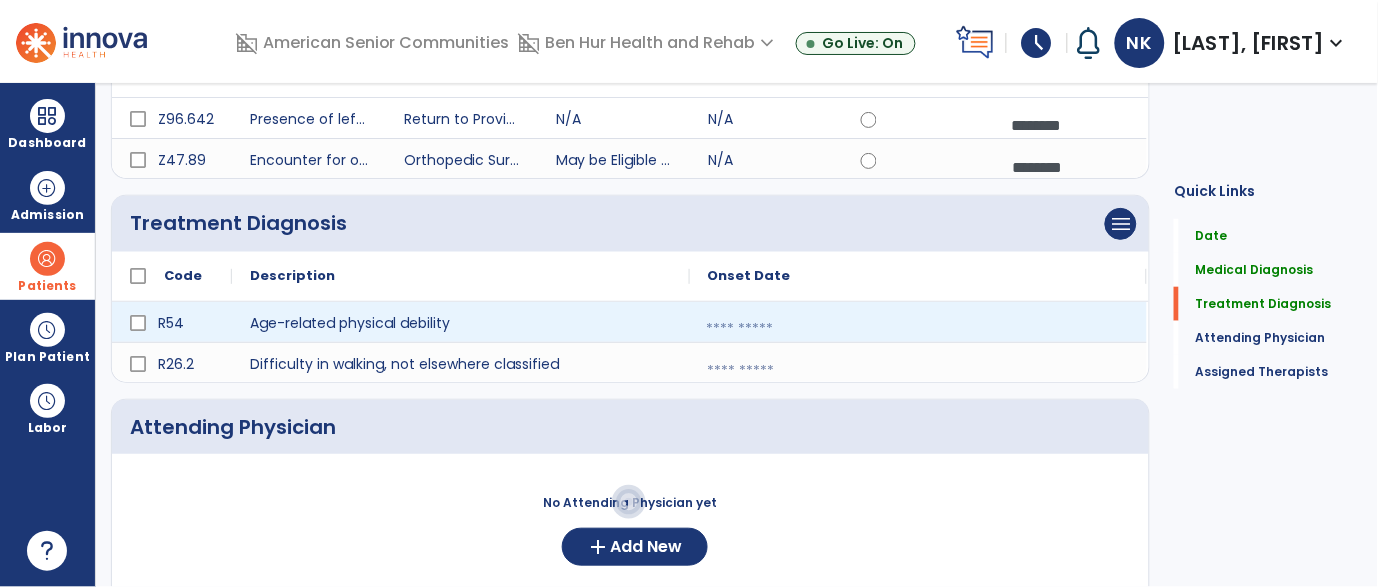 select on "*" 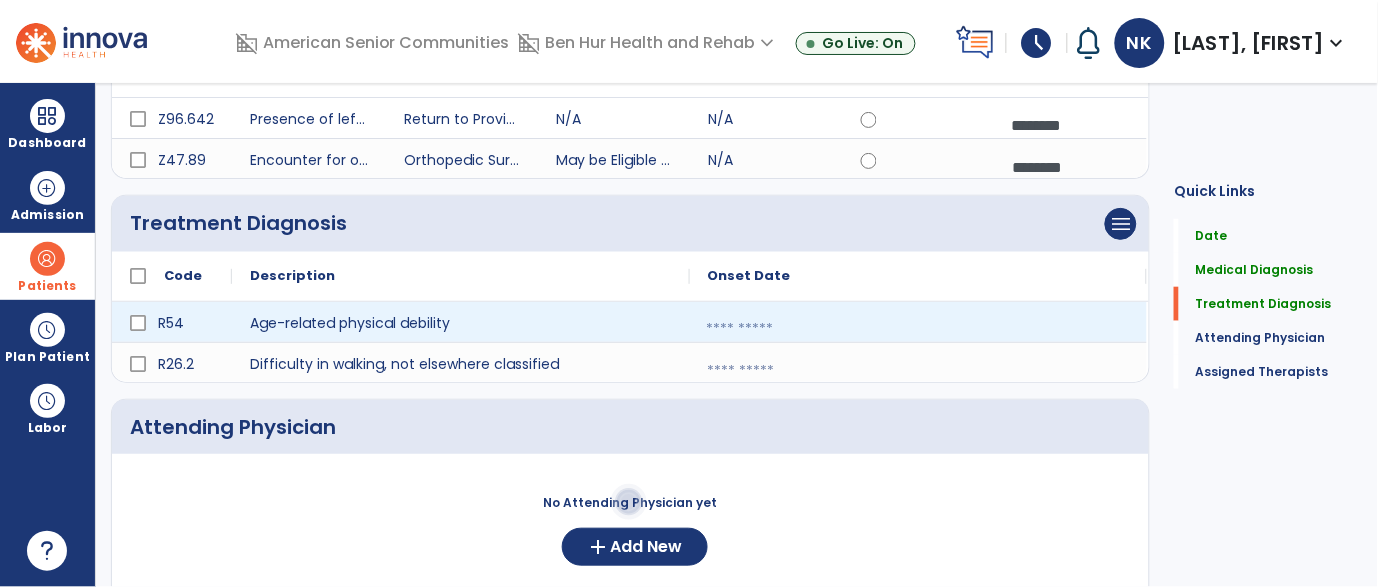 select on "****" 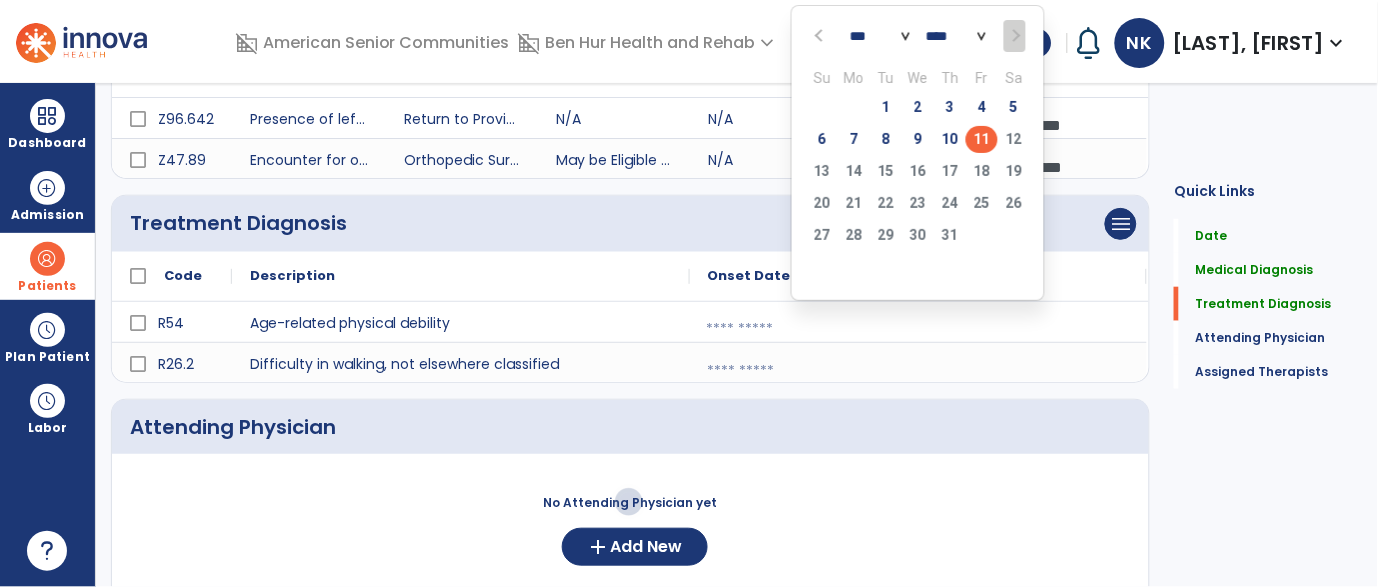 click on "11" 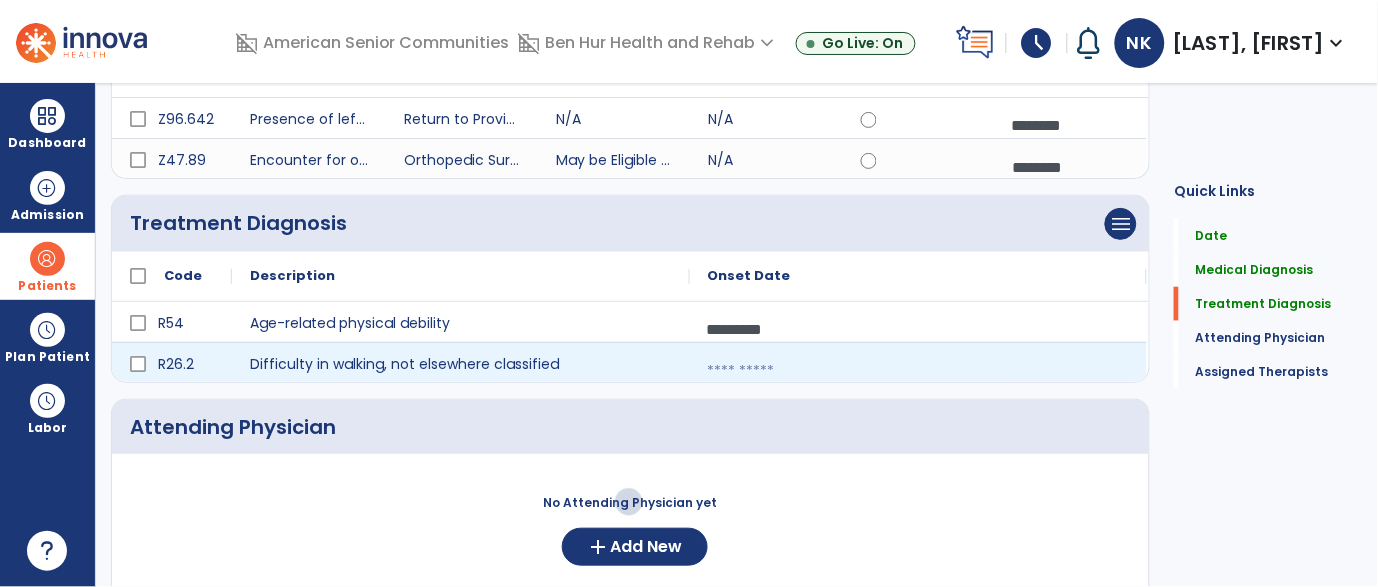 click at bounding box center (918, 371) 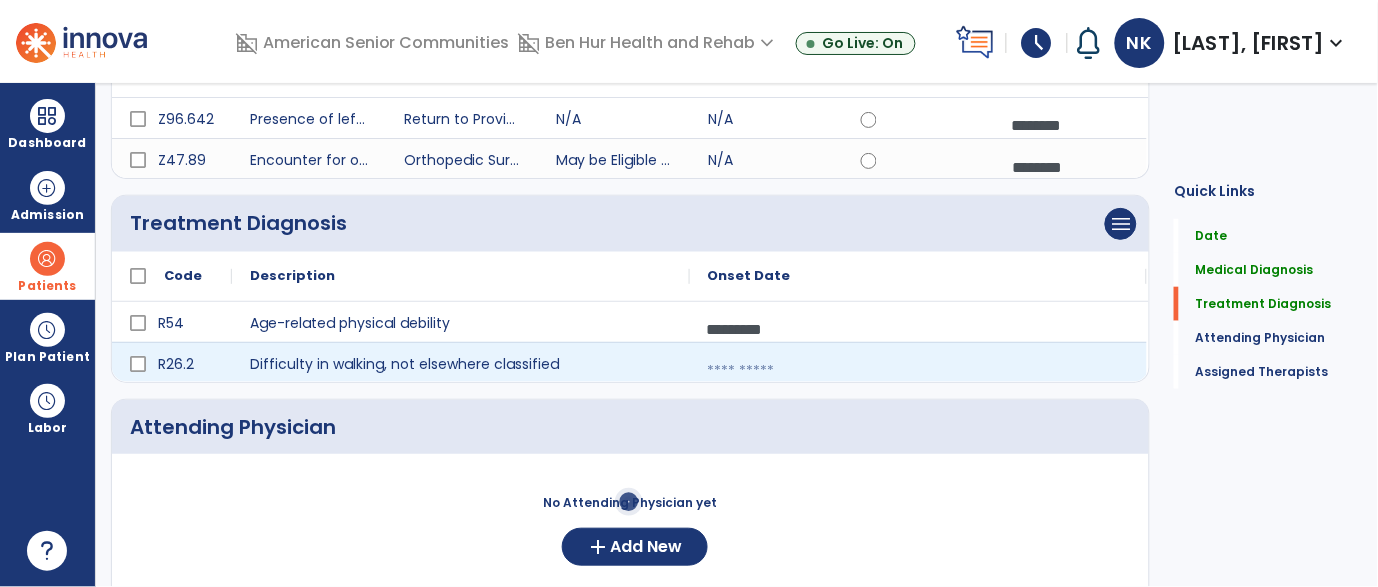 select on "*" 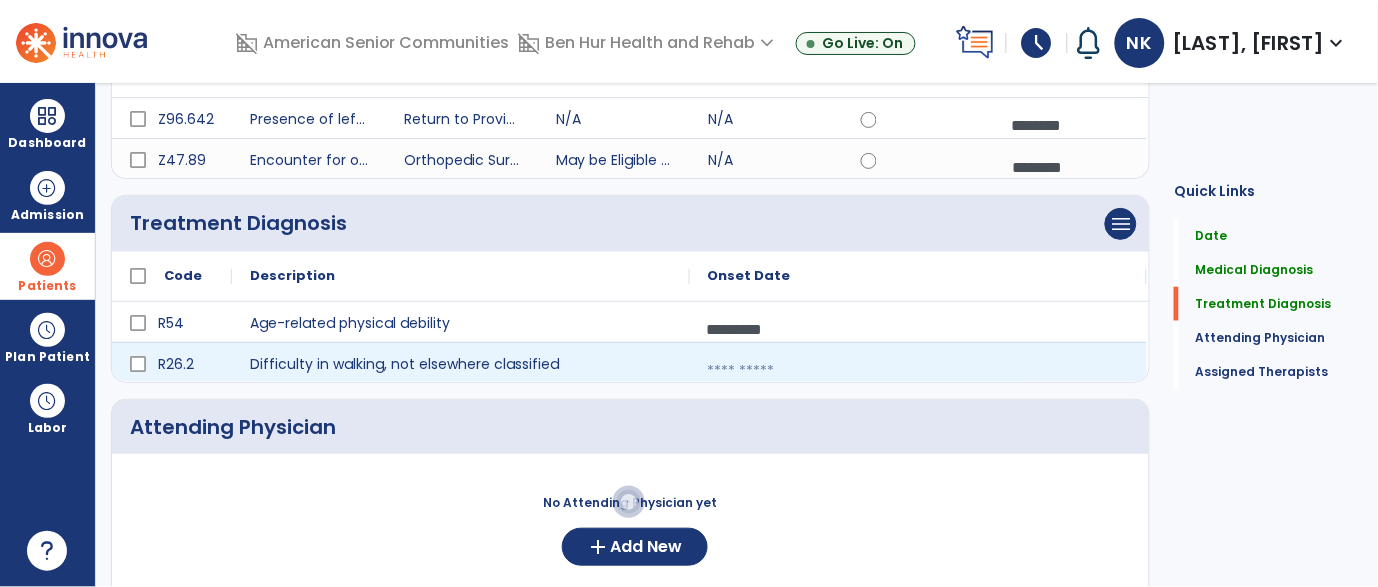 select on "****" 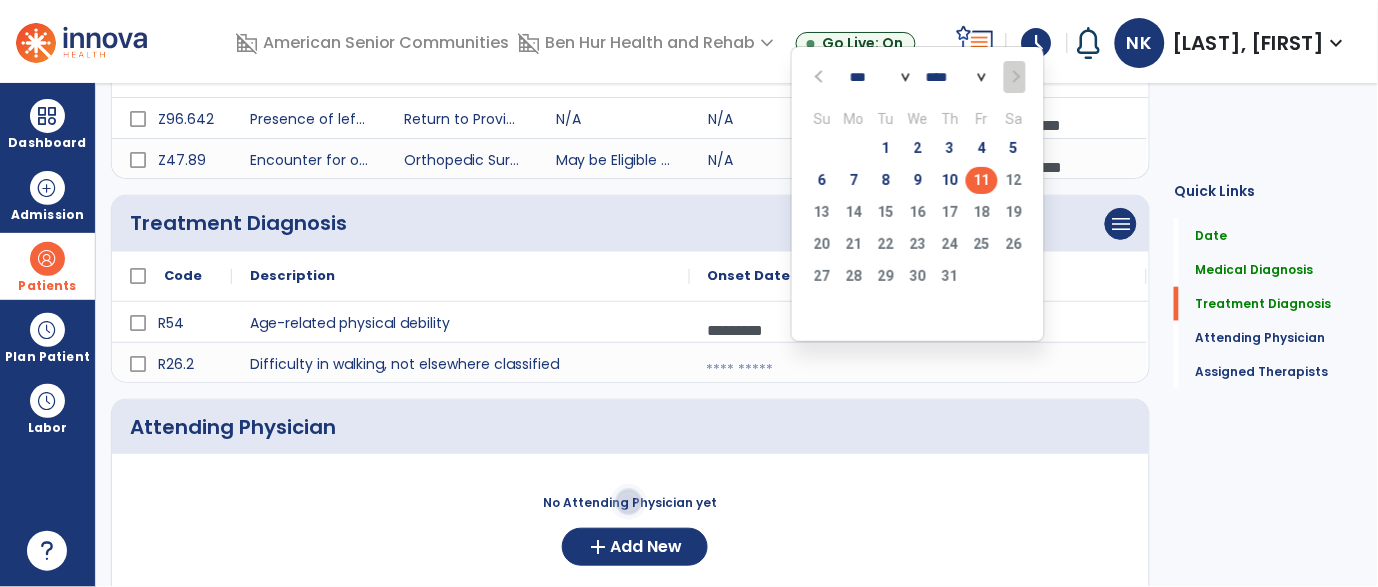 click on "11" 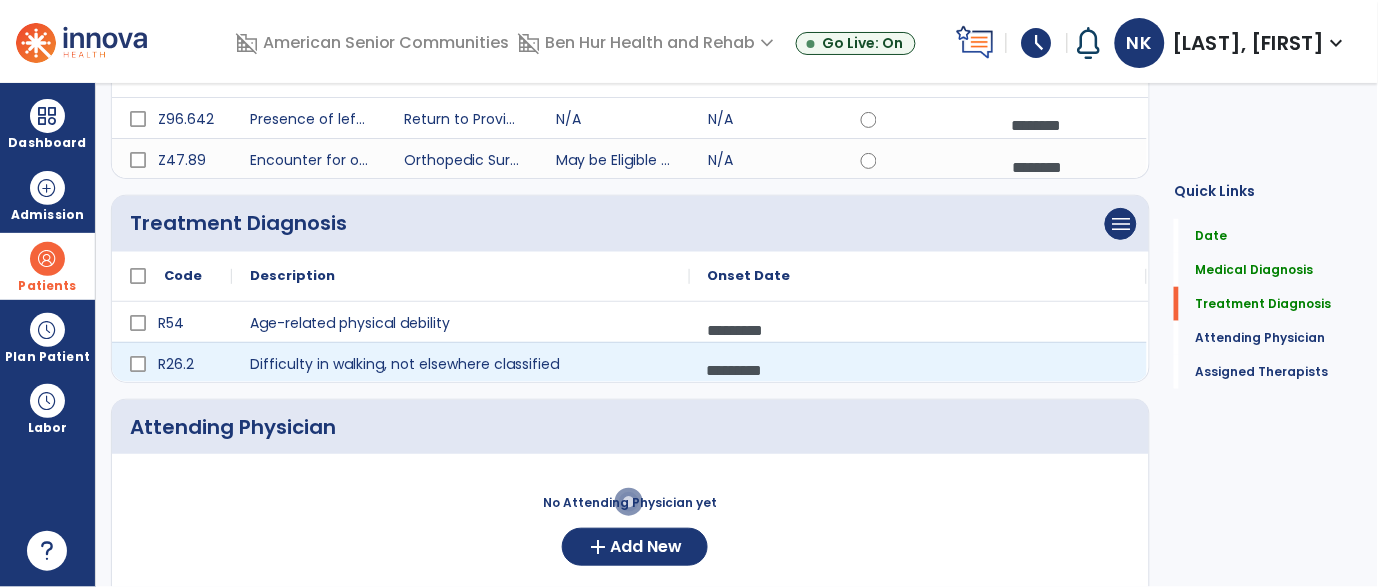 scroll, scrollTop: 374, scrollLeft: 0, axis: vertical 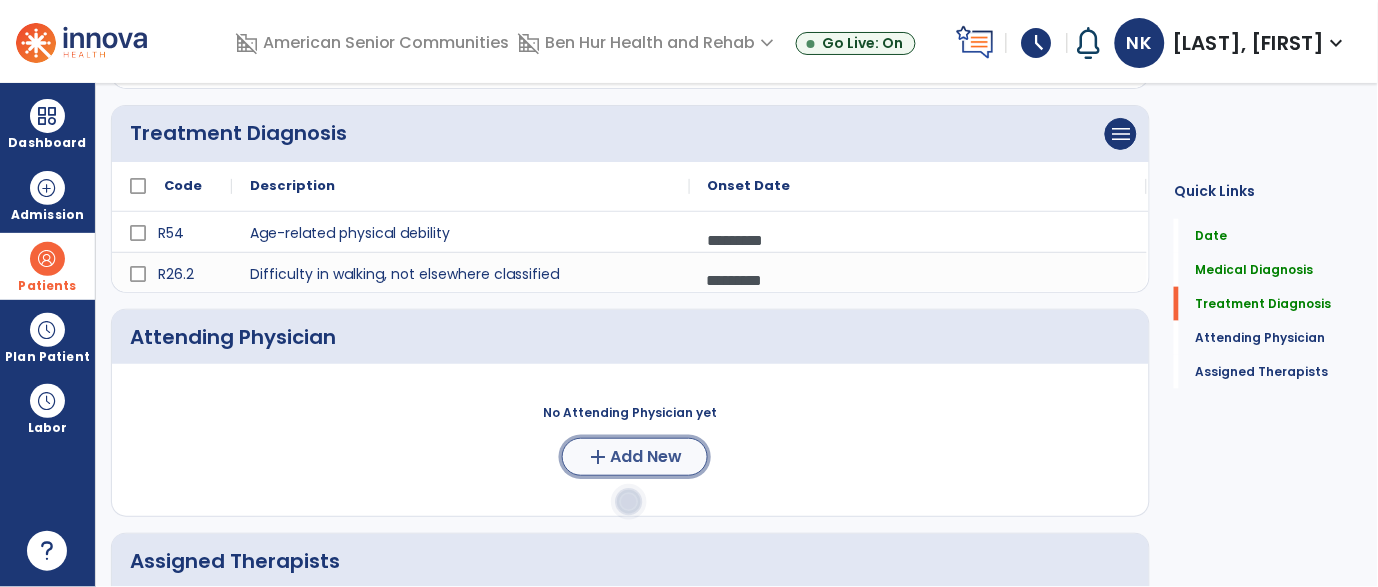 click on "Add New" 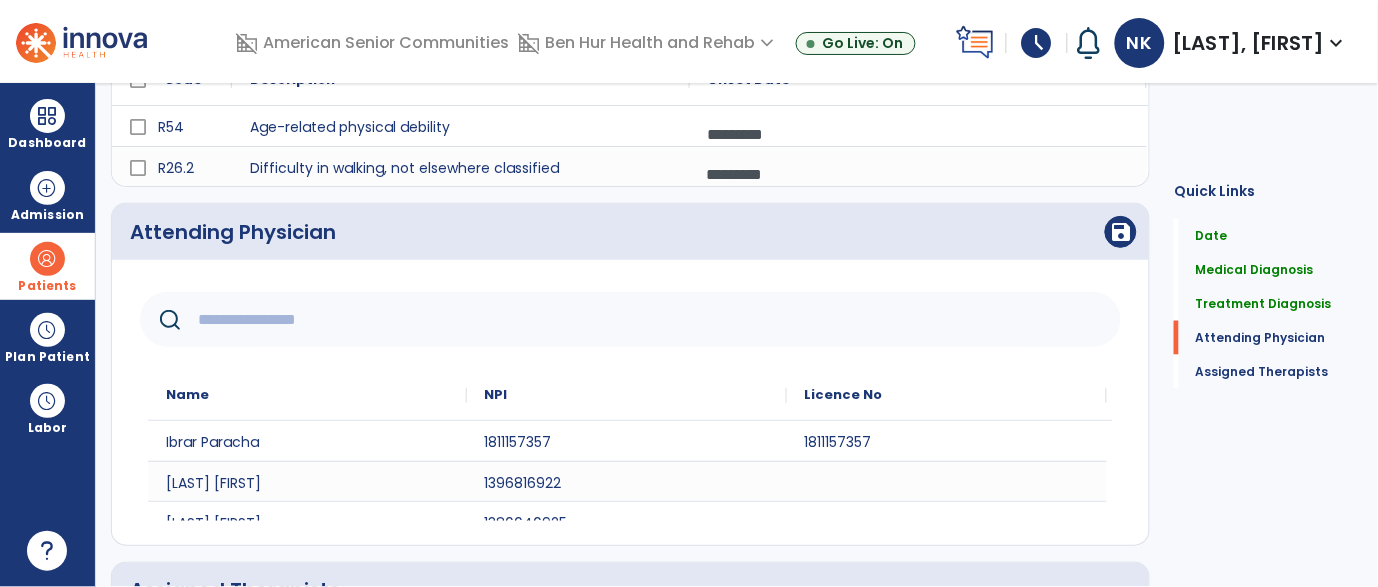 scroll, scrollTop: 489, scrollLeft: 0, axis: vertical 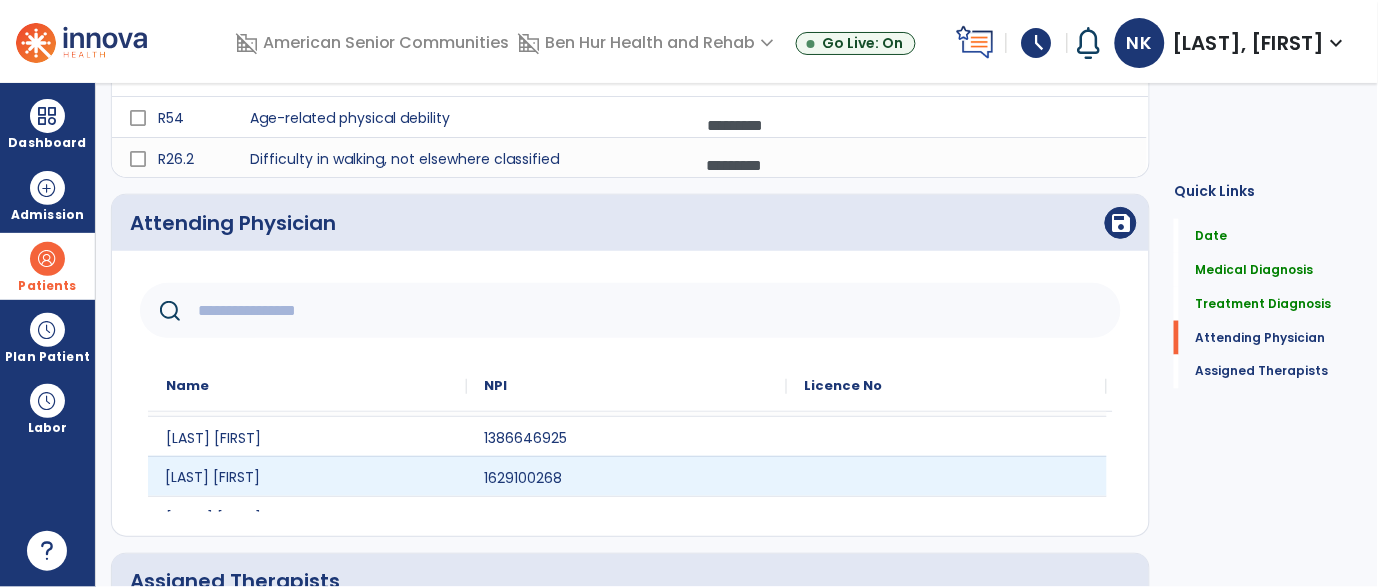 click on "[LAST] [FIRST]" 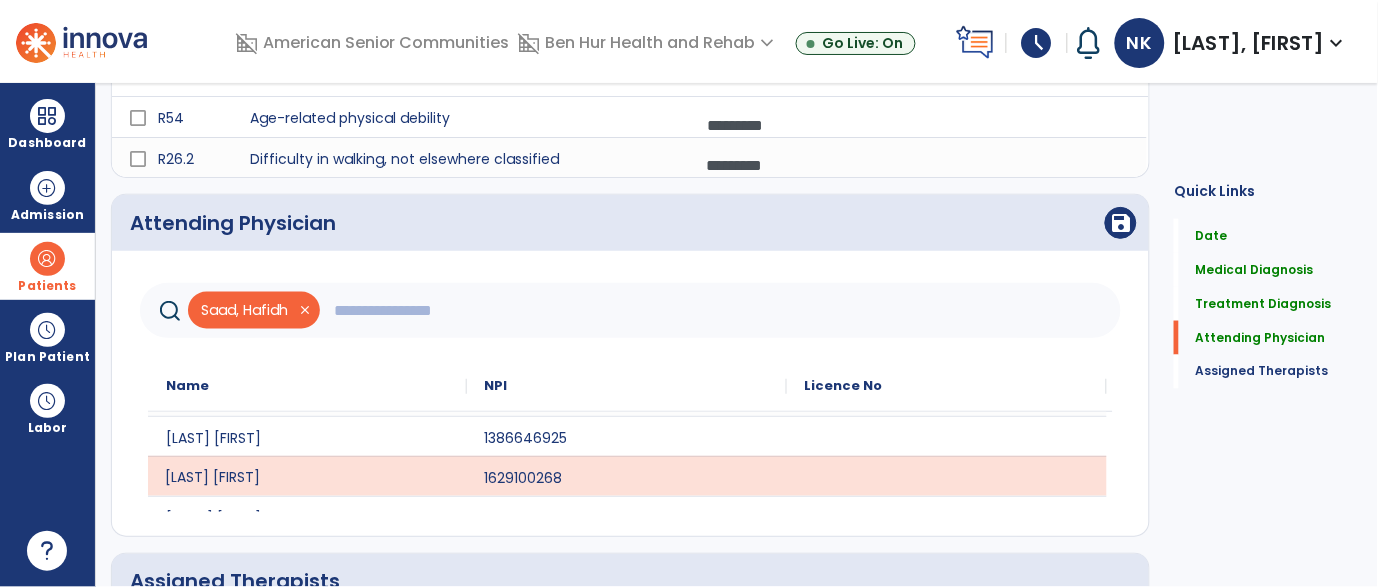 scroll, scrollTop: 75, scrollLeft: 0, axis: vertical 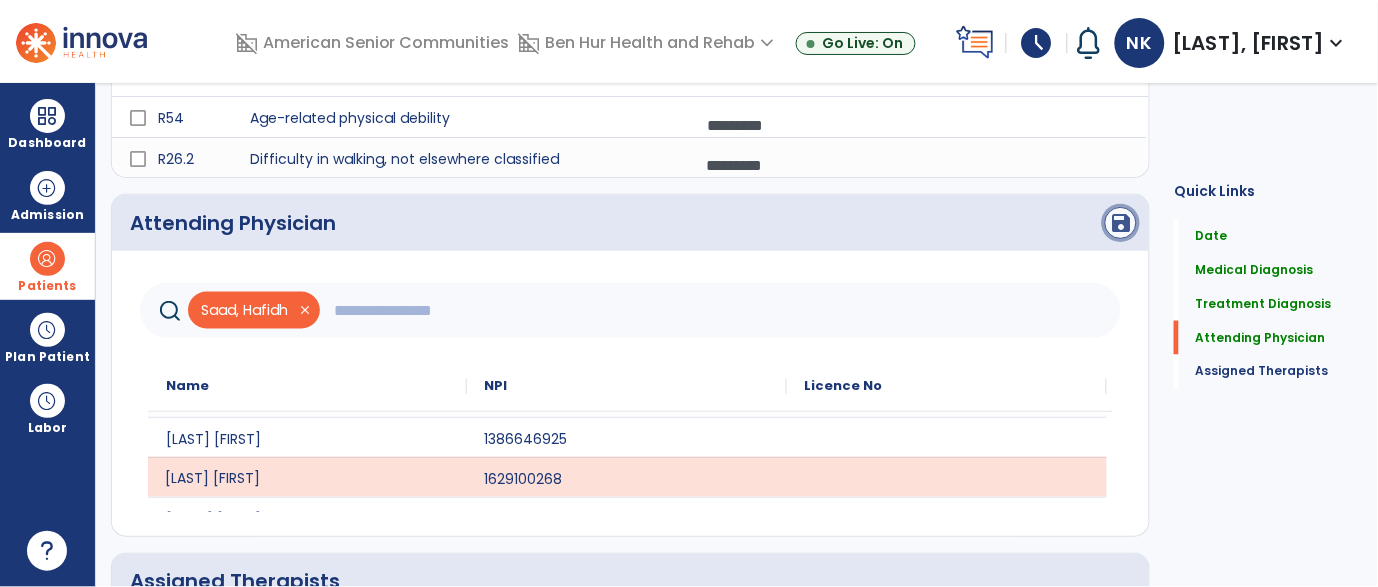 click on "save" 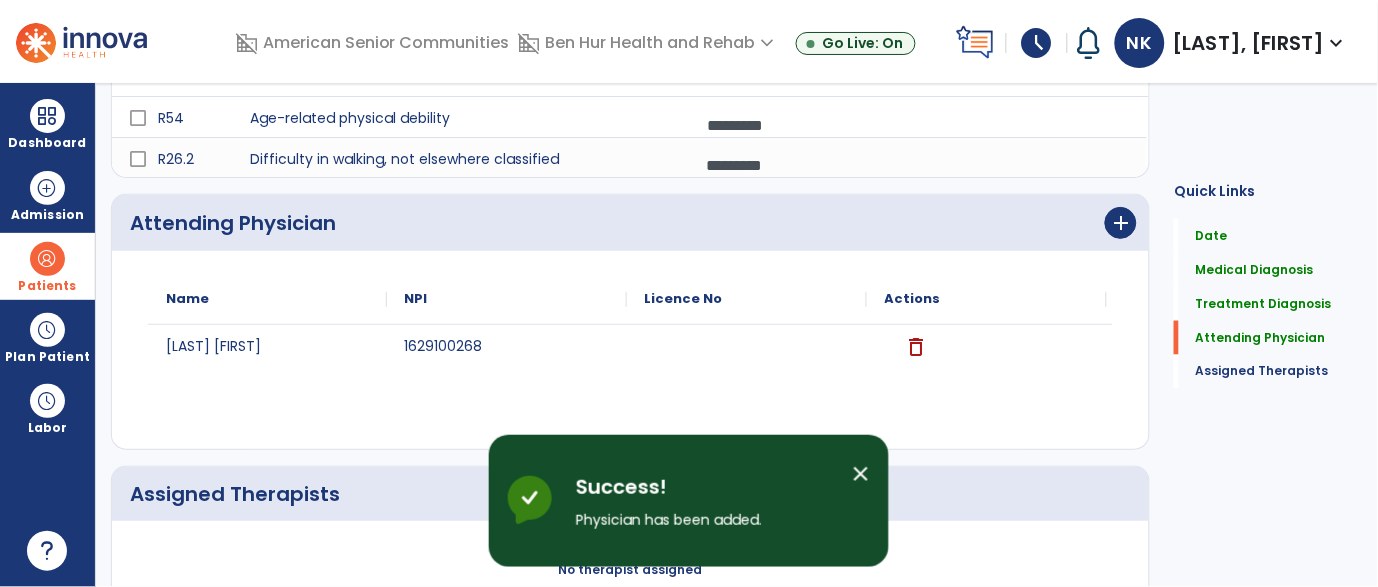 scroll, scrollTop: 0, scrollLeft: 0, axis: both 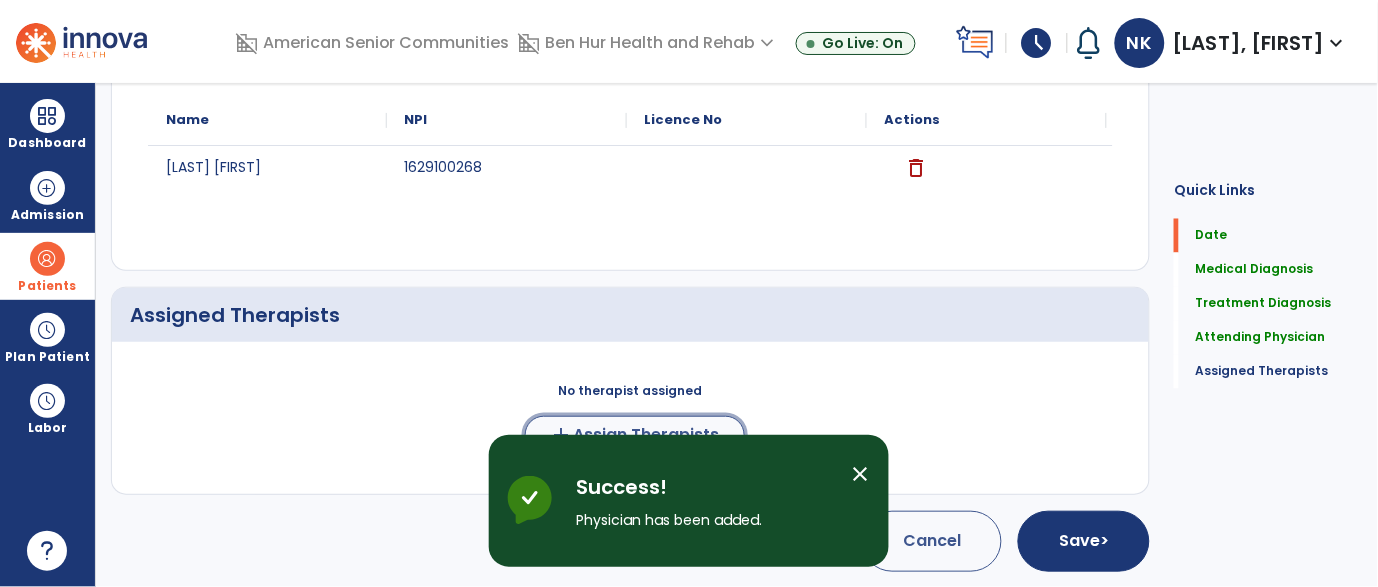 click on "add" 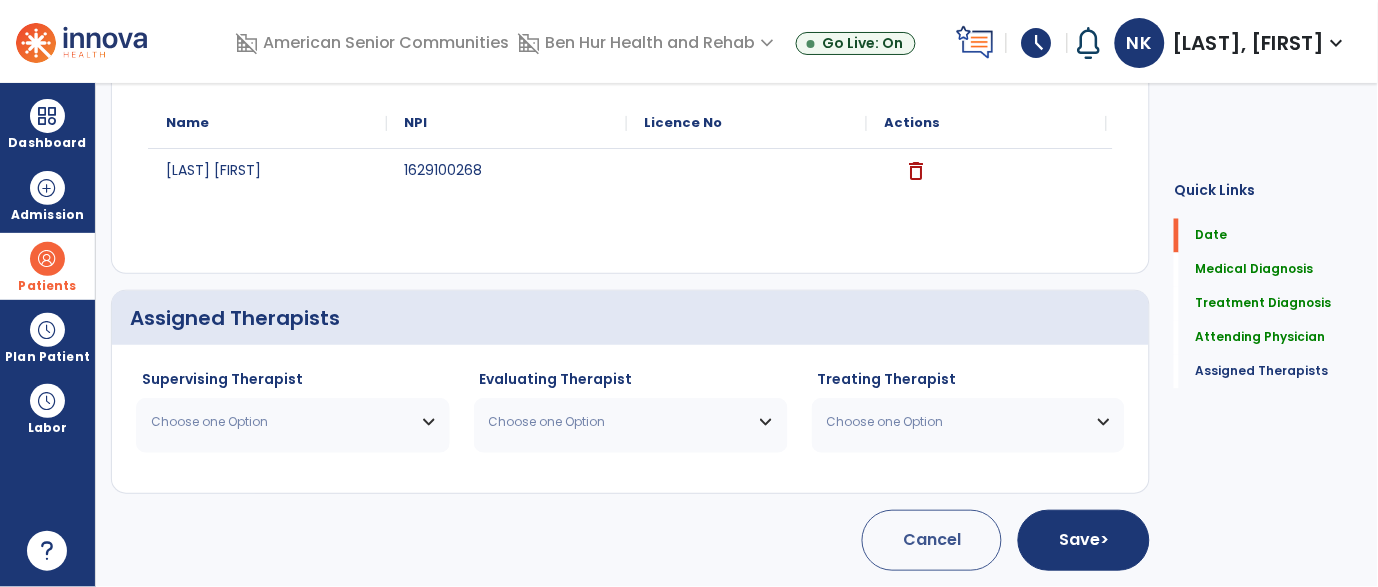 scroll, scrollTop: 664, scrollLeft: 0, axis: vertical 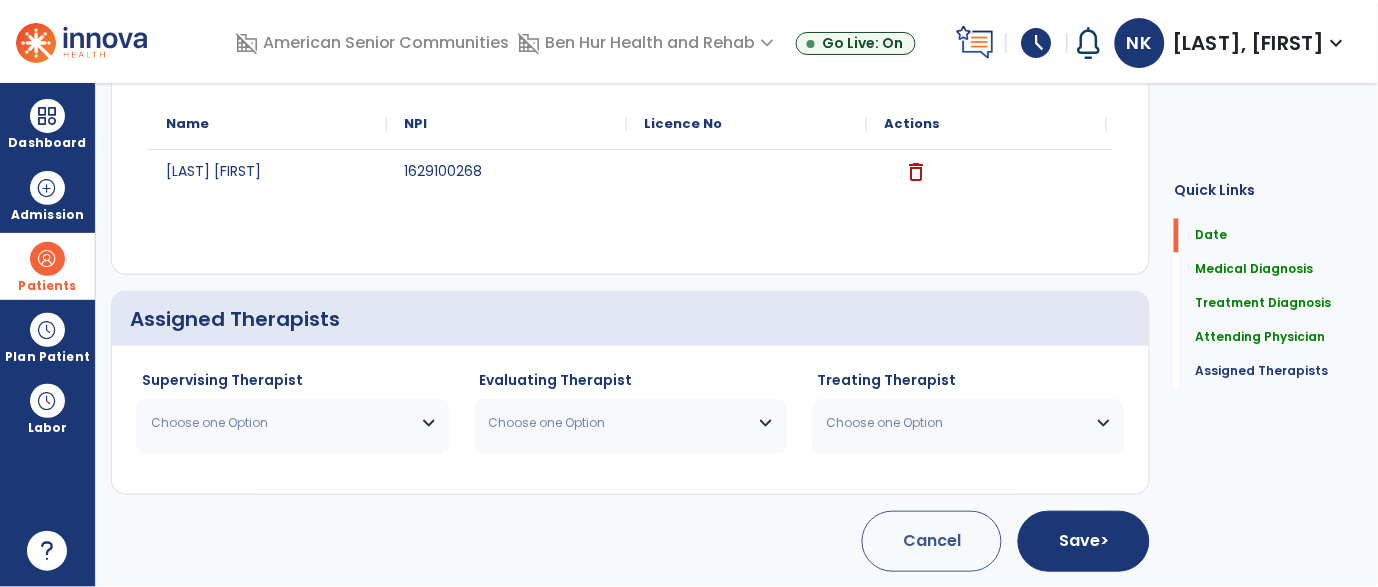 click on "Choose one Option" at bounding box center (293, 423) 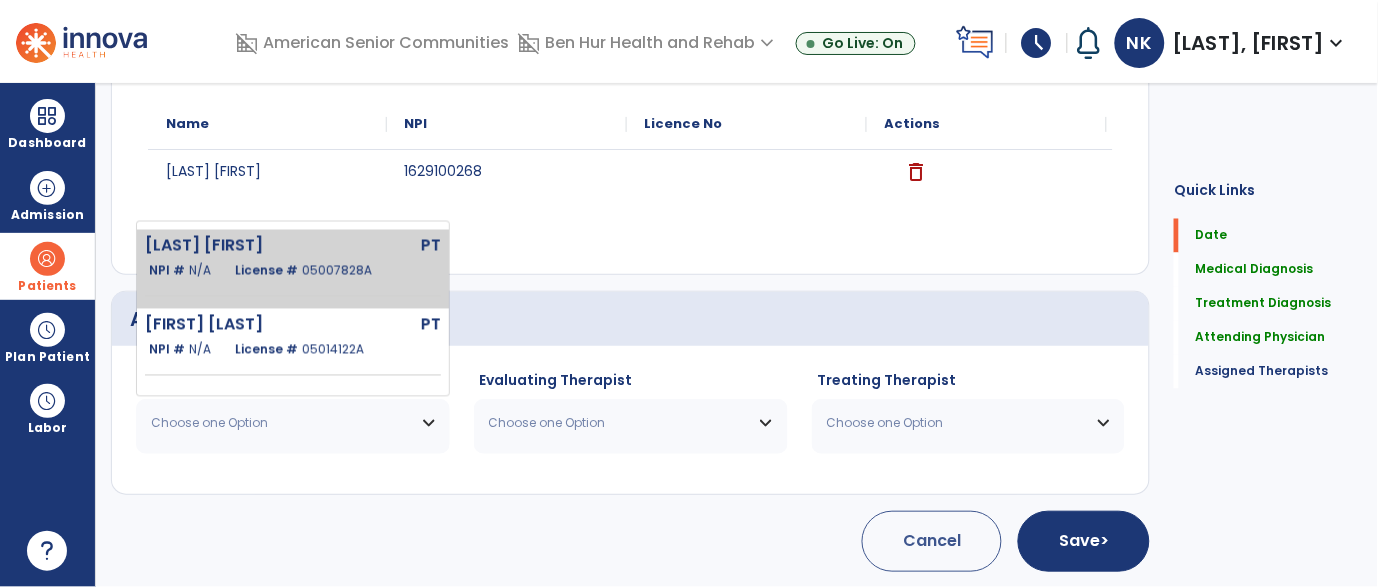 click on "[LAST] [FIRST]   NPI #  N/A   License #  05007828A" 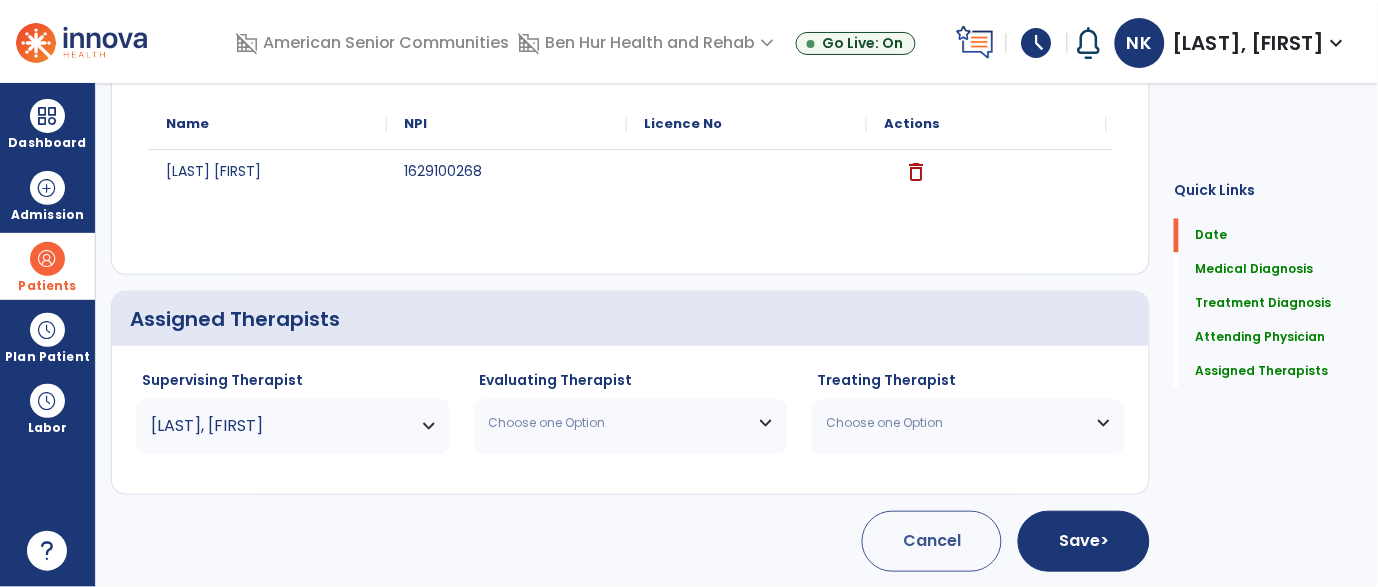click on "Choose one Option" at bounding box center (618, 423) 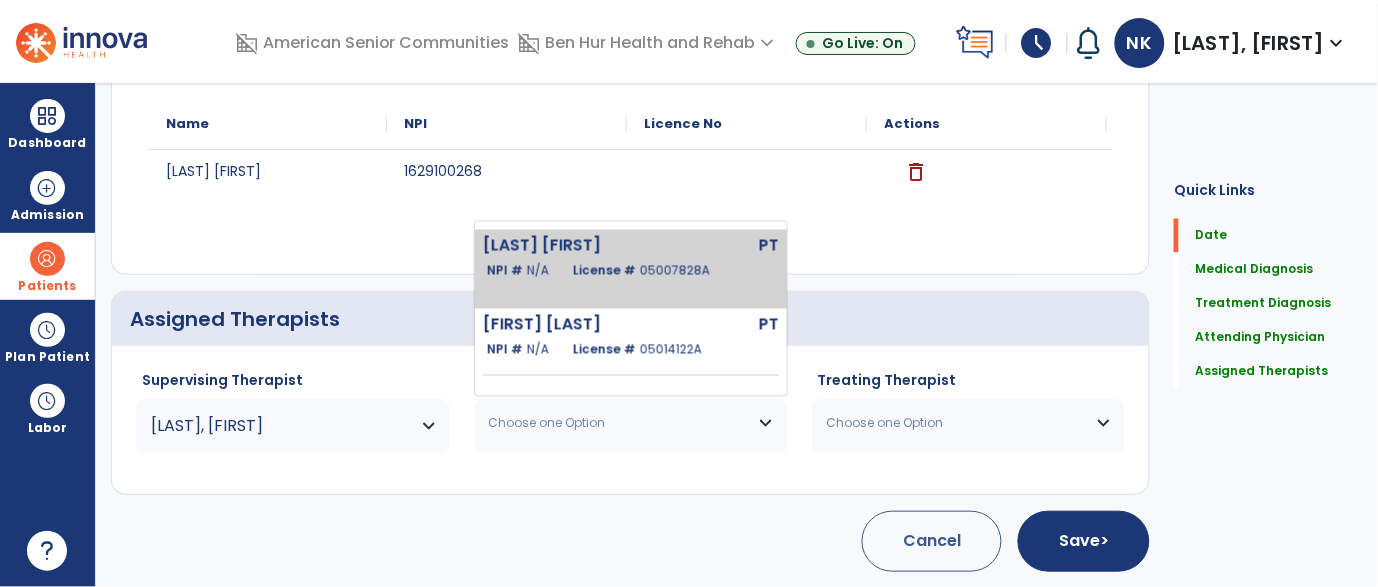 click on "[LAST] [FIRST]   NPI #  N/A   License #  05007828A" 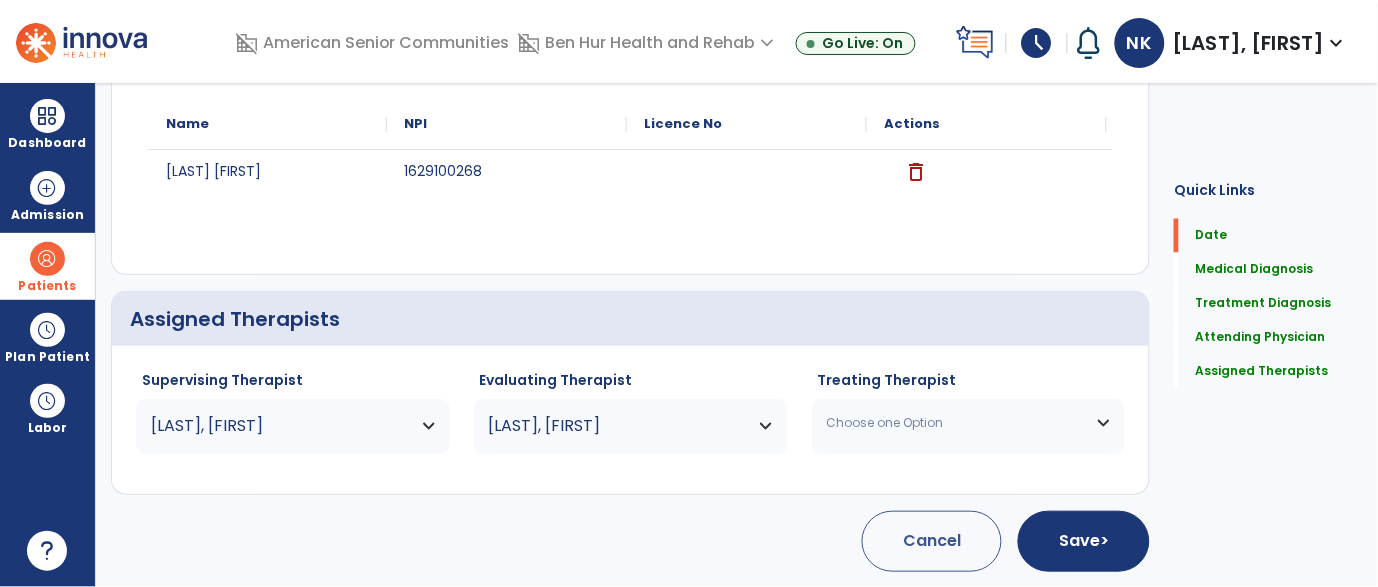 click on "Choose one Option" at bounding box center [956, 423] 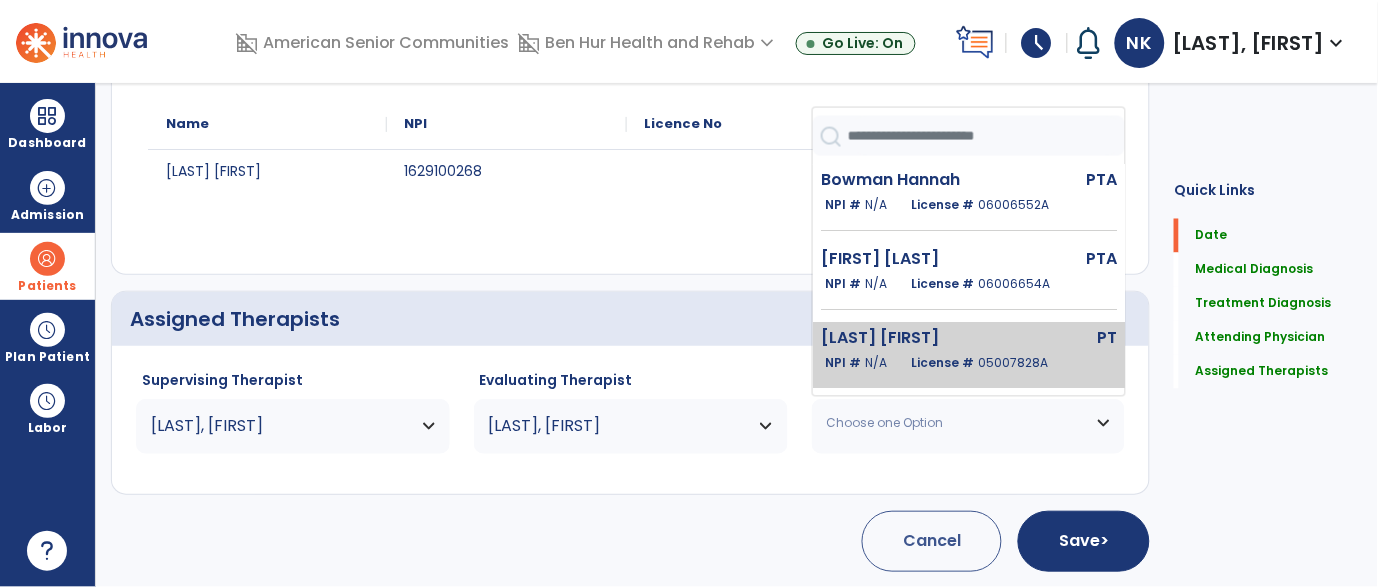 click on "[LAST] [FIRST]" 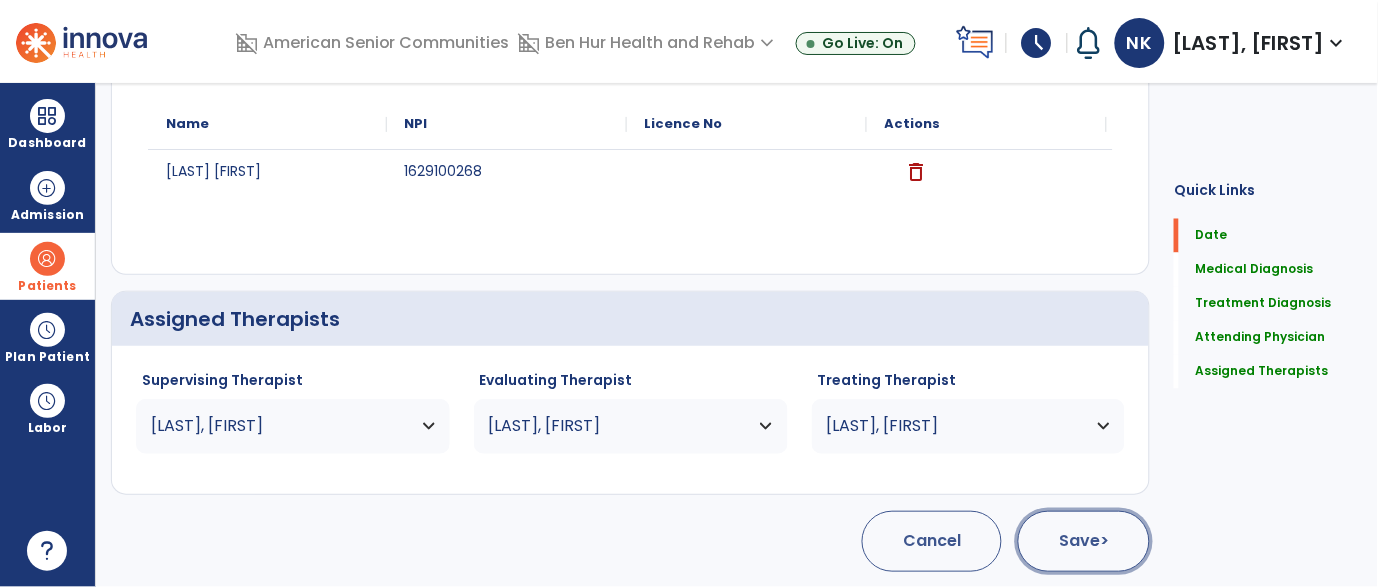 click on "Save  >" 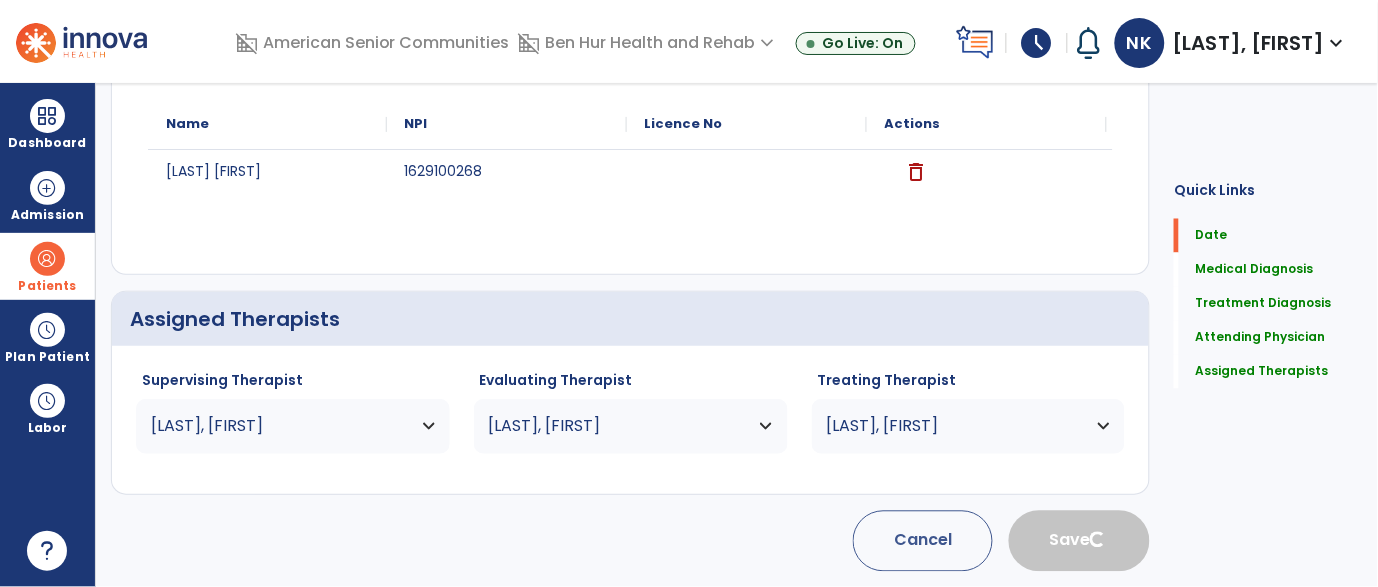 type 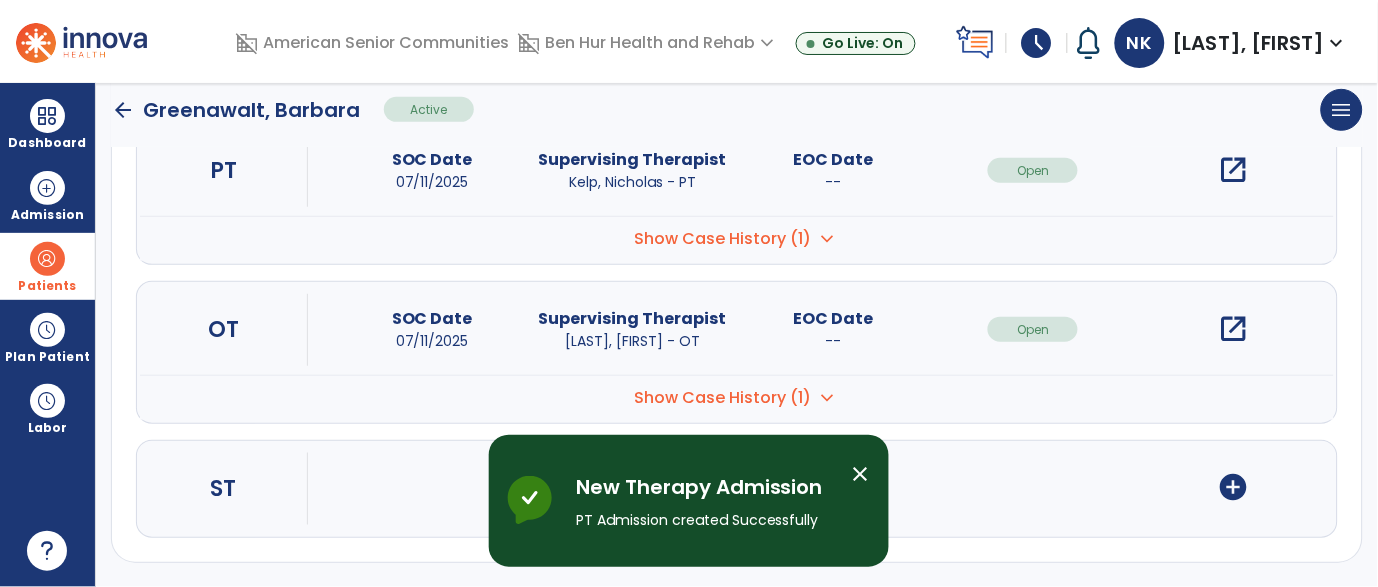 scroll, scrollTop: 263, scrollLeft: 0, axis: vertical 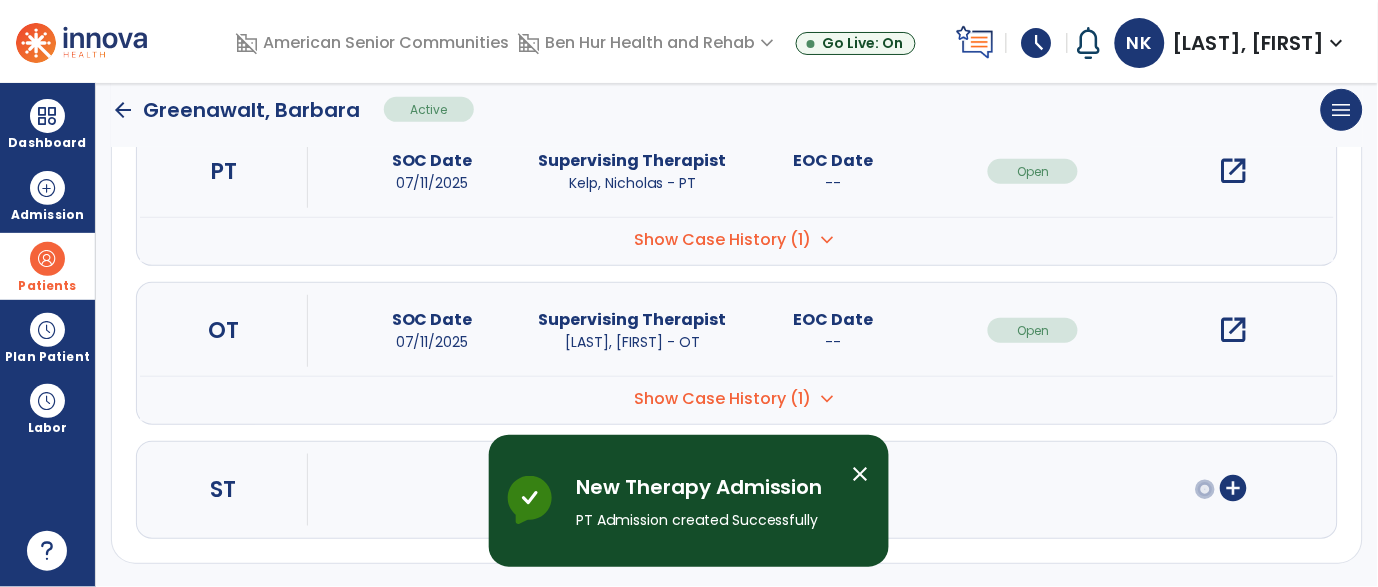click on "open_in_new" at bounding box center [1234, 171] 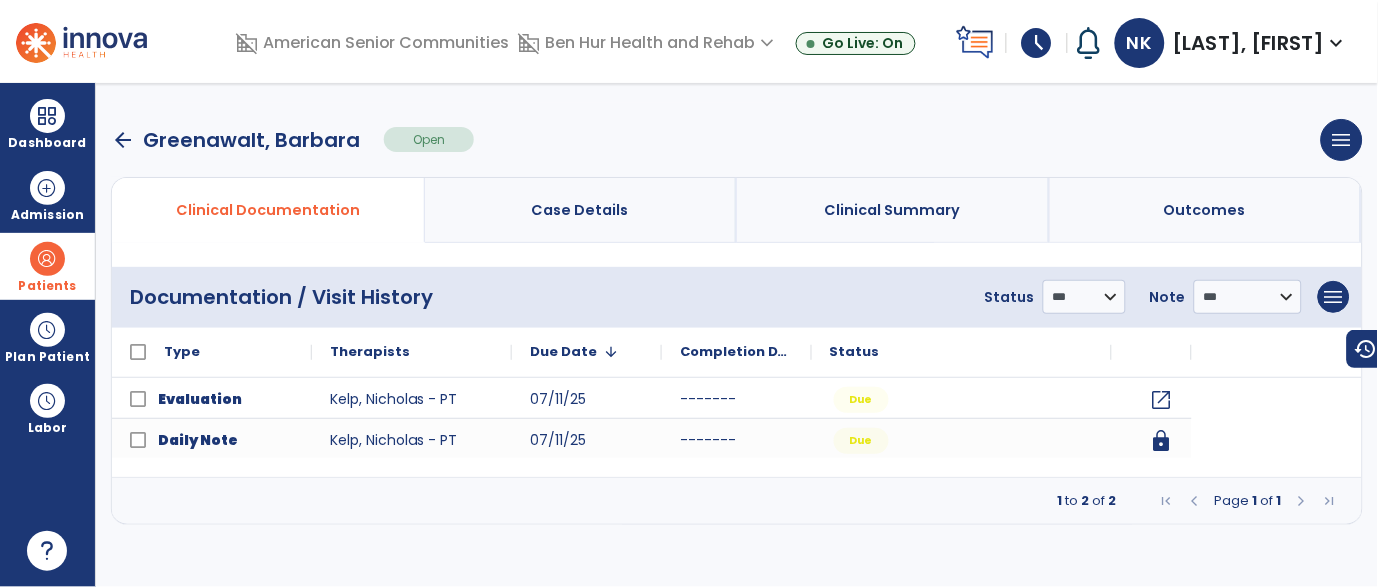 scroll, scrollTop: 0, scrollLeft: 0, axis: both 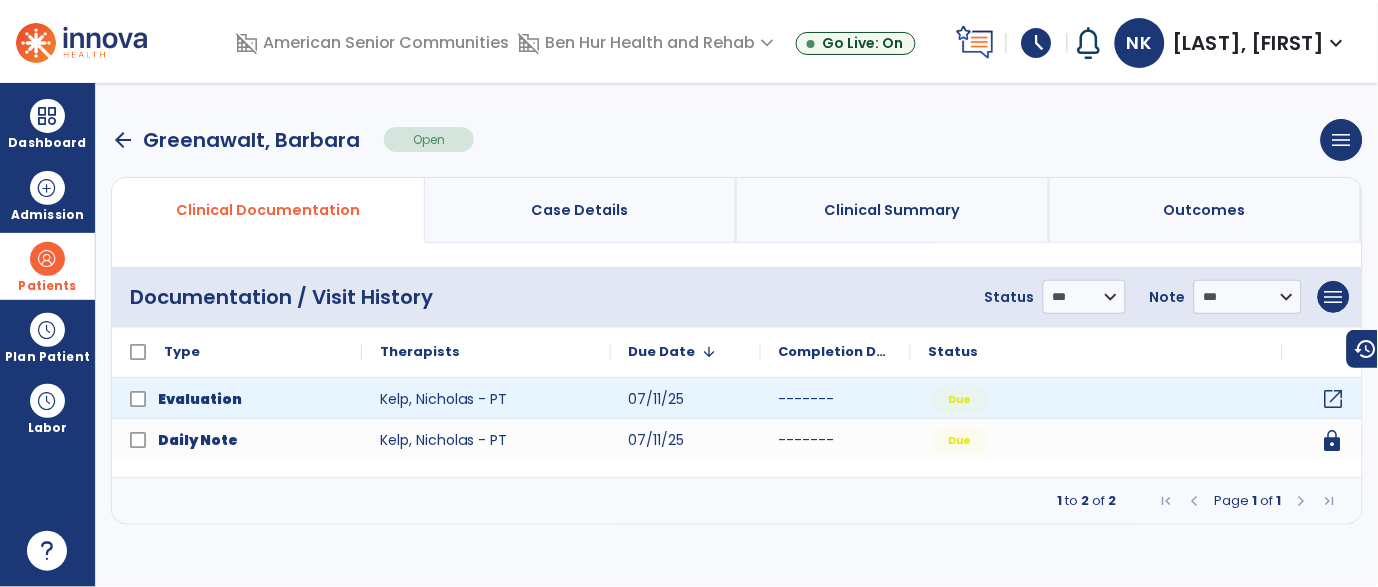 click on "open_in_new" 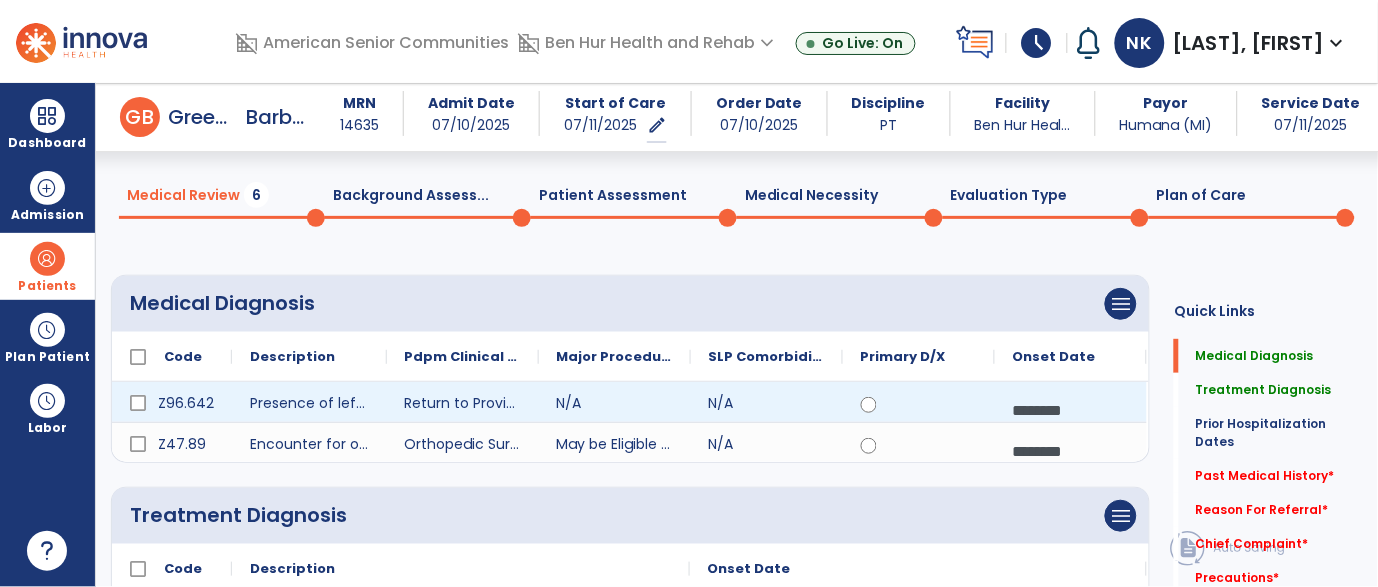scroll, scrollTop: 59, scrollLeft: 0, axis: vertical 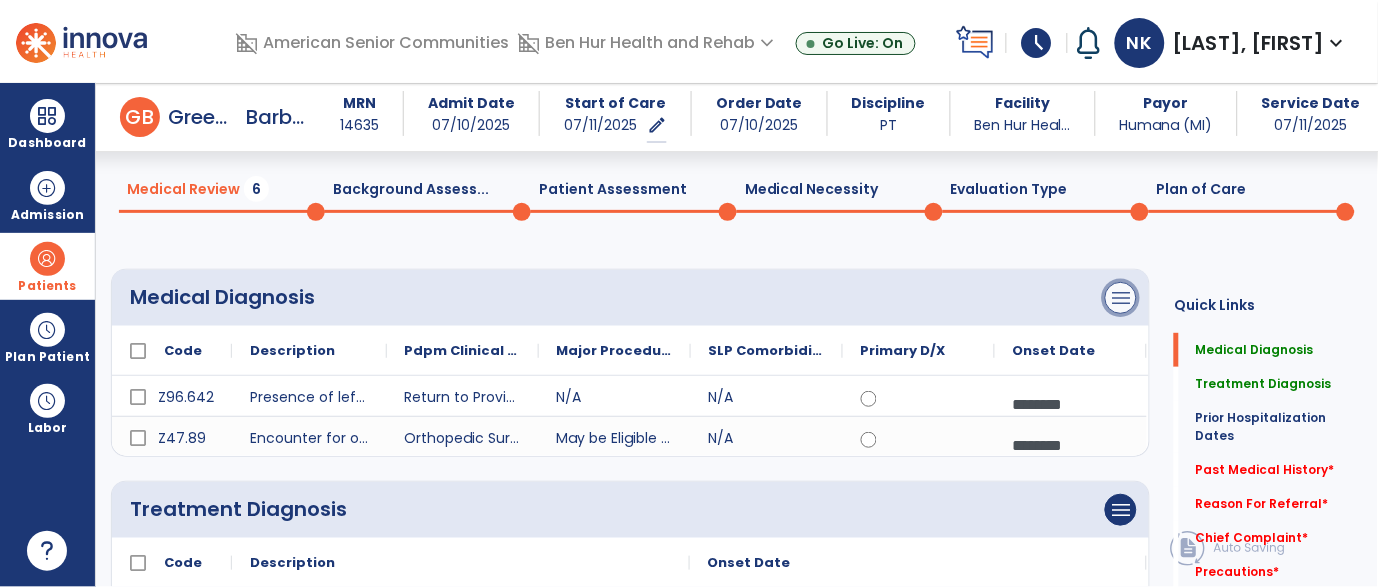 click on "menu" at bounding box center [1121, 298] 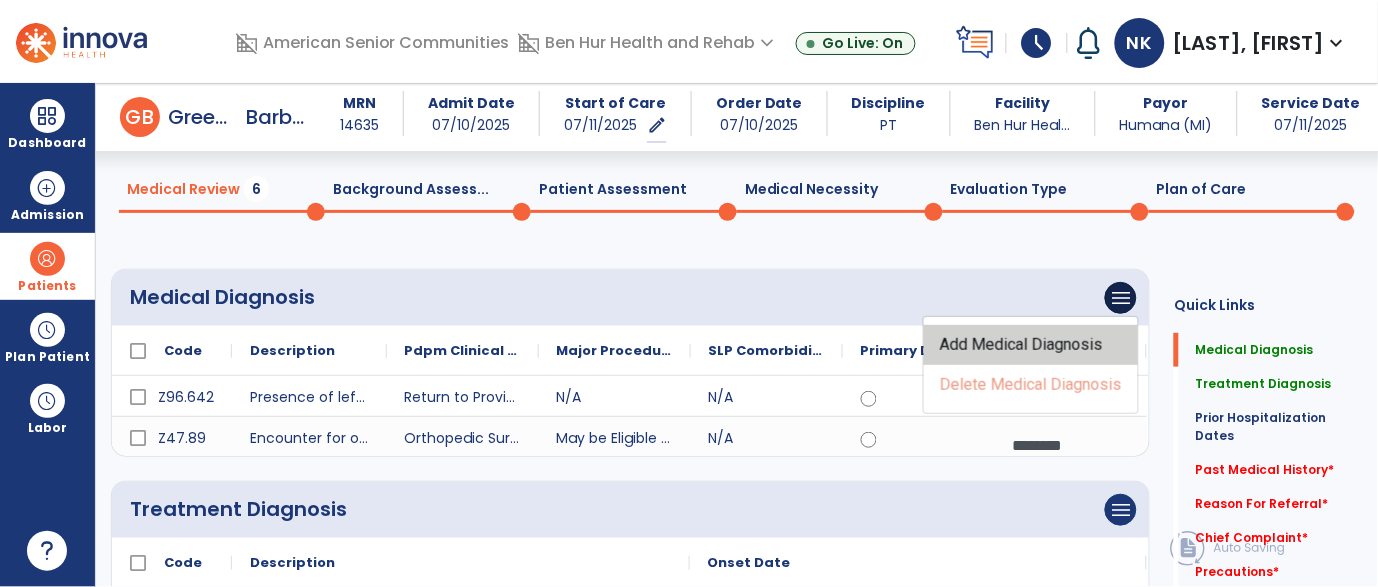 click on "Add Medical Diagnosis" 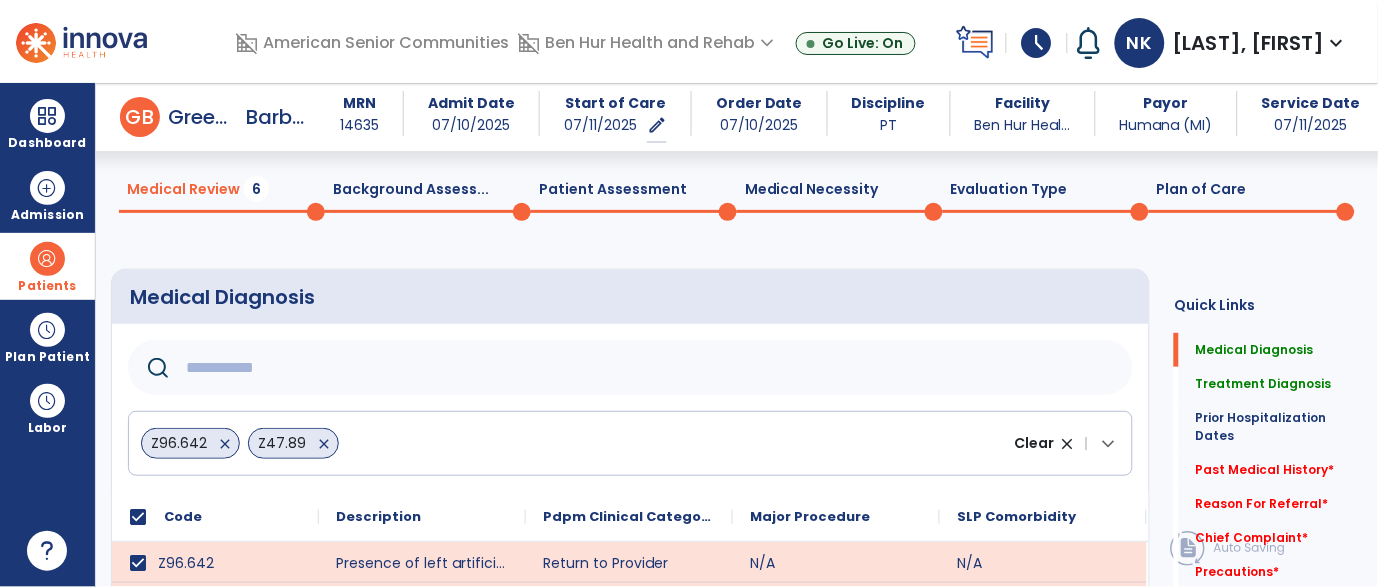 click 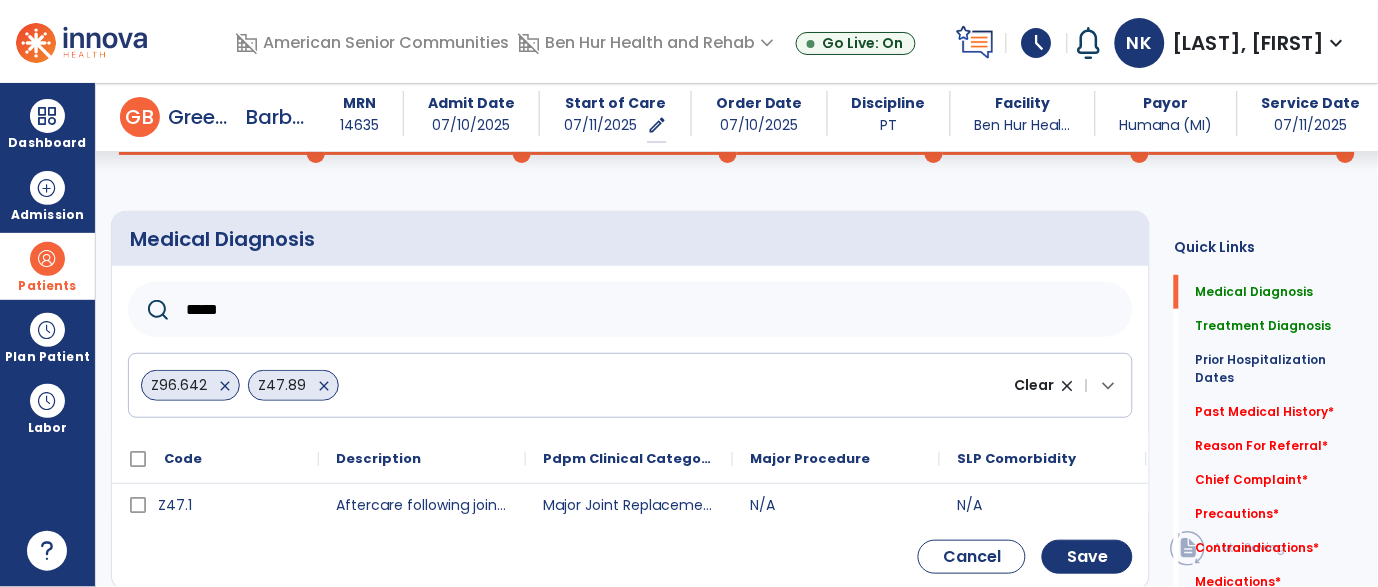scroll, scrollTop: 120, scrollLeft: 0, axis: vertical 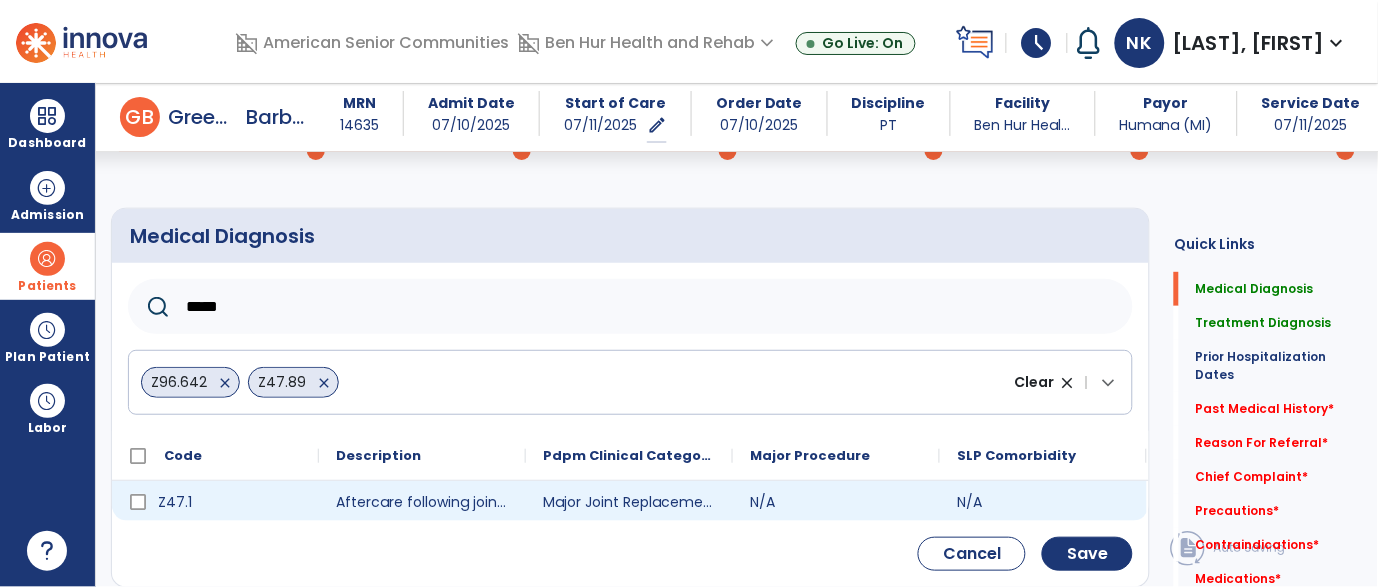 type on "*****" 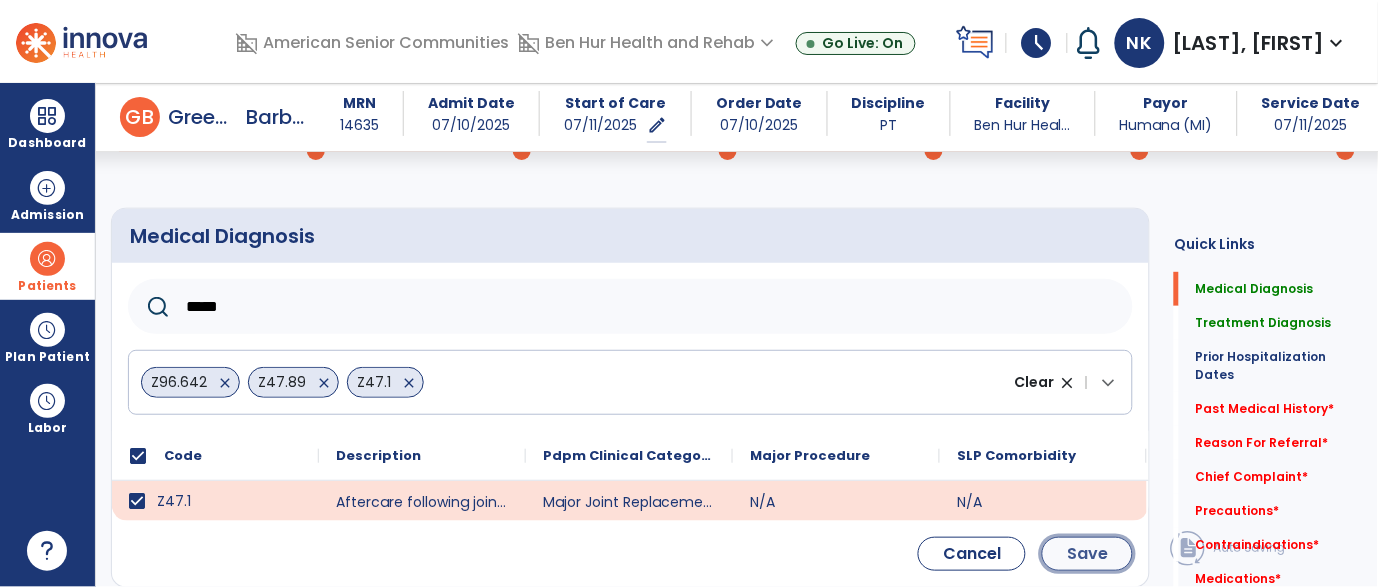 click on "Save" 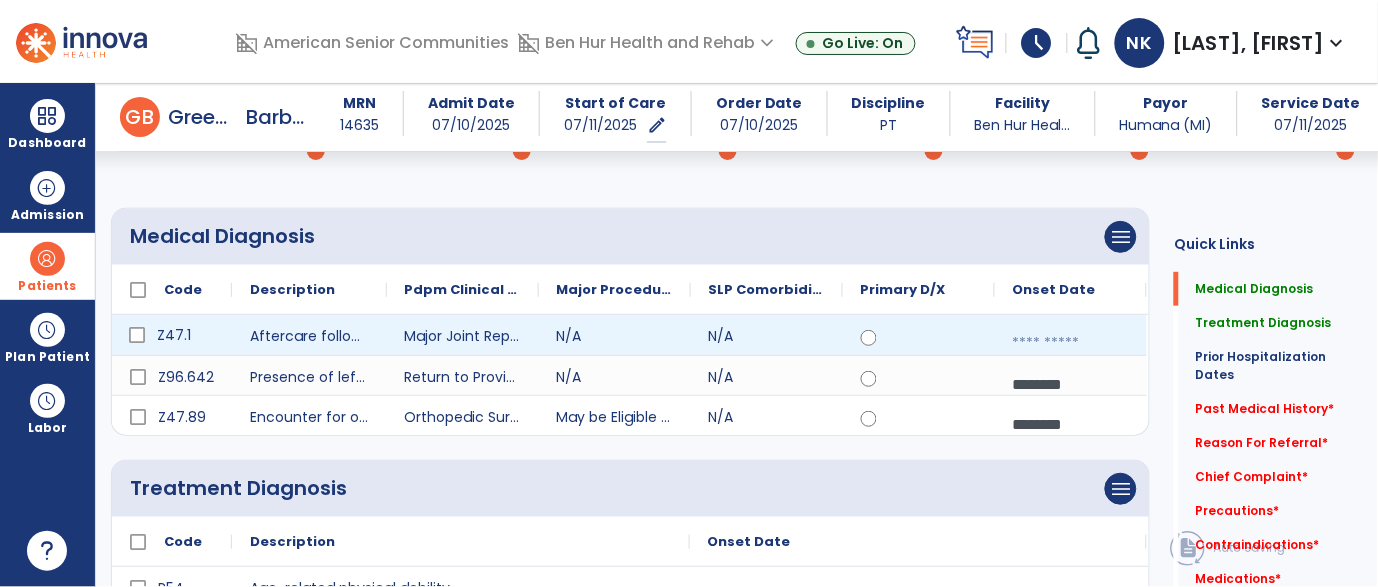 click at bounding box center [1071, 343] 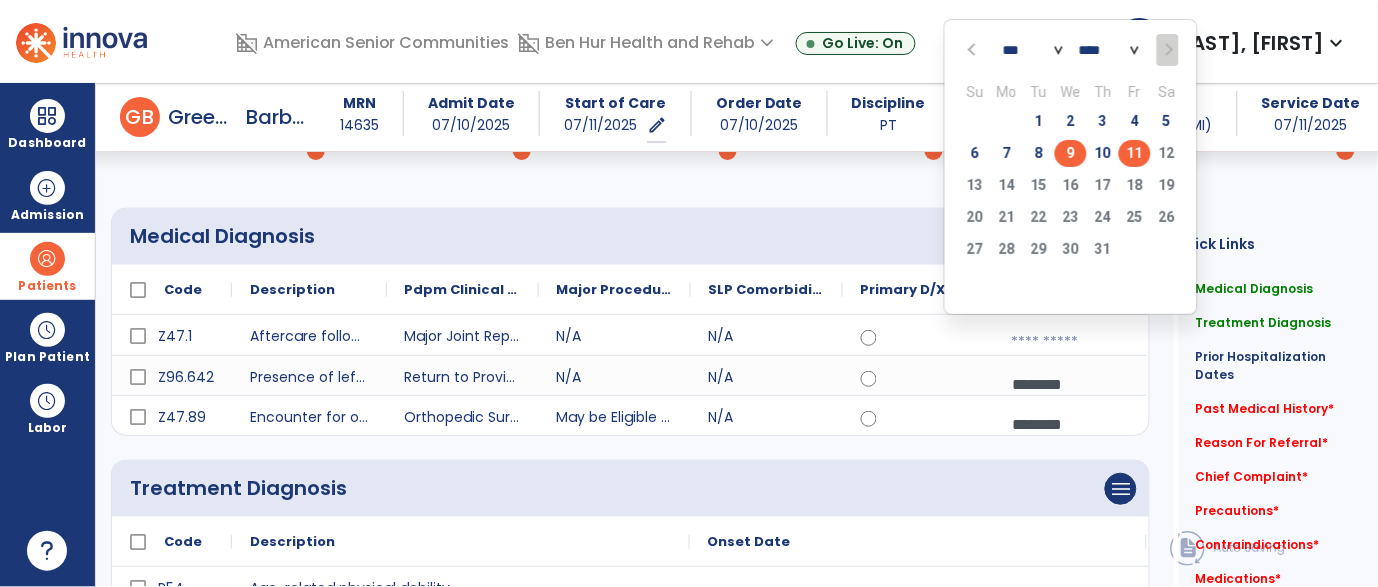 click on "9" 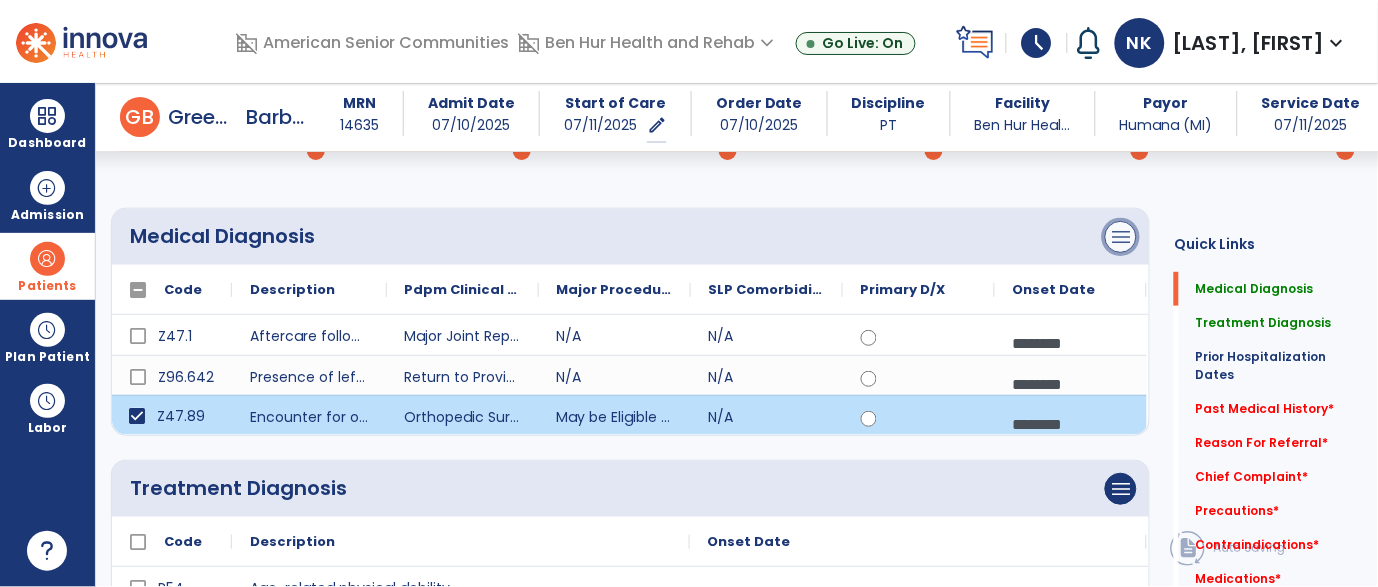 click on "menu" at bounding box center (1121, 237) 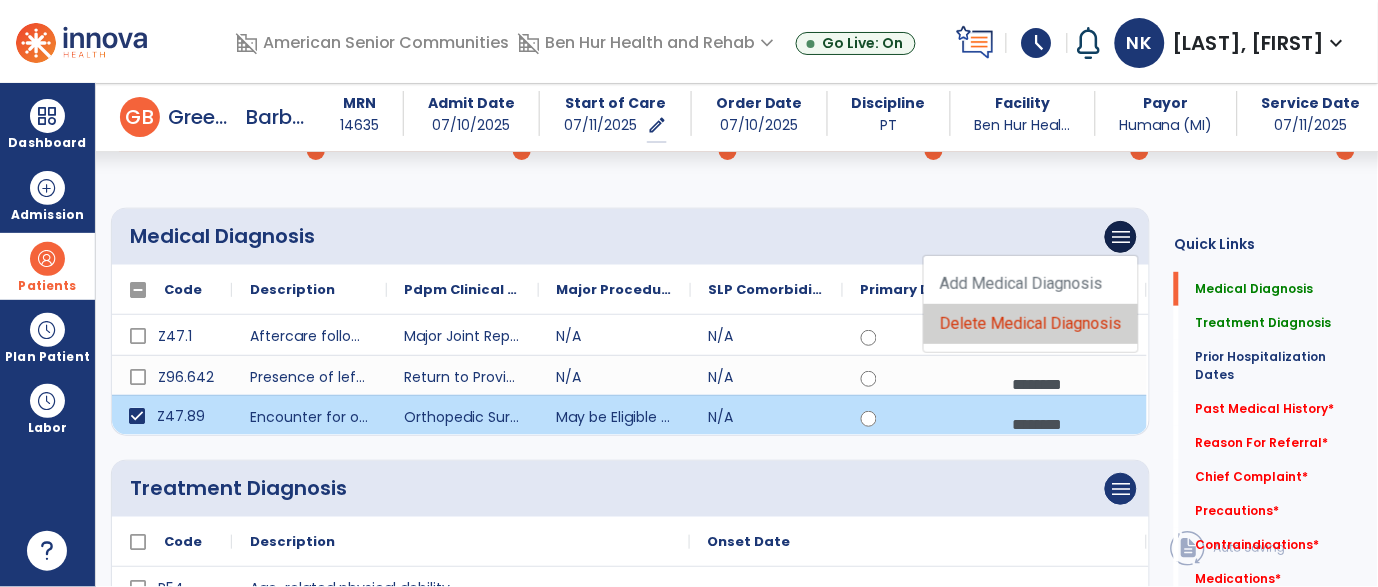 click on "Delete Medical Diagnosis" 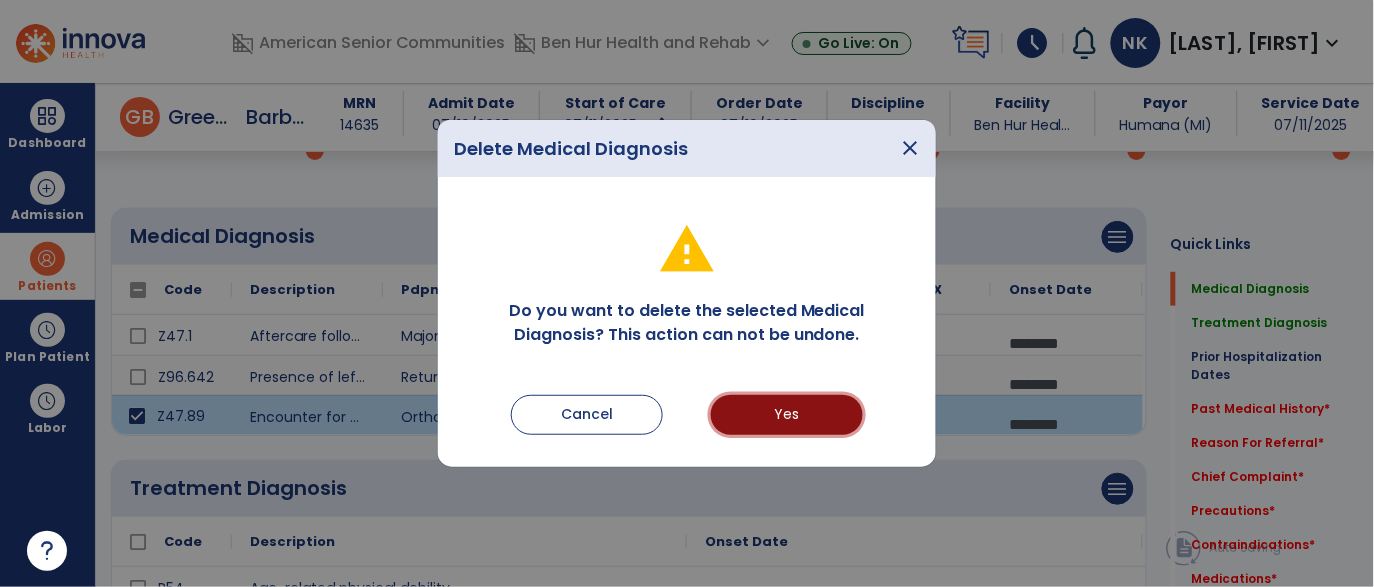 click on "Yes" at bounding box center [787, 415] 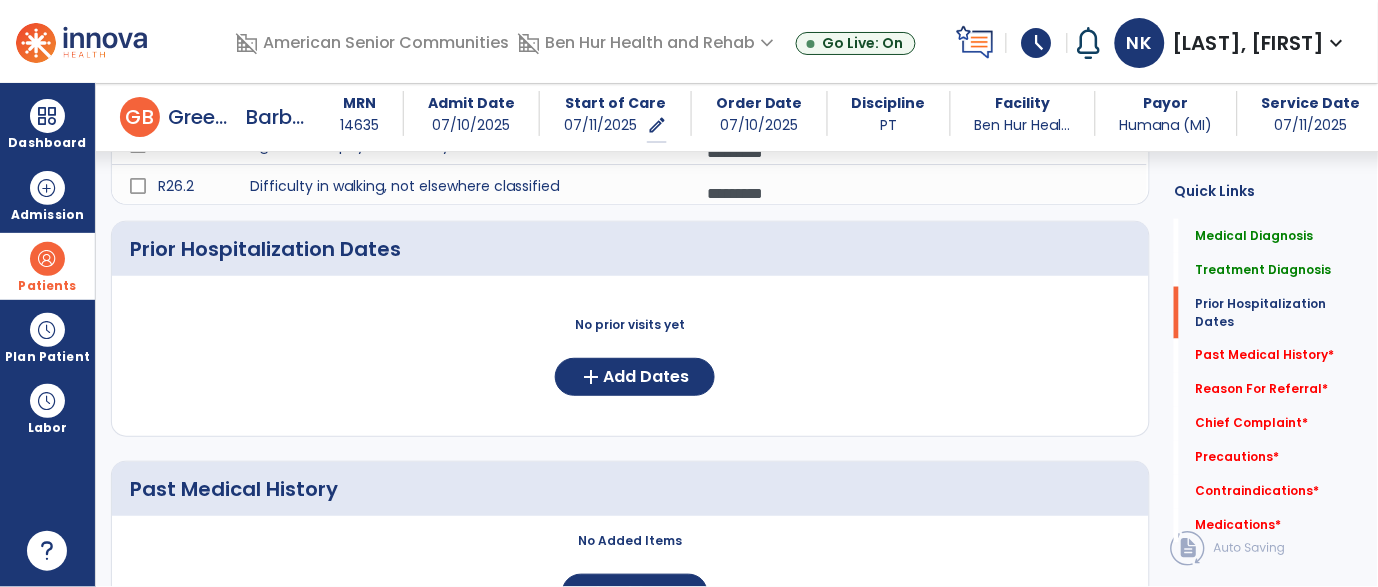 scroll, scrollTop: 519, scrollLeft: 0, axis: vertical 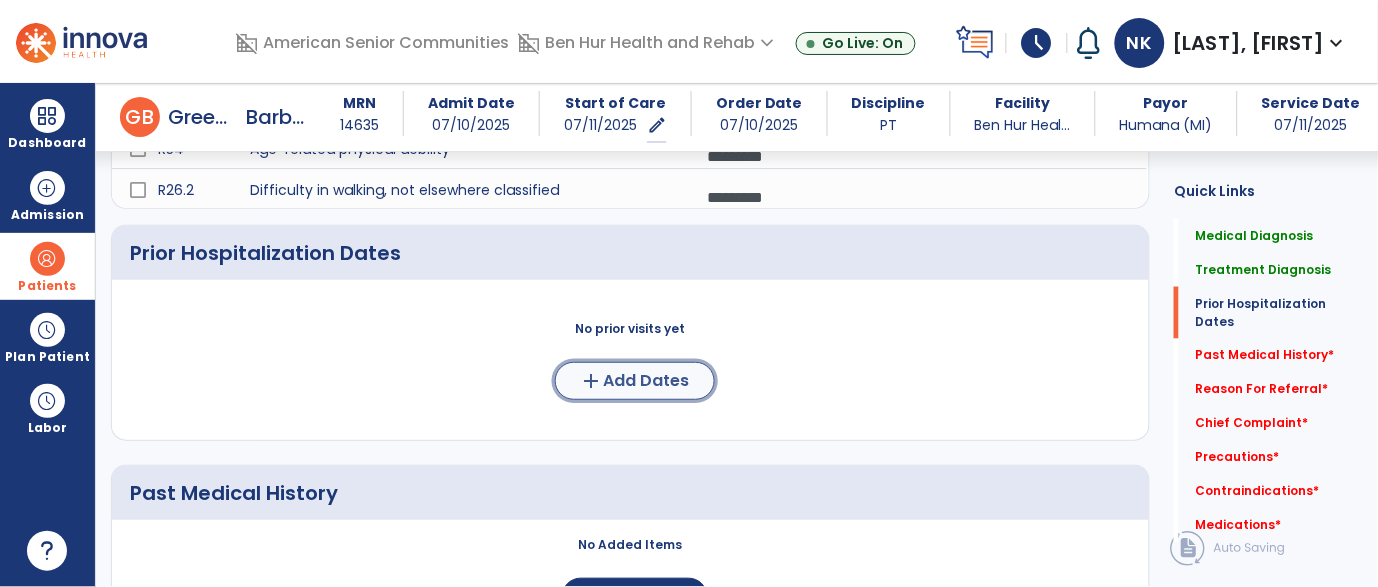click on "Add Dates" 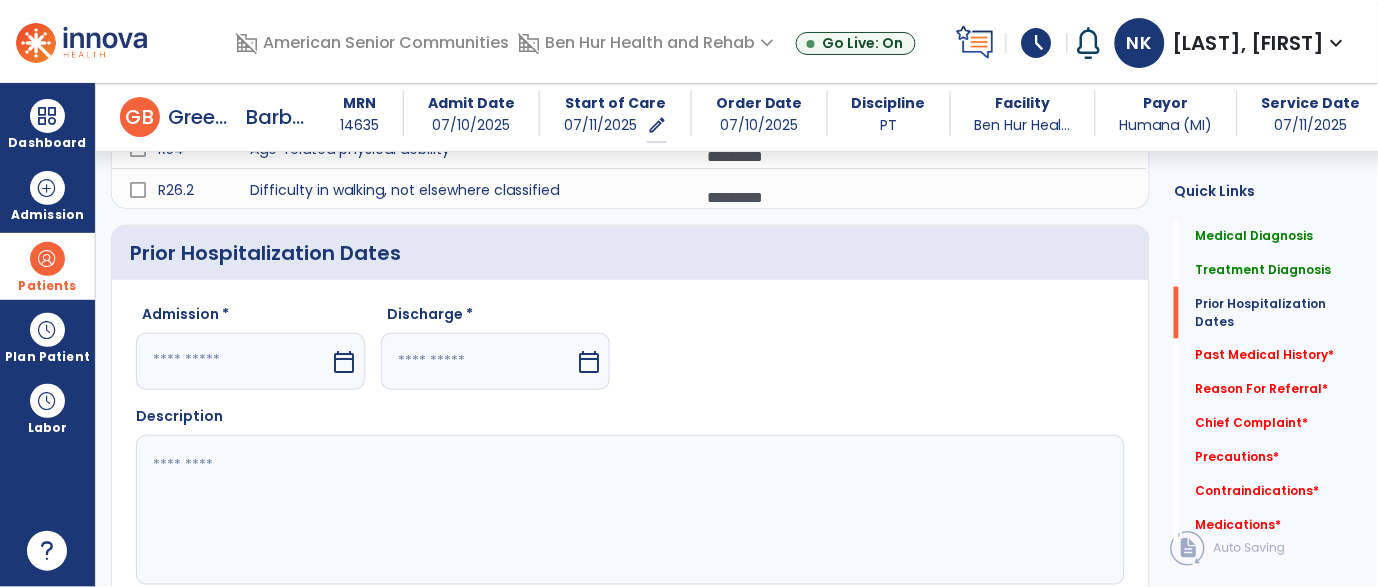 click at bounding box center [233, 361] 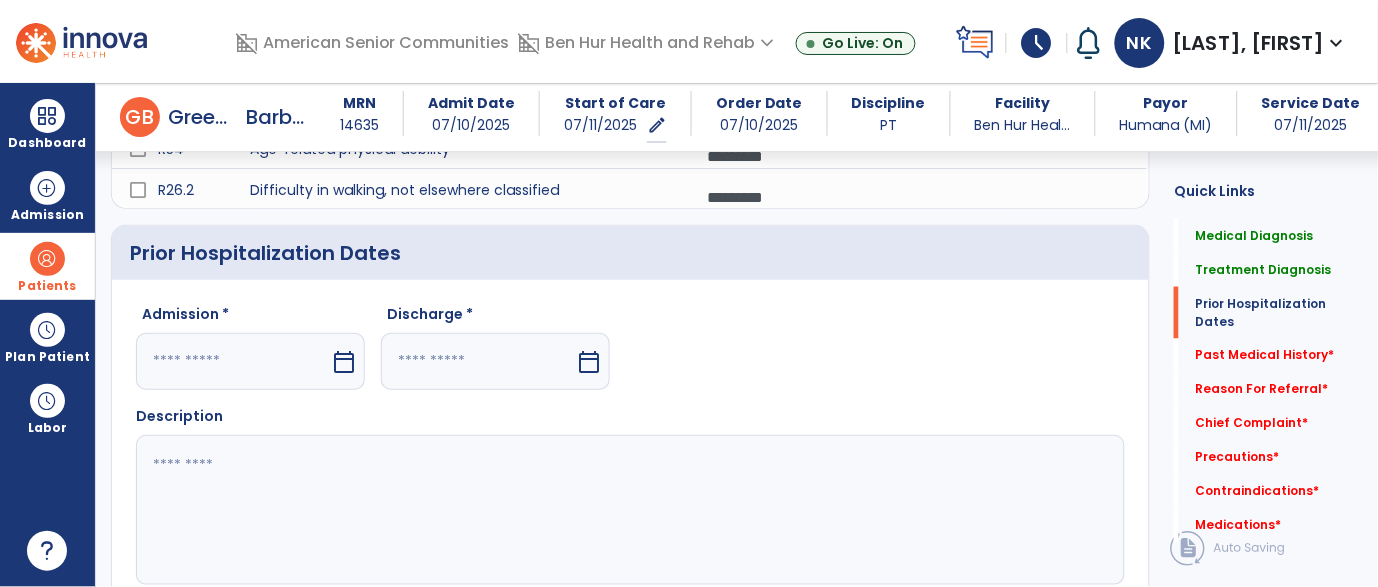 select on "*" 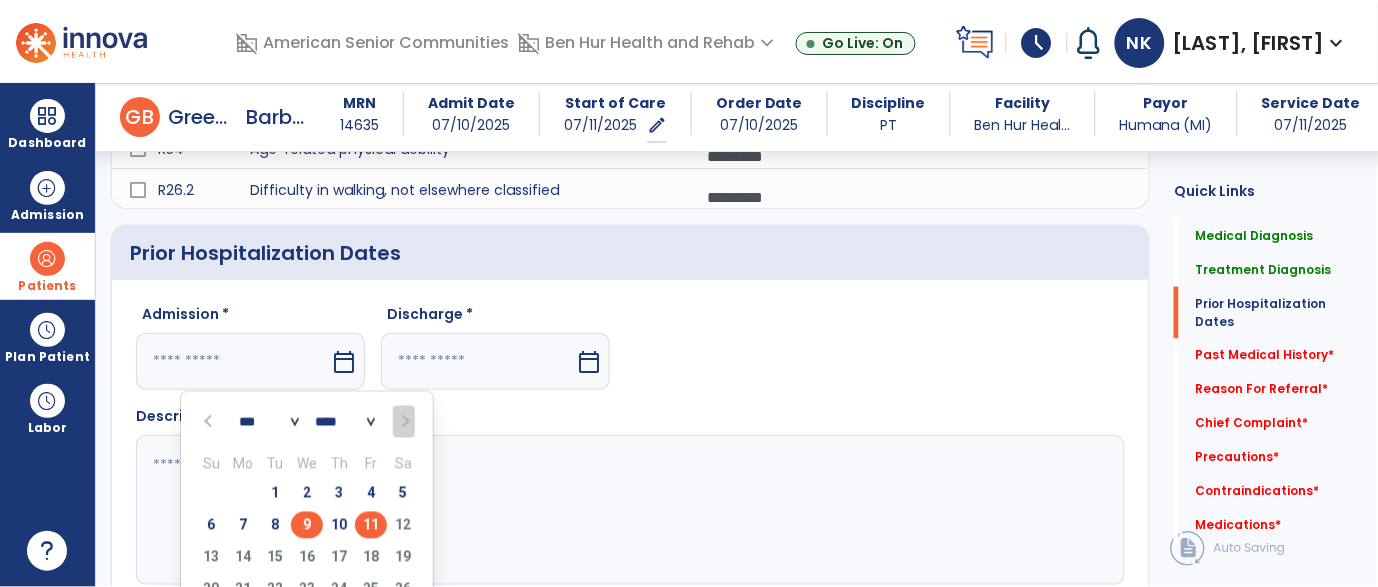 click on "9" at bounding box center (307, 525) 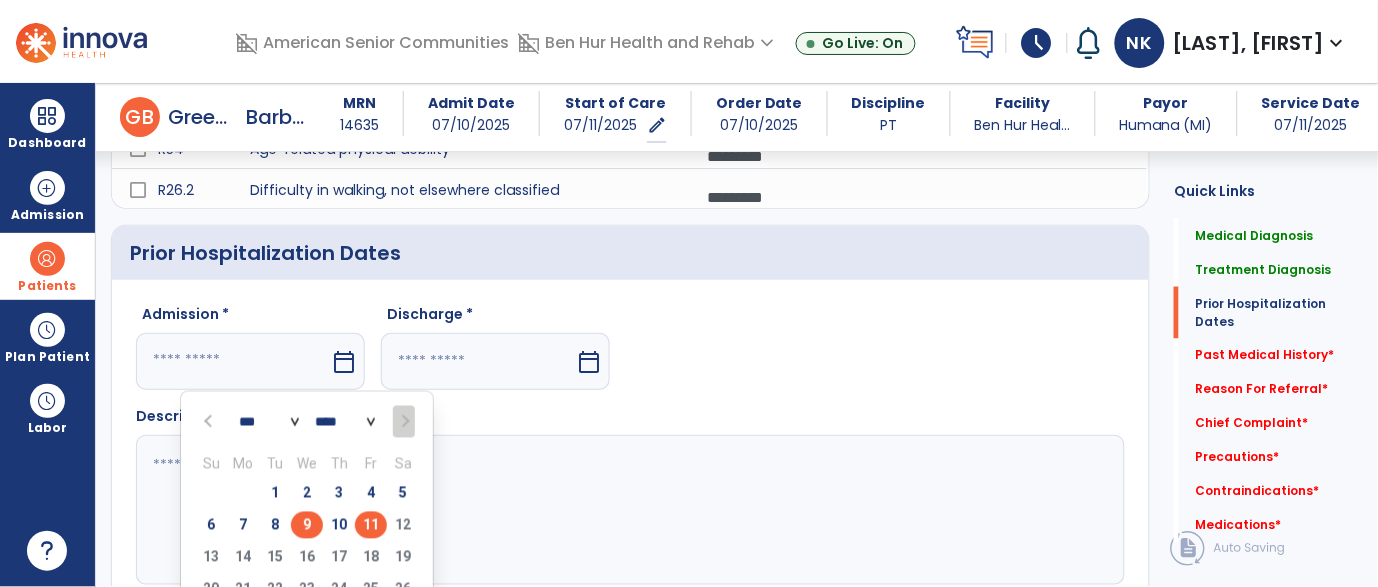 type on "********" 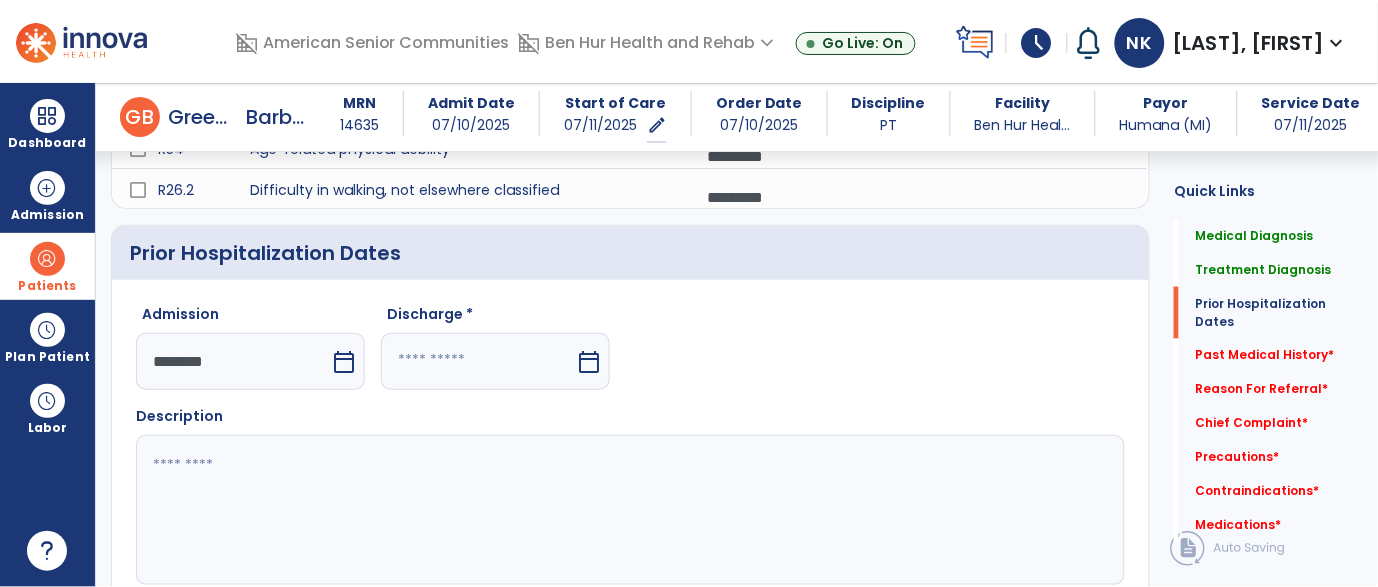 click at bounding box center (478, 361) 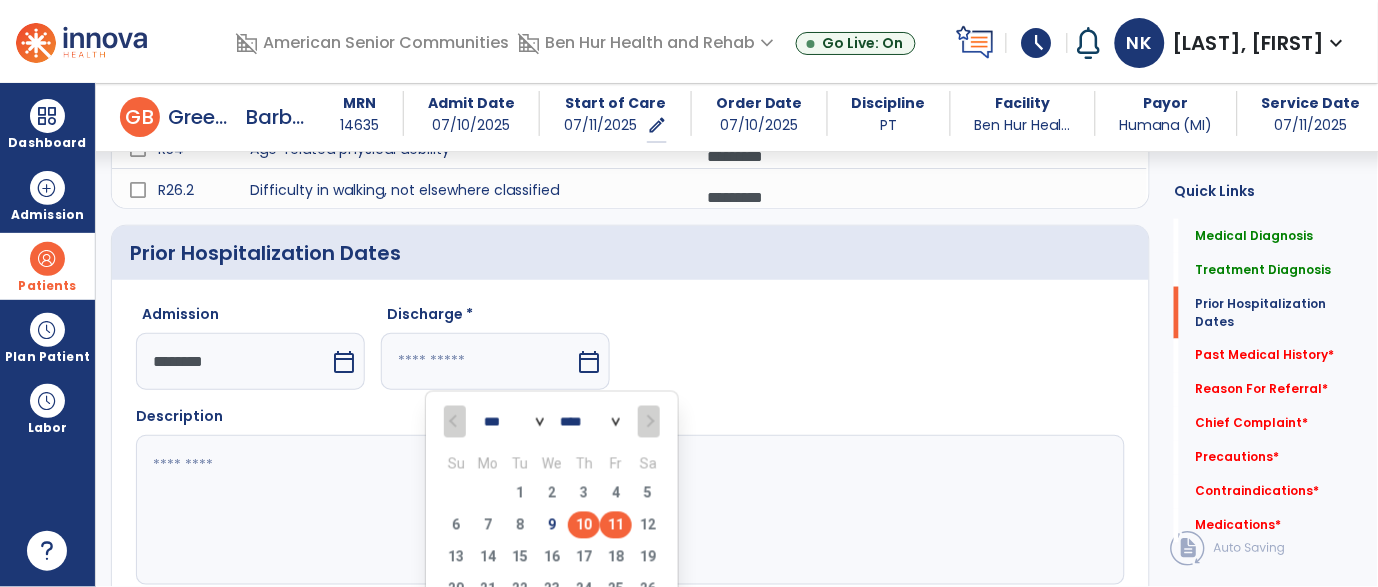 click on "10" at bounding box center (584, 525) 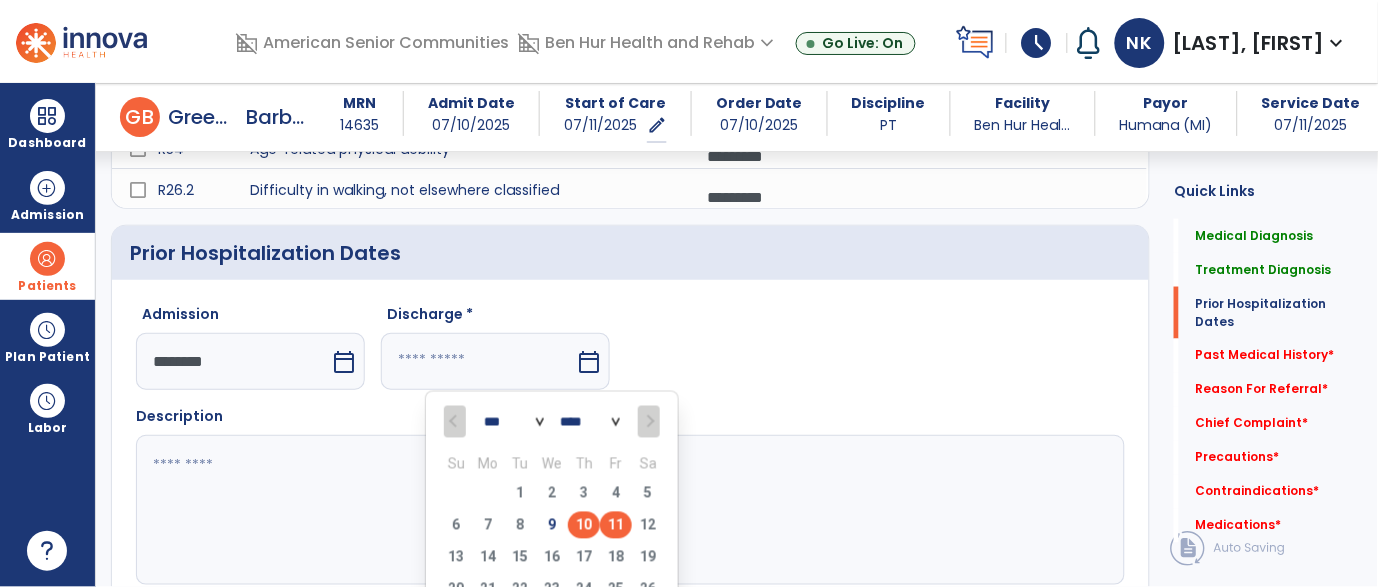 type on "*********" 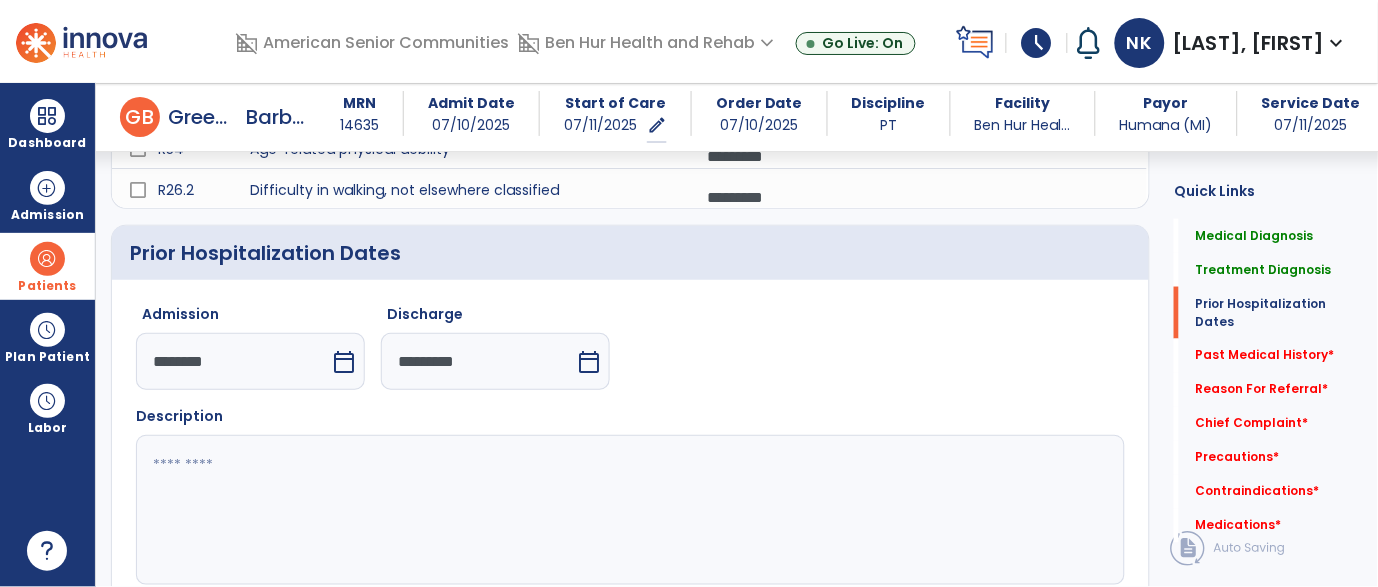 click 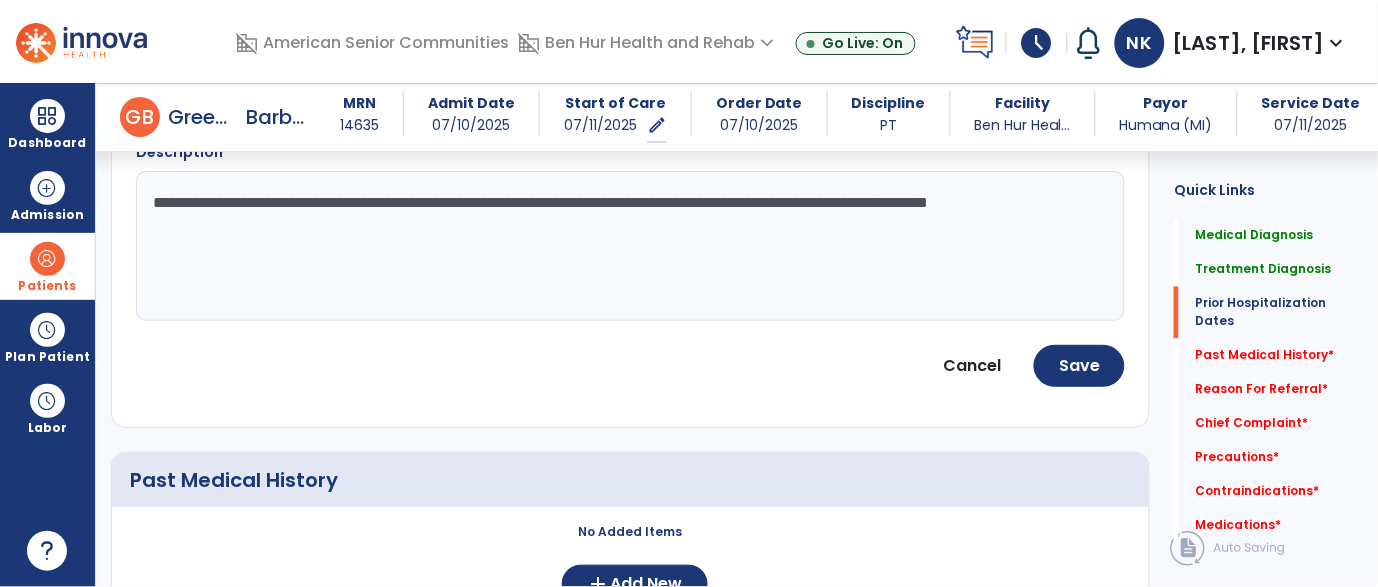 scroll, scrollTop: 784, scrollLeft: 0, axis: vertical 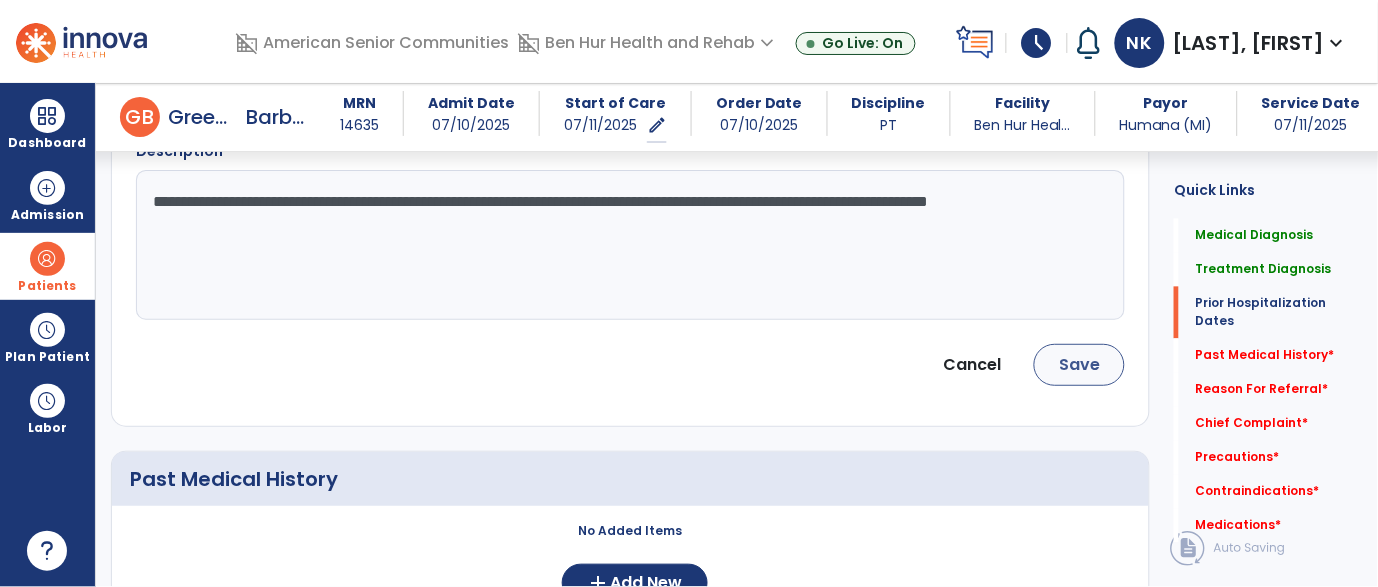 type on "**********" 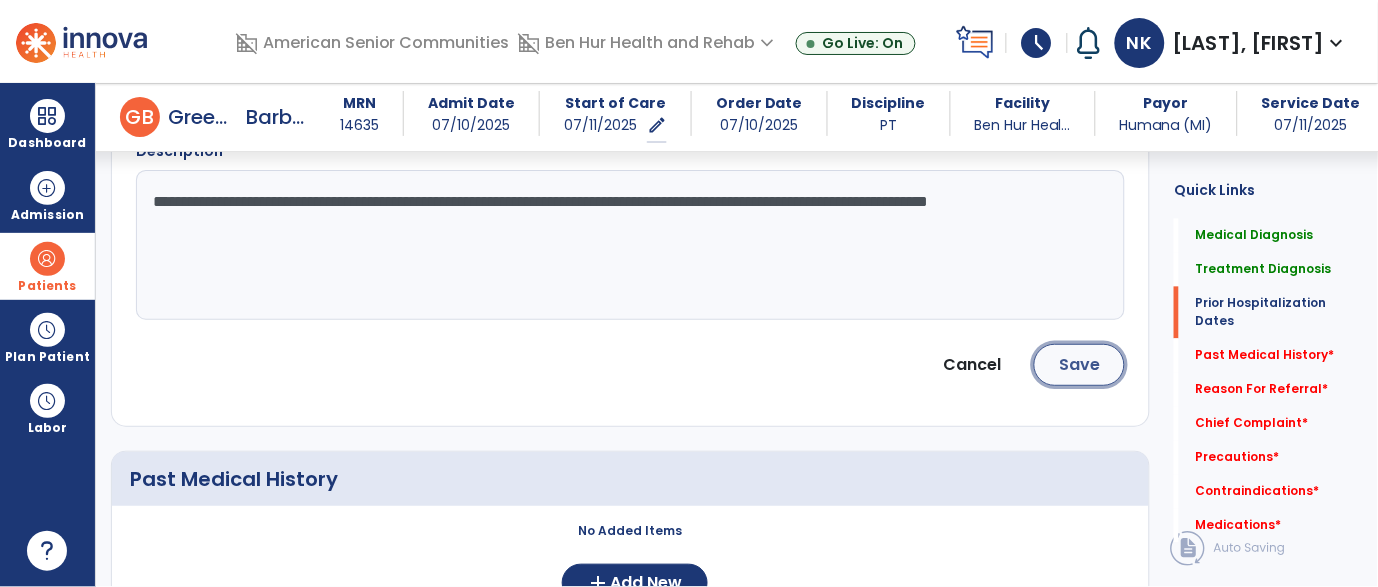 click on "Save" 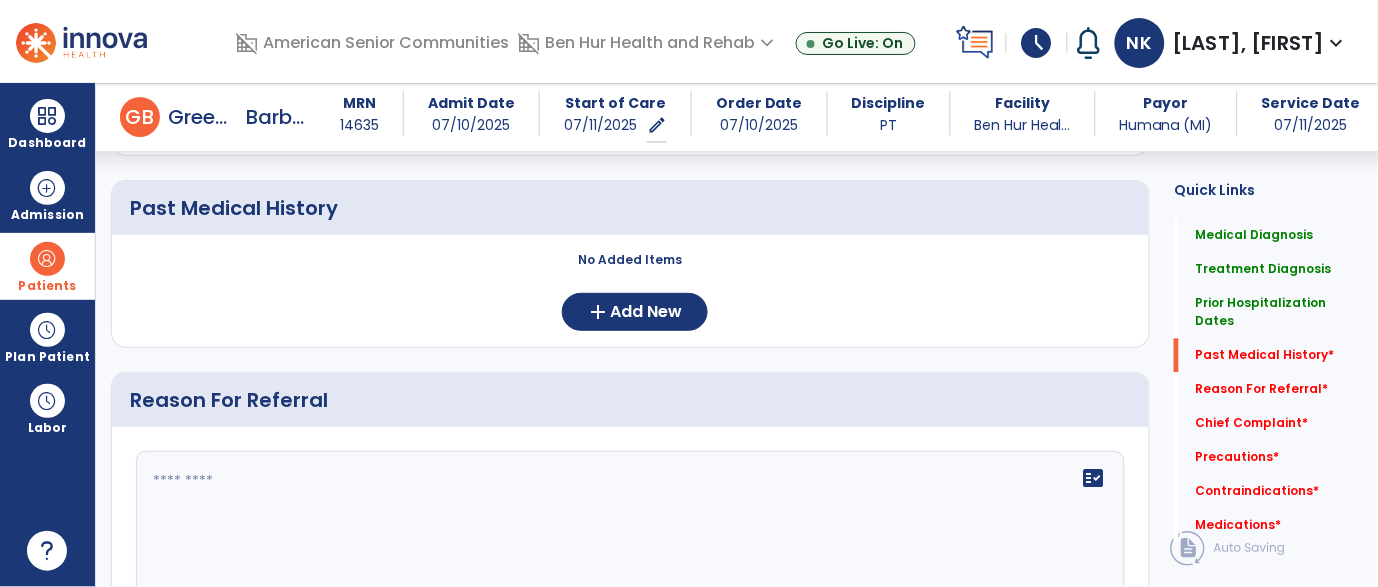 scroll, scrollTop: 810, scrollLeft: 0, axis: vertical 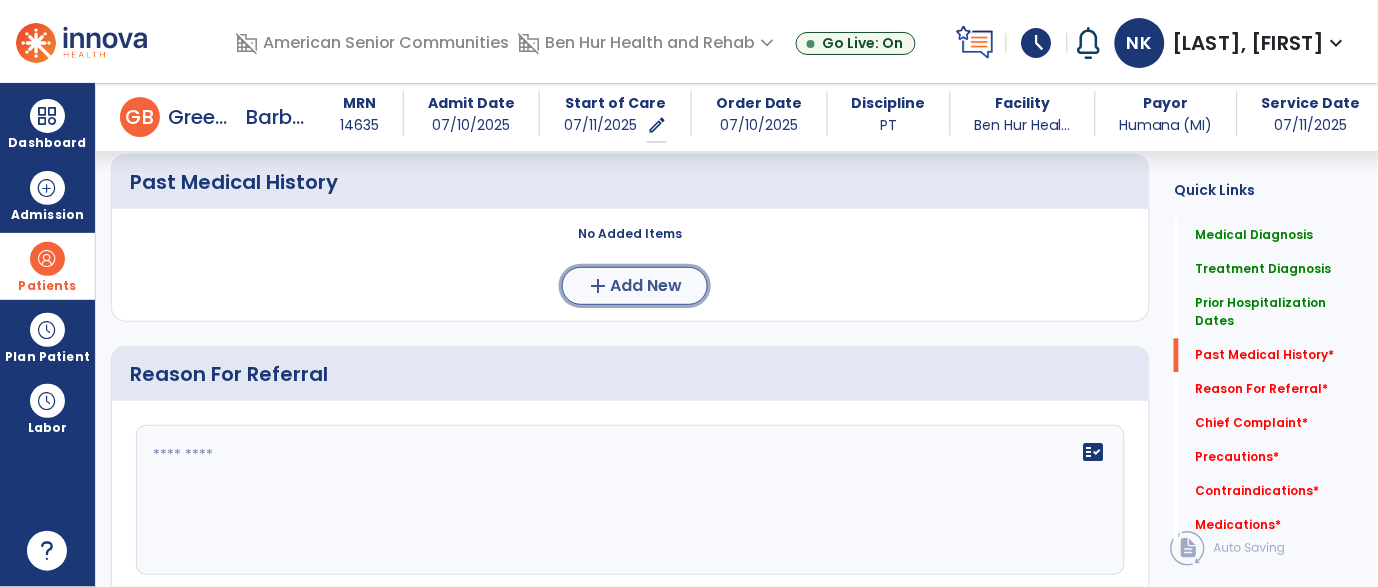 click on "Add New" 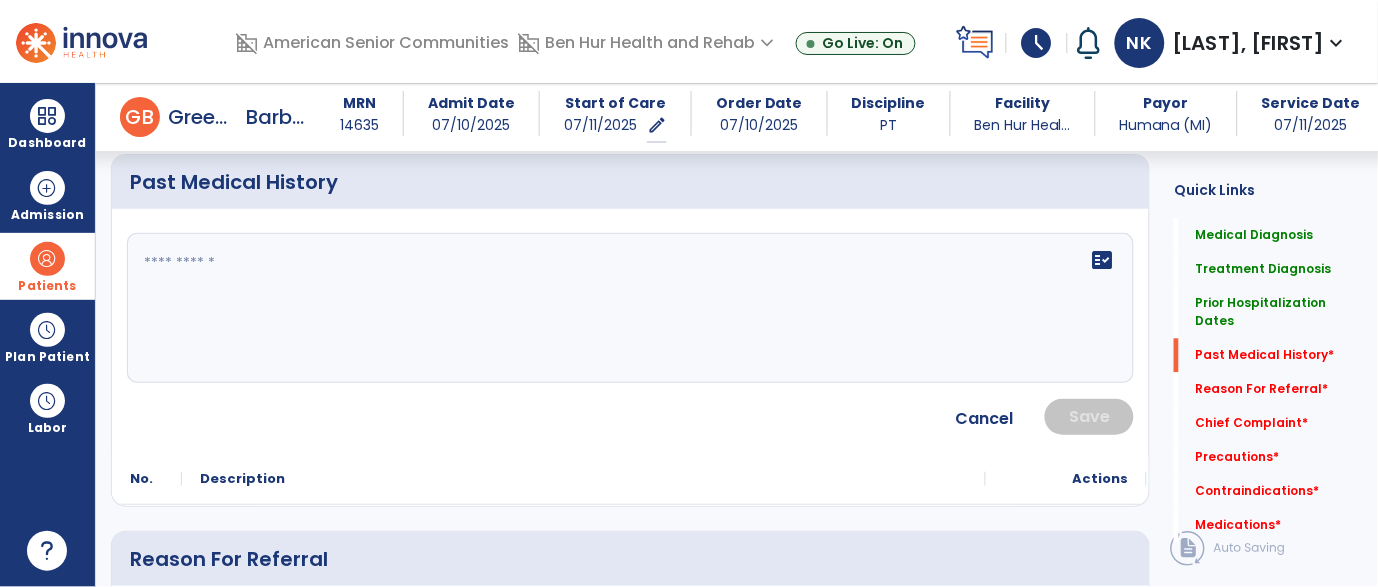 click on "fact_check" 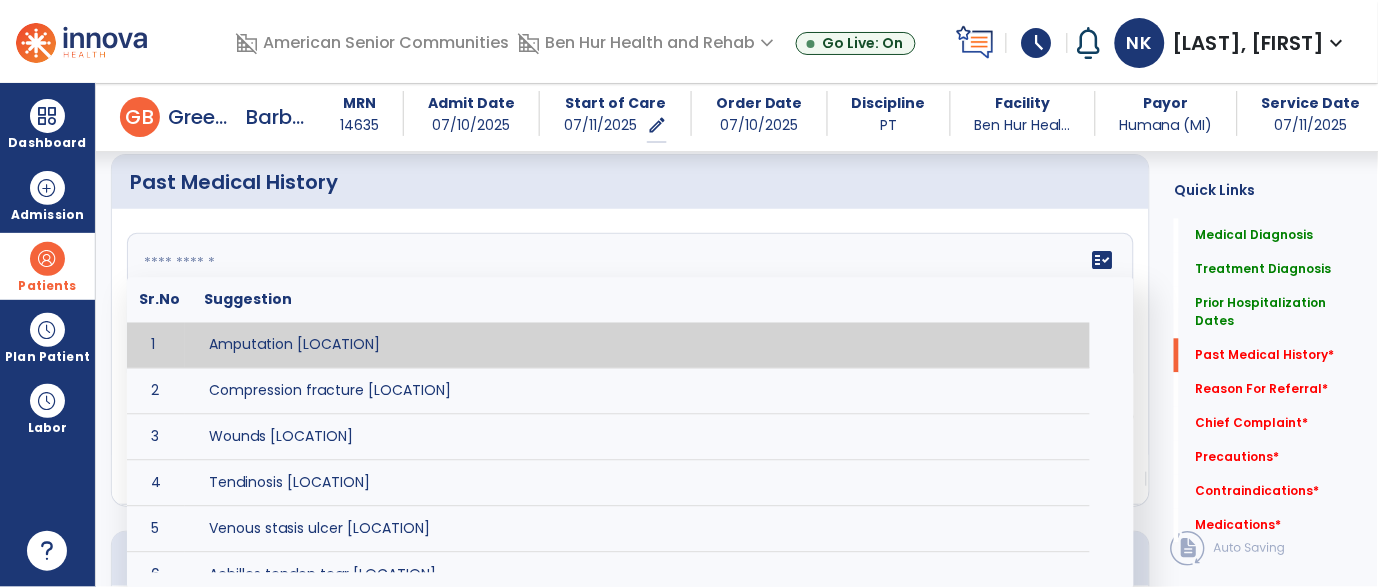 paste on "**********" 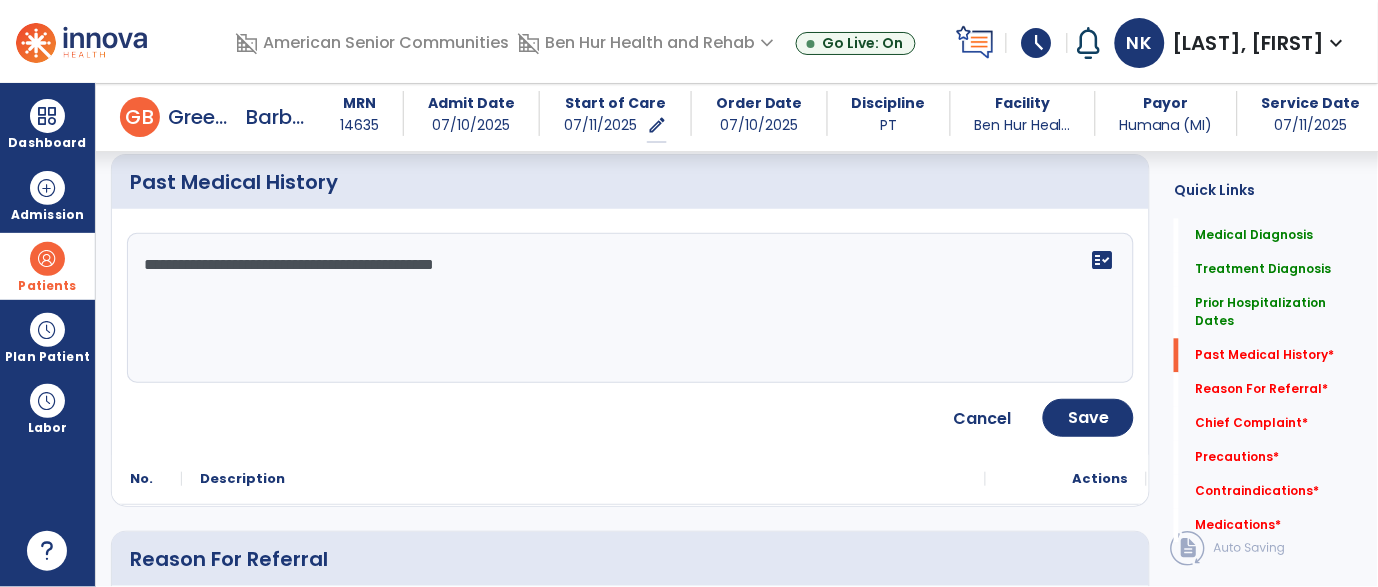 click on "**********" 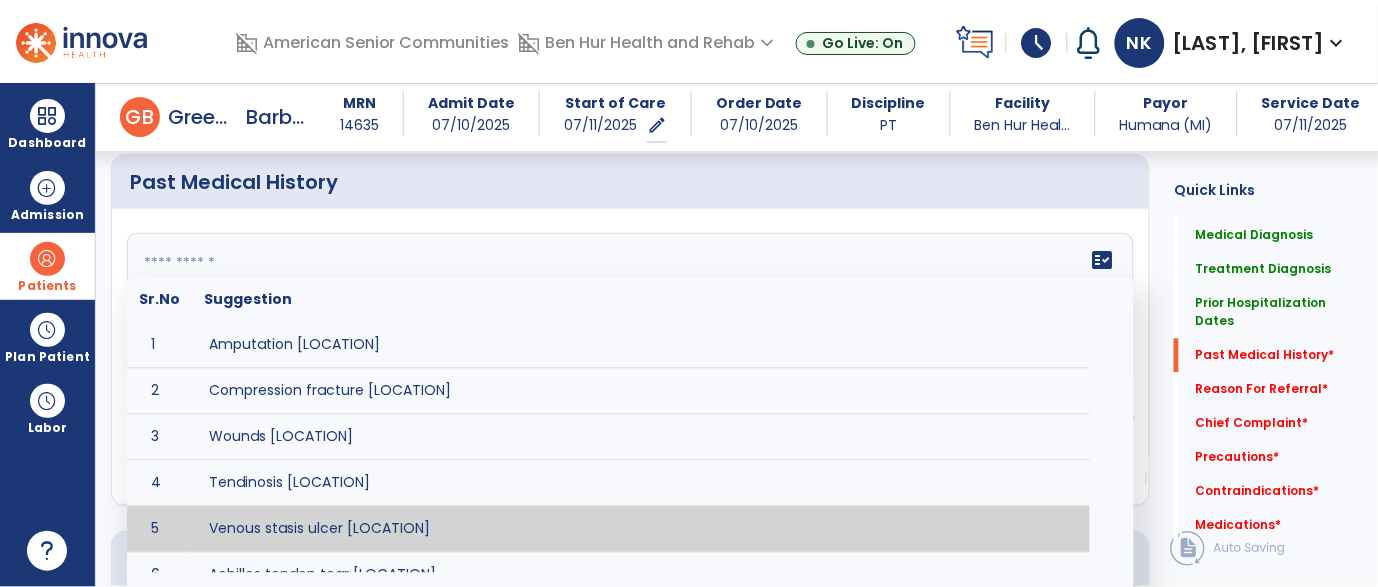 paste on "**********" 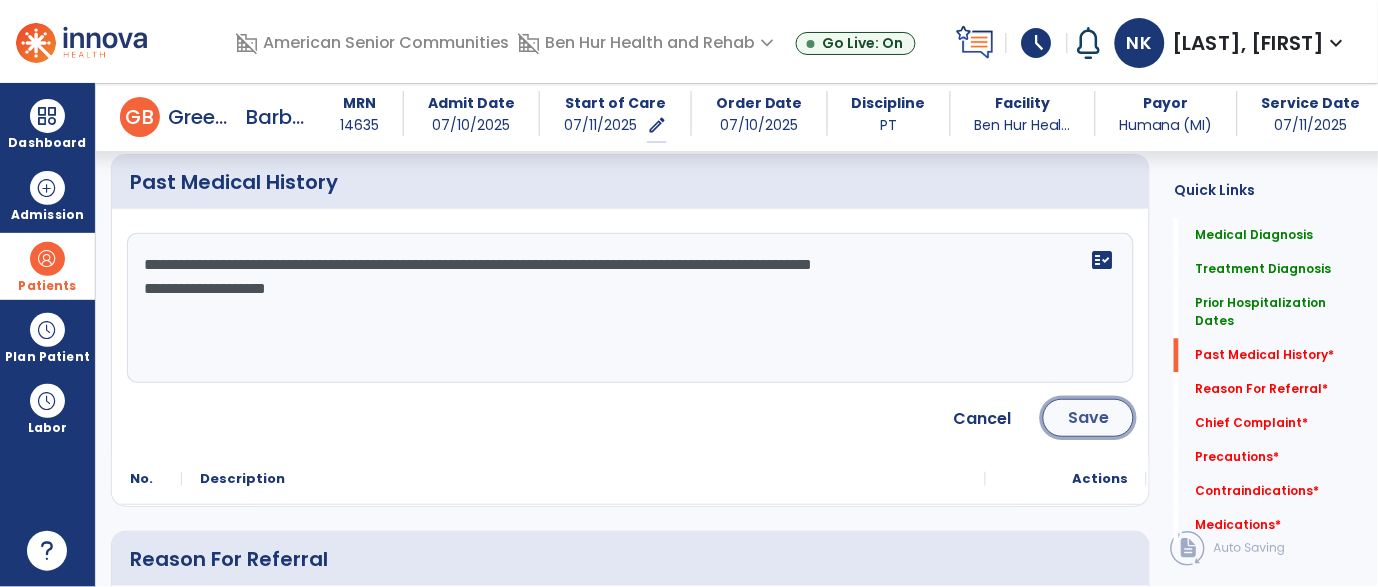click on "Save" 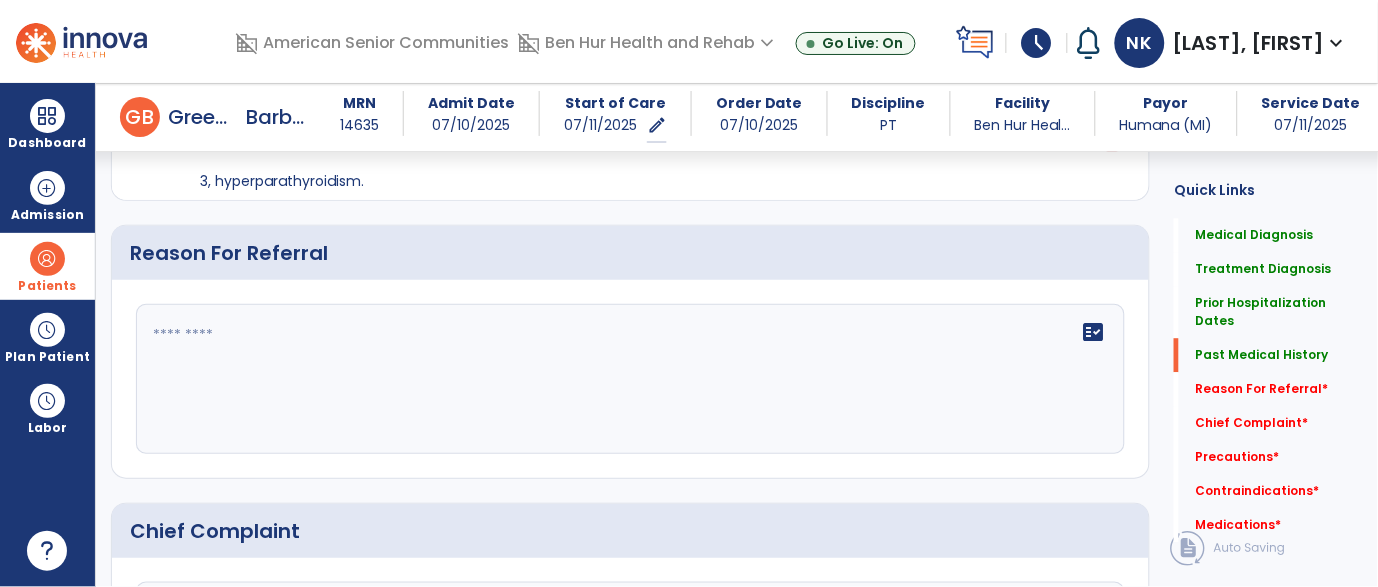 scroll, scrollTop: 975, scrollLeft: 0, axis: vertical 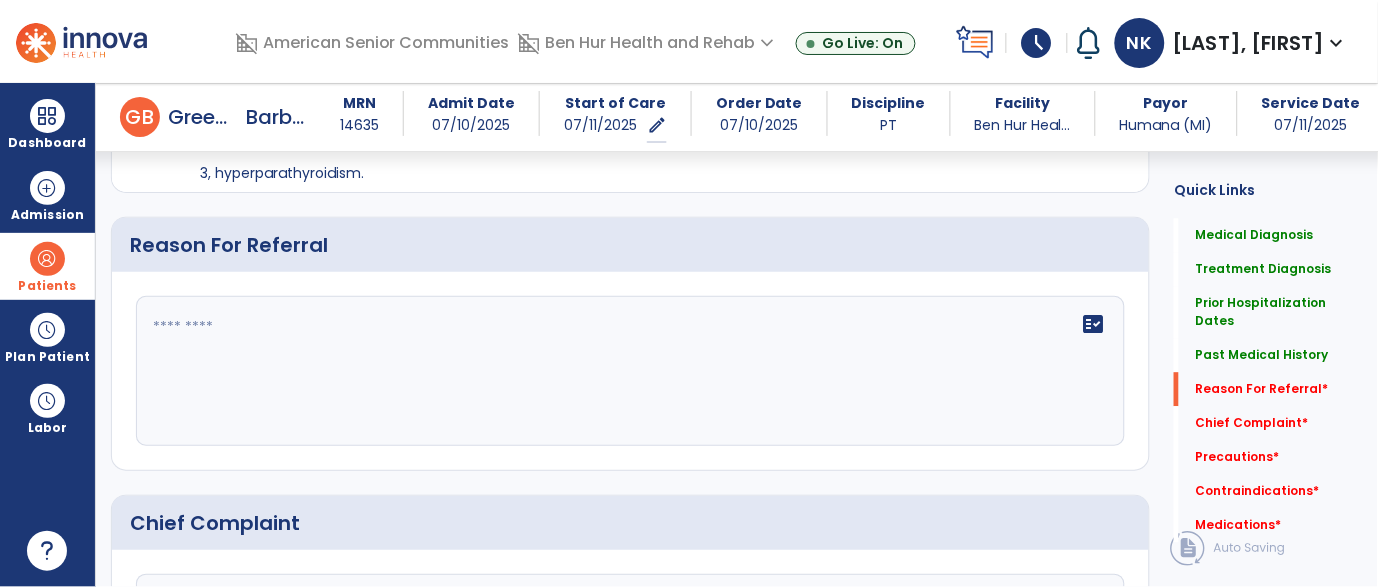 click on "fact_check" 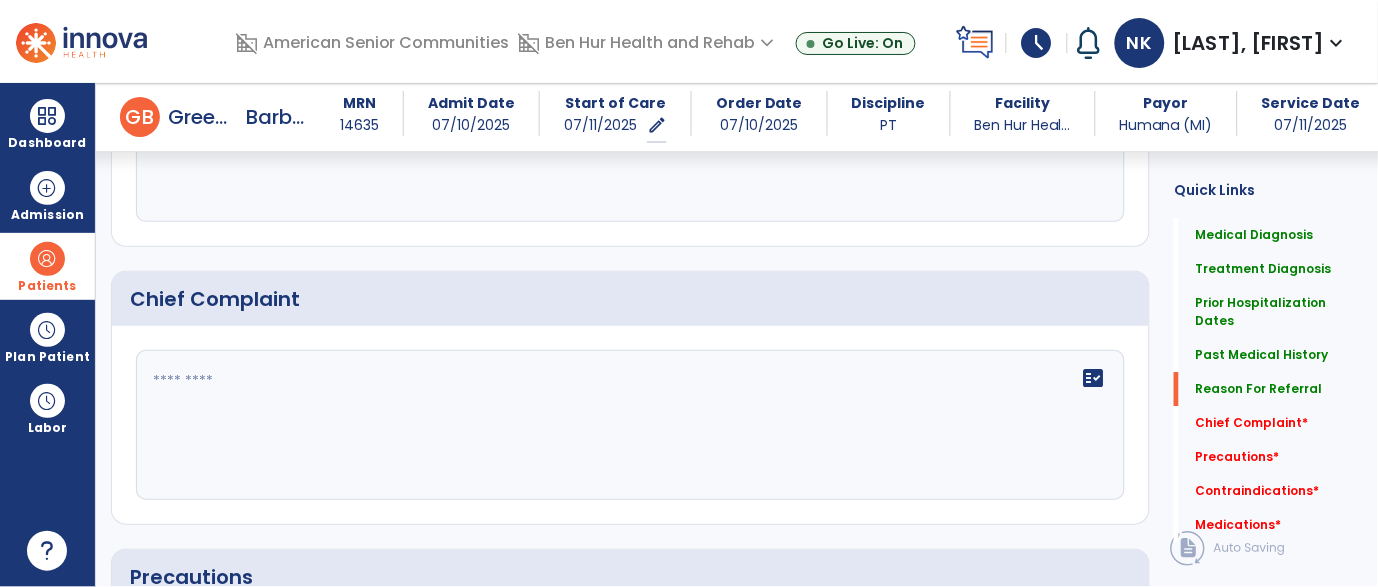 scroll, scrollTop: 1200, scrollLeft: 0, axis: vertical 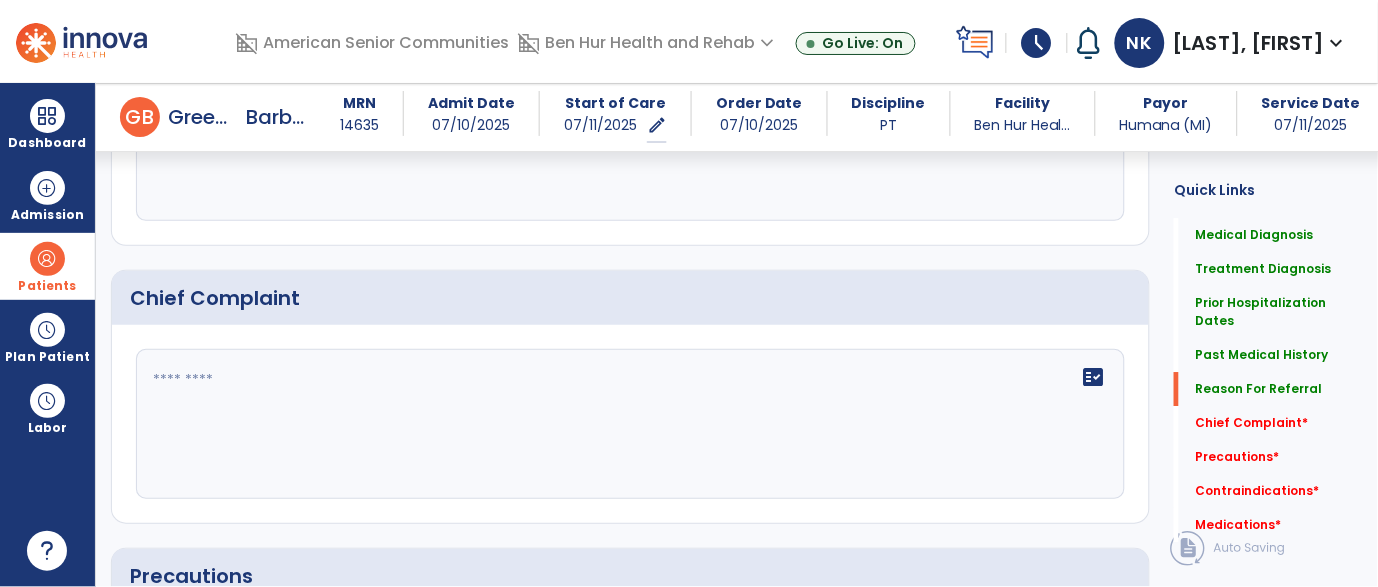 type on "**********" 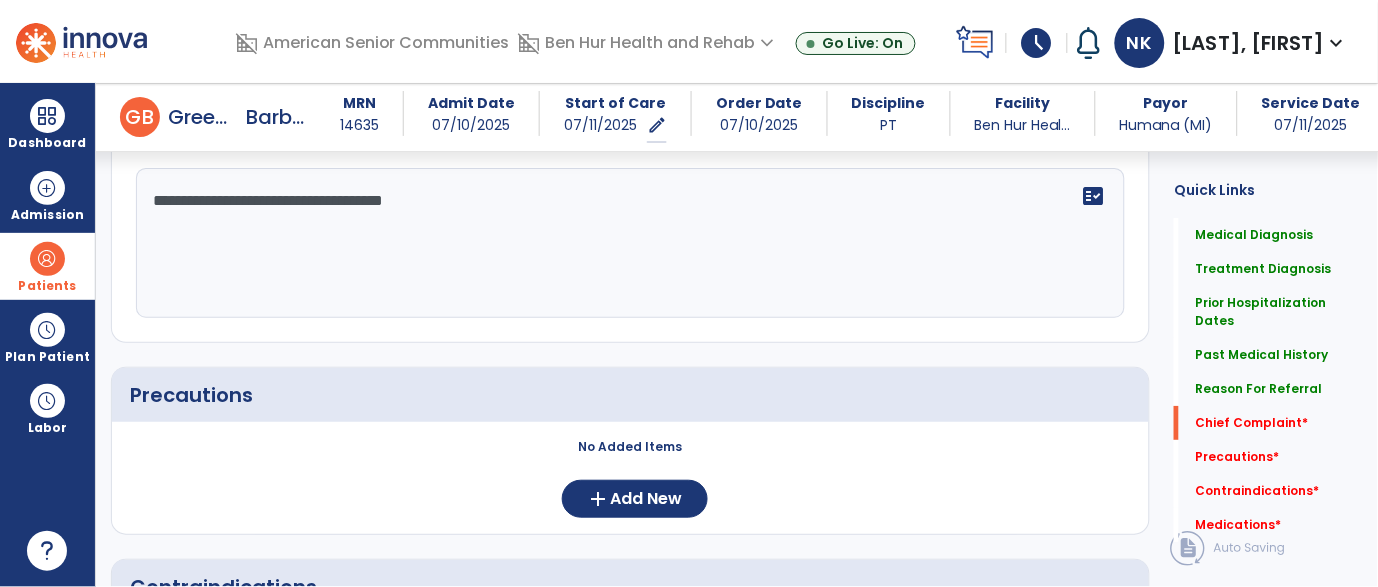 scroll, scrollTop: 1403, scrollLeft: 0, axis: vertical 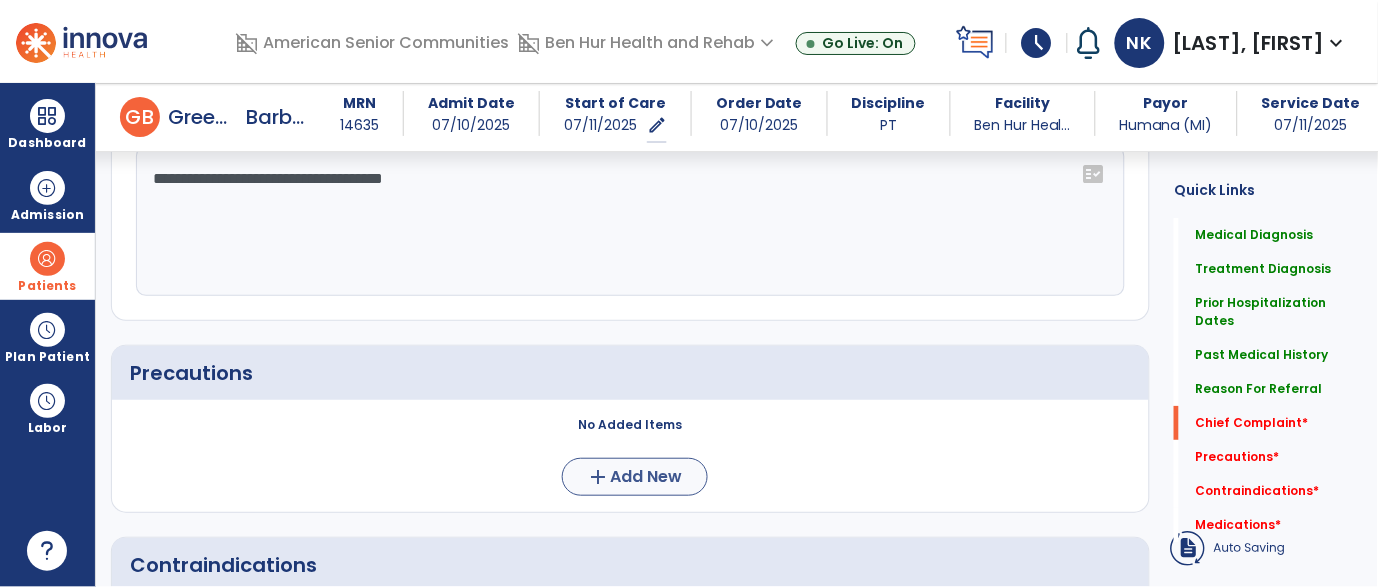 type on "**********" 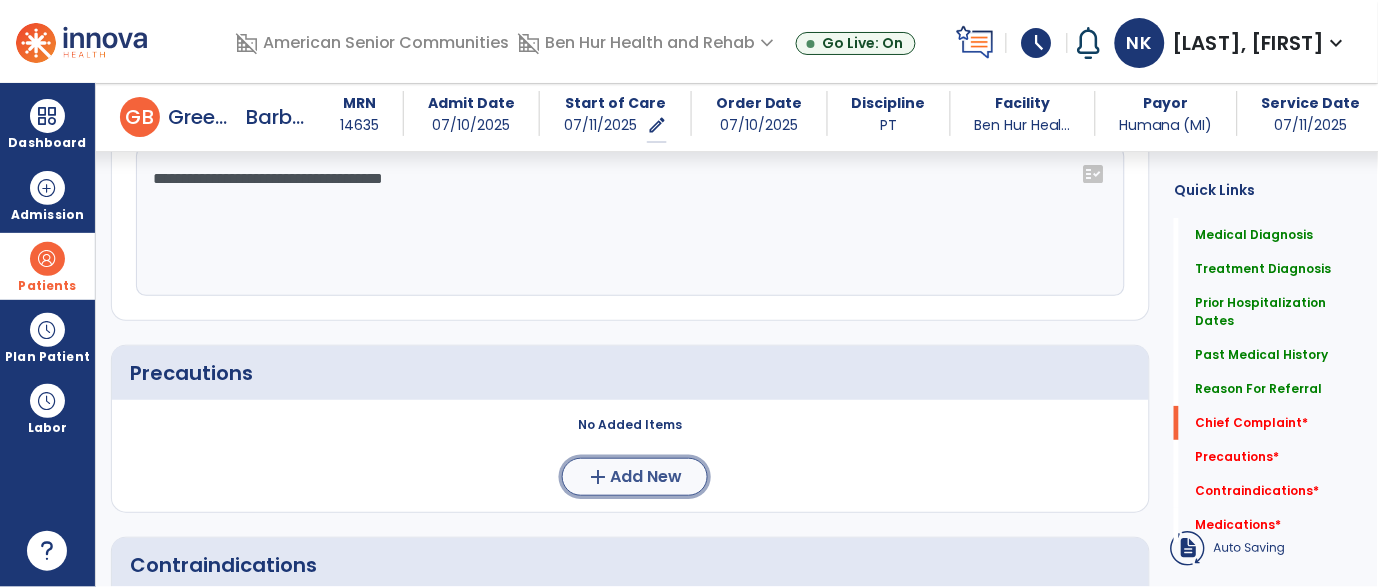 click on "add" 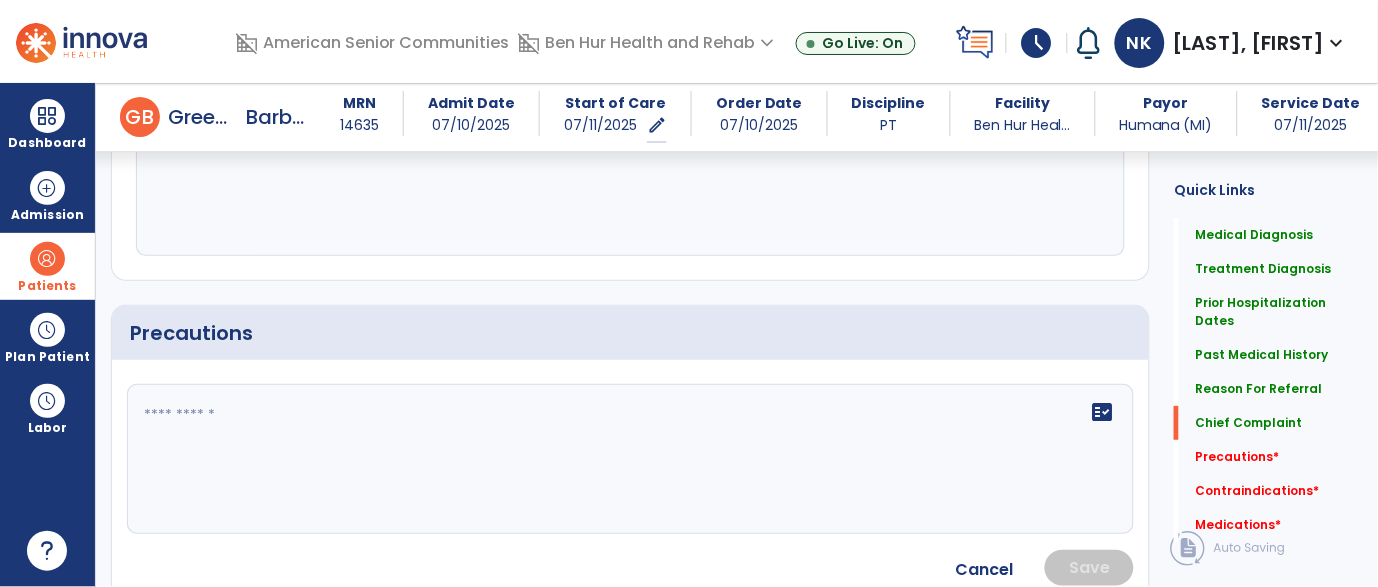 scroll, scrollTop: 1403, scrollLeft: 0, axis: vertical 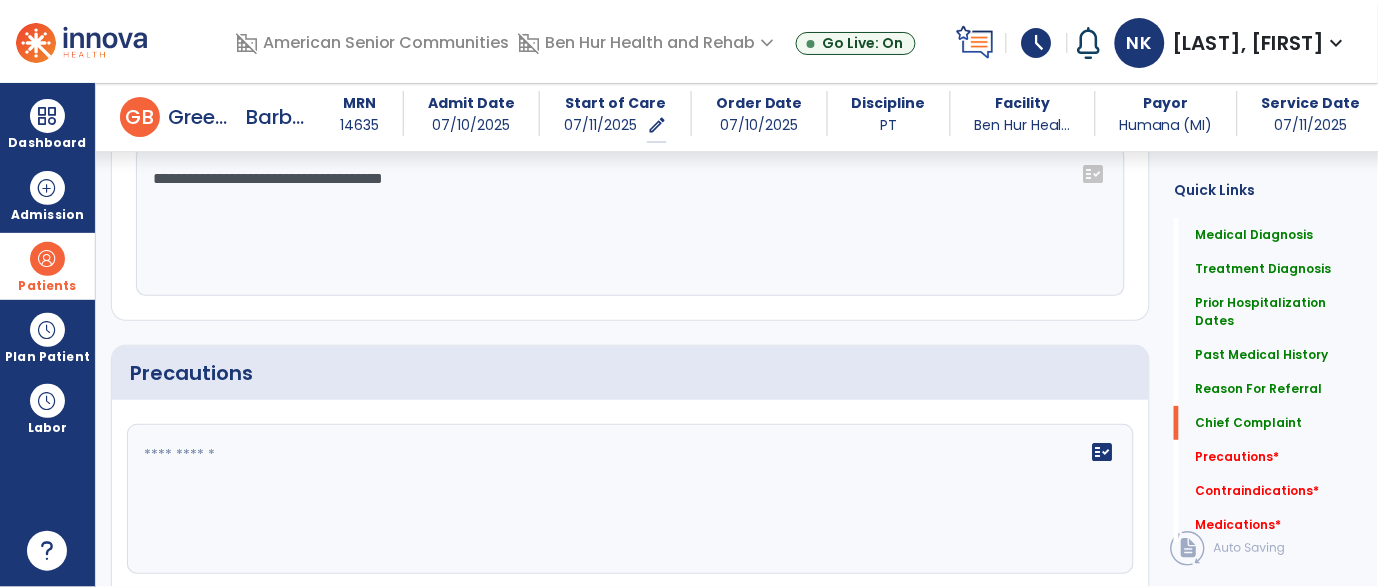 click 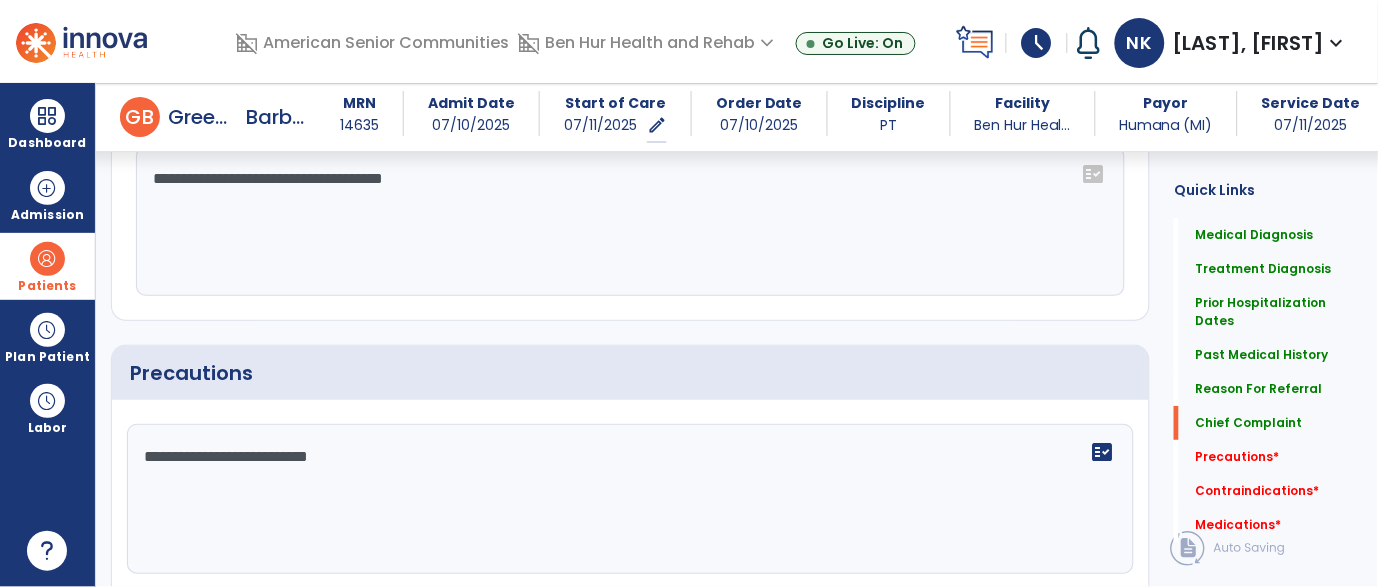 type on "**********" 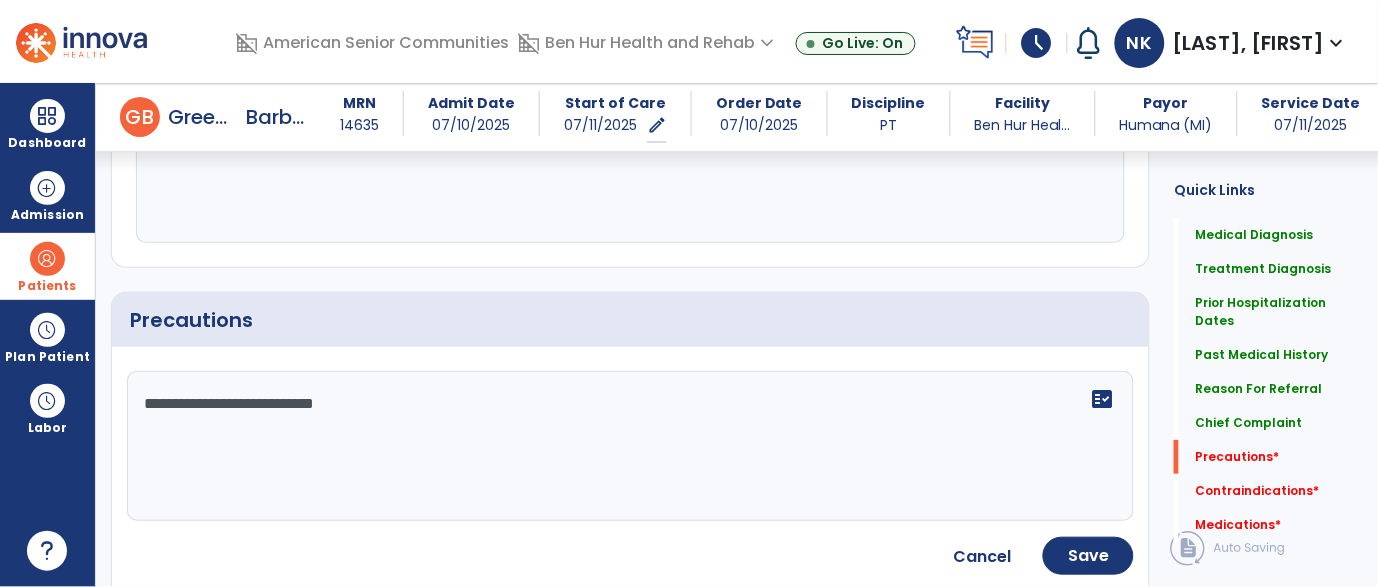 scroll, scrollTop: 1527, scrollLeft: 0, axis: vertical 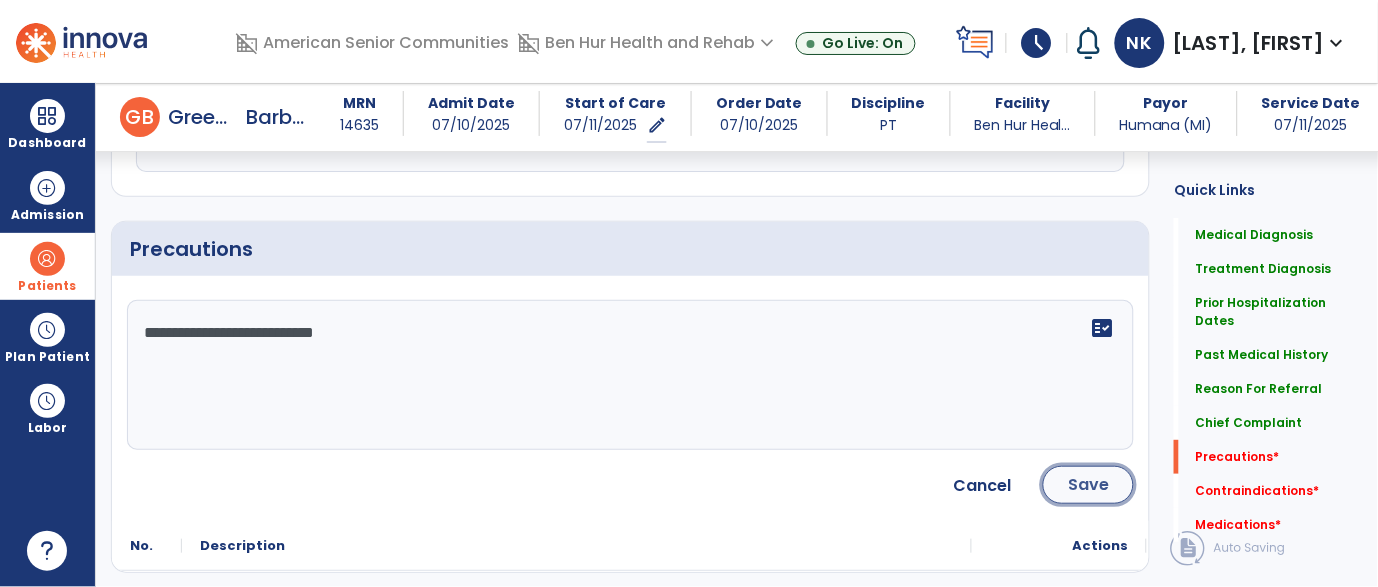 click on "Save" 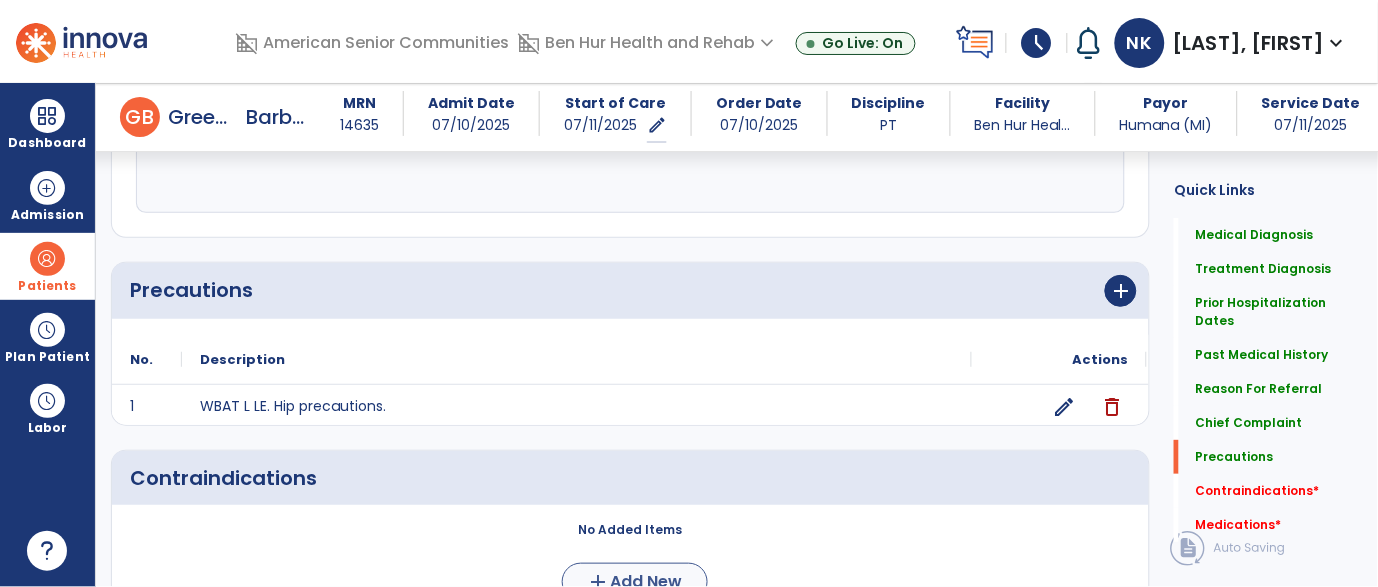 scroll, scrollTop: 1527, scrollLeft: 0, axis: vertical 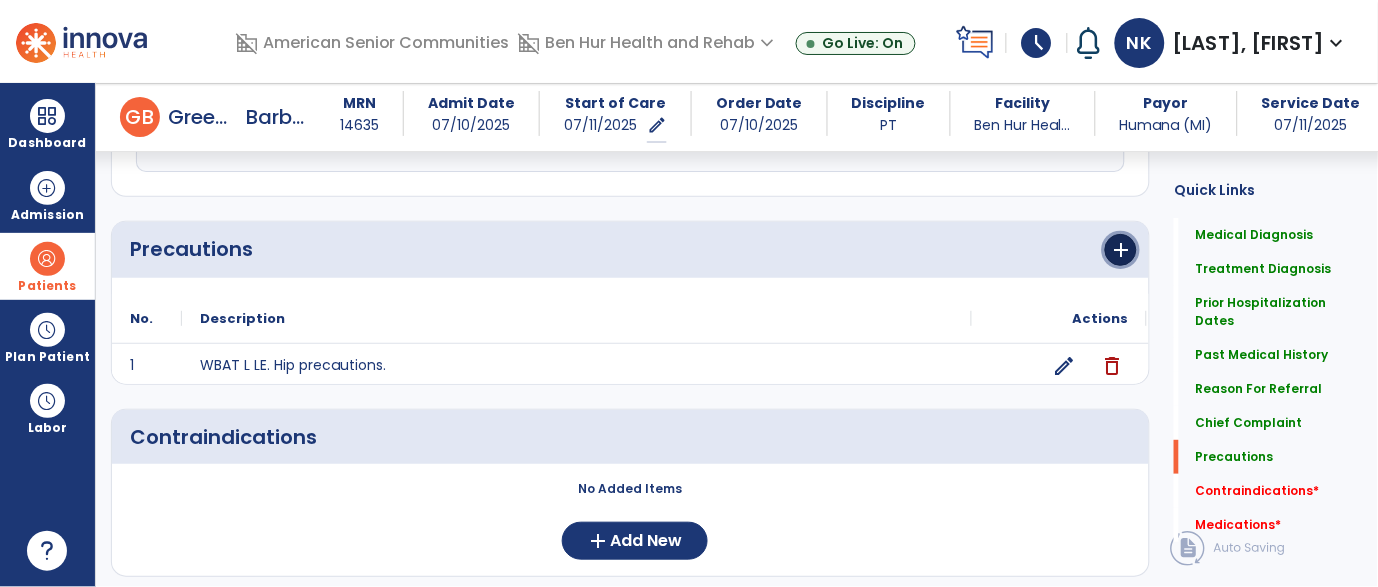 click on "add" 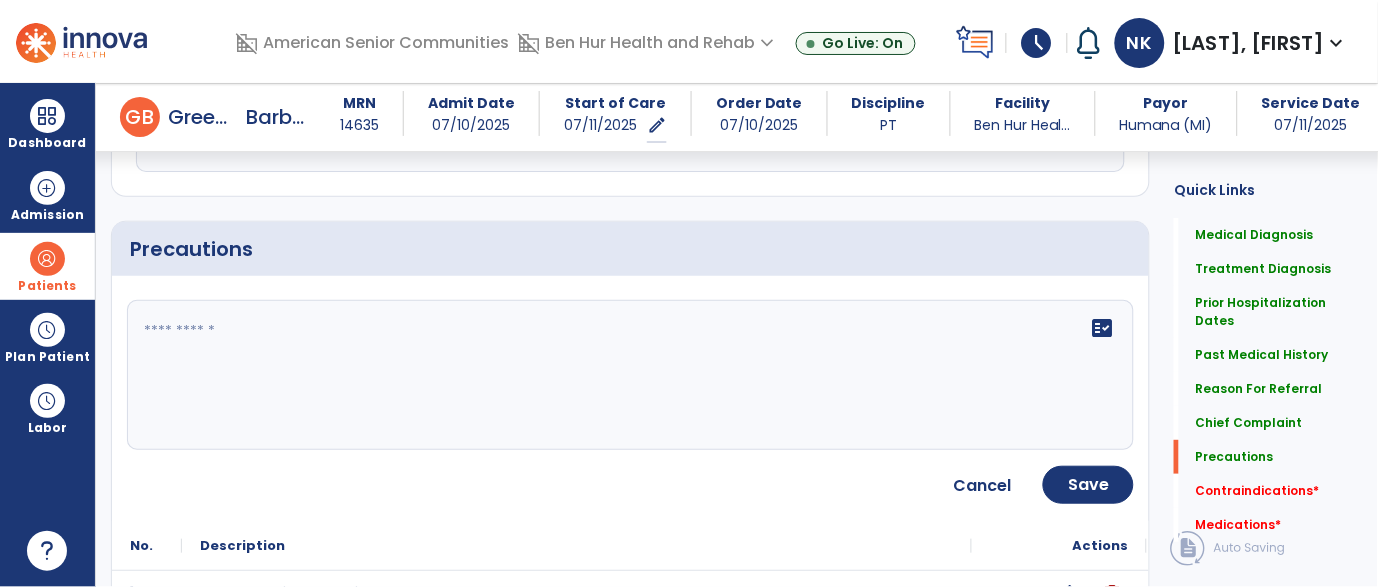click on "fact_check" 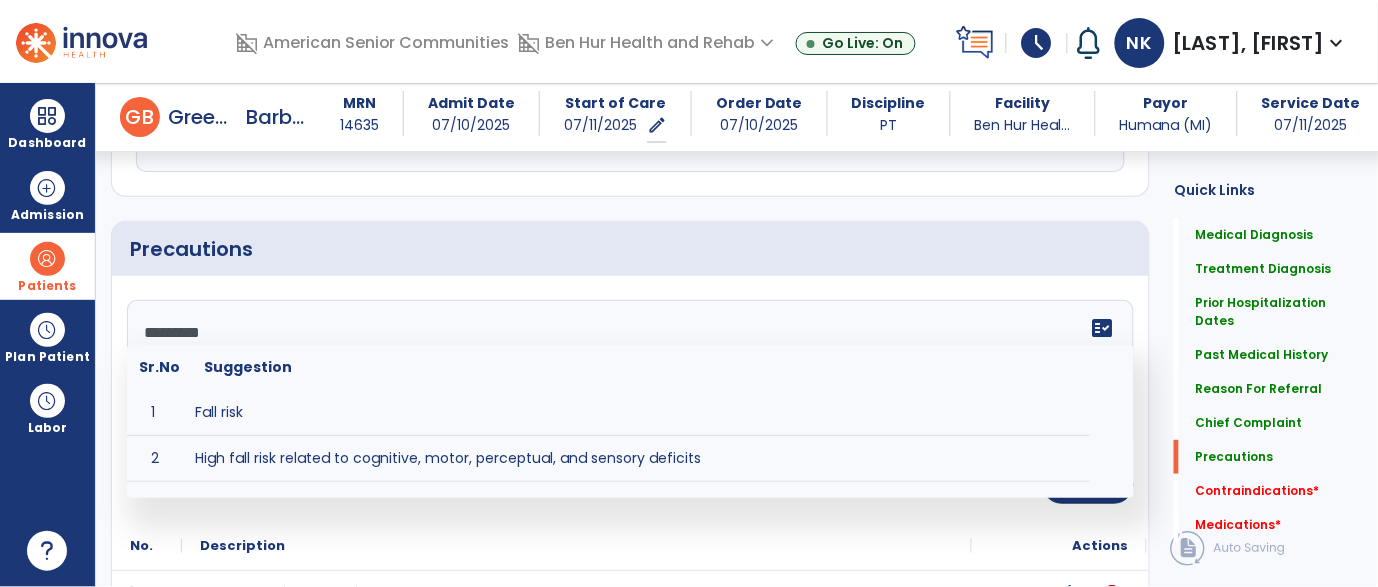 type on "**********" 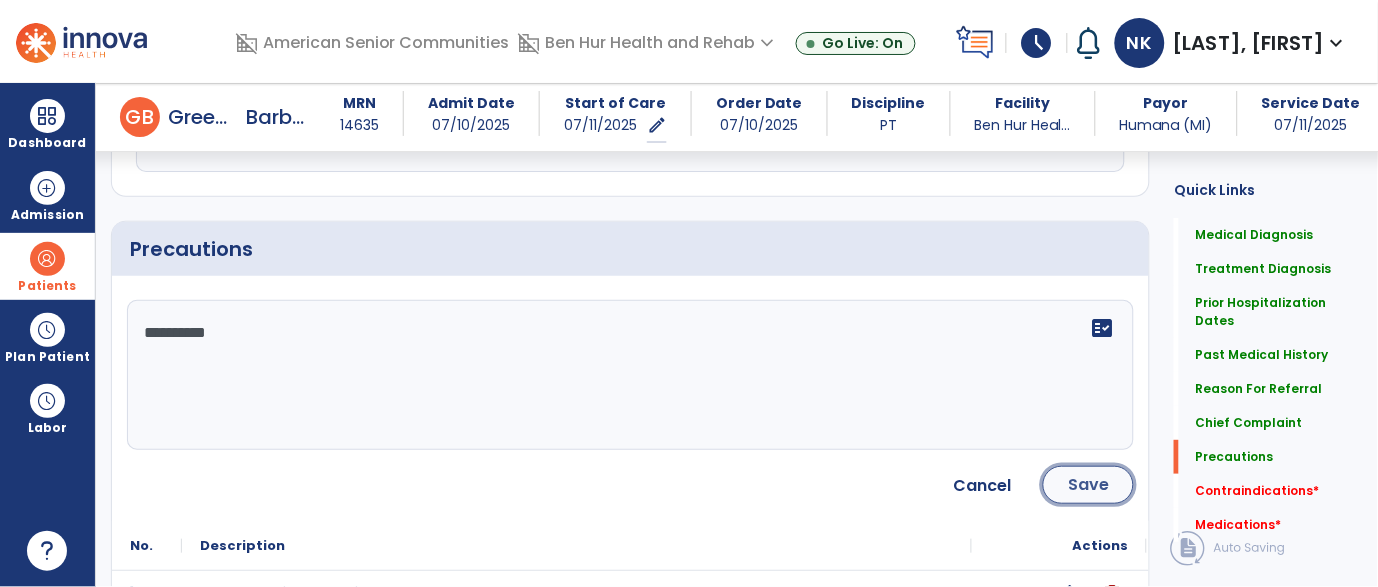 click on "Save" 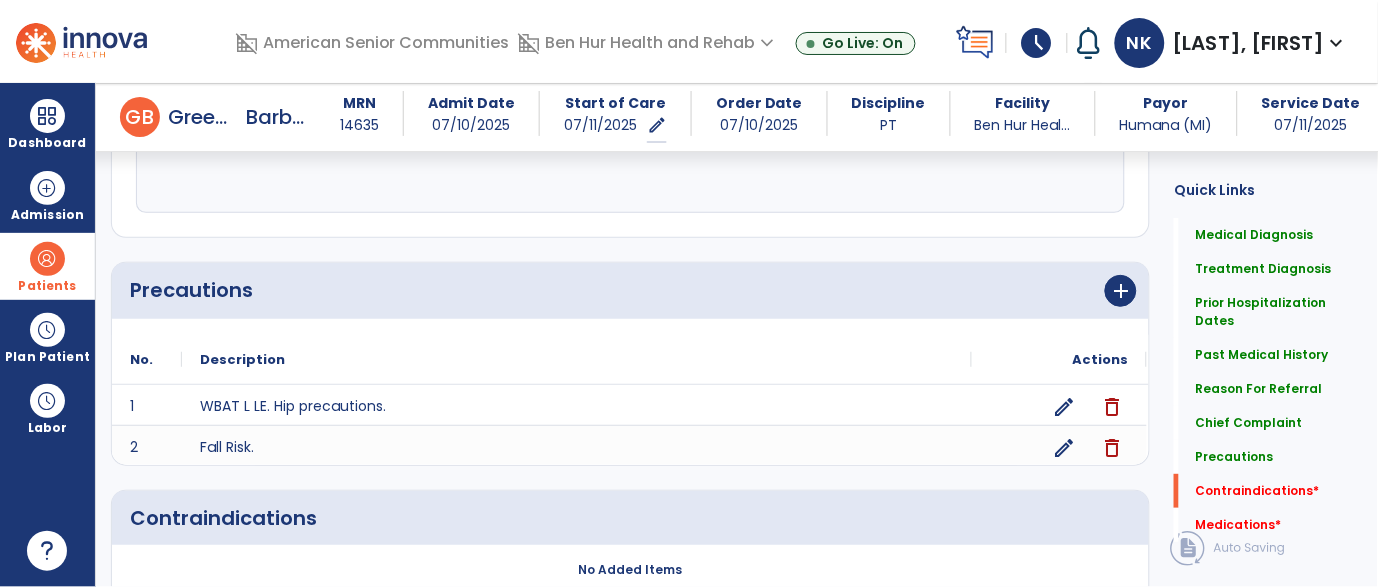 scroll, scrollTop: 1747, scrollLeft: 0, axis: vertical 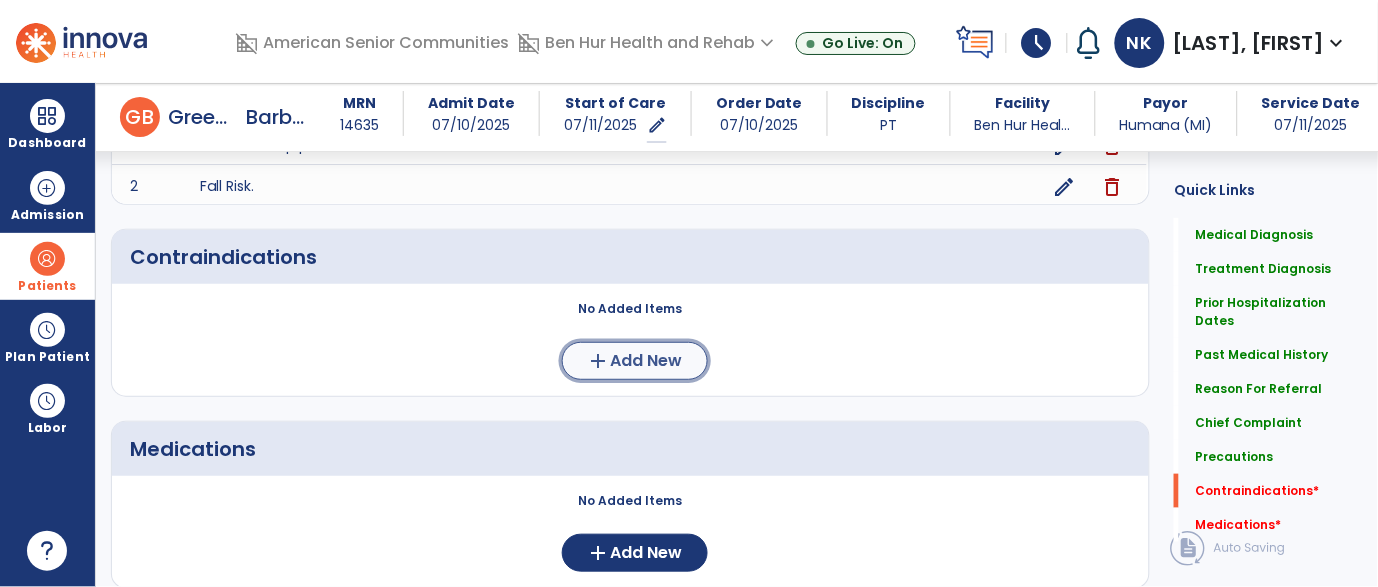 click on "add" 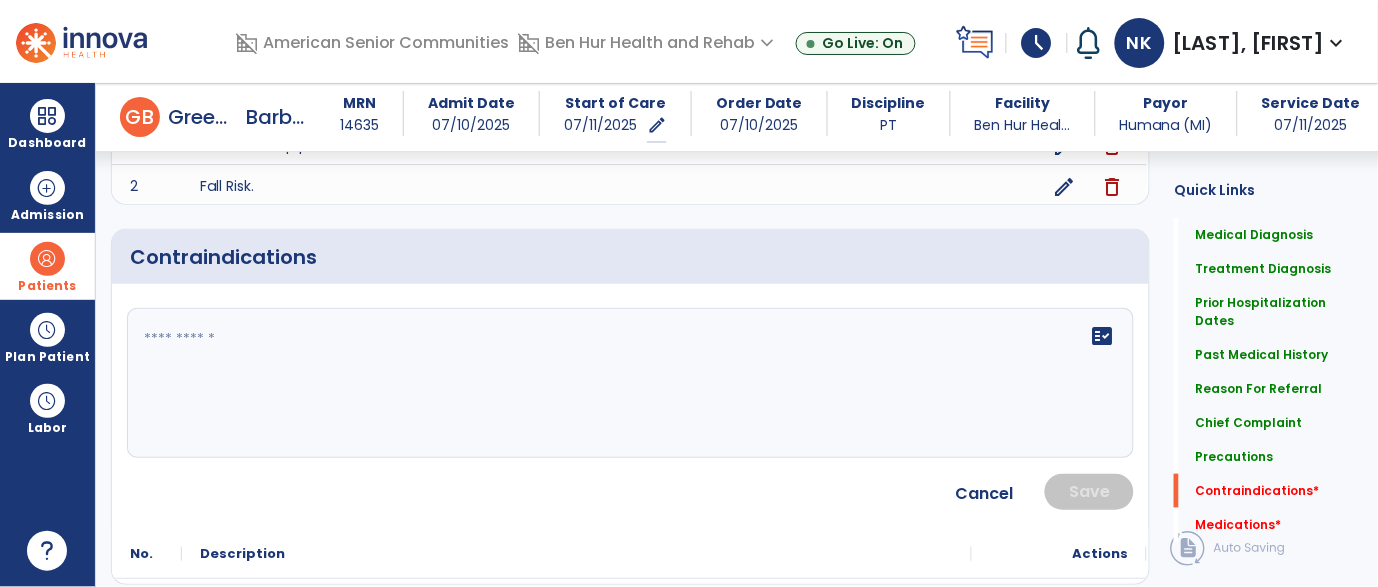 click 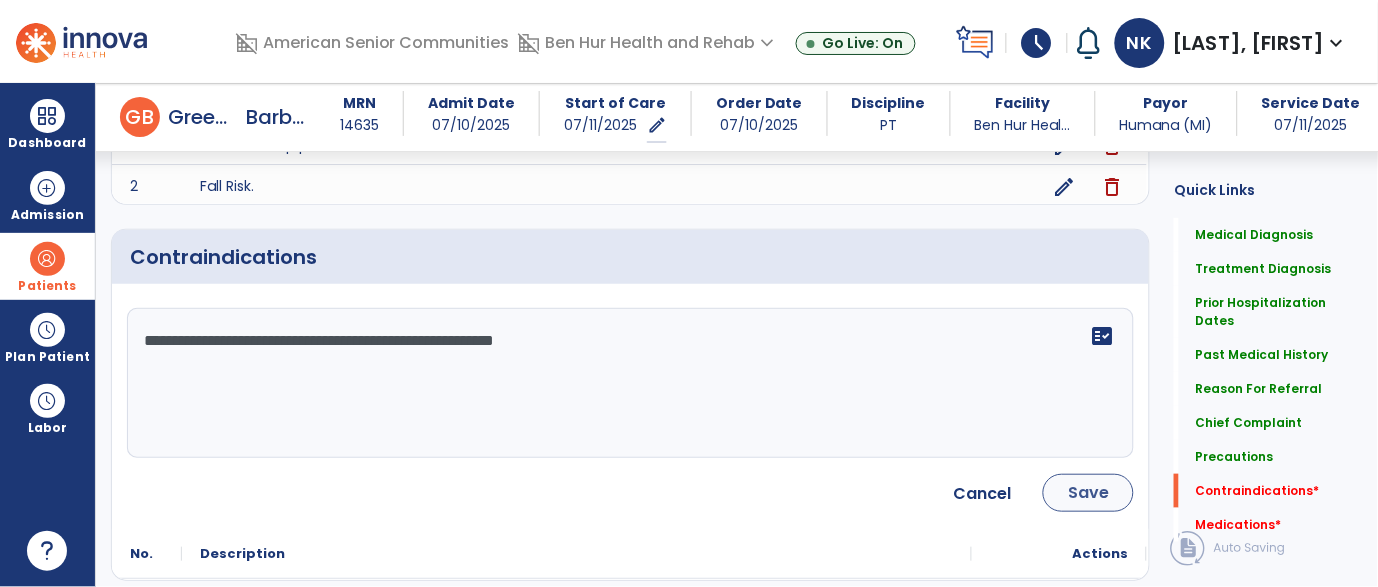 type on "**********" 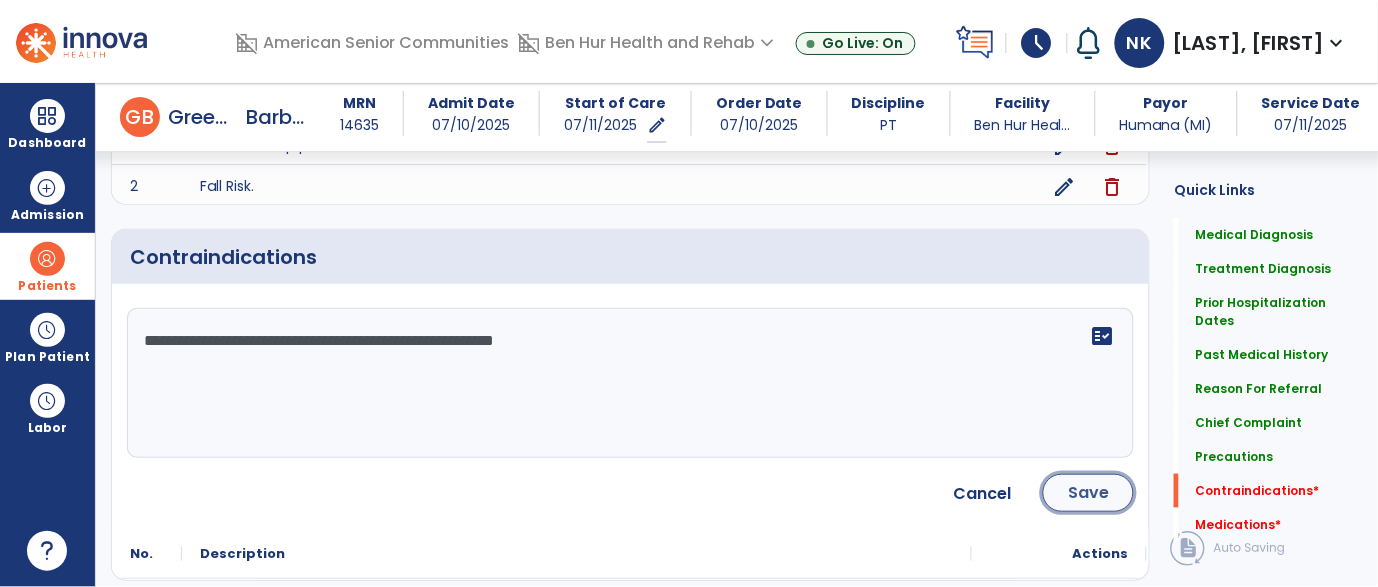 click on "Save" 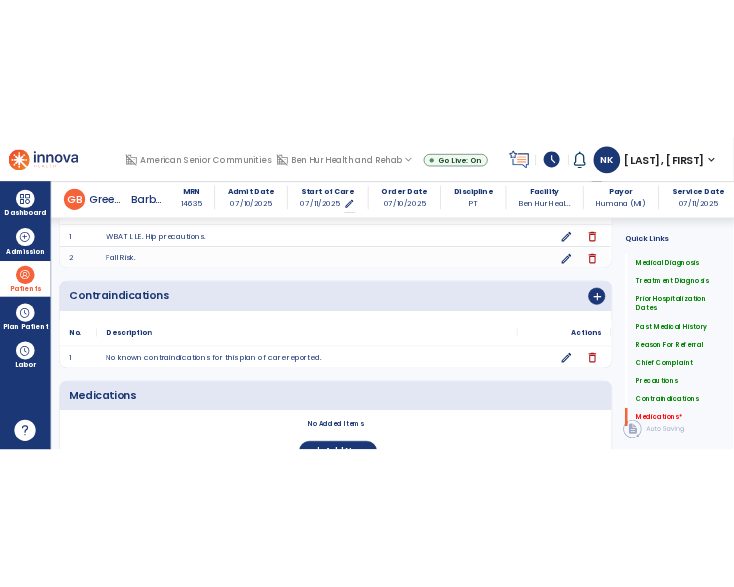 scroll, scrollTop: 1747, scrollLeft: 0, axis: vertical 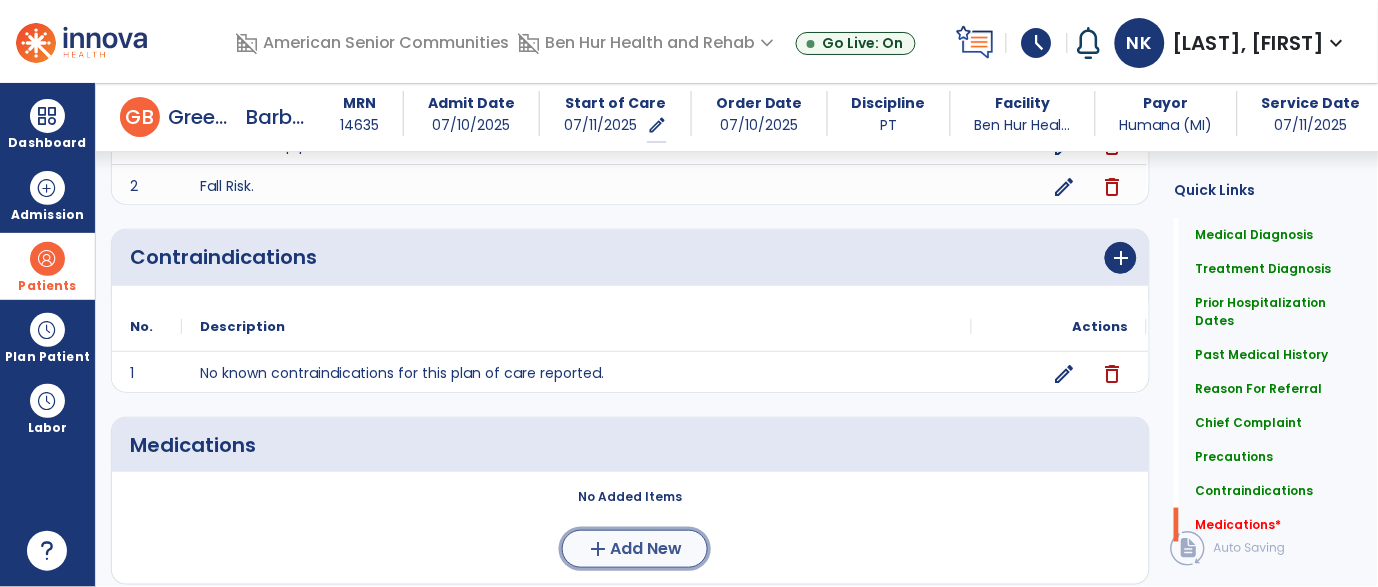 click on "add" 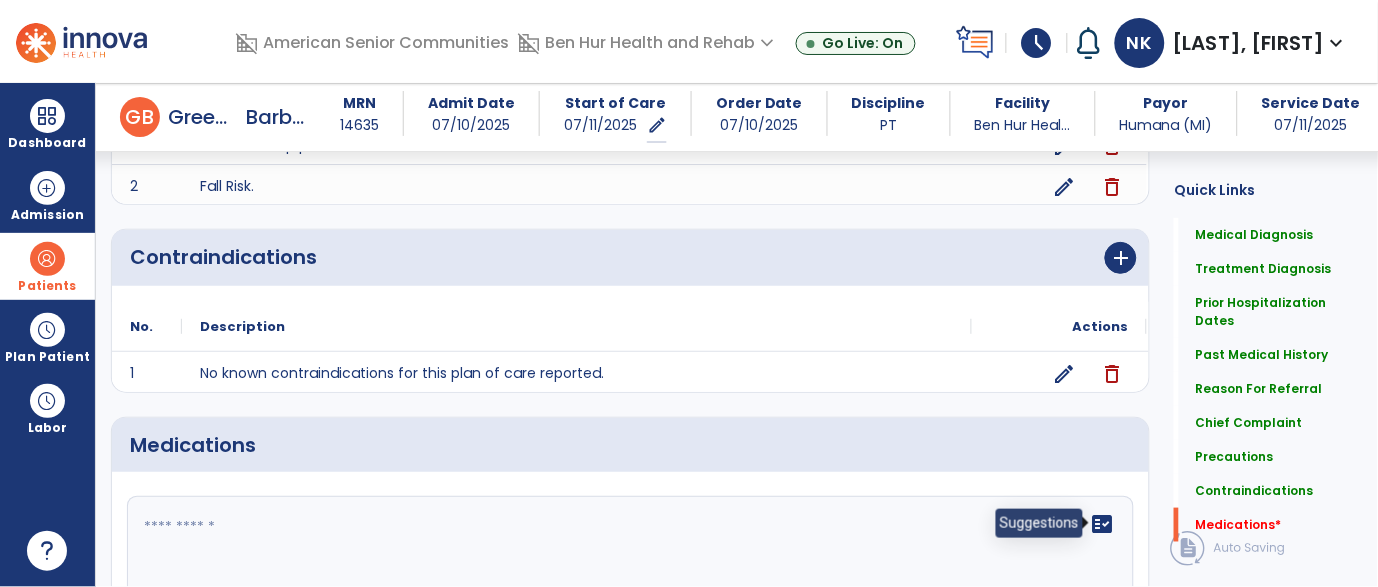 click on "fact_check" 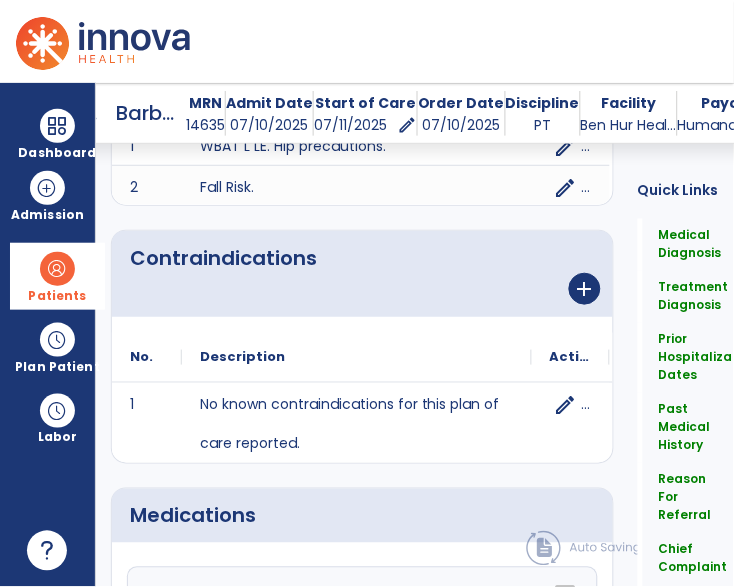 scroll, scrollTop: 2334, scrollLeft: 0, axis: vertical 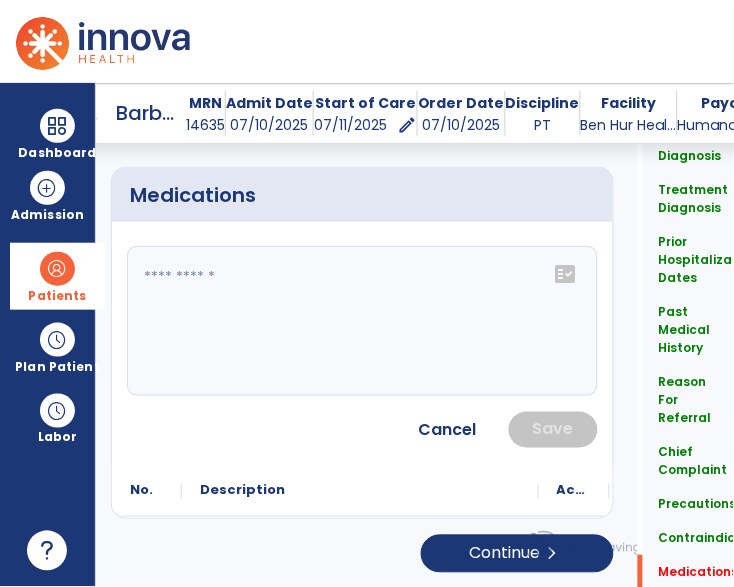 click 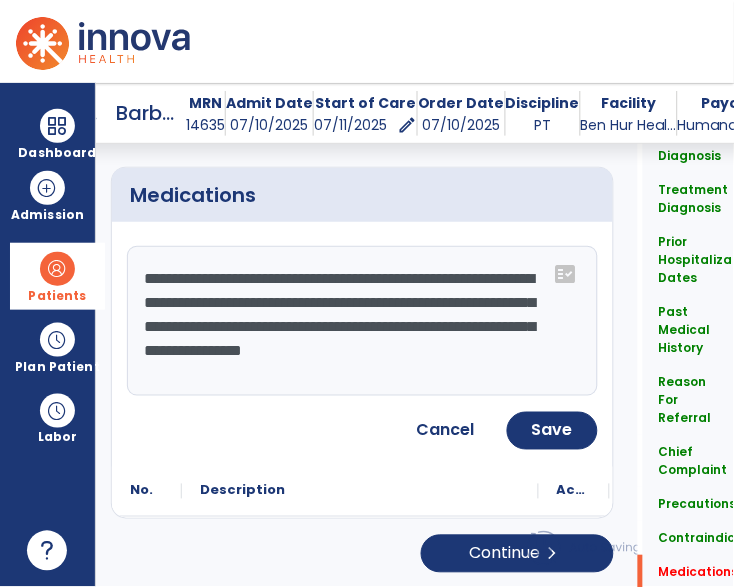 type on "**********" 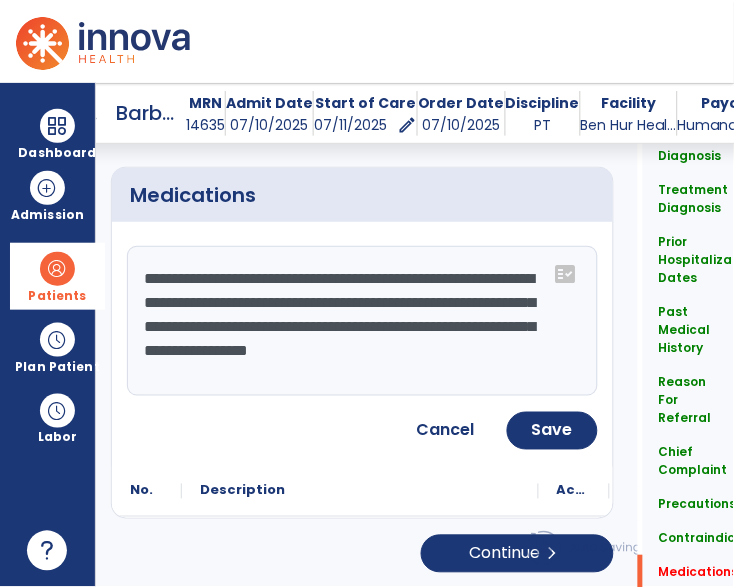 scroll, scrollTop: 15, scrollLeft: 0, axis: vertical 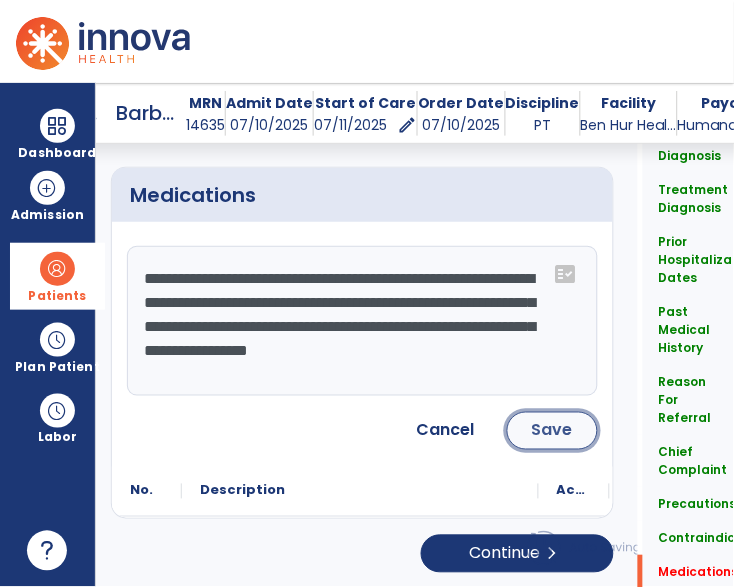 click on "Save" 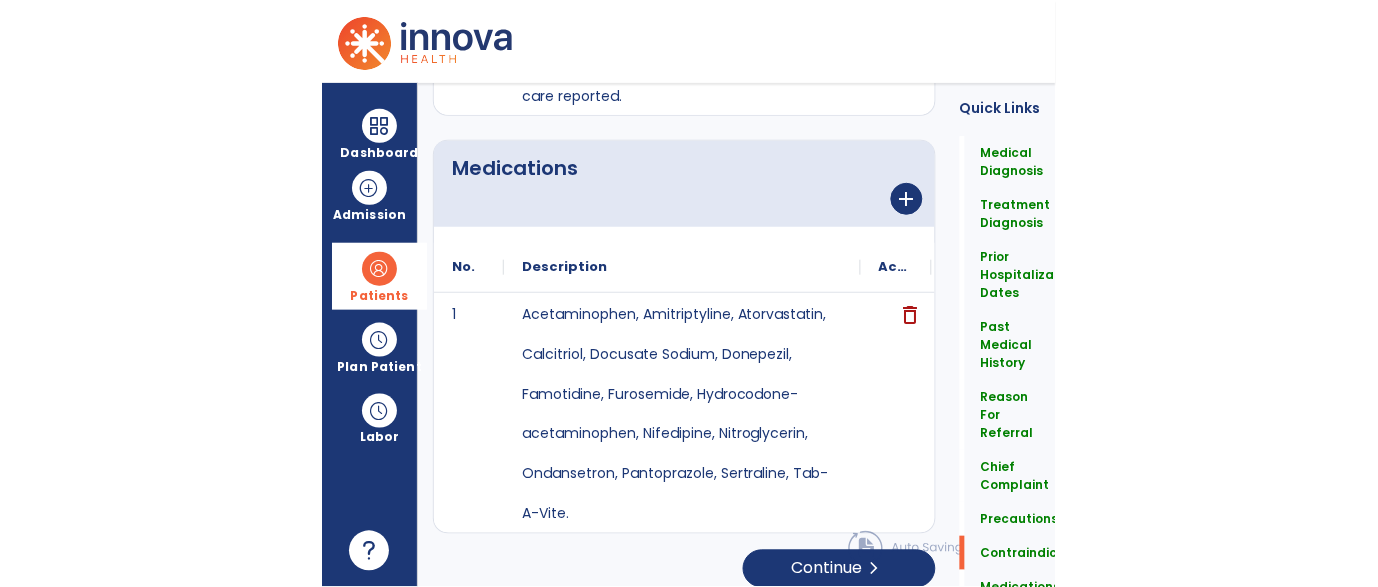 scroll, scrollTop: 0, scrollLeft: 0, axis: both 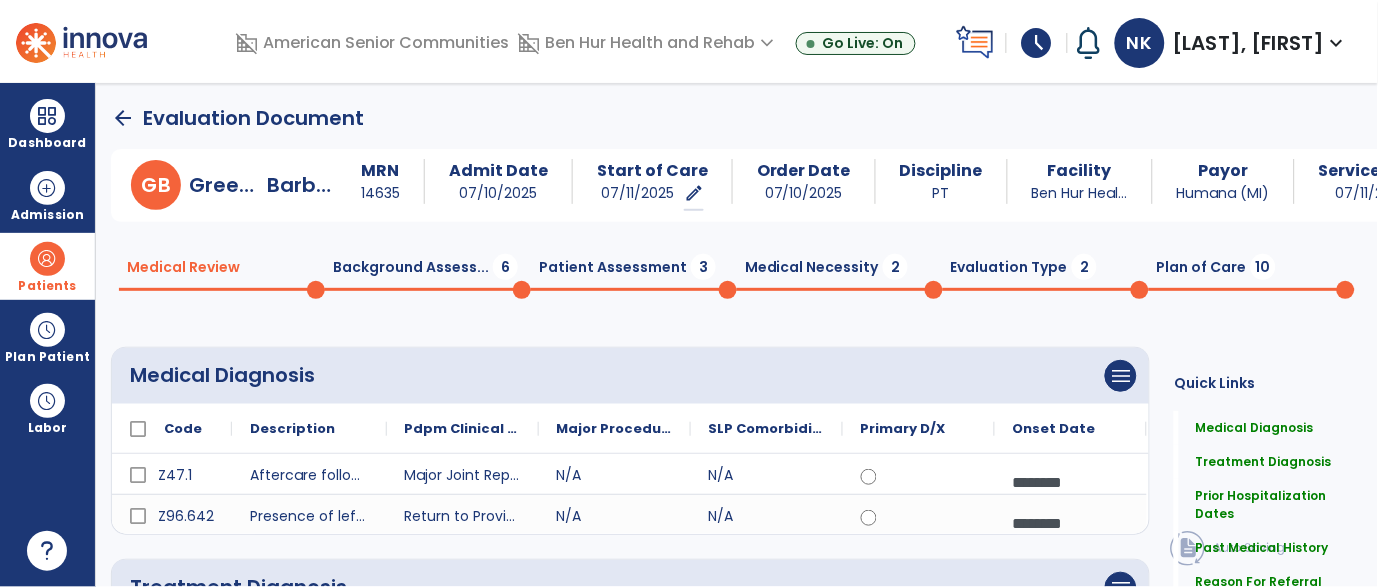 click on "Patient Assessment  3" 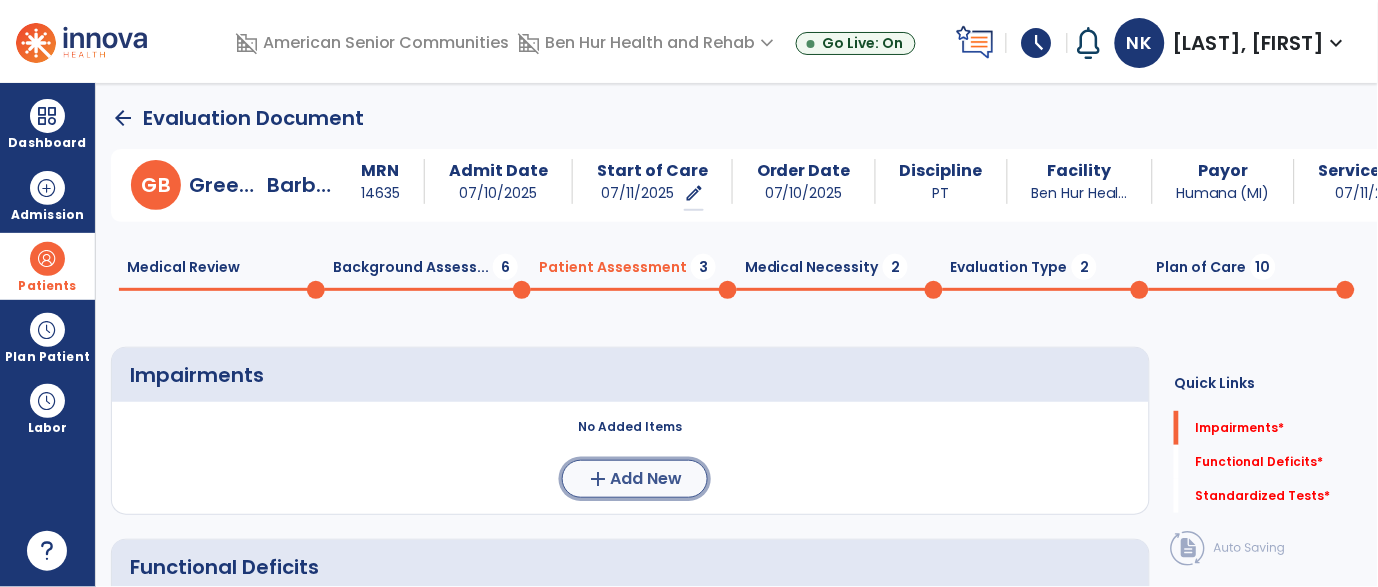 click on "Add New" 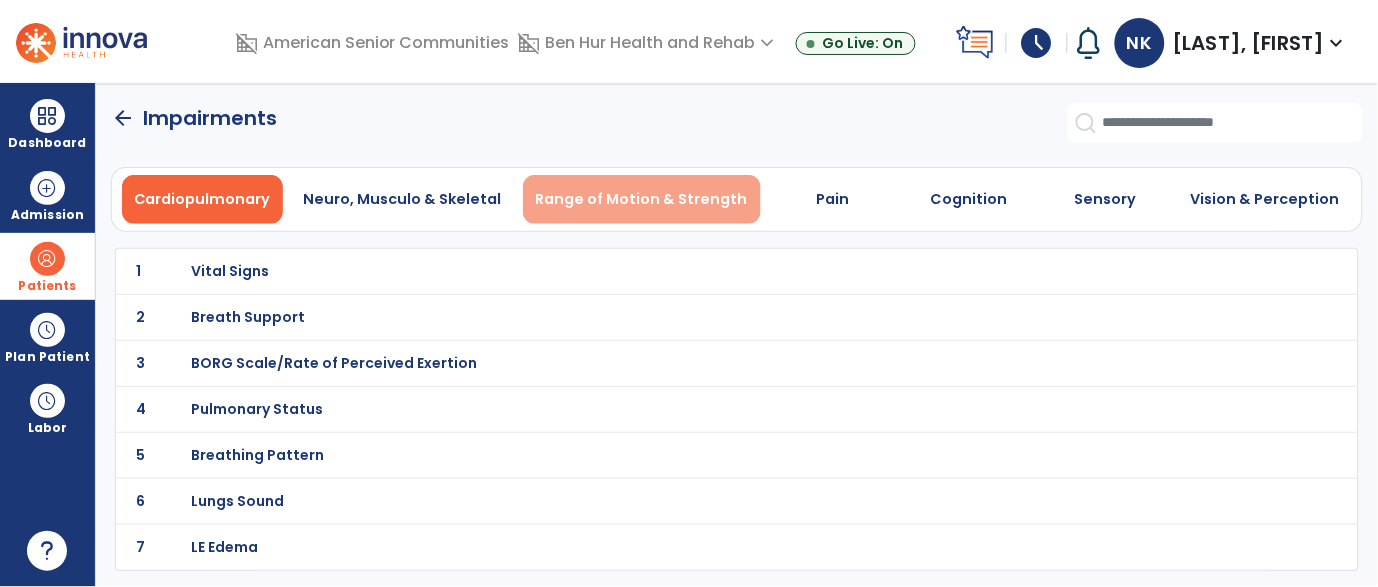 click on "Range of Motion & Strength" at bounding box center (642, 199) 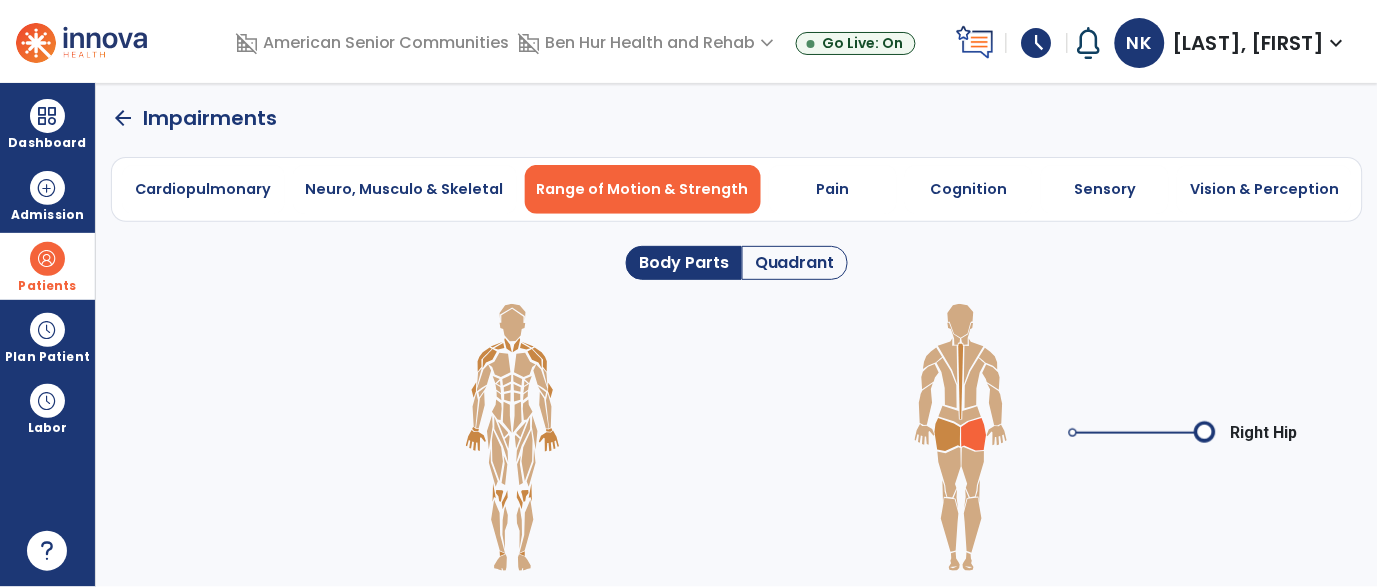 click 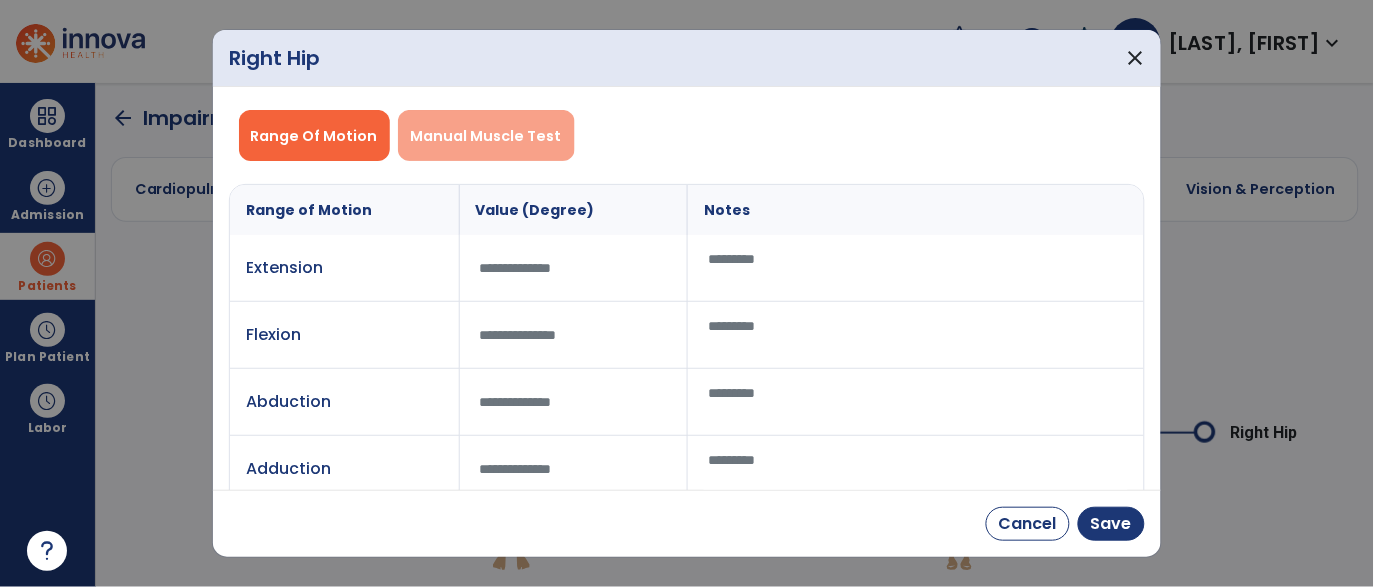 click on "Manual Muscle Test" at bounding box center (486, 135) 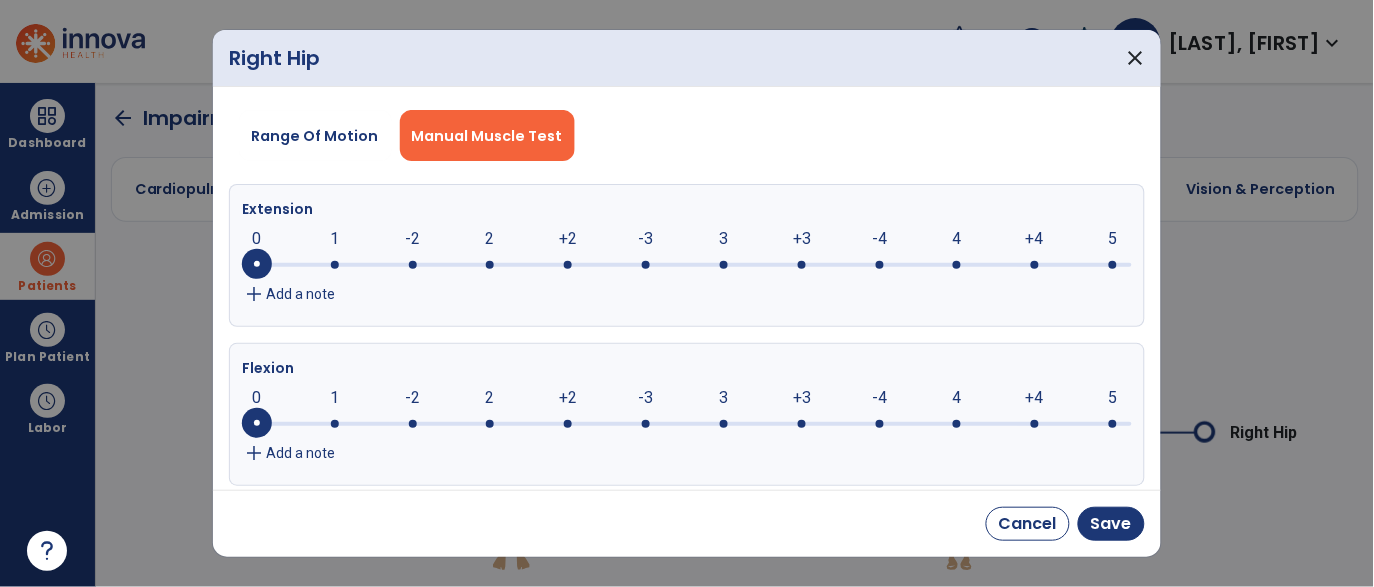 click 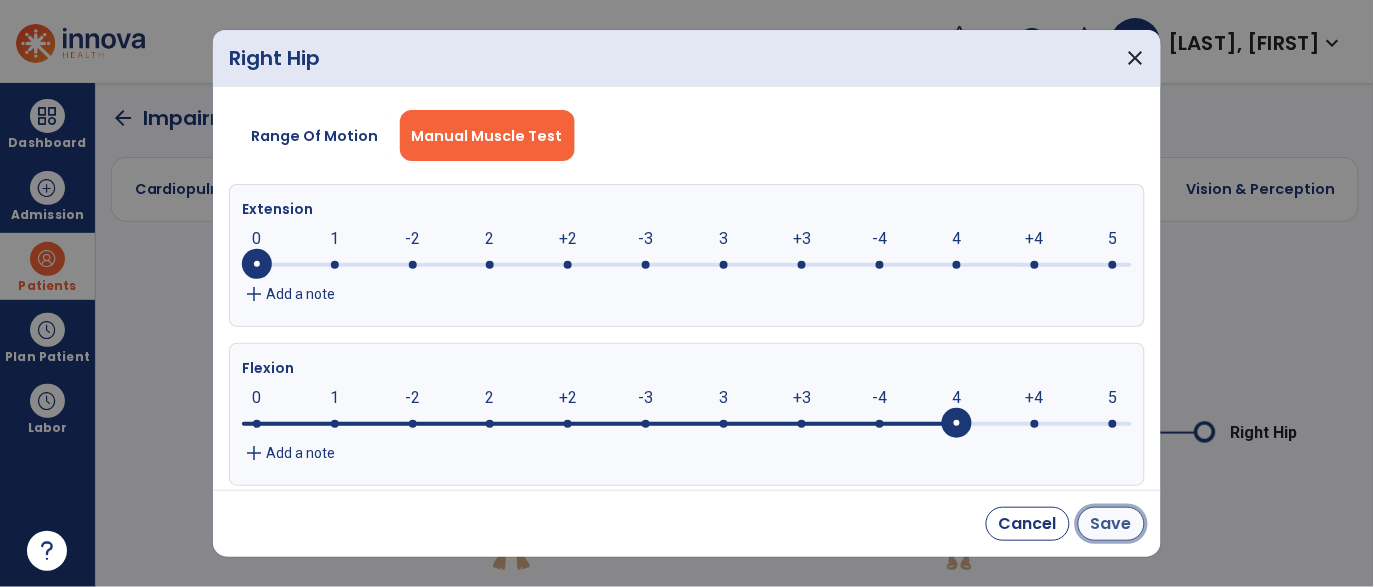 click on "Save" at bounding box center (1111, 524) 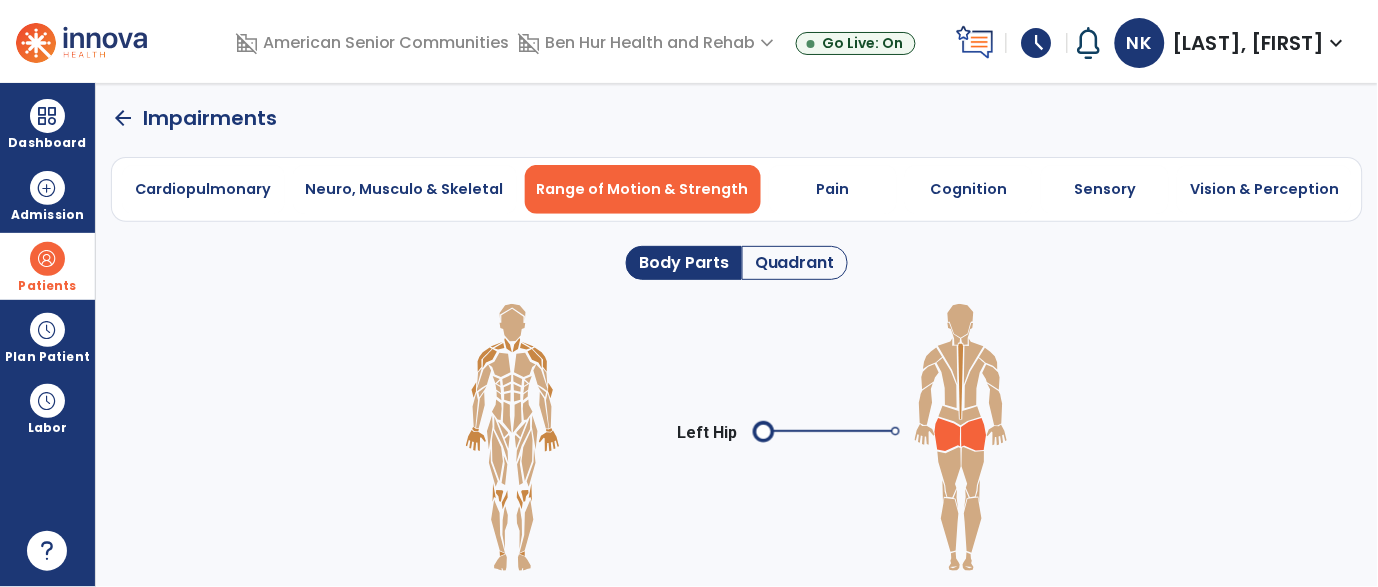 click 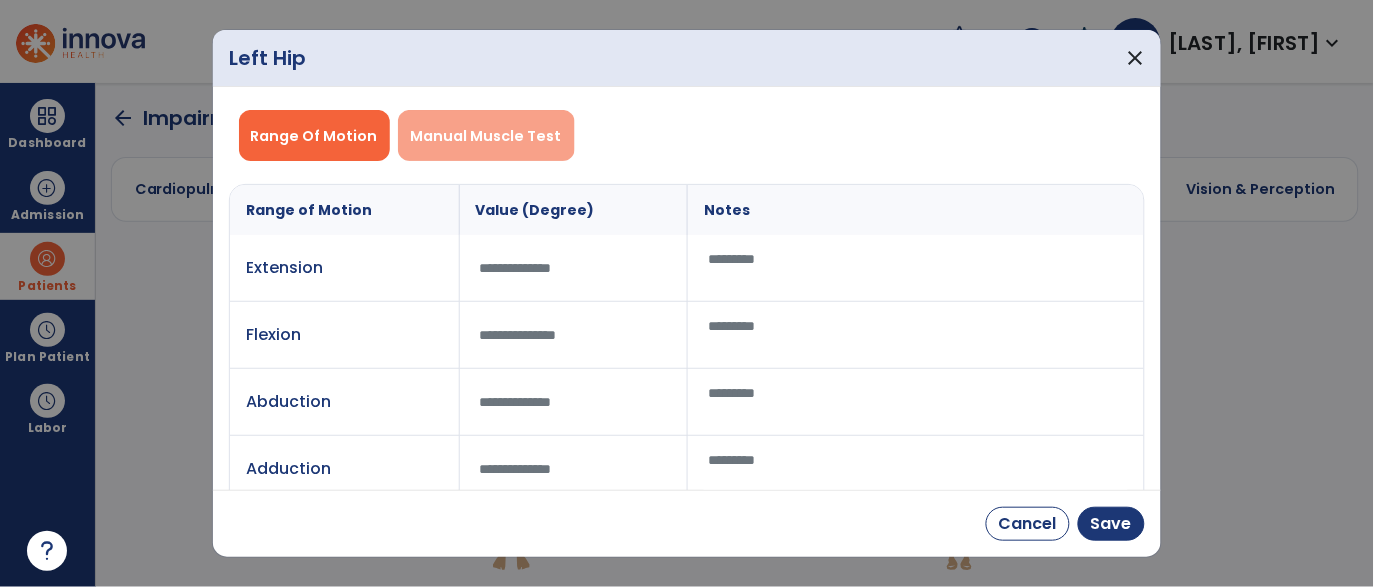 click on "Manual Muscle Test" at bounding box center (486, 135) 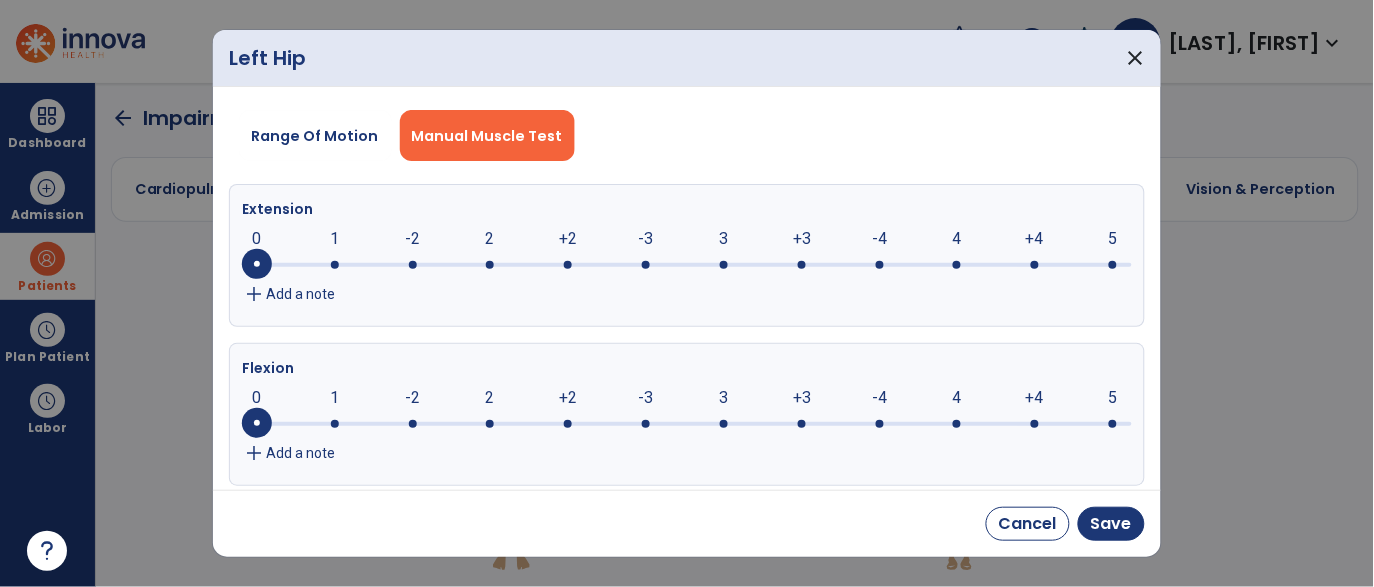 click 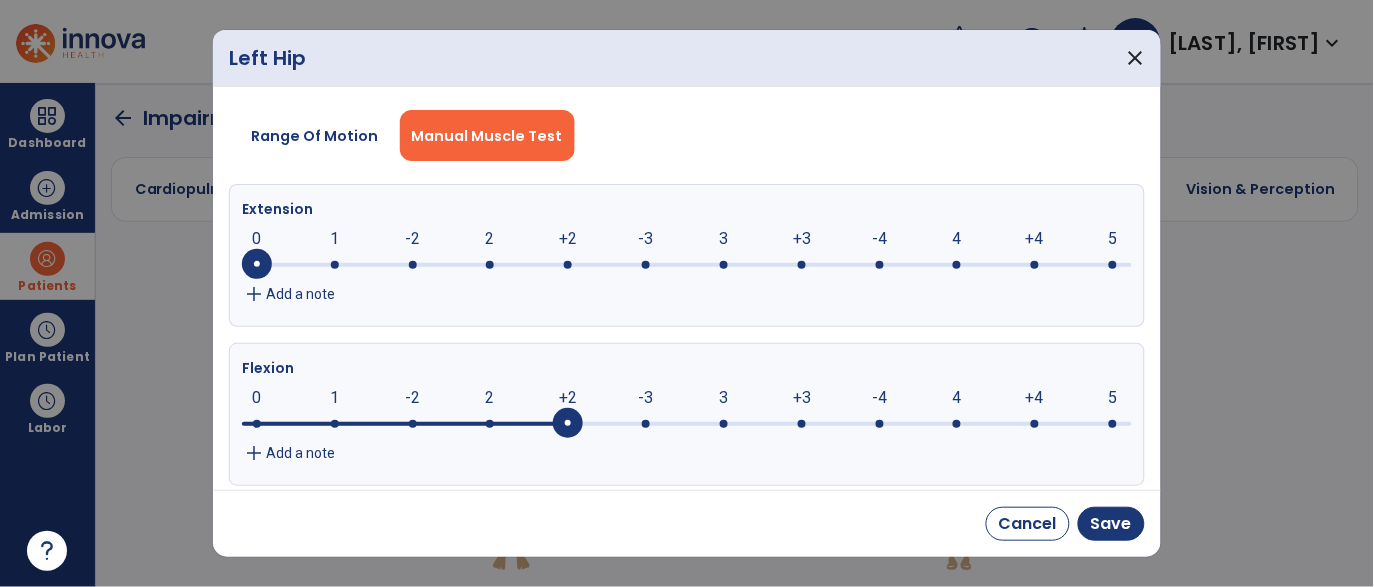 click 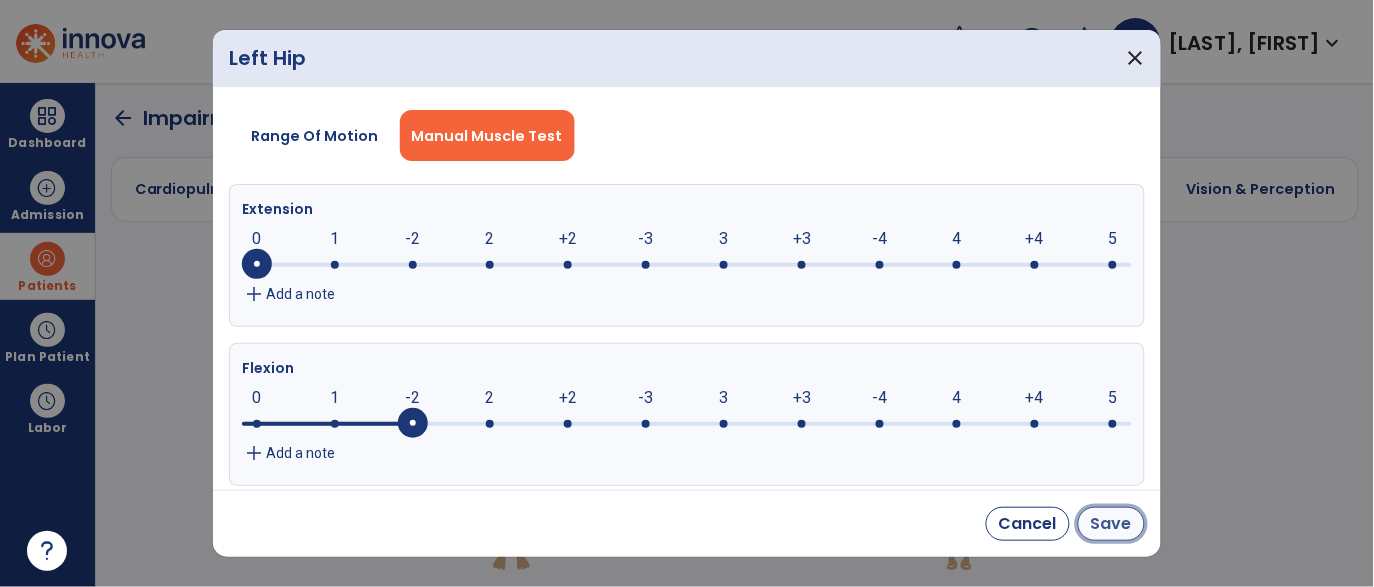 click on "Save" at bounding box center (1111, 524) 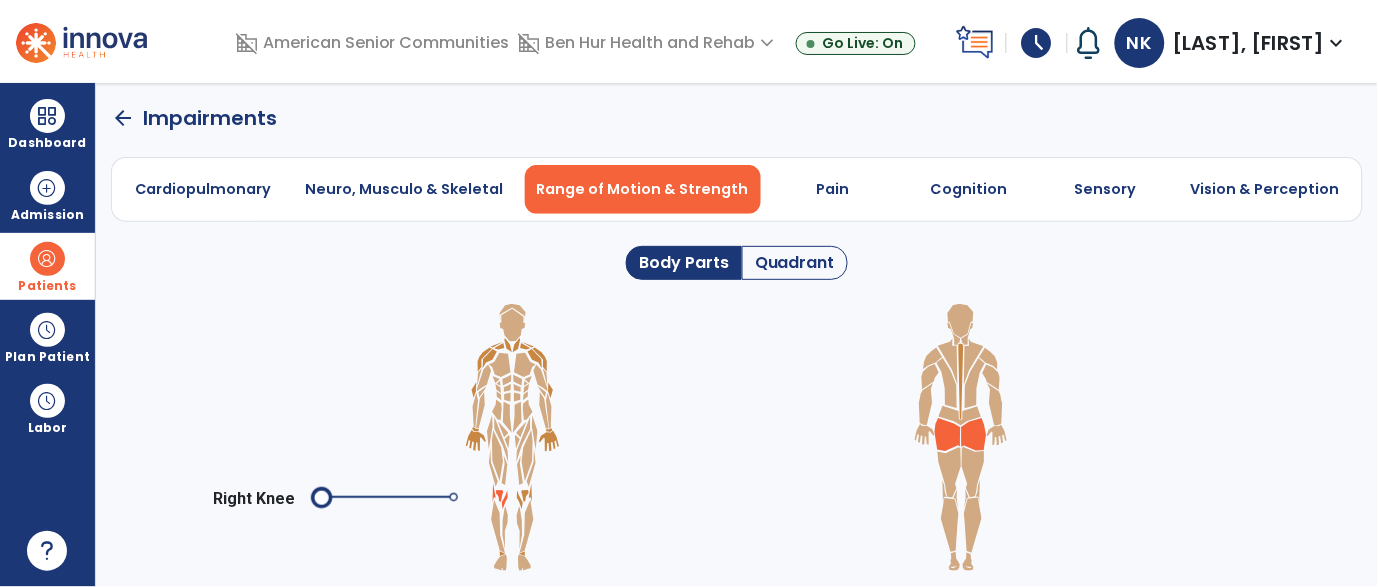click 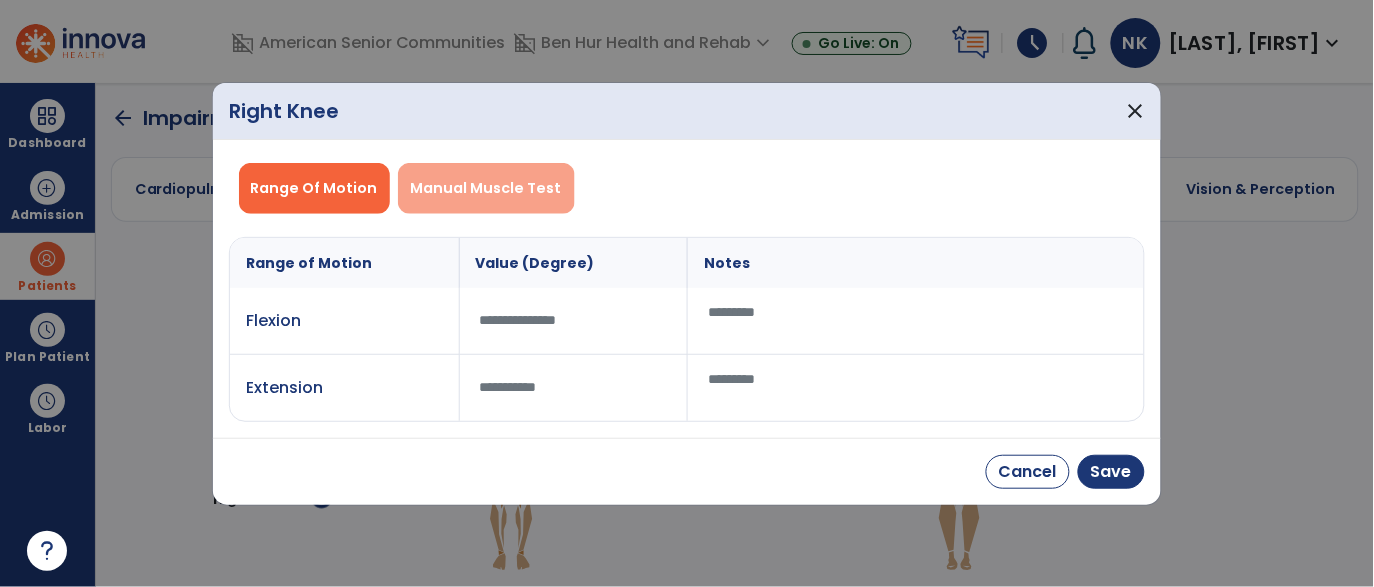 click on "Manual Muscle Test" at bounding box center (486, 188) 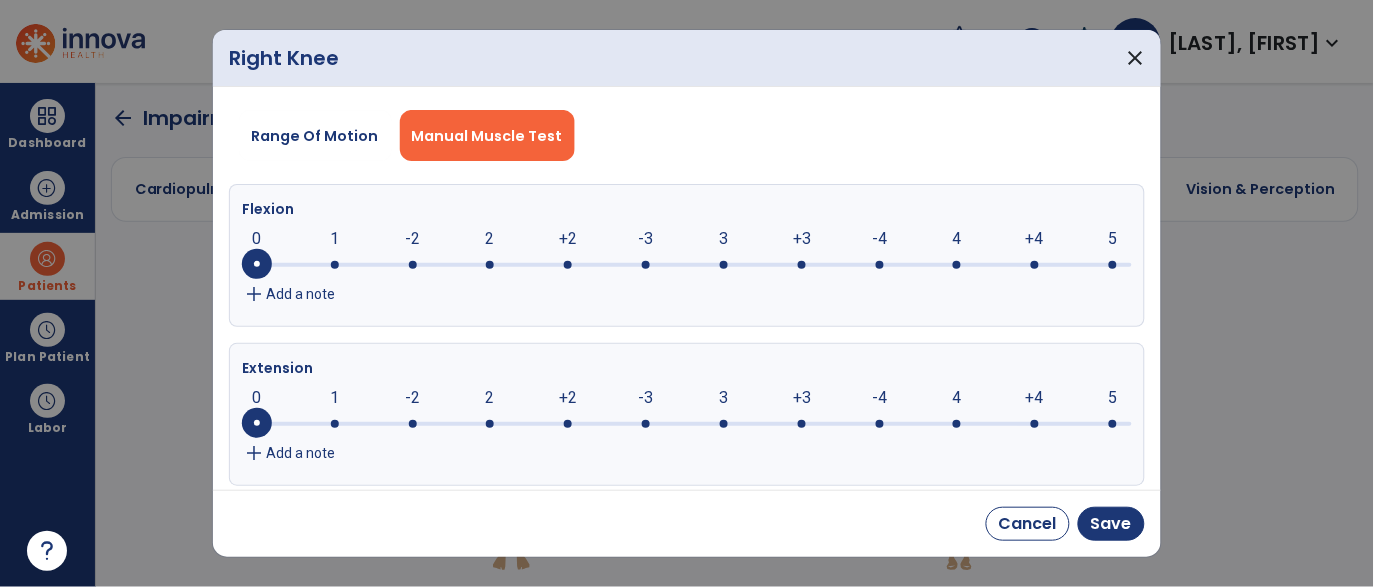click 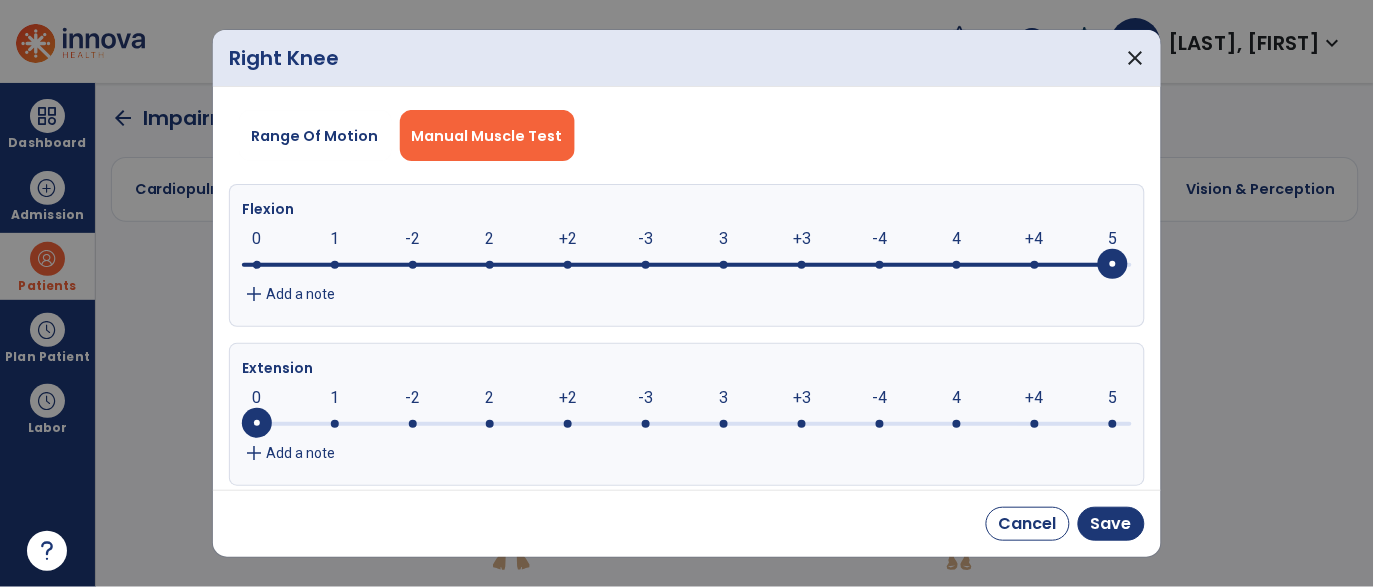 click on "5" 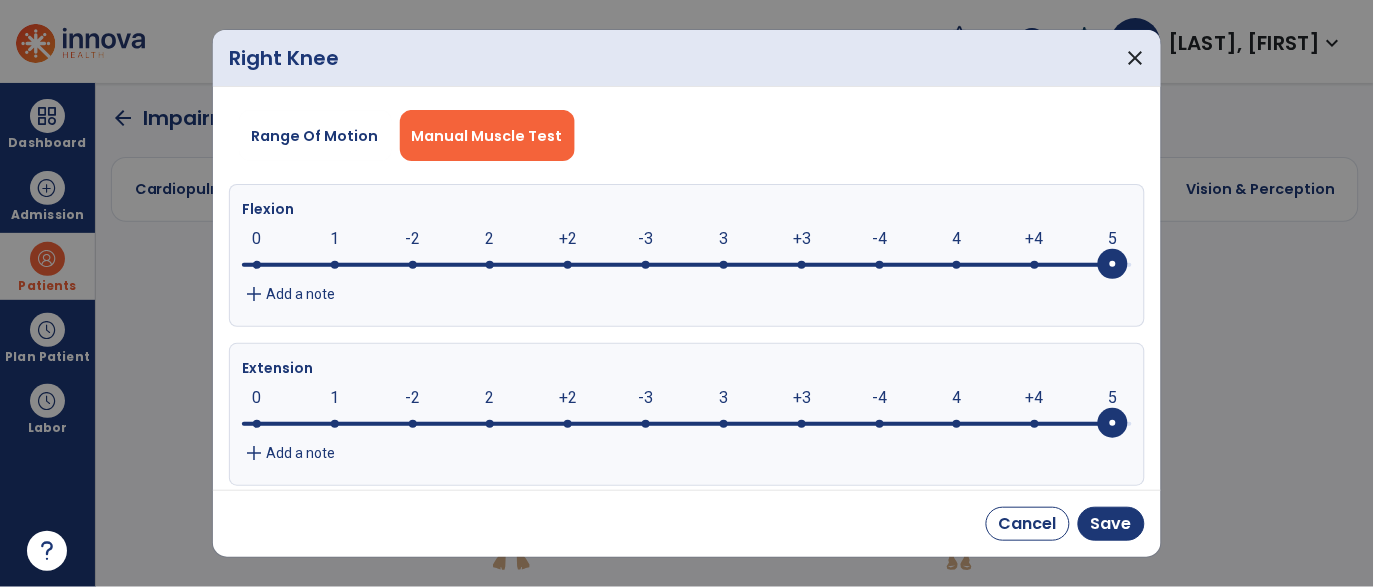 click on "Cancel   Save" at bounding box center [687, 523] 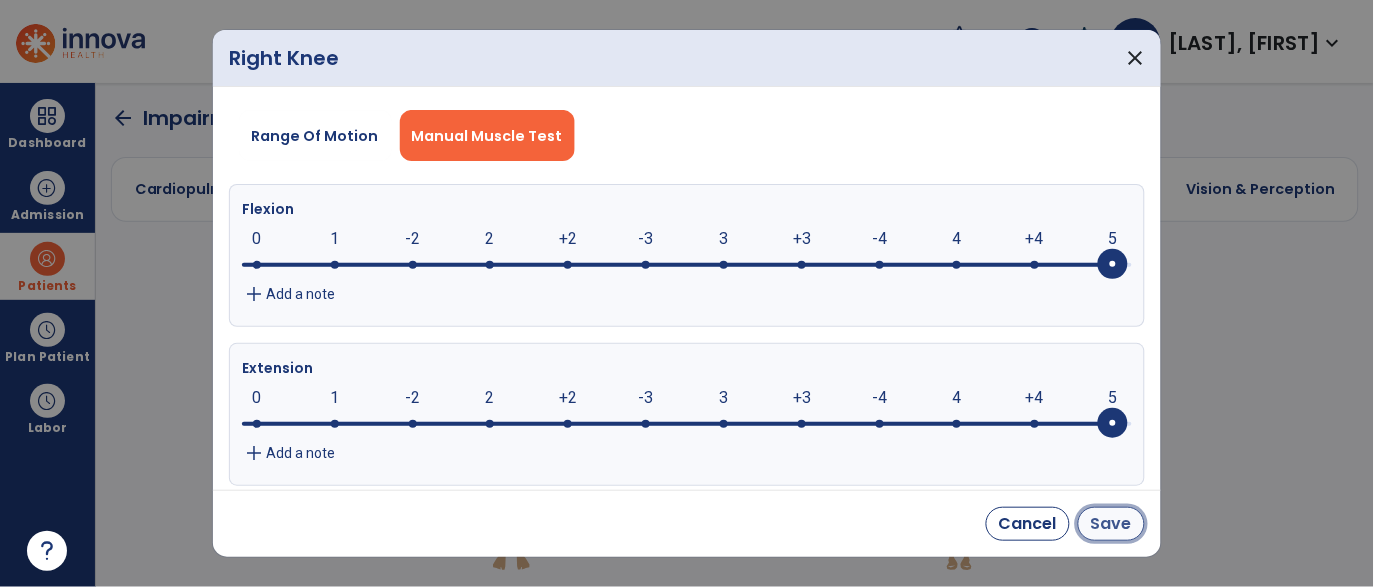 click on "Save" at bounding box center (1111, 524) 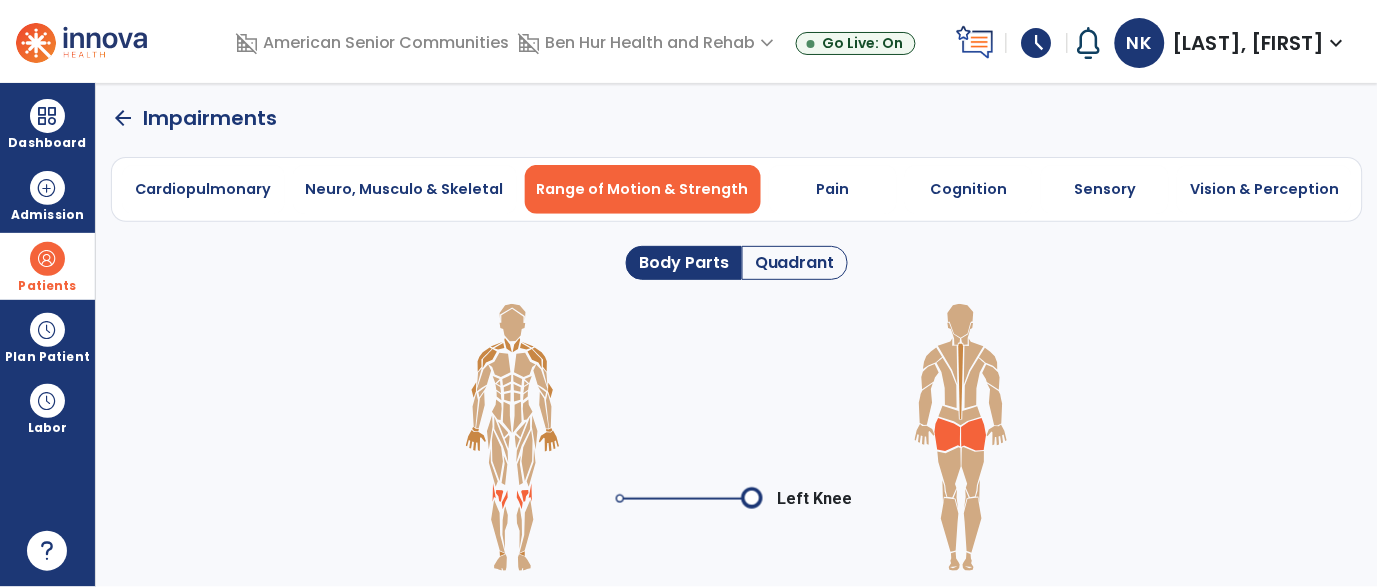 click 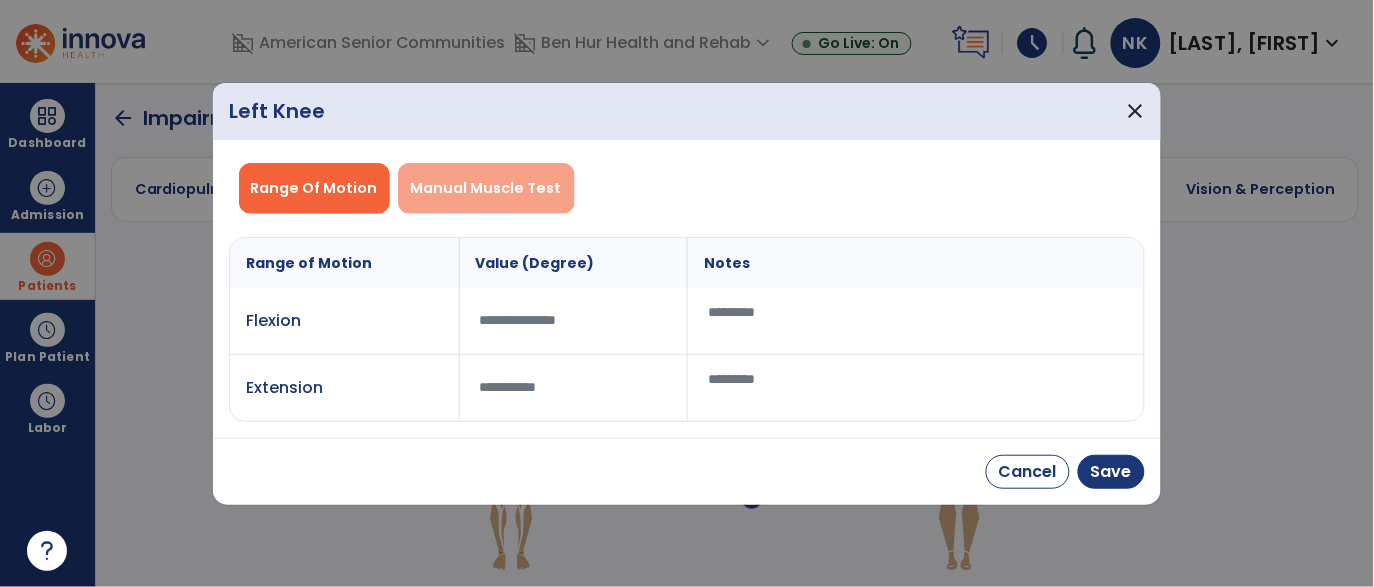 click on "Manual Muscle Test" at bounding box center [486, 188] 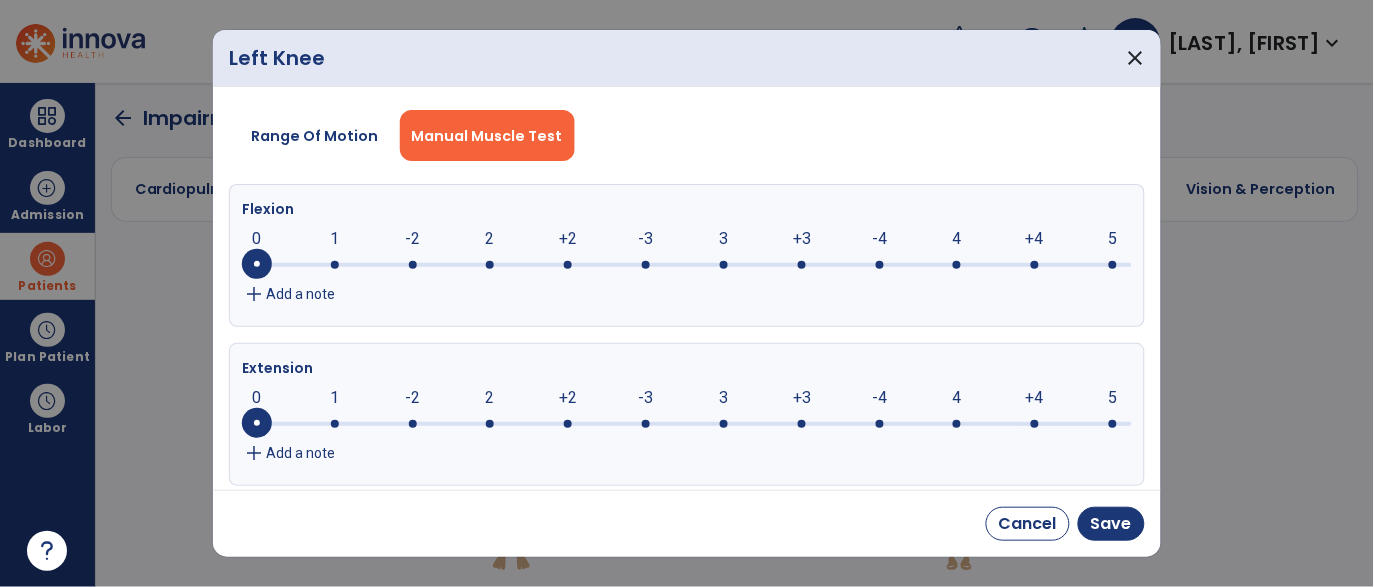 click 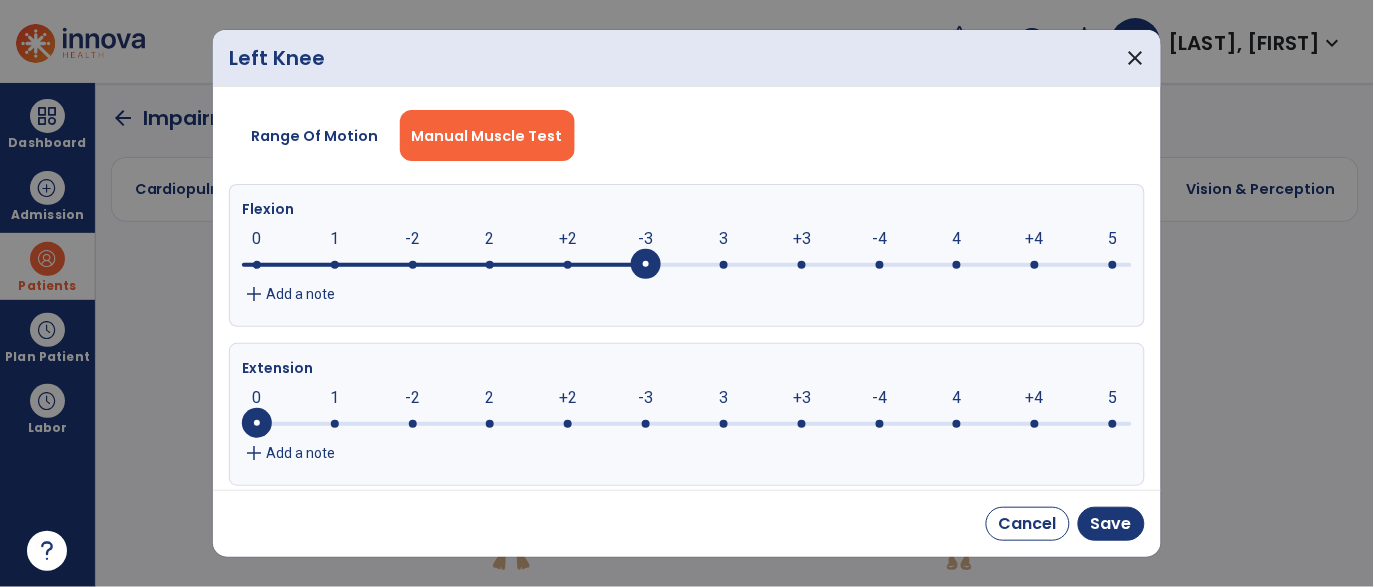 click on "+2" 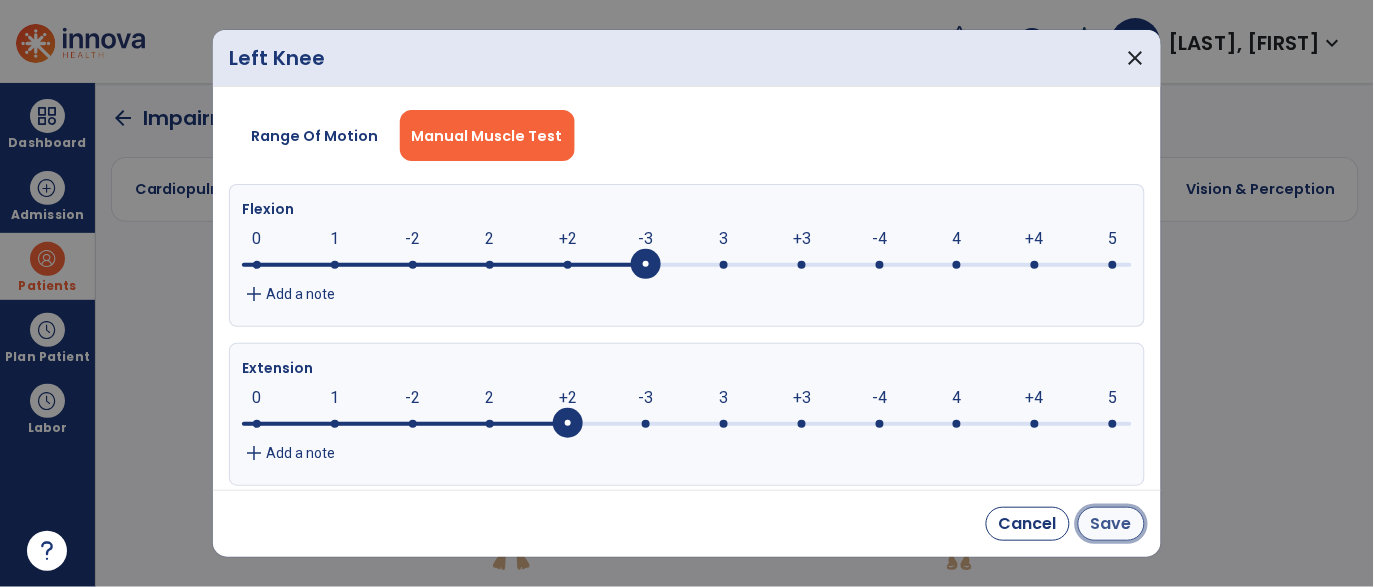 click on "Save" at bounding box center [1111, 524] 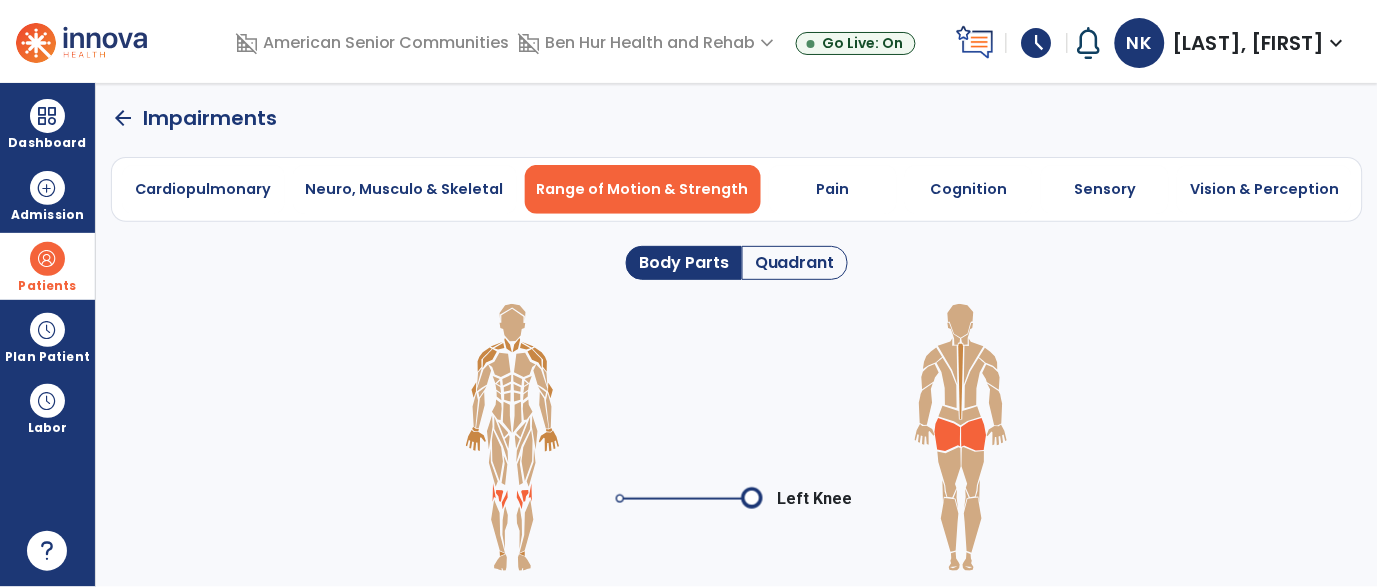 click on "arrow_back" 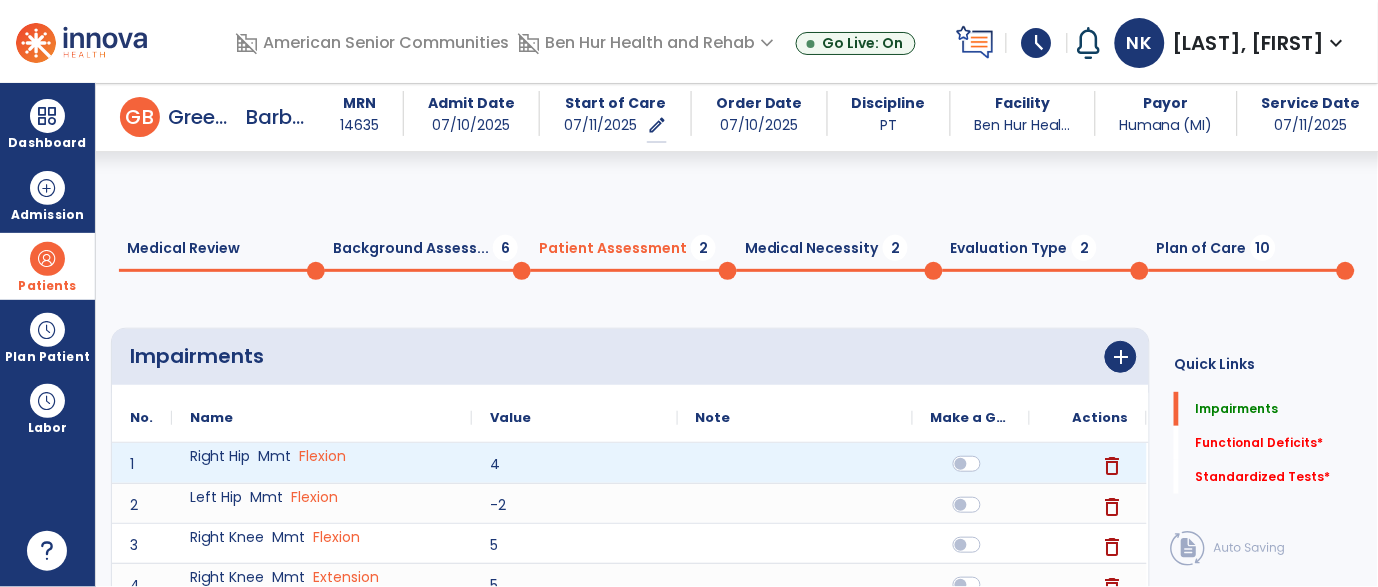 scroll, scrollTop: 153, scrollLeft: 0, axis: vertical 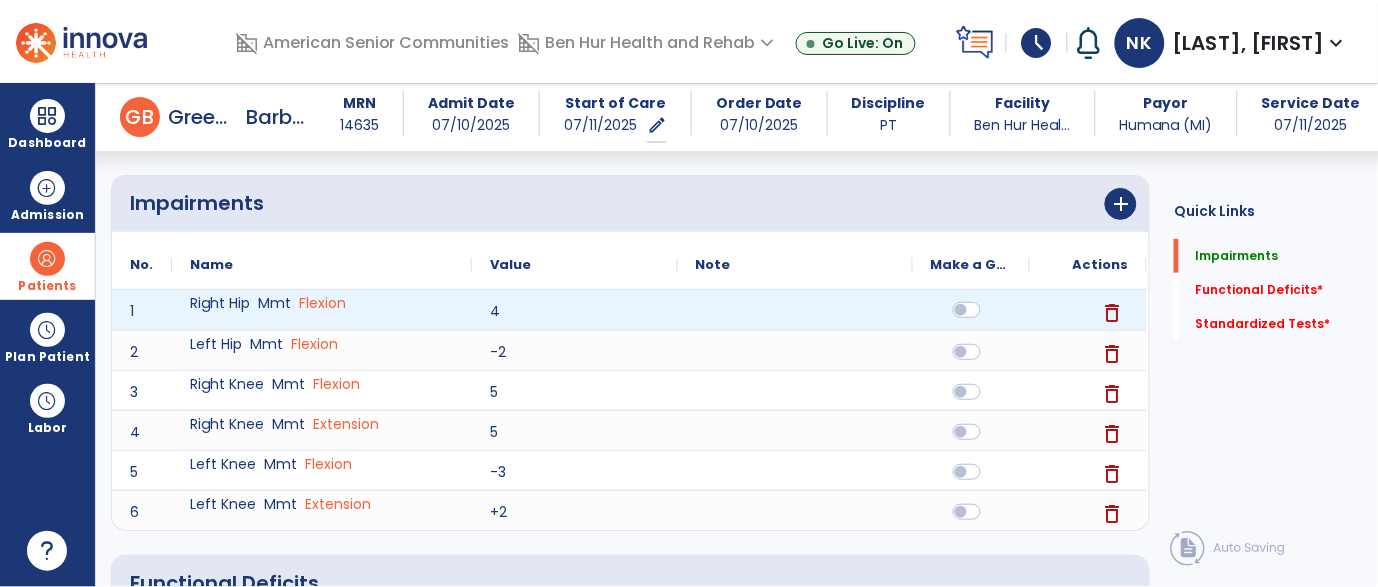 click 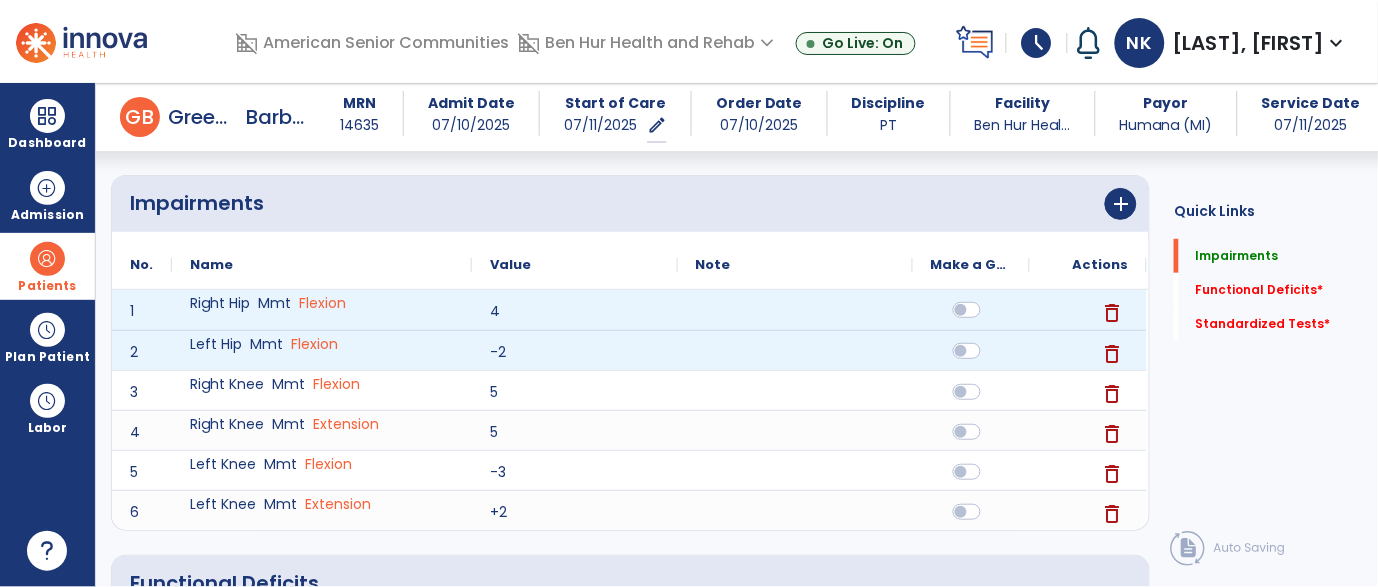 click 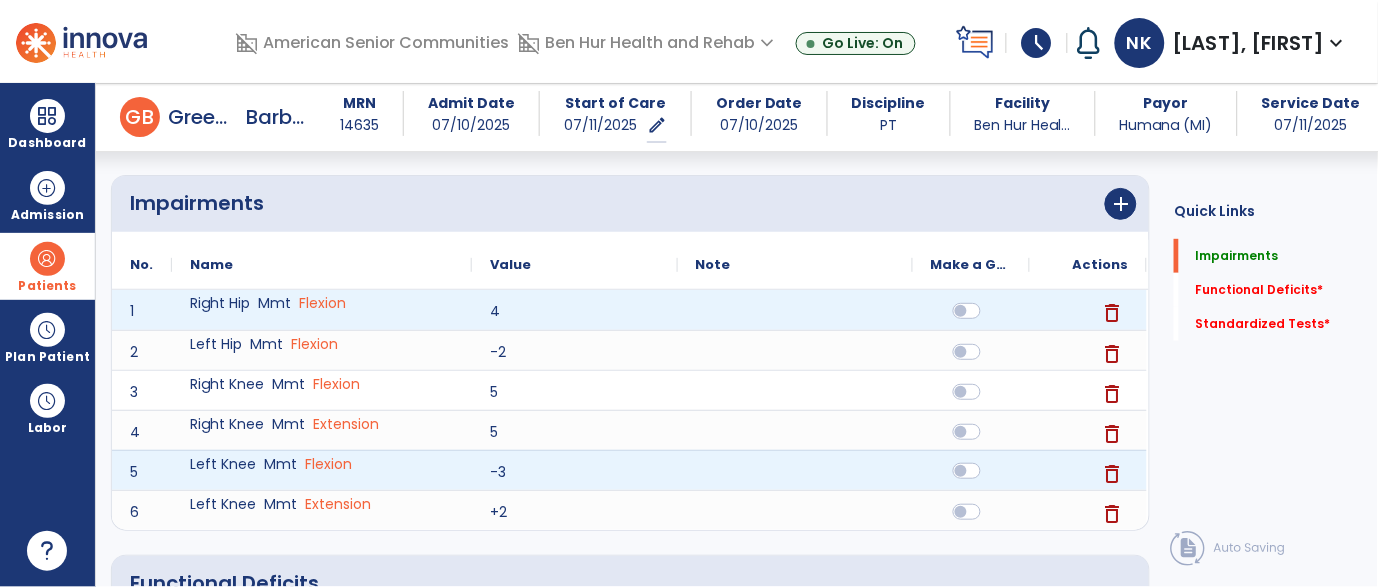 click 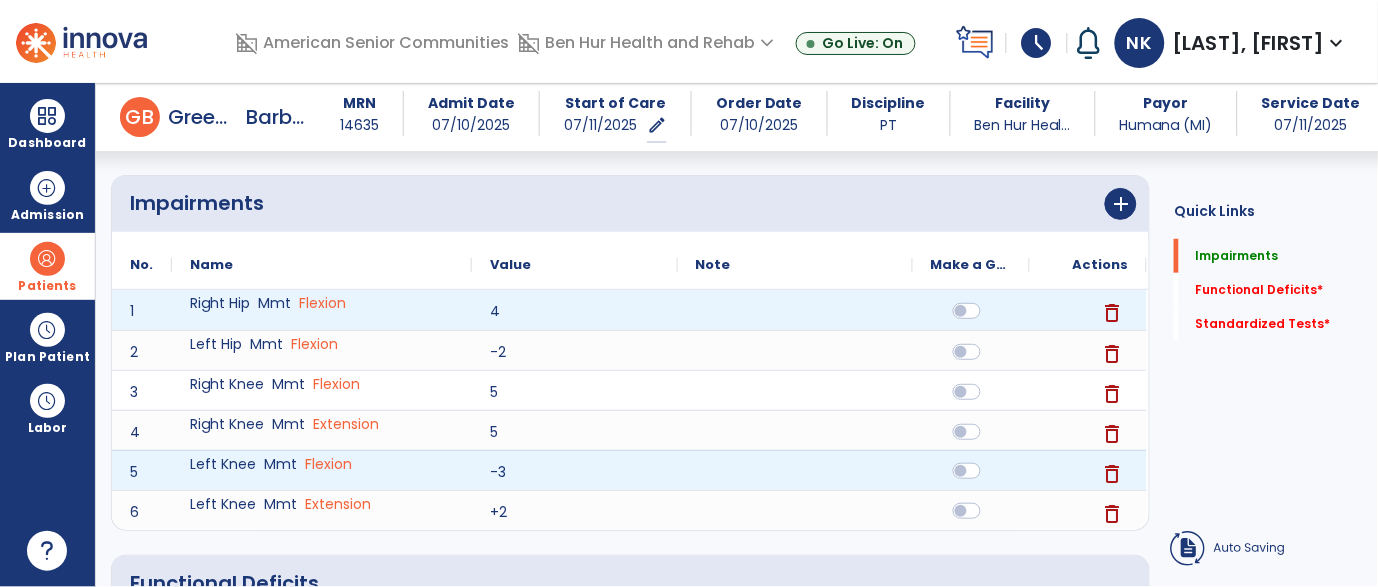 click 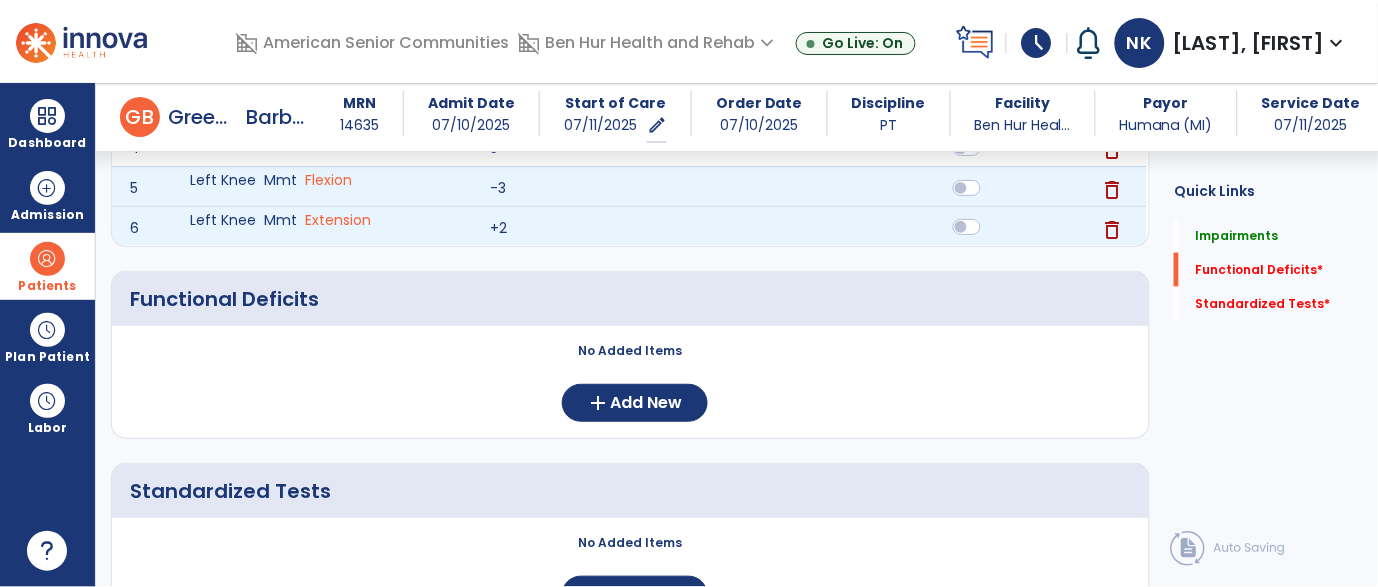 scroll, scrollTop: 551, scrollLeft: 0, axis: vertical 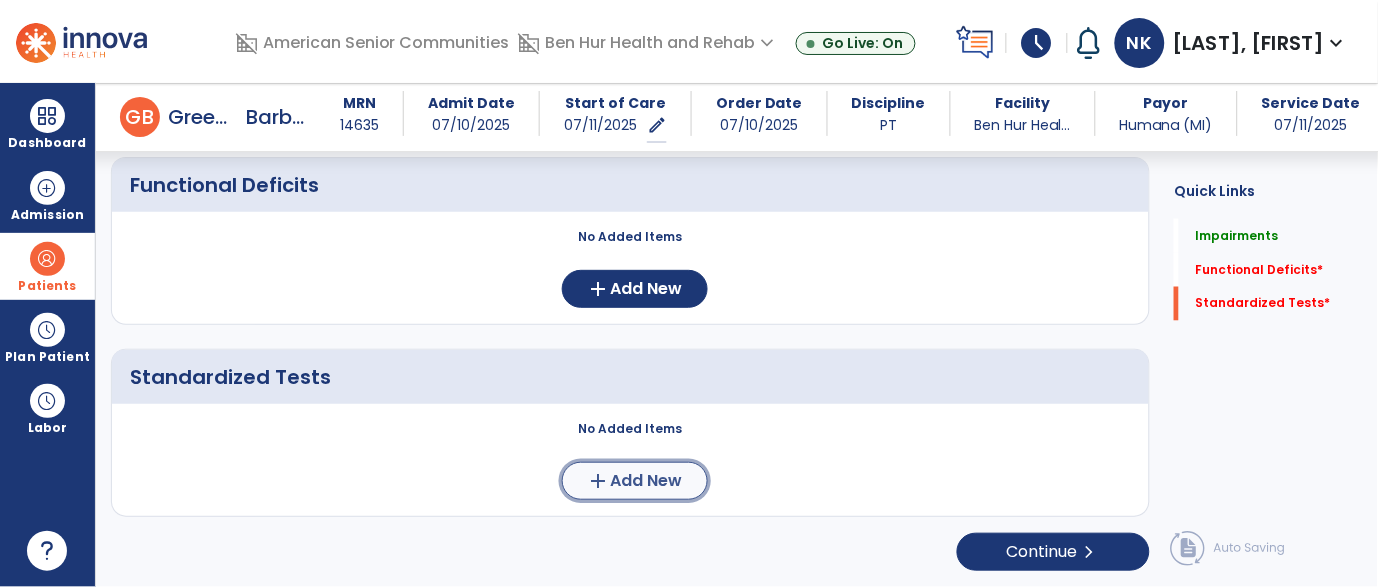 click on "add" 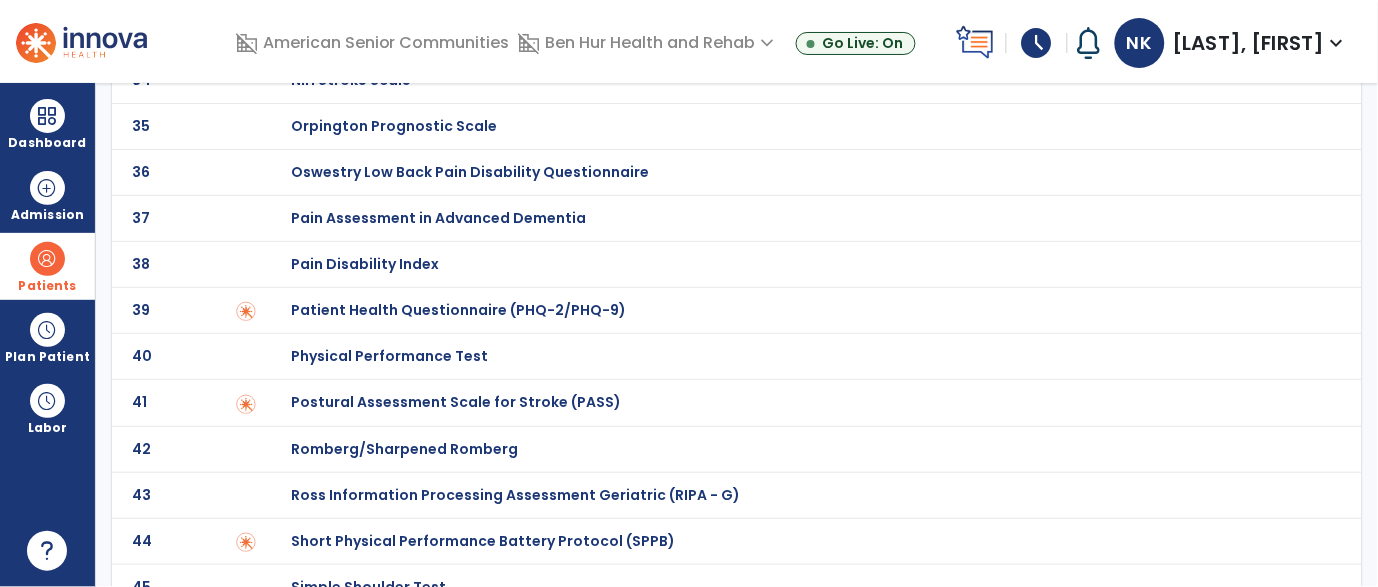 scroll, scrollTop: 1937, scrollLeft: 0, axis: vertical 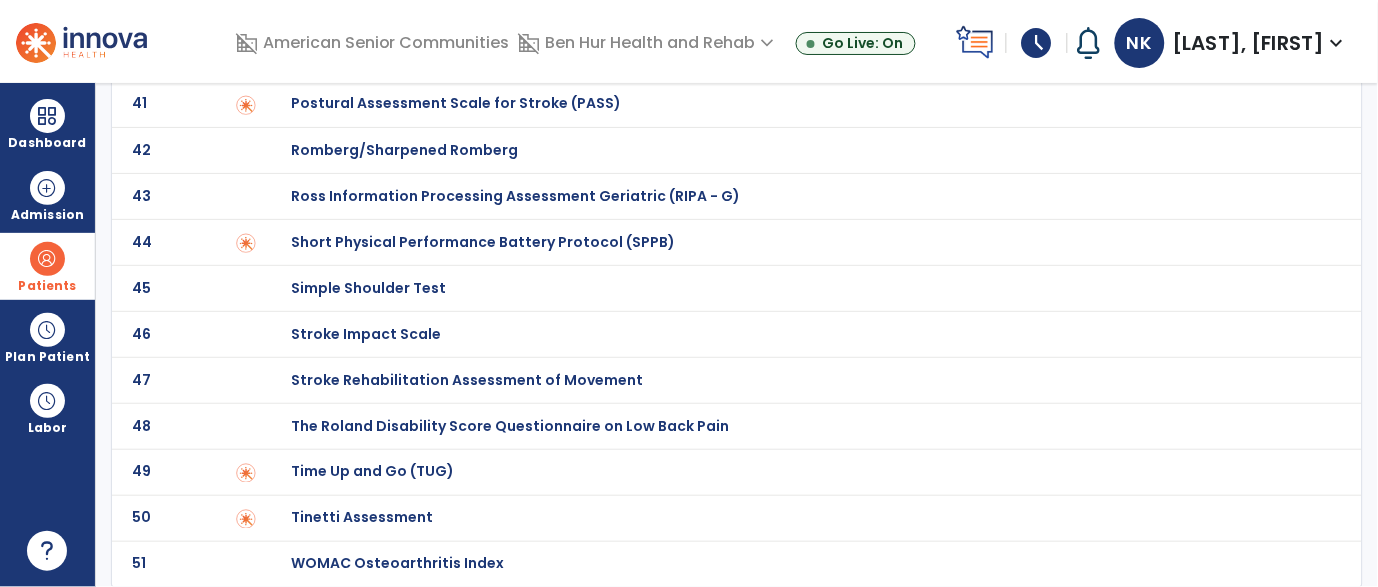 click on "Tinetti Assessment" at bounding box center [362, -1737] 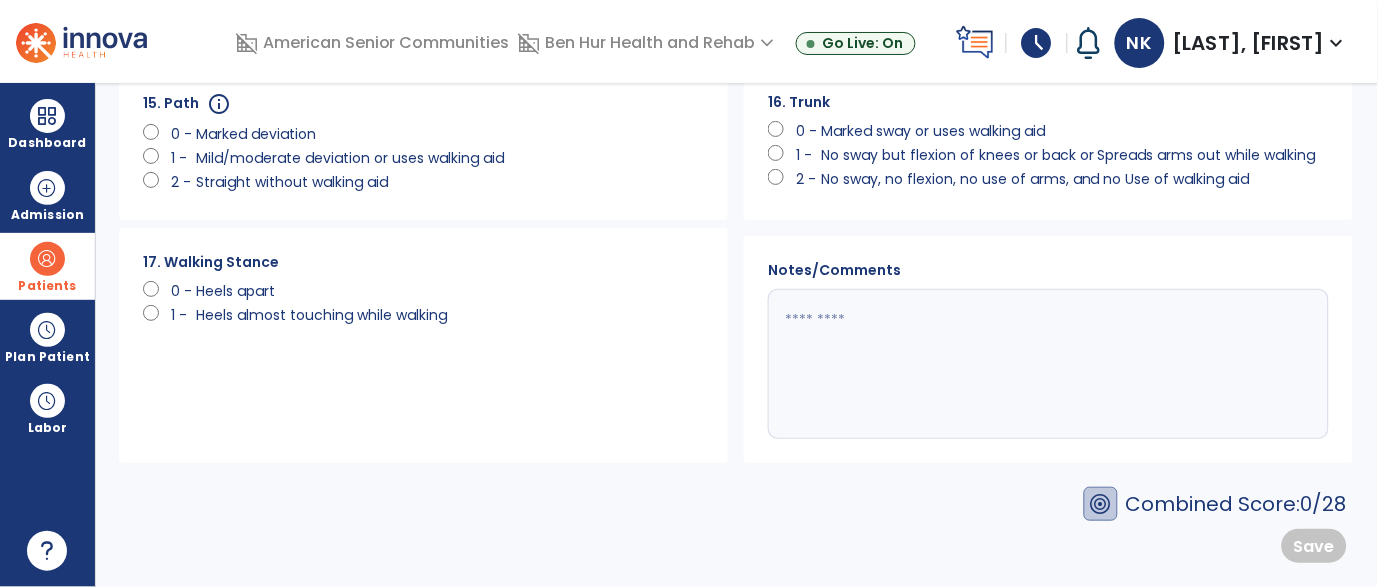 scroll, scrollTop: 0, scrollLeft: 0, axis: both 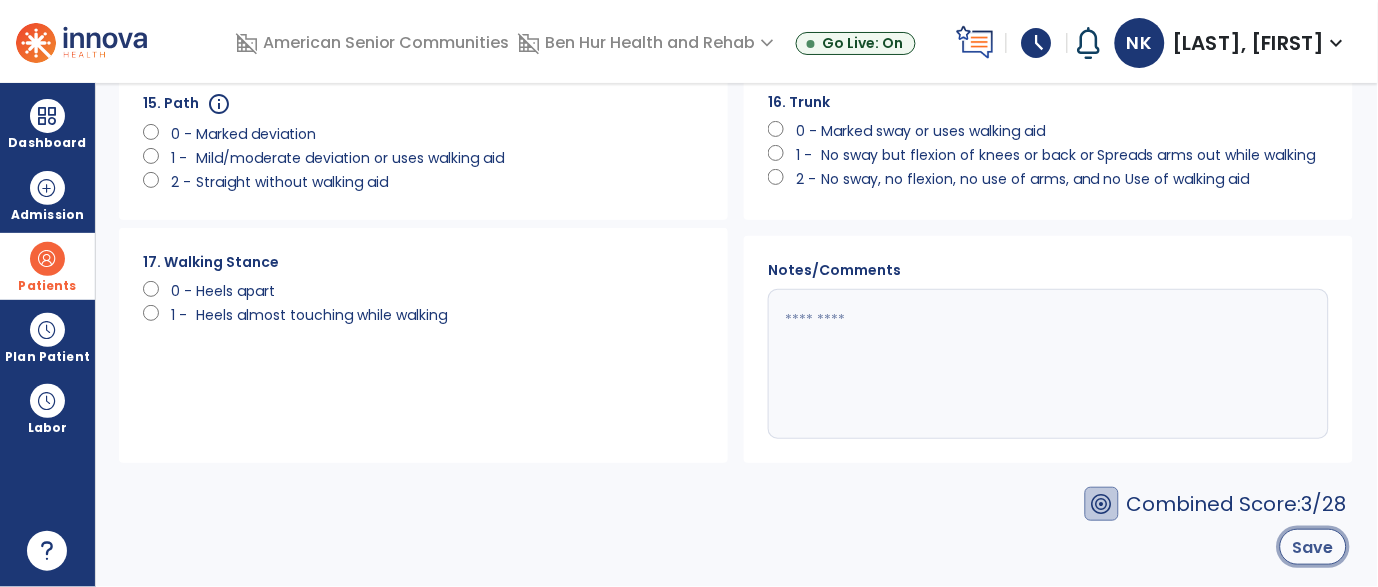 click on "Save" 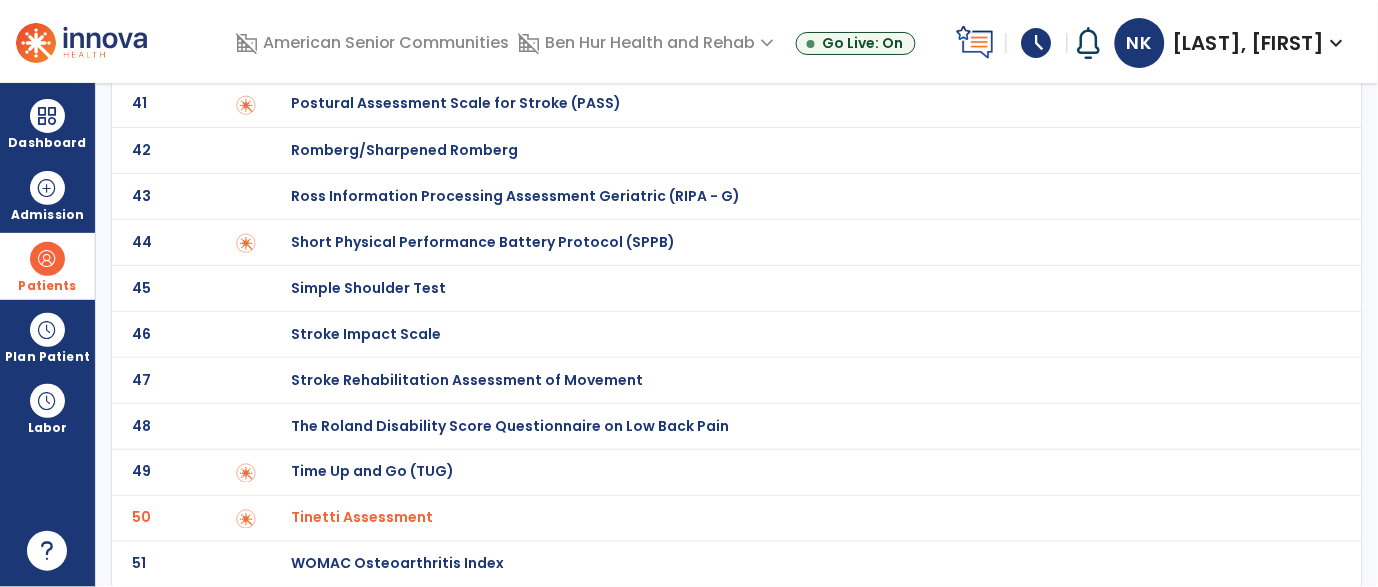 scroll, scrollTop: 0, scrollLeft: 0, axis: both 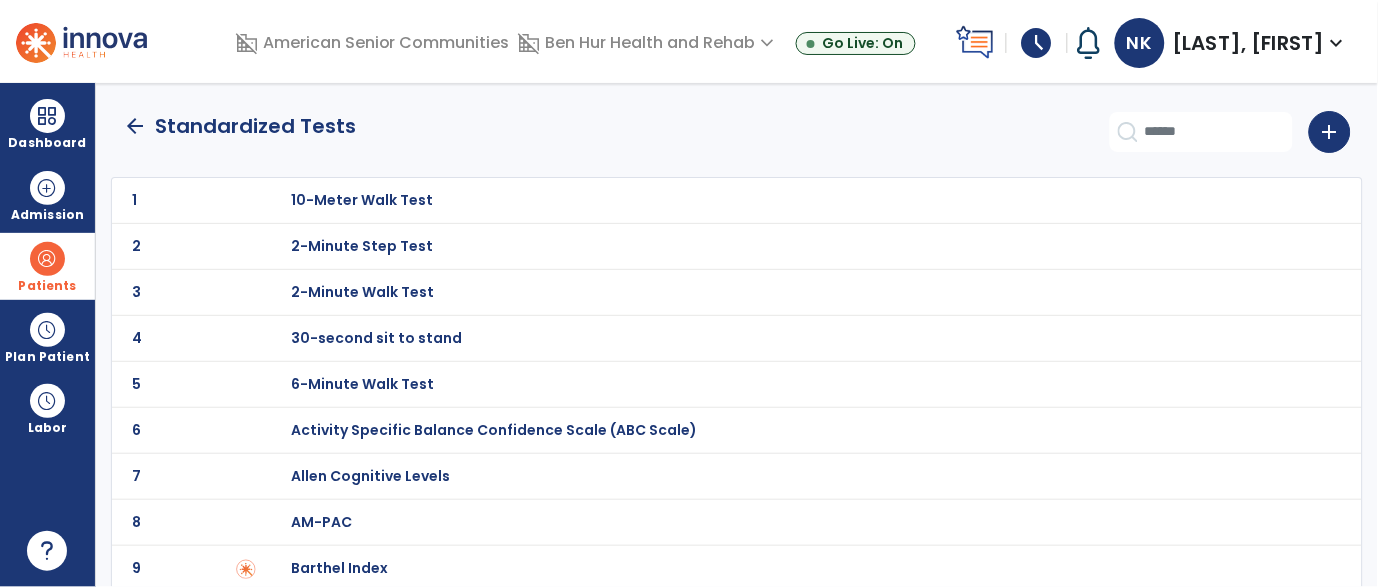 click on "arrow_back" 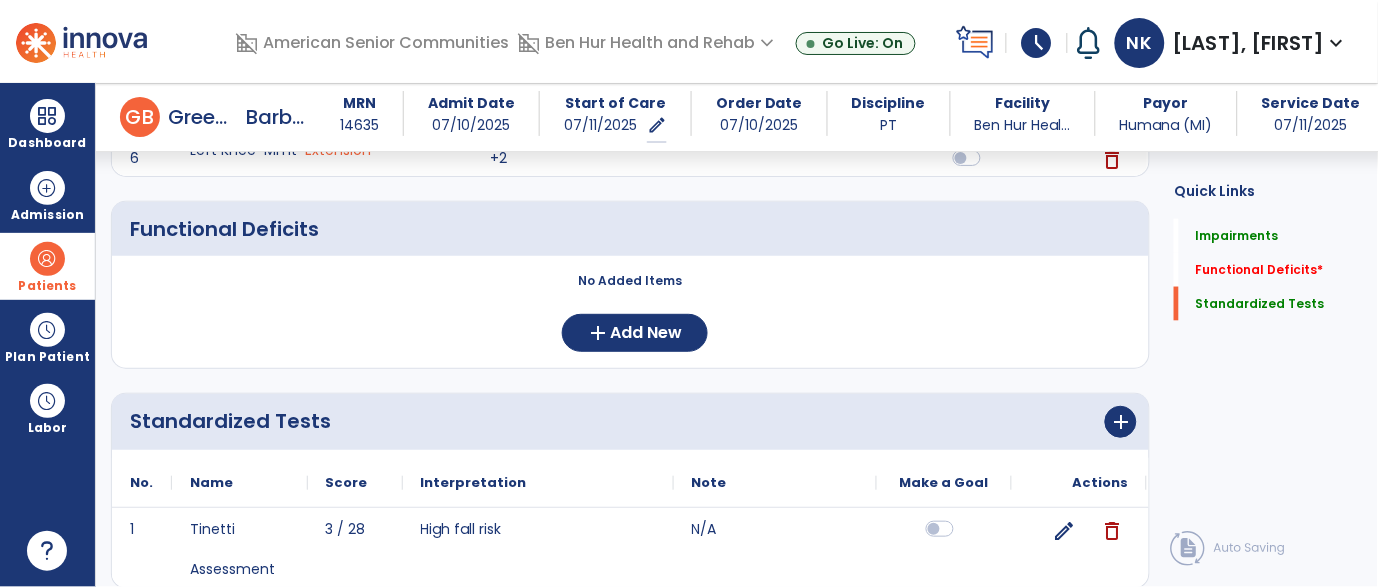 scroll, scrollTop: 512, scrollLeft: 0, axis: vertical 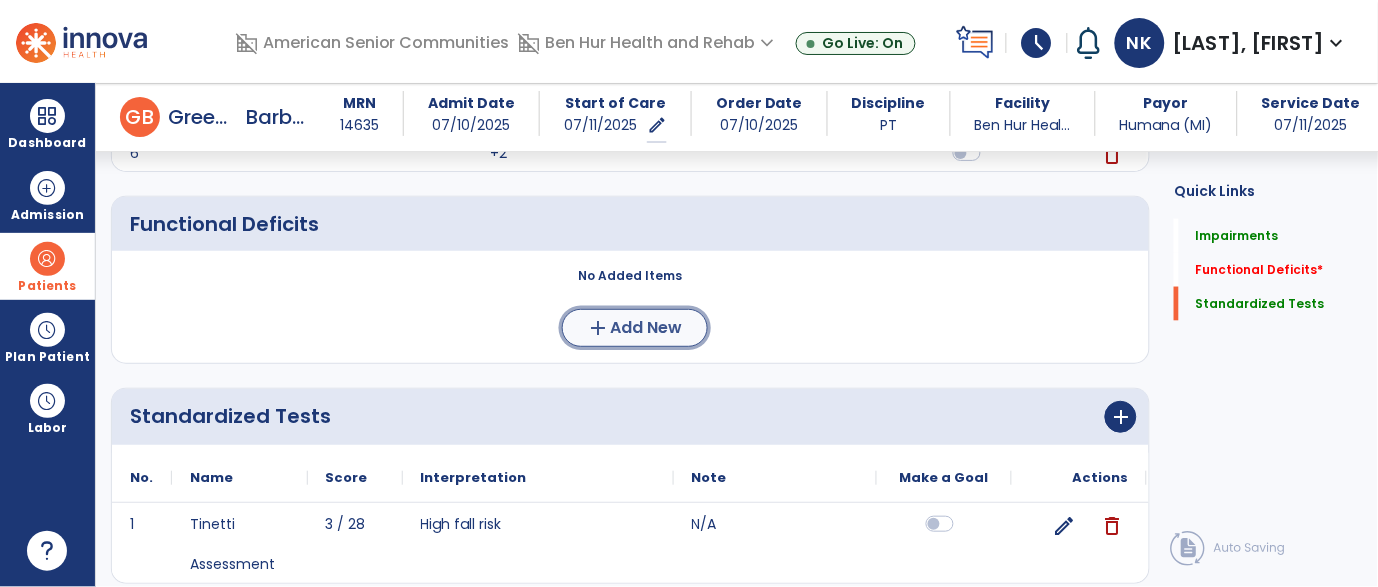 click on "add  Add New" 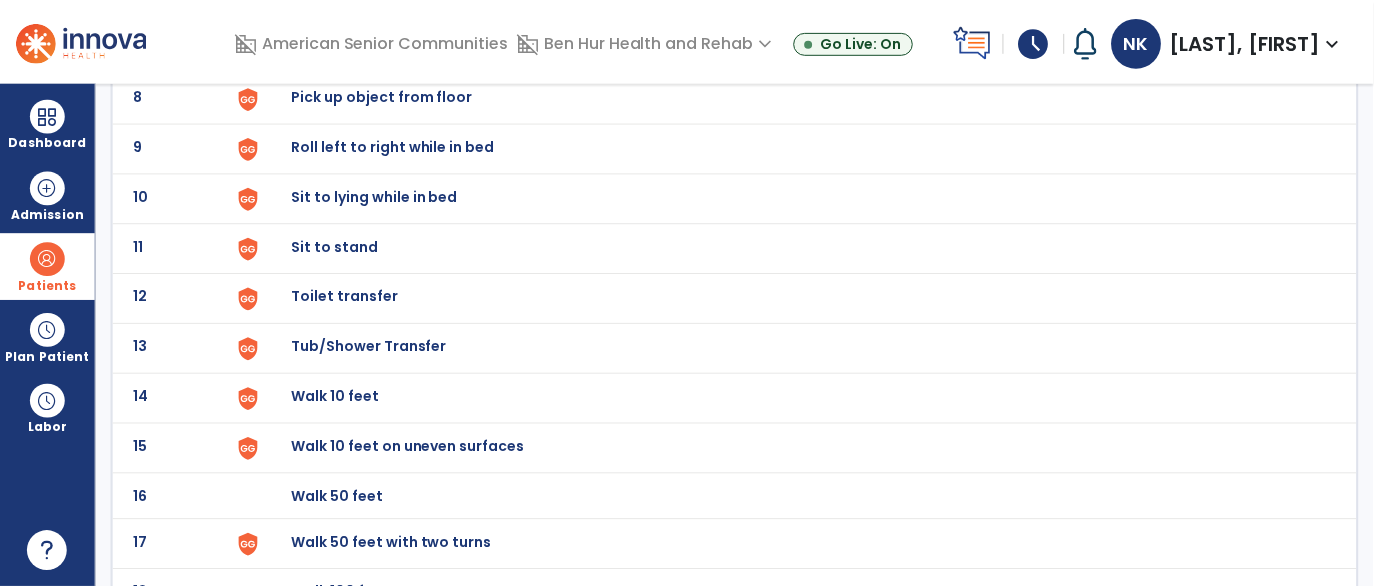 scroll, scrollTop: 0, scrollLeft: 0, axis: both 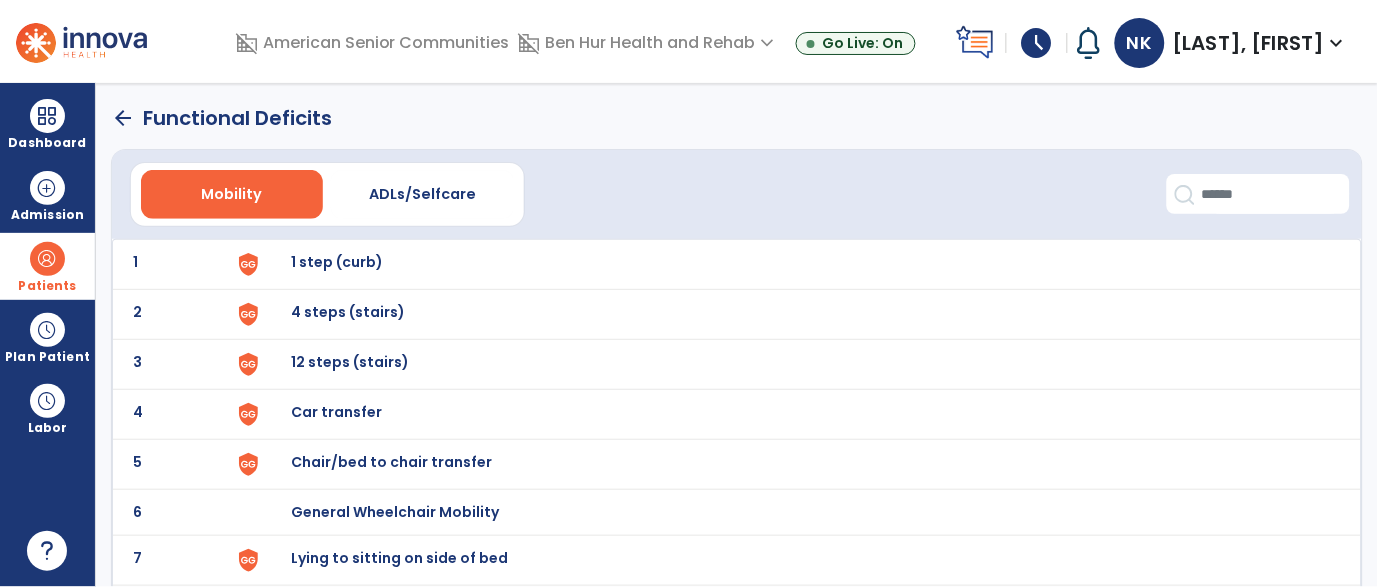 click on "1 step (curb)" at bounding box center (338, 262) 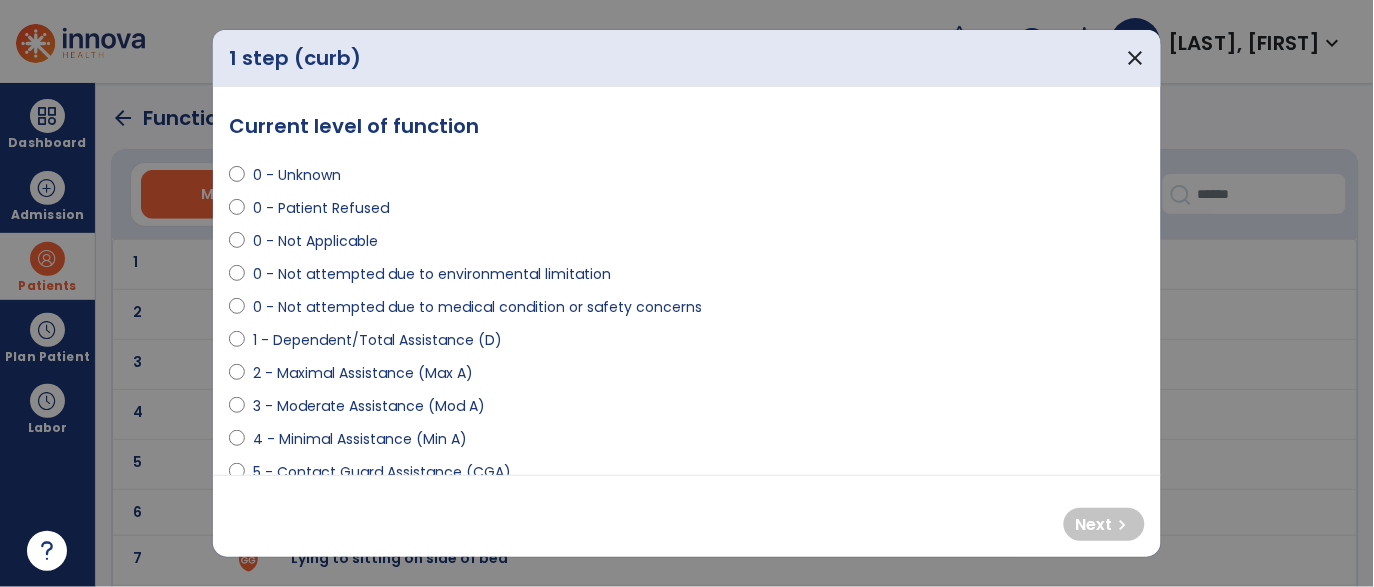 select on "**********" 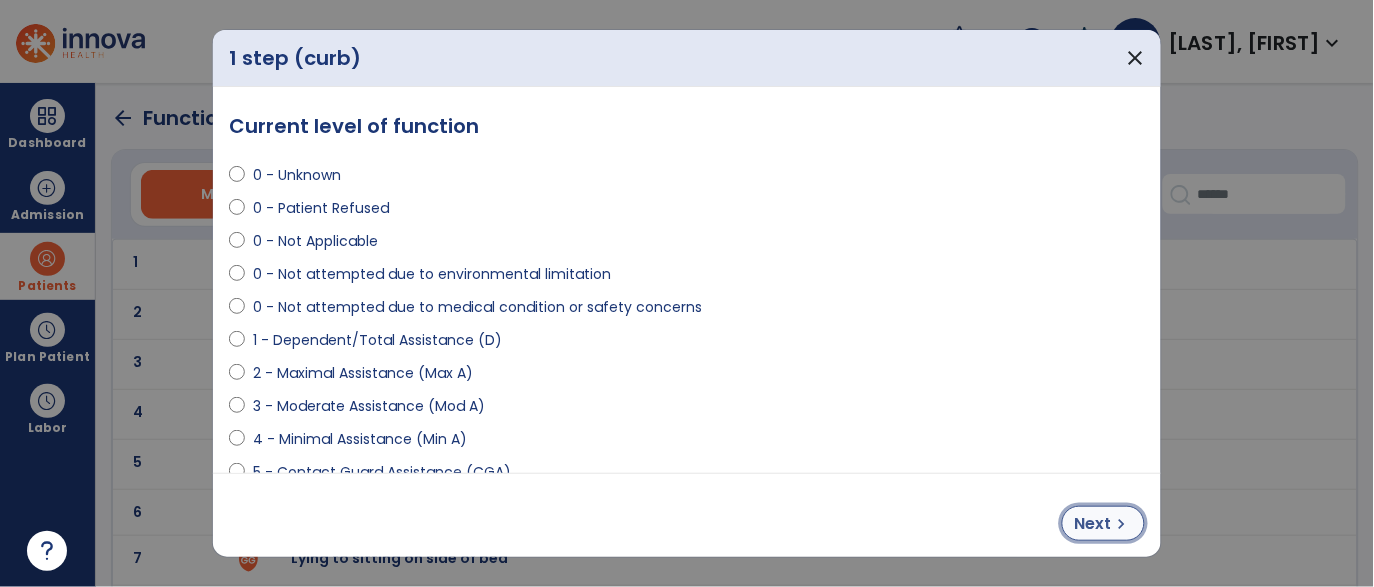 click on "chevron_right" at bounding box center [1122, 524] 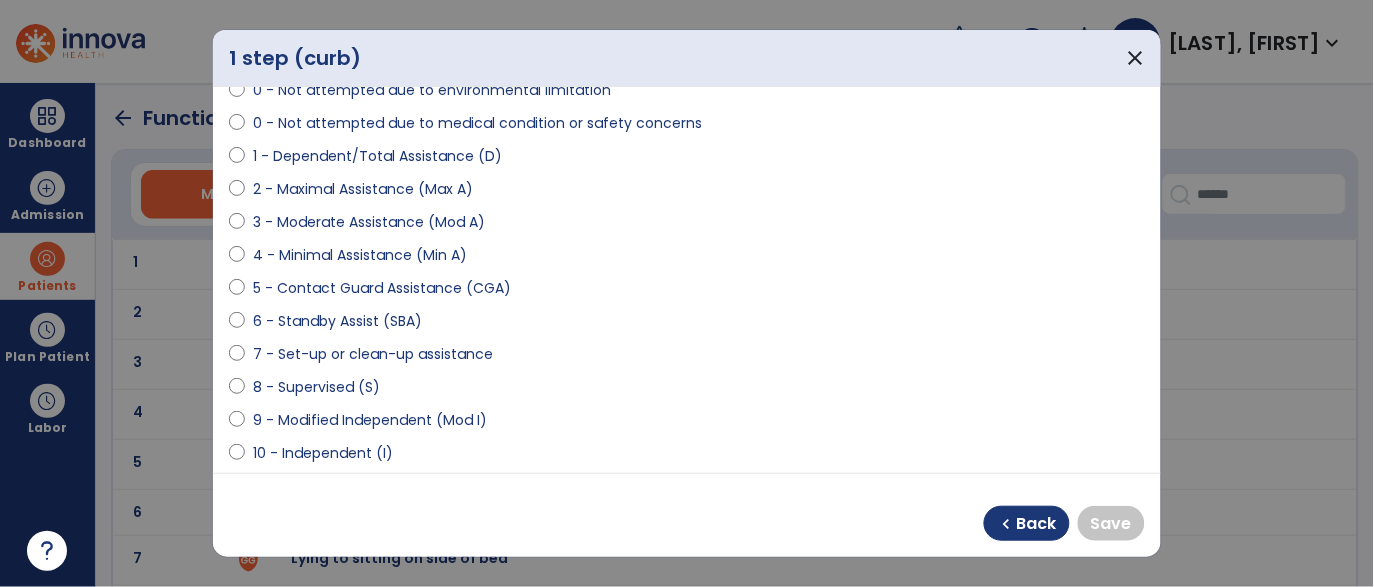scroll, scrollTop: 187, scrollLeft: 0, axis: vertical 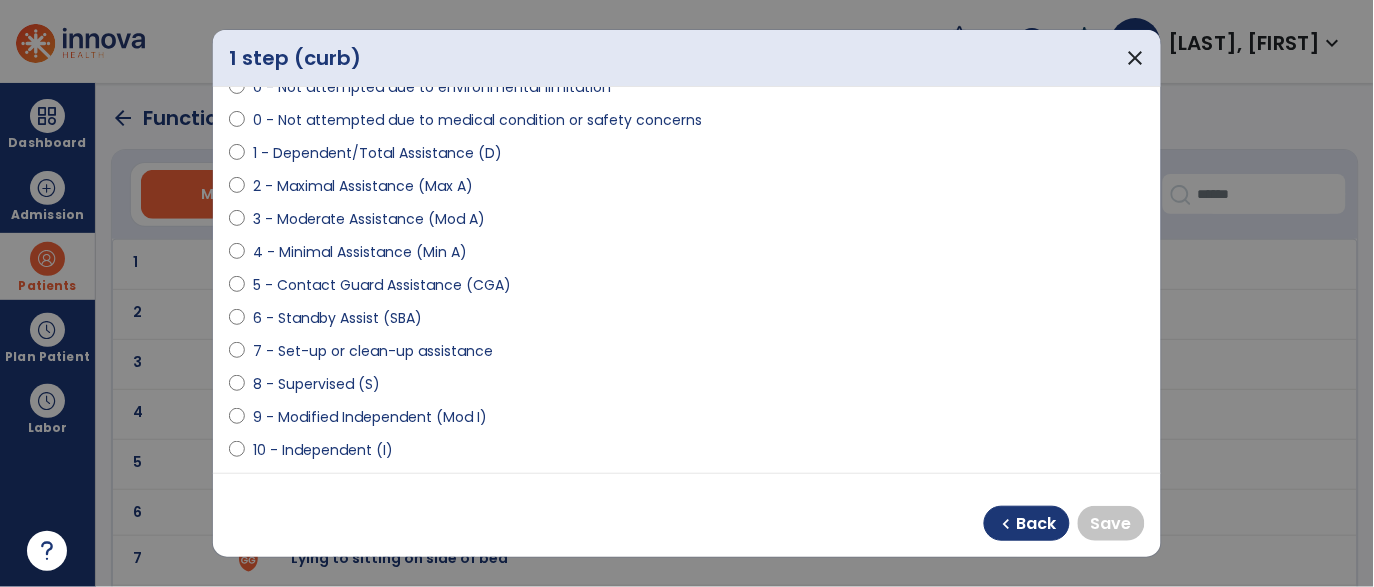 click on "5 - Contact Guard Assistance (CGA)" at bounding box center (382, 285) 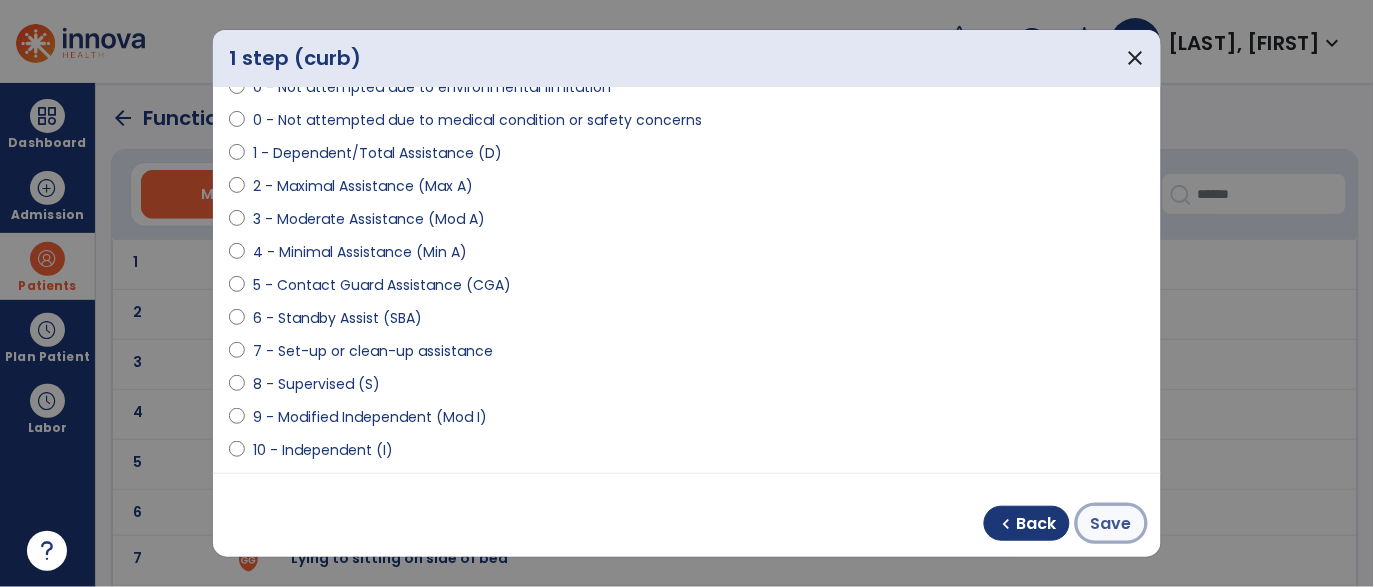 click on "Save" at bounding box center (1111, 524) 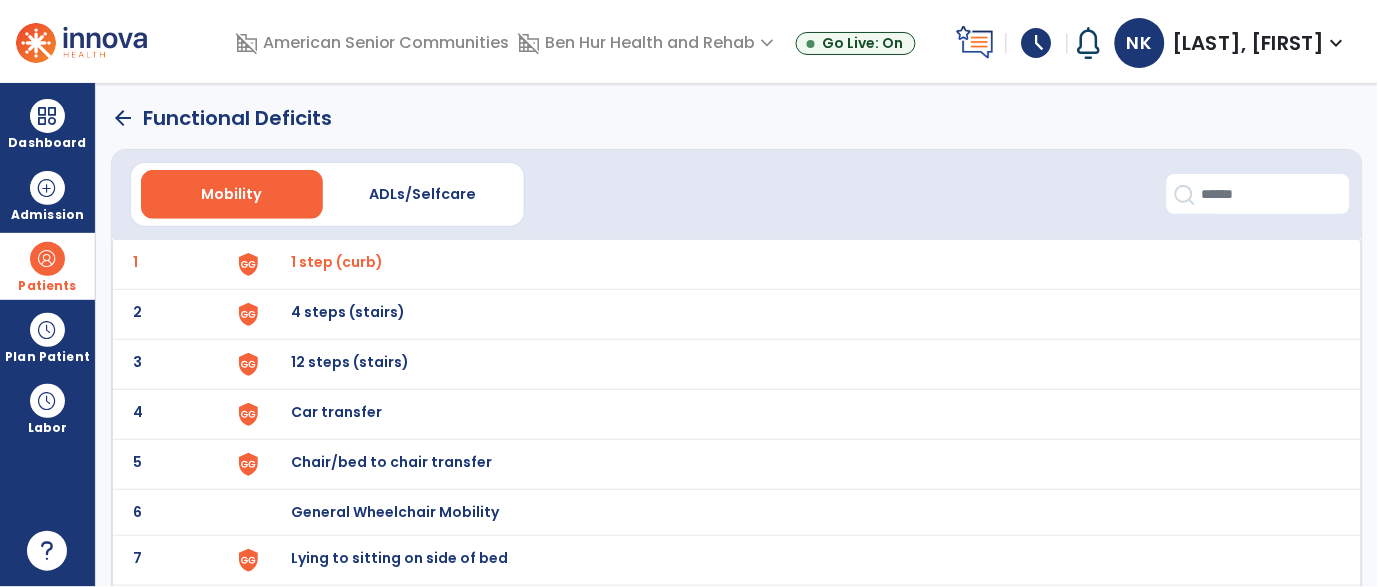 click on "4 steps (stairs)" at bounding box center [338, 262] 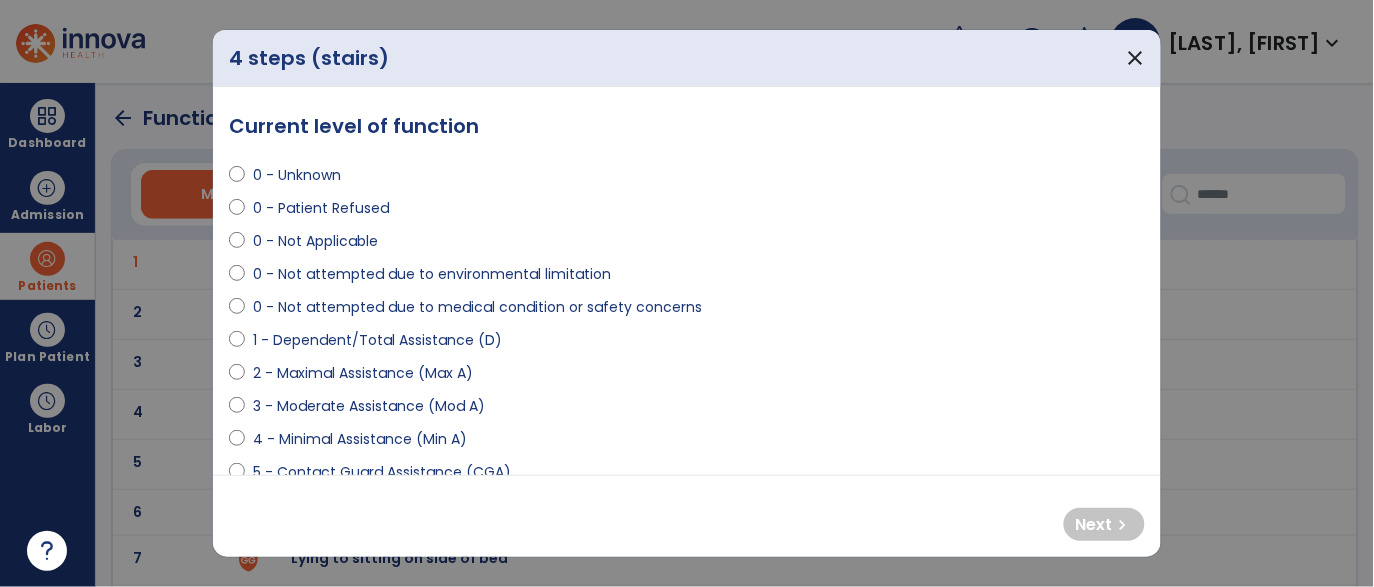 click on "0 - Not Applicable" at bounding box center [687, 245] 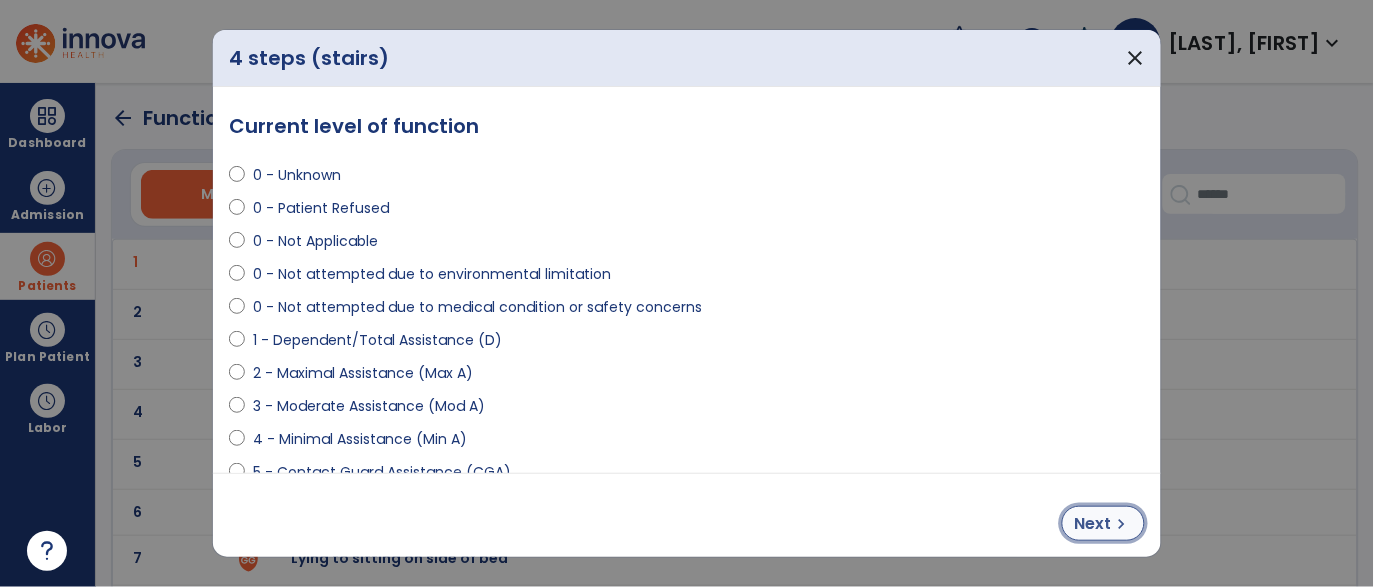 click on "Next" at bounding box center [1093, 524] 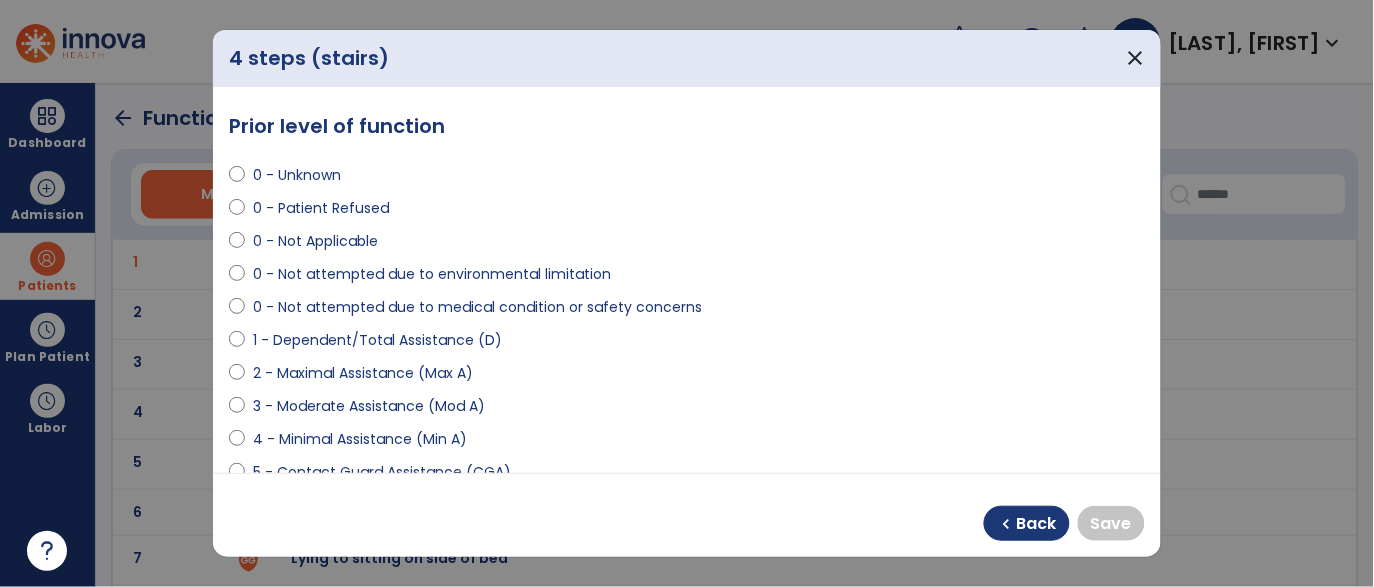 click on "0 - Not Applicable" at bounding box center [315, 241] 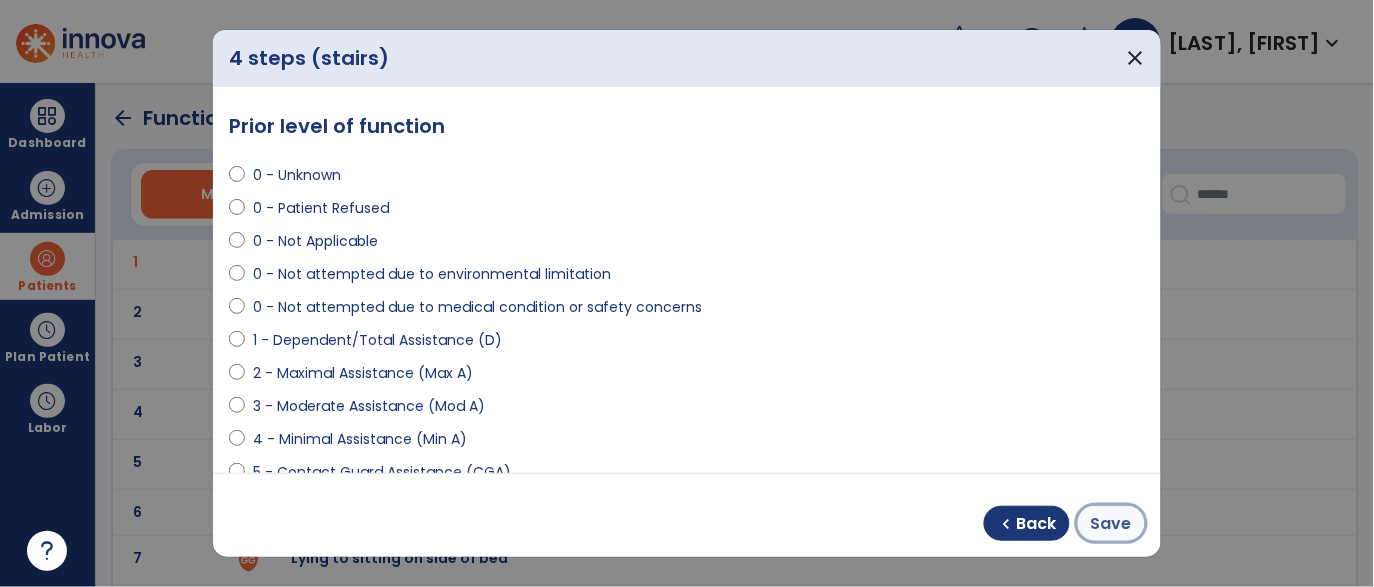 click on "Save" at bounding box center [1111, 524] 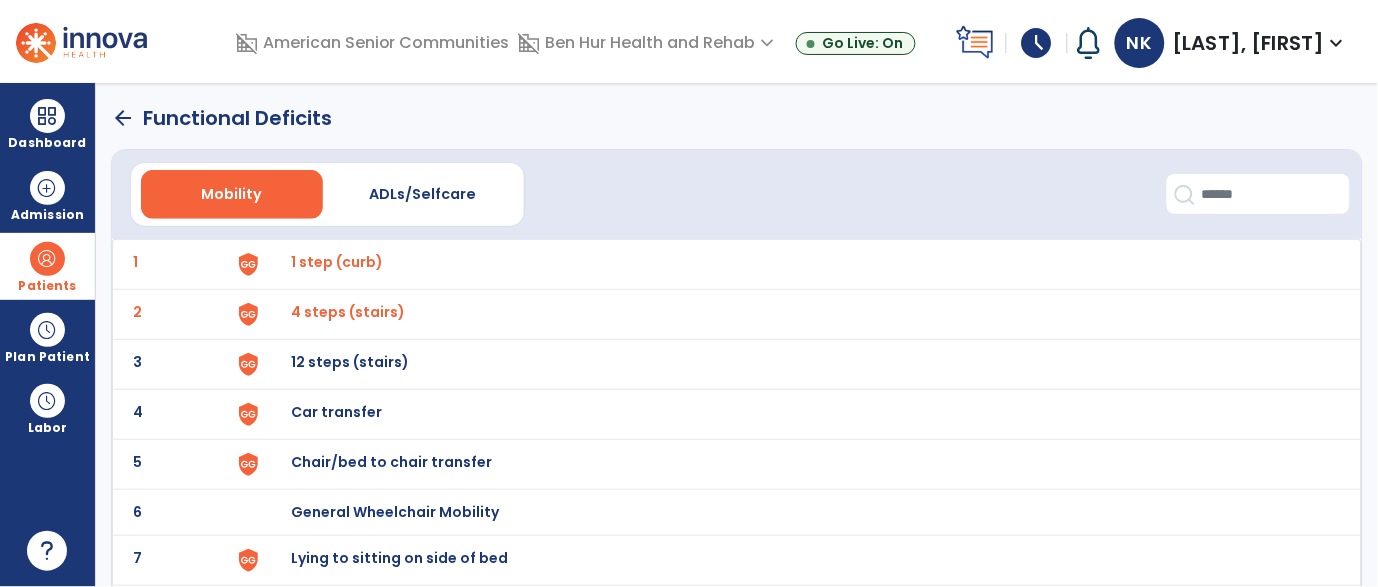 click on "12 steps (stairs)" at bounding box center (338, 262) 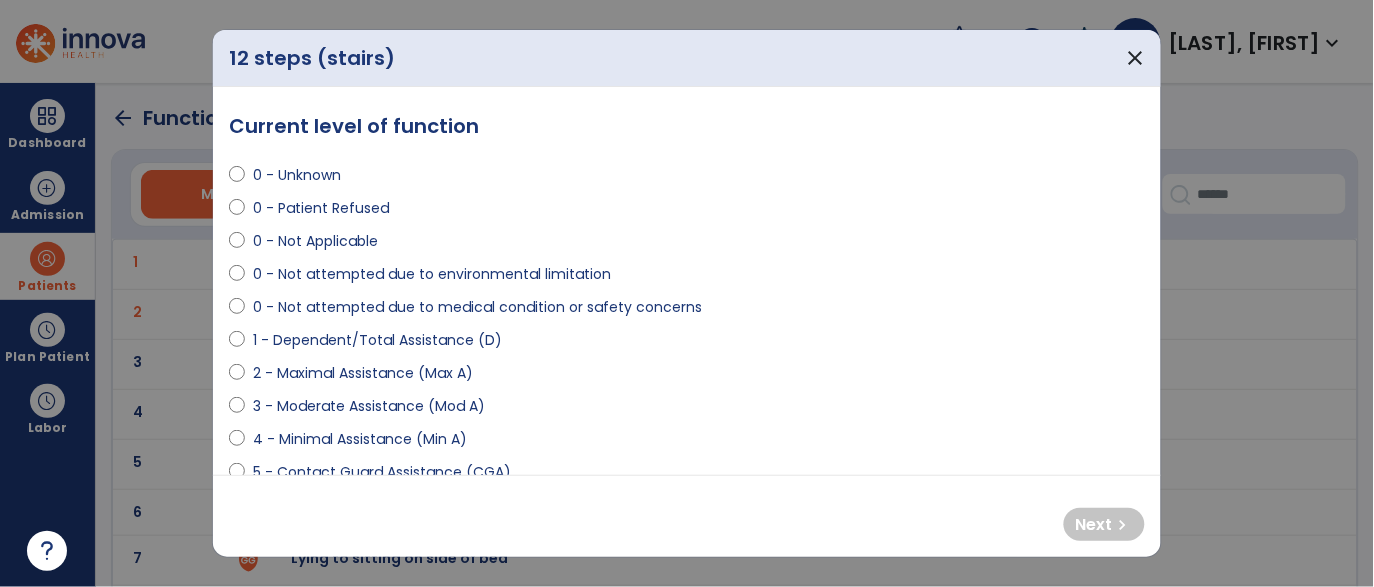 click on "0 - Not Applicable" at bounding box center (315, 241) 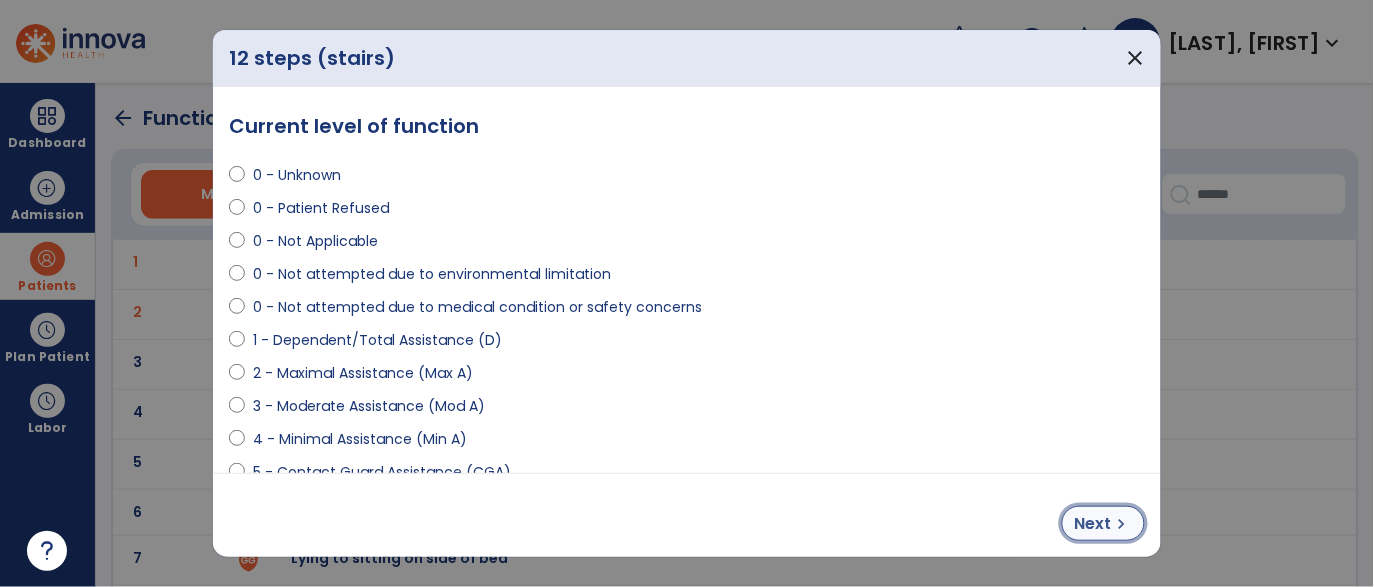 click on "chevron_right" at bounding box center (1122, 524) 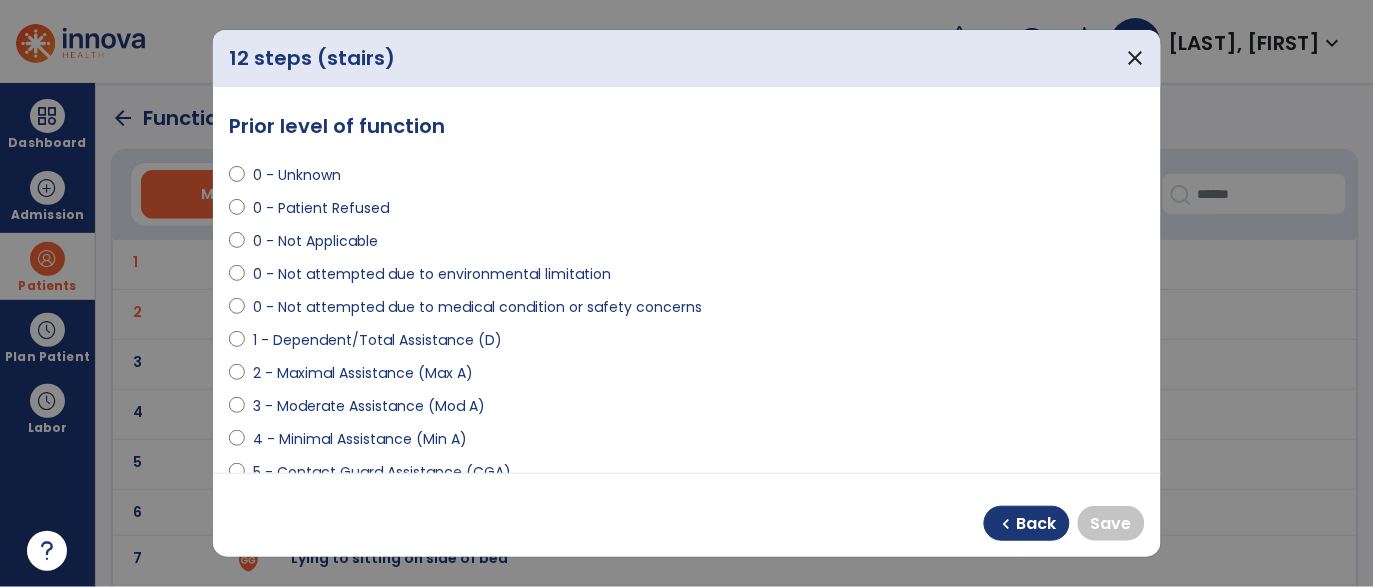 click on "0 - Not Applicable" at bounding box center [315, 241] 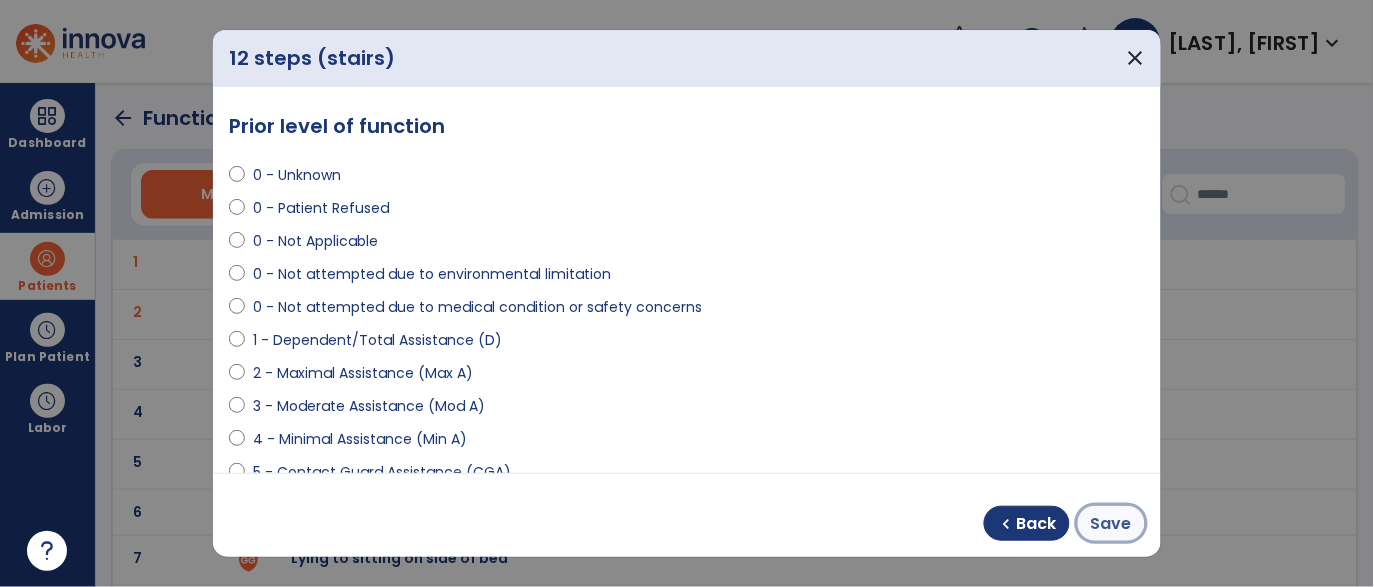 click on "Save" at bounding box center [1111, 524] 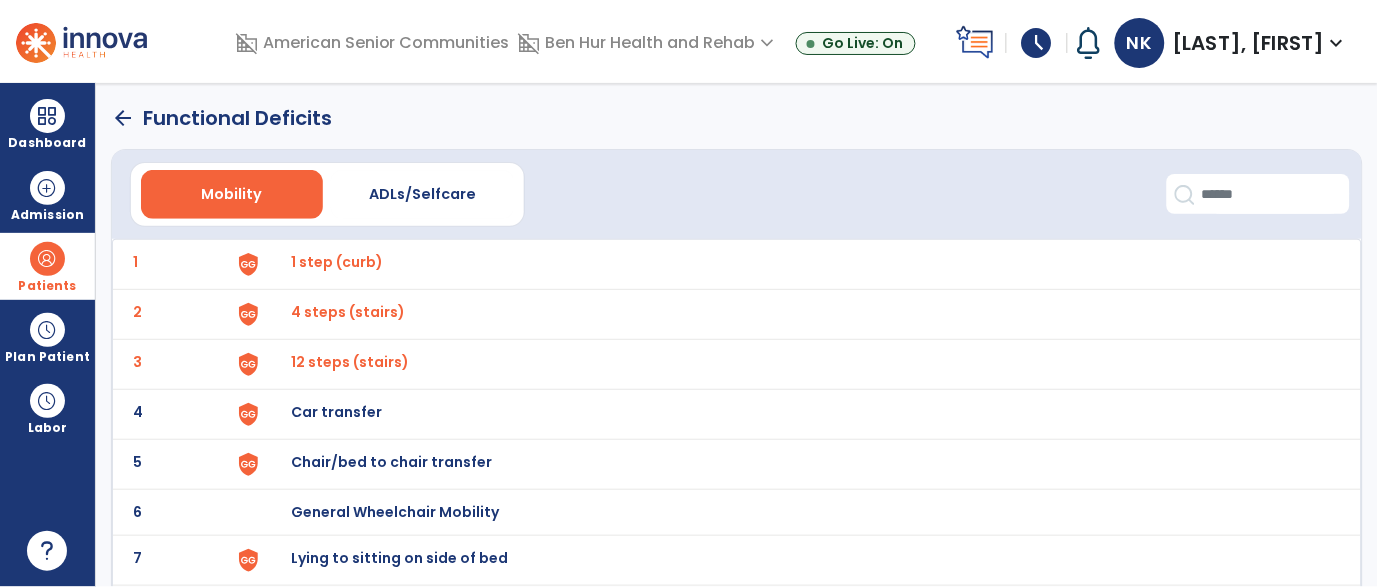 click on "Car transfer" at bounding box center (338, 262) 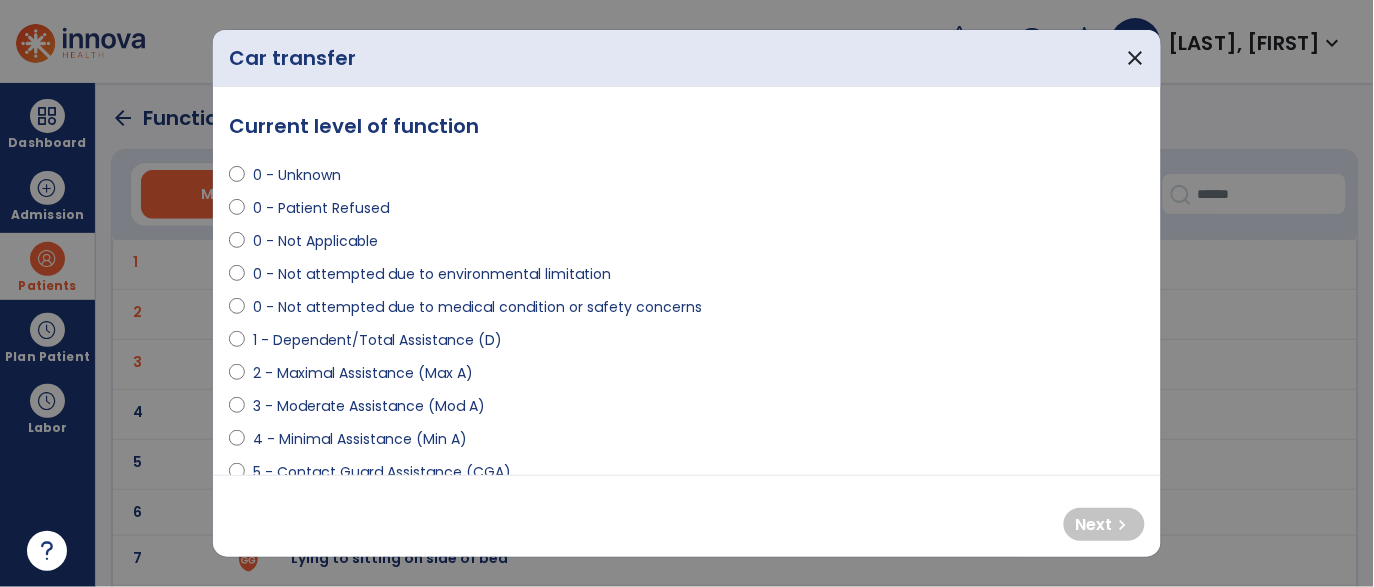 click on "0 - Not attempted due to medical condition or safety concerns" at bounding box center (477, 307) 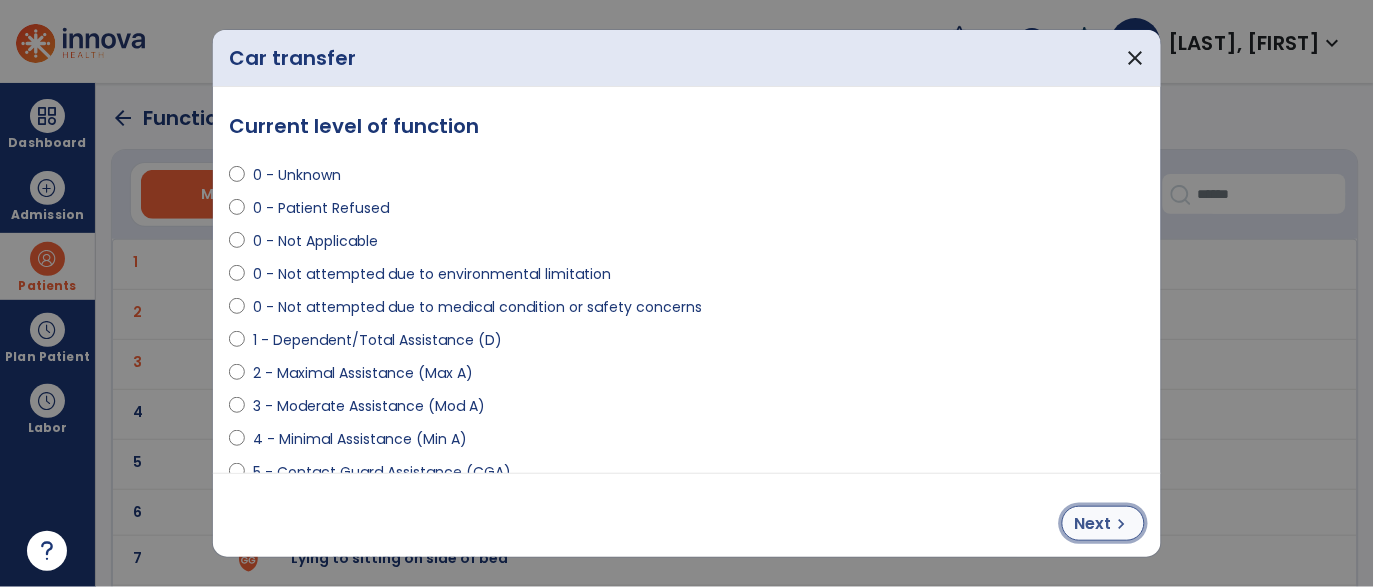 click on "Next" at bounding box center (1093, 524) 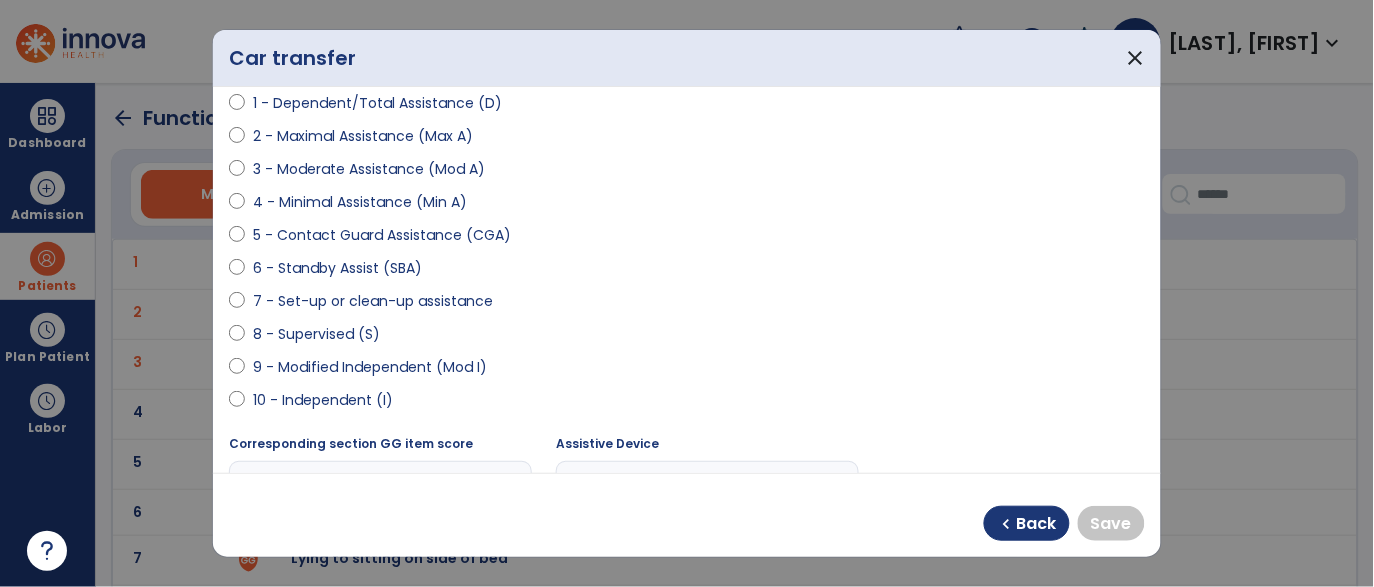 scroll, scrollTop: 239, scrollLeft: 0, axis: vertical 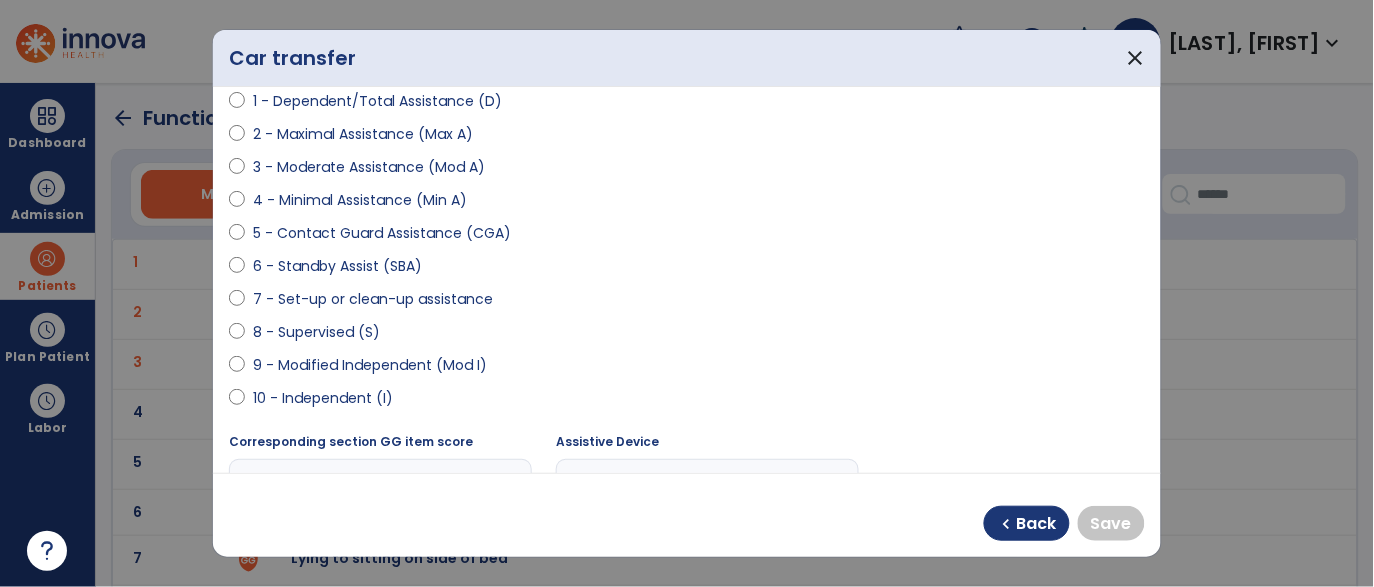 click on "5 - Contact Guard Assistance (CGA)" at bounding box center (382, 233) 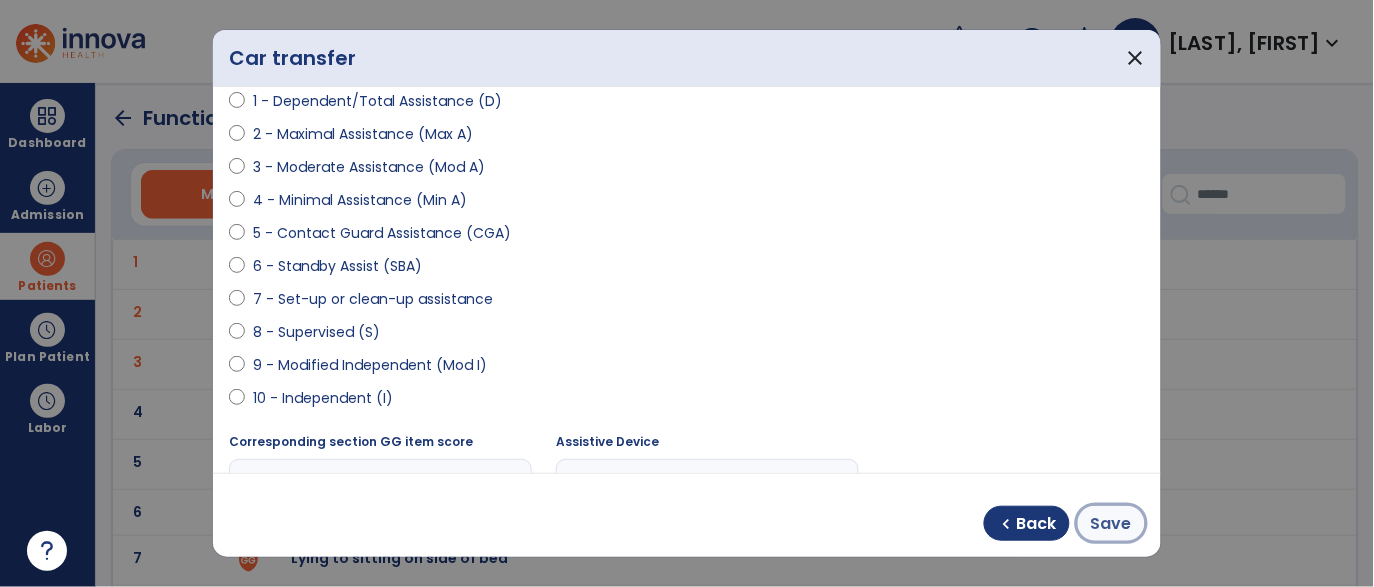 click on "Save" at bounding box center [1111, 524] 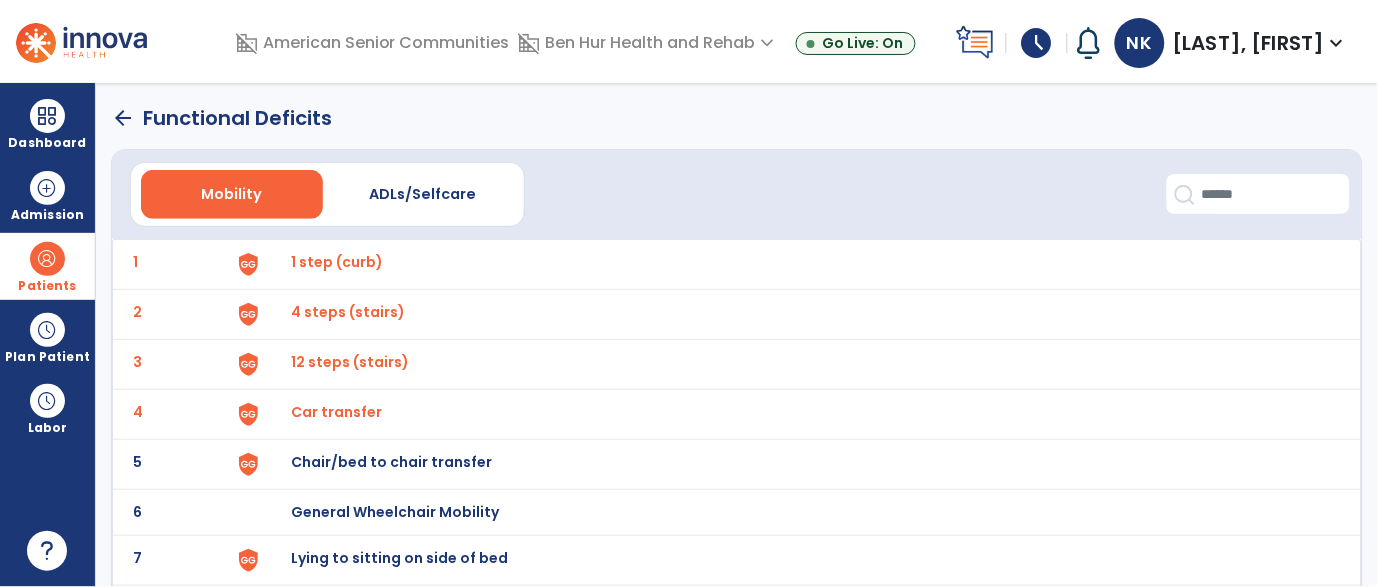 click on "Chair/bed to chair transfer" at bounding box center (338, 262) 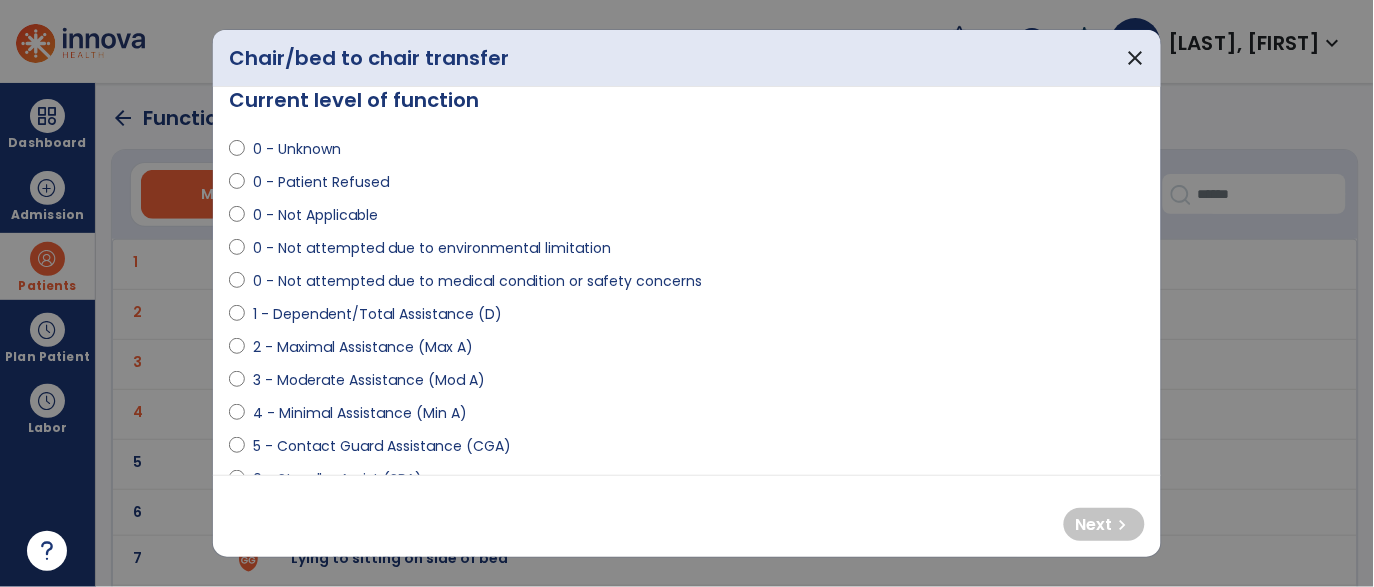 scroll, scrollTop: 31, scrollLeft: 0, axis: vertical 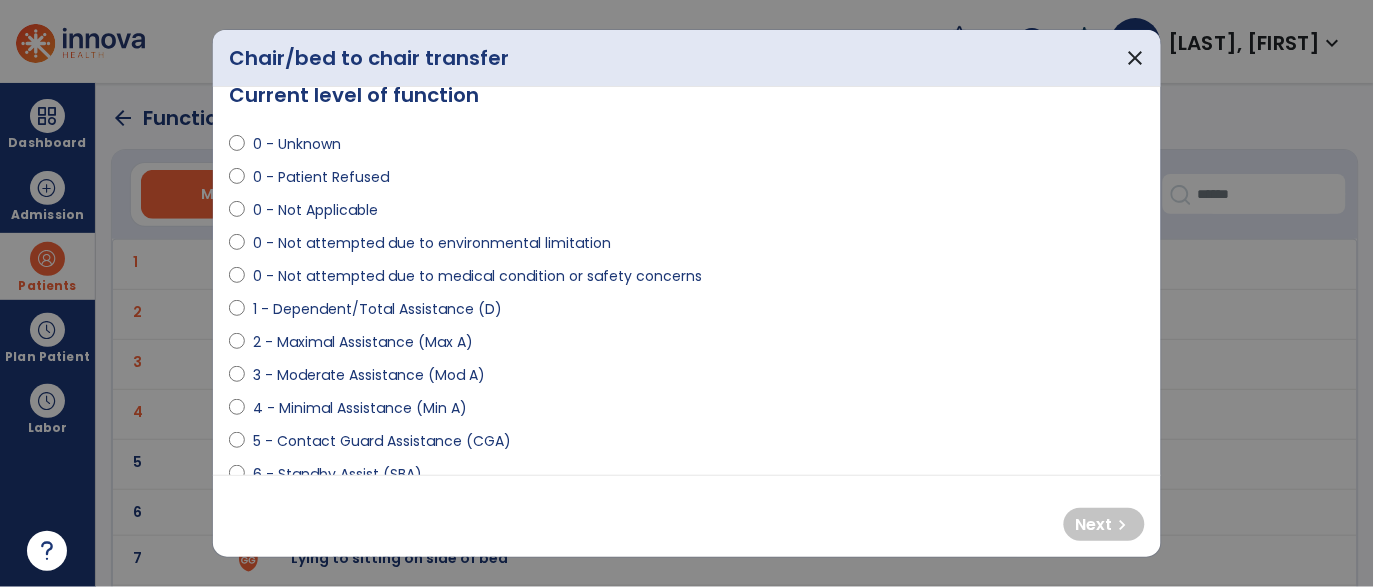 click on "3 - Moderate Assistance (Mod A)" at bounding box center (369, 375) 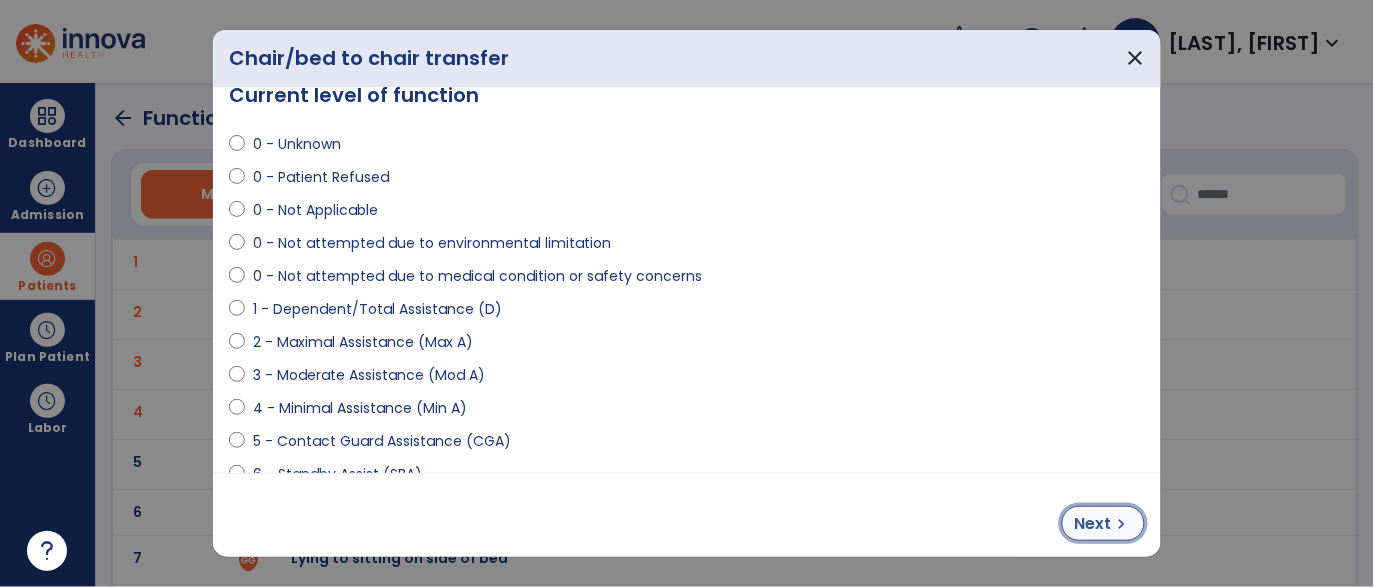click on "chevron_right" at bounding box center [1122, 524] 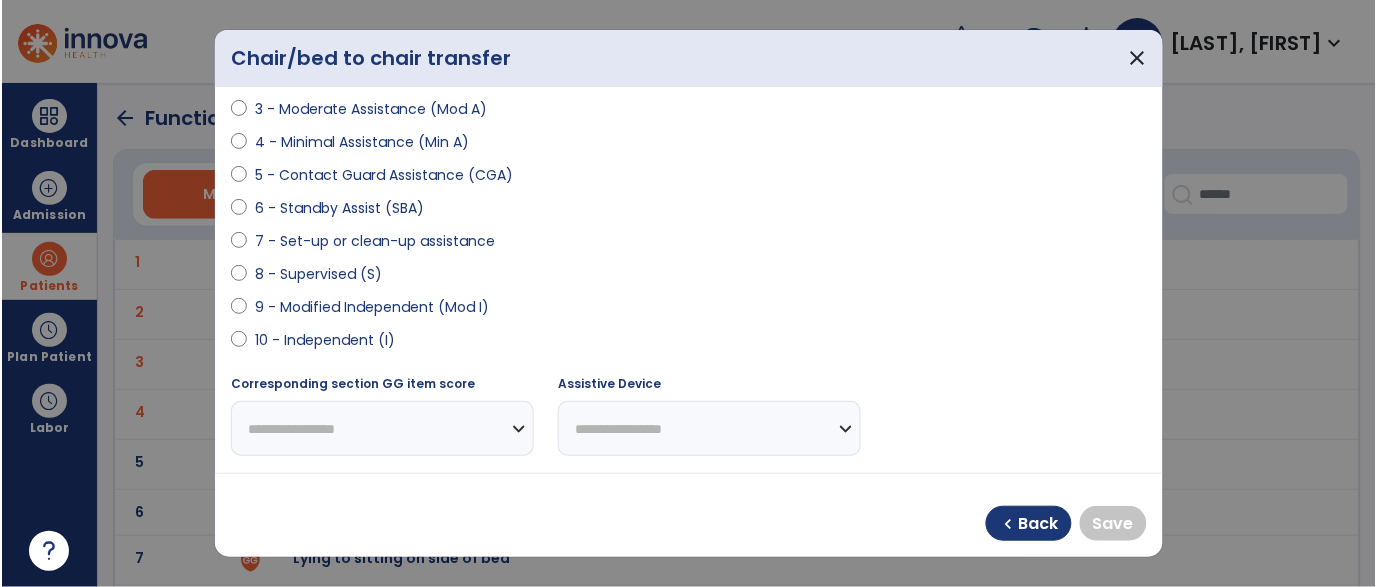 scroll, scrollTop: 312, scrollLeft: 0, axis: vertical 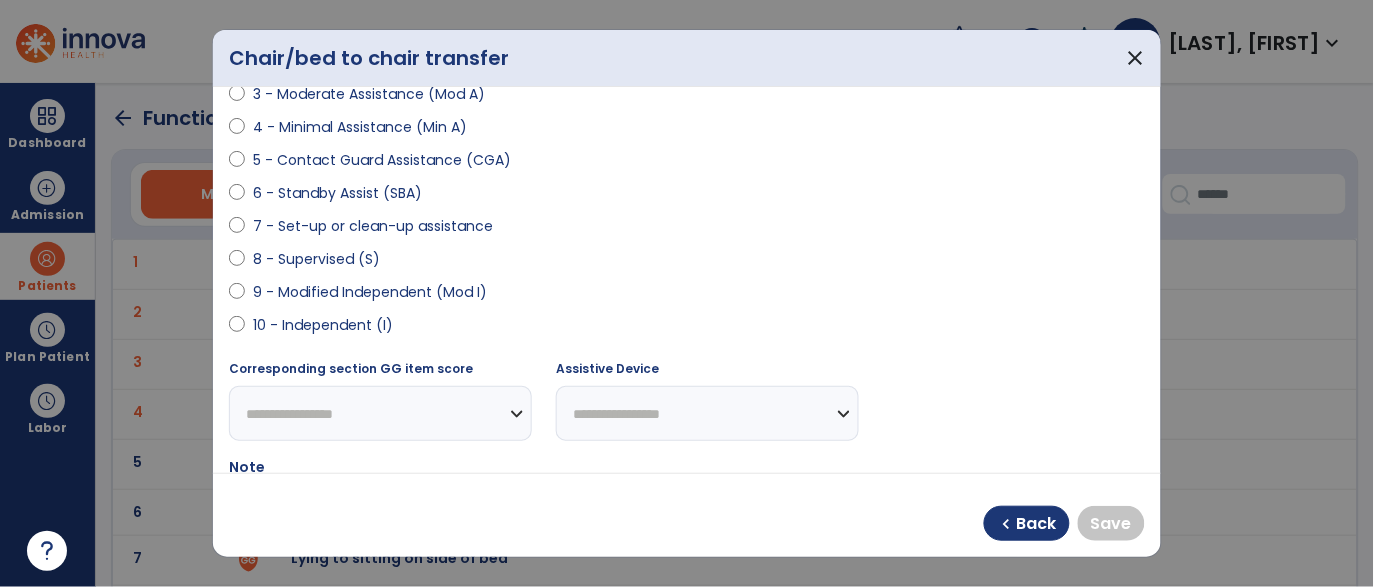 click on "8 - Supervised (S)" at bounding box center (687, 263) 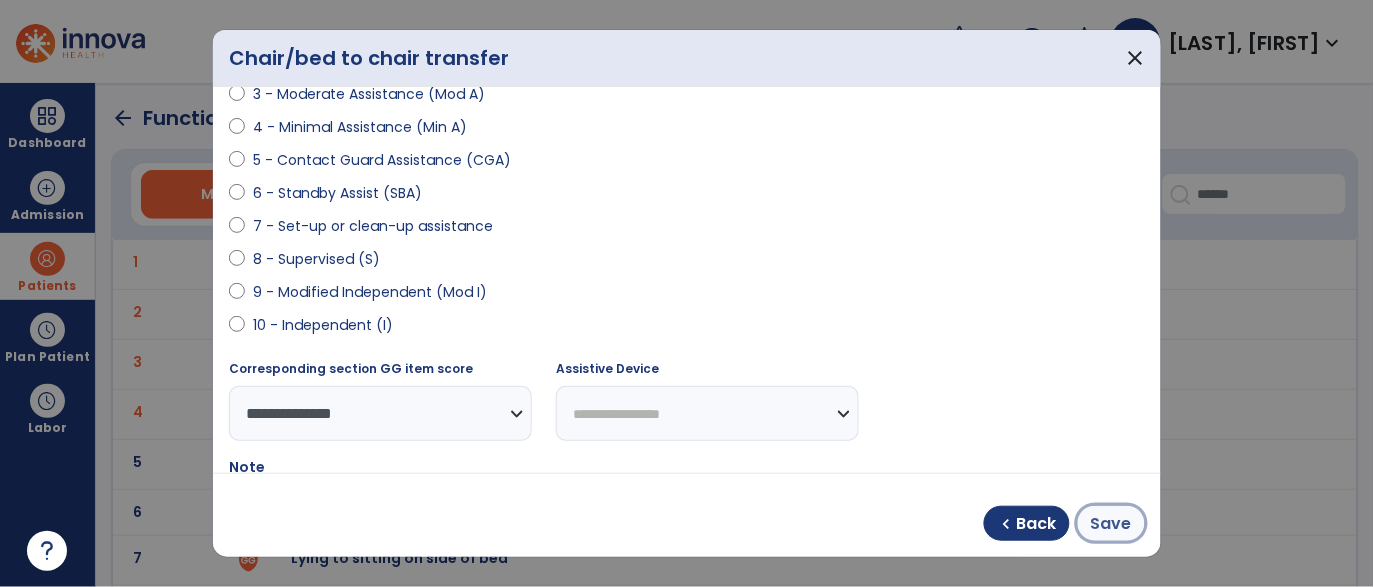 click on "Save" at bounding box center [1111, 524] 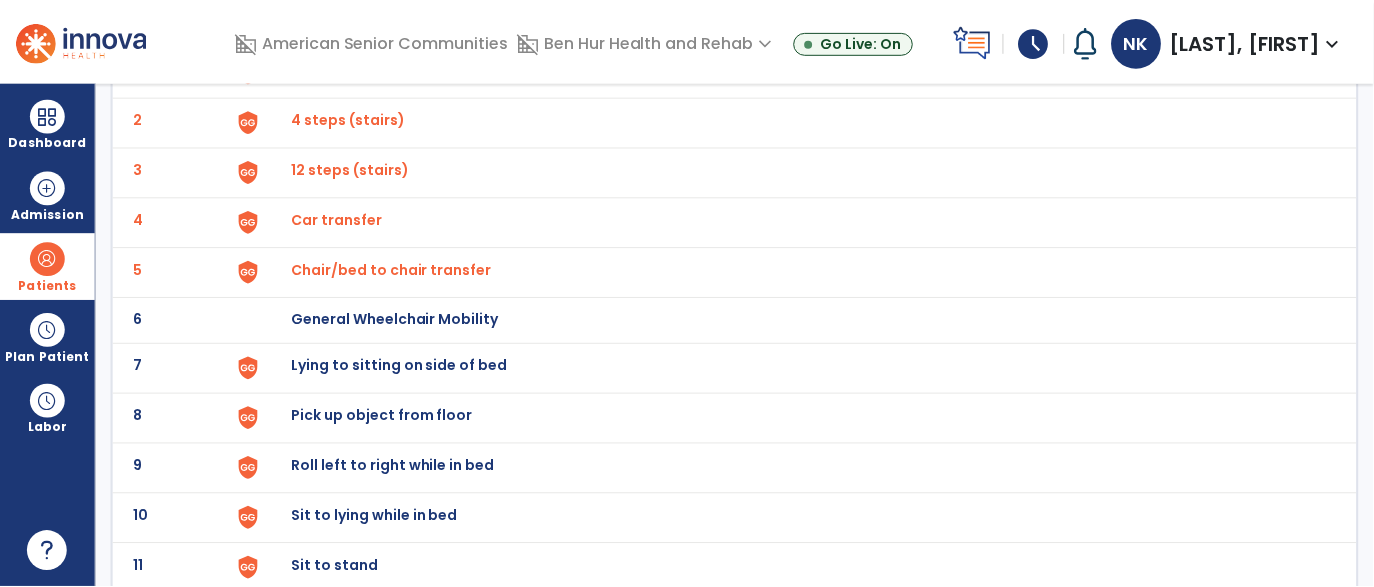 scroll, scrollTop: 202, scrollLeft: 0, axis: vertical 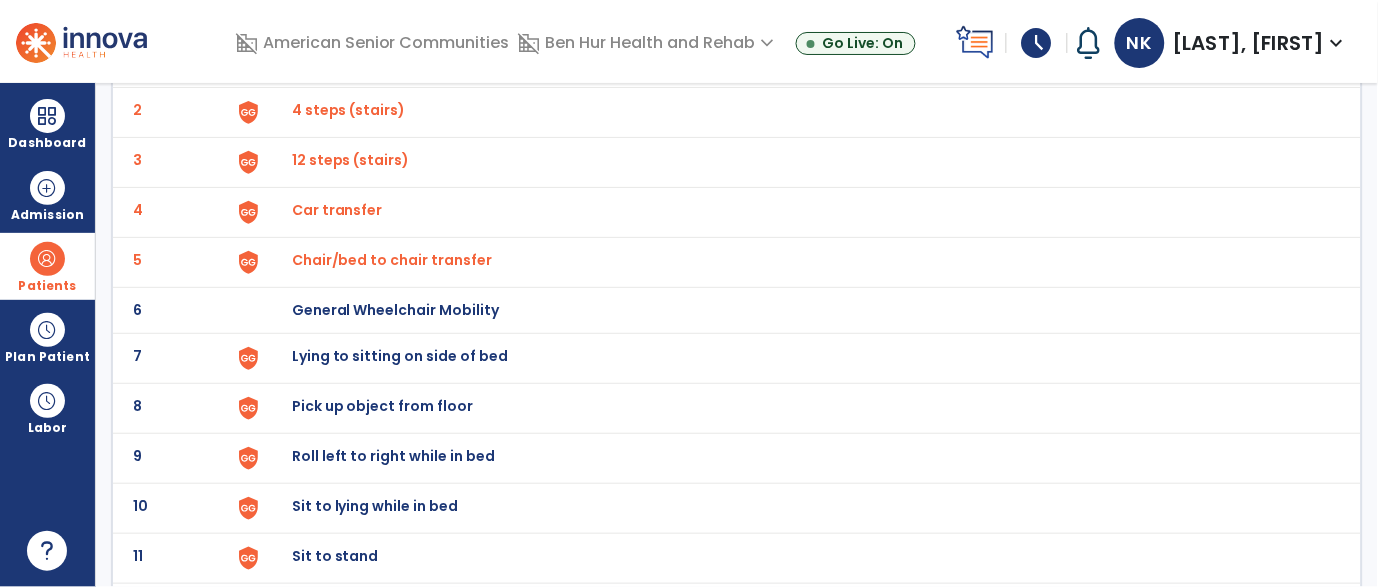 click on "Lying to sitting on side of bed" at bounding box center (338, 60) 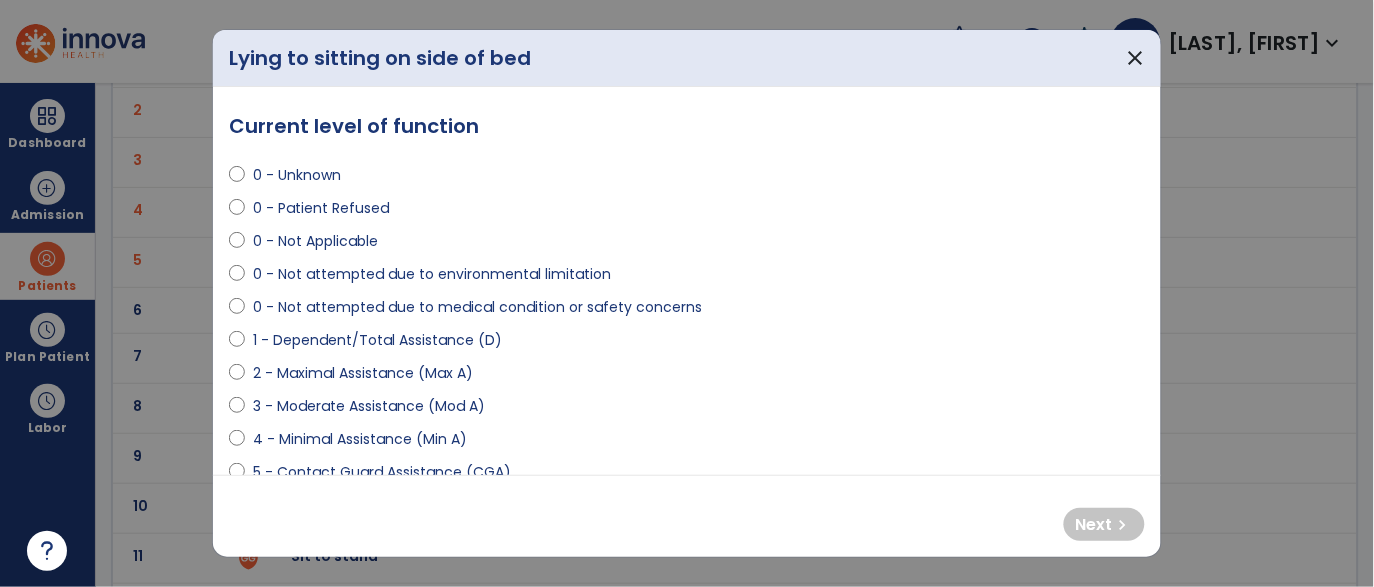 click on "3 - Moderate Assistance (Mod A)" at bounding box center (369, 406) 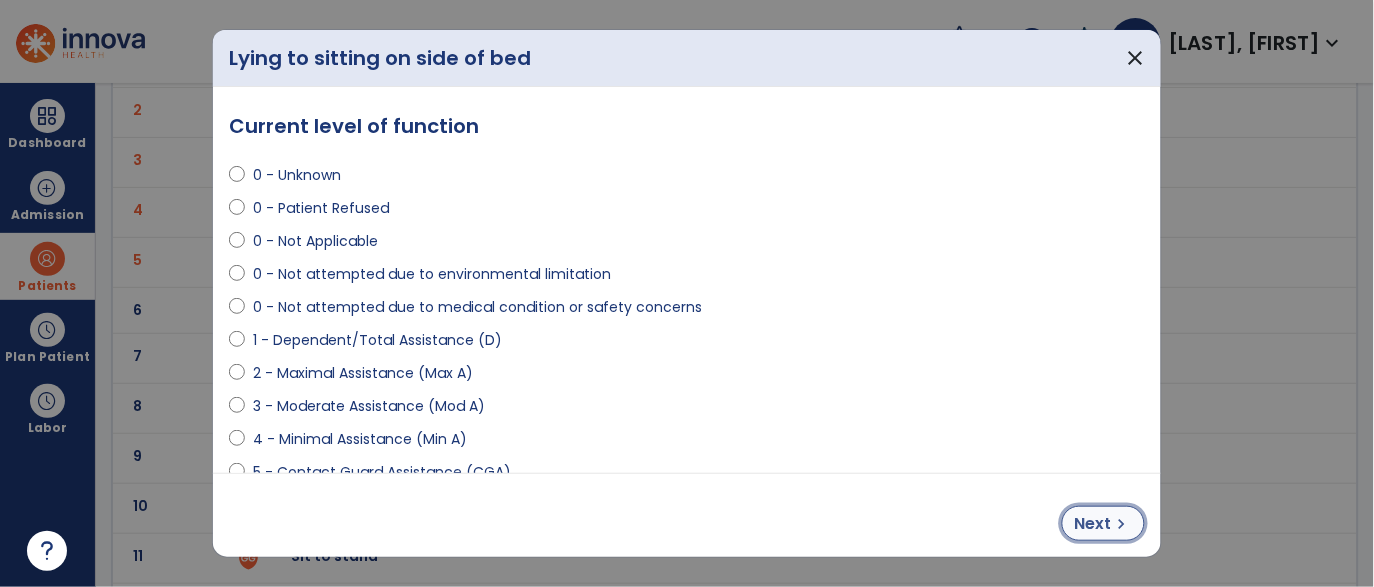 click on "Next" at bounding box center [1093, 524] 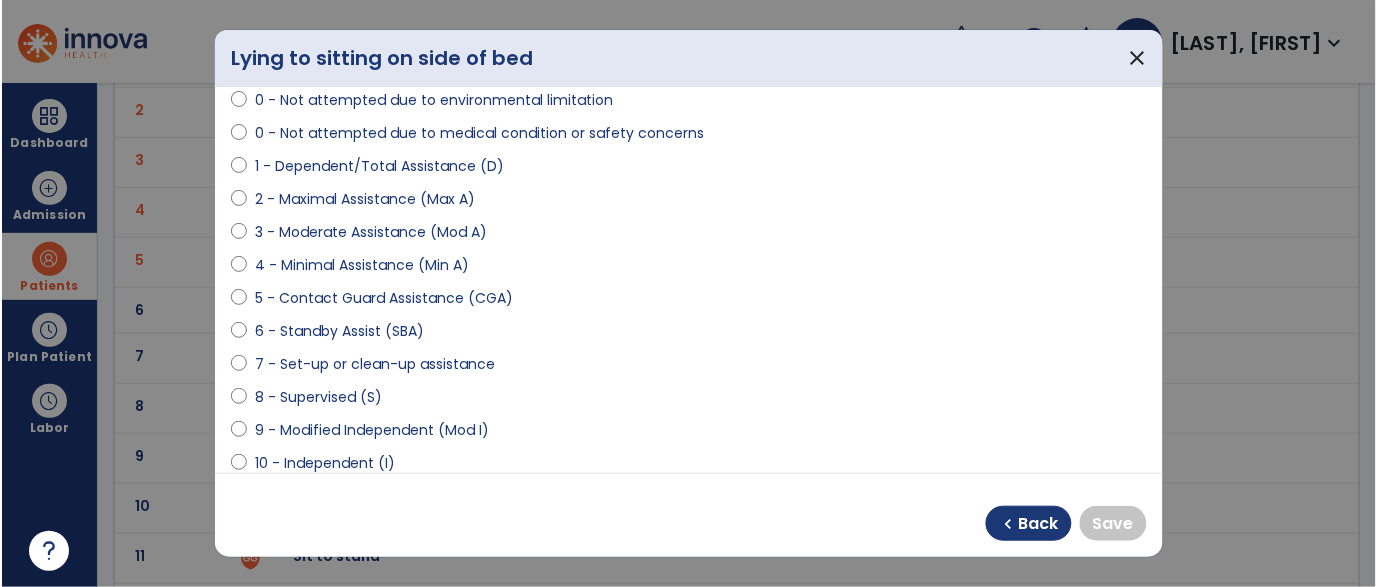 scroll, scrollTop: 175, scrollLeft: 0, axis: vertical 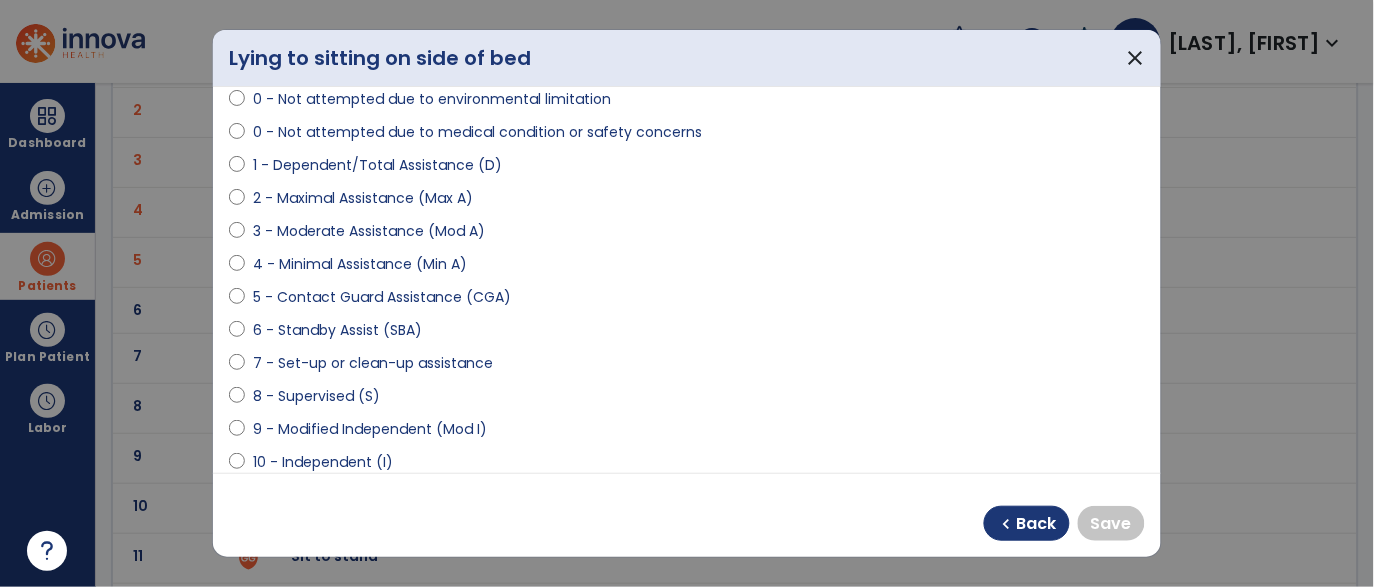 click on "9 - Modified Independent (Mod I)" at bounding box center (370, 429) 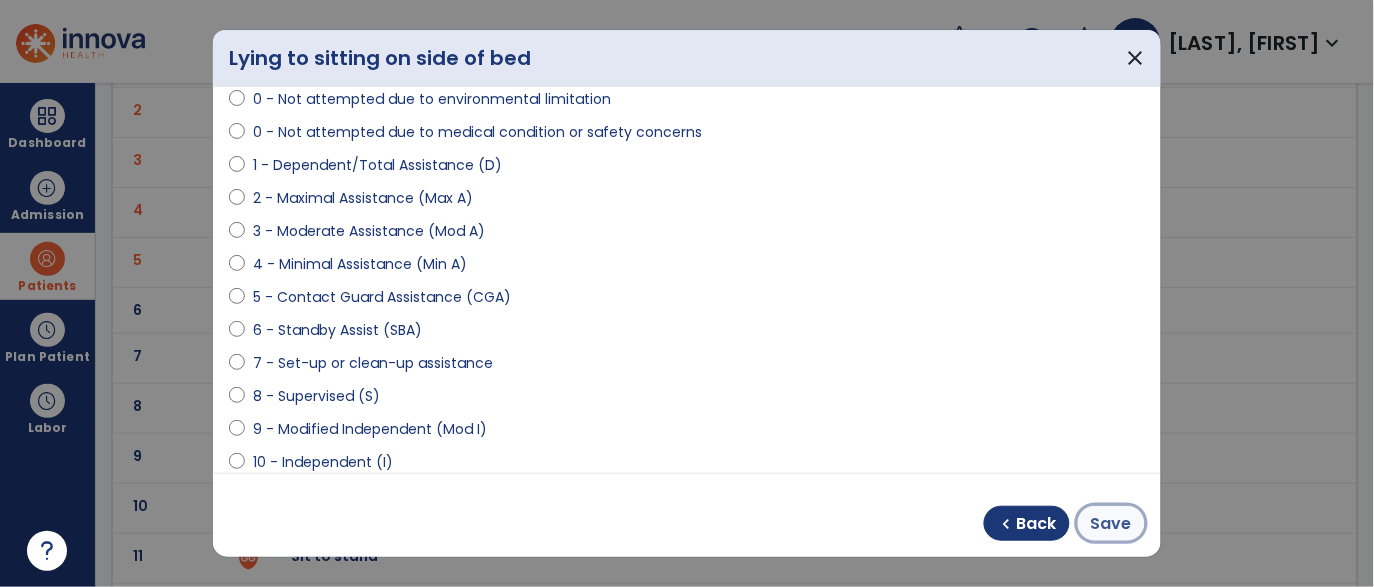 click on "Save" at bounding box center (1111, 524) 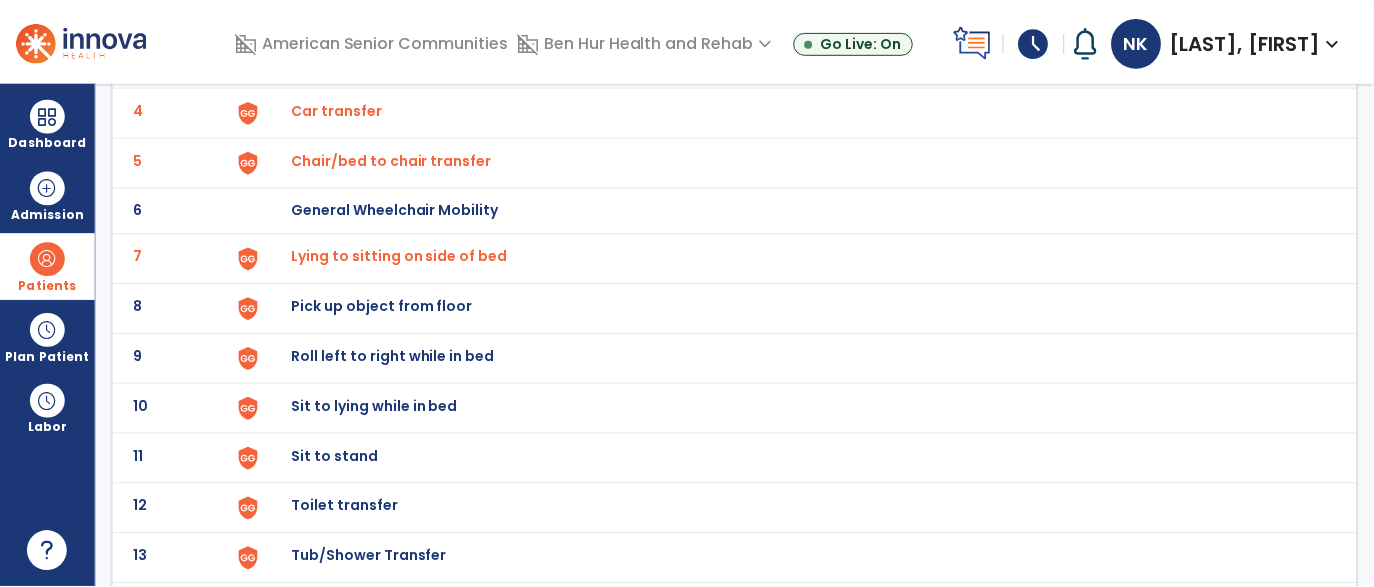 scroll, scrollTop: 313, scrollLeft: 0, axis: vertical 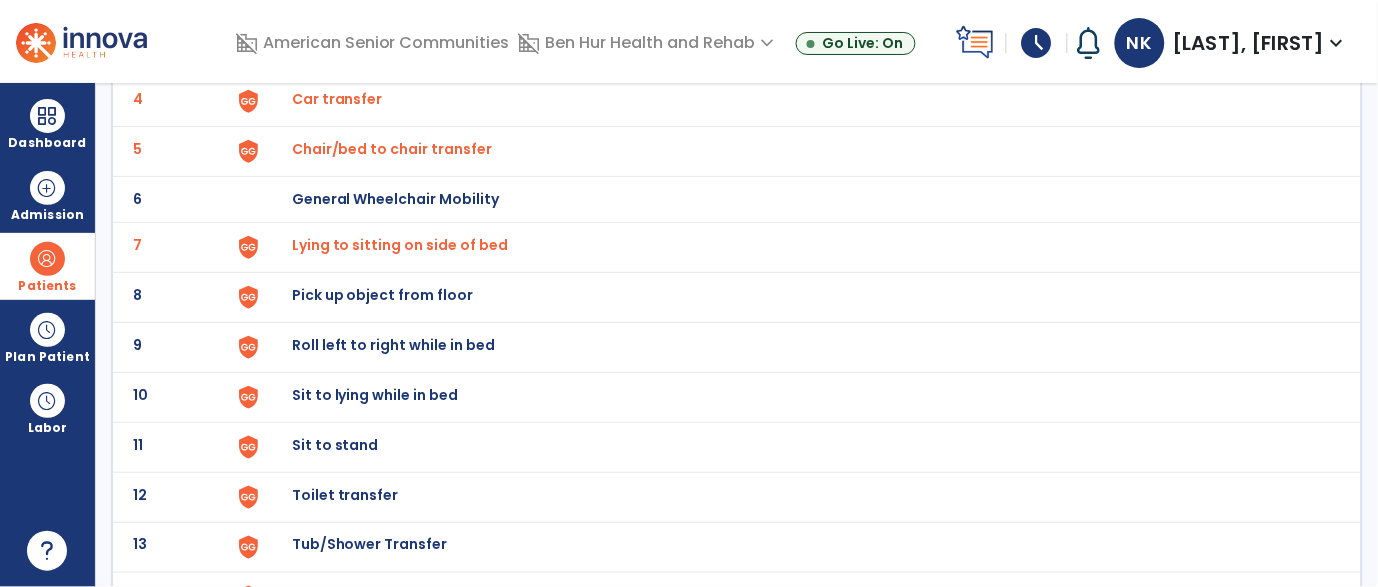 click on "Pick up object from floor" at bounding box center [338, -51] 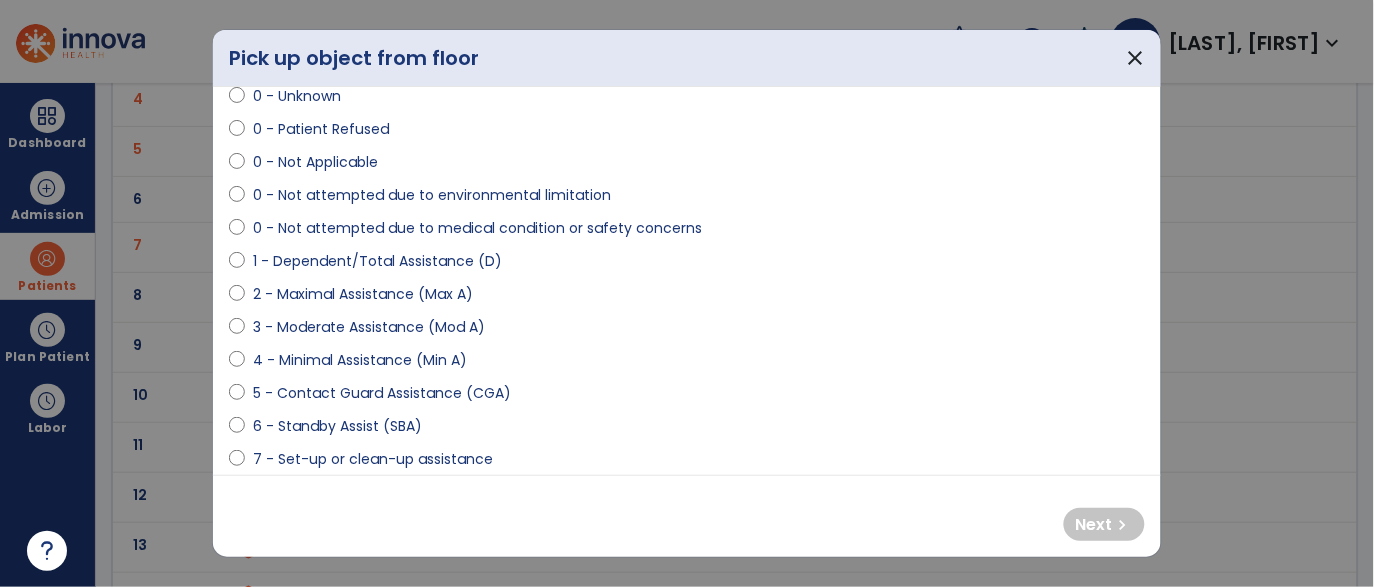 scroll, scrollTop: 81, scrollLeft: 0, axis: vertical 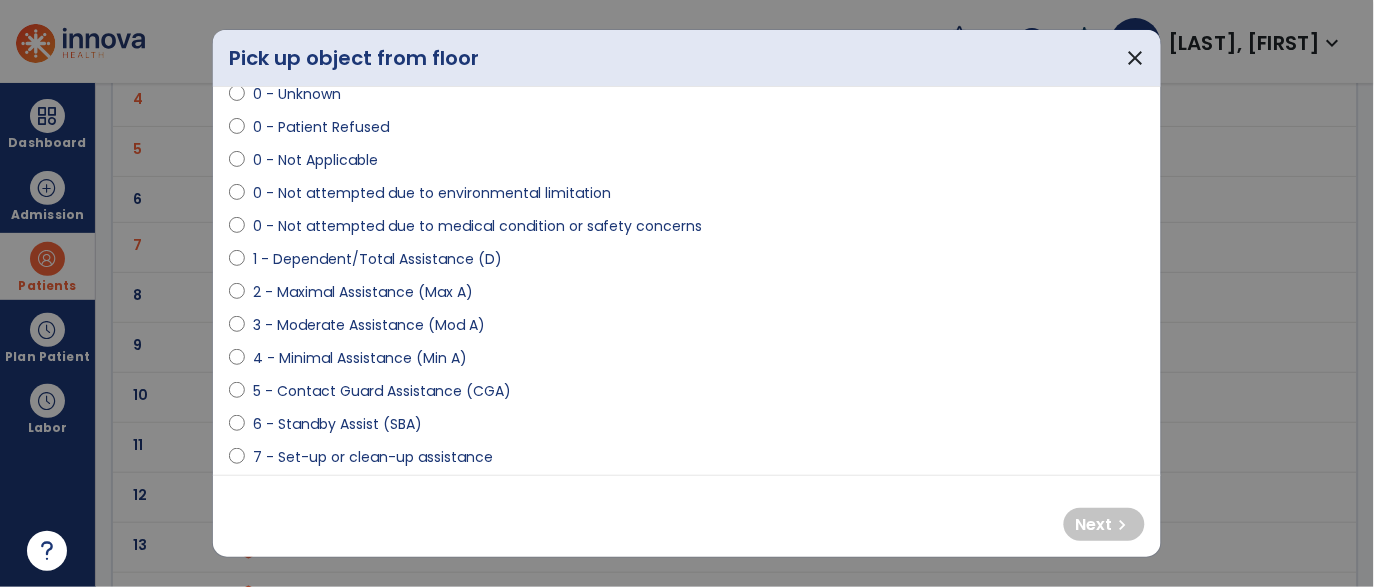 click on "0 - Not attempted due to medical condition or safety concerns" at bounding box center [477, 226] 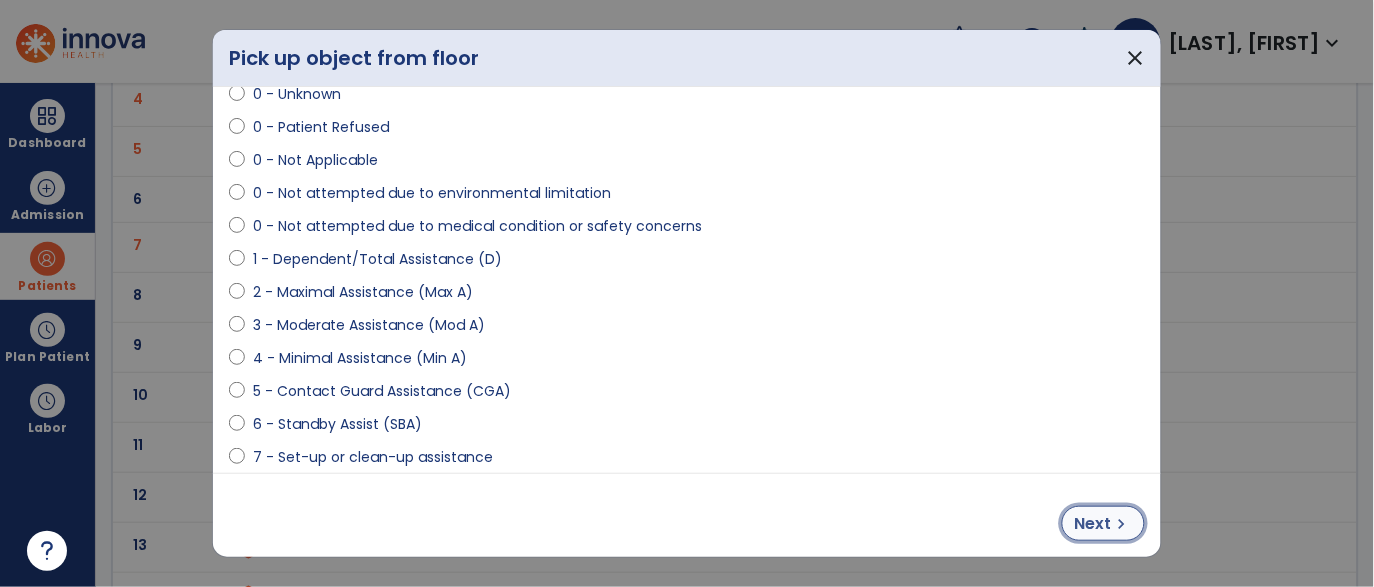 click on "Next" at bounding box center (1093, 524) 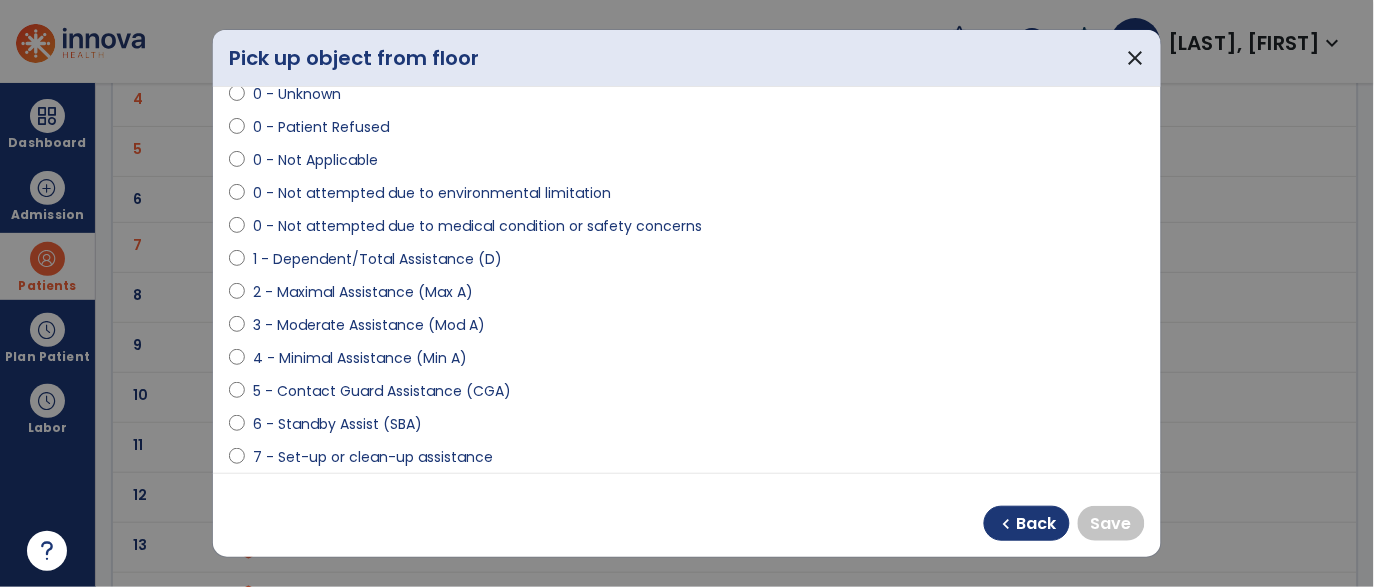 scroll, scrollTop: 1, scrollLeft: 0, axis: vertical 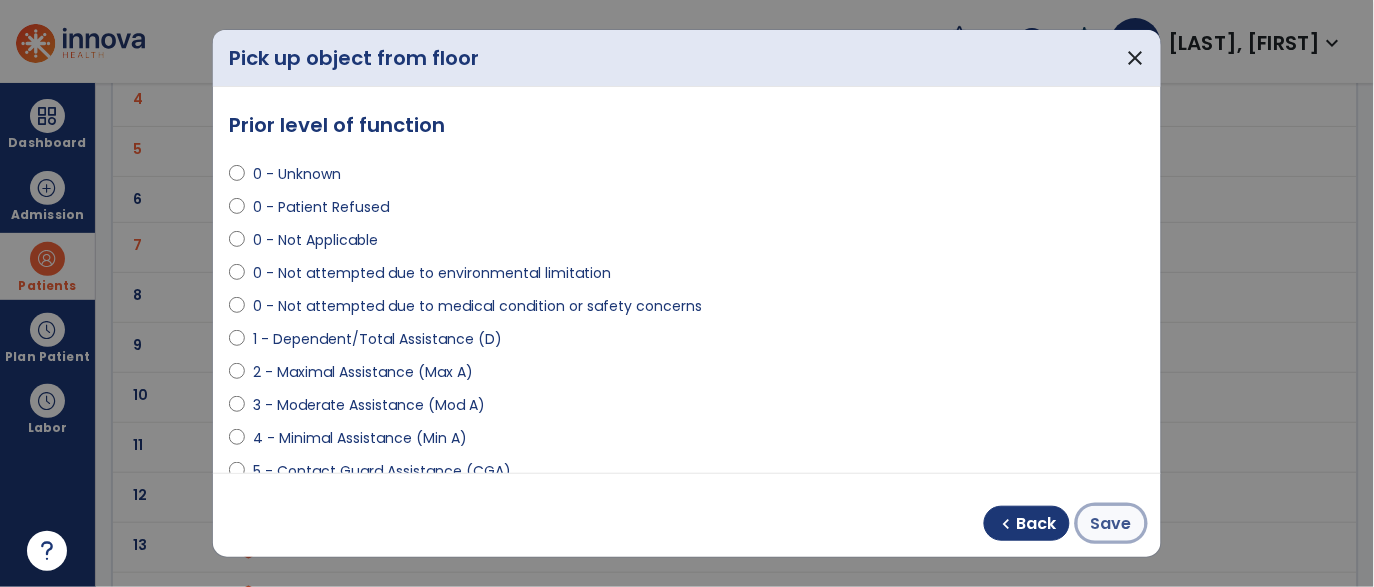 click on "Save" at bounding box center [1111, 523] 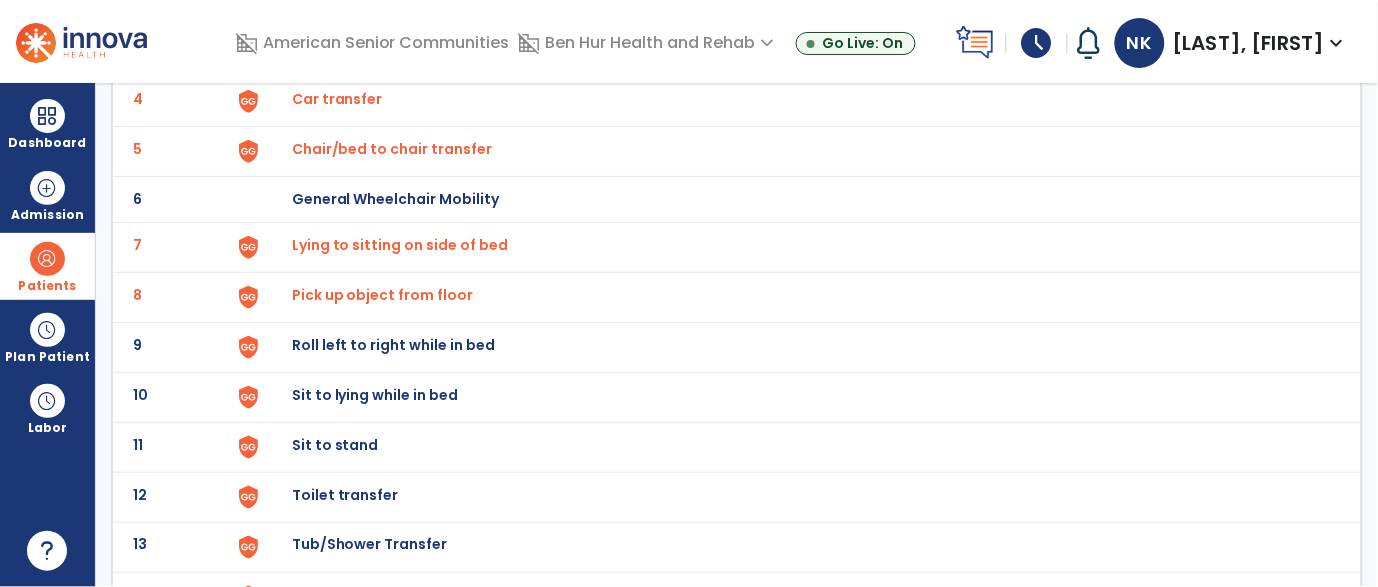 click on "Roll left to right while in bed" at bounding box center (338, -51) 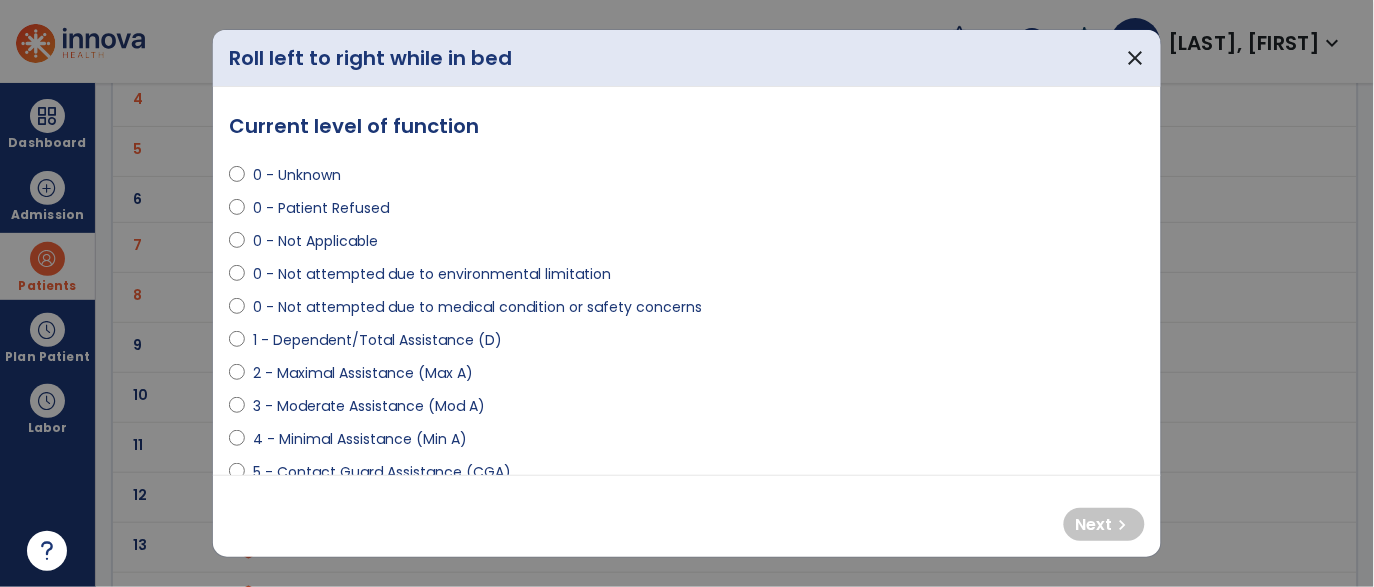 click on "3 - Moderate Assistance (Mod A)" at bounding box center [369, 406] 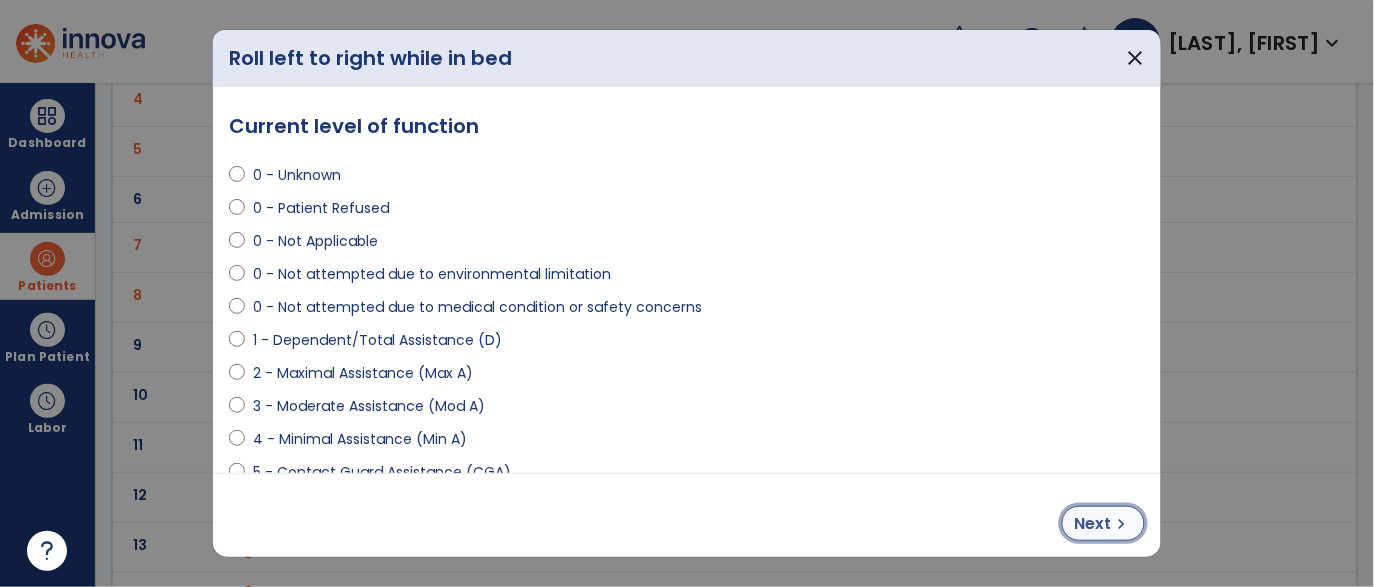 click on "Next  chevron_right" at bounding box center [1103, 523] 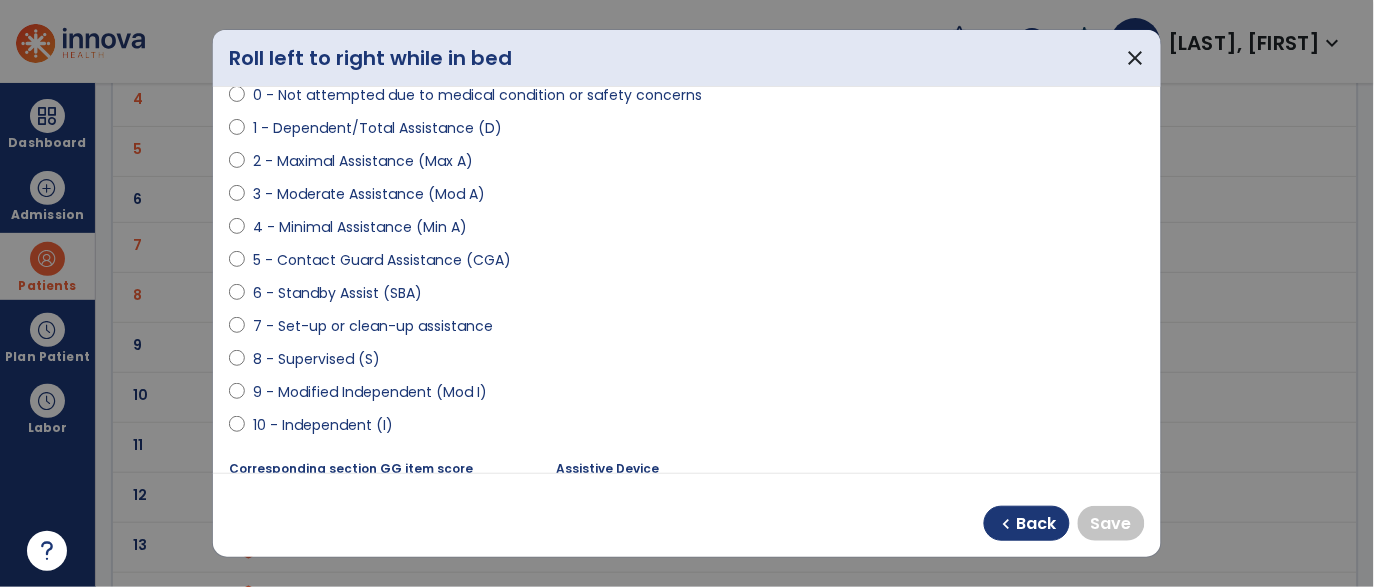 scroll, scrollTop: 223, scrollLeft: 0, axis: vertical 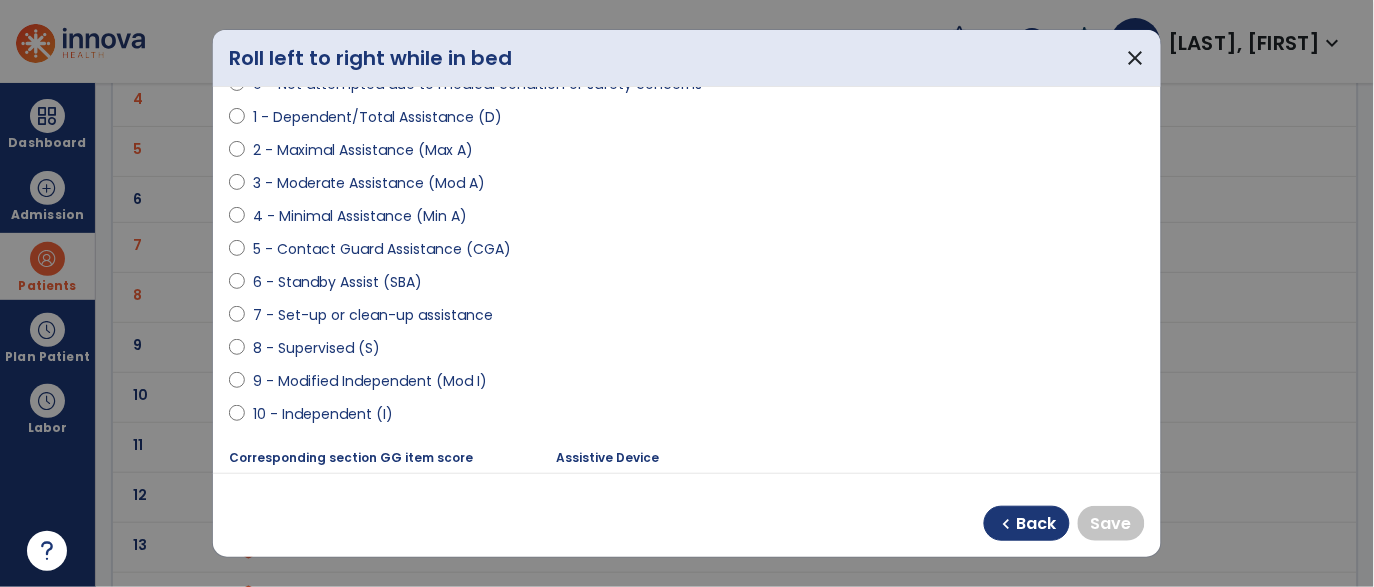 click on "9 - Modified Independent (Mod I)" at bounding box center [370, 381] 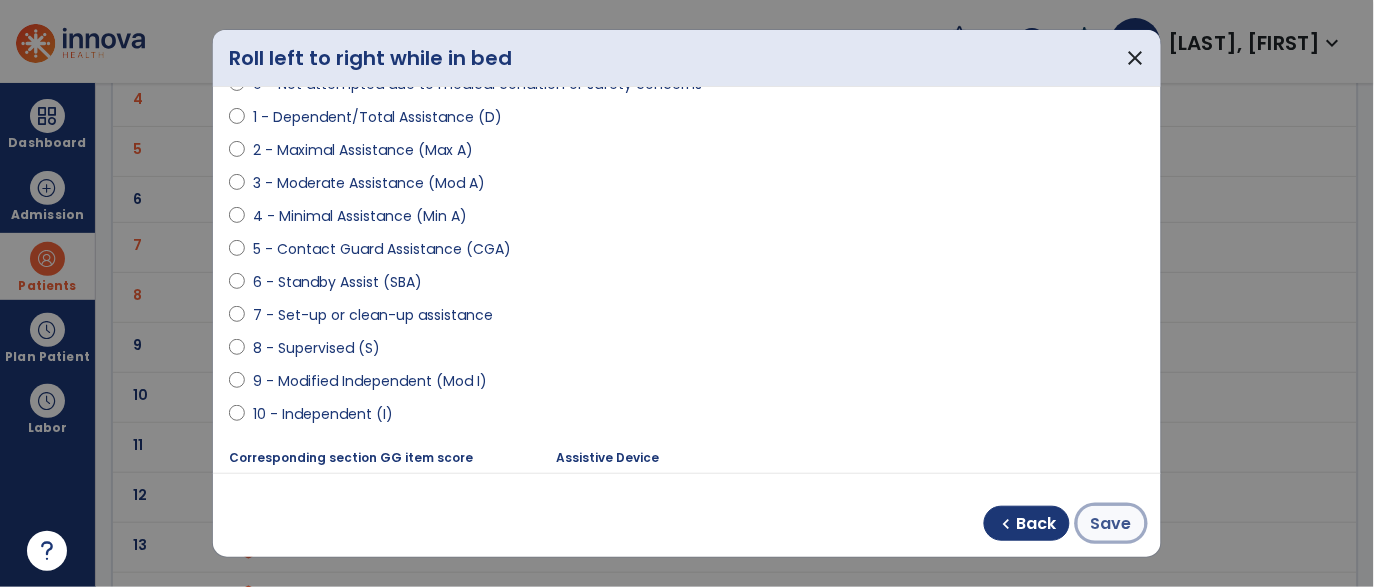 click on "Save" at bounding box center (1111, 523) 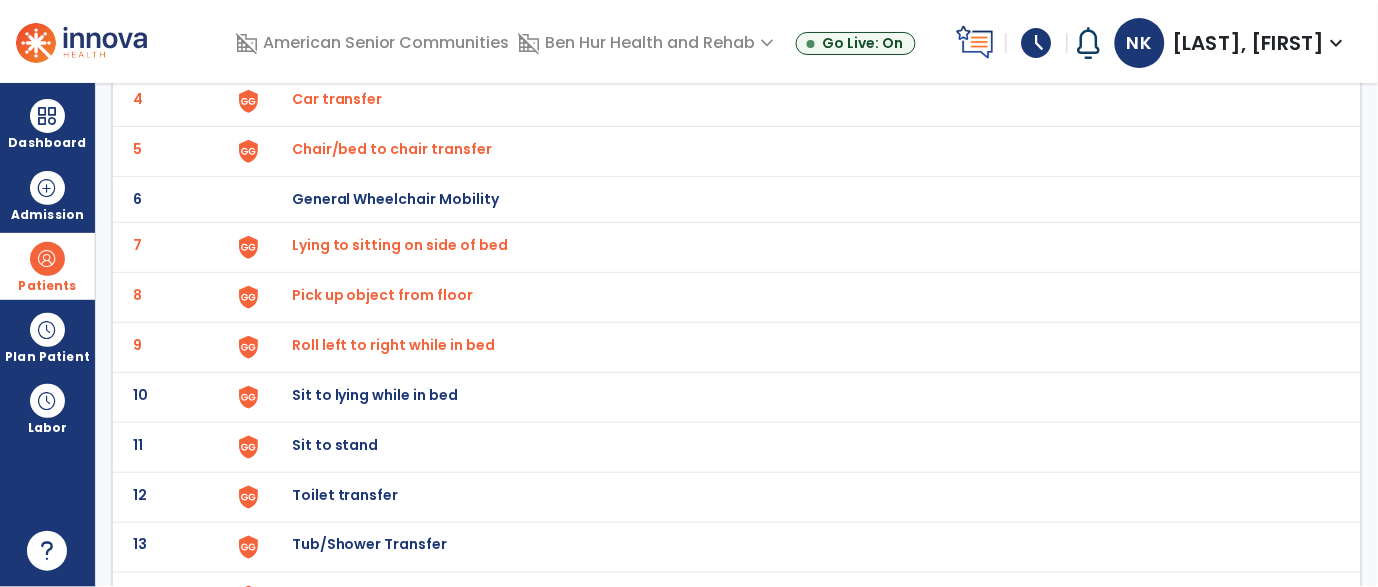 click on "Sit to lying while in bed" at bounding box center (338, -51) 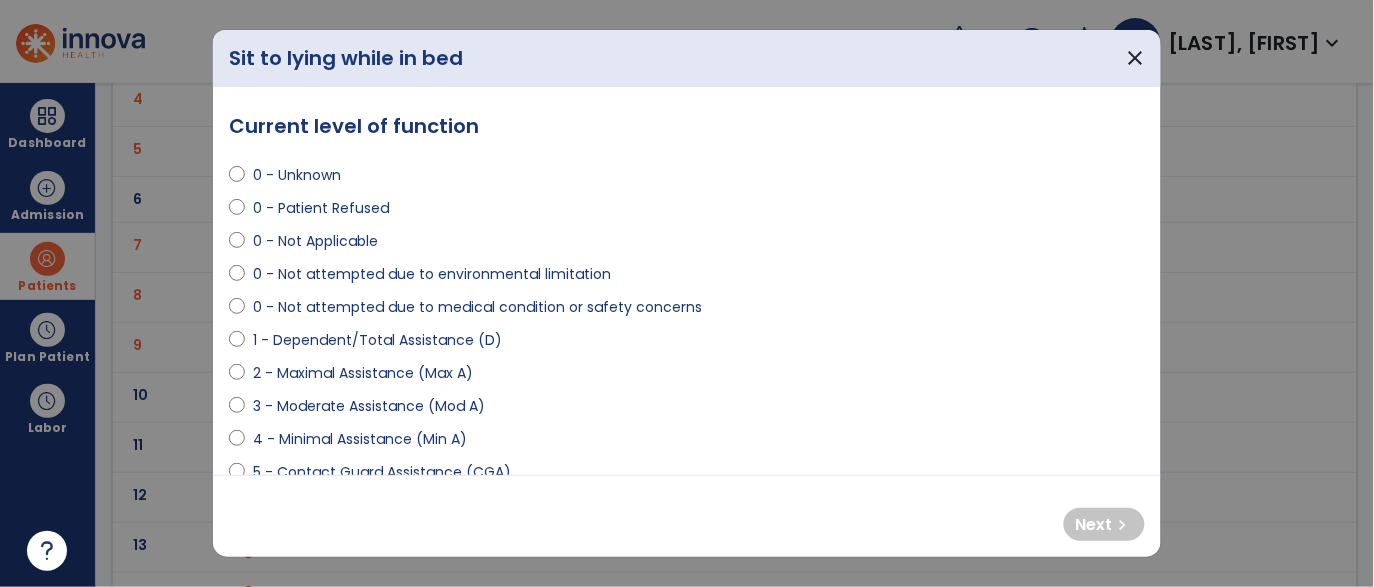 click on "3 - Moderate Assistance (Mod A)" at bounding box center [369, 406] 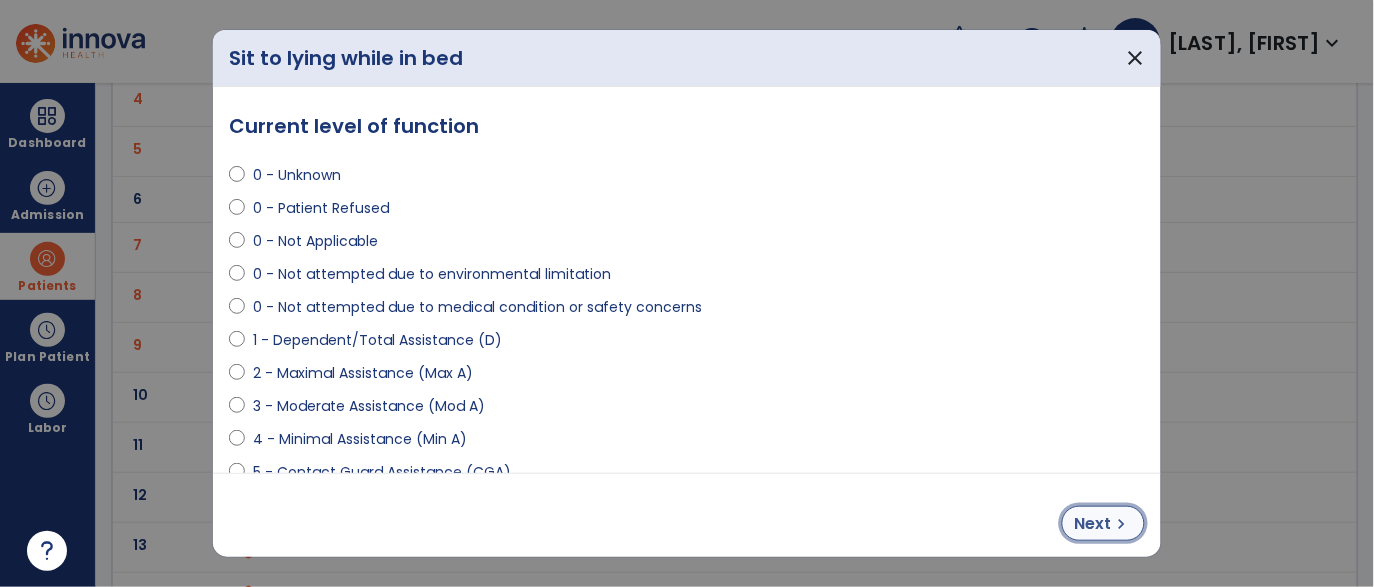 click on "Next" at bounding box center [1093, 524] 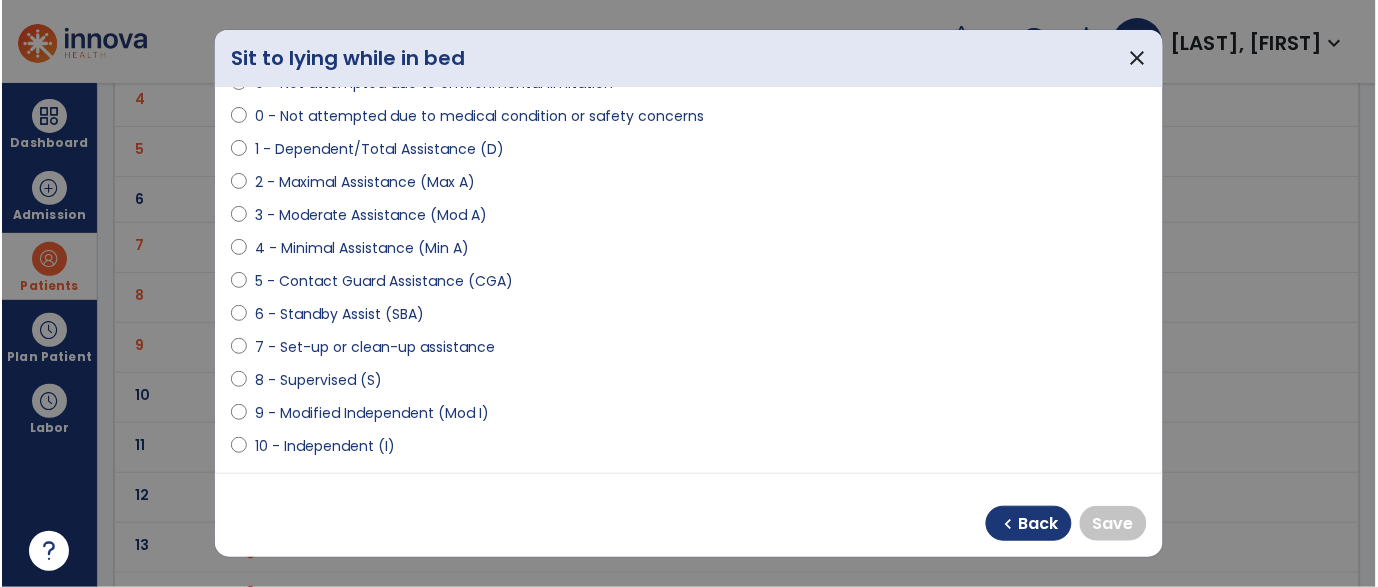 scroll, scrollTop: 195, scrollLeft: 0, axis: vertical 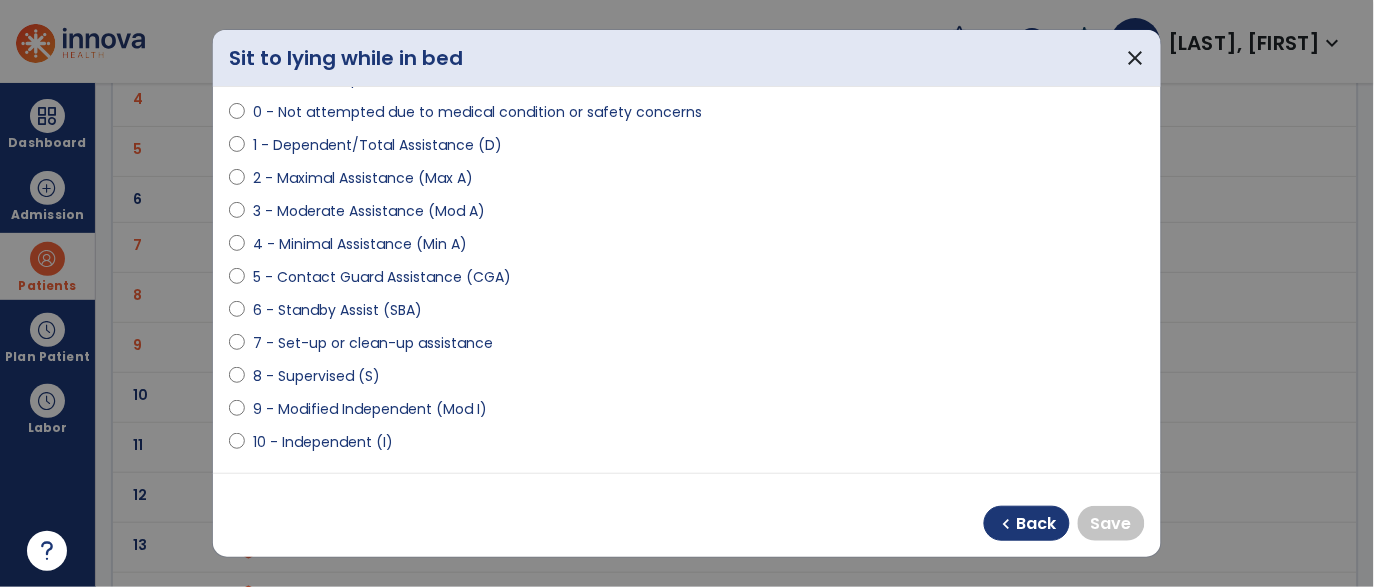 click on "9 - Modified Independent (Mod I)" at bounding box center (370, 409) 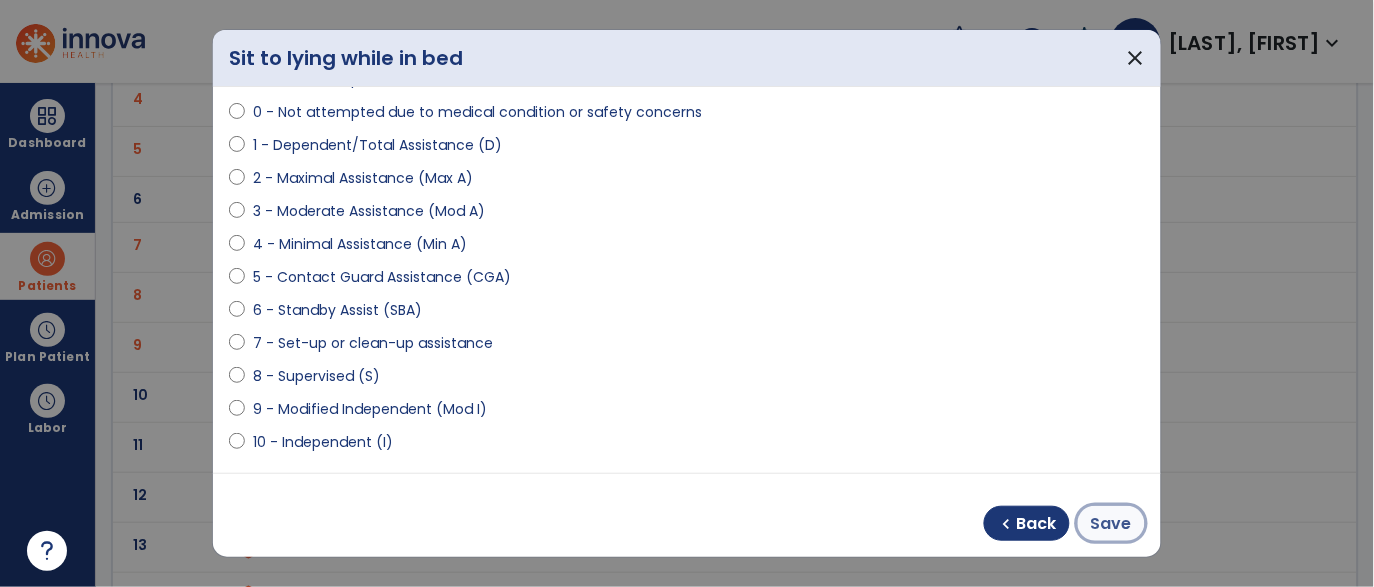click on "Save" at bounding box center (1111, 524) 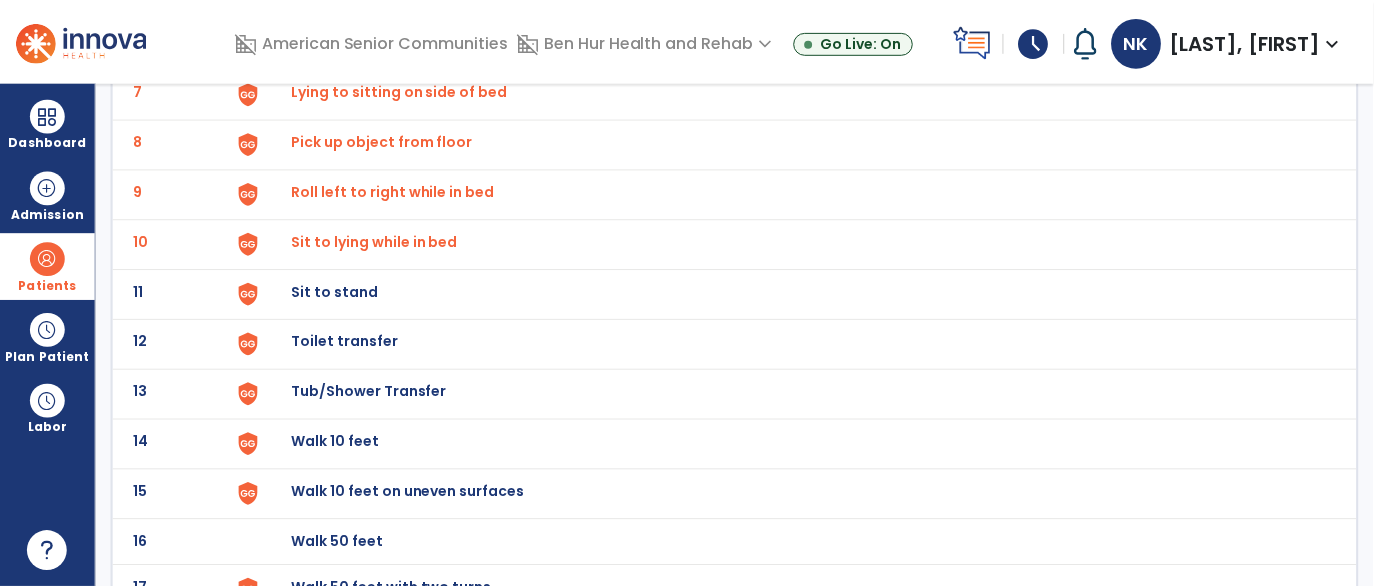 scroll, scrollTop: 484, scrollLeft: 0, axis: vertical 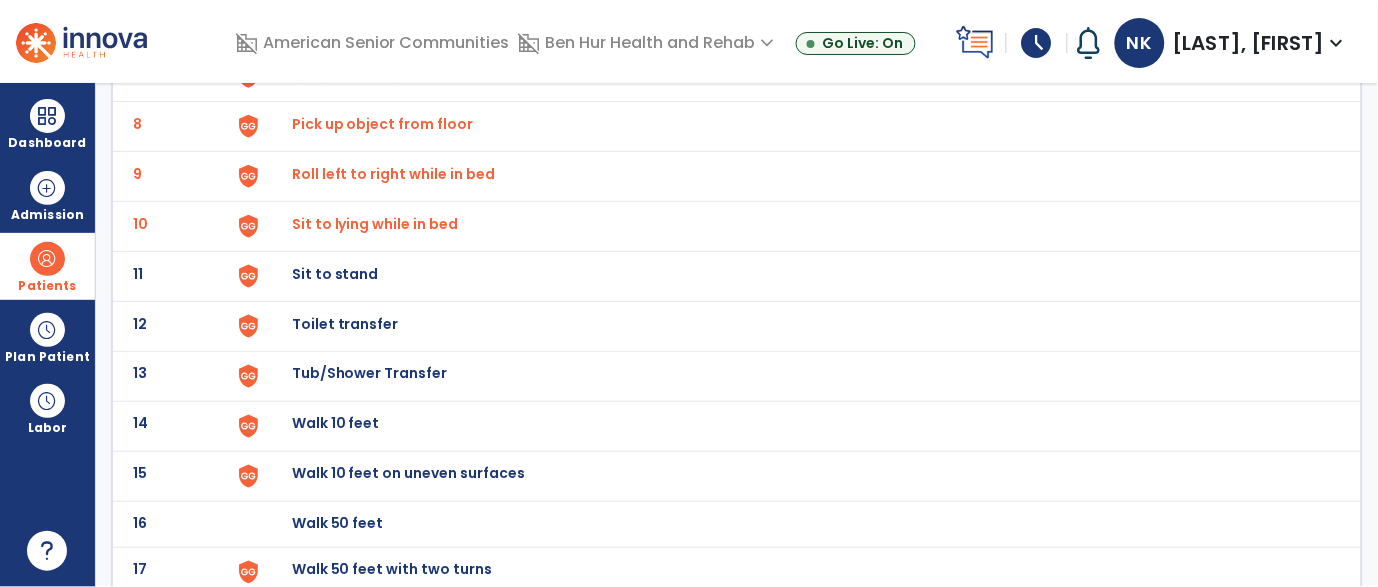 click on "Sit to stand" at bounding box center [338, -222] 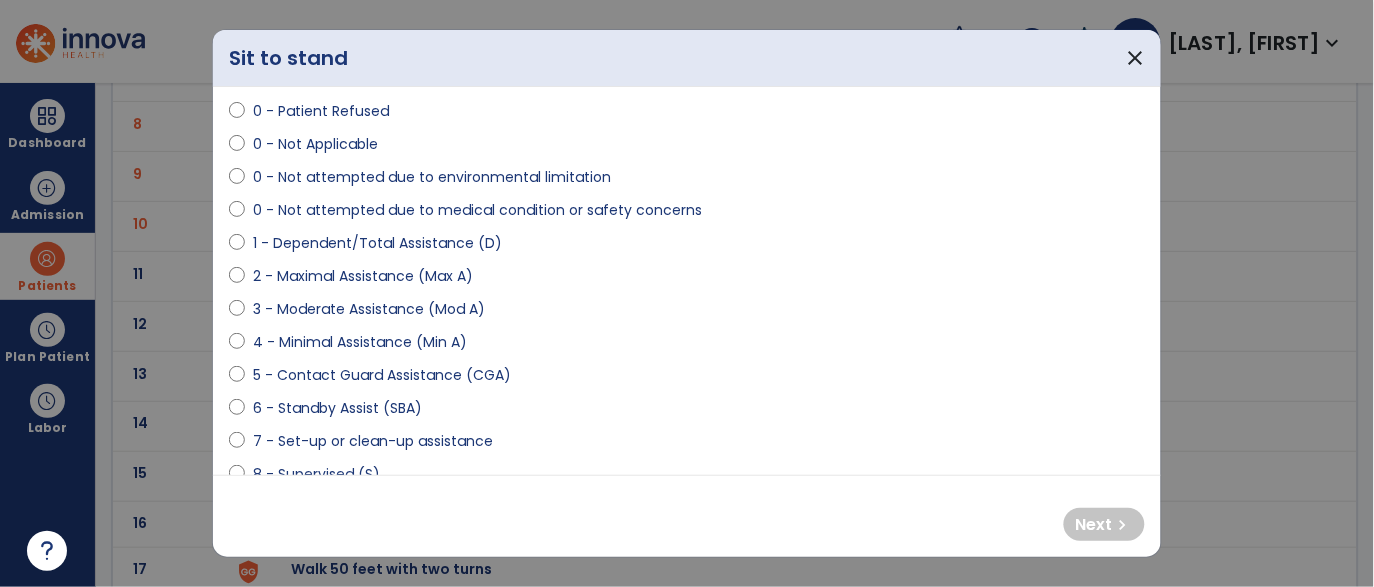 scroll, scrollTop: 99, scrollLeft: 0, axis: vertical 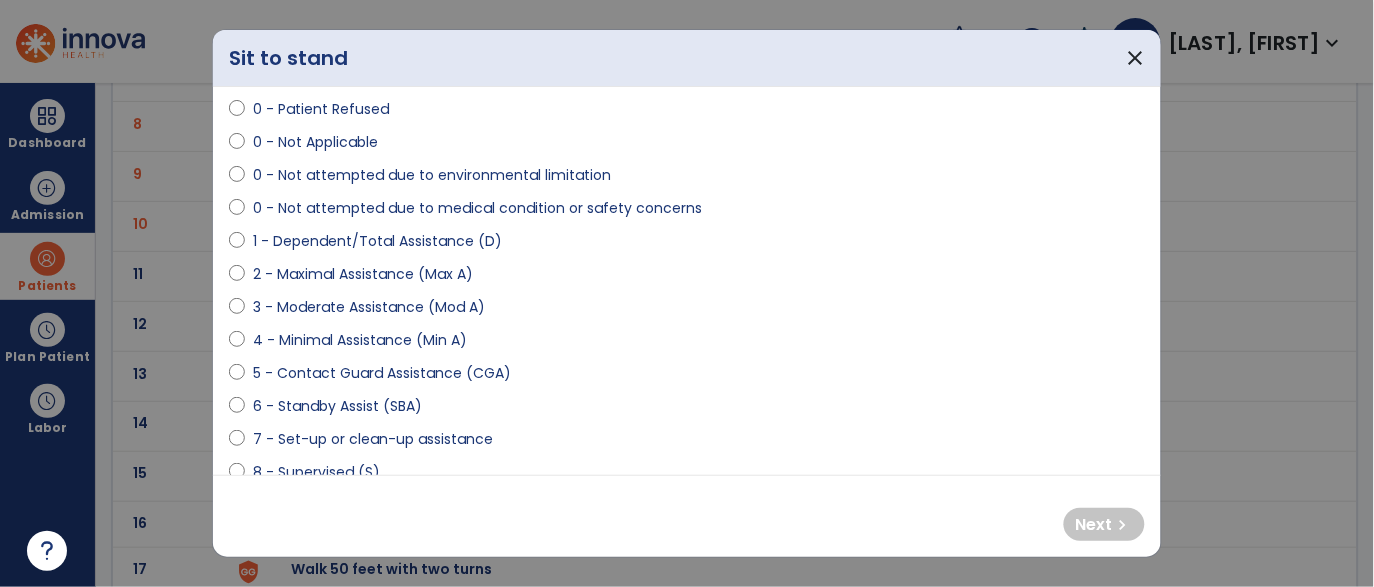 click on "3 - Moderate Assistance (Mod A)" at bounding box center [369, 307] 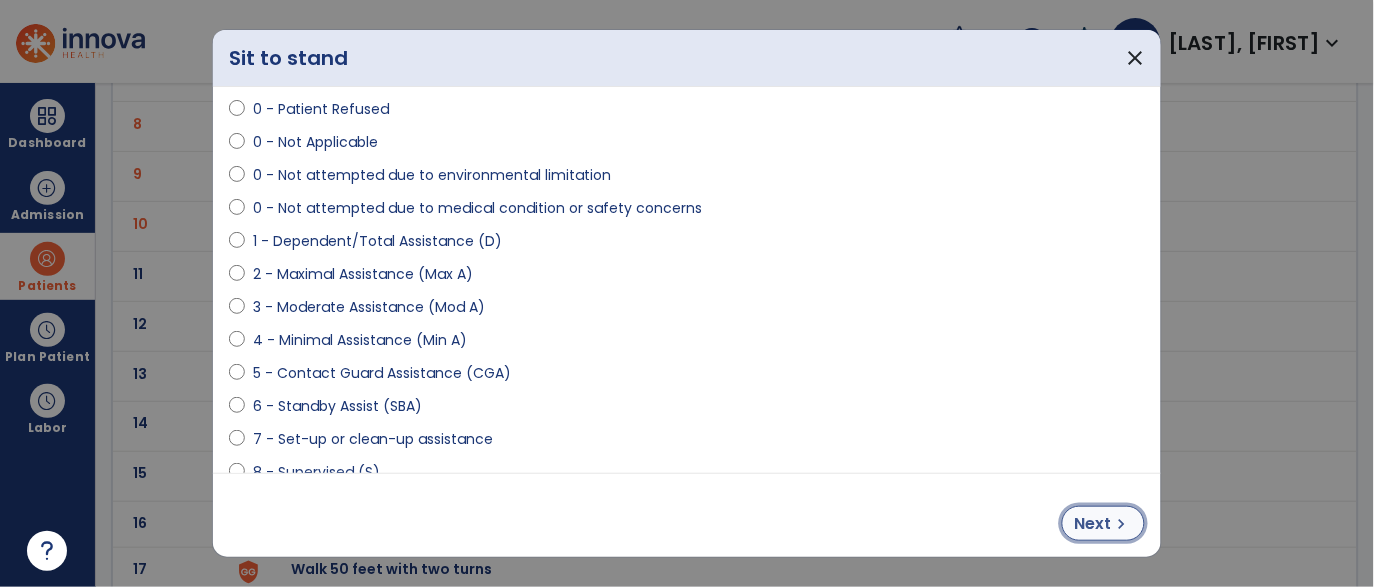 click on "Next" at bounding box center (1093, 524) 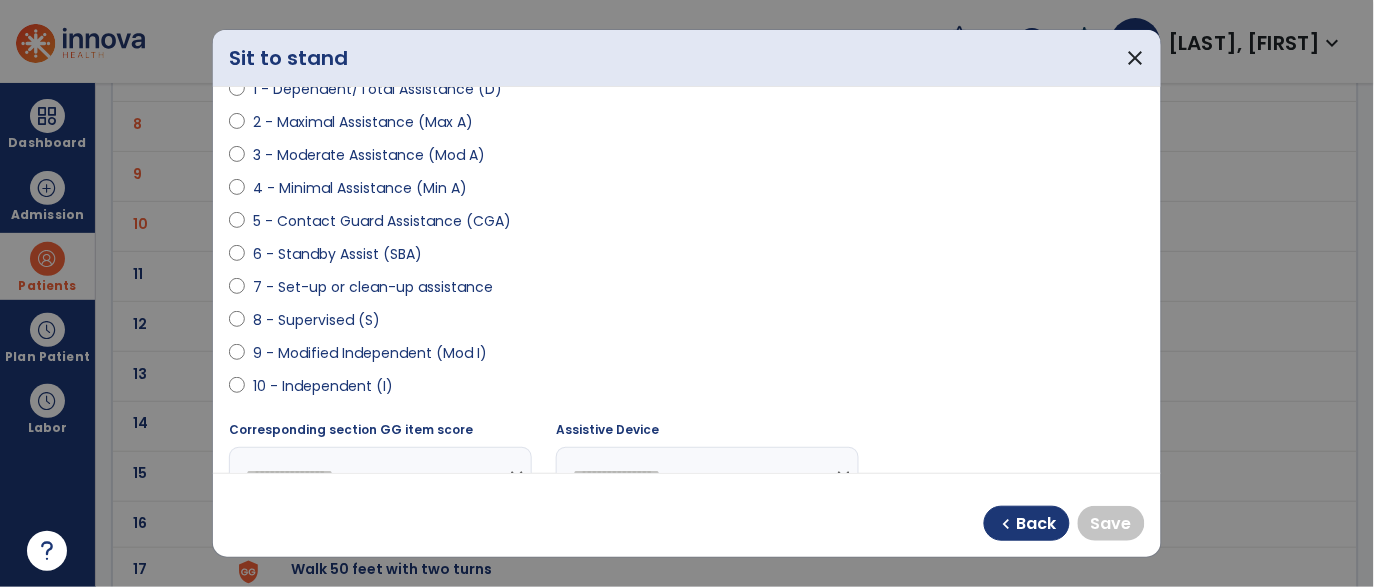scroll, scrollTop: 252, scrollLeft: 0, axis: vertical 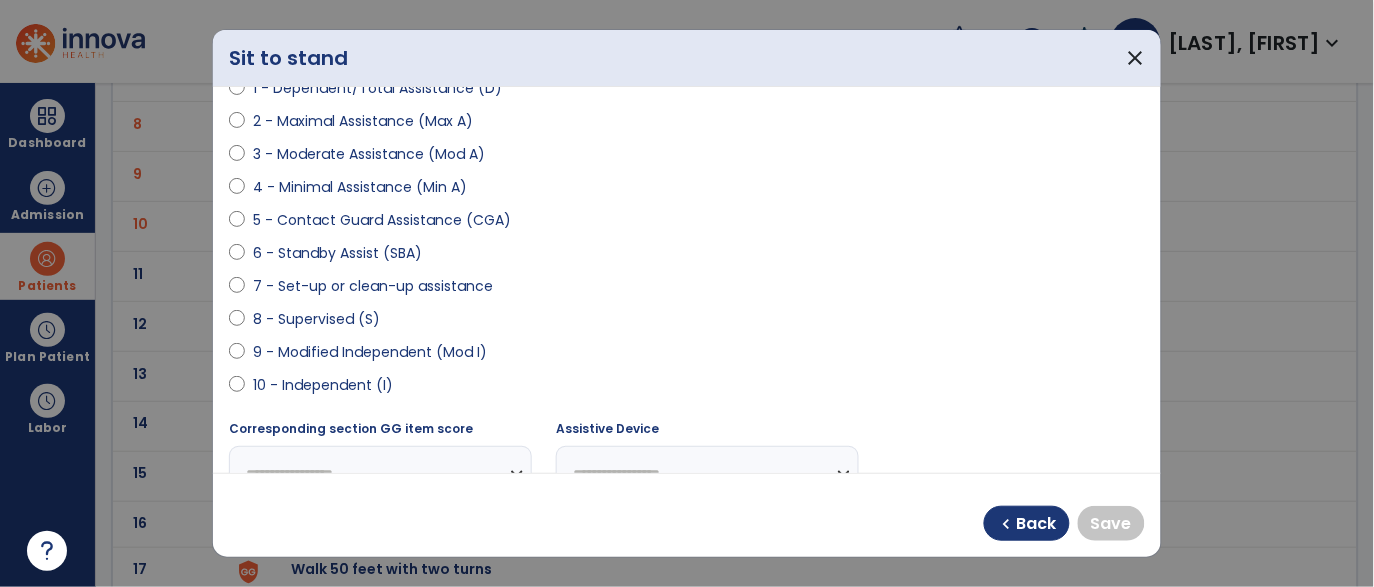 click on "9 - Modified Independent (Mod I)" at bounding box center [370, 352] 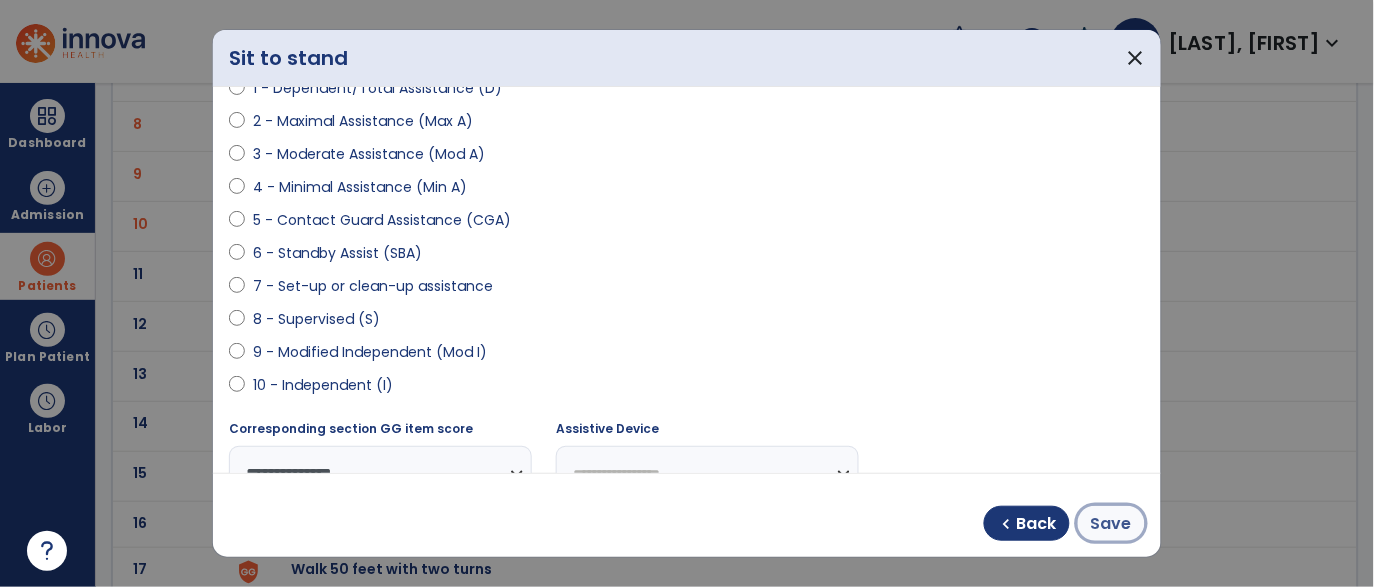 click on "Save" at bounding box center (1111, 524) 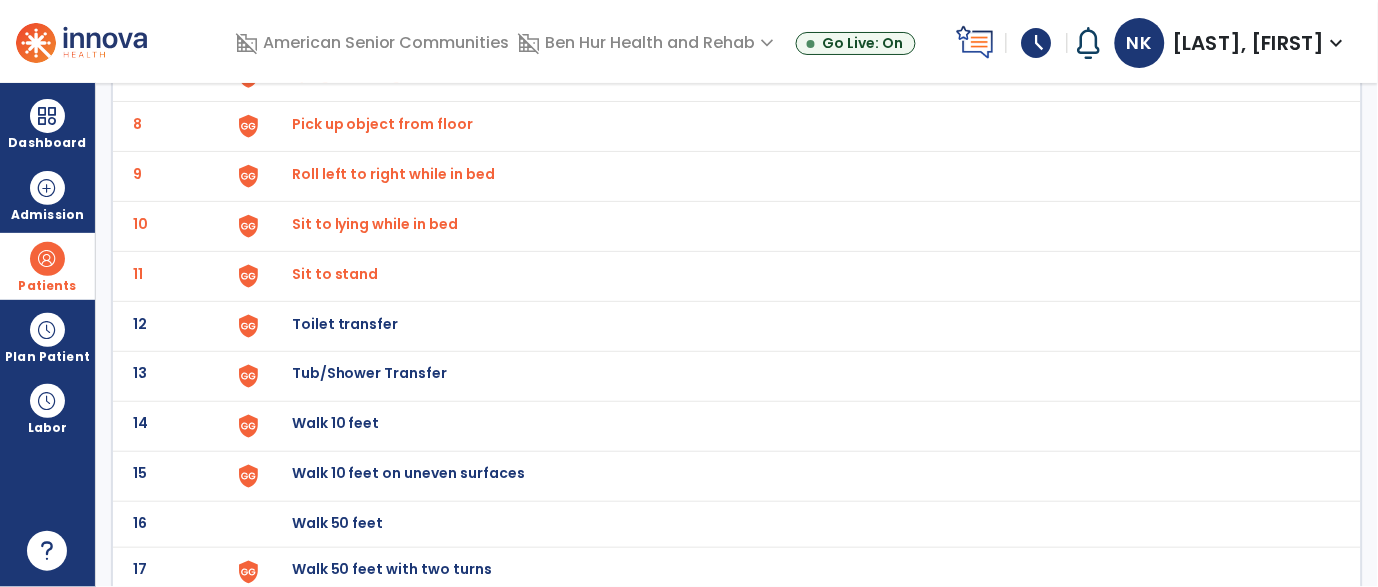 click on "Toilet transfer" at bounding box center (338, -222) 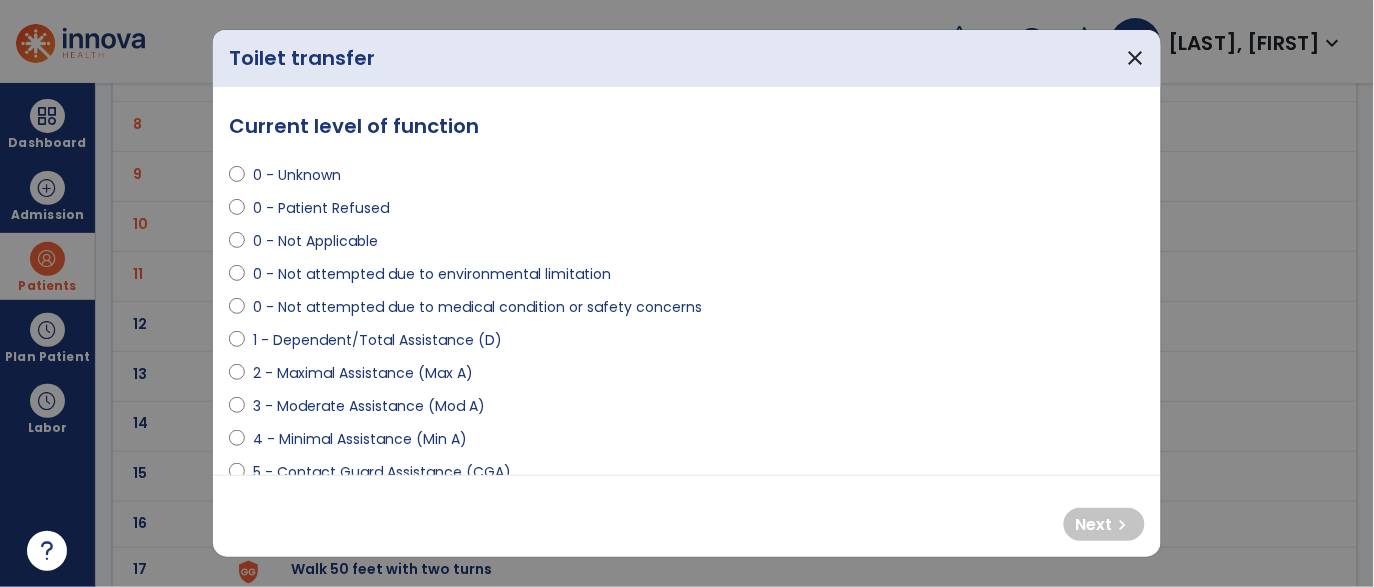 click on "3 - Moderate Assistance (Mod A)" at bounding box center (369, 406) 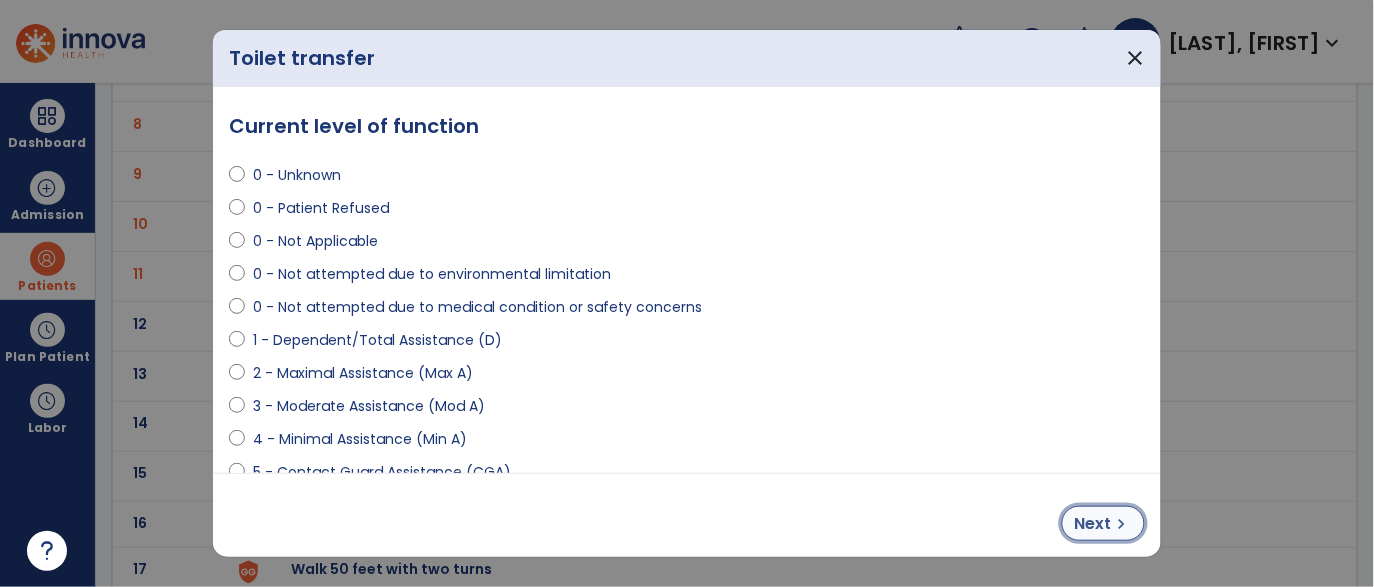 click on "Next  chevron_right" at bounding box center [1103, 523] 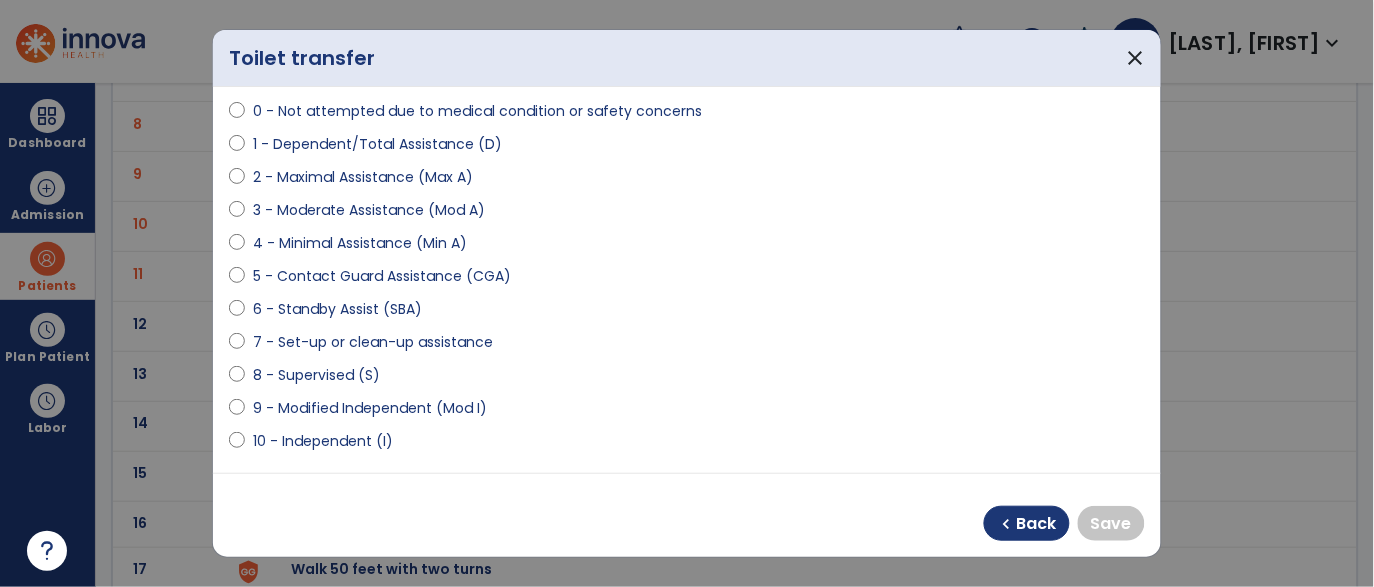 scroll, scrollTop: 204, scrollLeft: 0, axis: vertical 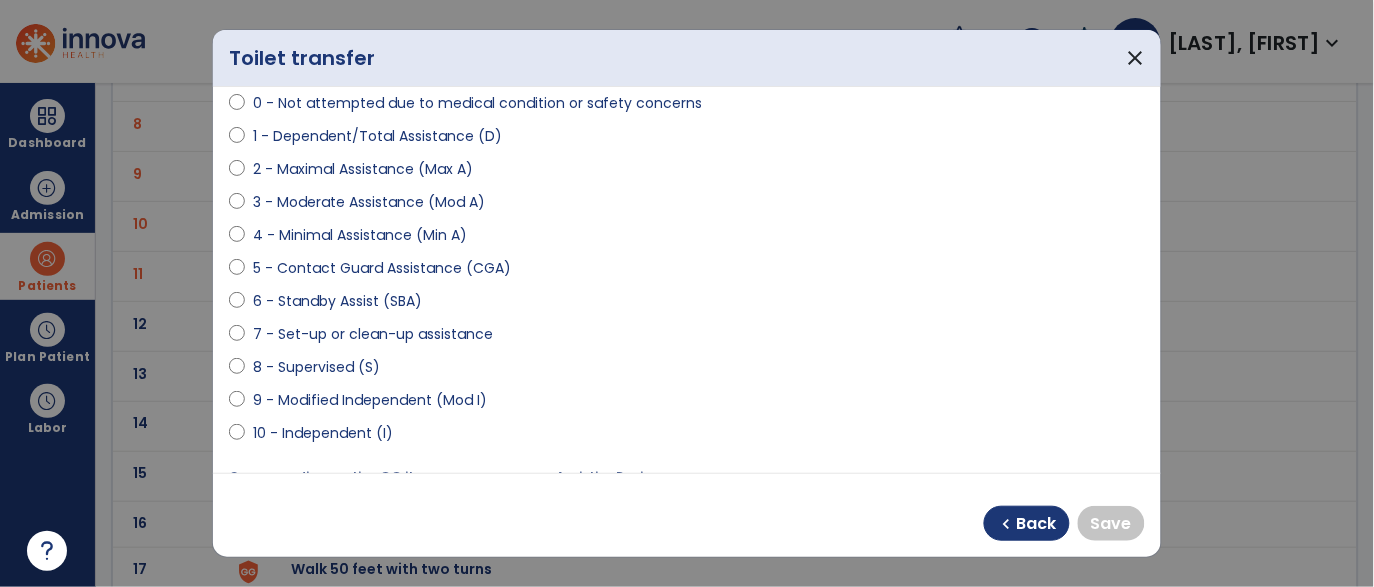 click on "9 - Modified Independent (Mod I)" at bounding box center (370, 400) 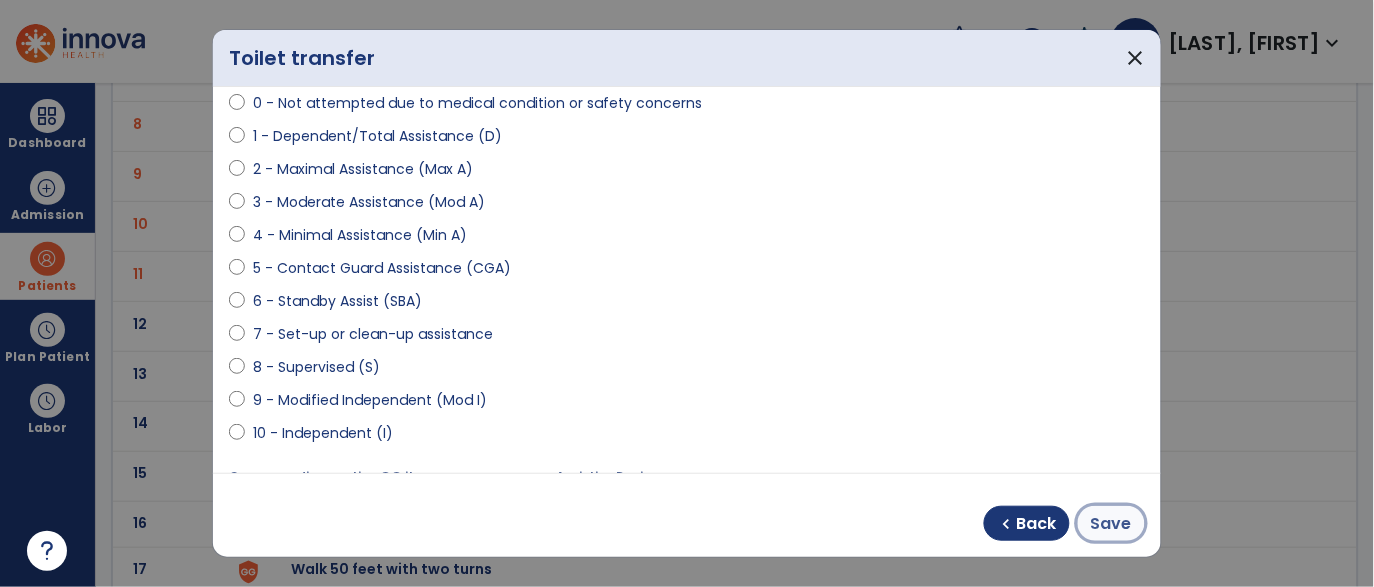 click on "Save" at bounding box center (1111, 524) 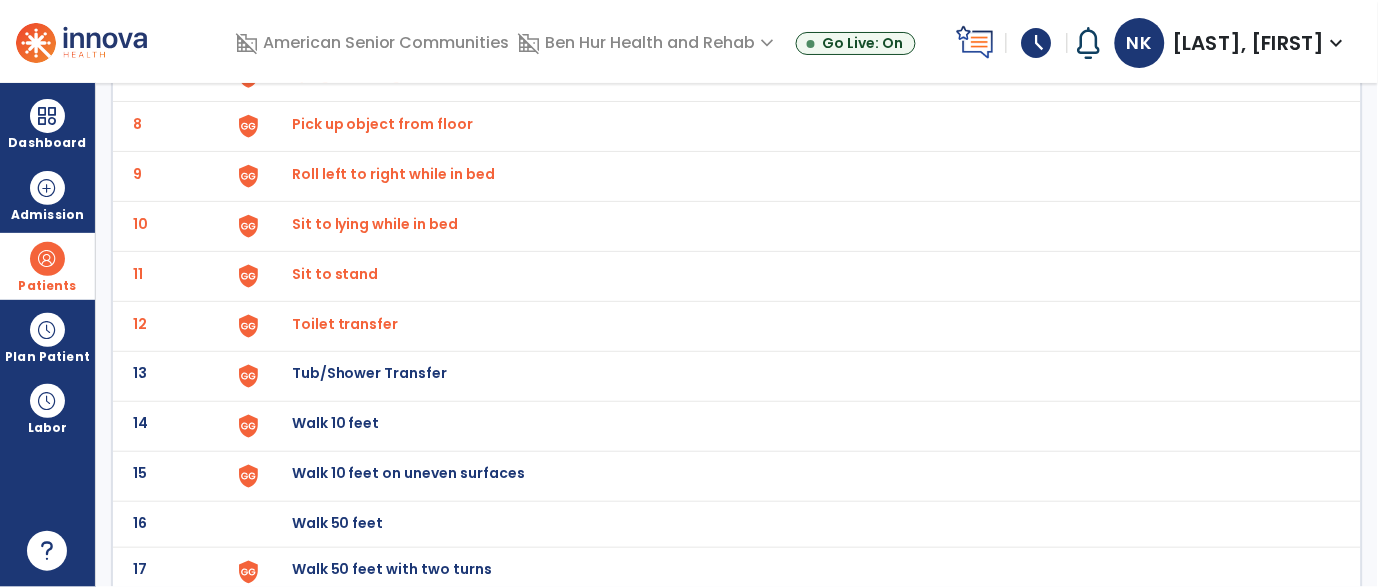 click on "Tub/Shower Transfer" at bounding box center (338, -222) 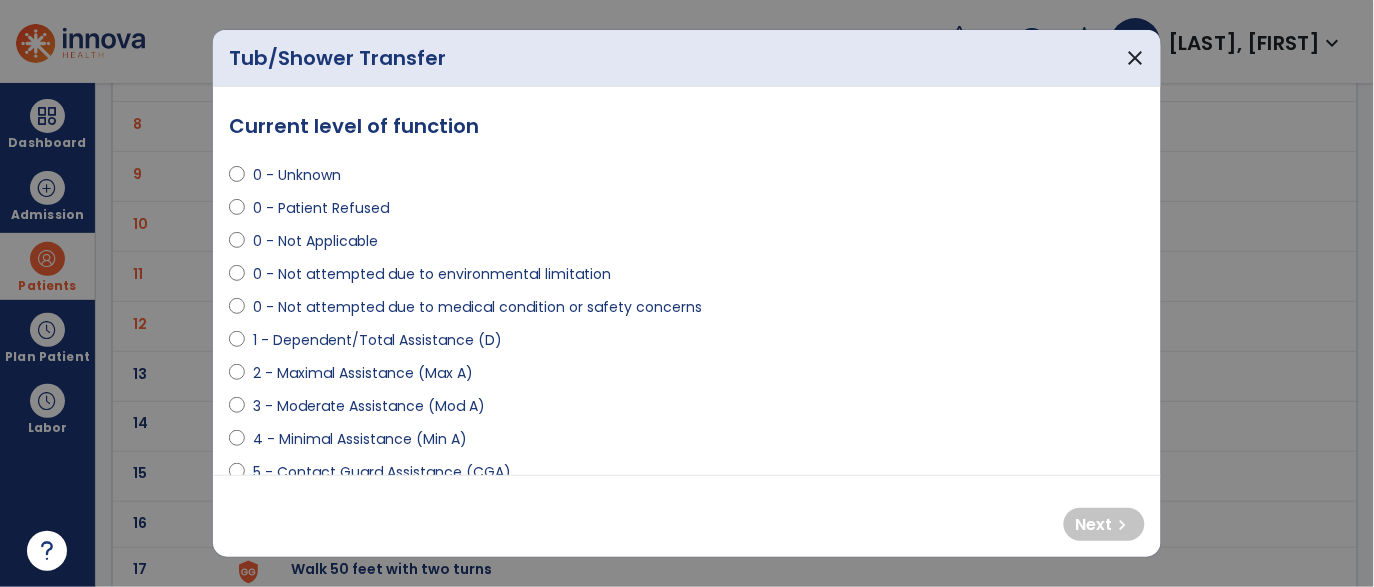 click on "0 - Not attempted due to medical condition or safety concerns" at bounding box center (477, 307) 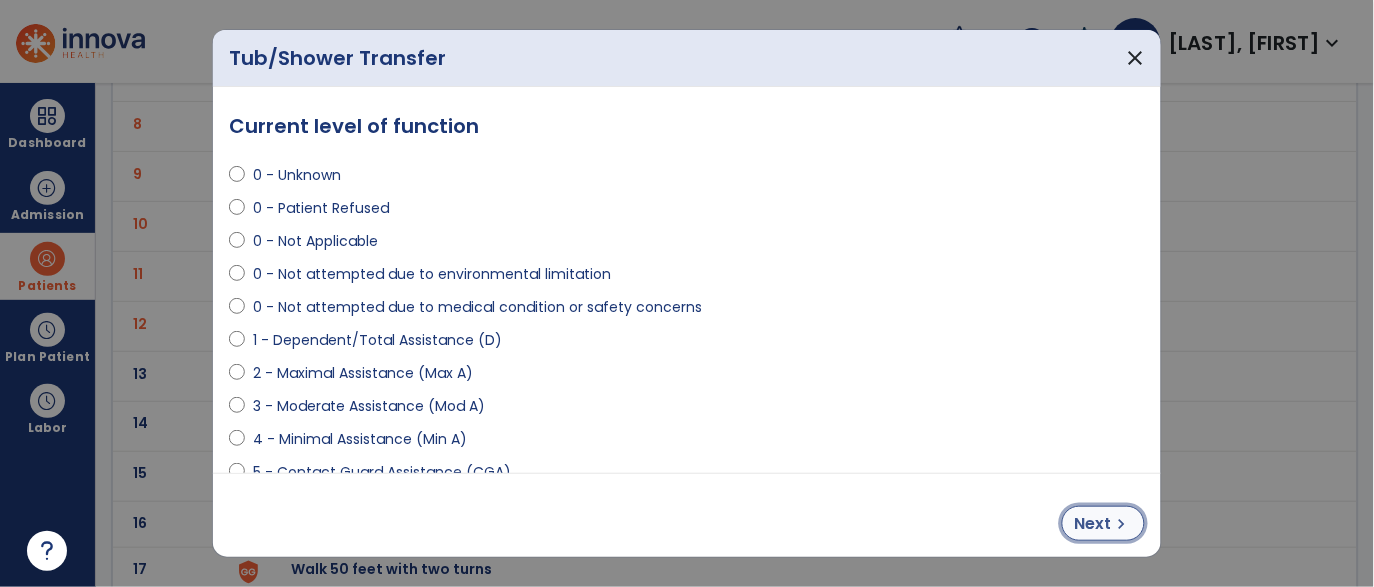 click on "chevron_right" at bounding box center [1122, 524] 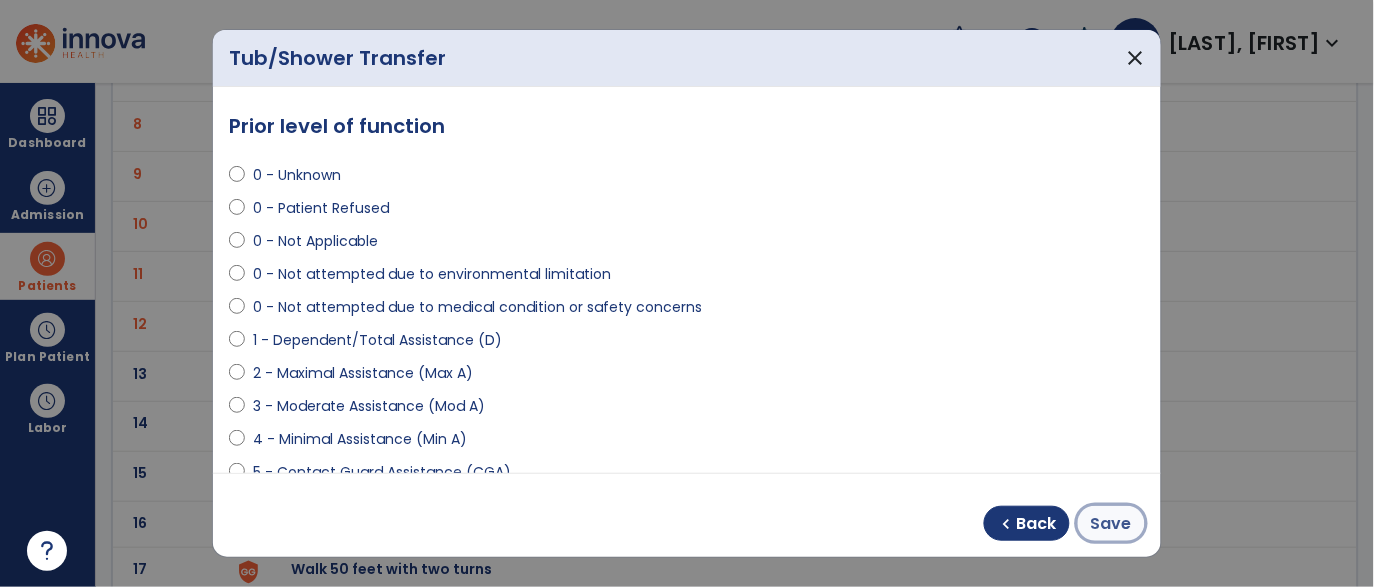 click on "Save" at bounding box center [1111, 524] 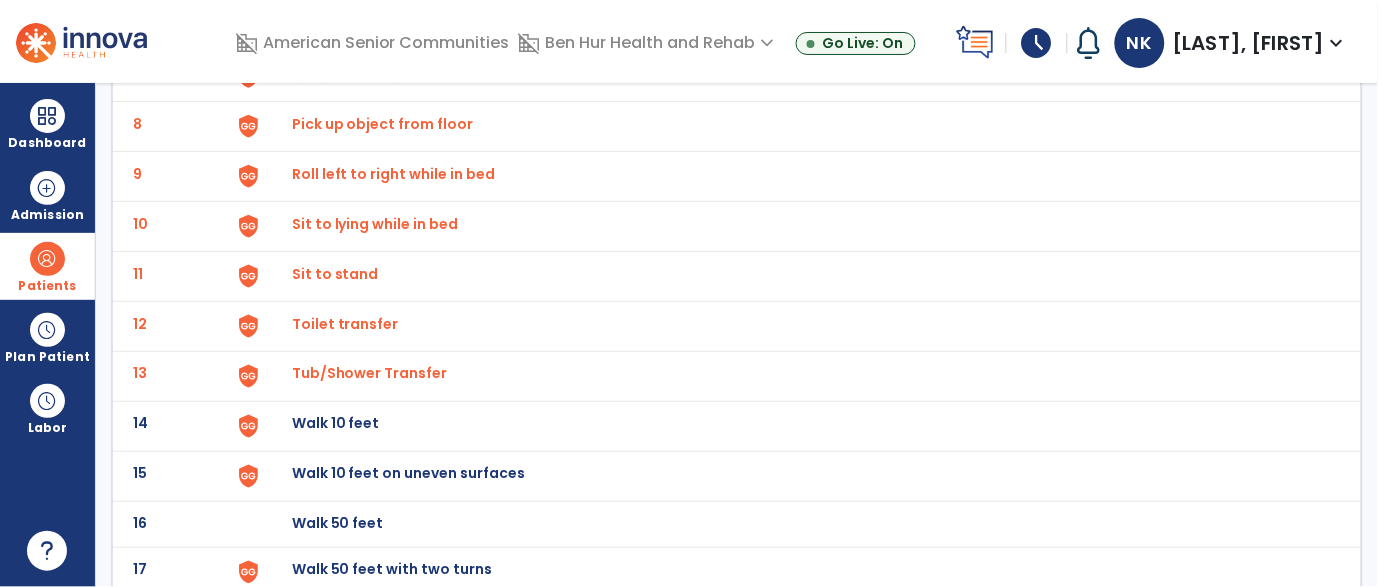 click on "Walk 10 feet" at bounding box center (338, -222) 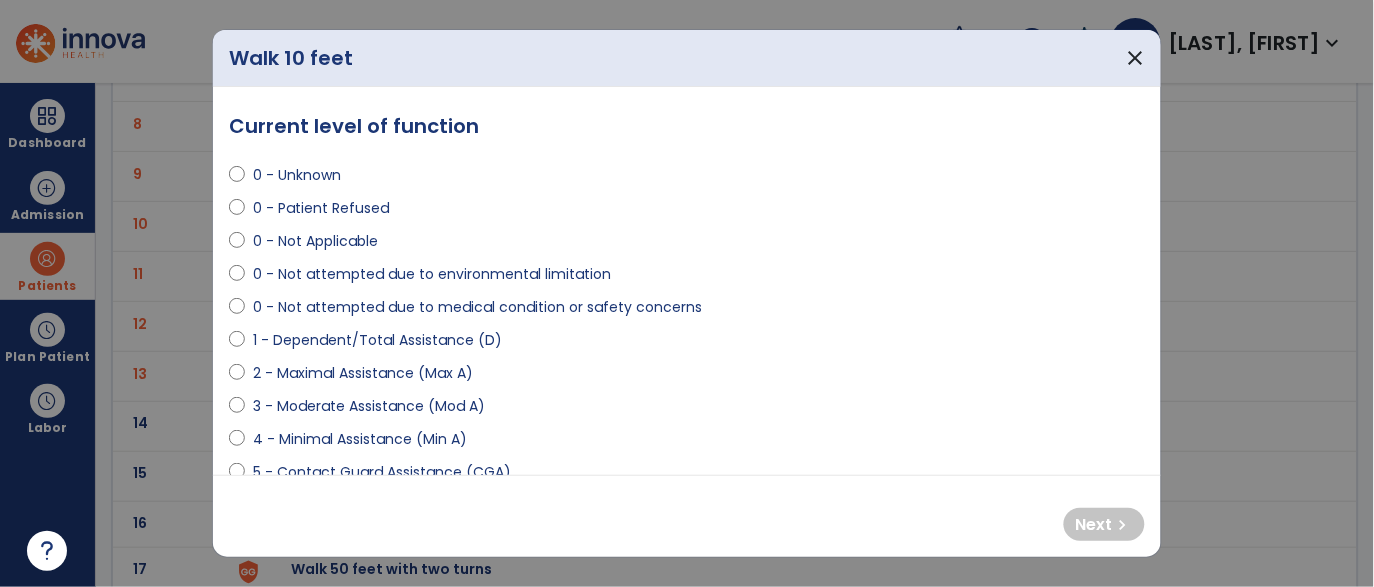 click on "0 - Not attempted due to medical condition or safety concerns" at bounding box center (477, 307) 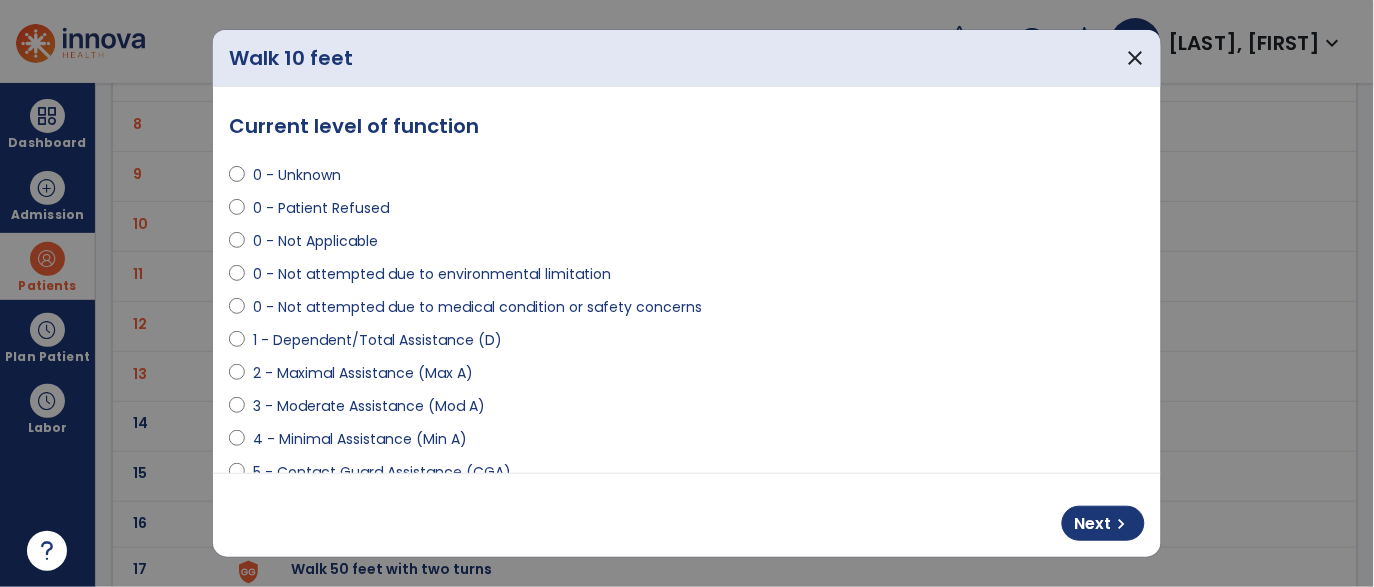 click on "0 - Patient Refused" at bounding box center [321, 208] 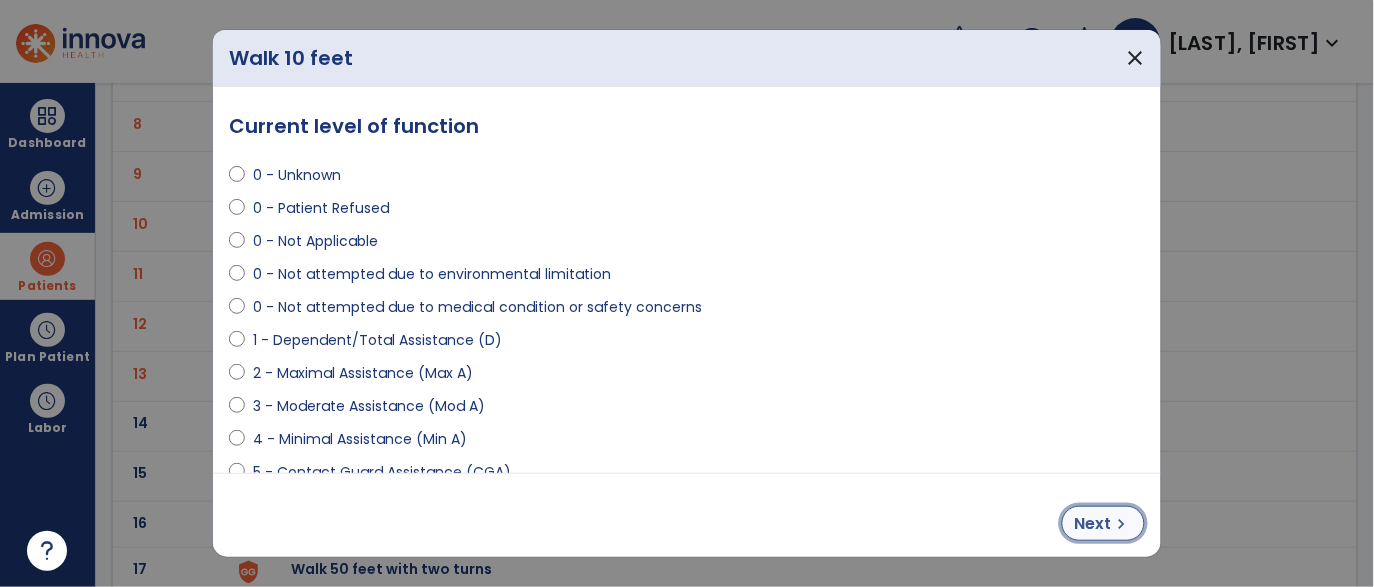 click on "Next" at bounding box center [1093, 524] 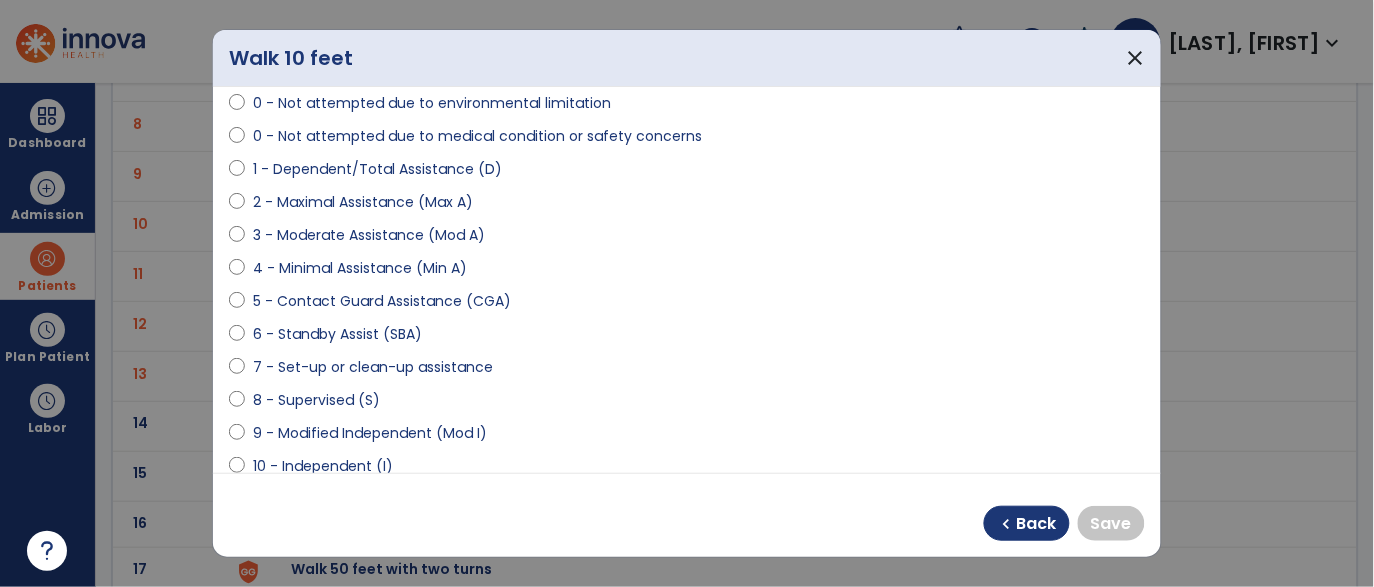 scroll, scrollTop: 172, scrollLeft: 0, axis: vertical 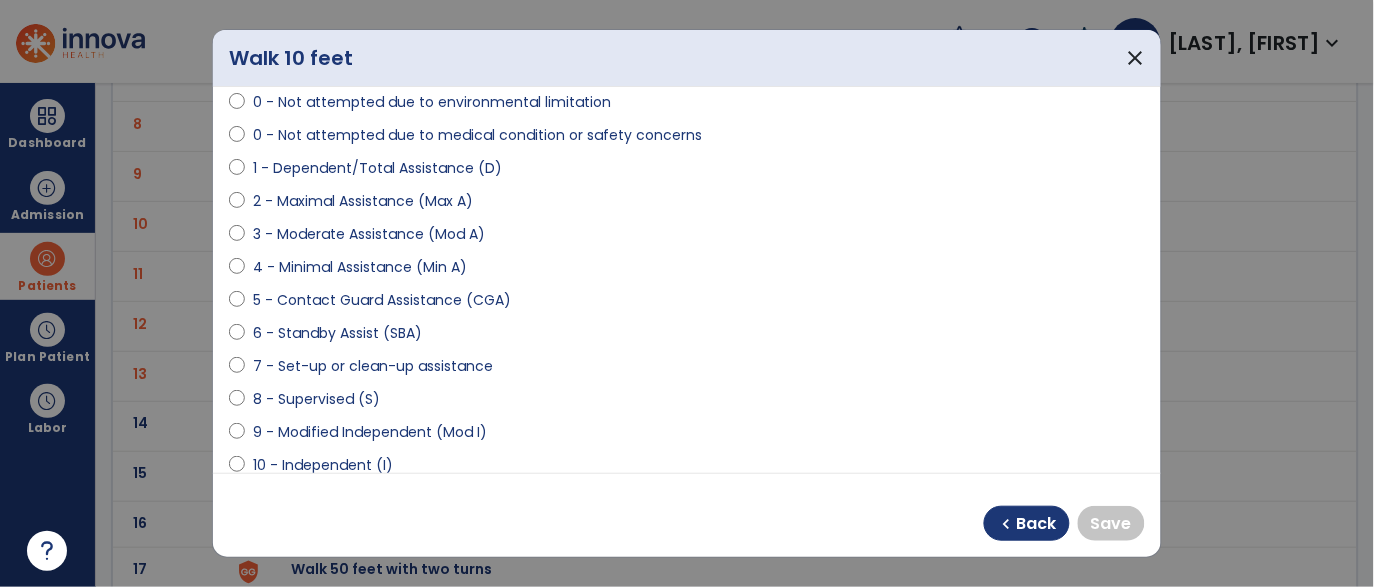 click on "9 - Modified Independent (Mod I)" at bounding box center [370, 432] 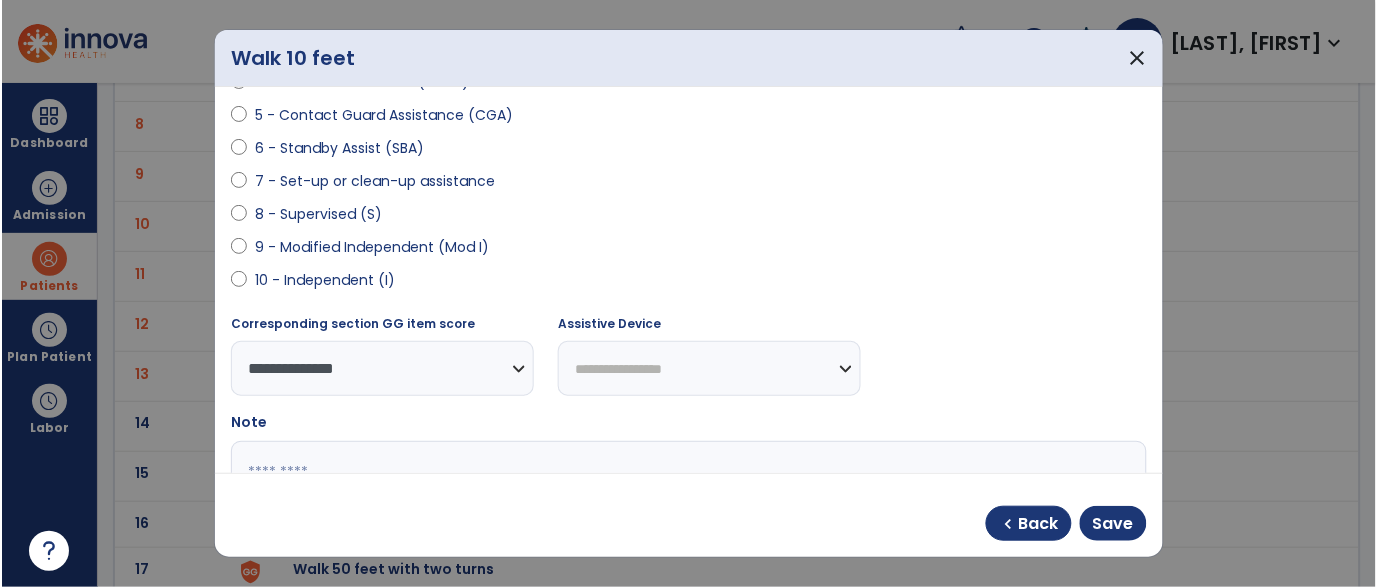 scroll, scrollTop: 398, scrollLeft: 0, axis: vertical 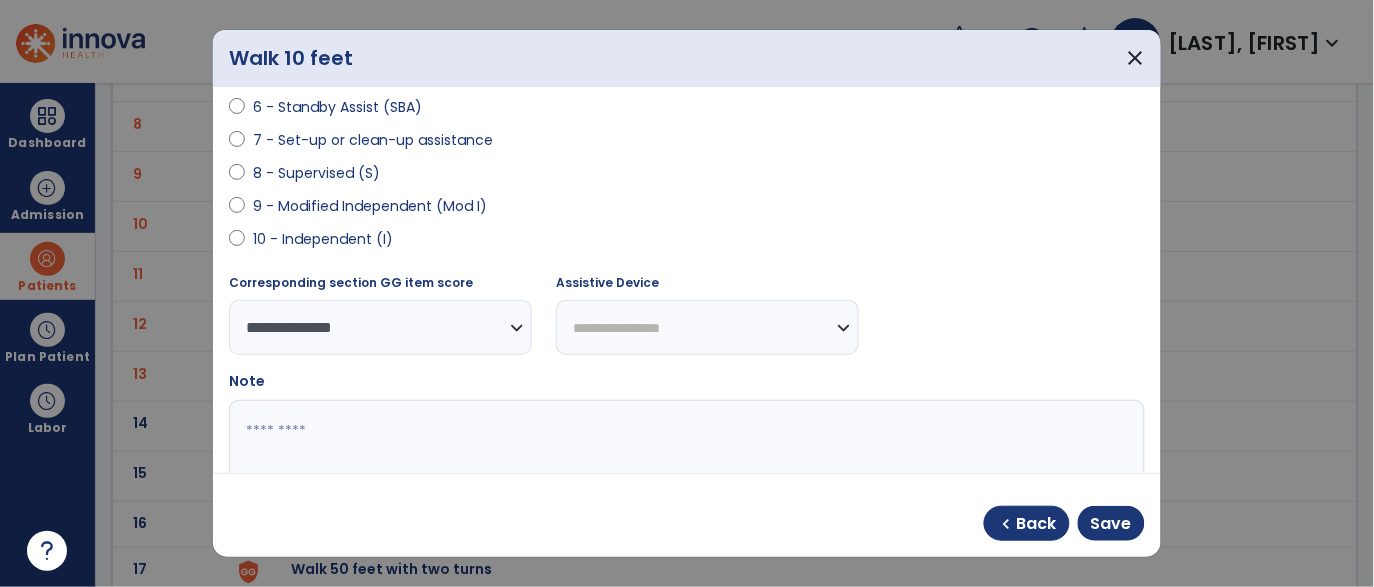 click on "**********" at bounding box center [707, 327] 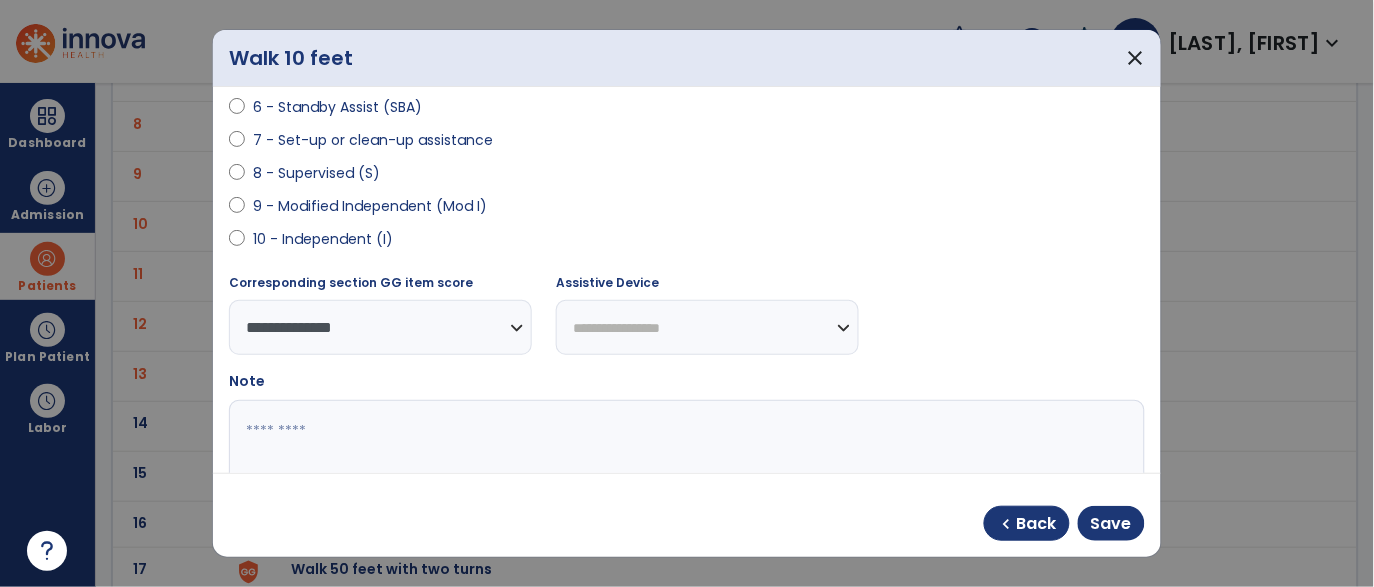 select on "**********" 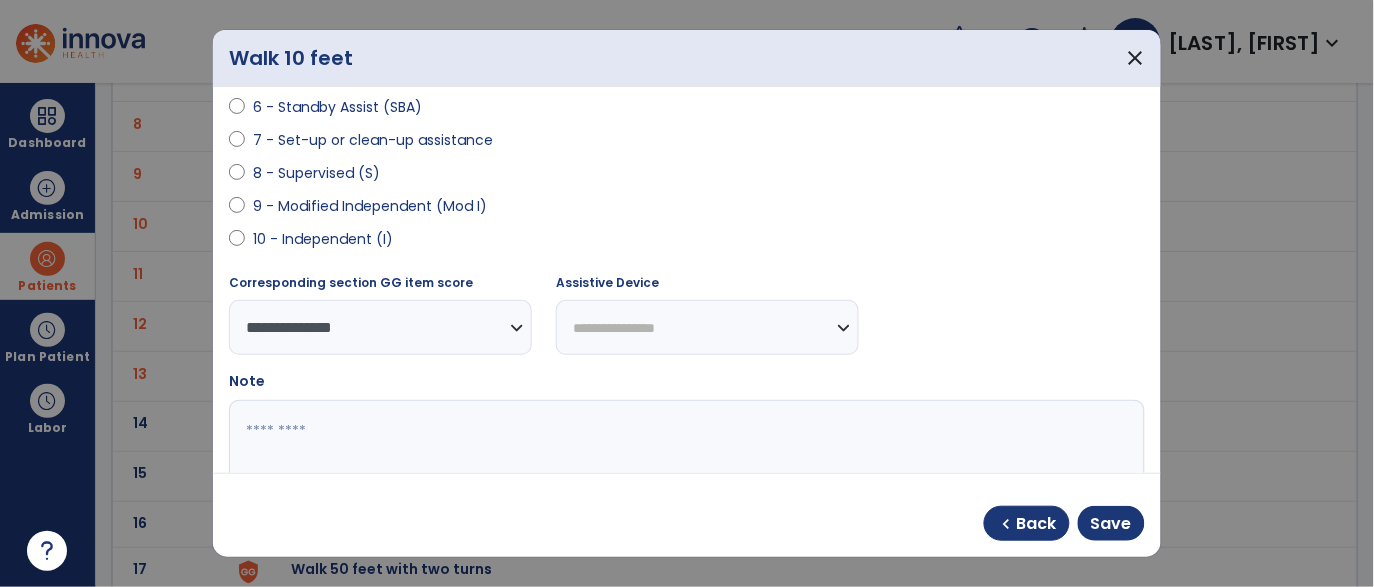click on "**********" at bounding box center (707, 327) 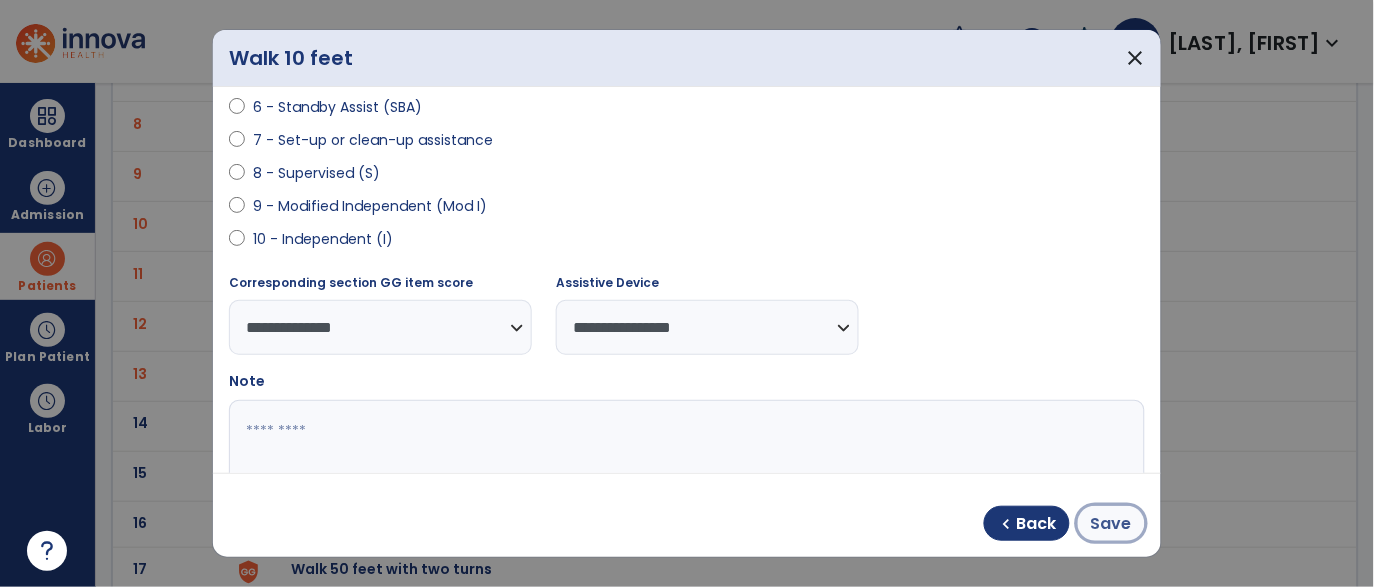 click on "Save" at bounding box center [1111, 524] 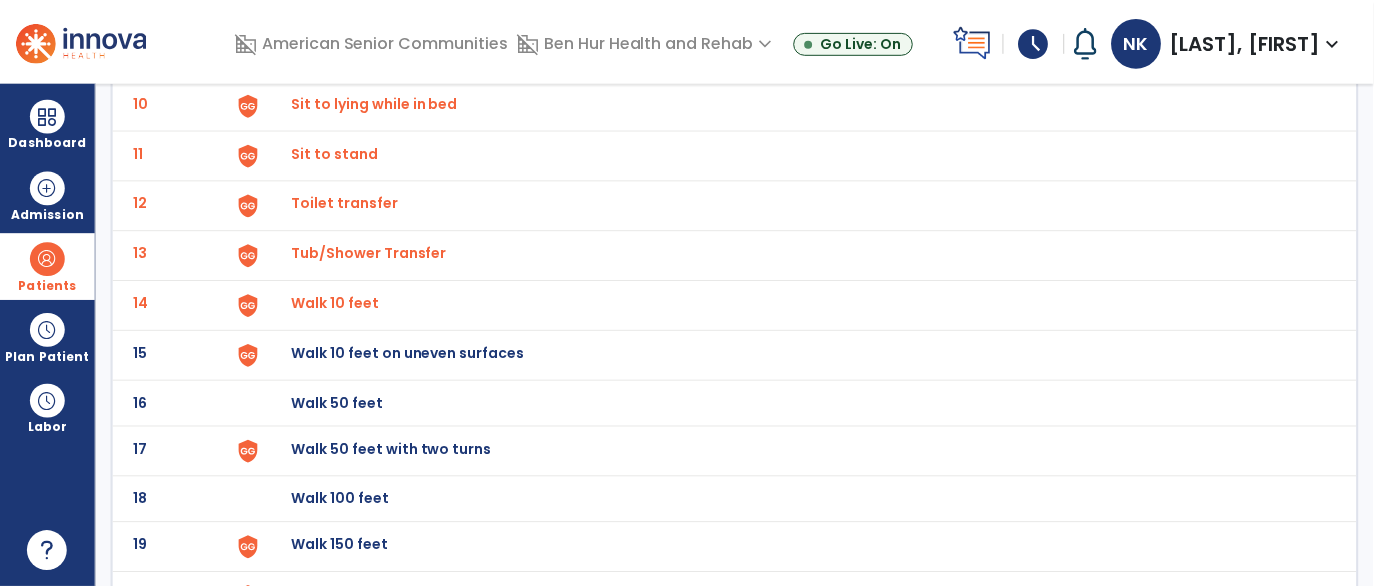 scroll, scrollTop: 608, scrollLeft: 0, axis: vertical 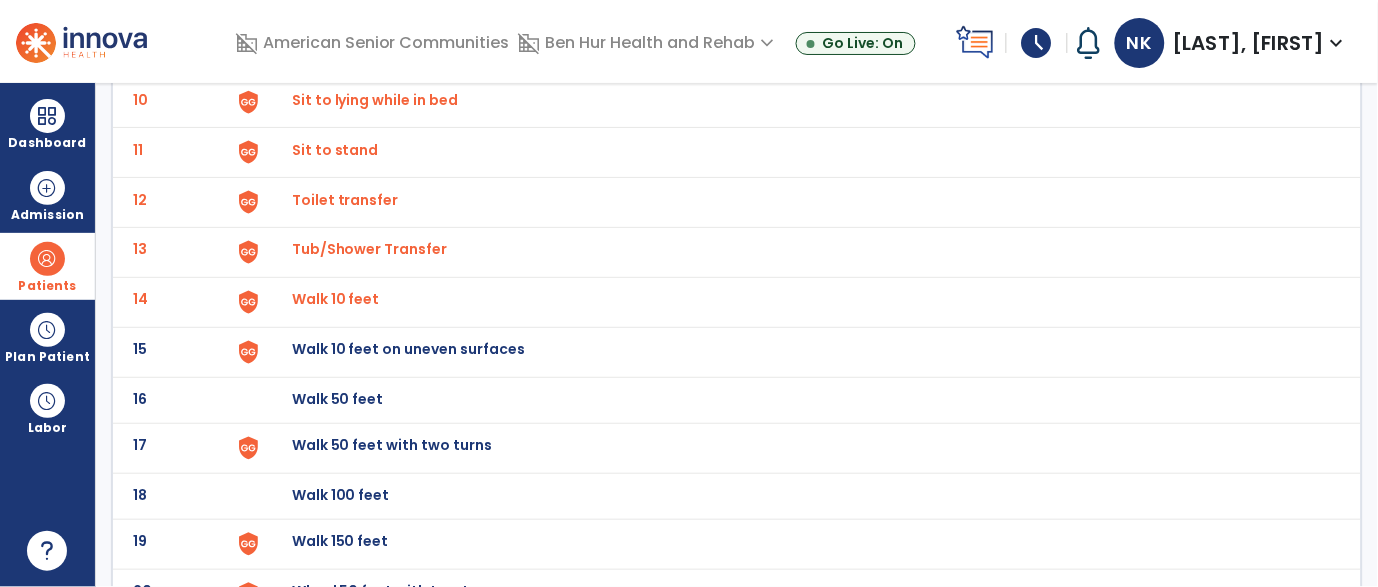 click on "Walk 10 feet on uneven surfaces" at bounding box center [338, -346] 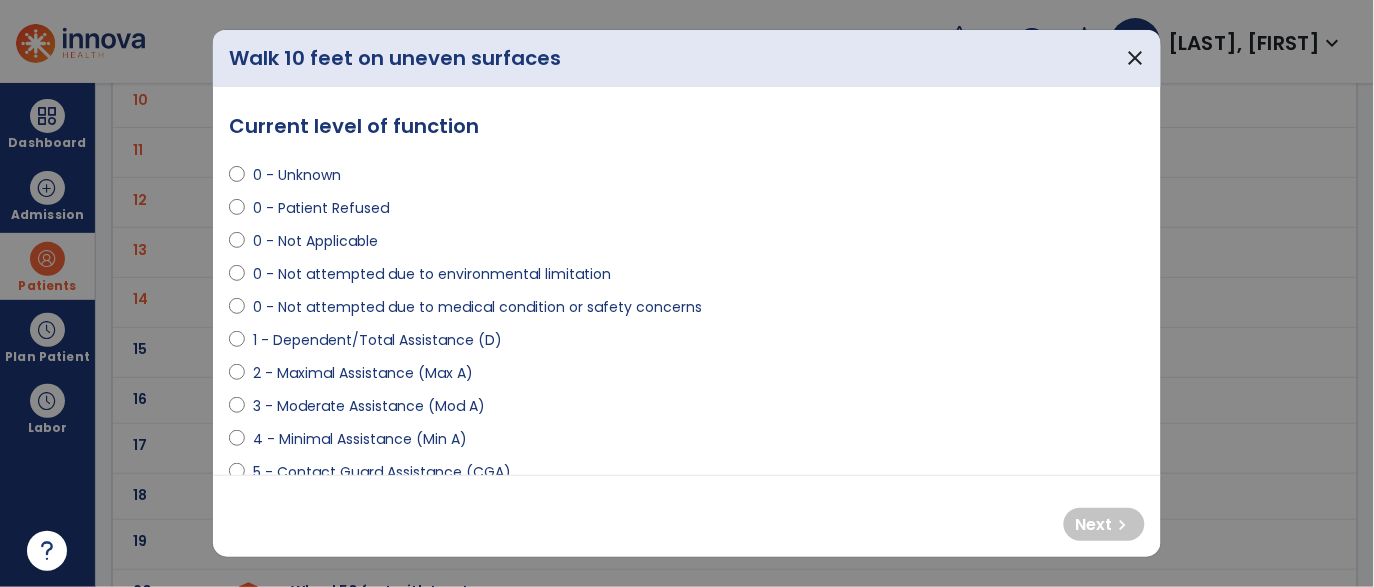 click on "0 - Not attempted due to medical condition or safety concerns" at bounding box center (477, 307) 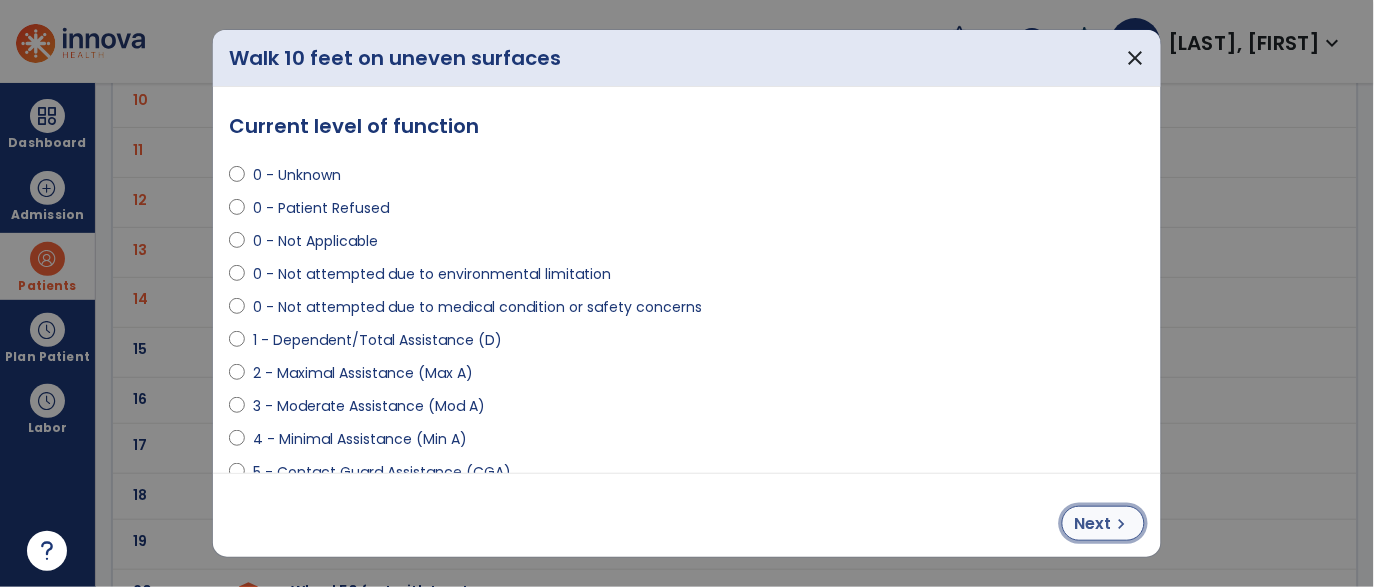 click on "Next" at bounding box center [1093, 524] 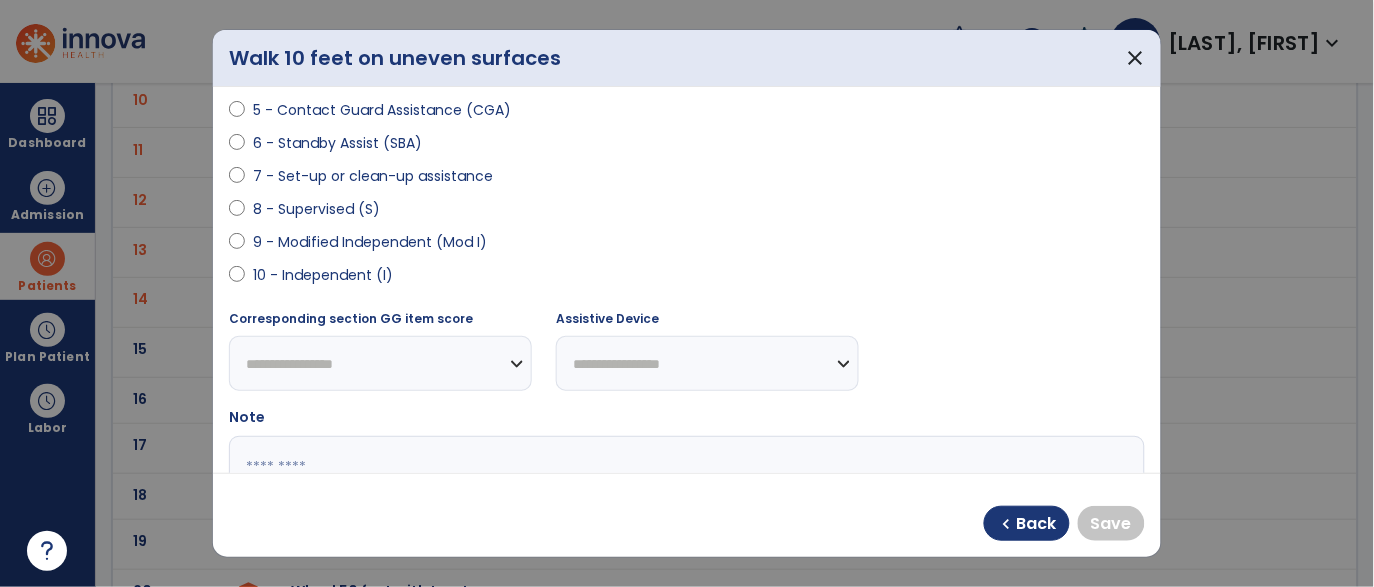 scroll, scrollTop: 366, scrollLeft: 0, axis: vertical 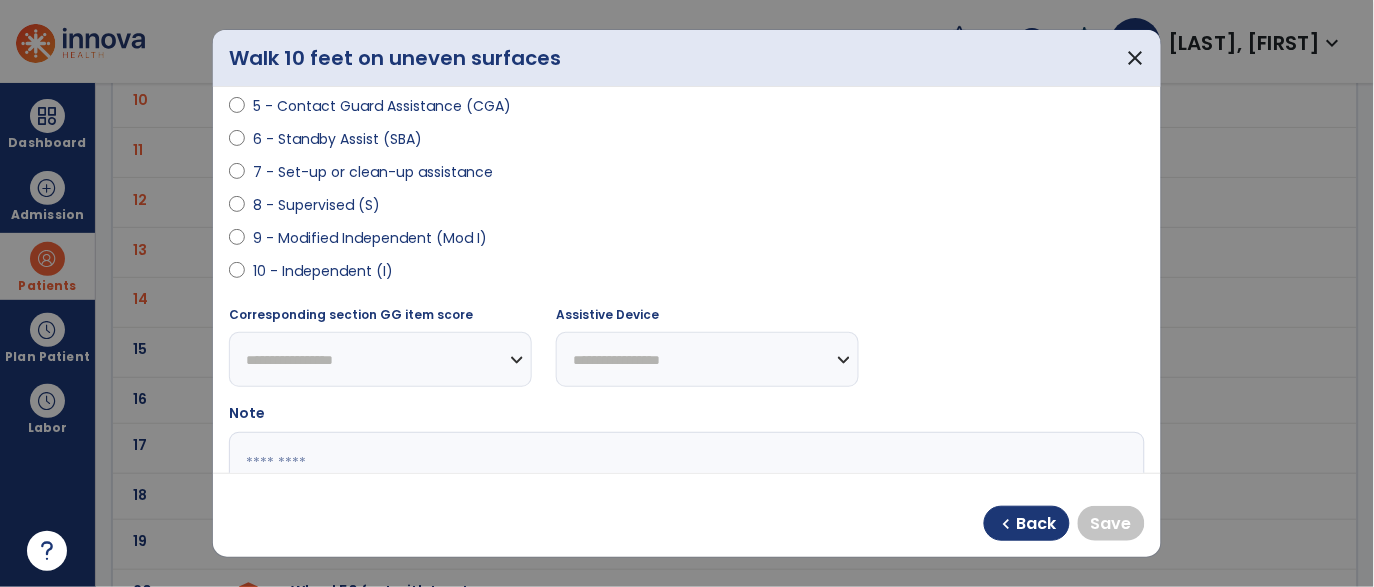 click on "9 - Modified Independent (Mod I)" at bounding box center [370, 238] 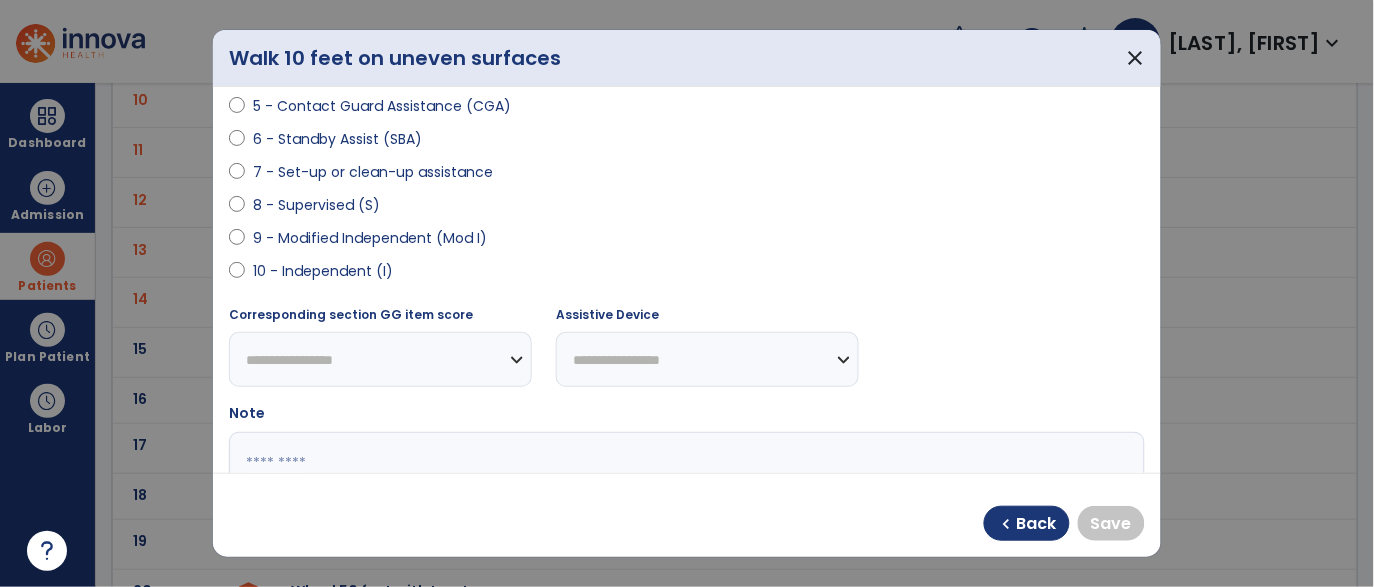 select on "**********" 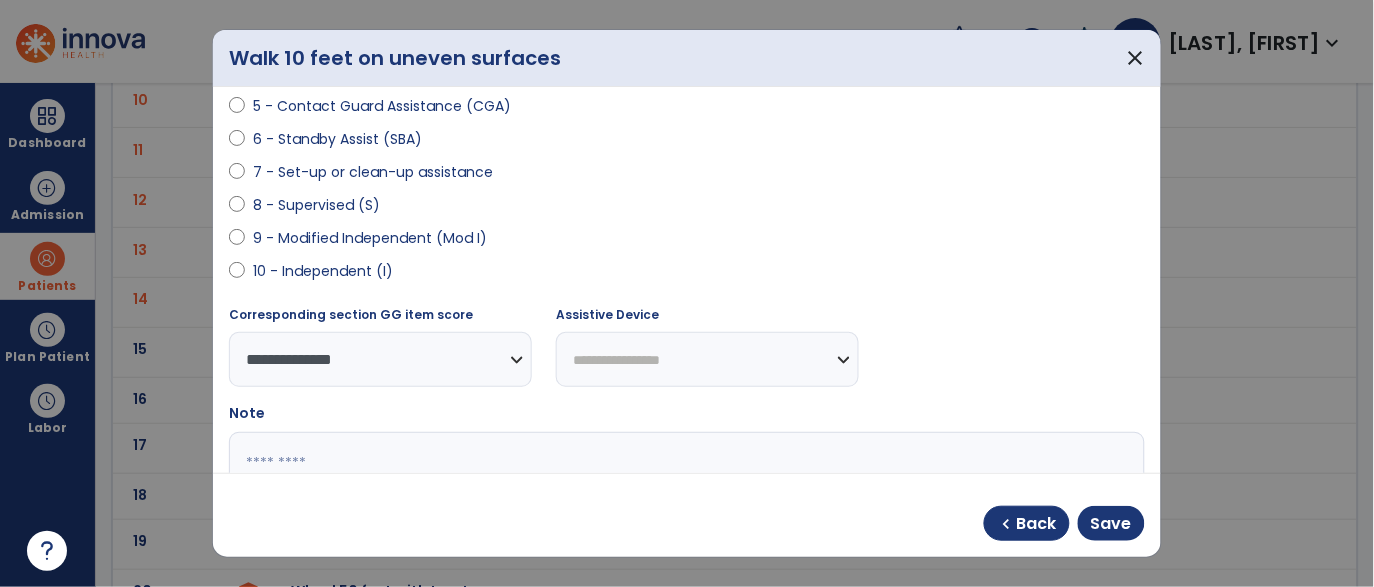click on "**********" at bounding box center (707, 359) 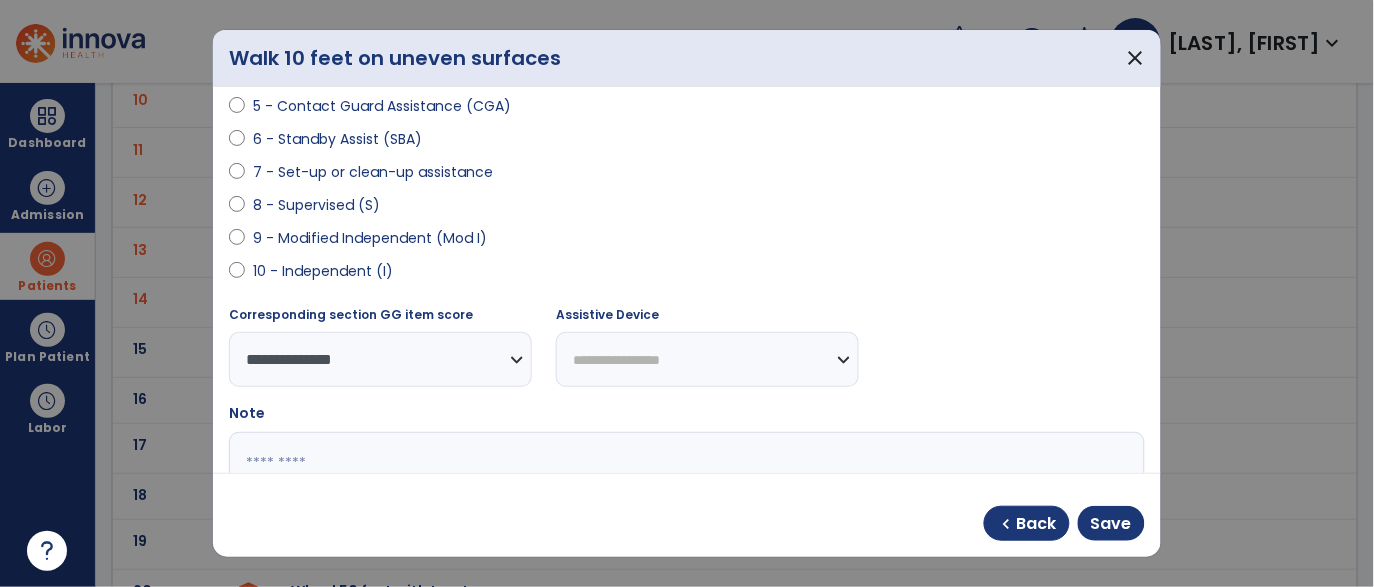select on "**********" 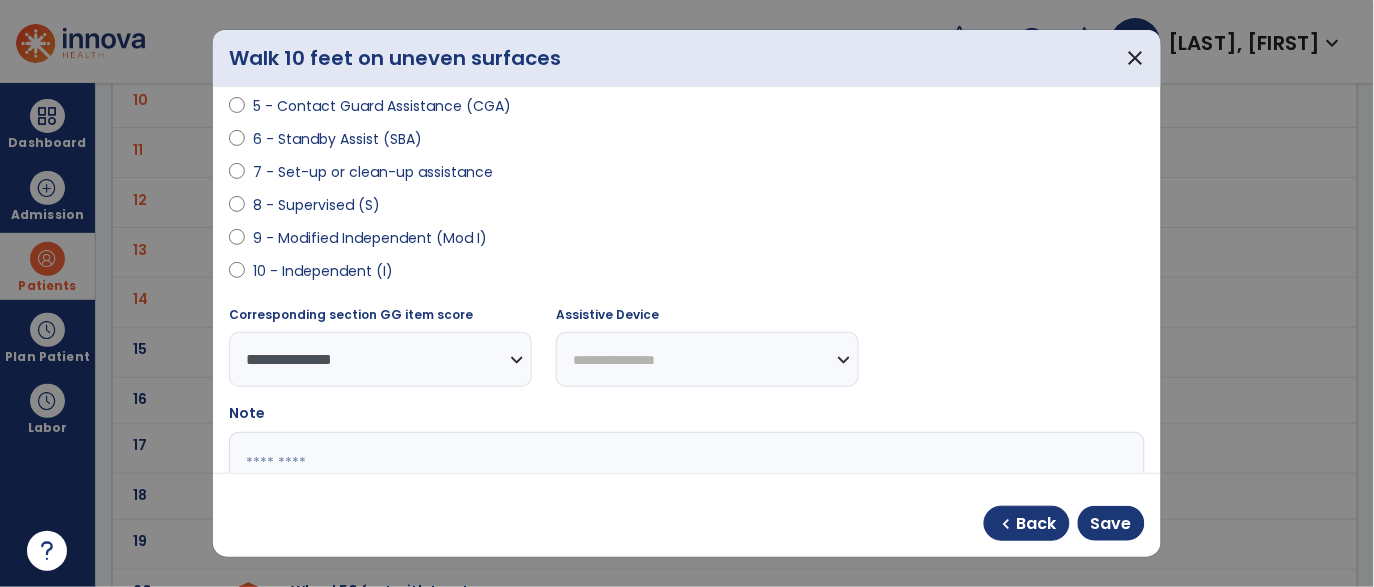 click on "**********" at bounding box center [707, 359] 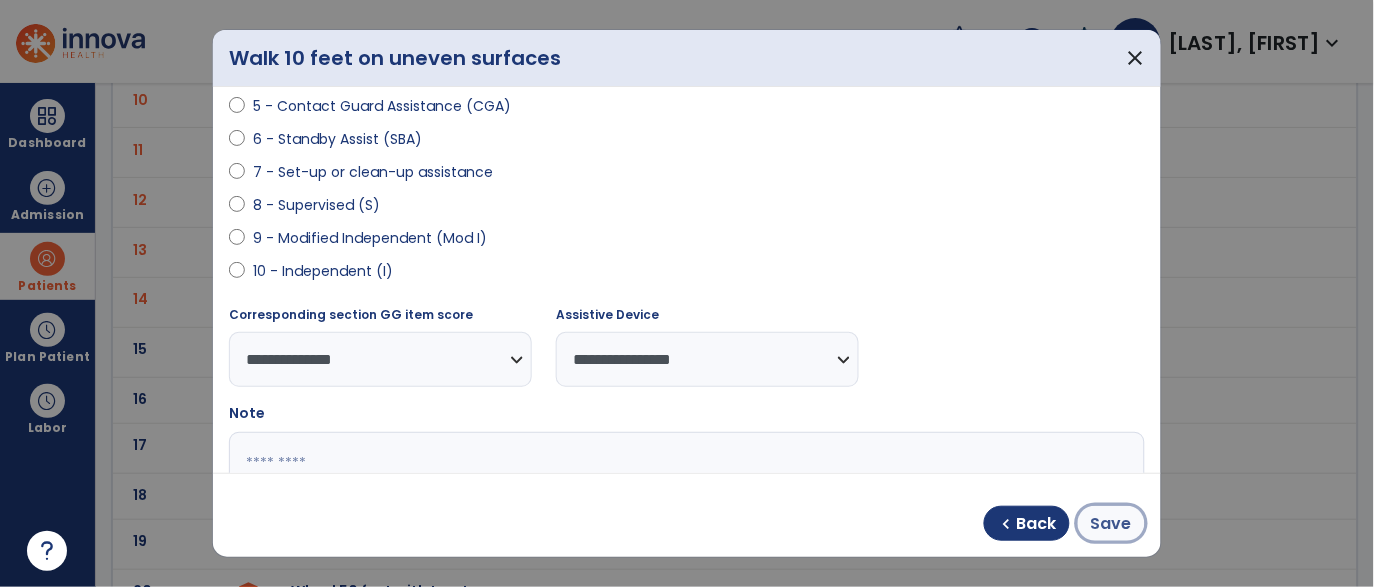 click on "Save" at bounding box center [1111, 524] 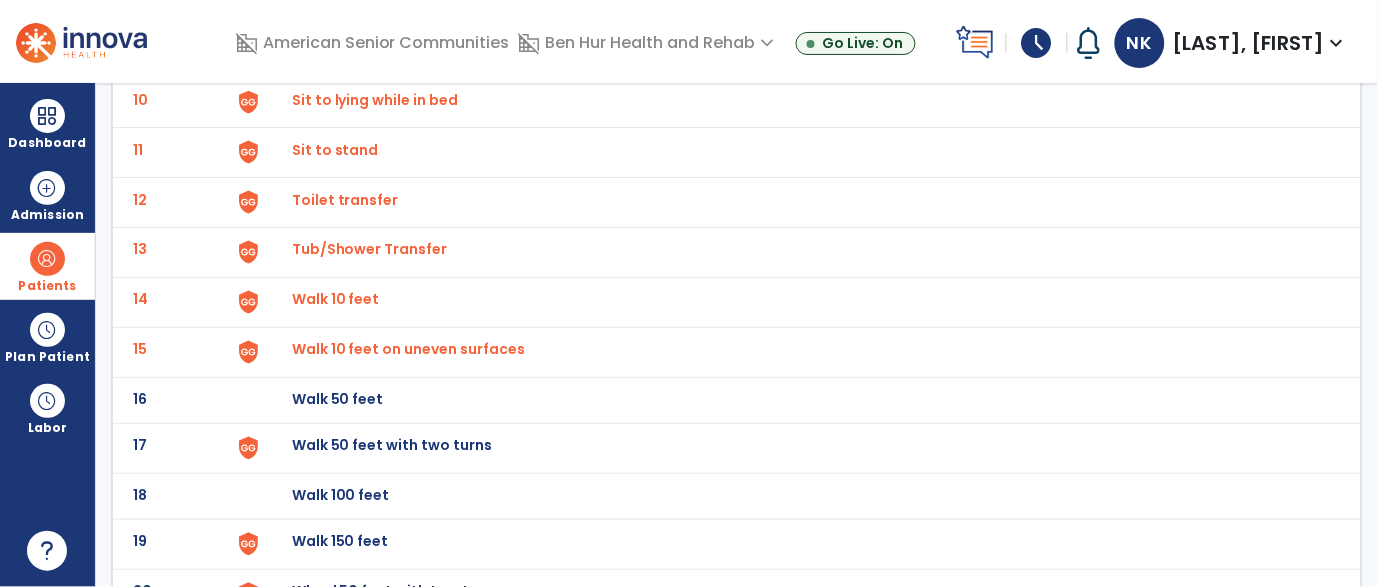click on "Walk 50 feet with two turns" at bounding box center (338, -346) 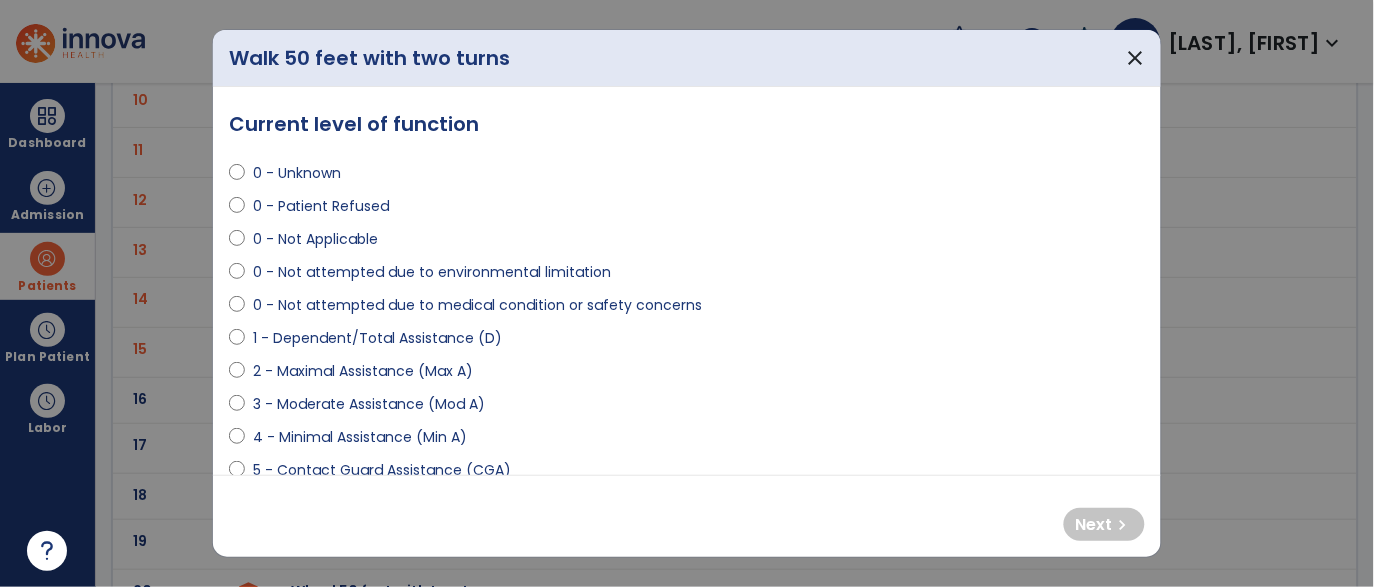 scroll, scrollTop: 0, scrollLeft: 0, axis: both 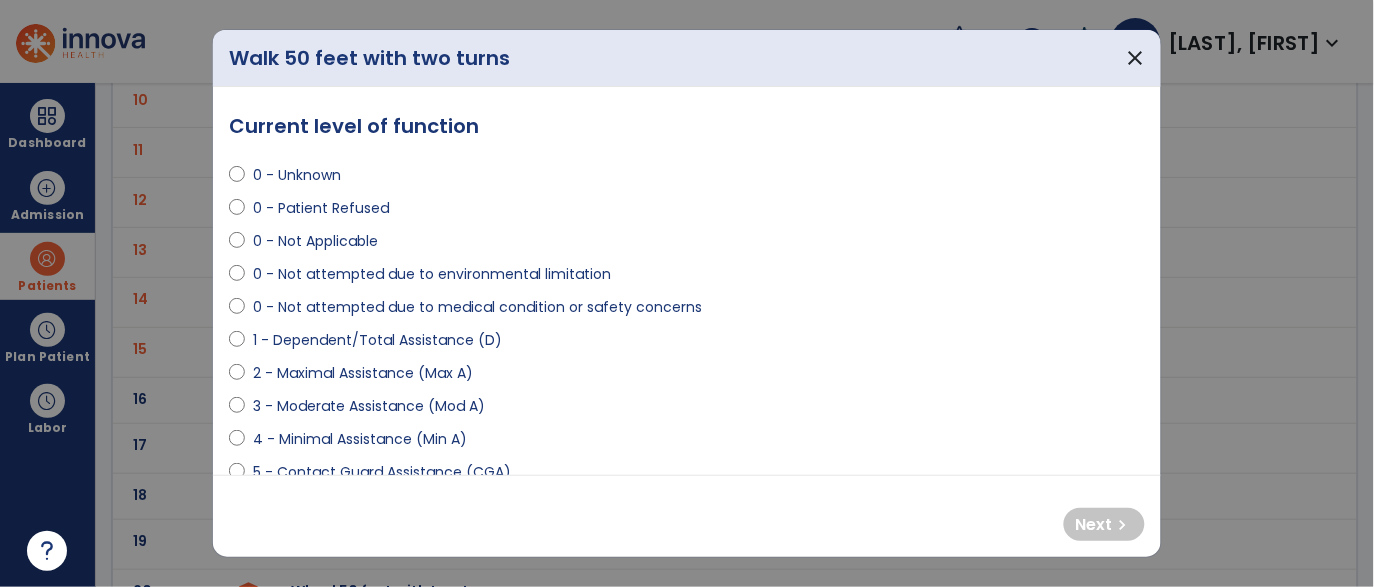 click on "0 - Not attempted due to medical condition or safety concerns" at bounding box center [477, 307] 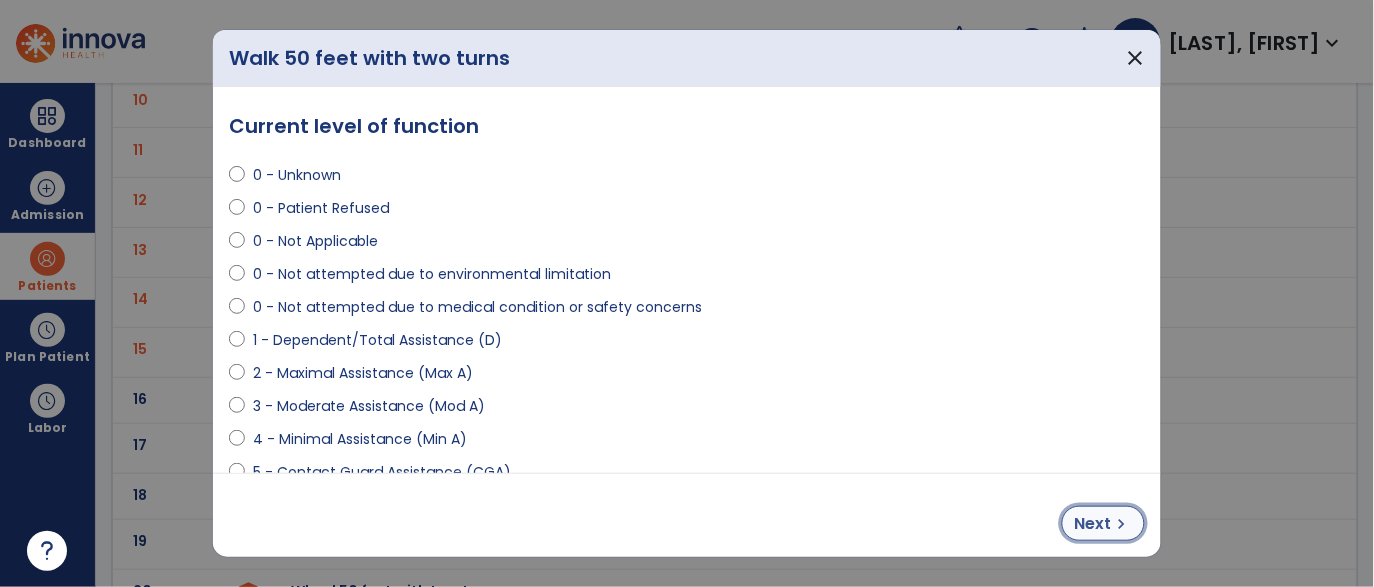 click on "chevron_right" at bounding box center (1122, 524) 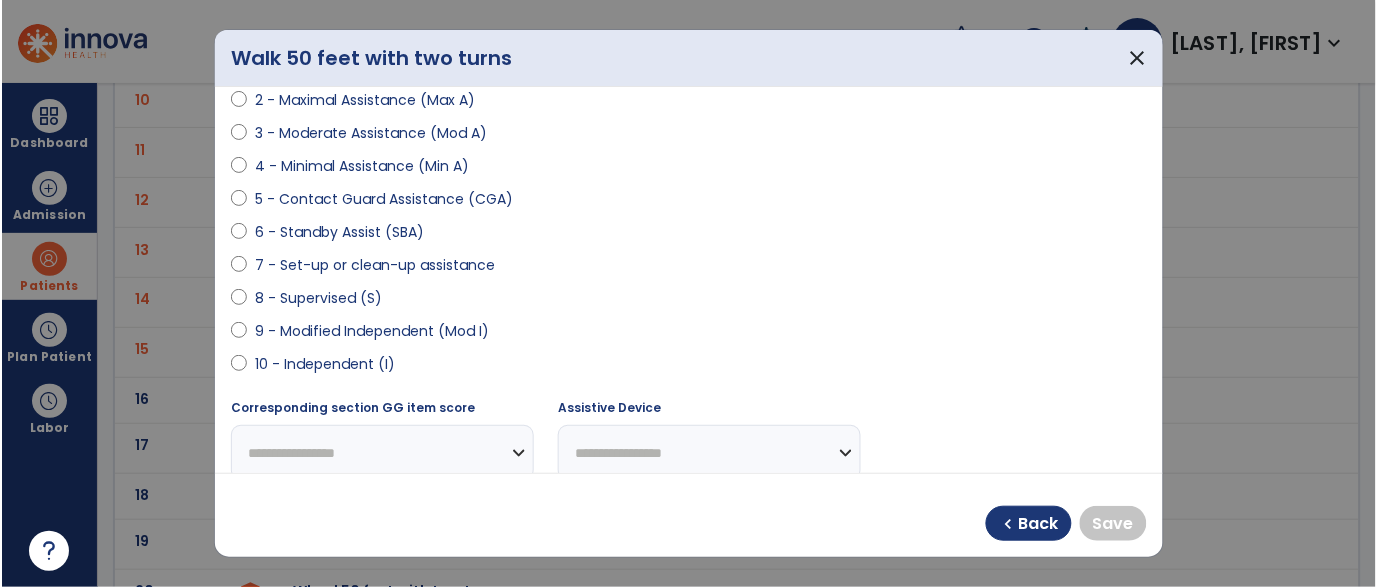 scroll, scrollTop: 280, scrollLeft: 0, axis: vertical 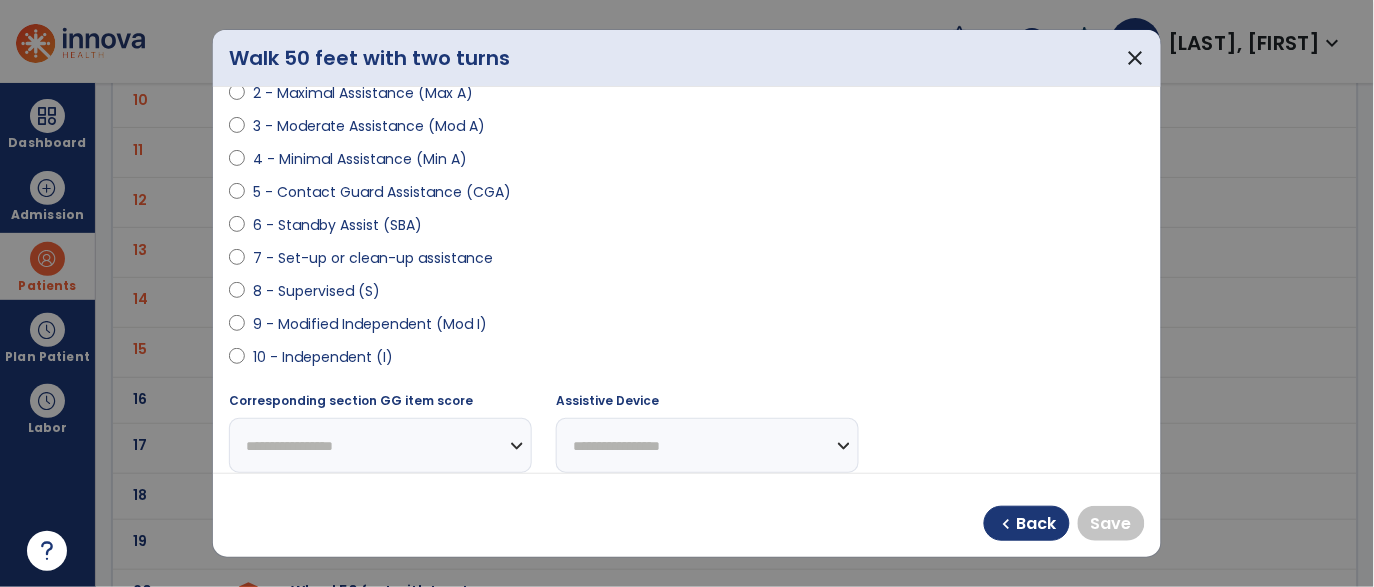 click on "9 - Modified Independent (Mod I)" at bounding box center (370, 324) 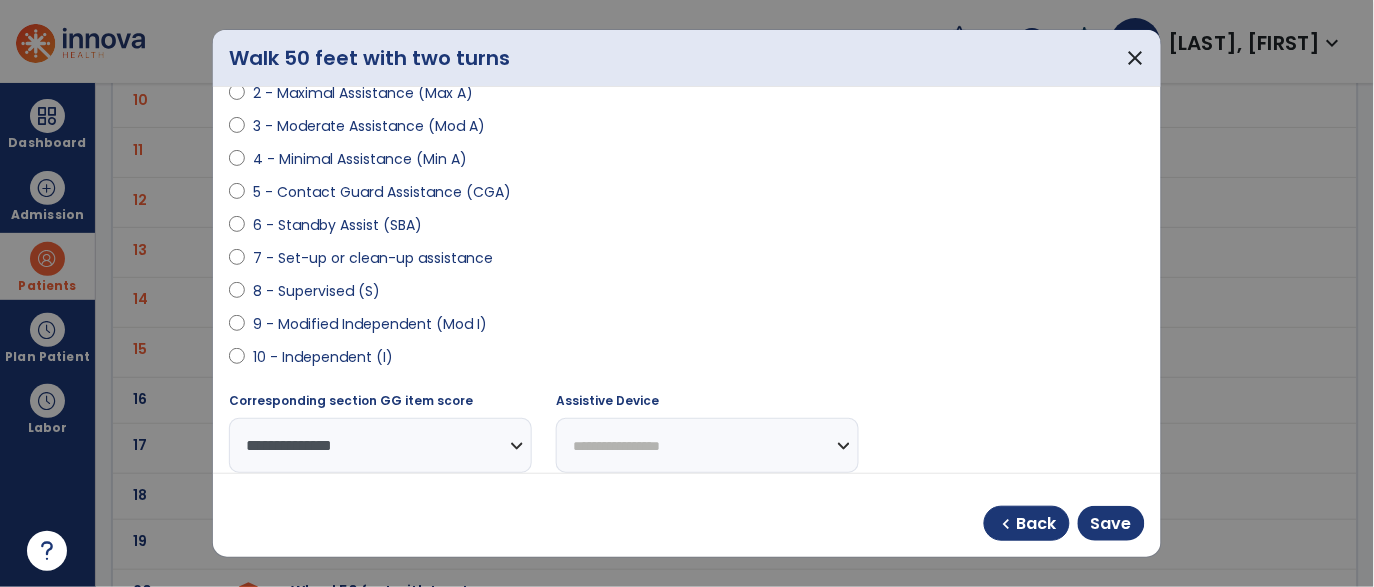 click on "**********" at bounding box center (707, 445) 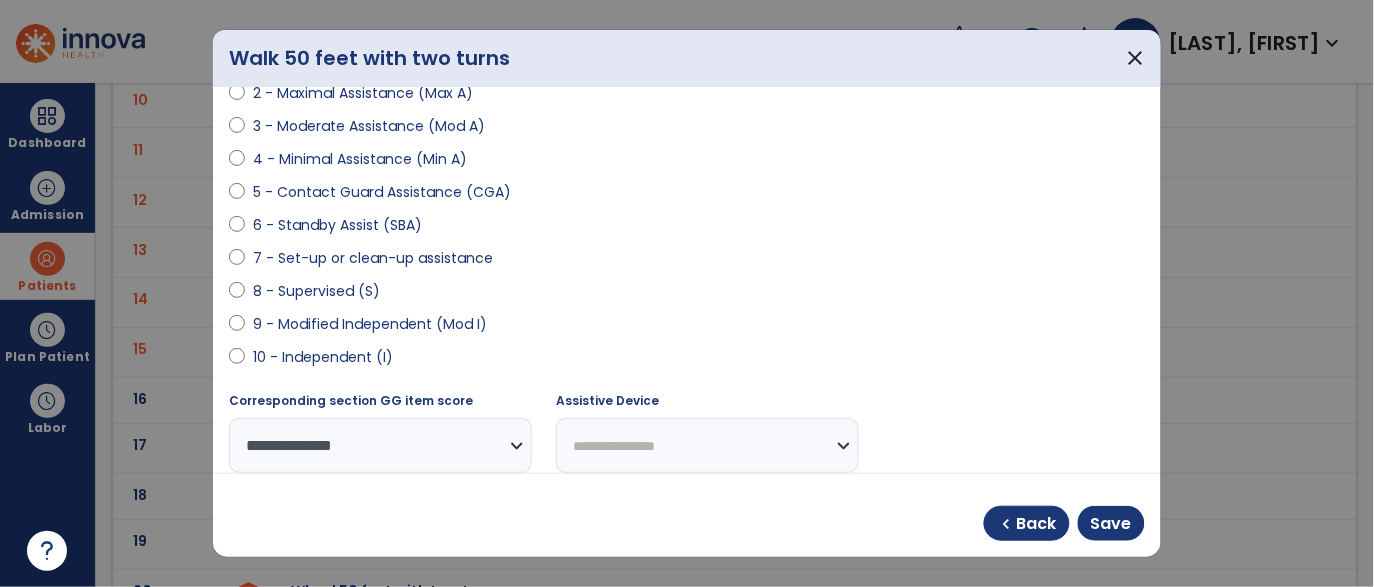 click on "**********" at bounding box center (707, 445) 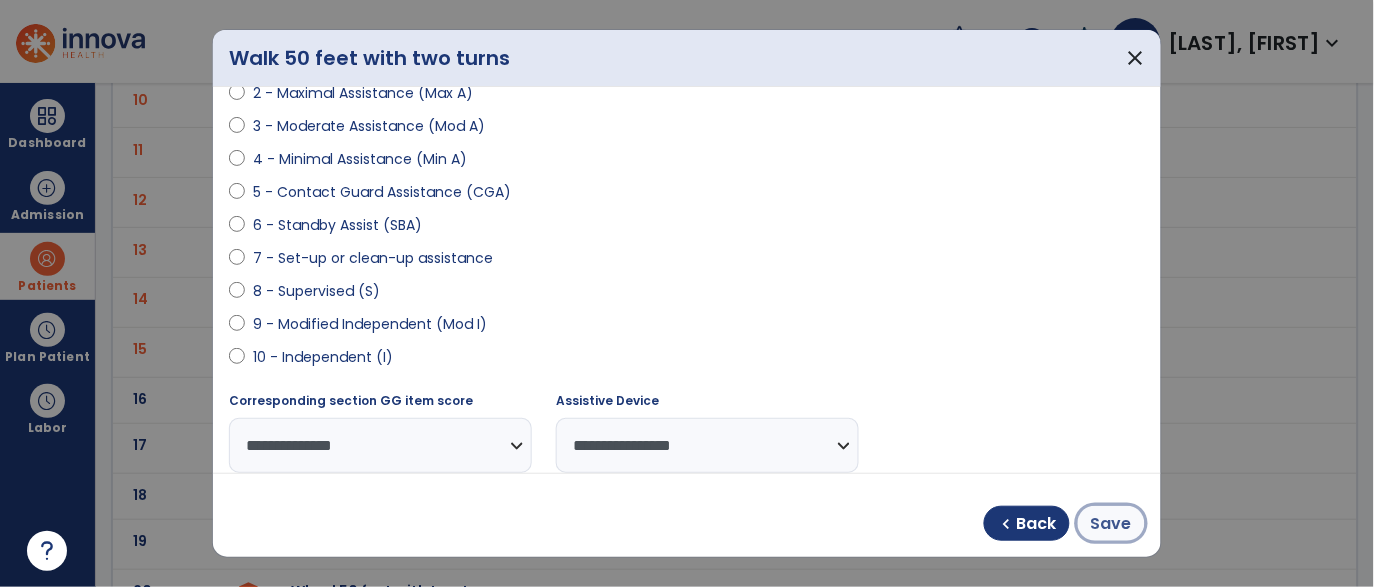 click on "Save" at bounding box center (1111, 524) 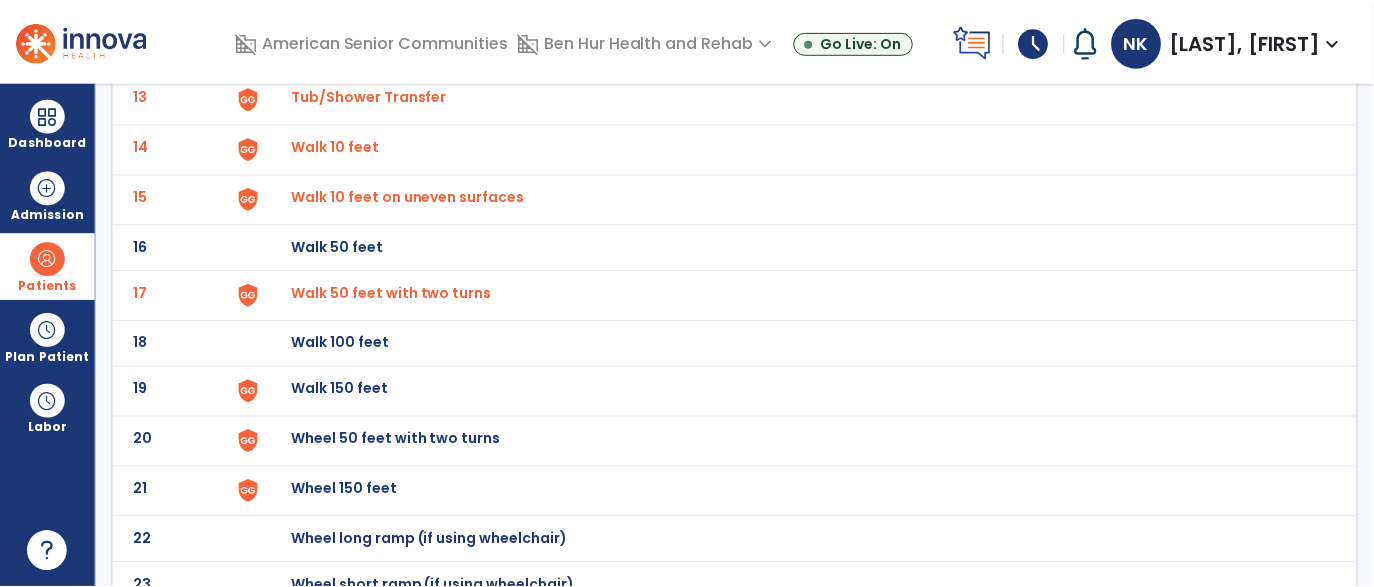 scroll, scrollTop: 783, scrollLeft: 0, axis: vertical 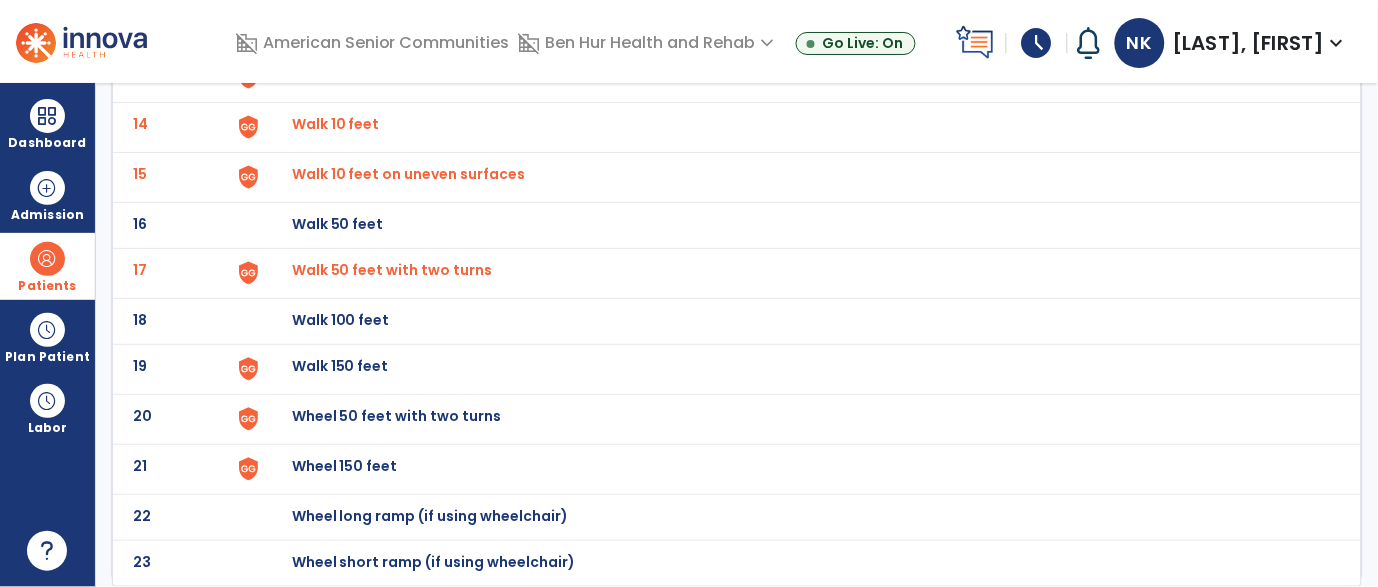 click on "Walk 150 feet" at bounding box center (338, -521) 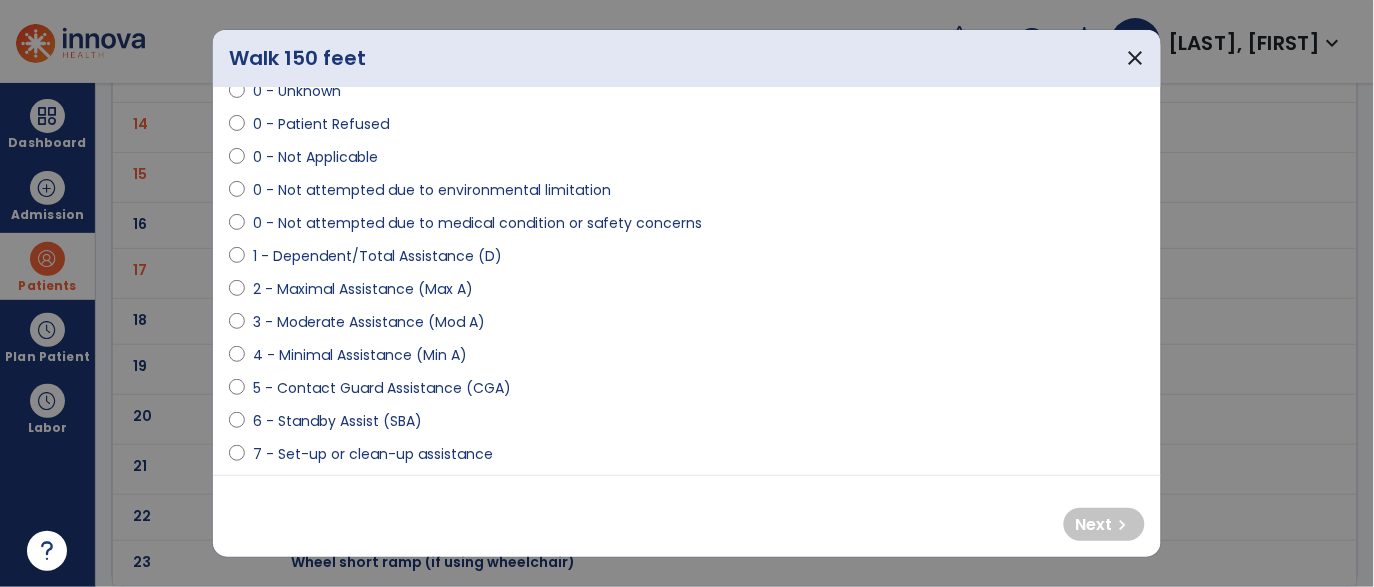 scroll, scrollTop: 85, scrollLeft: 0, axis: vertical 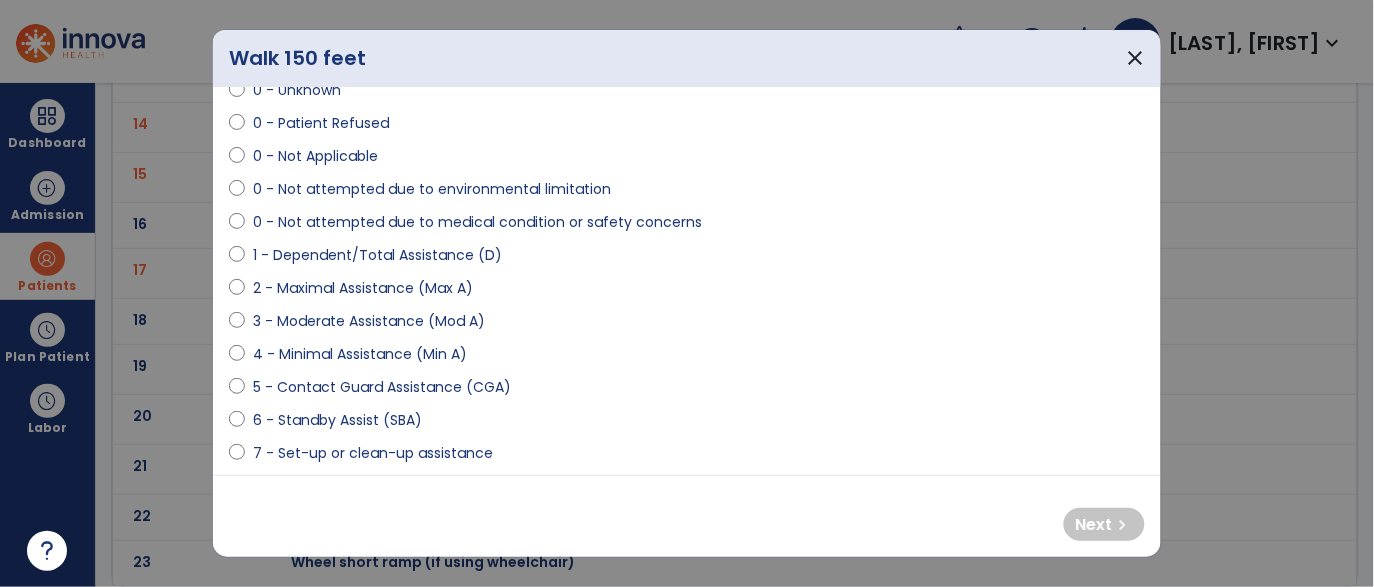 click on "0 - Not attempted due to medical condition or safety concerns" at bounding box center [477, 222] 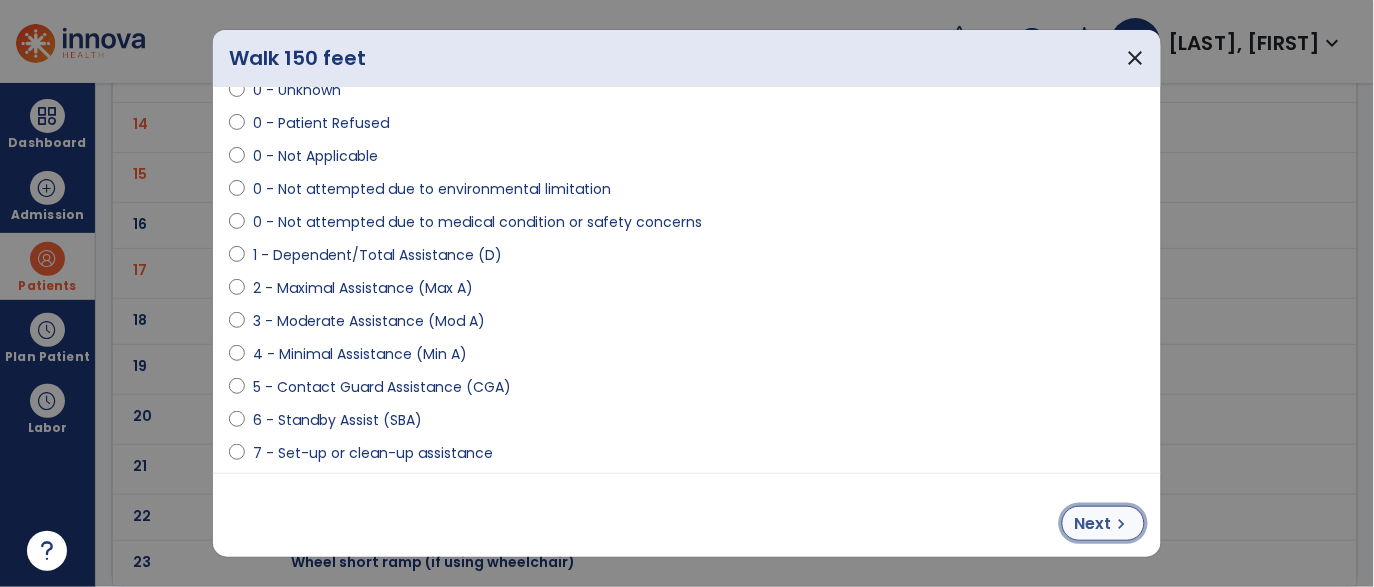 click on "Next" at bounding box center [1093, 524] 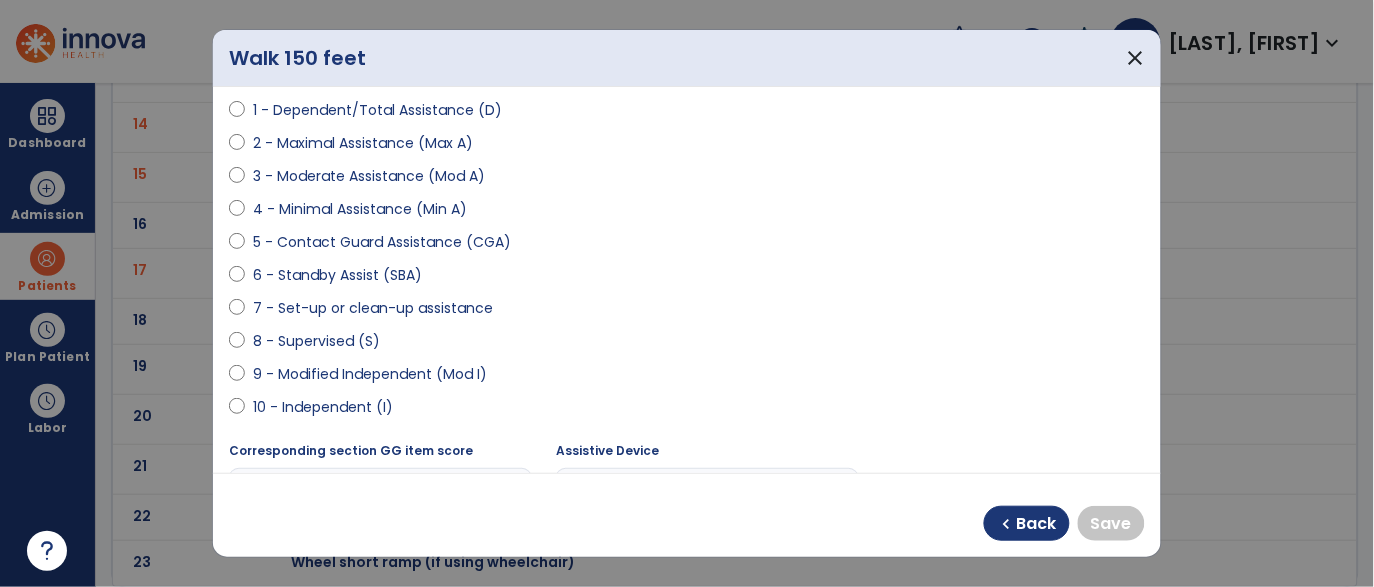 scroll, scrollTop: 232, scrollLeft: 0, axis: vertical 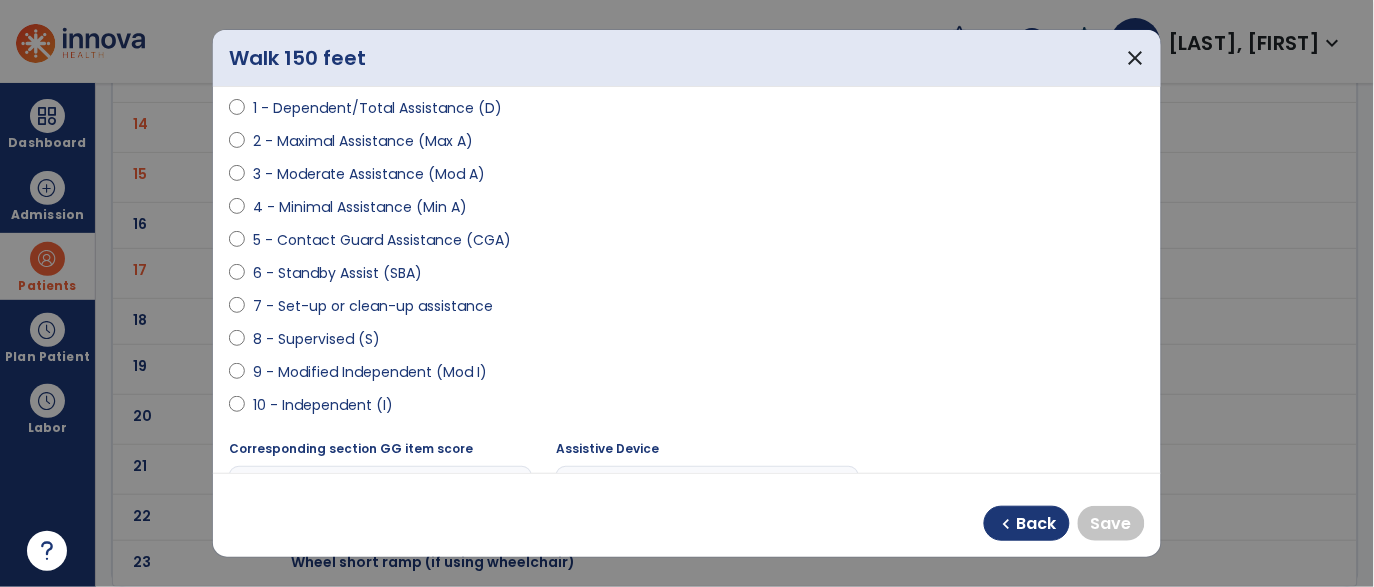 click on "9 - Modified Independent (Mod I)" at bounding box center (370, 372) 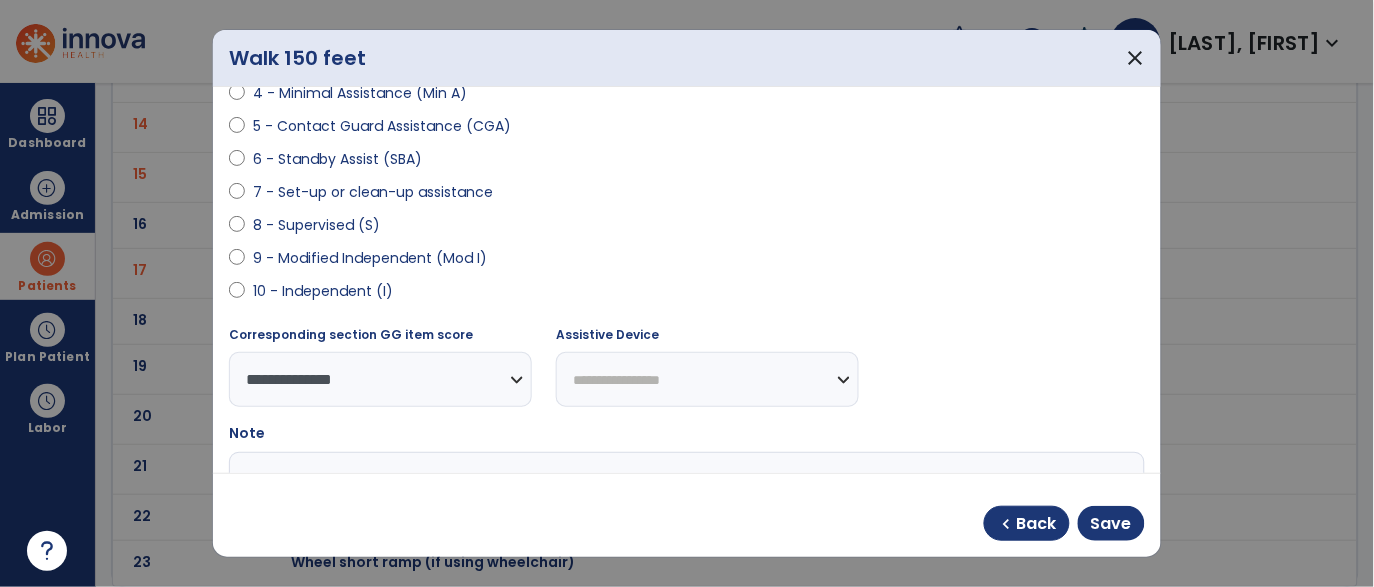 scroll, scrollTop: 390, scrollLeft: 0, axis: vertical 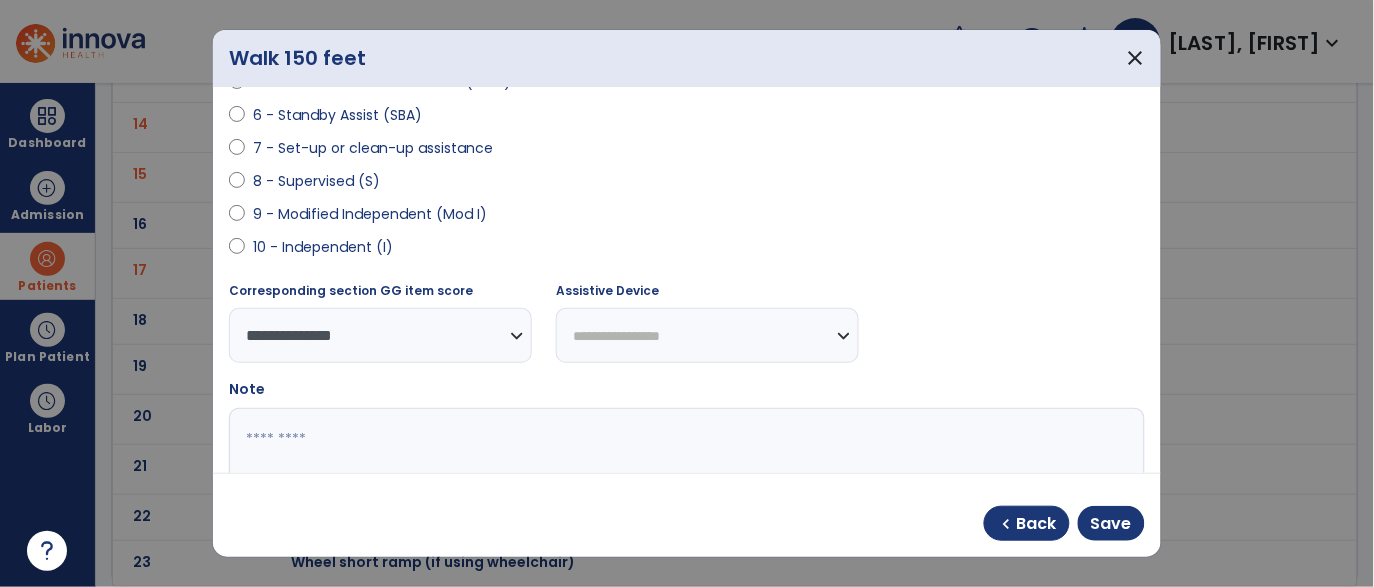 click on "**********" at bounding box center [707, 335] 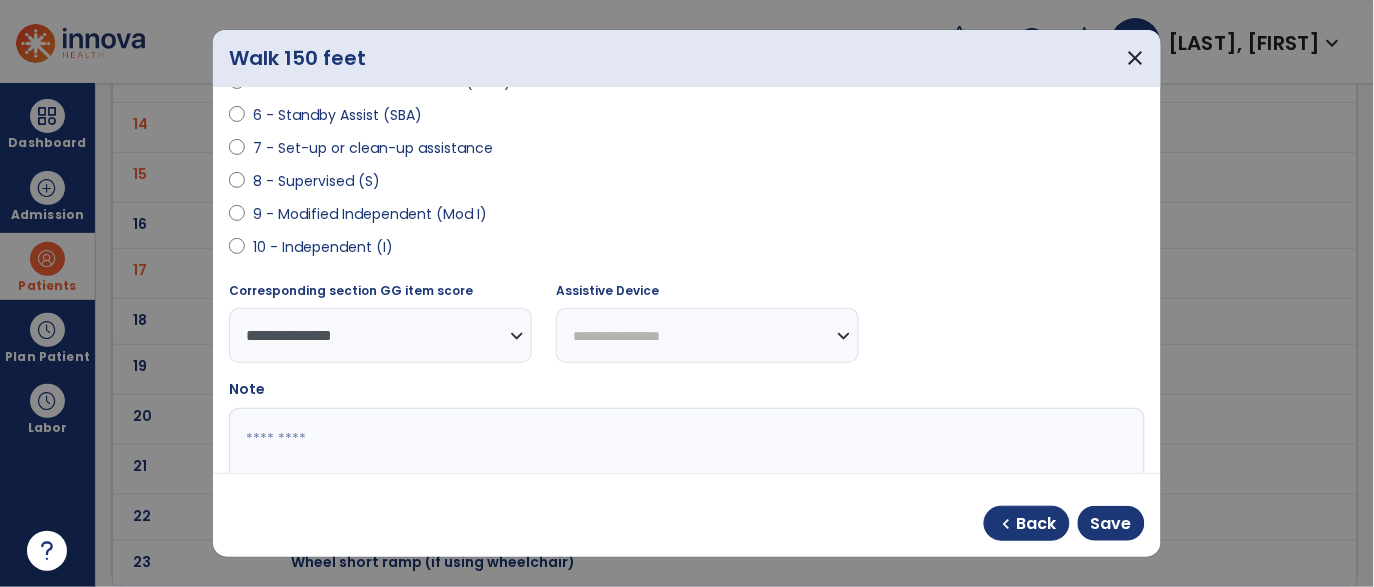 select on "**********" 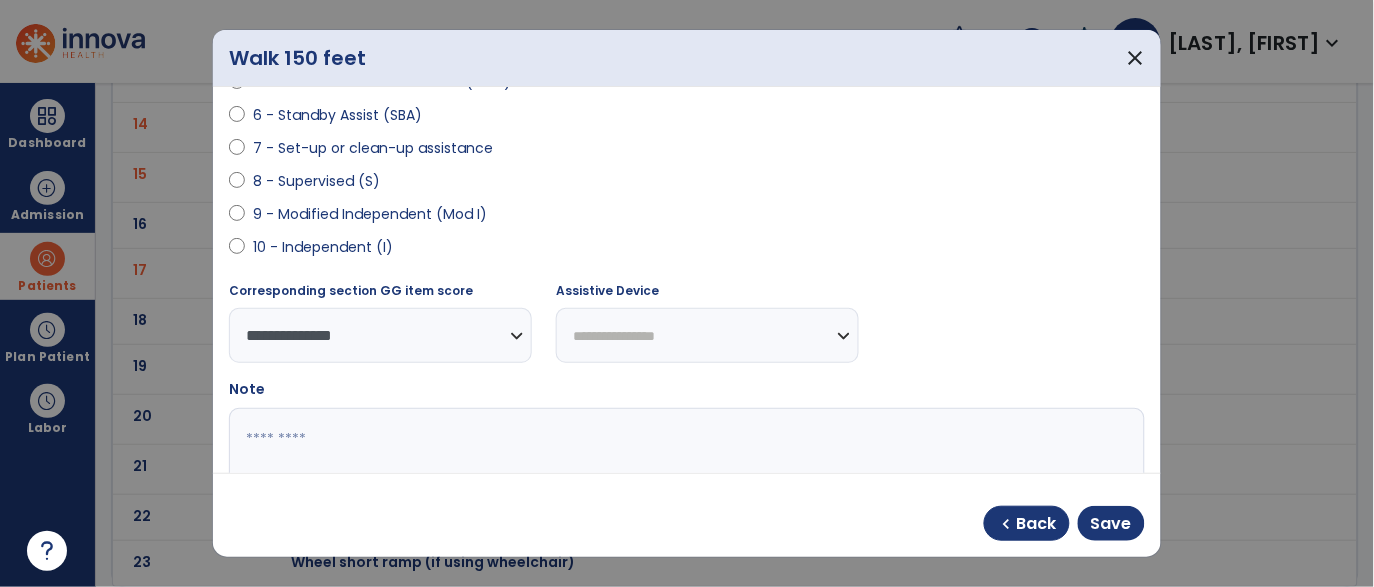 click on "**********" at bounding box center (707, 335) 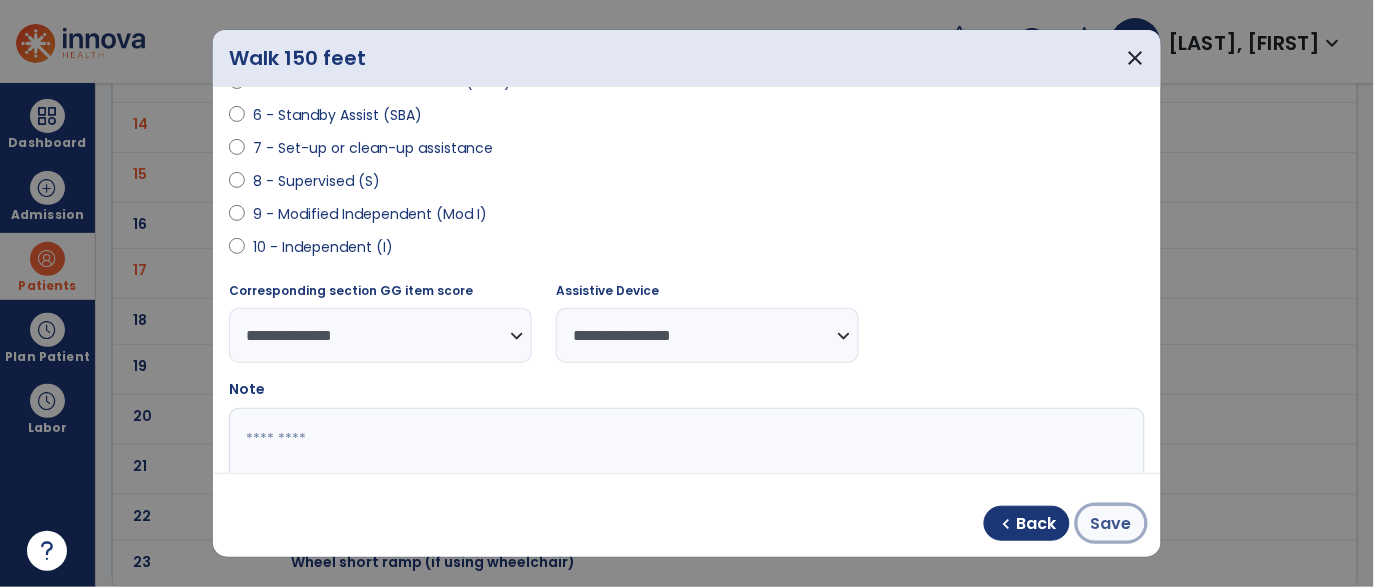 click on "Save" at bounding box center [1111, 524] 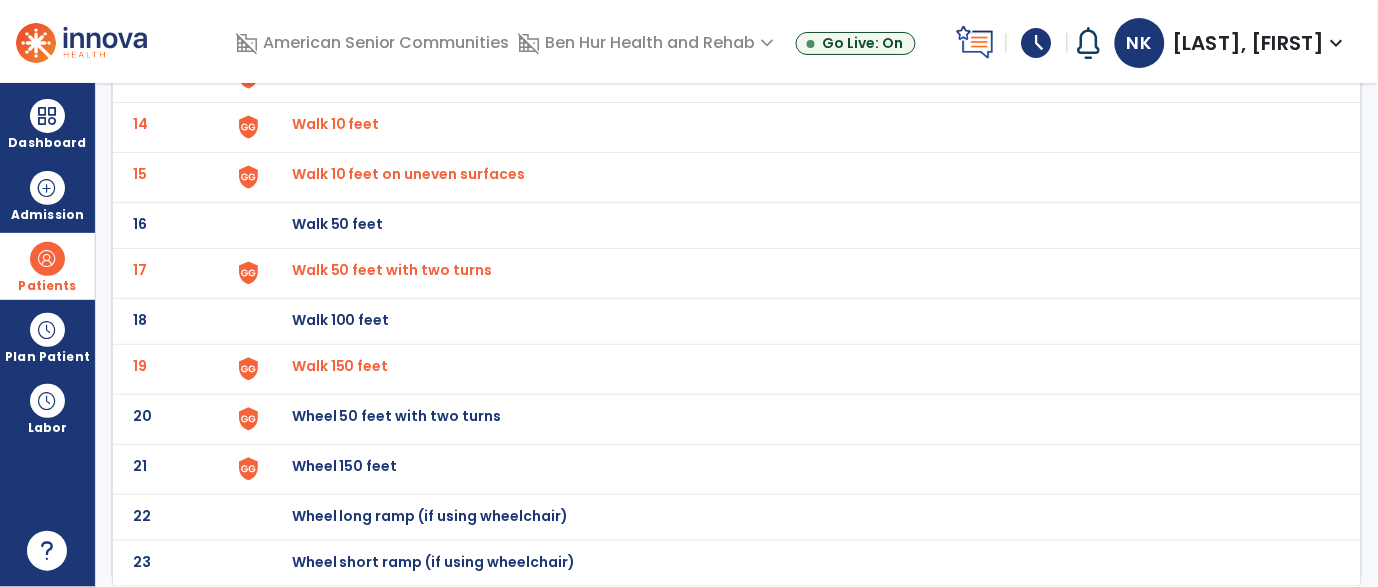 click on "Wheel 50 feet with two turns" at bounding box center (338, -521) 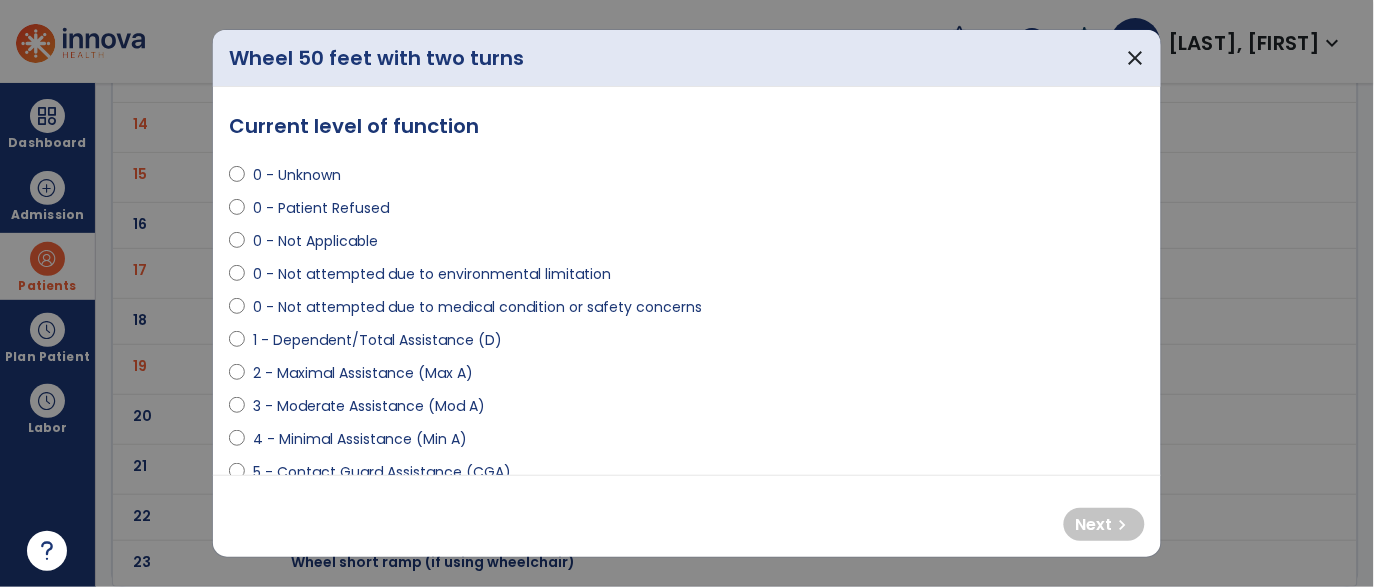 click on "1 - Dependent/Total Assistance (D)" at bounding box center (377, 340) 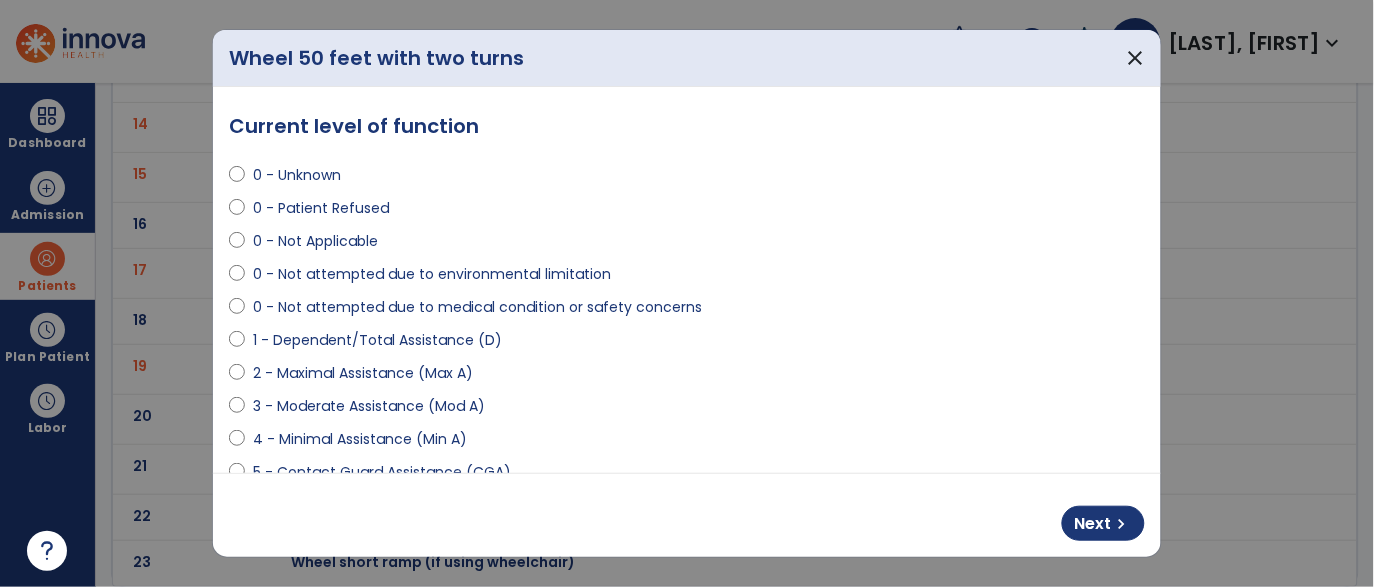 scroll, scrollTop: 506, scrollLeft: 0, axis: vertical 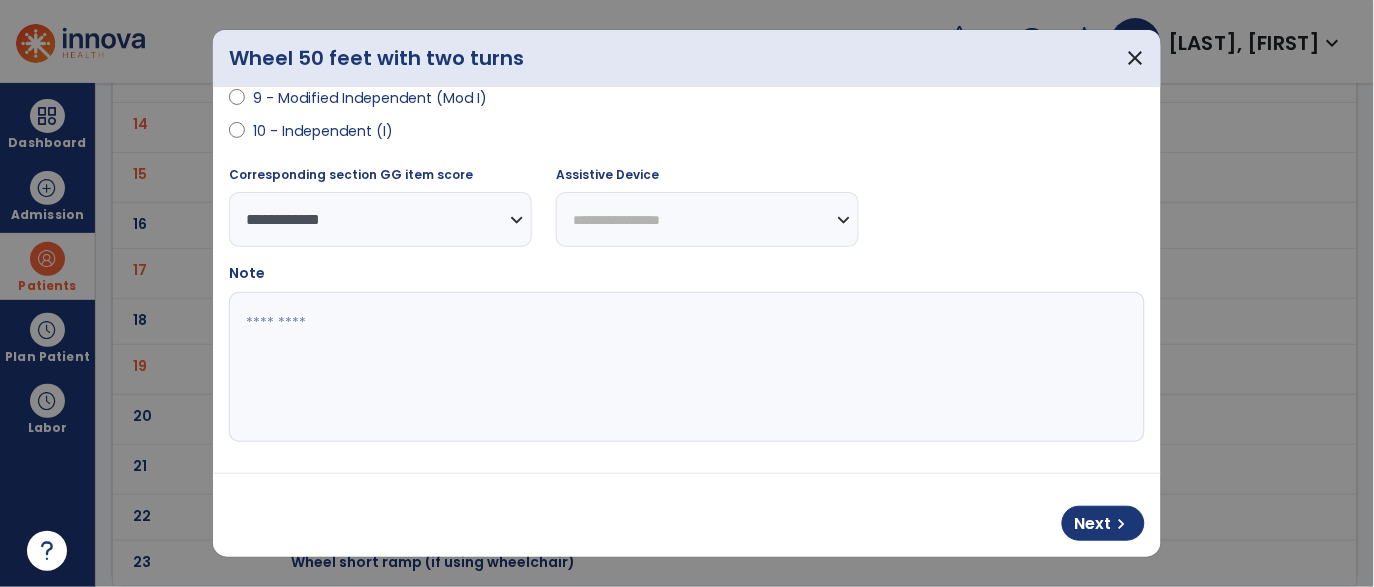 click on "**********" at bounding box center (707, 219) 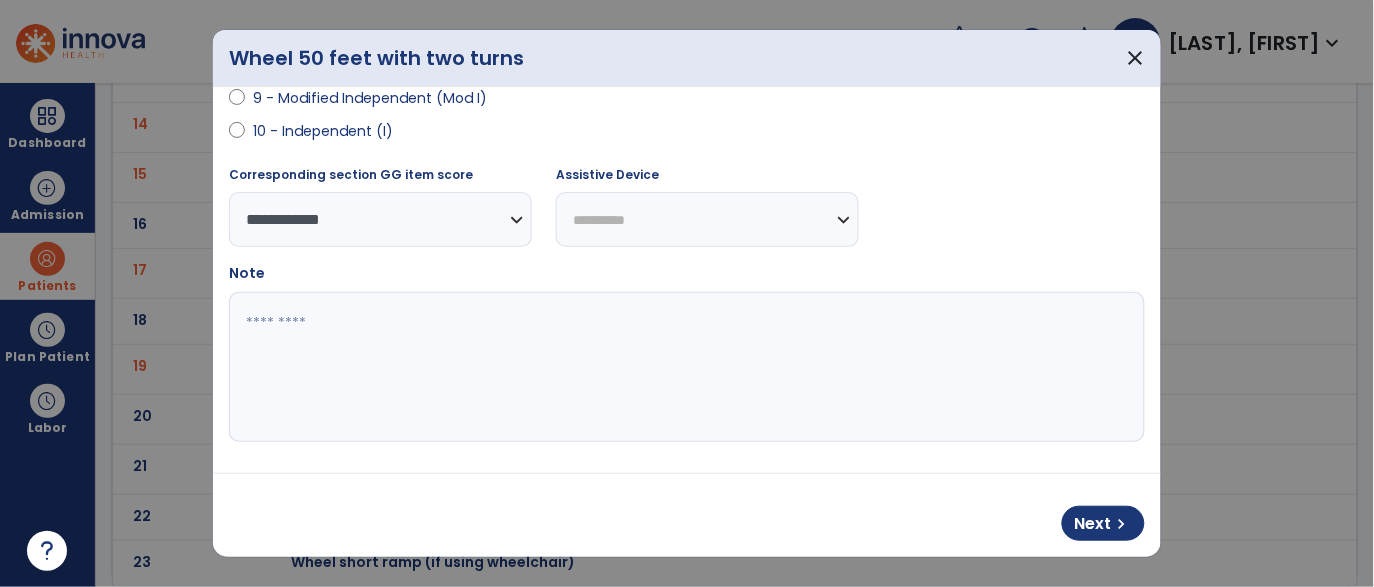 click on "**********" at bounding box center [707, 219] 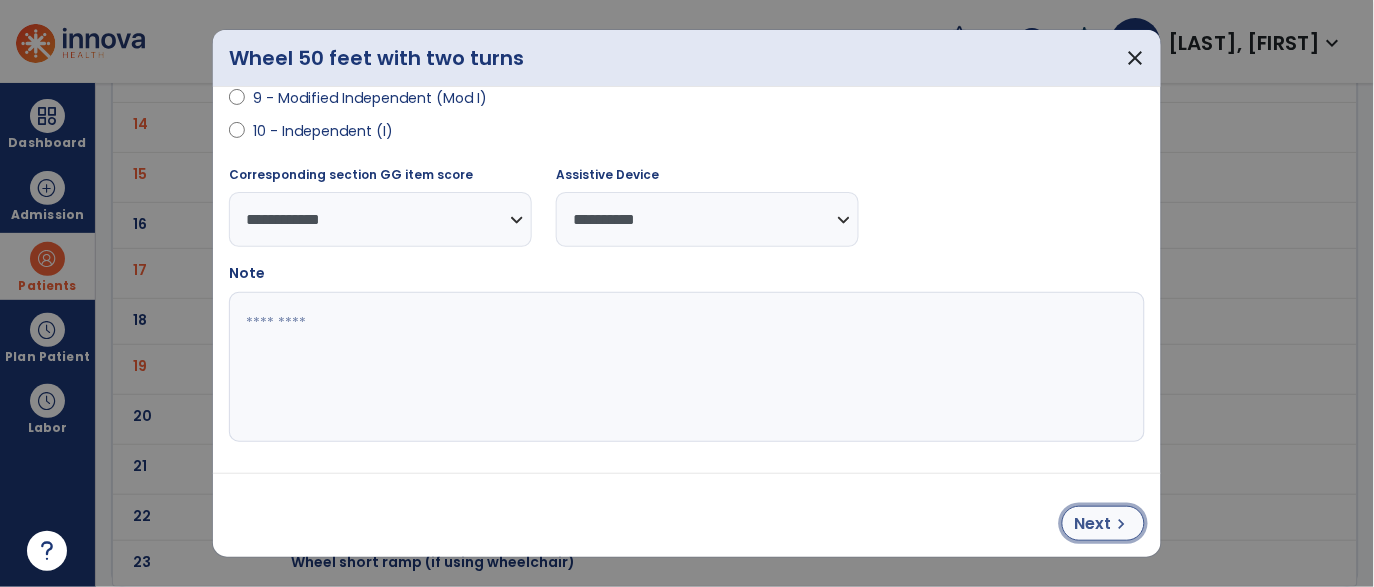 click on "chevron_right" at bounding box center (1122, 524) 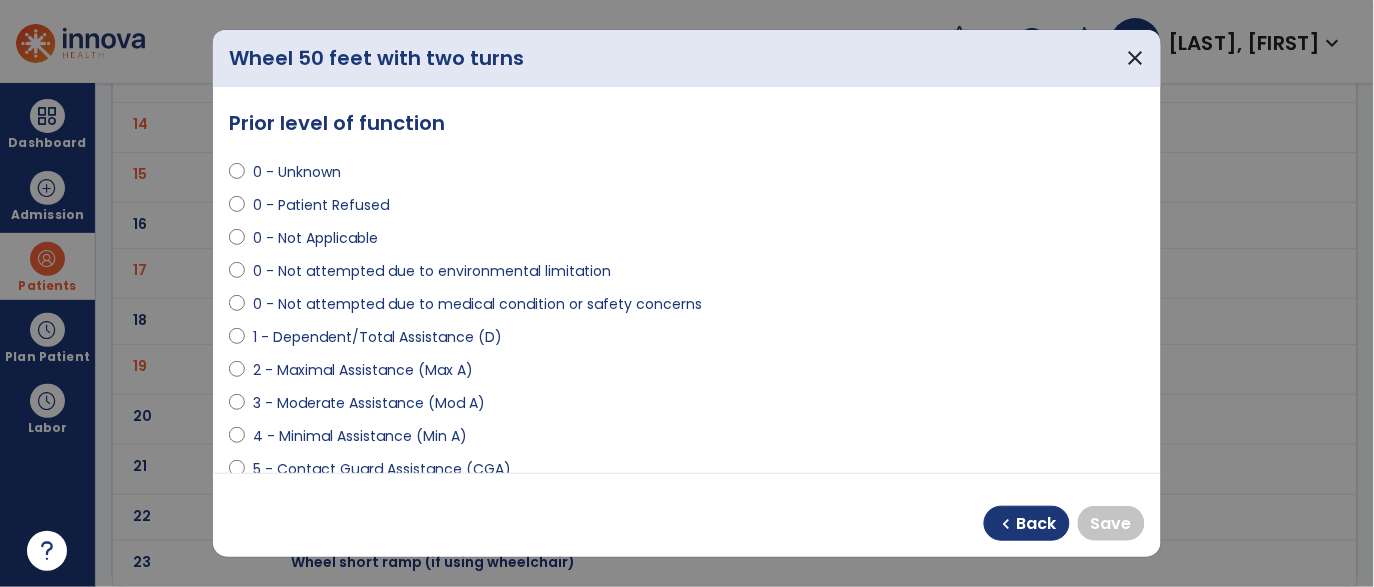 scroll, scrollTop: 0, scrollLeft: 0, axis: both 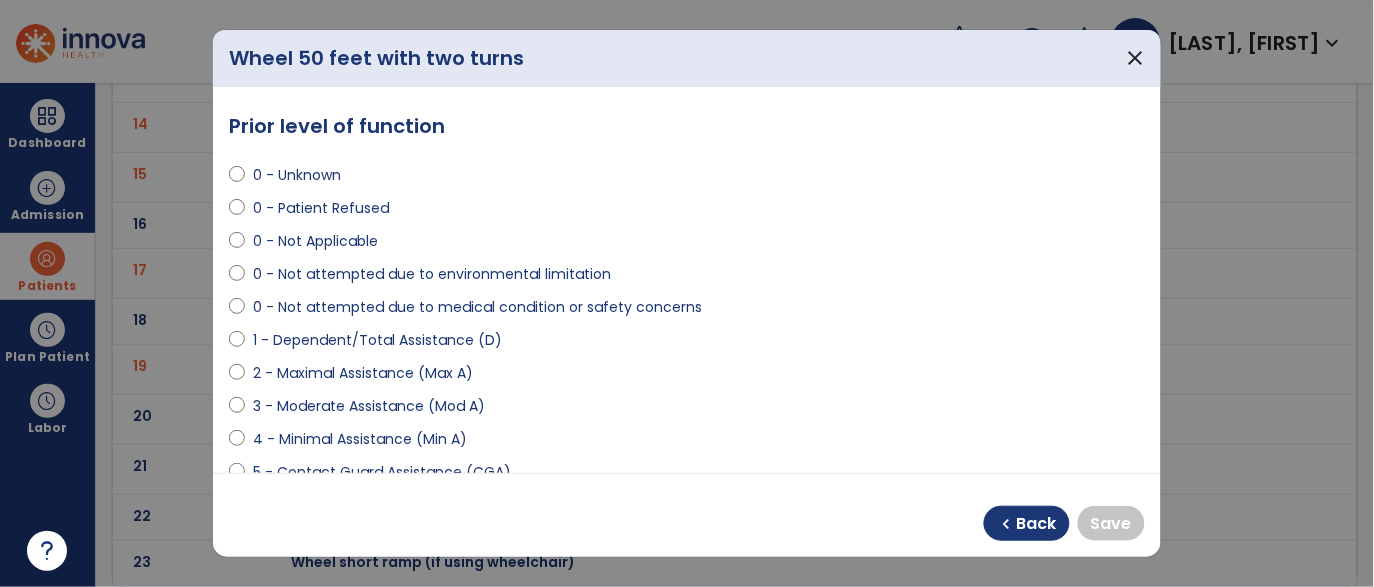 select on "**********" 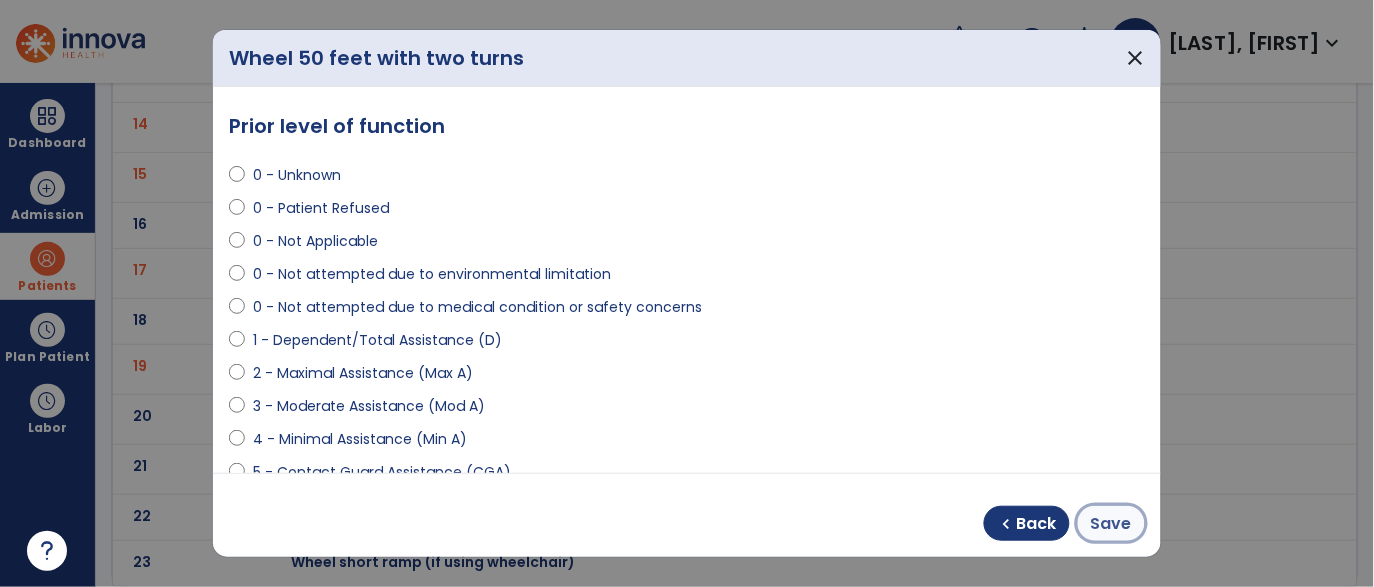 click on "Save" at bounding box center [1111, 524] 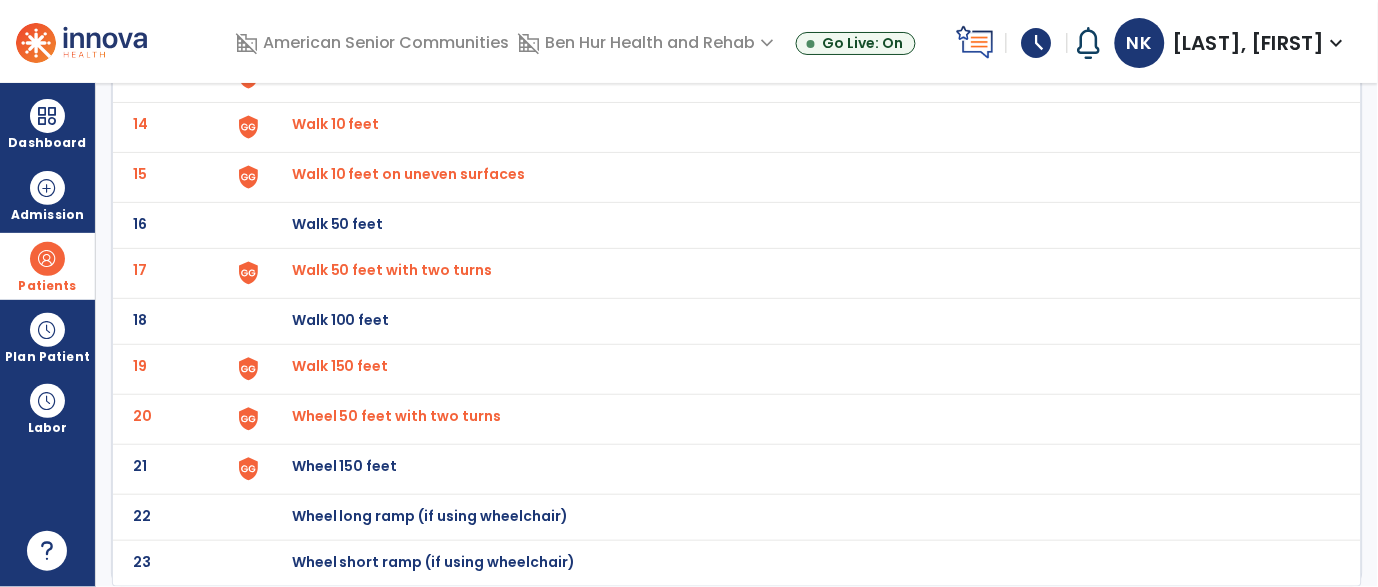 click on "Wheel 150 feet" at bounding box center [338, -521] 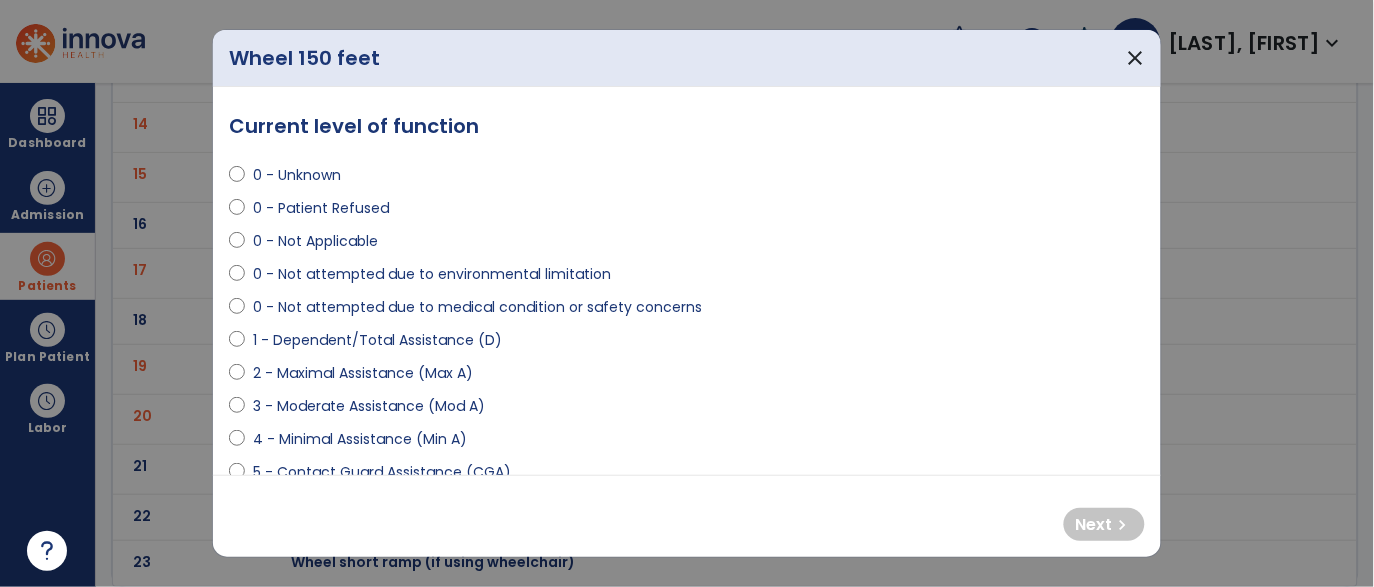 select on "**********" 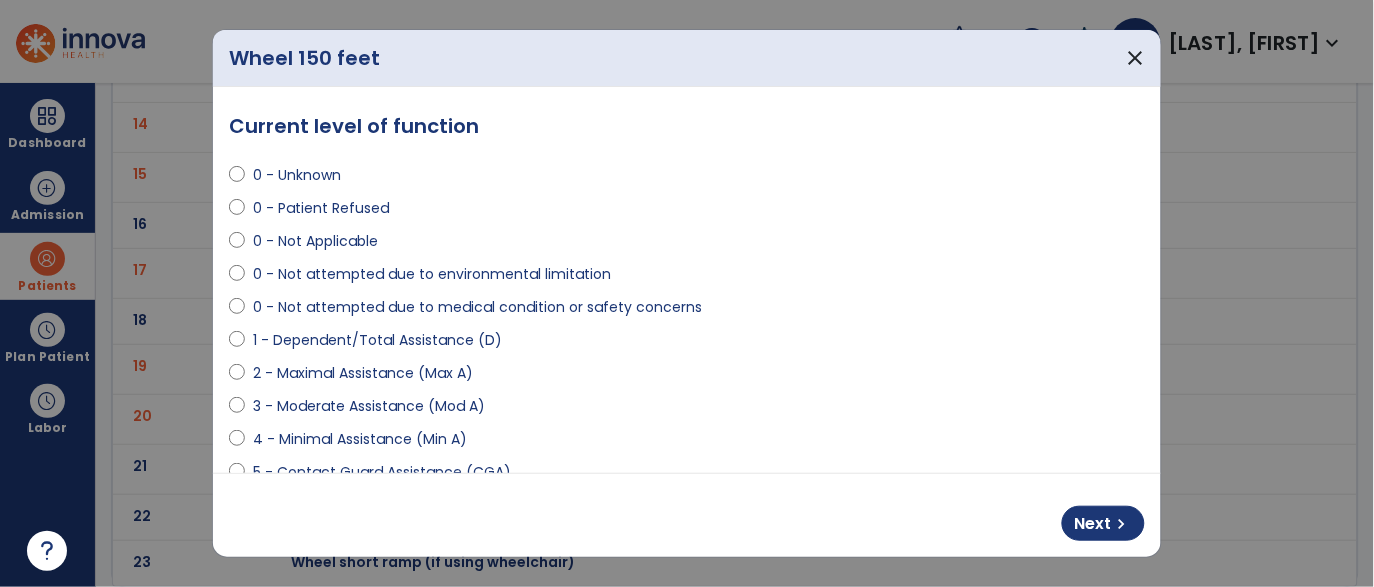 scroll, scrollTop: 506, scrollLeft: 0, axis: vertical 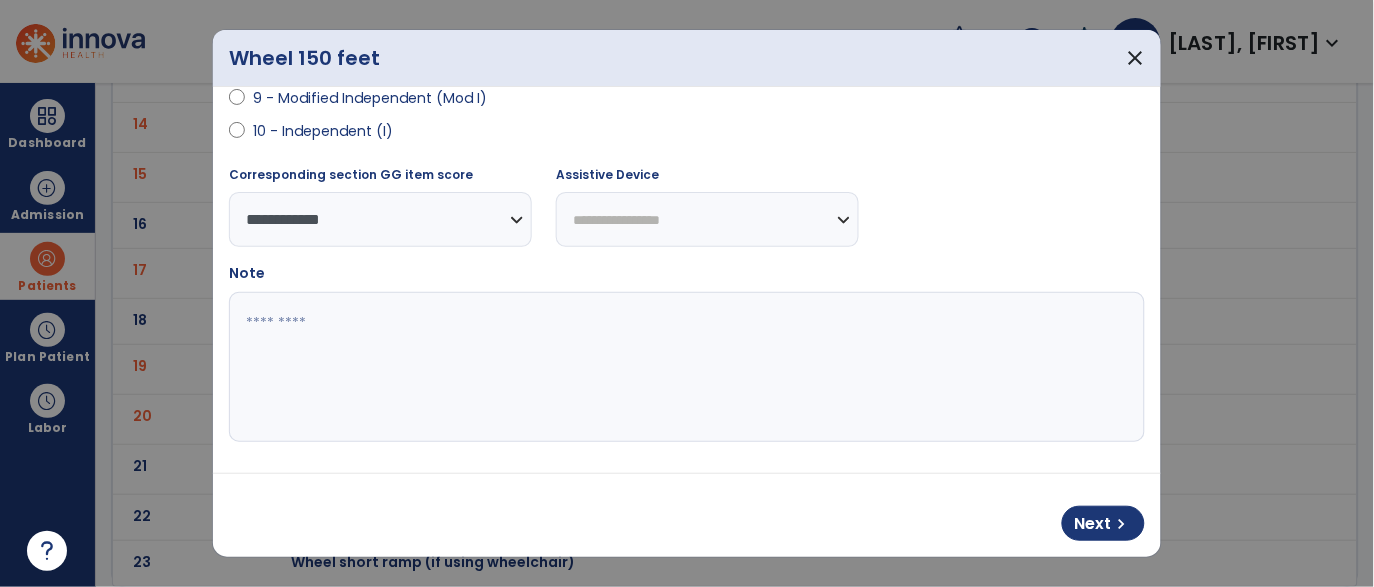 click on "**********" at bounding box center [707, 219] 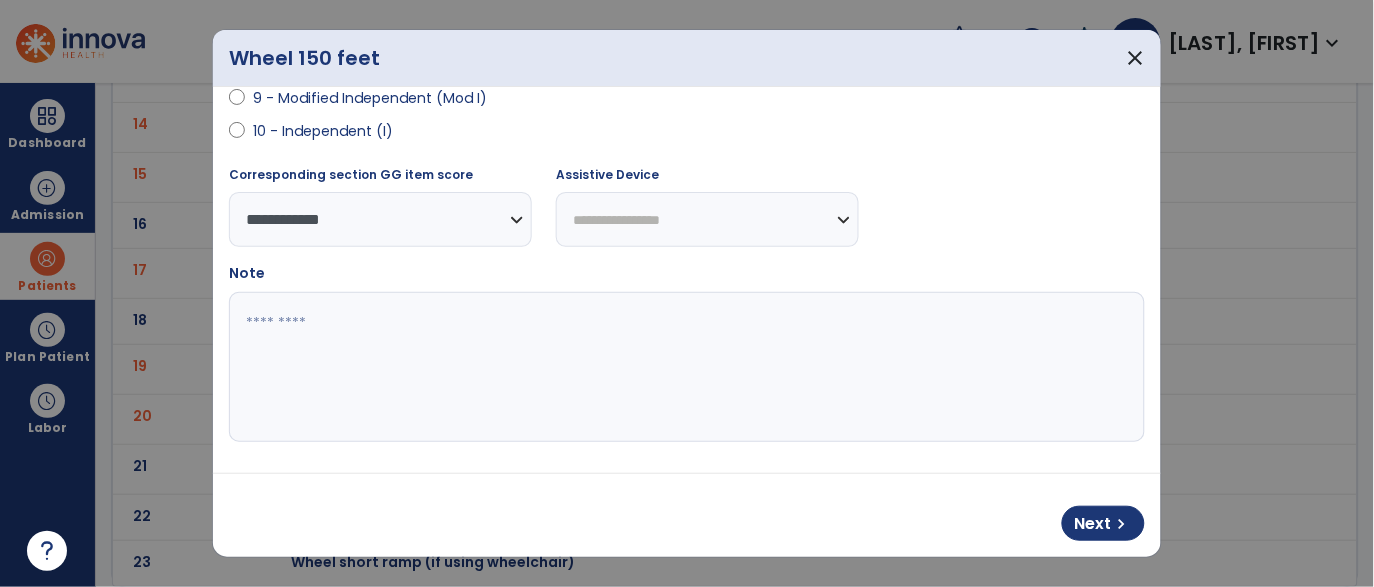 select on "**********" 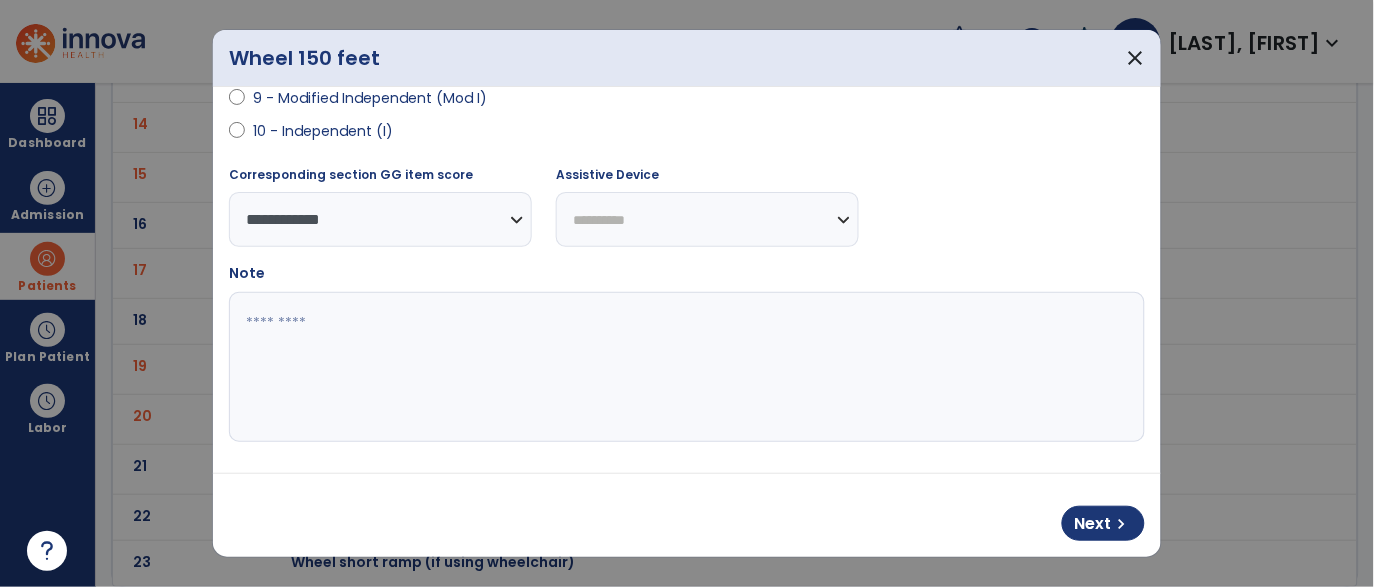 click on "**********" at bounding box center (707, 219) 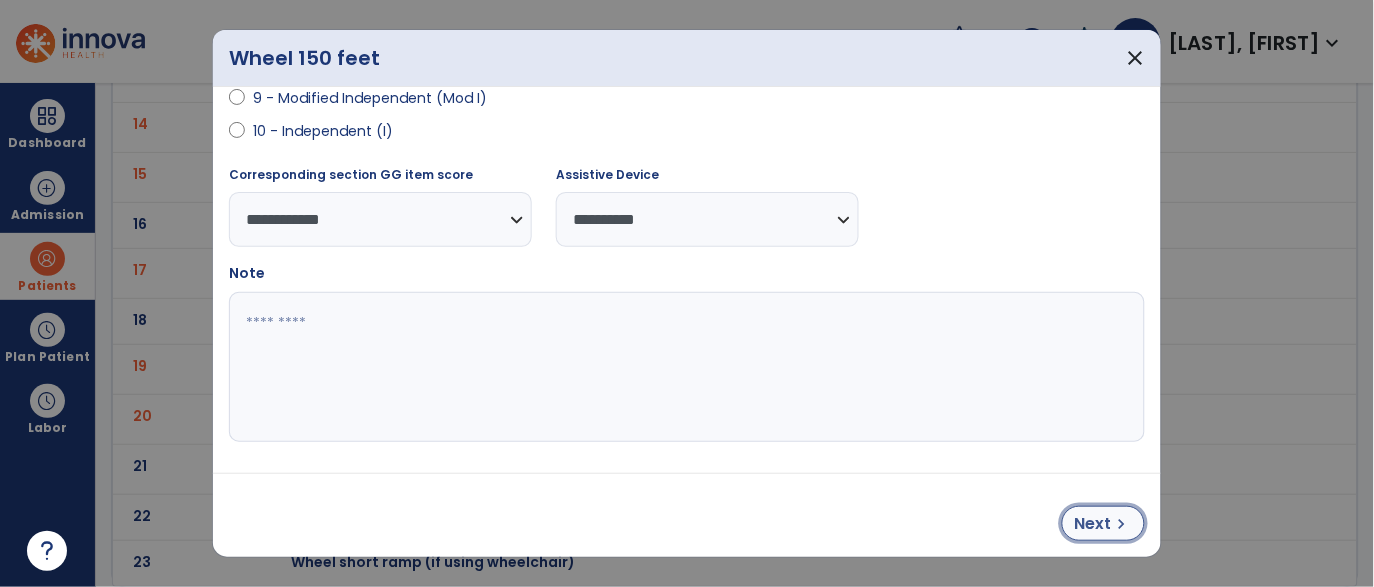 click on "Next" at bounding box center [1093, 524] 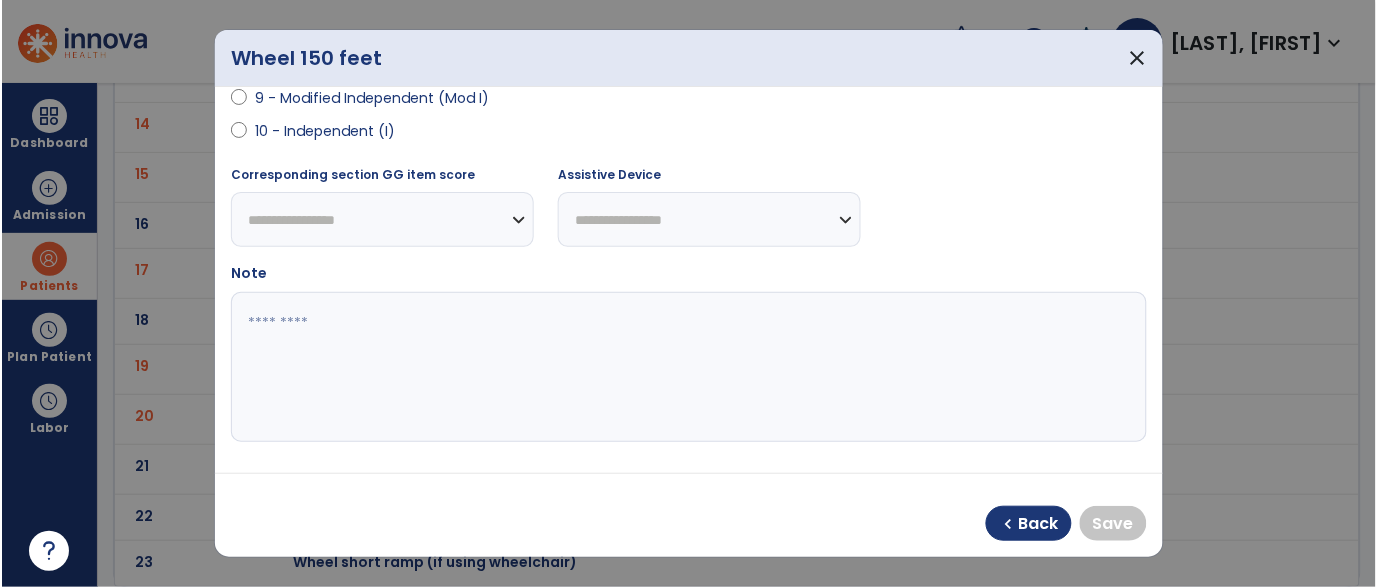 scroll, scrollTop: 0, scrollLeft: 0, axis: both 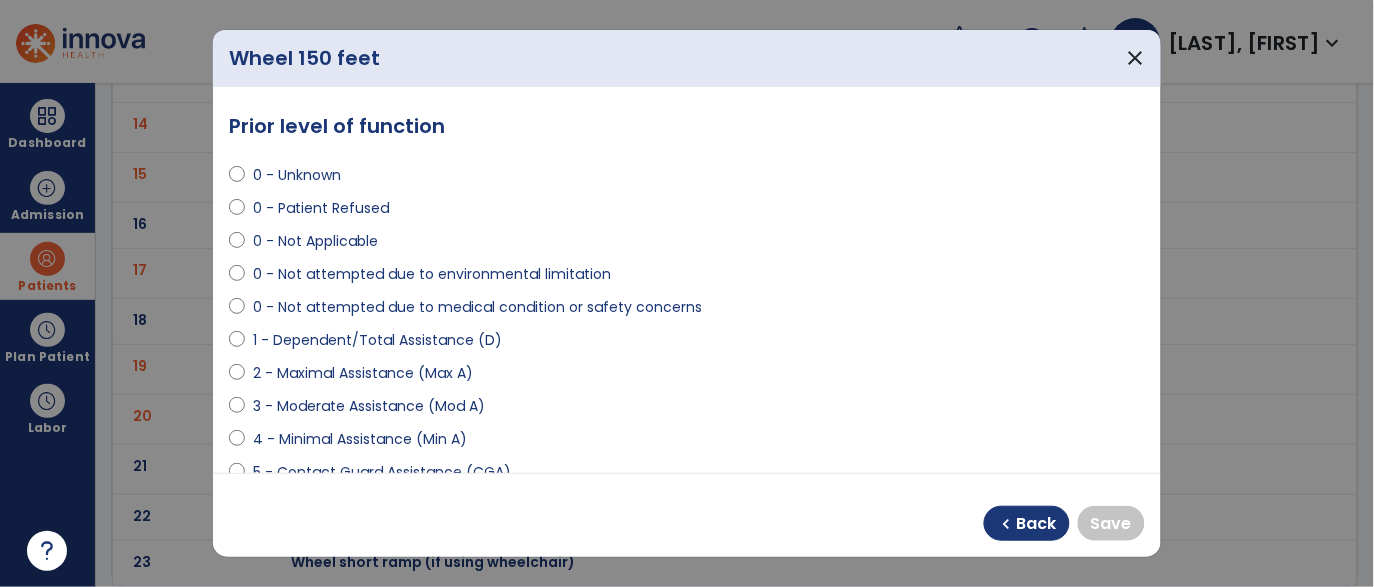 click on "0 - Not Applicable" at bounding box center (315, 241) 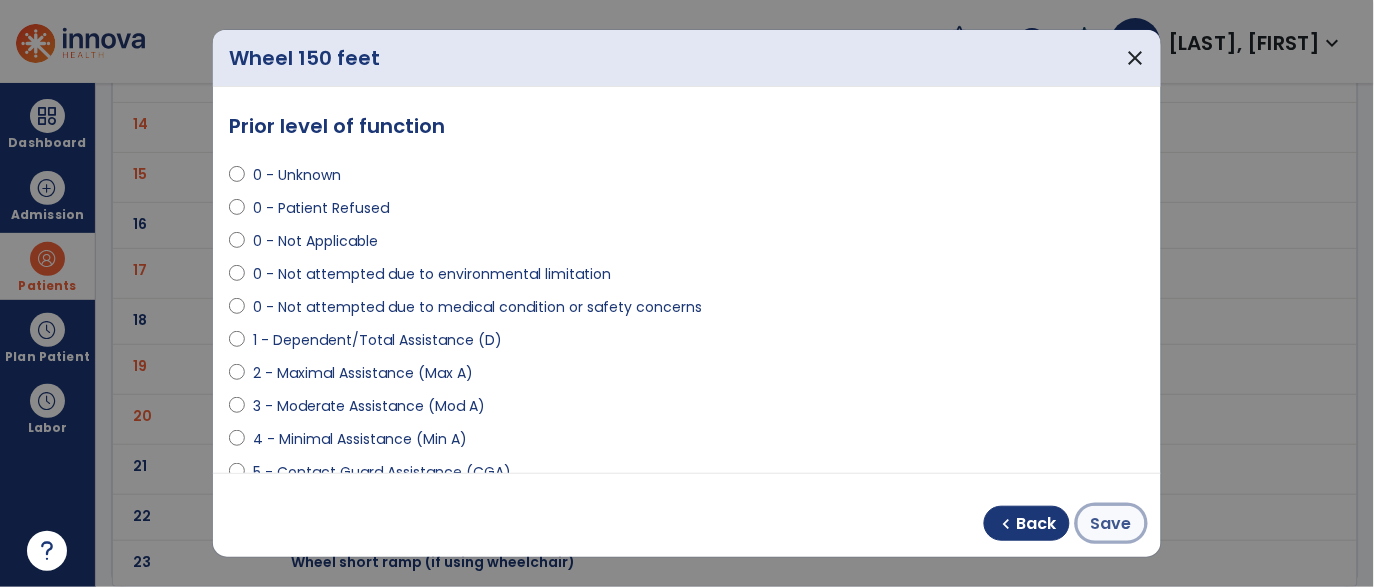 click on "Save" at bounding box center [1111, 524] 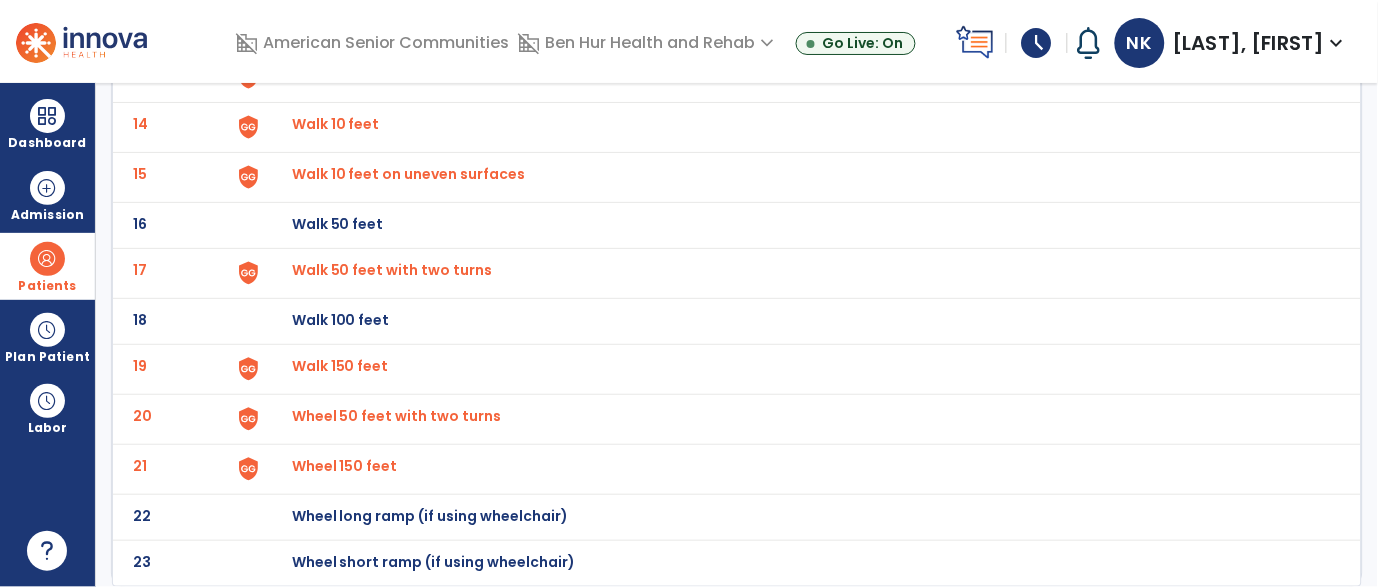 scroll, scrollTop: 0, scrollLeft: 0, axis: both 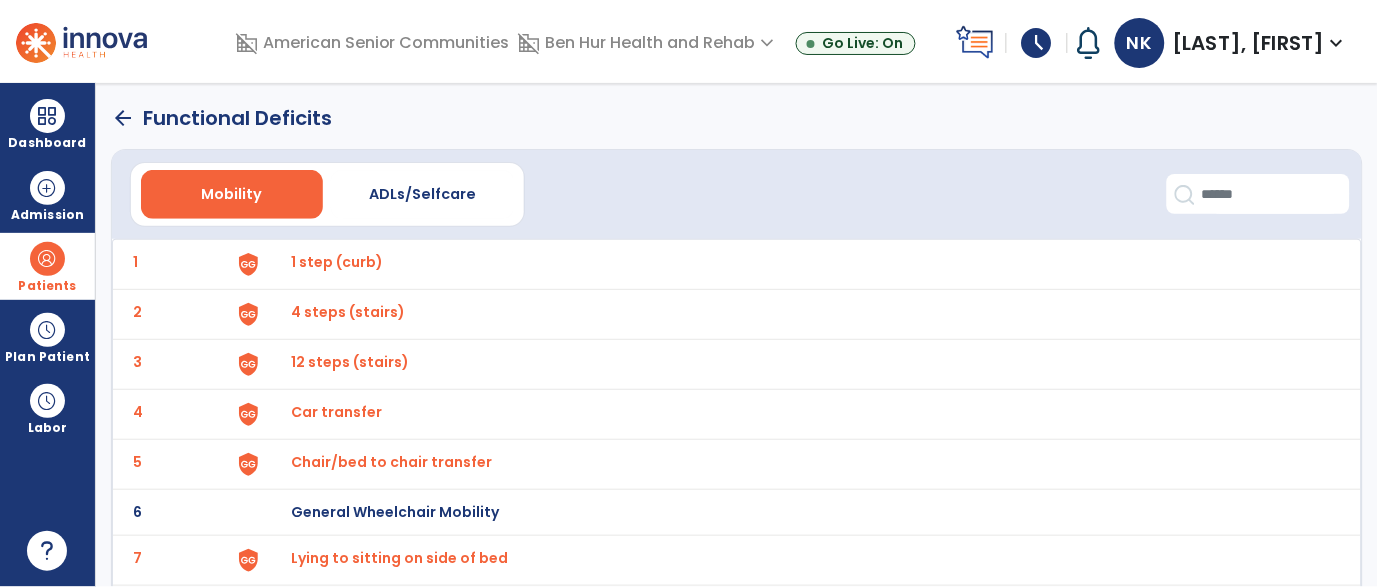 click on "arrow_back" 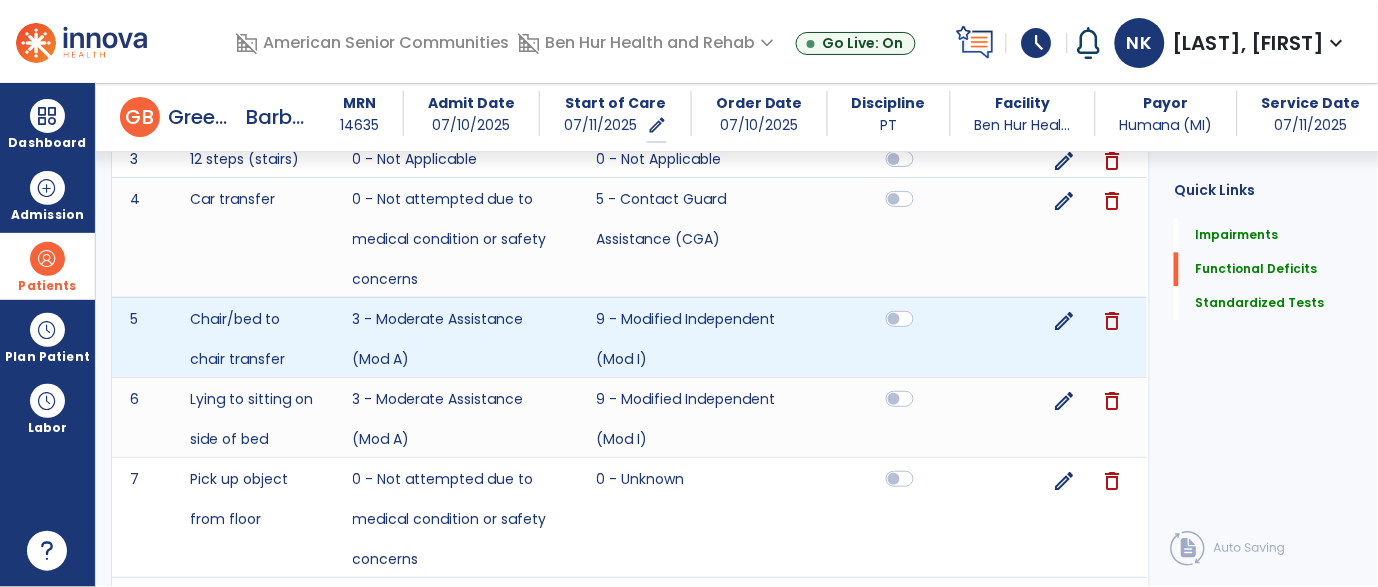 scroll, scrollTop: 853, scrollLeft: 0, axis: vertical 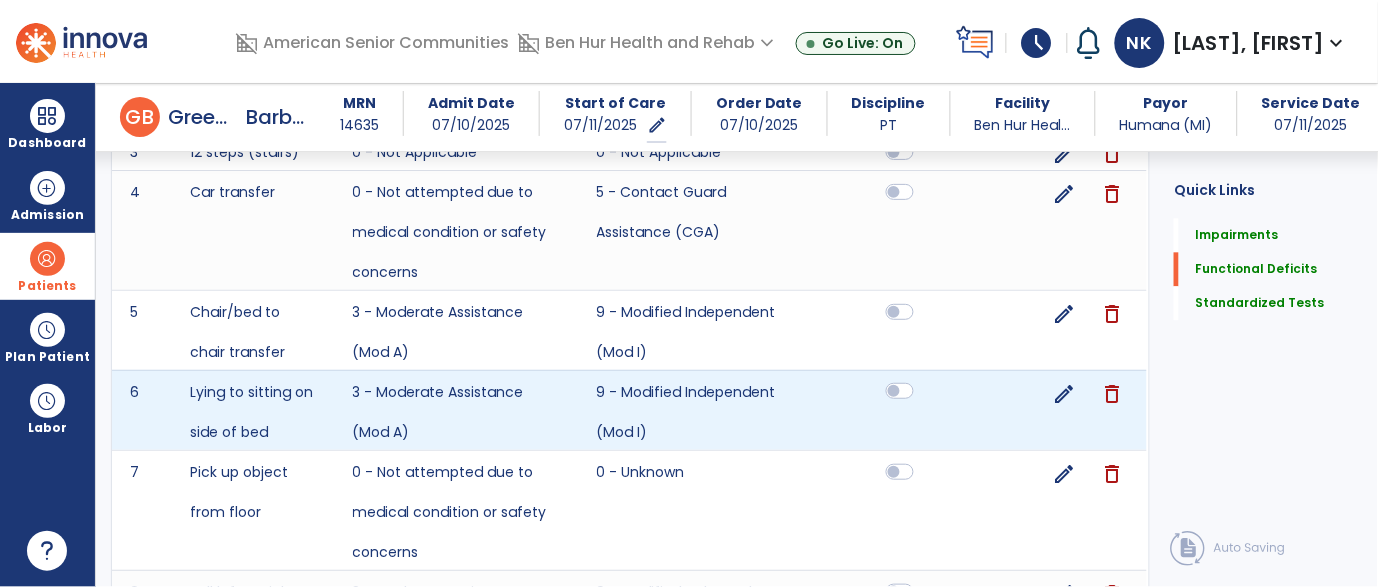 click 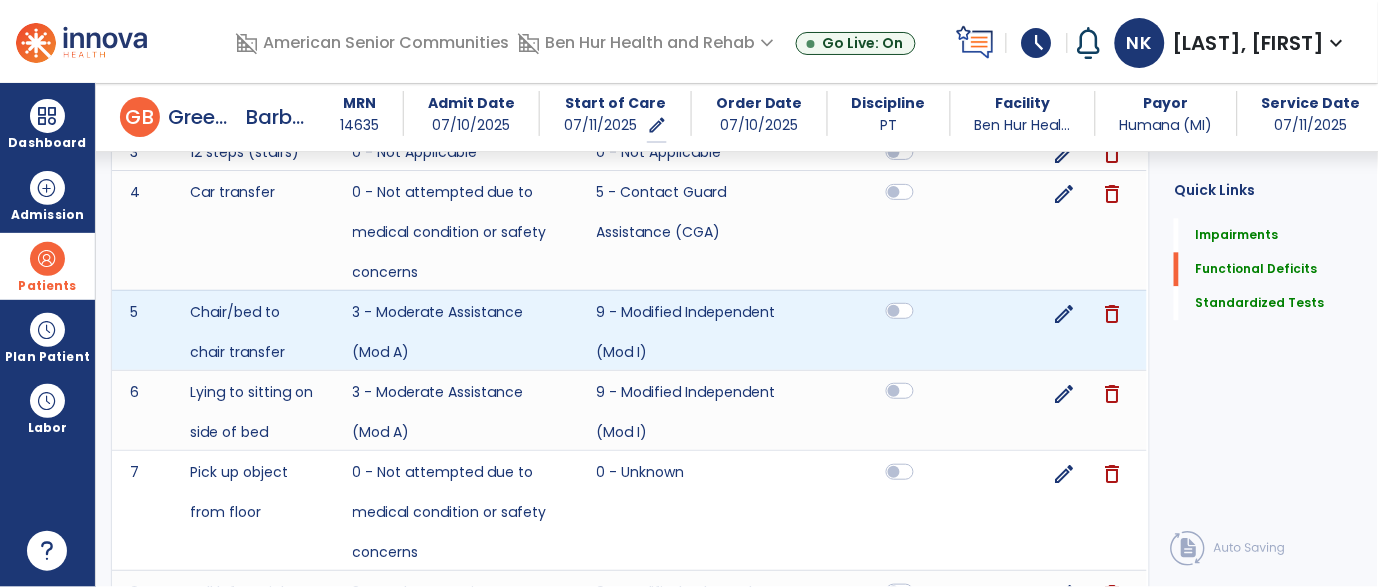click 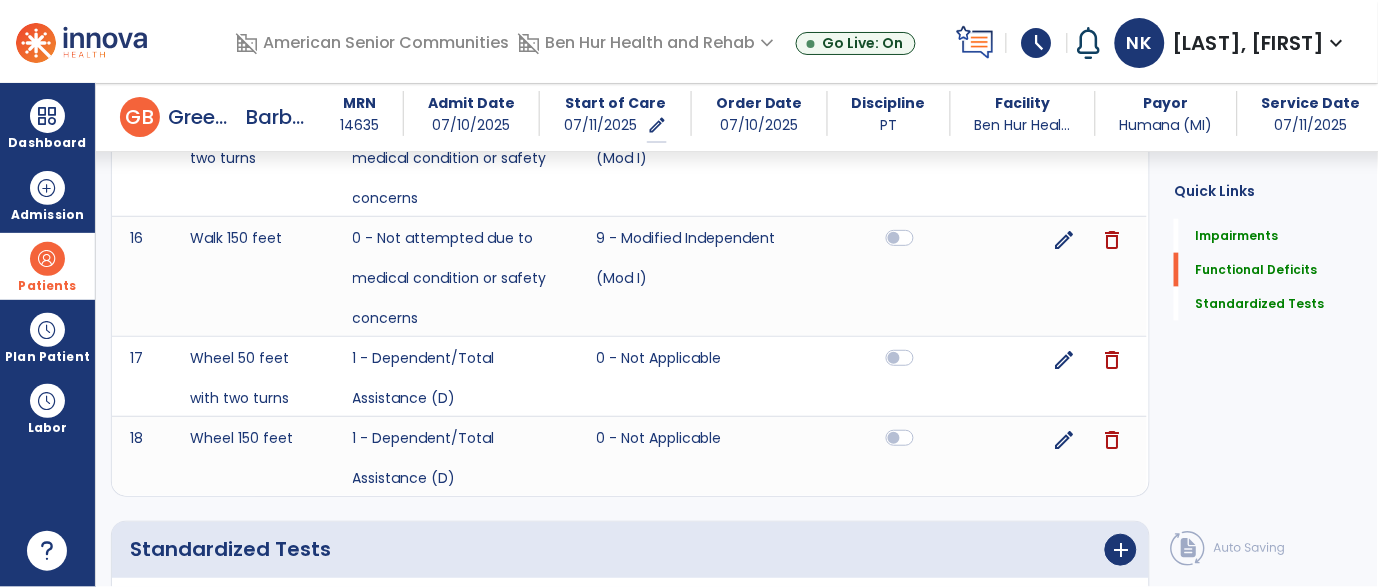 scroll, scrollTop: 1976, scrollLeft: 0, axis: vertical 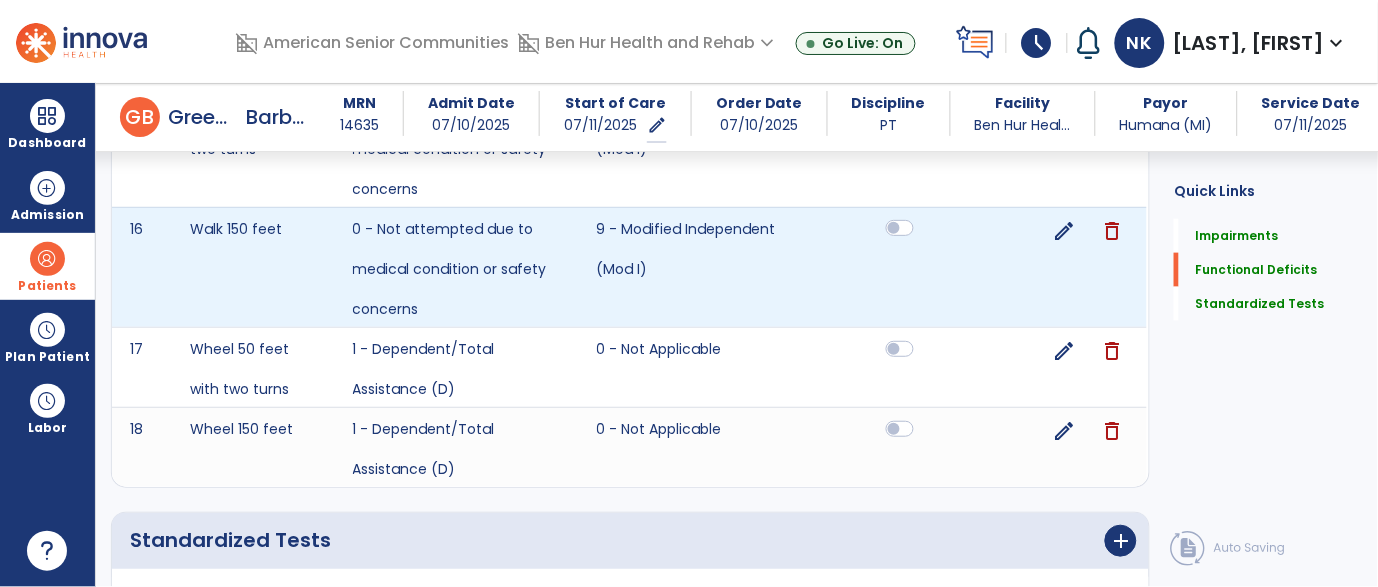 click 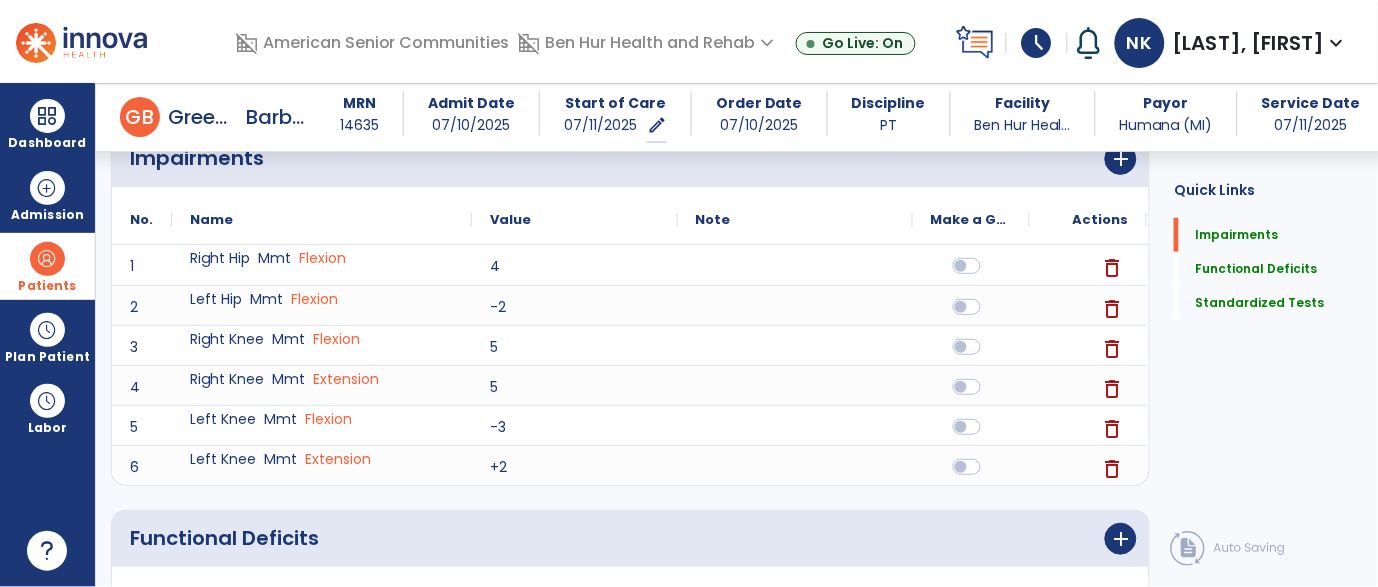 scroll, scrollTop: 0, scrollLeft: 0, axis: both 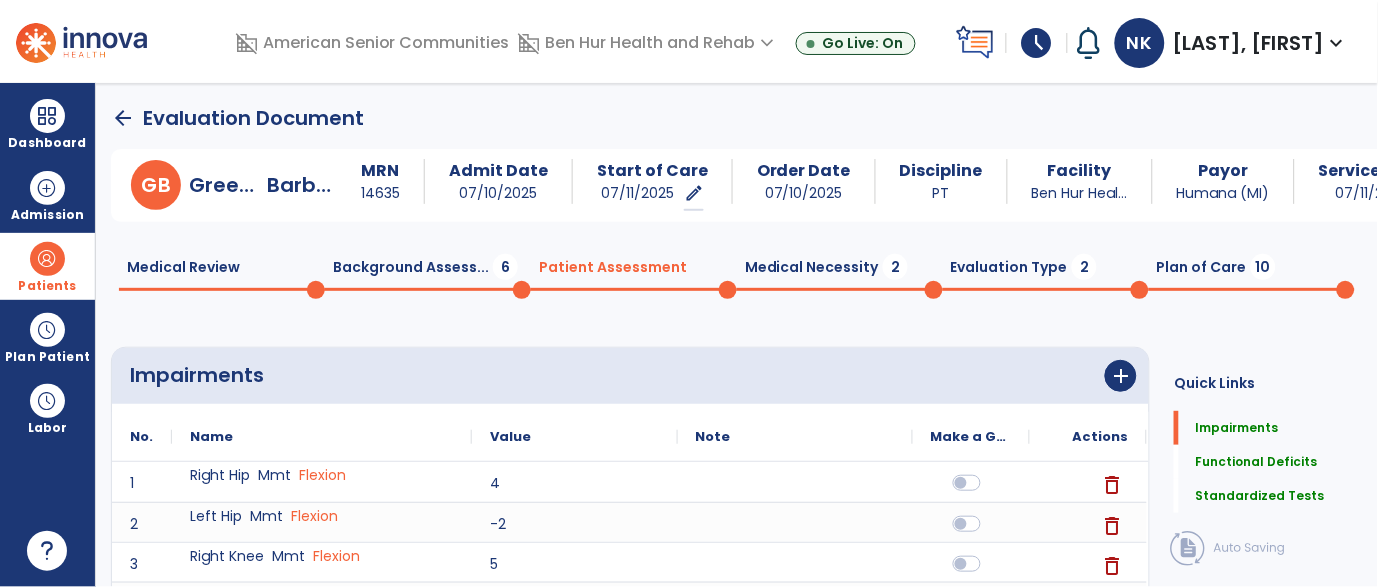click on "Background Assess...  6" 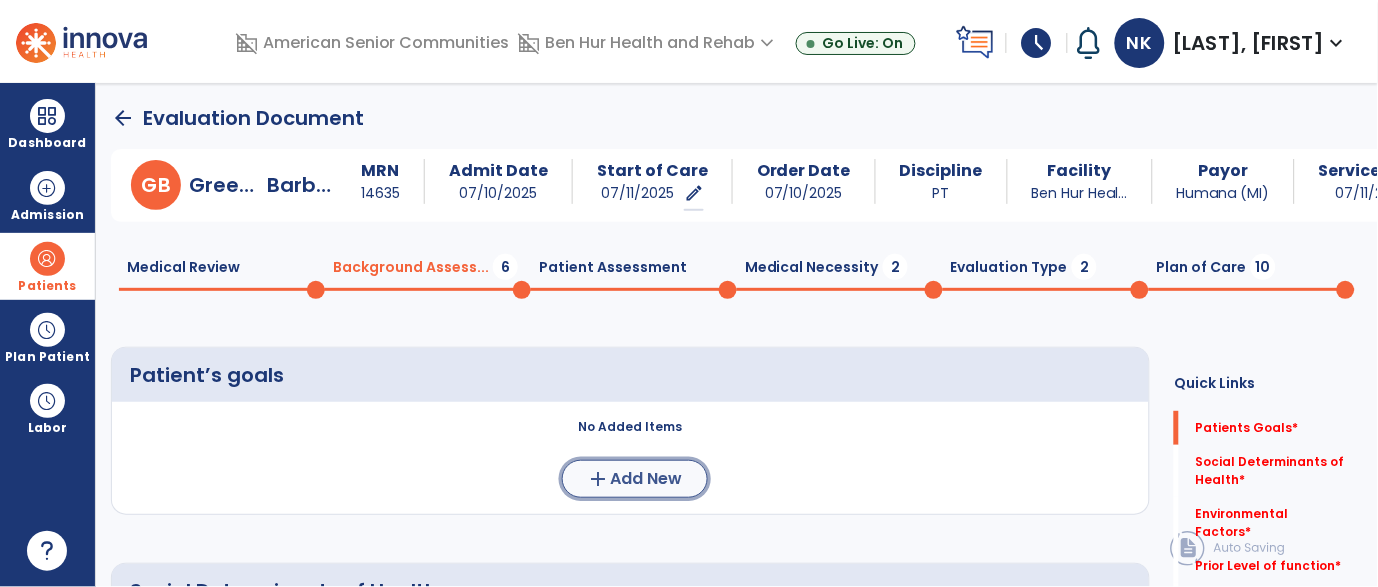 click on "Add New" 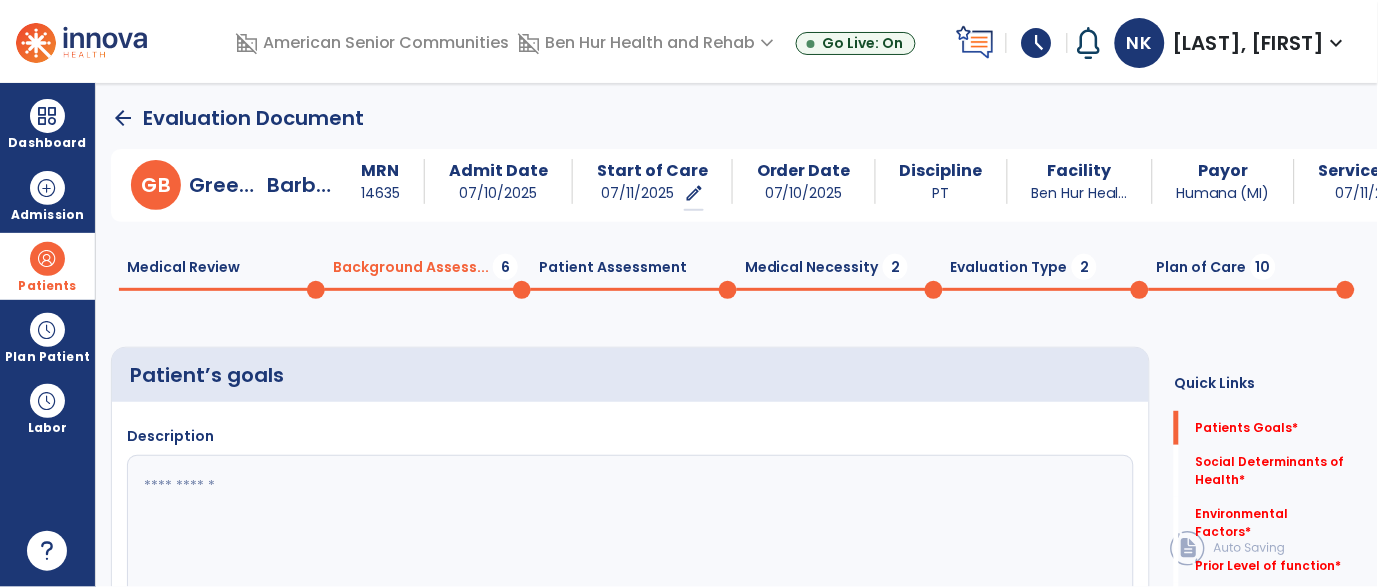 click 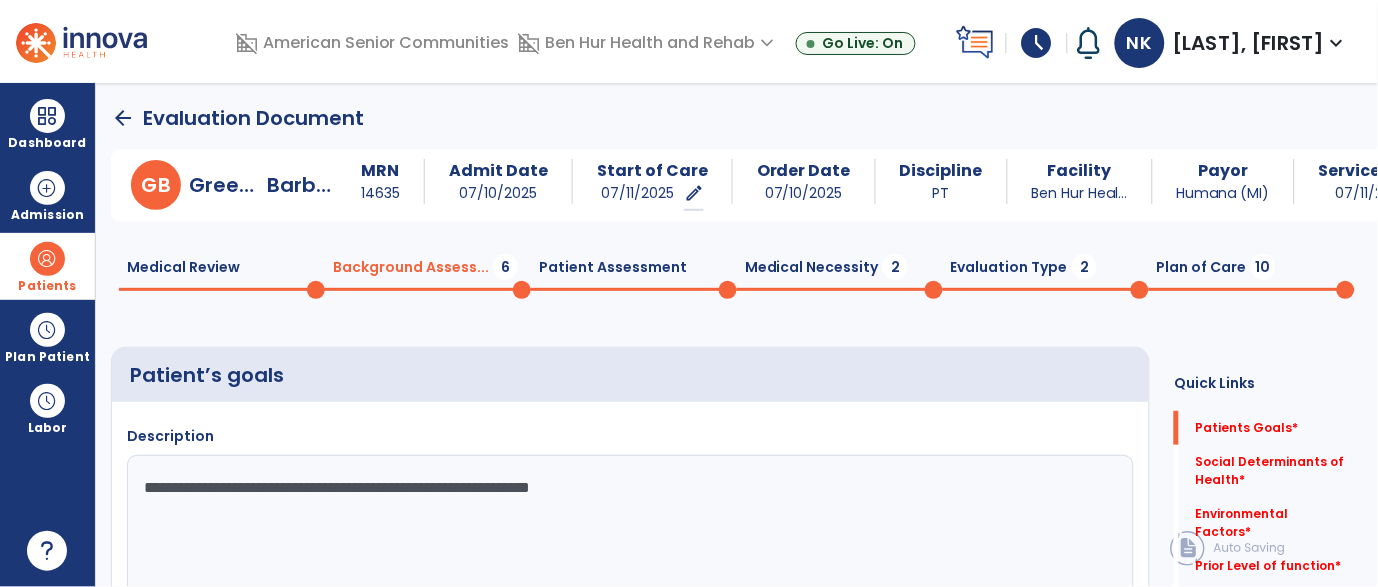 type on "**********" 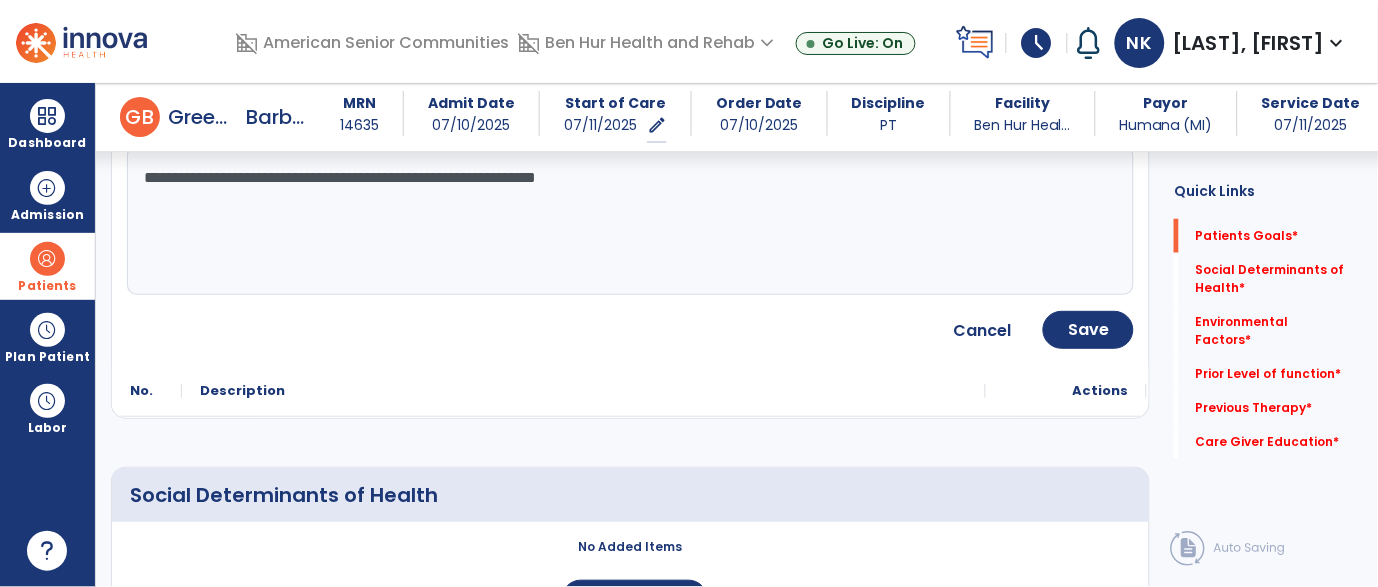 scroll, scrollTop: 348, scrollLeft: 0, axis: vertical 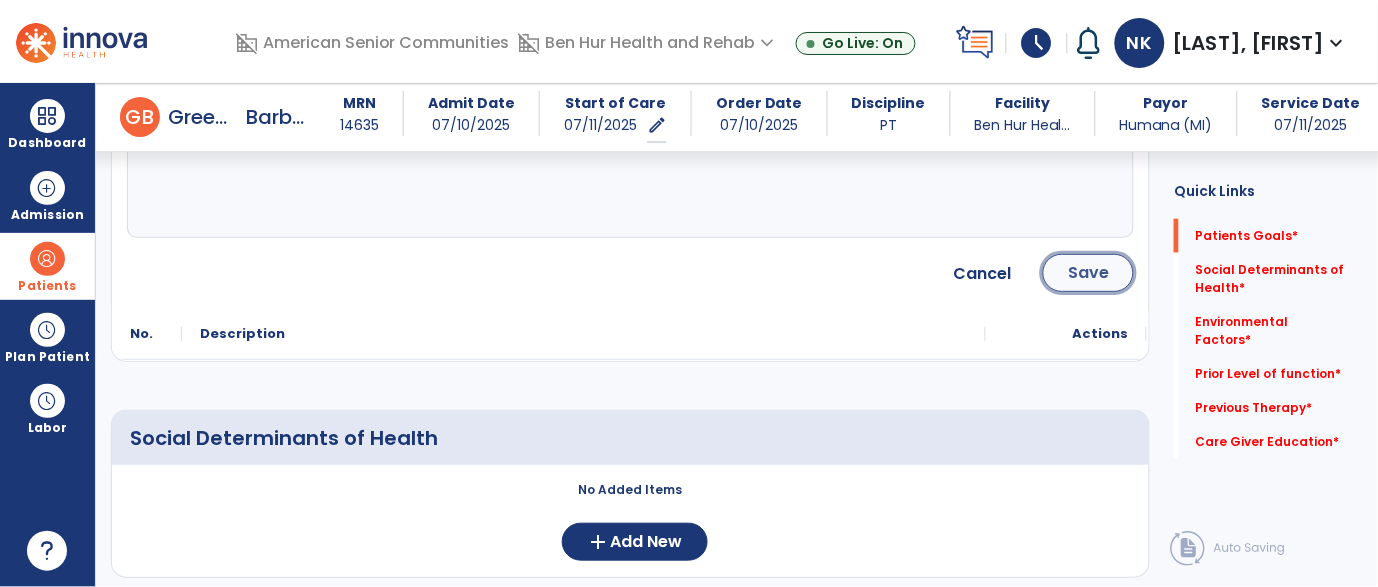 click on "Save" 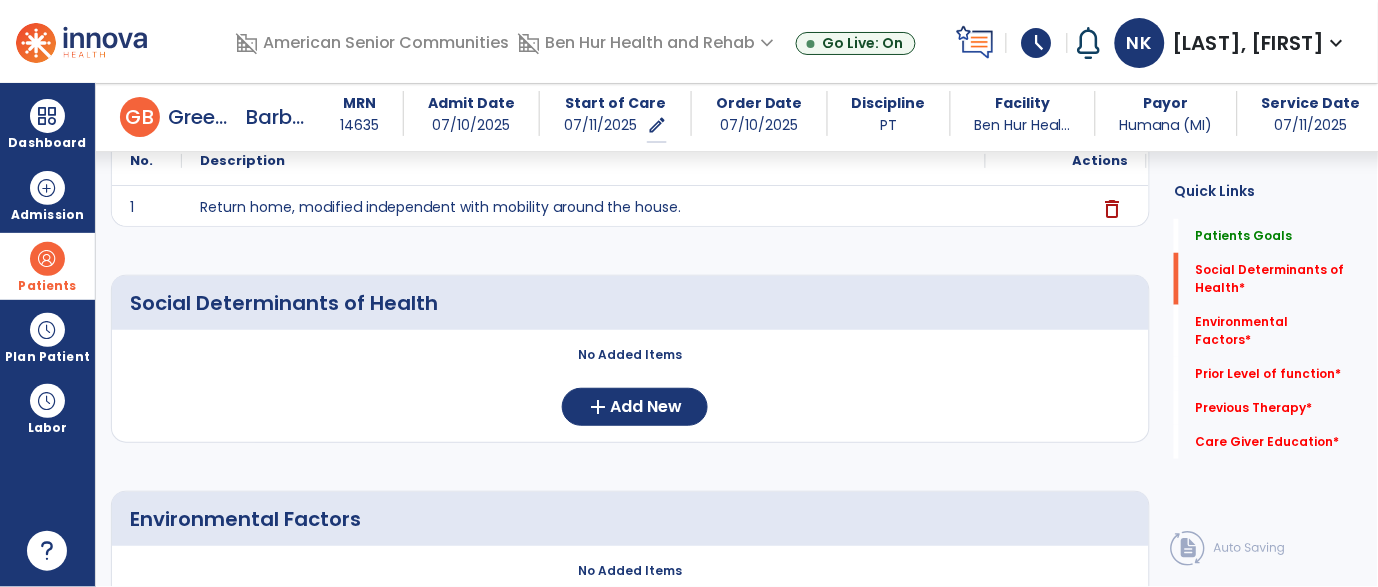 scroll, scrollTop: 268, scrollLeft: 0, axis: vertical 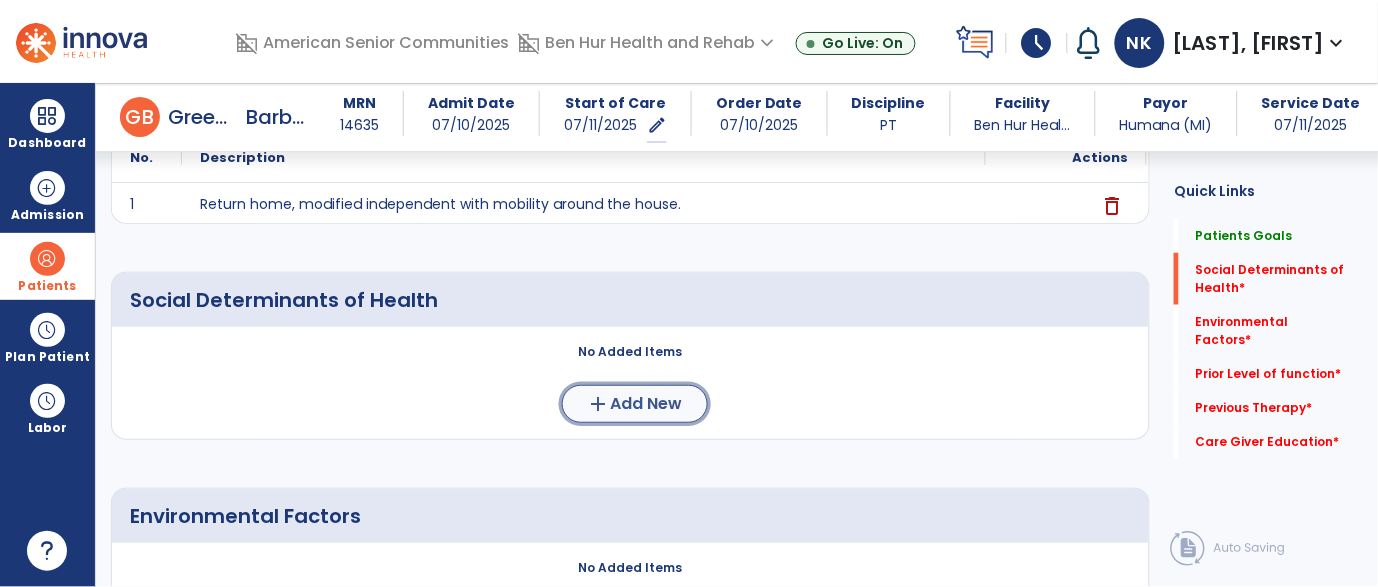 click on "Add New" 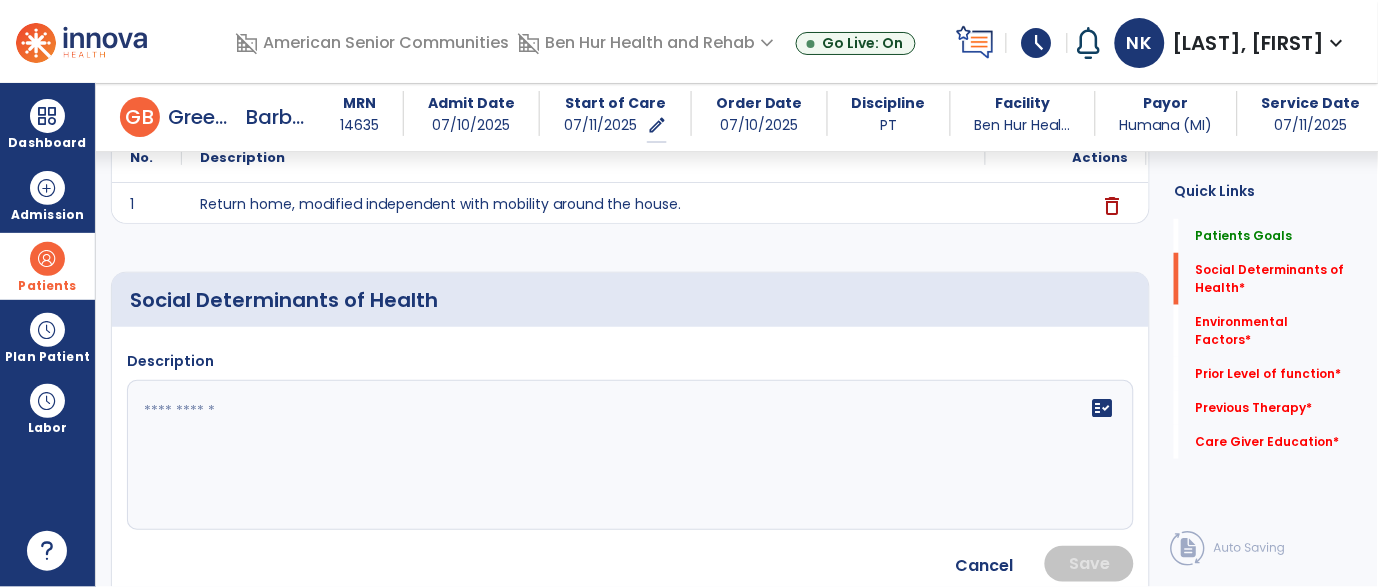 click on "fact_check" 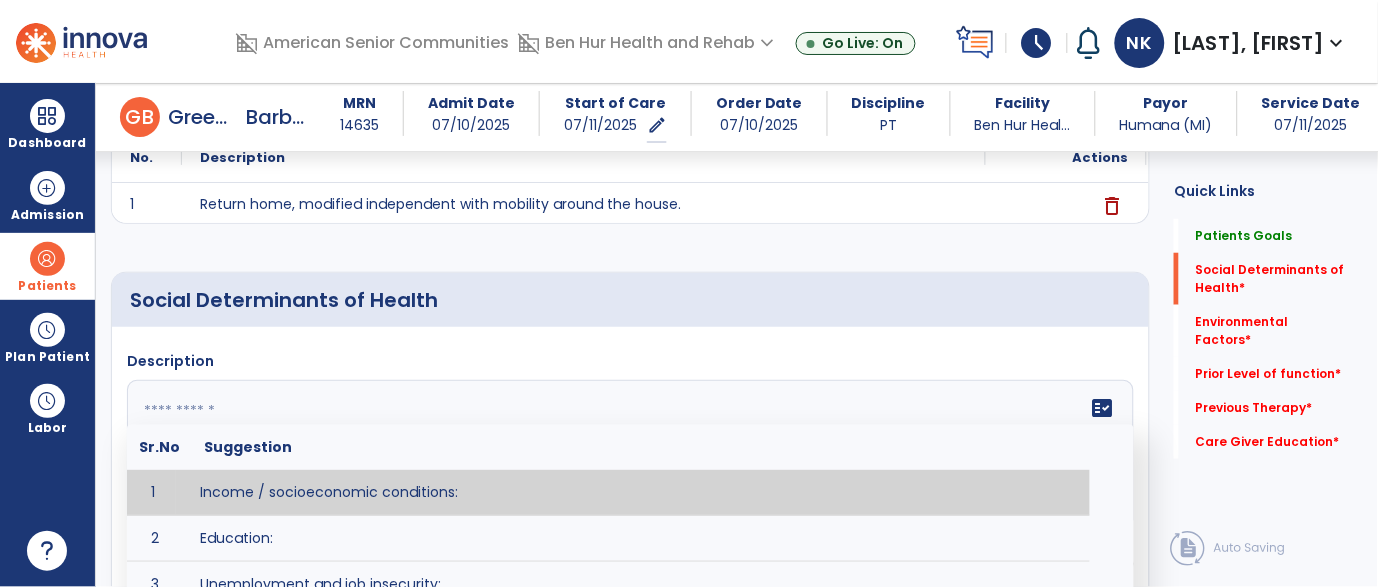 paste on "**********" 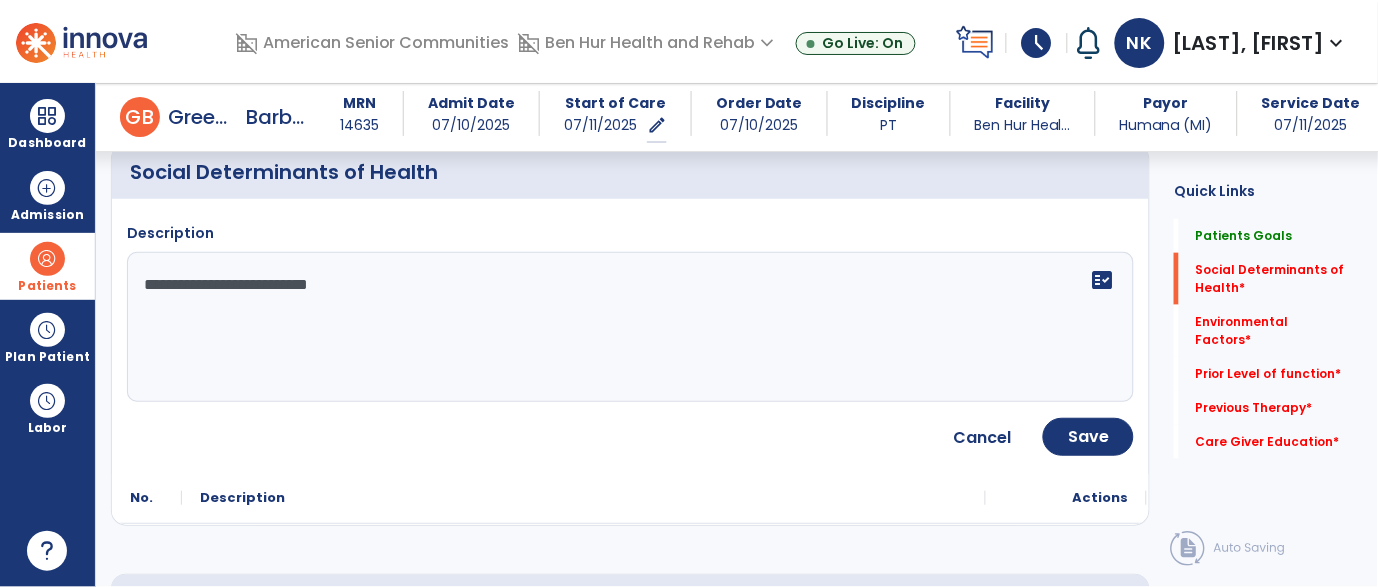 scroll, scrollTop: 445, scrollLeft: 0, axis: vertical 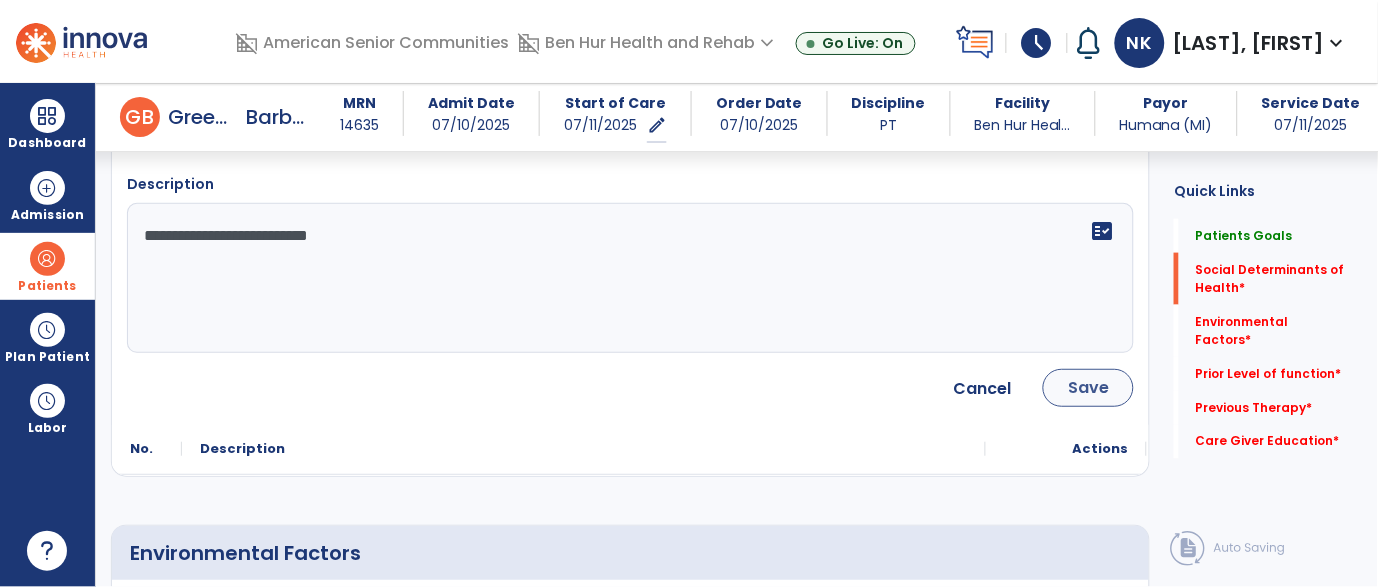 type on "**********" 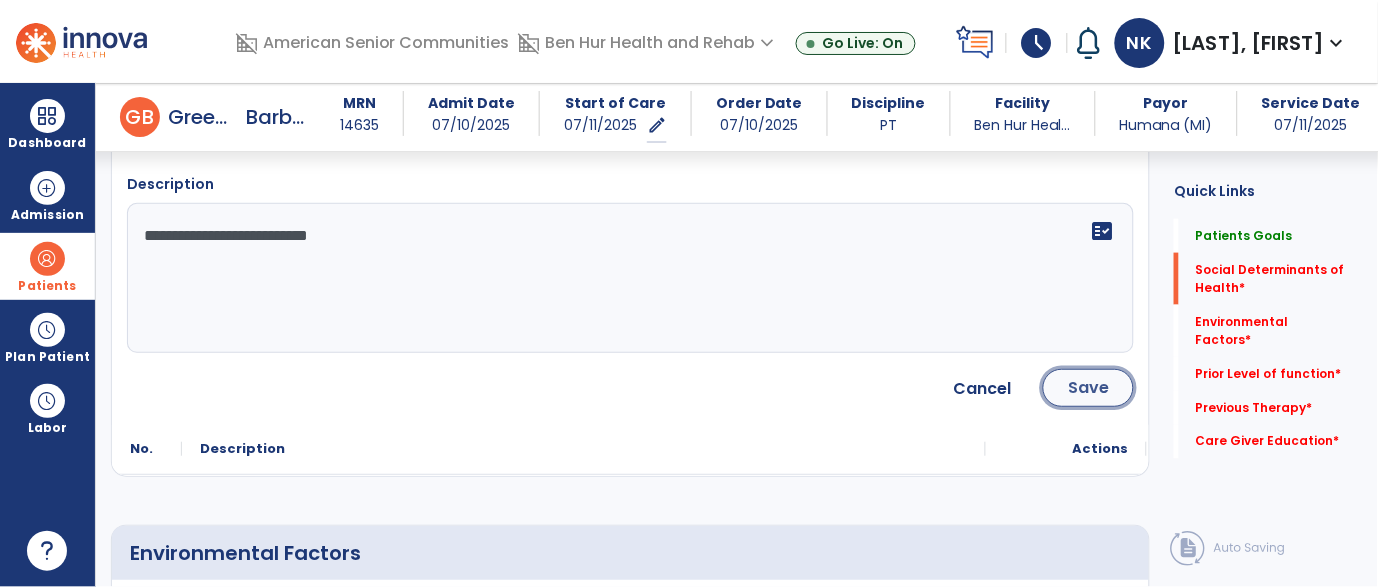 click on "Save" 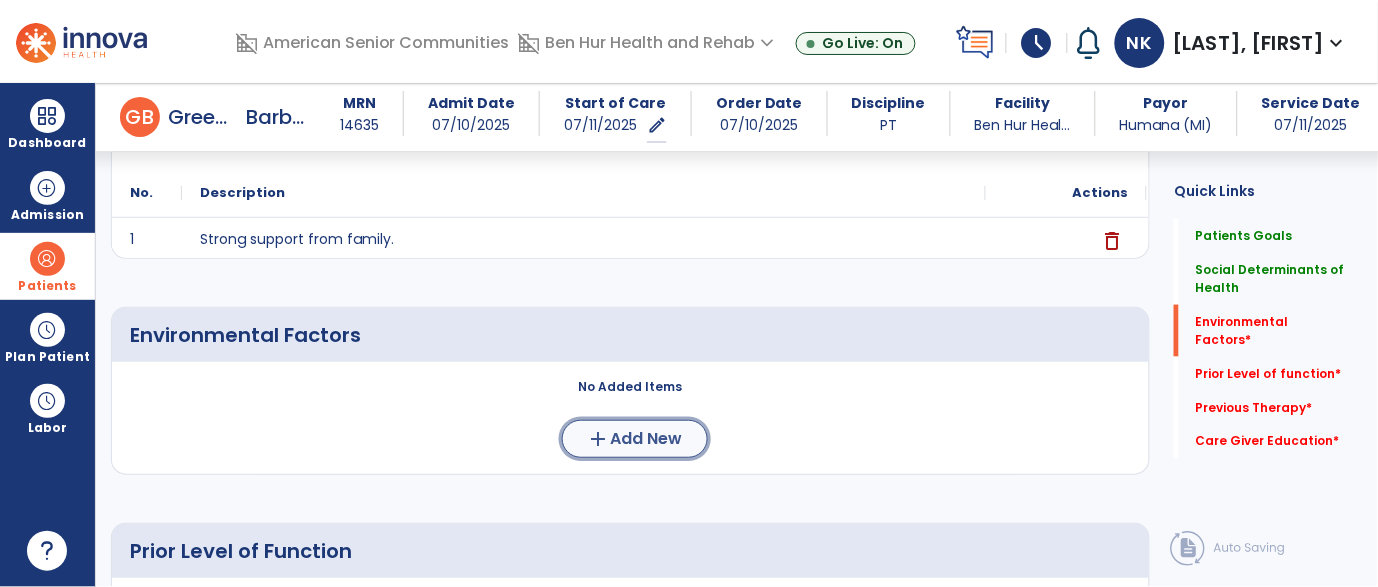 click on "Add New" 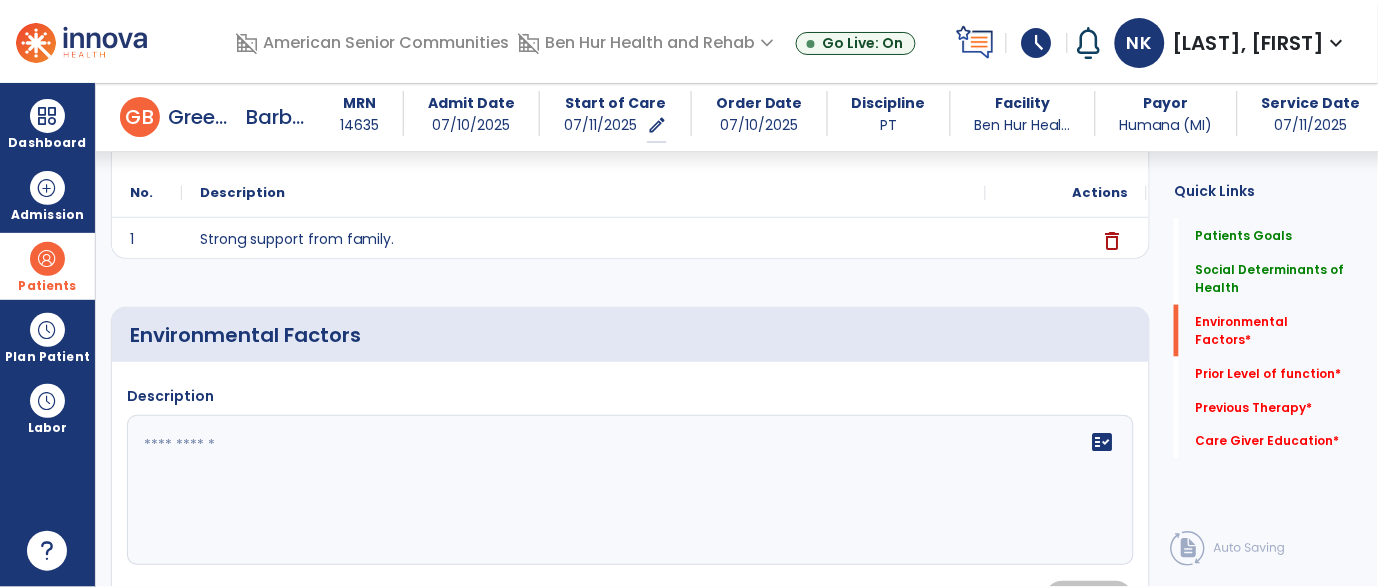 click on "fact_check" 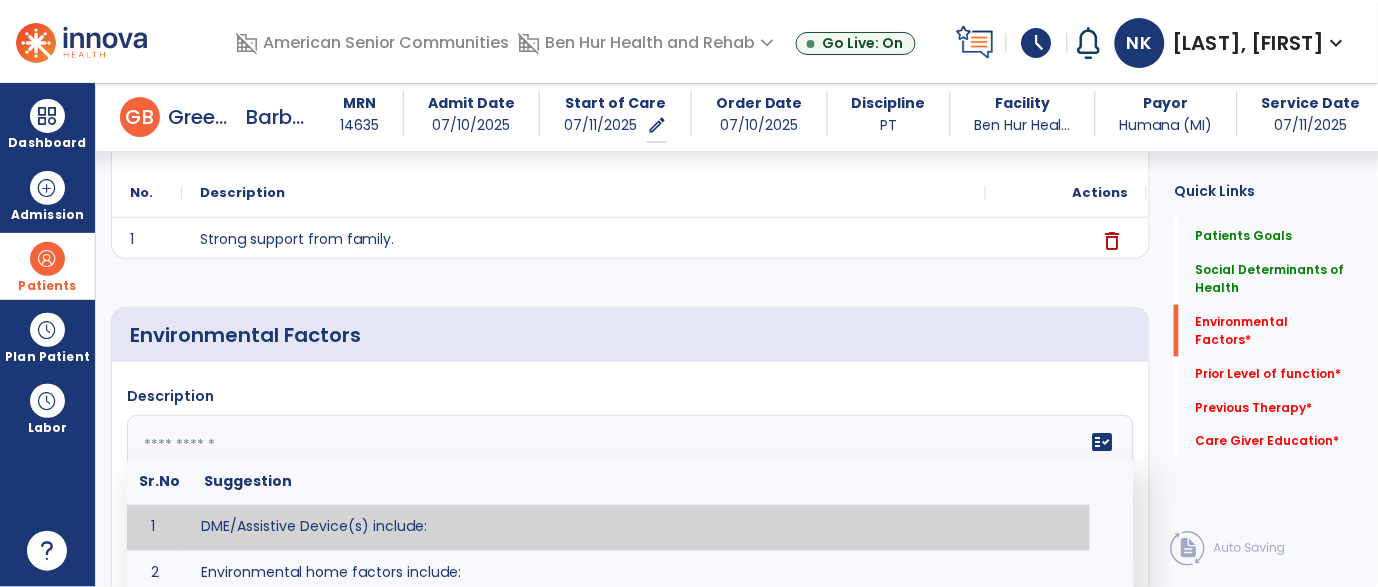 paste on "**********" 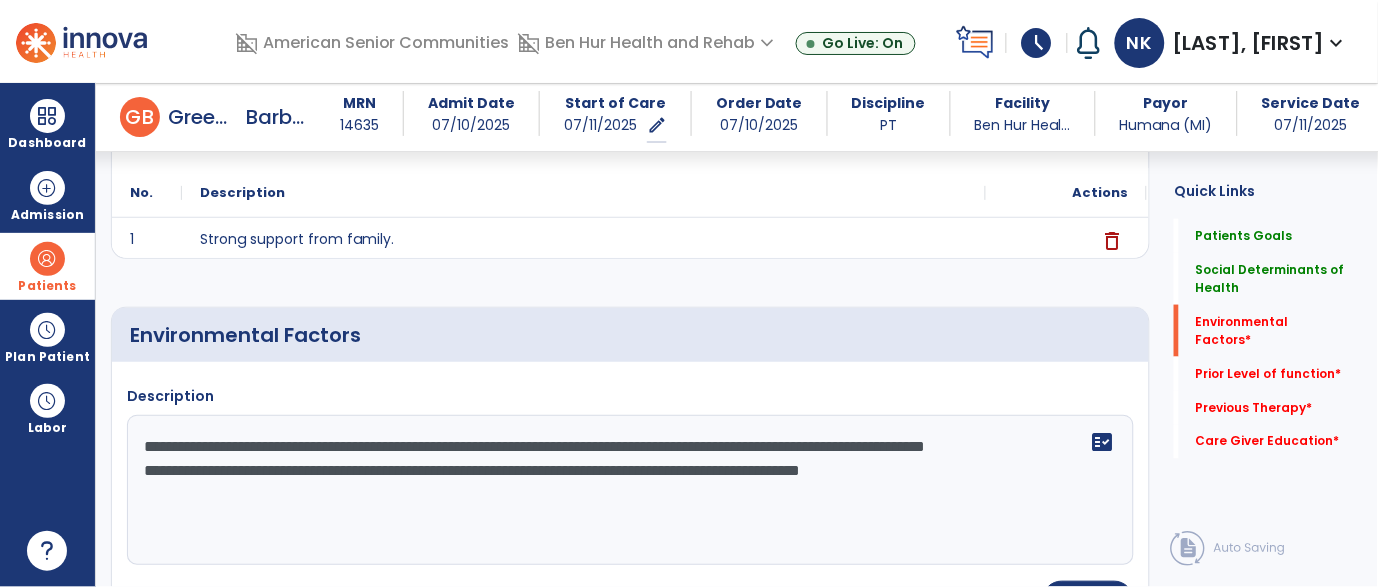 click on "**********" 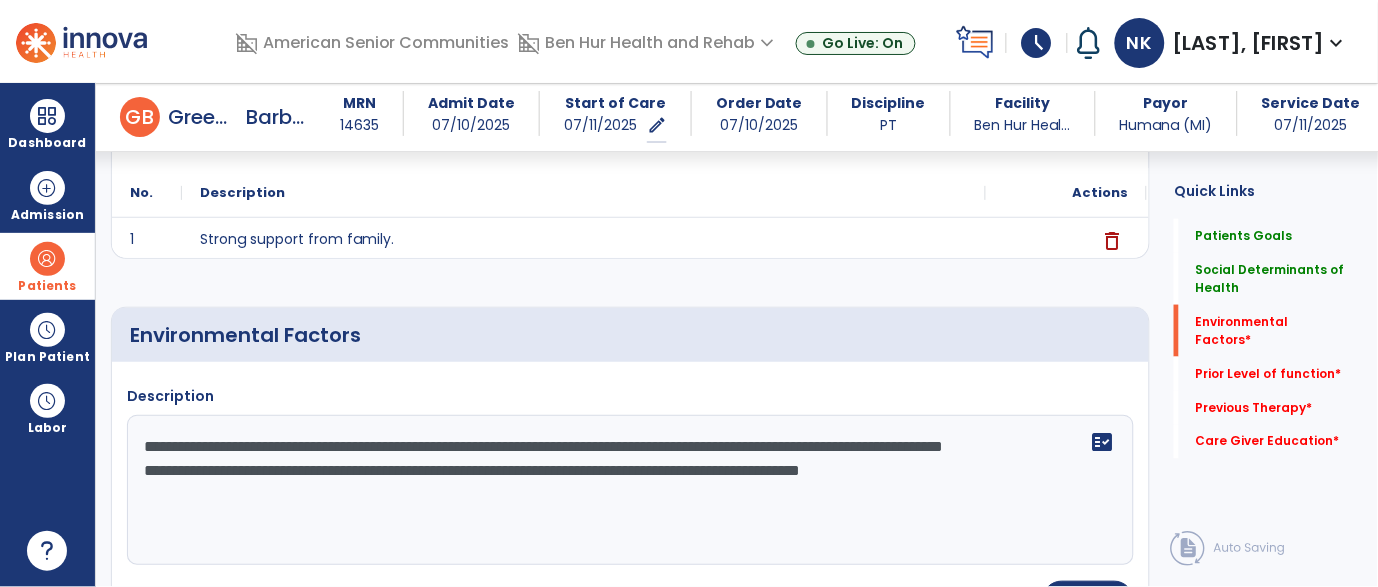 drag, startPoint x: 741, startPoint y: 447, endPoint x: 909, endPoint y: 455, distance: 168.19037 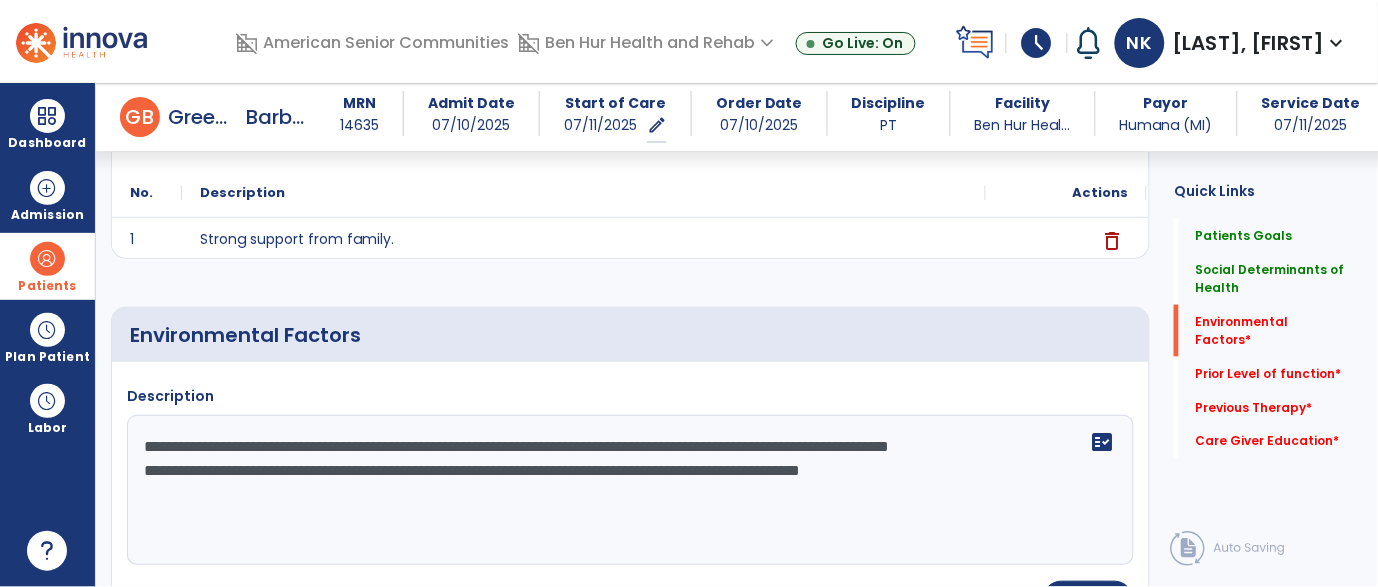 drag, startPoint x: 858, startPoint y: 448, endPoint x: 978, endPoint y: 477, distance: 123.454445 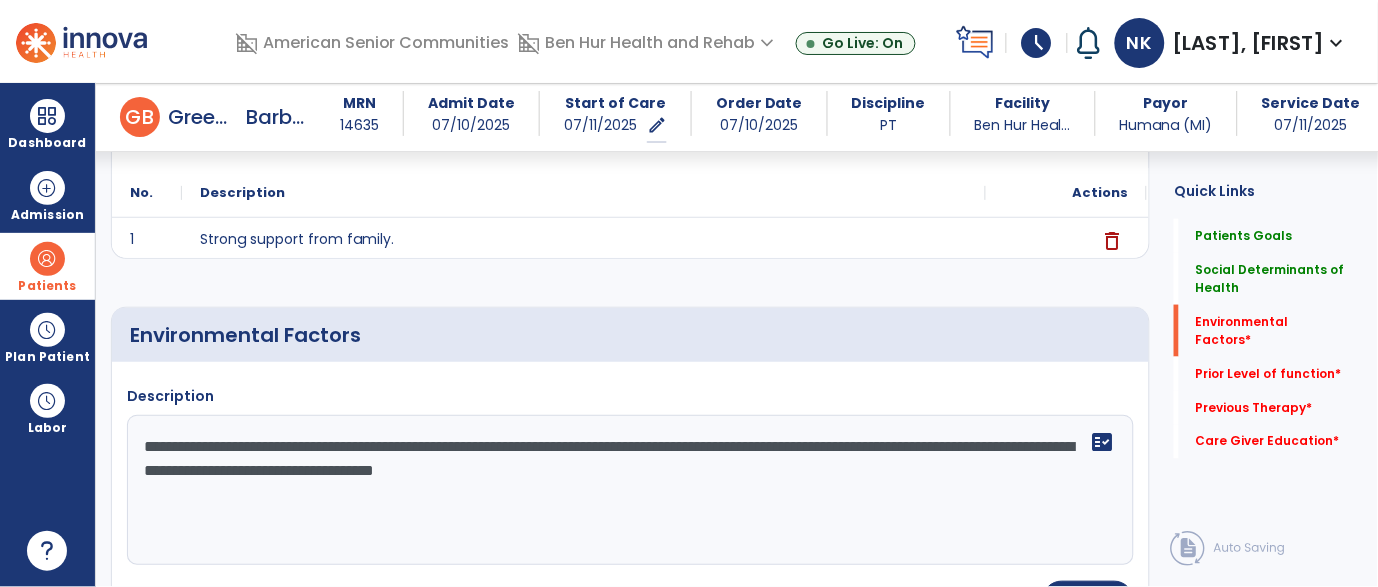 type on "**********" 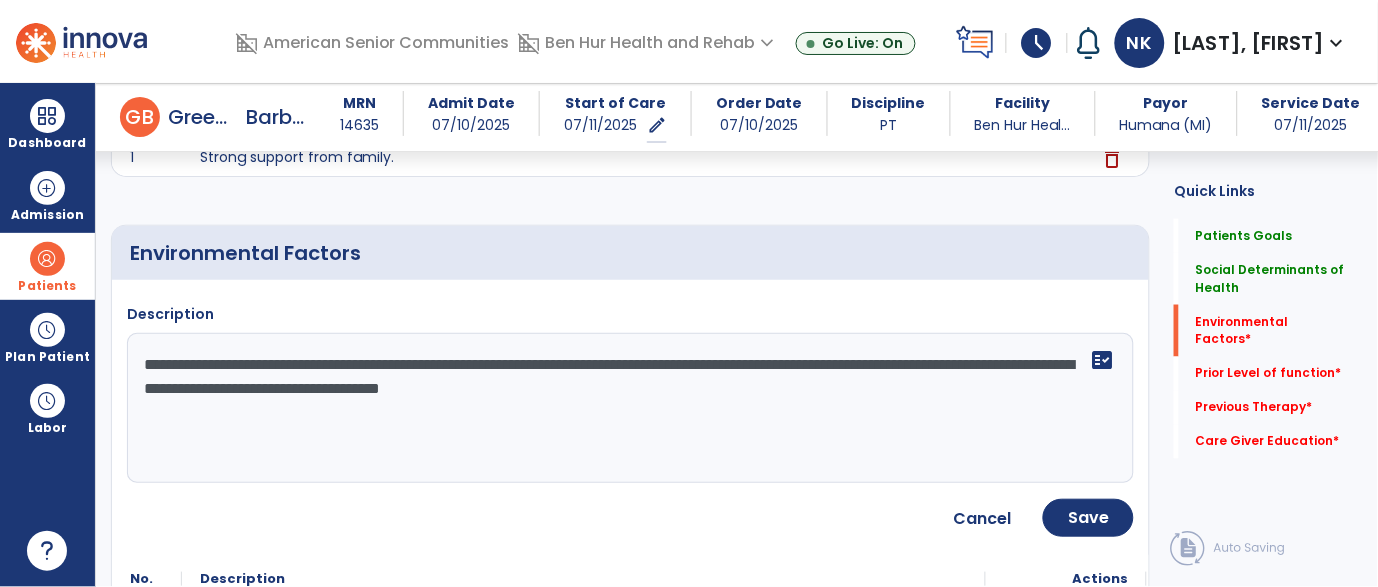 scroll, scrollTop: 530, scrollLeft: 0, axis: vertical 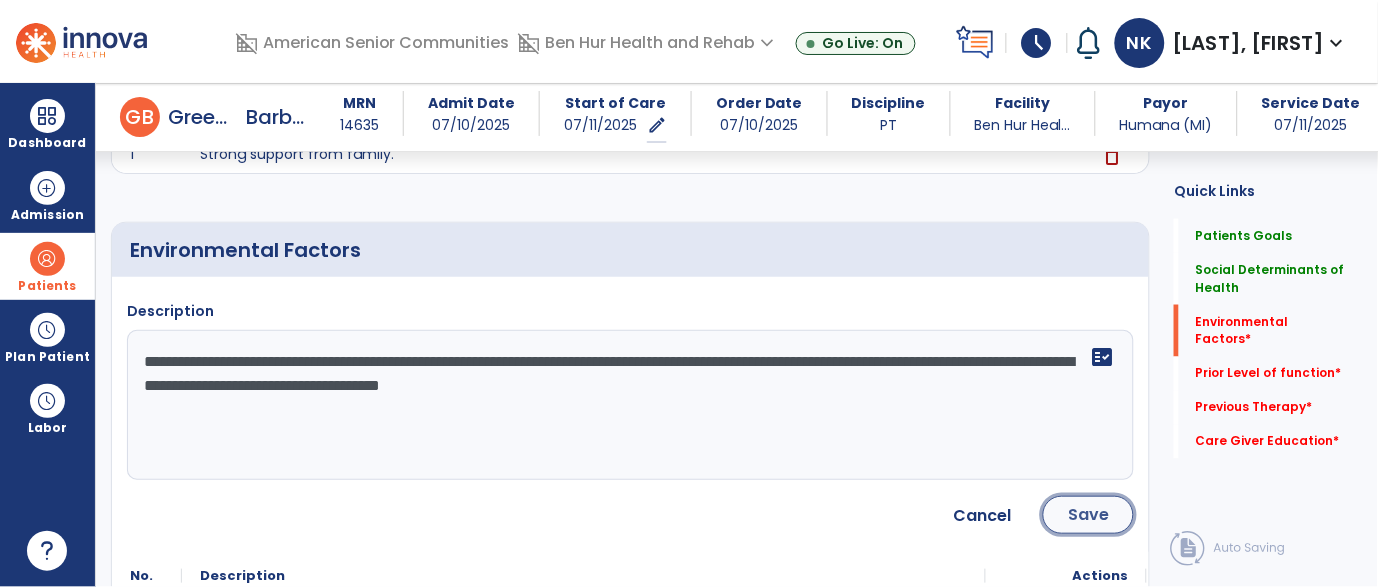 click on "Save" 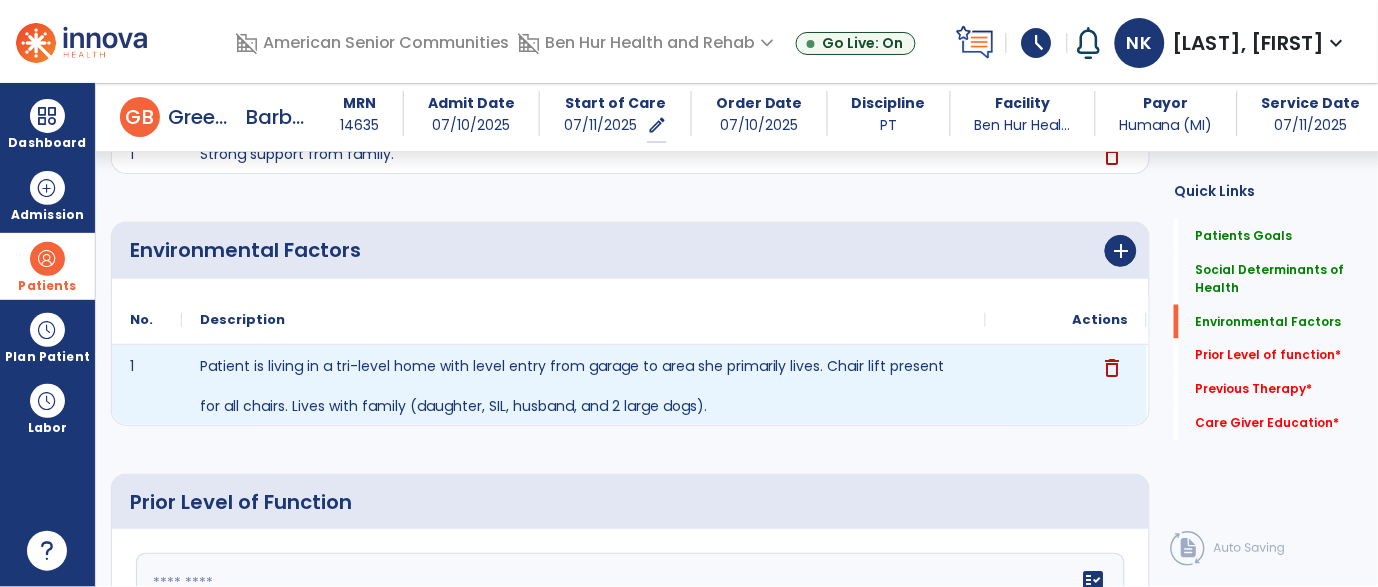 scroll, scrollTop: 726, scrollLeft: 0, axis: vertical 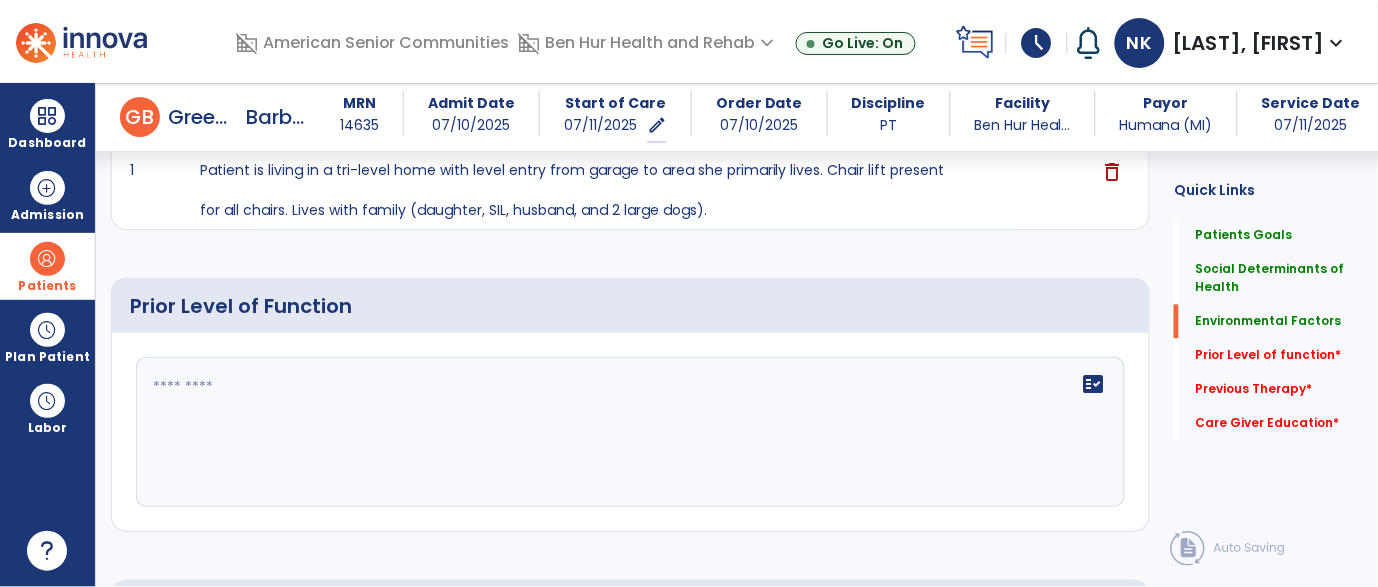 click 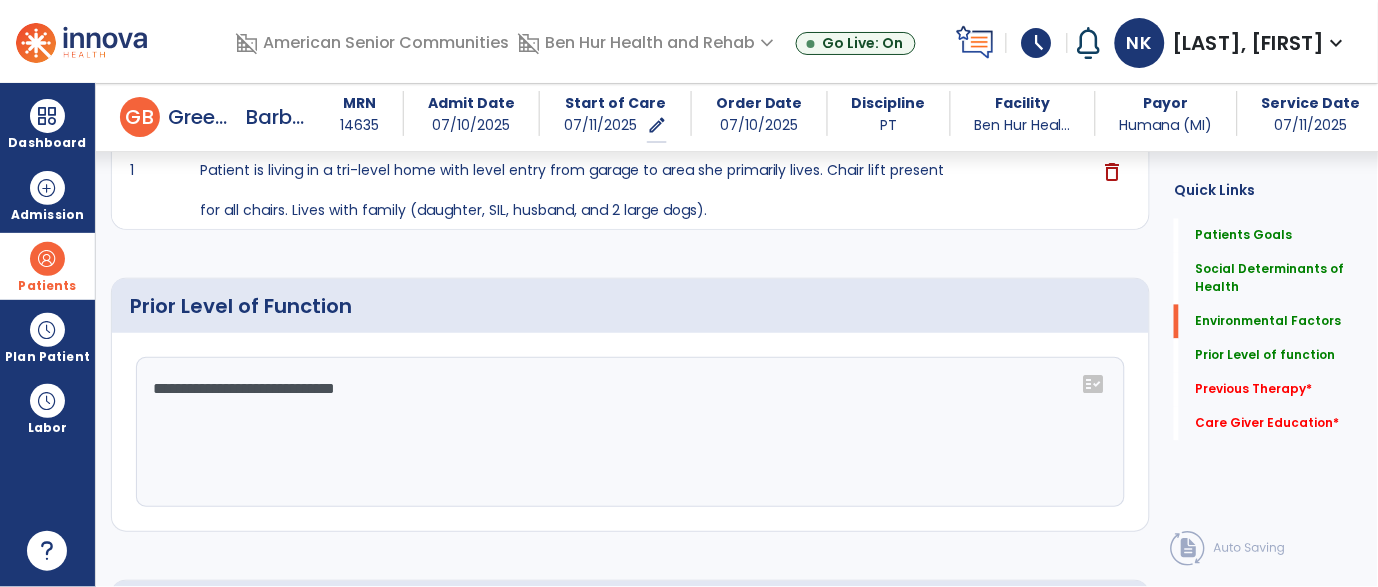 type on "**********" 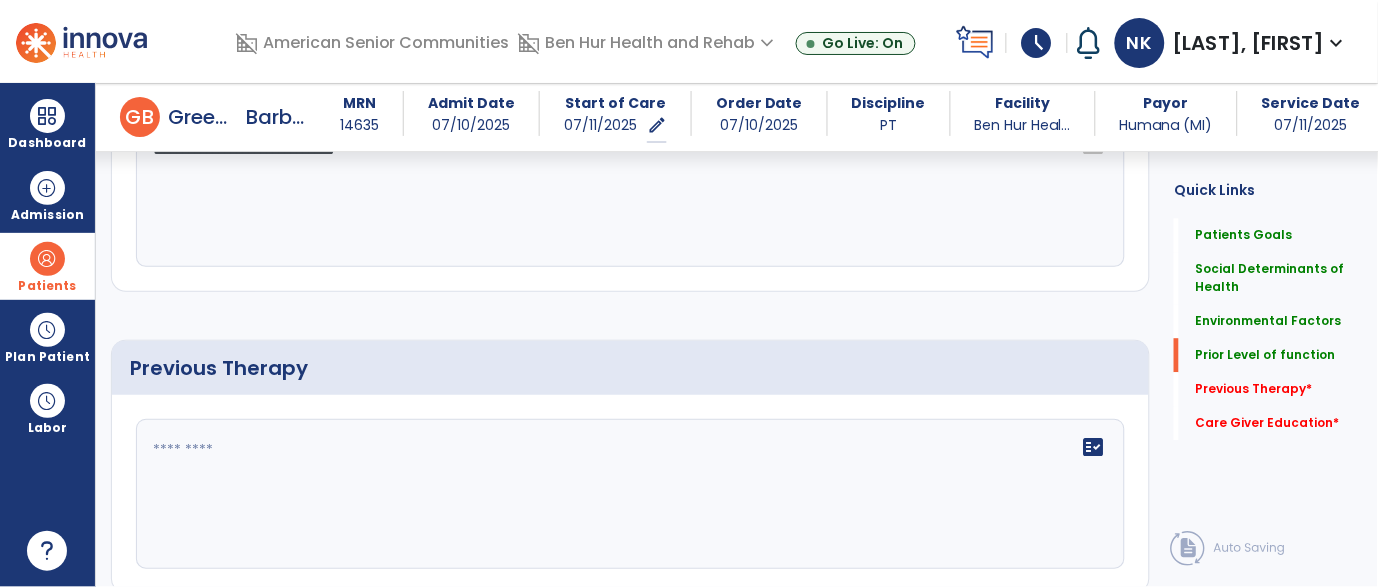 scroll, scrollTop: 968, scrollLeft: 0, axis: vertical 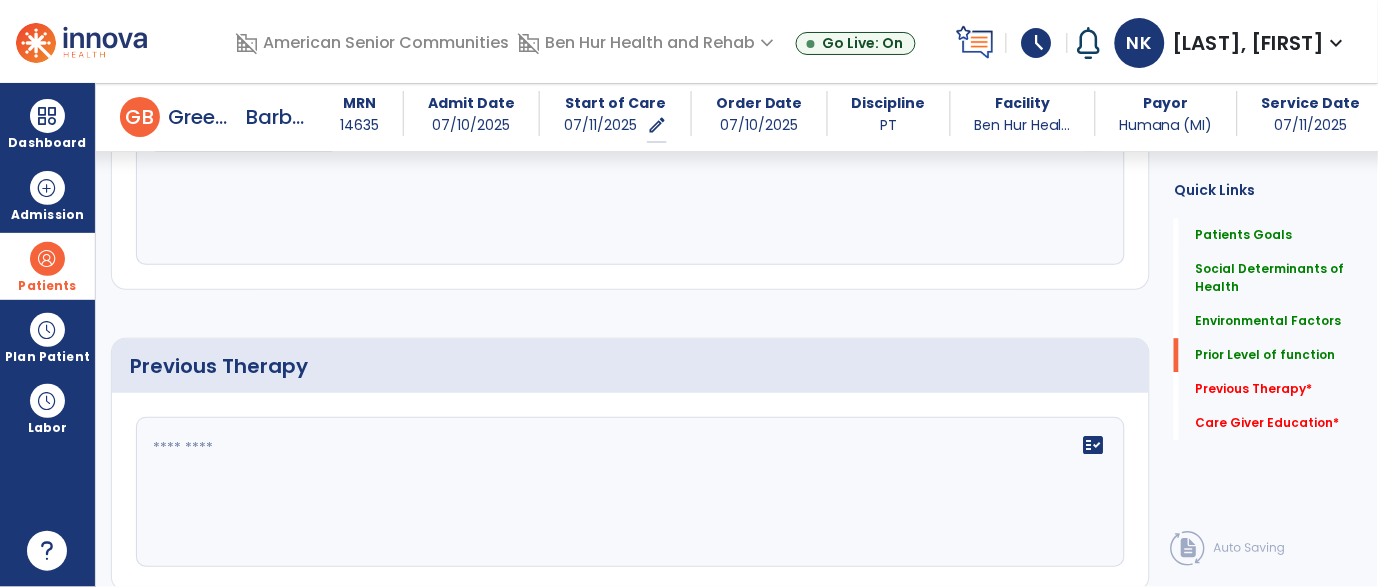 click on "fact_check" 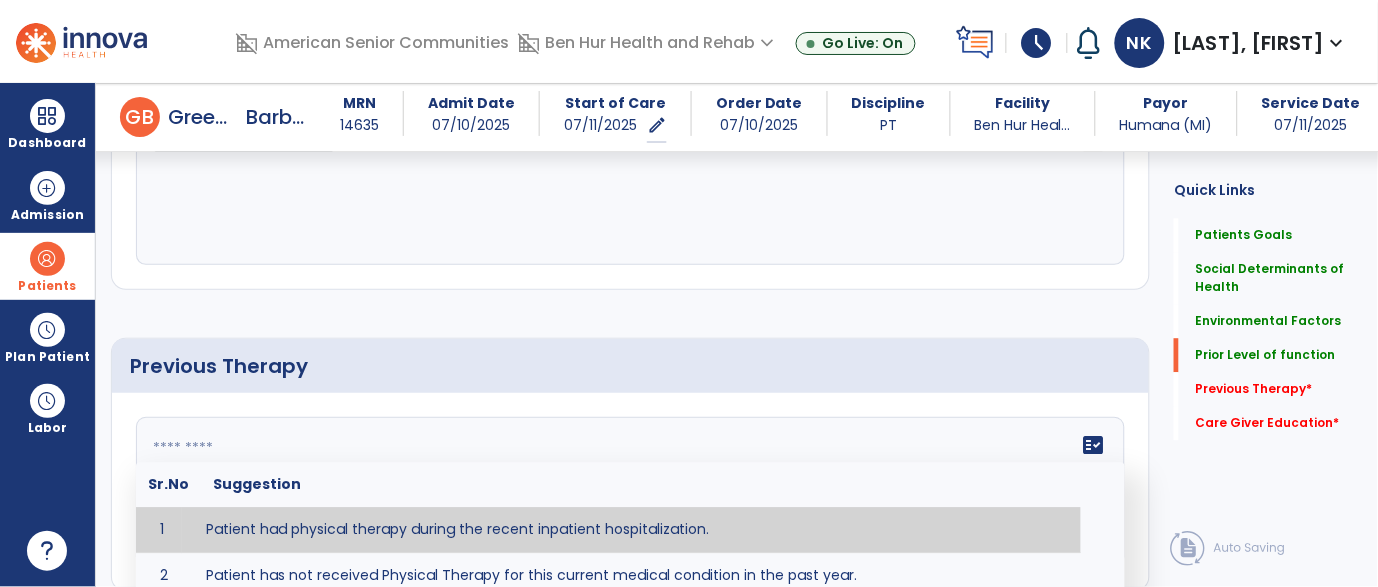 type on "**********" 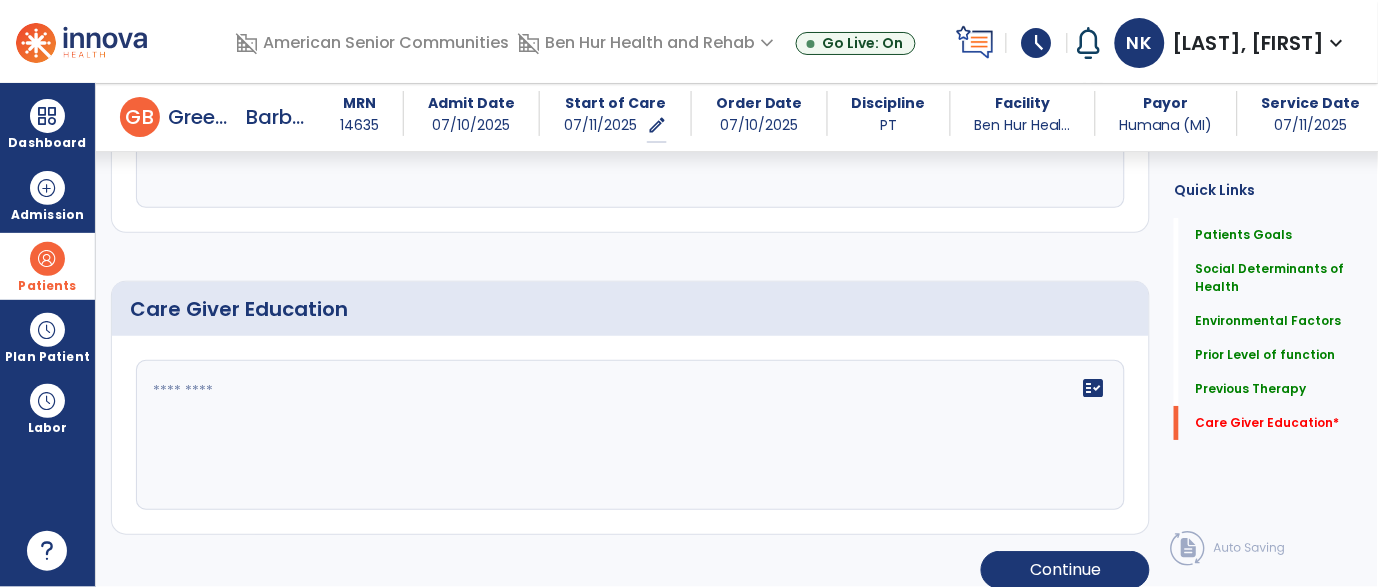 scroll, scrollTop: 1344, scrollLeft: 0, axis: vertical 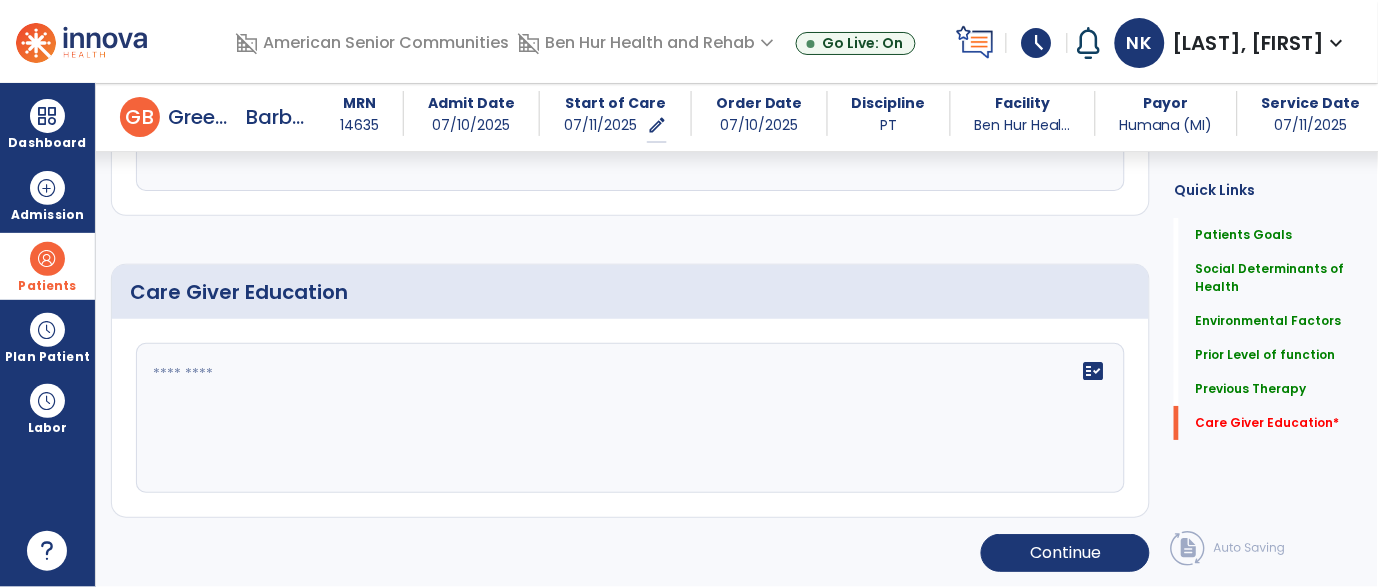click on "fact_check" 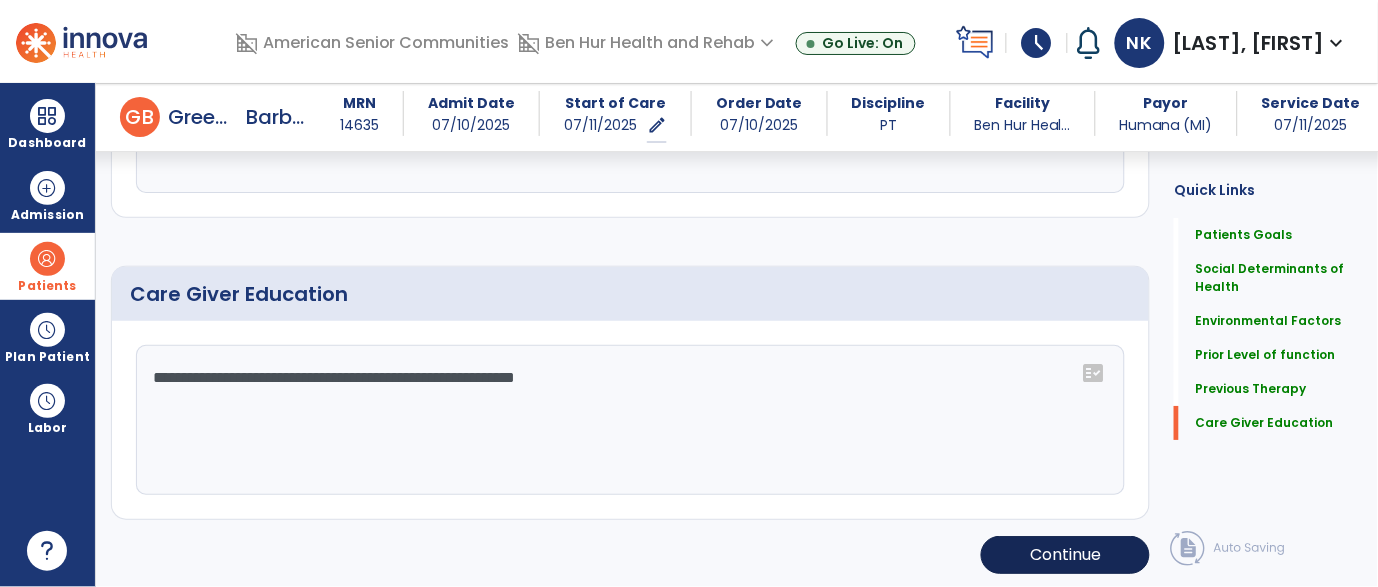 scroll, scrollTop: 1344, scrollLeft: 0, axis: vertical 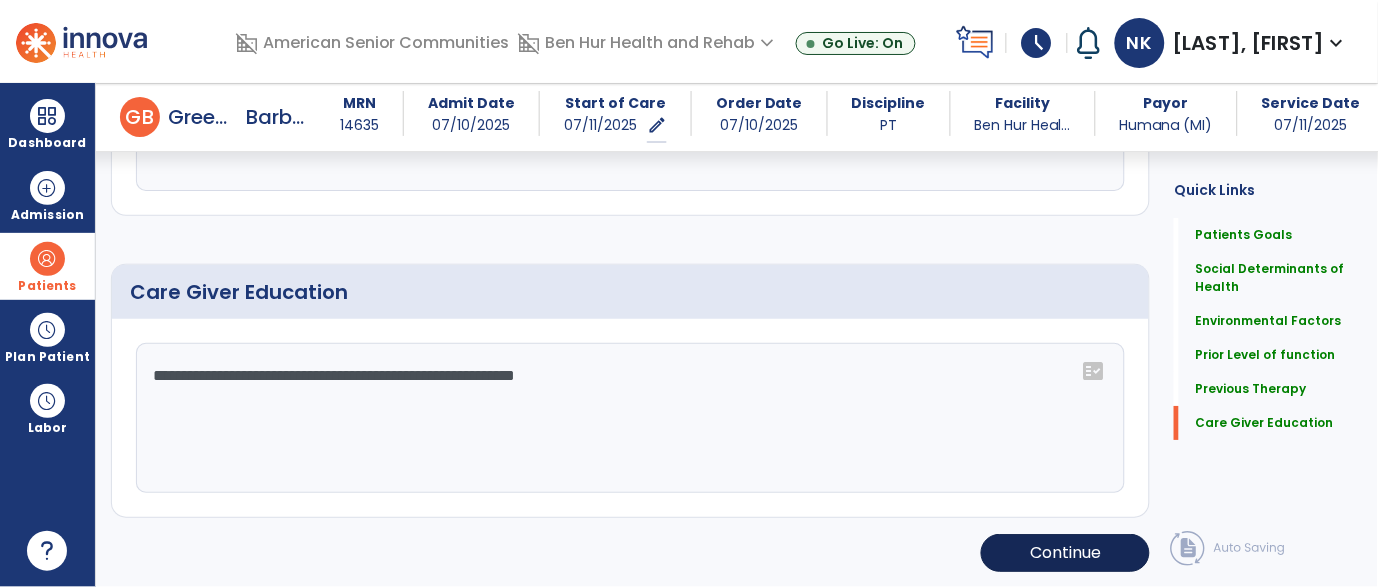 type on "**********" 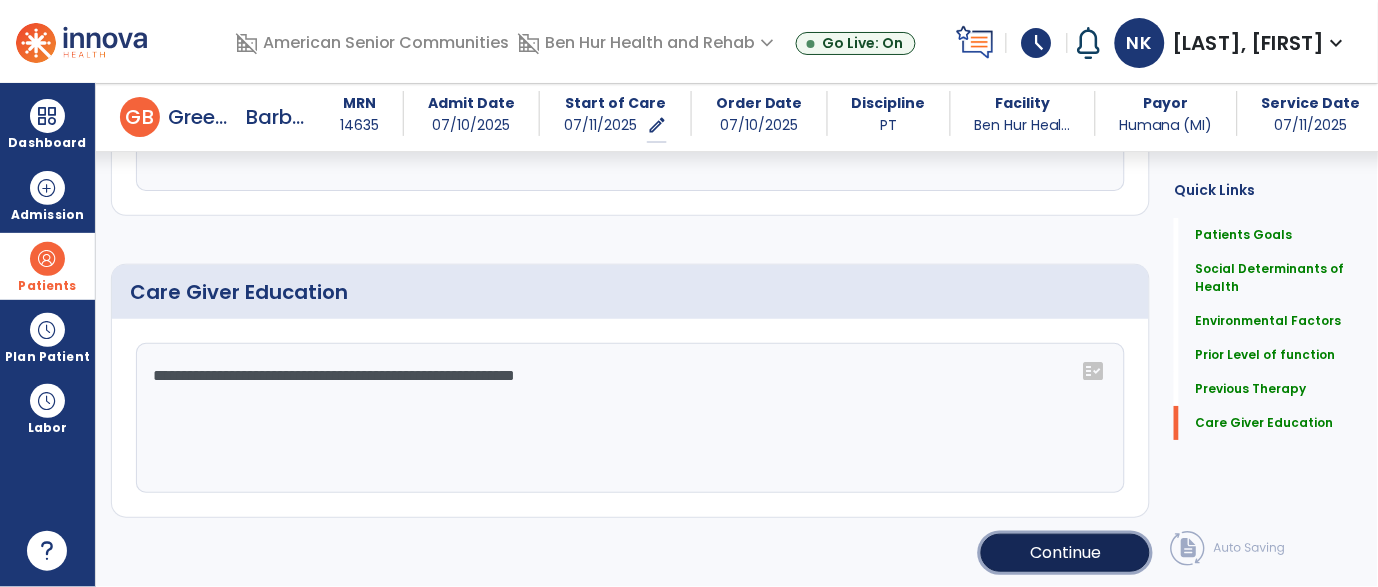 click on "Continue" 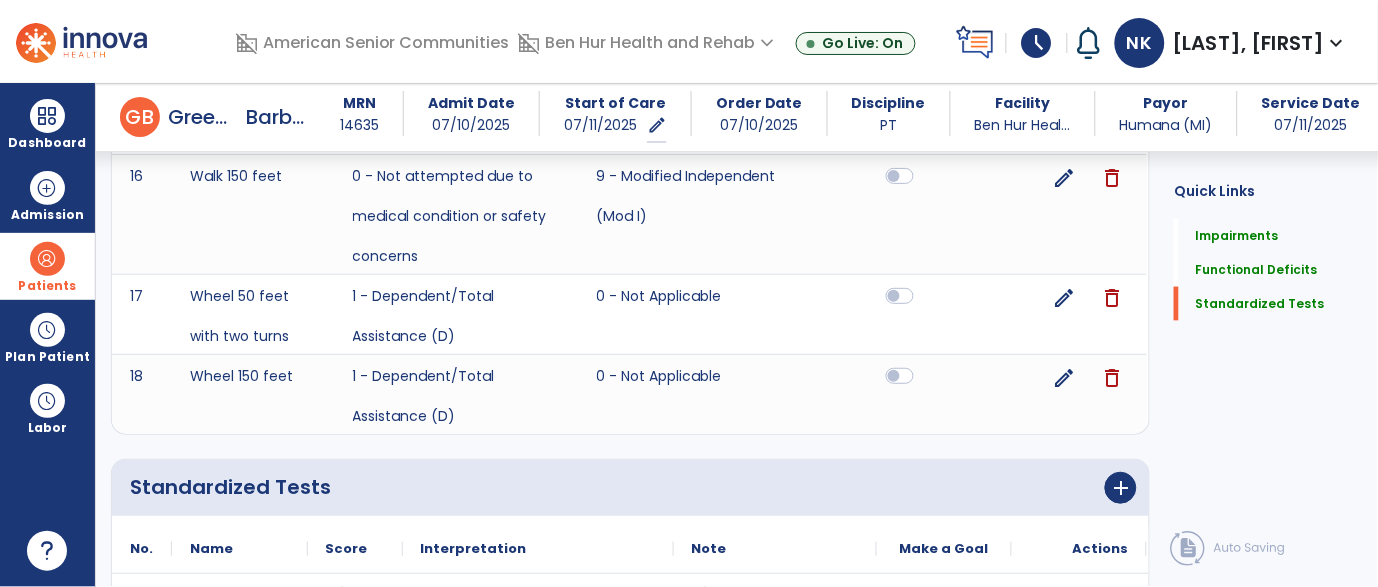 scroll, scrollTop: 2166, scrollLeft: 0, axis: vertical 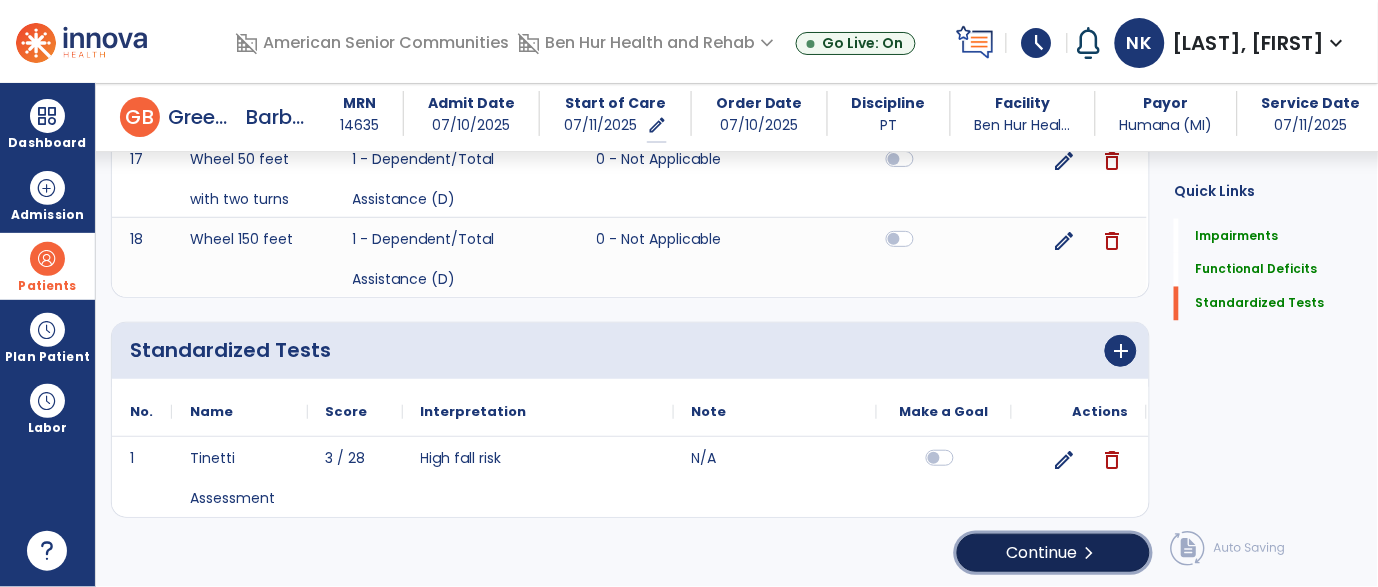 click on "Continue  chevron_right" 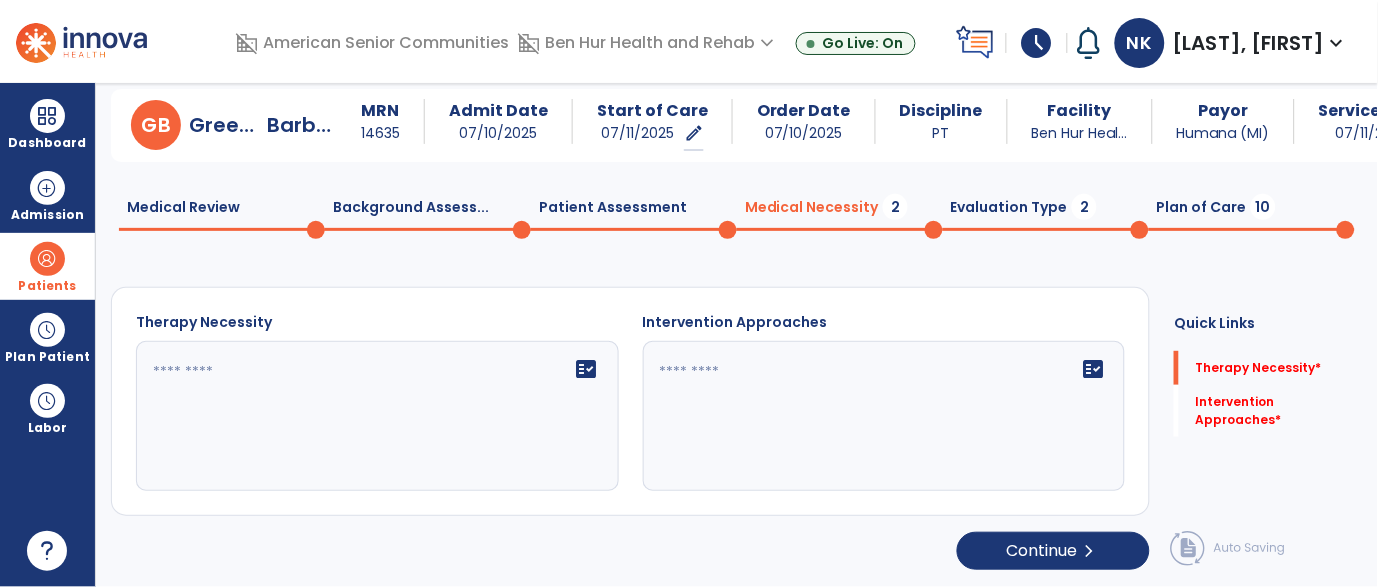 scroll, scrollTop: 39, scrollLeft: 0, axis: vertical 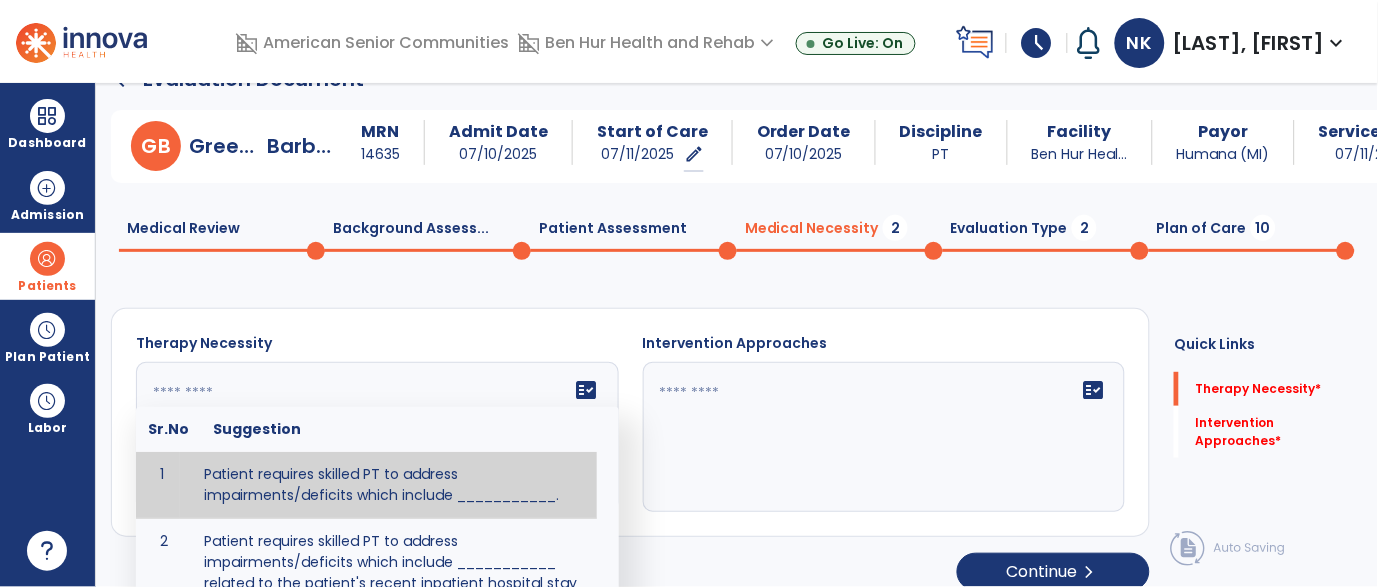 click on "fact_check  Sr.No Suggestion 1 Patient requires skilled PT to address impairments/deficits which include ___________. 2 Patient requires skilled PT to address impairments/deficits which include ___________ related to the patient's recent inpatient hospital stay and diagnosis of _____________." 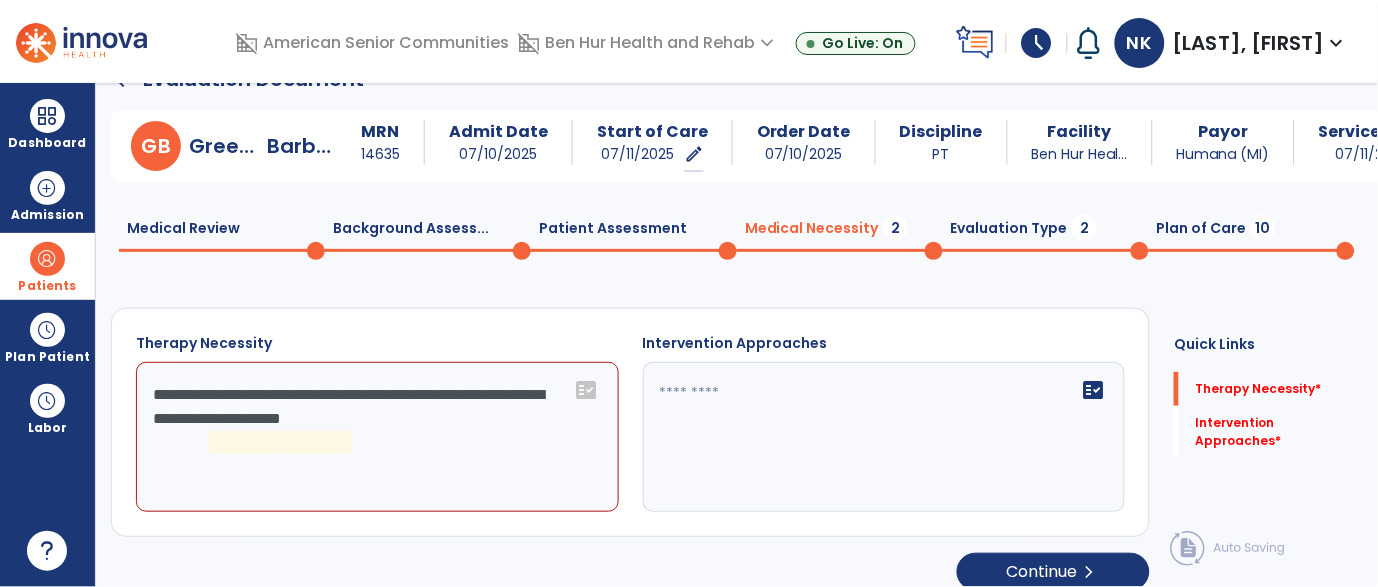 click on "**********" 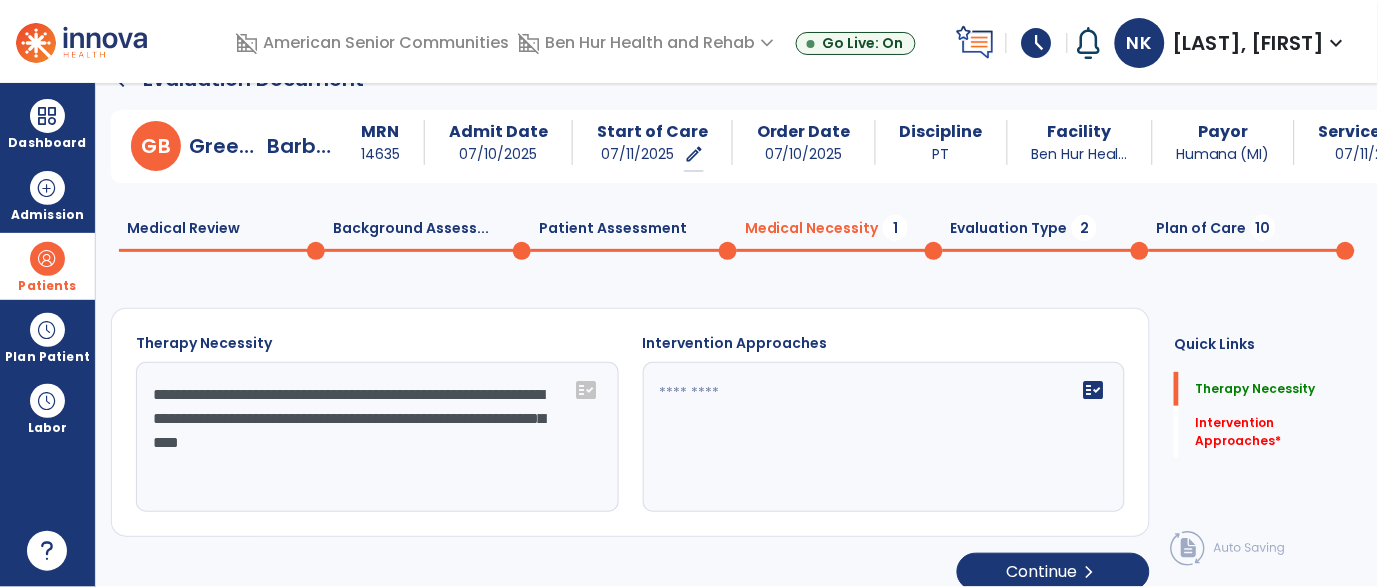 type on "**********" 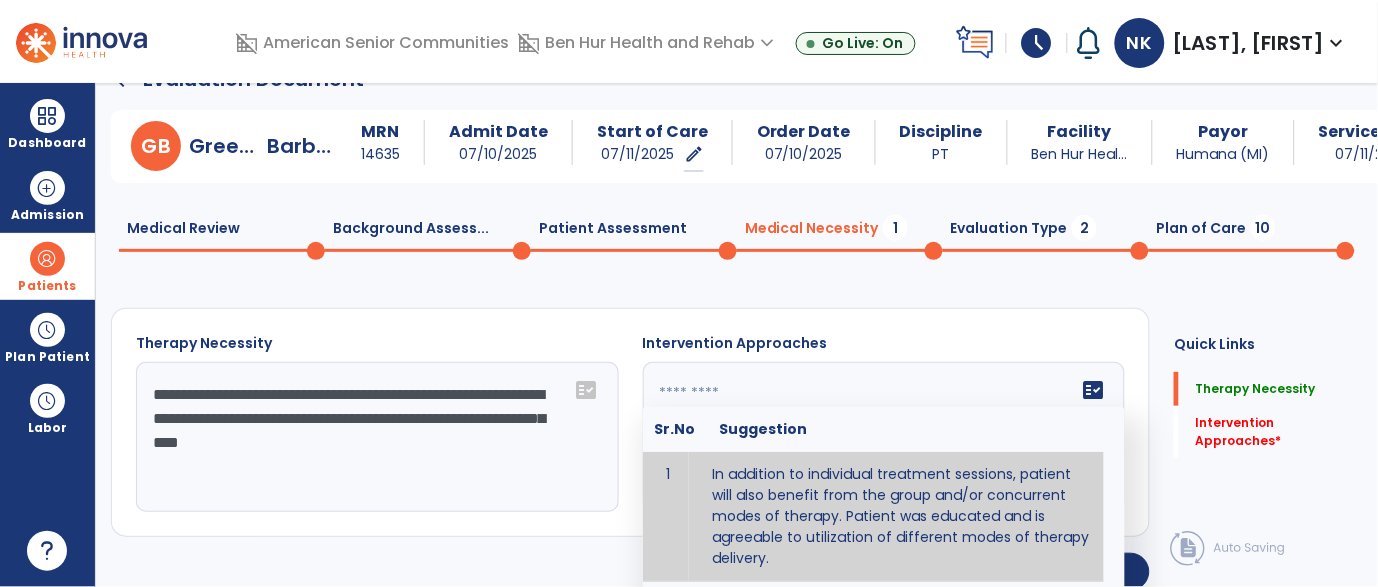 click on "fact_check  Sr.No Suggestion 1 In addition to individual treatment sessions, patient will also benefit from the group and/or concurrent modes of therapy. Patient was educated and is agreeable to utilization of different modes of therapy delivery. 2 Patient will benefit from group therapy because it allows for modeling (a form of learning in which individuals learn by imitating the actions of others and it reduces social isolation and enhances coping mechanisms. 3 Patient will benefit from group therapy to: Create a network that promotes growth and learning by enabling patients to receive and give support and to share experiences from different points of view. 4 Patient will benefit from group/concurrent therapy because it is supported by evidence to promote increased patient engagement and sustainable outcomes. 5 Patient will benefit from group/concurrent therapy to: Promote independence and minimize dependence." 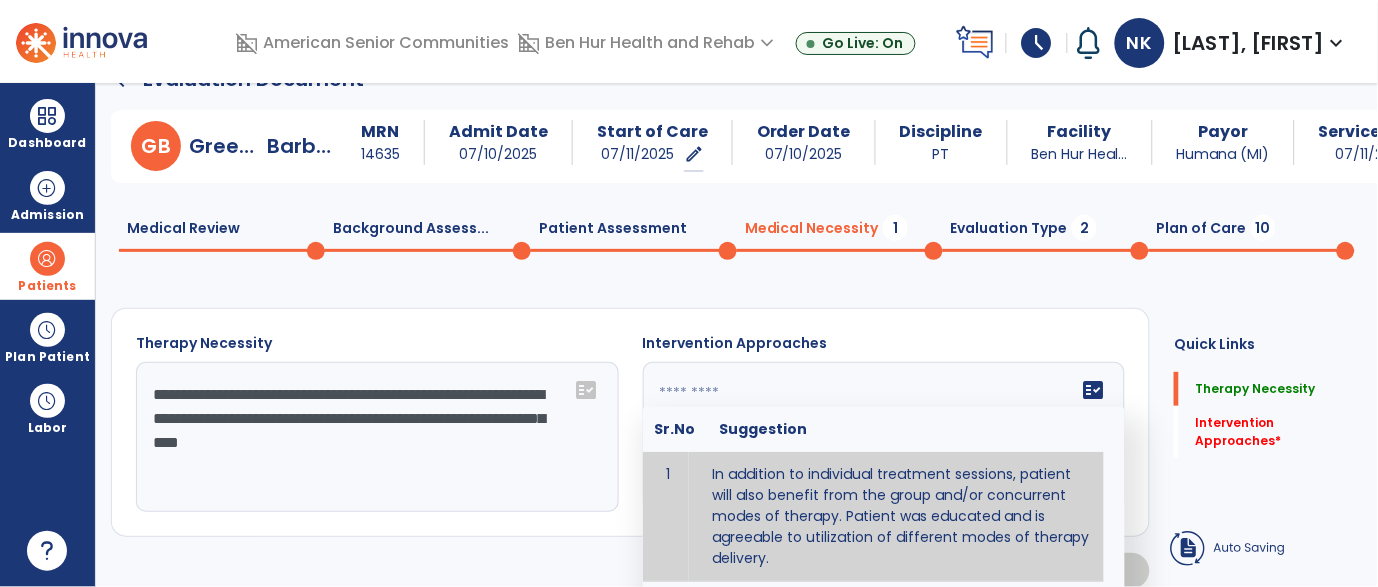 type on "**********" 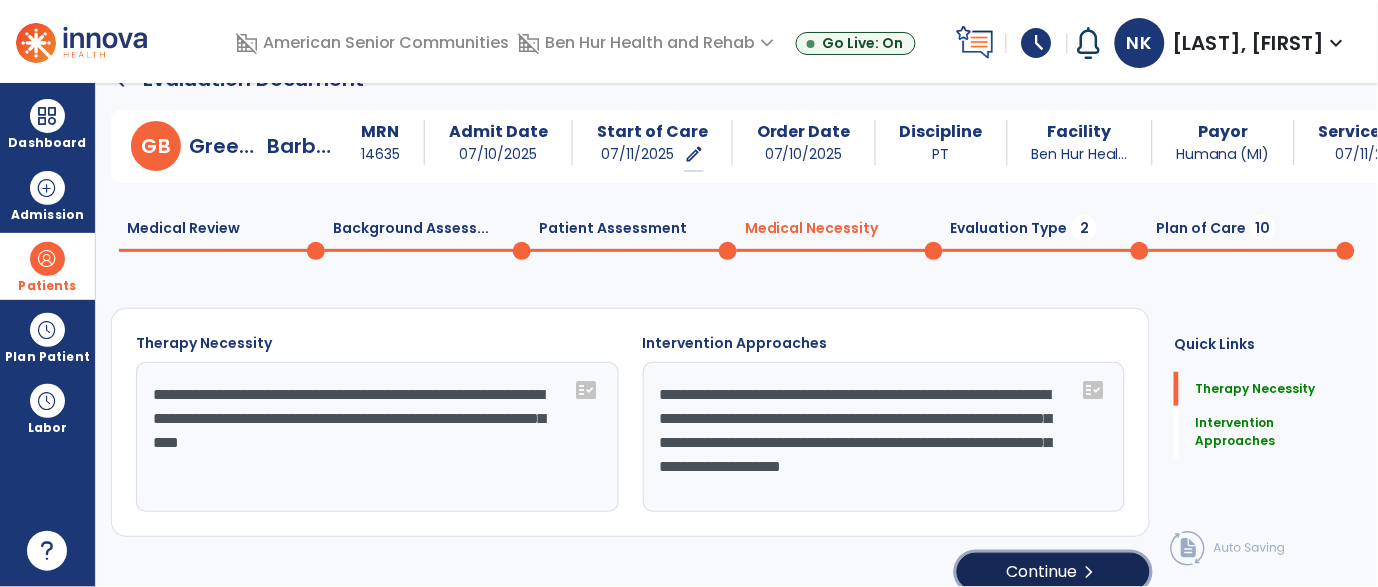 click on "Continue  chevron_right" 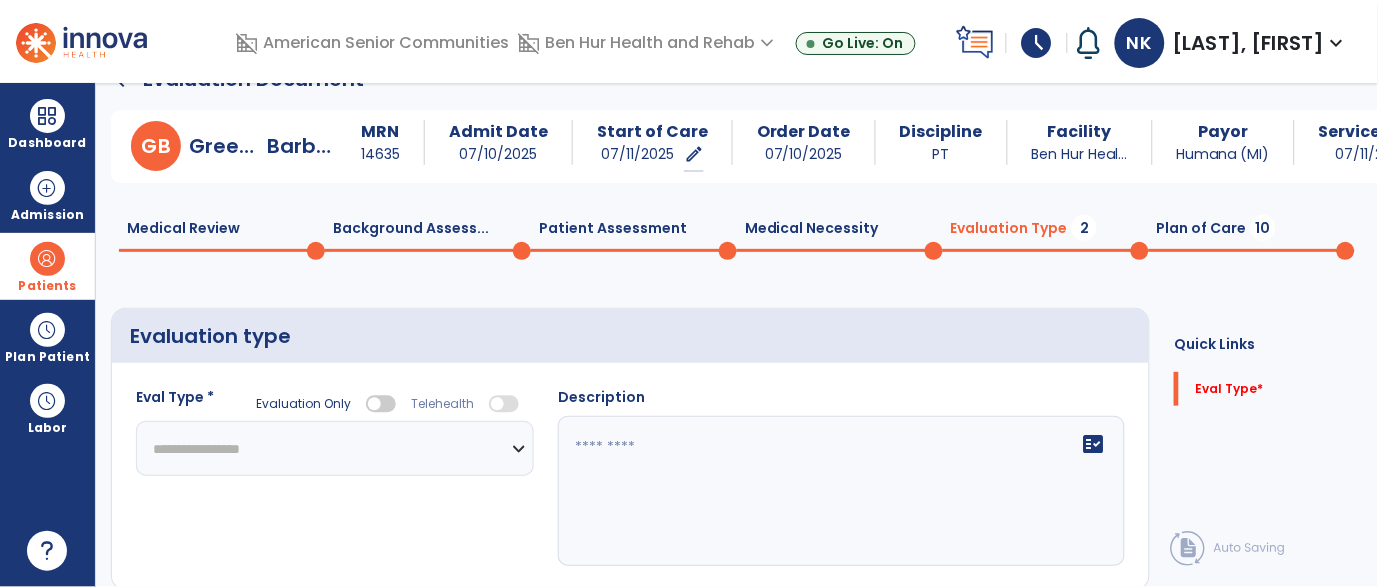 click on "**********" 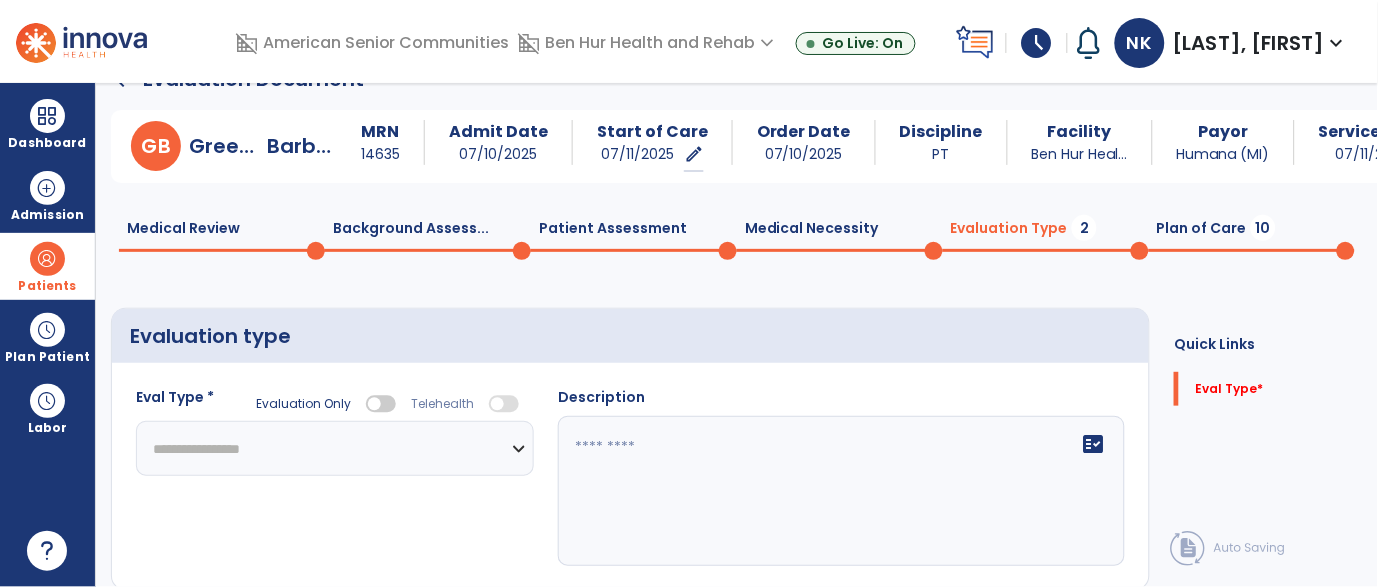 select on "**********" 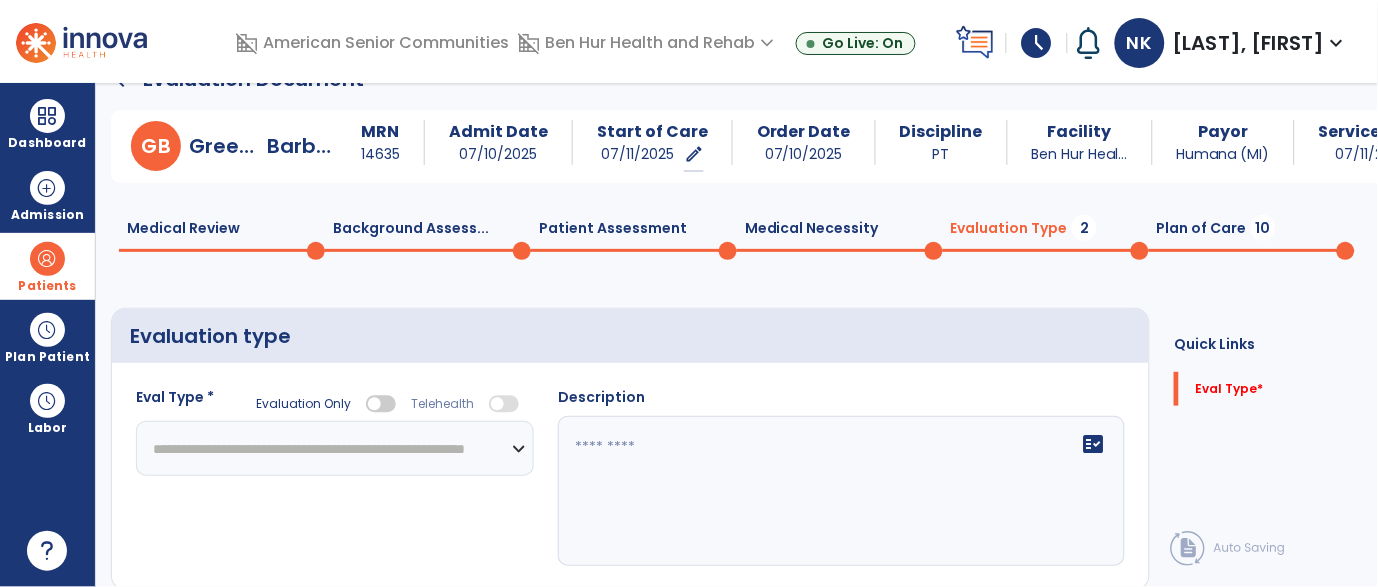 click on "**********" 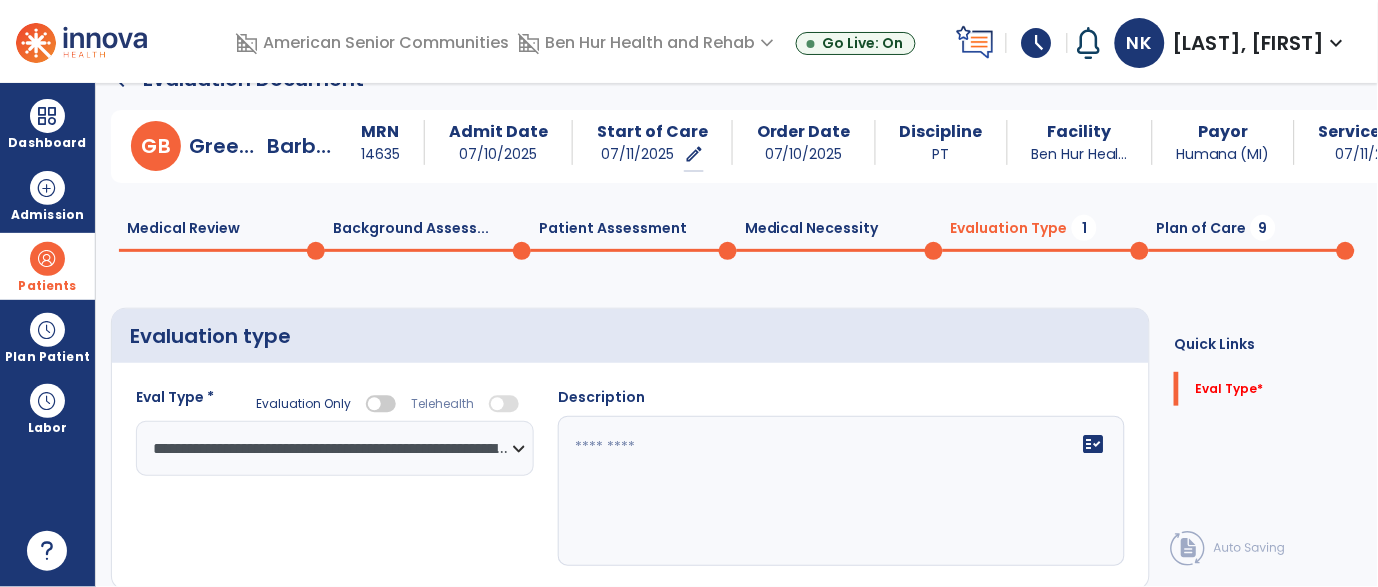 click on "fact_check" 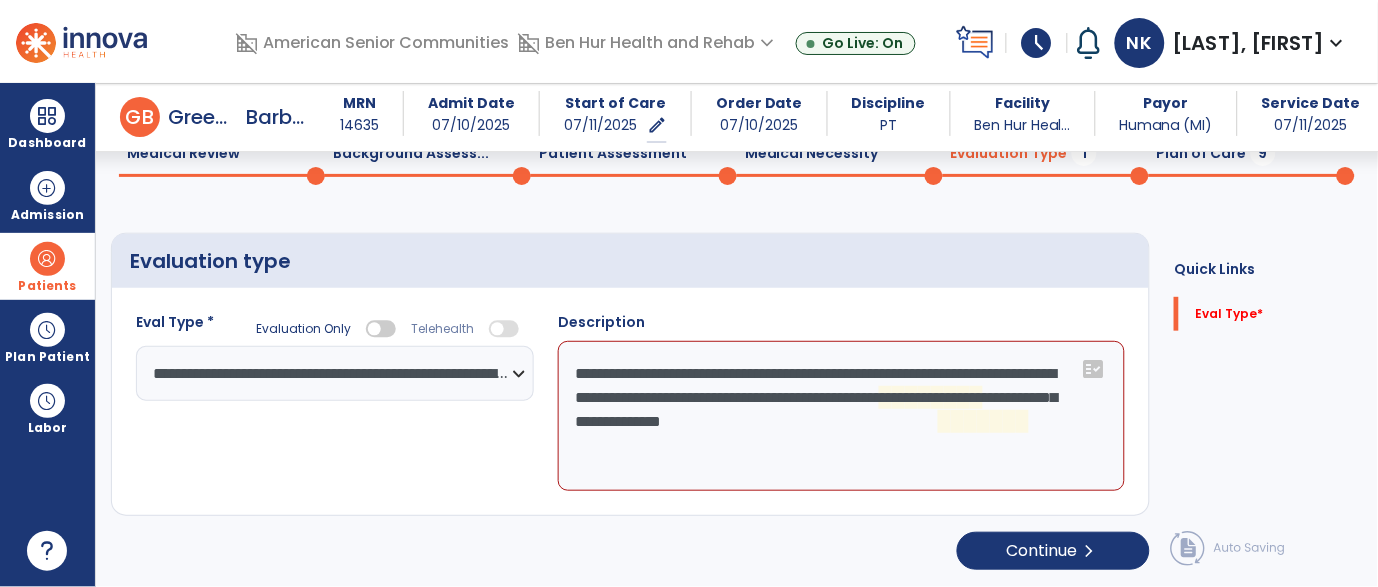 scroll, scrollTop: 93, scrollLeft: 0, axis: vertical 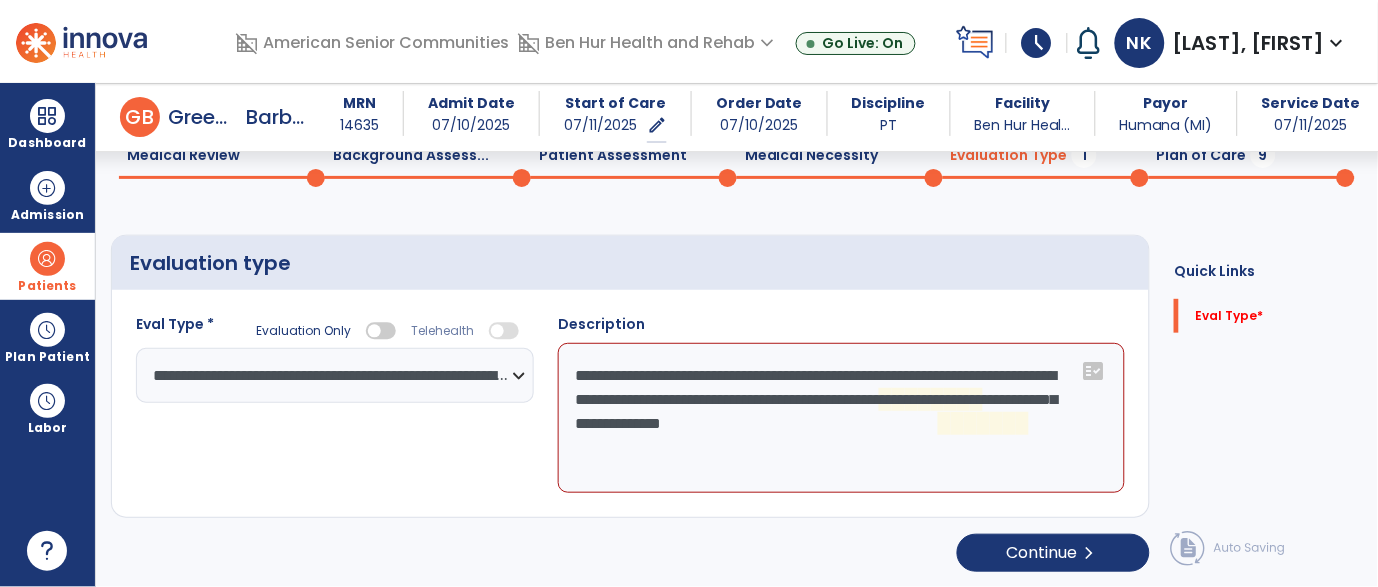 click on "**********" 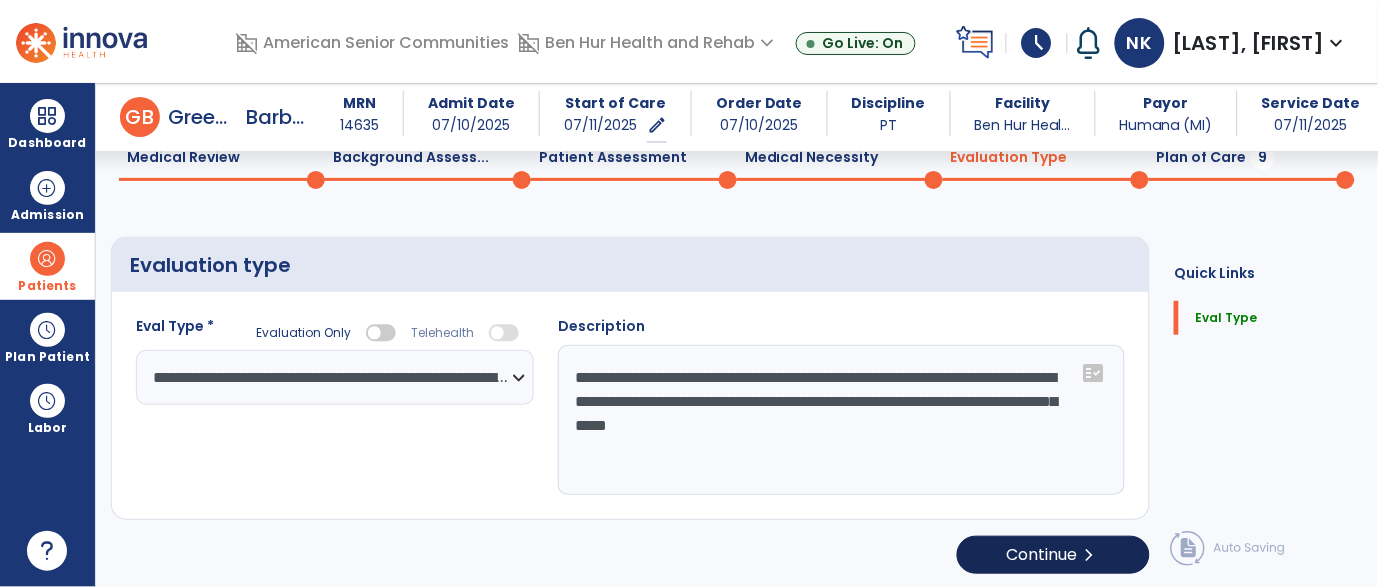 scroll, scrollTop: 93, scrollLeft: 0, axis: vertical 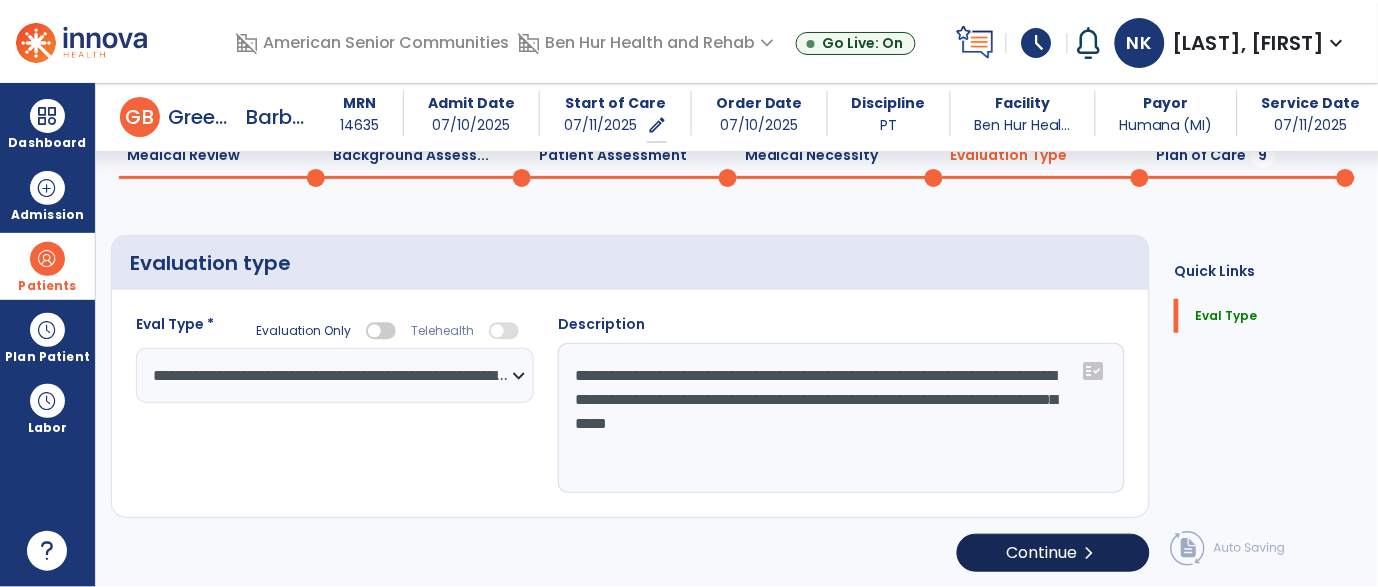 type on "**********" 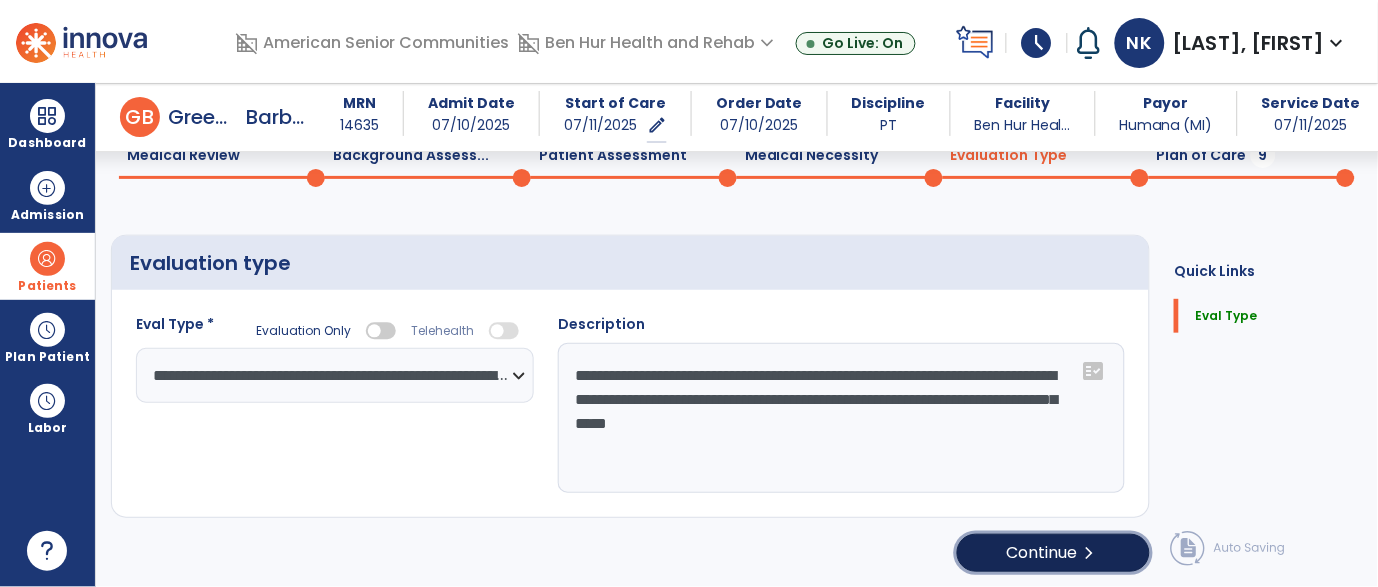 click on "Continue  chevron_right" 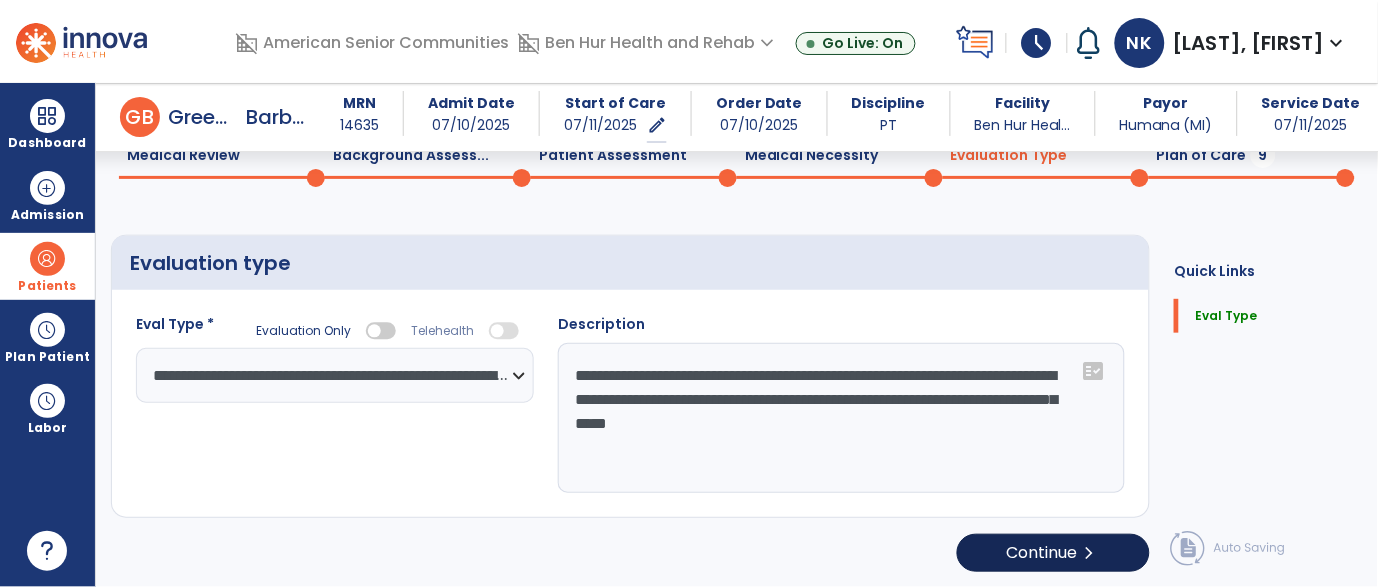 select on "*****" 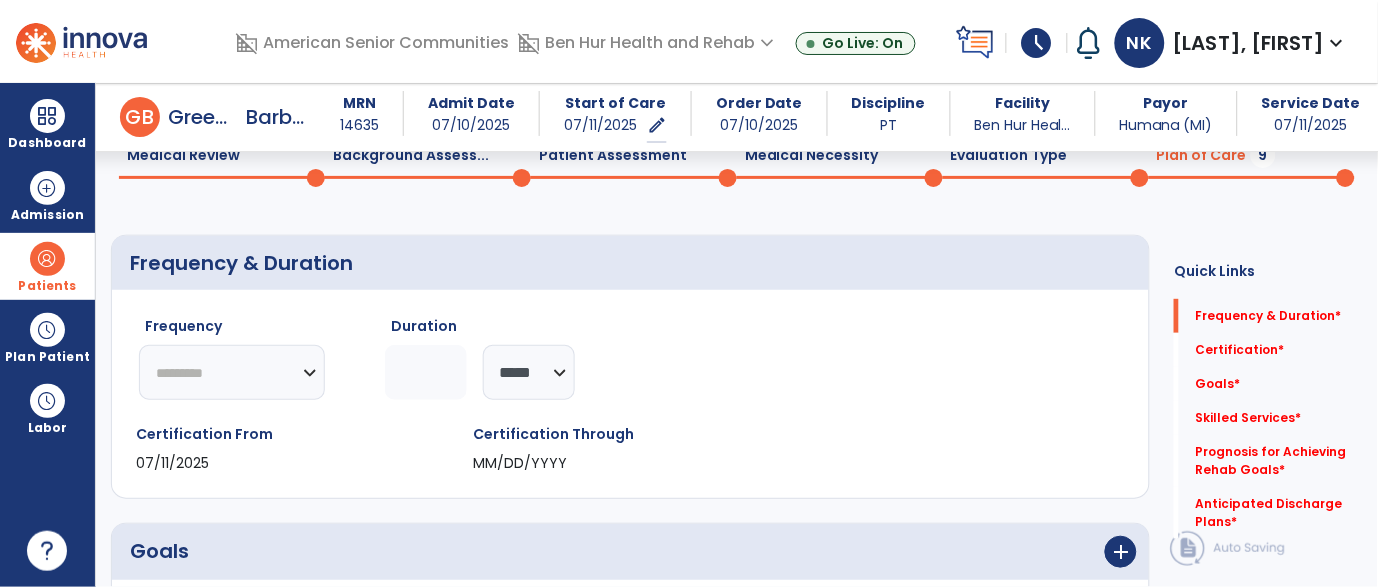 click on "********* ** ** ** ** ** ** **" 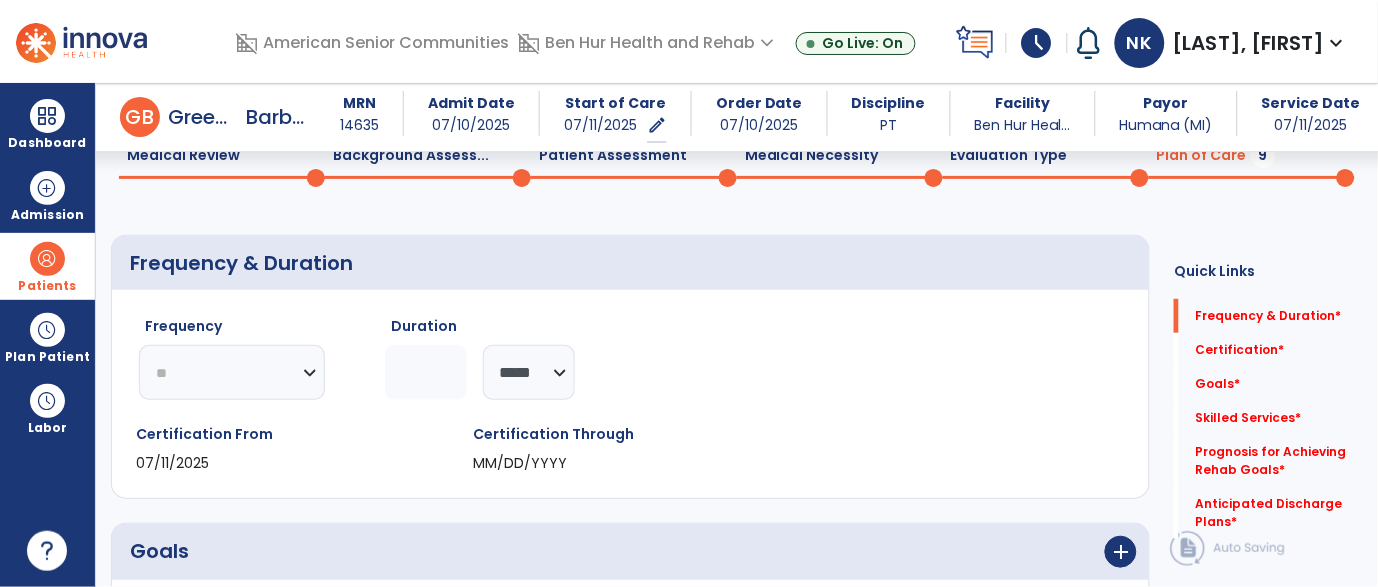 click on "********* ** ** ** ** ** ** **" 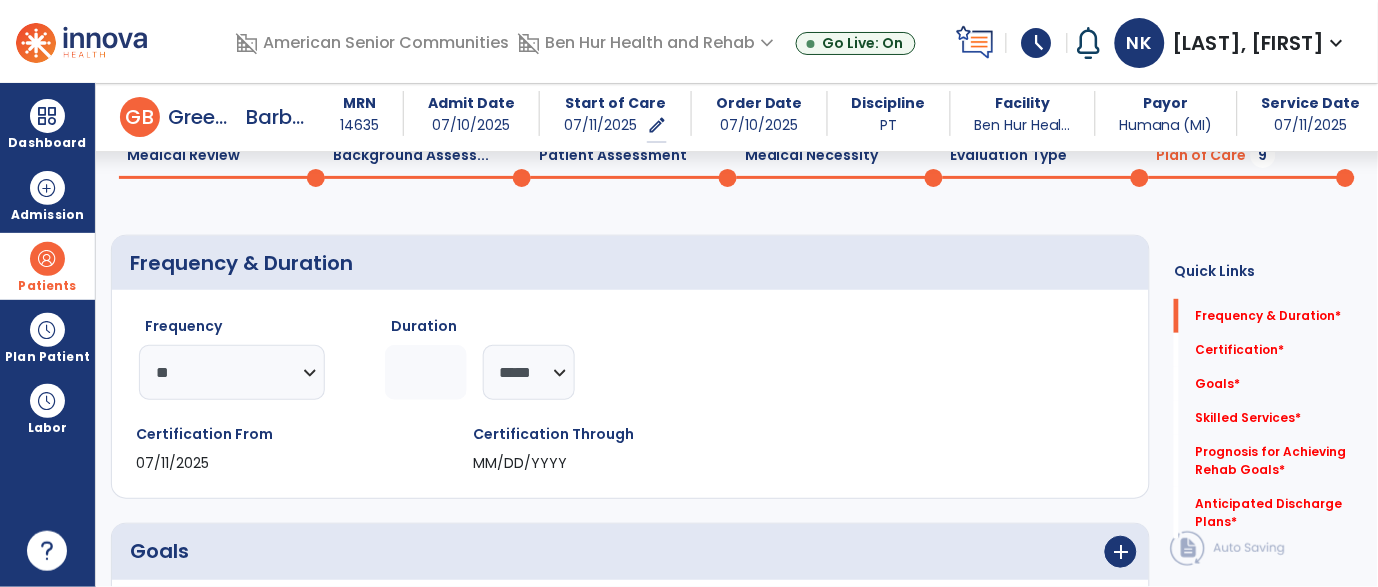 click 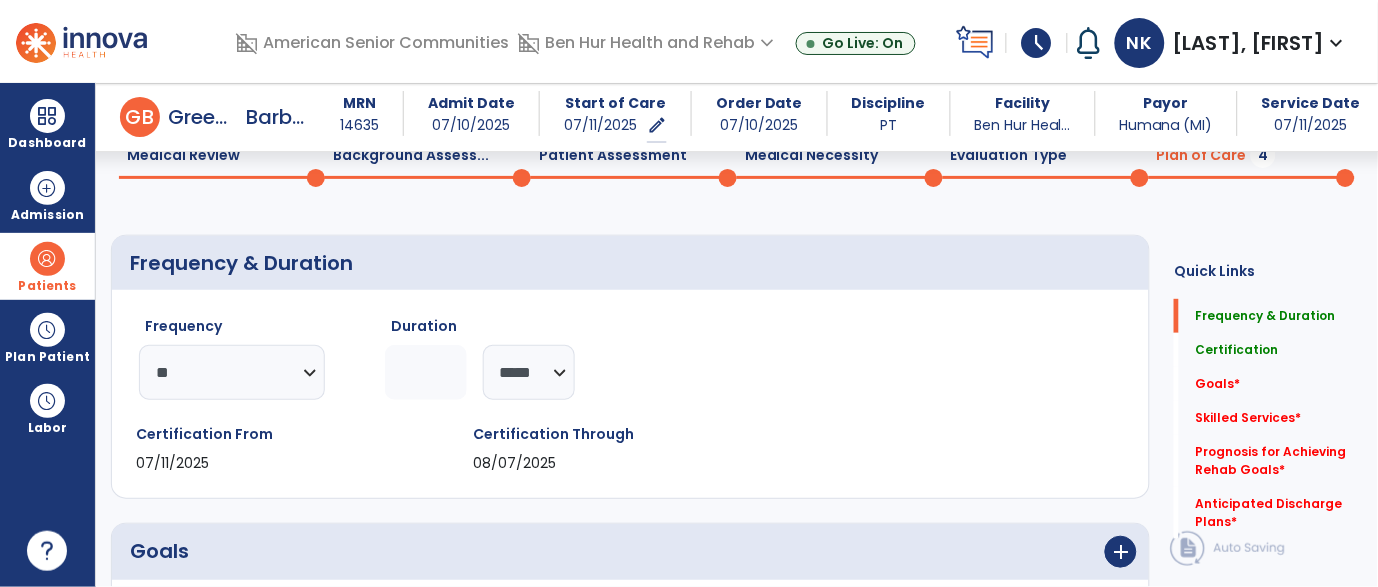 type on "*" 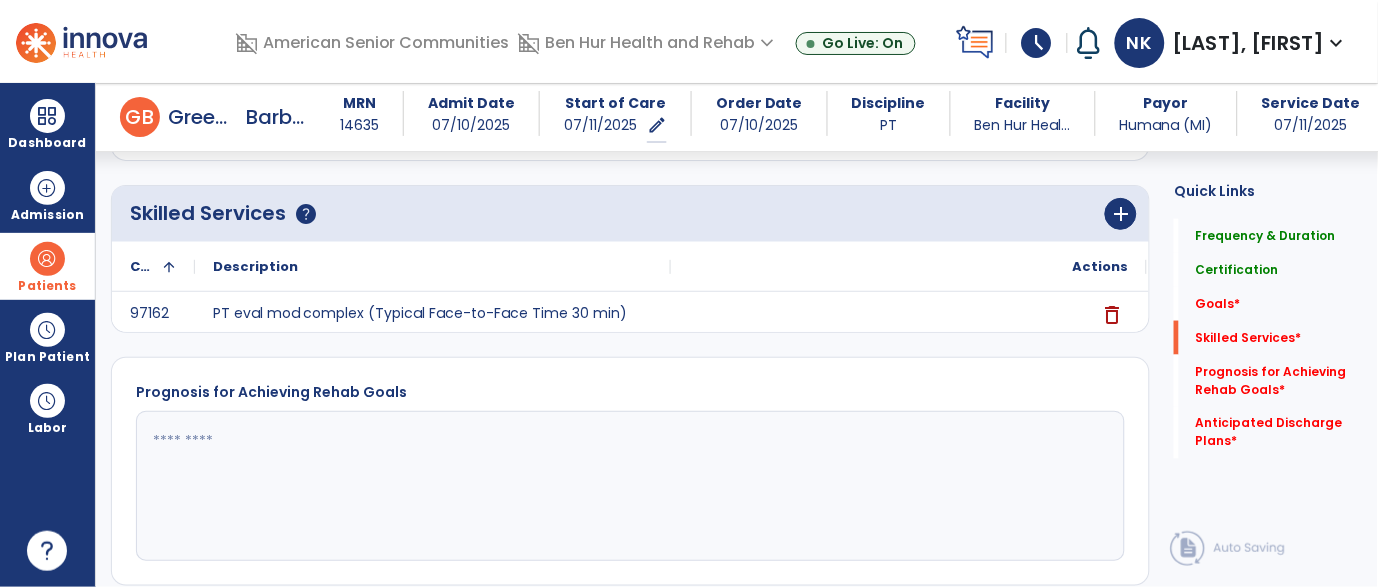 scroll, scrollTop: 2016, scrollLeft: 0, axis: vertical 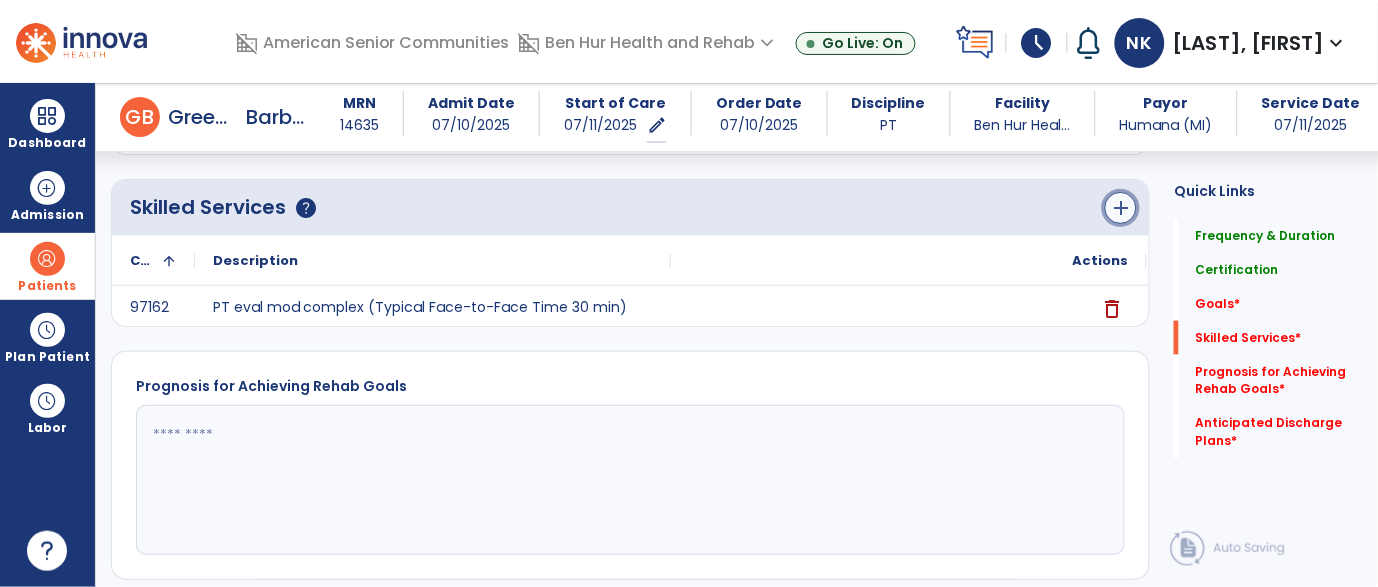 click on "add" 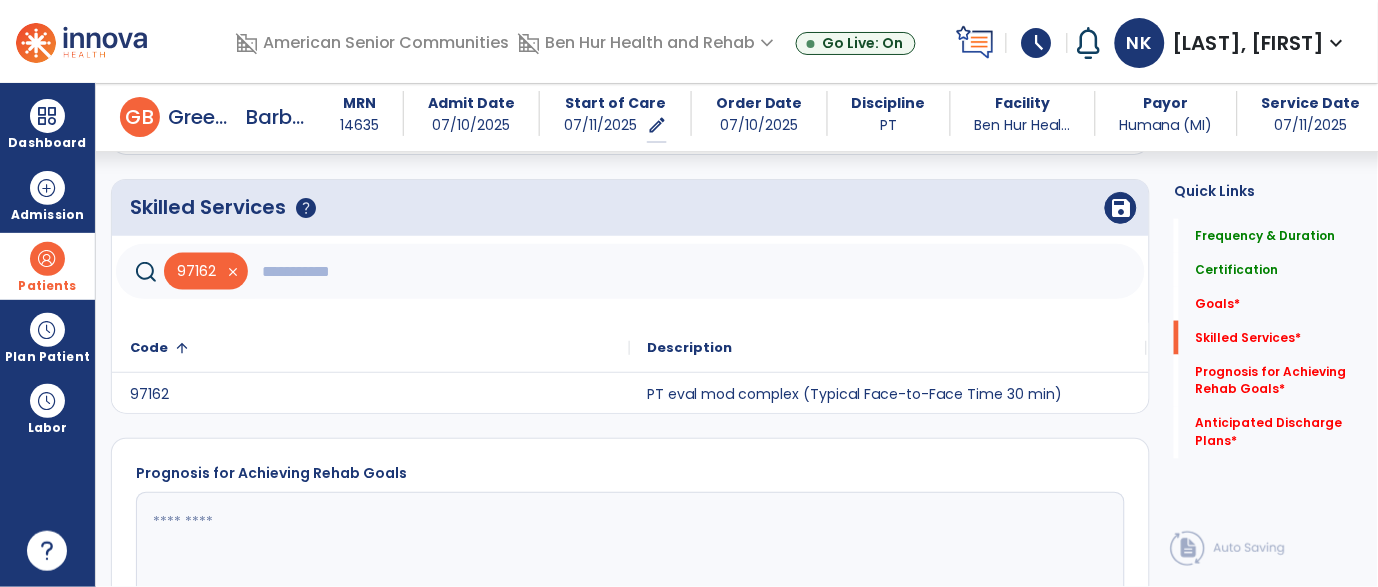 click 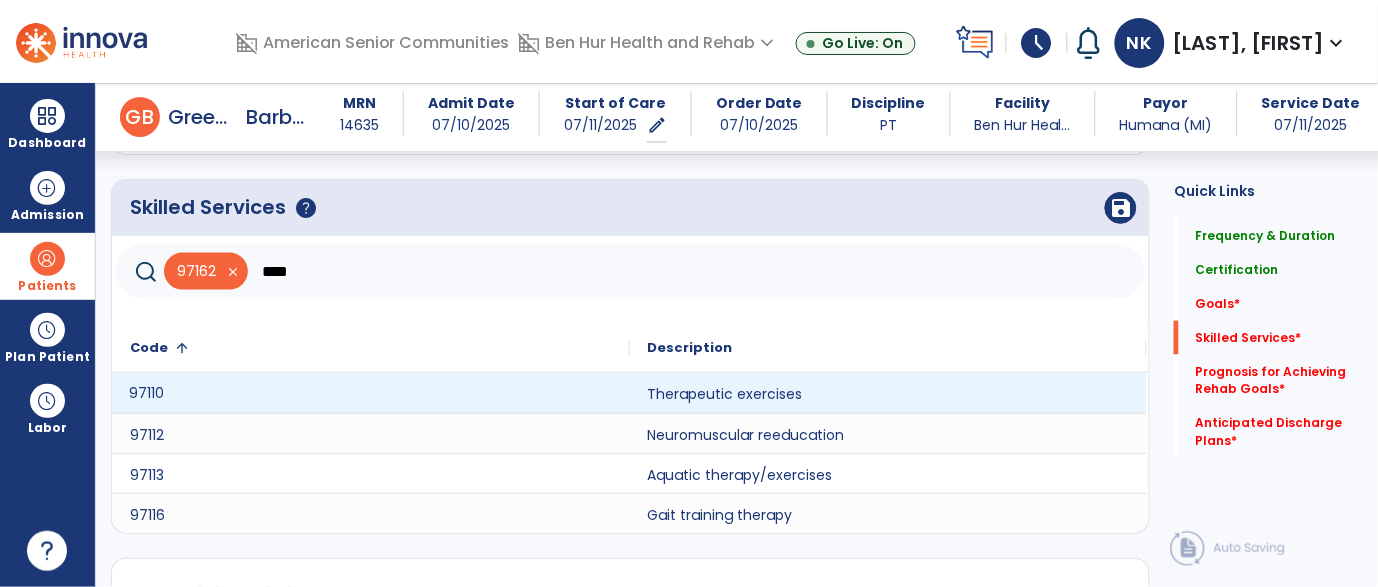 click on "97110" 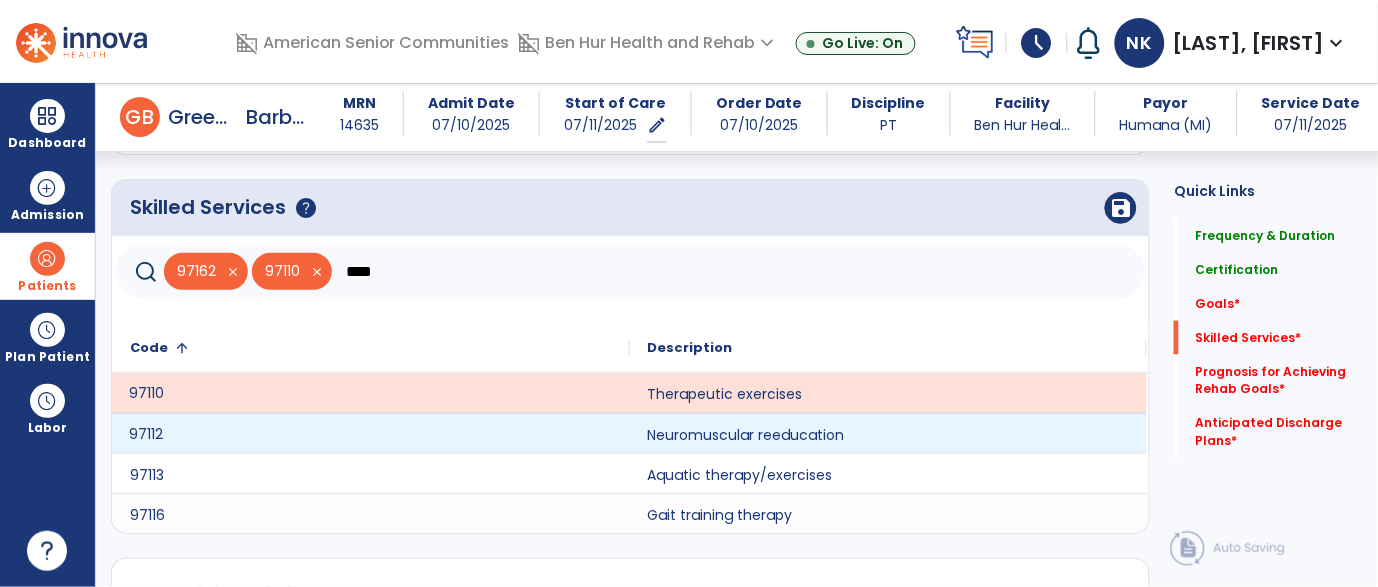 click on "97112" 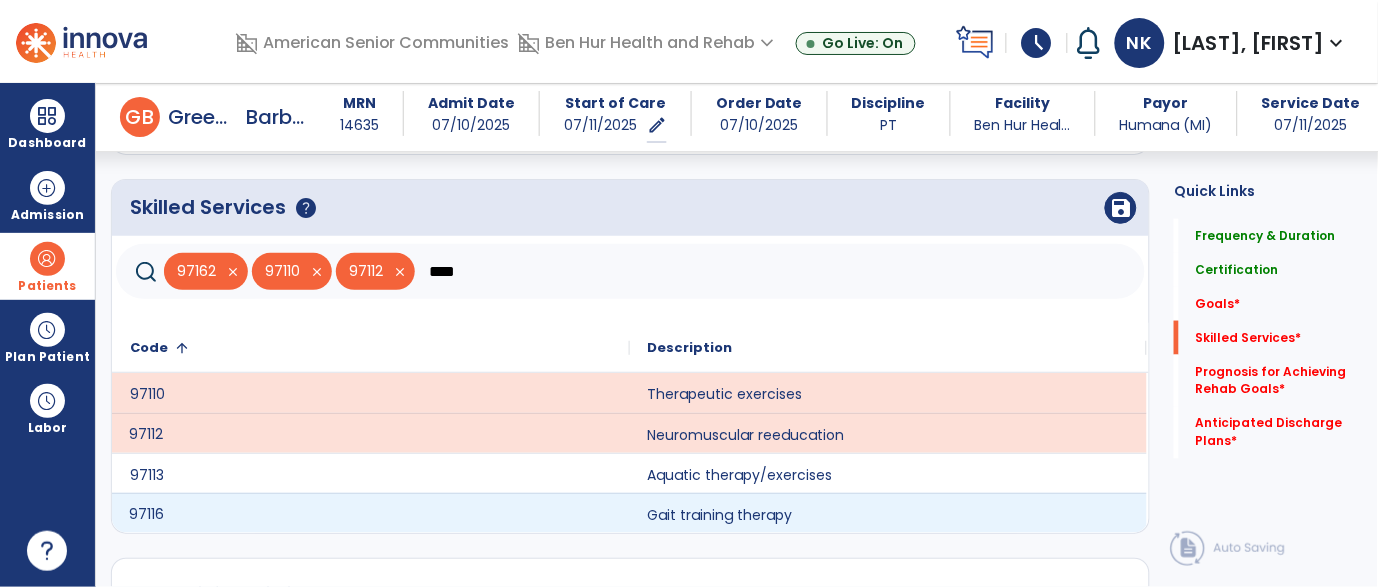 click on "97116" 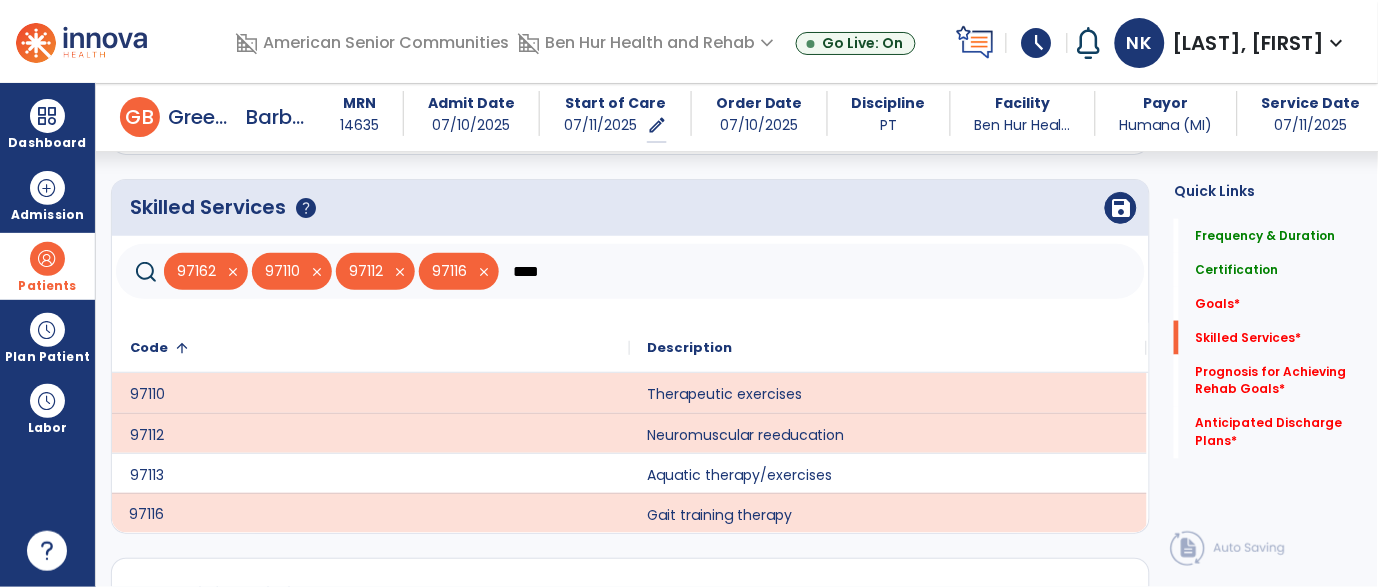 click on "****" 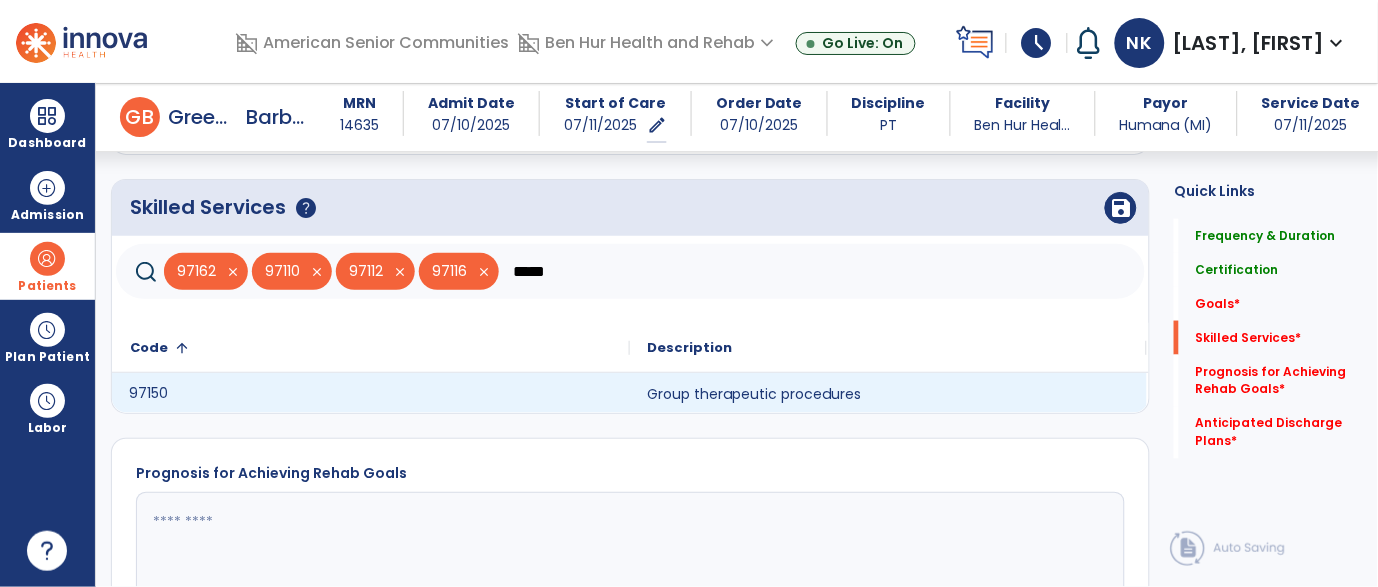 click on "97150" 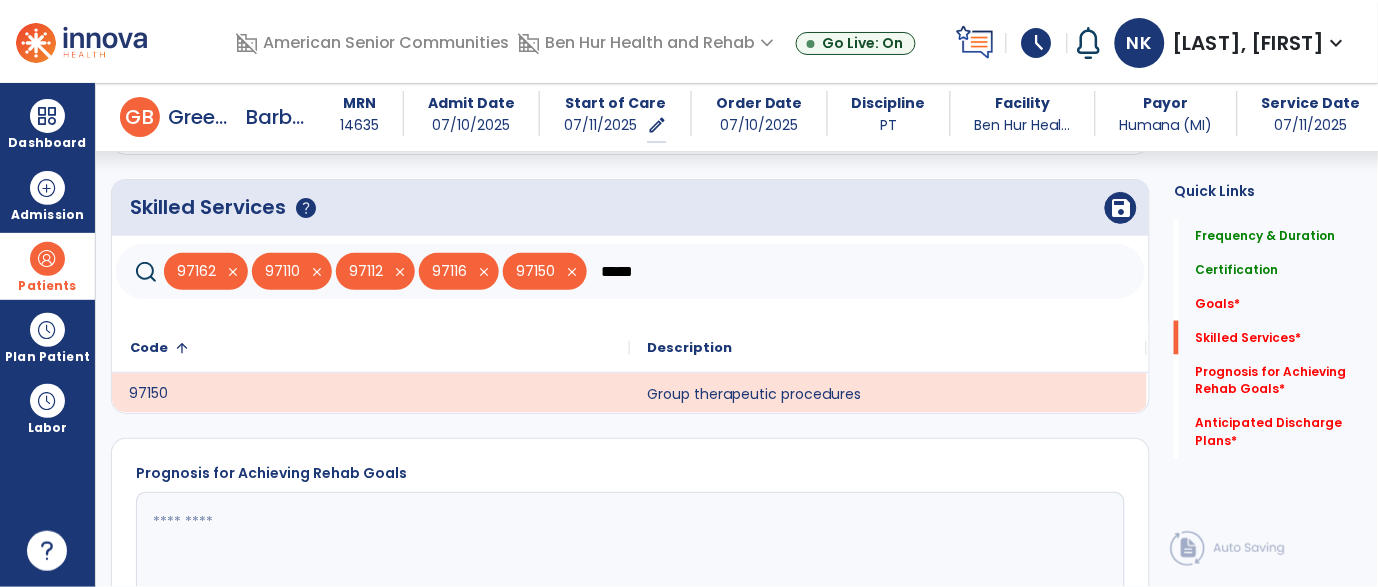 click on "*****" 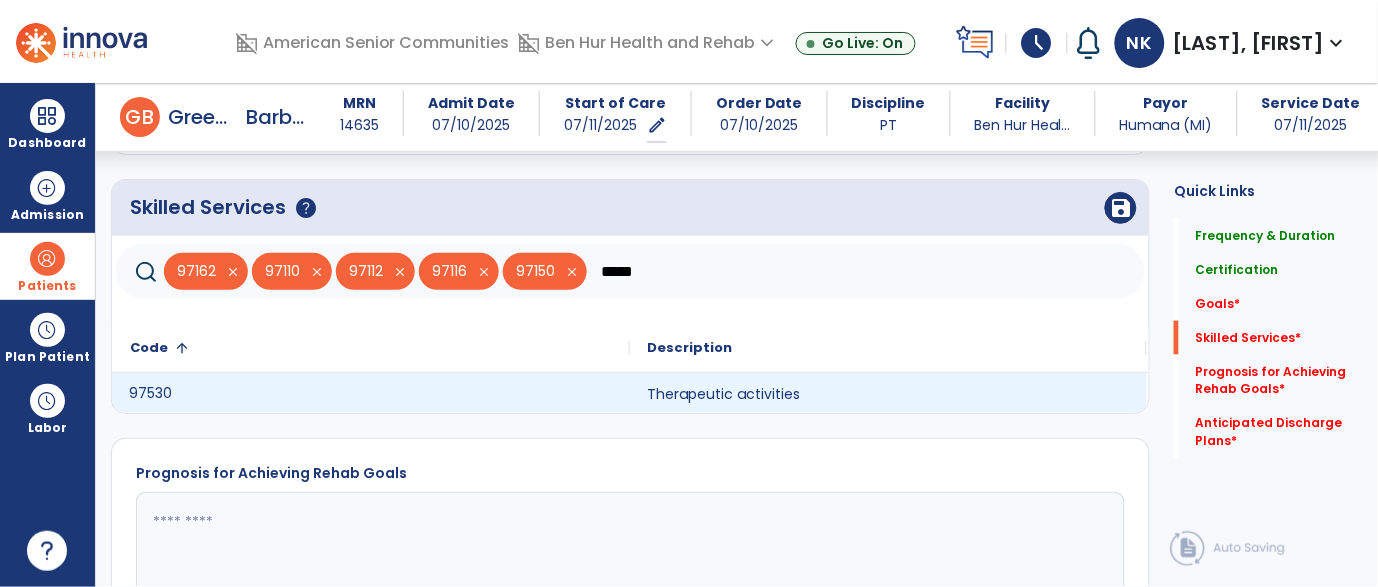 type on "*****" 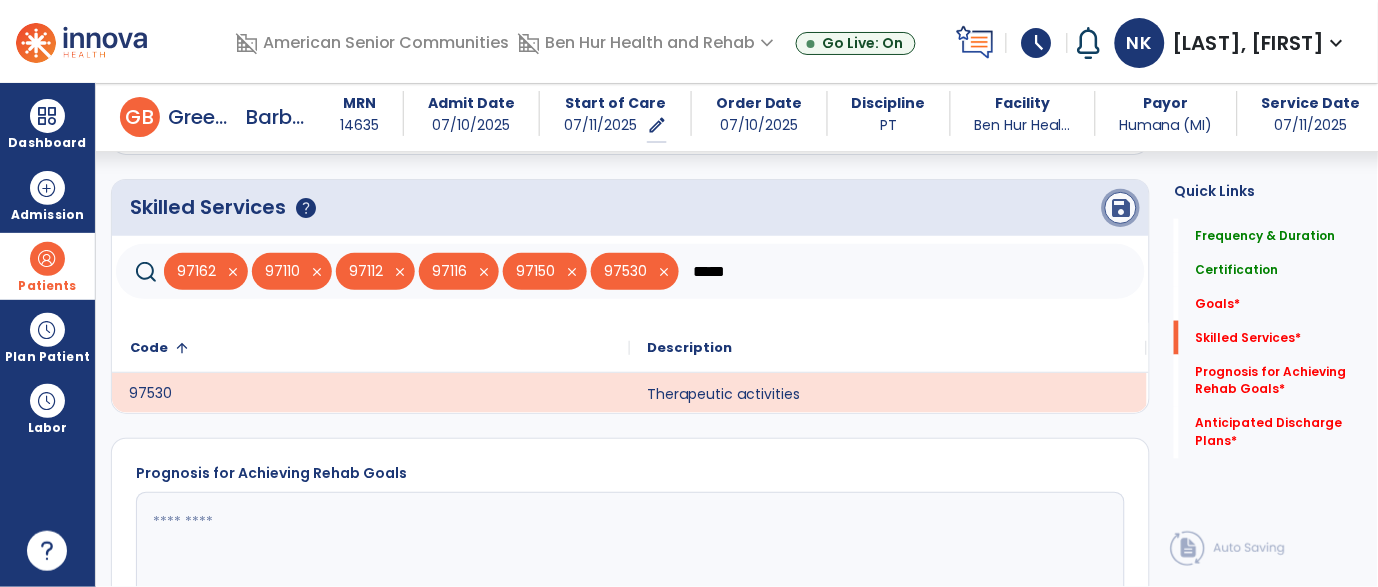 click on "save" 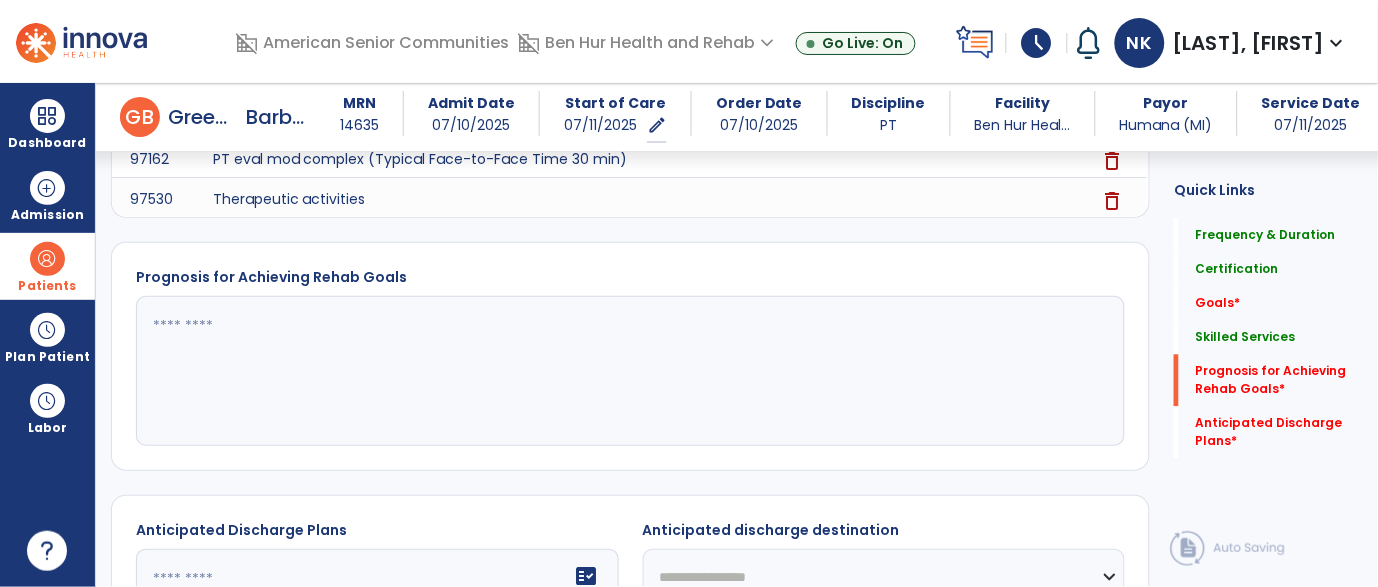 scroll, scrollTop: 2327, scrollLeft: 0, axis: vertical 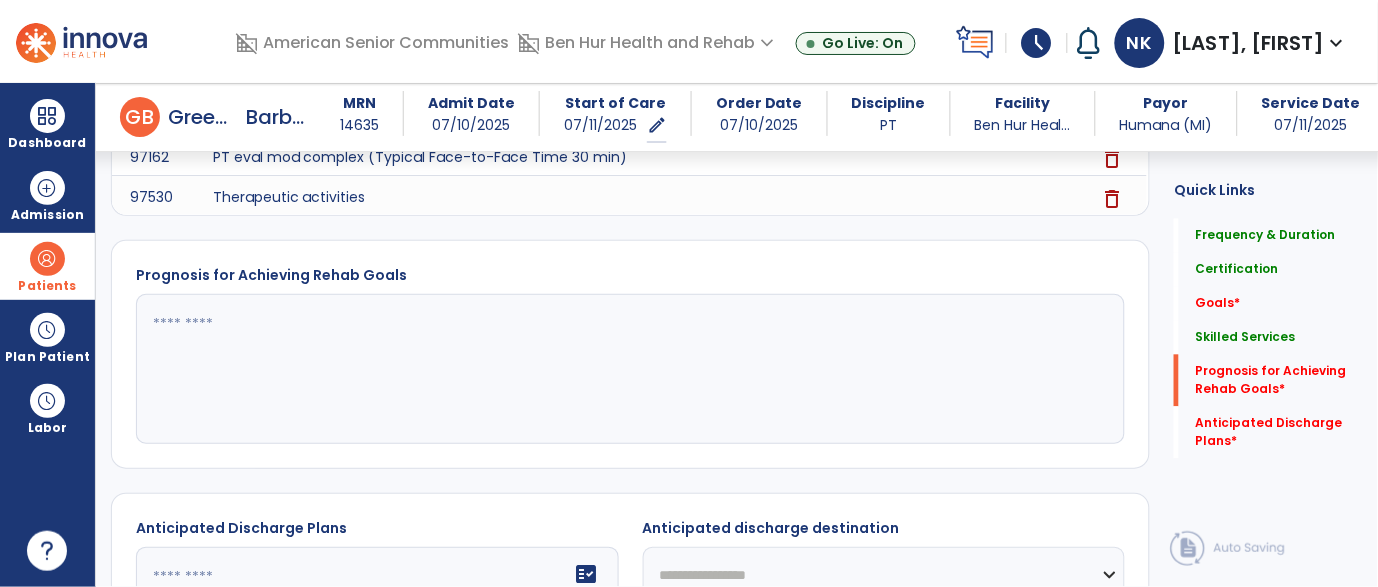 click 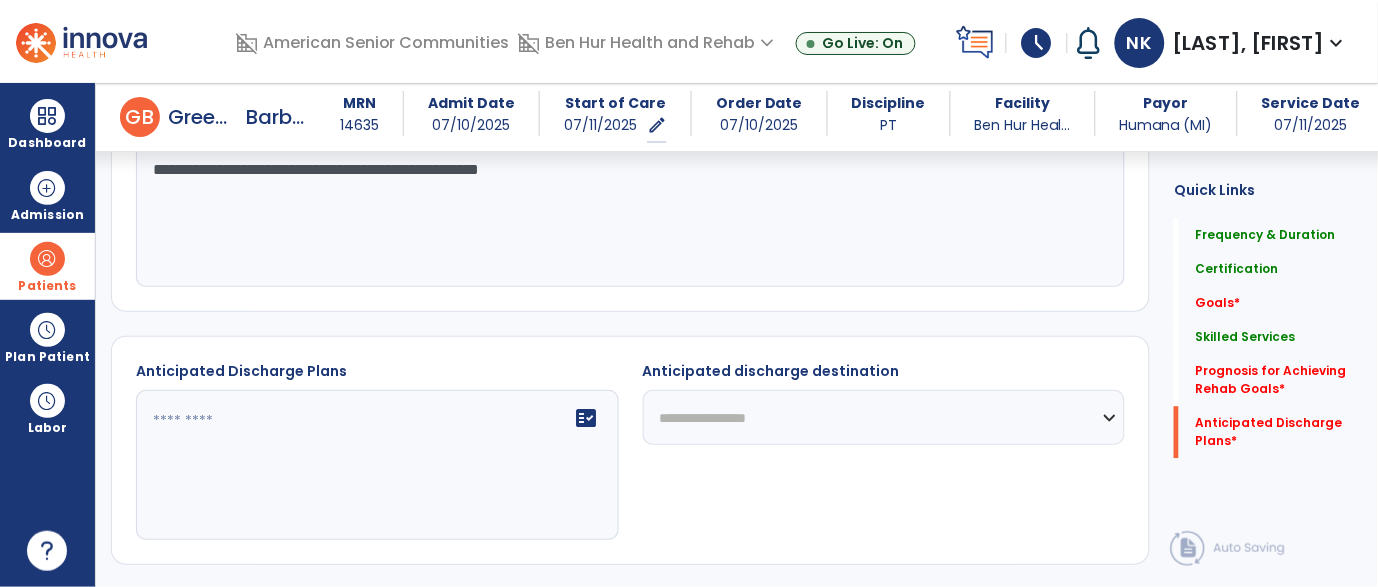 scroll, scrollTop: 2518, scrollLeft: 0, axis: vertical 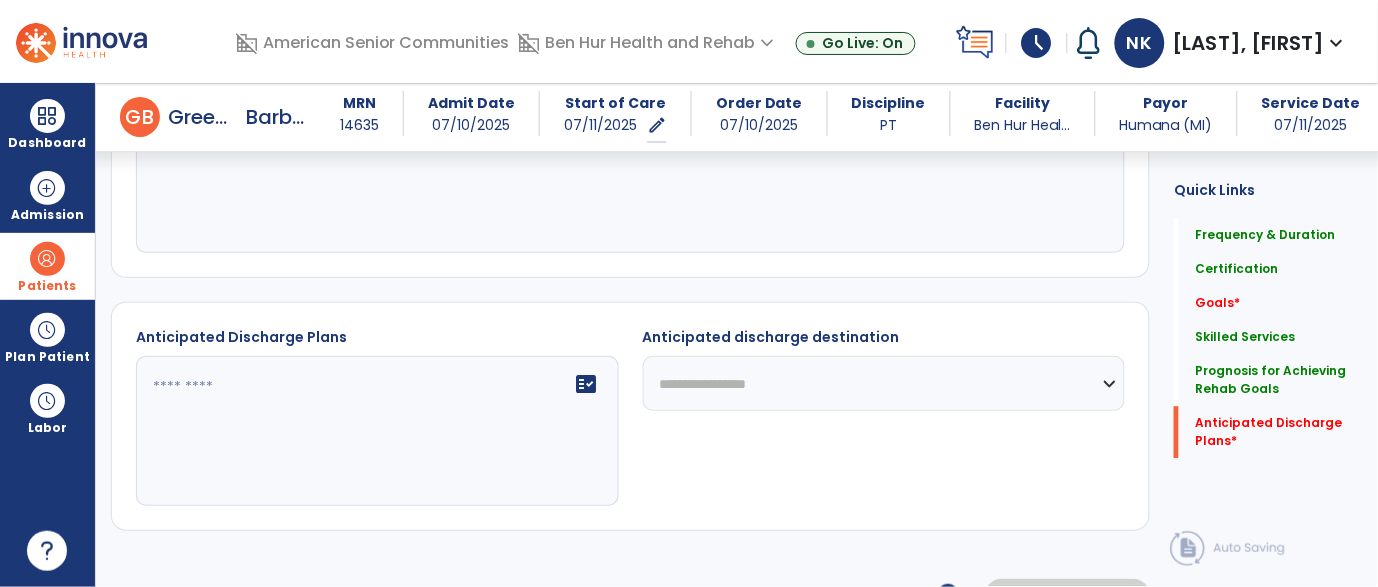 type on "**********" 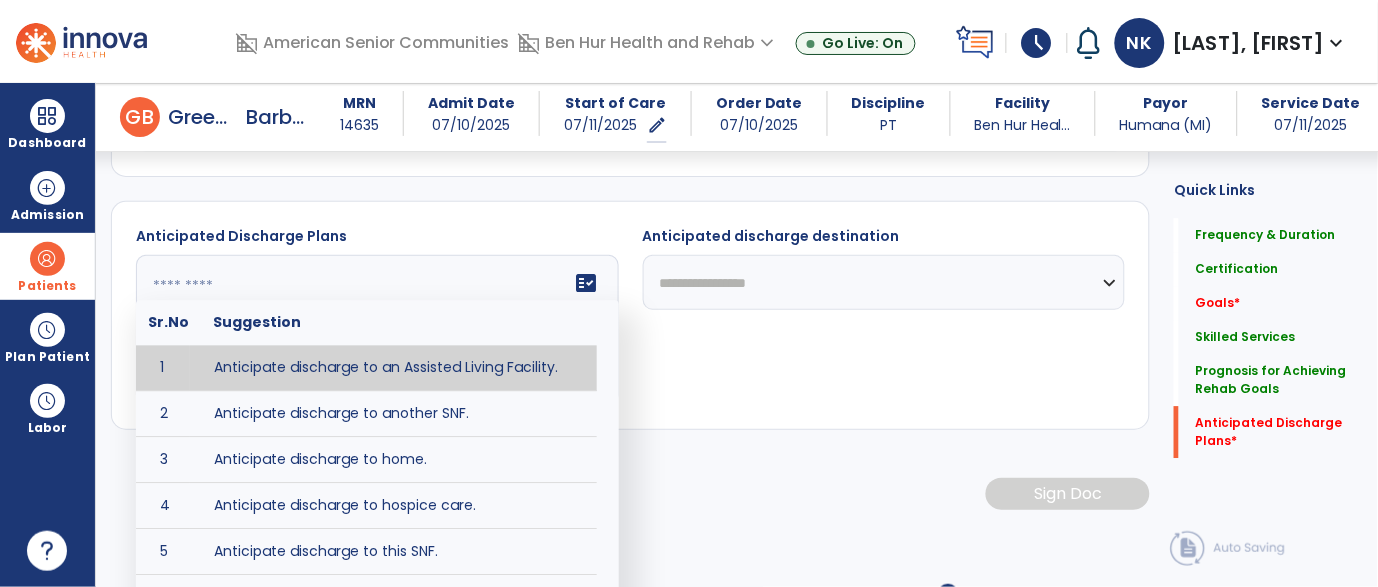 scroll, scrollTop: 2642, scrollLeft: 0, axis: vertical 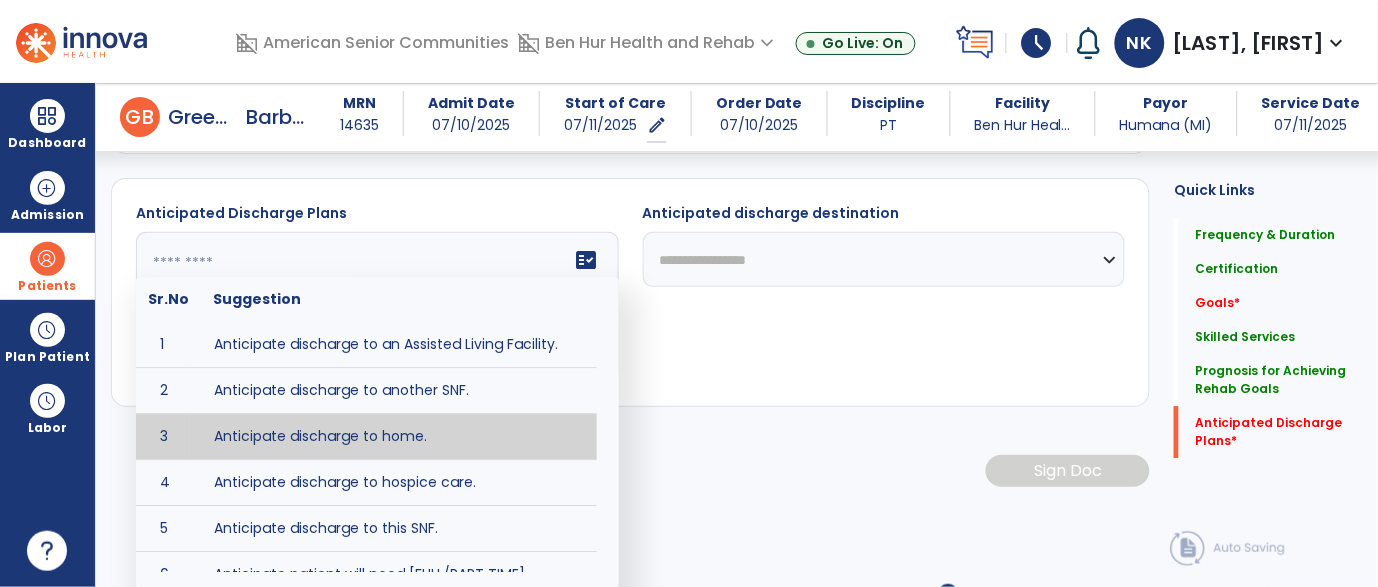 type on "**********" 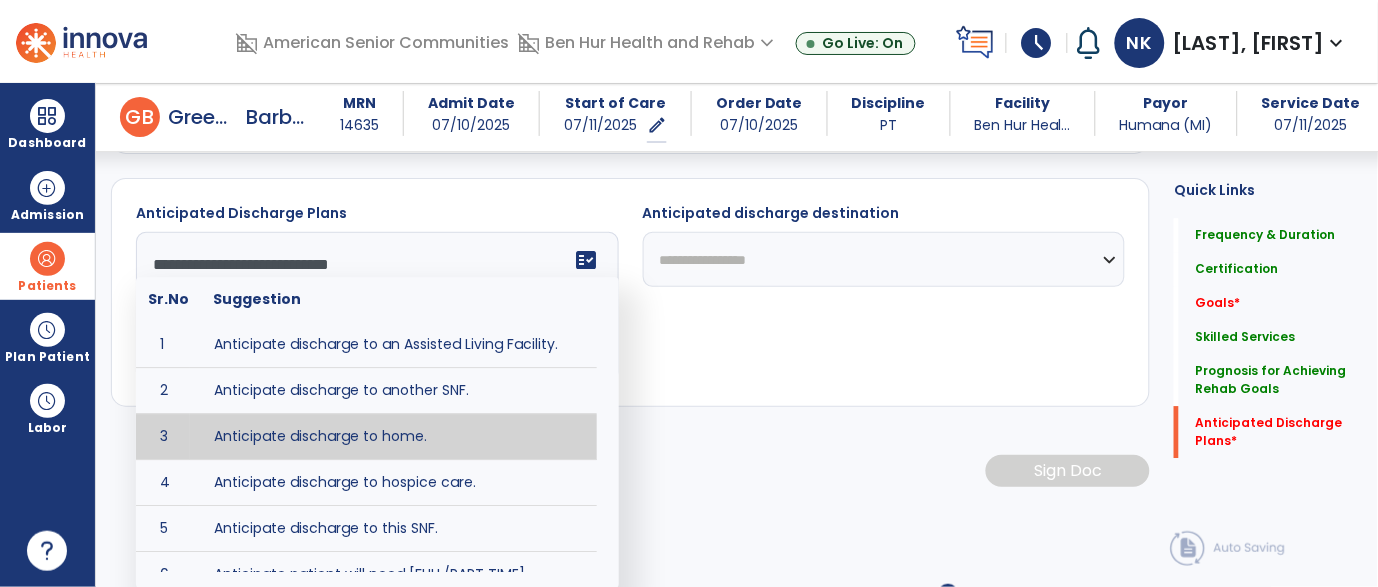 scroll, scrollTop: 2557, scrollLeft: 0, axis: vertical 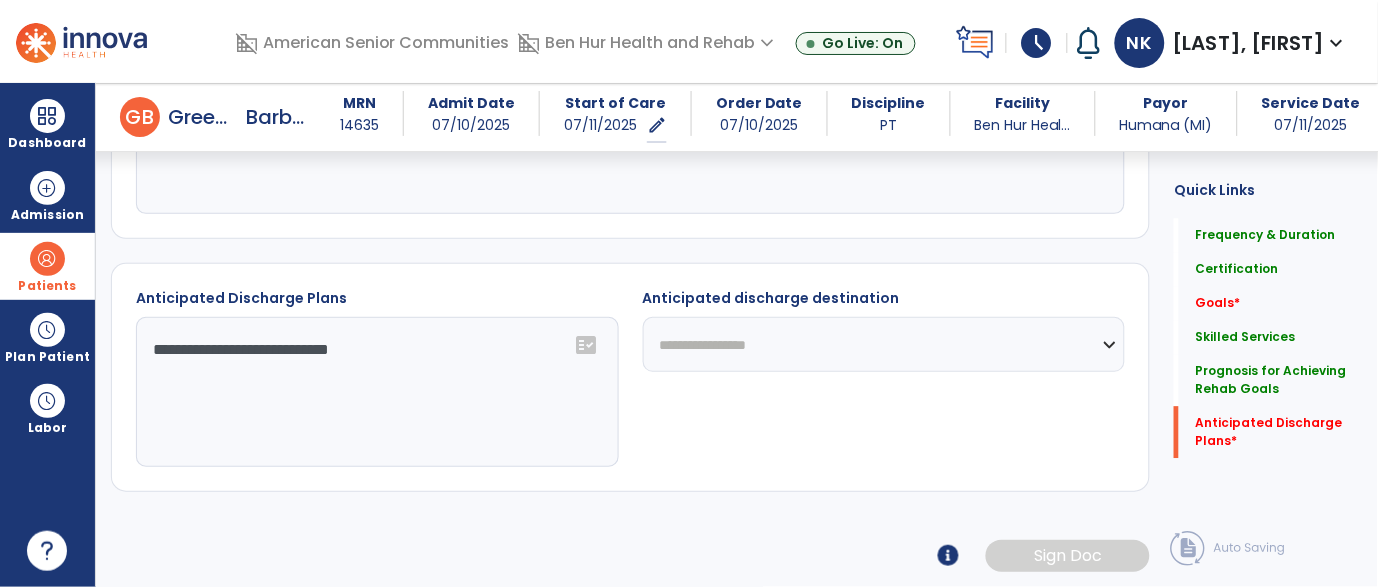 click on "**********" 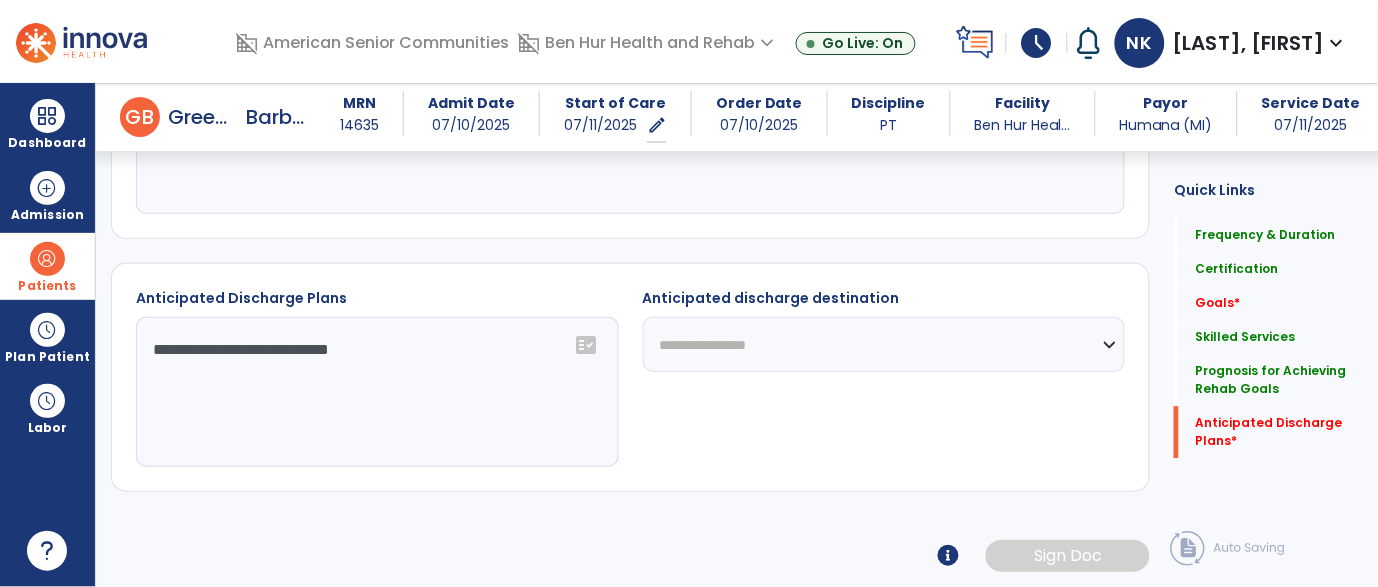 select on "****" 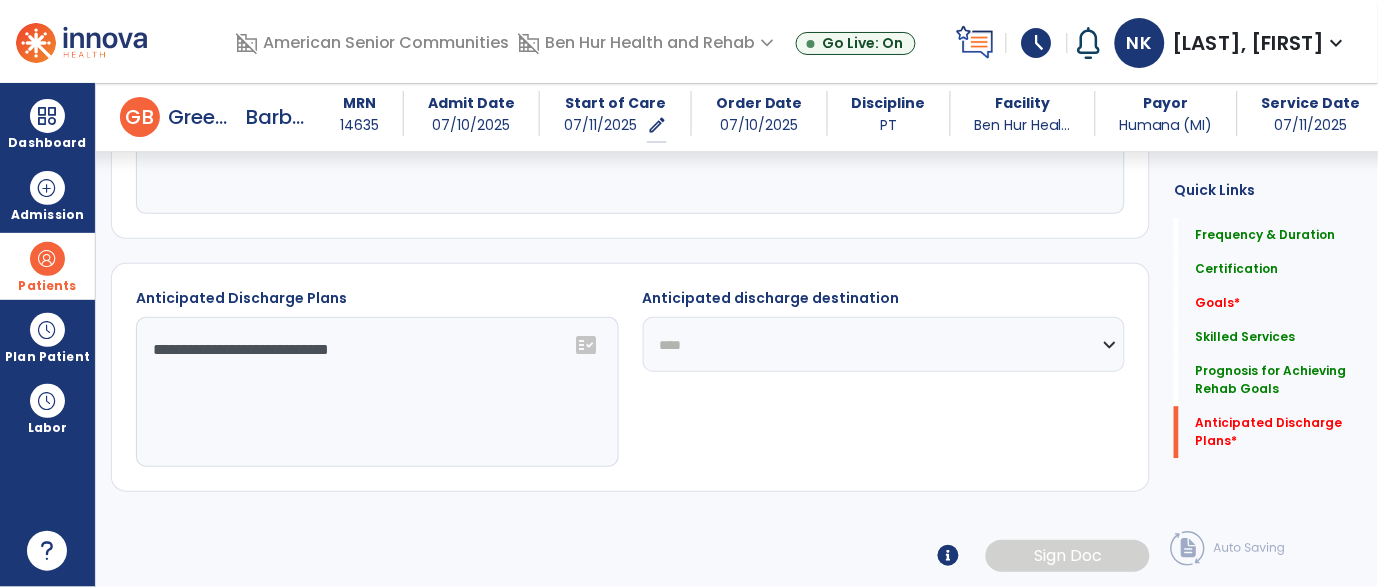 click on "**********" 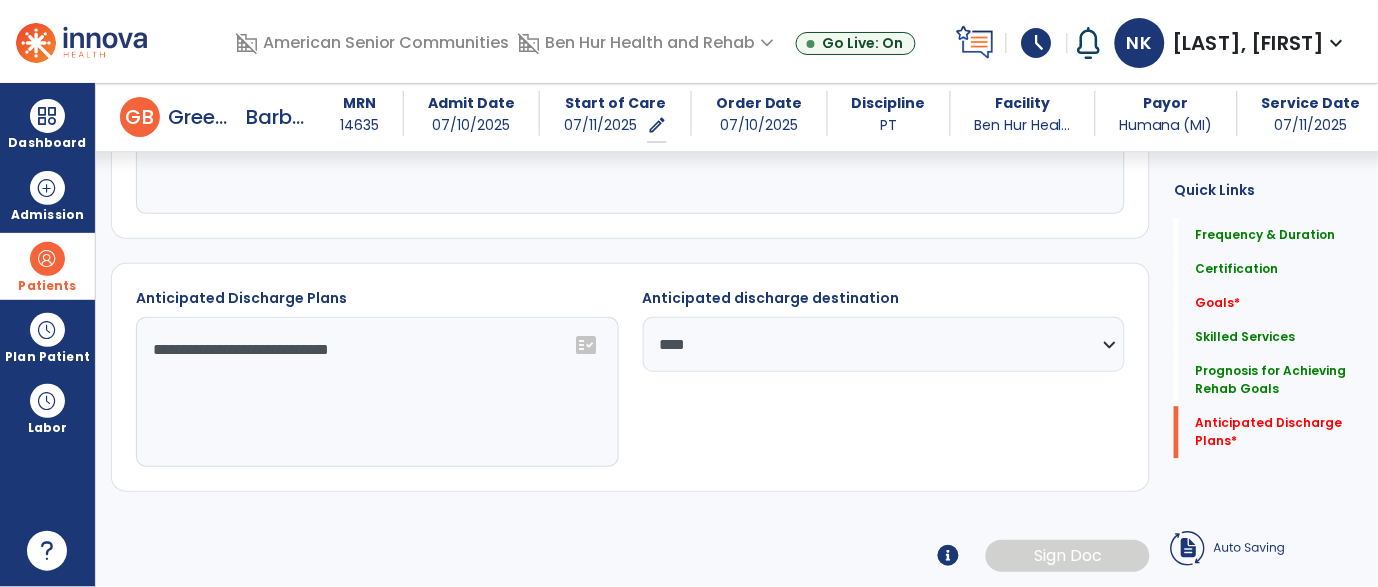 click on "**********" 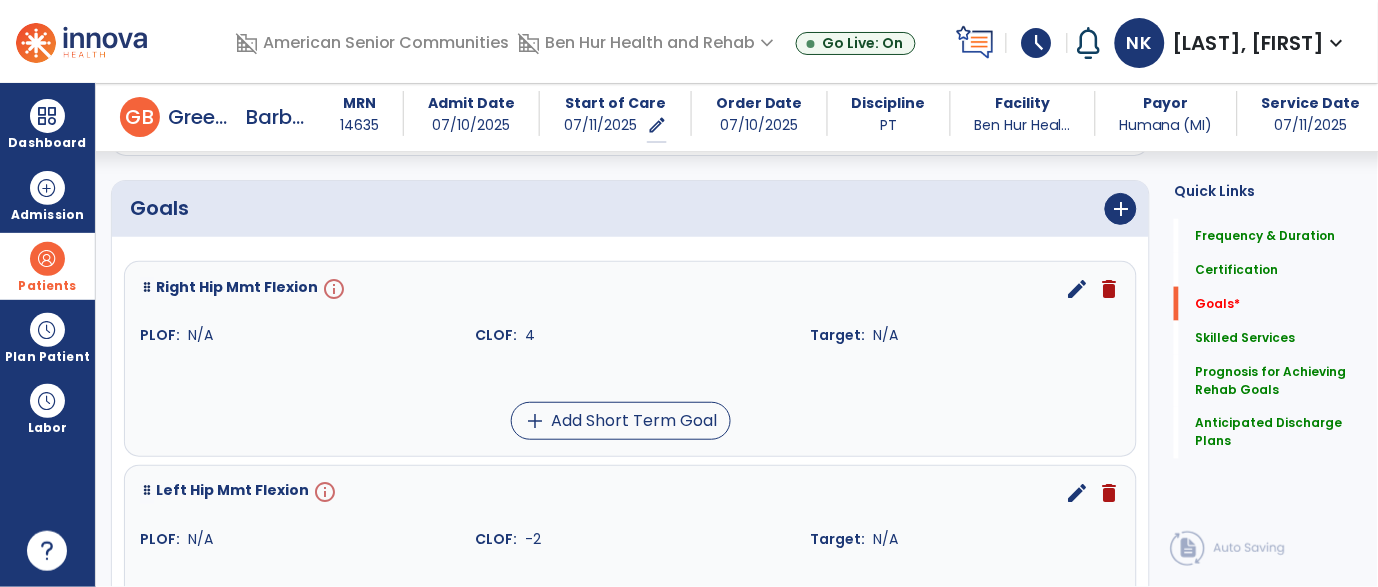 scroll, scrollTop: 452, scrollLeft: 0, axis: vertical 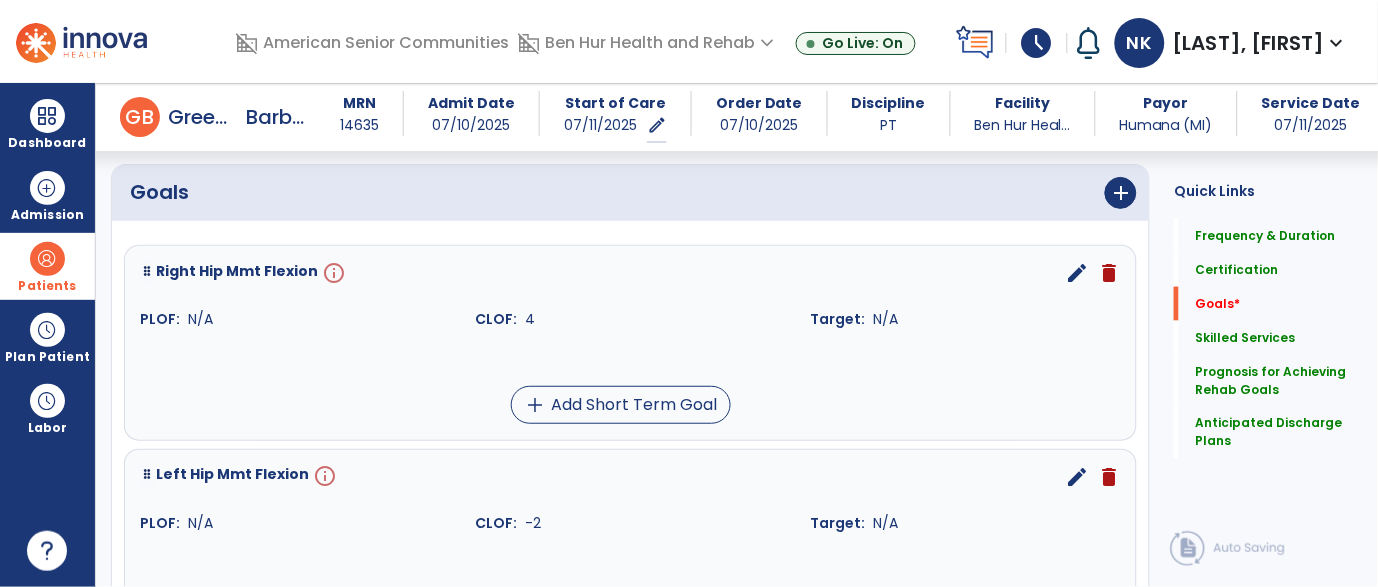 click on "edit" at bounding box center (1077, 273) 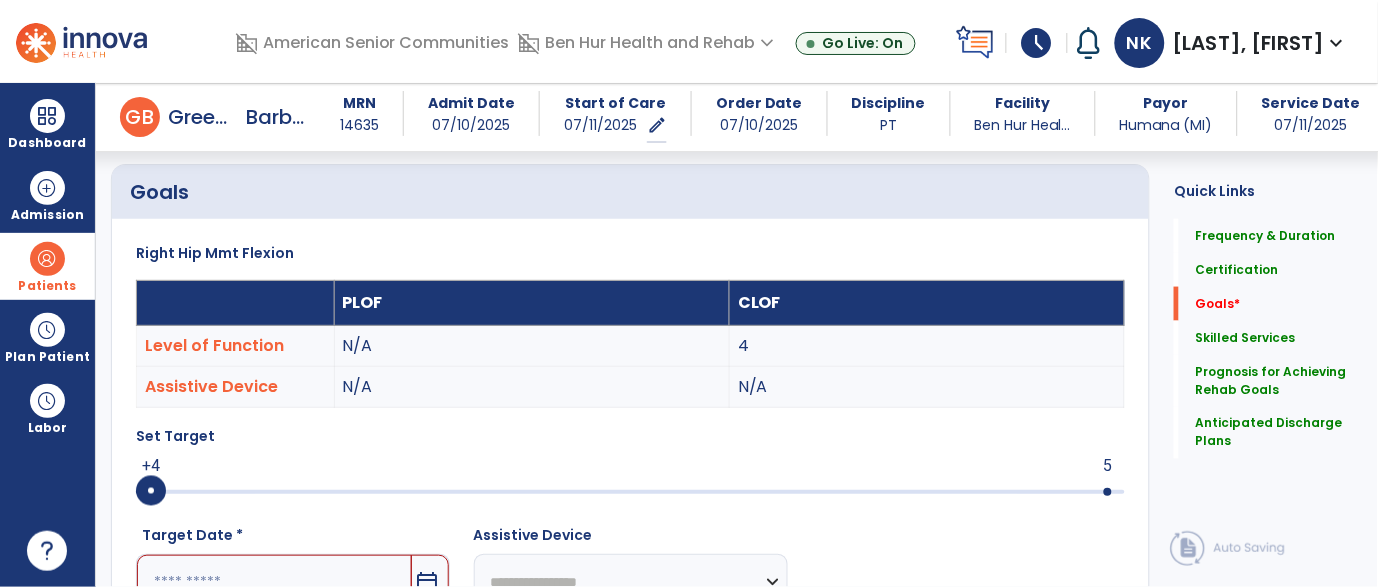 scroll, scrollTop: 83, scrollLeft: 0, axis: vertical 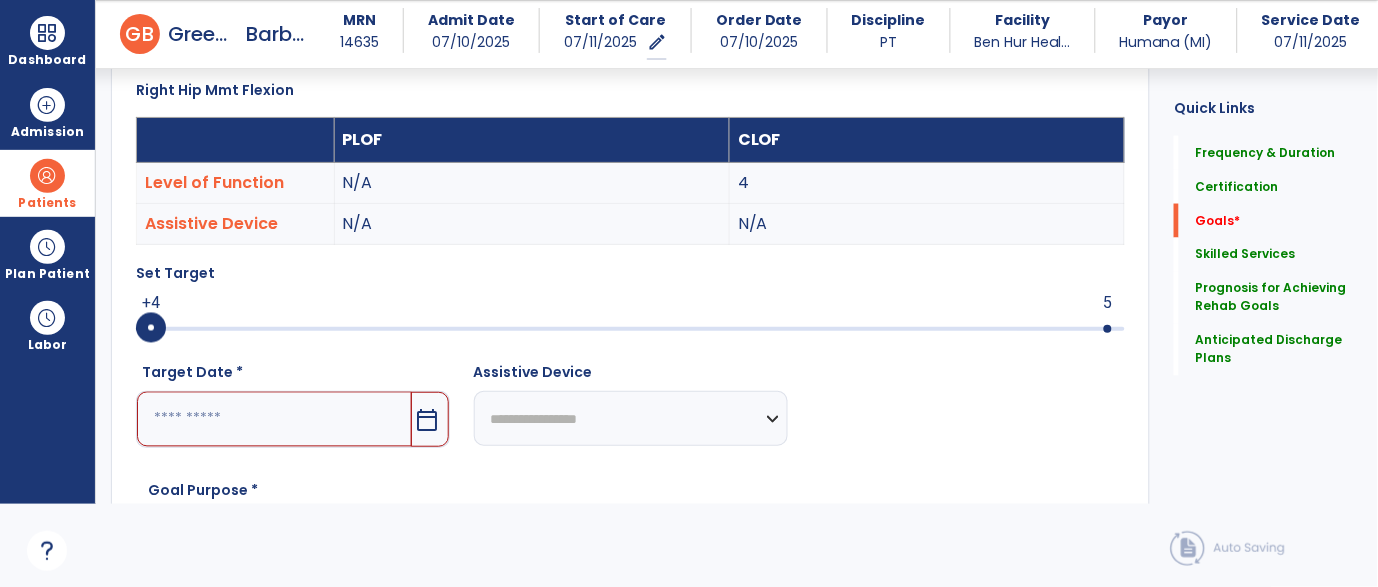 click at bounding box center [274, 419] 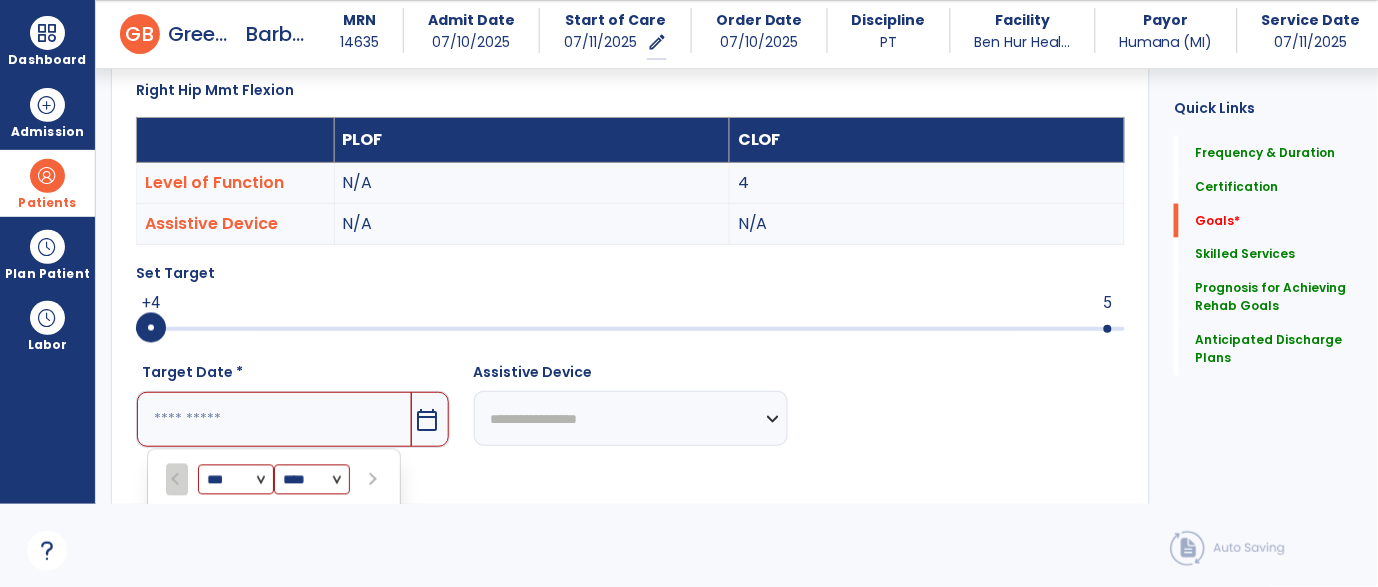 scroll, scrollTop: 866, scrollLeft: 0, axis: vertical 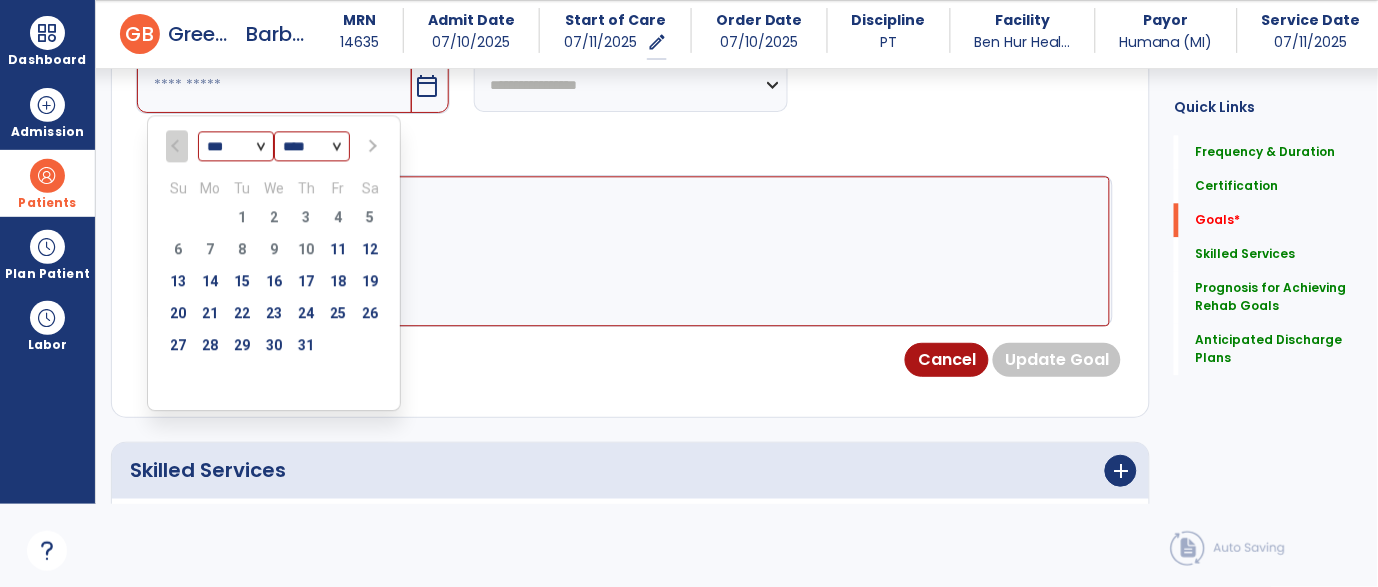 click at bounding box center [370, 146] 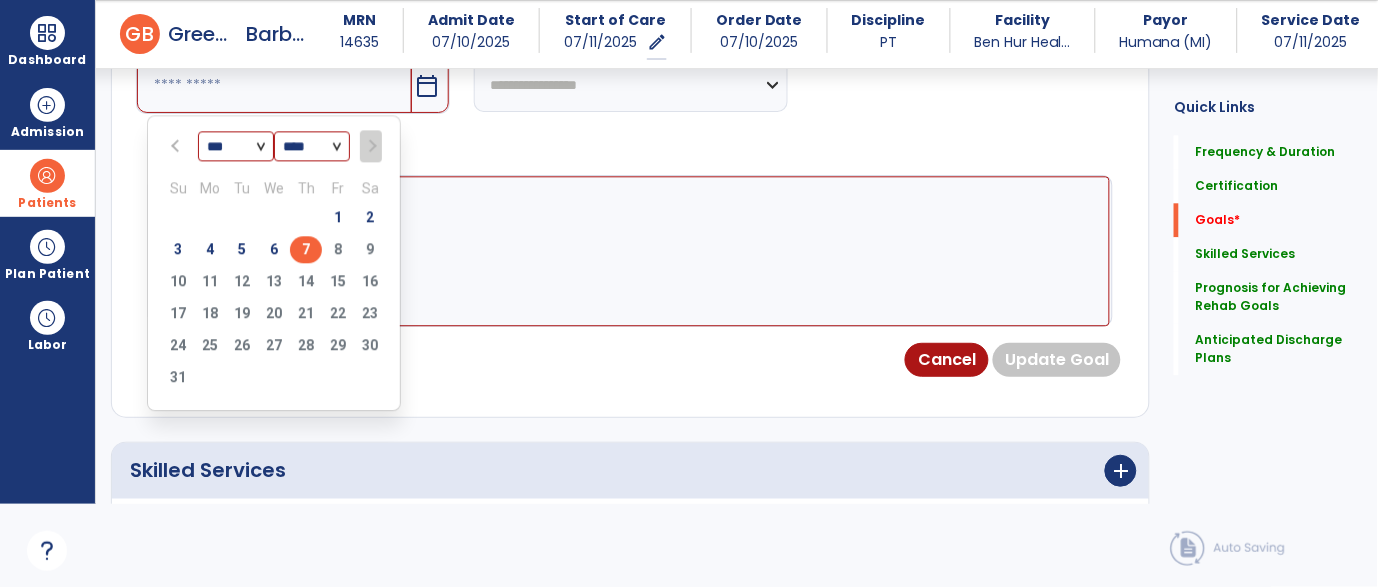 click on "7" at bounding box center (306, 249) 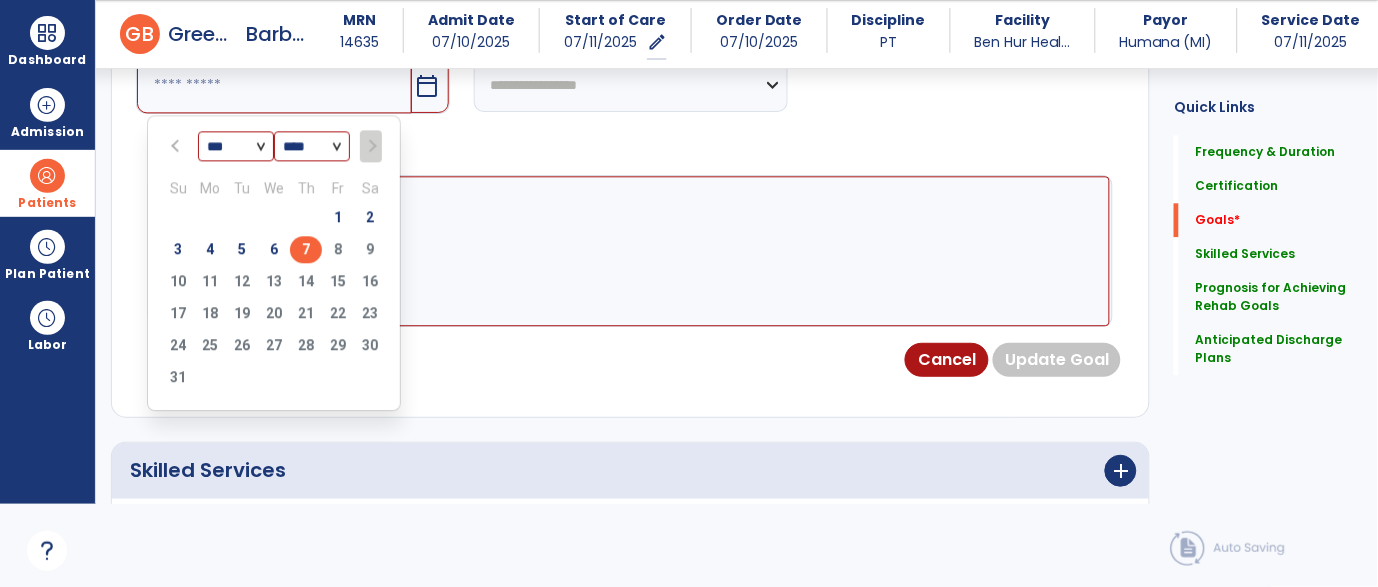 type on "********" 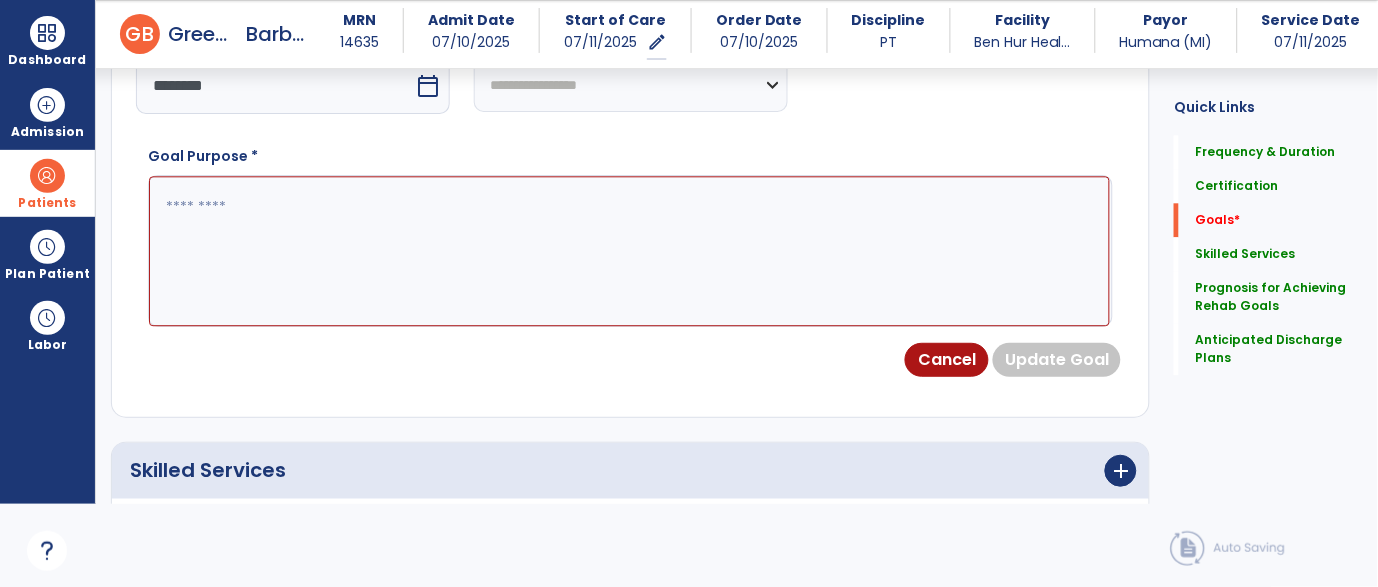 click at bounding box center [629, 251] 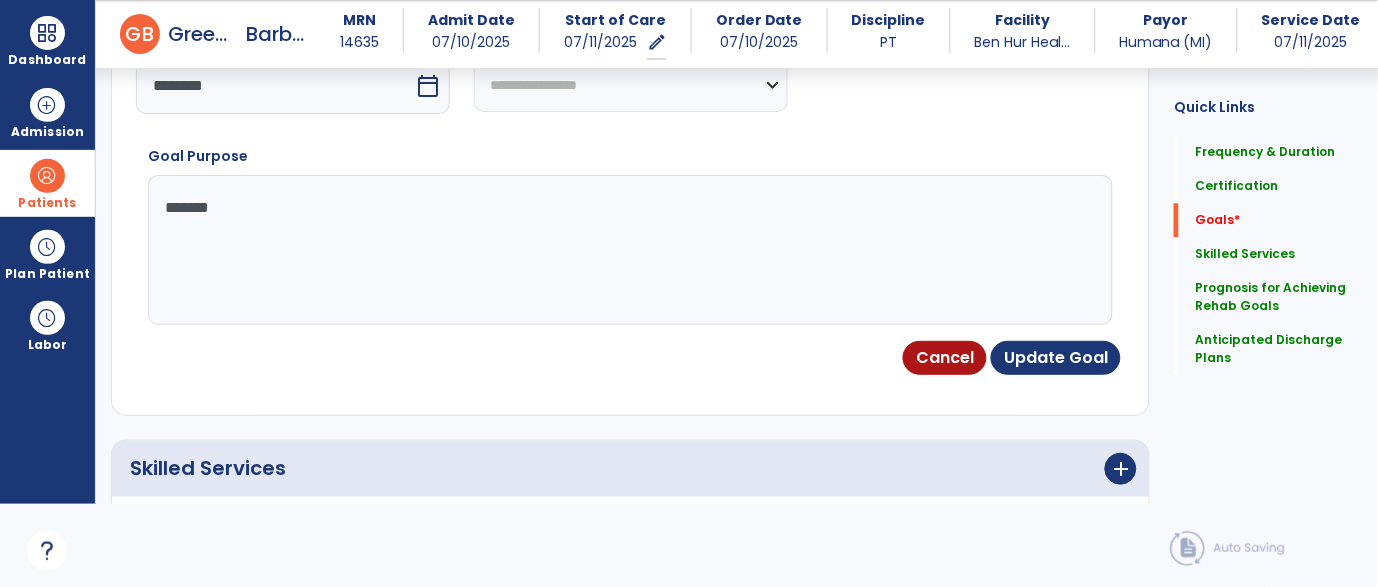 type on "********" 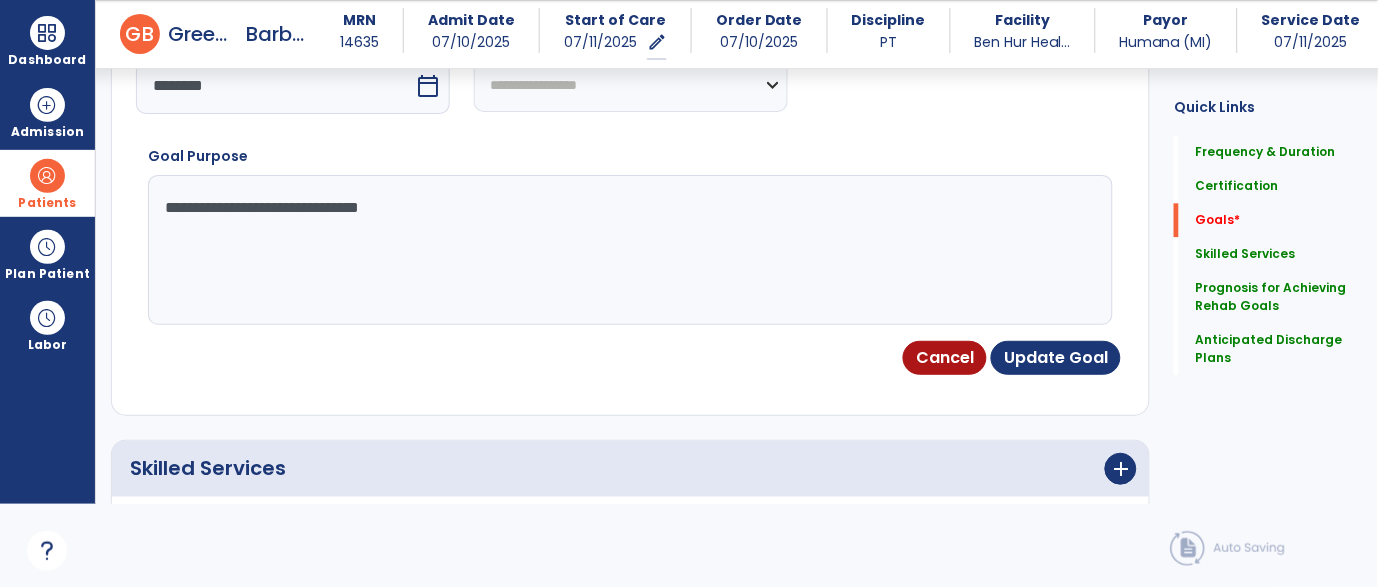 type on "**********" 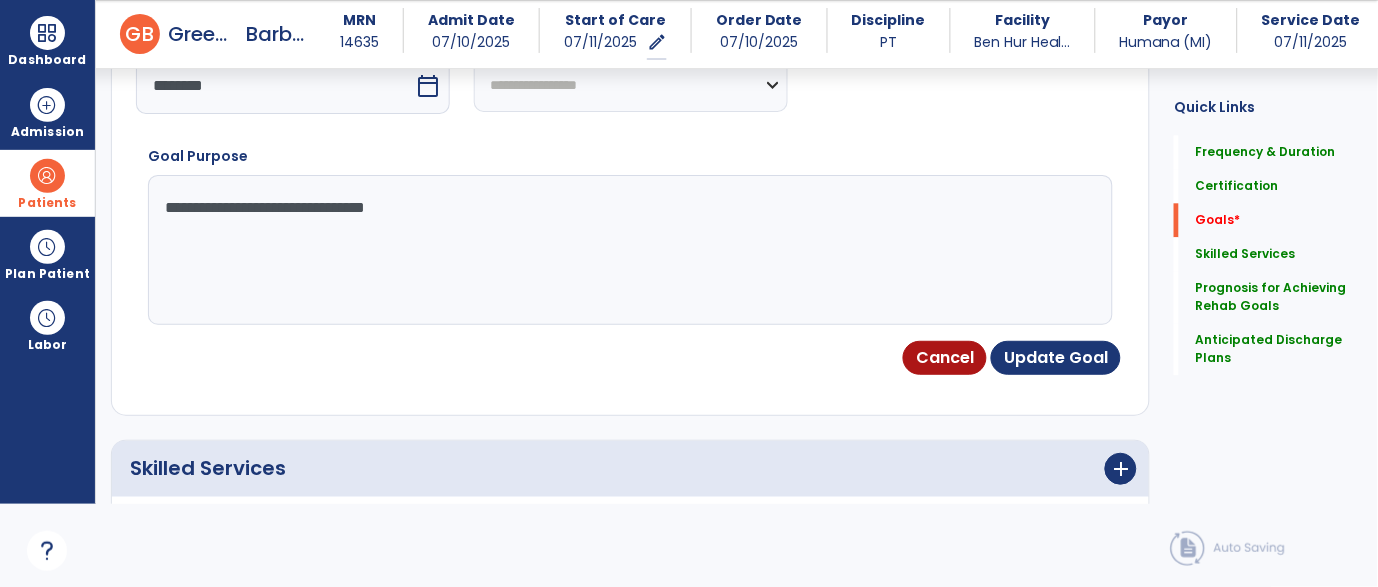 click on "**********" at bounding box center [629, 250] 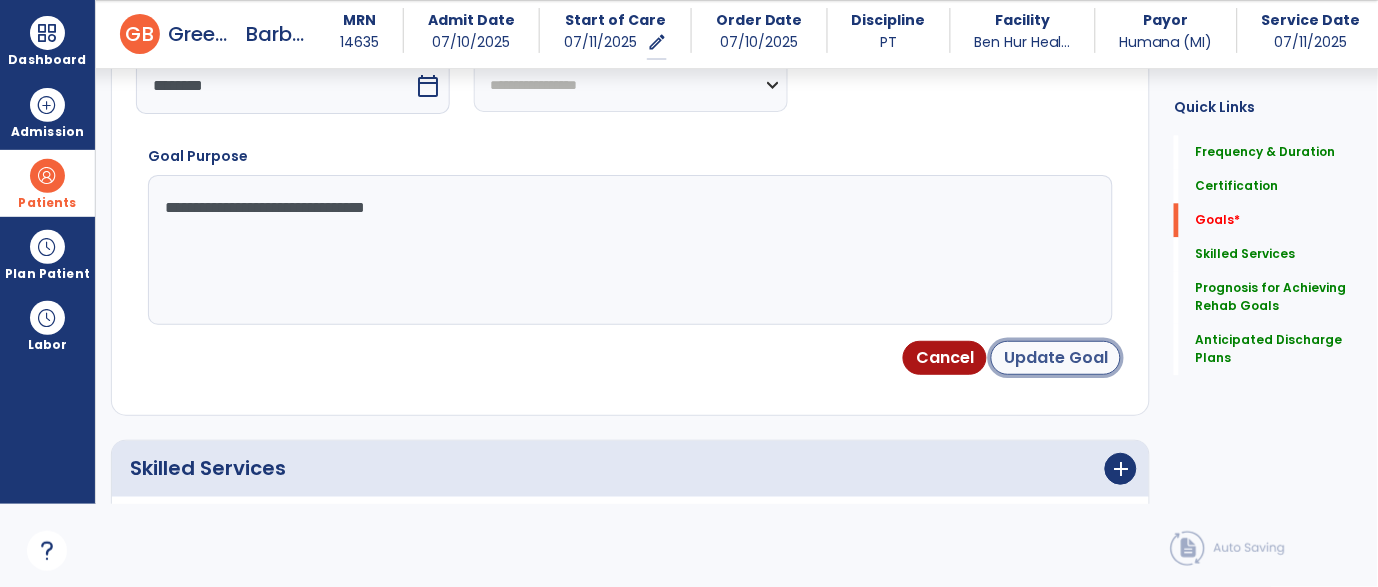 click on "Update Goal" at bounding box center [1056, 358] 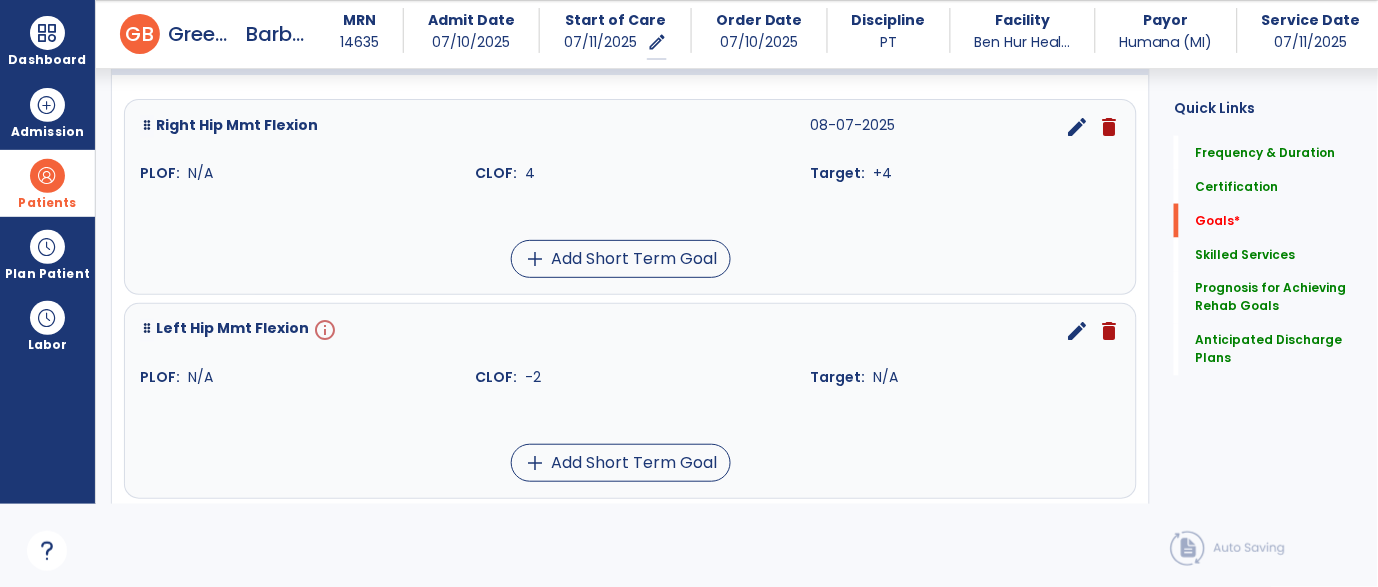 scroll, scrollTop: 516, scrollLeft: 0, axis: vertical 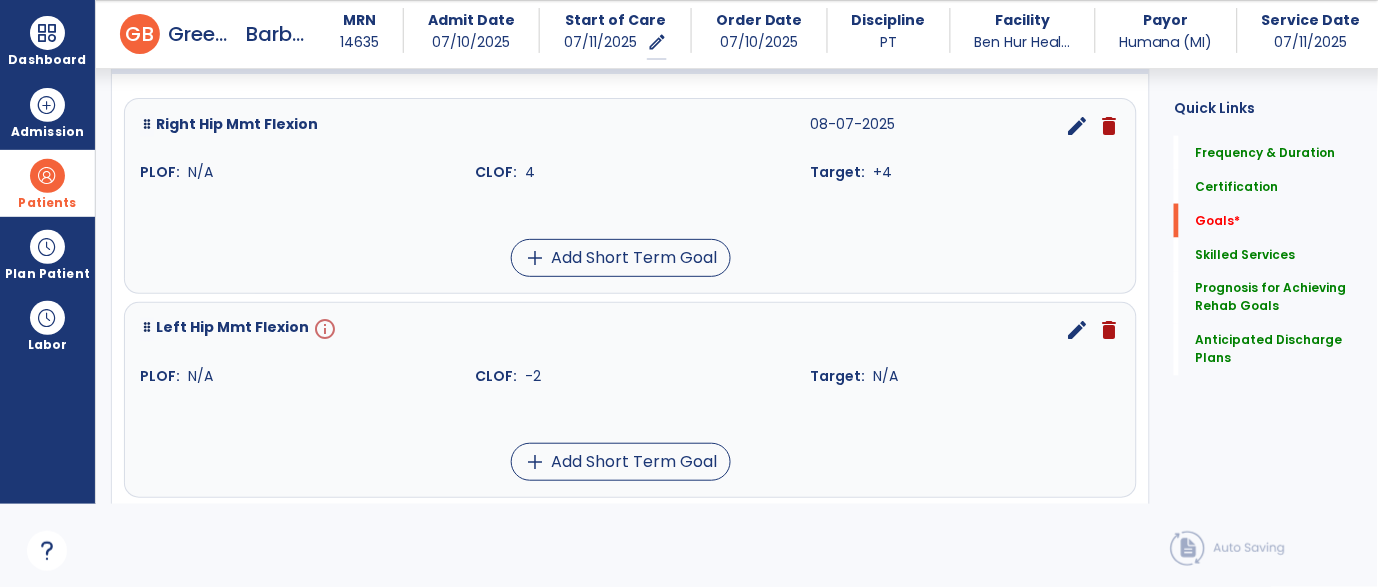 click on "edit" at bounding box center [1077, 330] 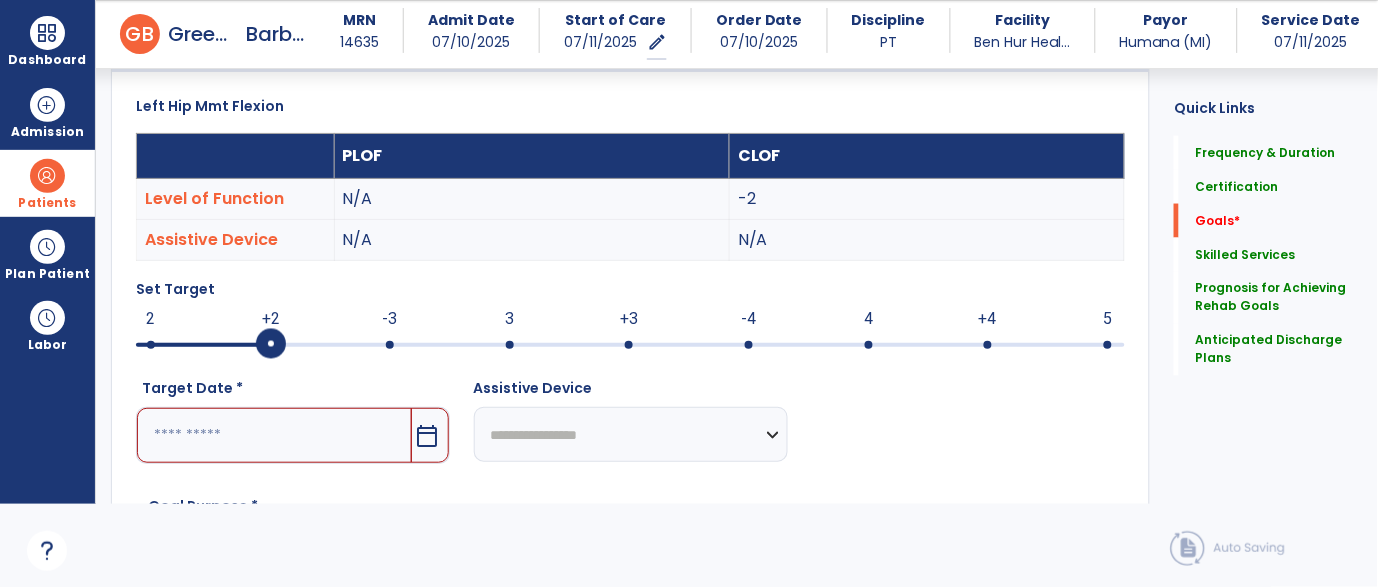 scroll, scrollTop: 532, scrollLeft: 0, axis: vertical 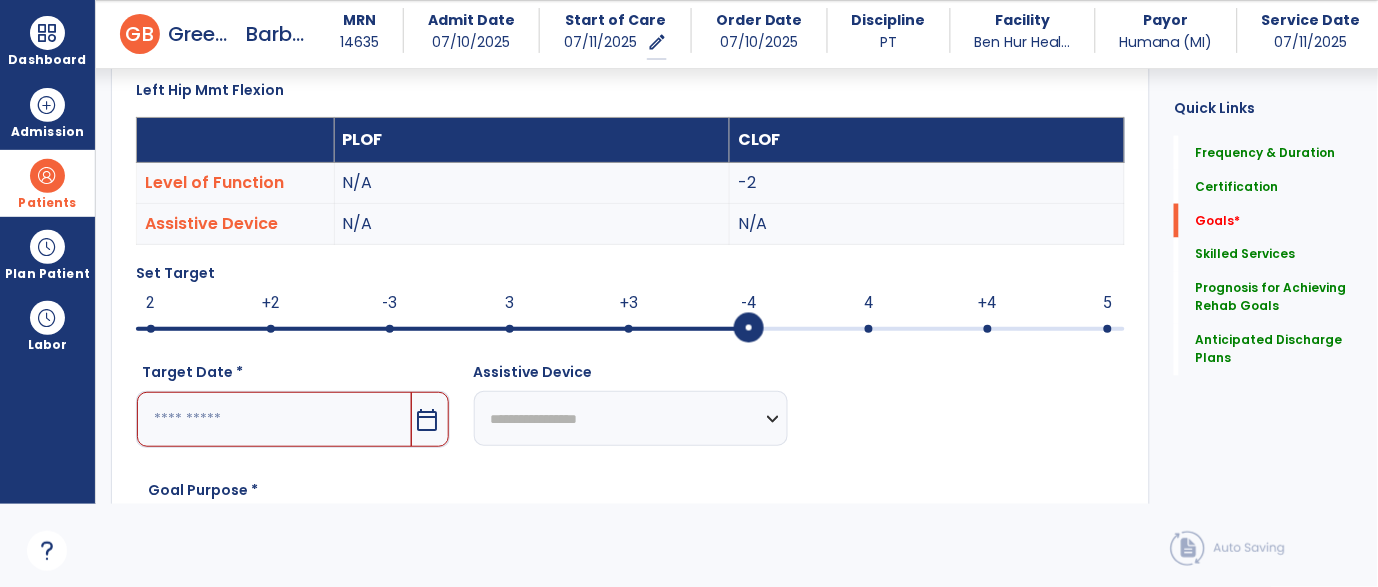 click at bounding box center [630, 329] 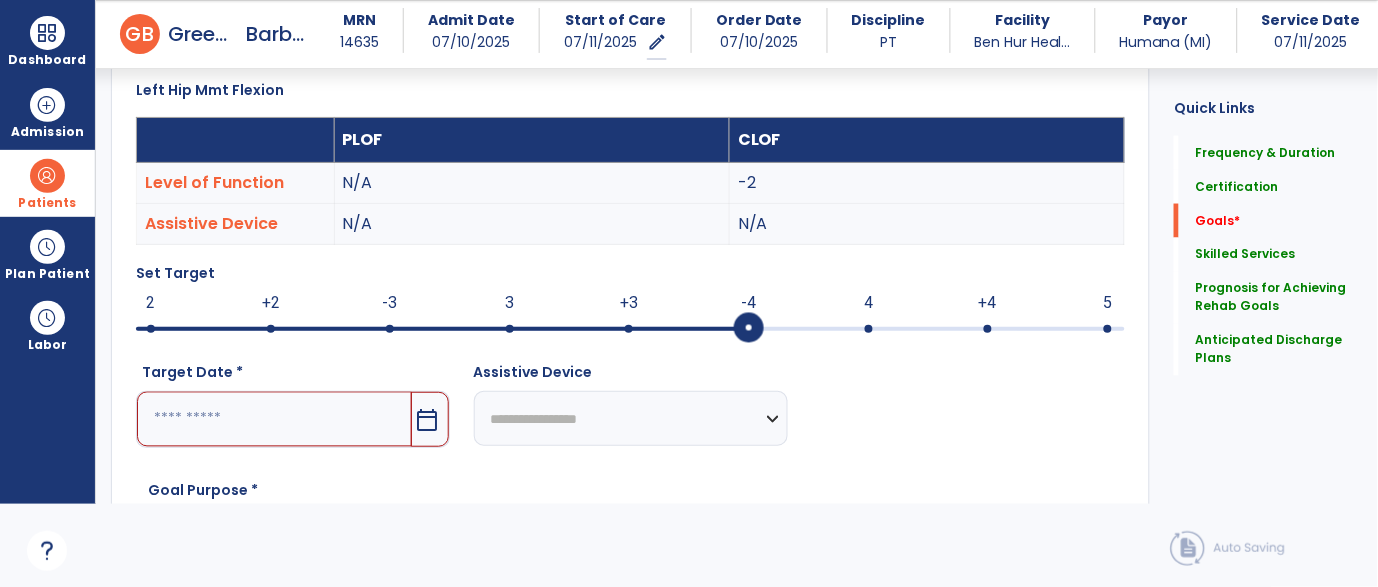 click at bounding box center (274, 419) 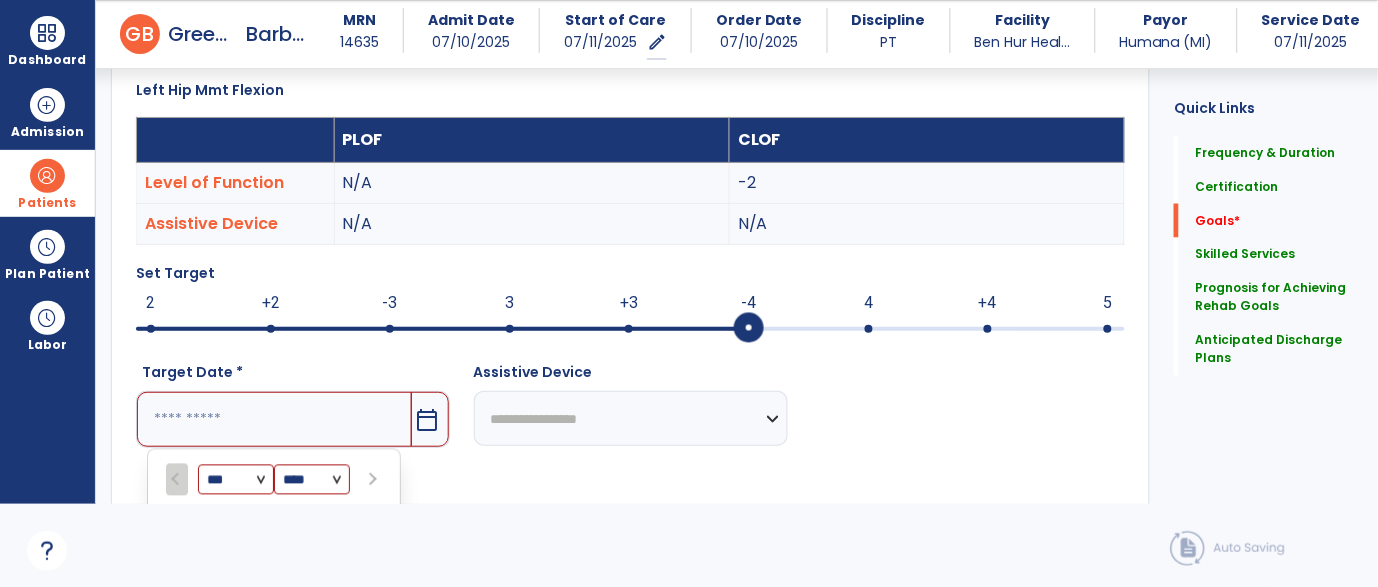 scroll, scrollTop: 866, scrollLeft: 0, axis: vertical 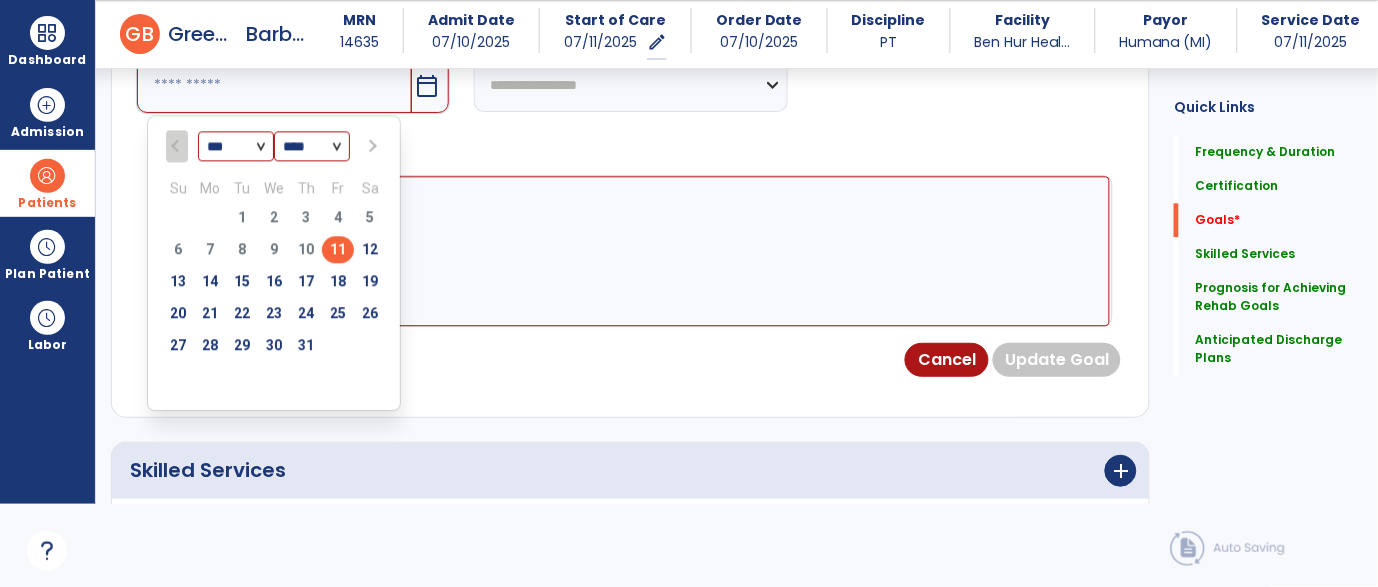 click at bounding box center (370, 146) 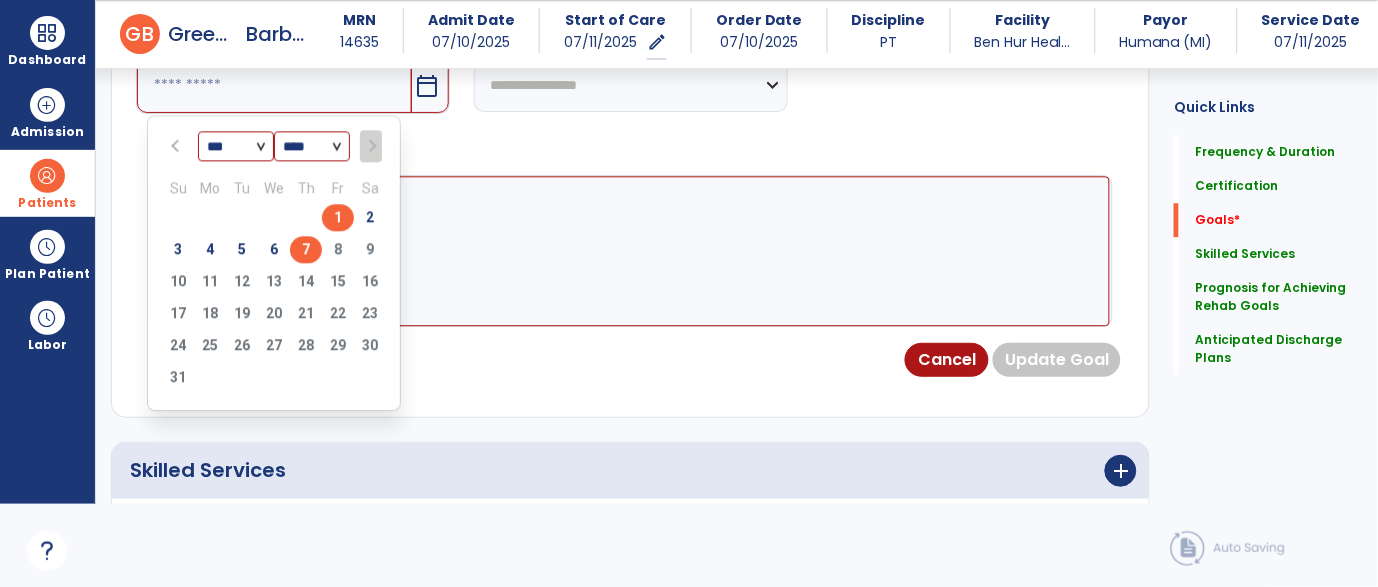 click on "7" at bounding box center (306, 249) 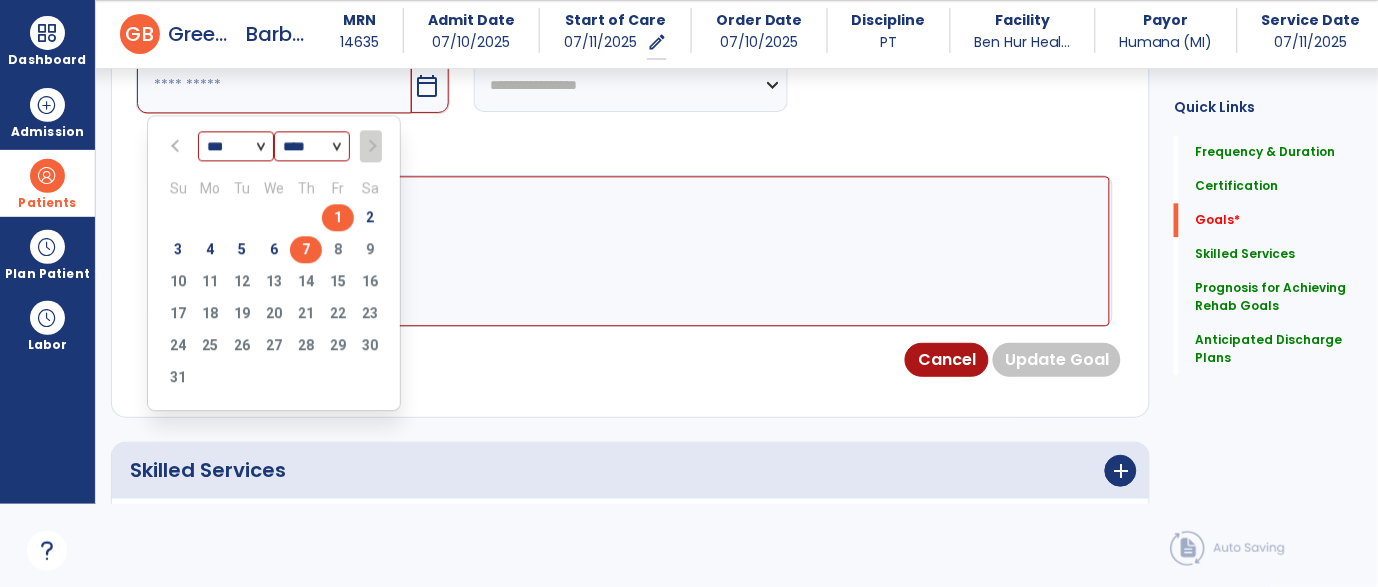 type on "********" 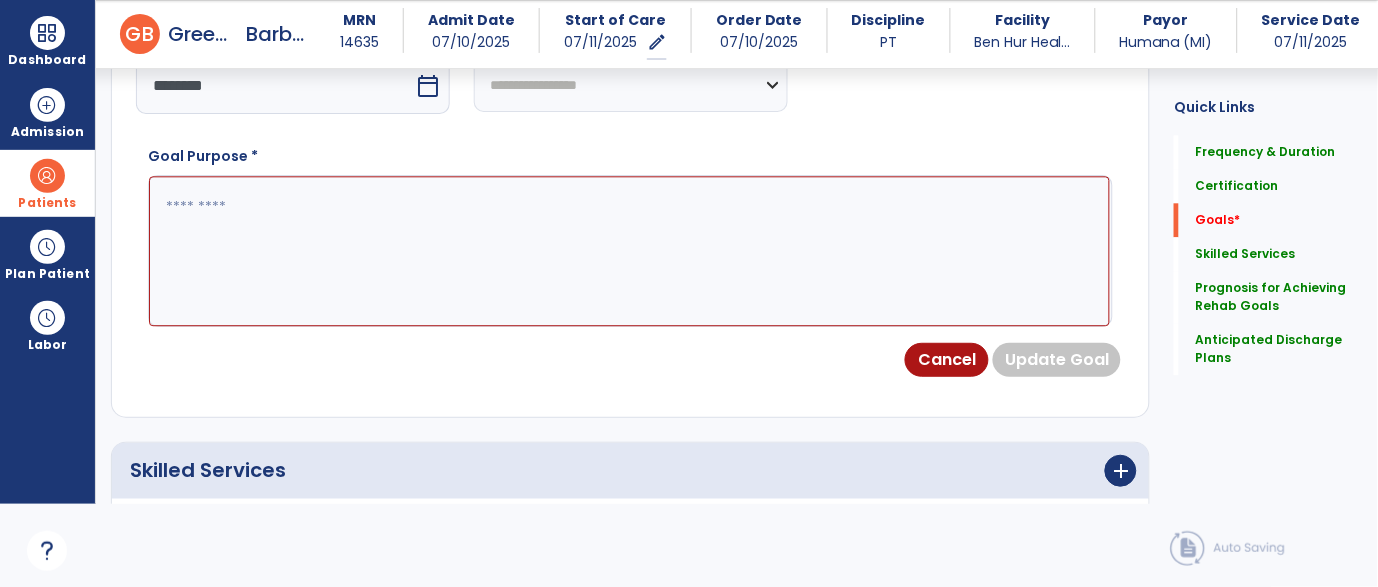 click at bounding box center [629, 251] 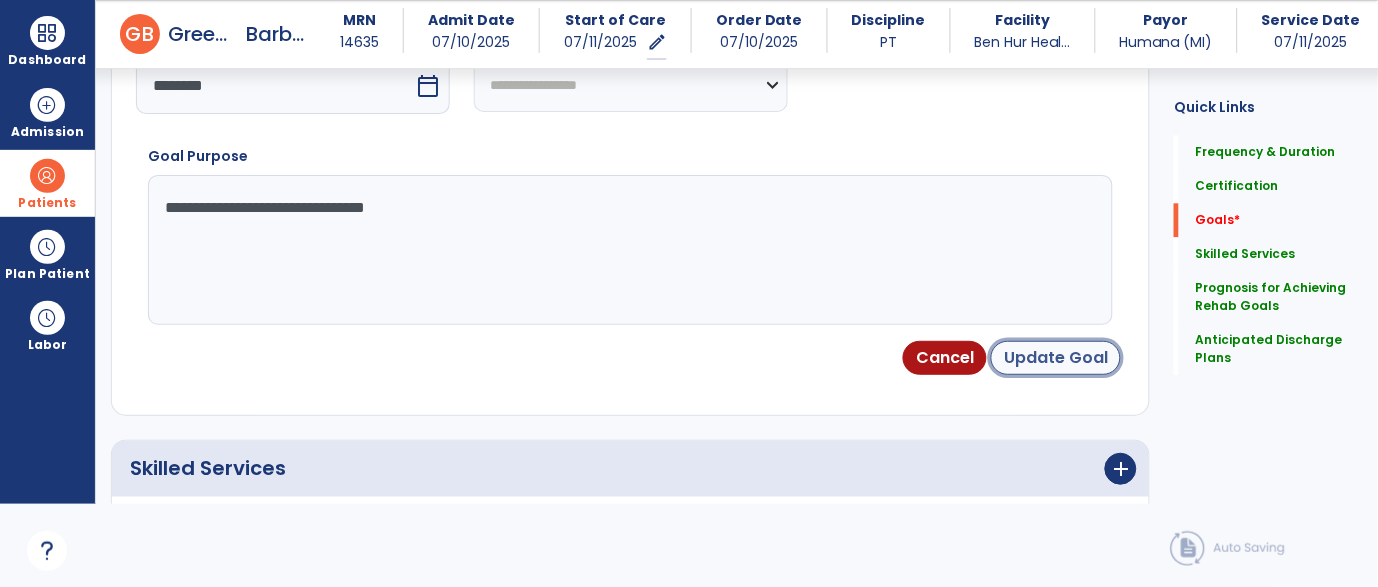 click on "Update Goal" at bounding box center [1056, 358] 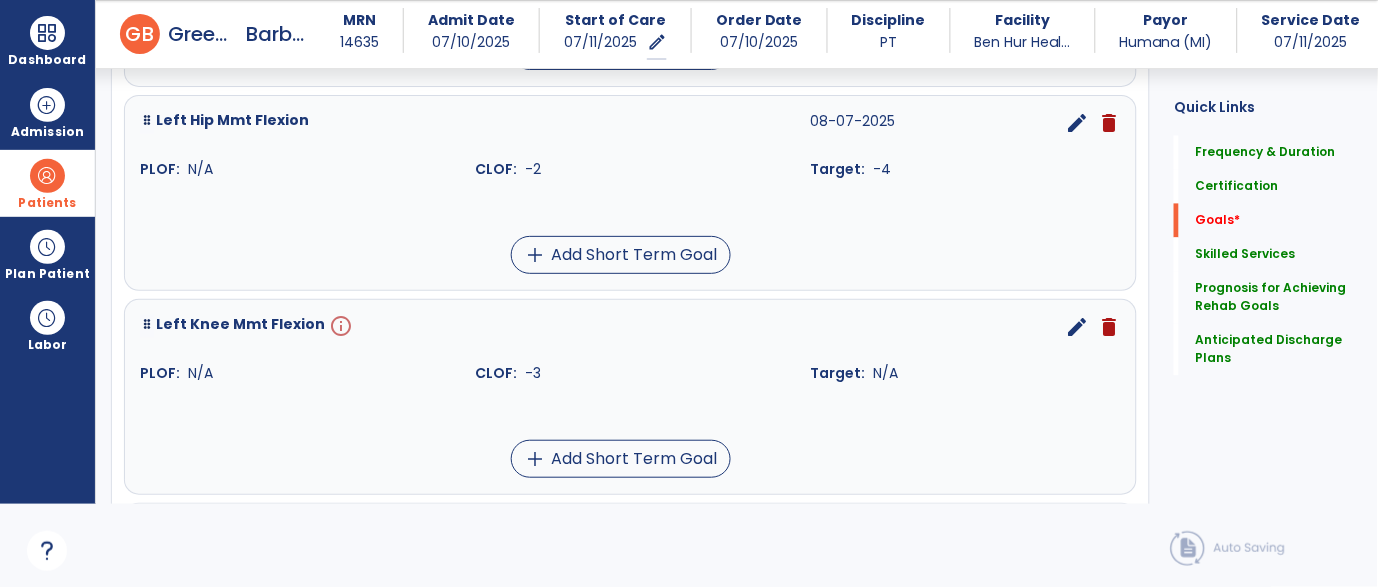 scroll, scrollTop: 739, scrollLeft: 0, axis: vertical 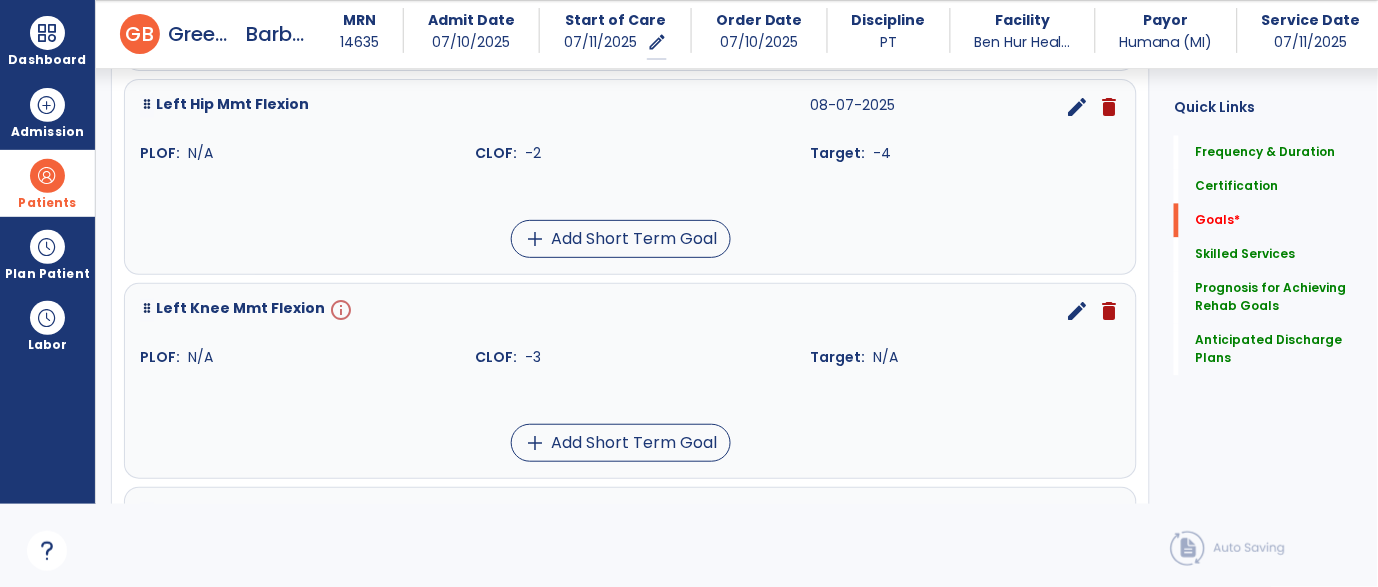 click on "edit" at bounding box center (1077, 311) 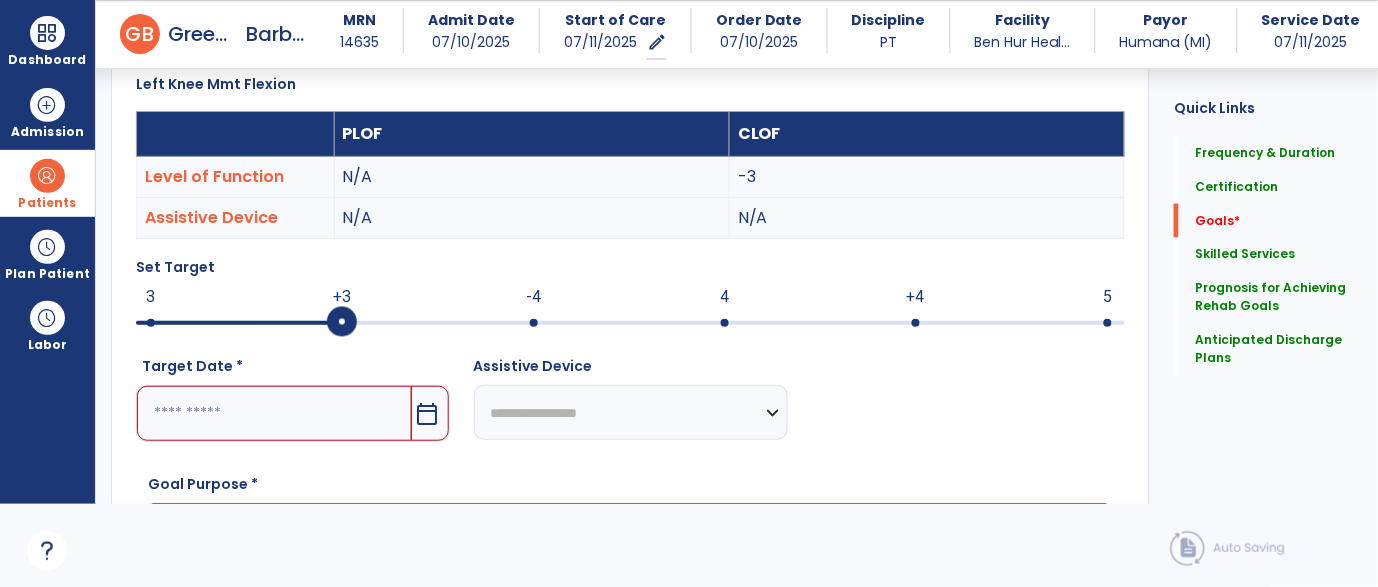 scroll, scrollTop: 532, scrollLeft: 0, axis: vertical 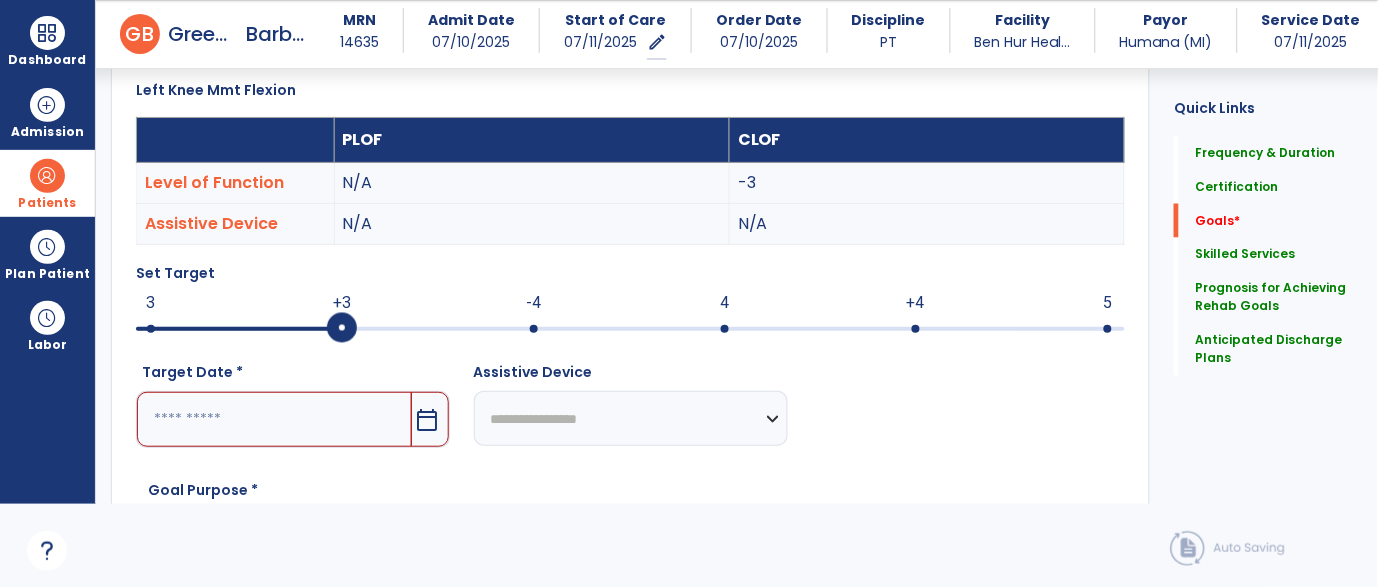 click at bounding box center (630, 329) 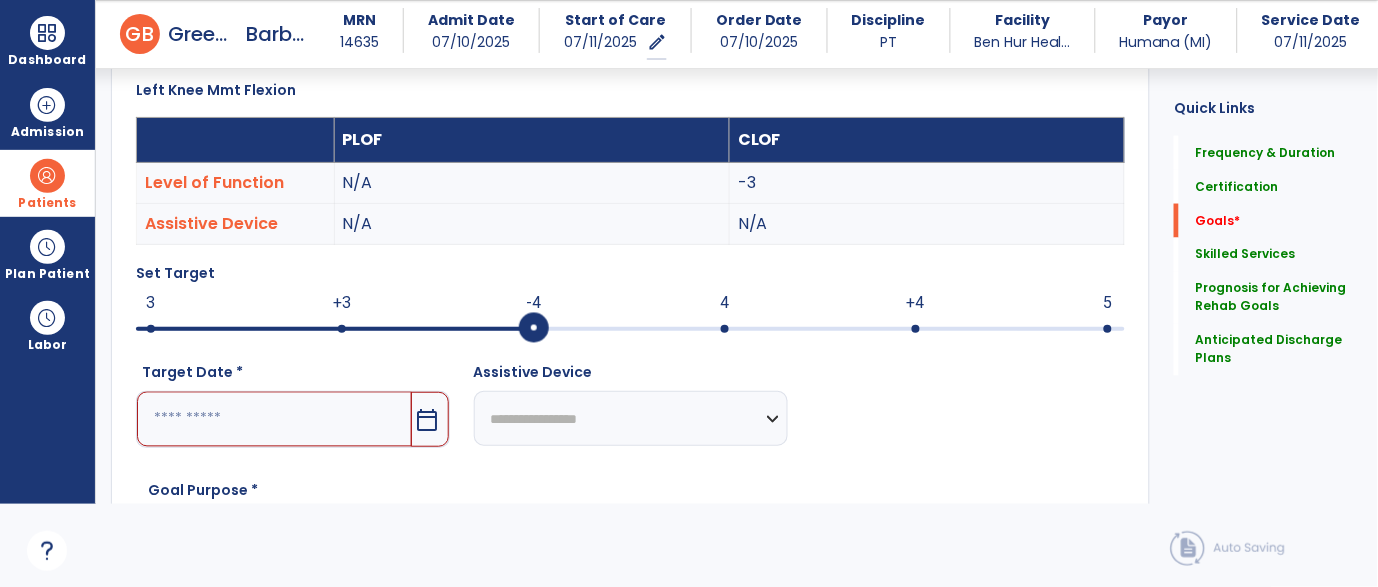 click at bounding box center (274, 419) 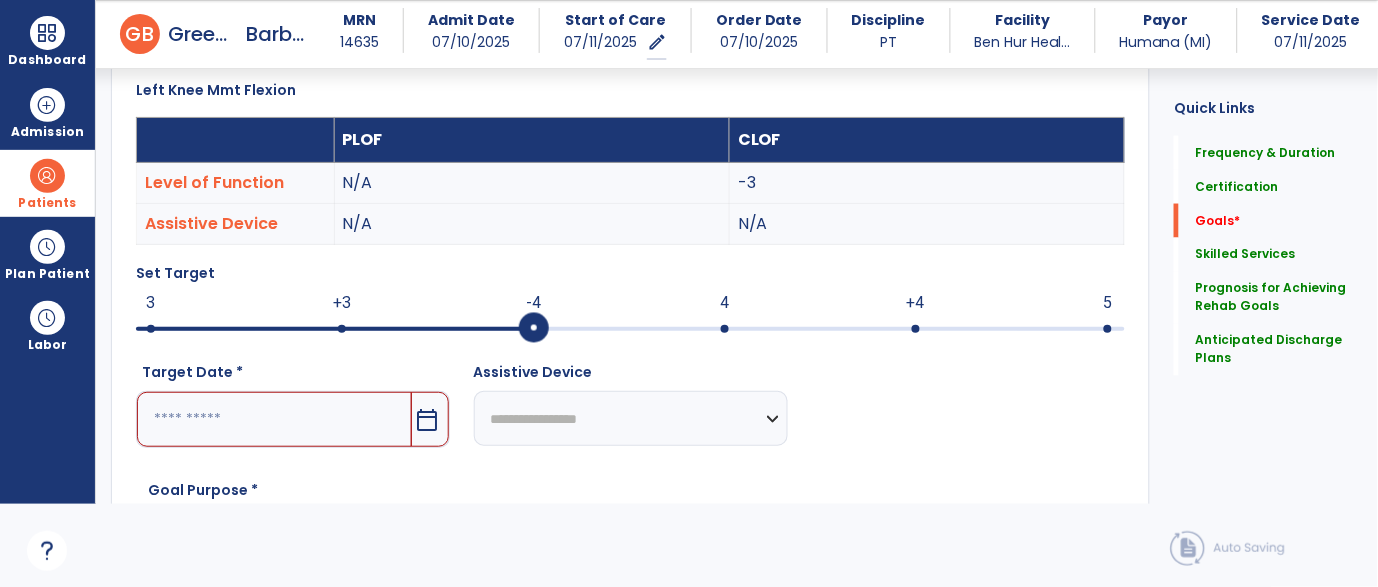 scroll, scrollTop: 866, scrollLeft: 0, axis: vertical 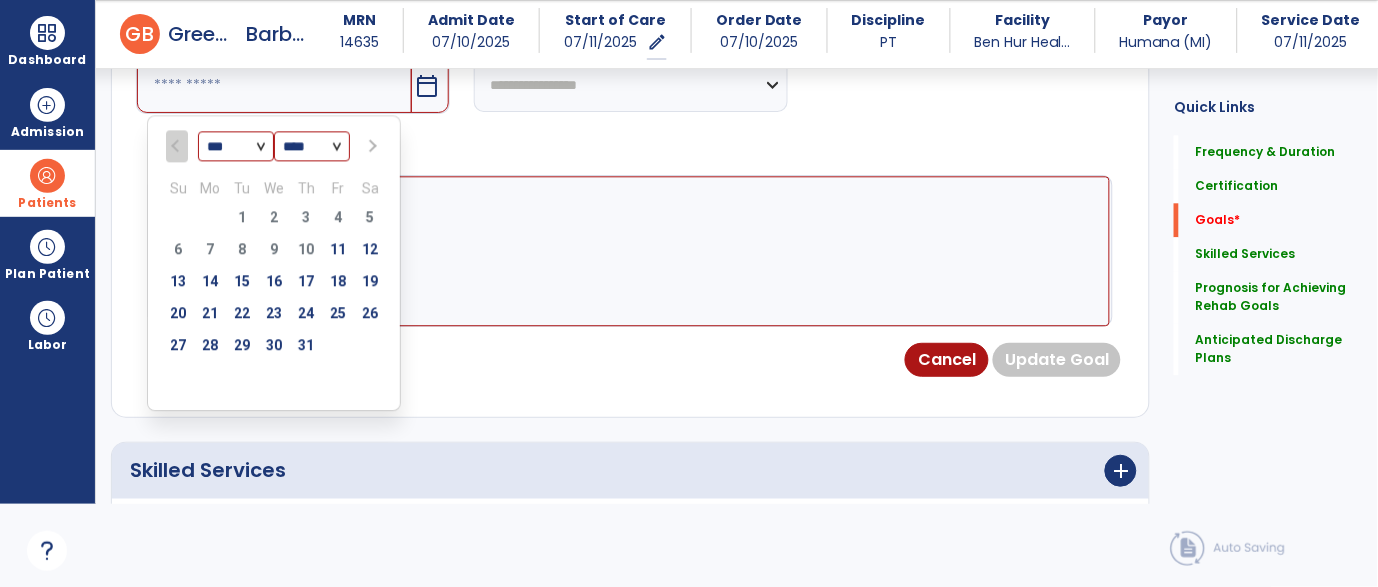 click at bounding box center [371, 146] 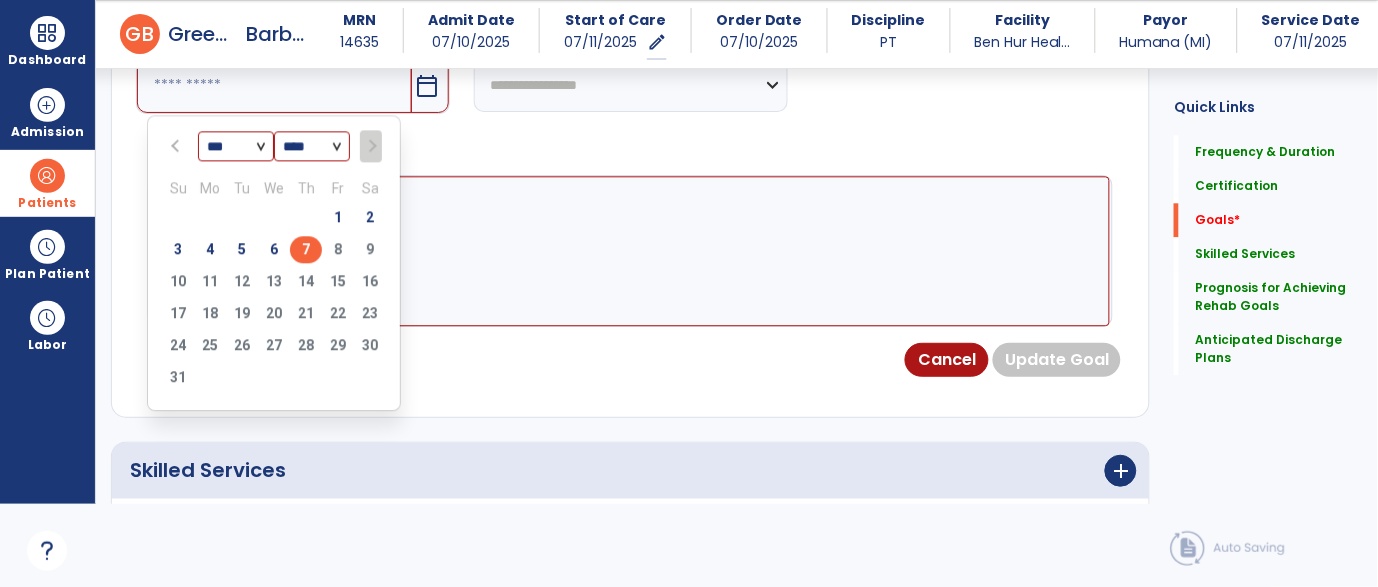 click on "7" at bounding box center (306, 249) 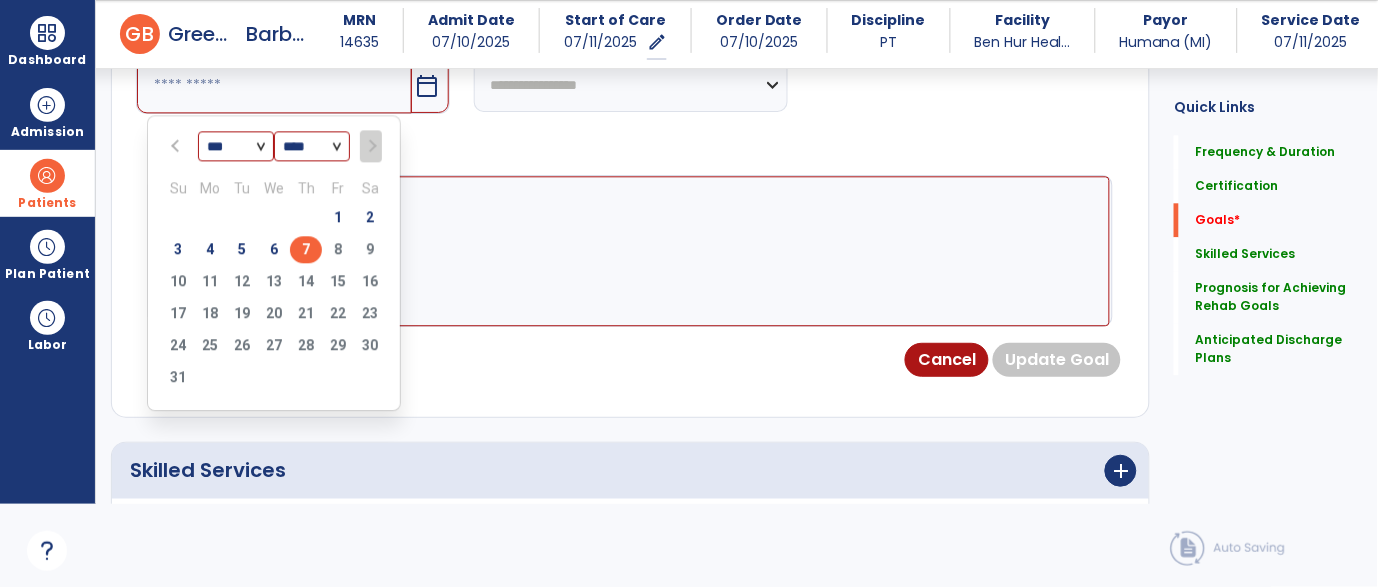 type on "********" 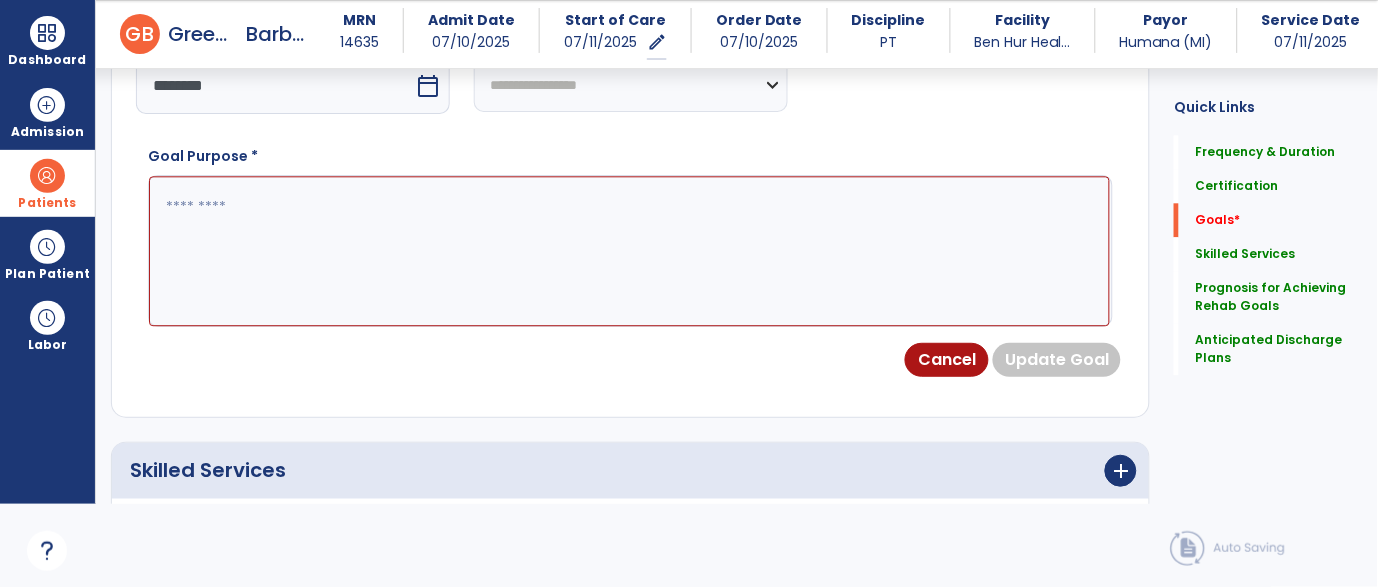 click at bounding box center [629, 251] 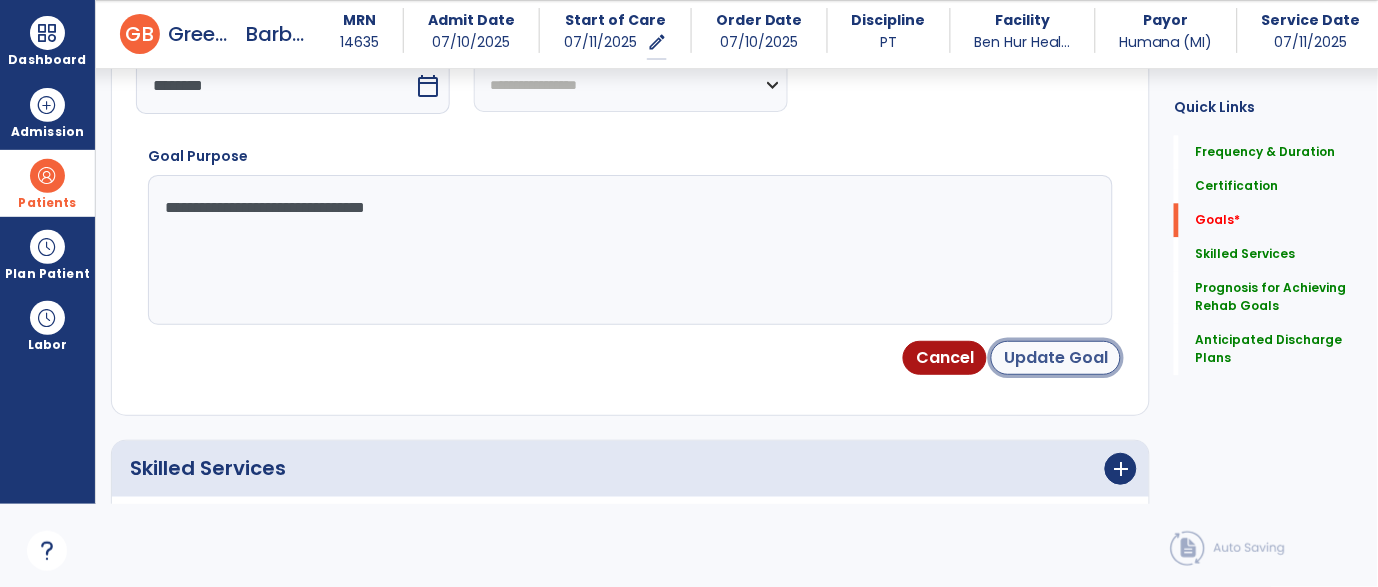 click on "Update Goal" at bounding box center (1056, 358) 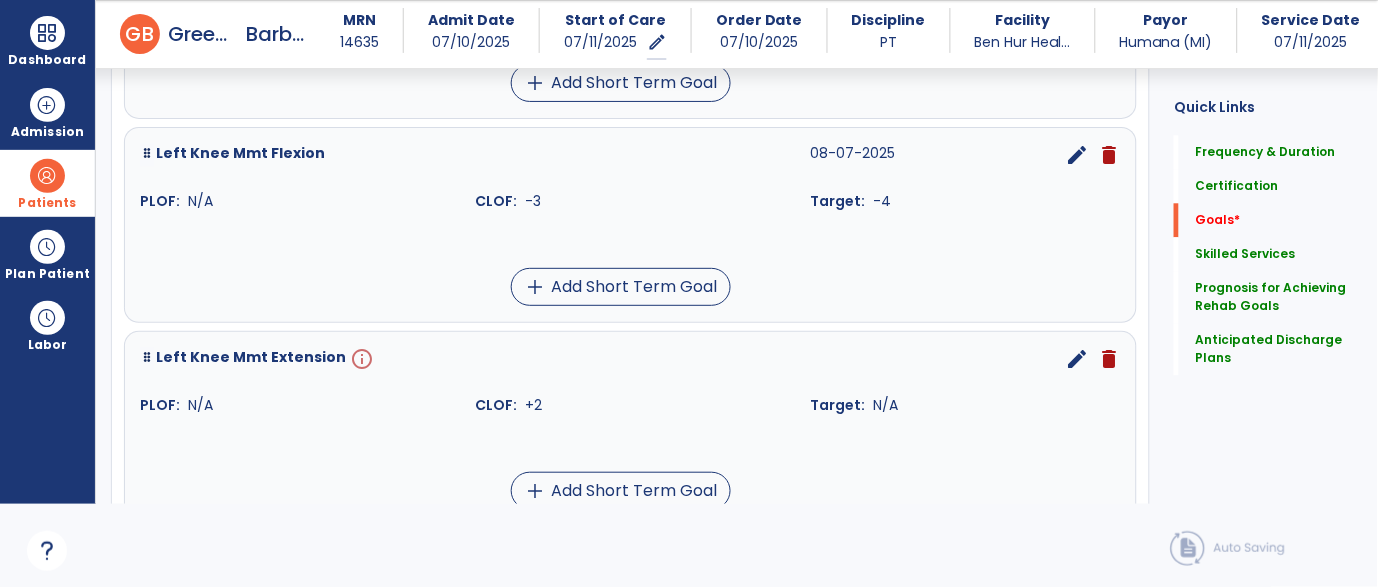 scroll, scrollTop: 926, scrollLeft: 0, axis: vertical 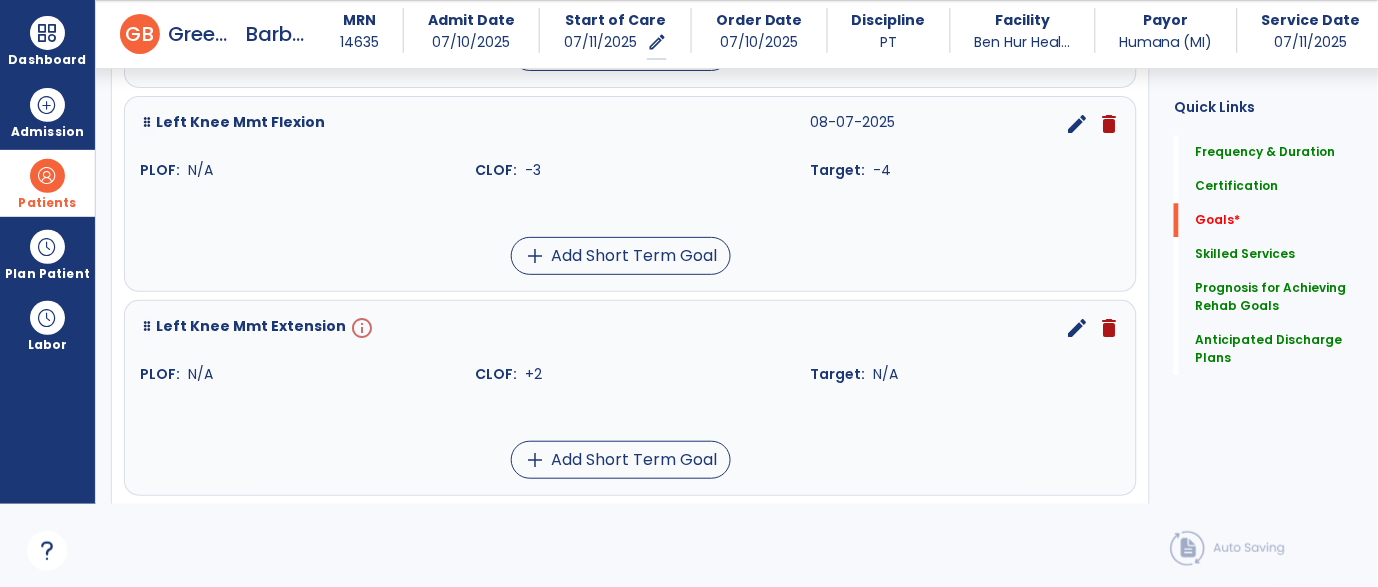 click on "edit" at bounding box center [1077, 328] 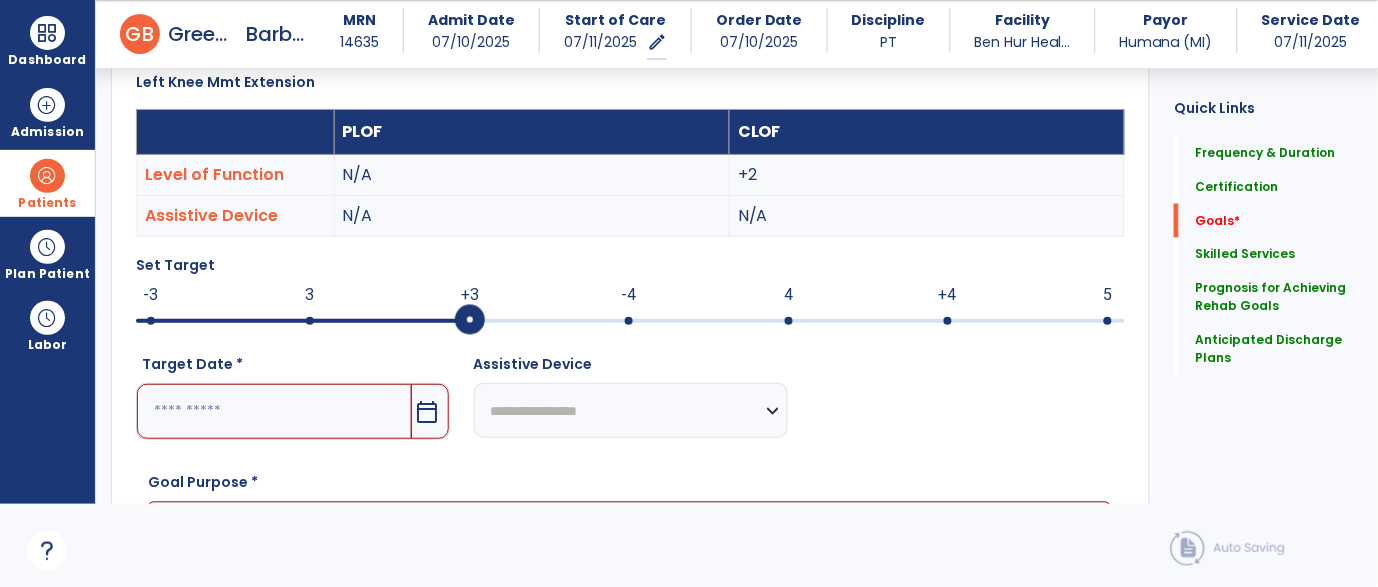 scroll, scrollTop: 532, scrollLeft: 0, axis: vertical 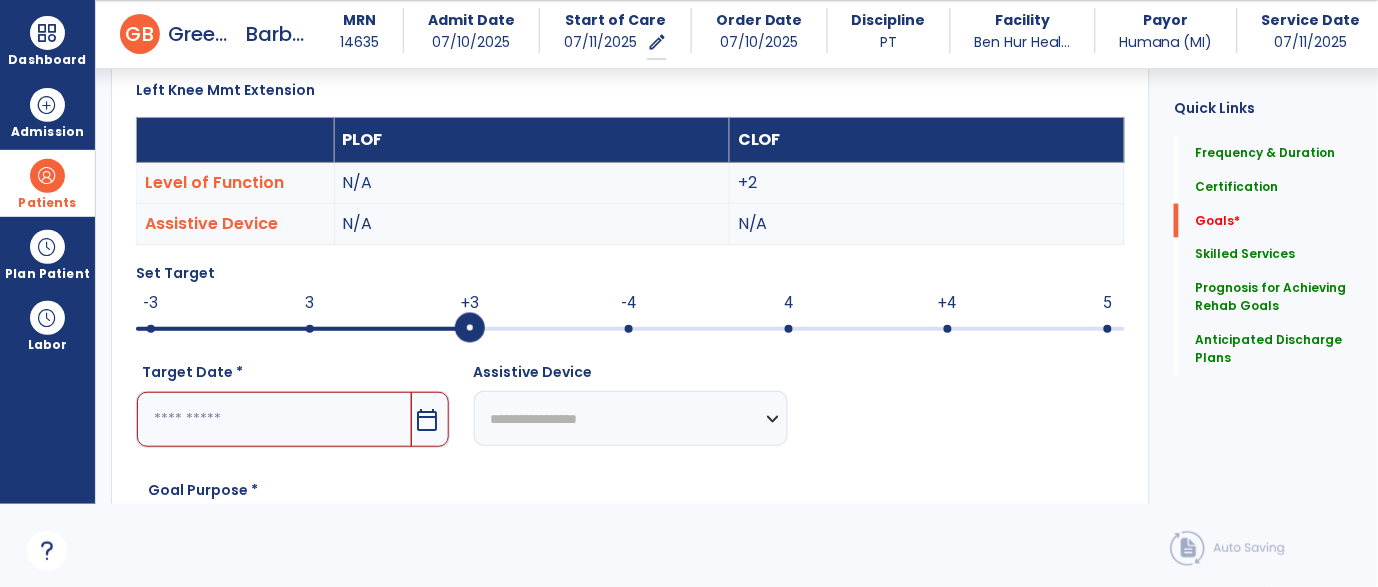 click at bounding box center [629, 329] 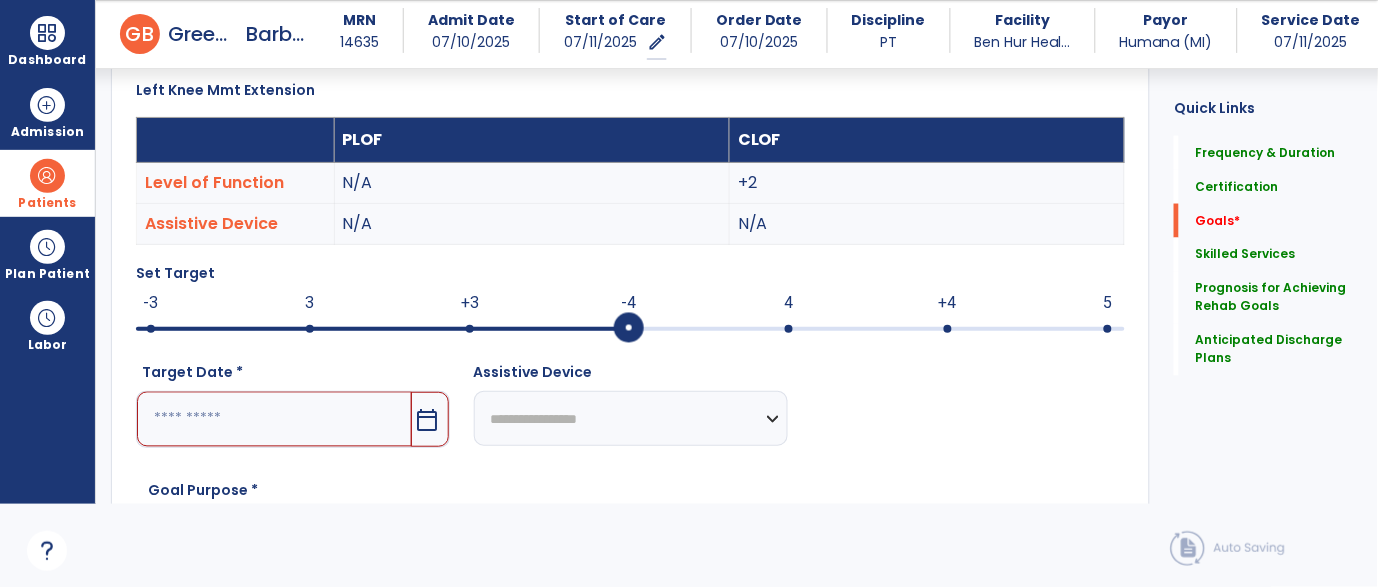 click at bounding box center (274, 419) 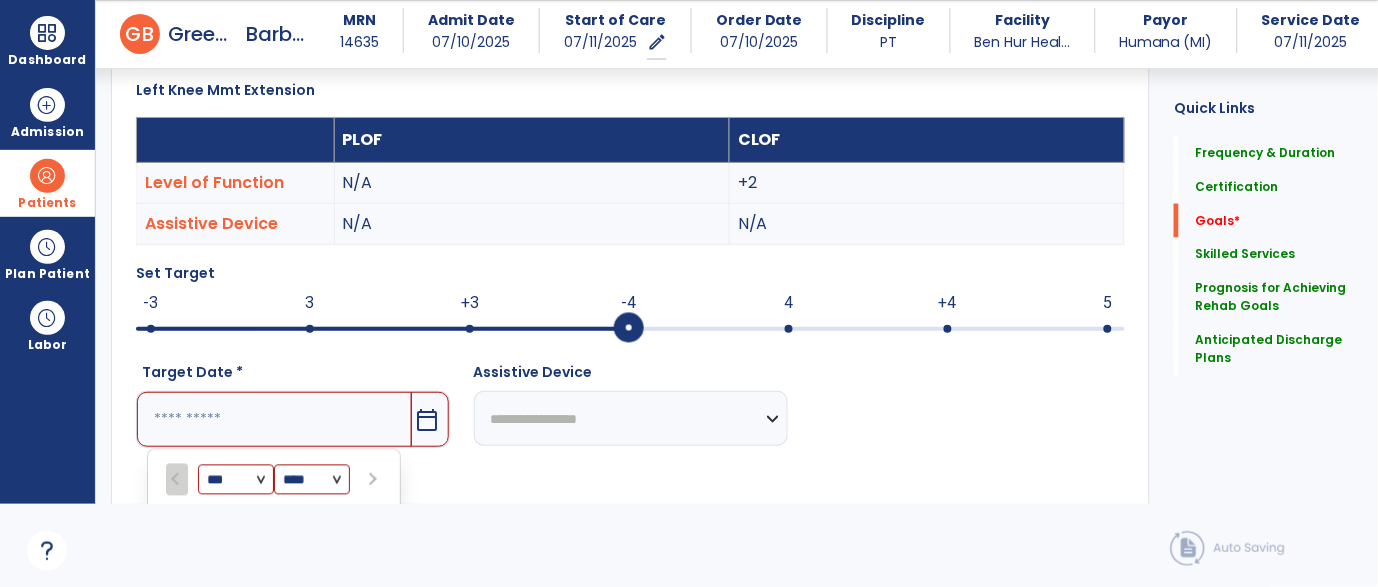scroll, scrollTop: 866, scrollLeft: 0, axis: vertical 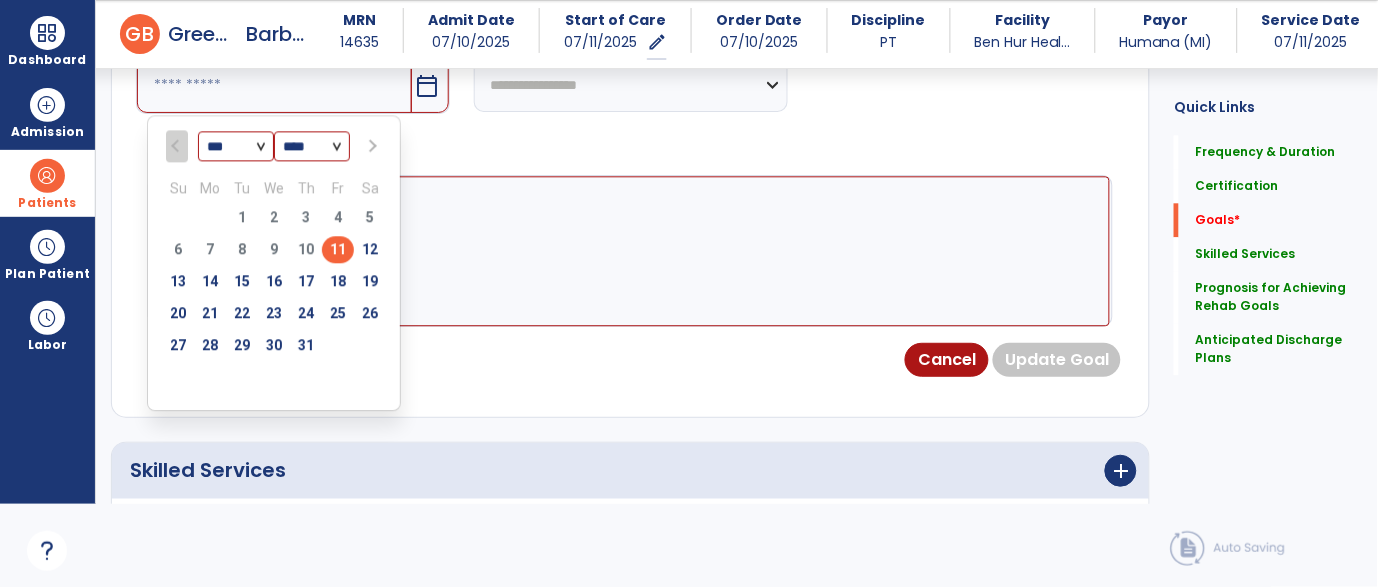 click at bounding box center (370, 146) 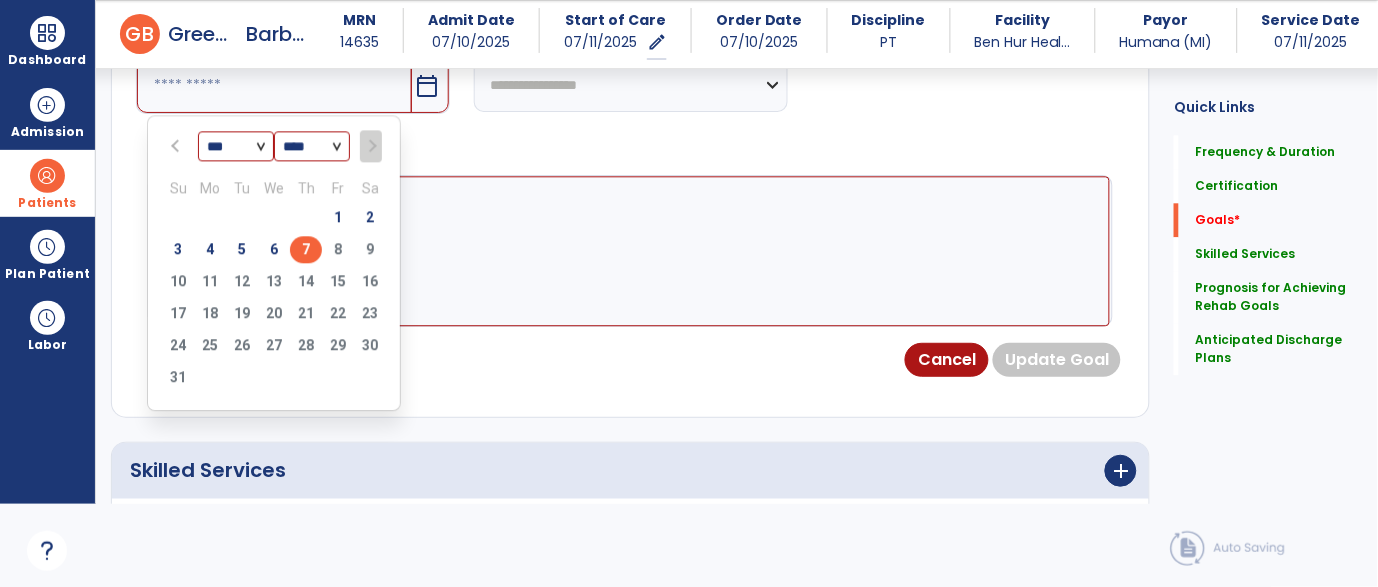click on "7" at bounding box center (306, 249) 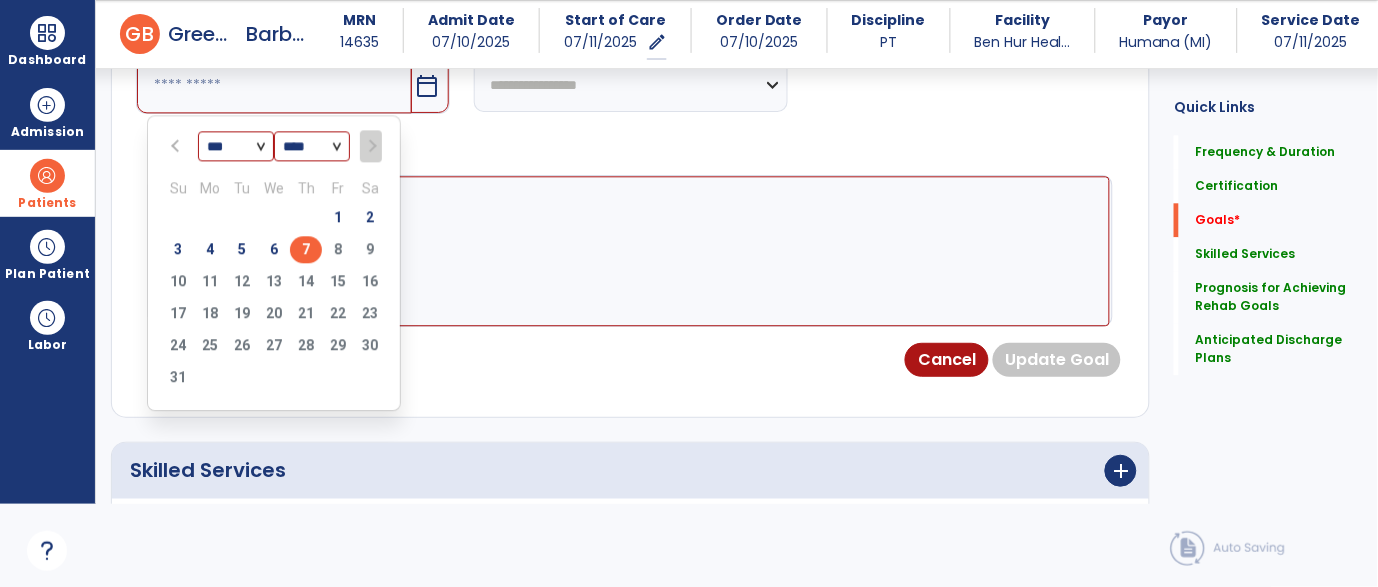 type on "********" 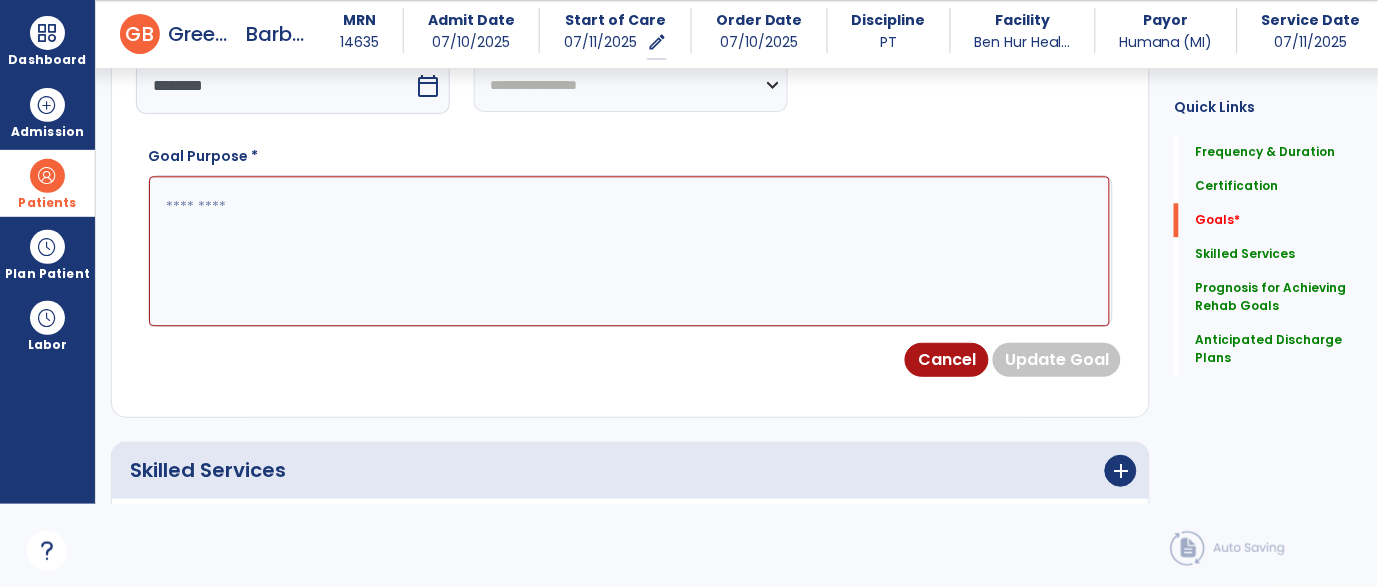 click at bounding box center [629, 251] 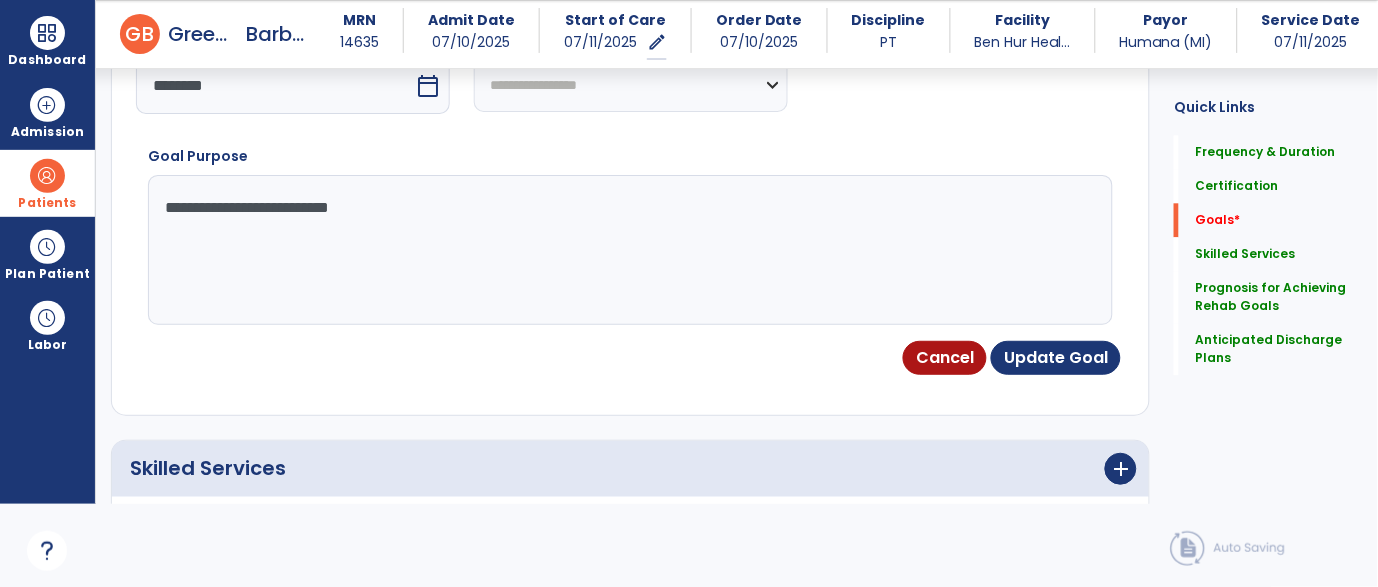 type on "**********" 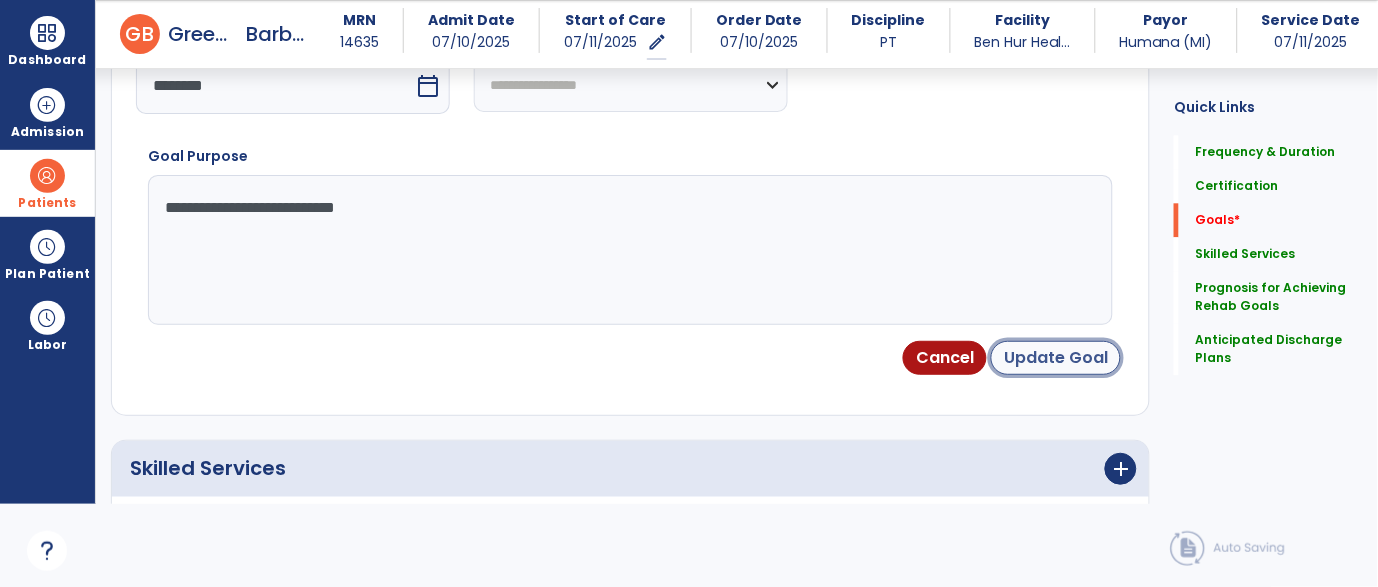 click on "Update Goal" at bounding box center (1056, 358) 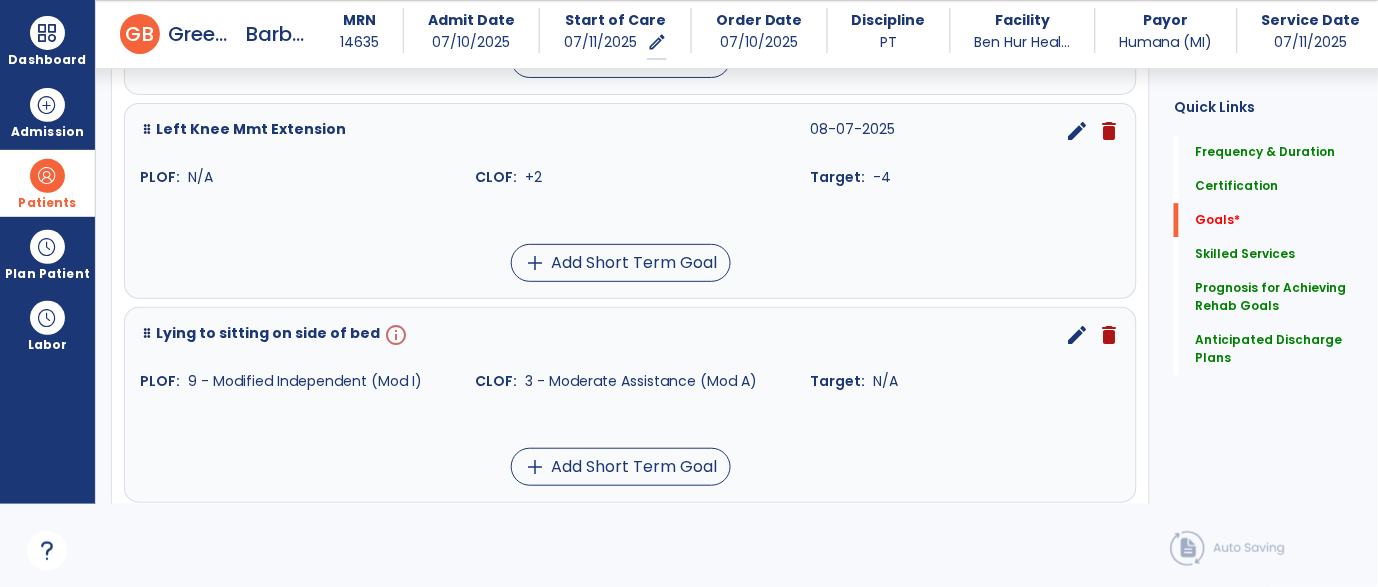 scroll, scrollTop: 1129, scrollLeft: 0, axis: vertical 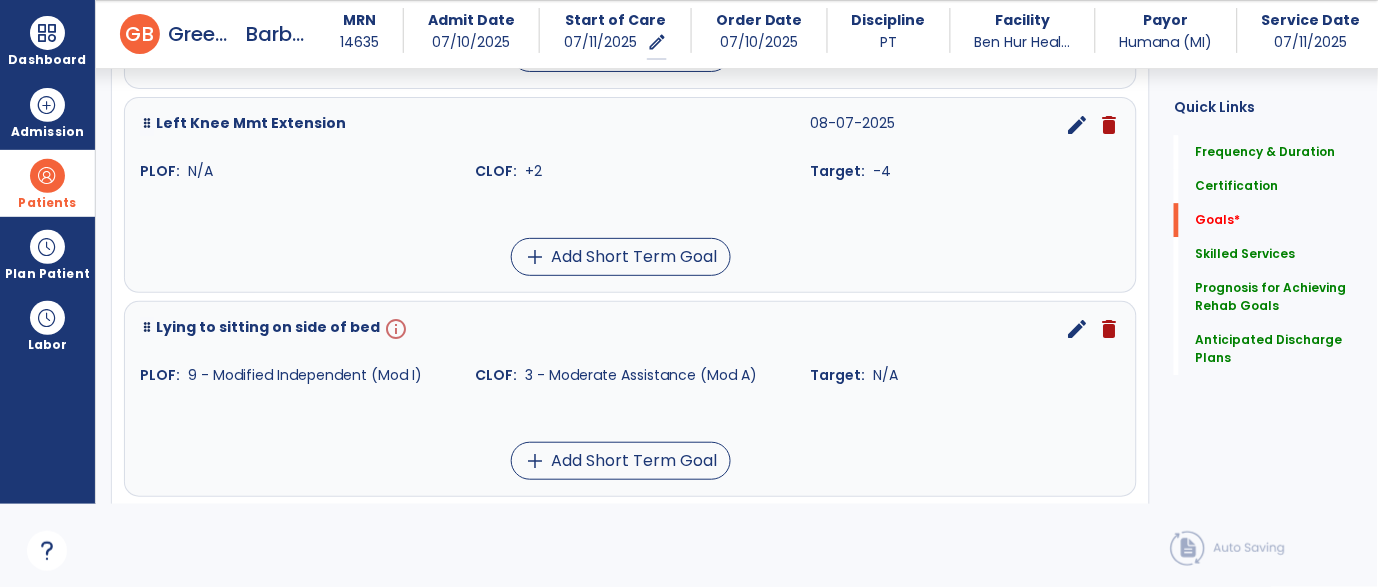 click on "edit" at bounding box center [1077, 329] 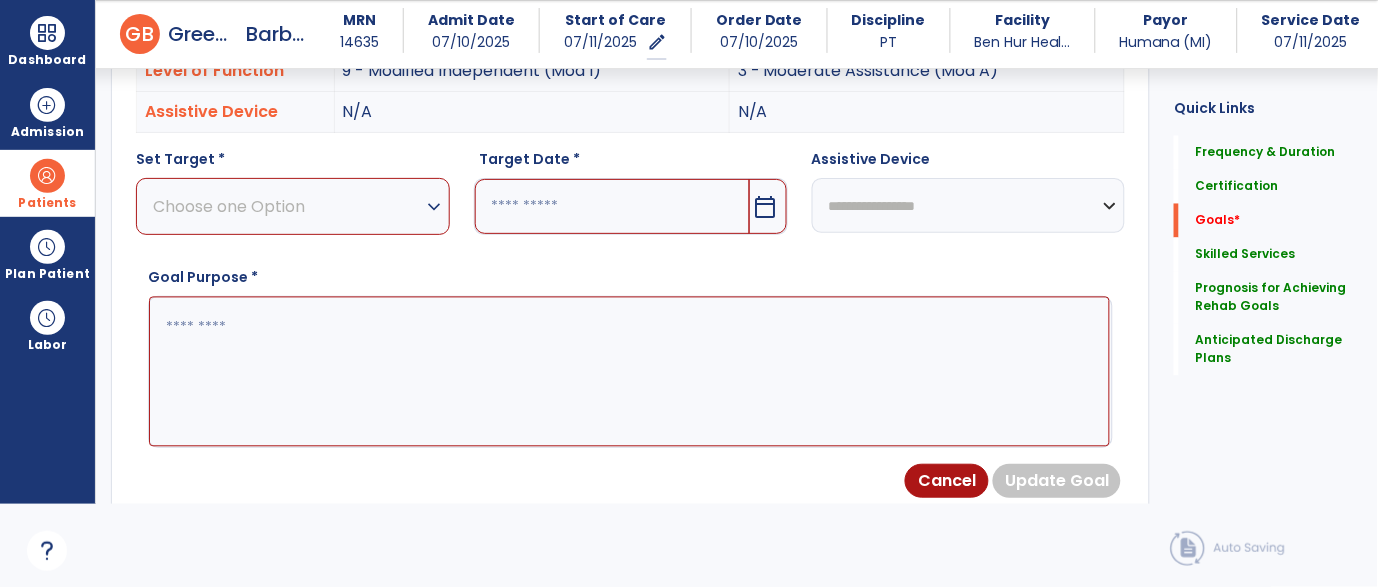scroll, scrollTop: 532, scrollLeft: 0, axis: vertical 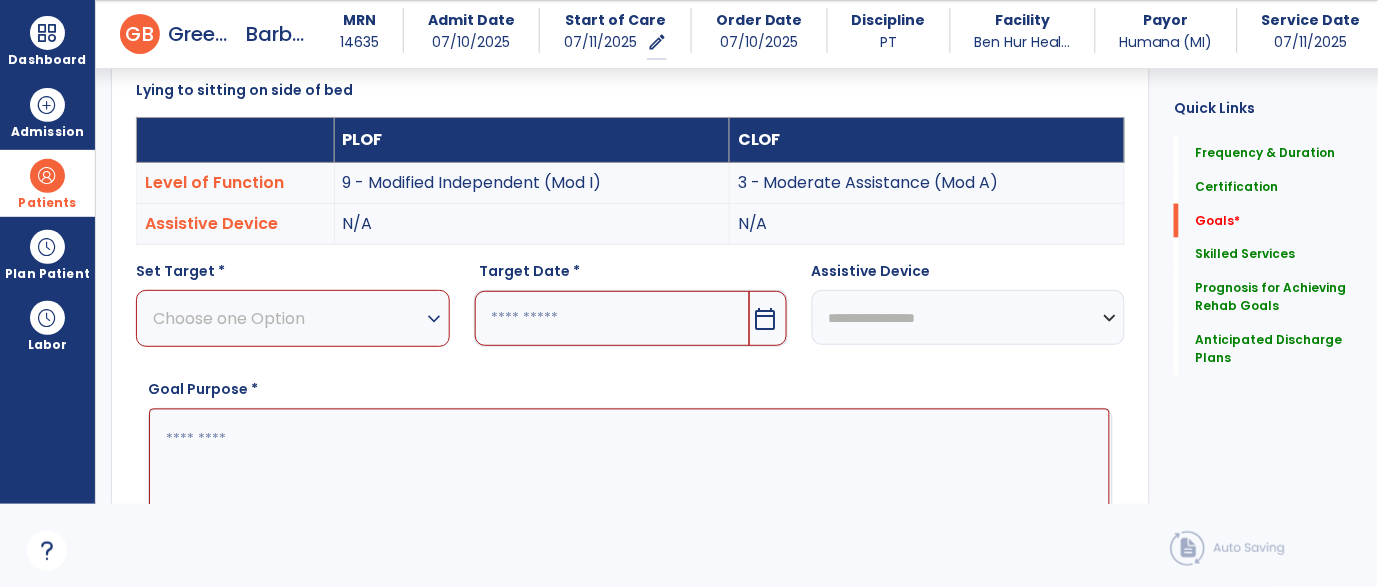 click on "Choose one Option" at bounding box center [288, 318] 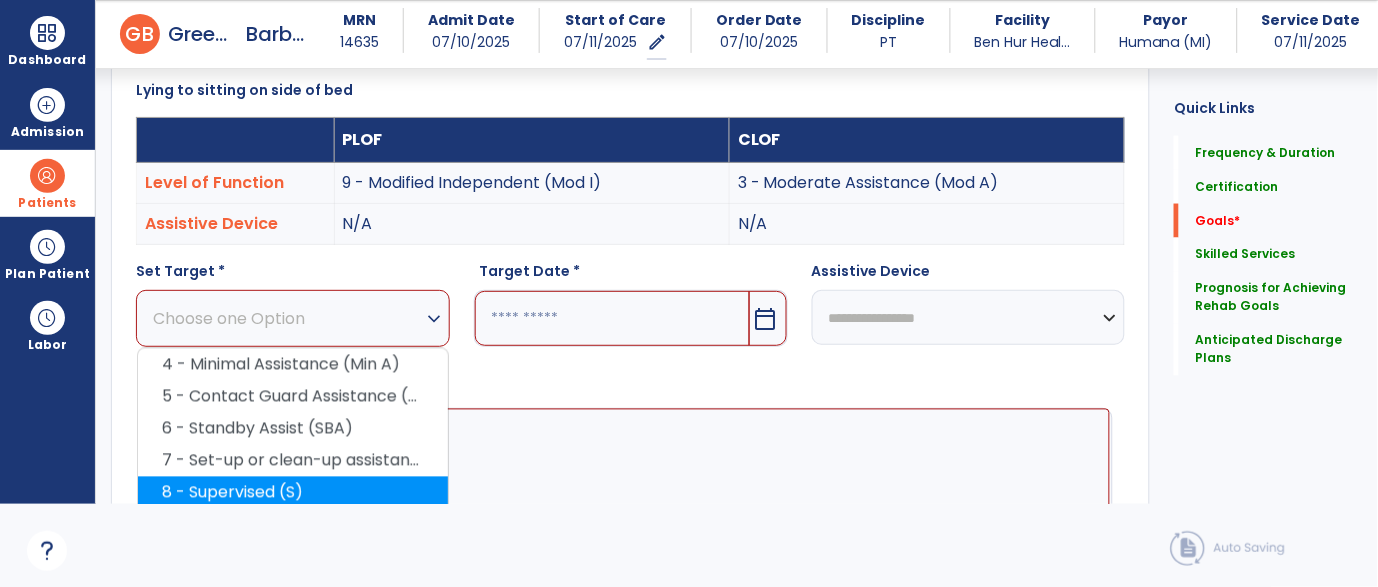 scroll, scrollTop: 588, scrollLeft: 0, axis: vertical 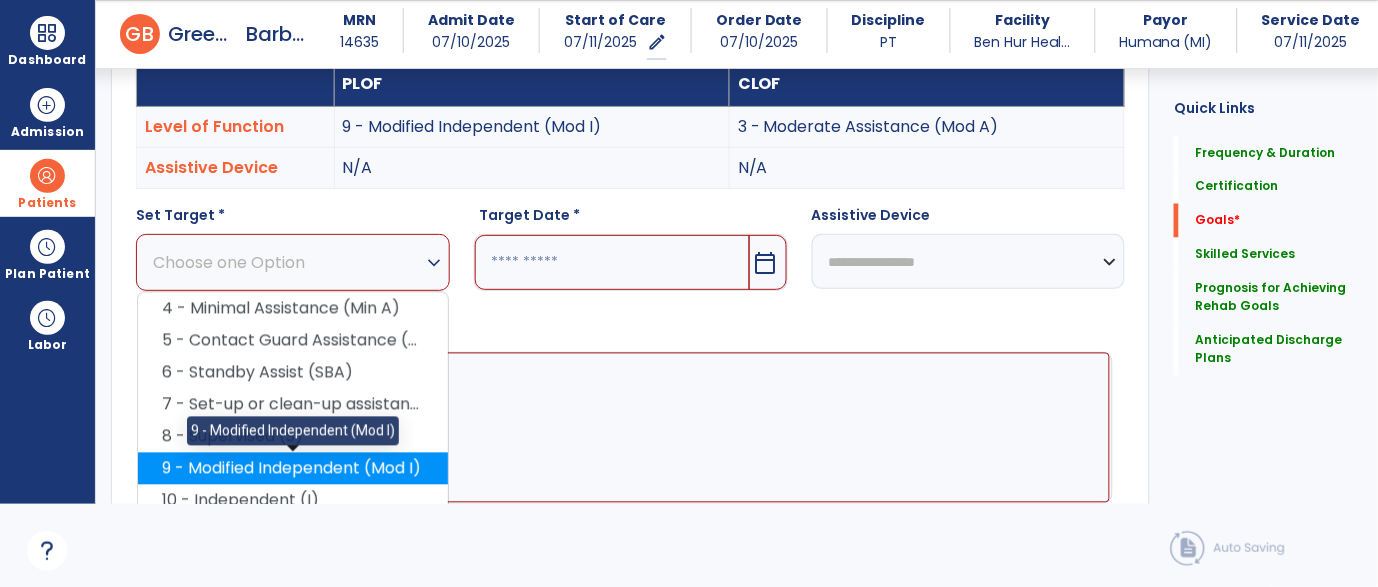 click on "9 - Modified Independent (Mod I)" at bounding box center [293, 469] 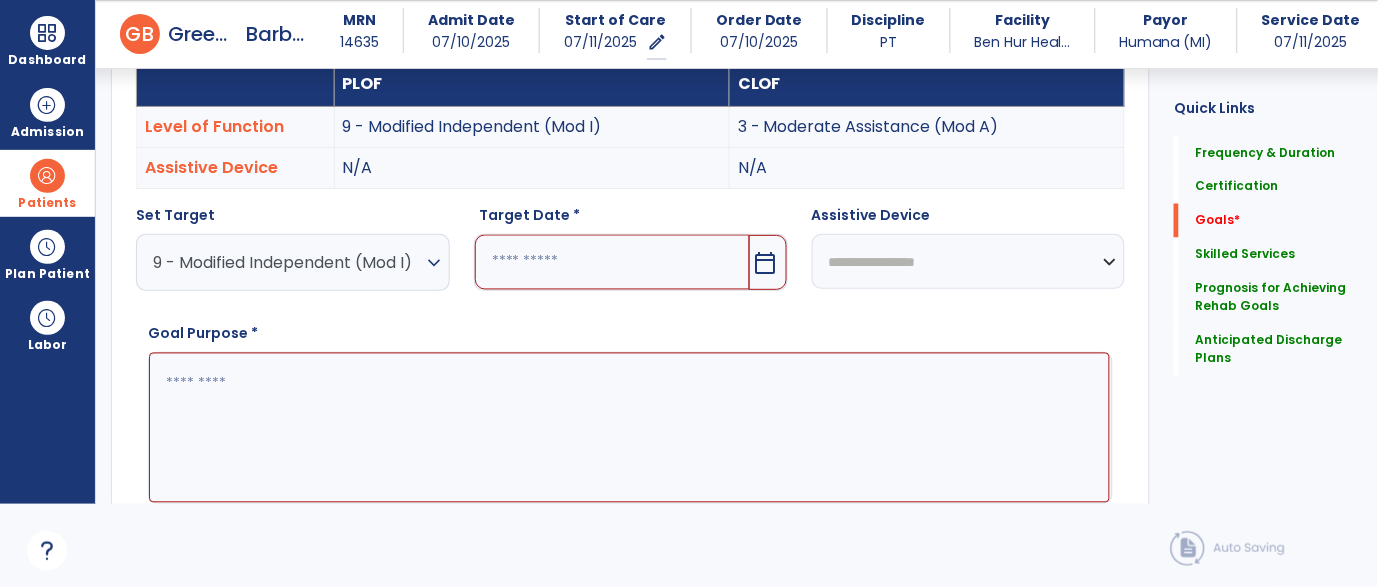 click at bounding box center [612, 262] 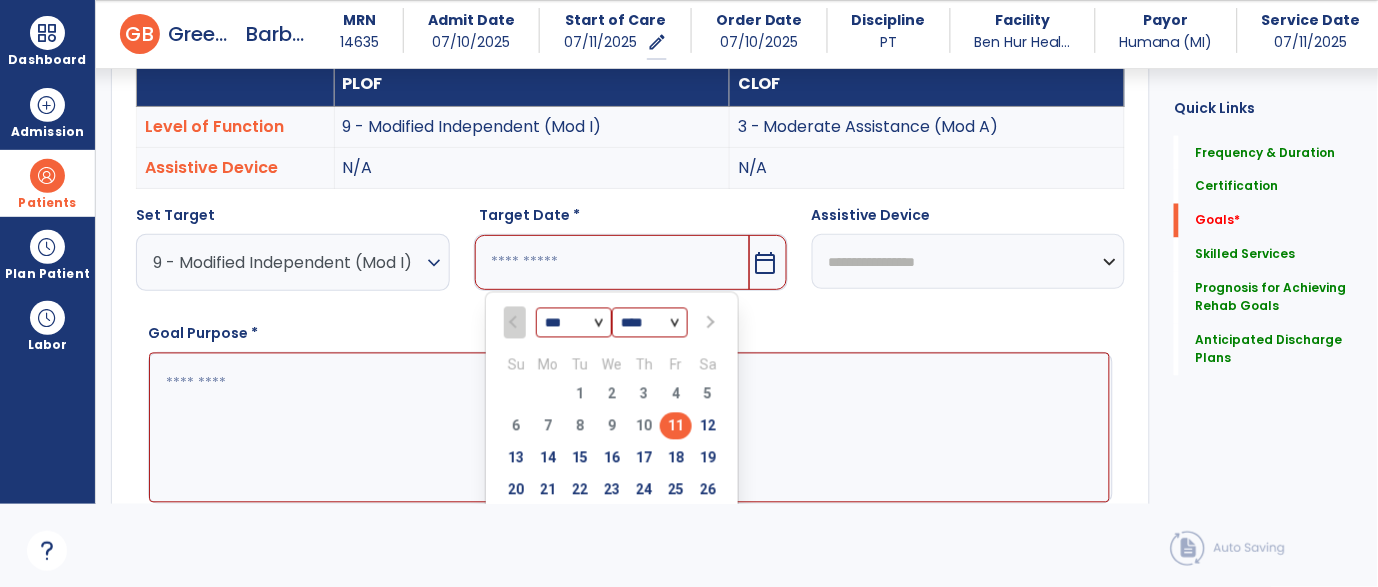 click at bounding box center [708, 323] 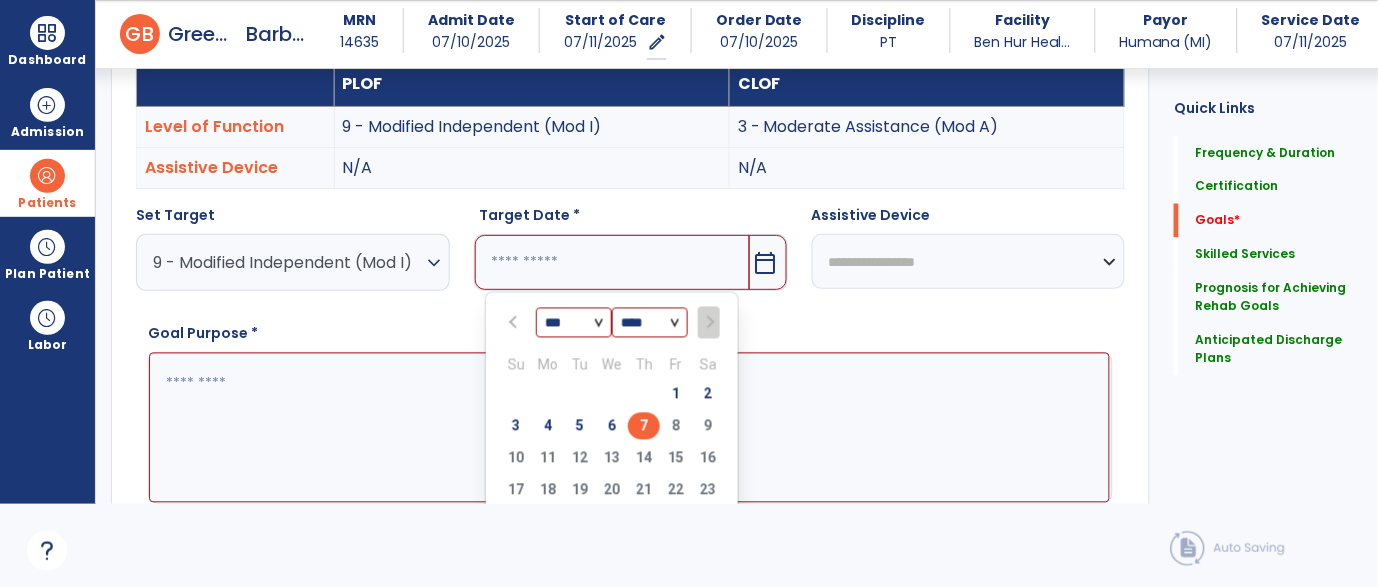 click on "7" at bounding box center [644, 426] 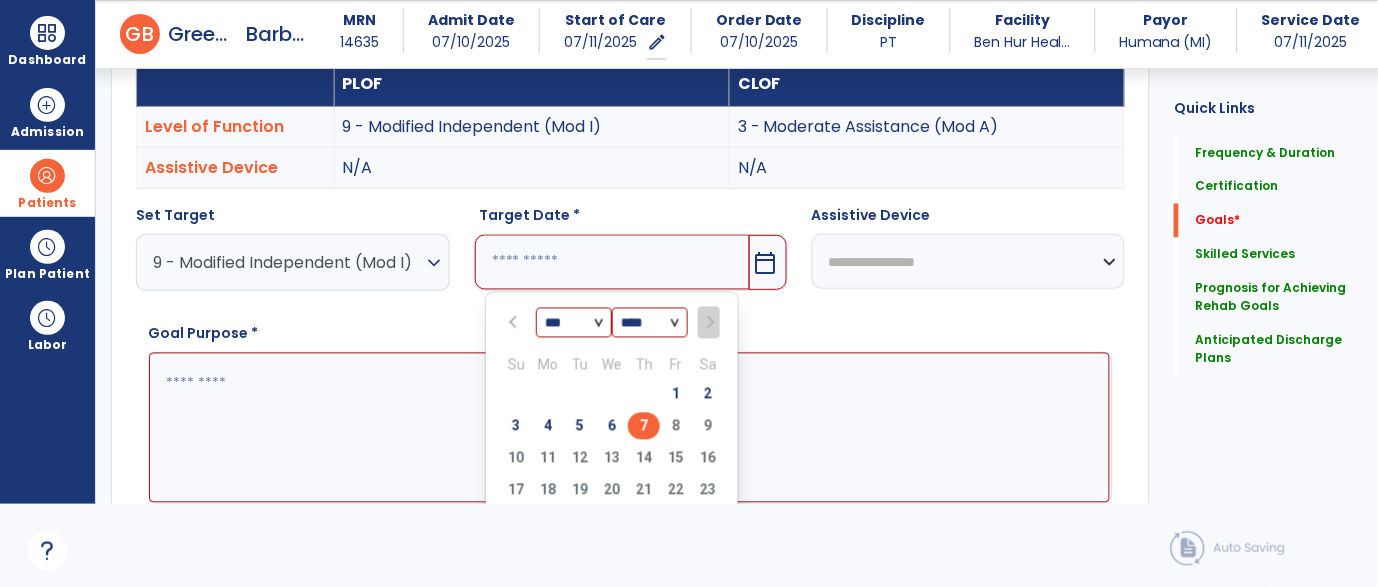 type on "********" 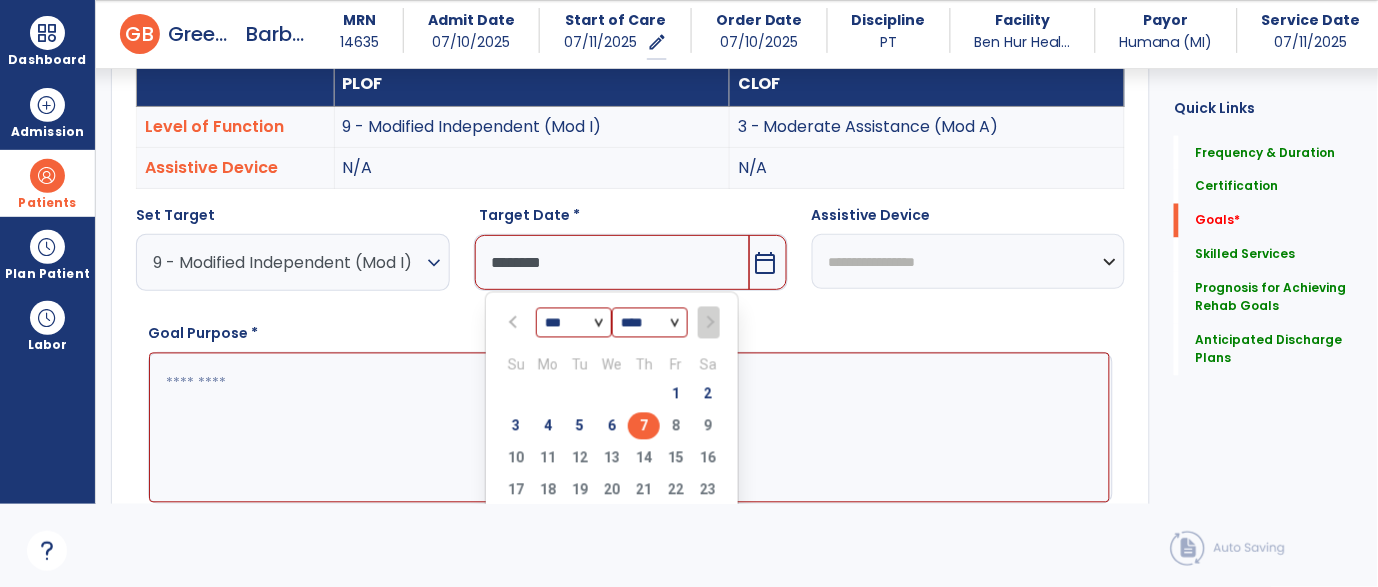 click at bounding box center (629, 428) 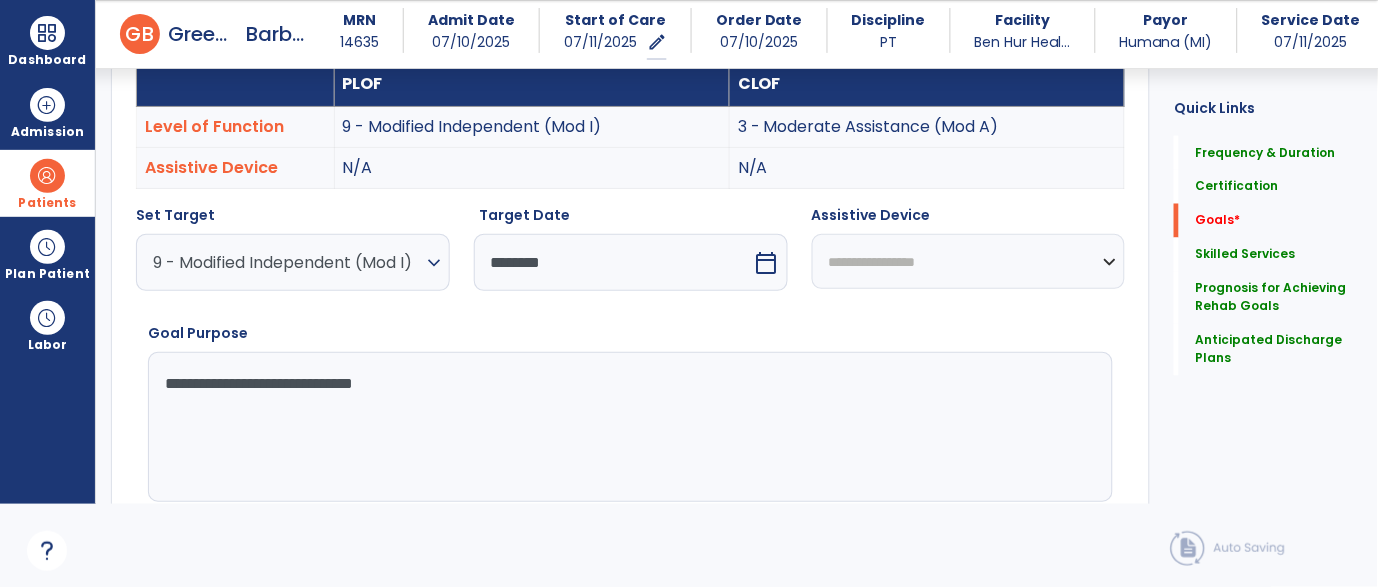 type on "**********" 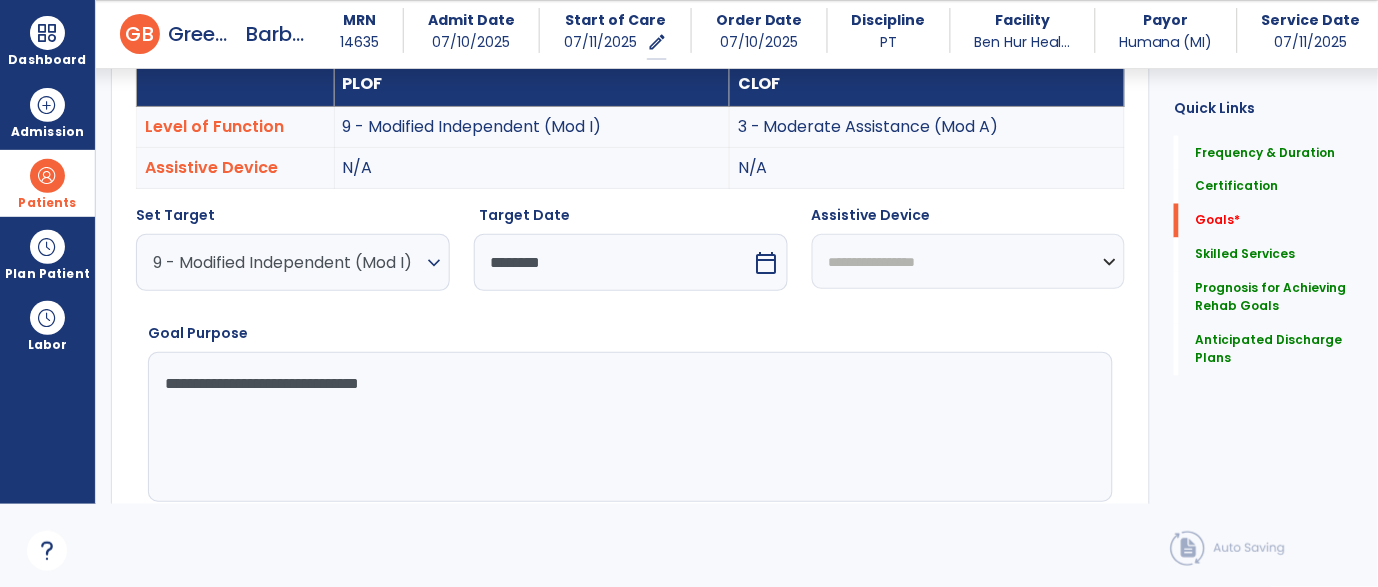 click on "**********" at bounding box center (629, 427) 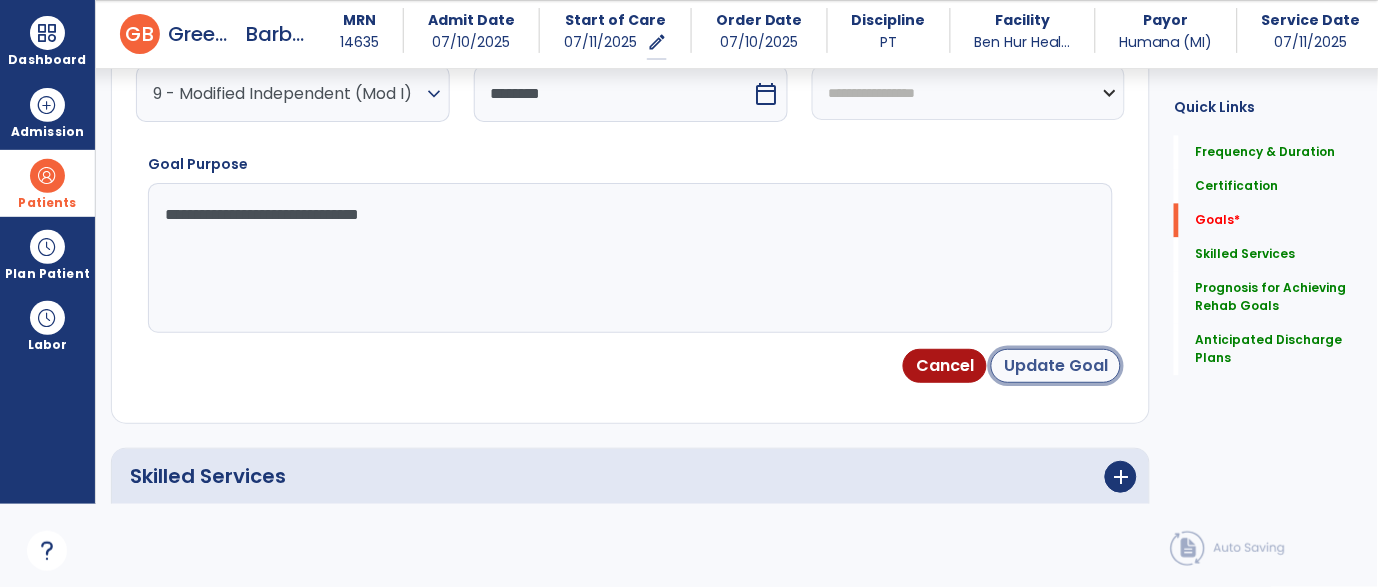 click on "Update Goal" at bounding box center [1056, 366] 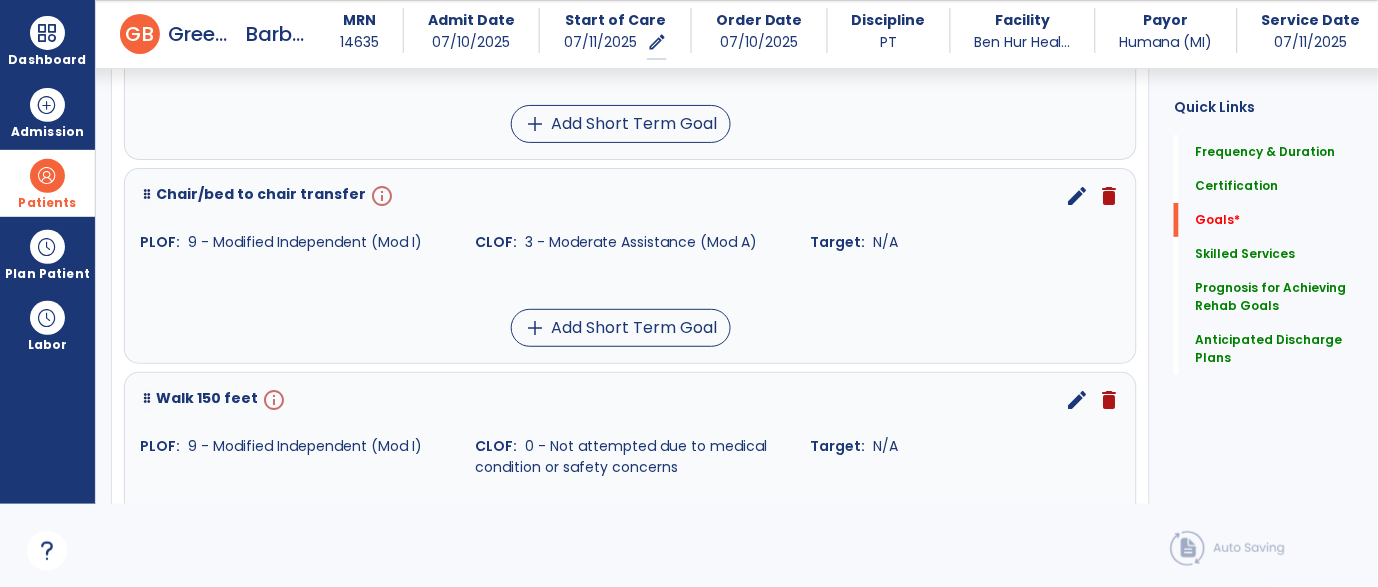 scroll, scrollTop: 1483, scrollLeft: 0, axis: vertical 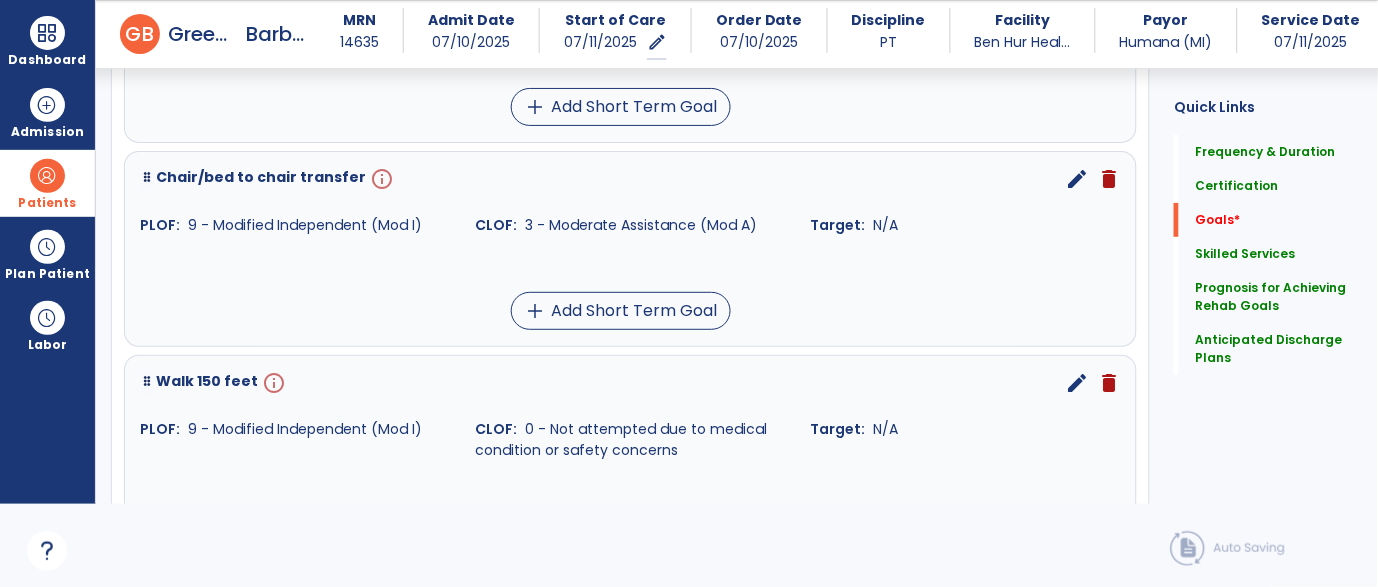 click on "edit" at bounding box center [1077, 179] 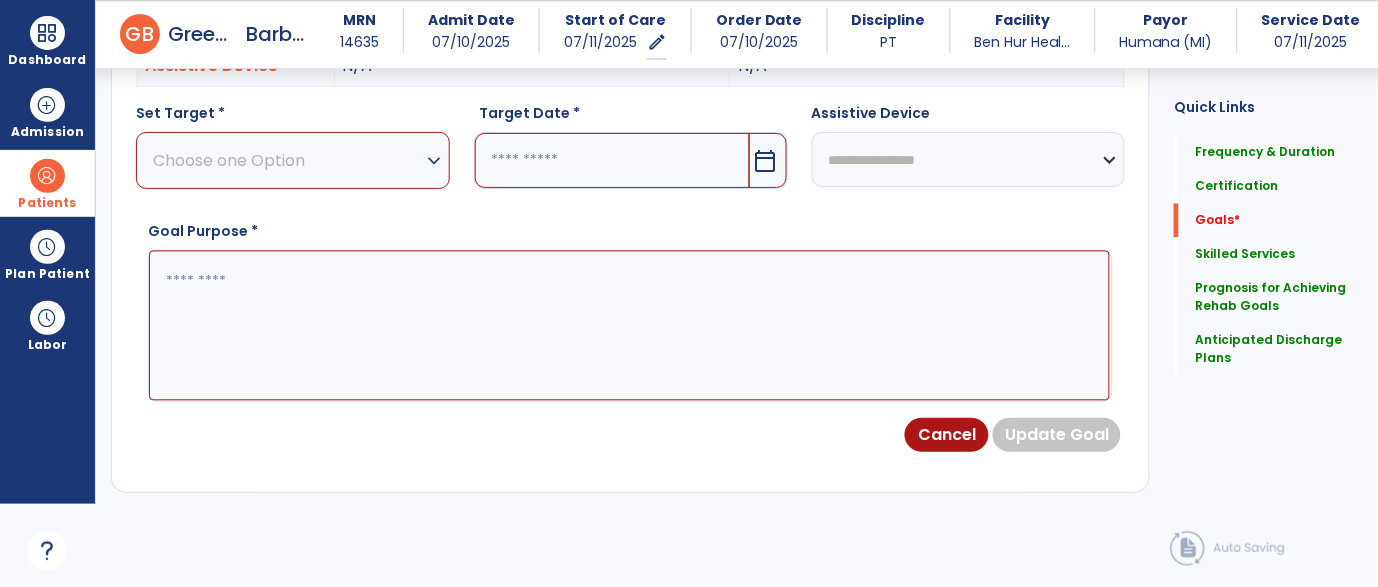 scroll, scrollTop: 532, scrollLeft: 0, axis: vertical 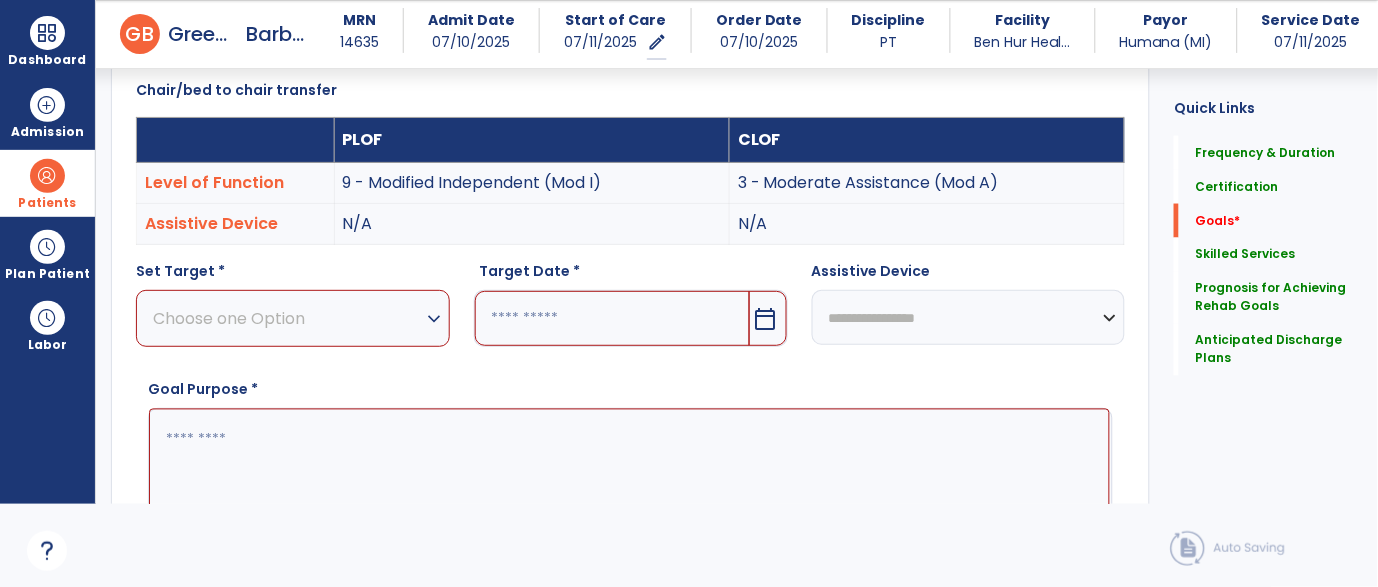 click on "Choose one Option" at bounding box center [288, 318] 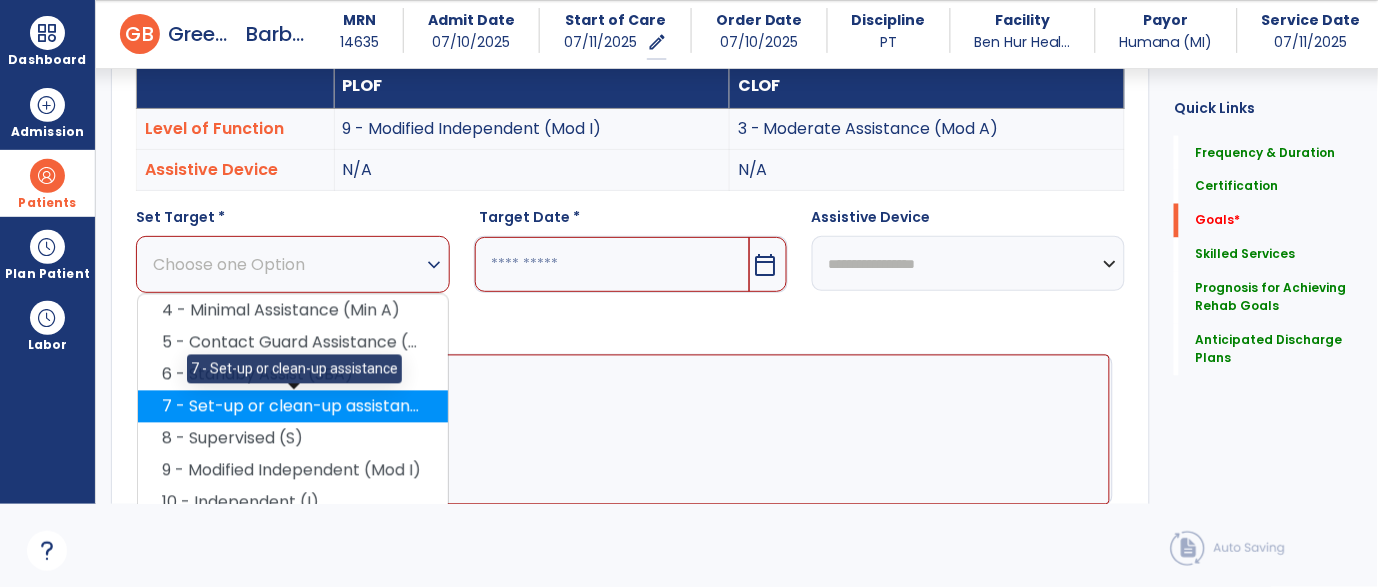 scroll, scrollTop: 588, scrollLeft: 0, axis: vertical 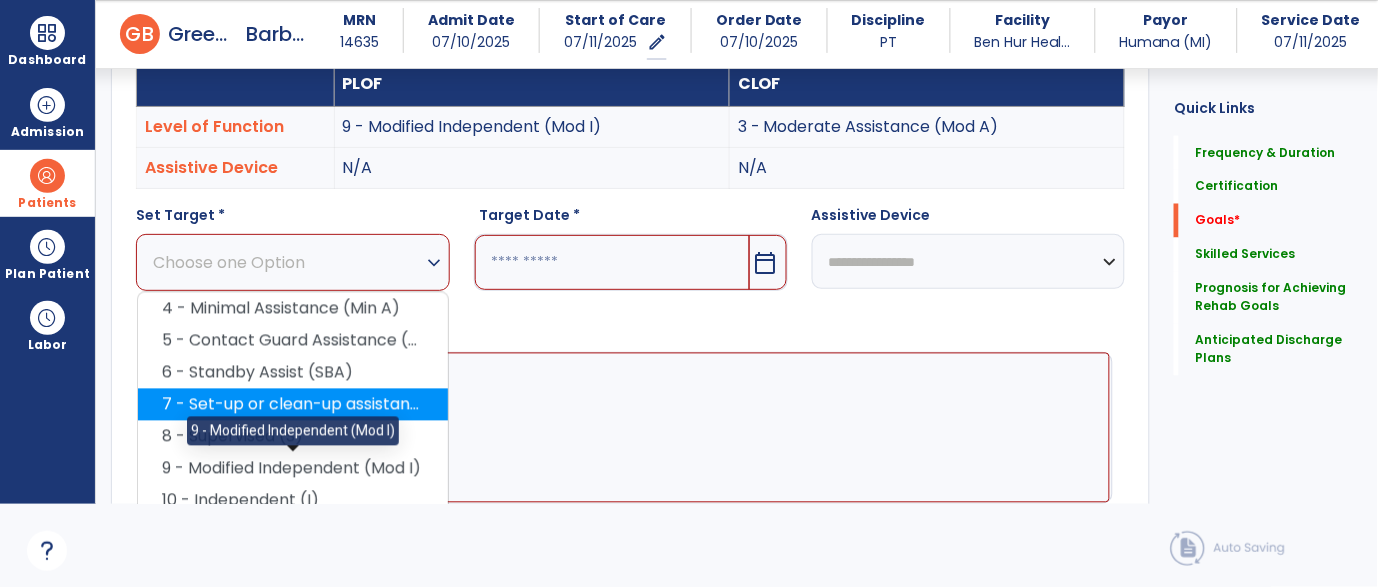click on "9 - Modified Independent (Mod I)" at bounding box center [293, 469] 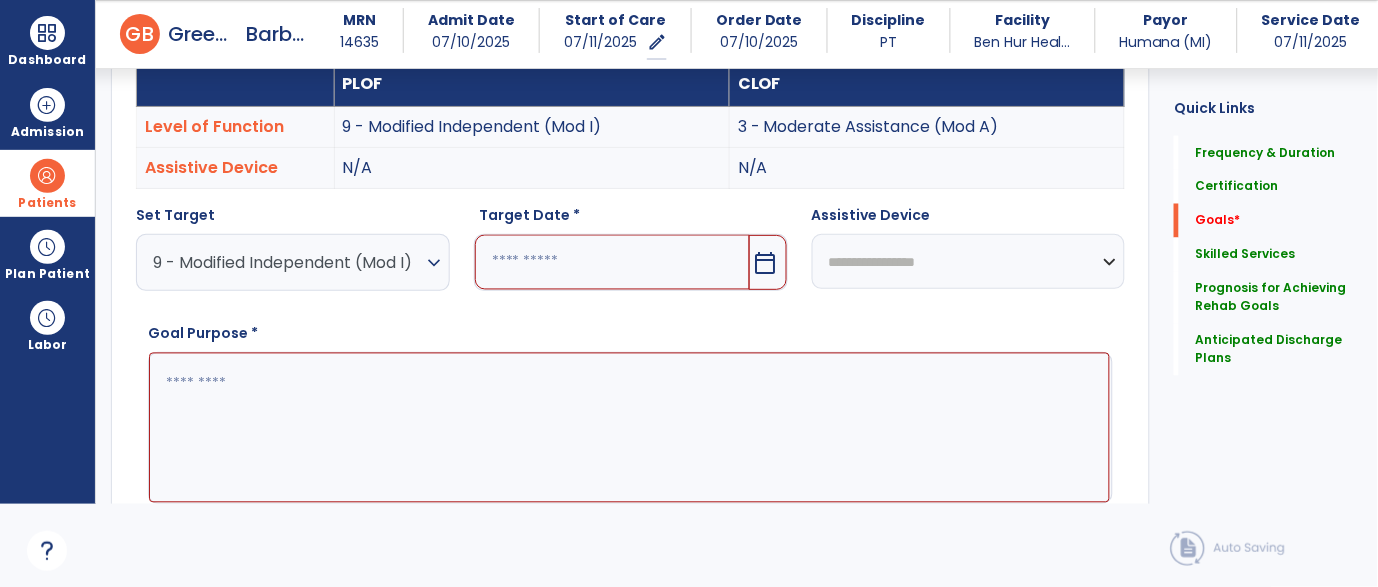 click at bounding box center [612, 262] 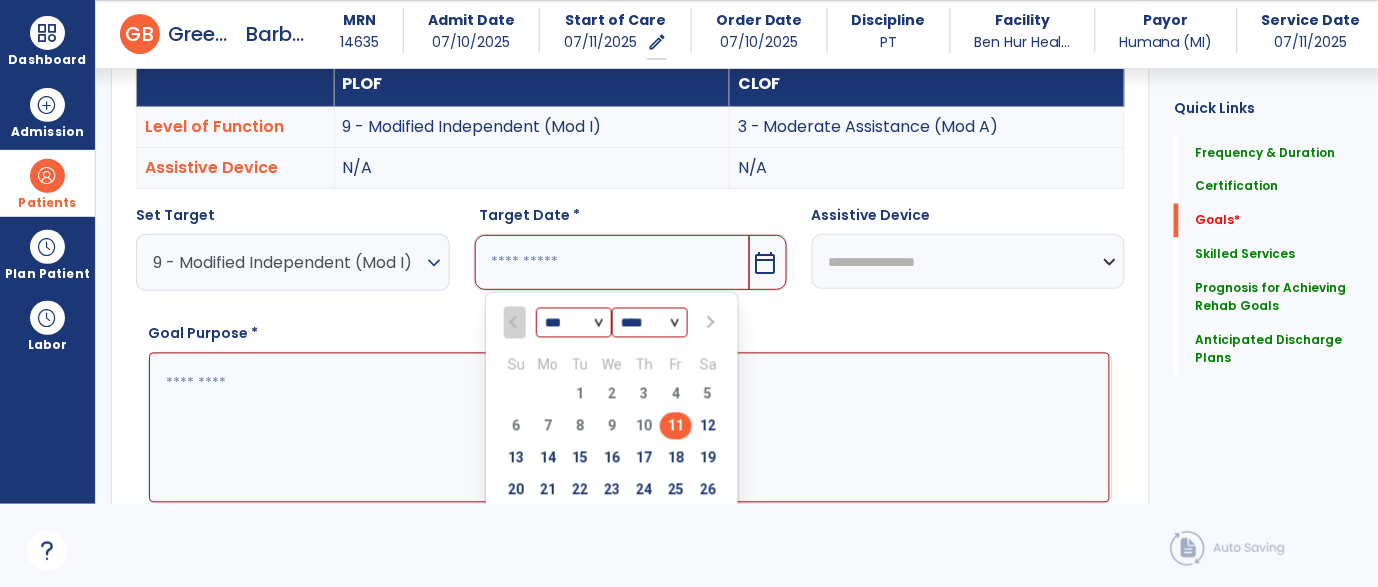 click at bounding box center [709, 323] 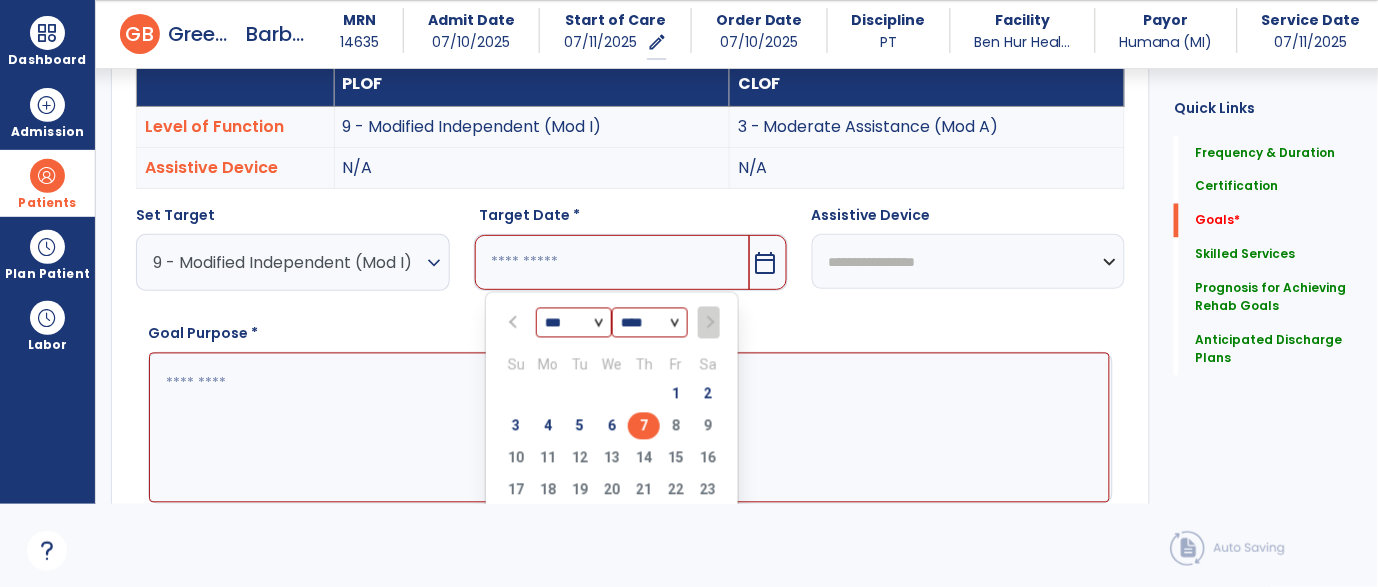 click on "7" at bounding box center (644, 426) 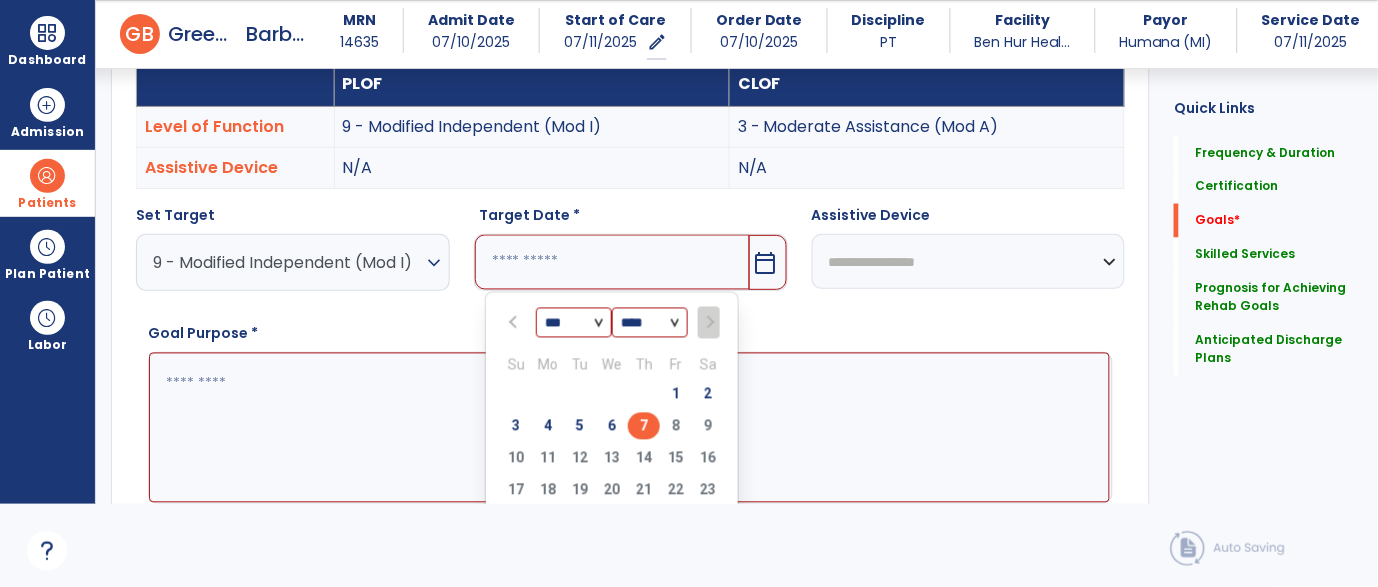 type on "********" 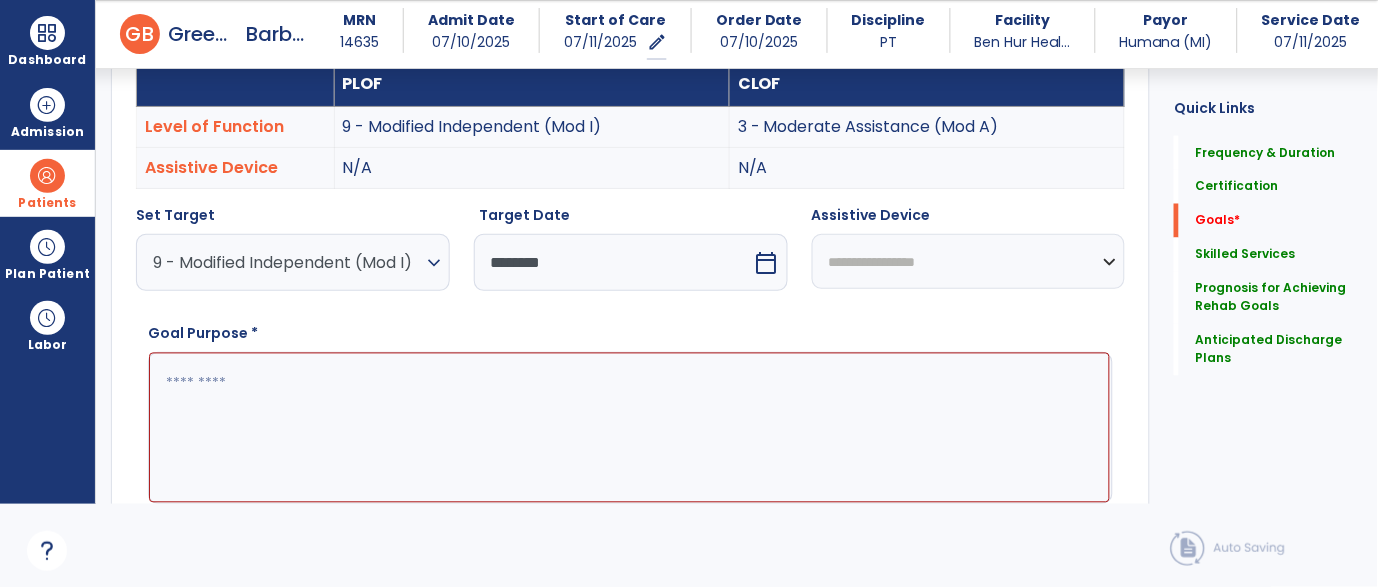 click at bounding box center [629, 428] 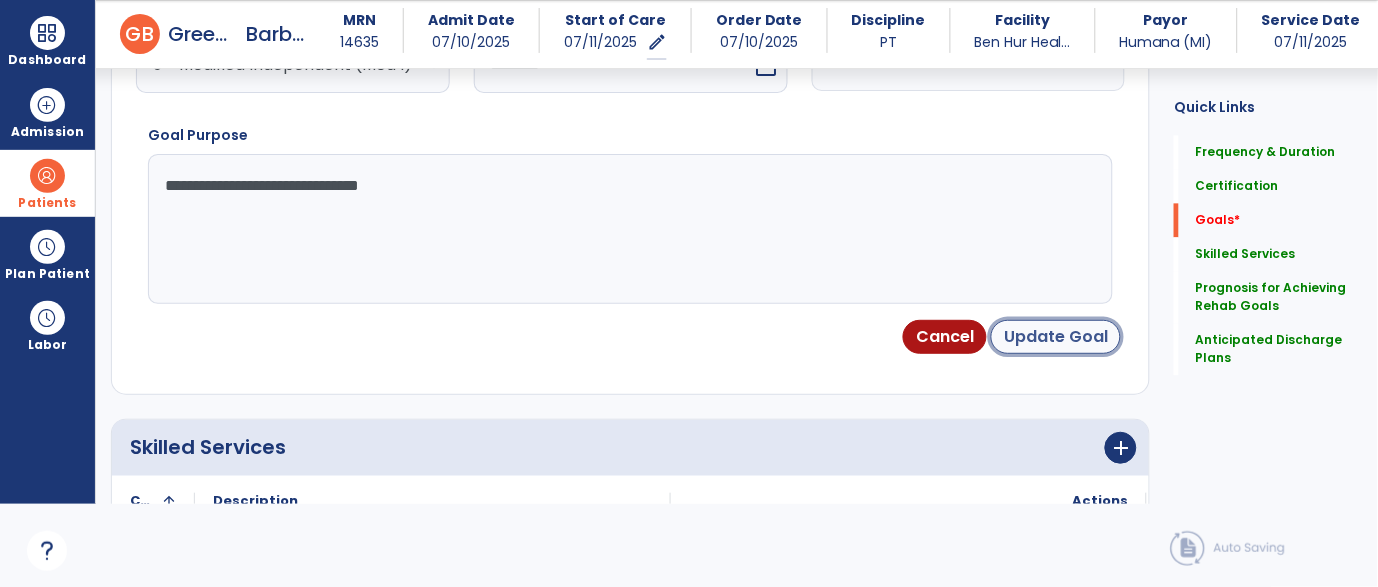 click on "Update Goal" at bounding box center (1056, 337) 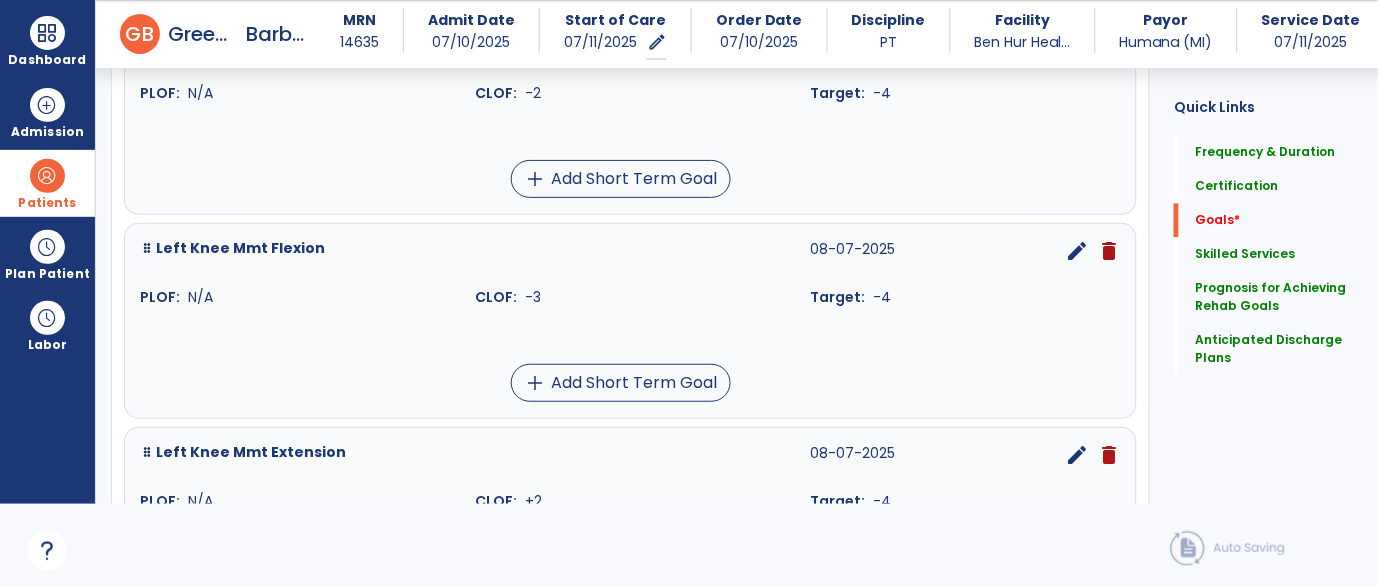 scroll, scrollTop: 1610, scrollLeft: 0, axis: vertical 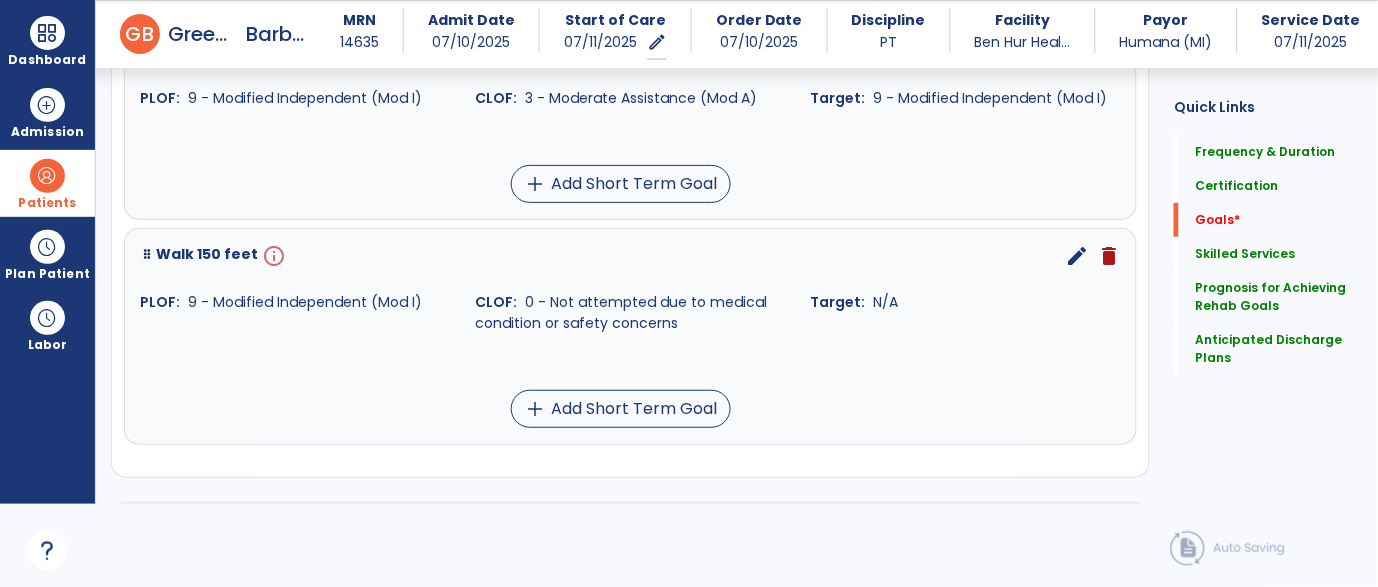 click on "edit" at bounding box center (1077, 256) 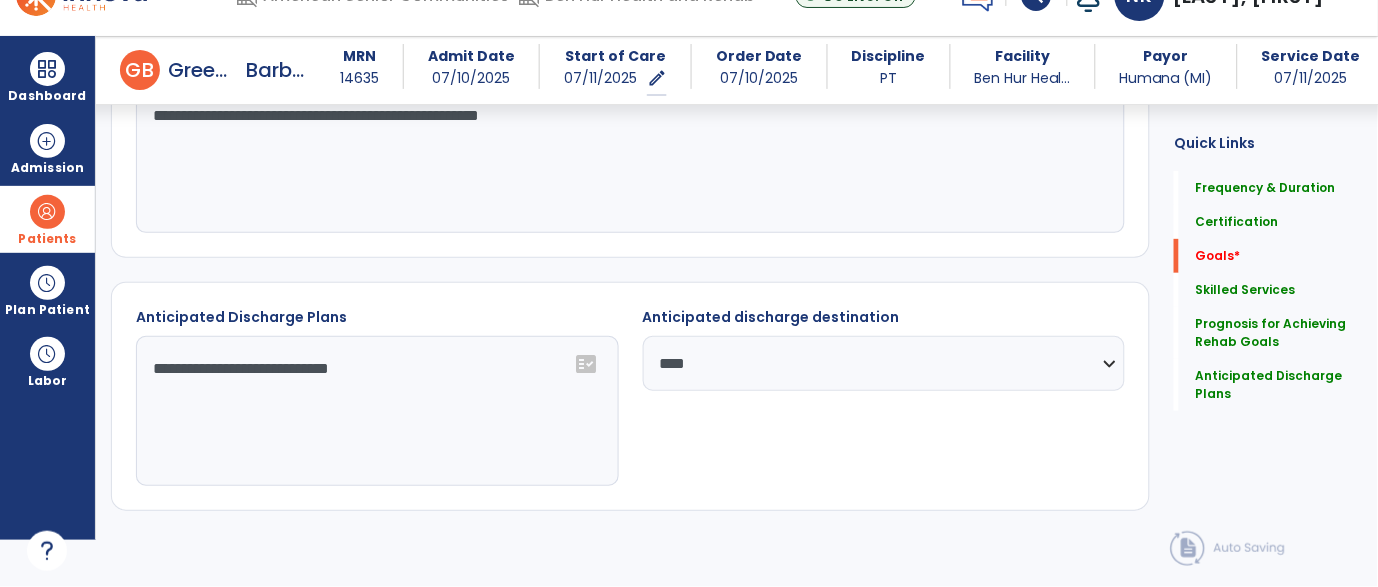 scroll, scrollTop: 47, scrollLeft: 0, axis: vertical 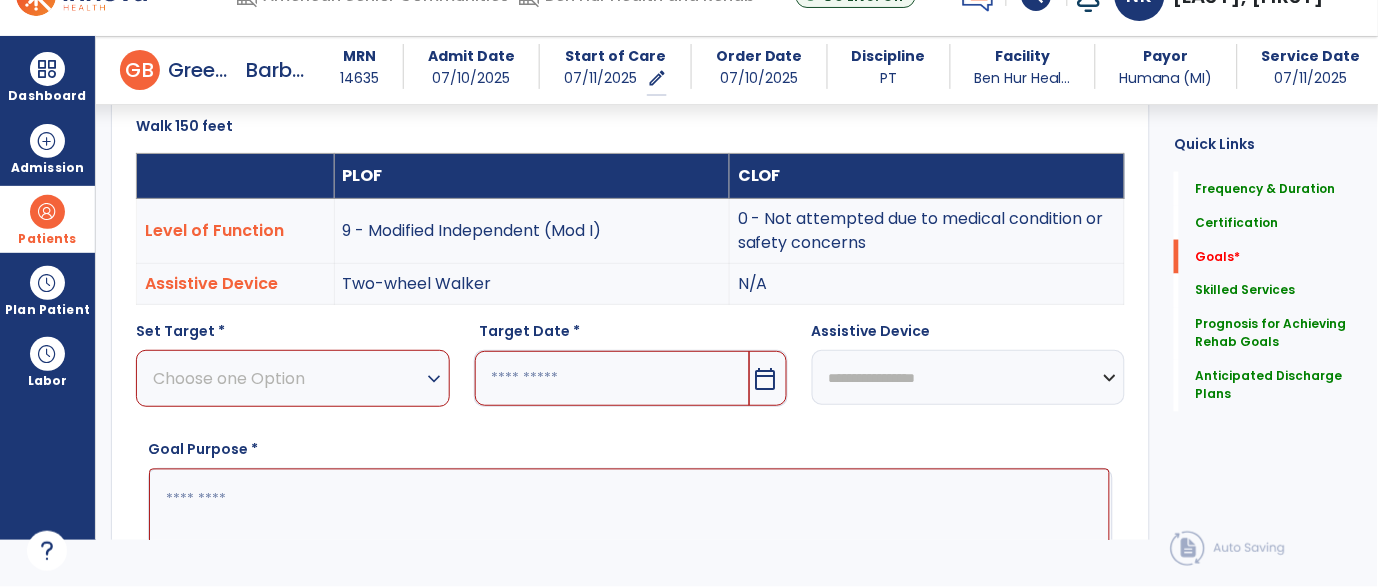 click on "Choose one Option" at bounding box center (288, 378) 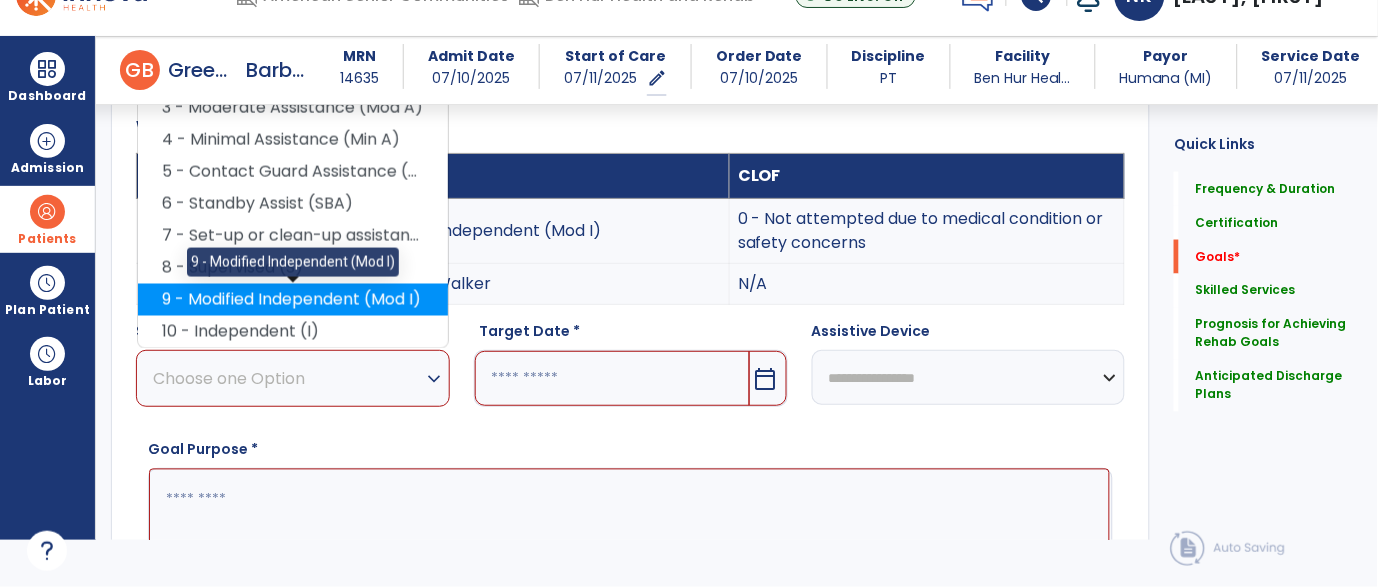 click on "9 - Modified Independent (Mod I)" at bounding box center [293, 300] 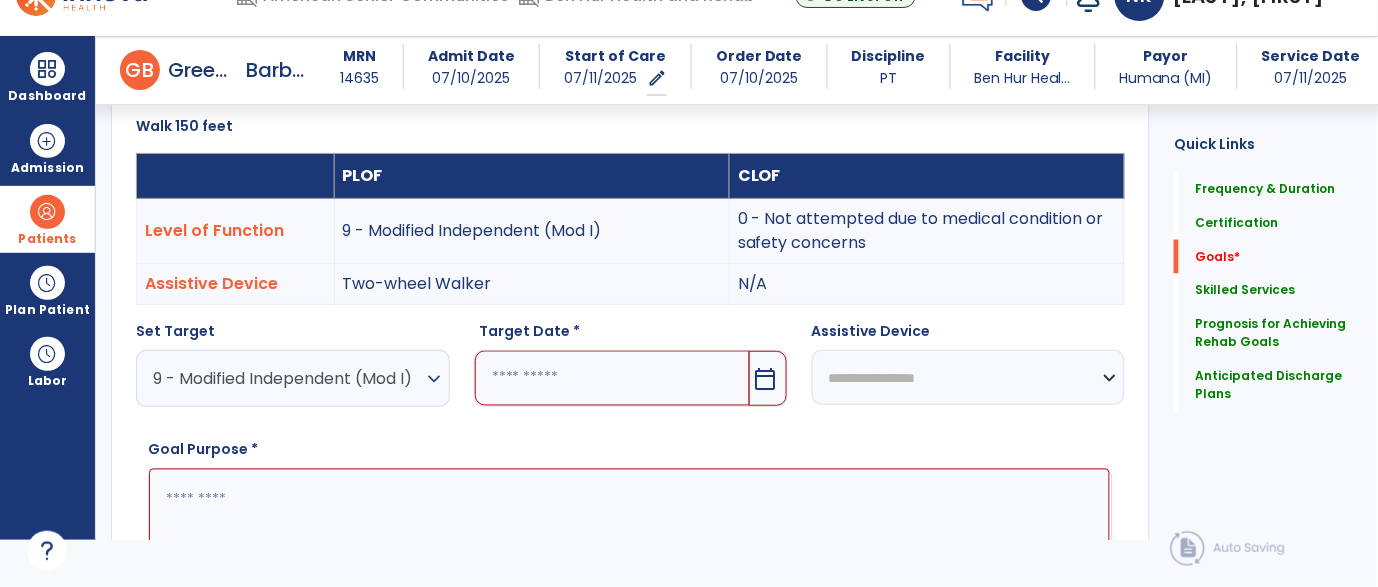 click at bounding box center [612, 378] 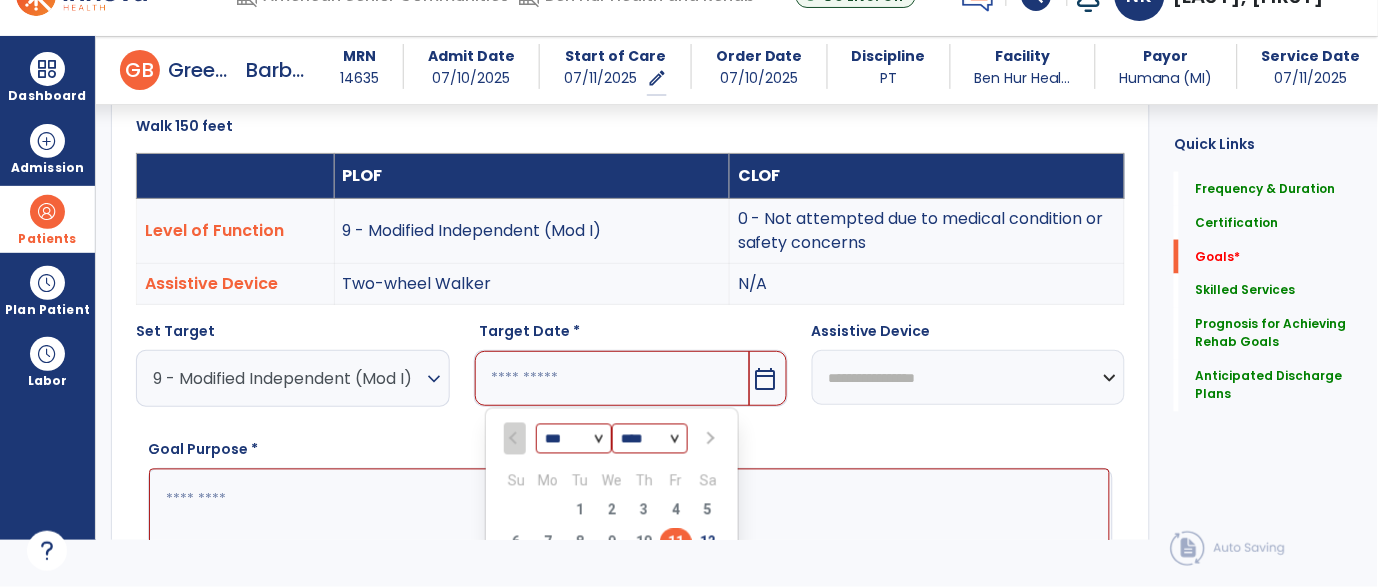 scroll, scrollTop: 553, scrollLeft: 0, axis: vertical 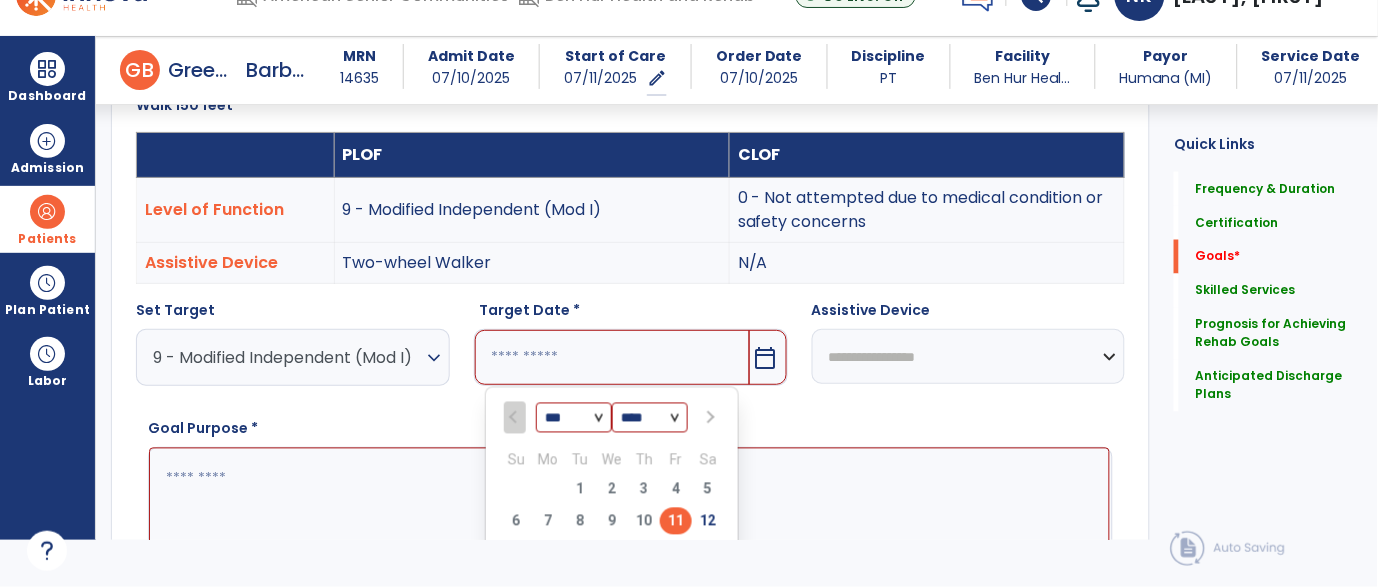 click at bounding box center [709, 418] 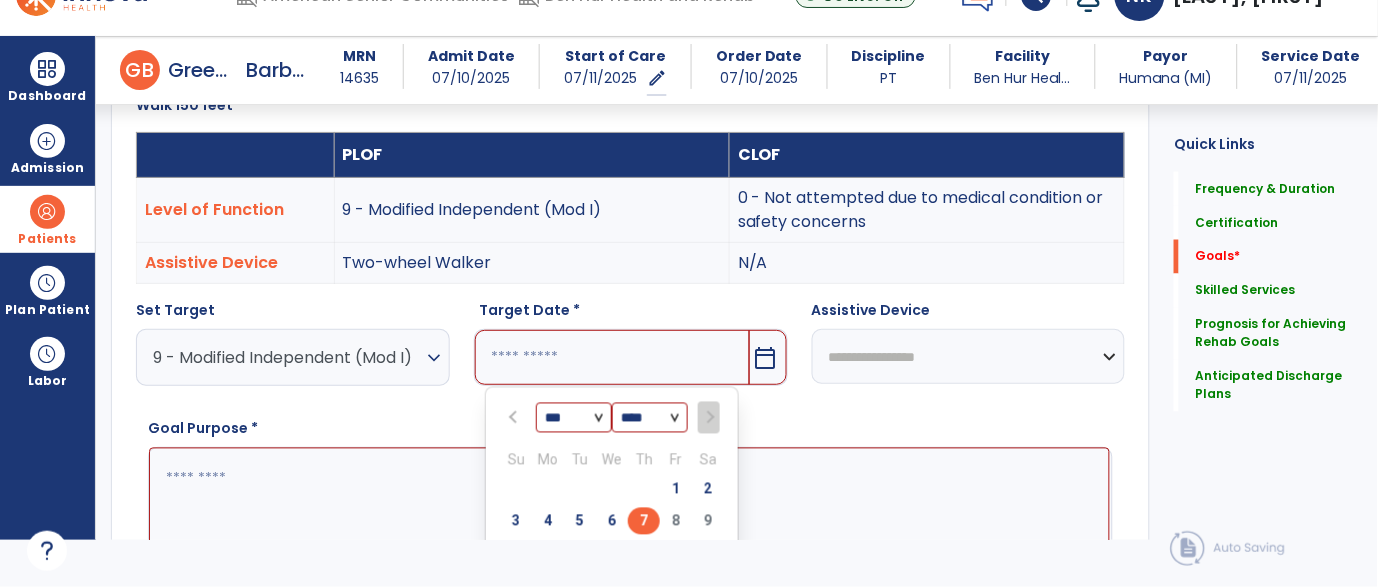 click on "7" at bounding box center [644, 521] 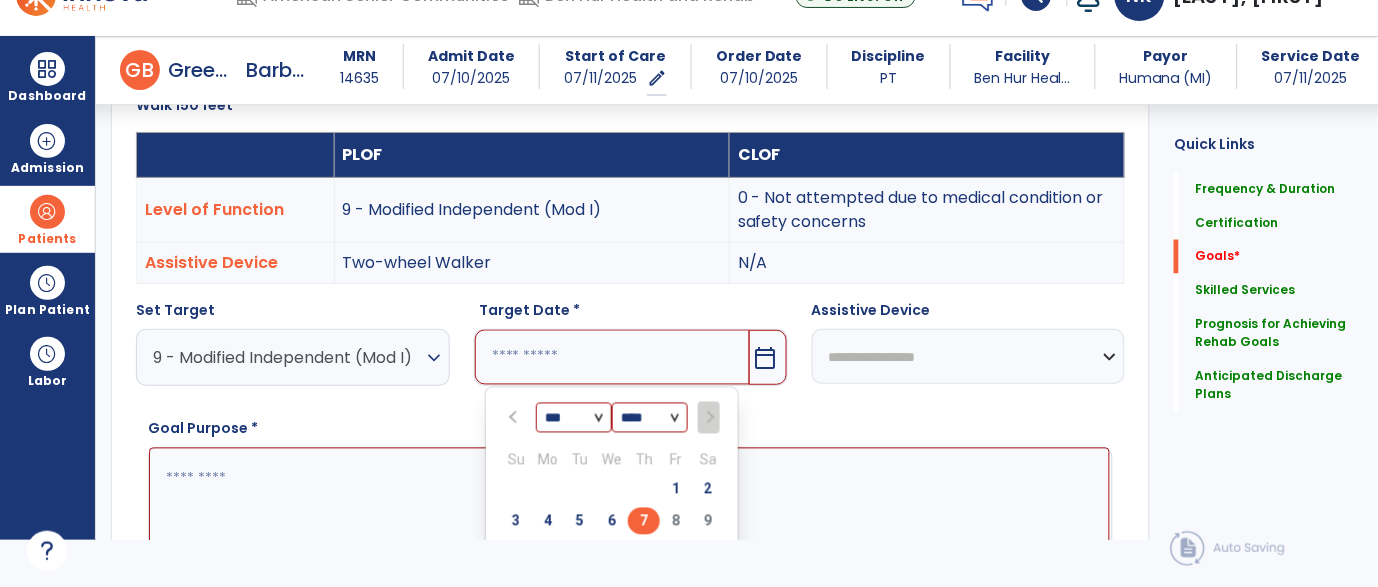 type on "********" 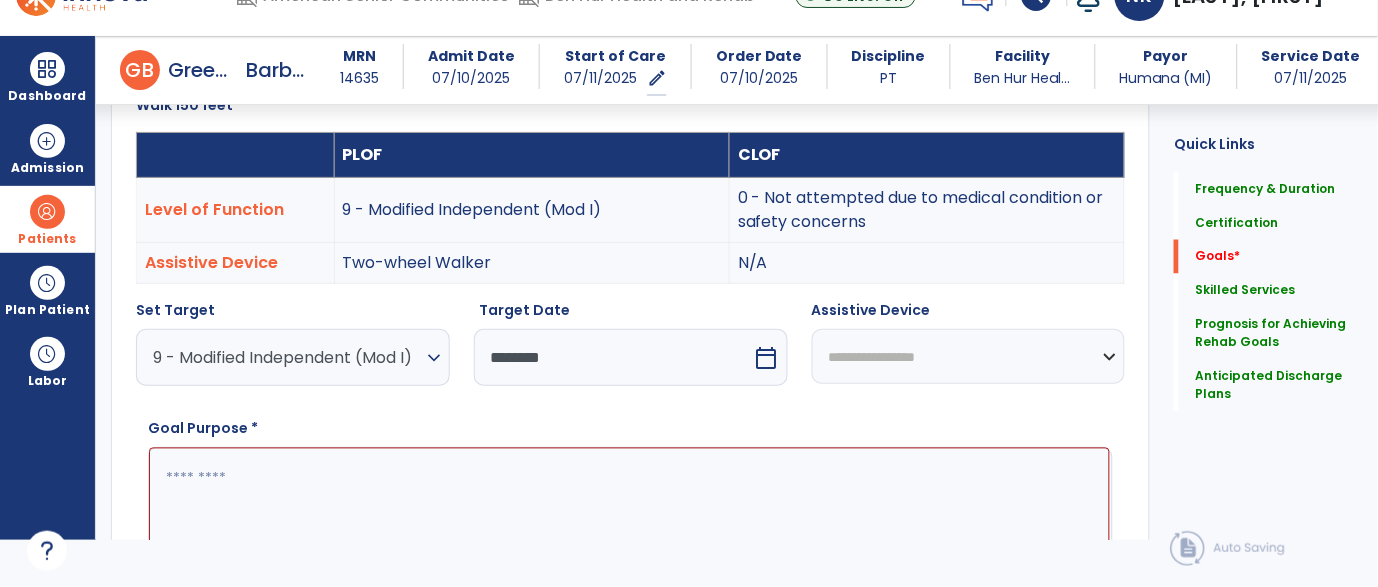 click on "**********" at bounding box center (969, 356) 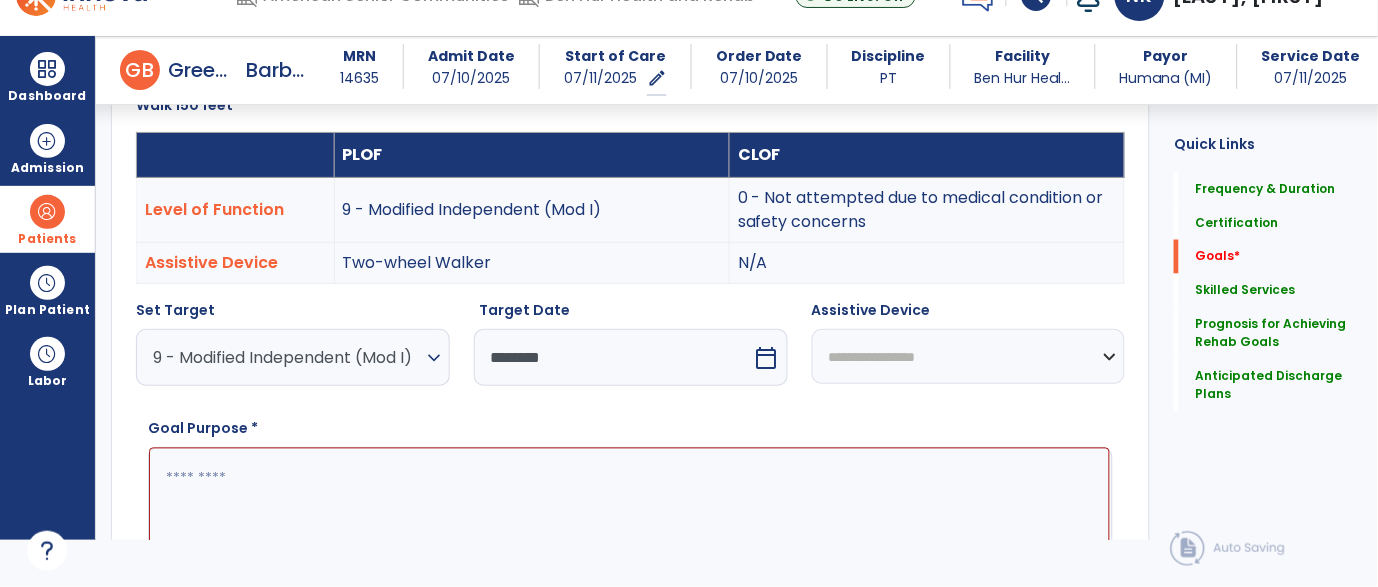 select on "**********" 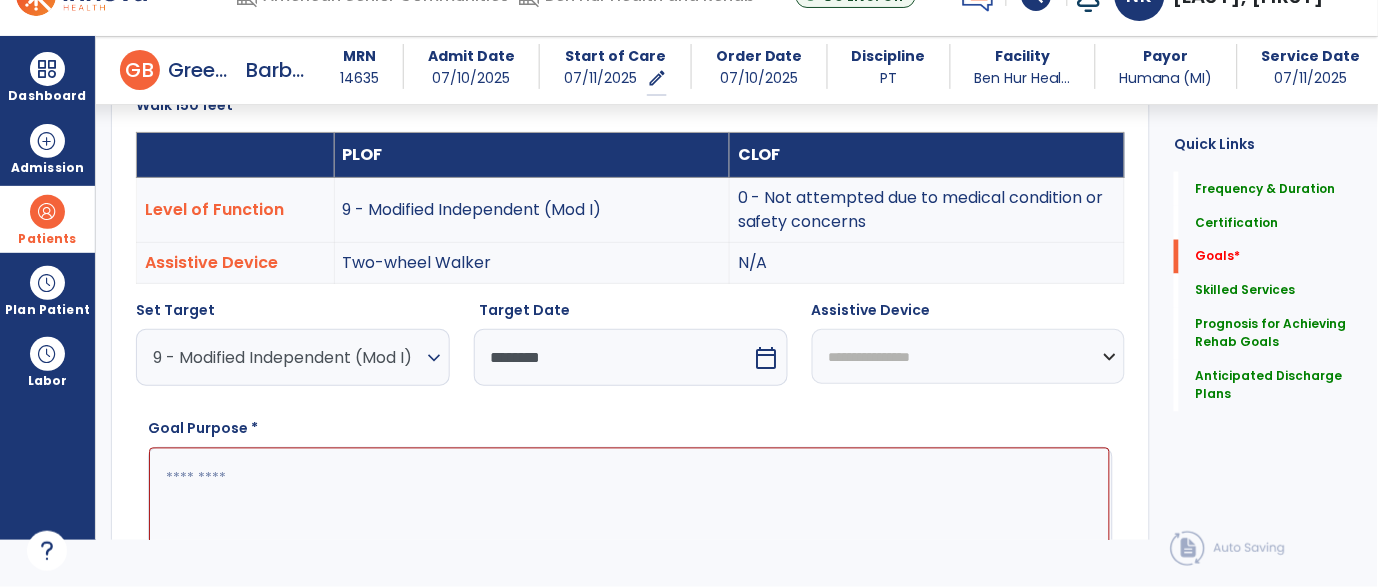 click on "**********" at bounding box center [969, 356] 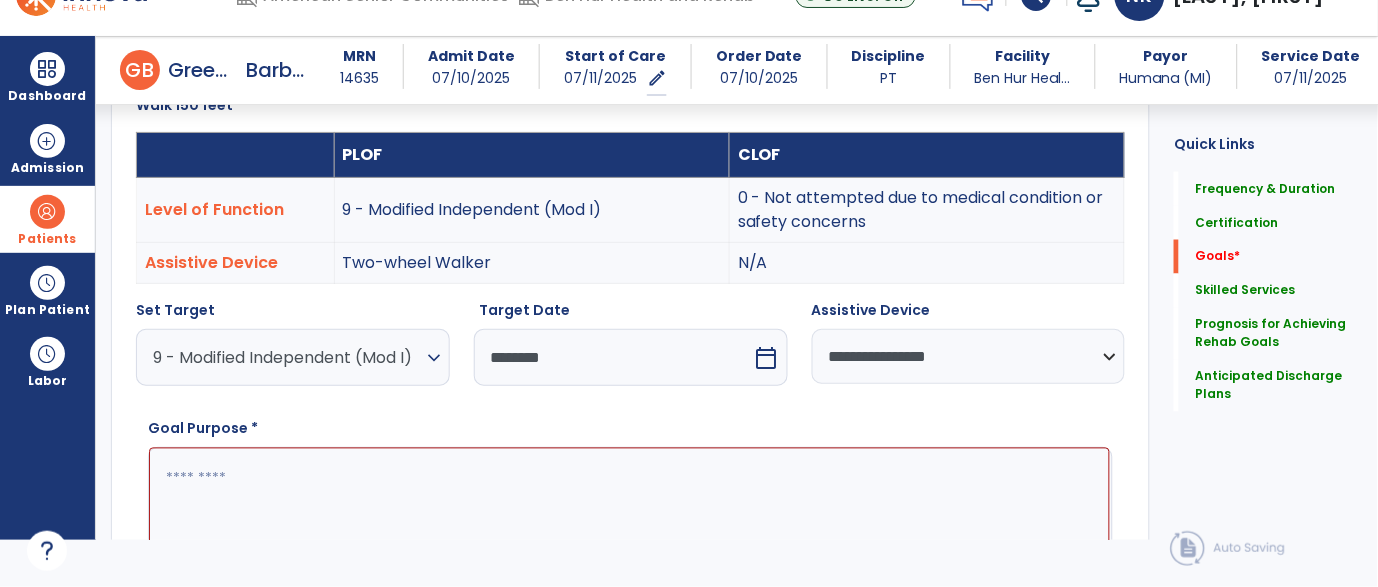 click at bounding box center [629, 523] 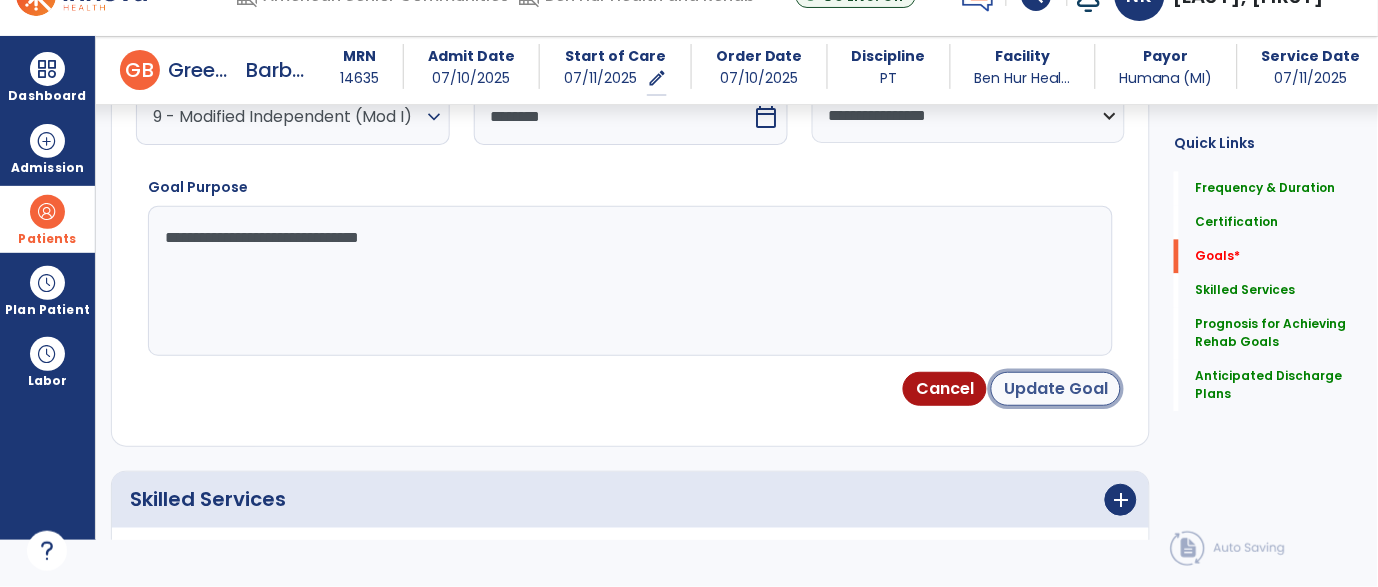 click on "Update Goal" at bounding box center (1056, 389) 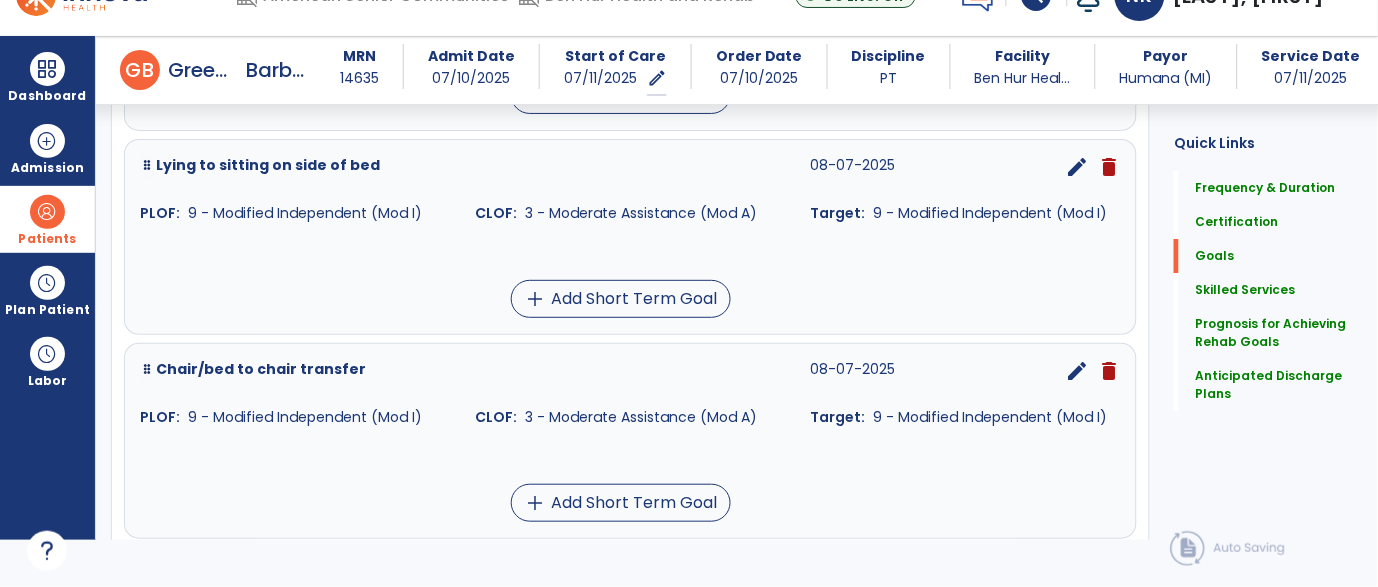 scroll, scrollTop: 1328, scrollLeft: 0, axis: vertical 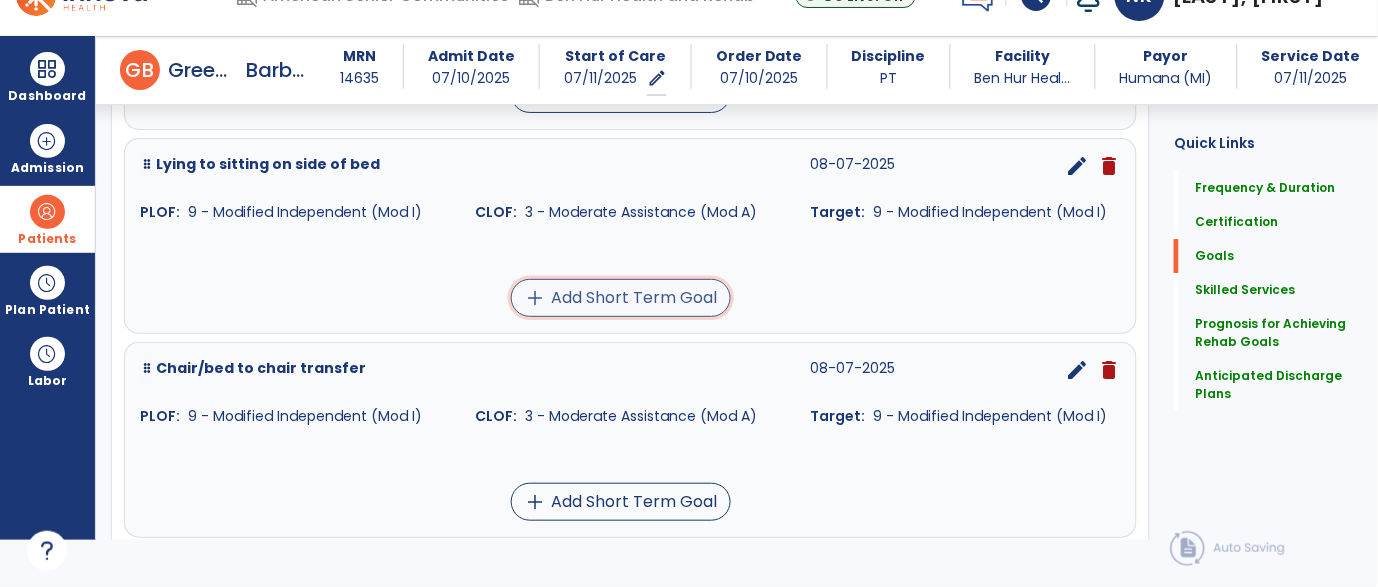 click on "add  Add Short Term Goal" at bounding box center [621, 298] 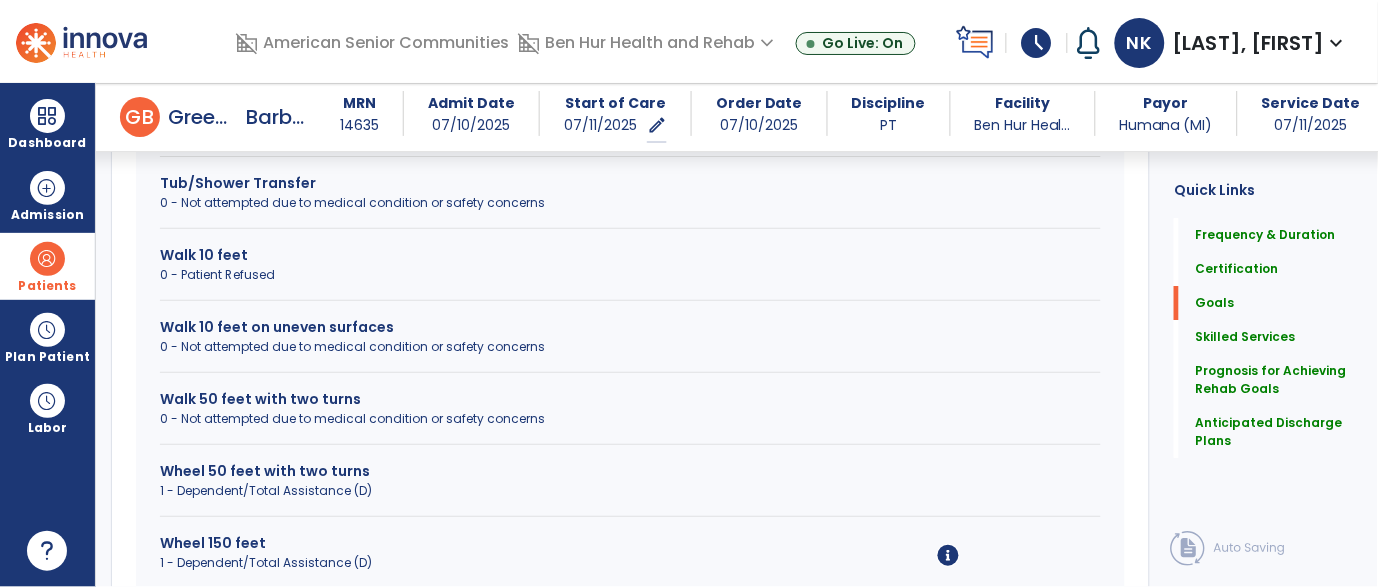 scroll, scrollTop: 0, scrollLeft: 0, axis: both 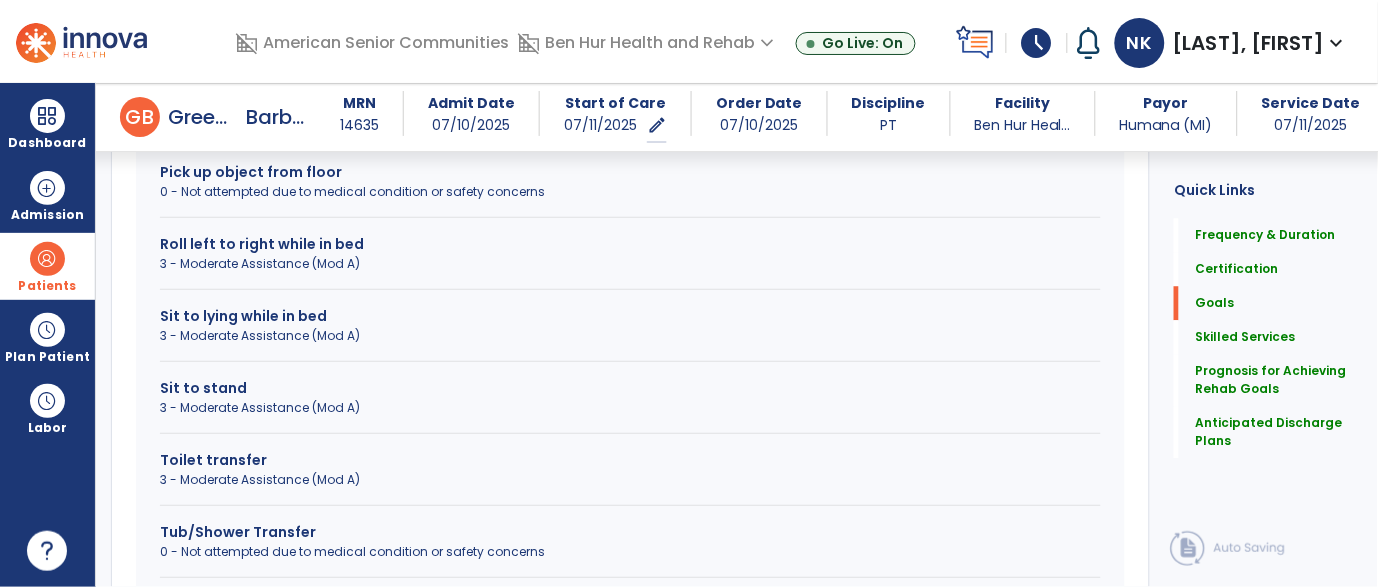 click on "Sit to lying while in bed" at bounding box center (630, 316) 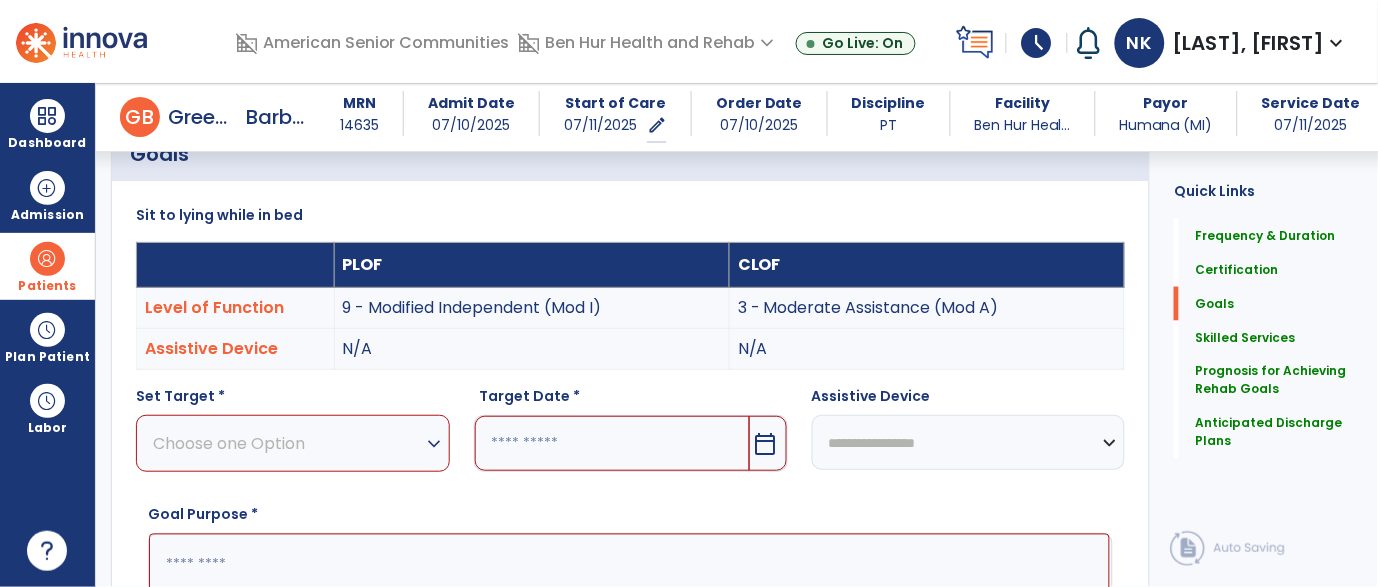 scroll, scrollTop: 481, scrollLeft: 0, axis: vertical 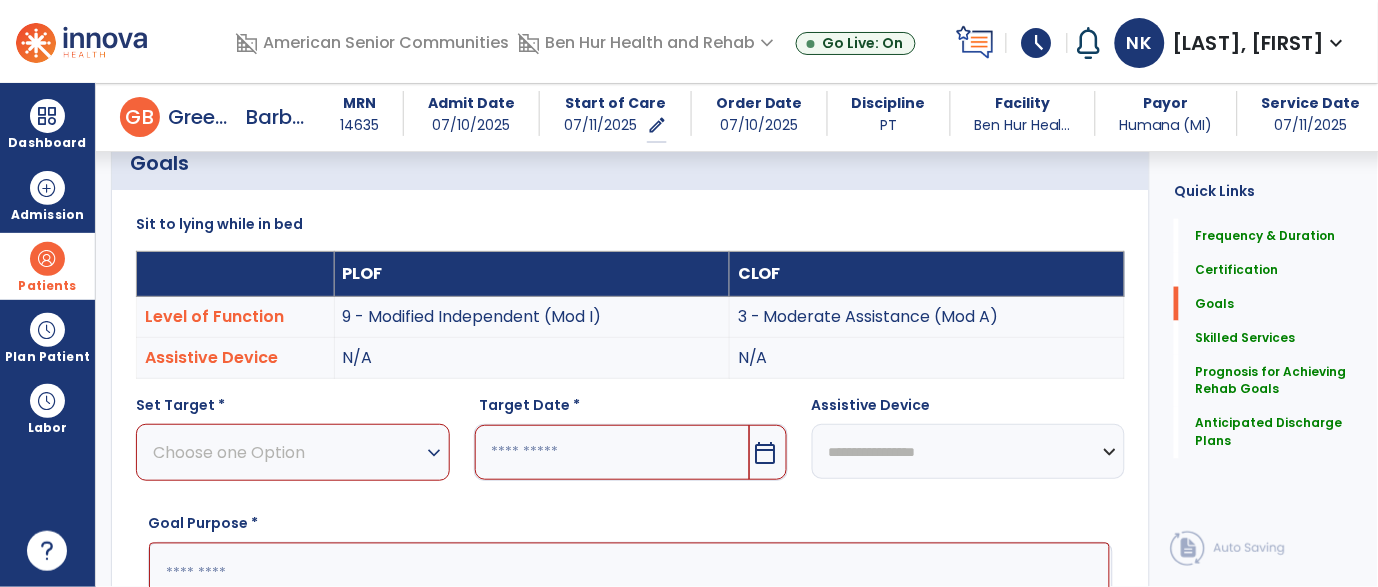 click on "Choose one Option" at bounding box center [288, 452] 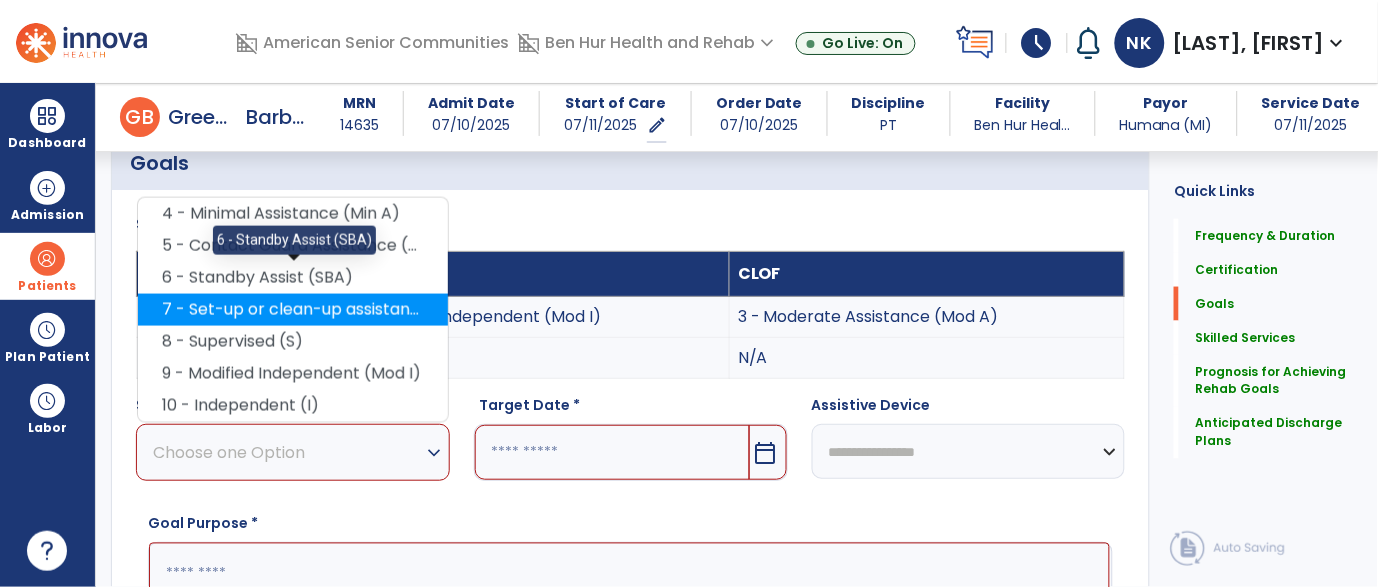 click on "6 - Standby Assist (SBA)" at bounding box center (293, 278) 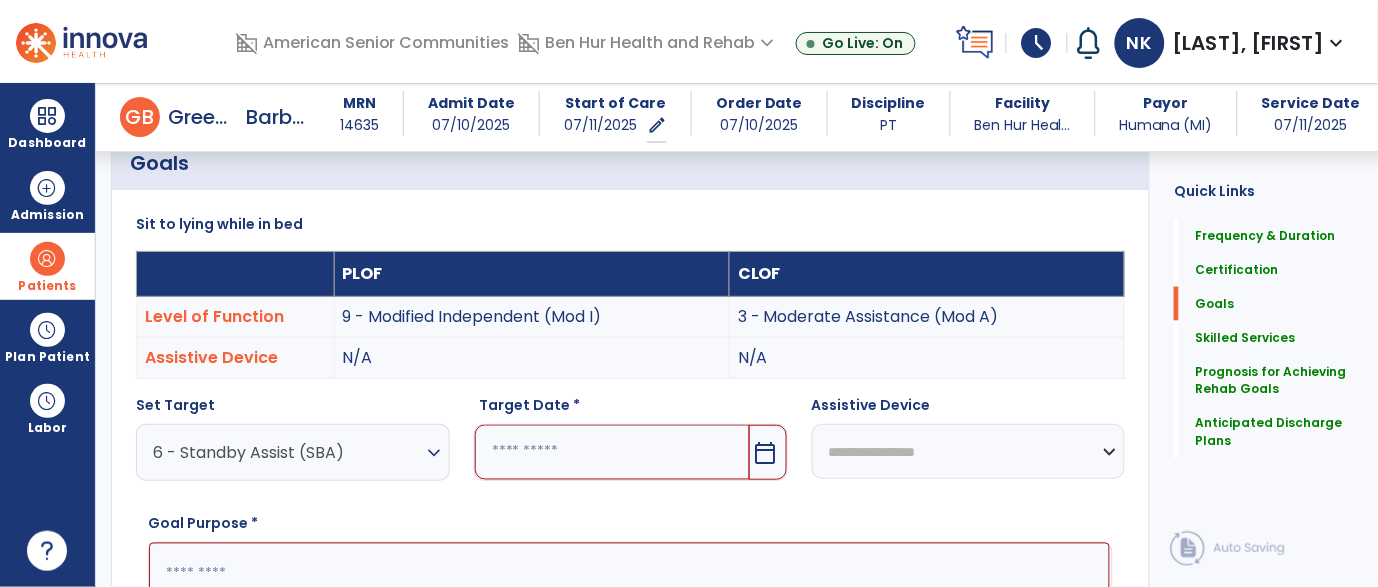 click at bounding box center (612, 452) 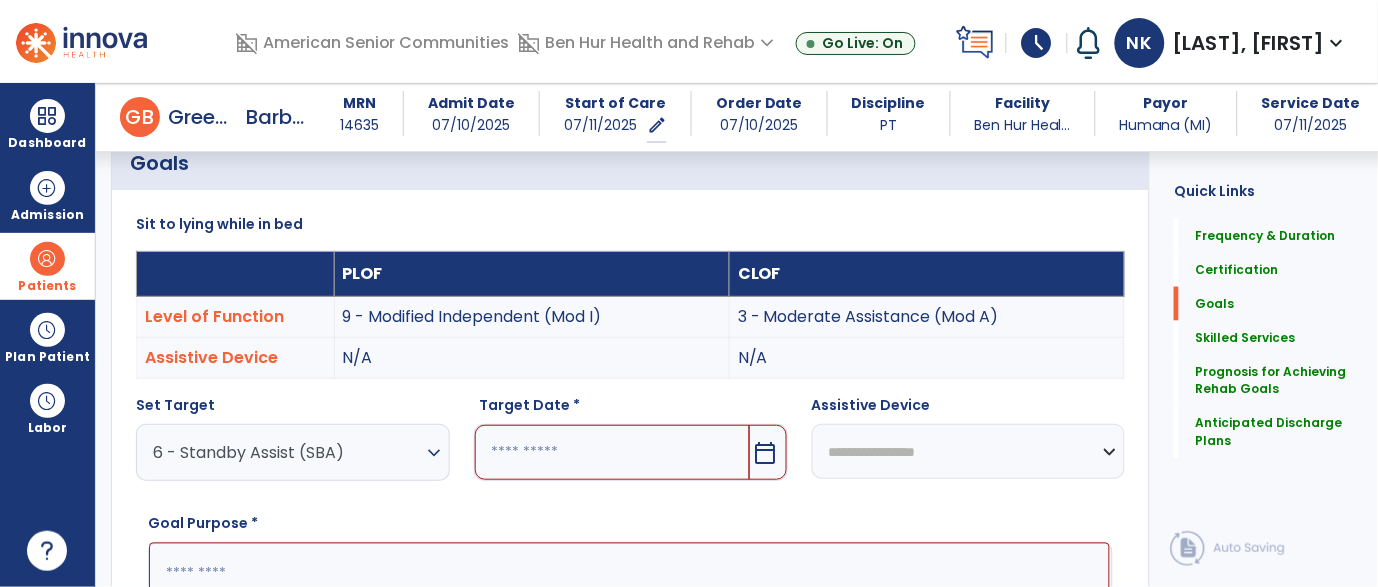 scroll, scrollTop: 765, scrollLeft: 0, axis: vertical 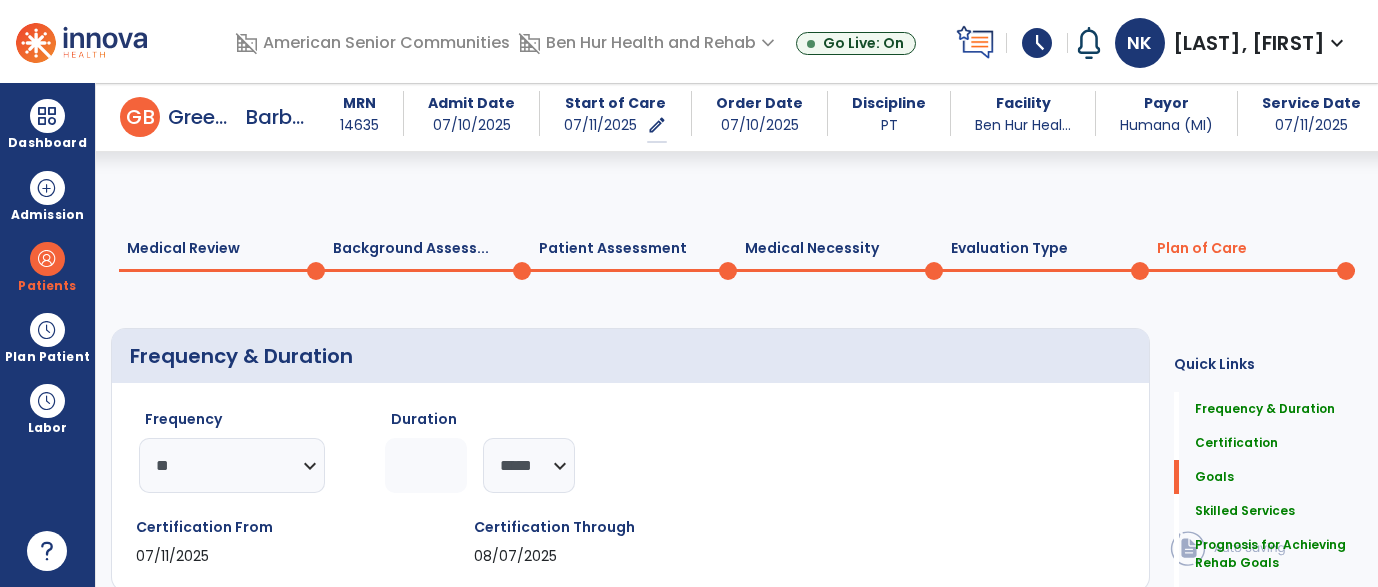 select on "**" 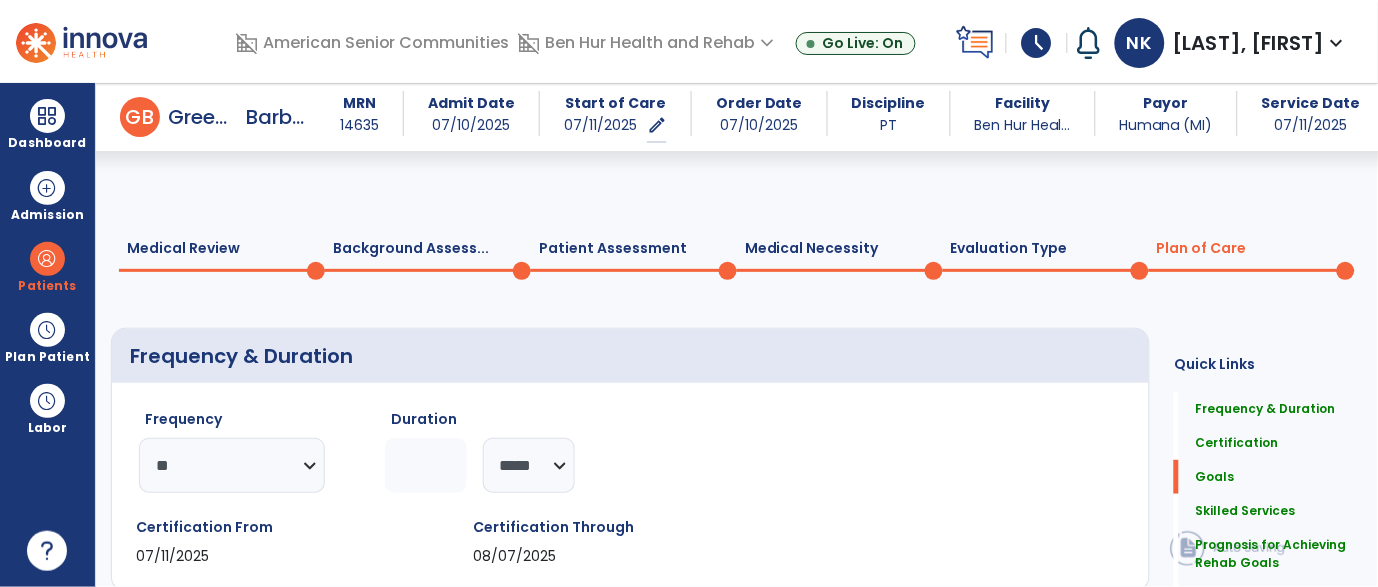 scroll, scrollTop: 765, scrollLeft: 0, axis: vertical 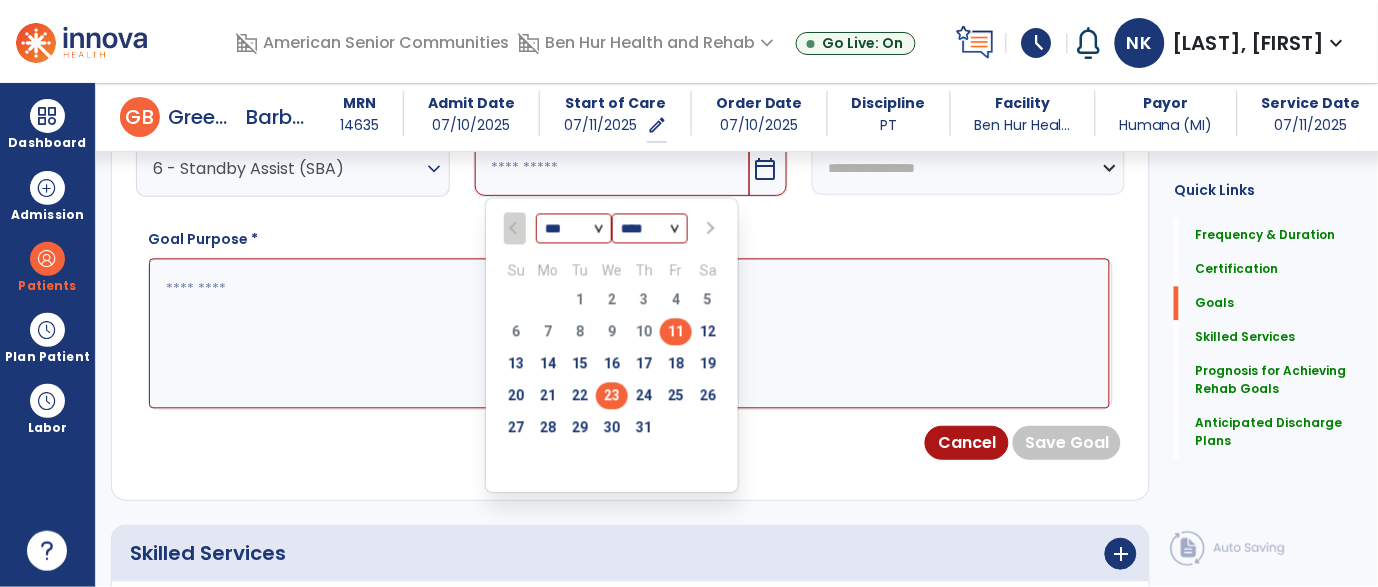click on "23" at bounding box center (612, 396) 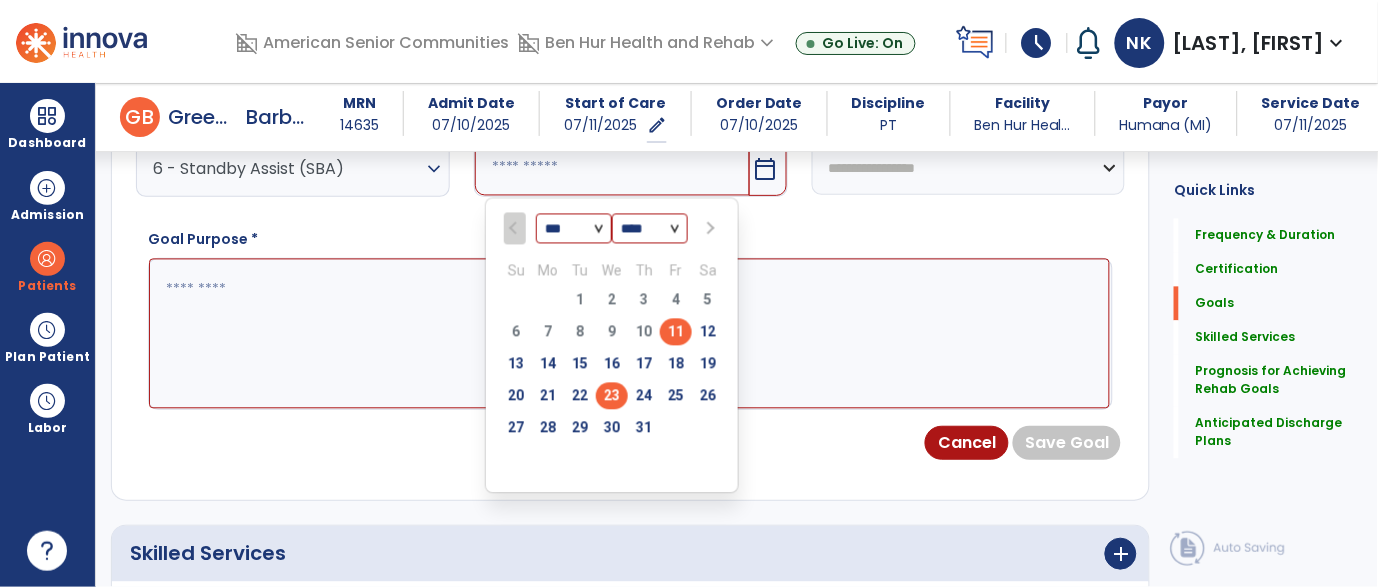 type on "*********" 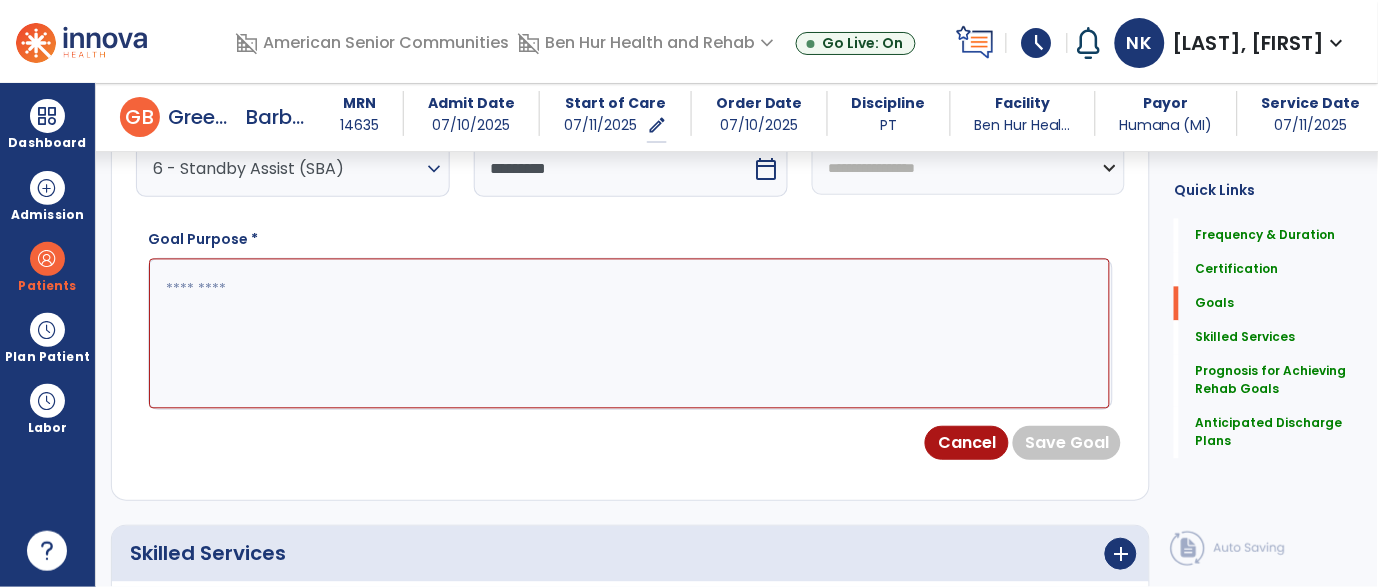 click at bounding box center (629, 334) 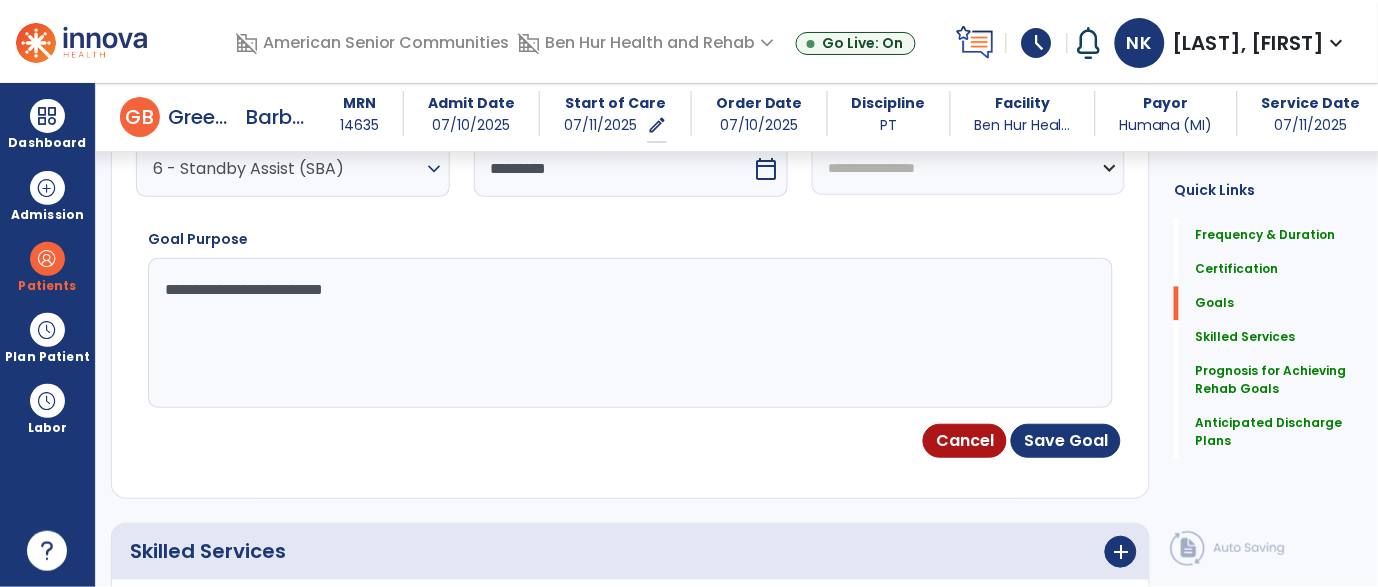 type on "**********" 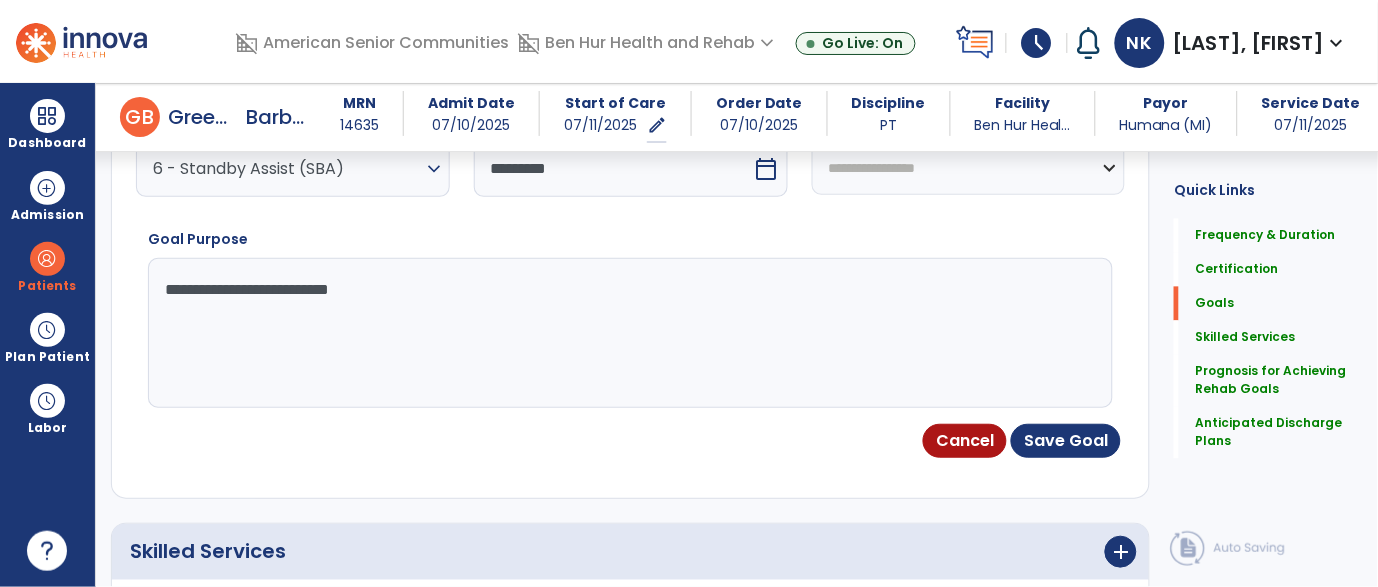 click on "**********" at bounding box center [629, 333] 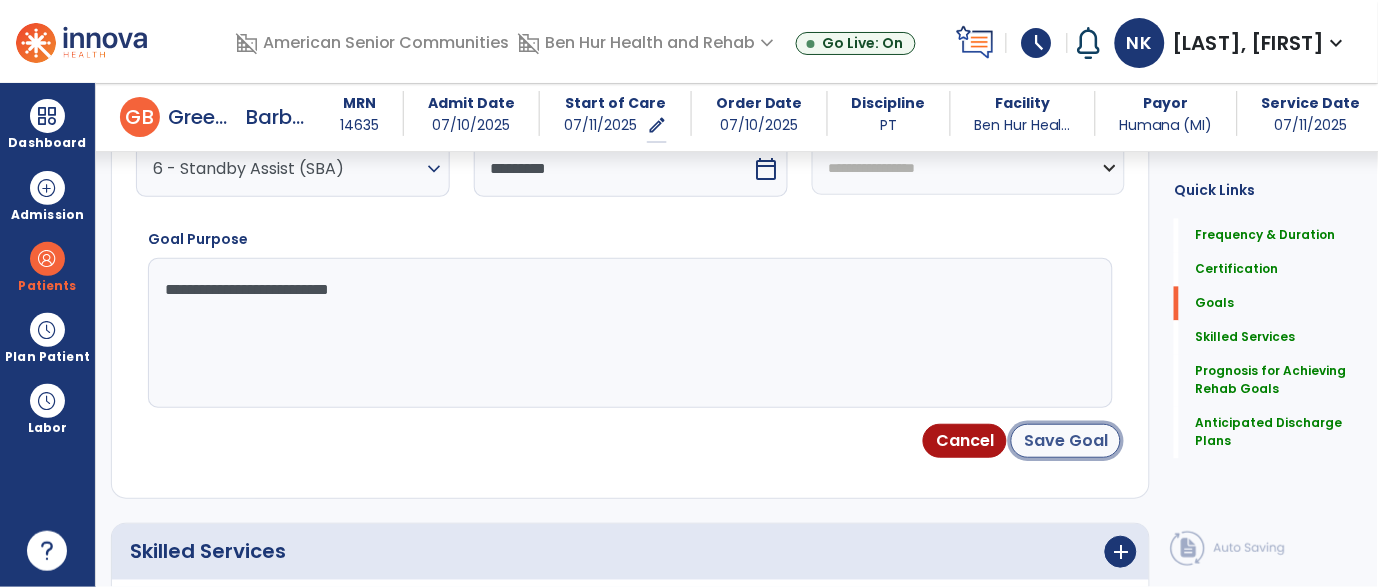 click on "Save Goal" at bounding box center (1066, 441) 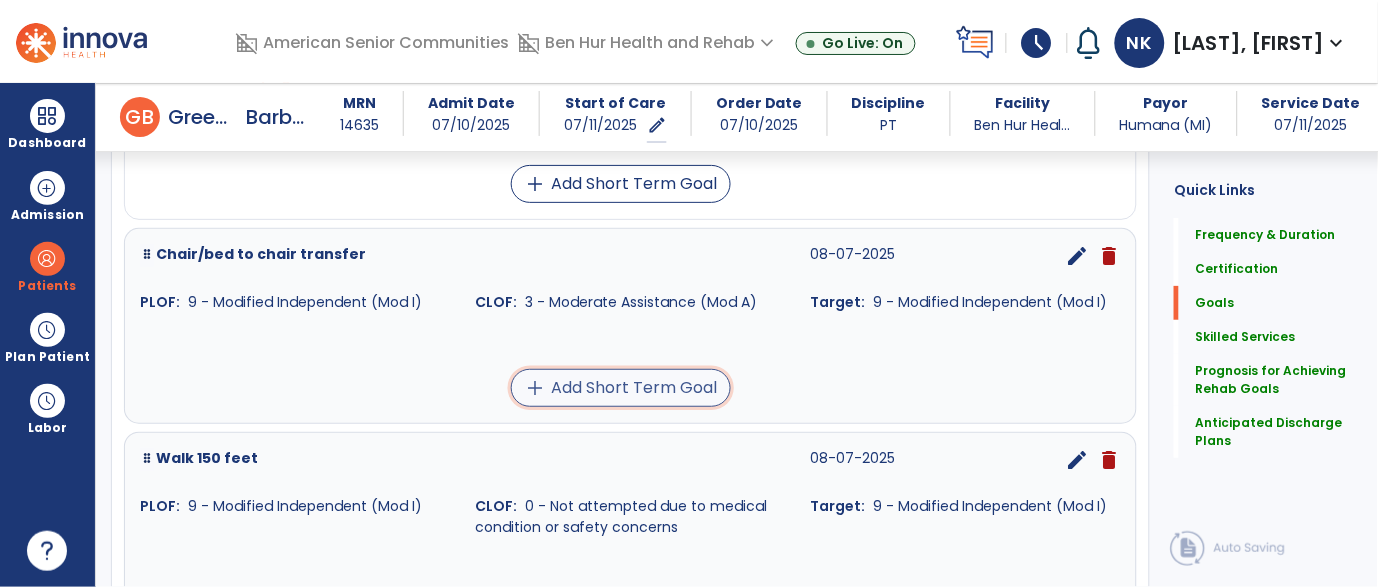 click on "add  Add Short Term Goal" at bounding box center (621, 388) 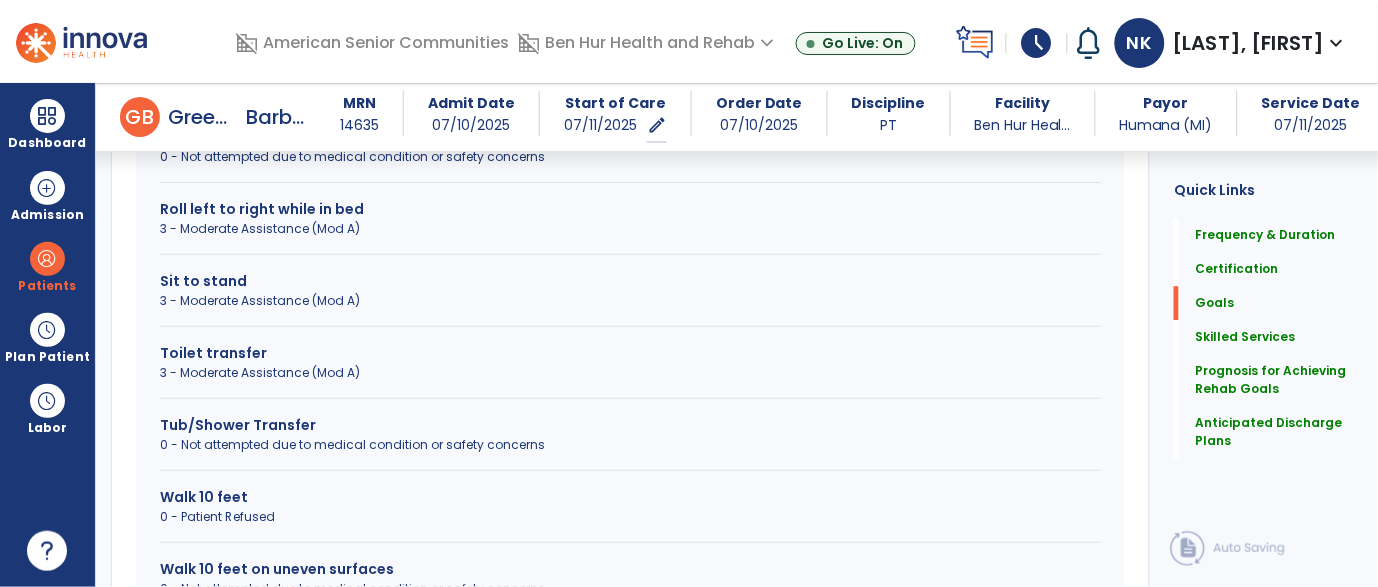scroll, scrollTop: 1005, scrollLeft: 0, axis: vertical 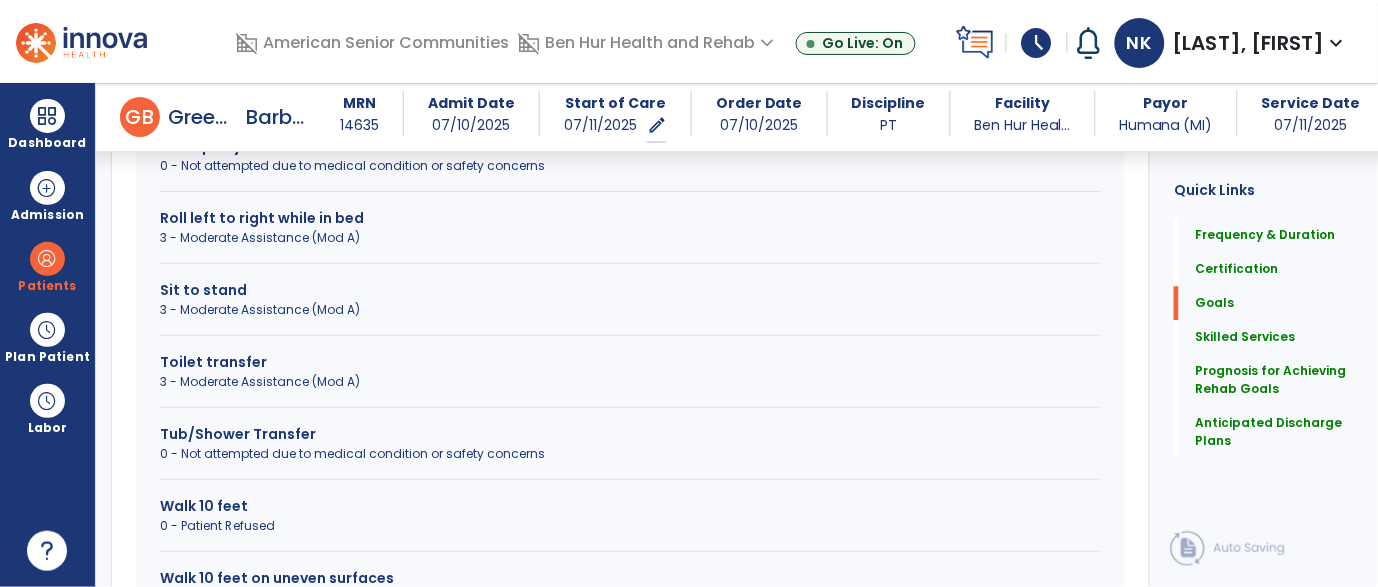 click on "Sit to stand 3 - Moderate Assistance (Mod A)" at bounding box center [630, 308] 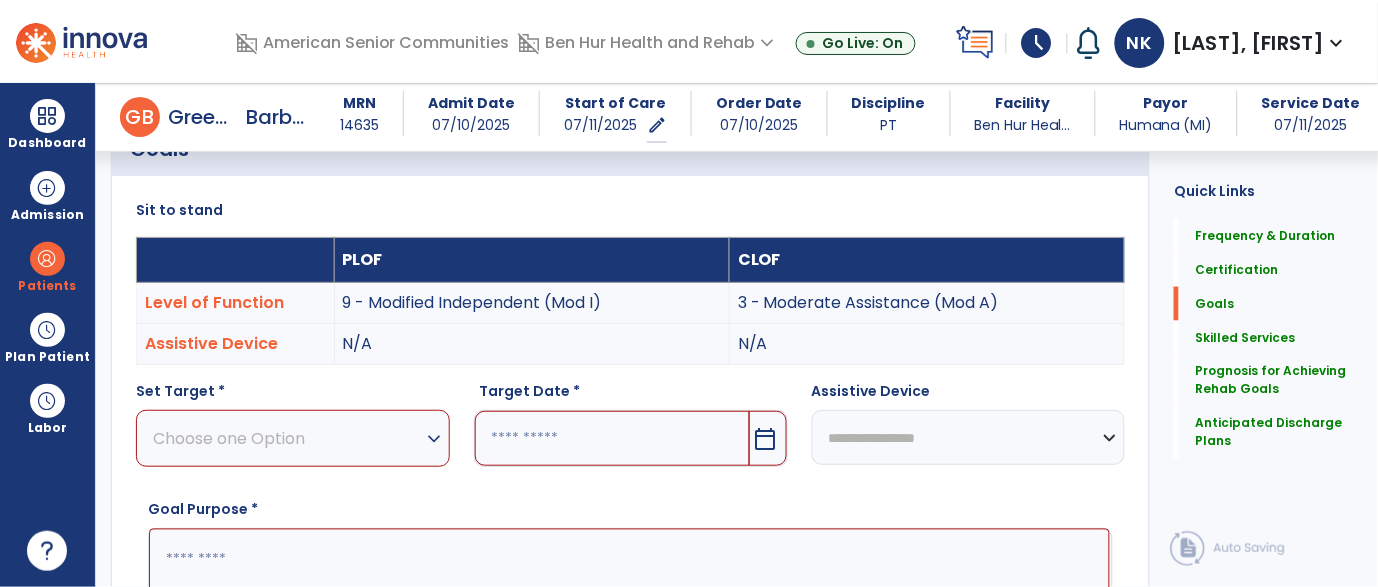 scroll, scrollTop: 487, scrollLeft: 0, axis: vertical 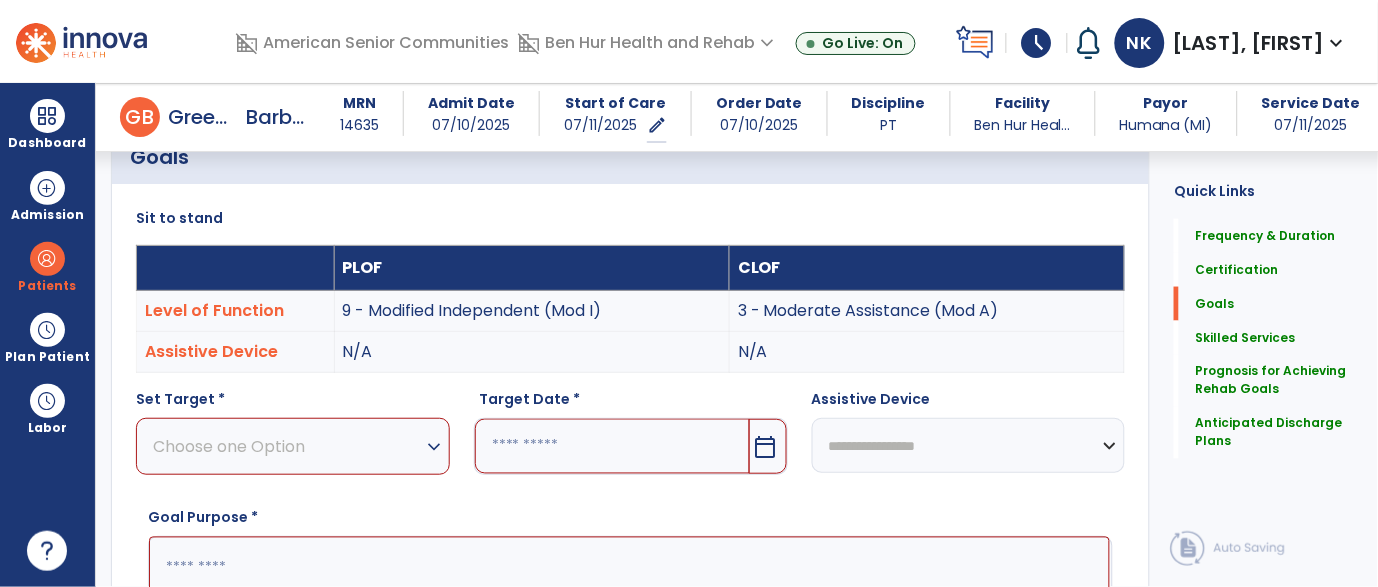 click at bounding box center (612, 446) 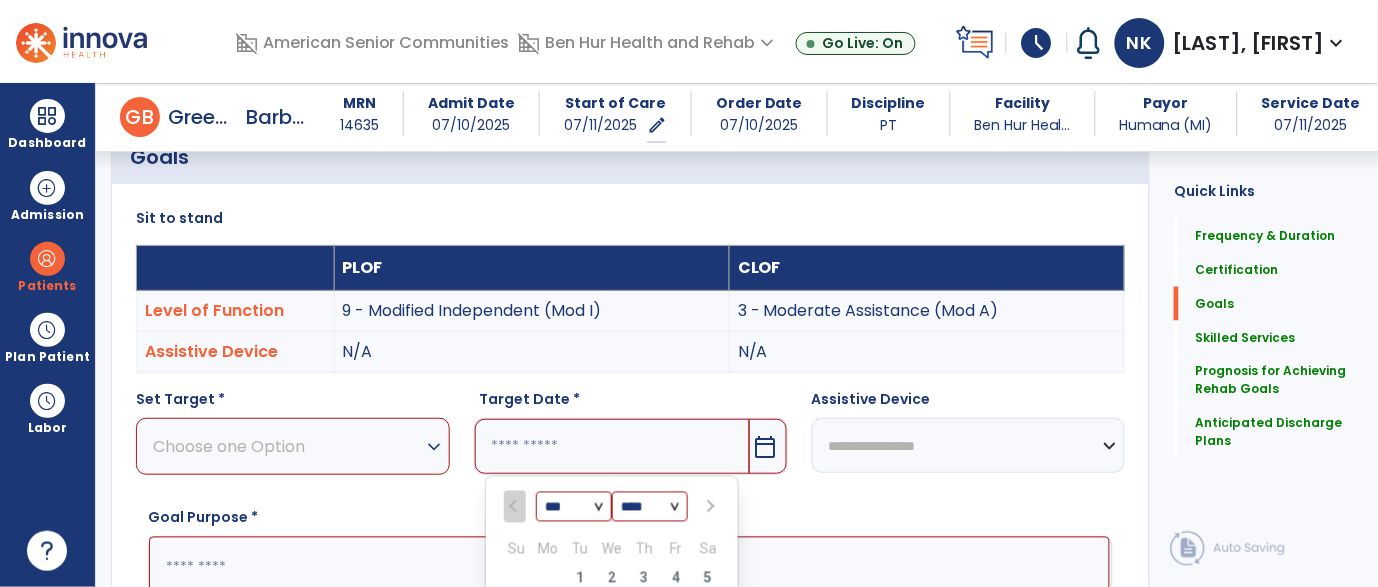 scroll, scrollTop: 765, scrollLeft: 0, axis: vertical 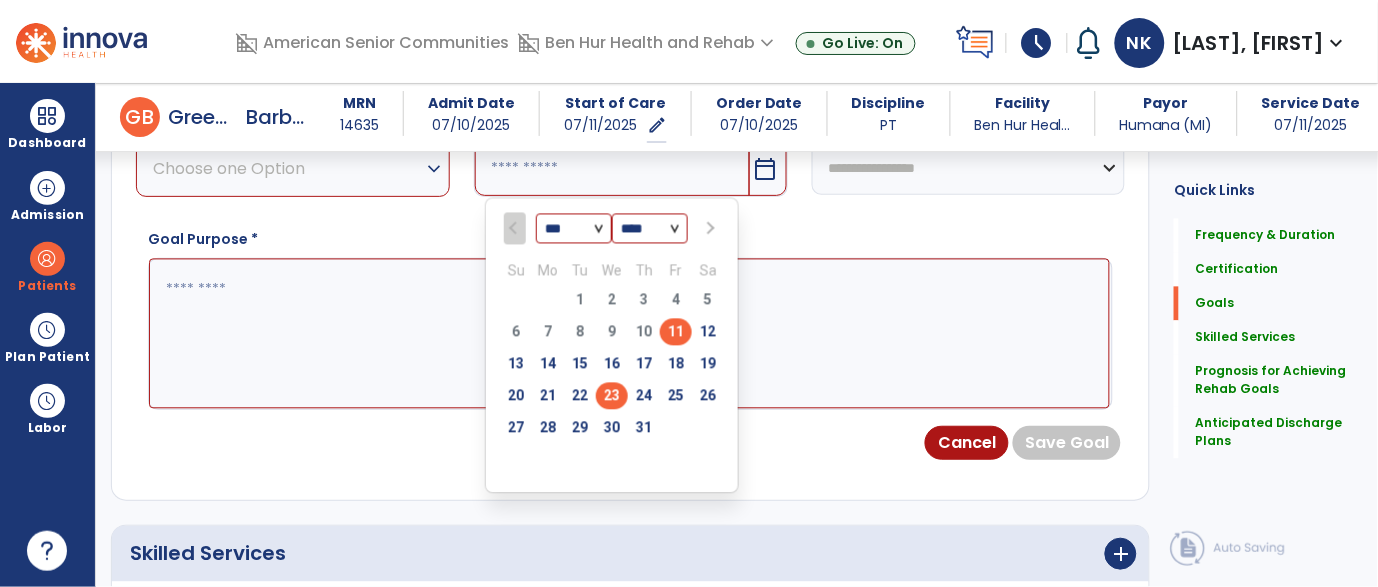 click on "23" at bounding box center [612, 396] 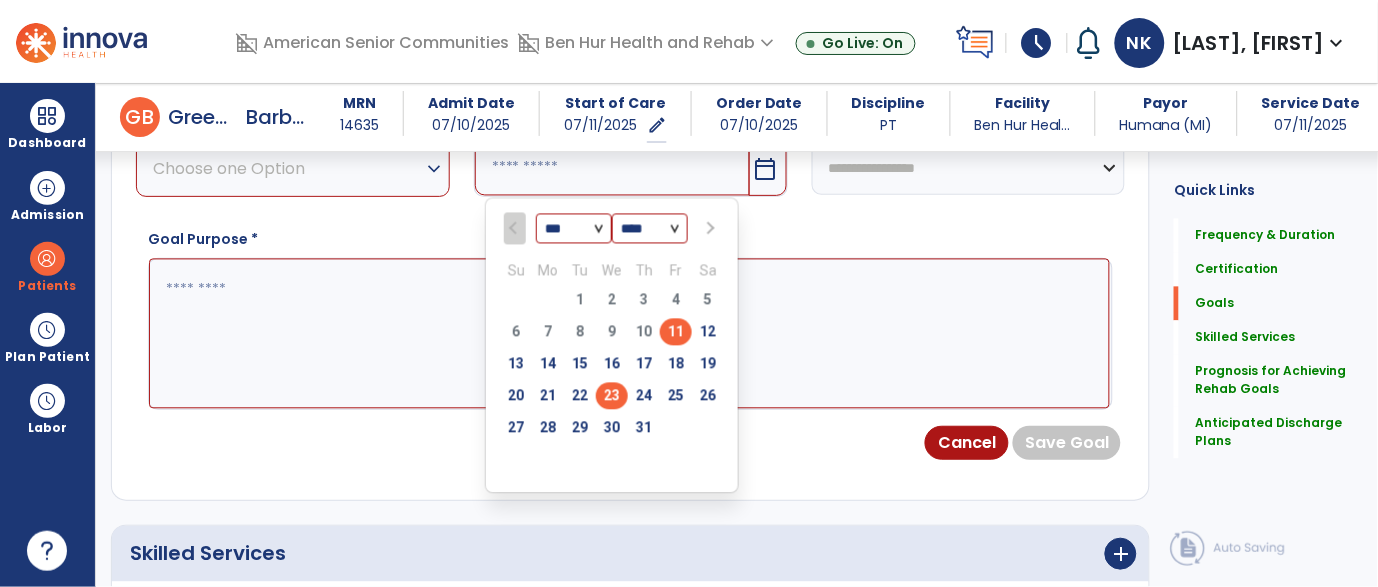type on "*********" 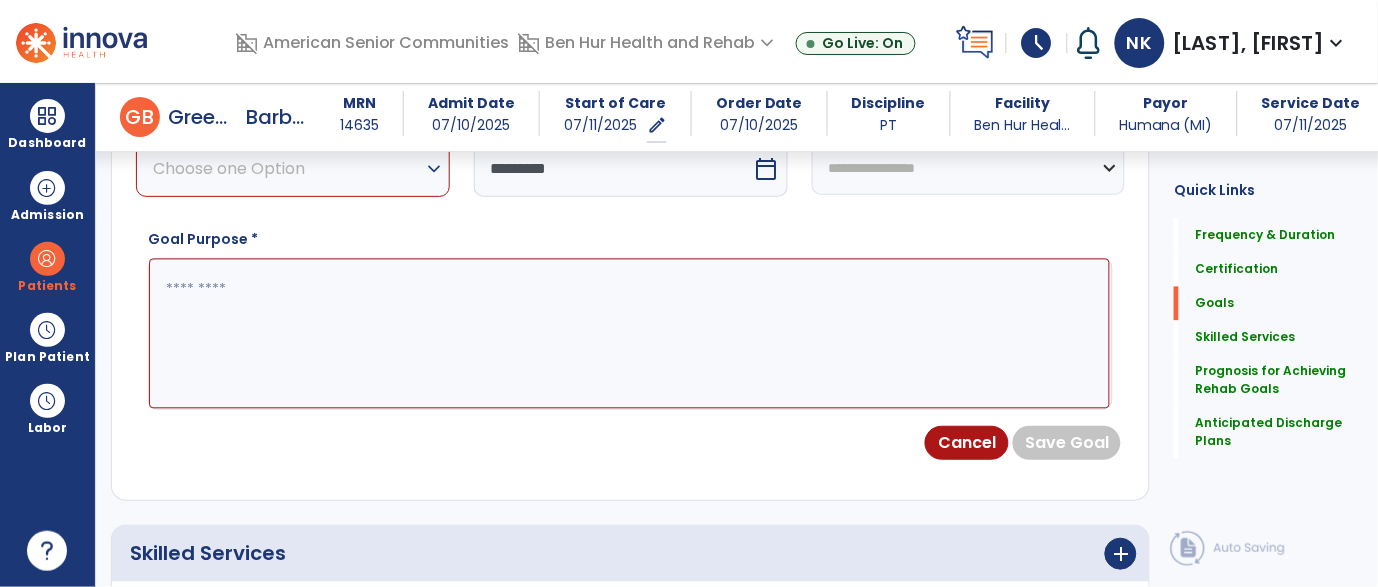 click at bounding box center [629, 334] 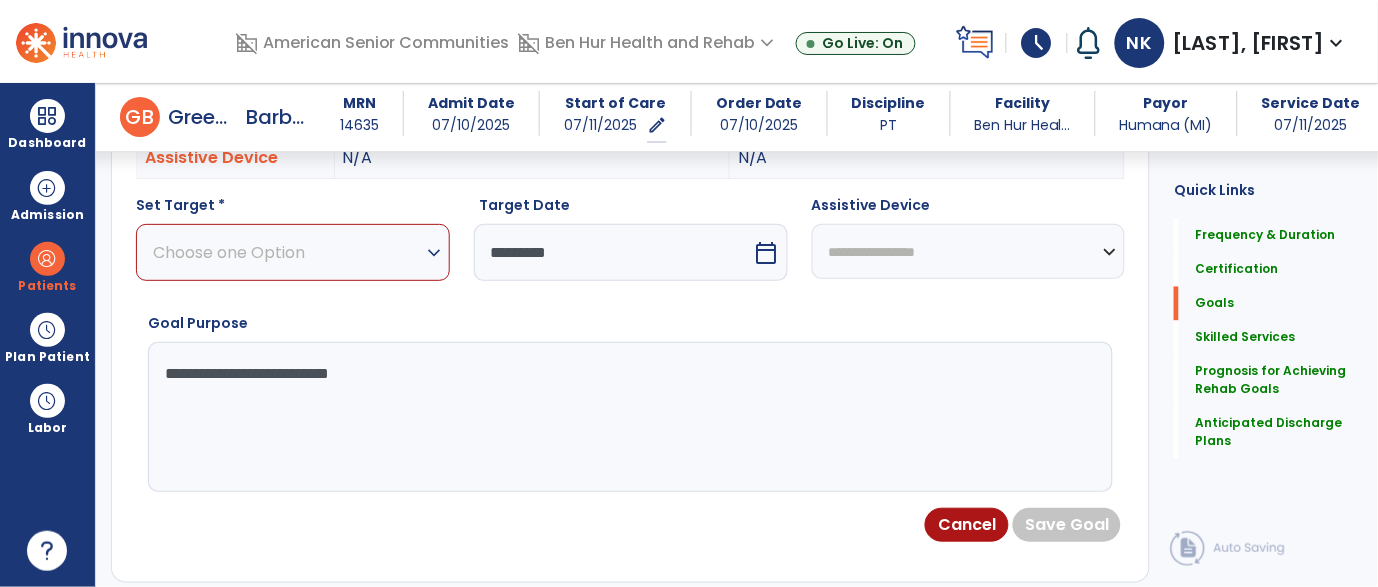 scroll, scrollTop: 675, scrollLeft: 0, axis: vertical 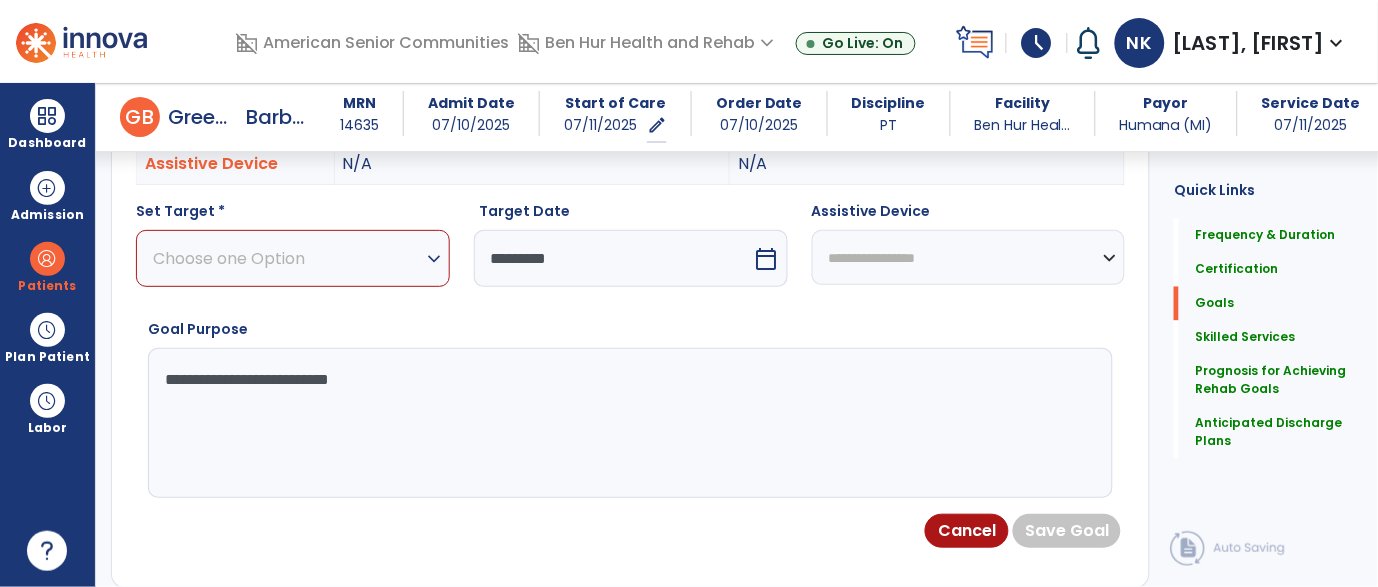 type on "**********" 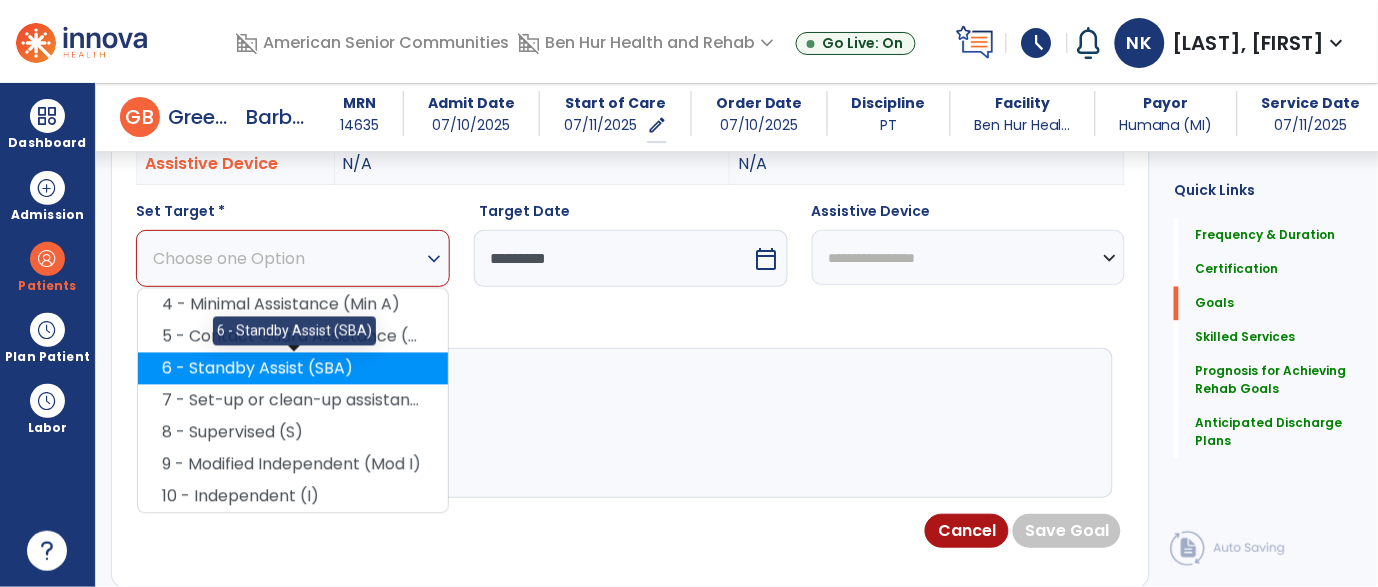click on "6 - Standby Assist (SBA)" at bounding box center (293, 369) 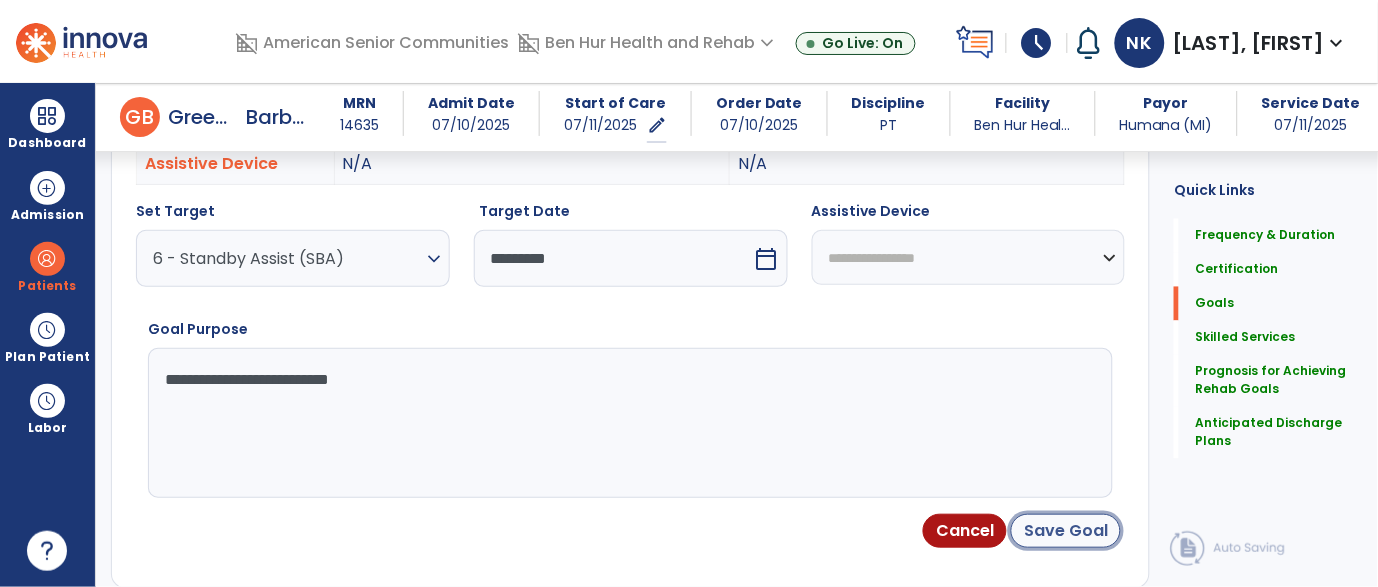 click on "Save Goal" at bounding box center (1066, 531) 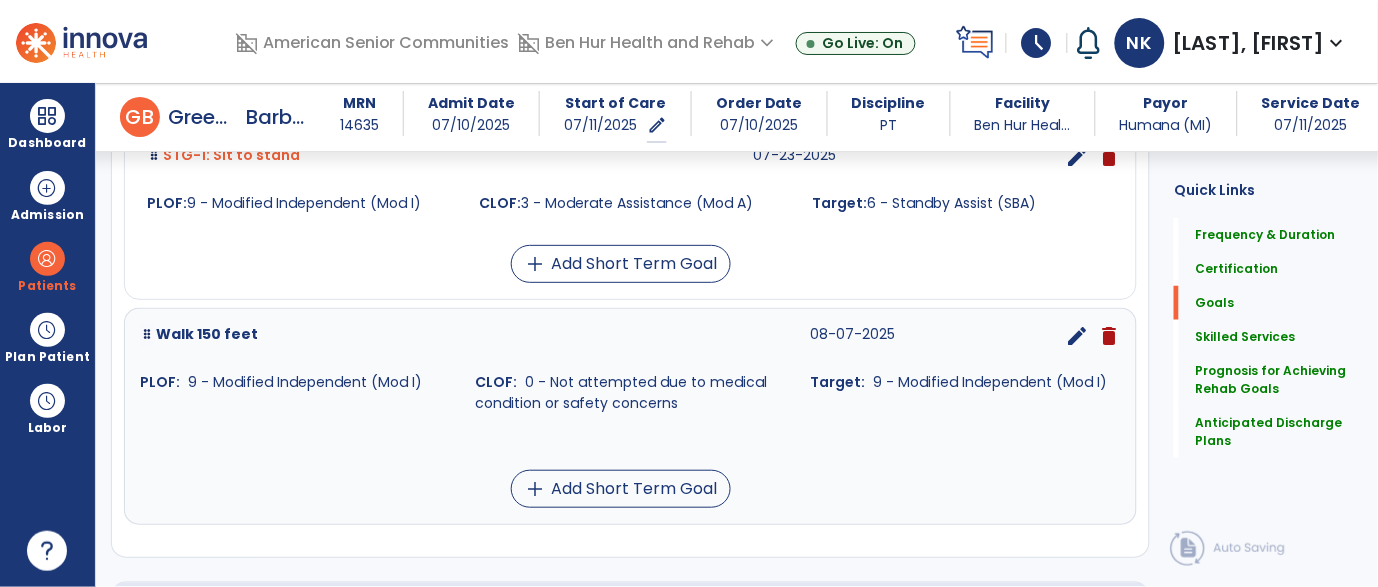 scroll, scrollTop: 1781, scrollLeft: 0, axis: vertical 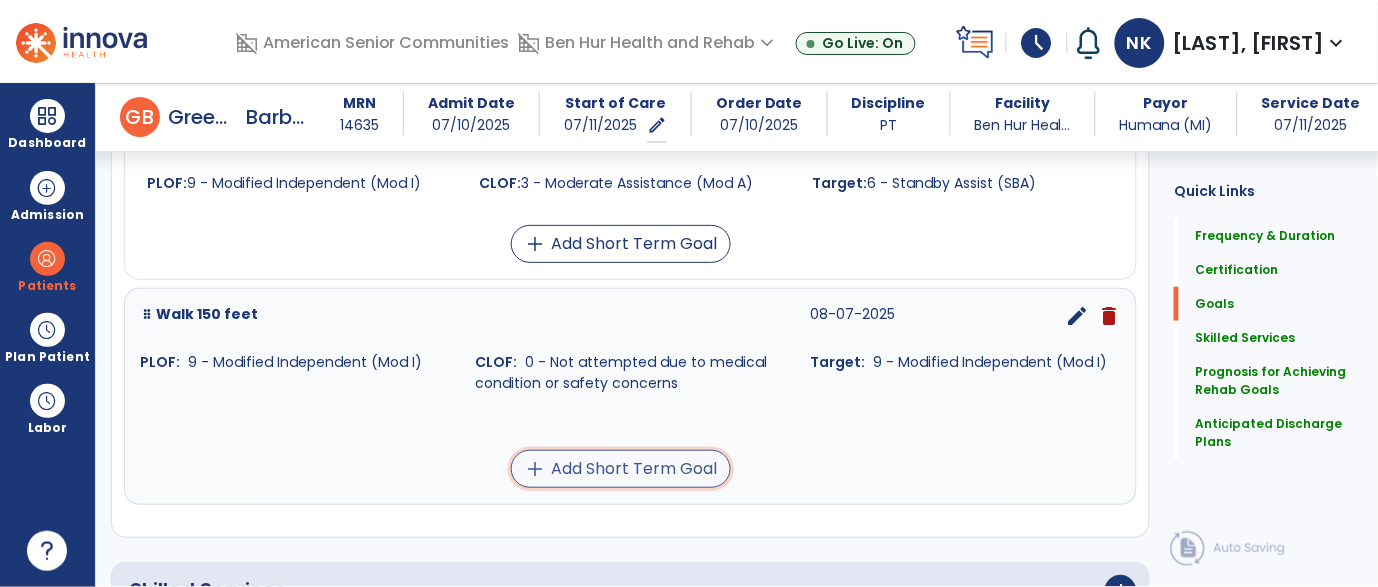 click on "add  Add Short Term Goal" at bounding box center [621, 469] 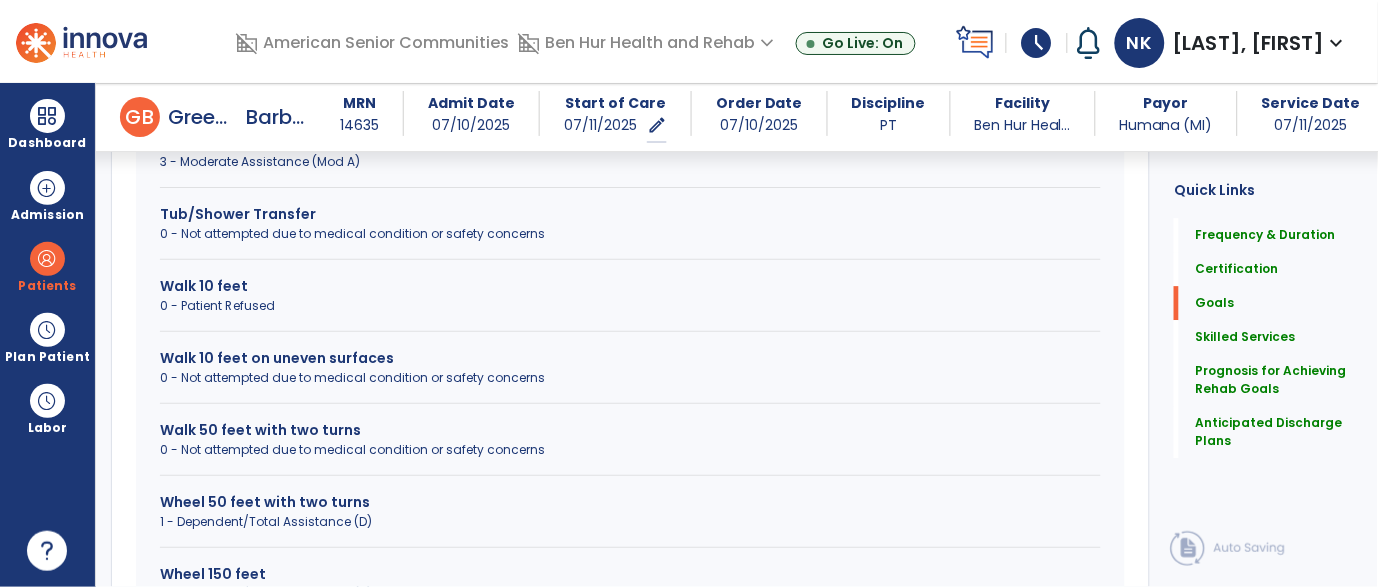 scroll, scrollTop: 1144, scrollLeft: 0, axis: vertical 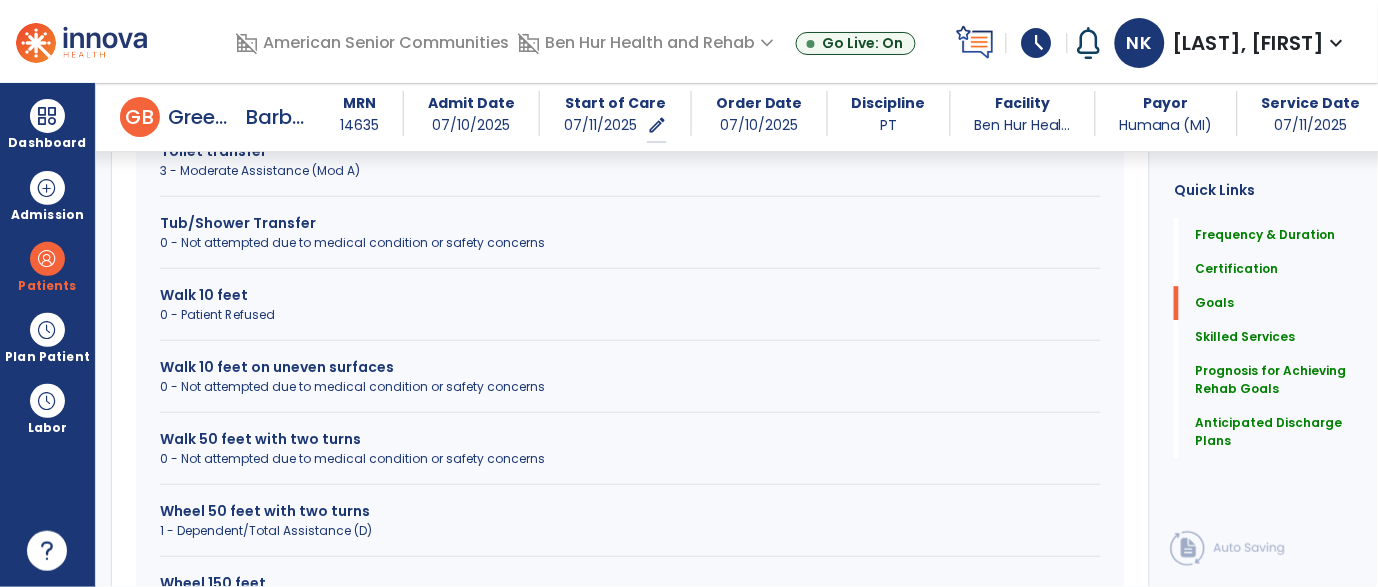 click on "0 - Not attempted due to medical condition or safety concerns" at bounding box center (630, 459) 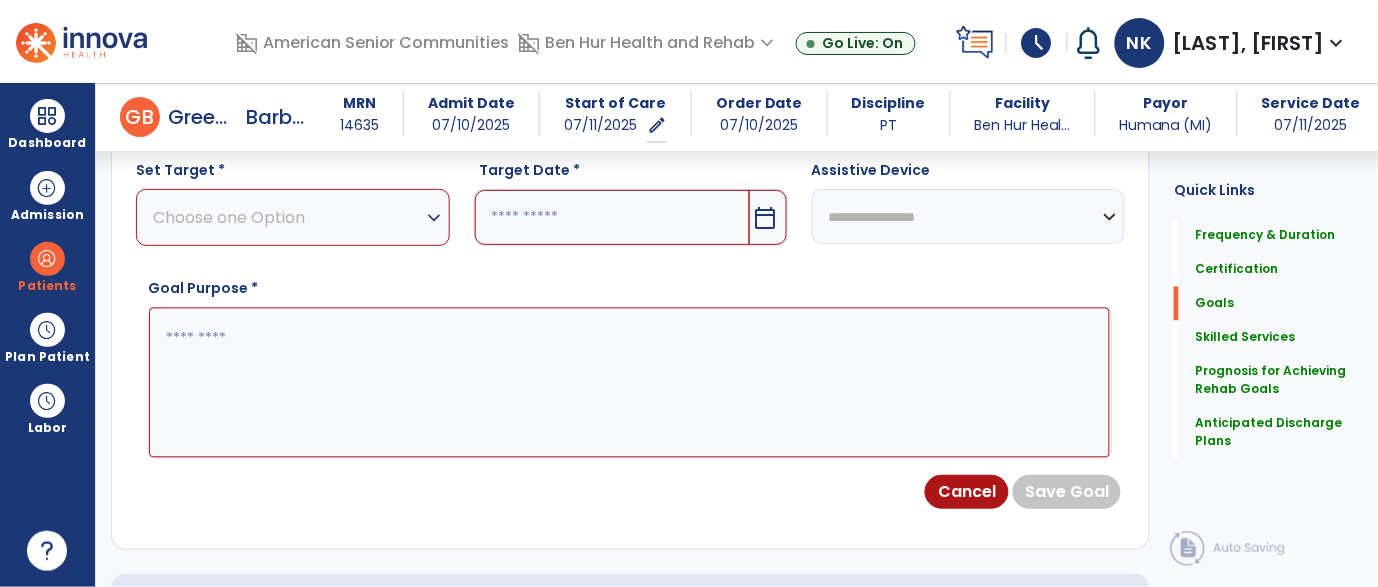 scroll, scrollTop: 726, scrollLeft: 0, axis: vertical 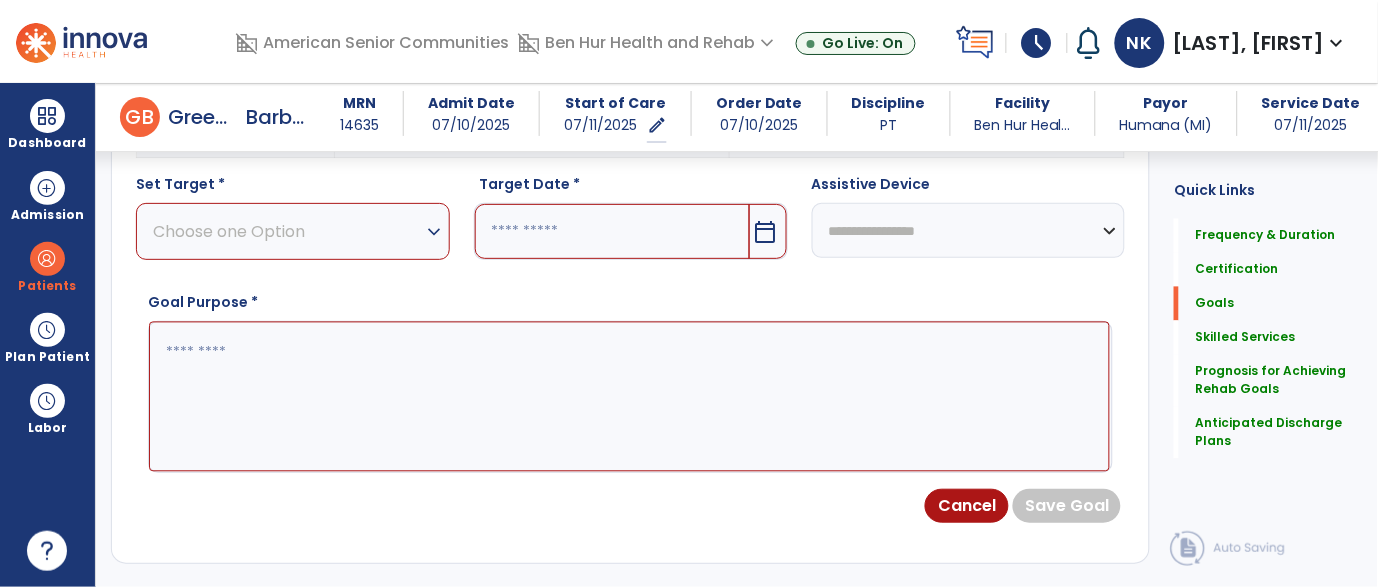 click on "Choose one Option" at bounding box center (288, 231) 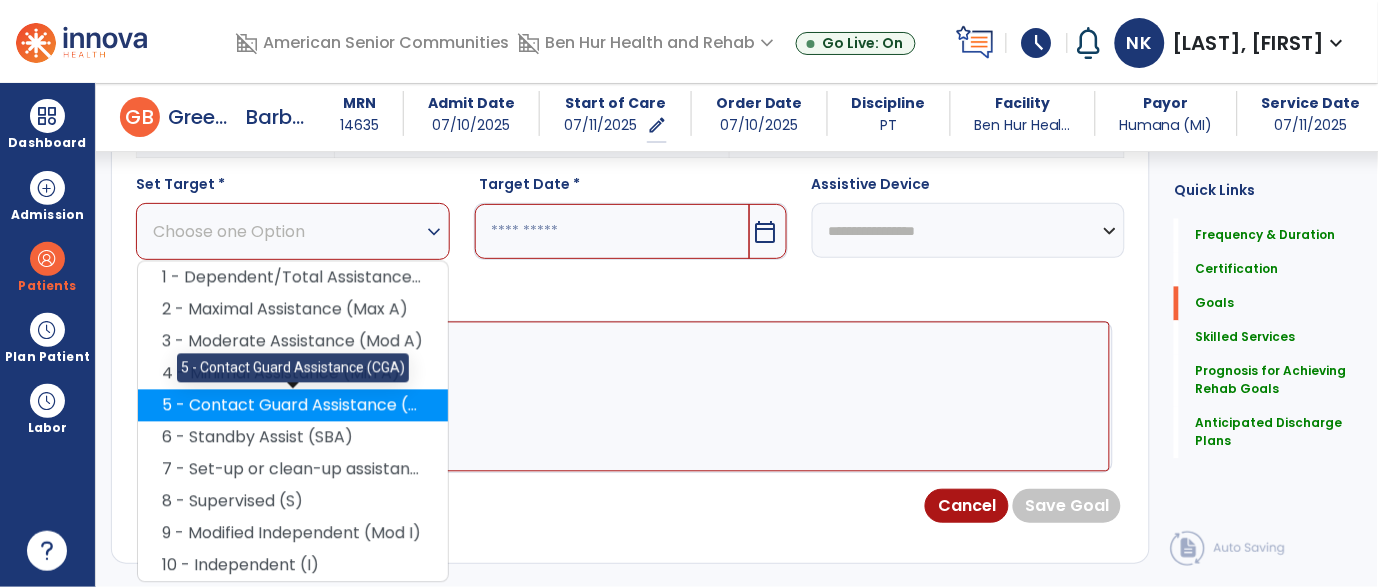 click on "5 - Contact Guard Assistance (CGA)" at bounding box center [293, 406] 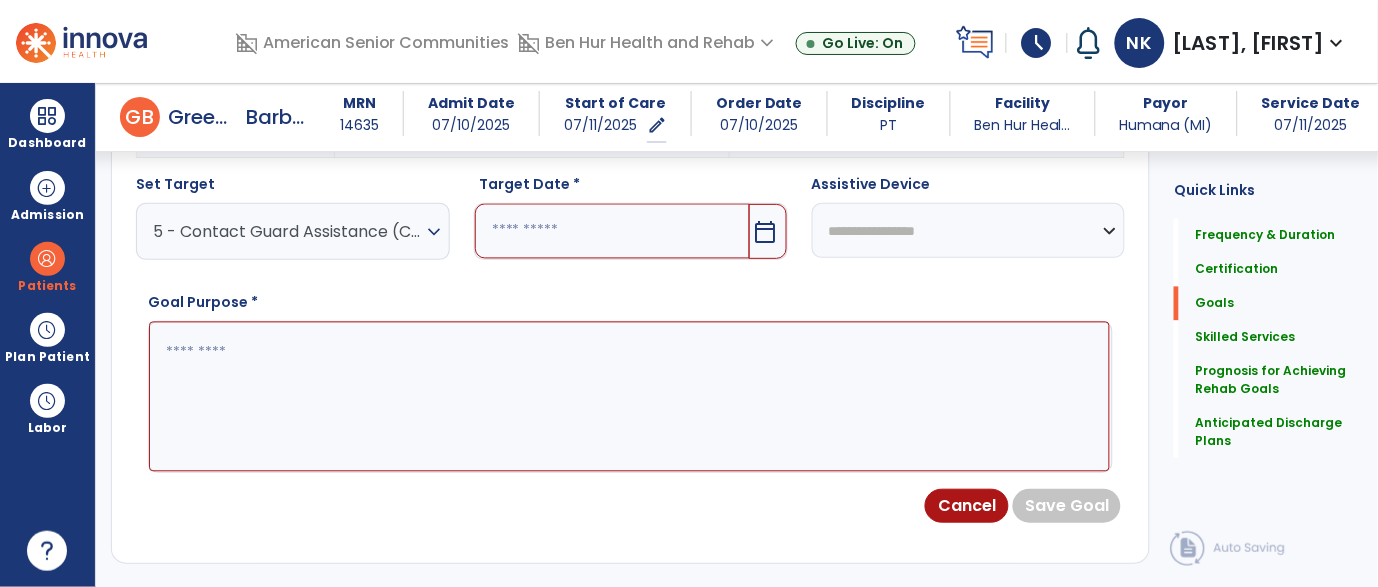 click at bounding box center (612, 231) 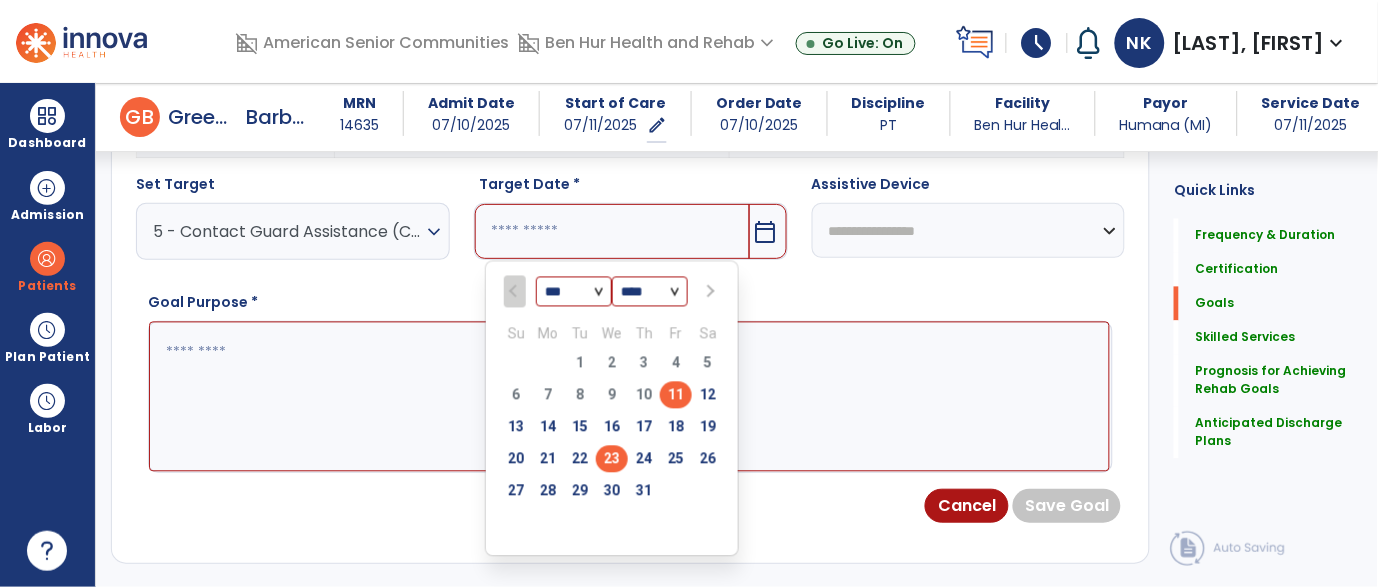 click on "23" at bounding box center (612, 459) 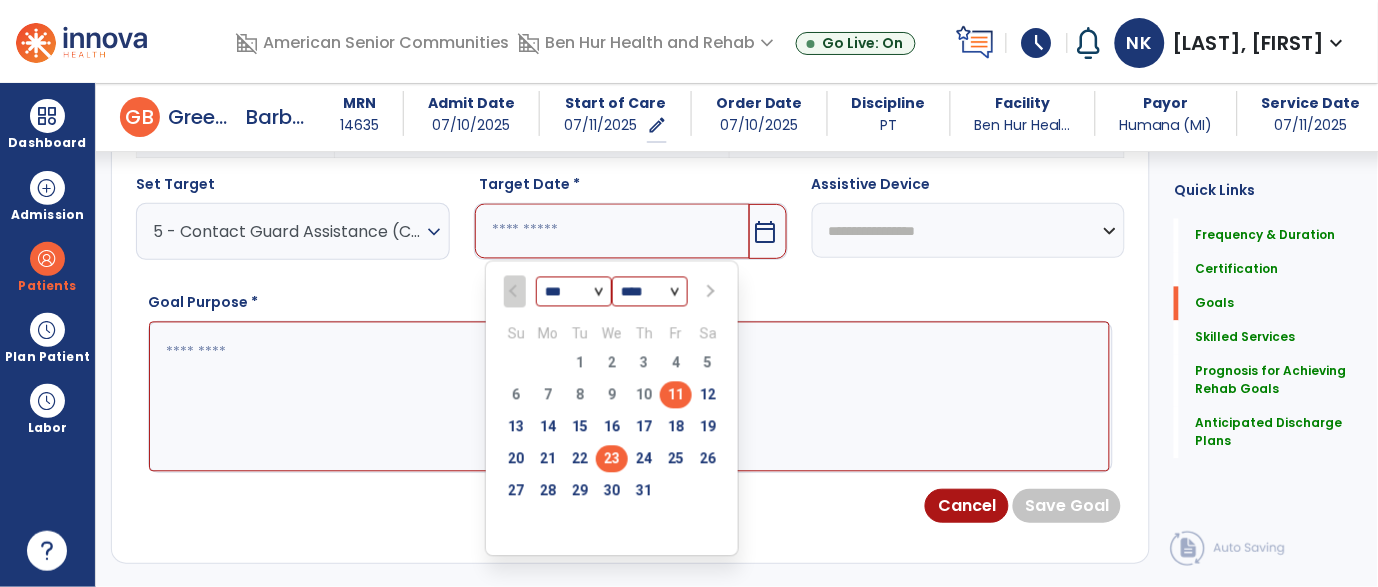 type on "*********" 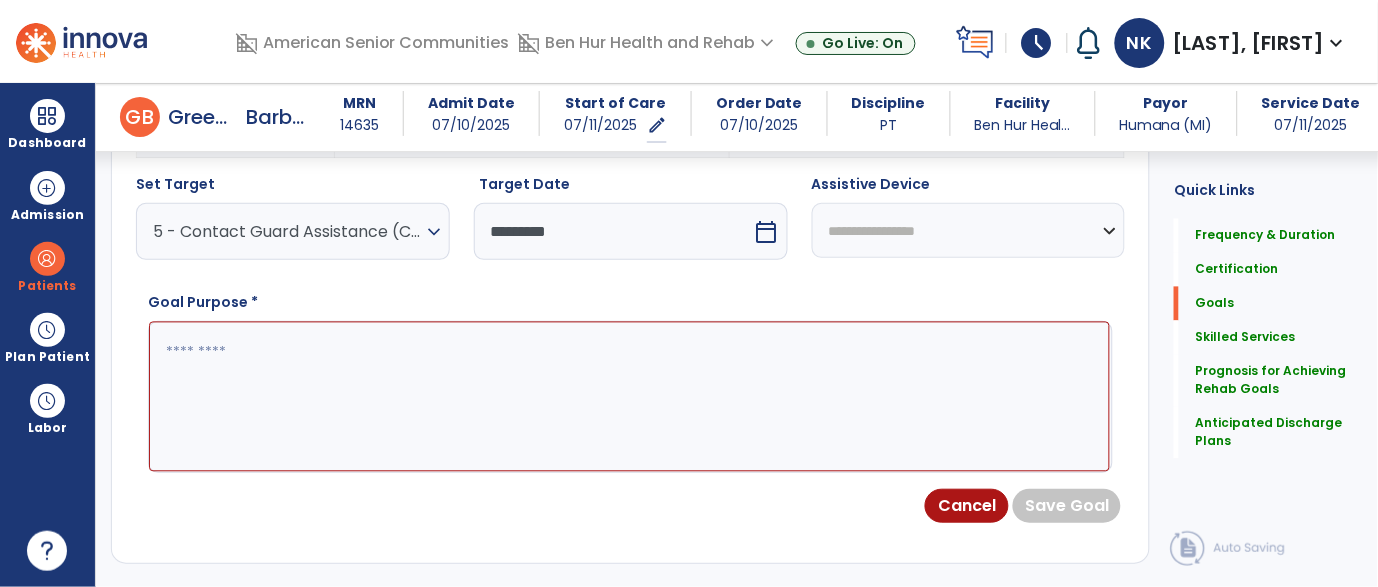click on "**********" at bounding box center (969, 230) 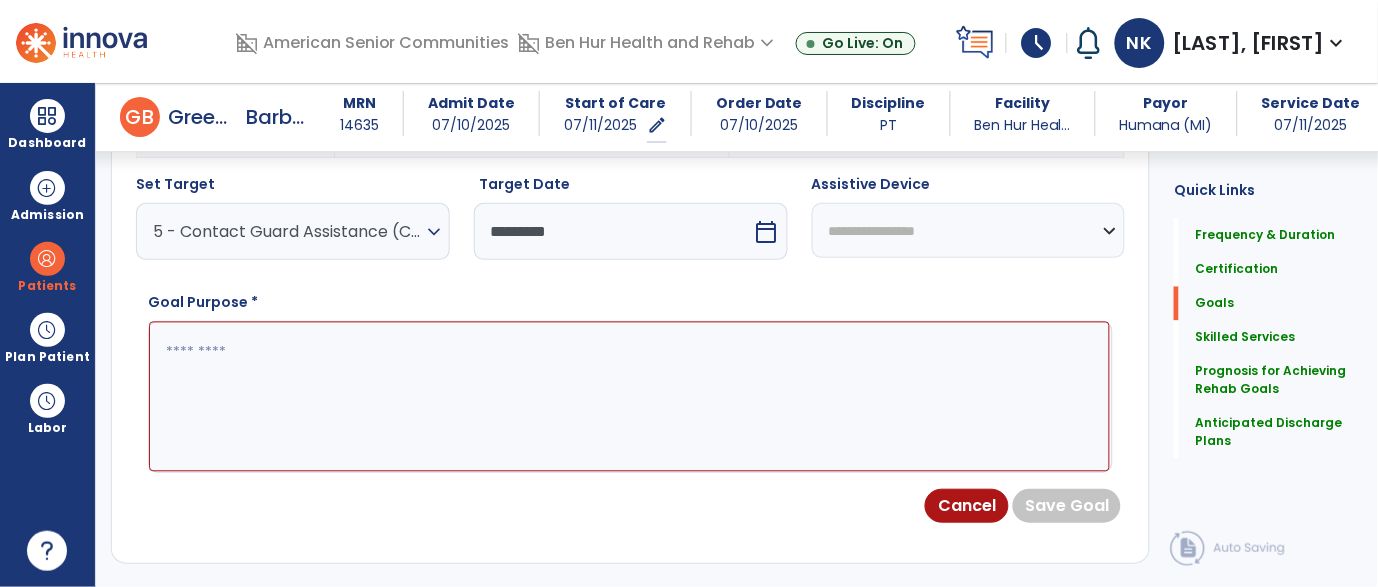 select on "**********" 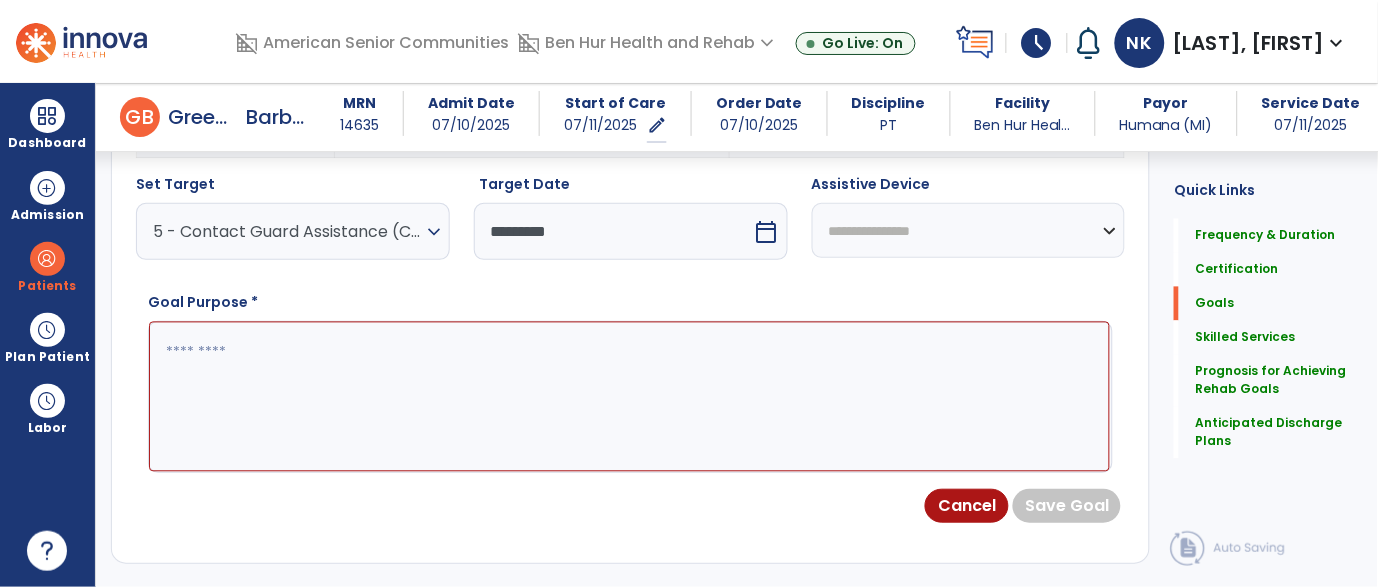 click on "**********" at bounding box center (969, 230) 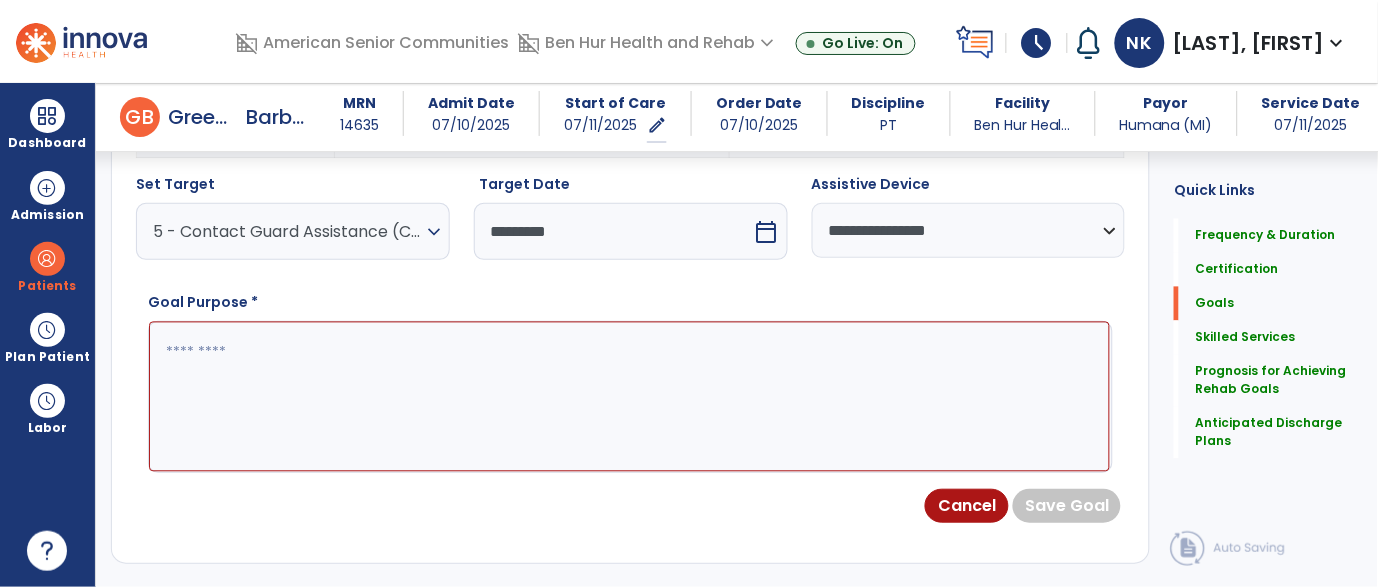 click at bounding box center [629, 397] 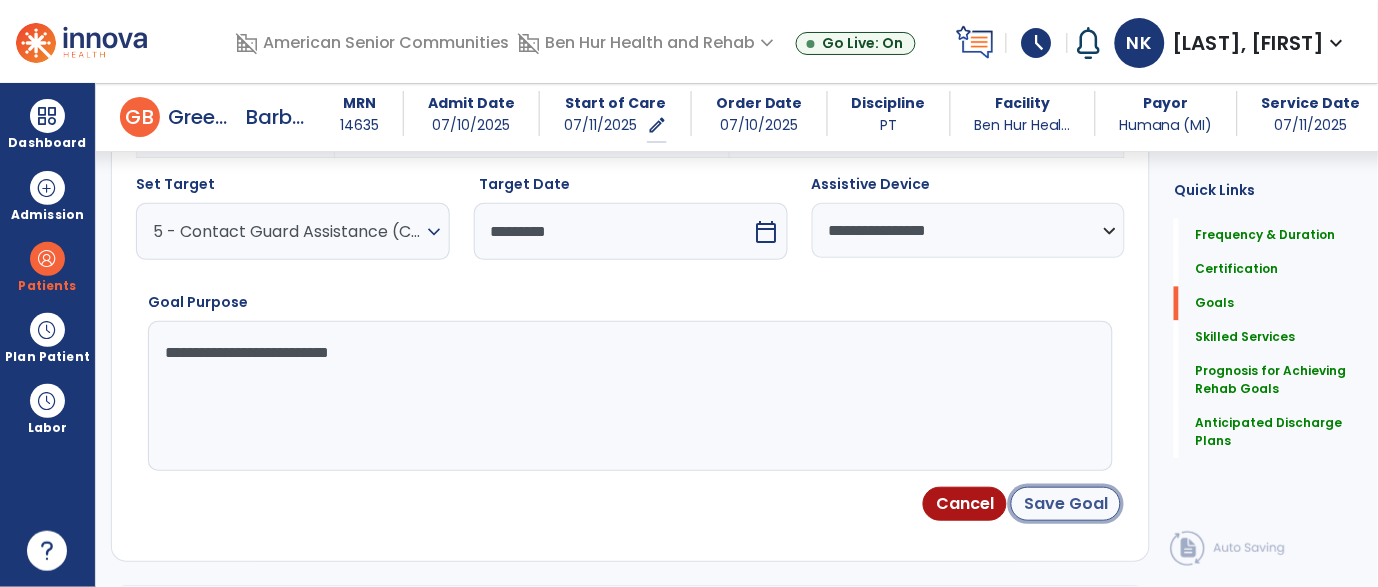 click on "Save Goal" at bounding box center (1066, 504) 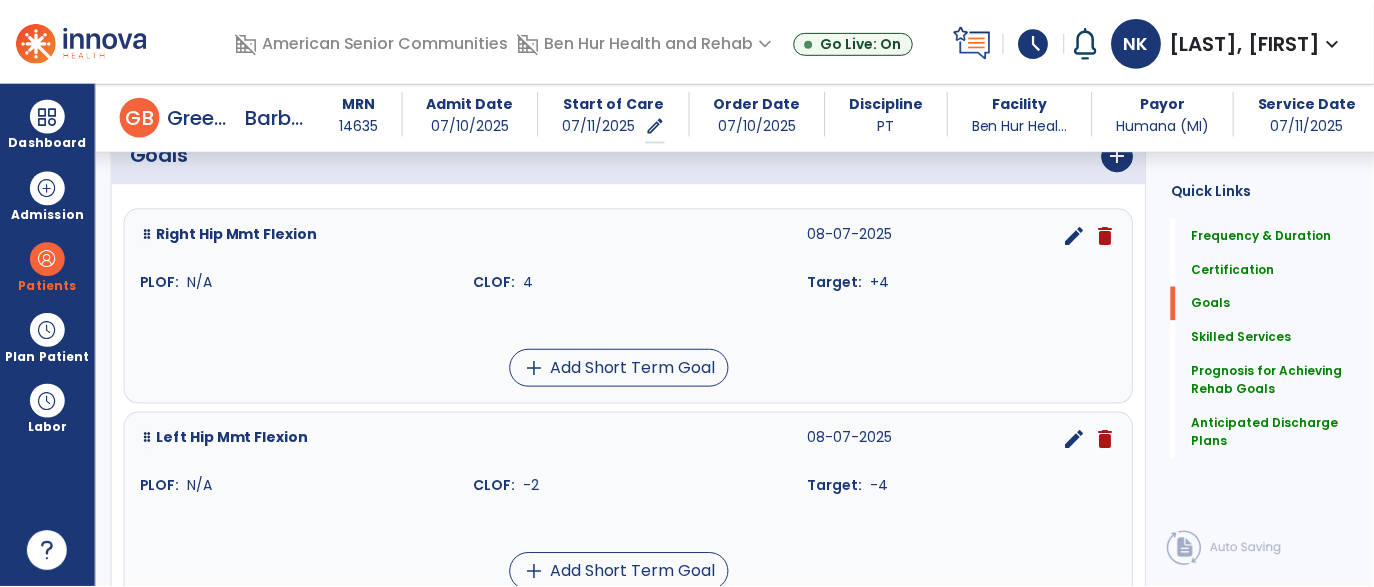scroll, scrollTop: 2802, scrollLeft: 0, axis: vertical 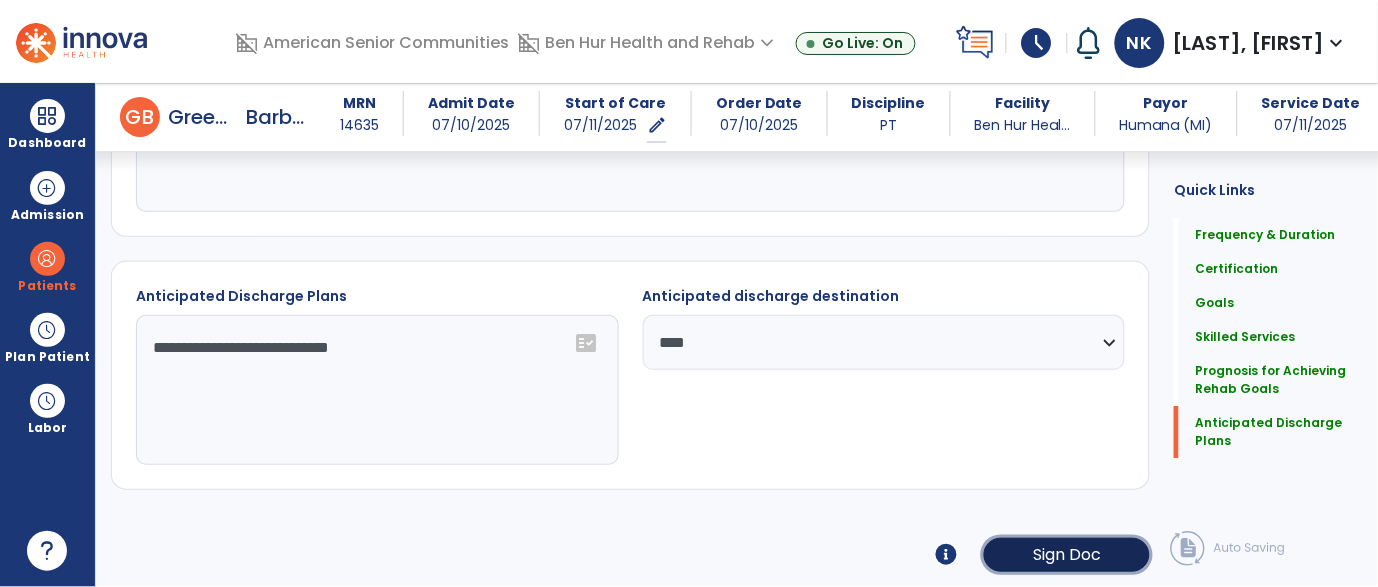click on "Sign Doc" 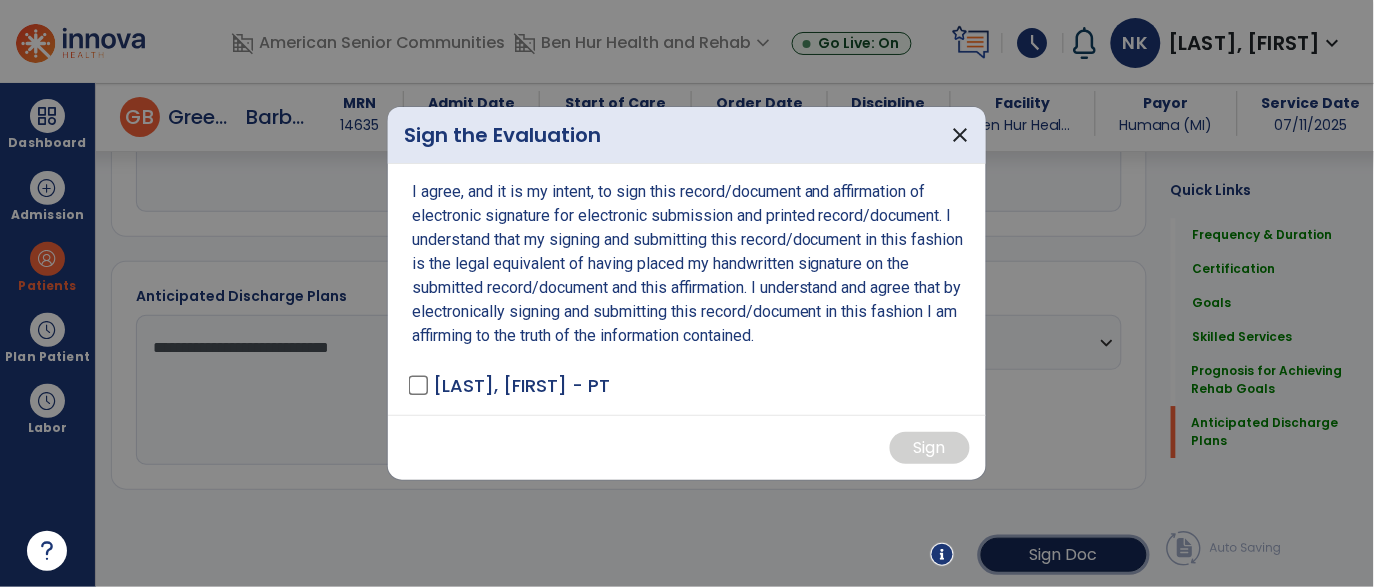 scroll, scrollTop: 2802, scrollLeft: 0, axis: vertical 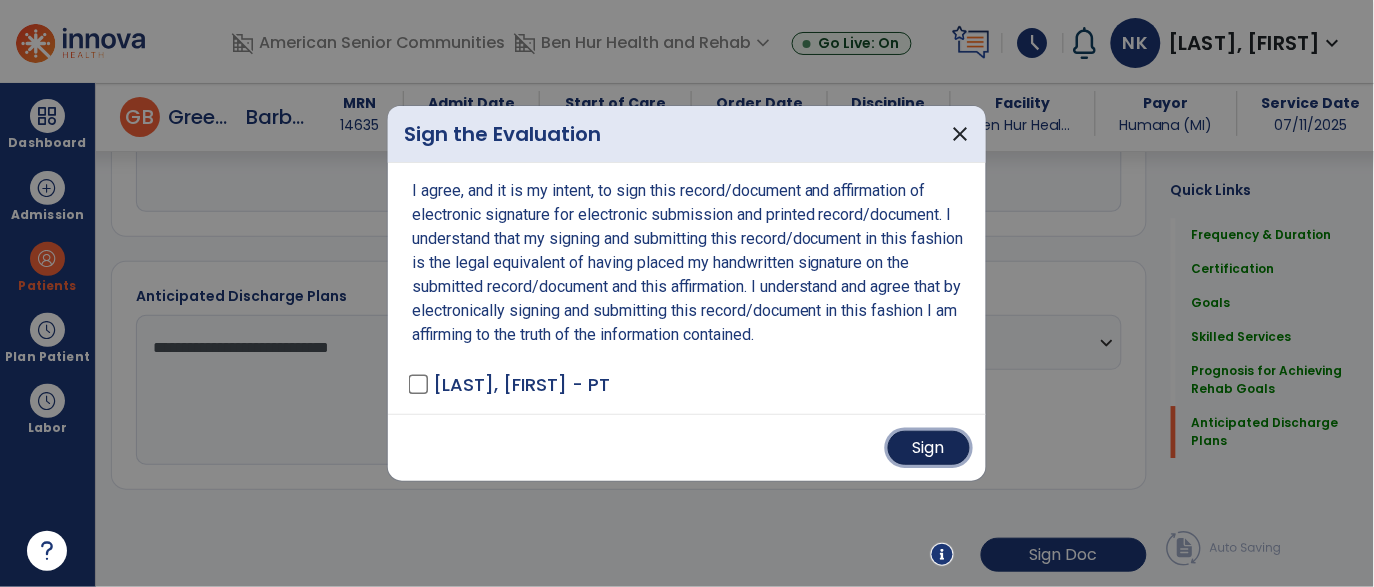 click on "Sign" at bounding box center (929, 448) 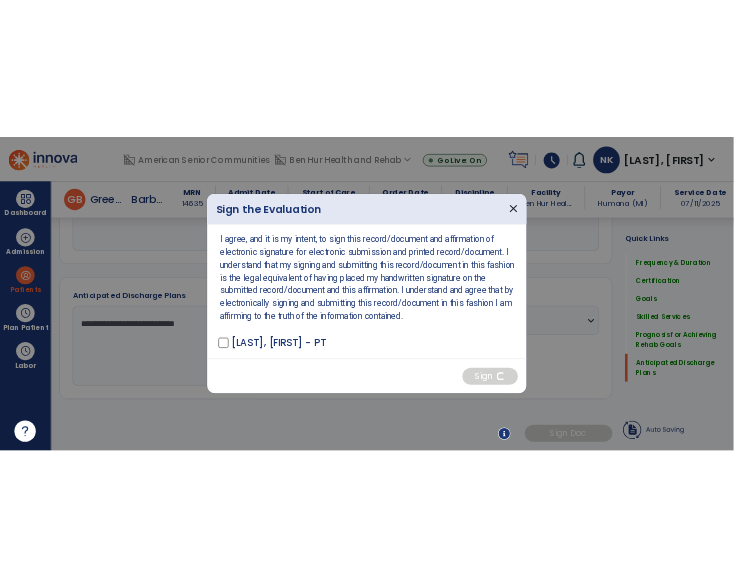 scroll, scrollTop: 2800, scrollLeft: 0, axis: vertical 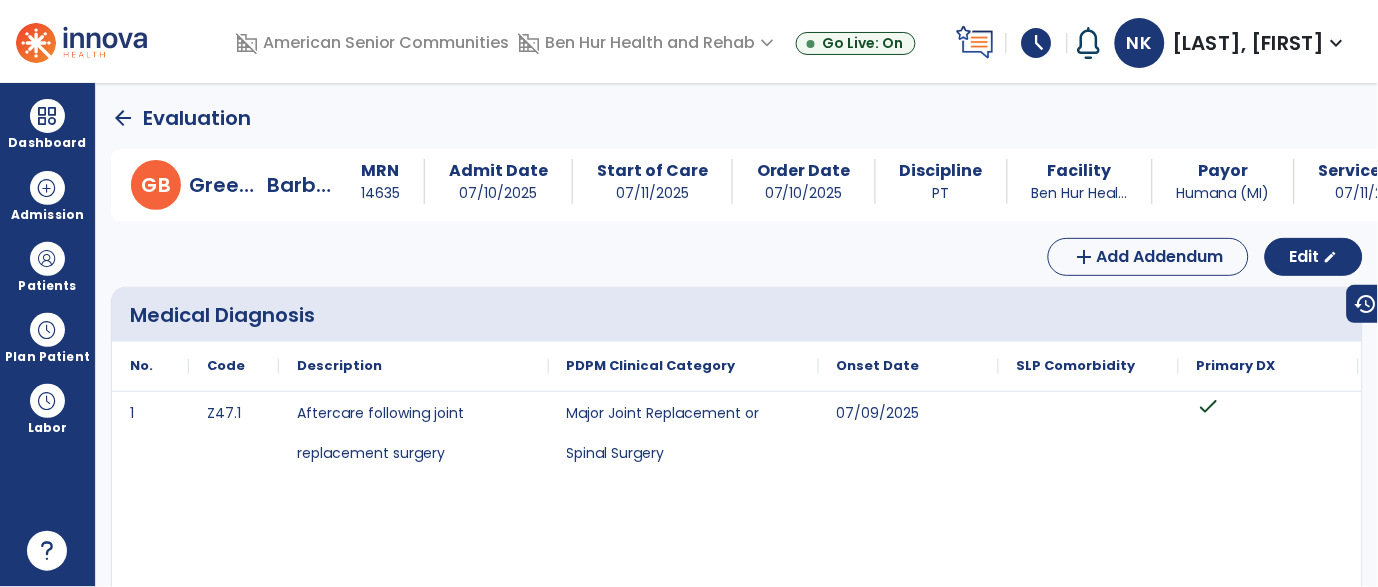 click on "arrow_back" 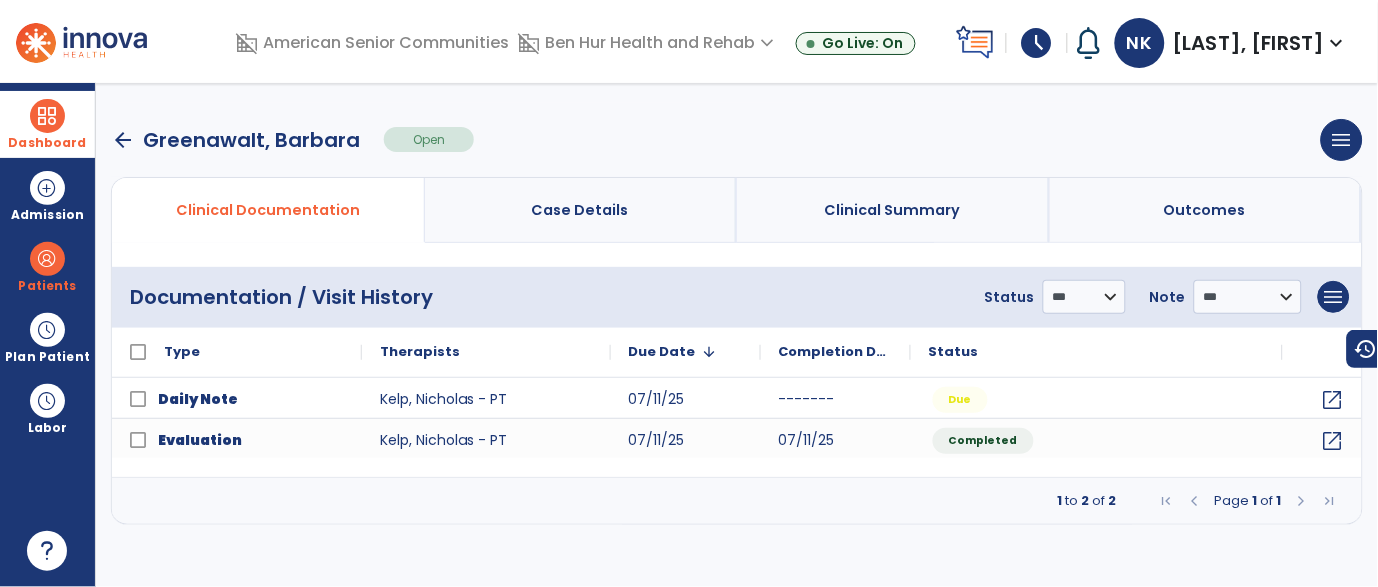 click on "Dashboard" at bounding box center (47, 124) 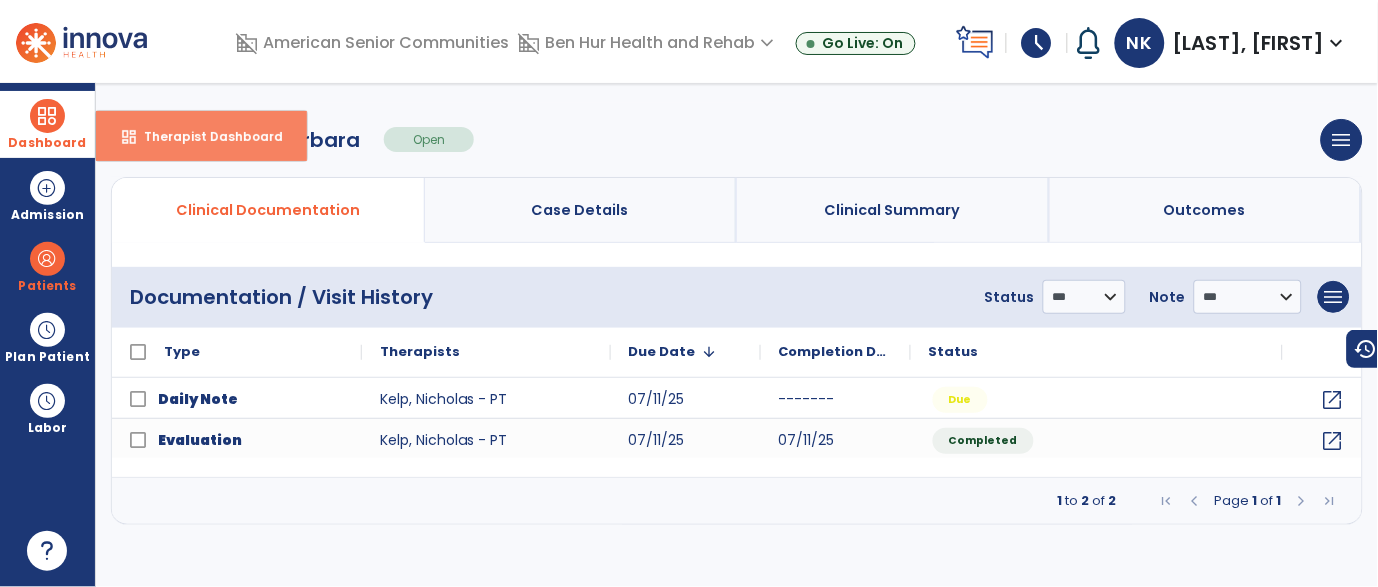 click on "dashboard  Therapist Dashboard" at bounding box center [201, 136] 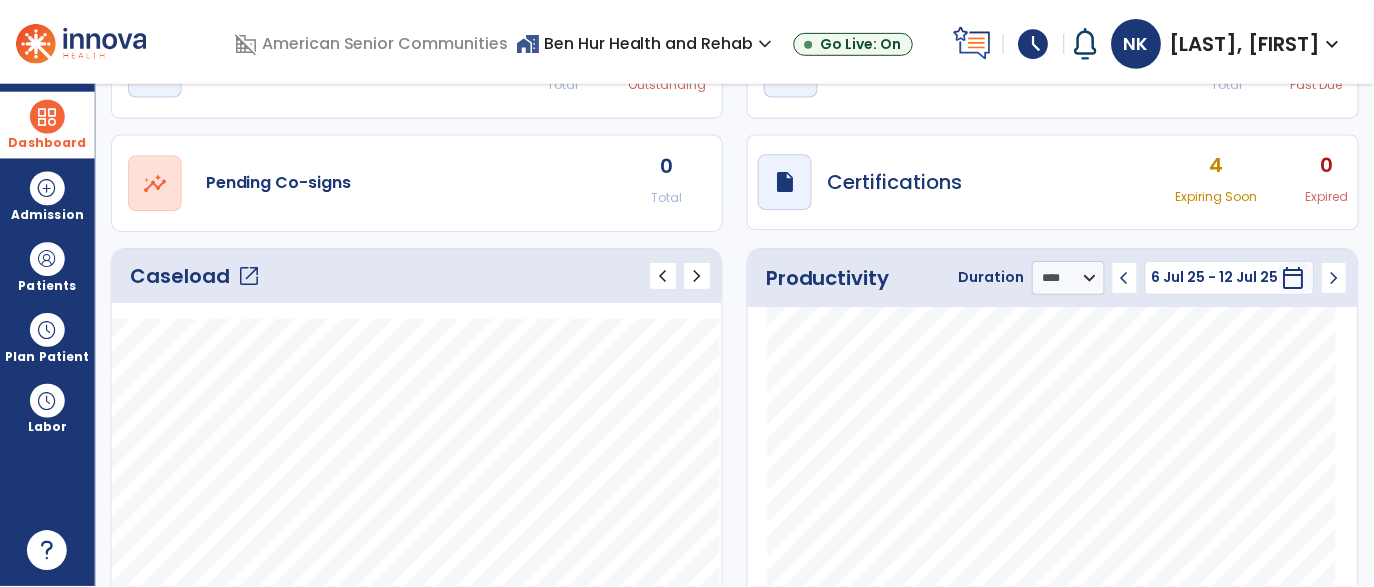 scroll, scrollTop: 0, scrollLeft: 0, axis: both 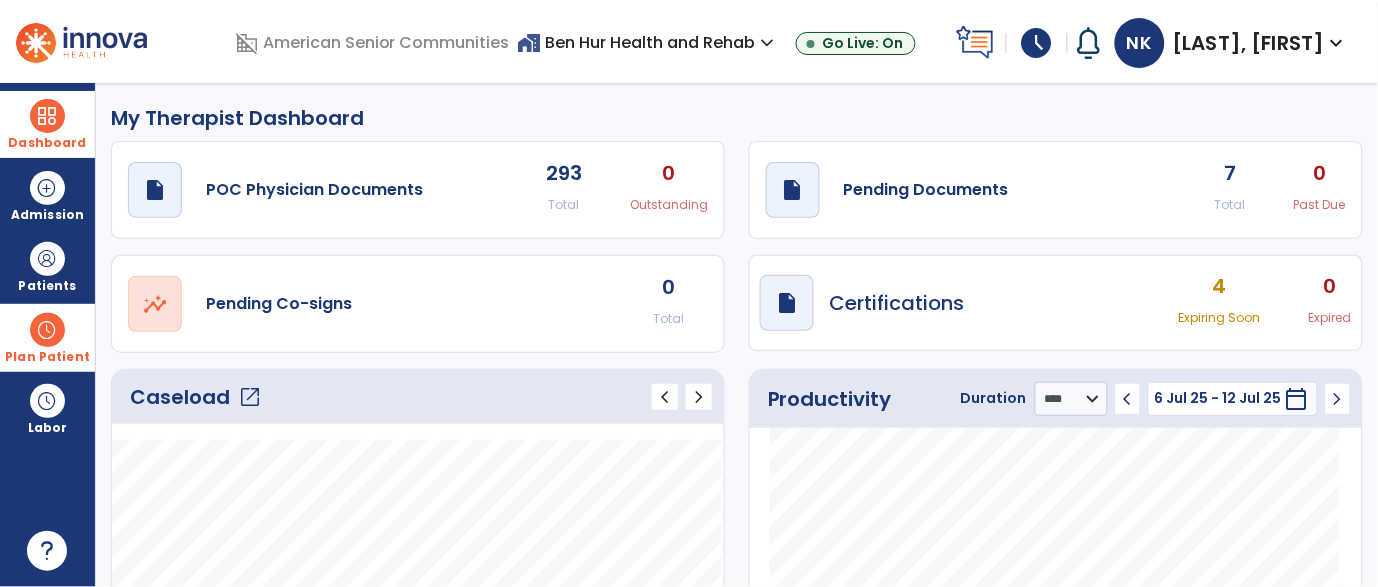 click on "Plan Patient" at bounding box center (47, 266) 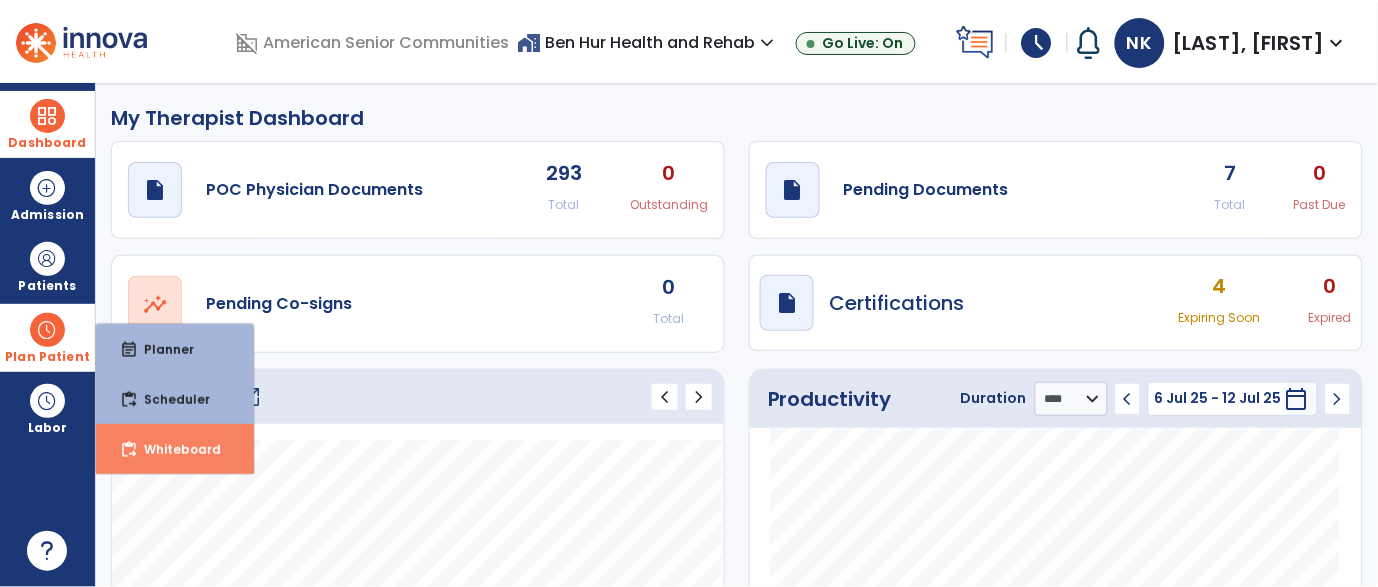 click on "Whiteboard" at bounding box center [174, 449] 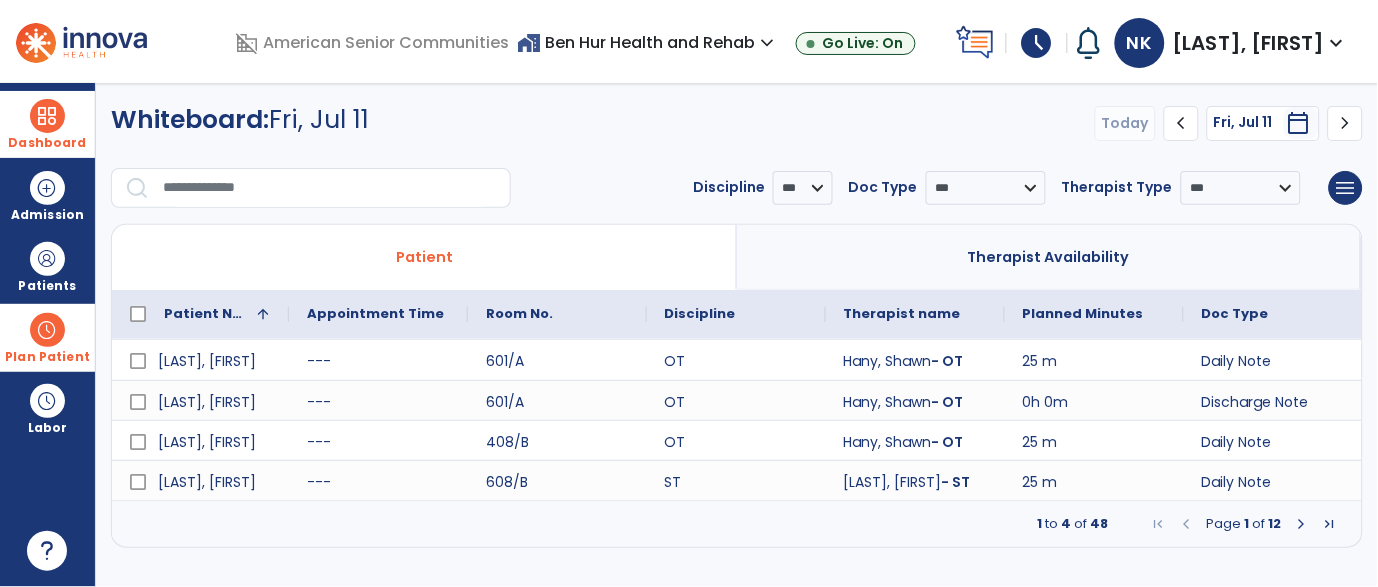 click on "Therapist Availability" at bounding box center (1049, 257) 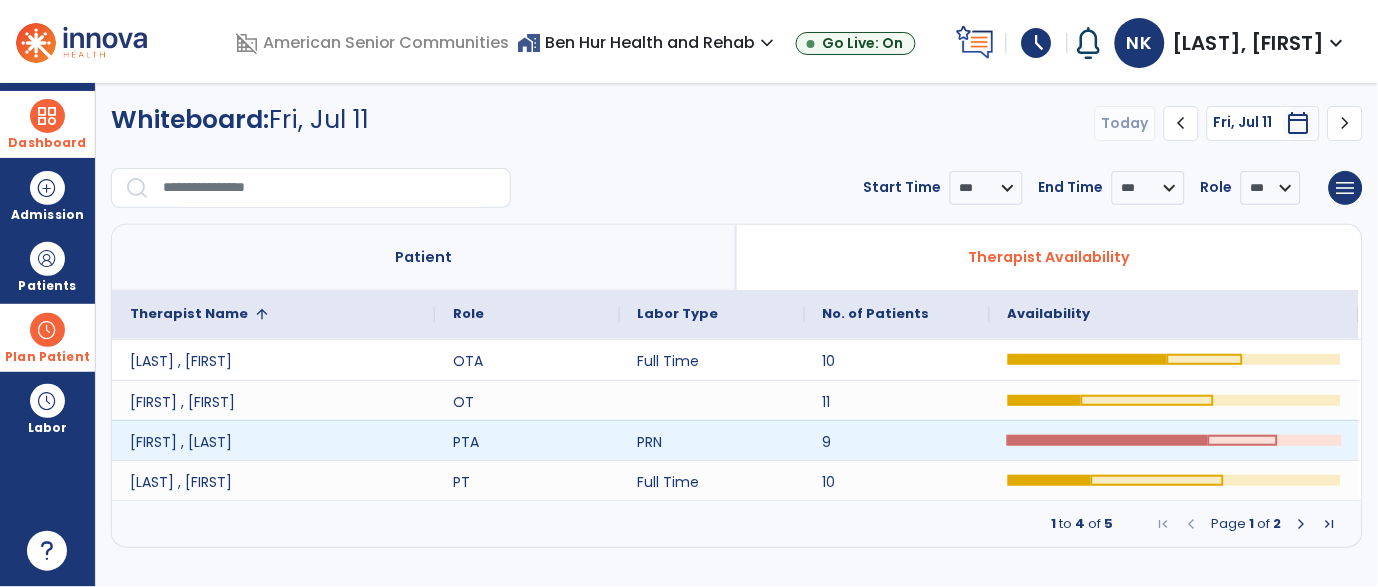 click 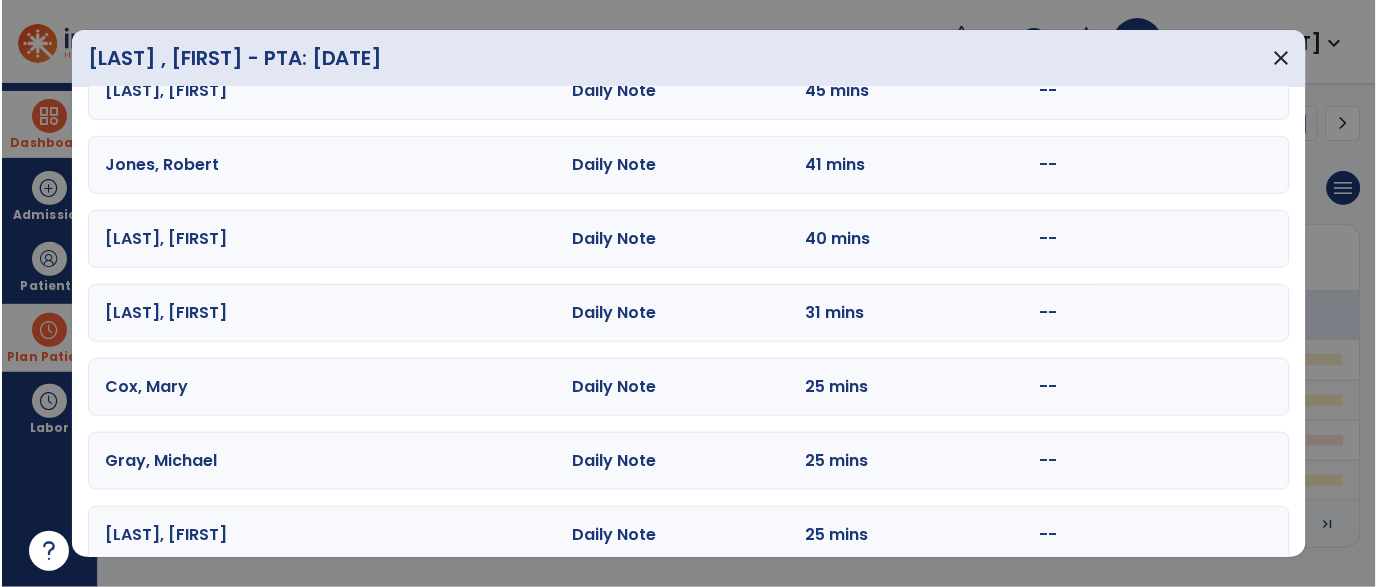 scroll, scrollTop: 210, scrollLeft: 0, axis: vertical 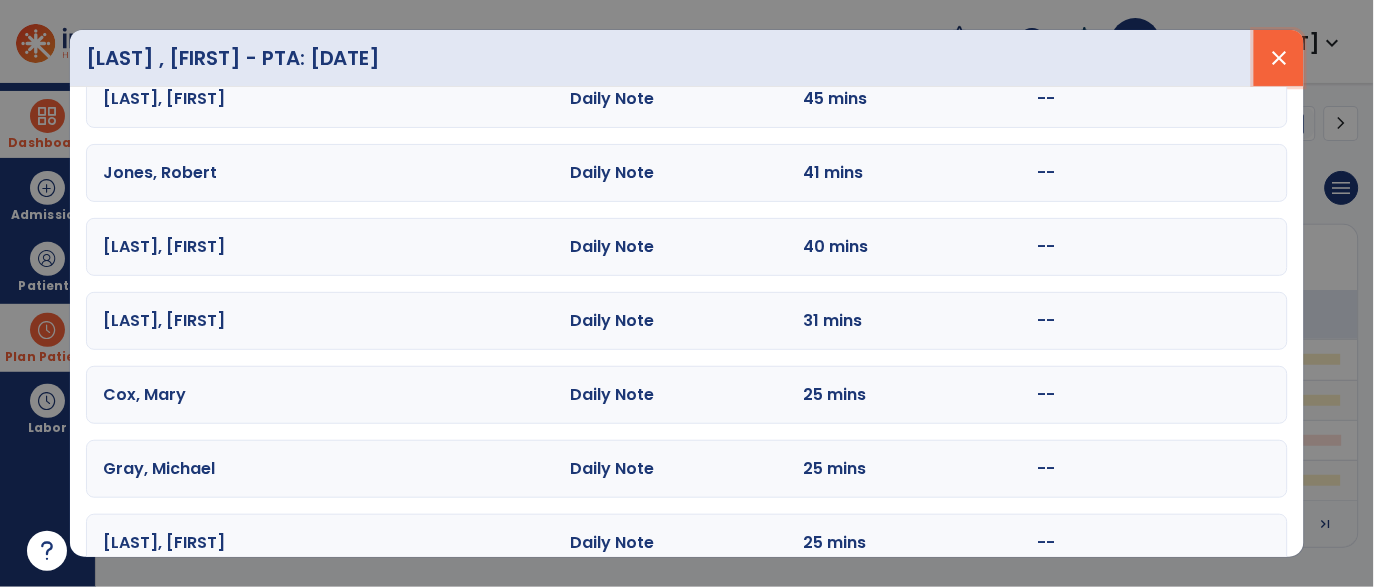 click on "close" at bounding box center [1279, 58] 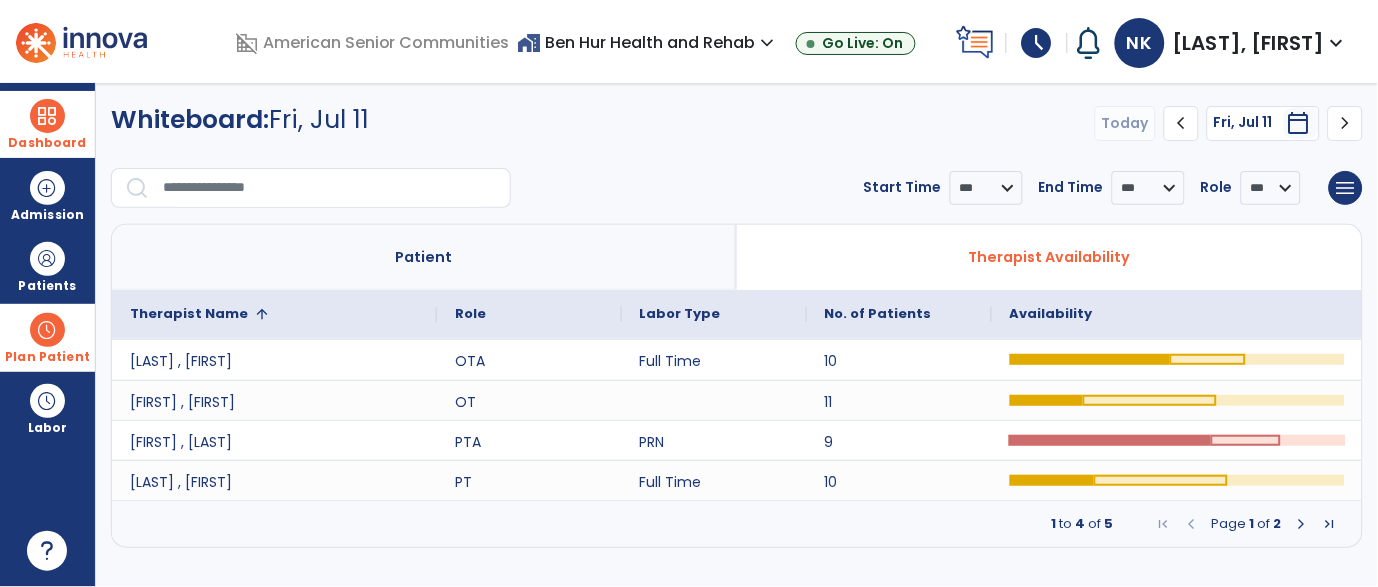 click at bounding box center [47, 116] 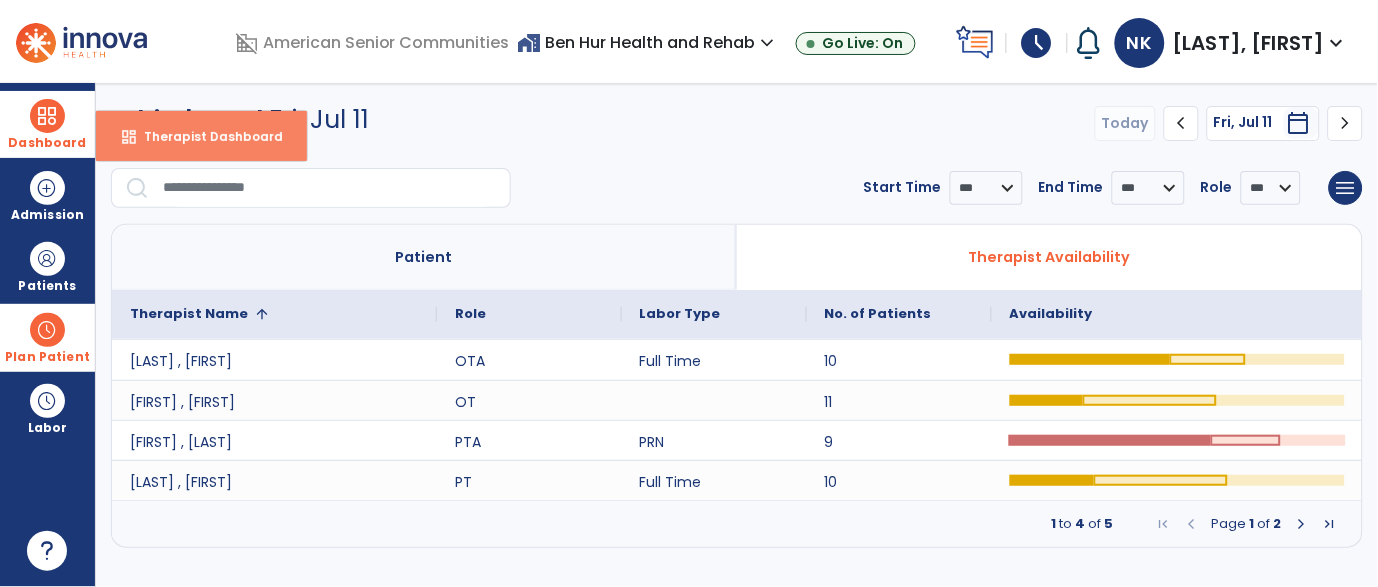 click on "Therapist Dashboard" at bounding box center [205, 136] 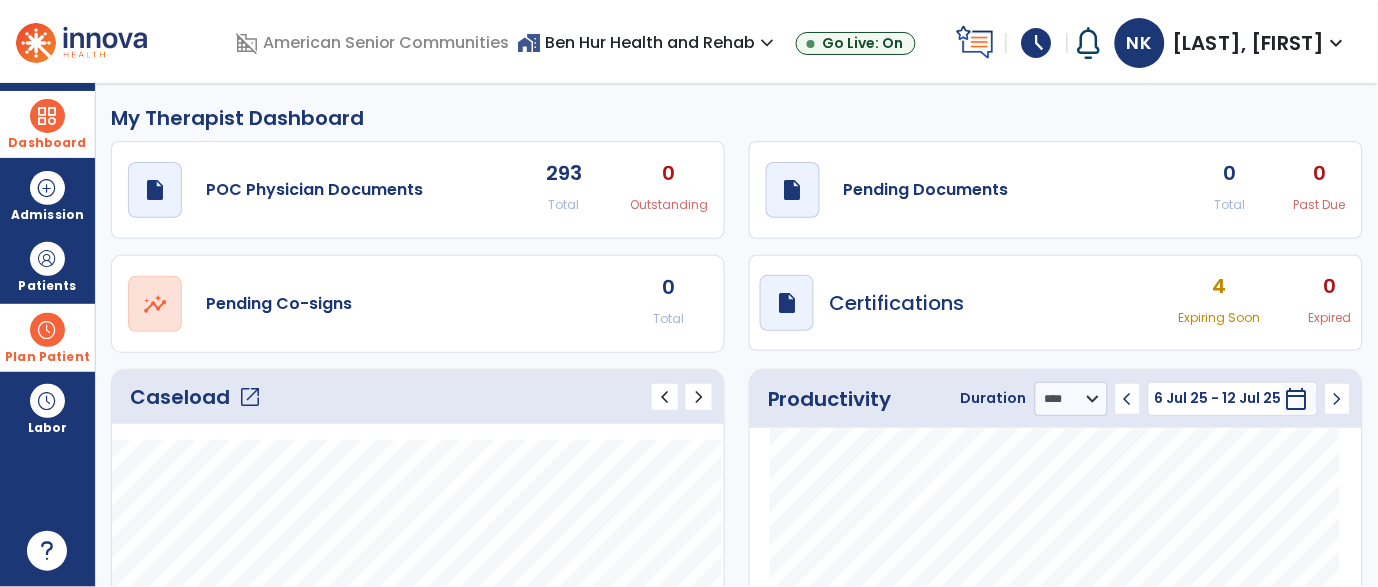 click on "open_in_new" 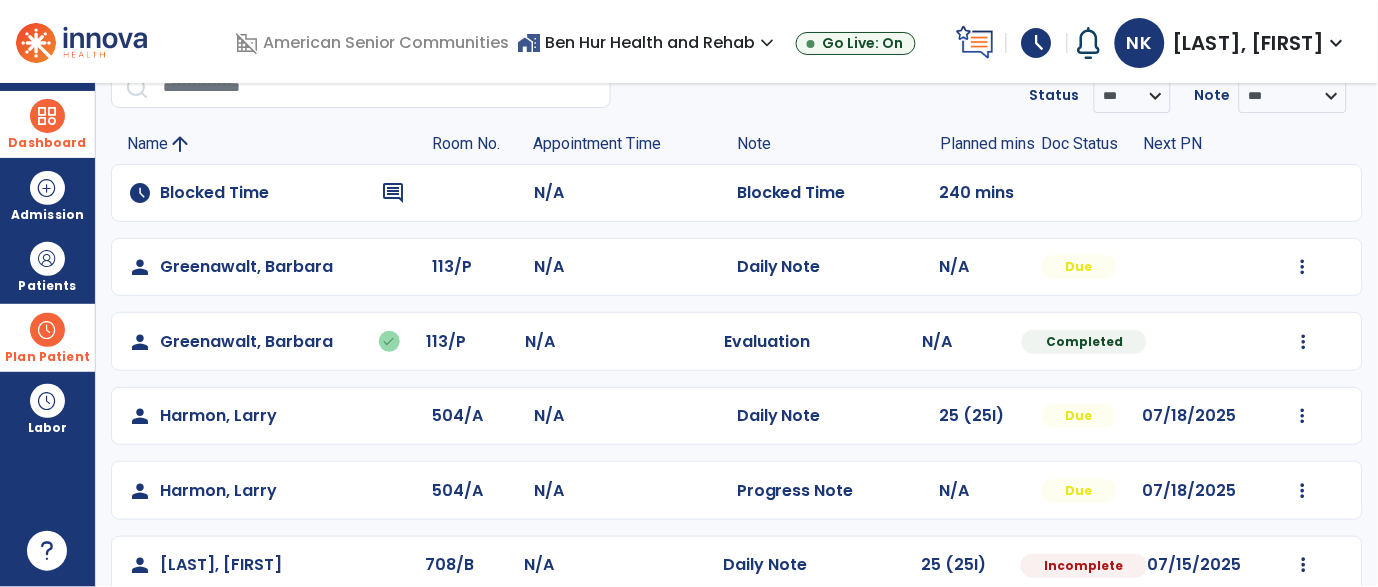 scroll, scrollTop: 90, scrollLeft: 0, axis: vertical 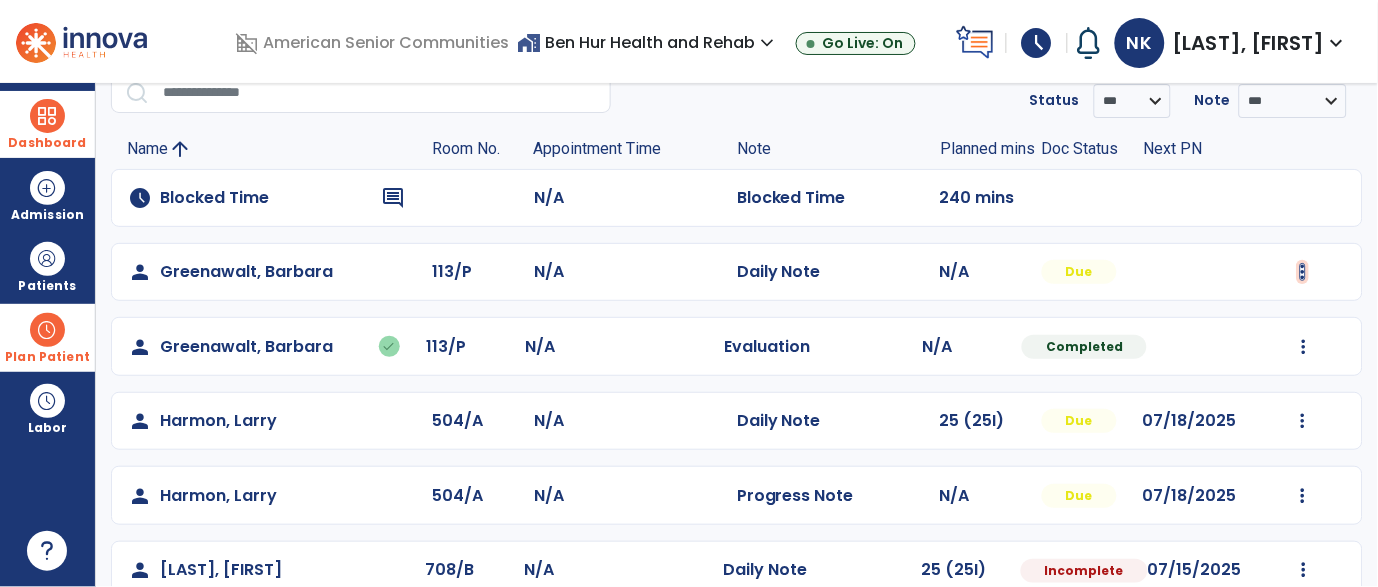 click at bounding box center (1303, 272) 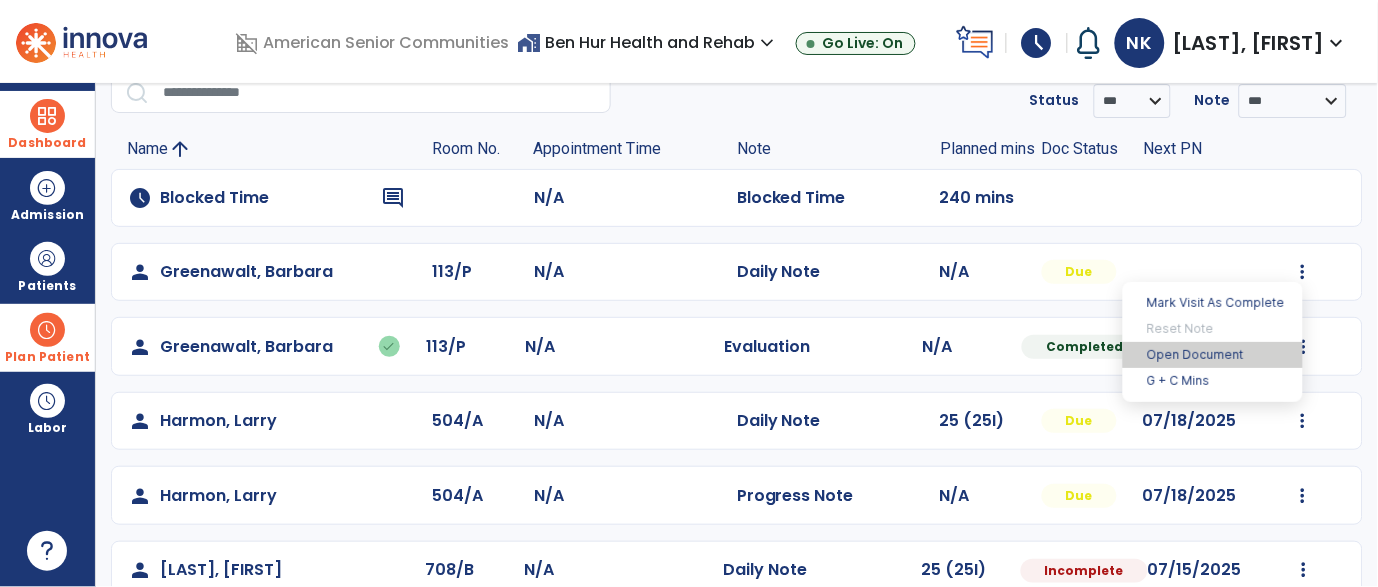 click on "Open Document" at bounding box center (1213, 355) 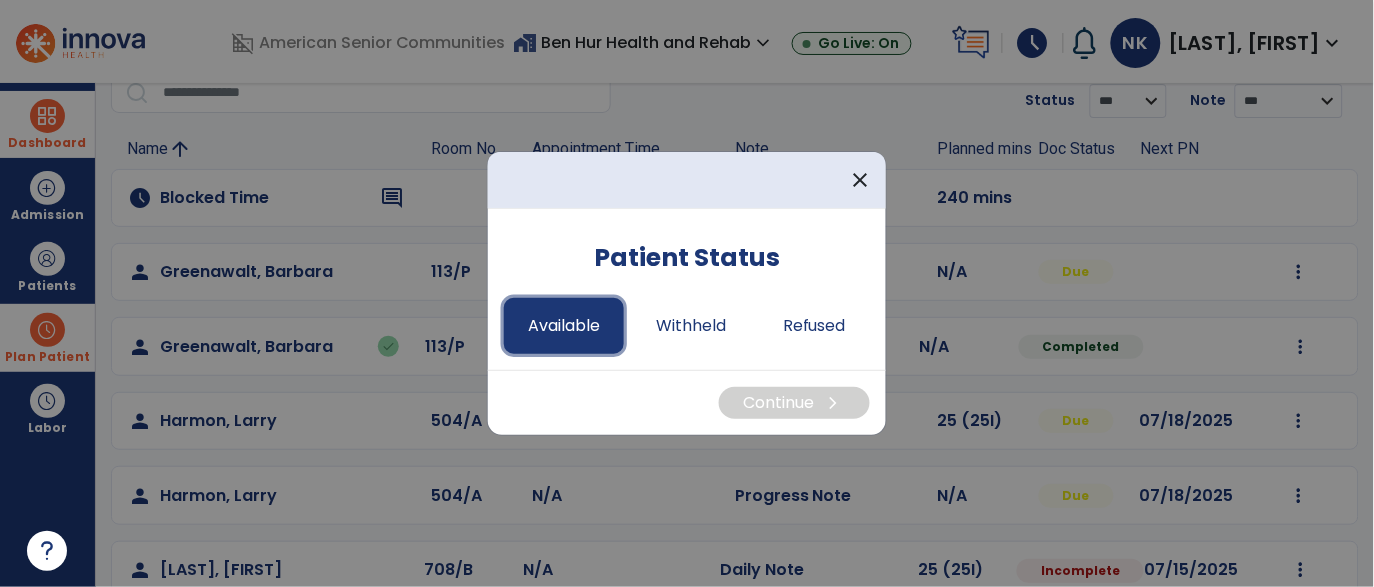 click on "Available" at bounding box center [564, 326] 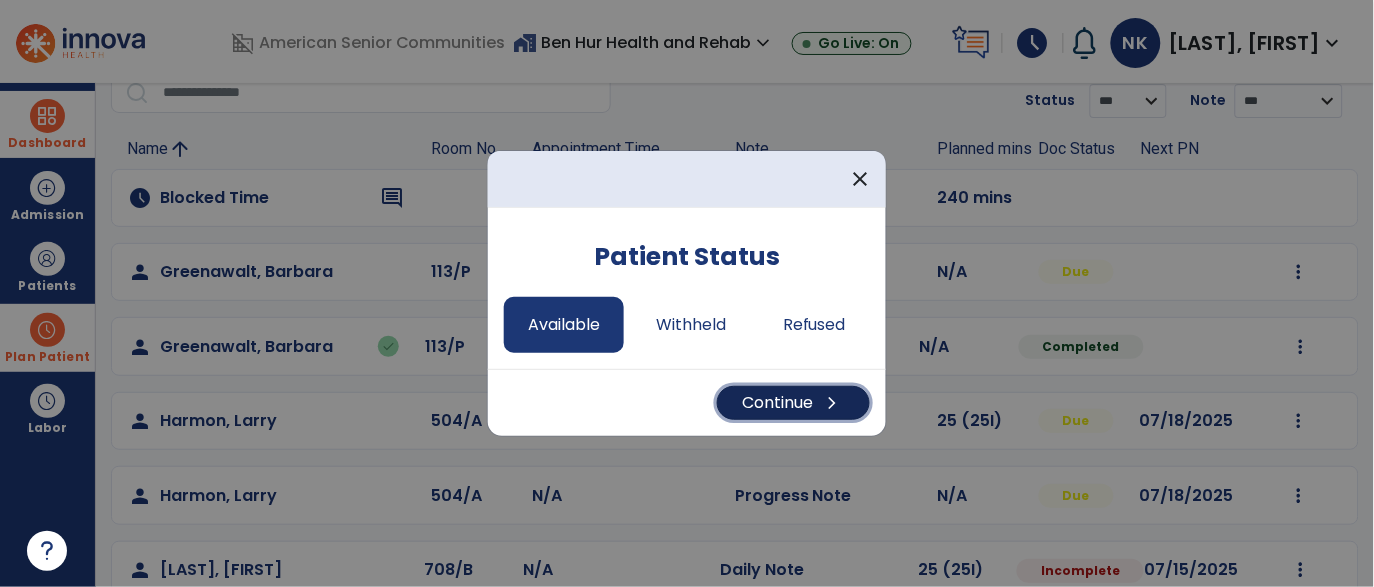 click on "Continue   chevron_right" at bounding box center [793, 403] 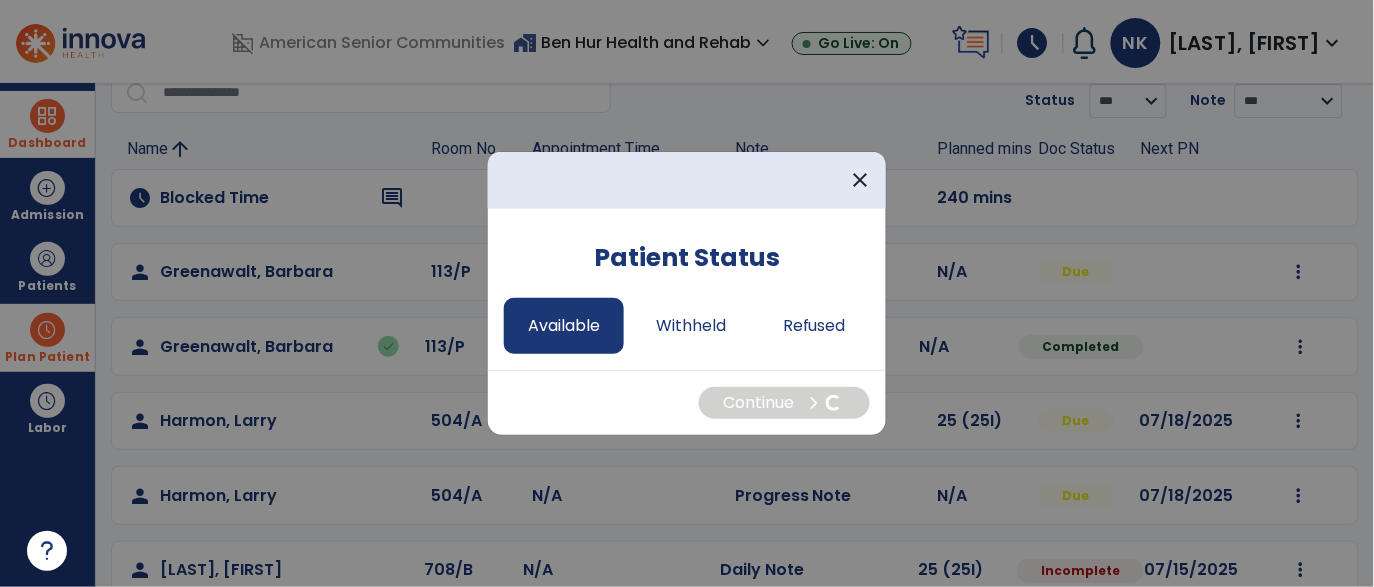 select on "*" 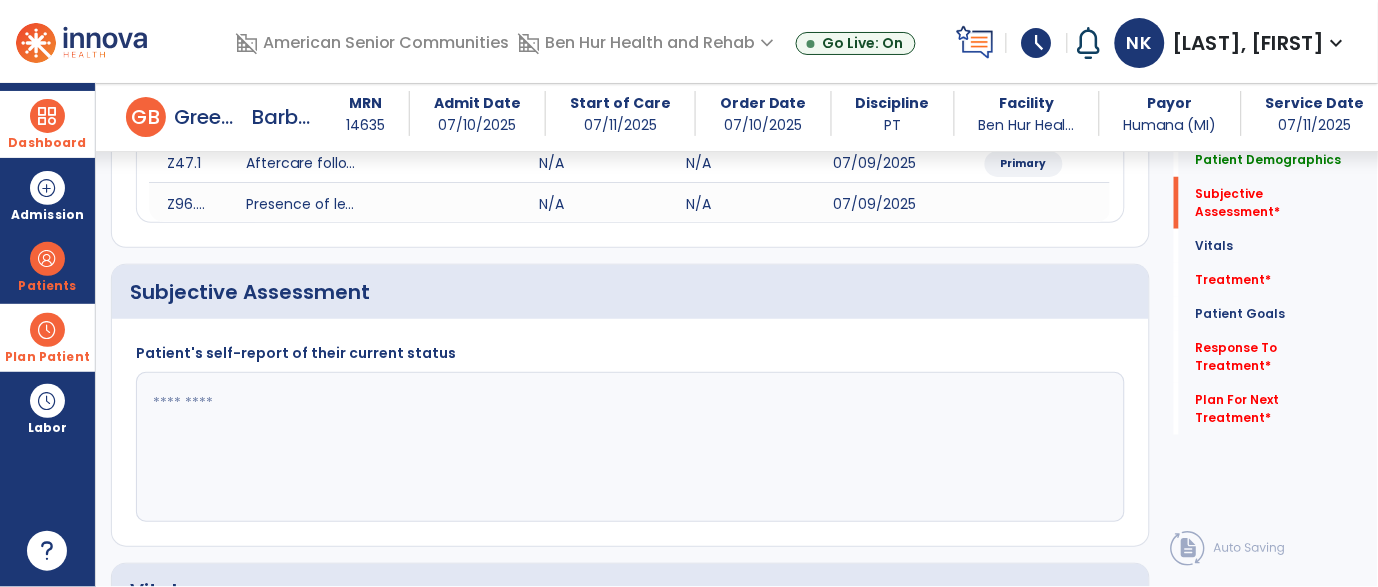 scroll, scrollTop: 314, scrollLeft: 0, axis: vertical 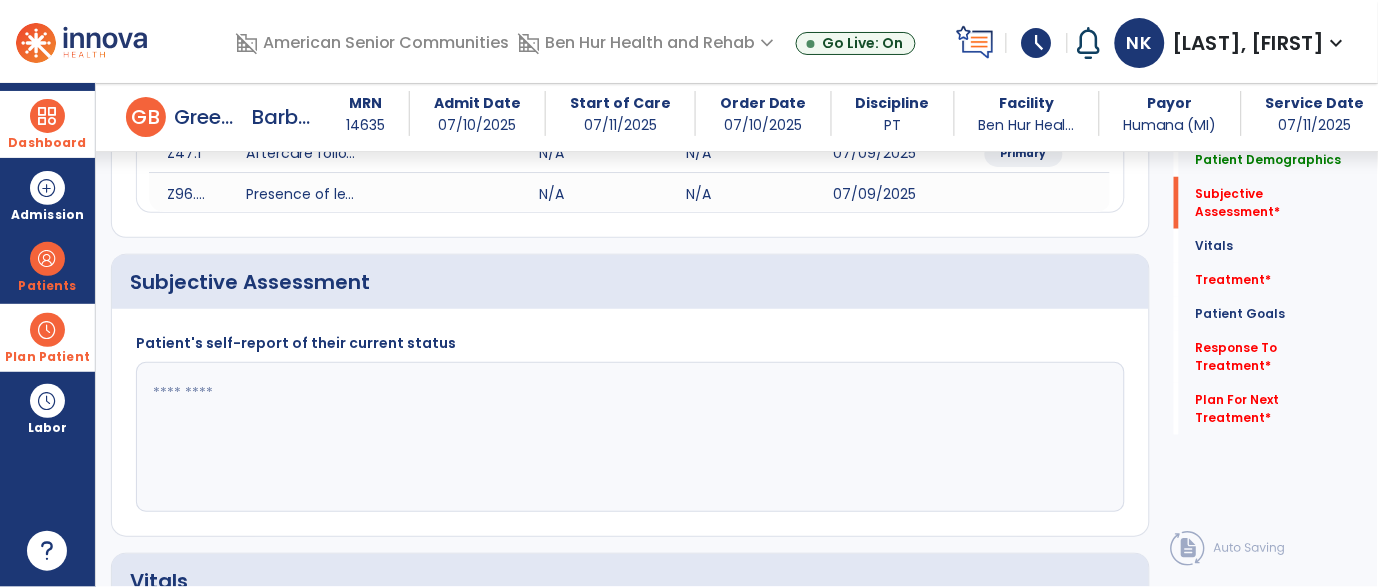 click 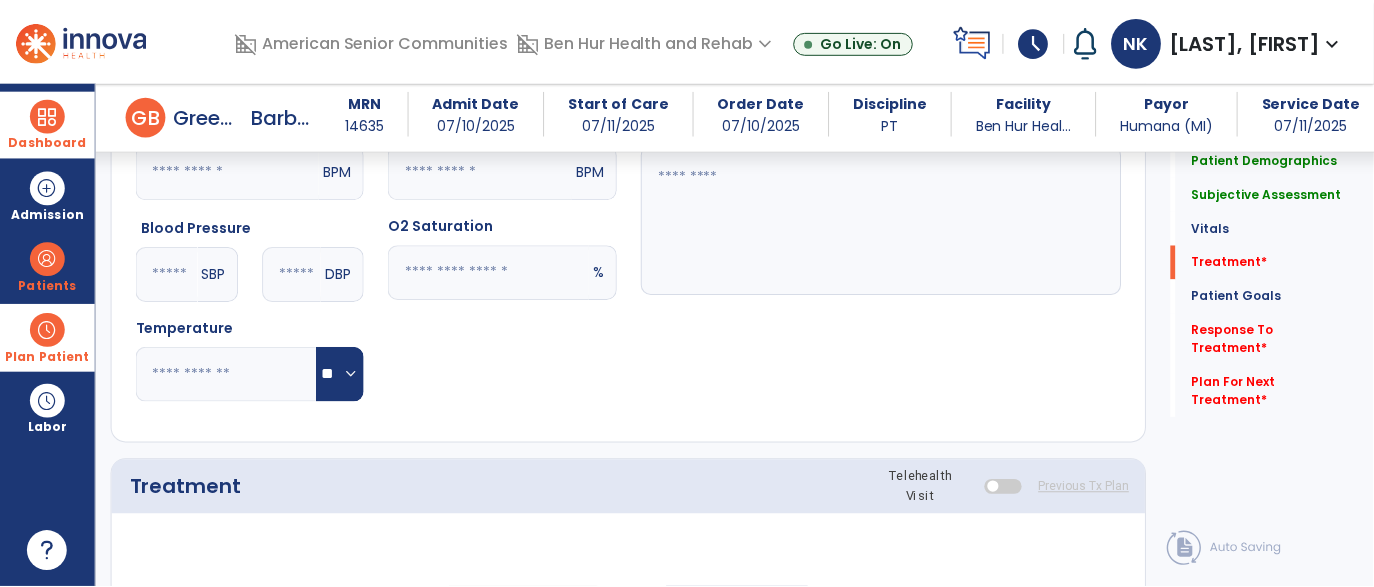 scroll, scrollTop: 1028, scrollLeft: 0, axis: vertical 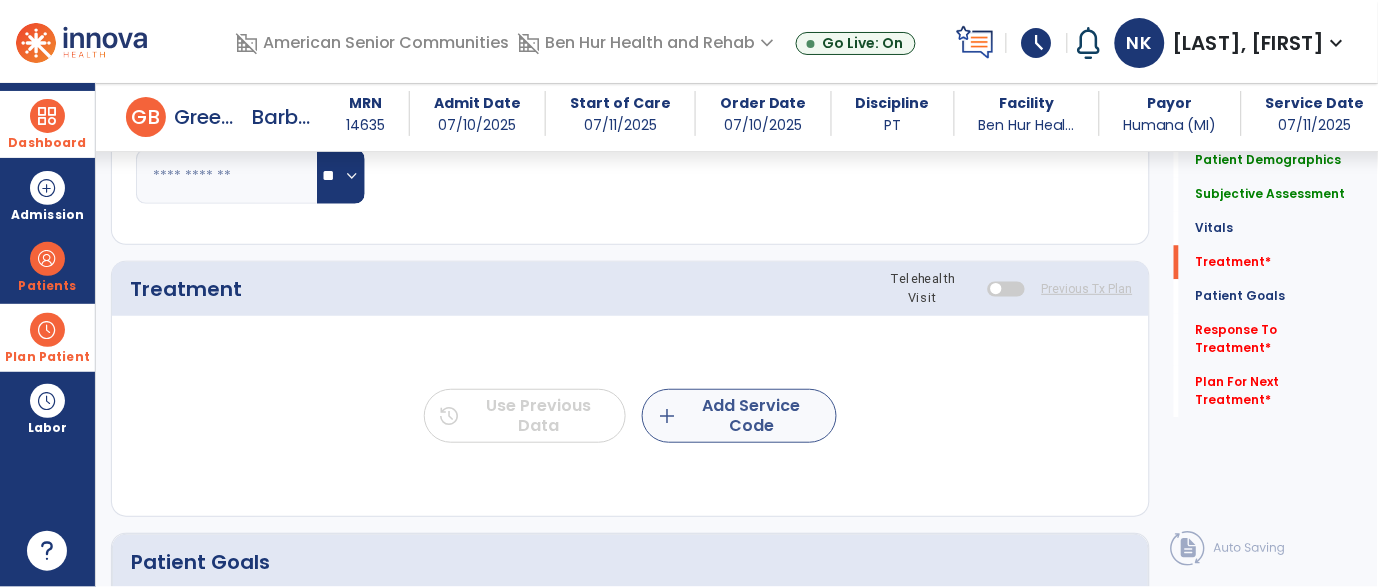 type on "**********" 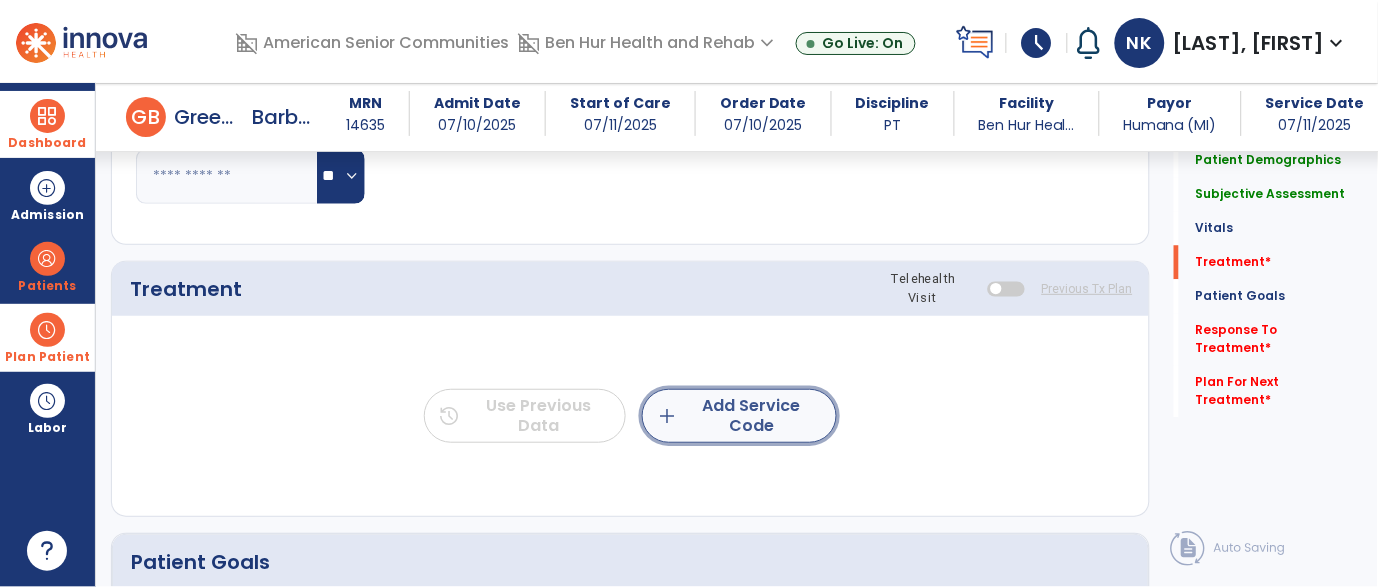 click on "add  Add Service Code" 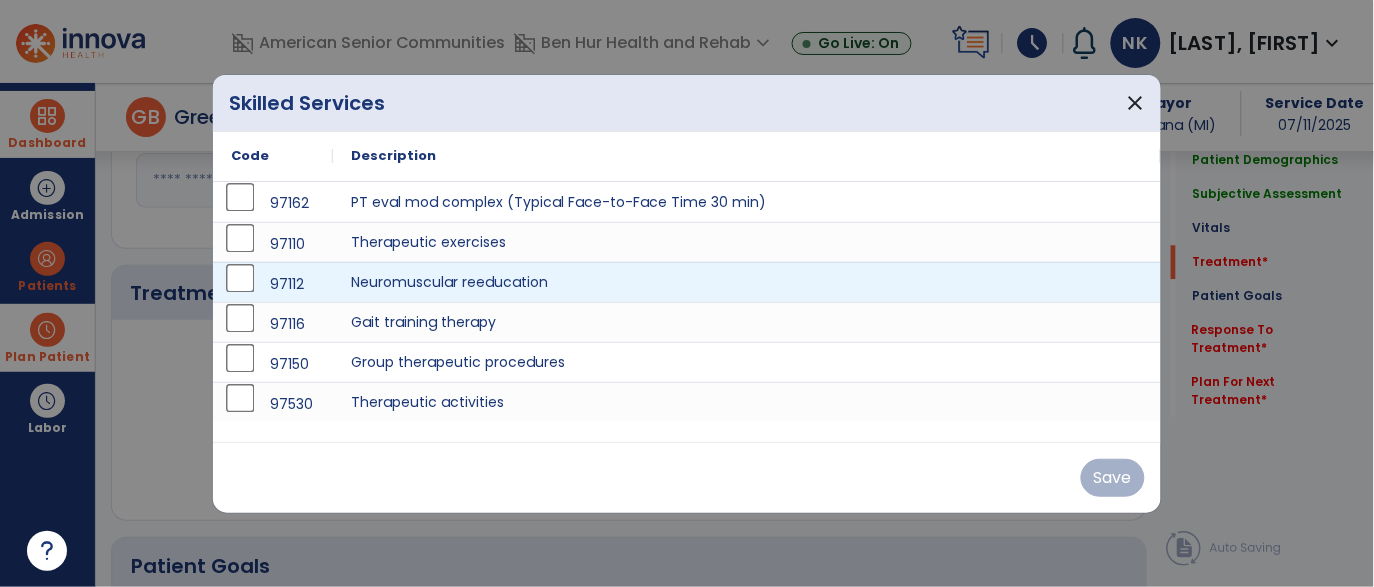 scroll, scrollTop: 1028, scrollLeft: 0, axis: vertical 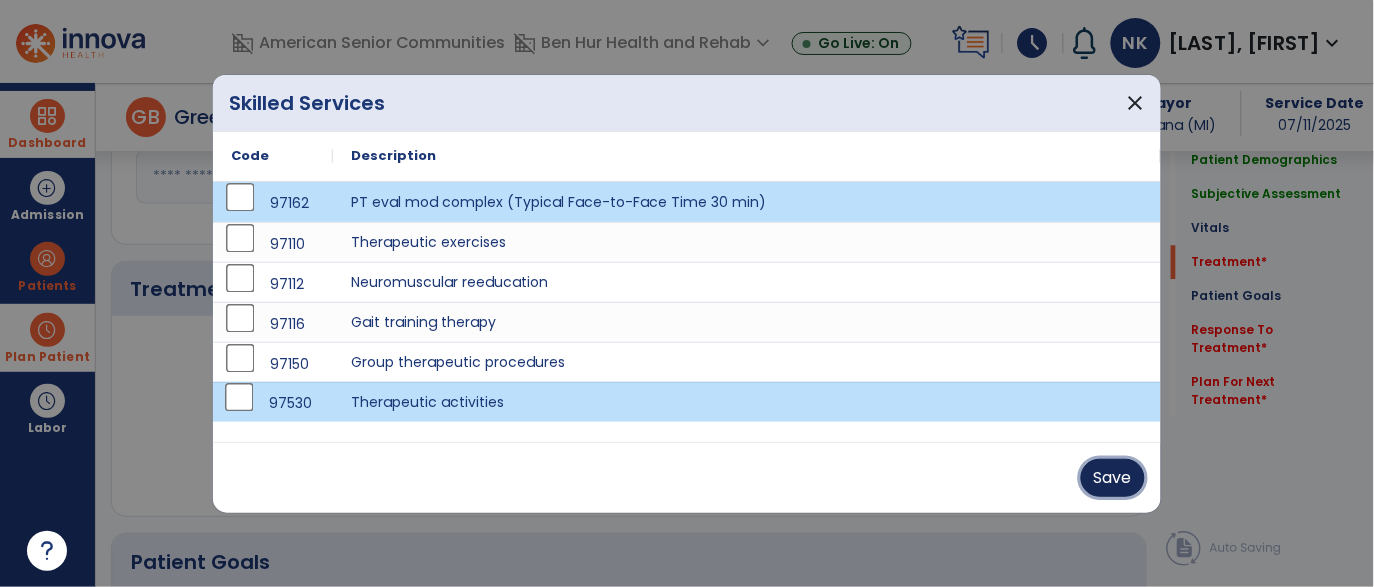 click on "Save" at bounding box center (1113, 478) 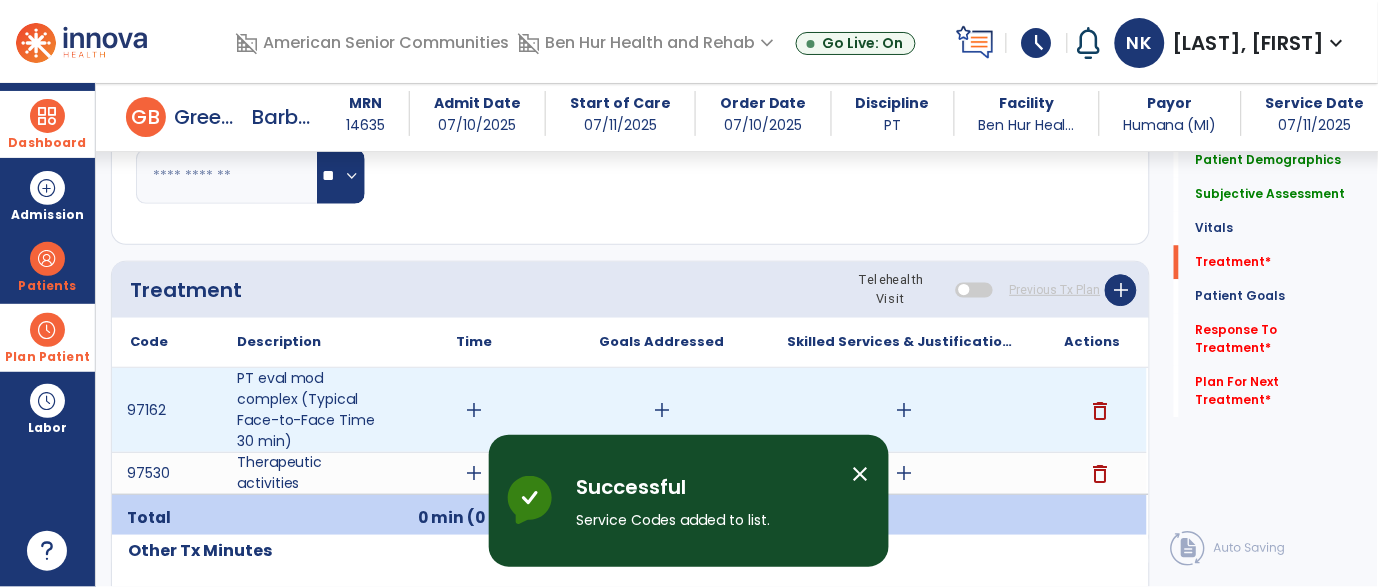 click on "add" at bounding box center [474, 410] 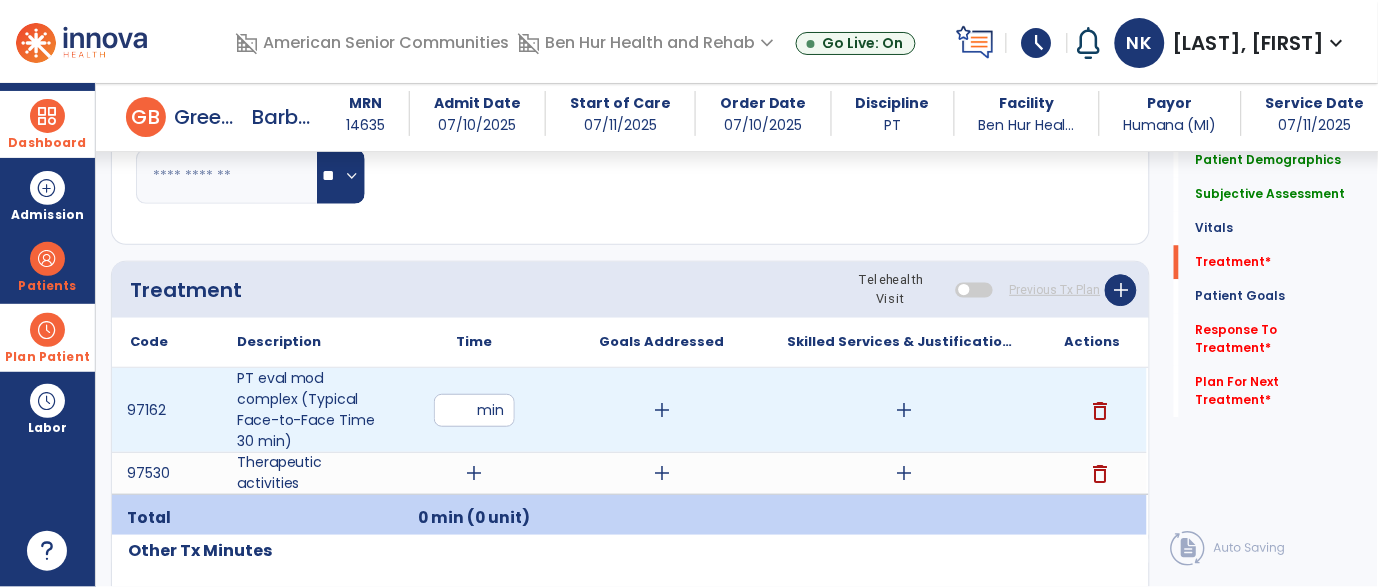 type on "**" 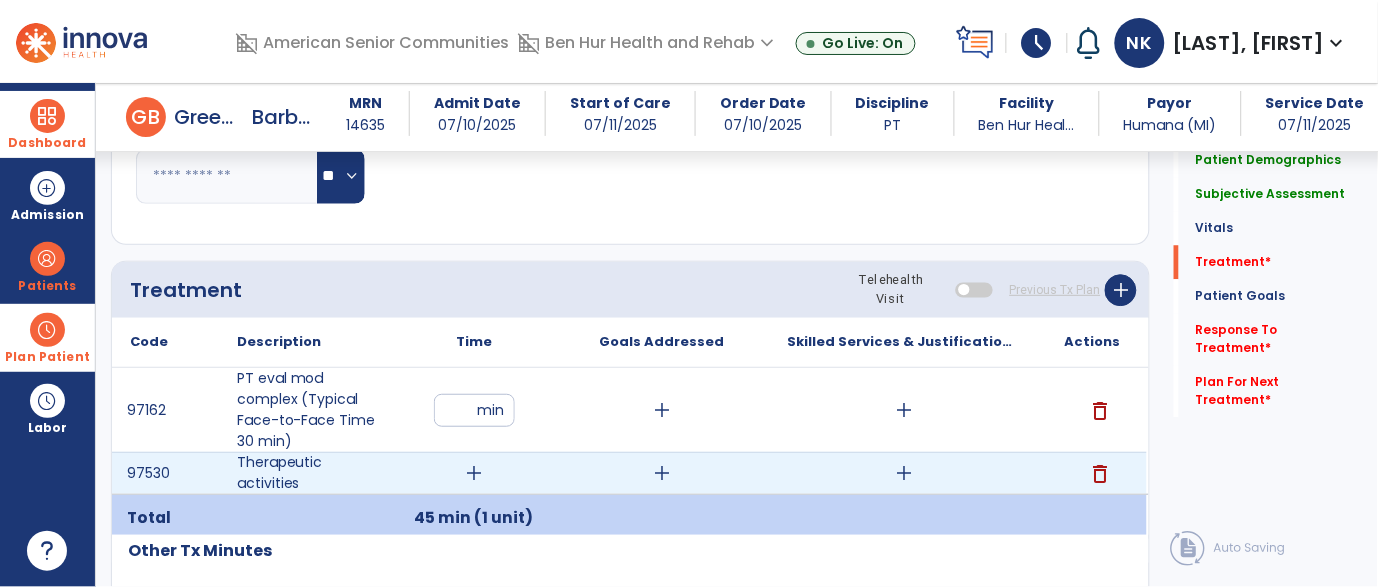 click on "add" at bounding box center (474, 473) 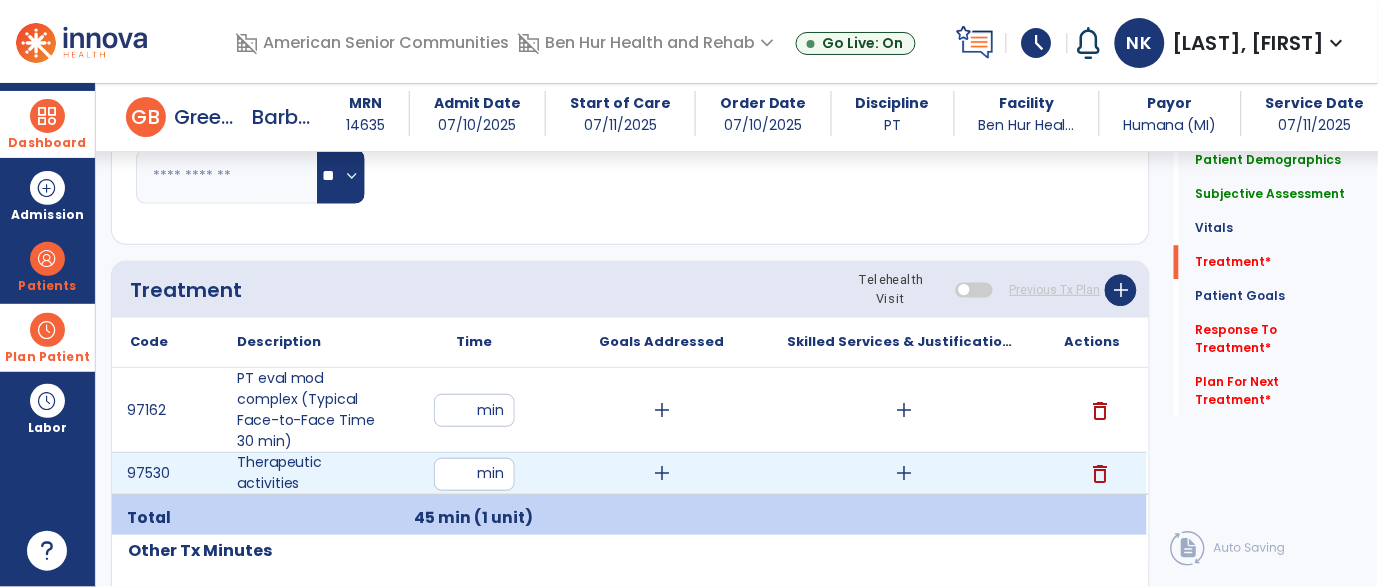type on "**" 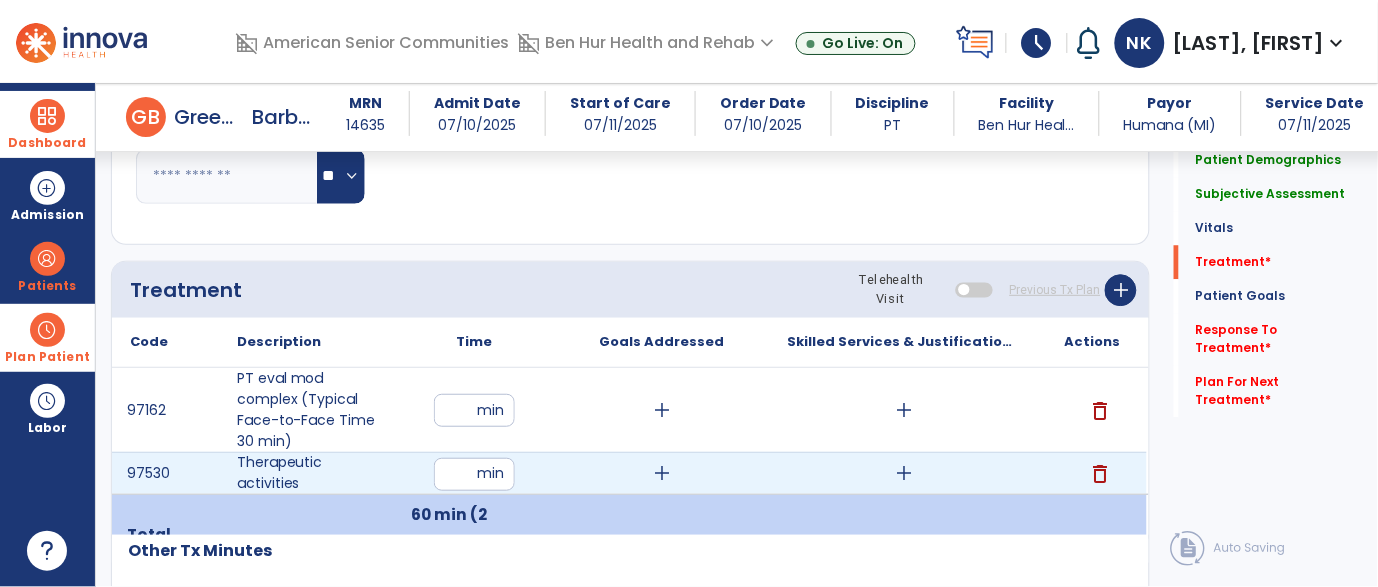 click on "add" at bounding box center [662, 473] 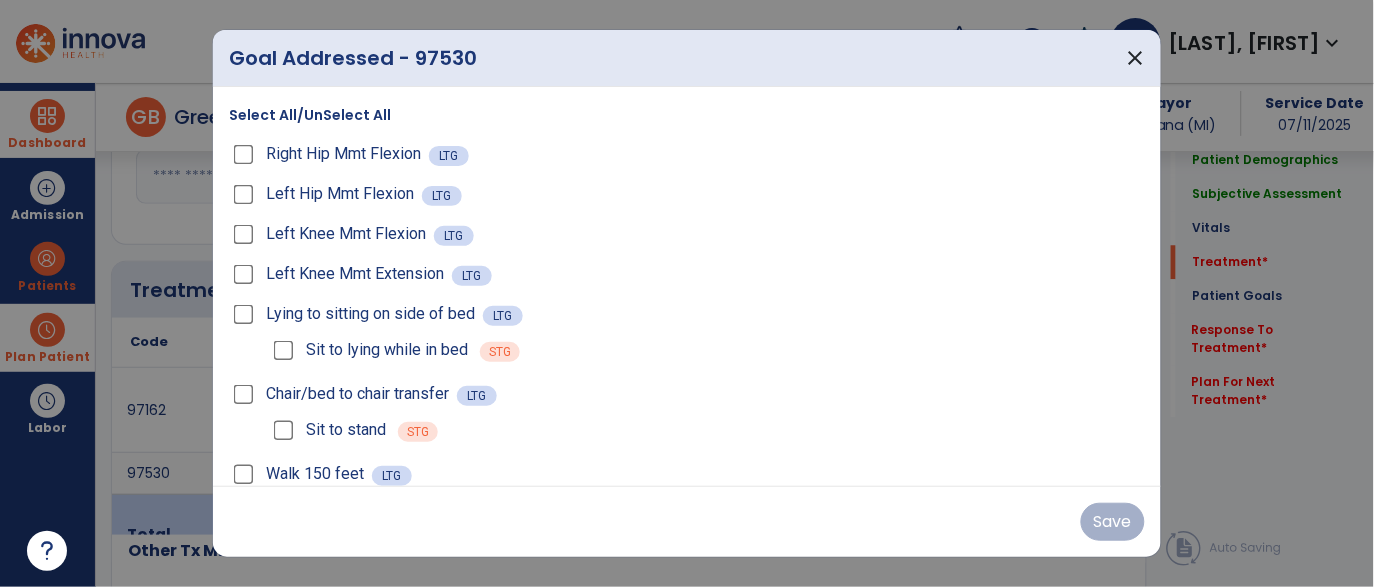 scroll, scrollTop: 1028, scrollLeft: 0, axis: vertical 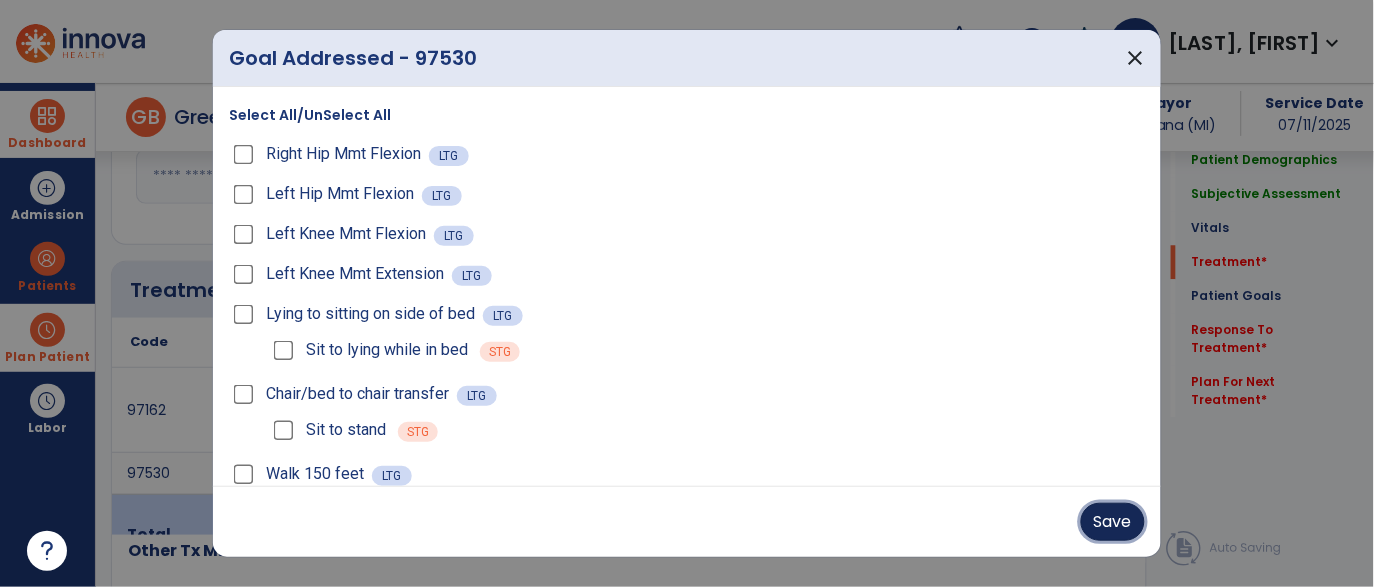 click on "Save" at bounding box center (1113, 522) 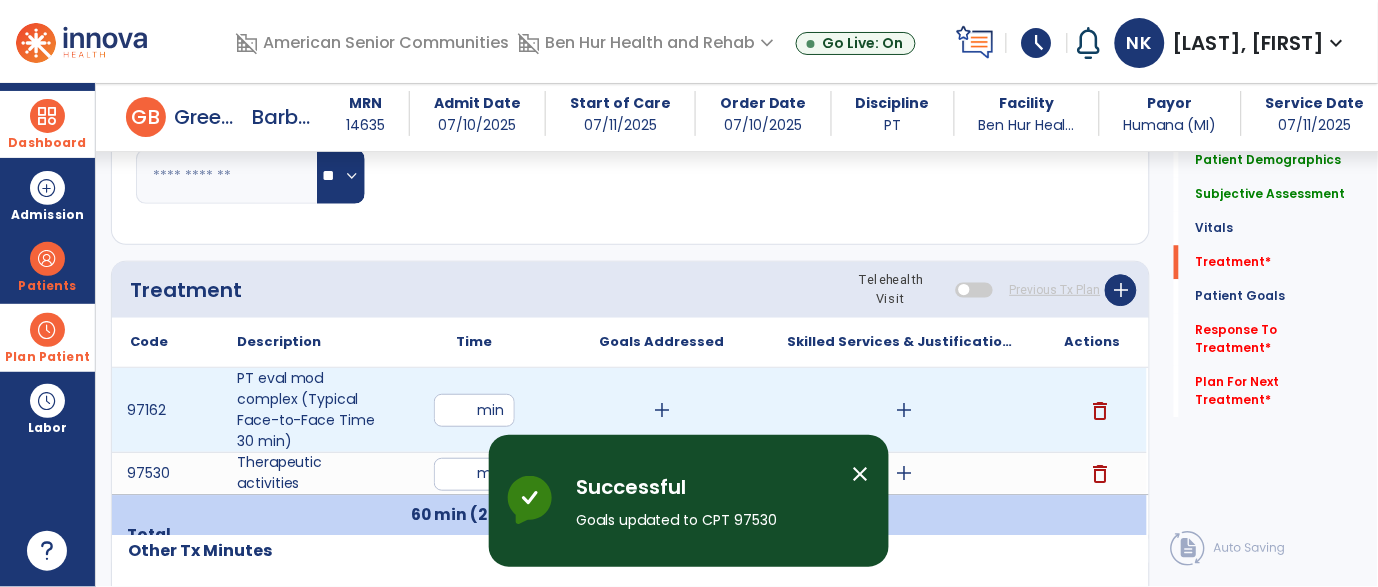 click on "add" at bounding box center (904, 410) 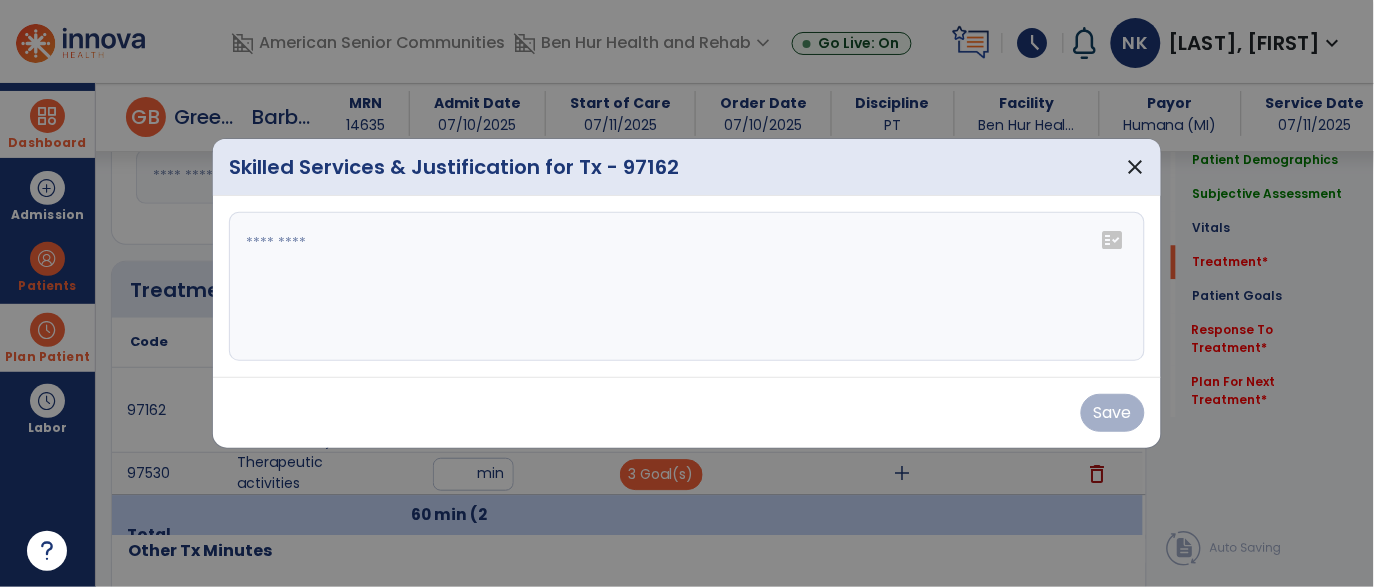 scroll, scrollTop: 1028, scrollLeft: 0, axis: vertical 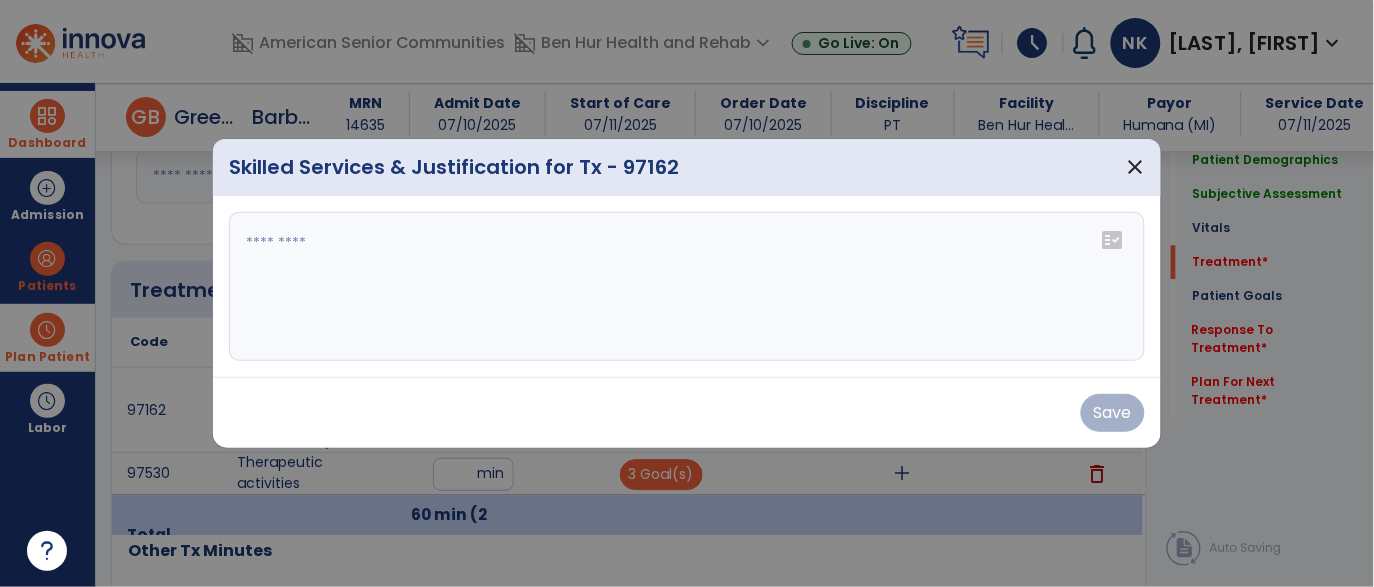click at bounding box center (687, 287) 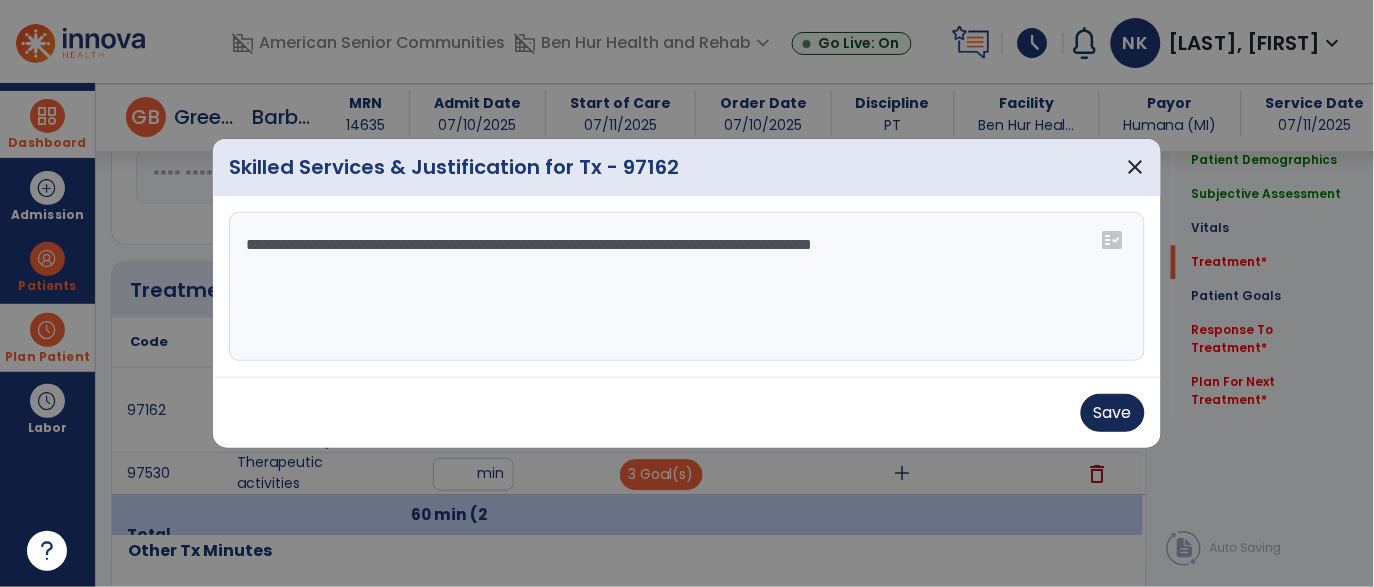 type on "**********" 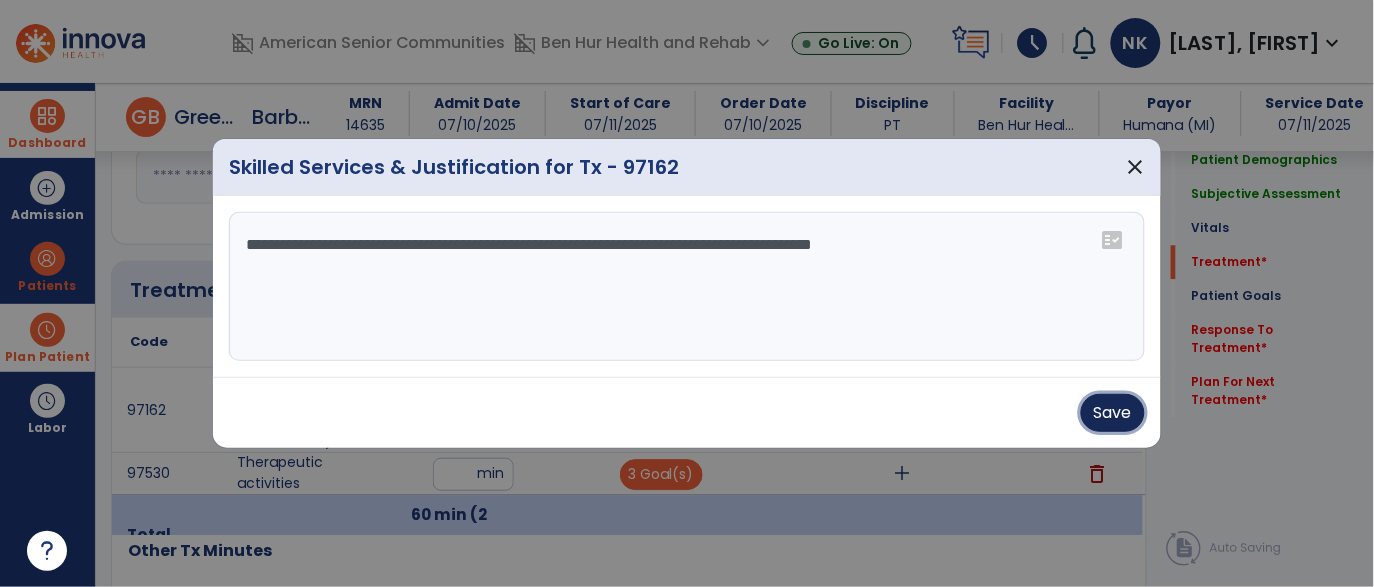 click on "Save" at bounding box center [1113, 413] 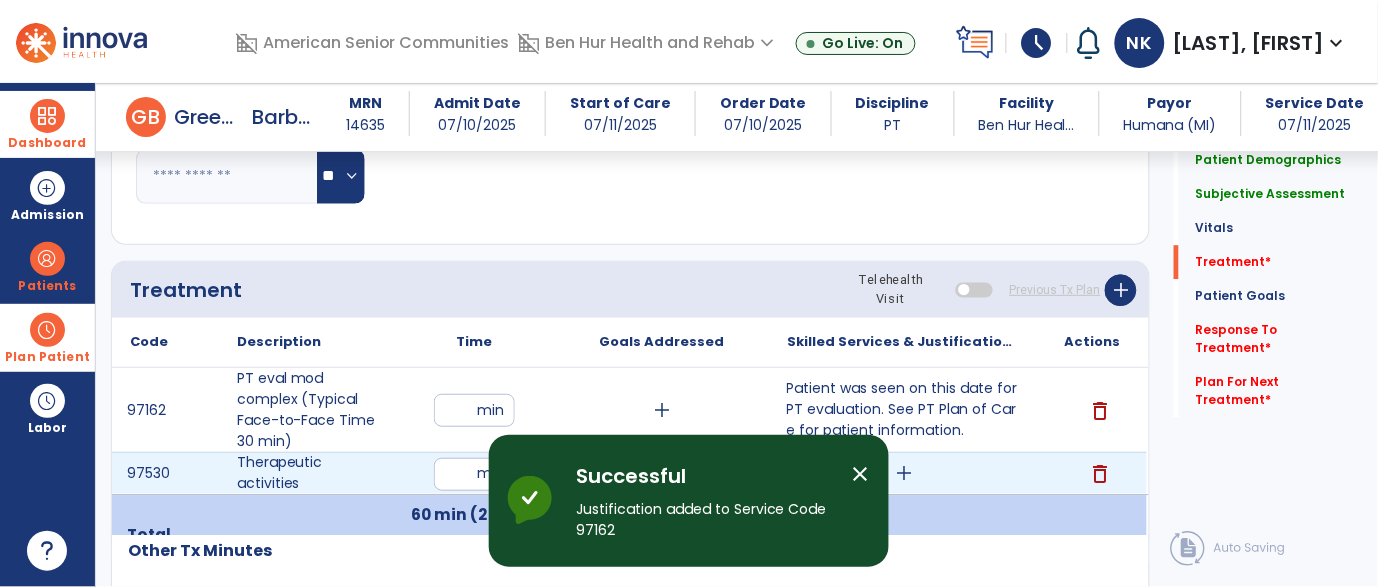 click on "add" at bounding box center [904, 473] 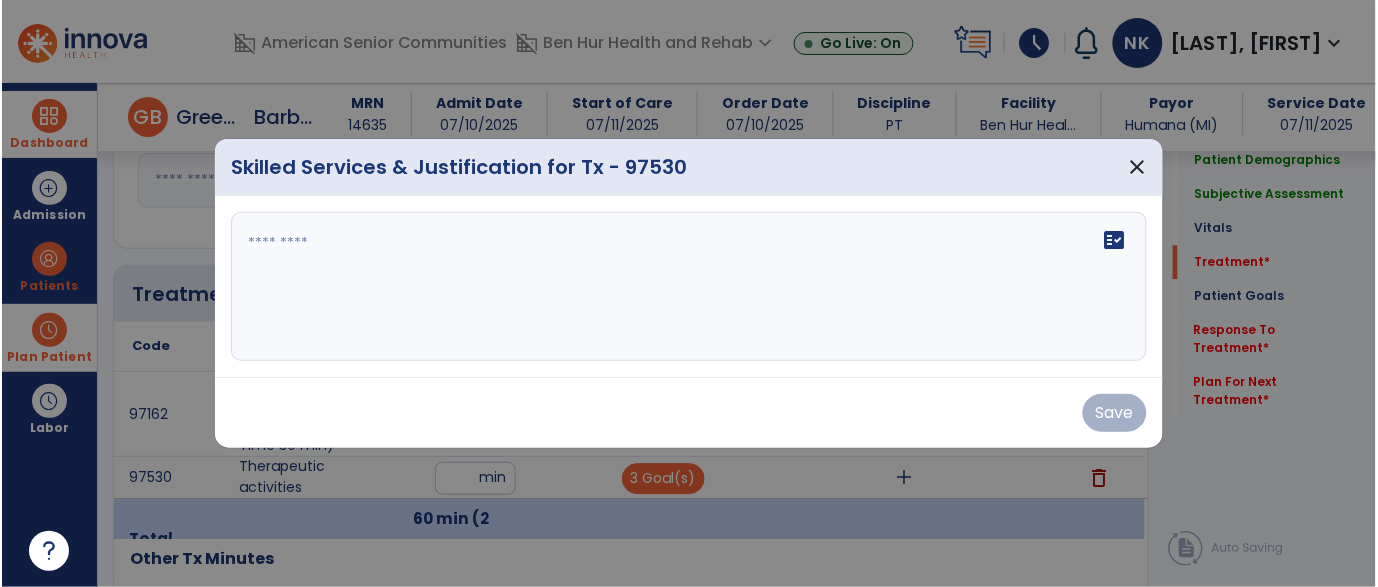 scroll, scrollTop: 1028, scrollLeft: 0, axis: vertical 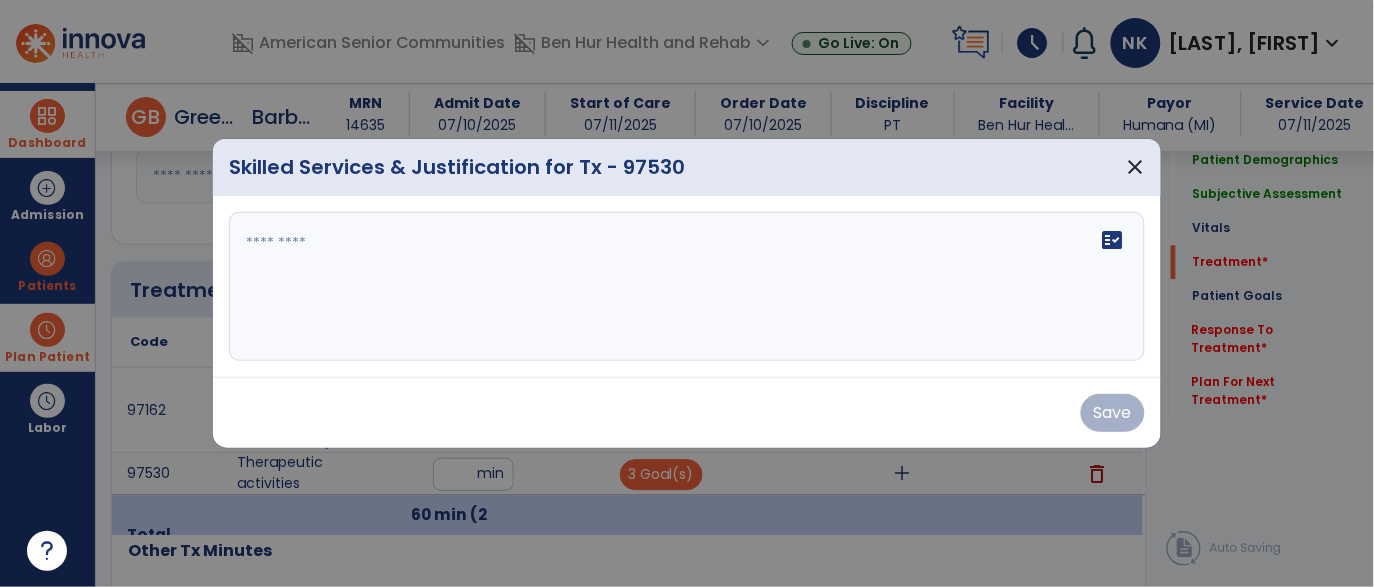 click on "fact_check" at bounding box center (687, 287) 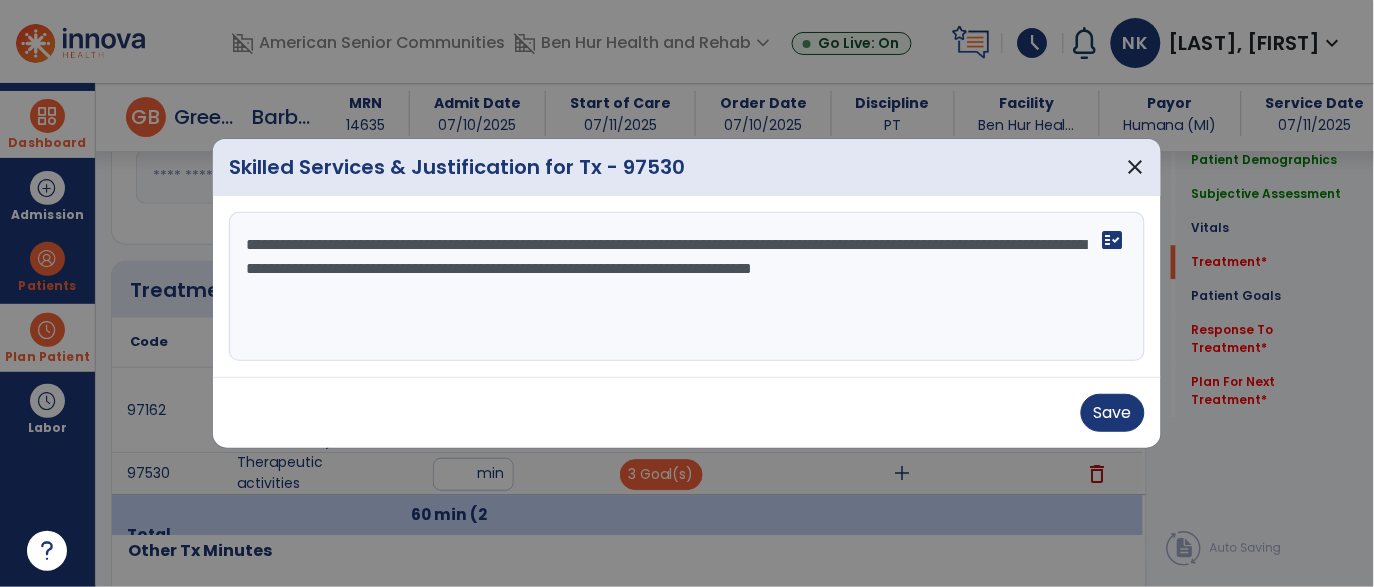 click on "**********" at bounding box center [687, 287] 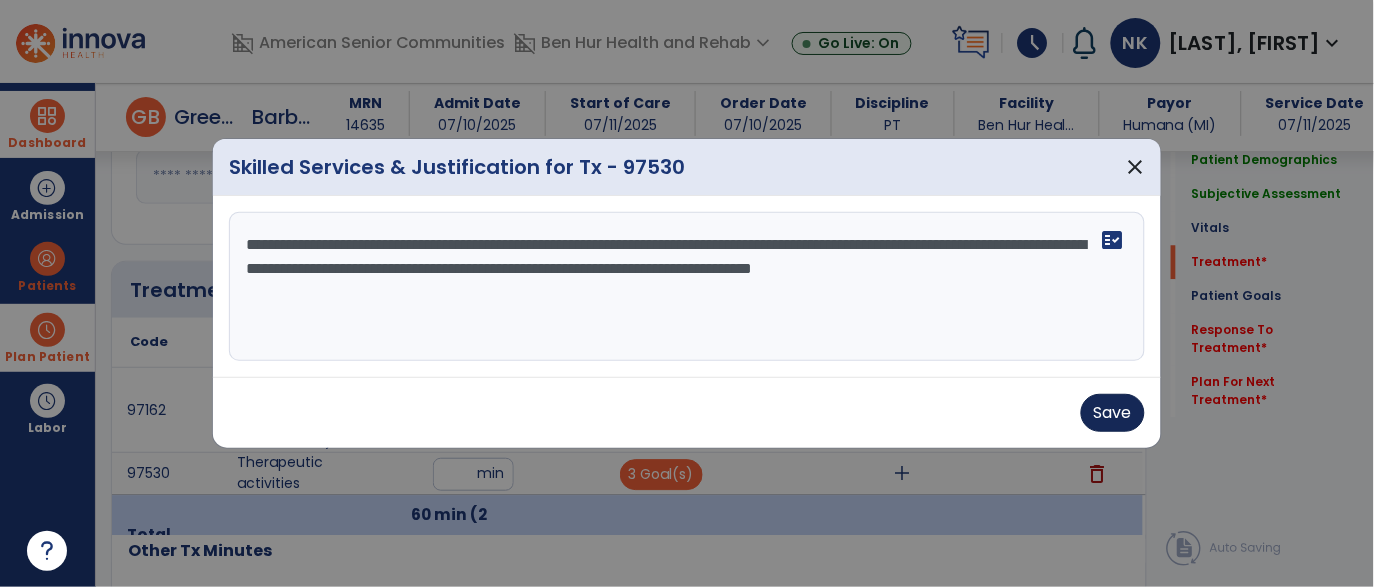 type on "**********" 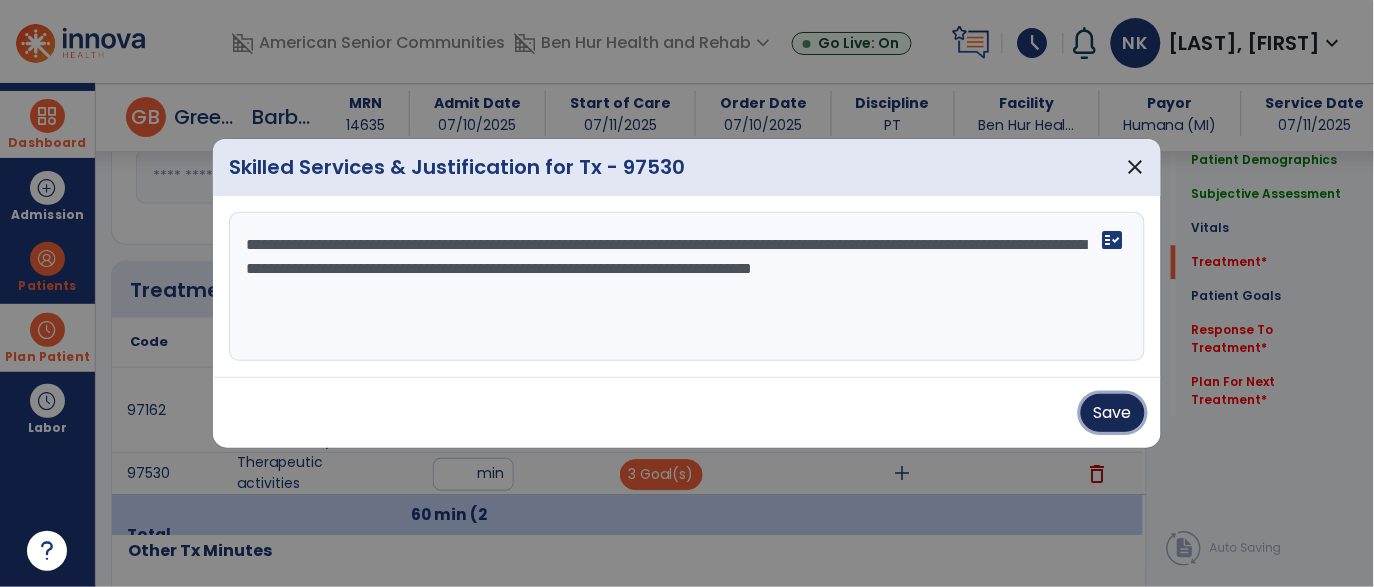 click on "Save" at bounding box center [1113, 413] 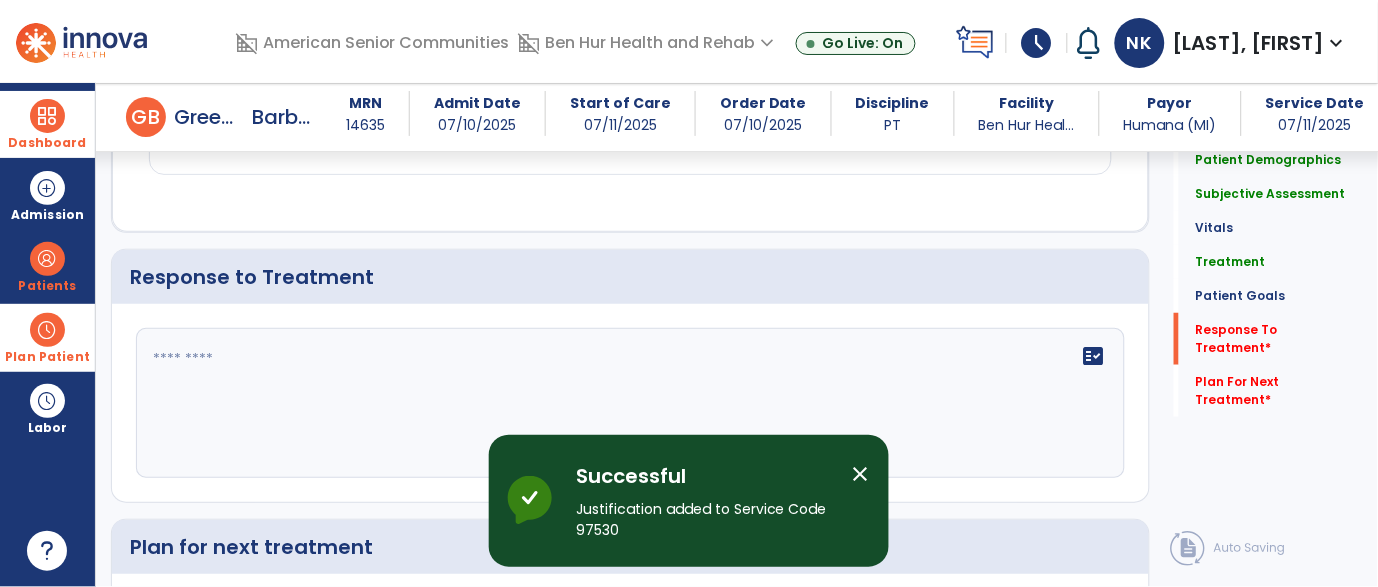 scroll, scrollTop: 3303, scrollLeft: 0, axis: vertical 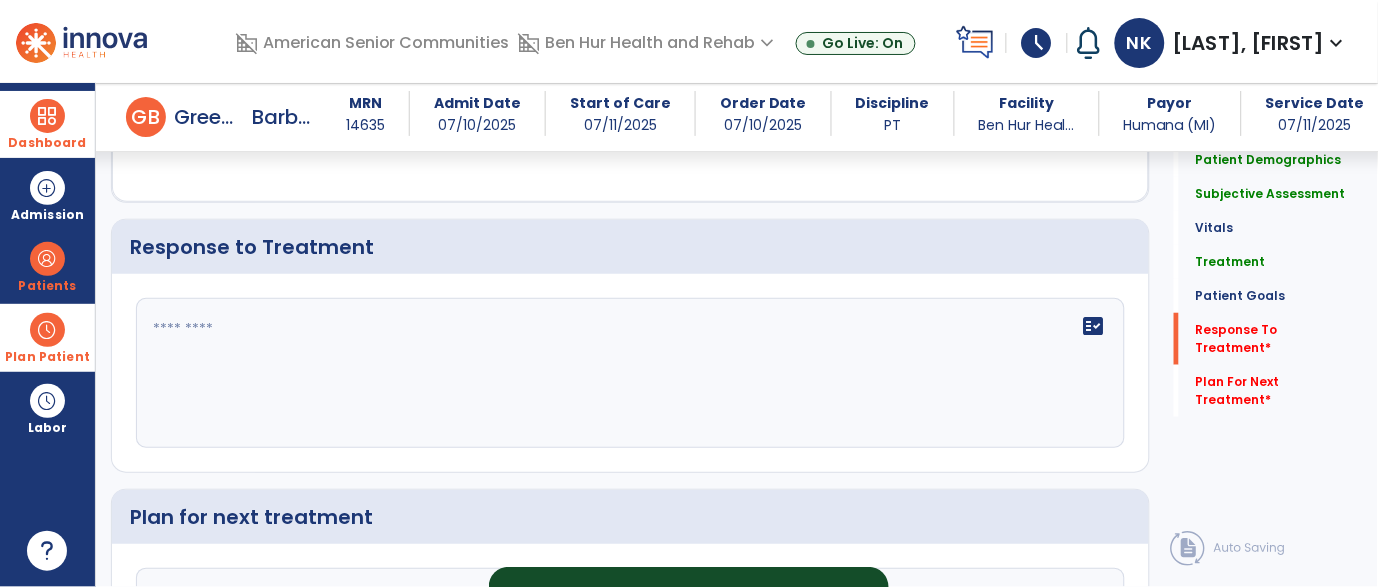 click on "fact_check" 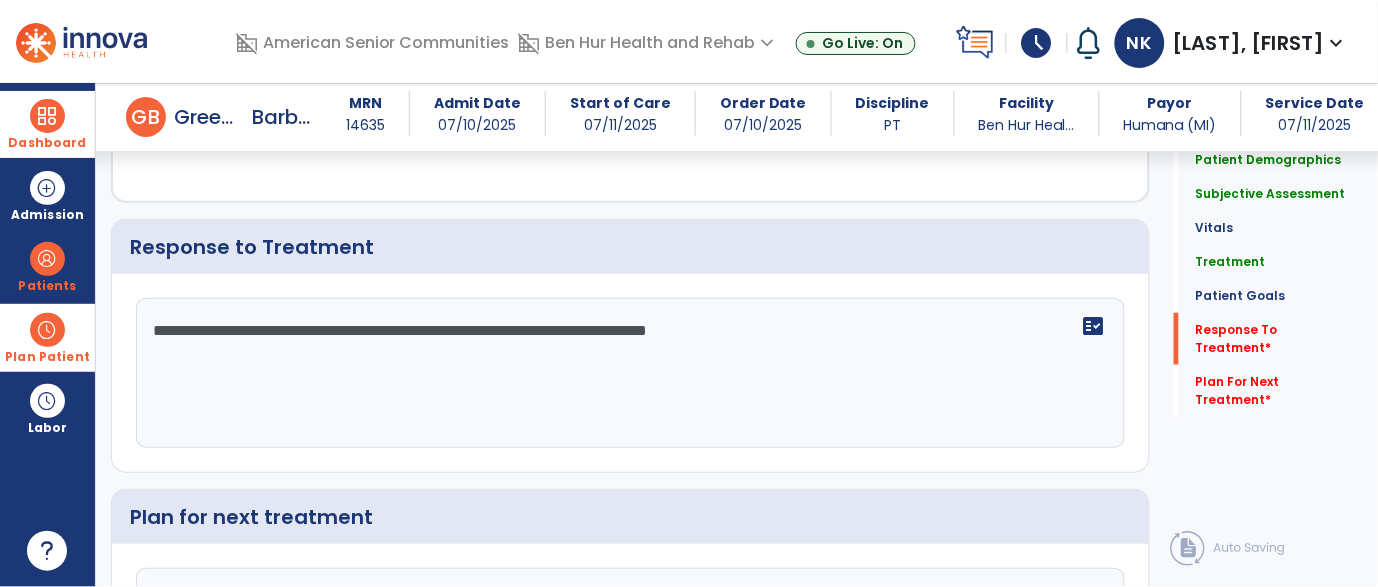 type on "**********" 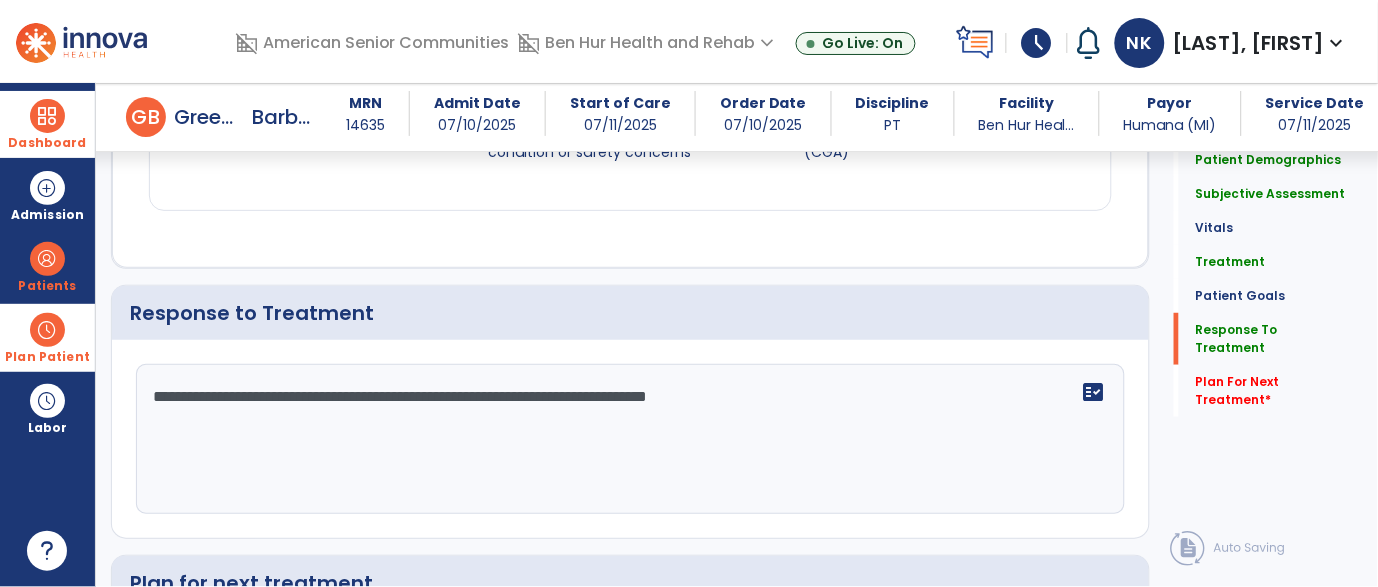 scroll, scrollTop: 3304, scrollLeft: 0, axis: vertical 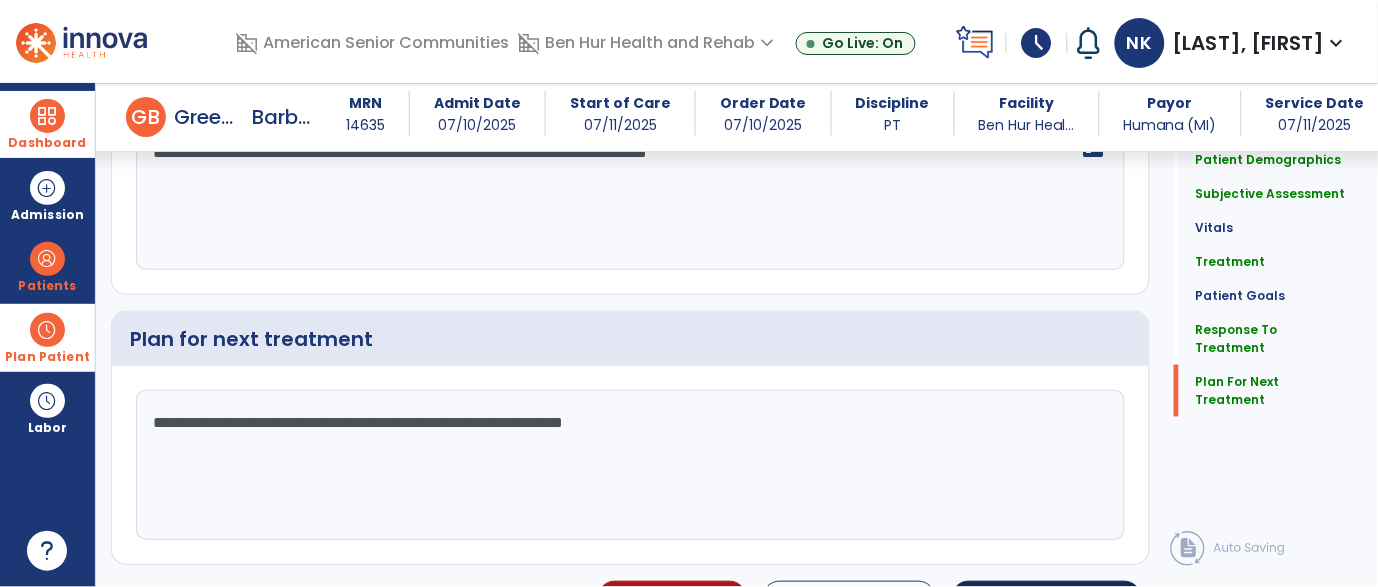 type on "**********" 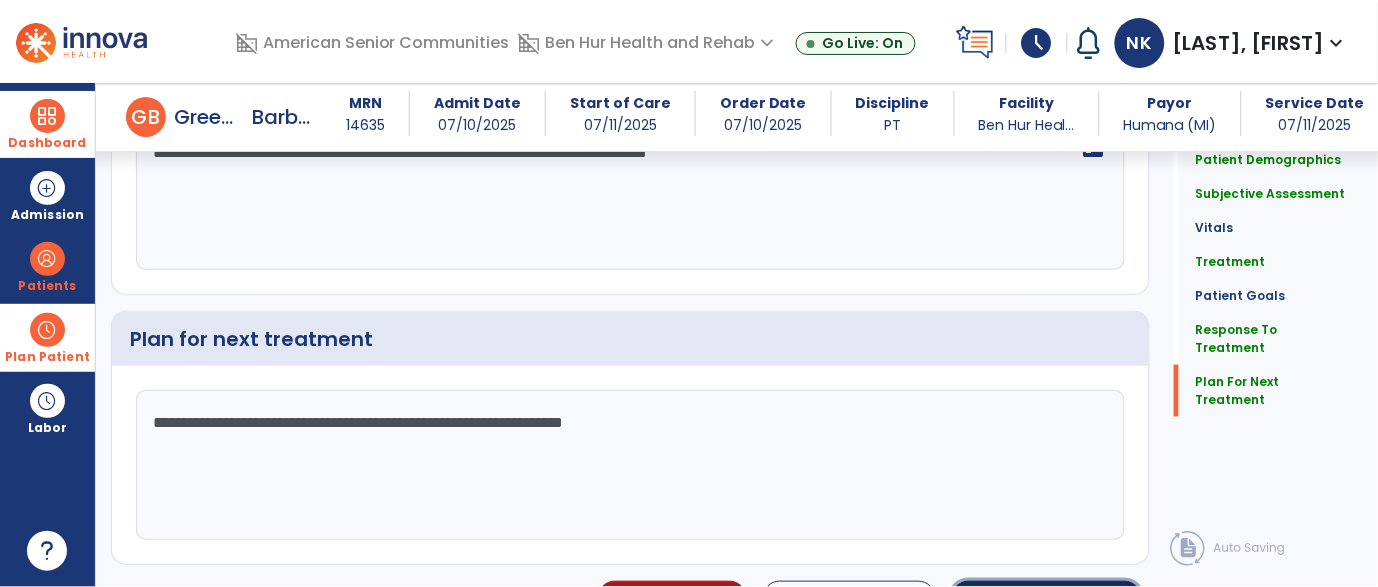 click on "Sign Doc" 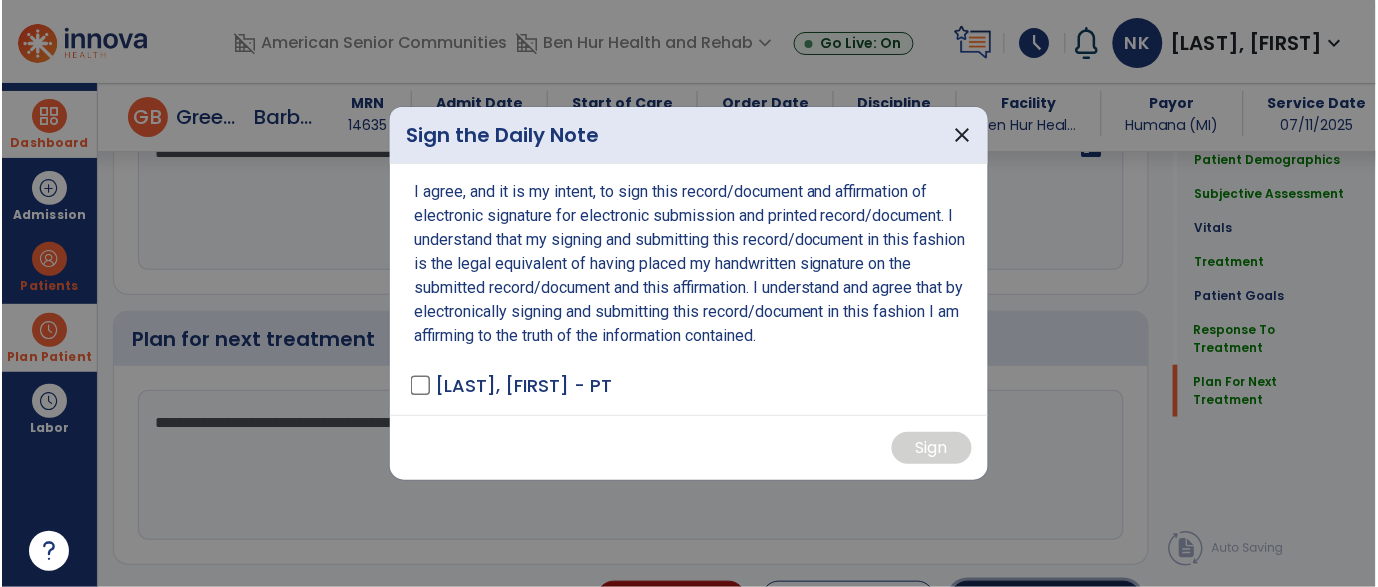 scroll, scrollTop: 3481, scrollLeft: 0, axis: vertical 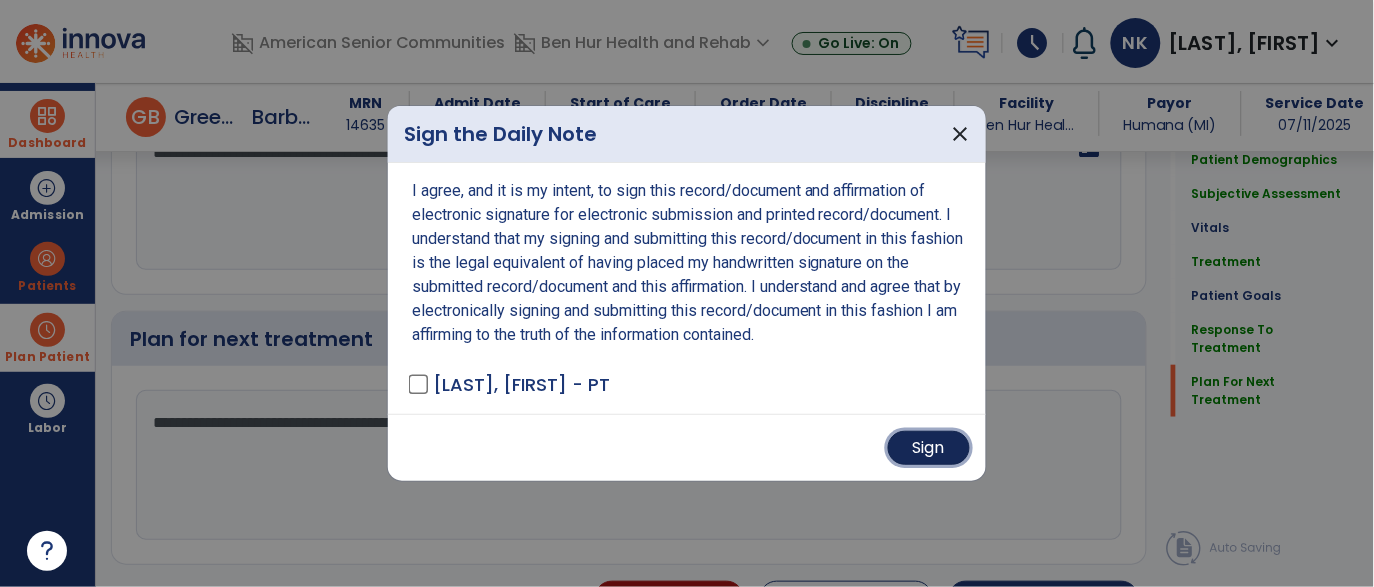 click on "Sign" at bounding box center (929, 448) 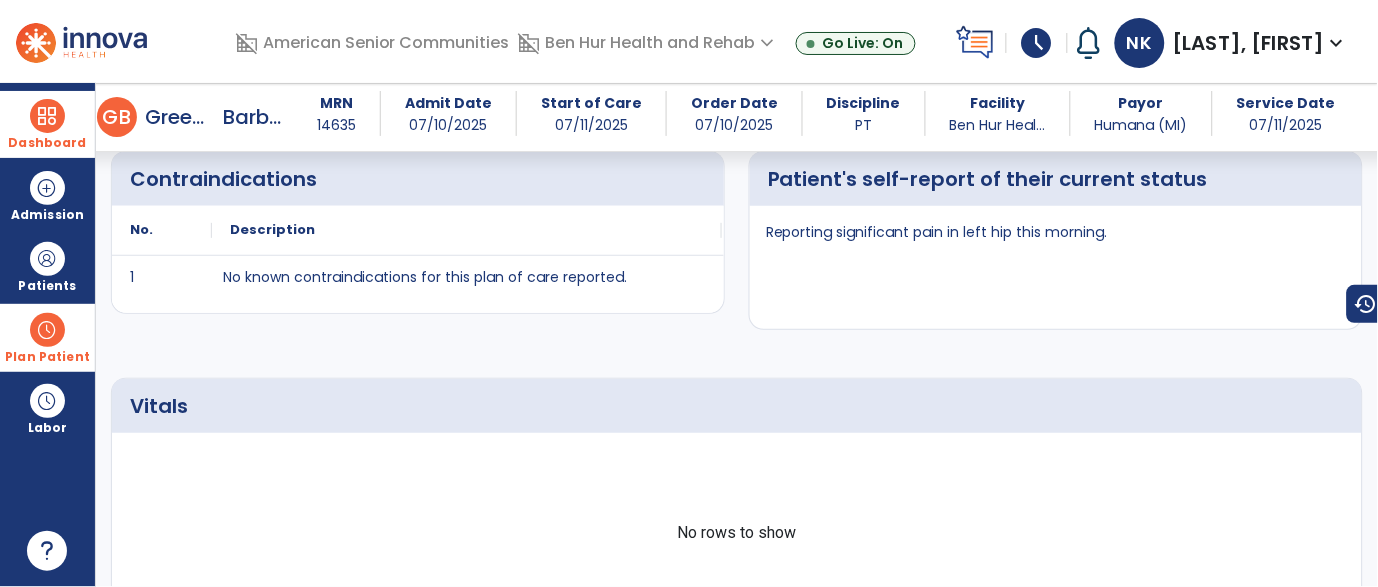 scroll, scrollTop: 0, scrollLeft: 0, axis: both 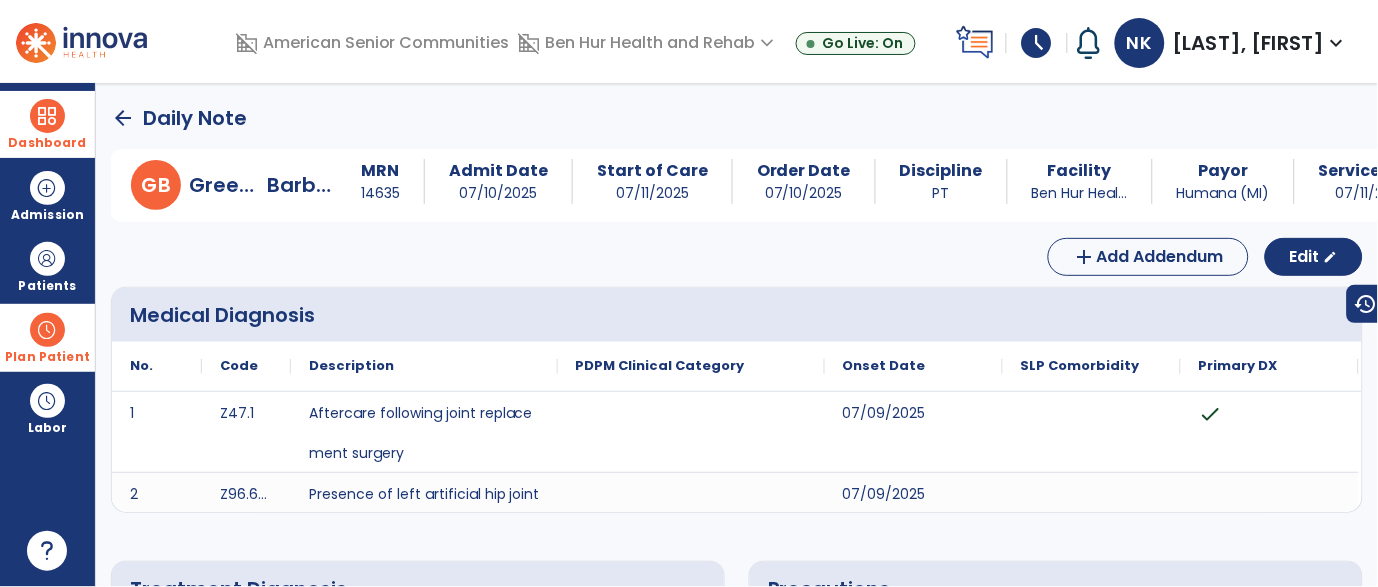 click on "arrow_back" 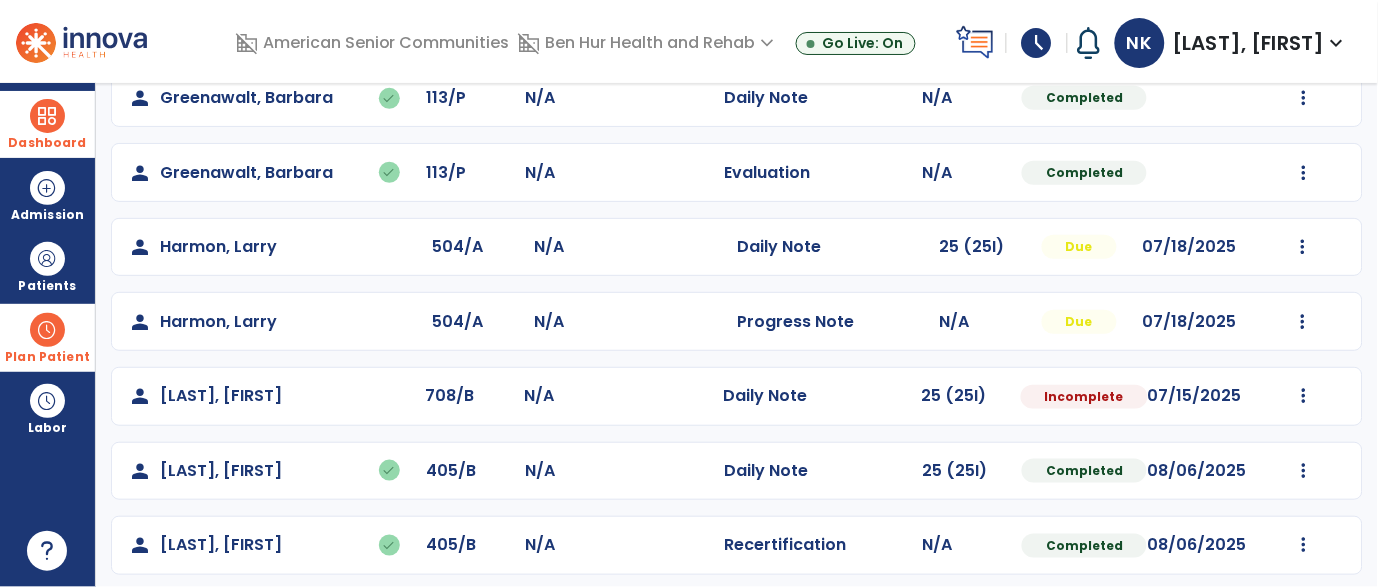 scroll, scrollTop: 279, scrollLeft: 0, axis: vertical 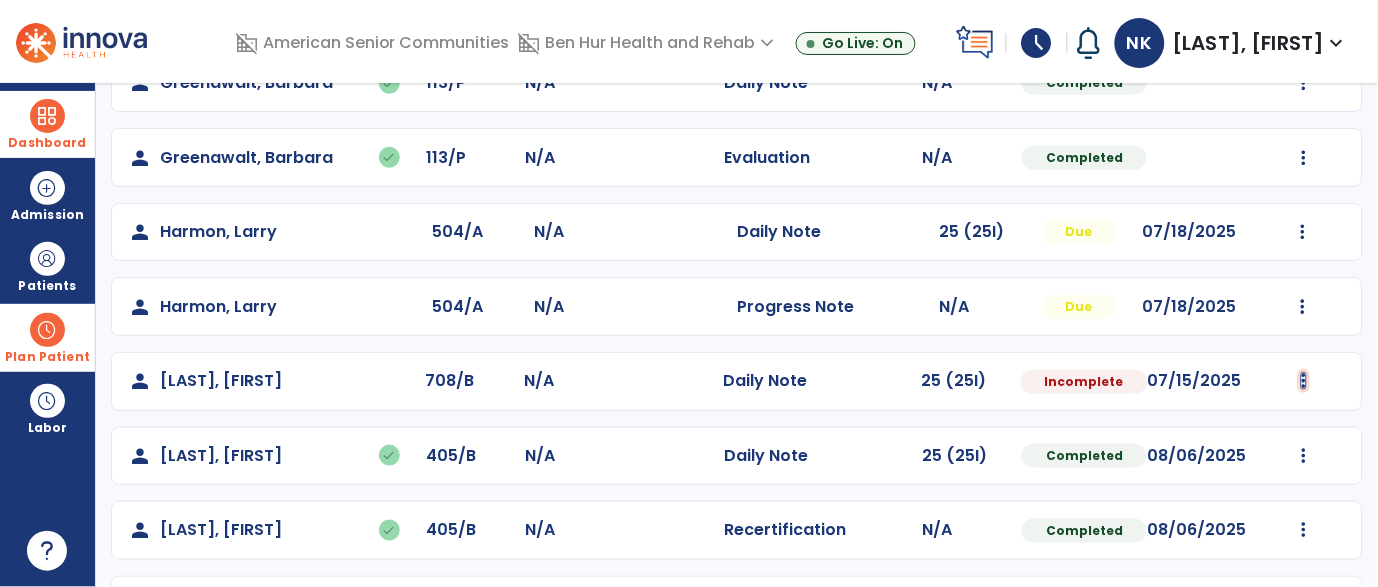 click at bounding box center [1304, 83] 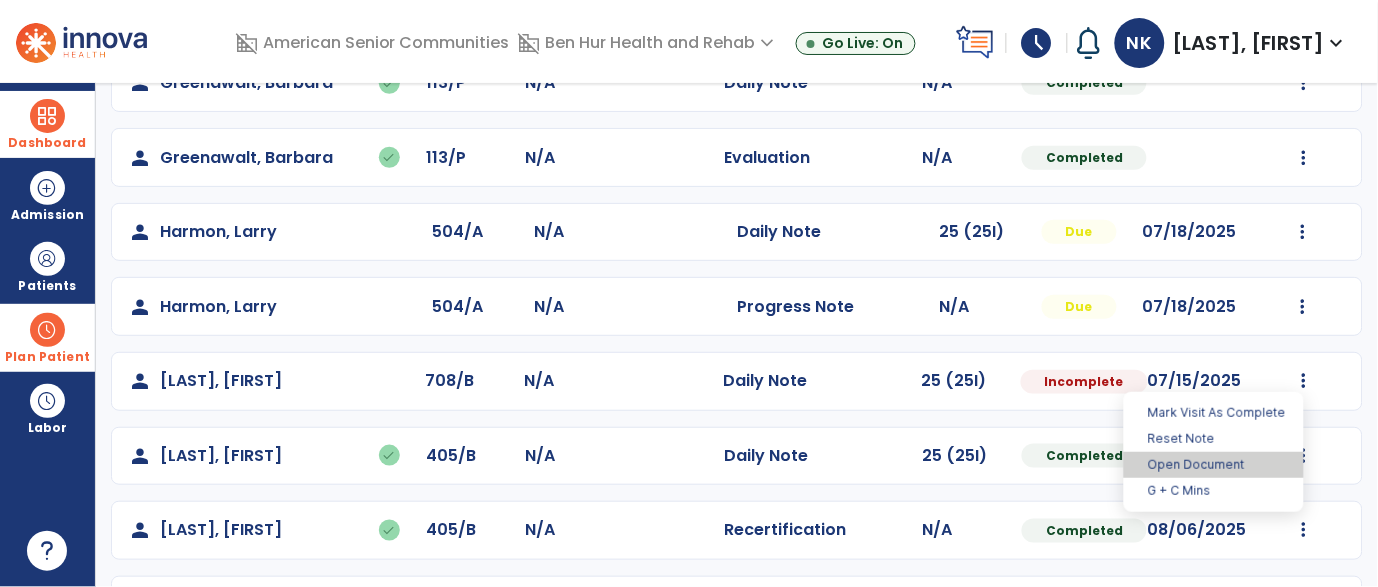 click on "Open Document" at bounding box center (1214, 465) 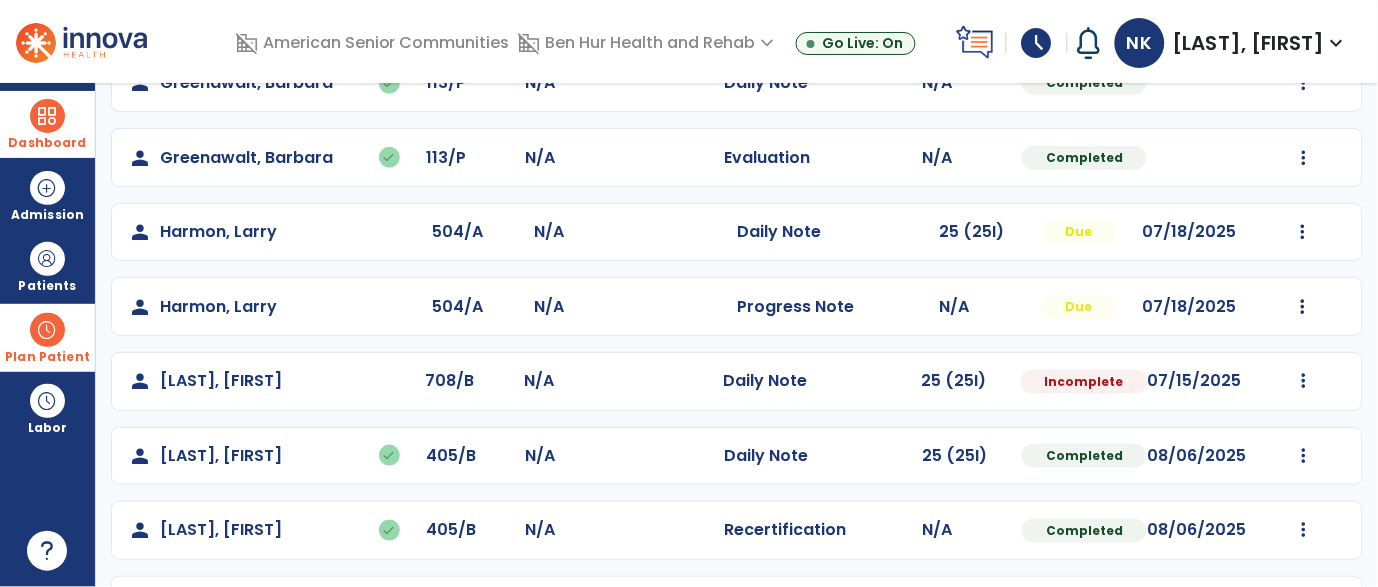 select on "*" 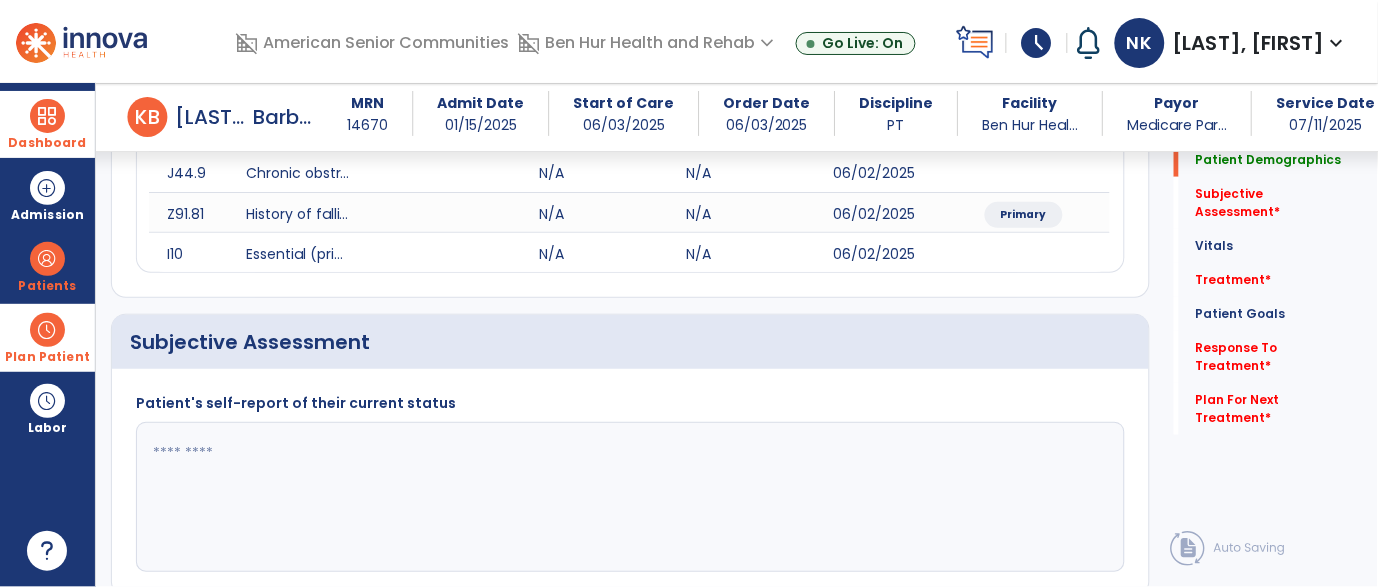 scroll, scrollTop: 299, scrollLeft: 0, axis: vertical 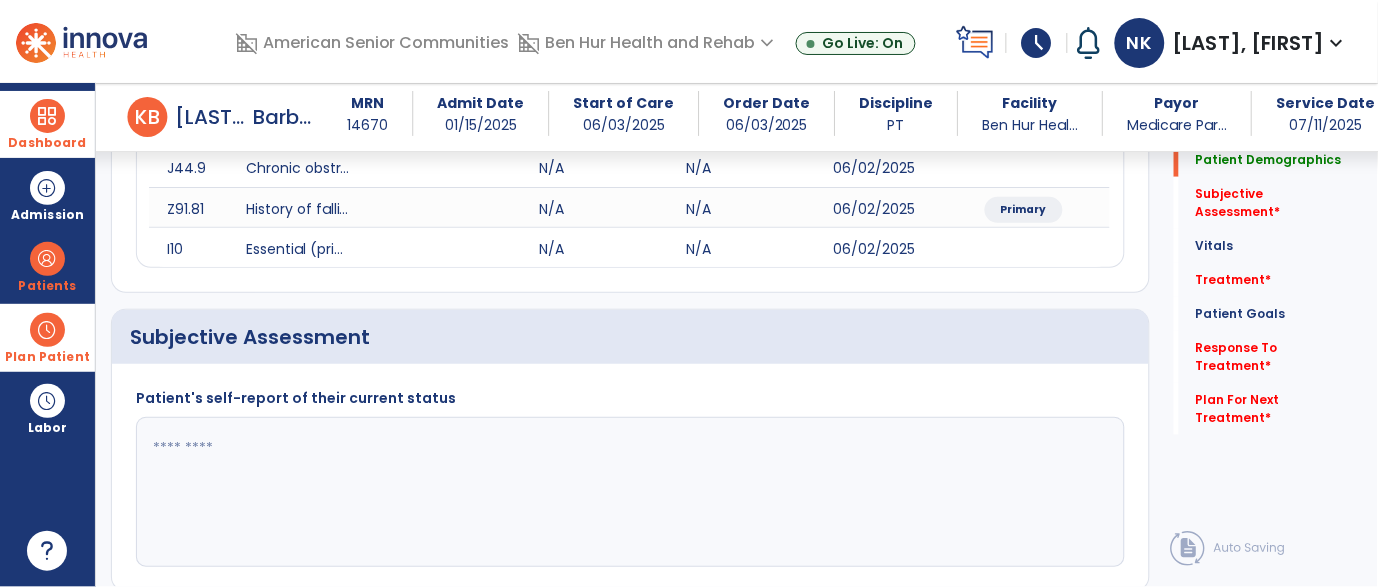 click 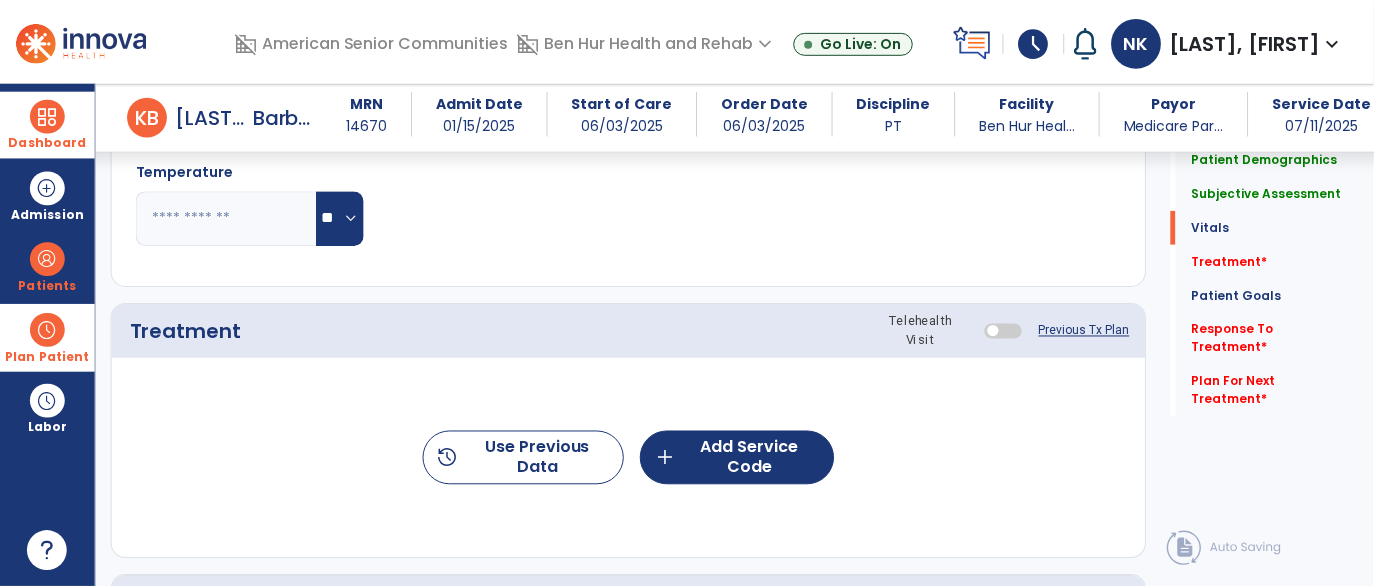 scroll, scrollTop: 1030, scrollLeft: 0, axis: vertical 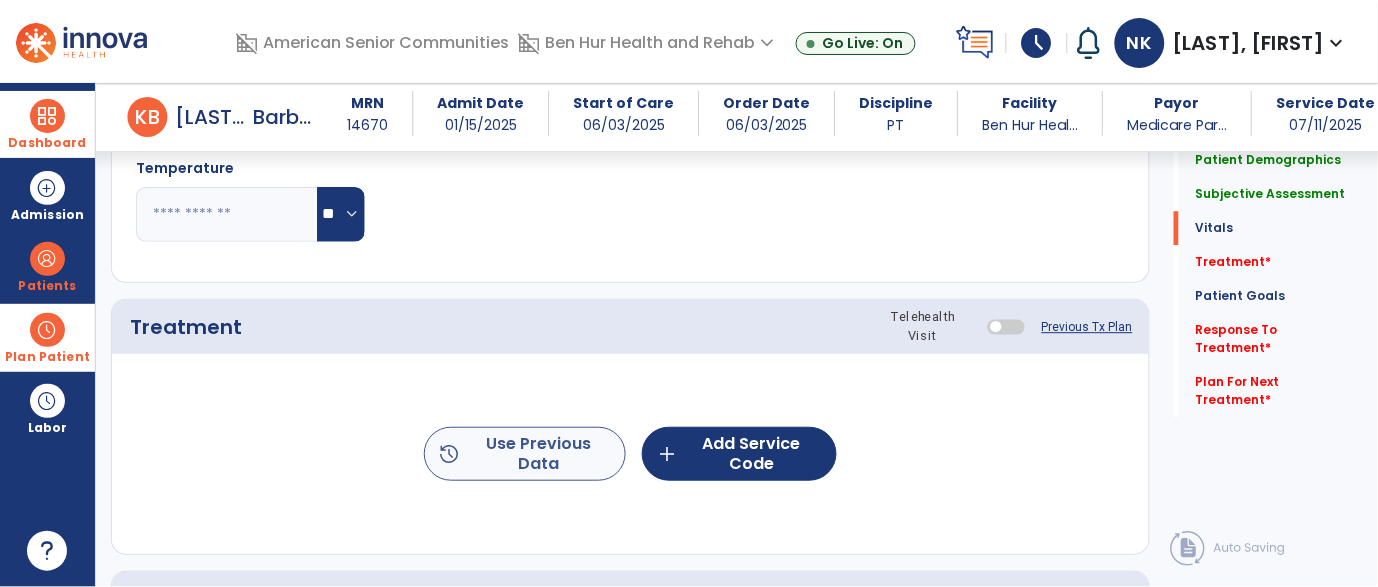 type on "**********" 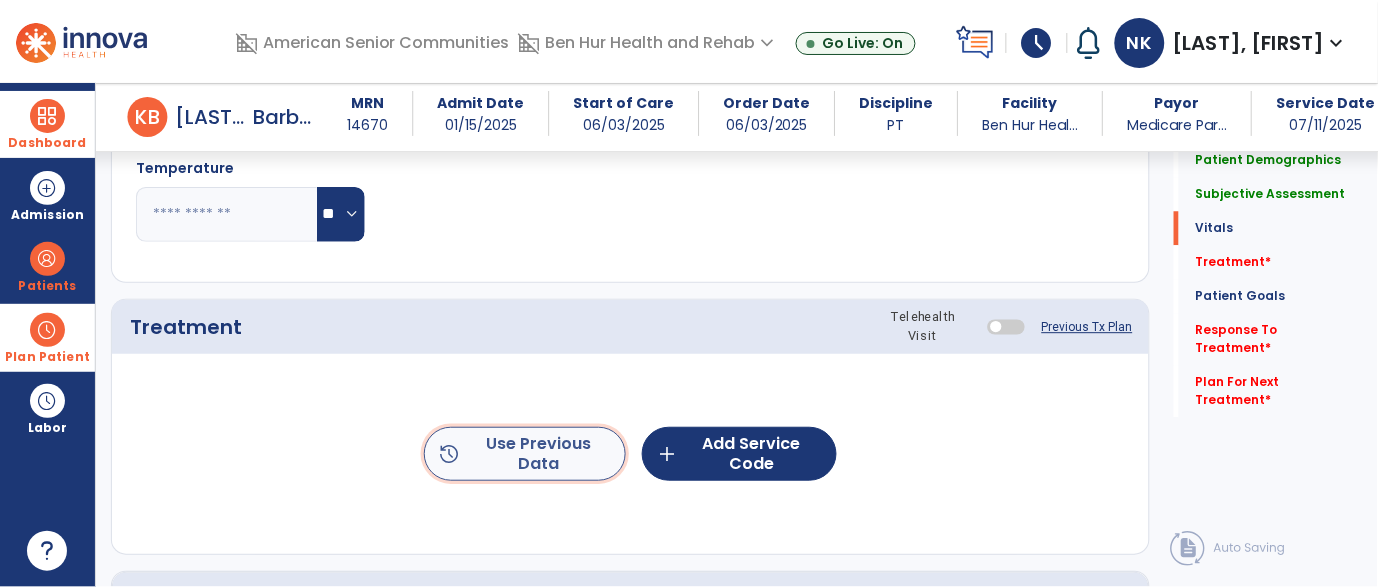 click on "history  Use Previous Data" 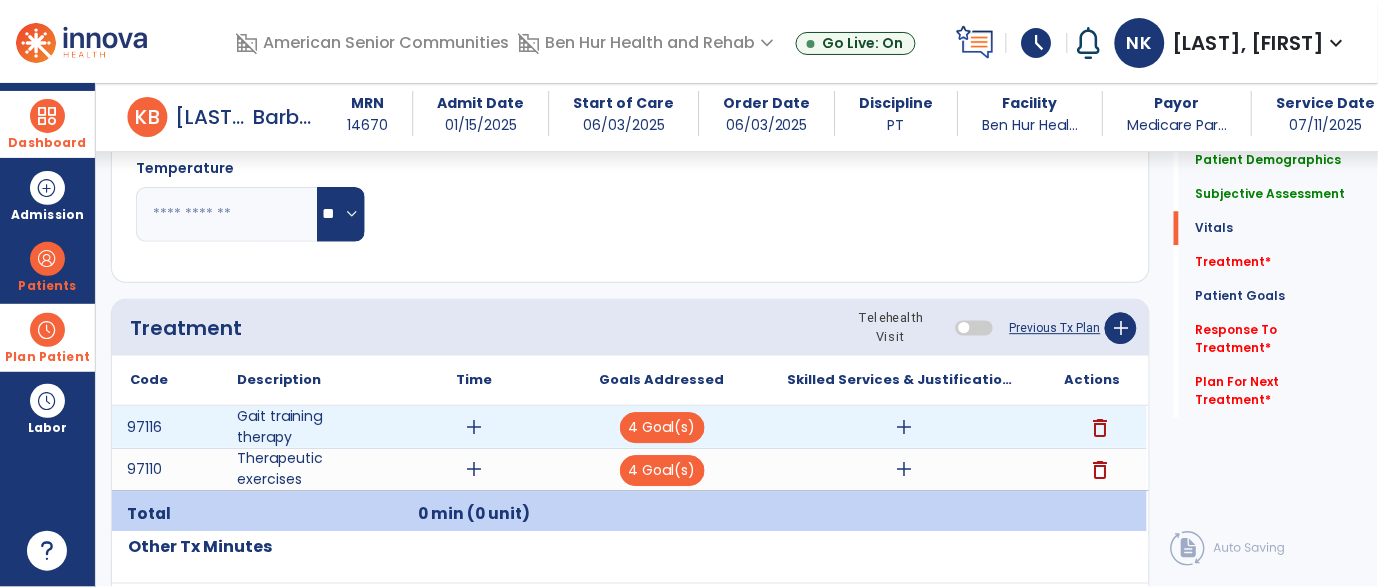 click on "add" at bounding box center (474, 427) 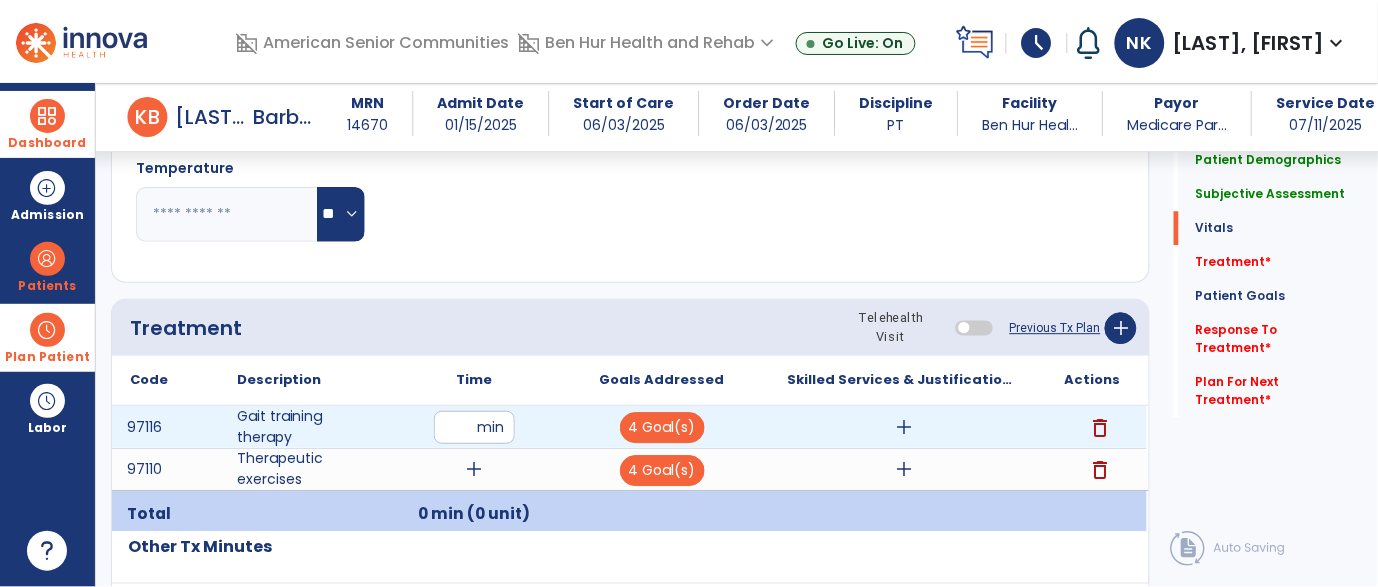type on "**" 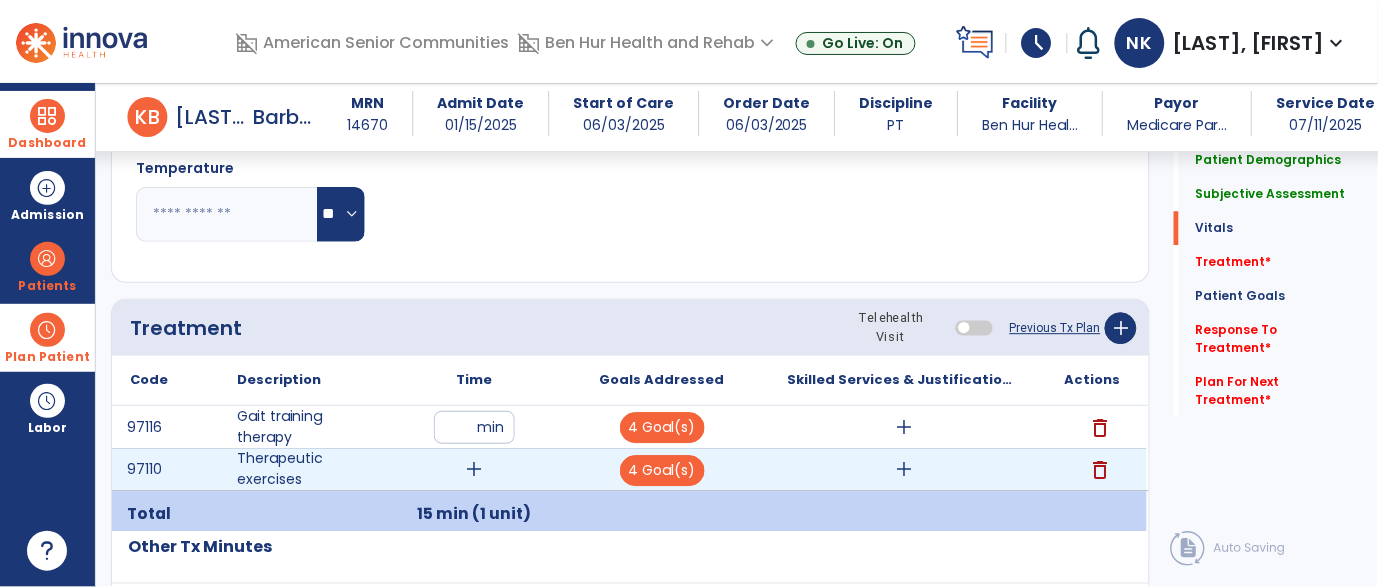 click on "add" at bounding box center (474, 469) 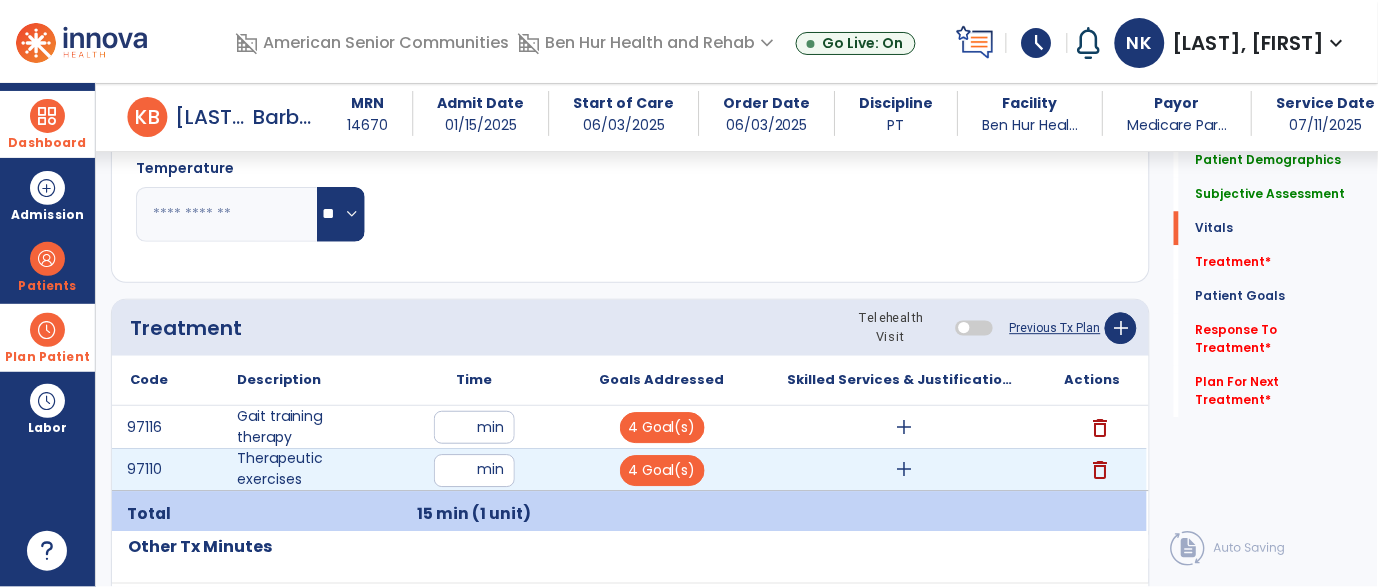 type on "**" 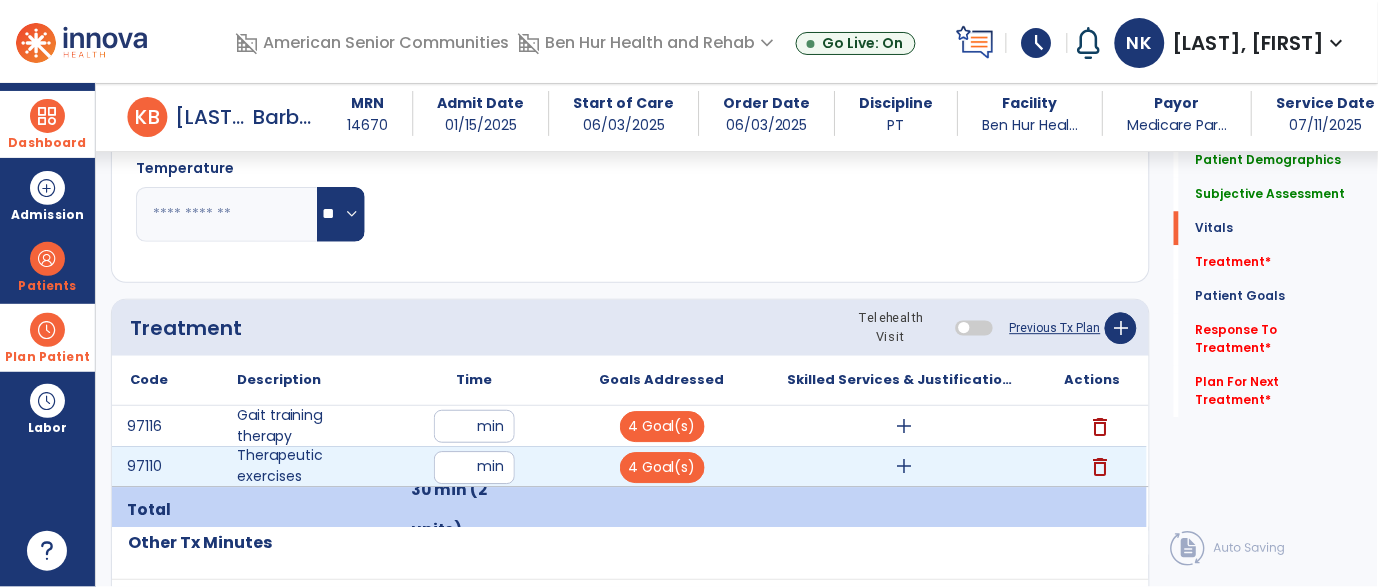 click on "add" at bounding box center [904, 466] 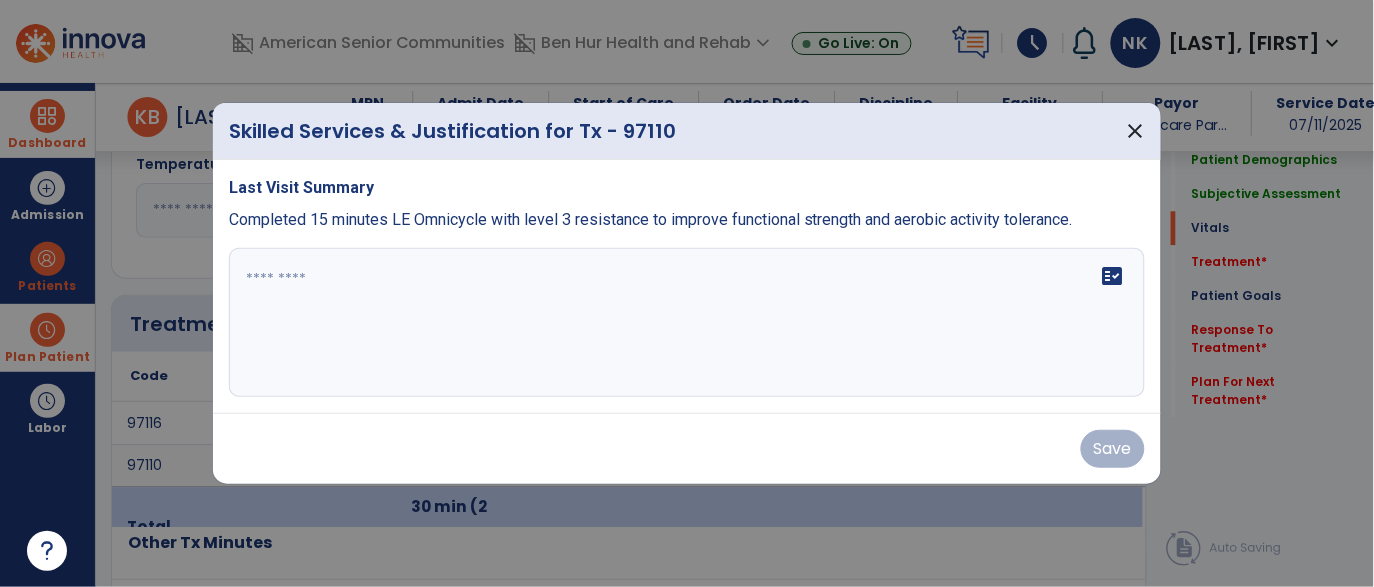 scroll, scrollTop: 1030, scrollLeft: 0, axis: vertical 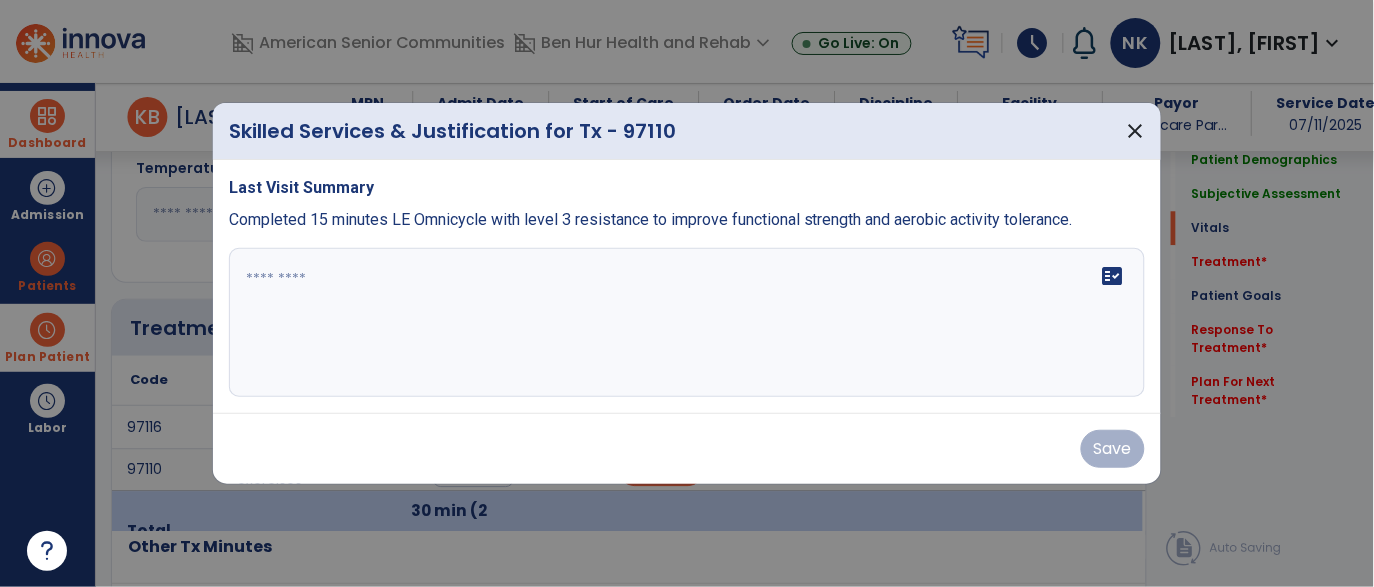 click on "Completed 15 minutes LE Omnicycle with level 3 resistance to improve functional strength and aerobic activity tolerance." at bounding box center (651, 219) 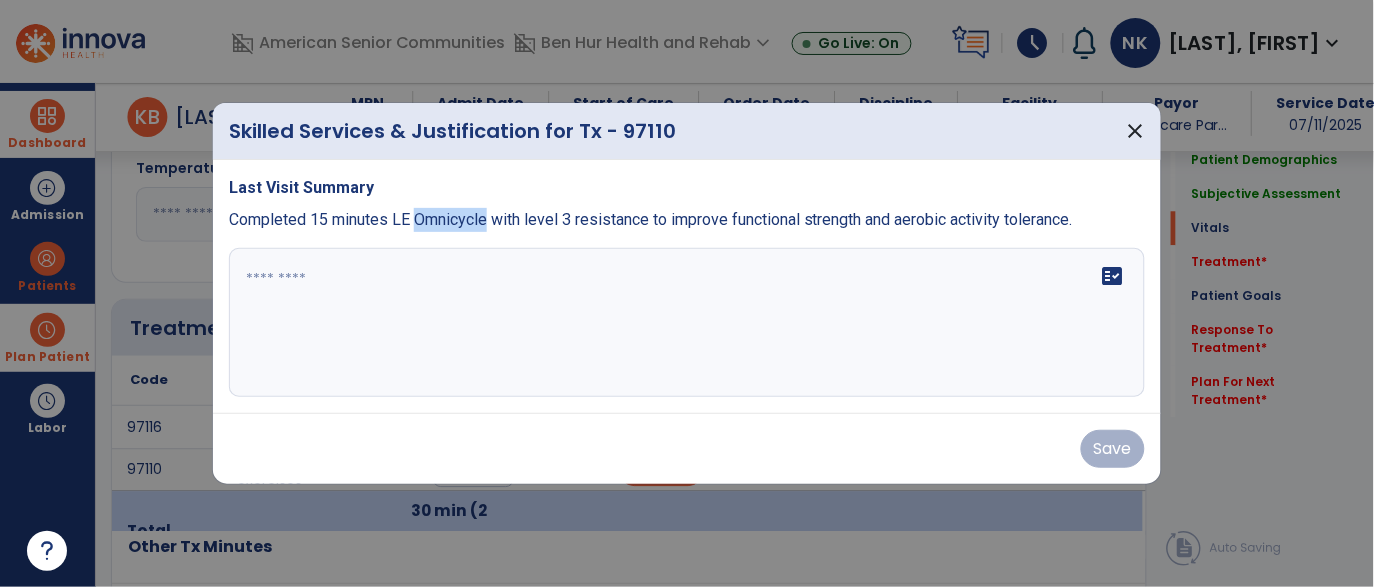 click on "Completed 15 minutes LE Omnicycle with level 3 resistance to improve functional strength and aerobic activity tolerance." at bounding box center (651, 219) 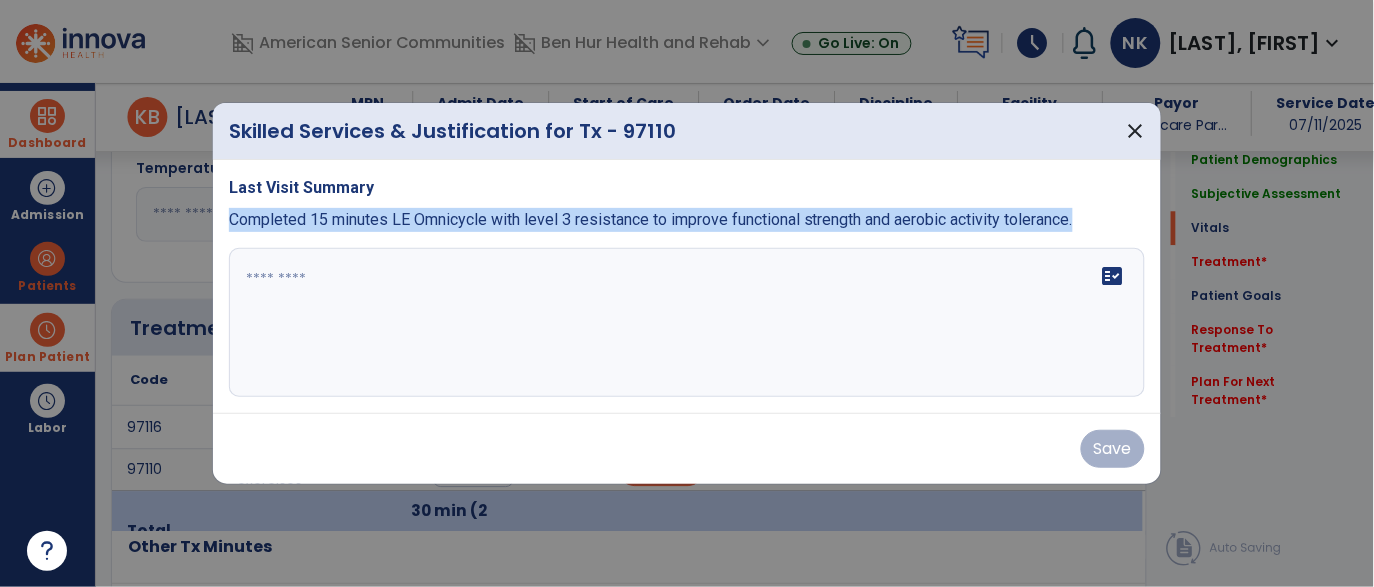 click on "Completed 15 minutes LE Omnicycle with level 3 resistance to improve functional strength and aerobic activity tolerance." at bounding box center (651, 219) 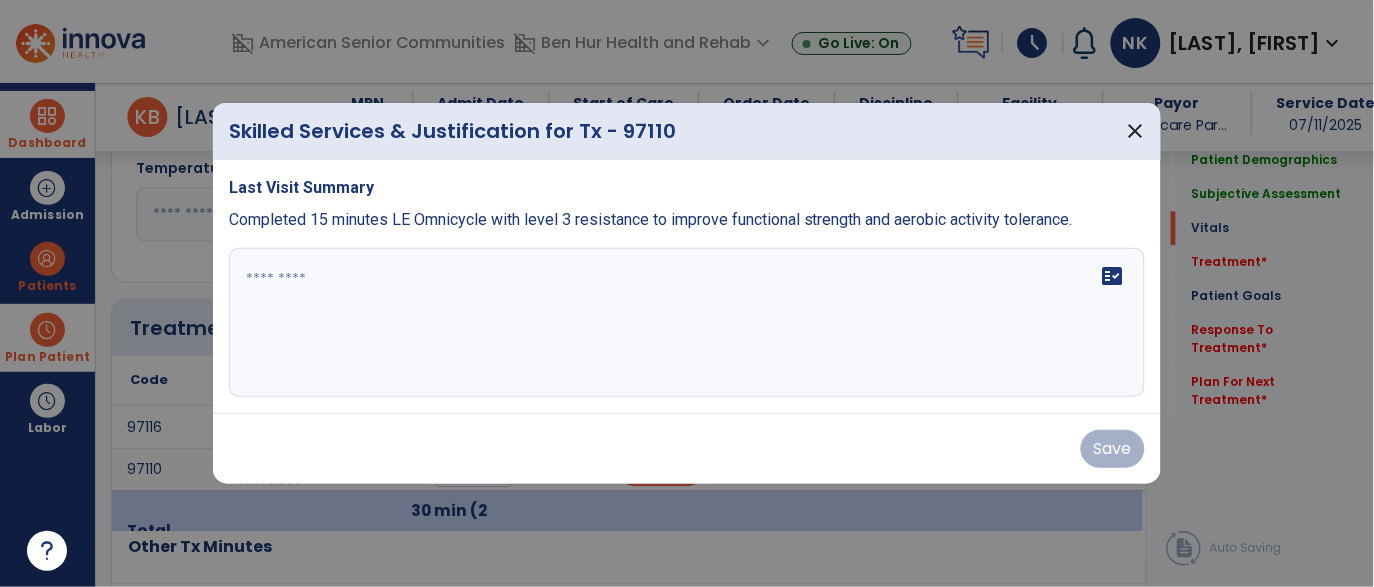 paste on "**********" 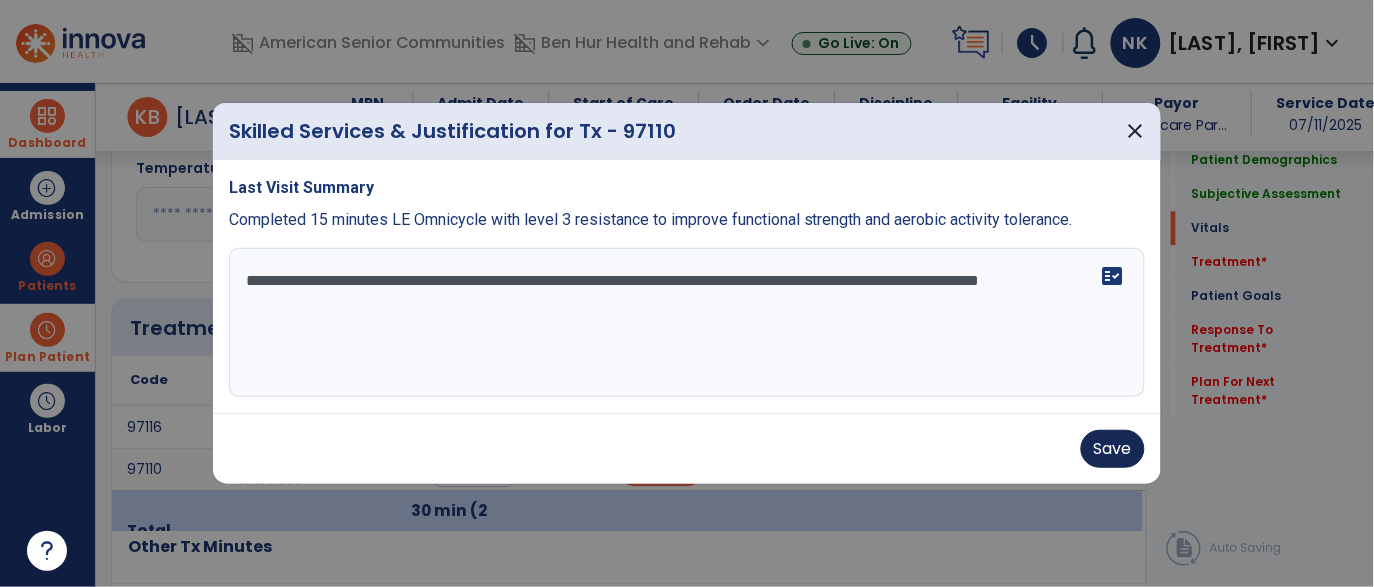 type on "**********" 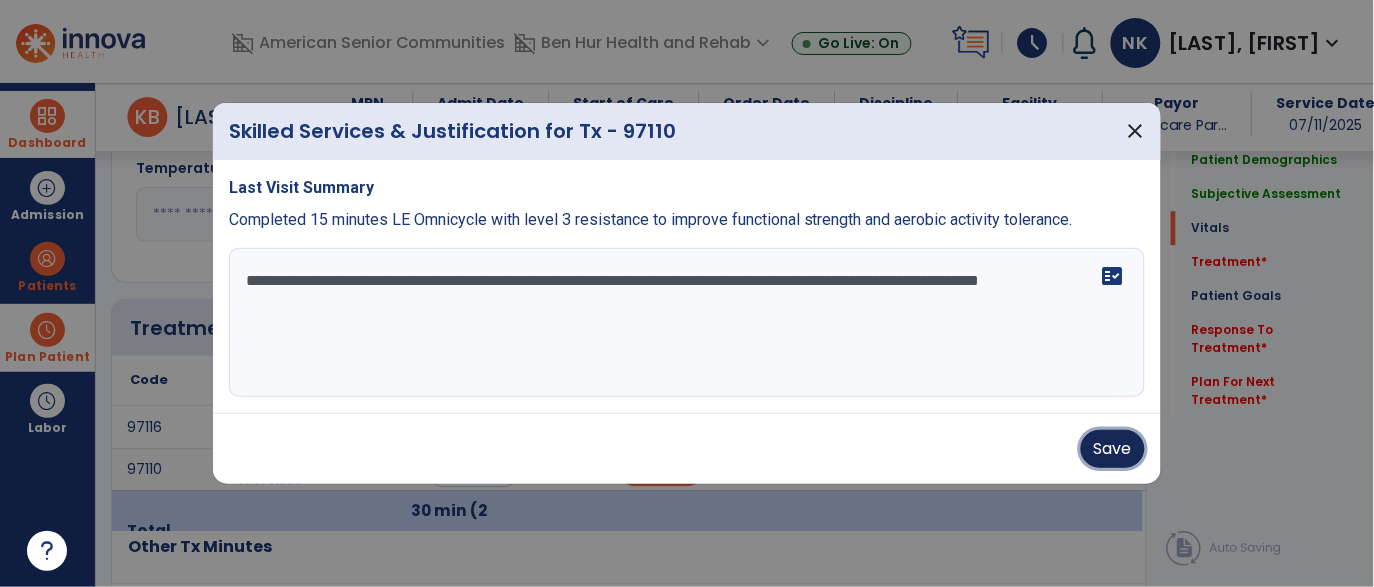 click on "Save" at bounding box center (1113, 449) 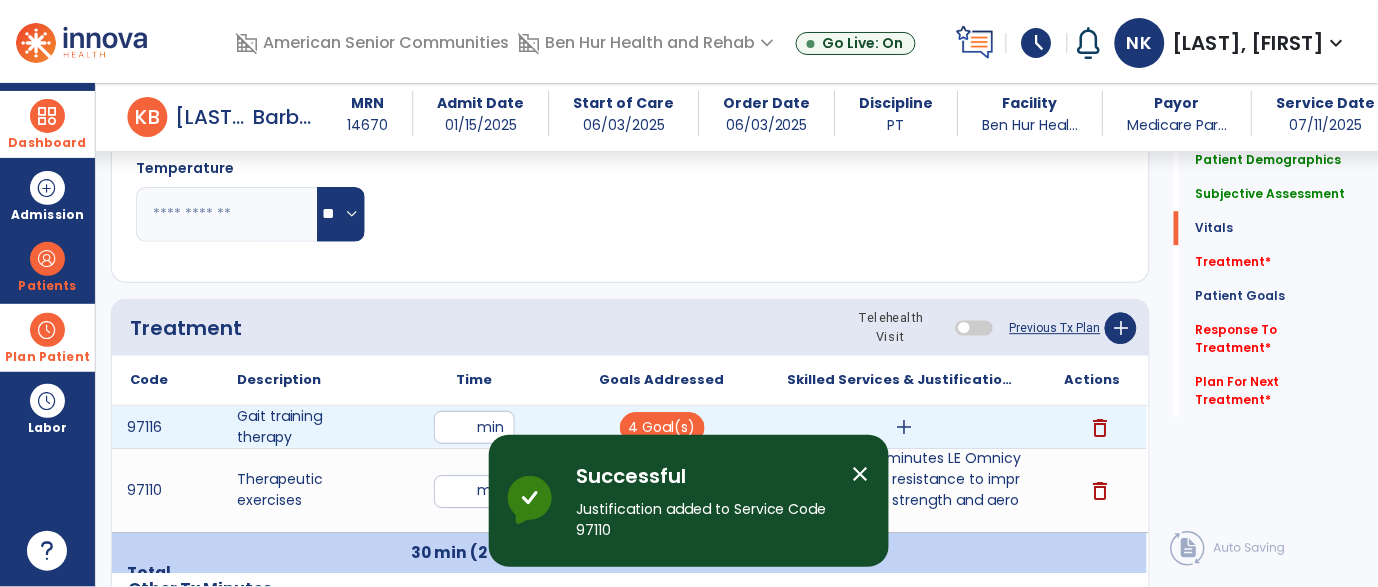 click on "add" at bounding box center [904, 427] 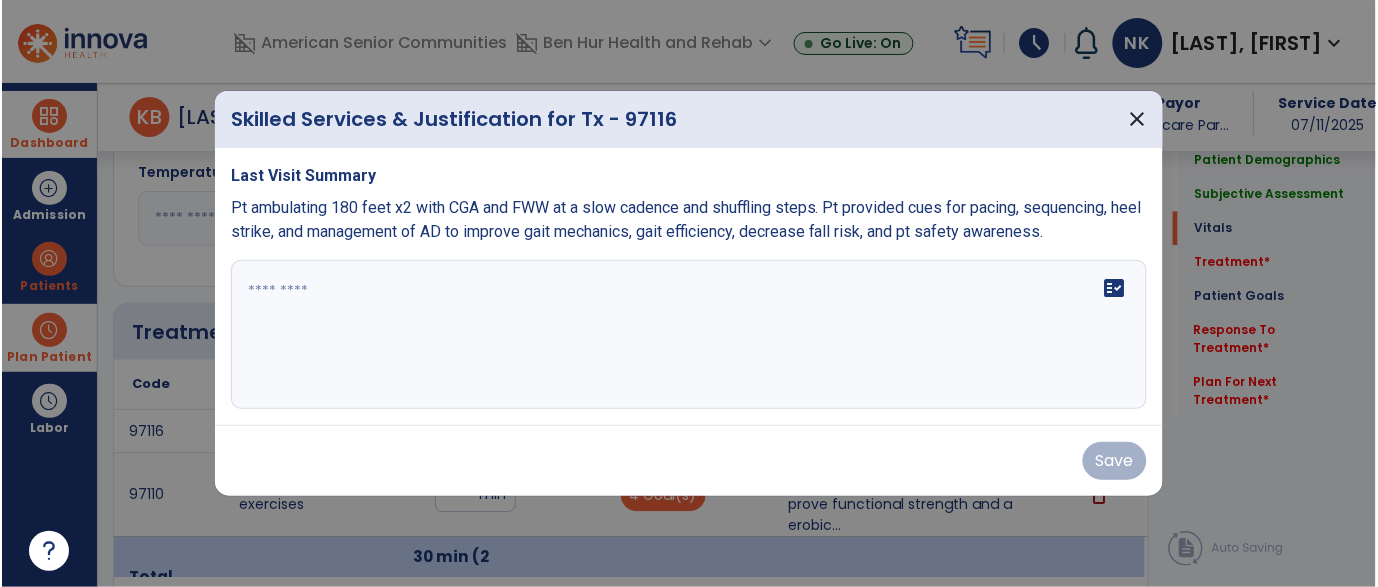scroll, scrollTop: 1030, scrollLeft: 0, axis: vertical 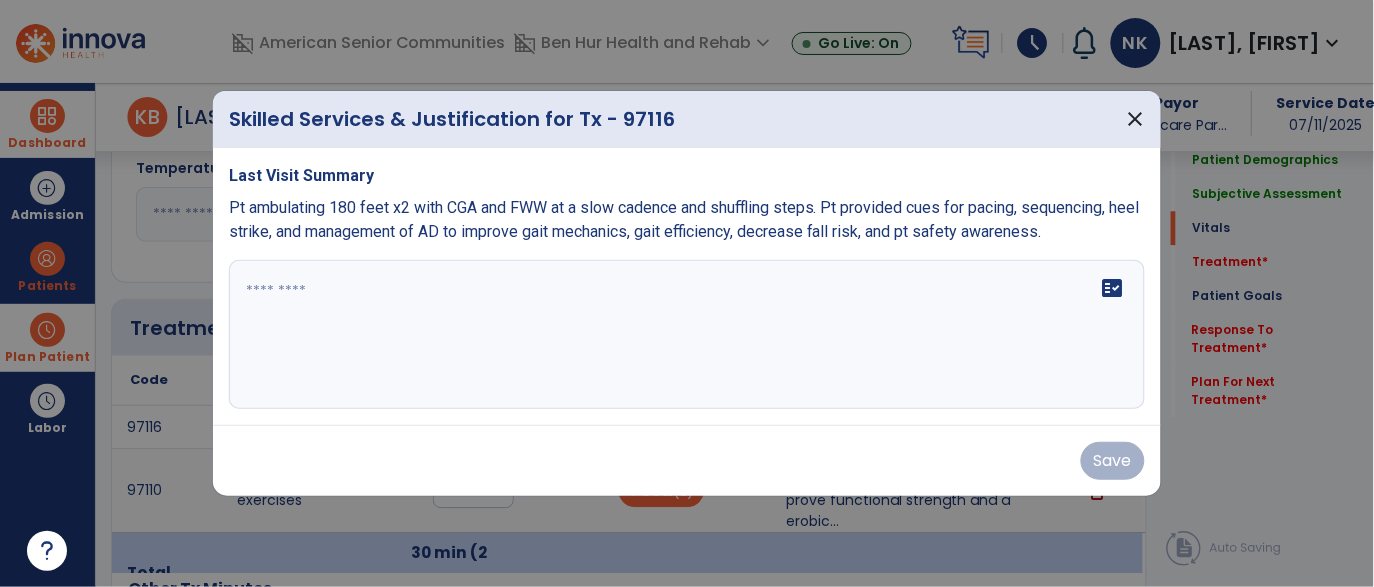 click on "Pt ambulating 180 feet x2 with CGA and FWW at a slow cadence and shuffling steps. Pt provided cues for pacing, sequencing, heel strike, and management of AD to improve gait mechanics, gait efficiency, decrease fall risk, and pt safety awareness." at bounding box center (684, 219) 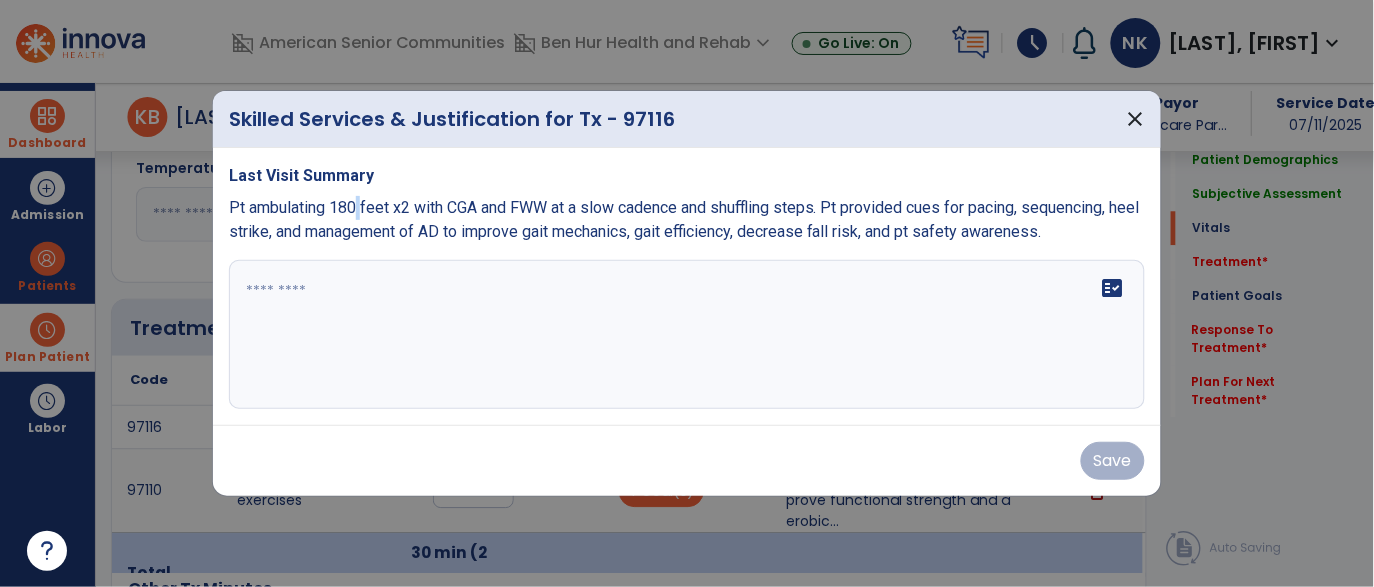click on "Pt ambulating 180 feet x2 with CGA and FWW at a slow cadence and shuffling steps. Pt provided cues for pacing, sequencing, heel strike, and management of AD to improve gait mechanics, gait efficiency, decrease fall risk, and pt safety awareness." at bounding box center (684, 219) 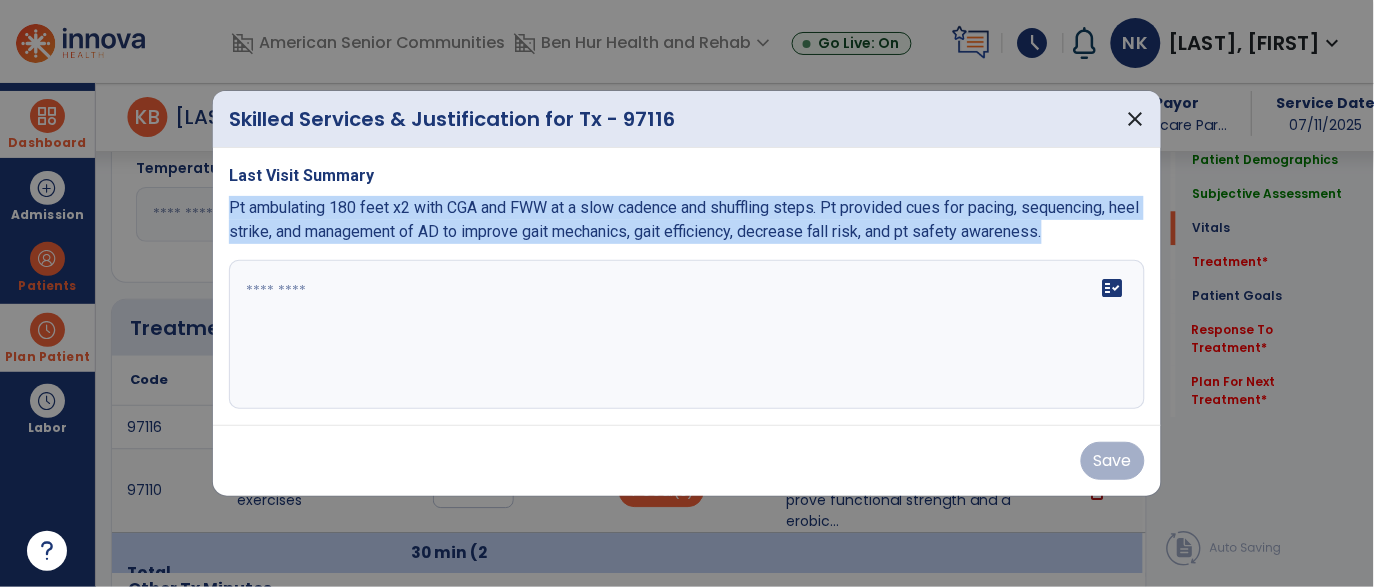 copy on "Pt ambulating 180 feet x2 with CGA and FWW at a slow cadence and shuffling steps. Pt provided cues for pacing, sequencing, heel strike, and management of AD to improve gait mechanics, gait efficiency, decrease fall risk, and pt safety awareness." 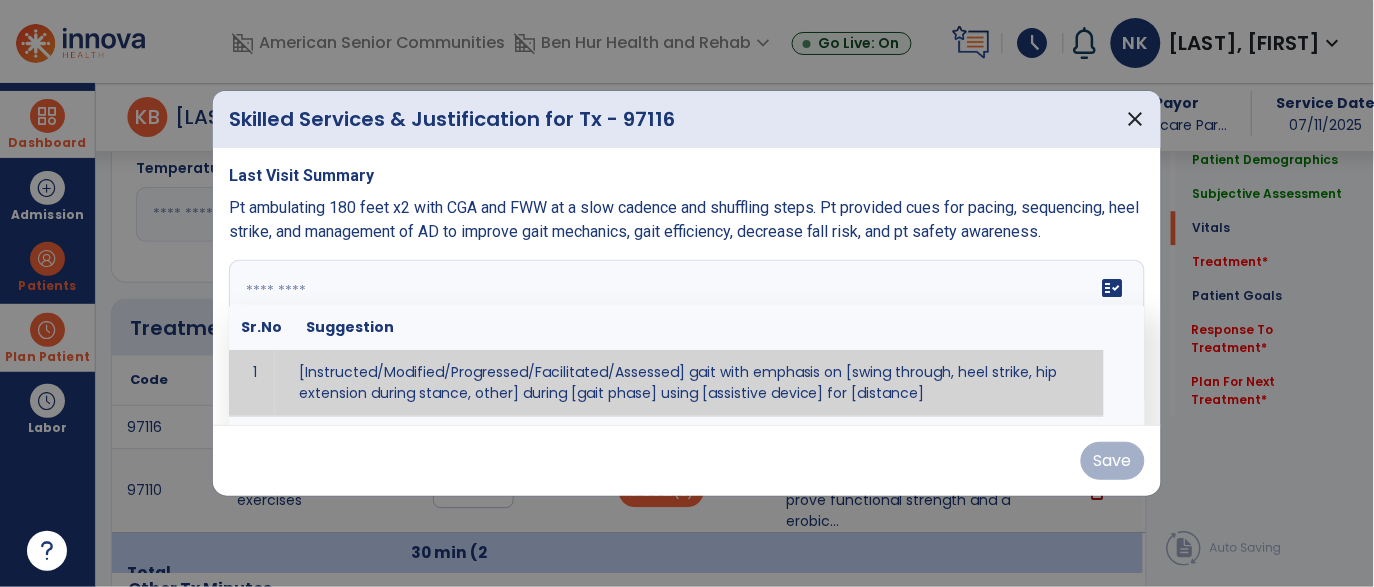 paste on "**********" 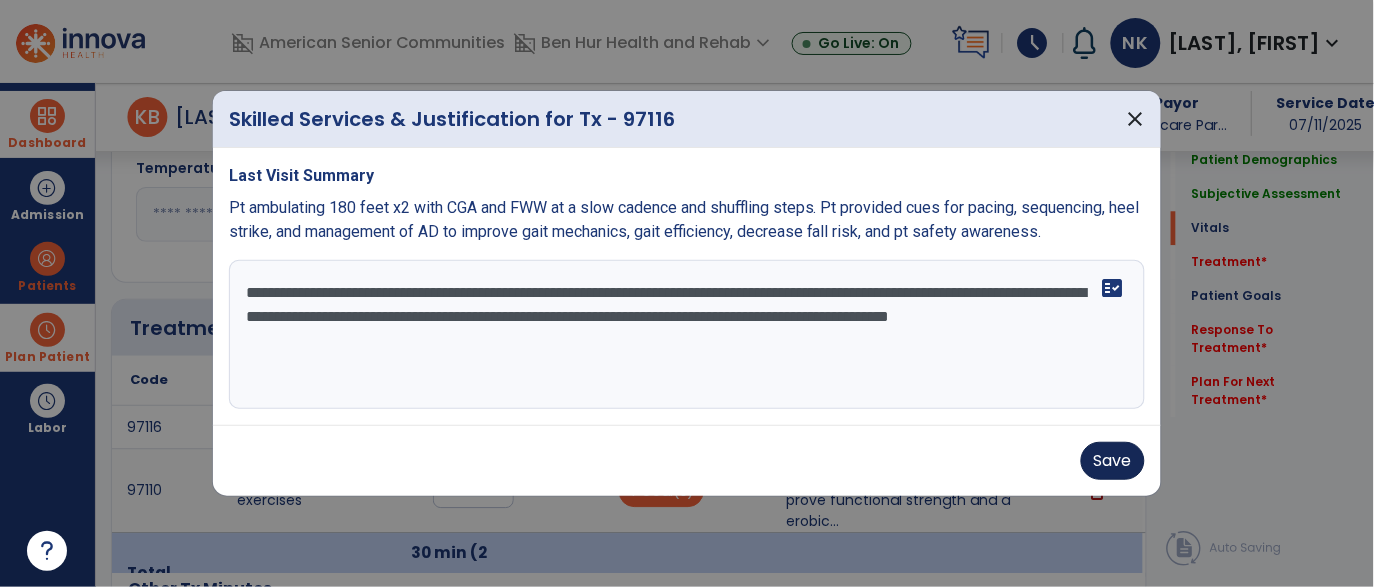 type on "**********" 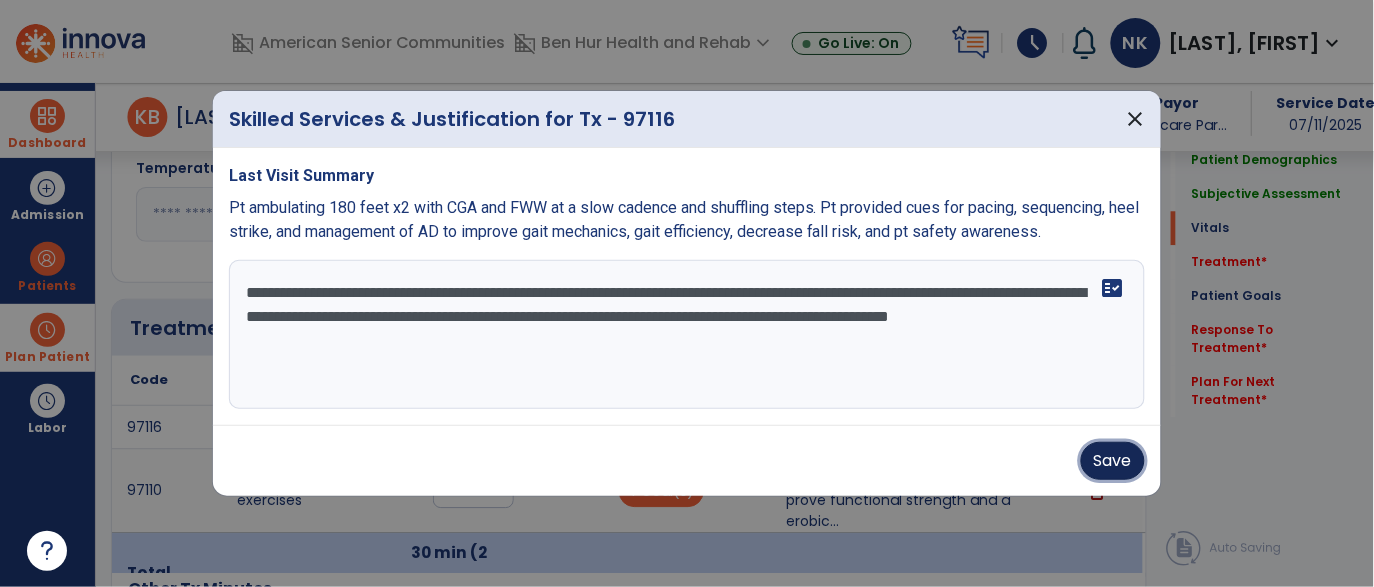 click on "Save" at bounding box center (1113, 461) 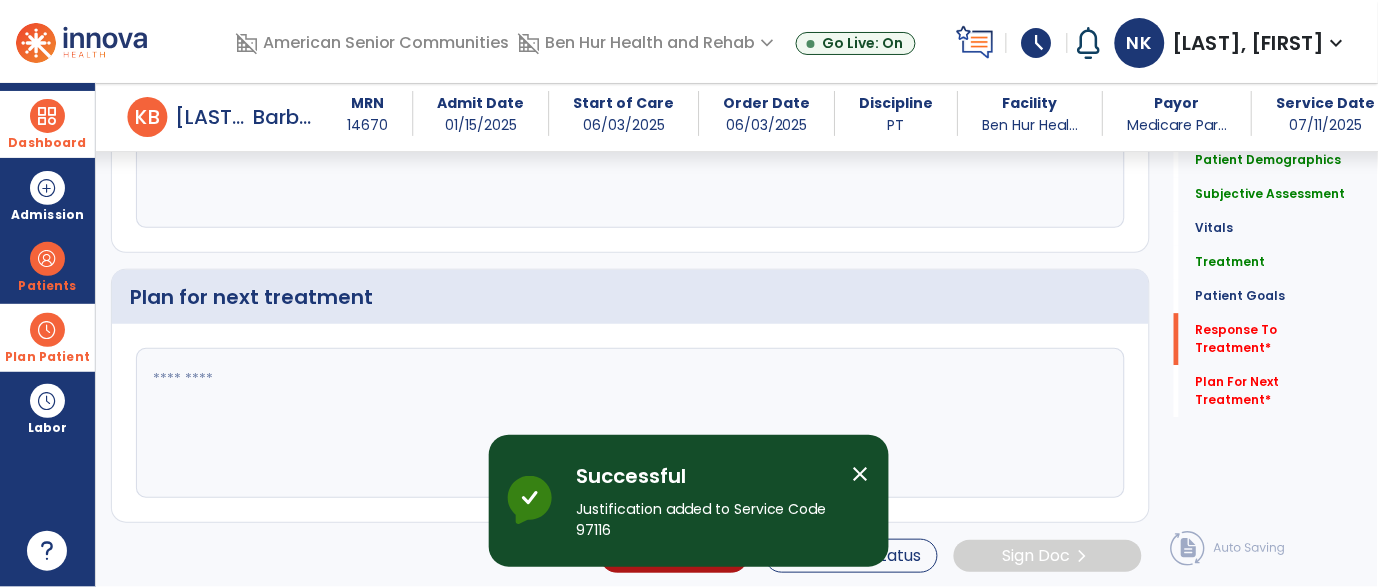 scroll, scrollTop: 2411, scrollLeft: 0, axis: vertical 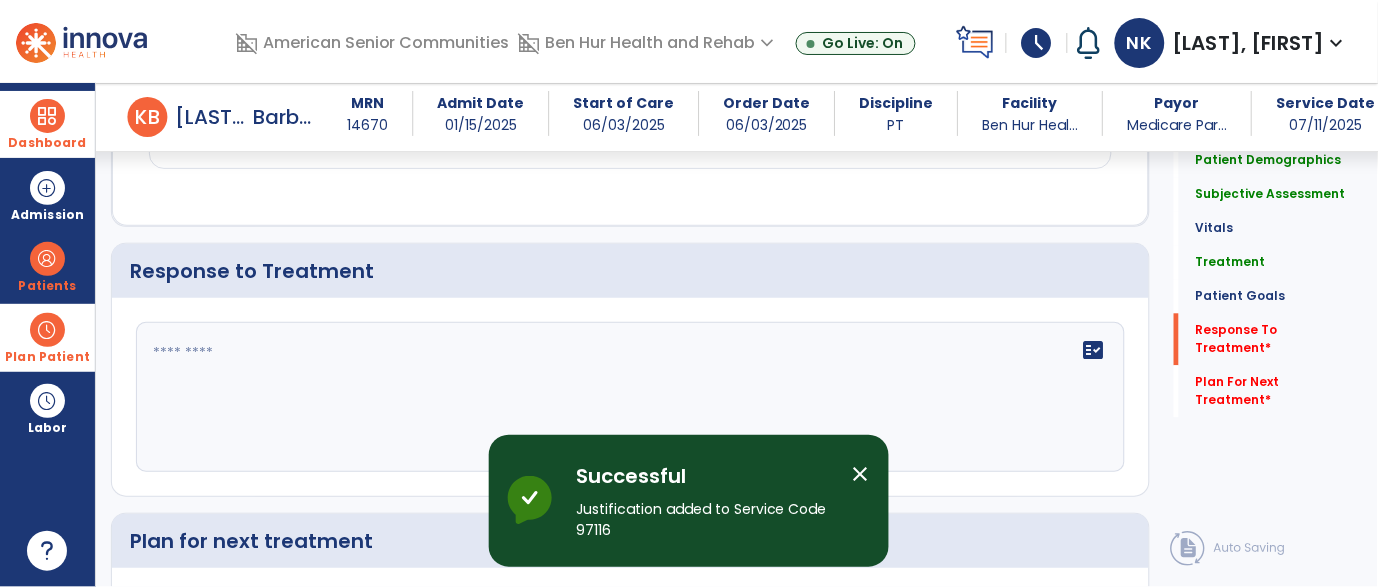 click 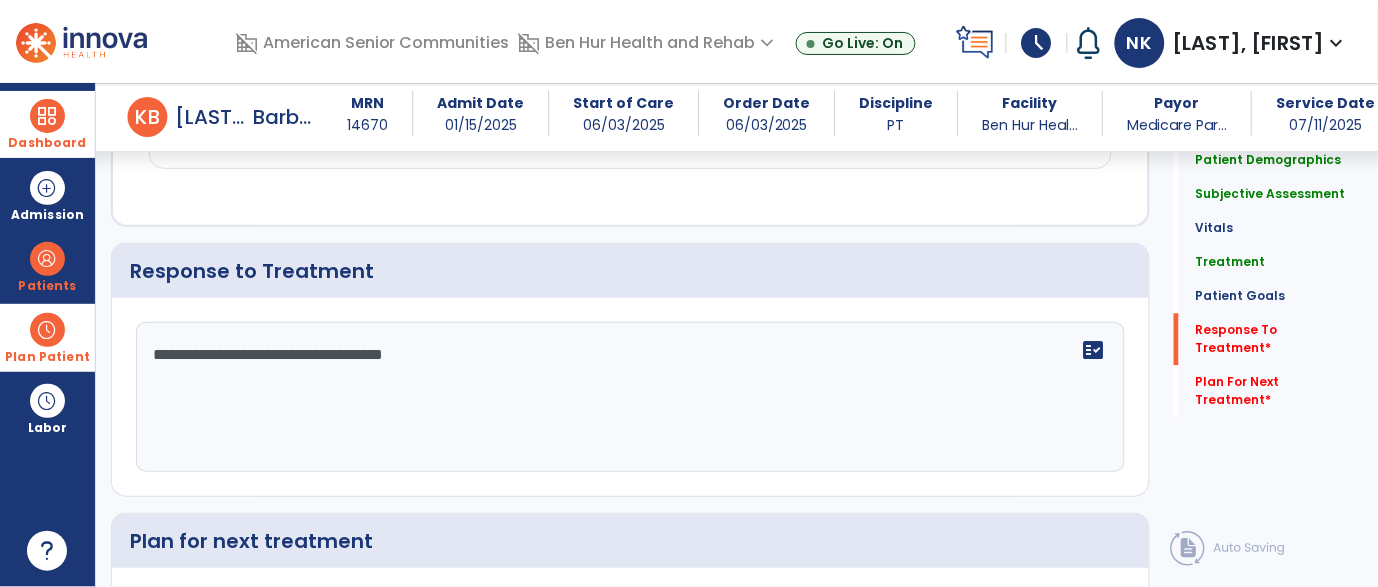 type on "**********" 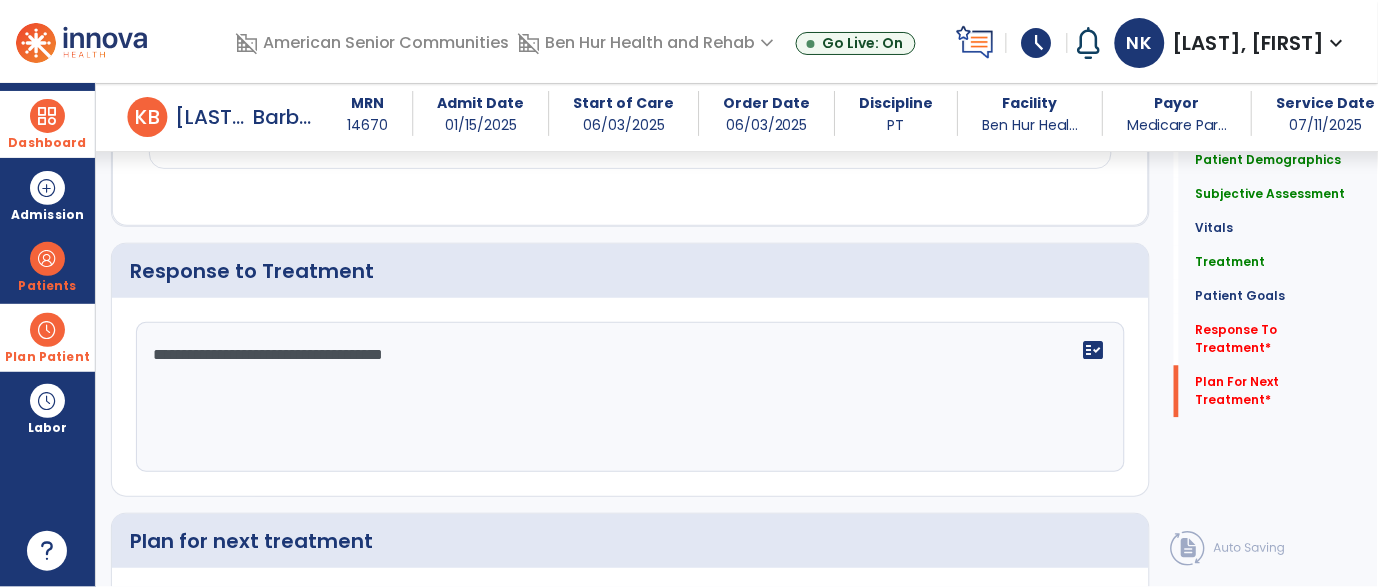 scroll, scrollTop: 2655, scrollLeft: 0, axis: vertical 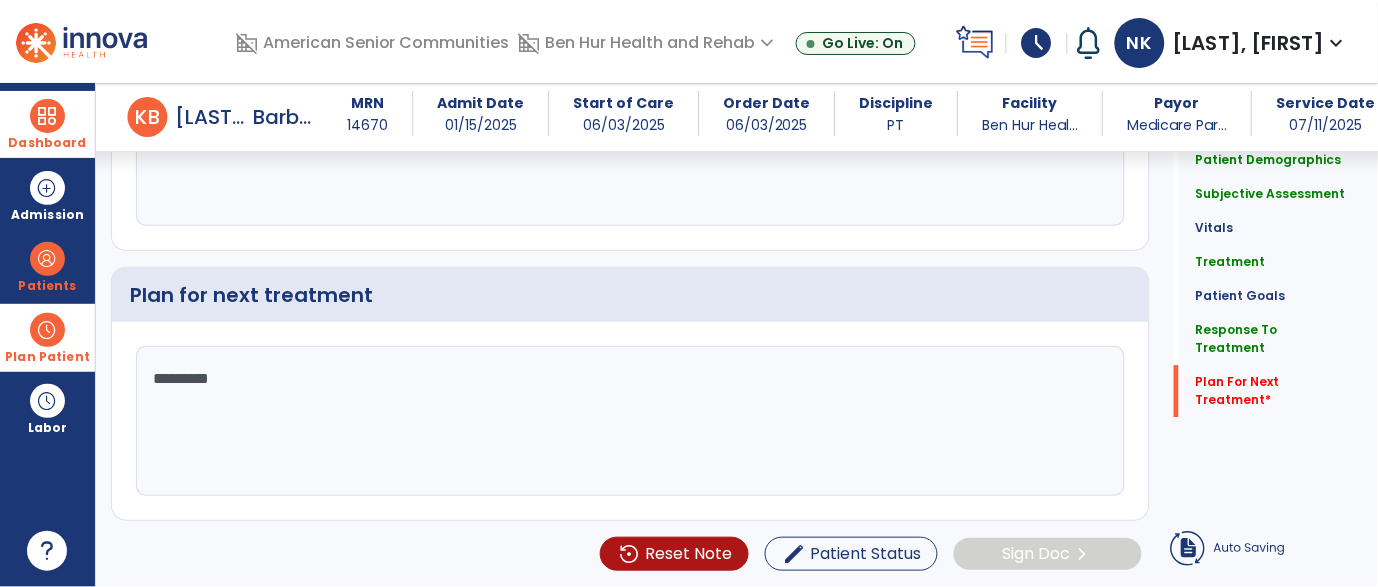 type on "**********" 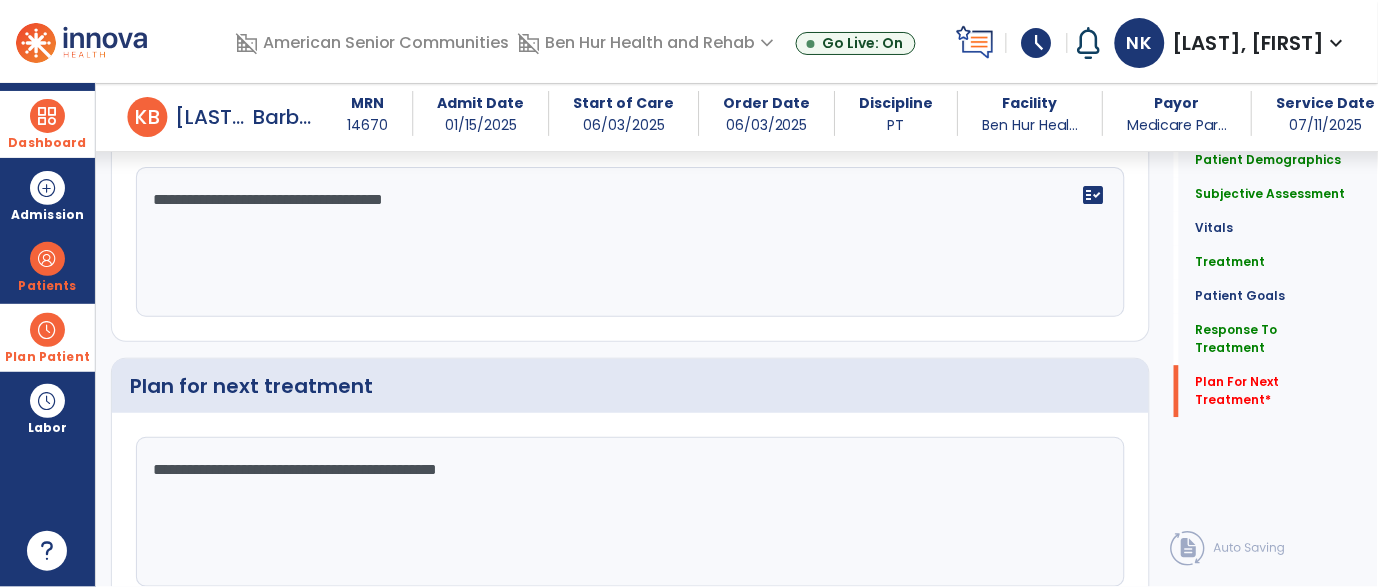scroll, scrollTop: 2655, scrollLeft: 0, axis: vertical 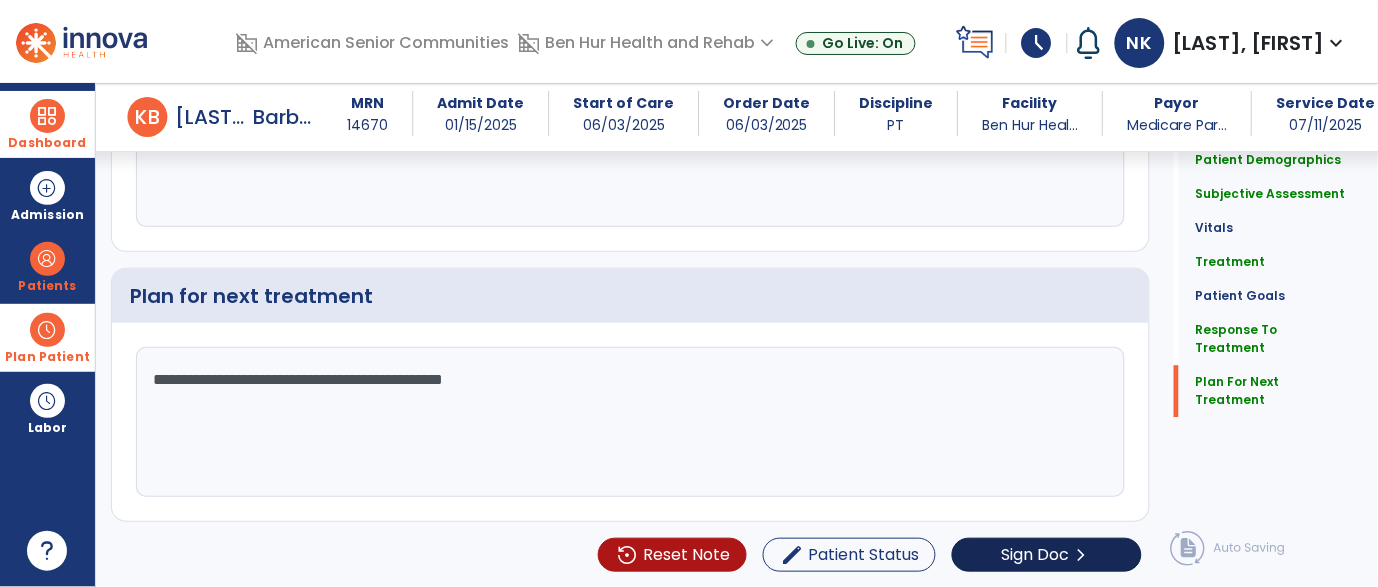 type on "**********" 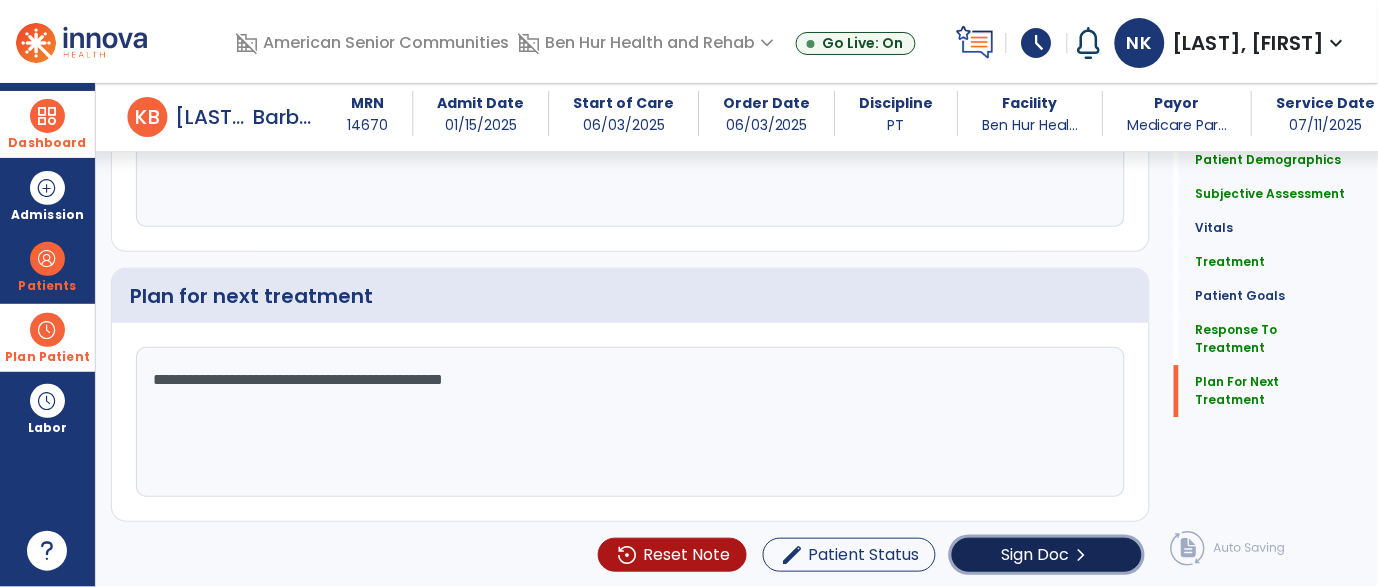 click on "Sign Doc" 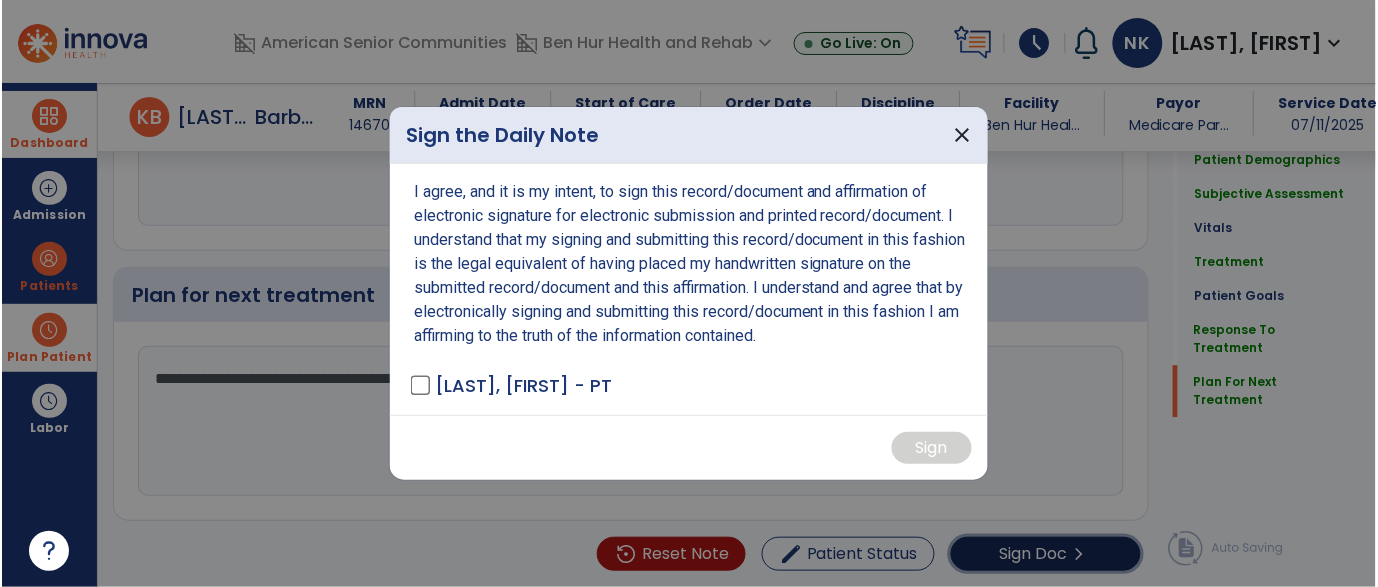 scroll, scrollTop: 2655, scrollLeft: 0, axis: vertical 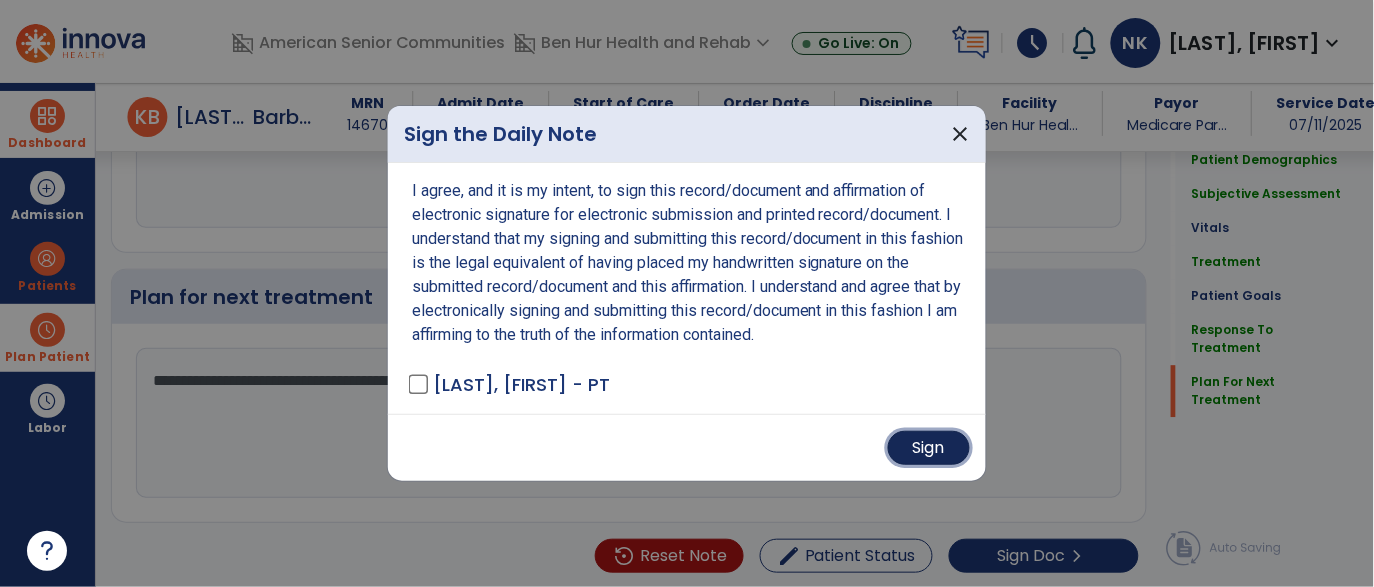 click on "Sign" at bounding box center (929, 448) 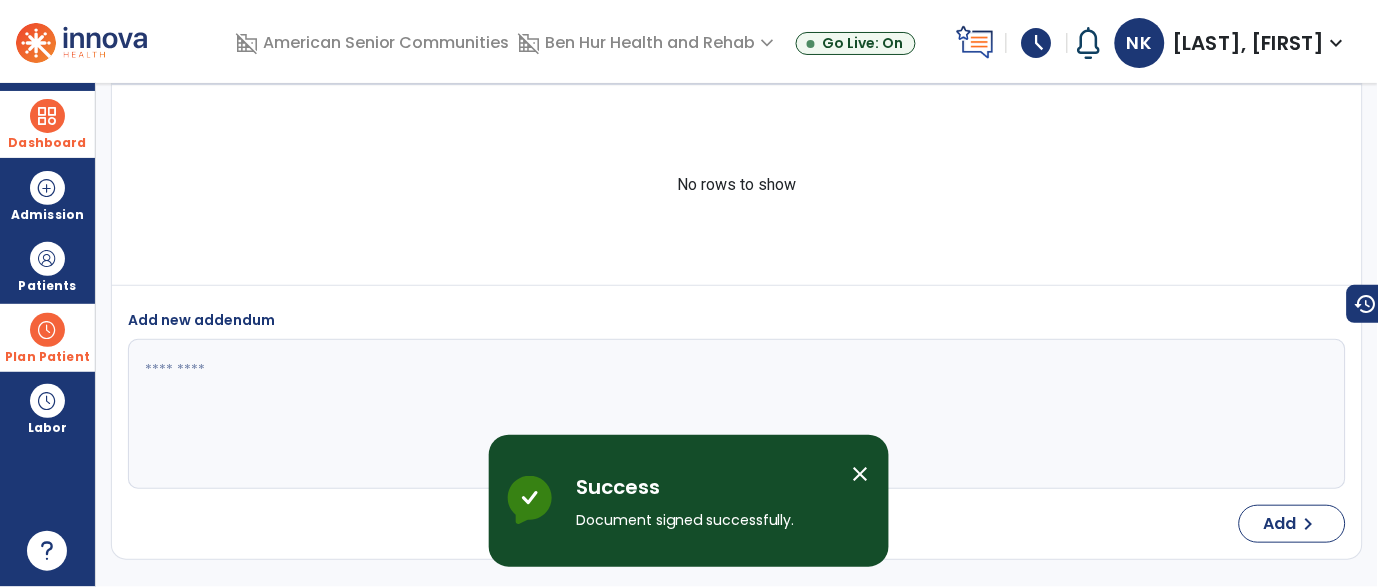 scroll, scrollTop: 0, scrollLeft: 0, axis: both 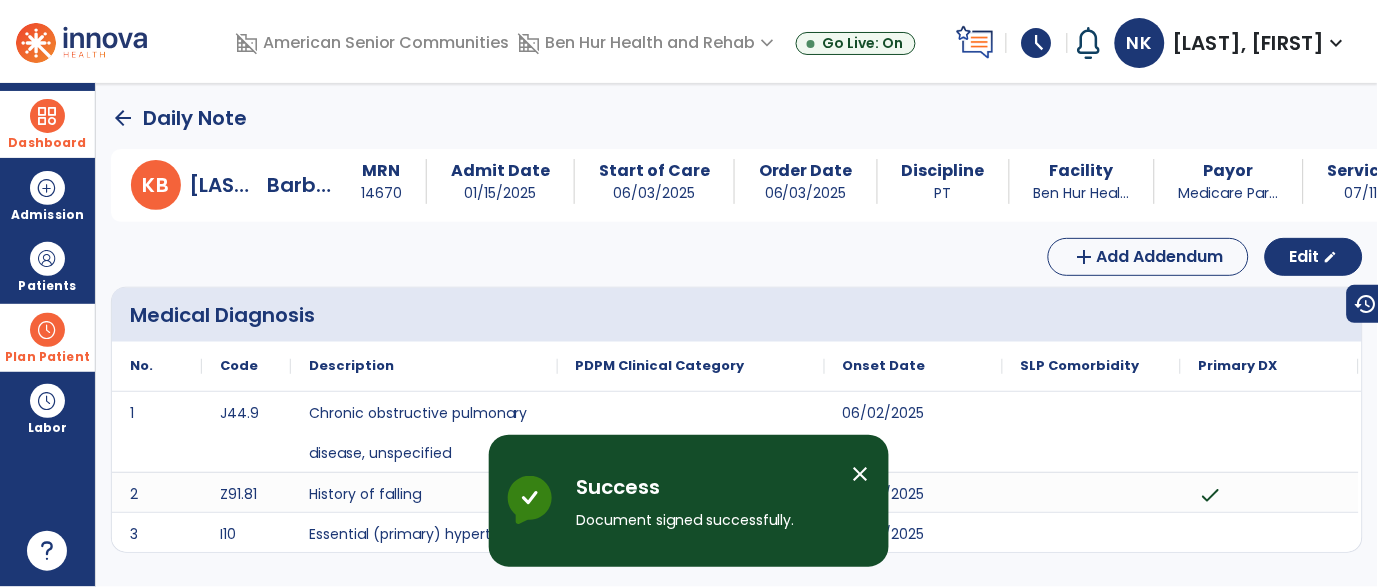 click on "arrow_back" 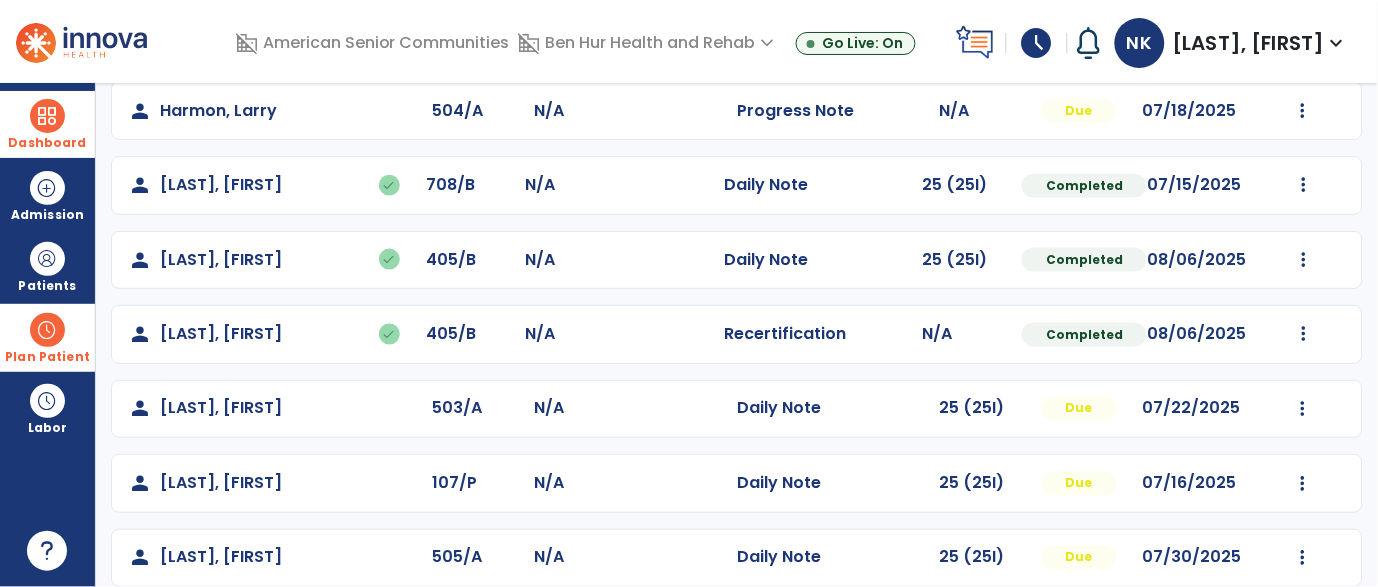 scroll, scrollTop: 500, scrollLeft: 0, axis: vertical 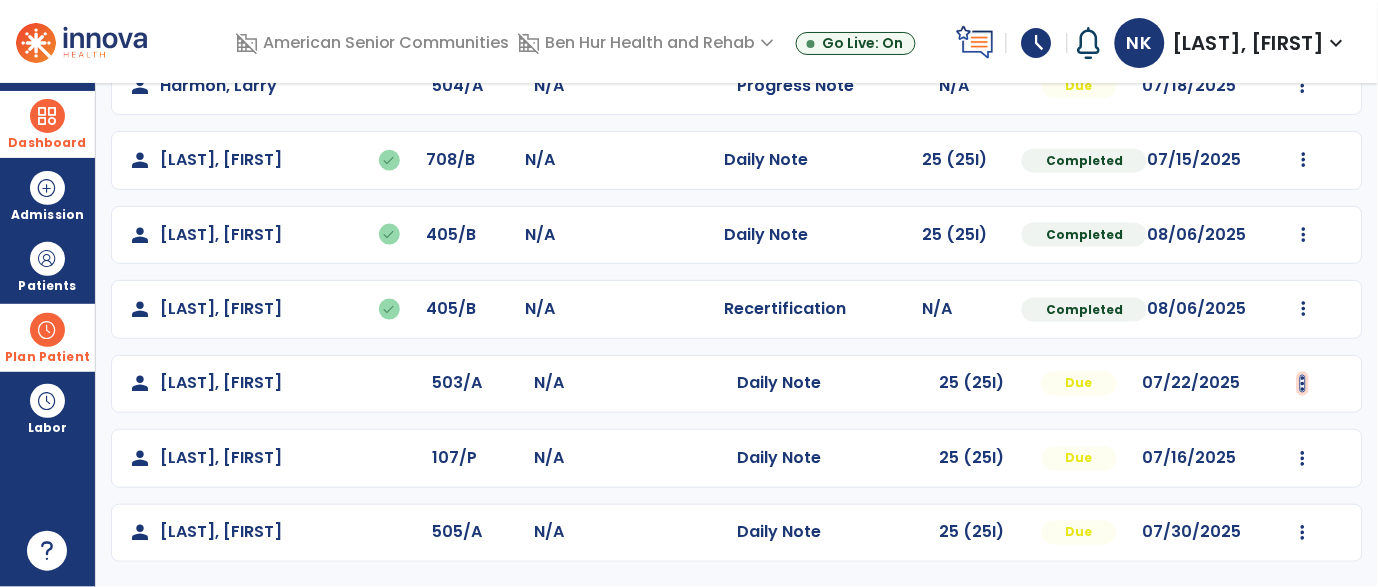 click at bounding box center (1304, -138) 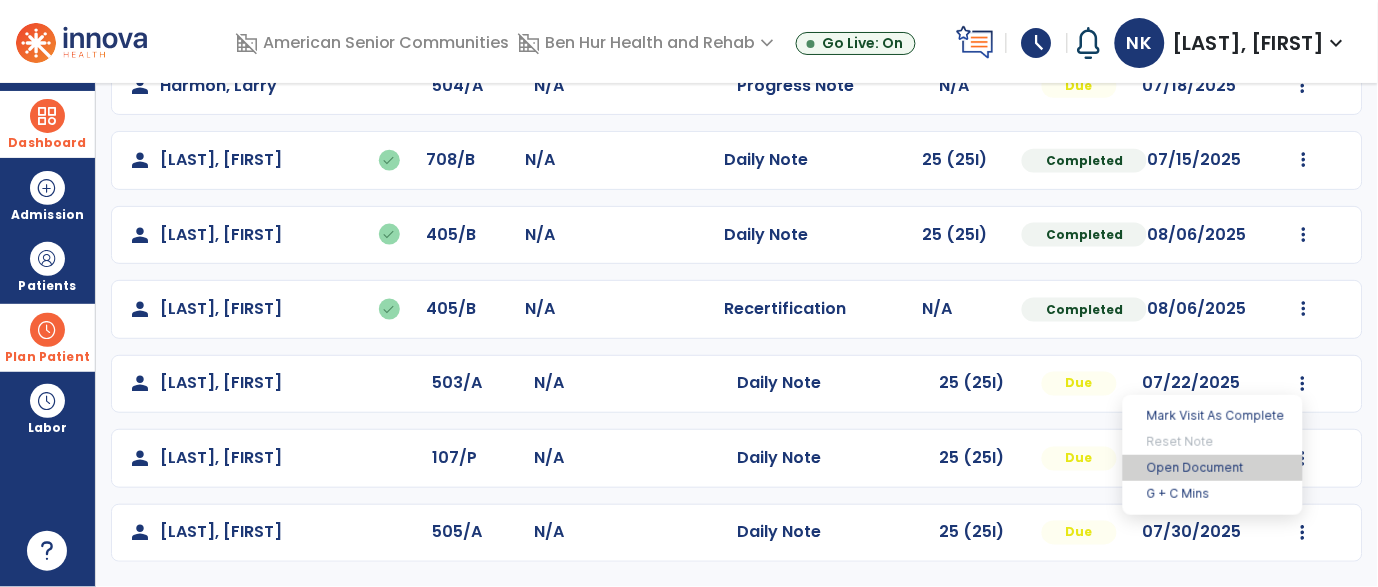 click on "Open Document" at bounding box center (1213, 468) 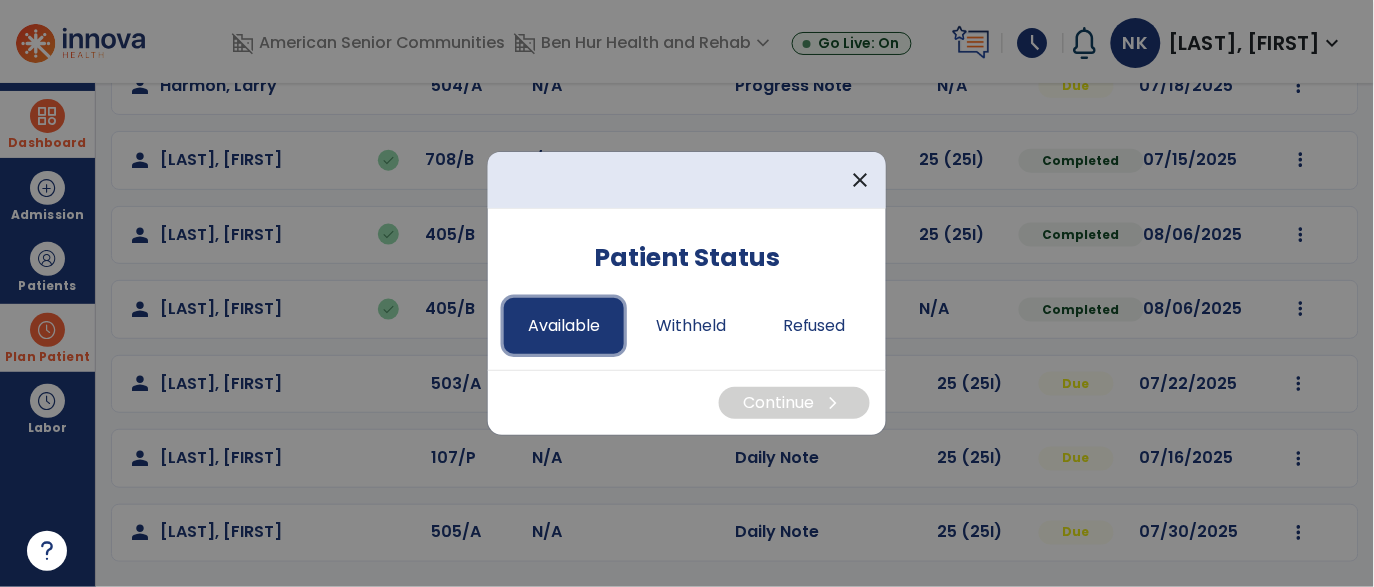 click on "Available" at bounding box center [564, 326] 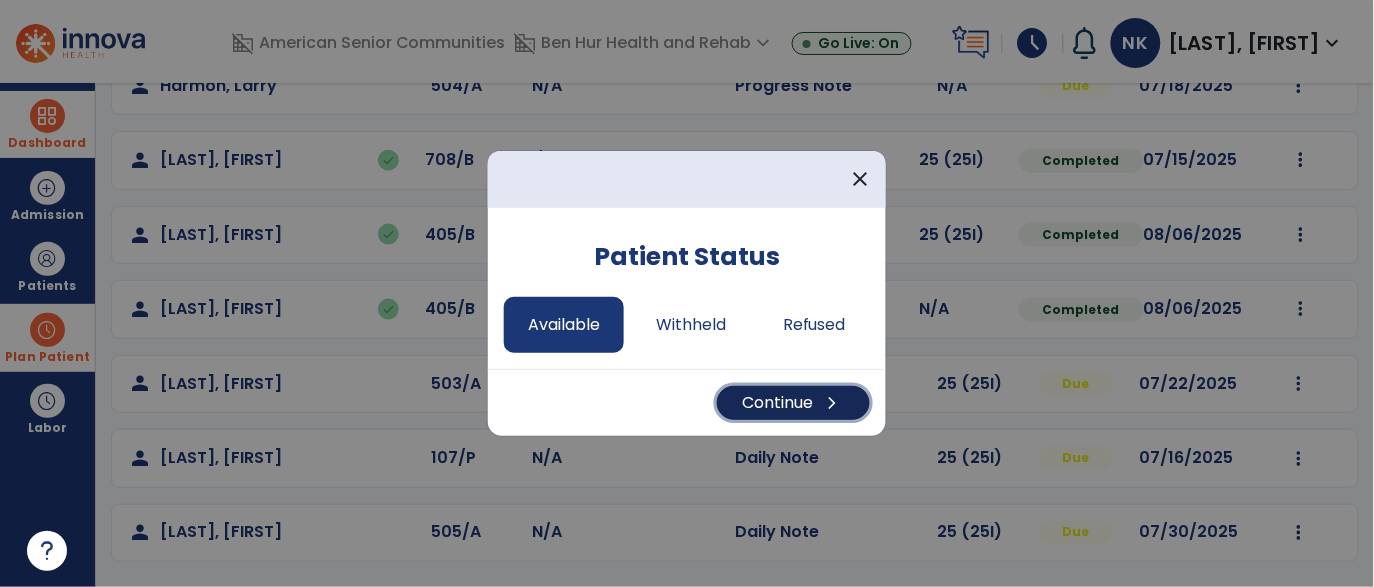 click on "chevron_right" at bounding box center (833, 403) 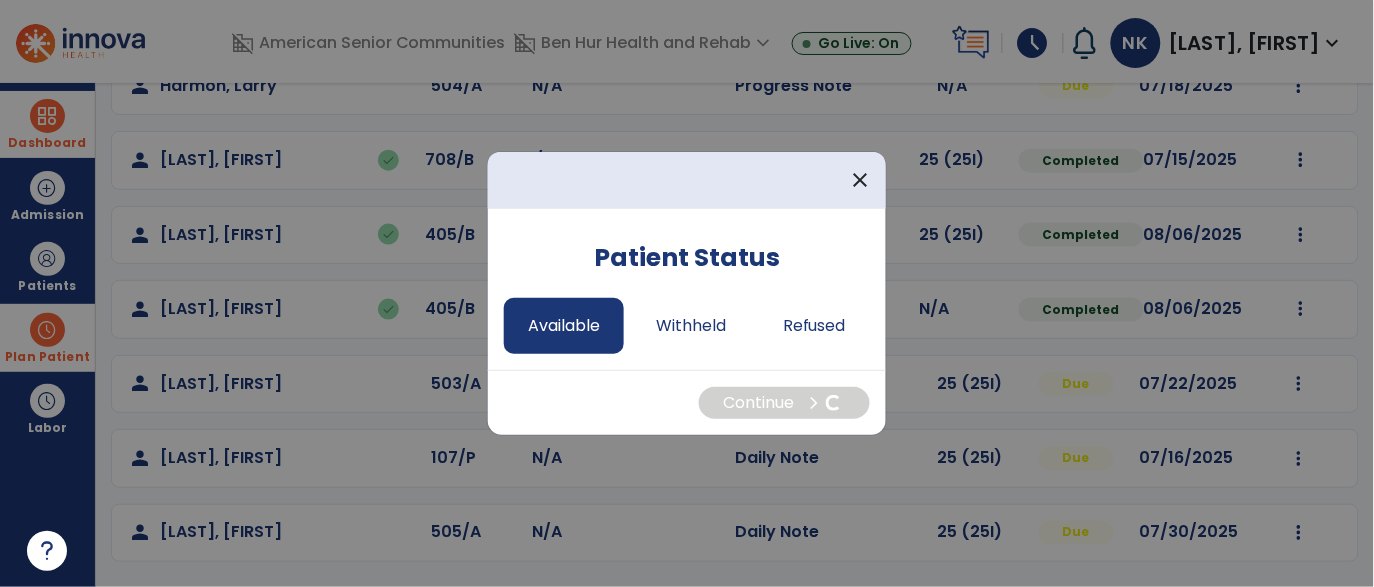 select on "*" 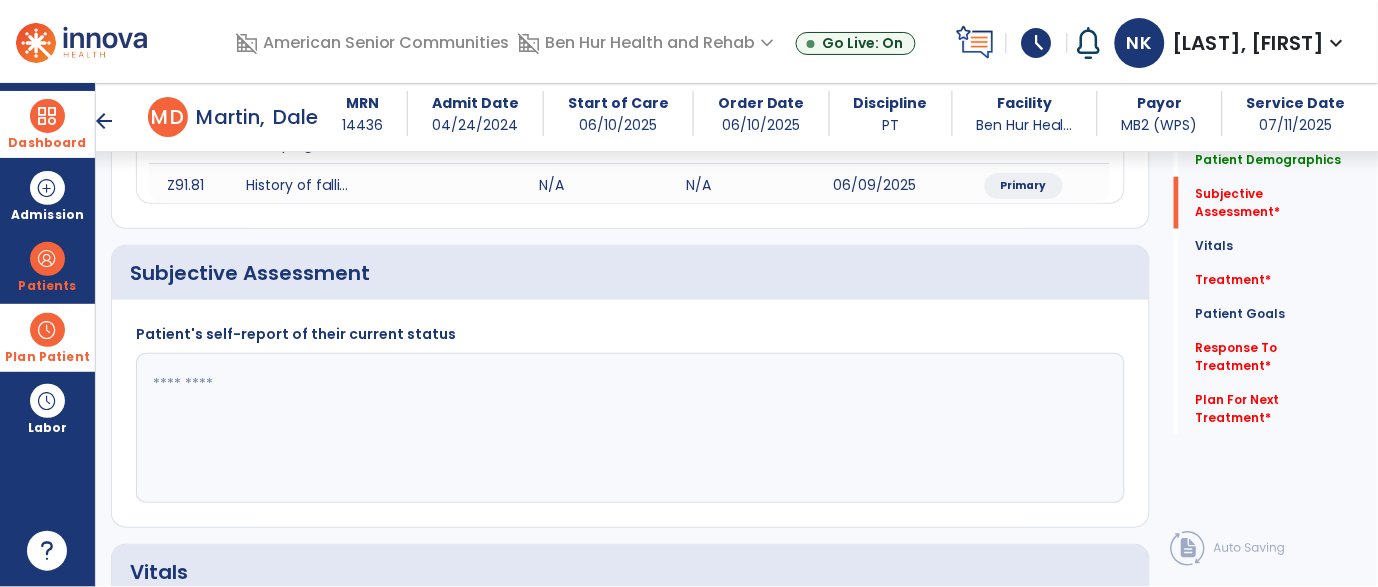 scroll, scrollTop: 328, scrollLeft: 0, axis: vertical 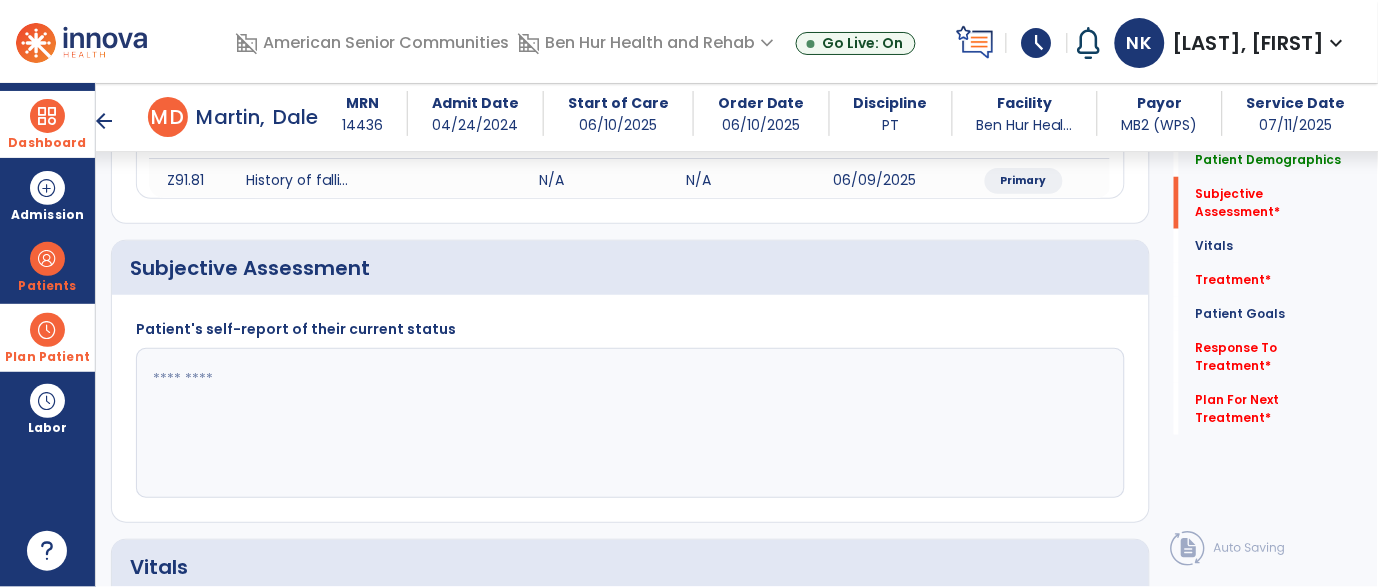 click 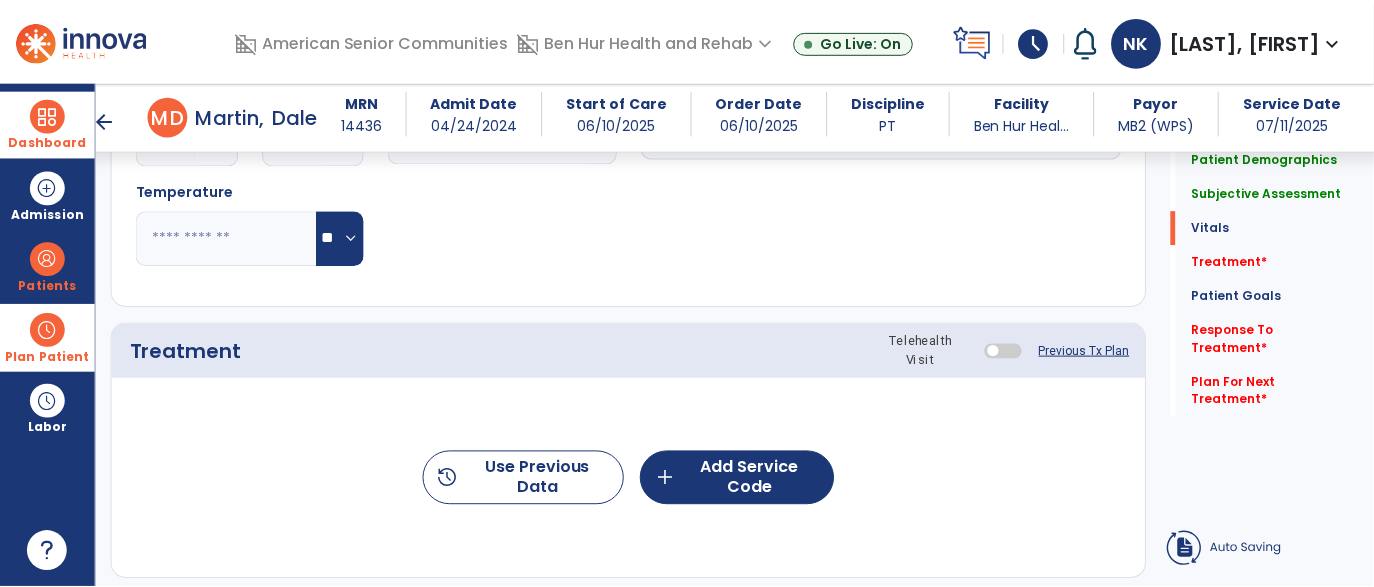 scroll, scrollTop: 1002, scrollLeft: 0, axis: vertical 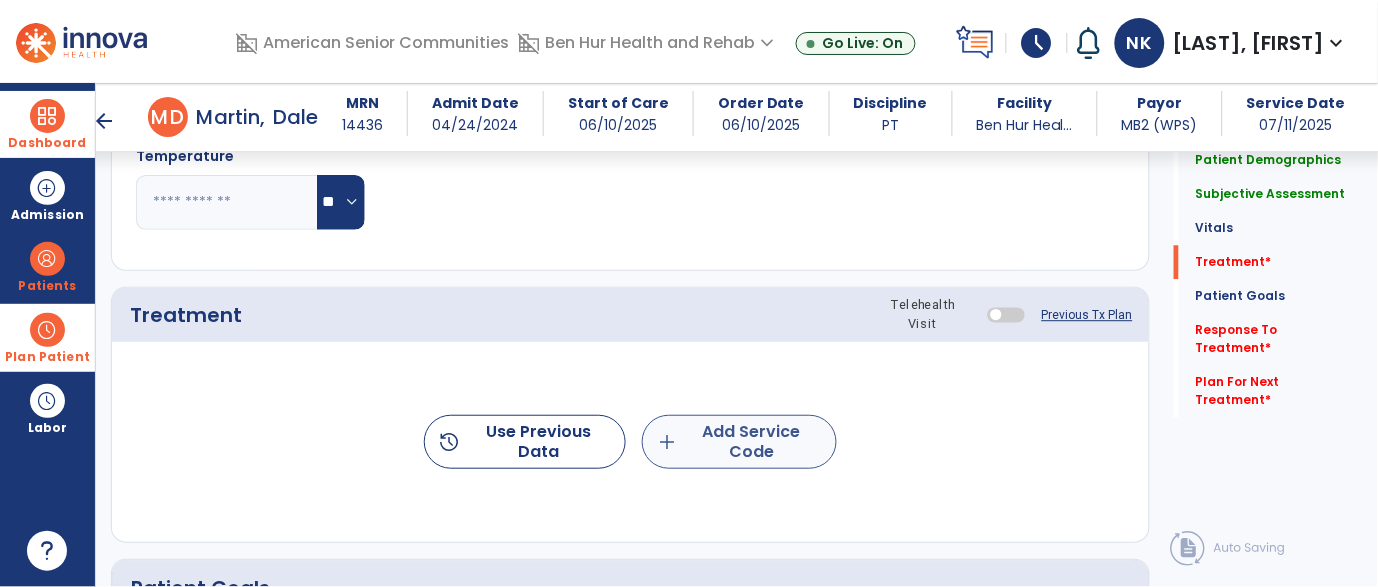 type on "**********" 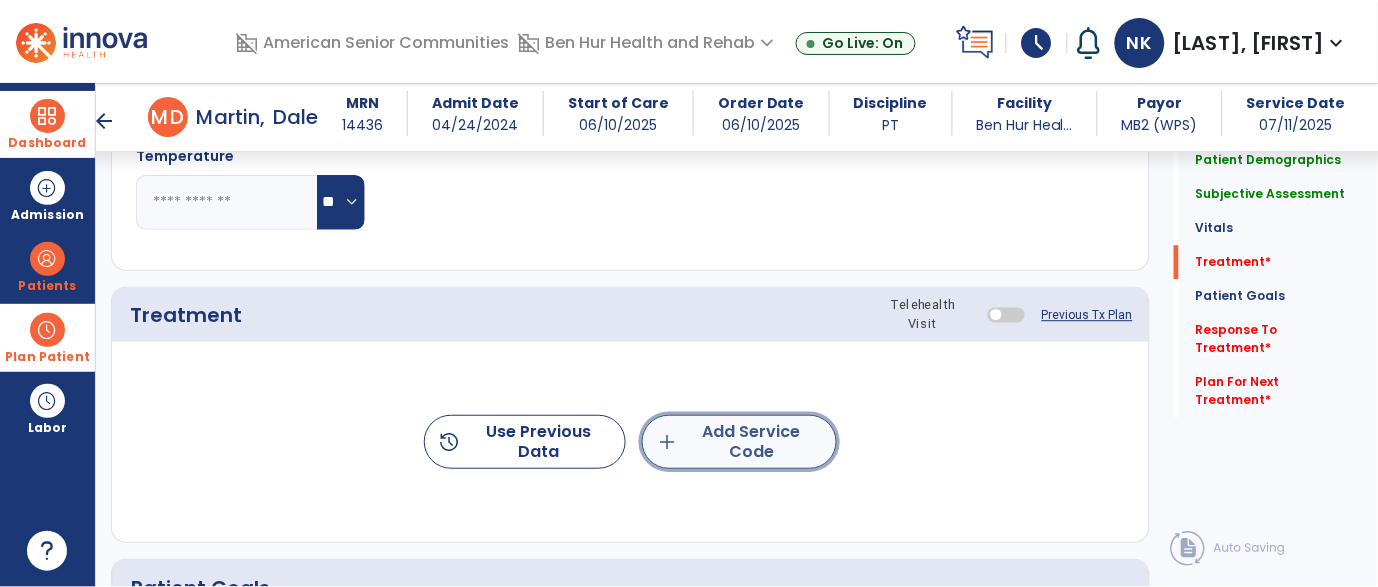 click on "add  Add Service Code" 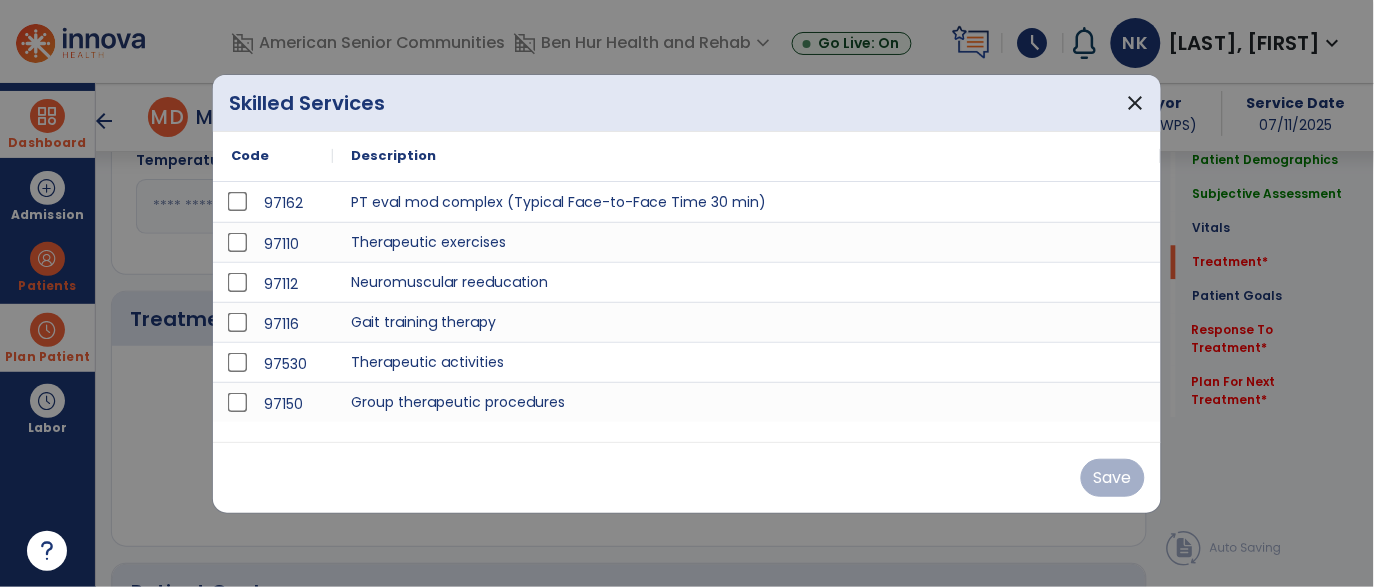 scroll, scrollTop: 1002, scrollLeft: 0, axis: vertical 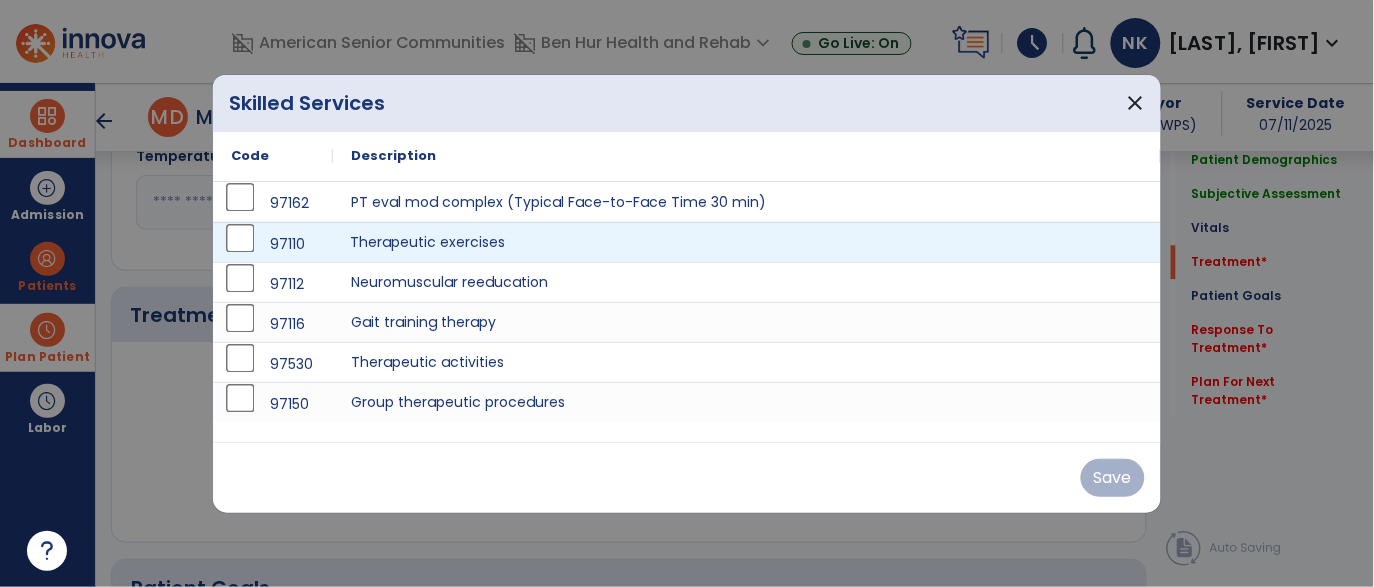 click on "Therapeutic exercises" at bounding box center [747, 242] 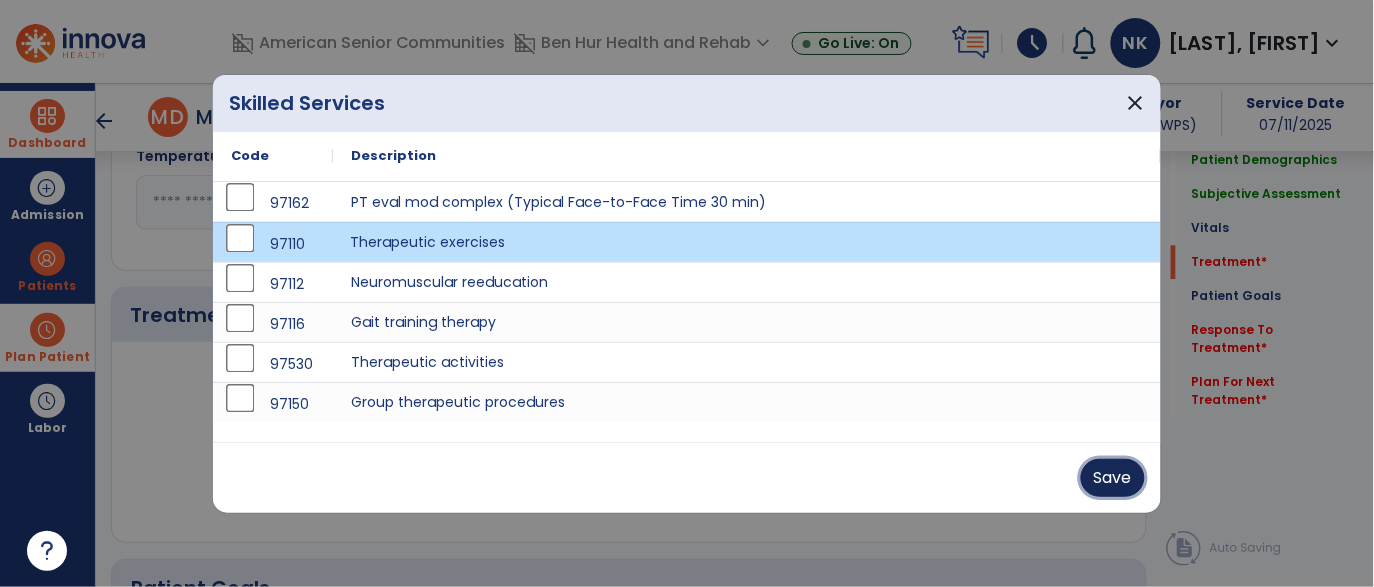 click on "Save" at bounding box center (1113, 478) 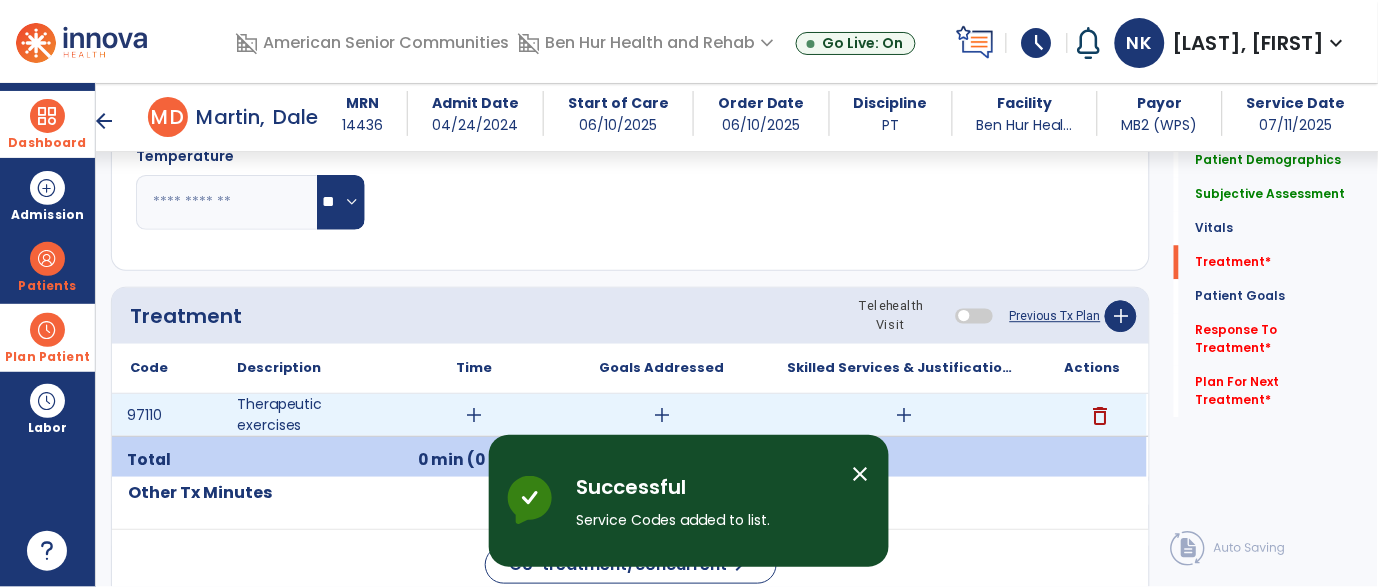 click on "add" at bounding box center (474, 415) 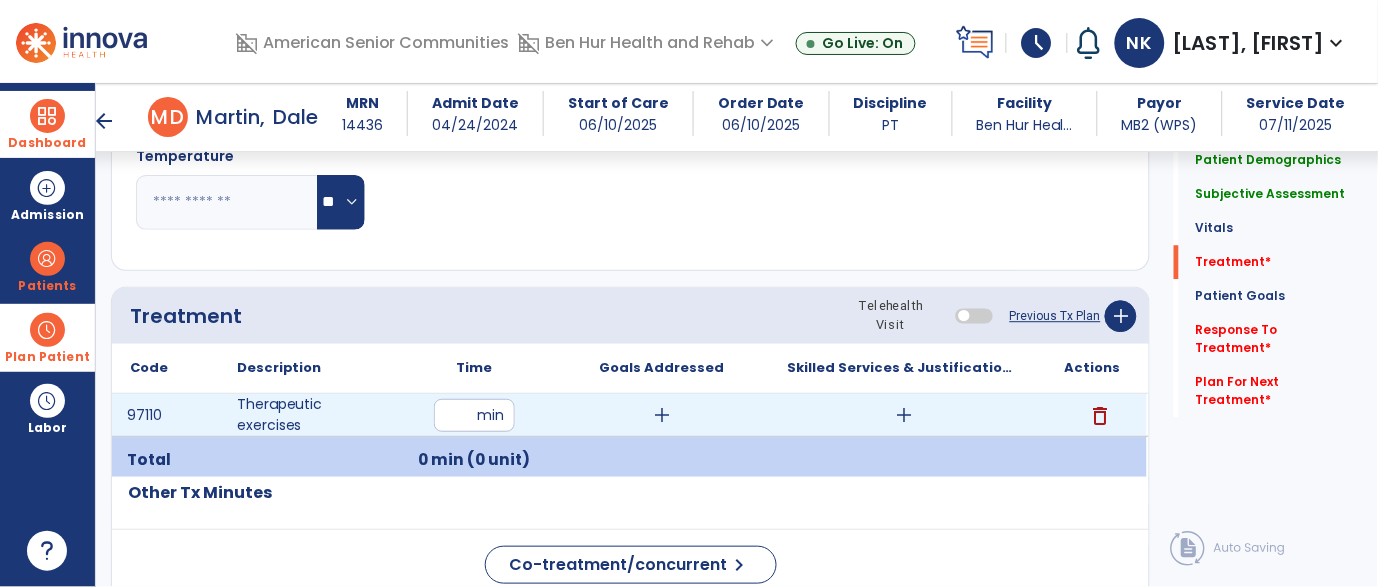type on "**" 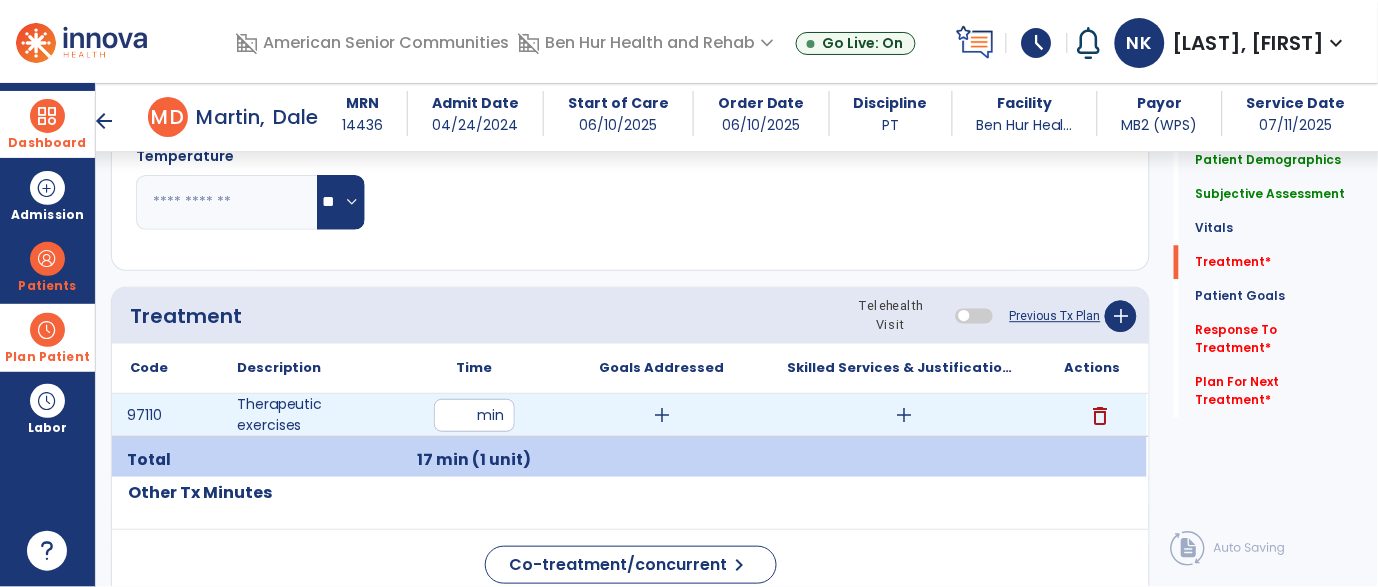 click on "add" at bounding box center (662, 415) 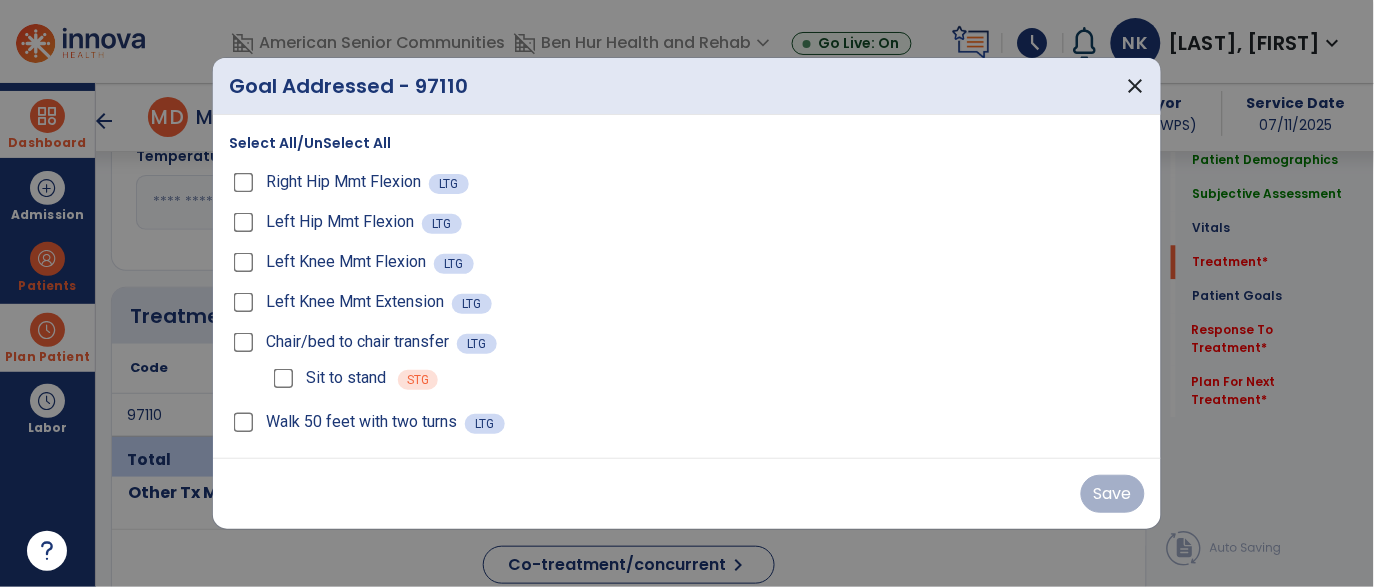 scroll, scrollTop: 1002, scrollLeft: 0, axis: vertical 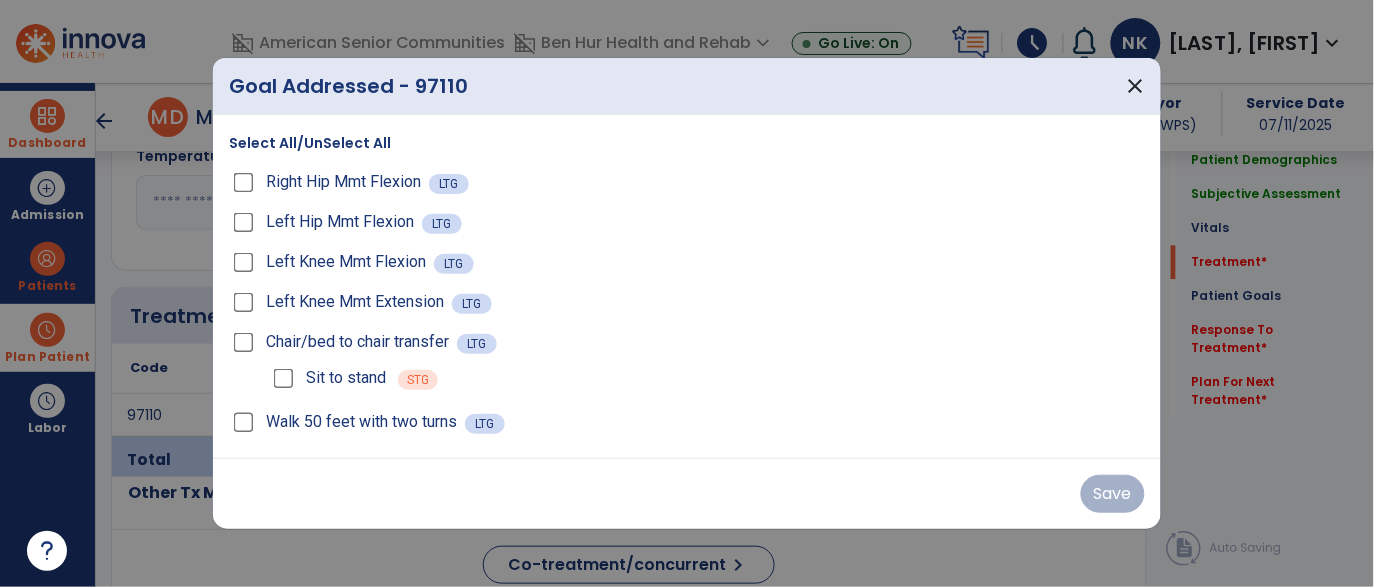 click on "Select All/UnSelect All" at bounding box center [310, 143] 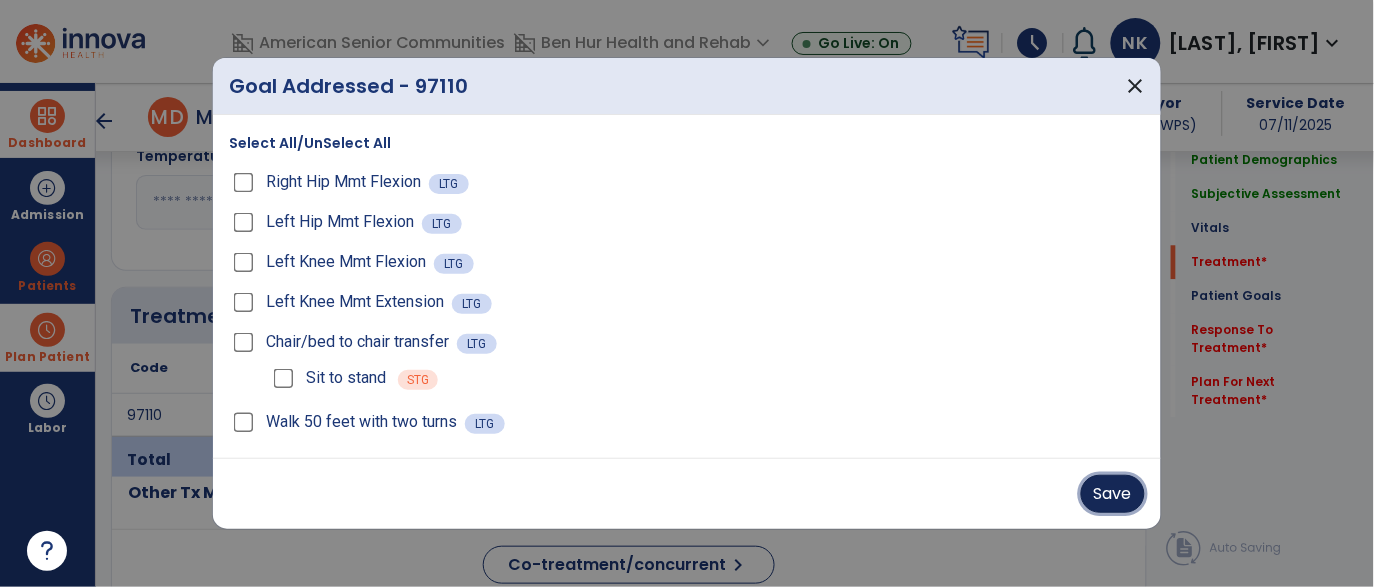 click on "Save" at bounding box center (1113, 494) 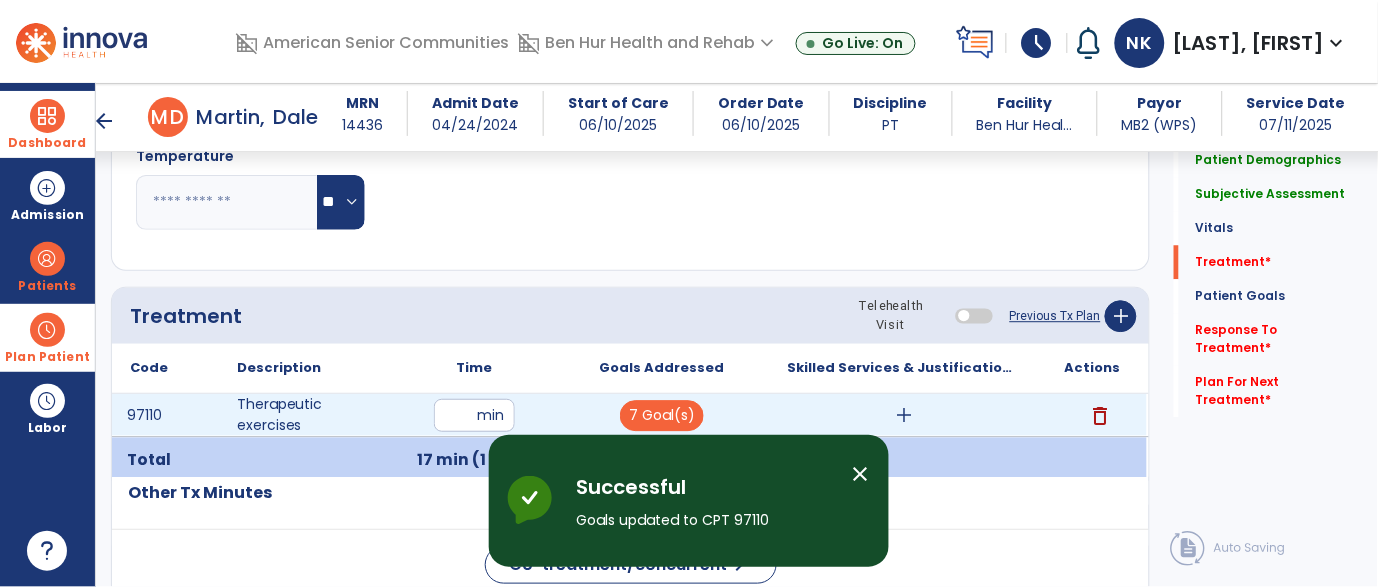 click on "add" at bounding box center (904, 415) 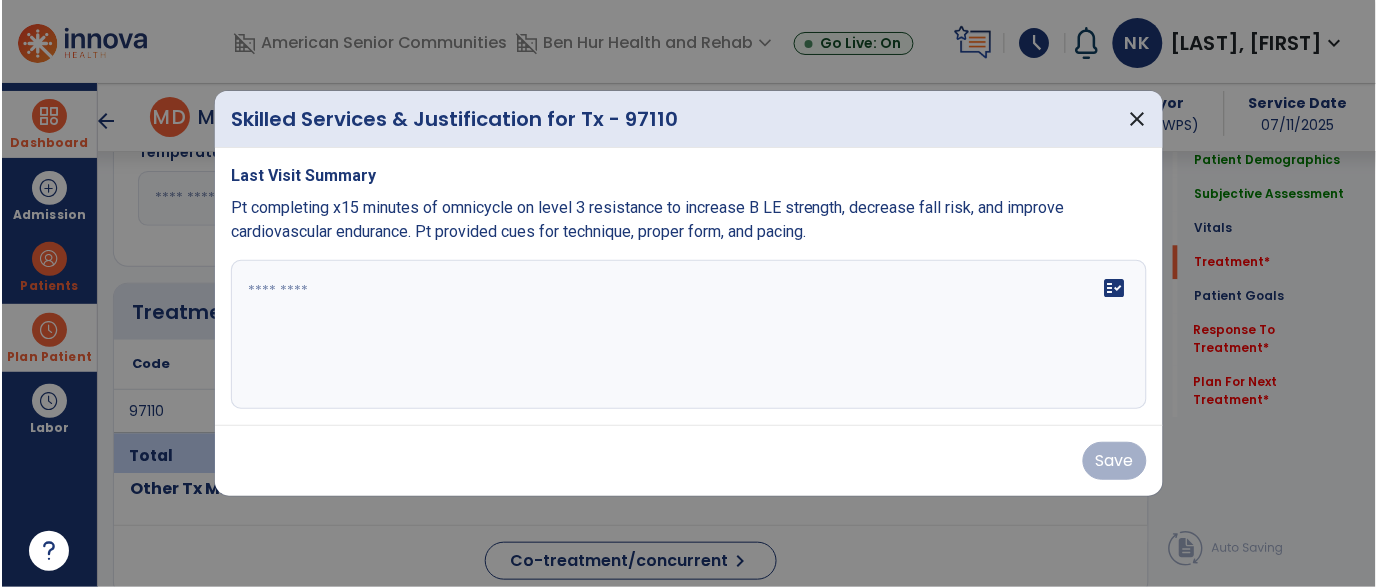scroll, scrollTop: 1002, scrollLeft: 0, axis: vertical 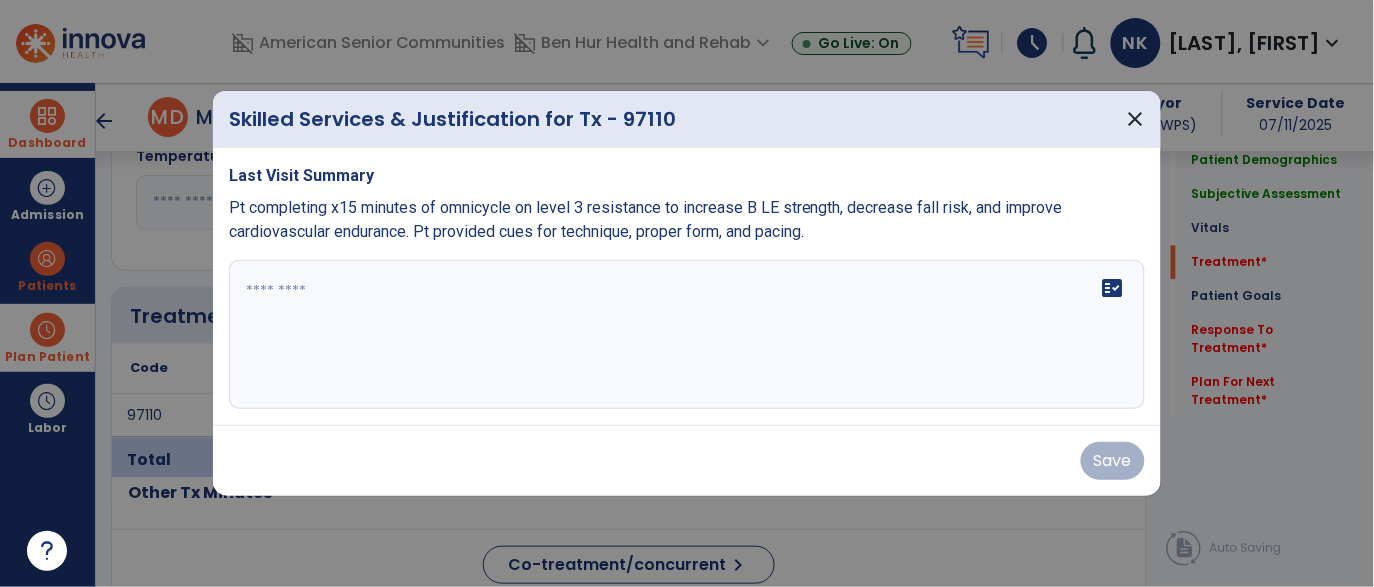 click on "Pt completing x15 minutes of omnicycle on level 3 resistance to increase B LE strength, decrease fall risk, and improve cardiovascular endurance. Pt provided cues for technique, proper form, and pacing." at bounding box center (687, 220) 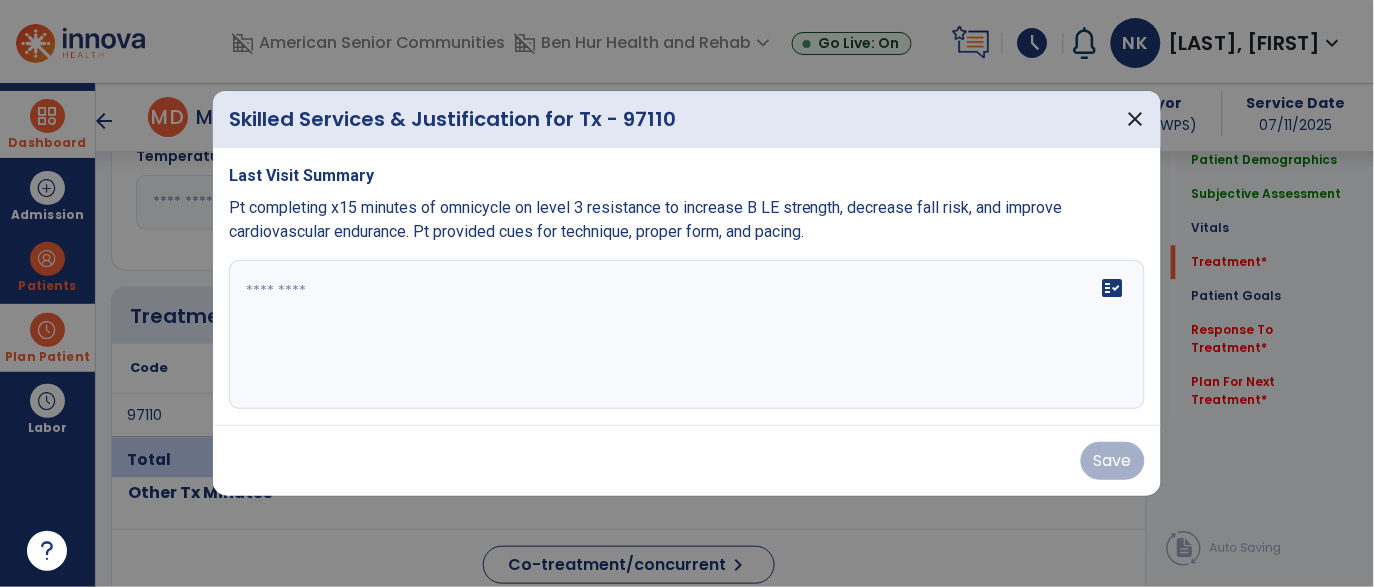 click on "Pt completing x15 minutes of omnicycle on level 3 resistance to increase B LE strength, decrease fall risk, and improve cardiovascular endurance. Pt provided cues for technique, proper form, and pacing." at bounding box center [687, 220] 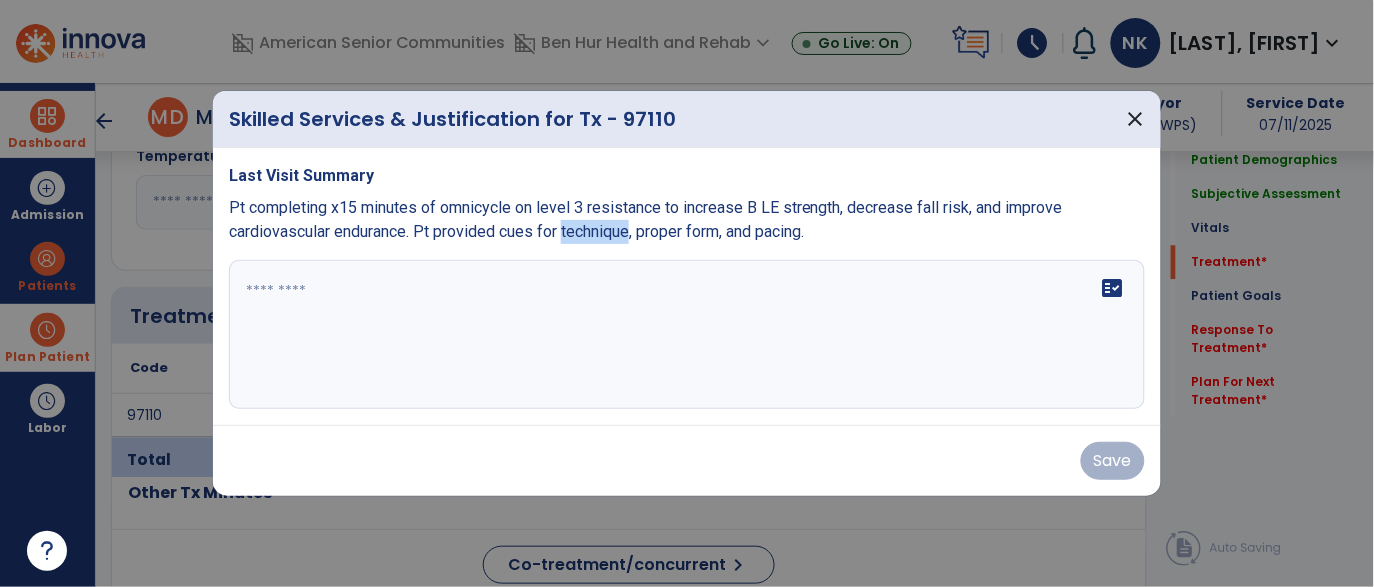 click on "Pt completing x15 minutes of omnicycle on level 3 resistance to increase B LE strength, decrease fall risk, and improve cardiovascular endurance. Pt provided cues for technique, proper form, and pacing." at bounding box center [687, 220] 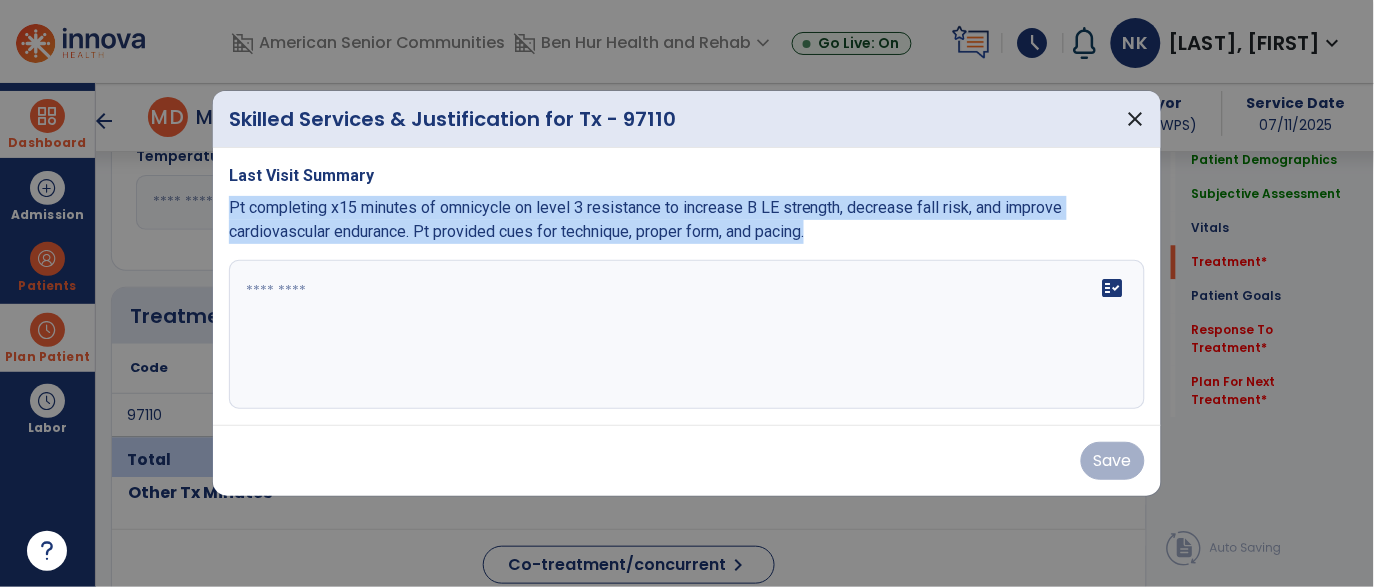 copy on "Pt completing x15 minutes of omnicycle on level 3 resistance to increase B LE strength, decrease fall risk, and improve cardiovascular endurance. Pt provided cues for technique, proper form, and pacing." 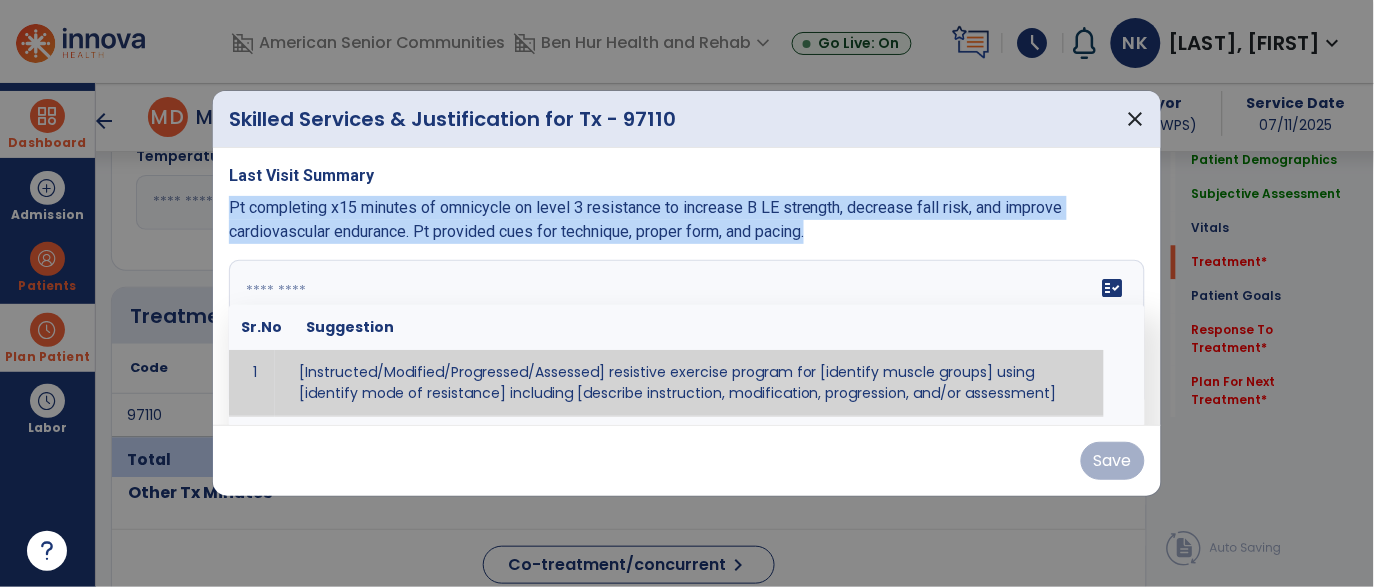 click on "fact_check  Sr.No Suggestion 1 [Instructed/Modified/Progressed/Assessed] resistive exercise program for [identify muscle groups] using [identify mode of resistance] including [describe instruction, modification, progression, and/or assessment] 2 [Instructed/Modified/Progressed/Assessed] aerobic exercise program using [identify equipment/mode] including [describe instruction, modification,progression, and/or assessment] 3 [Instructed/Modified/Progressed/Assessed] [PROM/A/AROM/AROM] program for [identify joint movements] using [contract-relax, over-pressure, inhibitory techniques, other] 4 [Assessed/Tested] aerobic capacity with administration of [aerobic capacity test]" at bounding box center [687, 335] 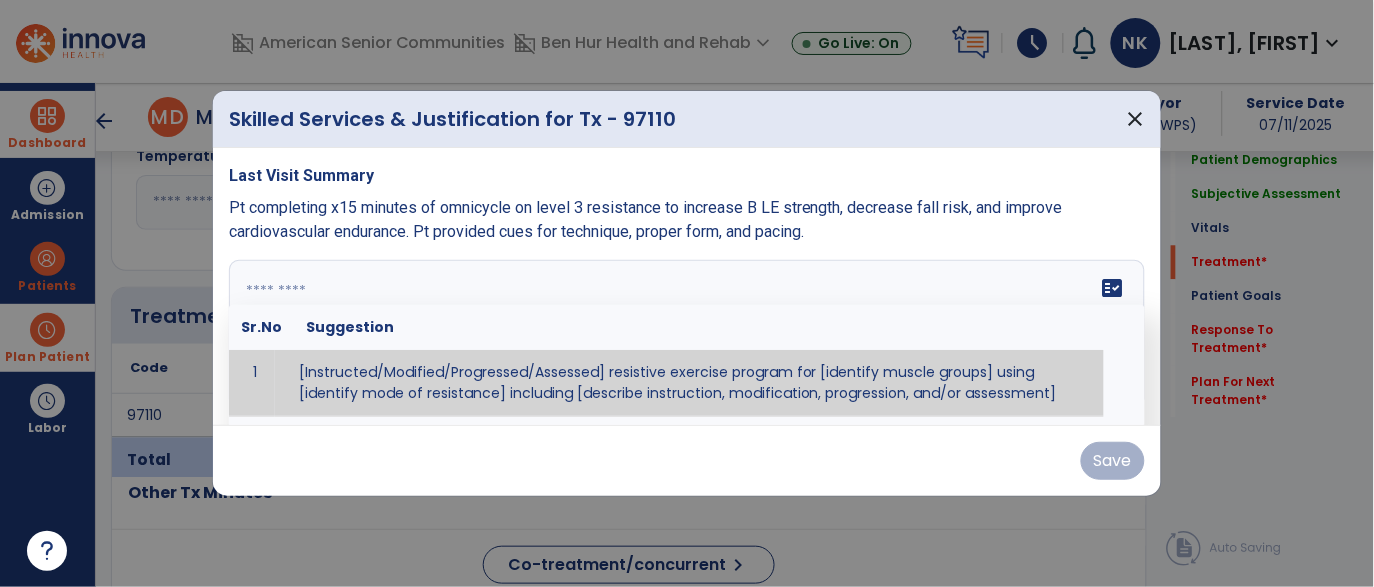 paste on "**********" 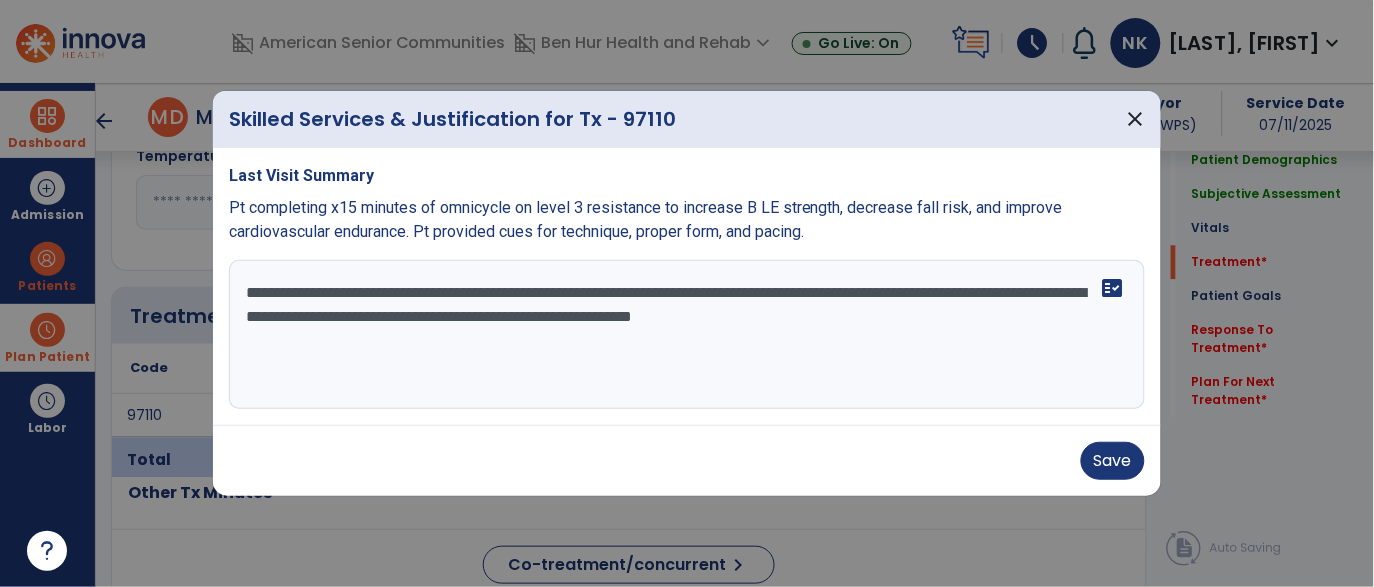 click on "**********" at bounding box center (687, 335) 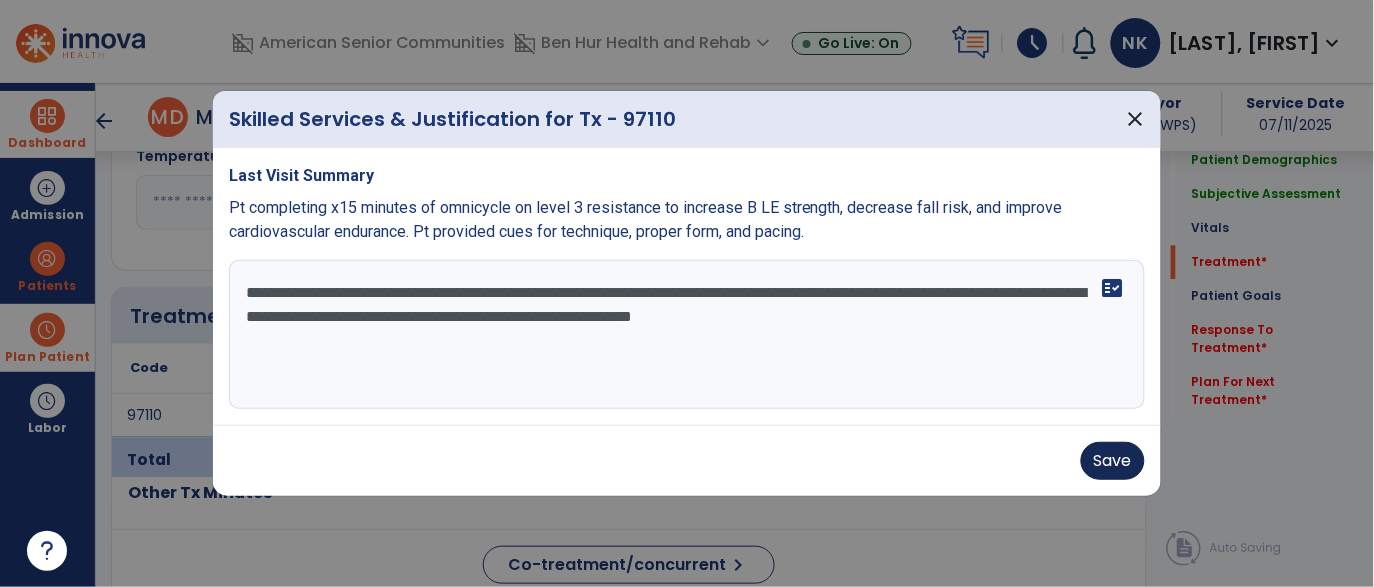 type on "**********" 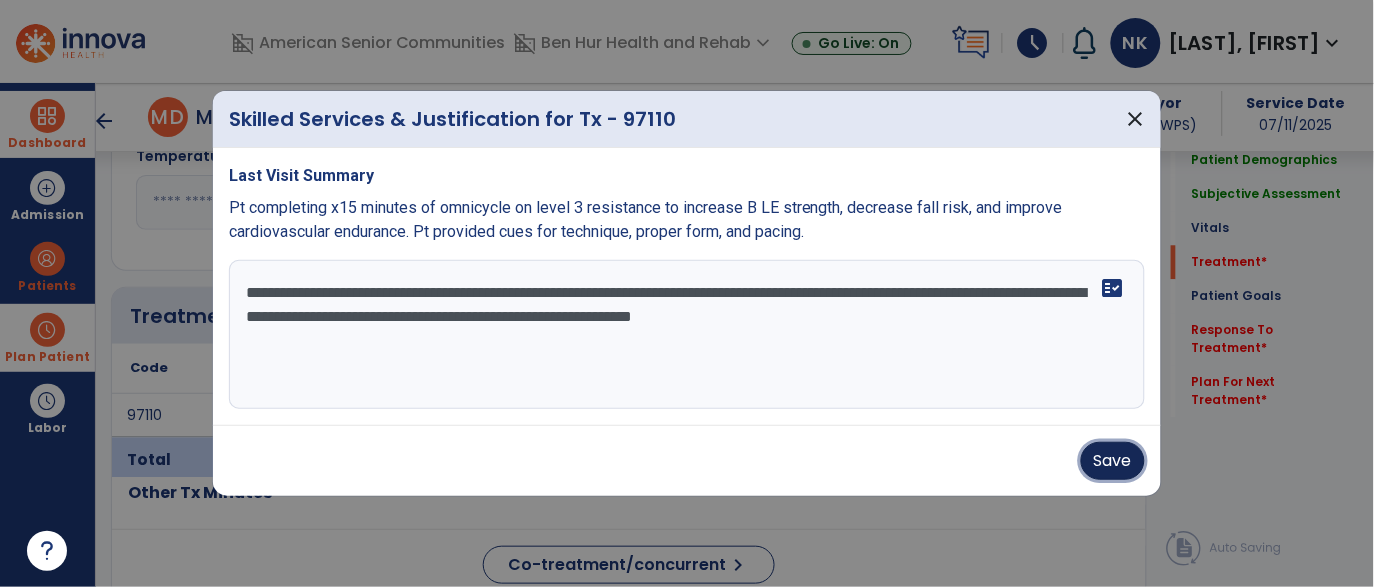 click on "Save" at bounding box center (1113, 461) 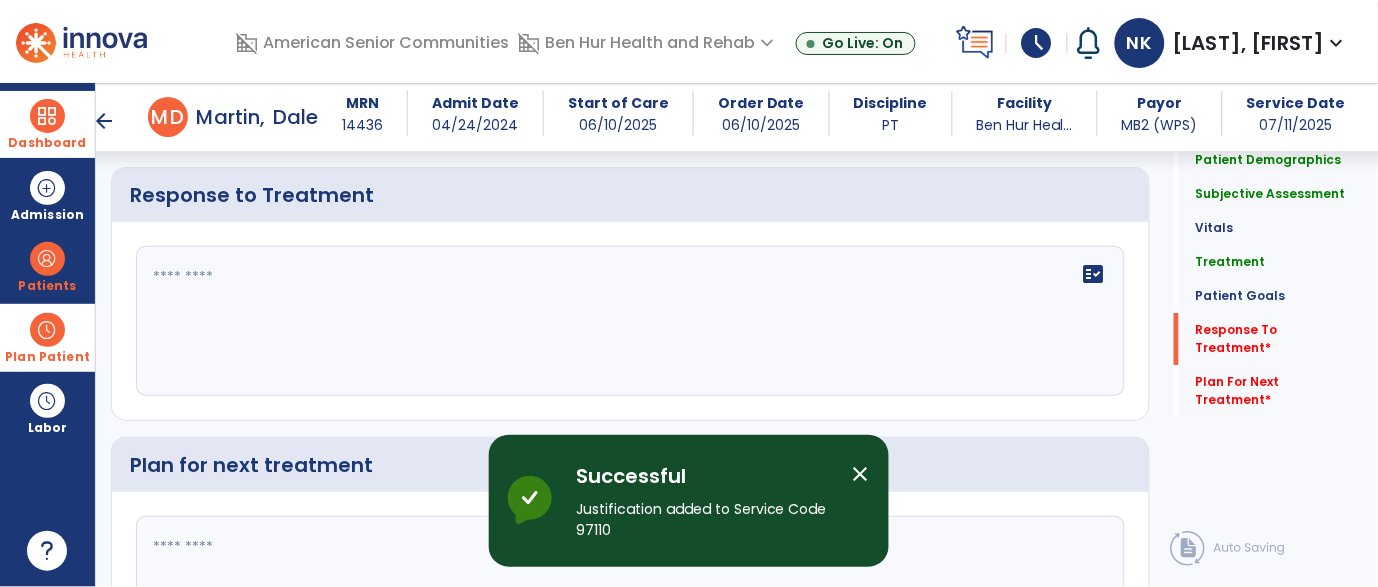 scroll, scrollTop: 2894, scrollLeft: 0, axis: vertical 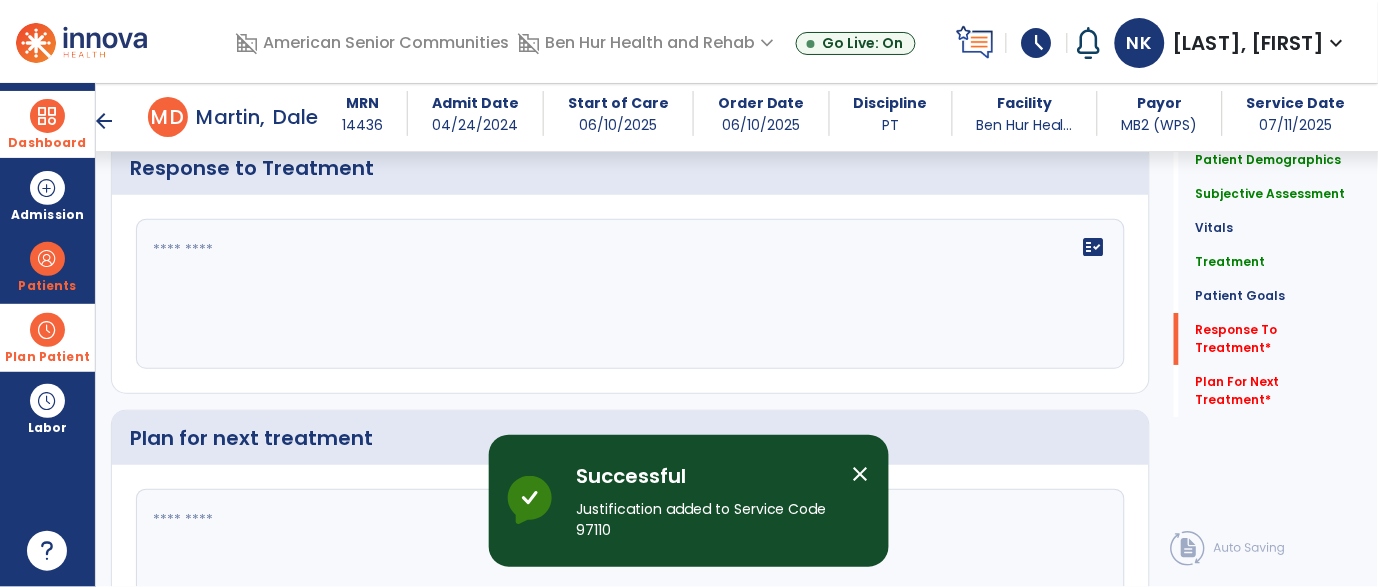 click 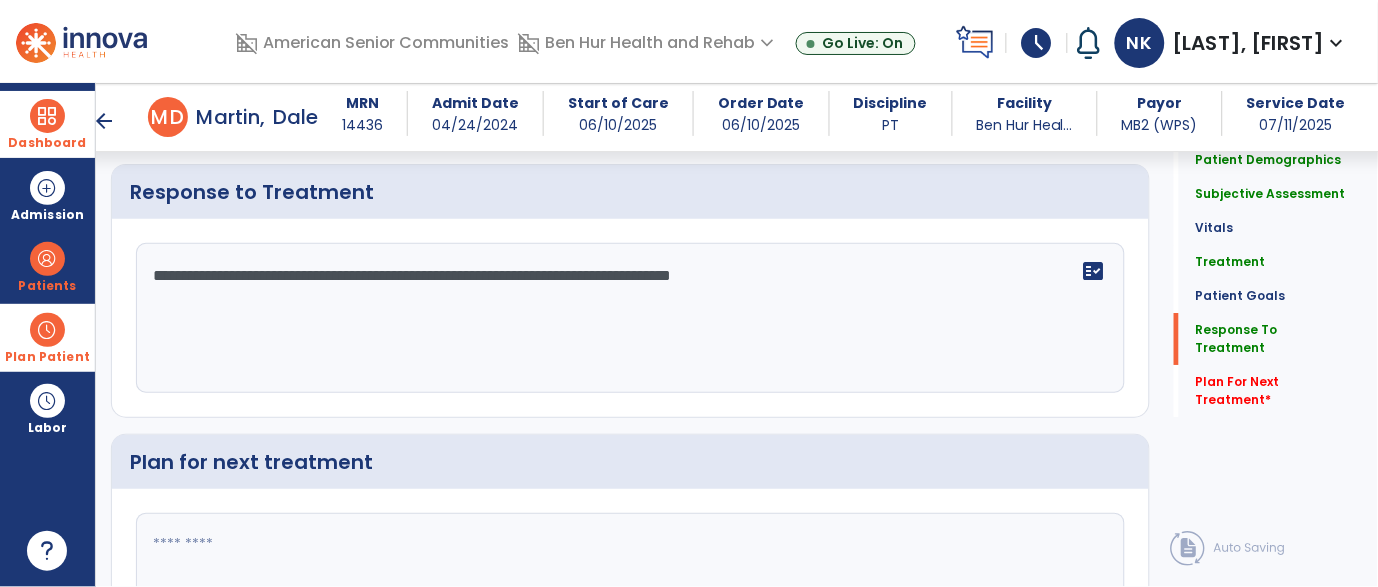 scroll, scrollTop: 2894, scrollLeft: 0, axis: vertical 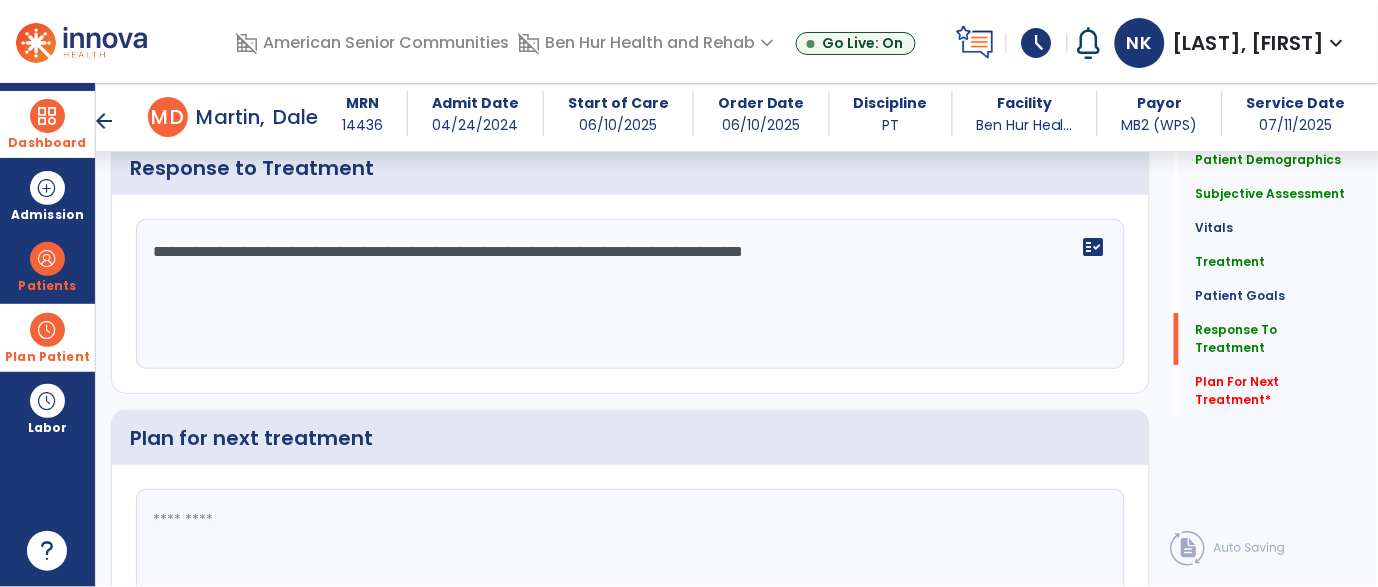 type on "**********" 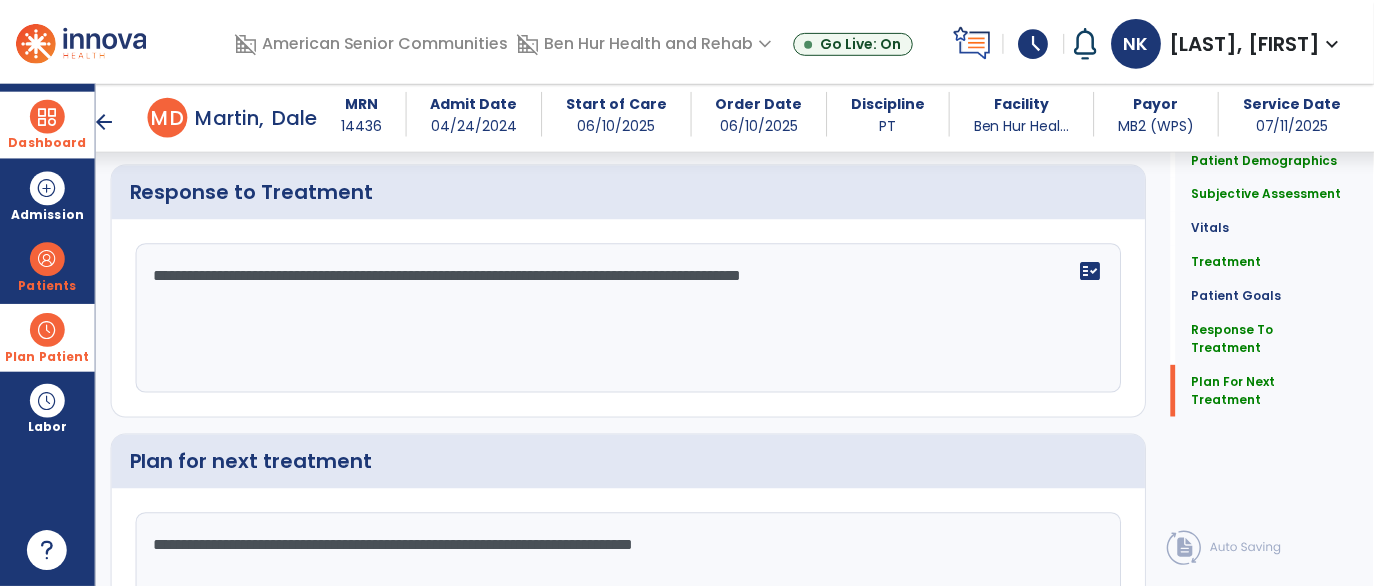 scroll, scrollTop: 3015, scrollLeft: 0, axis: vertical 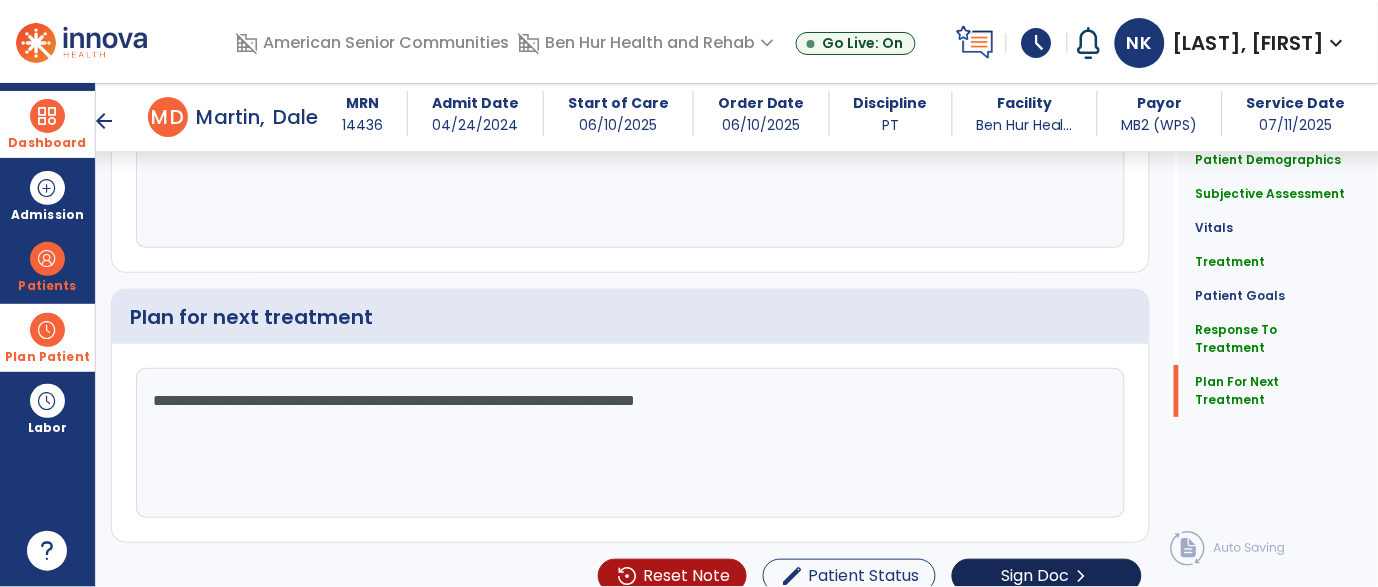 type on "**********" 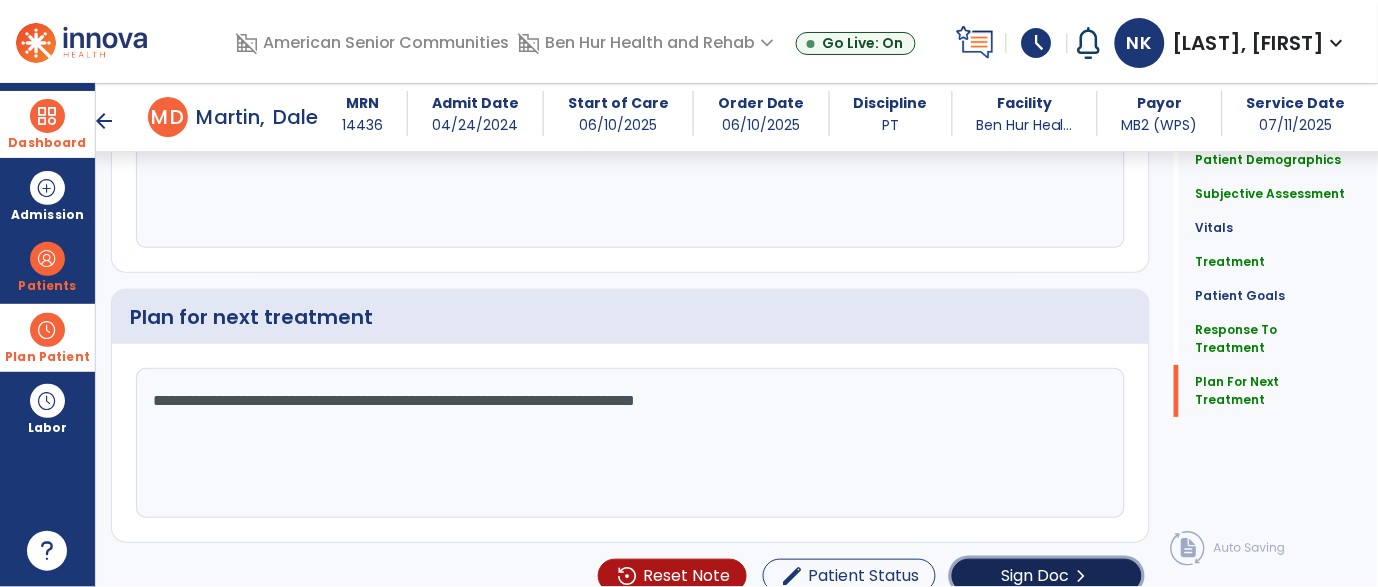 click on "Sign Doc" 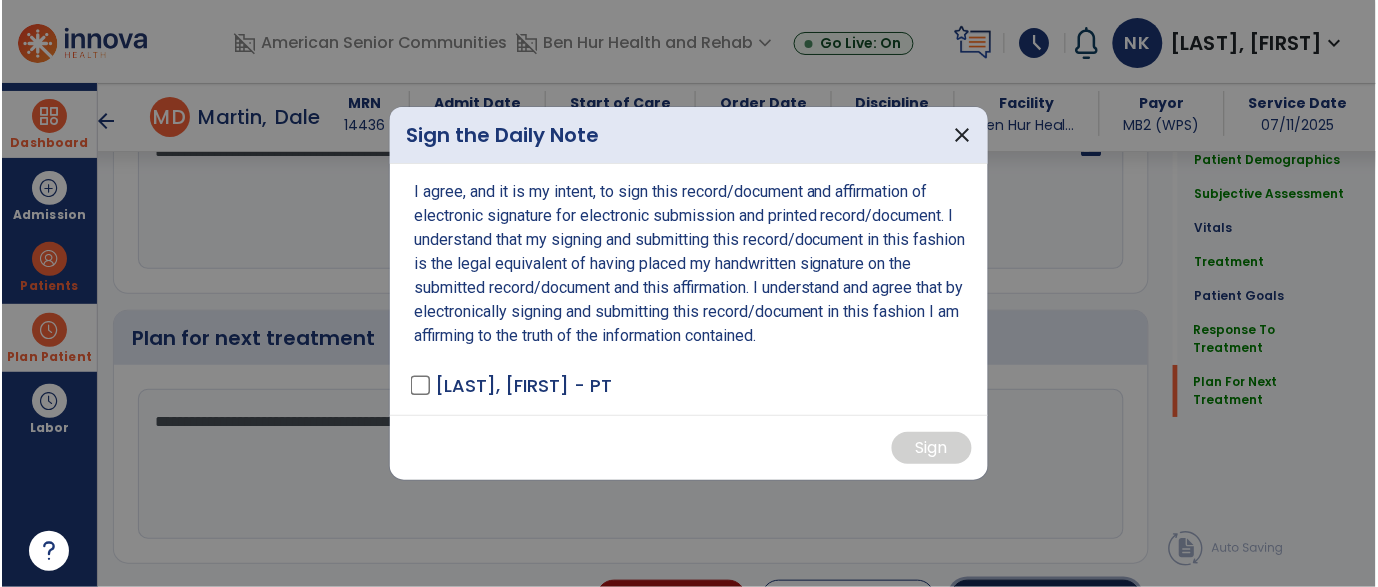 scroll, scrollTop: 3035, scrollLeft: 0, axis: vertical 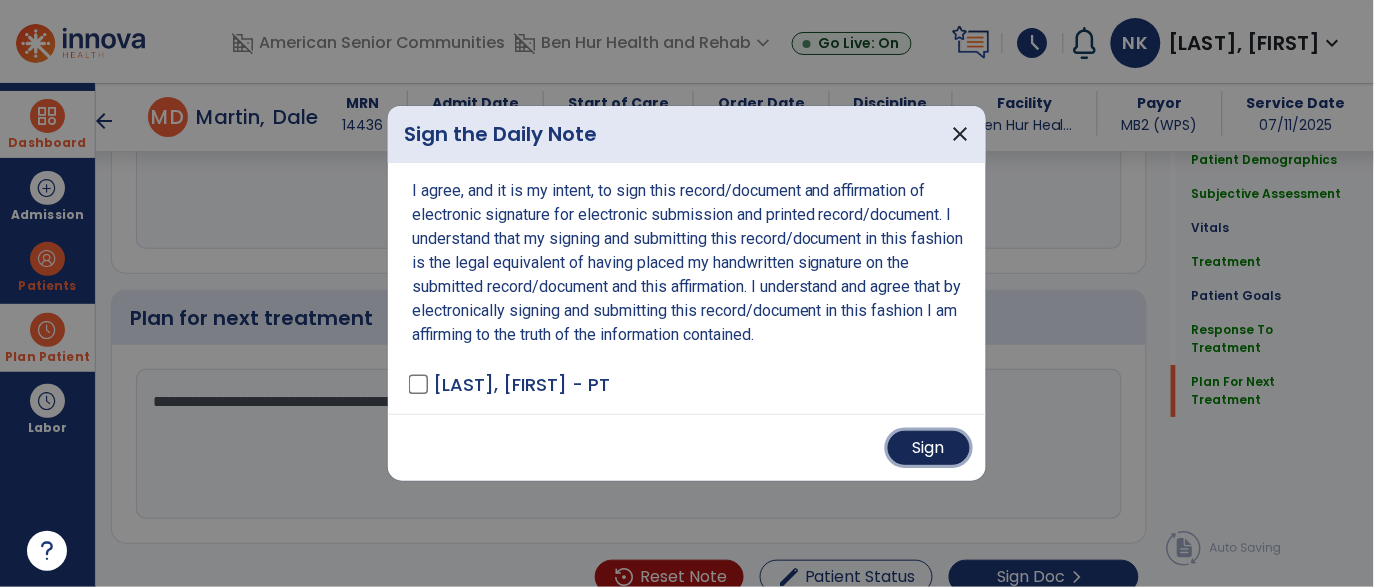 click on "Sign" at bounding box center (929, 448) 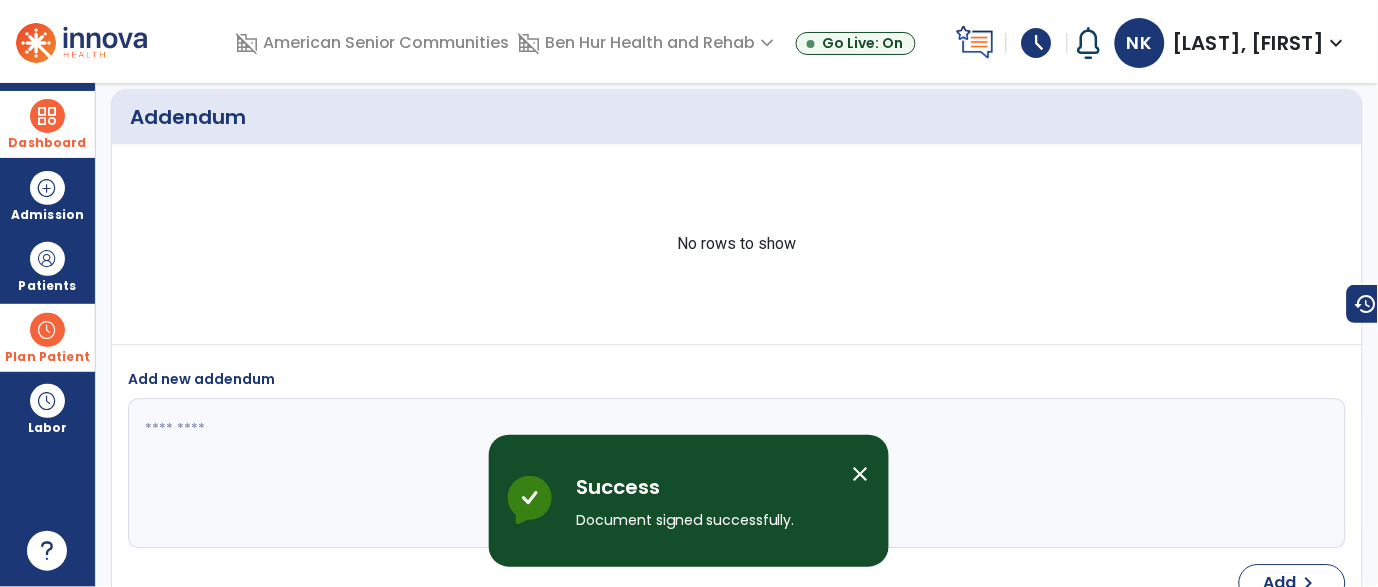 scroll, scrollTop: 0, scrollLeft: 0, axis: both 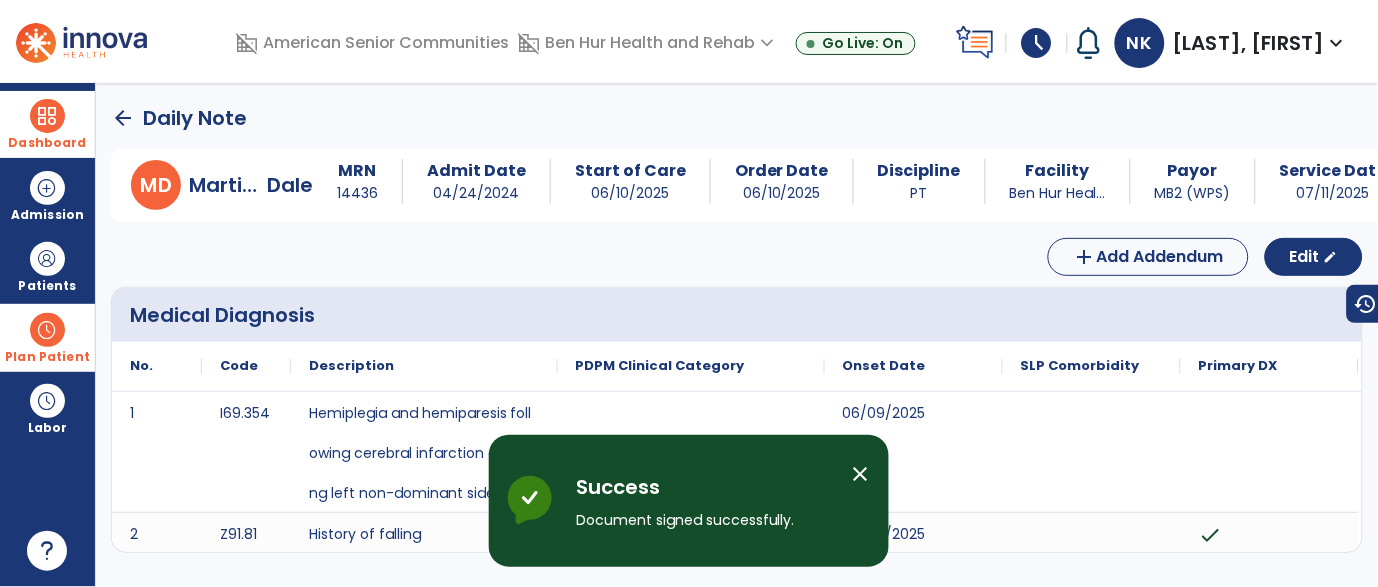 click on "arrow_back" 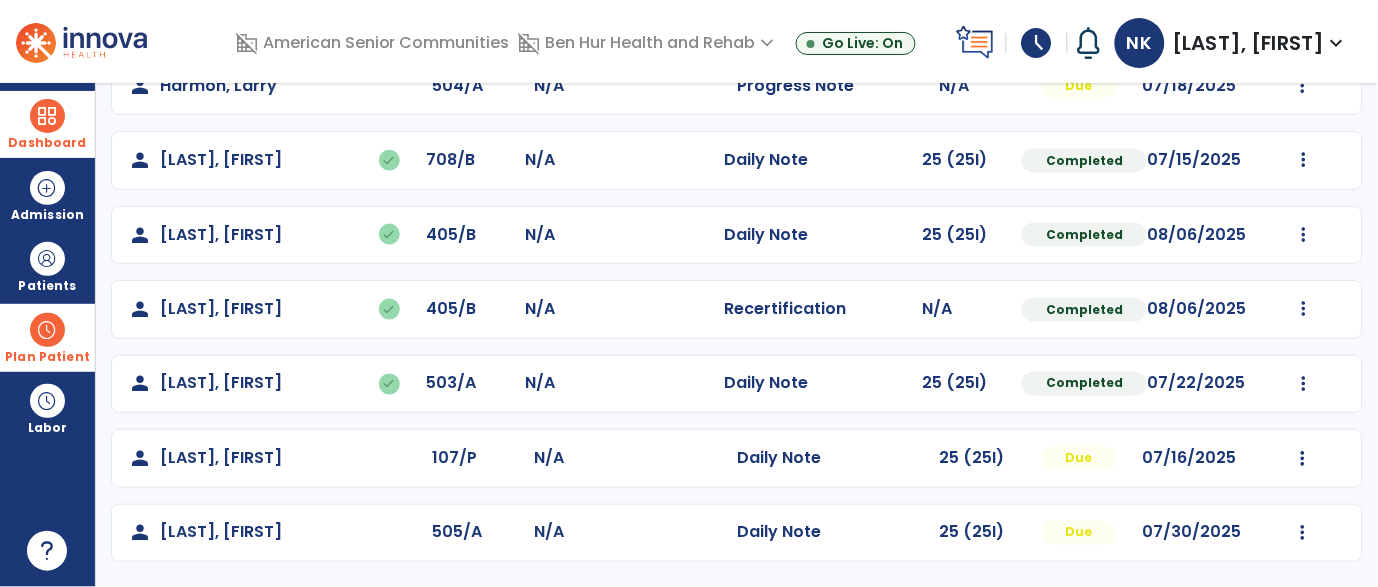 scroll, scrollTop: 0, scrollLeft: 0, axis: both 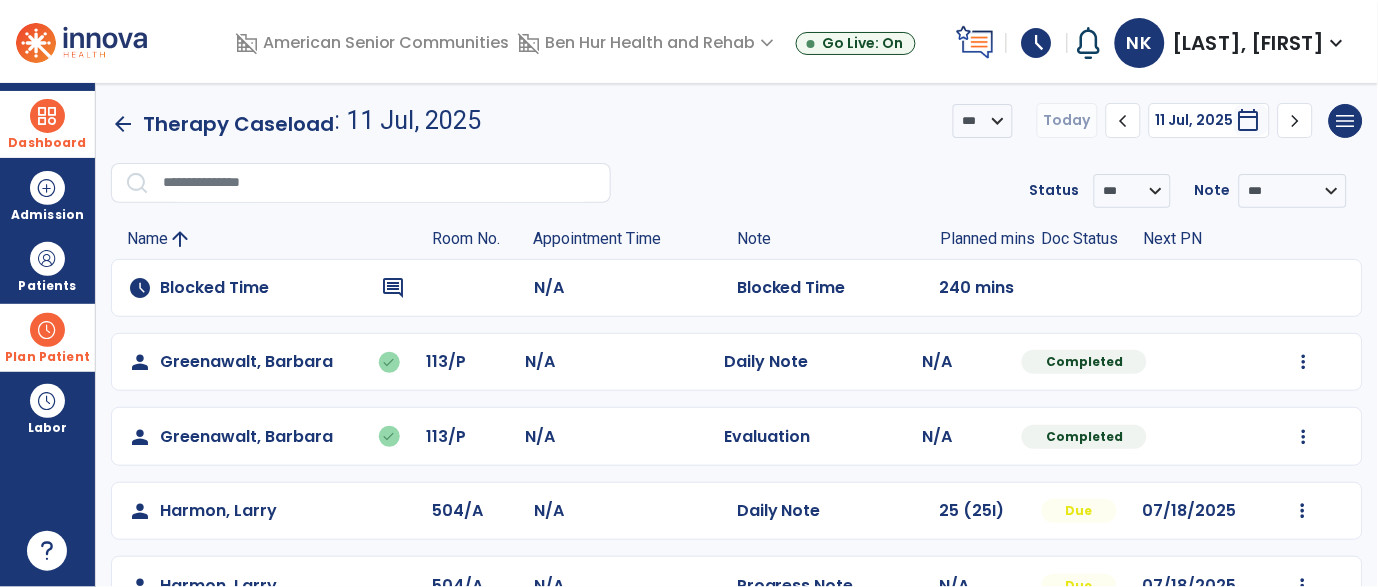 click on "**********" 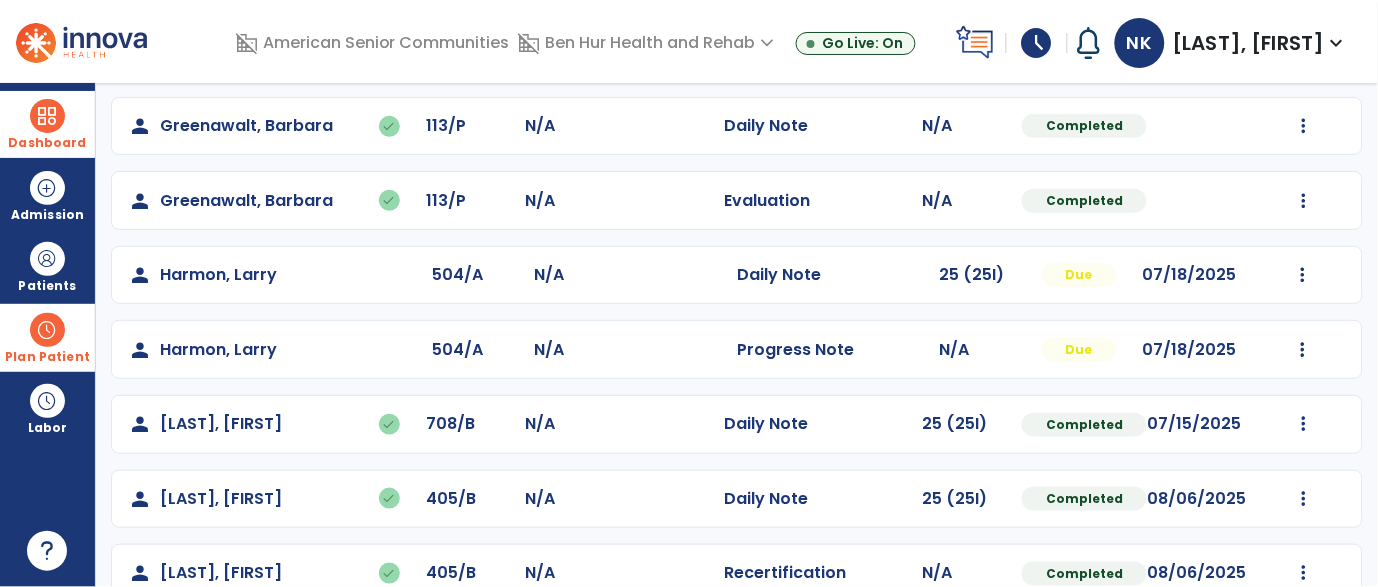 scroll, scrollTop: 0, scrollLeft: 0, axis: both 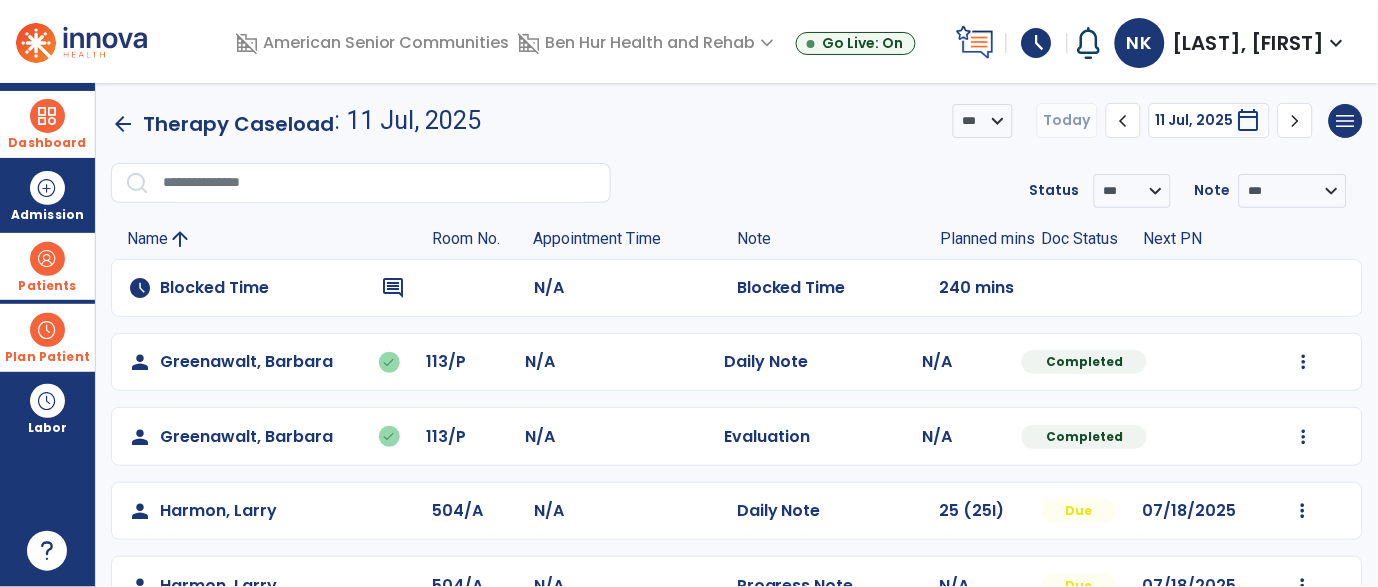 click on "Patients" at bounding box center (47, 266) 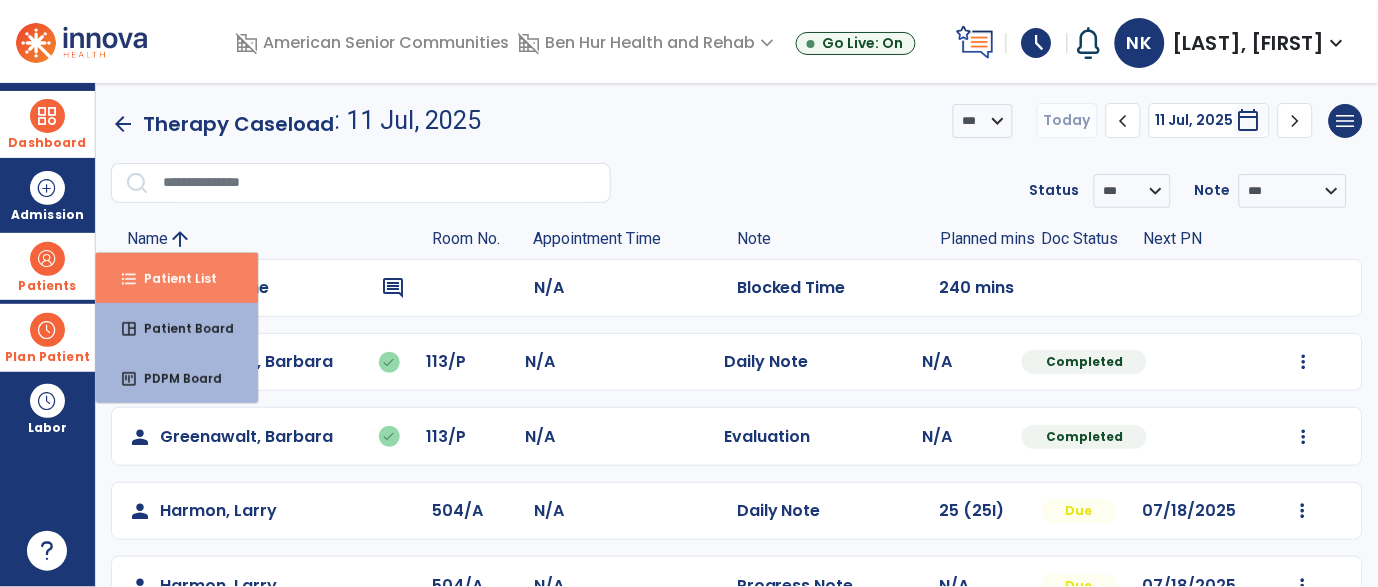 click on "Patient List" at bounding box center [172, 278] 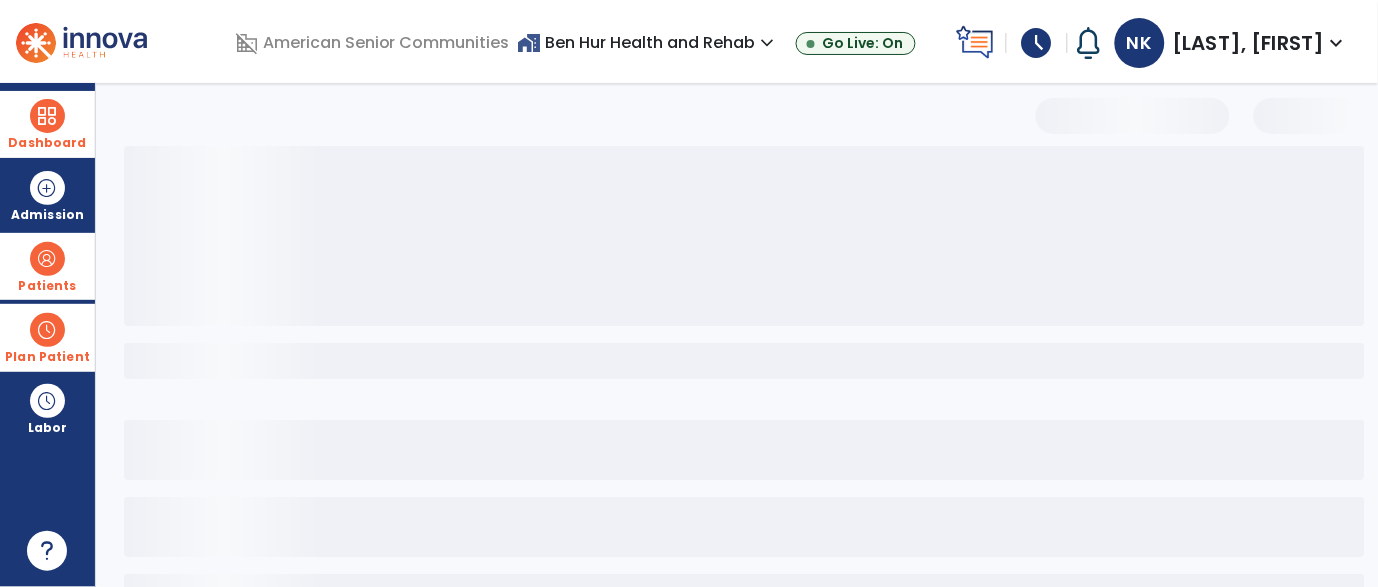 select on "***" 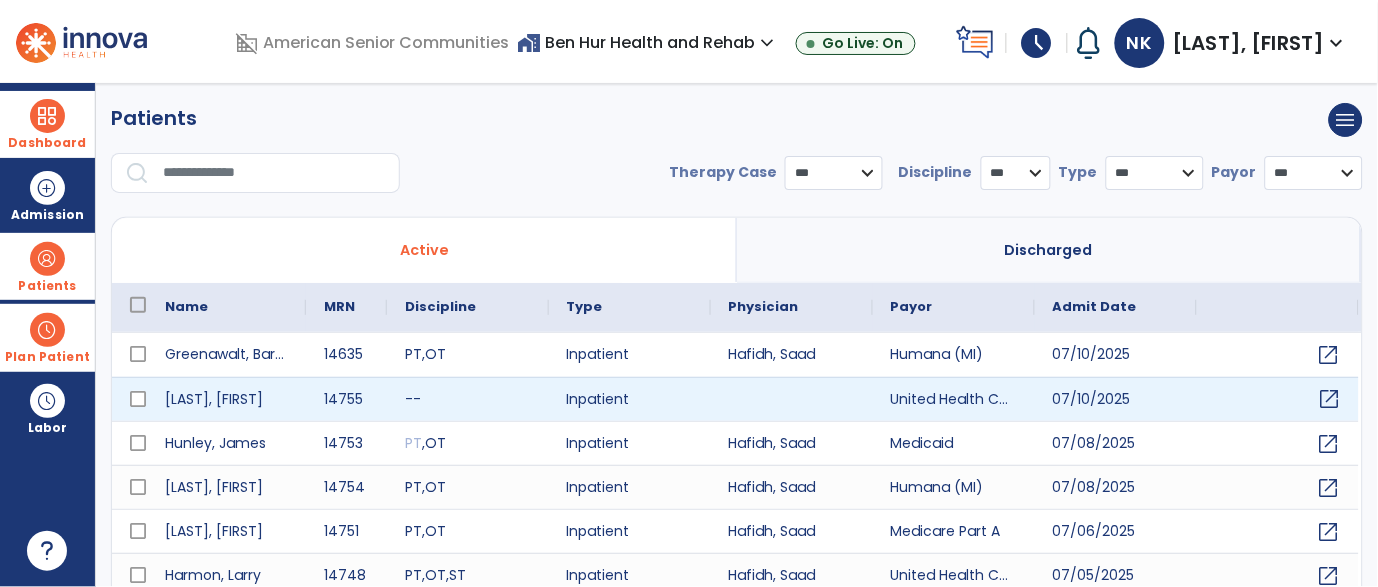 click on "open_in_new" at bounding box center [1330, 399] 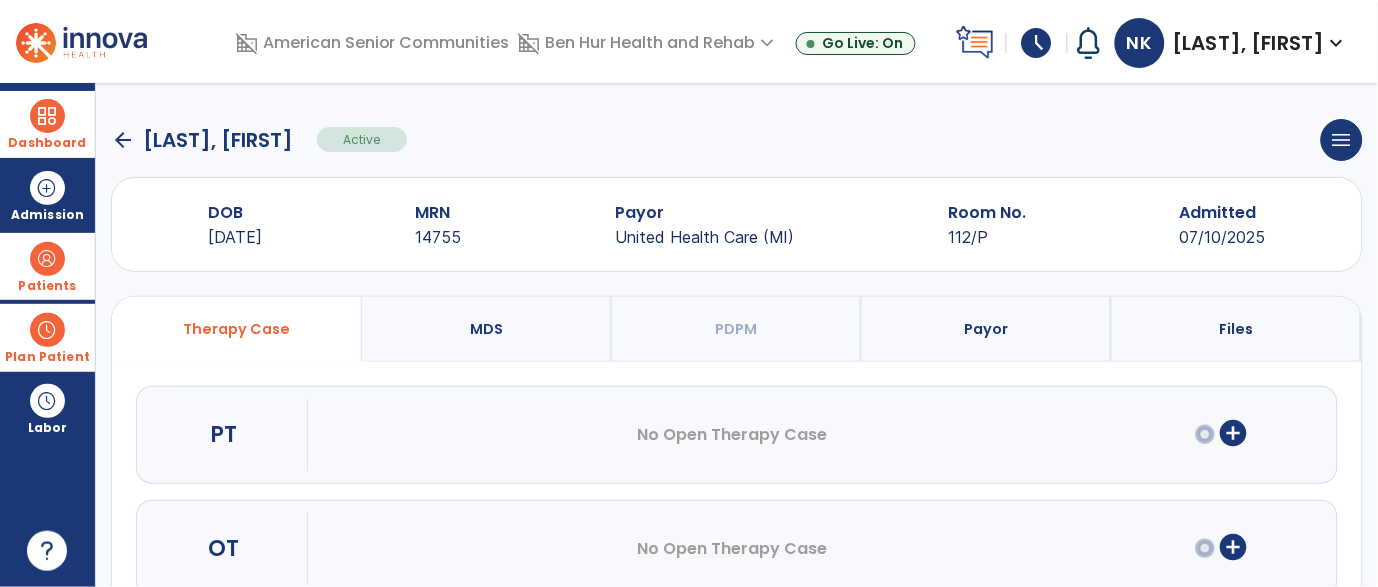 click on "add_circle" at bounding box center [1234, 433] 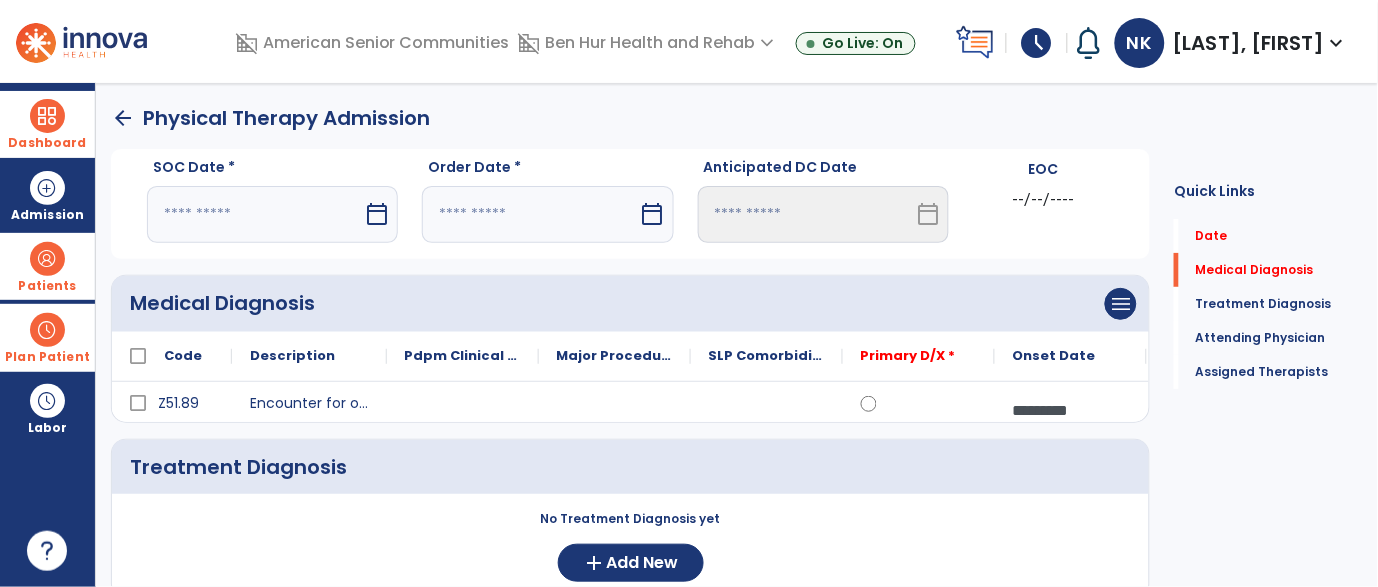 click at bounding box center [255, 214] 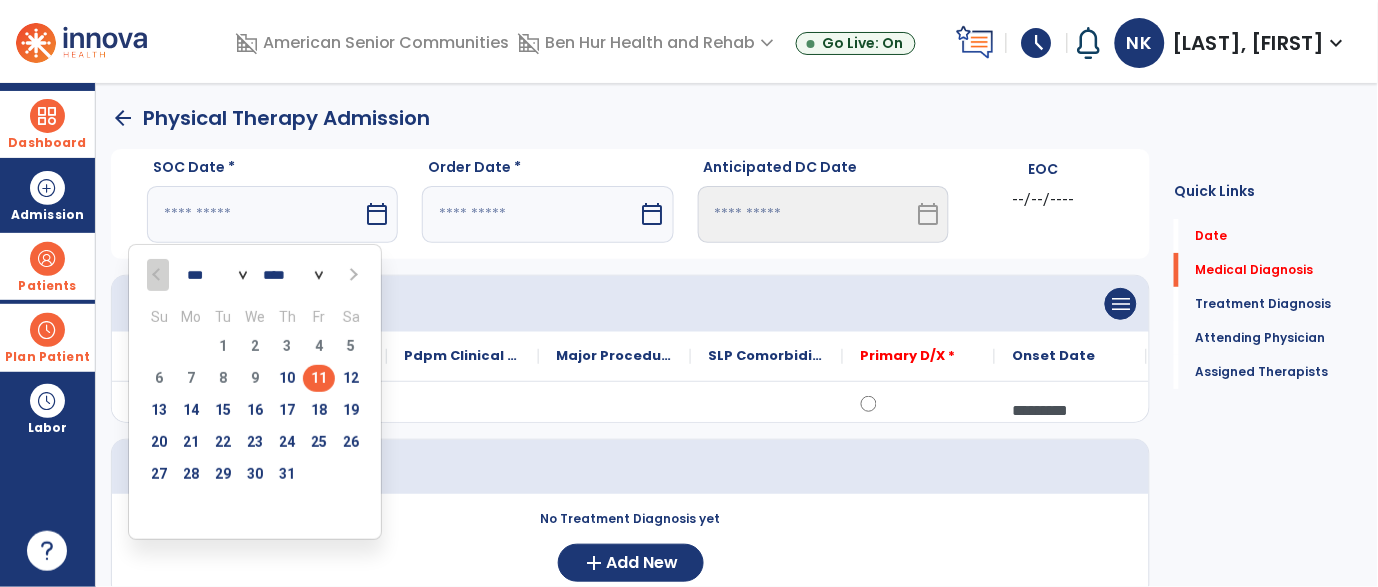 click on "11" at bounding box center [319, 378] 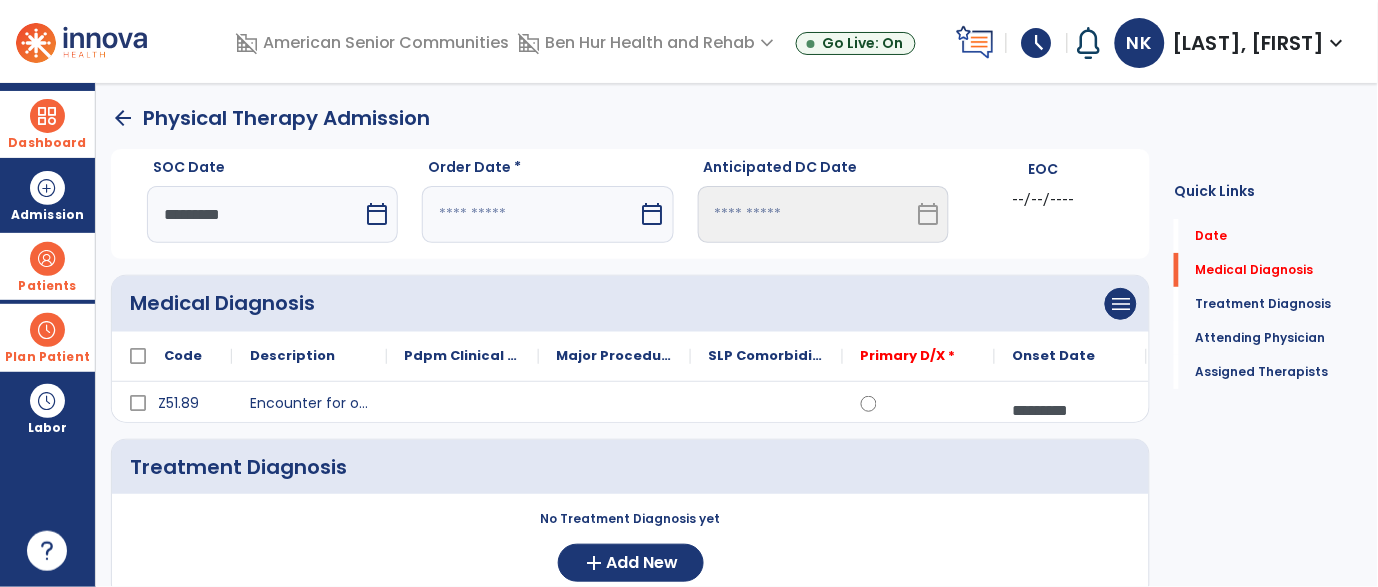 click at bounding box center (530, 214) 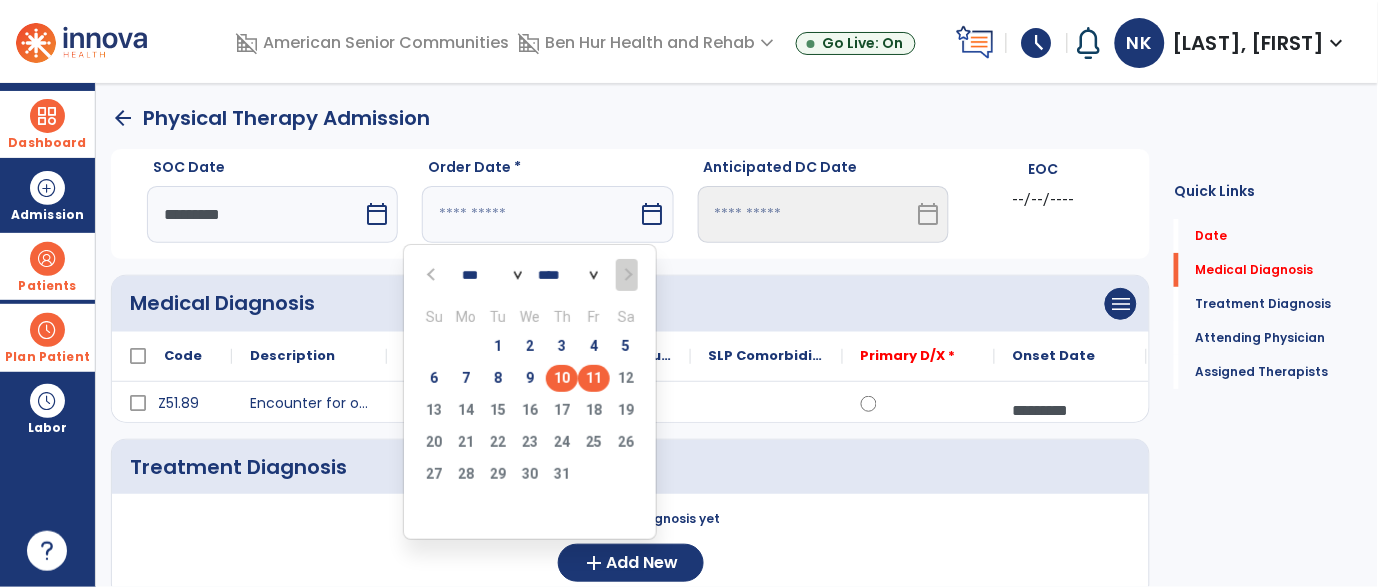 click on "10" at bounding box center [562, 378] 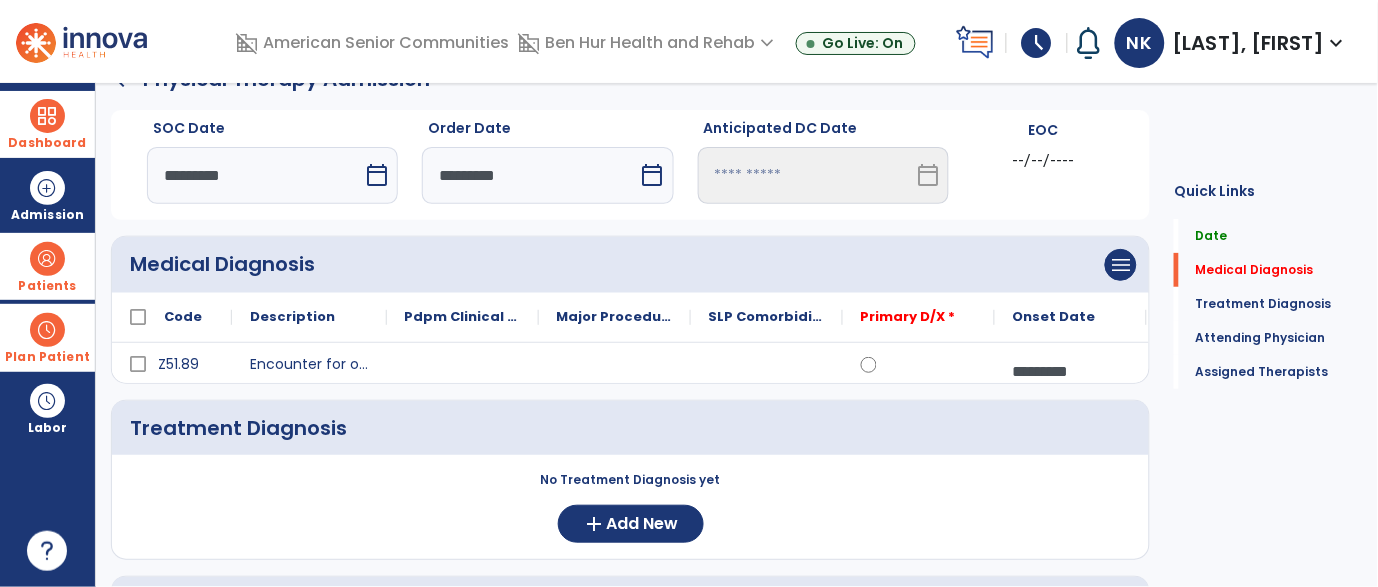 scroll, scrollTop: 47, scrollLeft: 0, axis: vertical 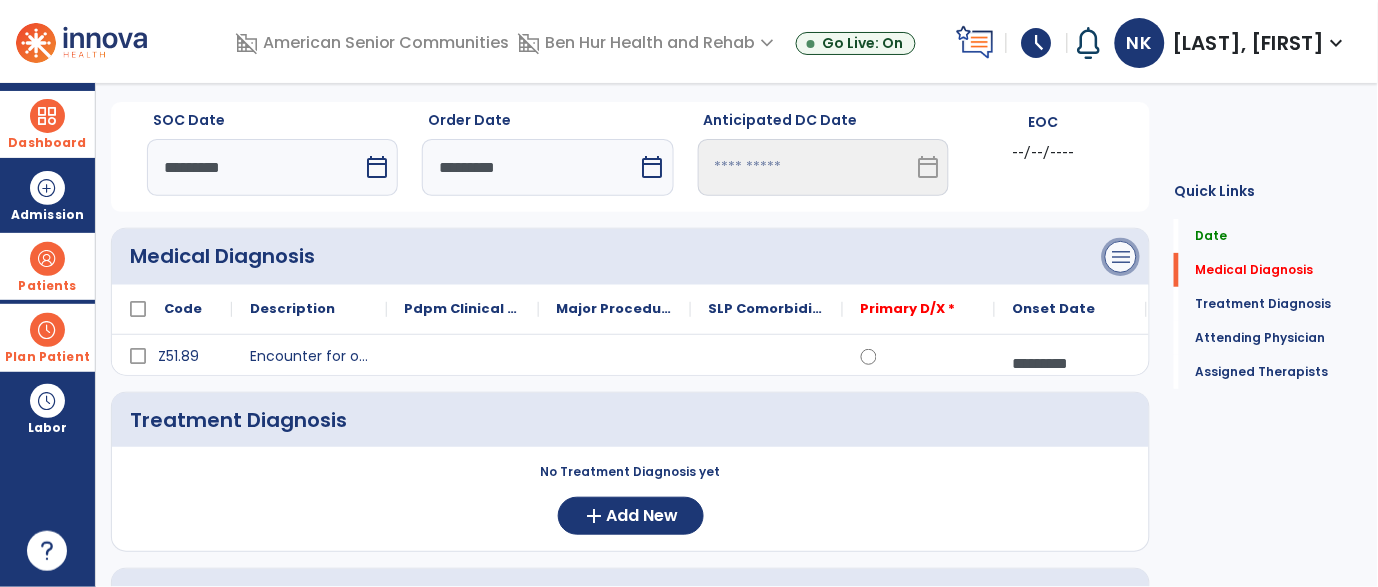 click on "menu" at bounding box center (1121, 257) 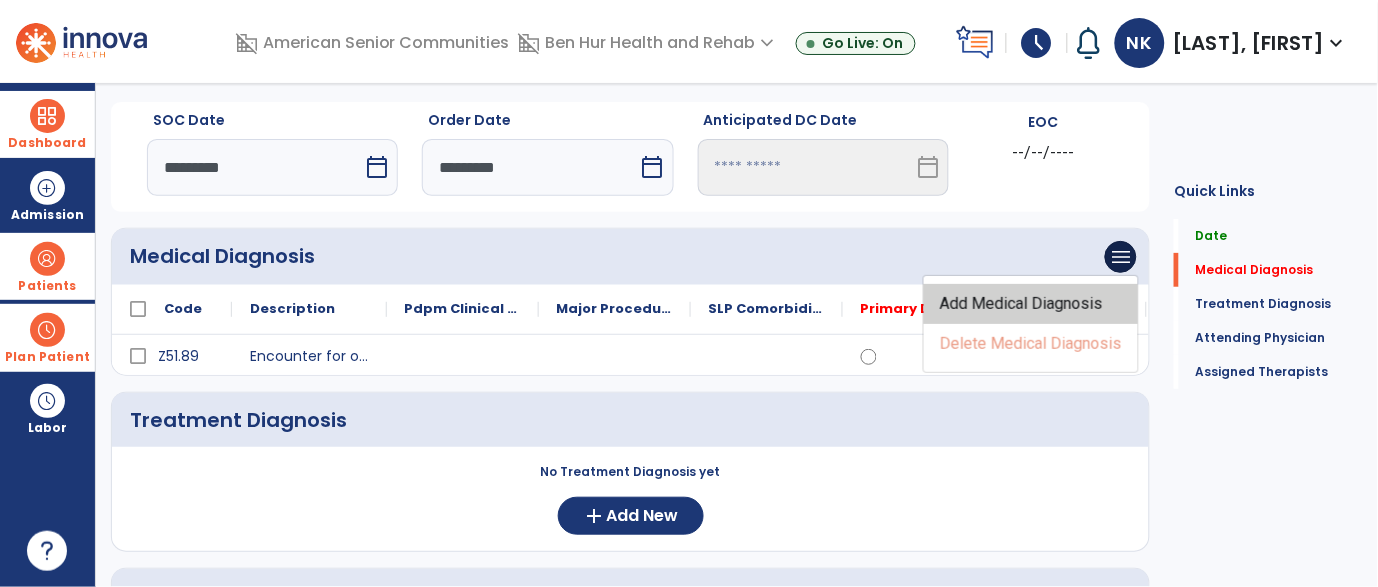 click on "Add Medical Diagnosis" 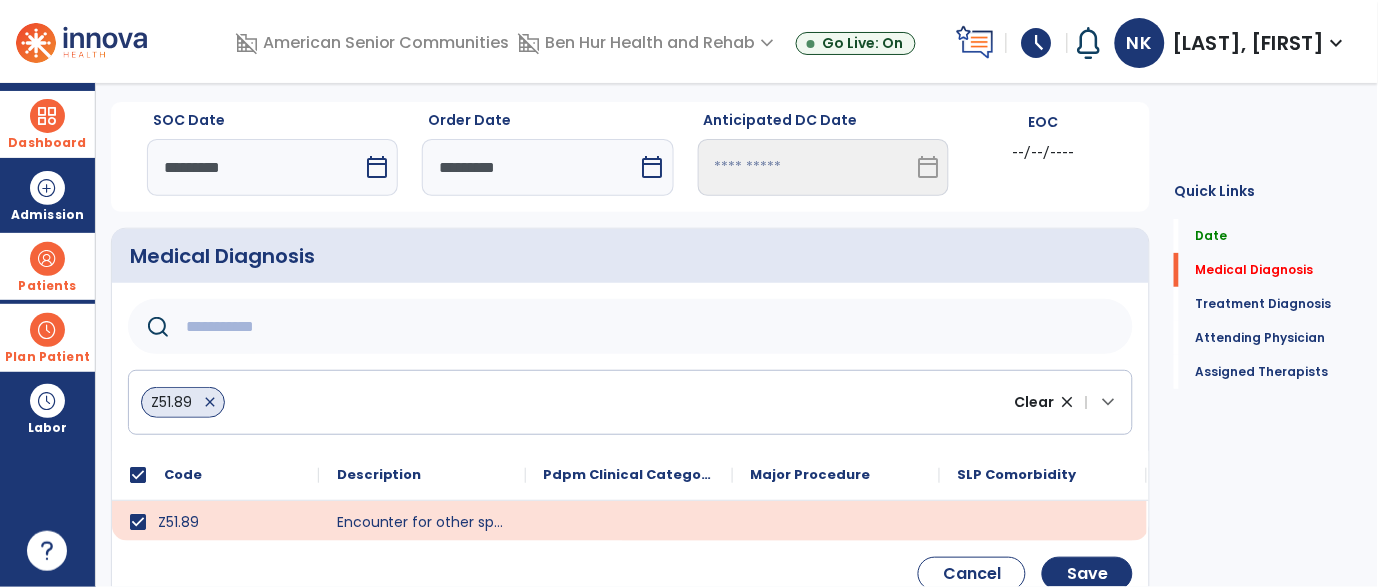 click 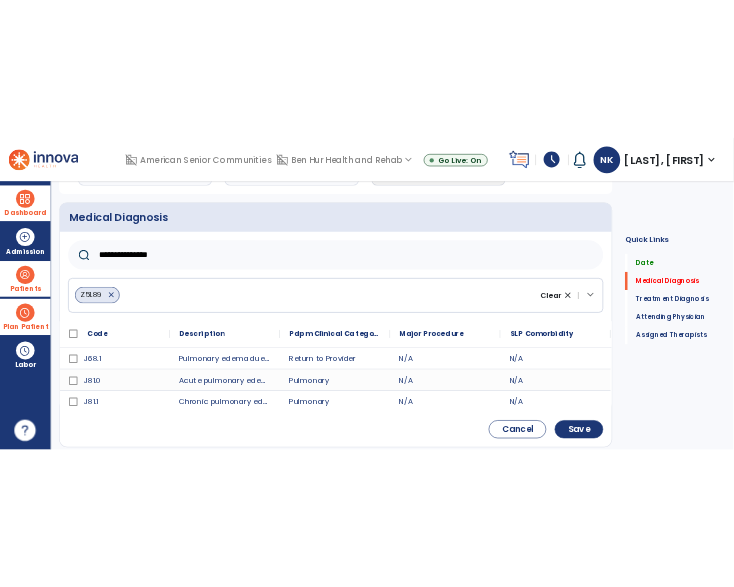 scroll, scrollTop: 181, scrollLeft: 0, axis: vertical 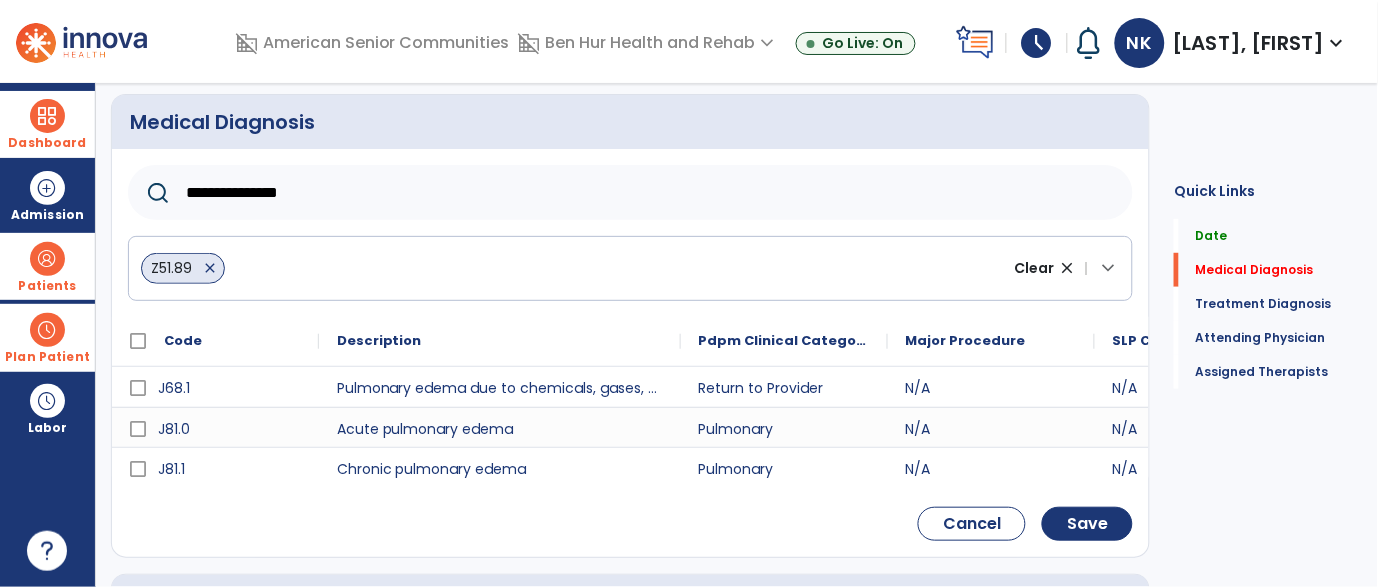drag, startPoint x: 524, startPoint y: 344, endPoint x: 679, endPoint y: 353, distance: 155.26108 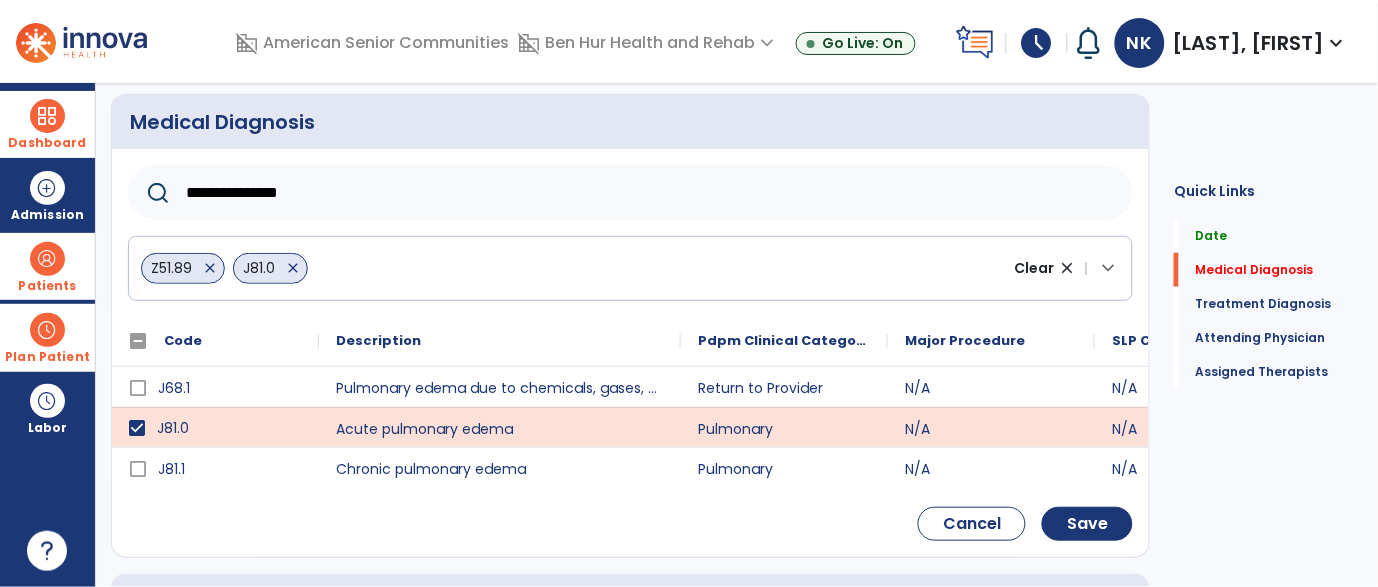 click on "close" 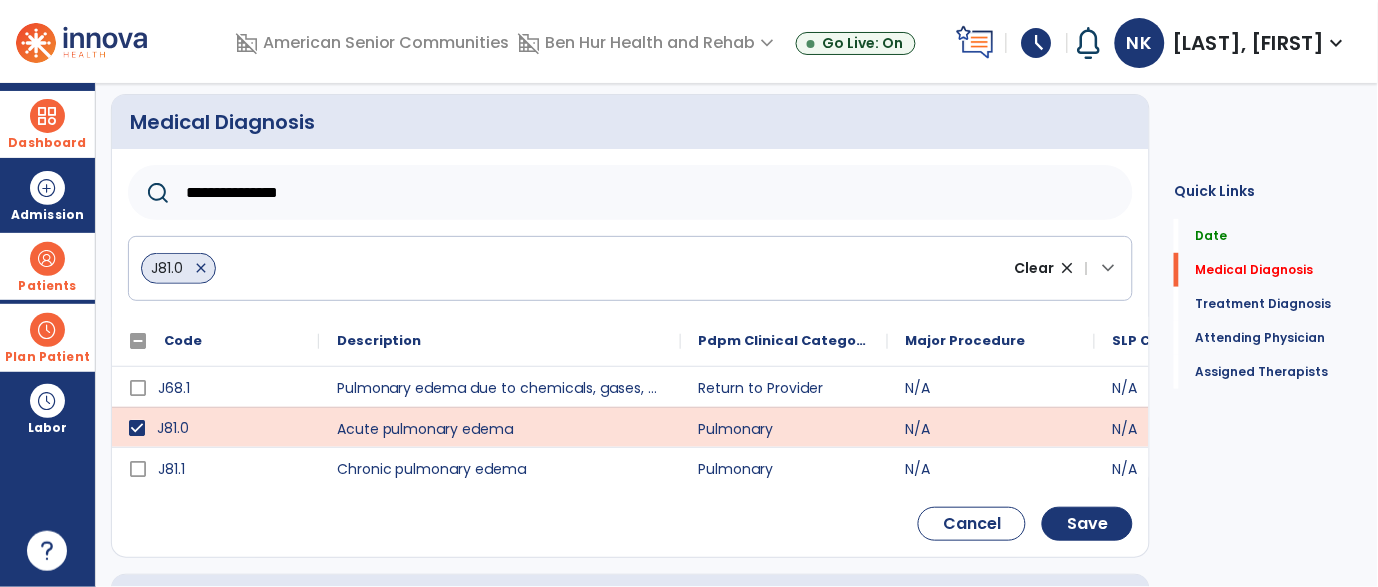 click on "**********" 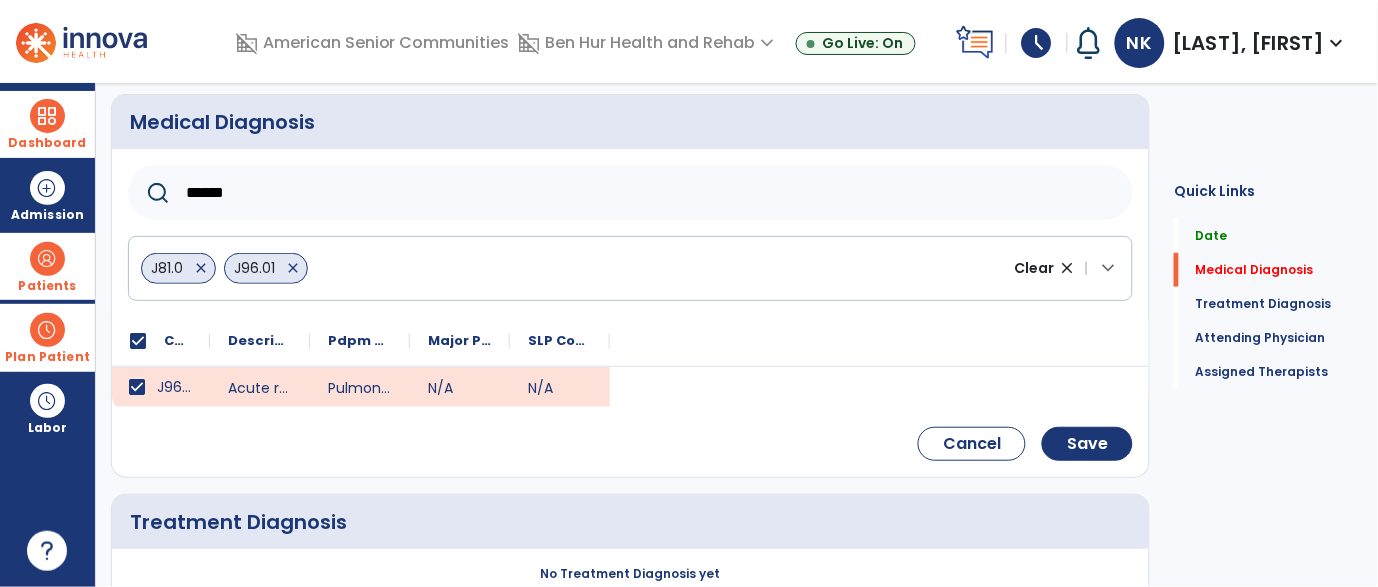scroll, scrollTop: 202, scrollLeft: 0, axis: vertical 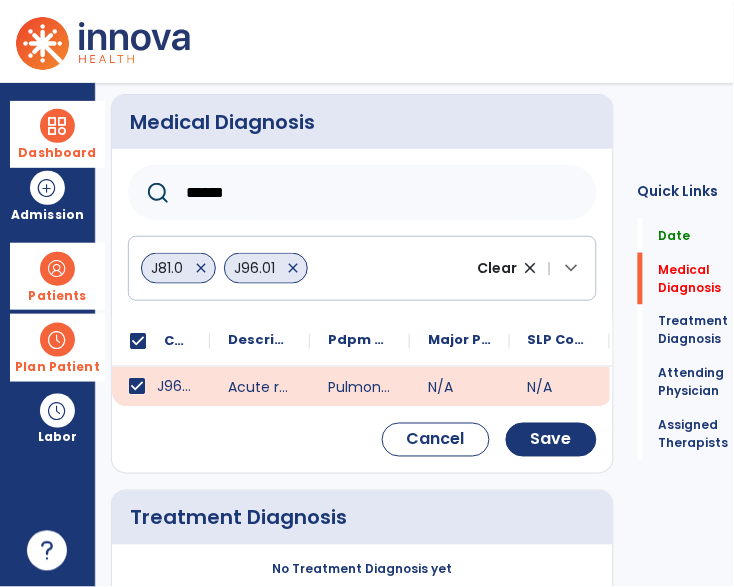 click on "******" 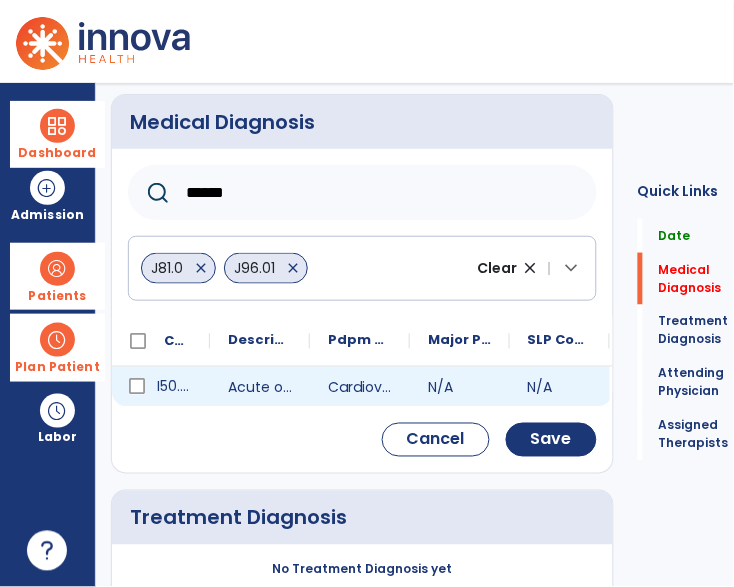 type on "******" 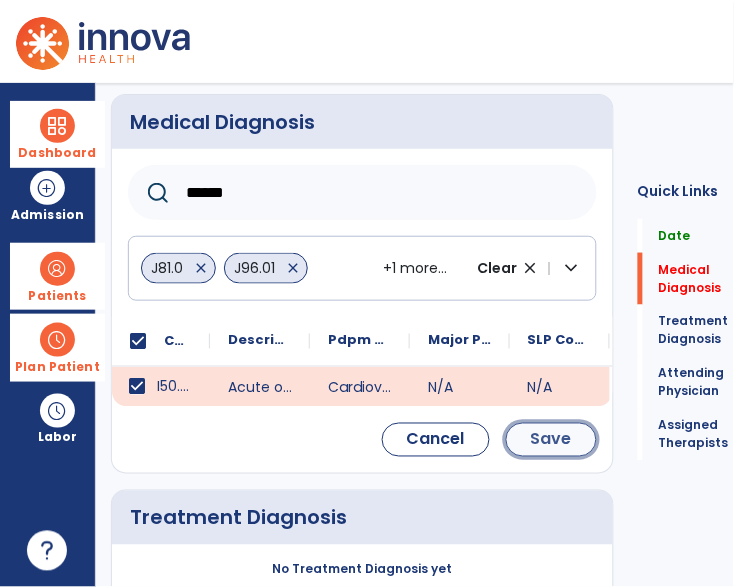 click on "Save" 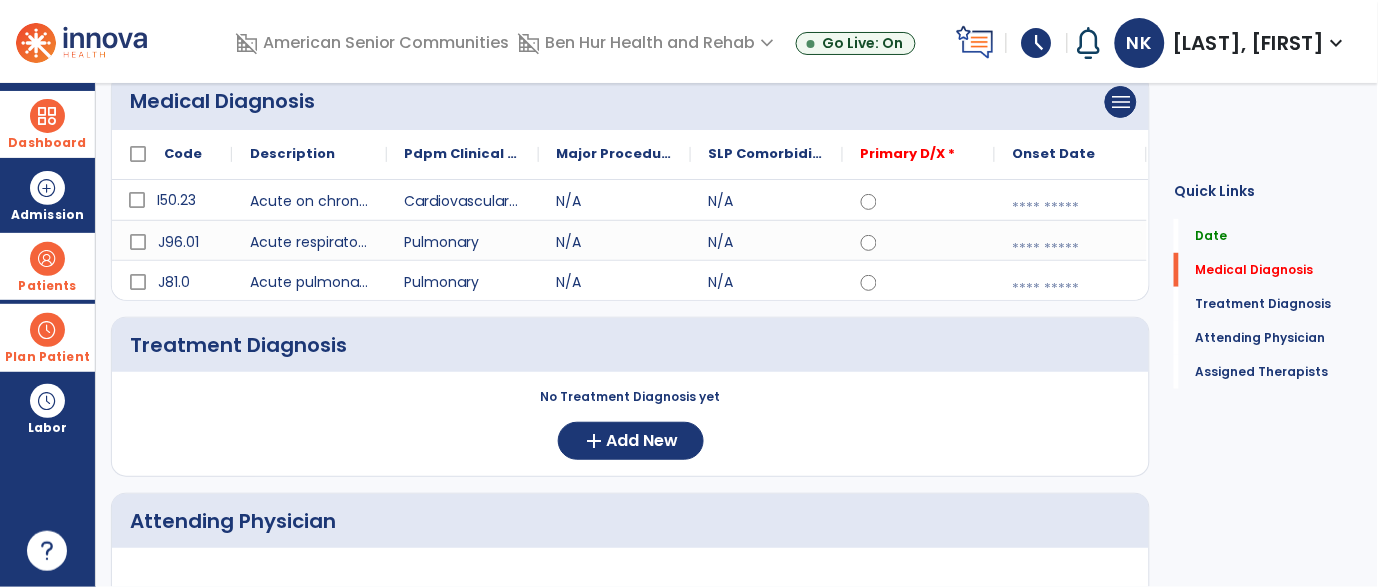 scroll, scrollTop: 181, scrollLeft: 0, axis: vertical 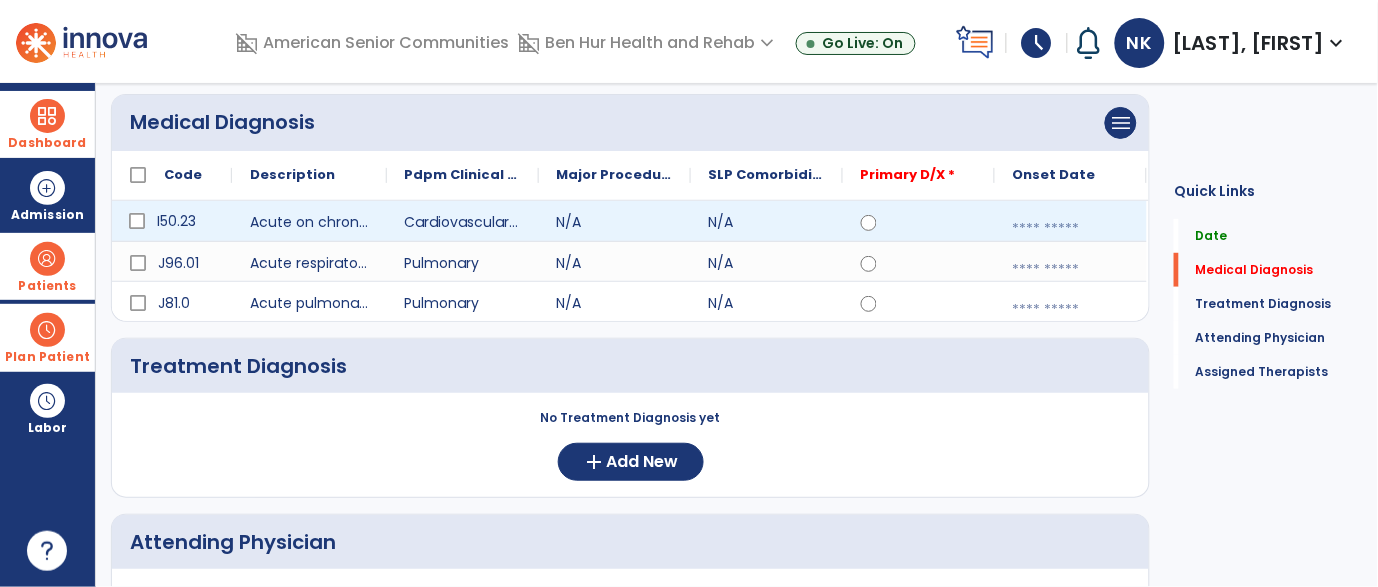 click at bounding box center (1071, 229) 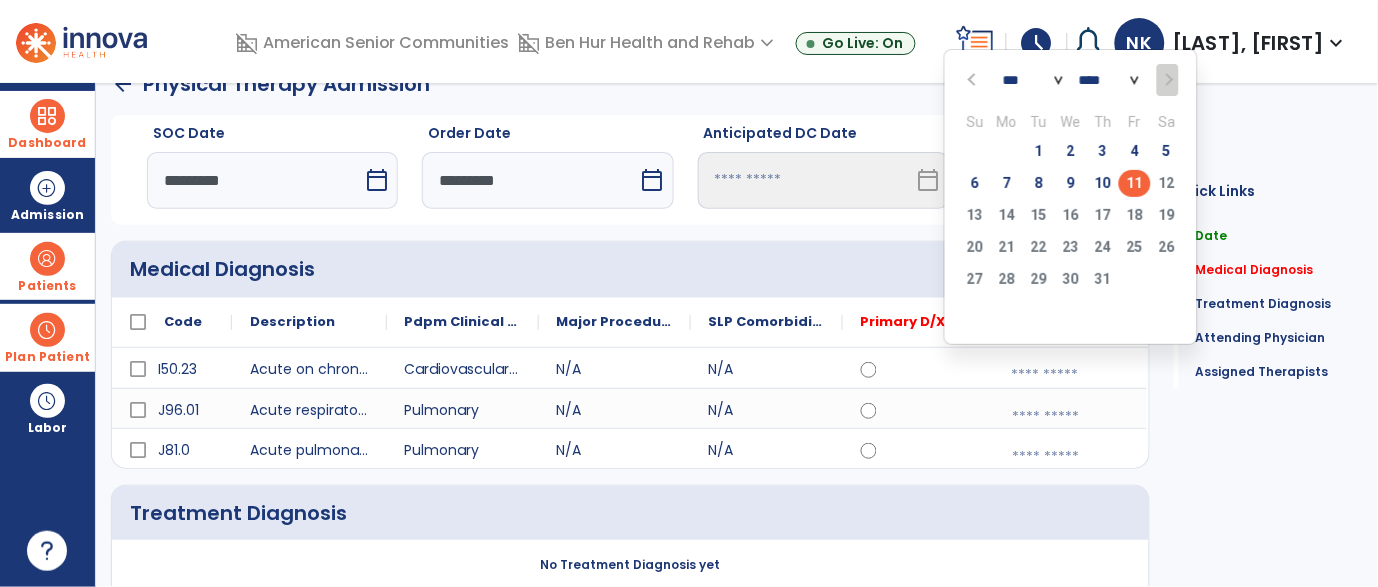 scroll, scrollTop: 33, scrollLeft: 0, axis: vertical 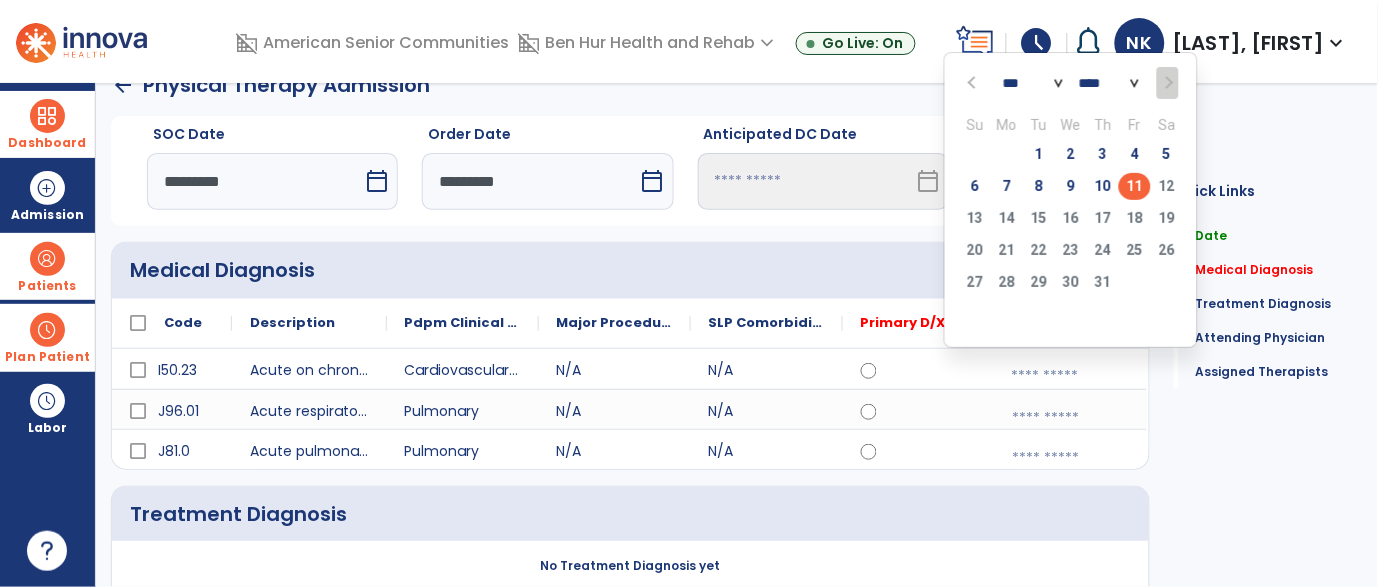 click 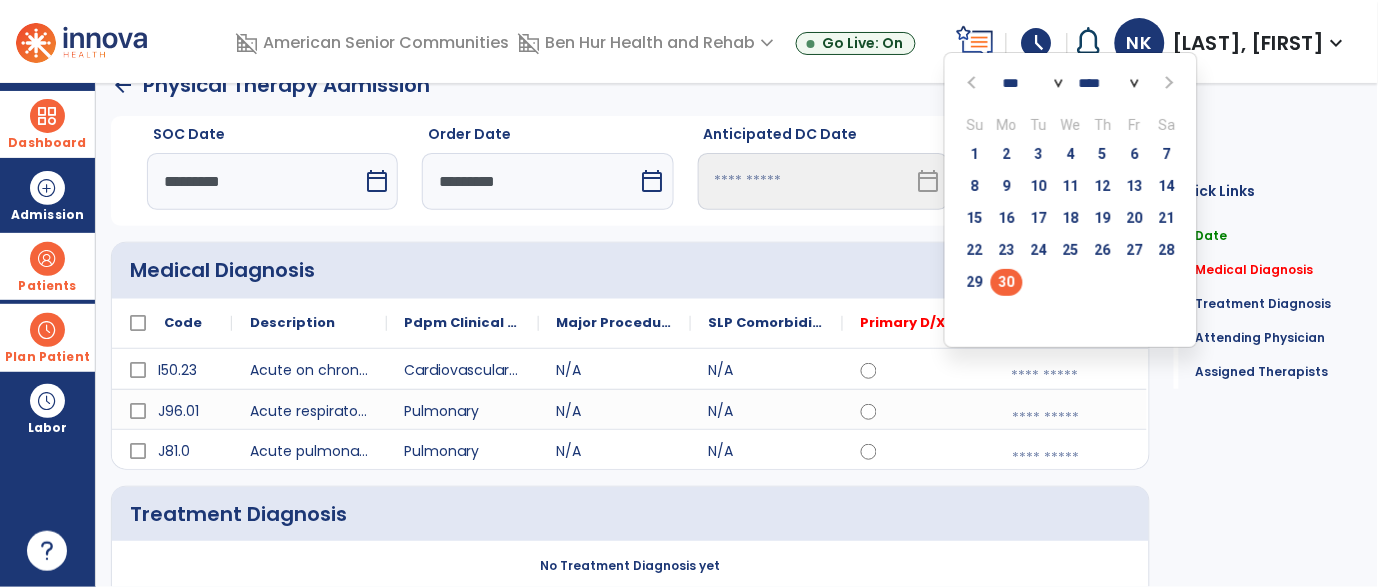 click on "30" 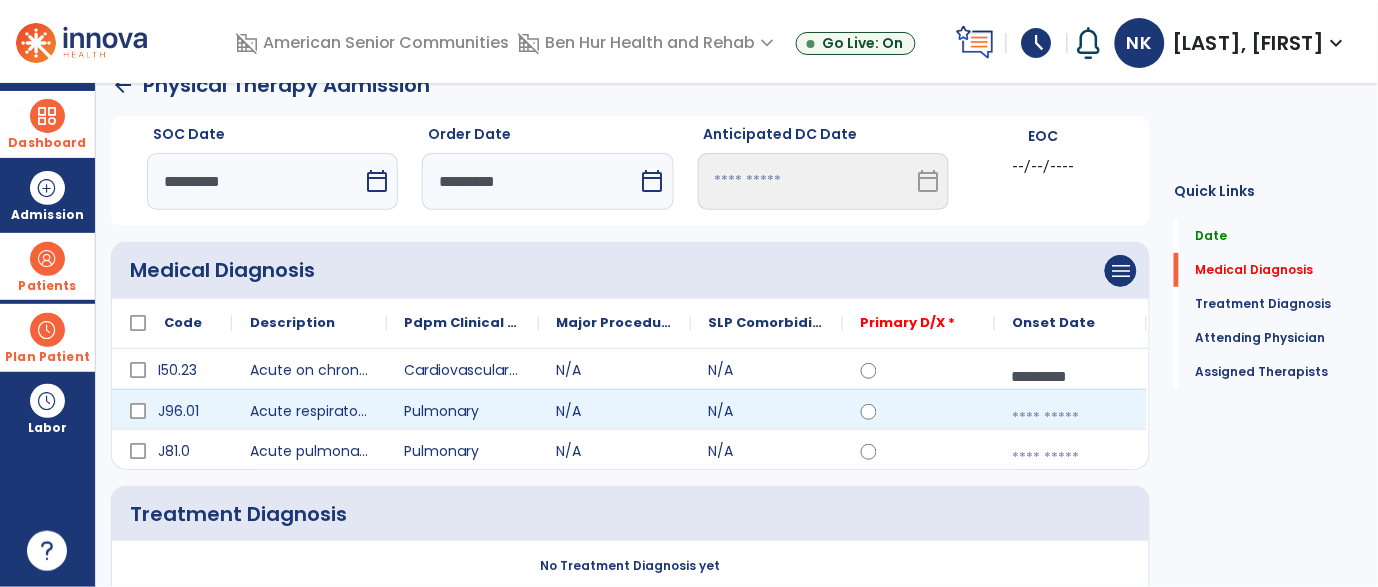 click at bounding box center (1071, 418) 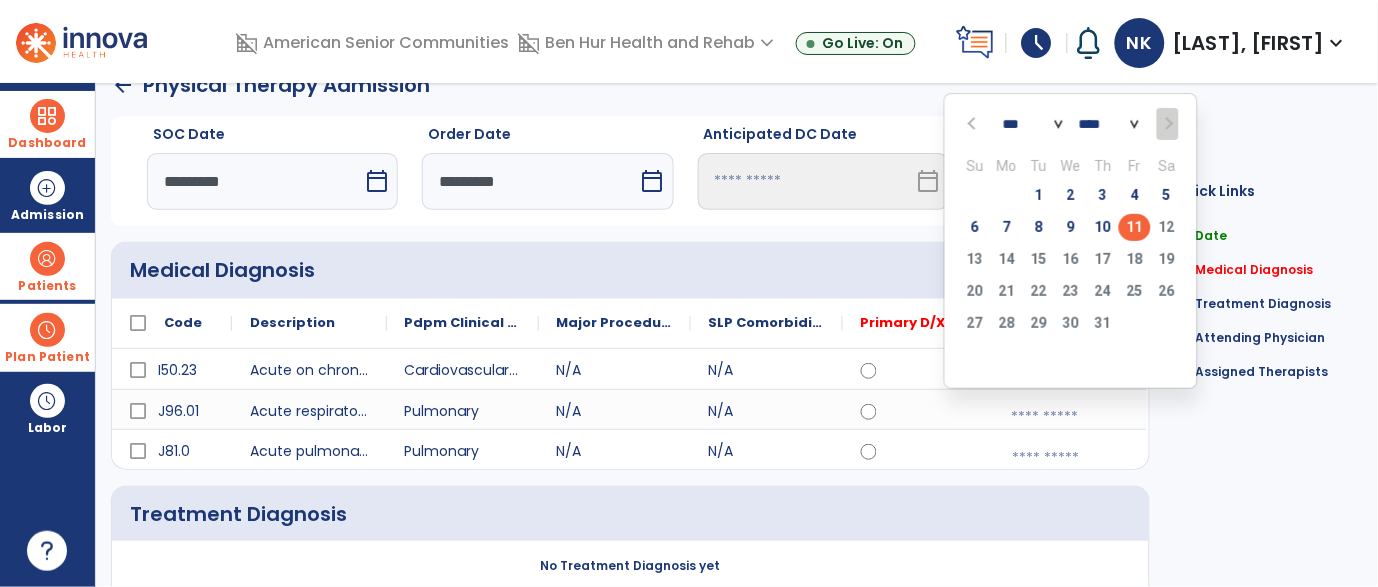 click 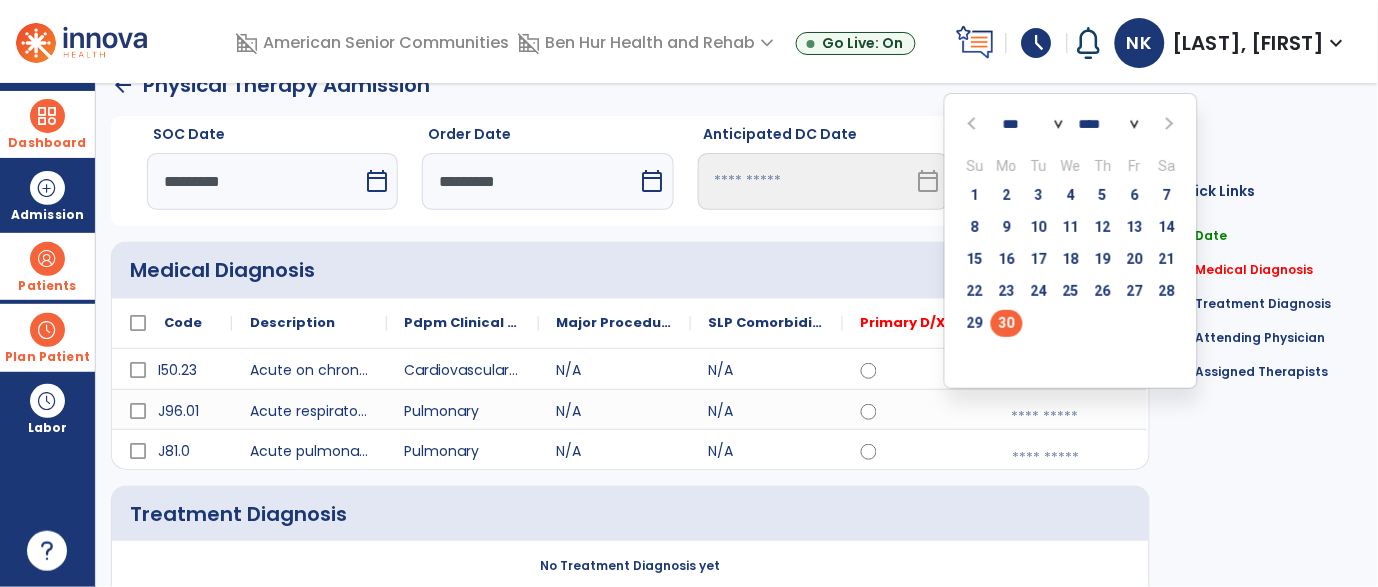 click on "30" 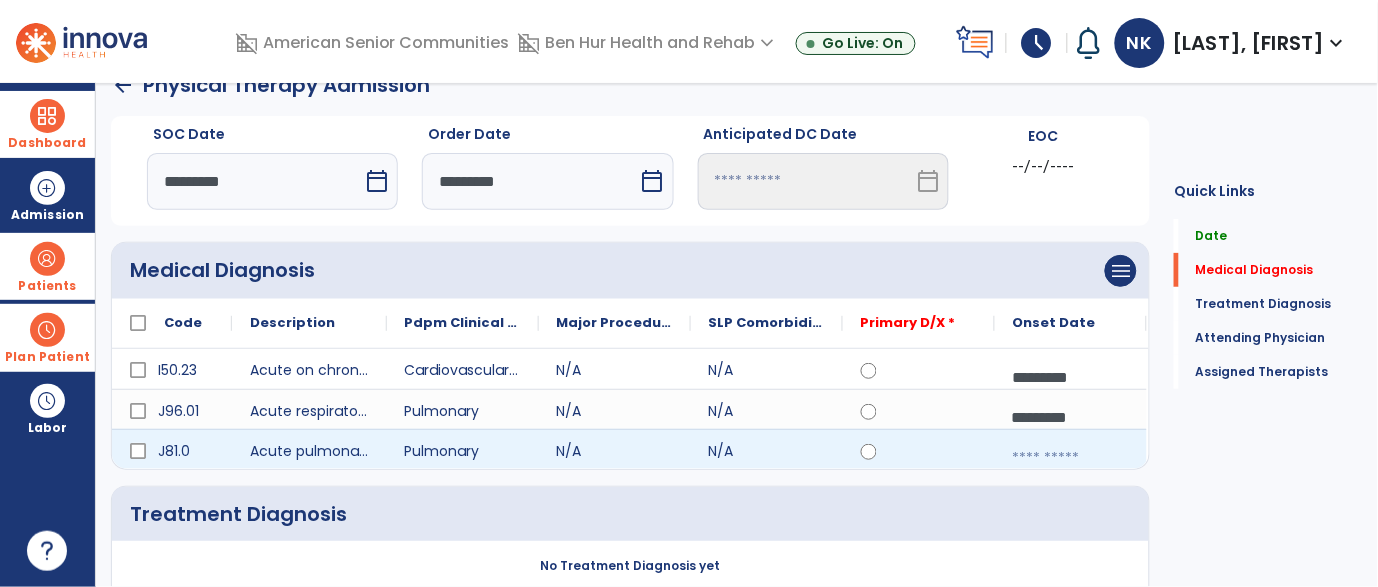 click at bounding box center [1071, 458] 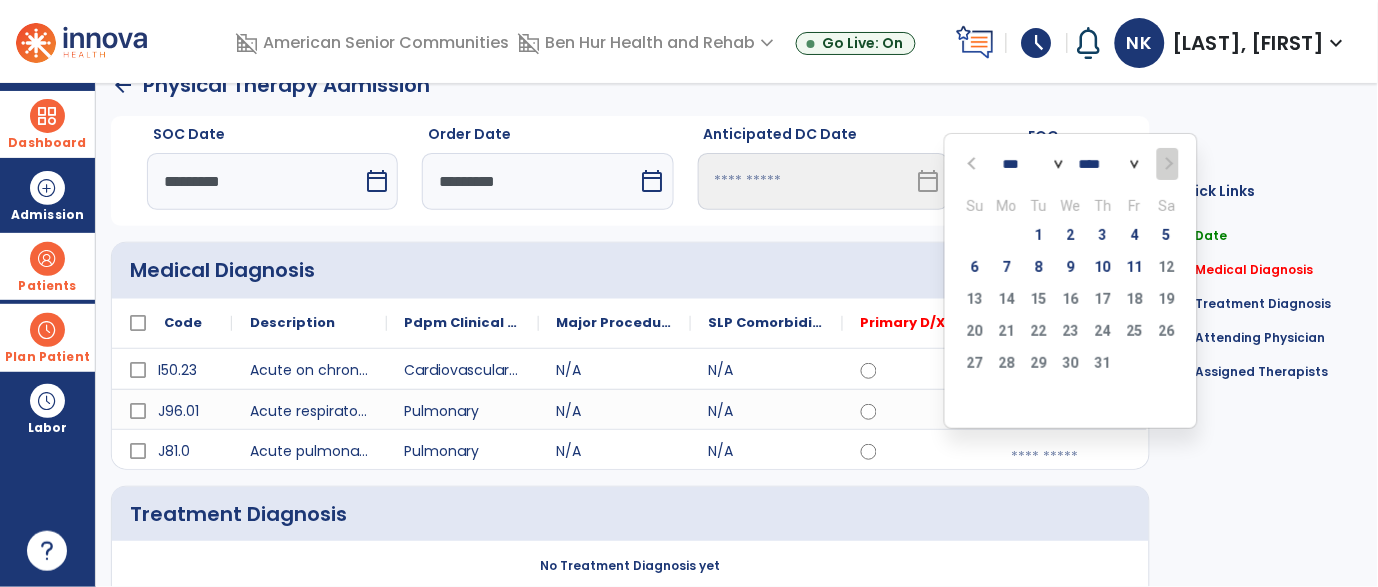 click 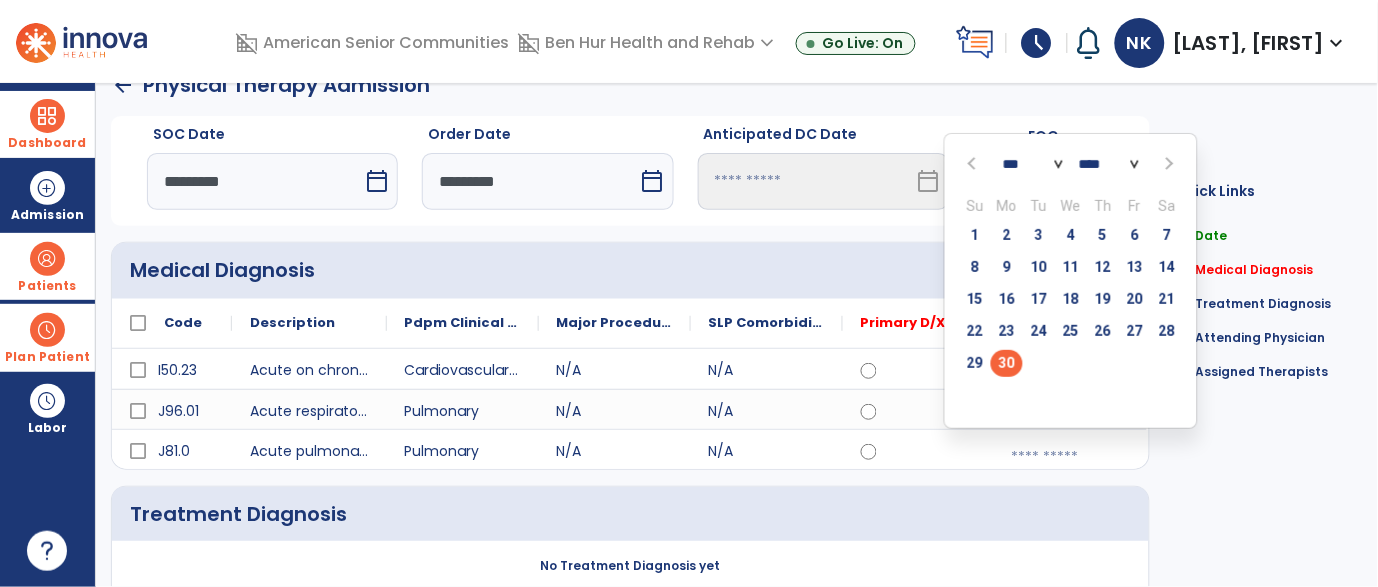 click on "30" 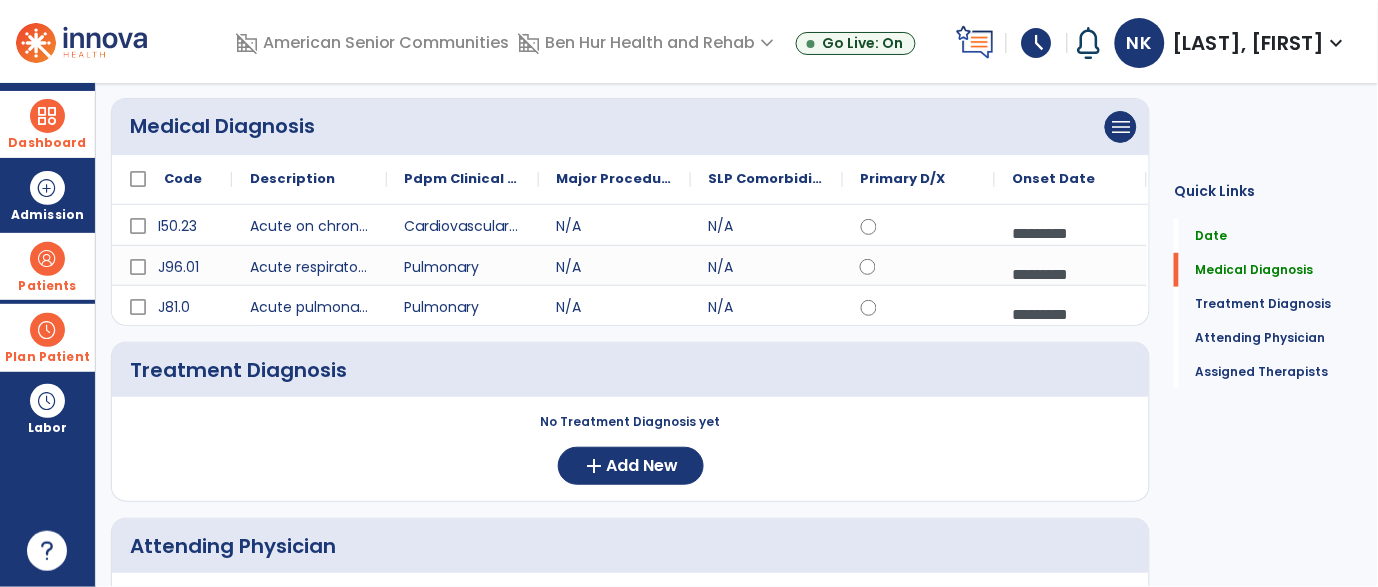 scroll, scrollTop: 179, scrollLeft: 0, axis: vertical 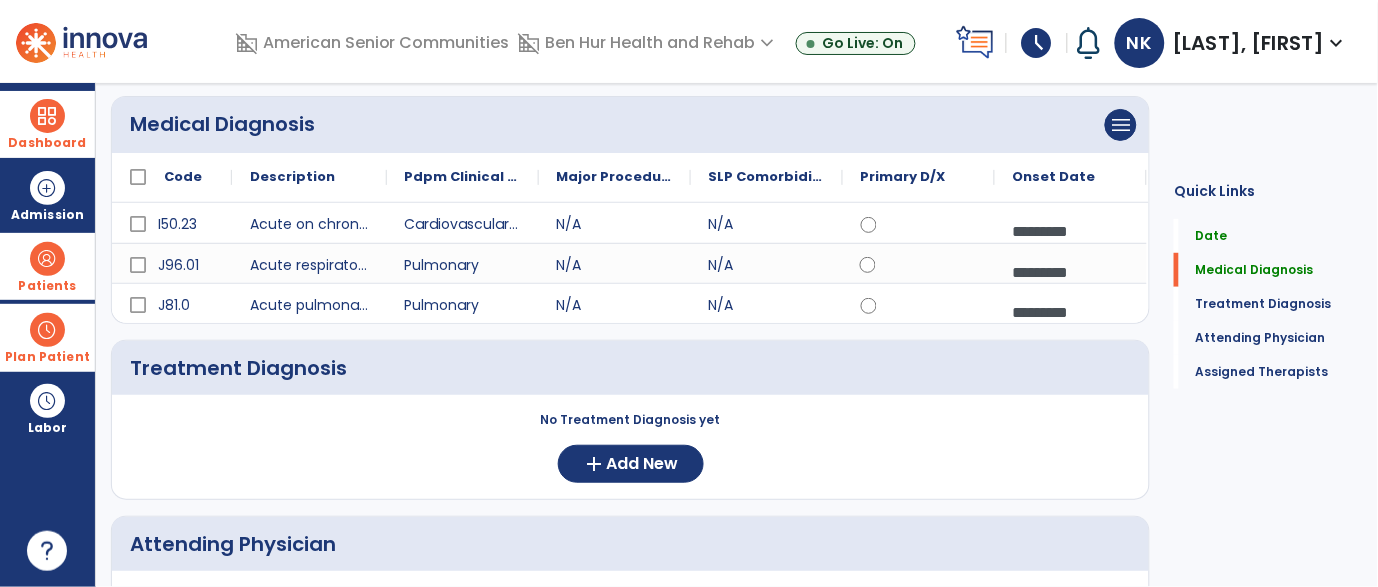 click on "Treatment Diagnosis     No Treatment Diagnosis yet  add  Add New" 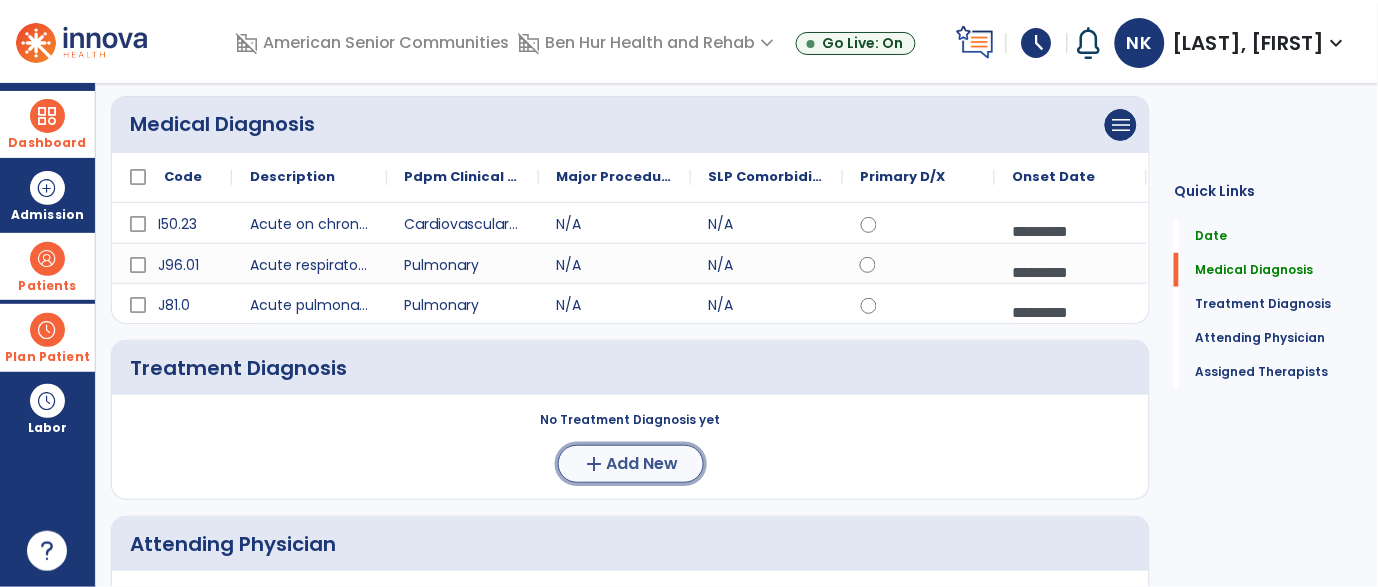 click on "add  Add New" 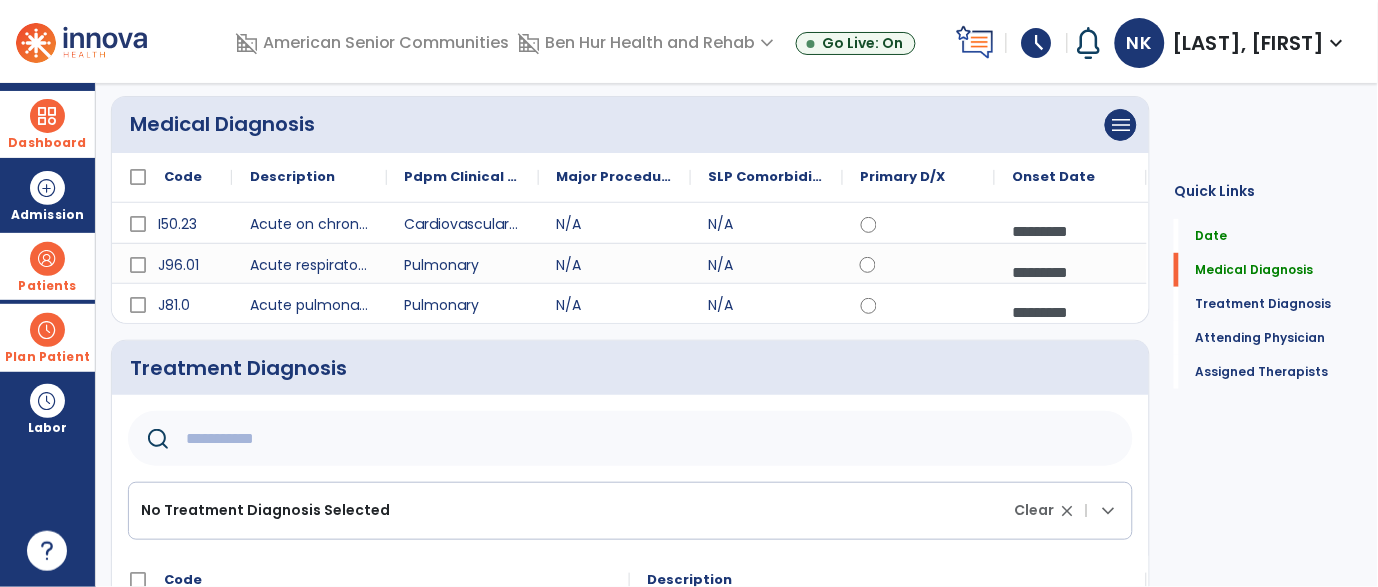 click 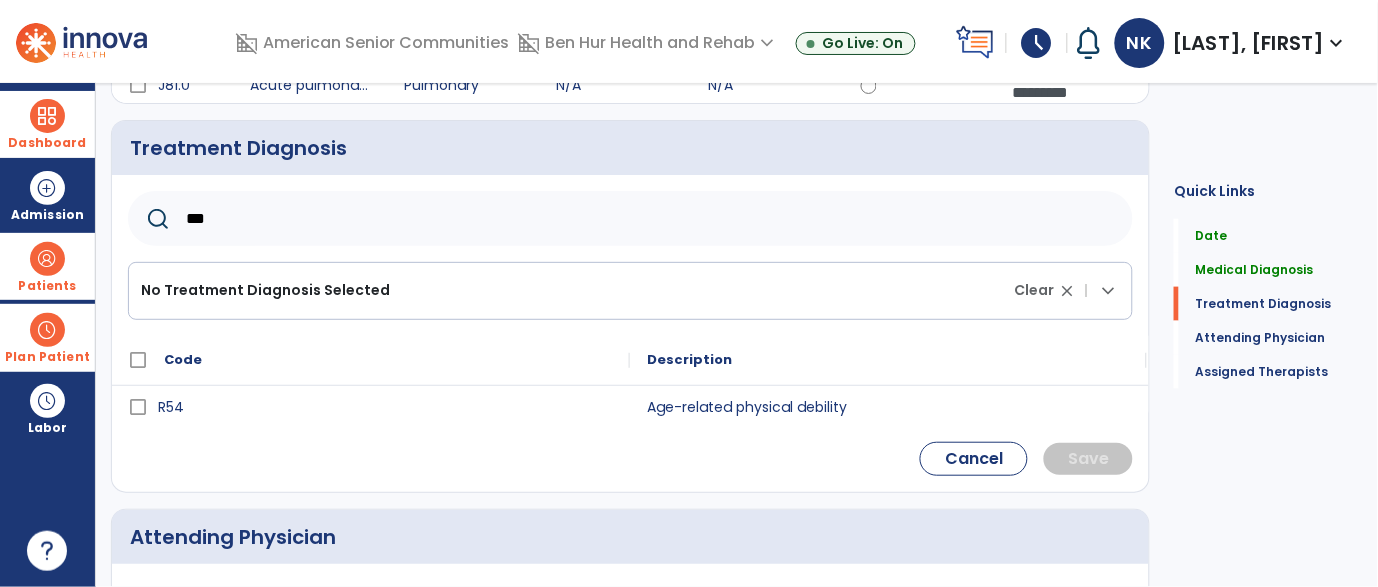 scroll, scrollTop: 403, scrollLeft: 0, axis: vertical 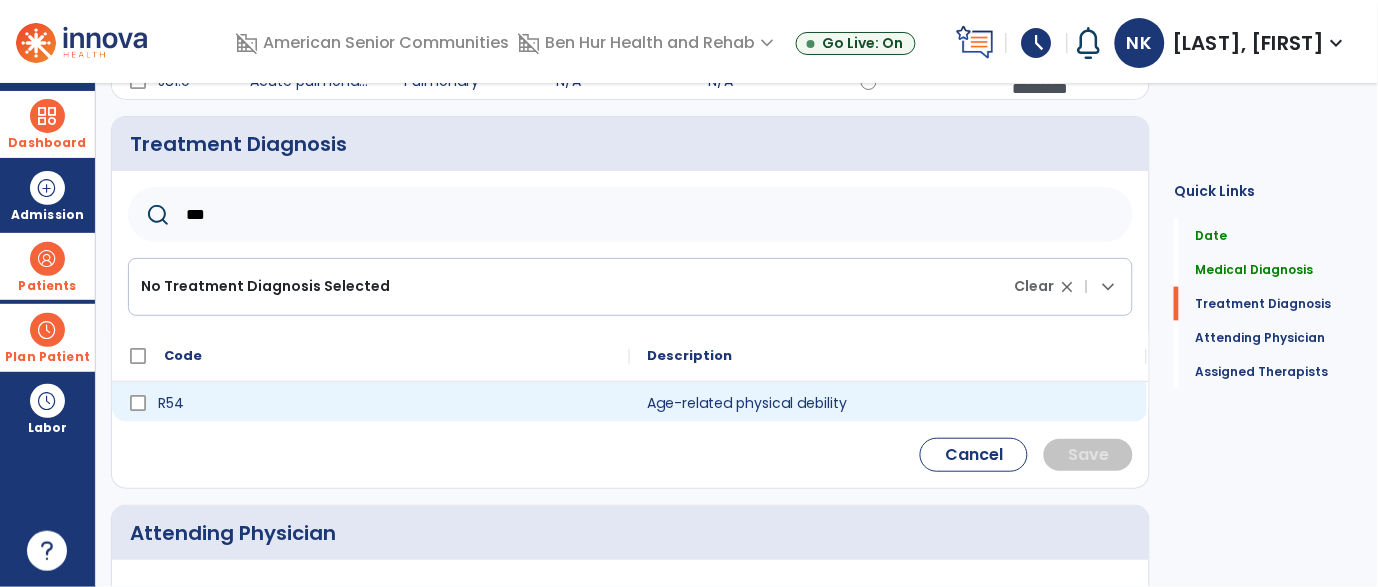 type on "***" 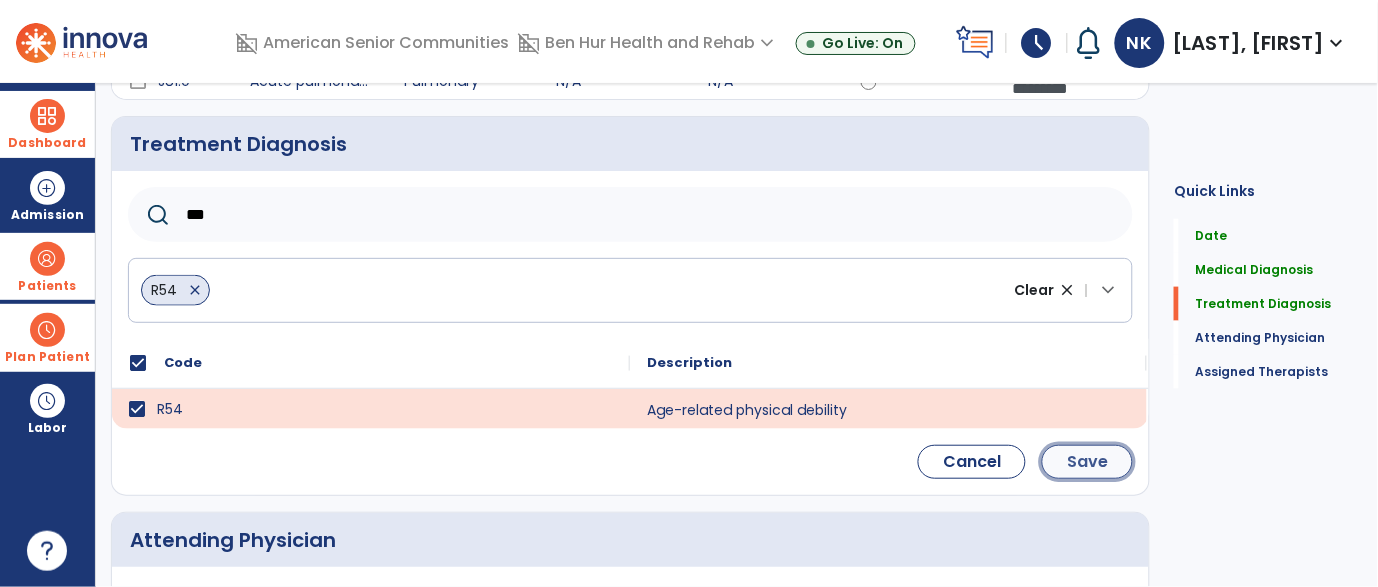 click on "Save" 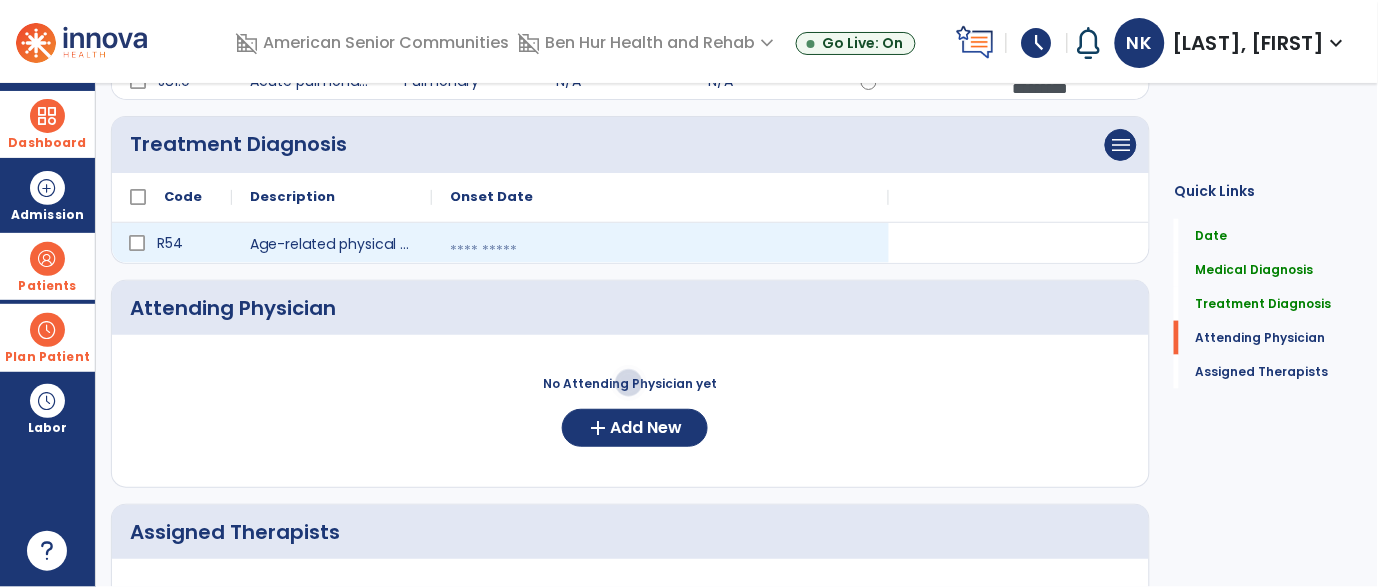 click at bounding box center (660, 251) 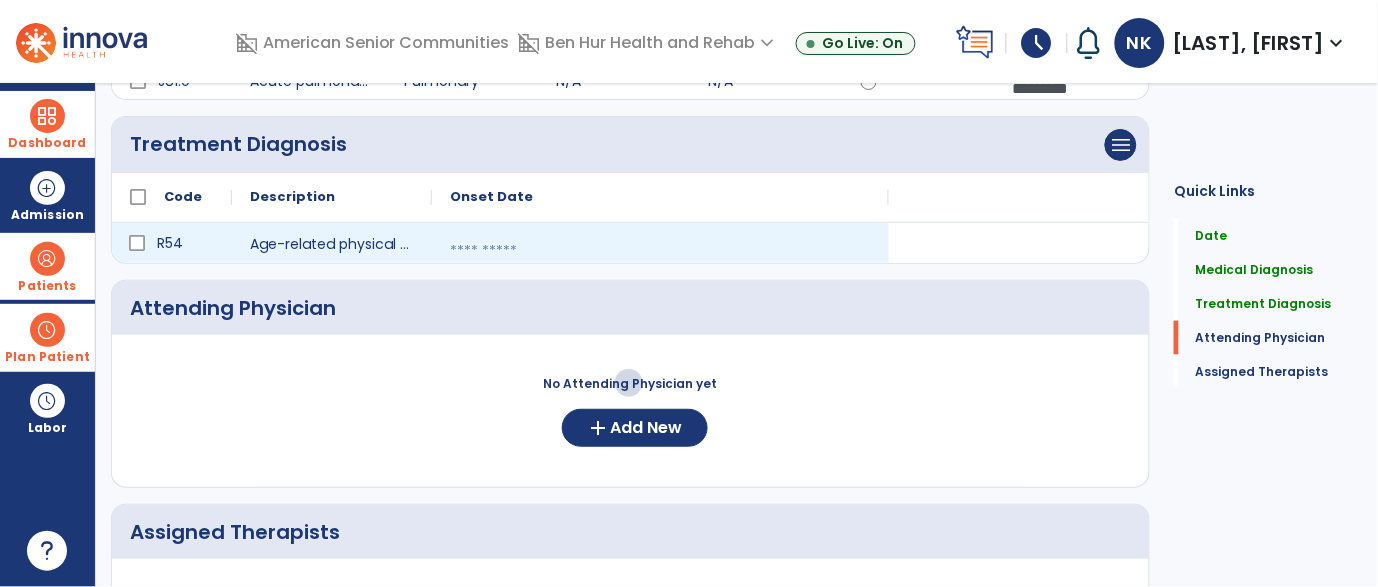 select on "*" 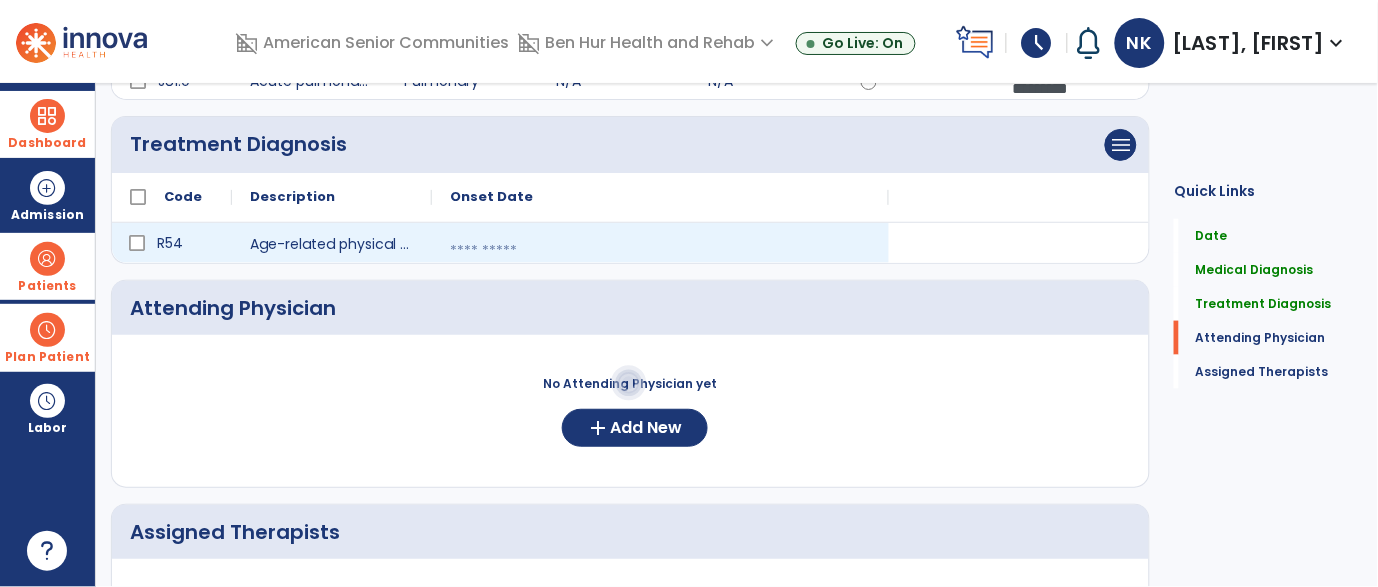 select on "****" 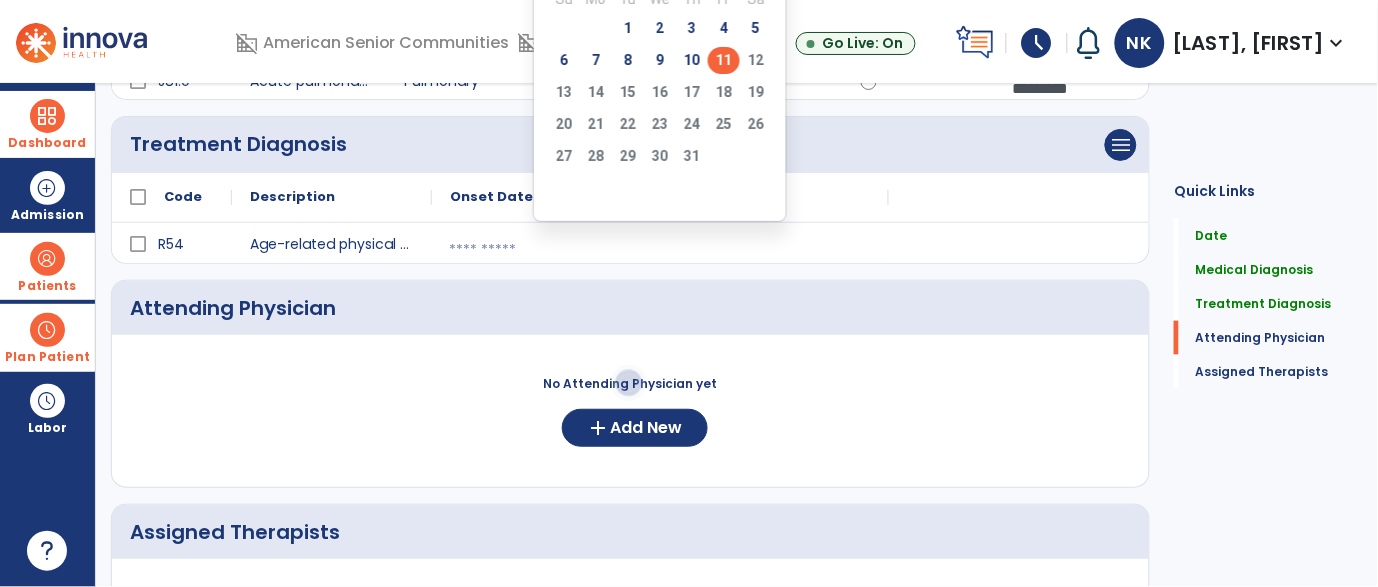 click on "11" 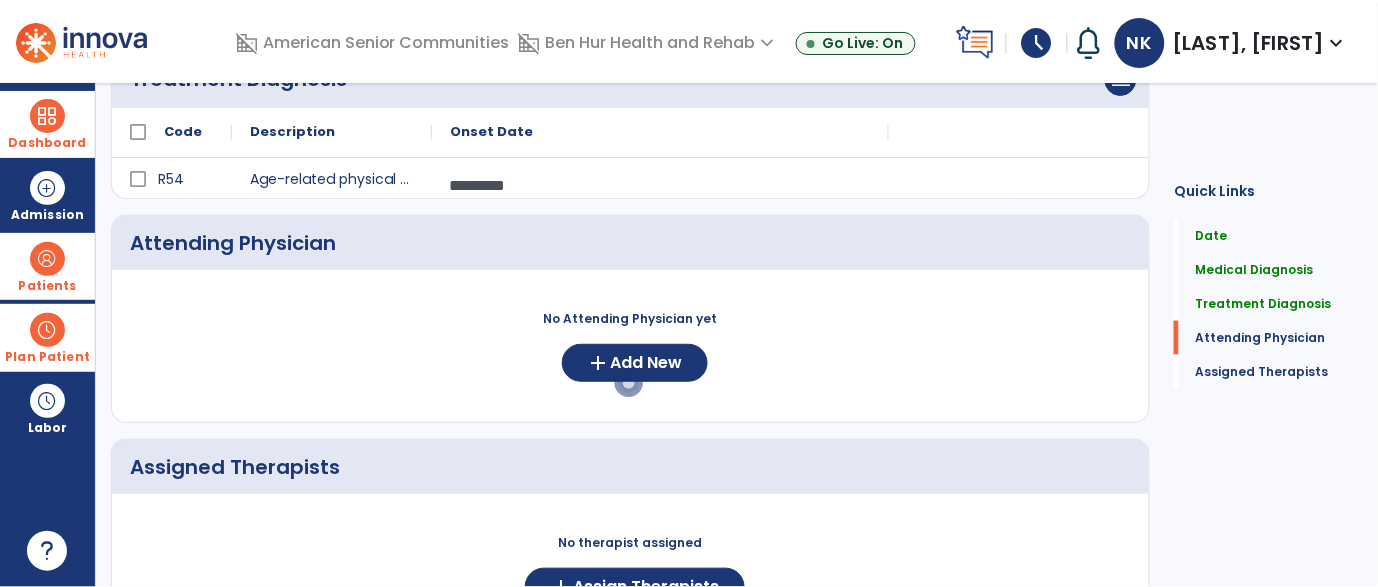 scroll, scrollTop: 469, scrollLeft: 0, axis: vertical 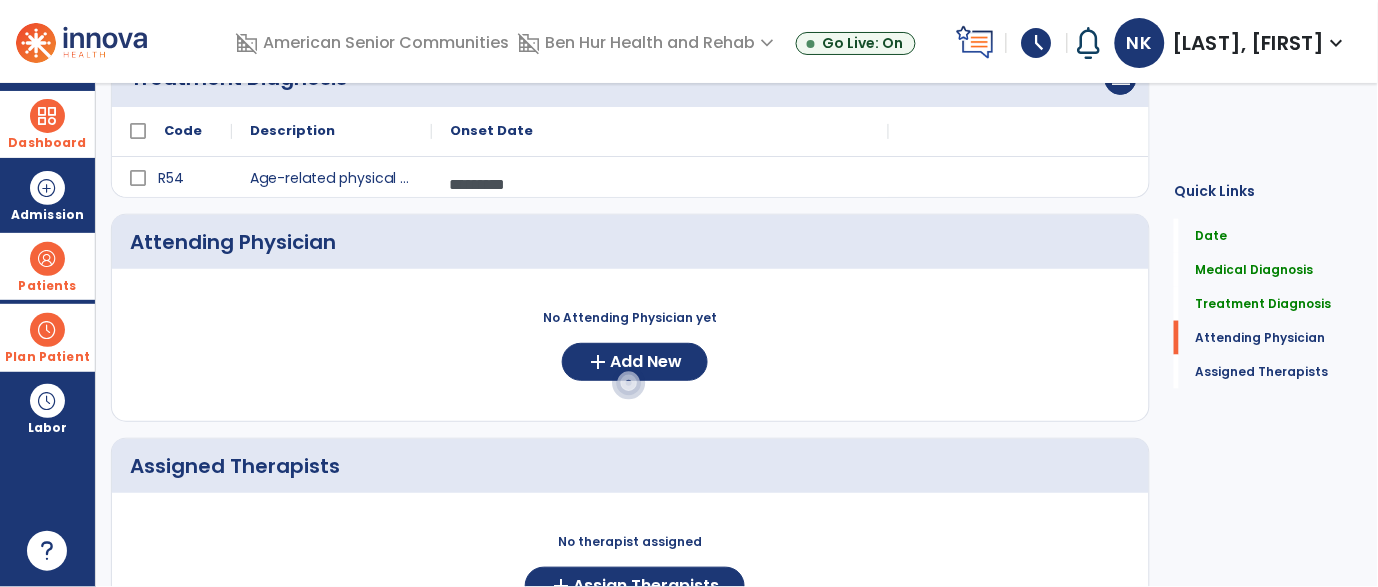 click 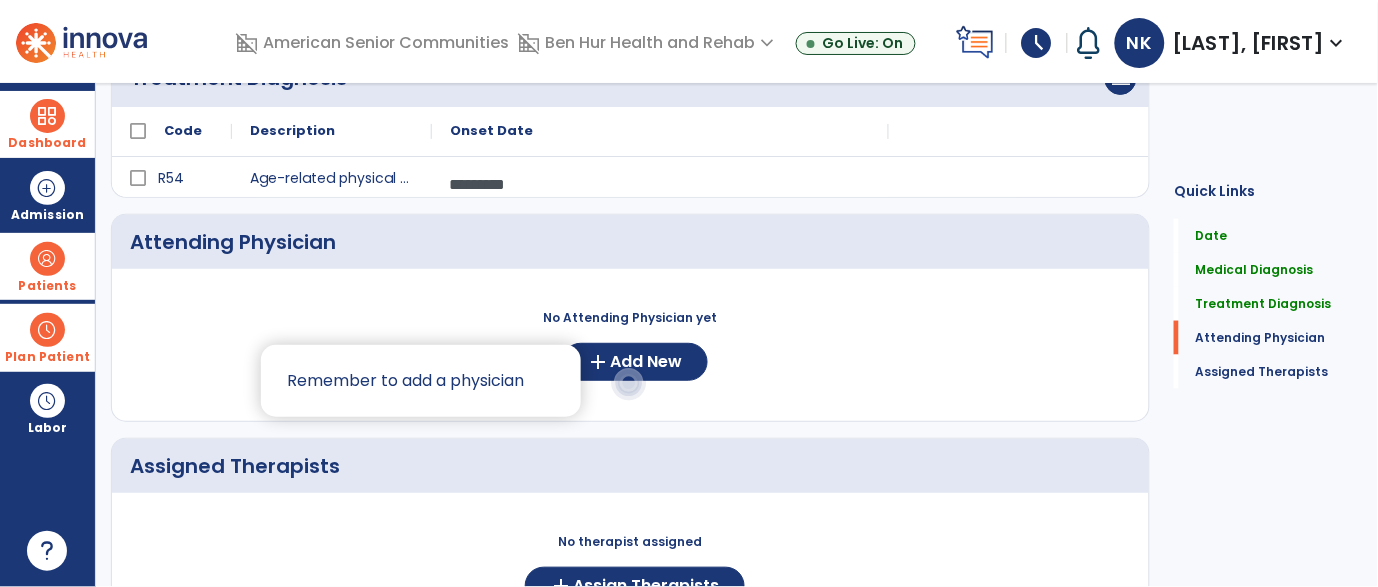 click at bounding box center [689, 293] 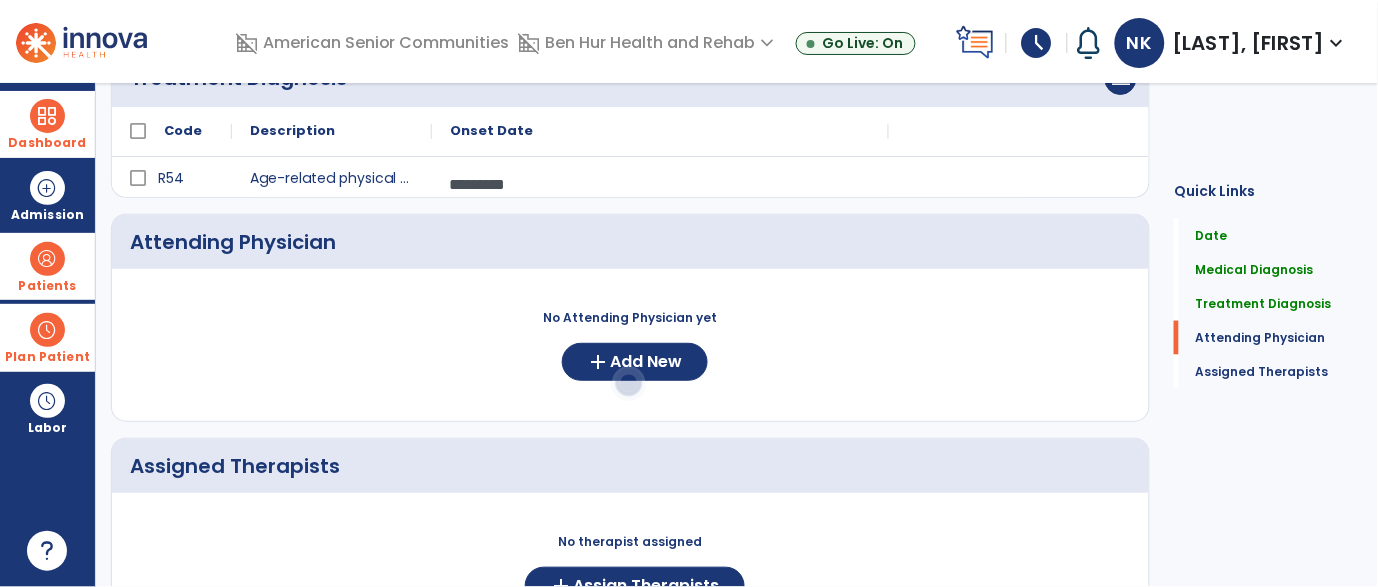 click 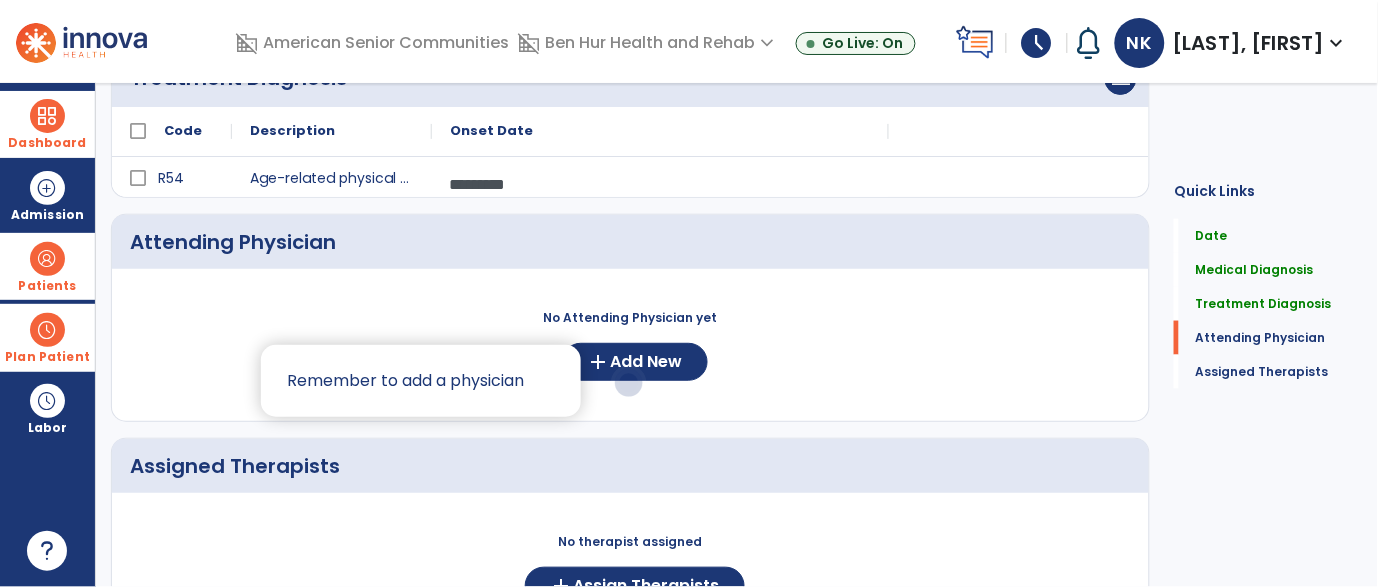 click 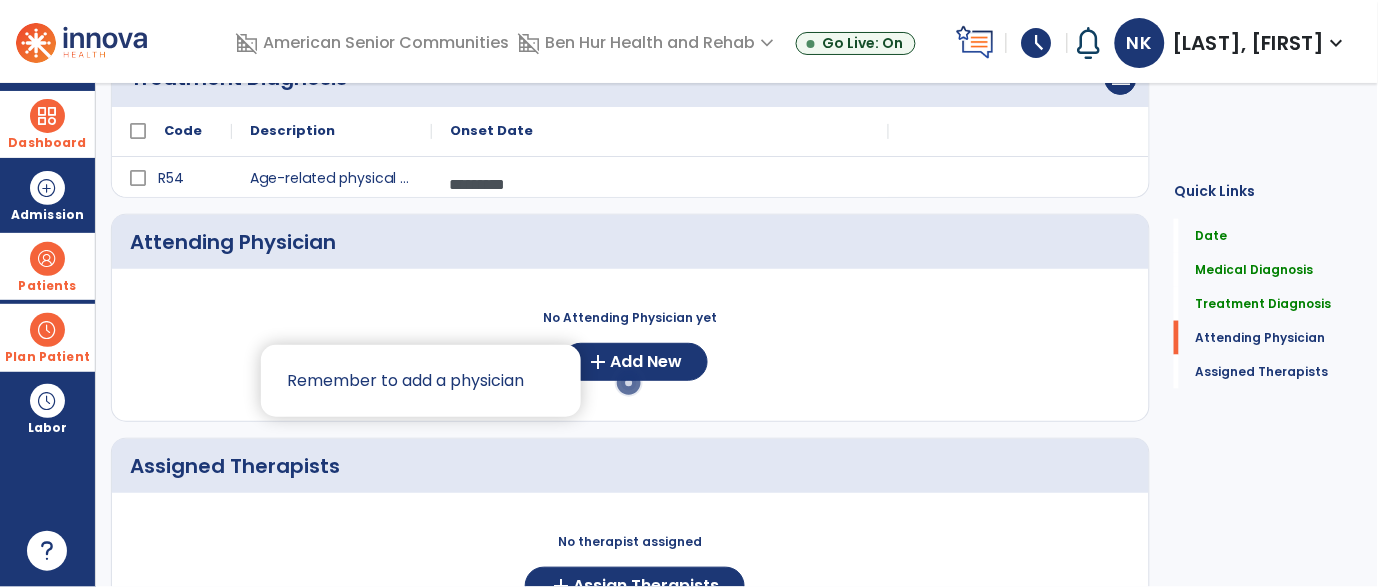 click 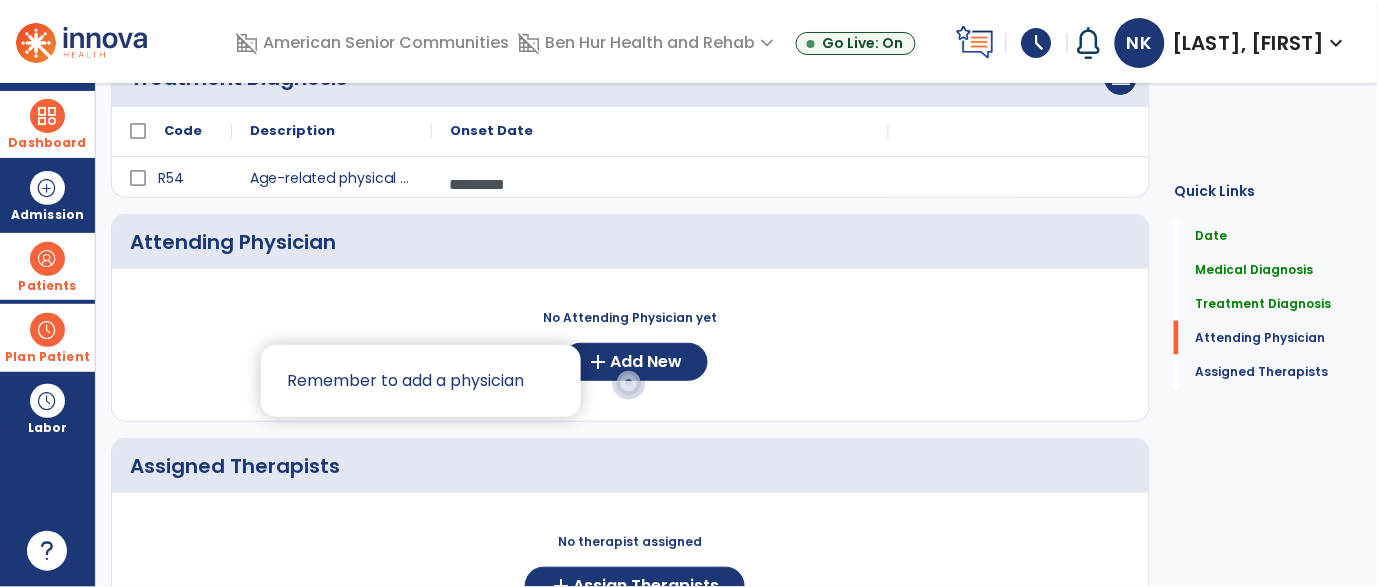 click at bounding box center (689, 293) 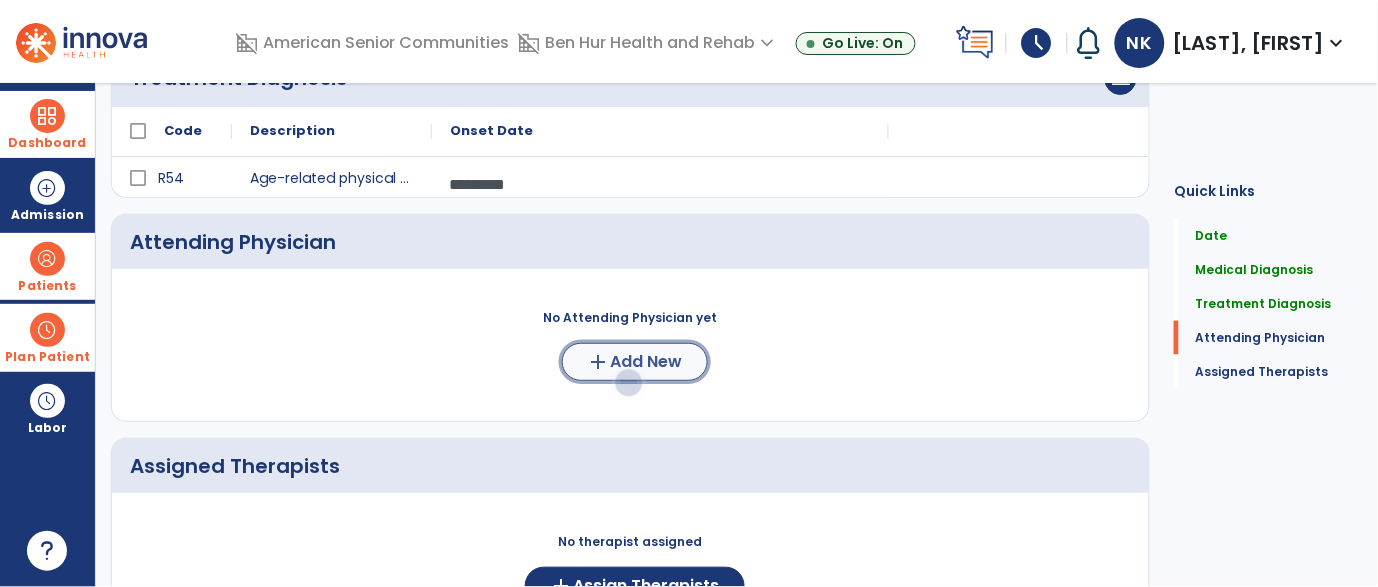 click on "add  Add New" 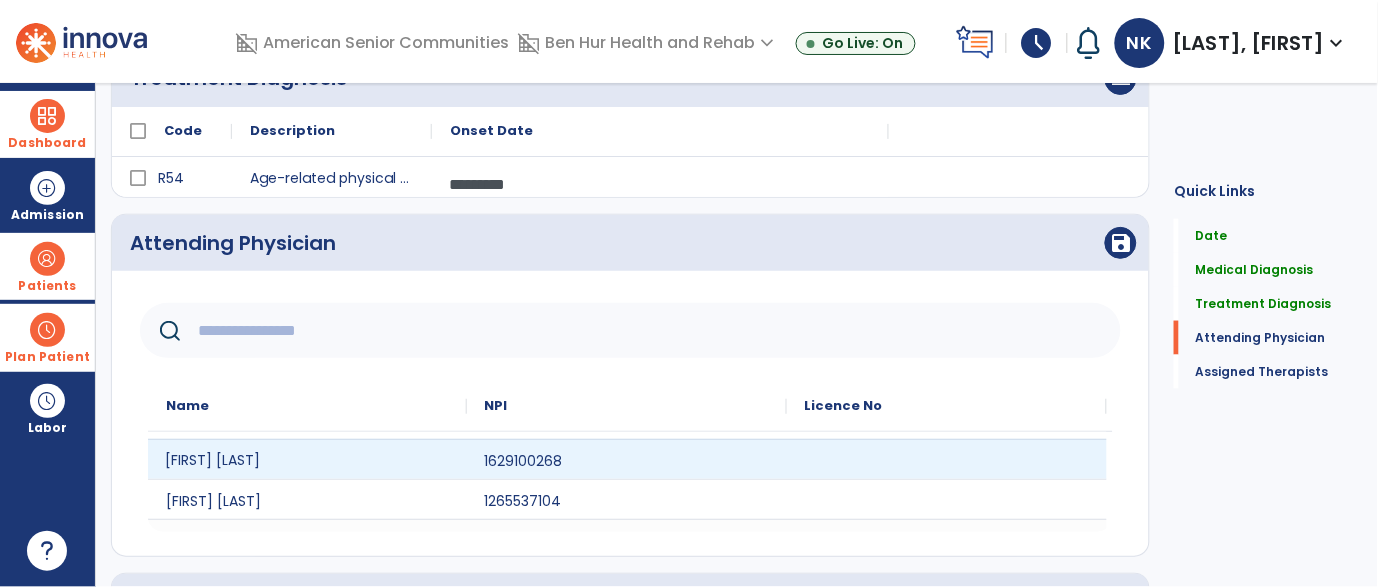 click on "[LAST] [FIRST]" 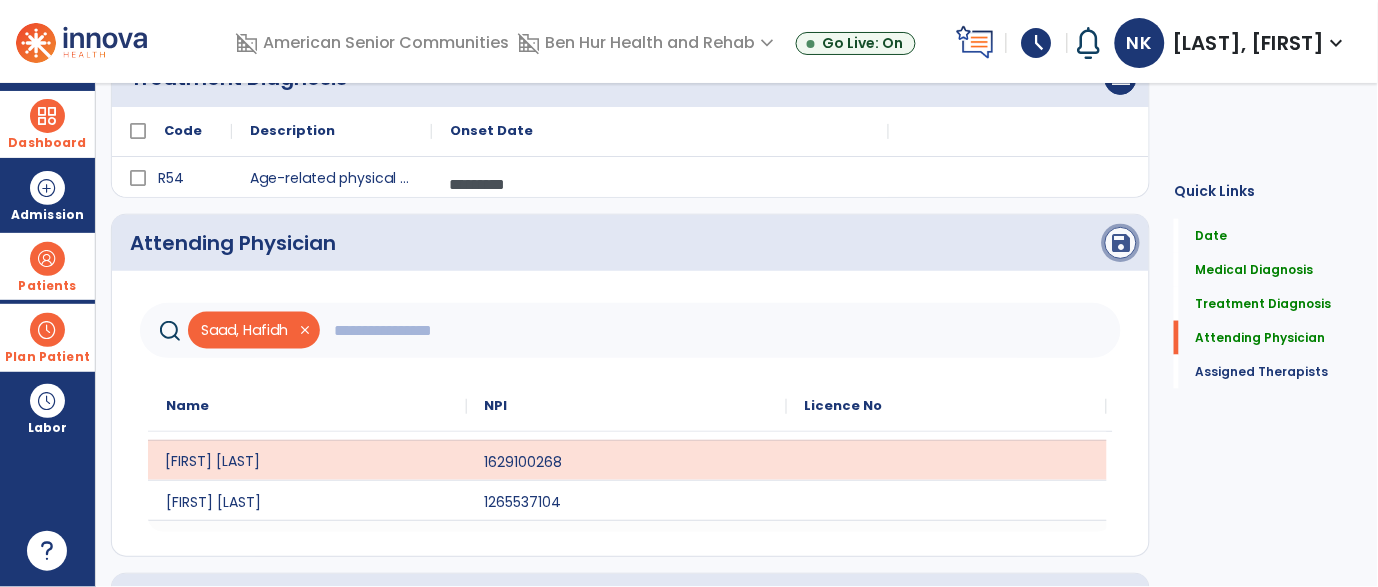 click on "save" 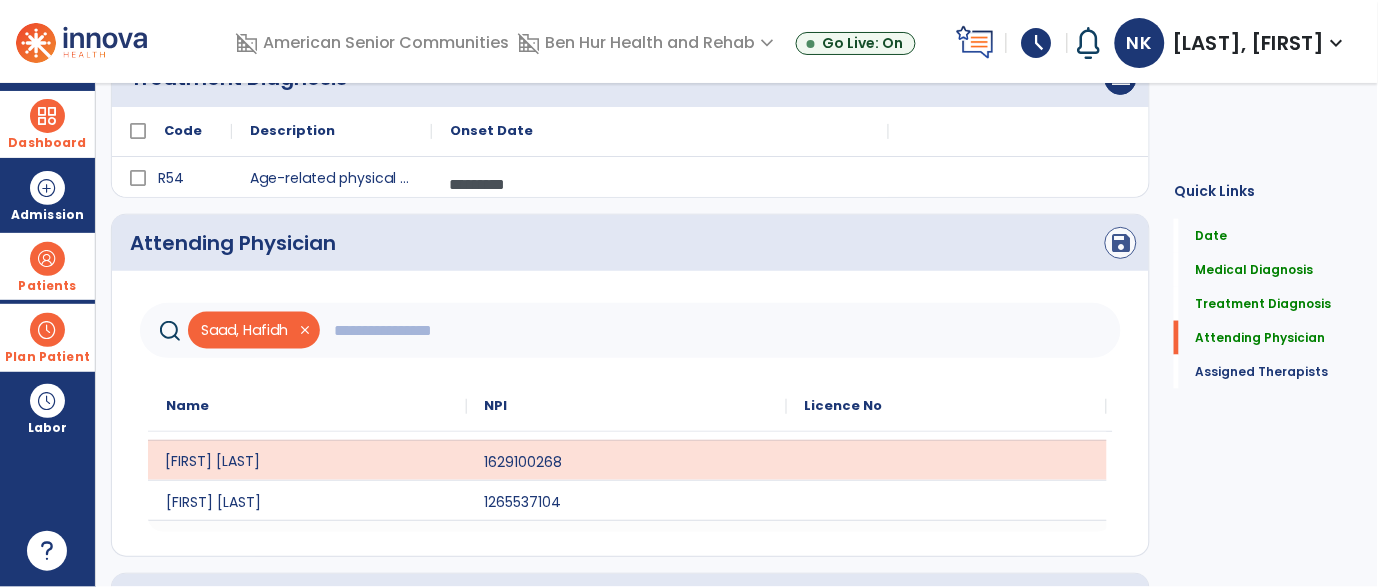 scroll, scrollTop: 0, scrollLeft: 0, axis: both 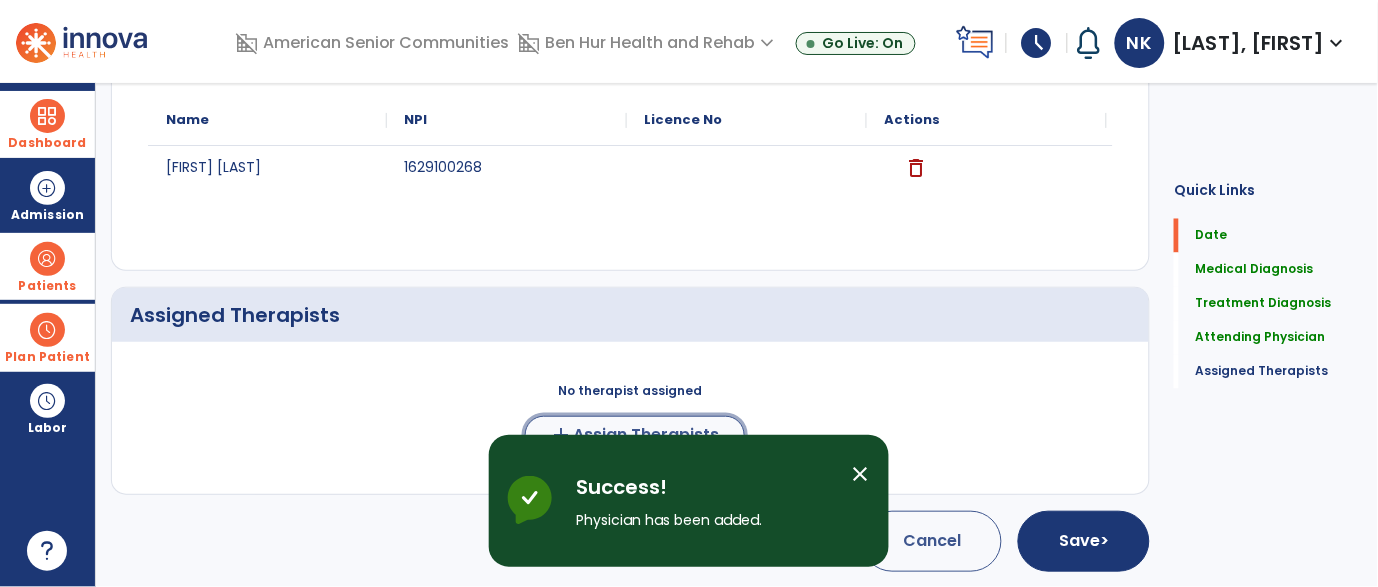 click on "Assign Therapists" 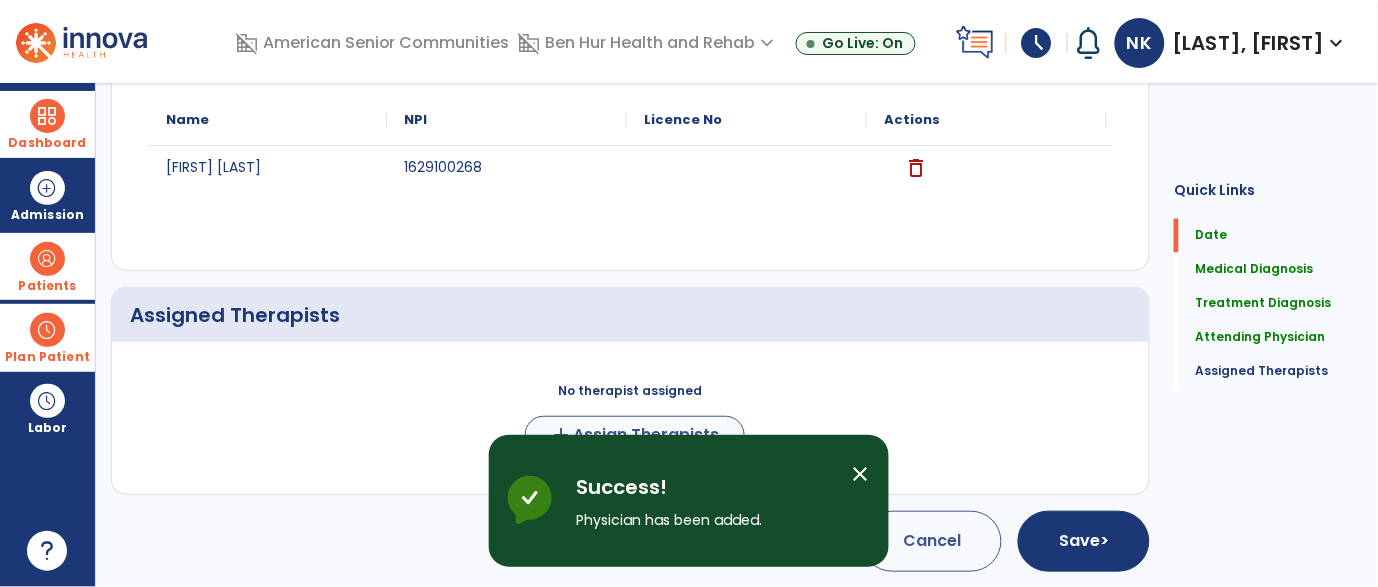 scroll, scrollTop: 664, scrollLeft: 0, axis: vertical 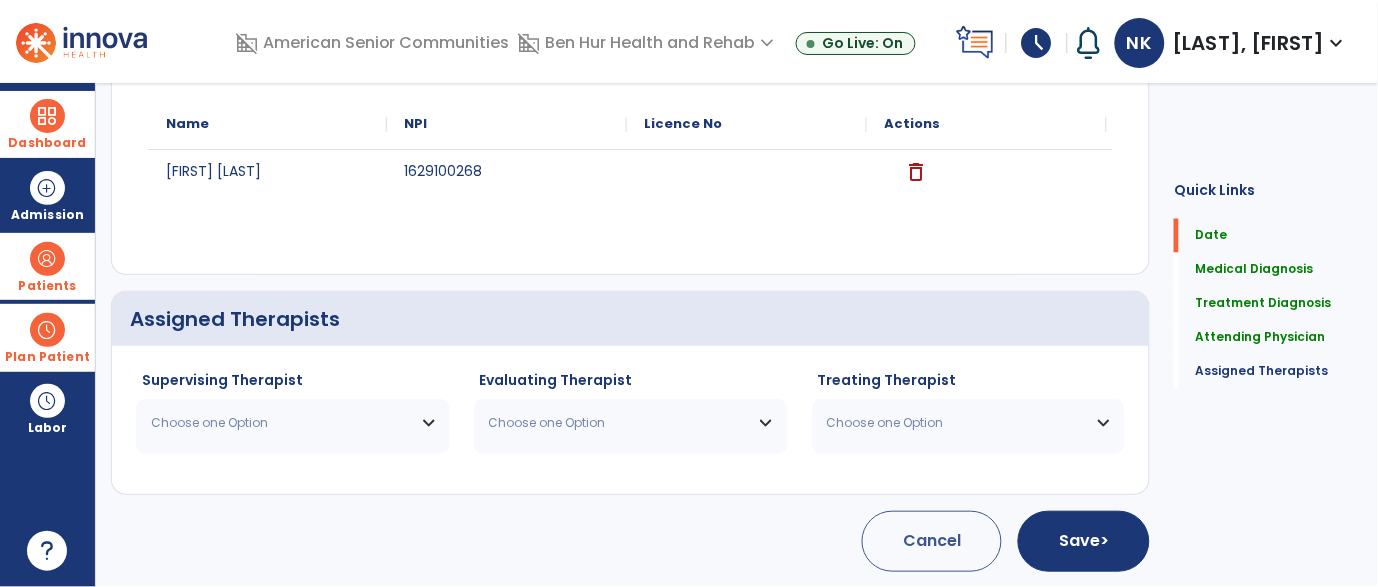 click on "Choose one Option" at bounding box center (280, 423) 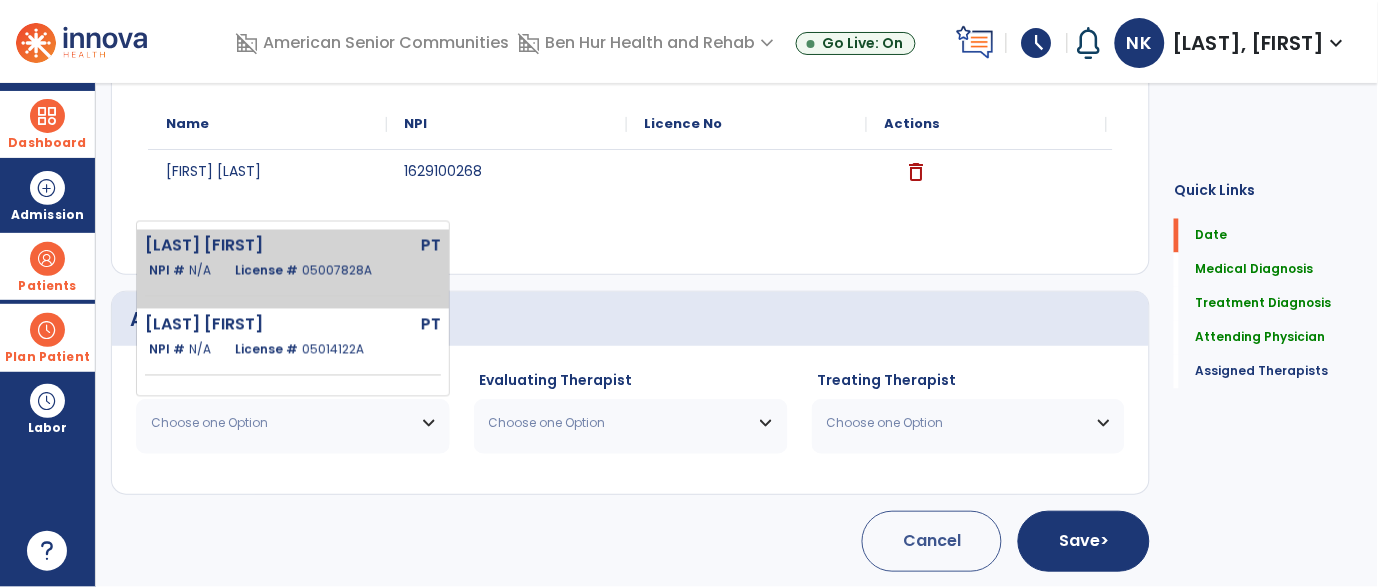 click on "[LAST] [FIRST]   NPI #  N/A   License #  05007828A" 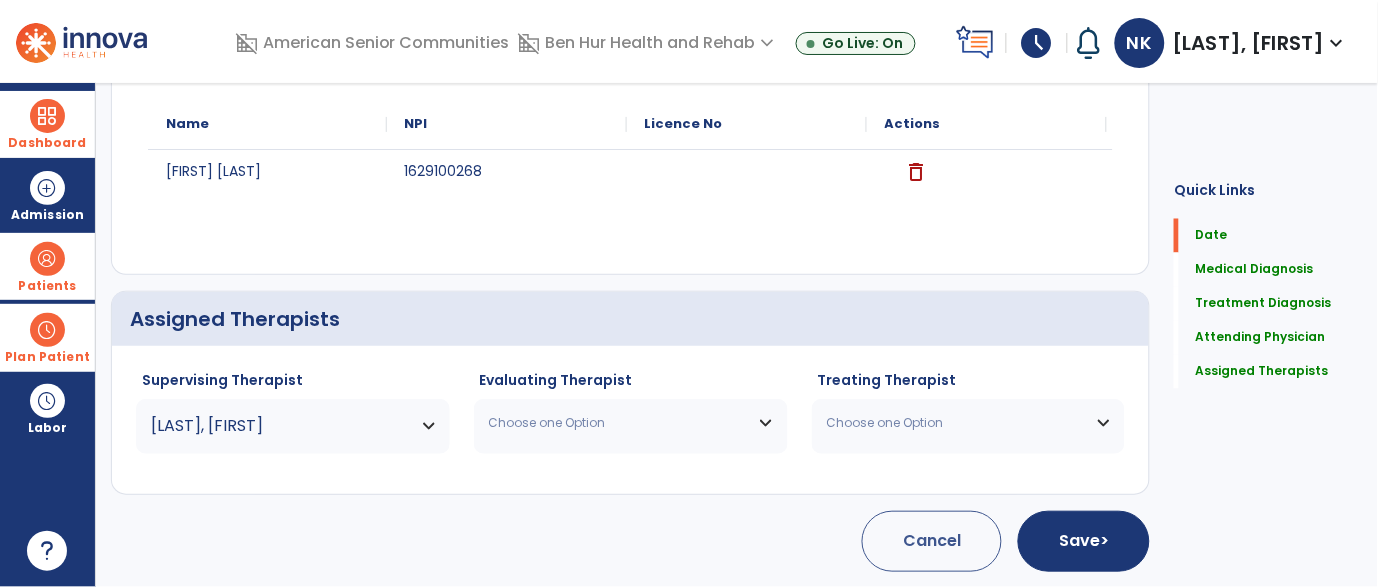 click on "Choose one Option" at bounding box center [631, 423] 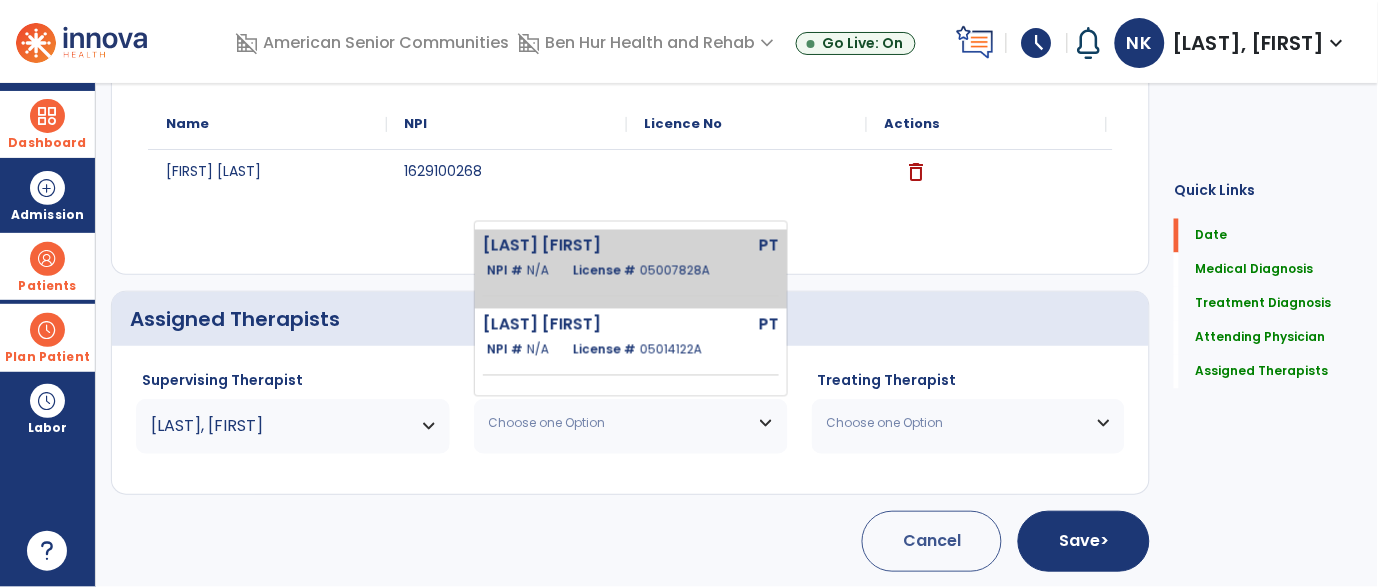 click on "[LAST] [FIRST]   NPI #  N/A   License #  05007828A" 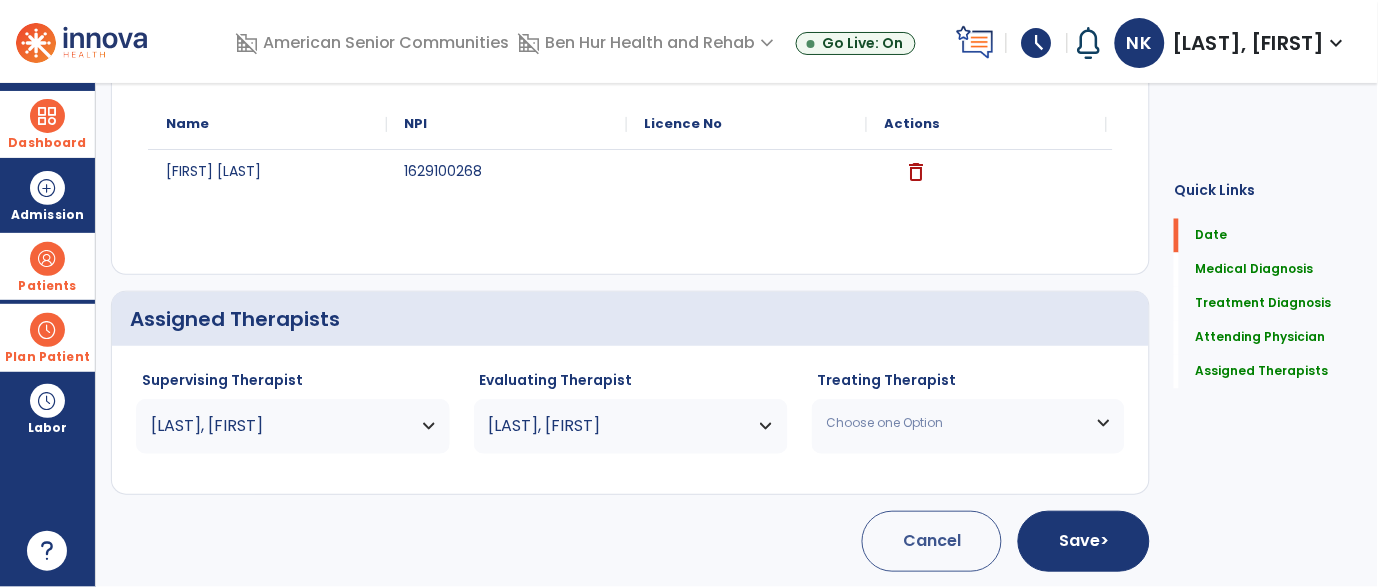 click on "Choose one Option" at bounding box center (956, 423) 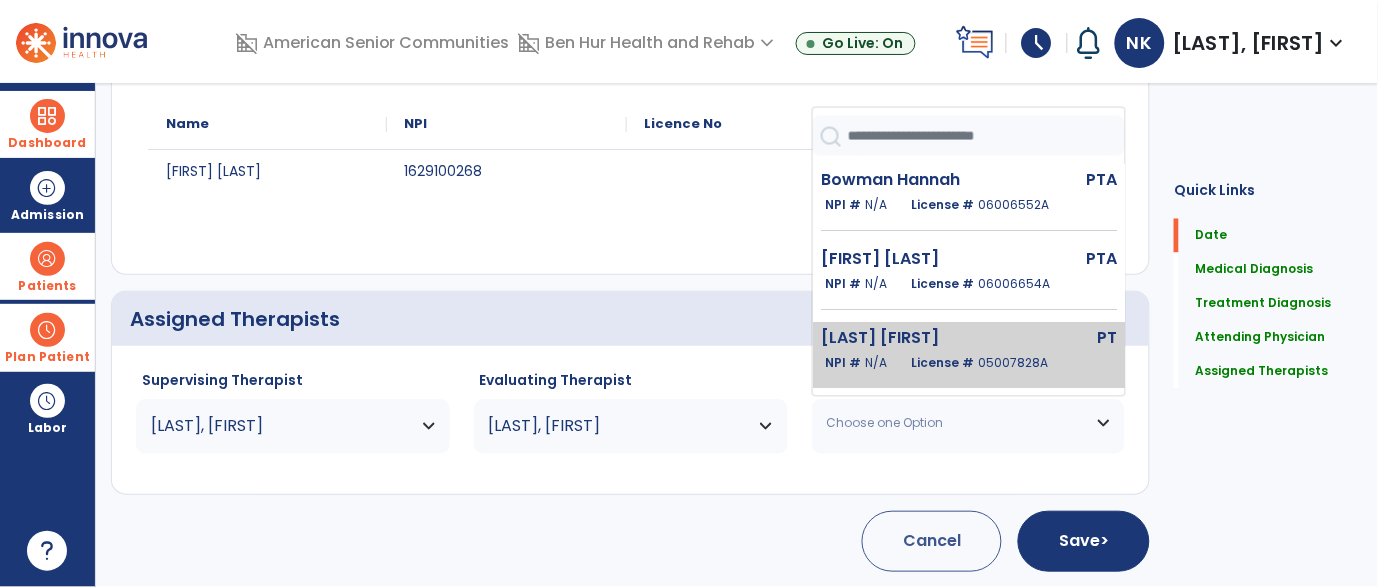 click on "05007828A" 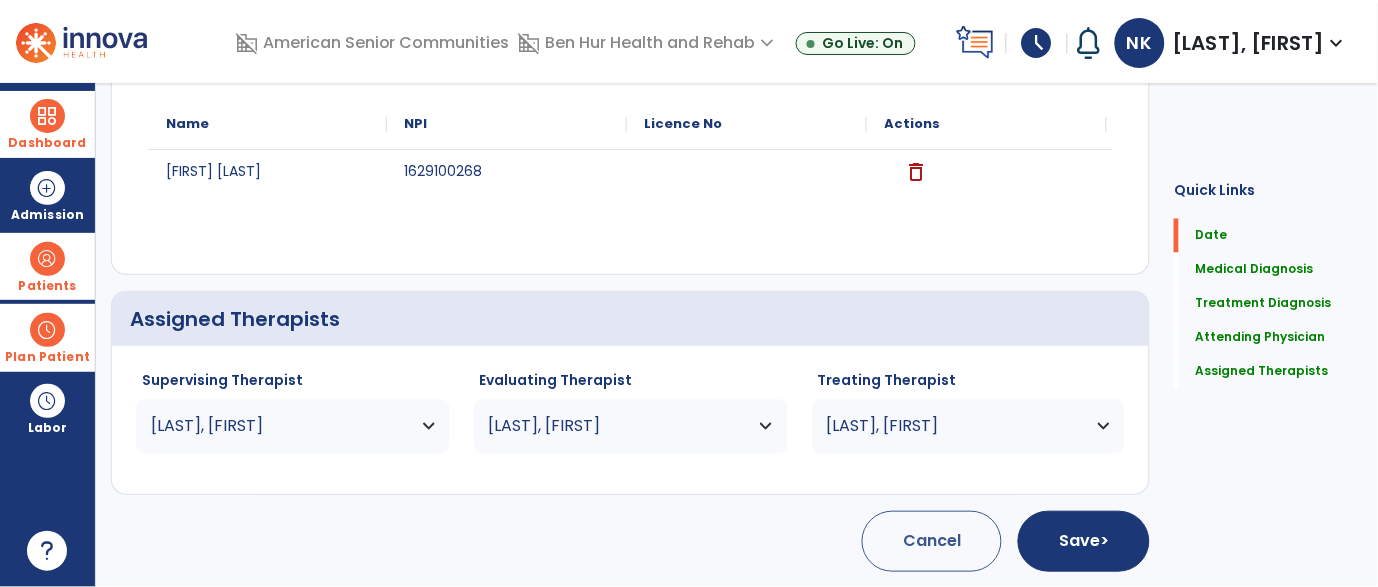 click on "Assigned Therapists" 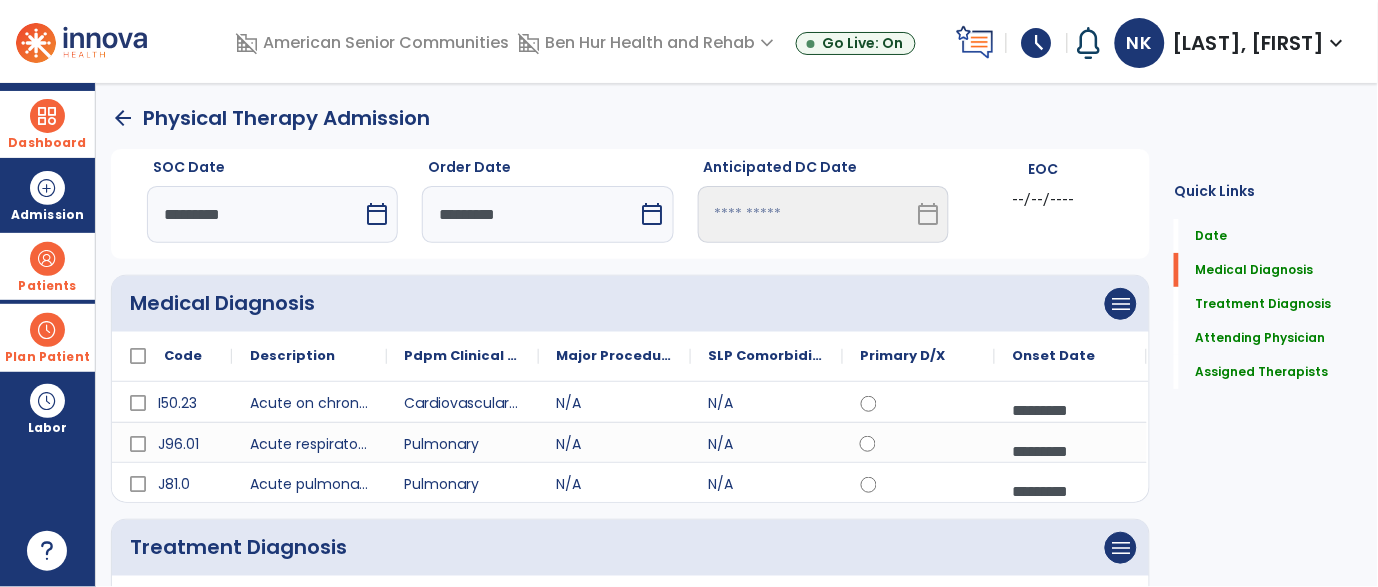scroll, scrollTop: 664, scrollLeft: 0, axis: vertical 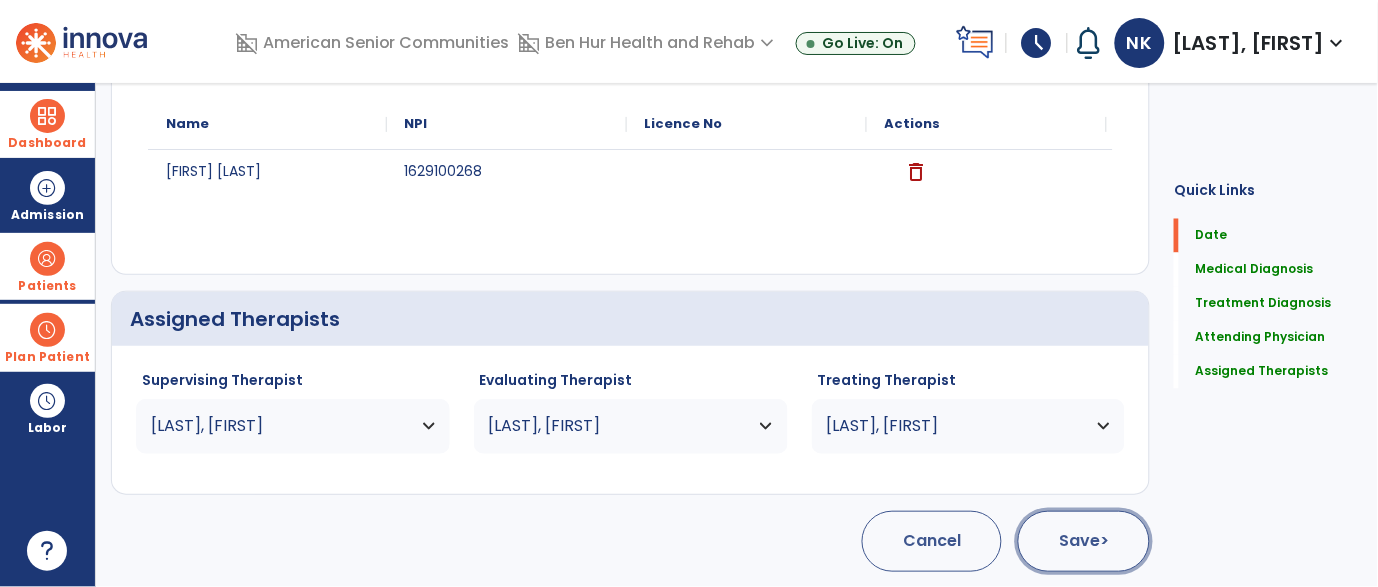 click on "Save  >" 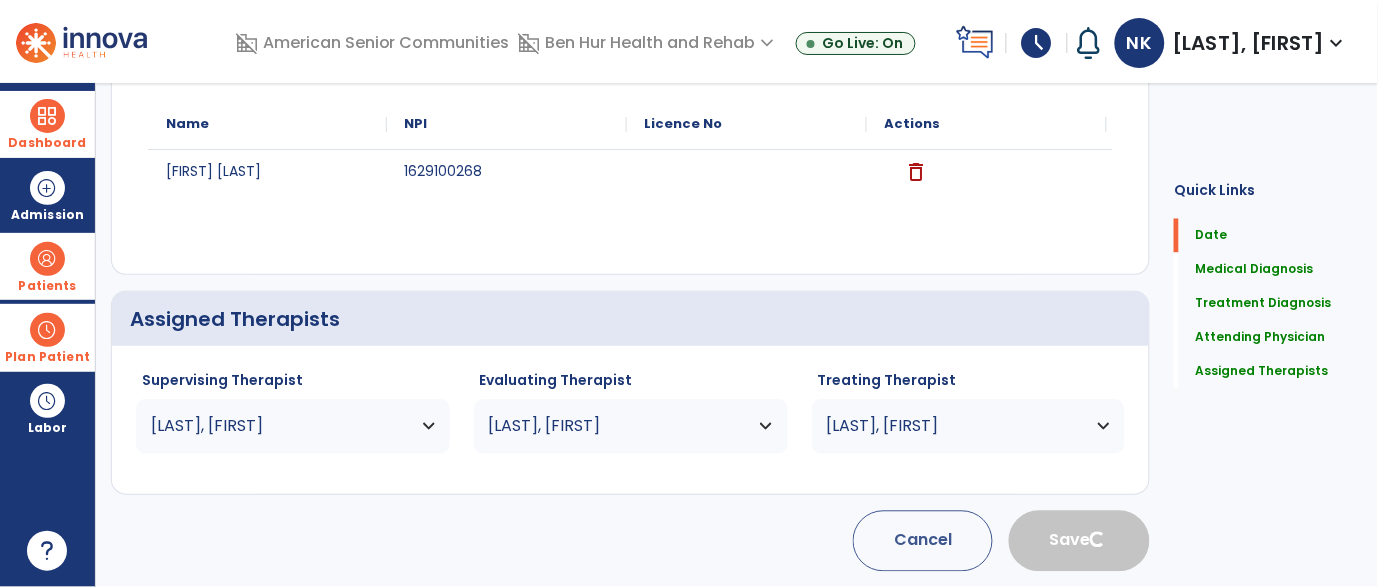type 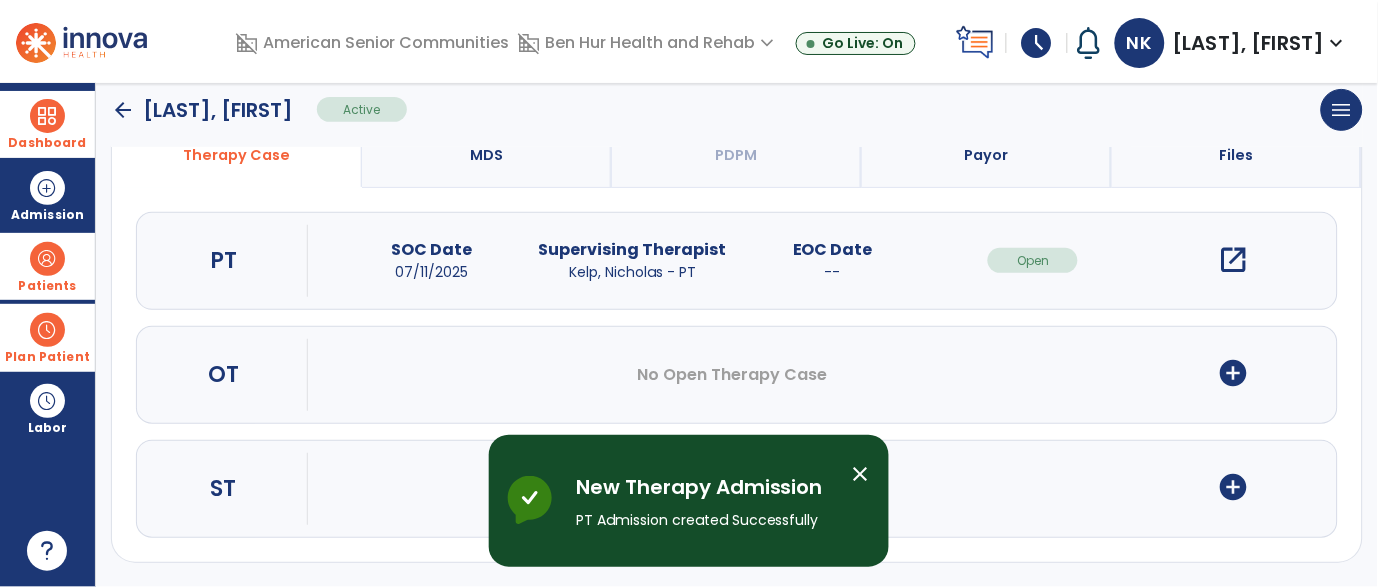 scroll, scrollTop: 172, scrollLeft: 0, axis: vertical 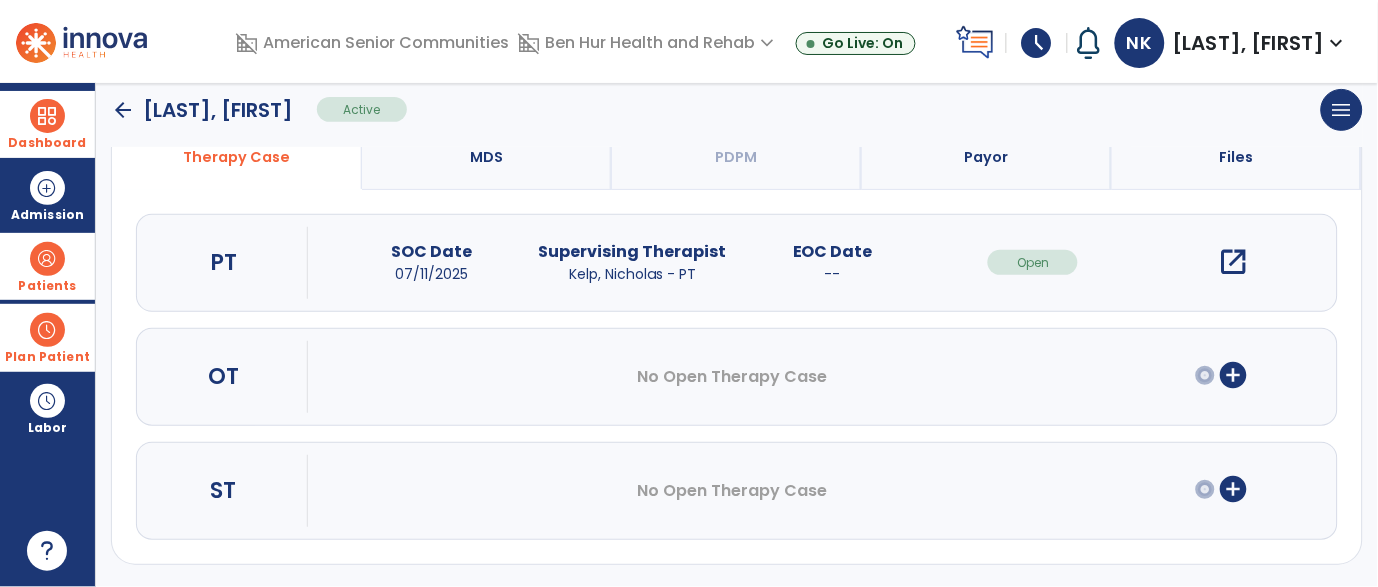 click on "open_in_new" at bounding box center (1234, 262) 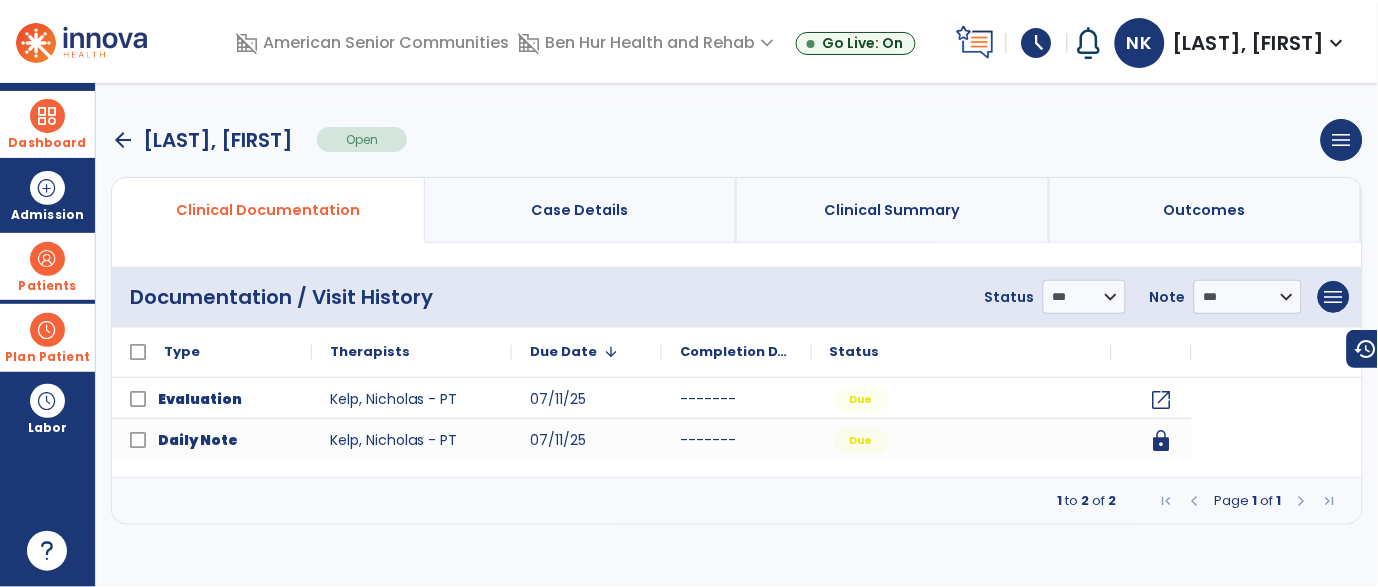 scroll, scrollTop: 0, scrollLeft: 0, axis: both 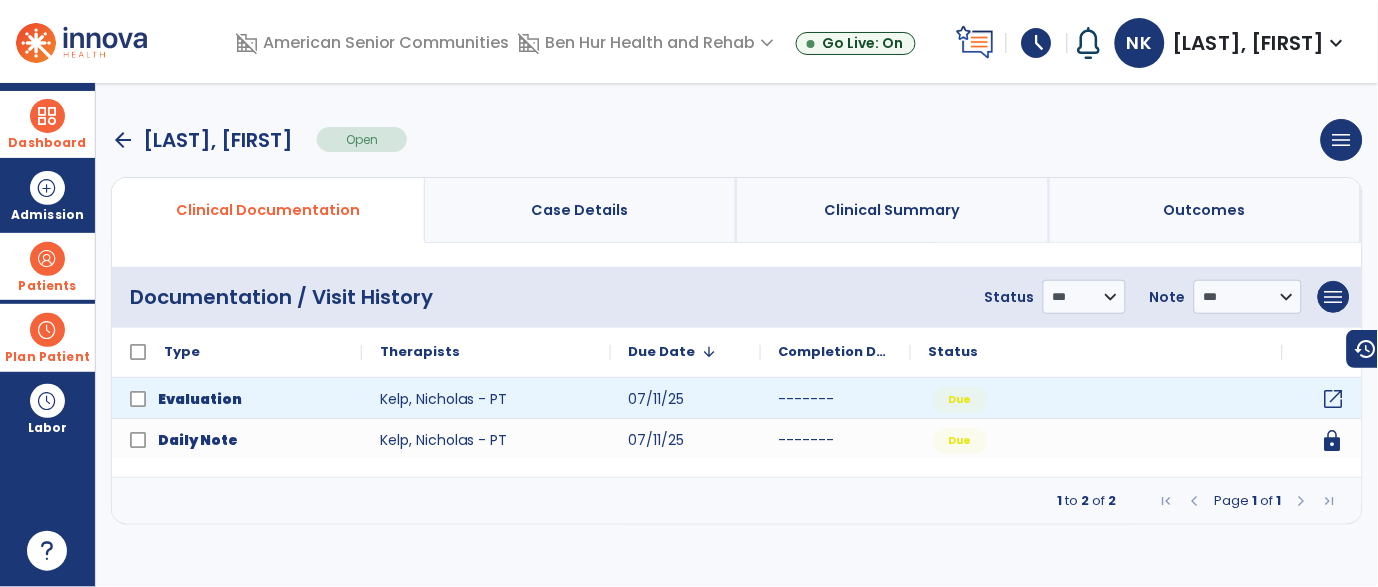 click on "open_in_new" 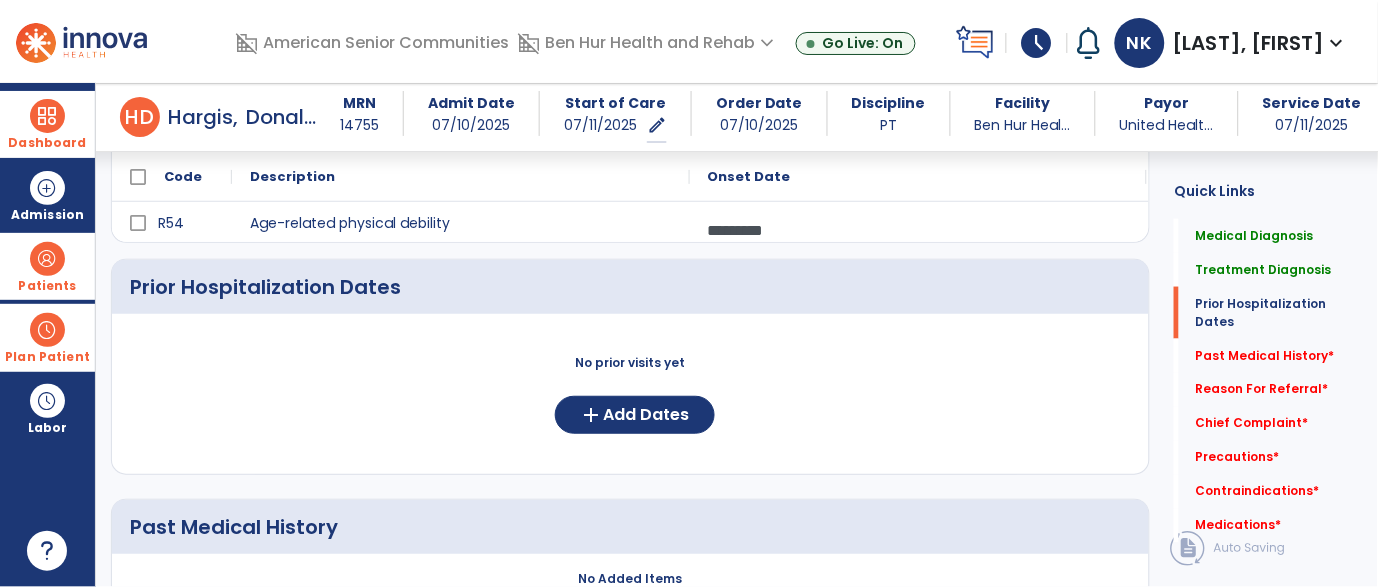 scroll, scrollTop: 489, scrollLeft: 0, axis: vertical 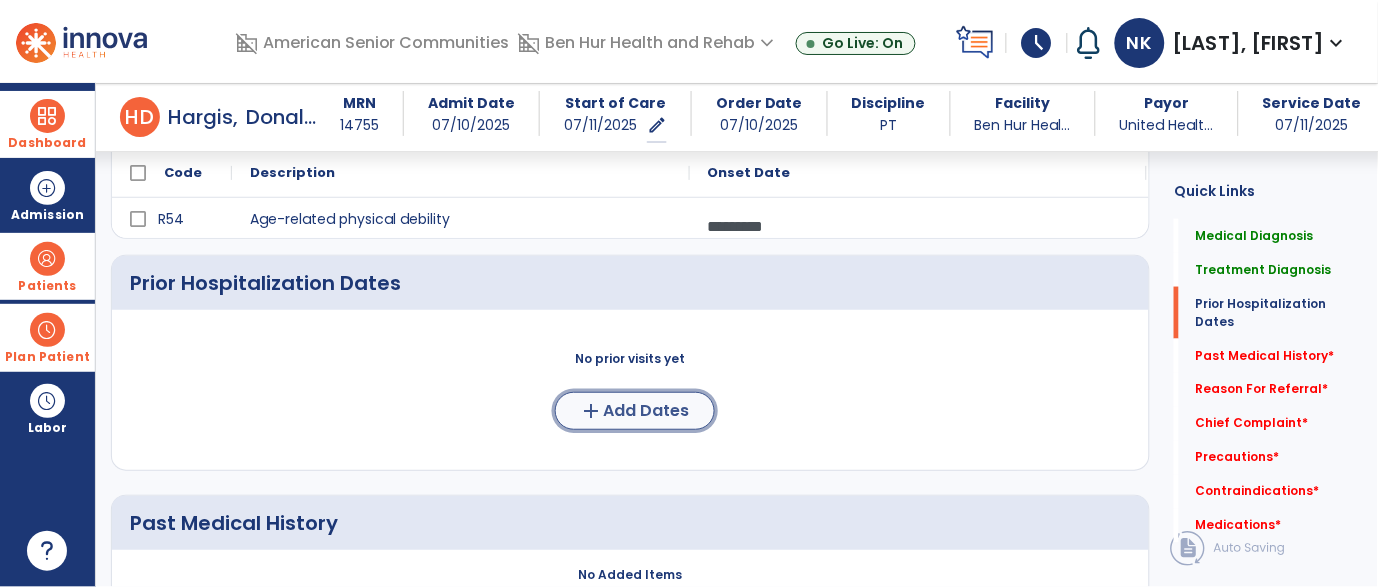 click on "add" 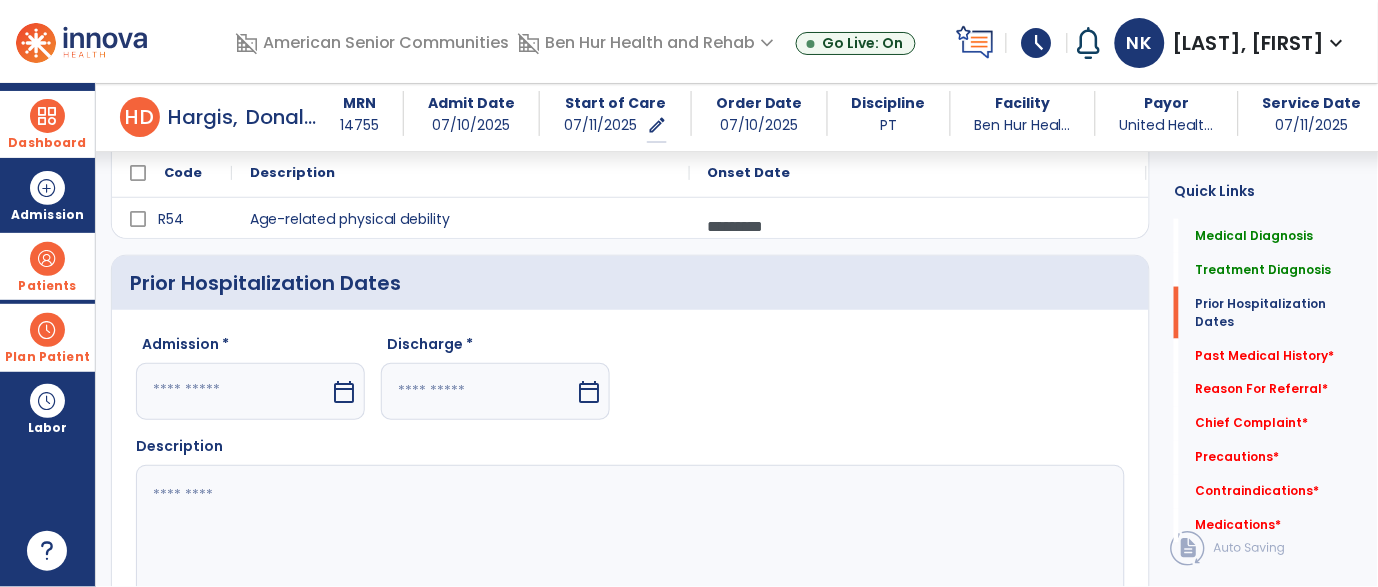 click at bounding box center [233, 391] 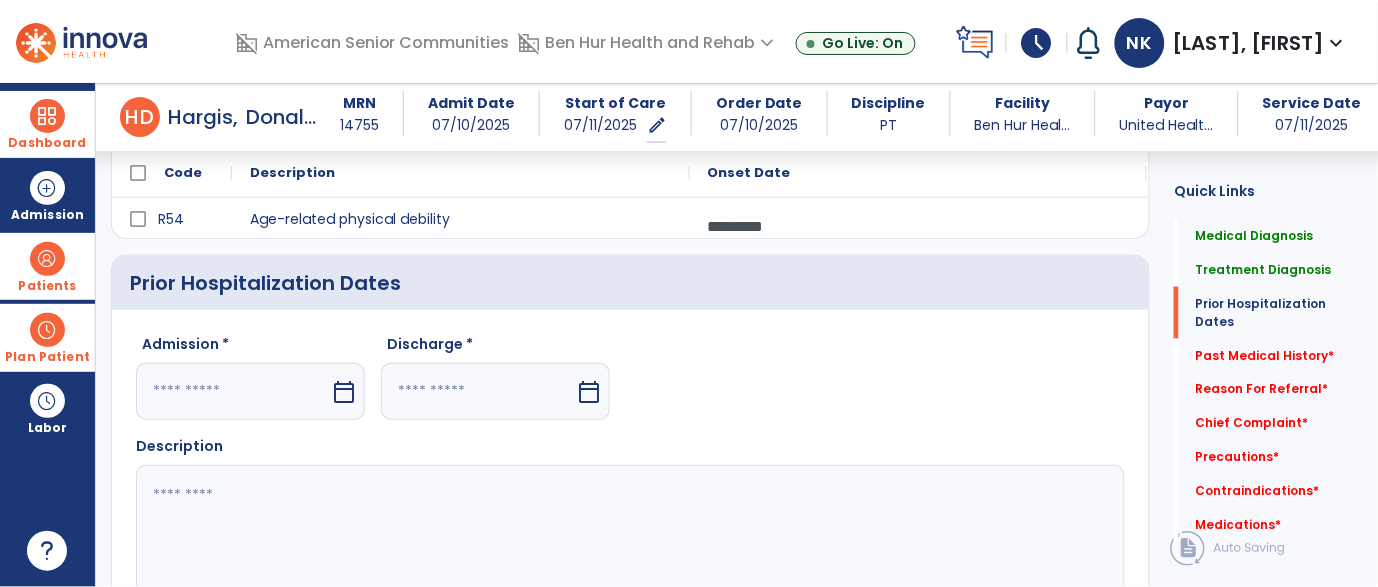 select on "*" 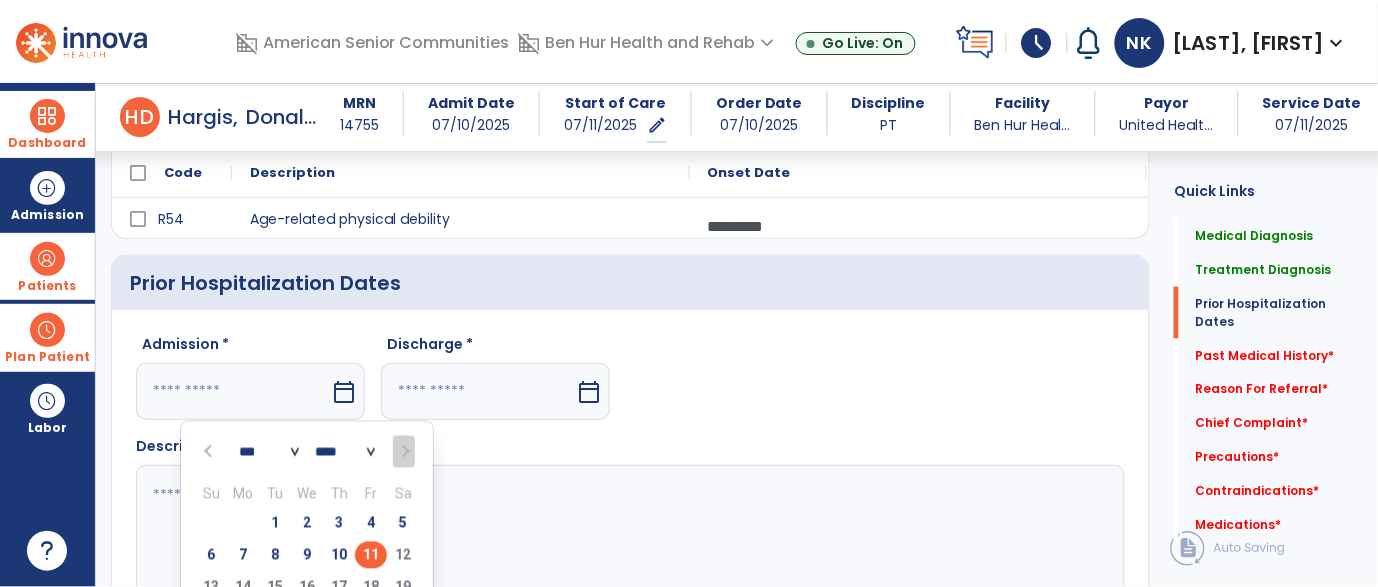 click at bounding box center [210, 452] 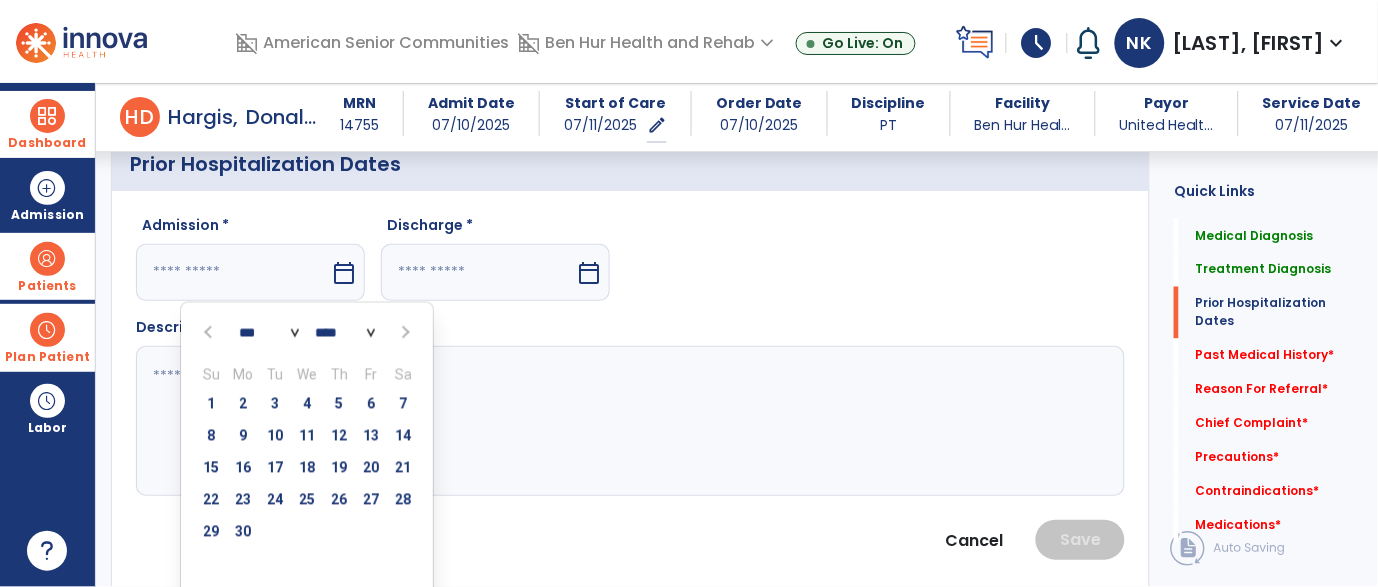 scroll, scrollTop: 609, scrollLeft: 0, axis: vertical 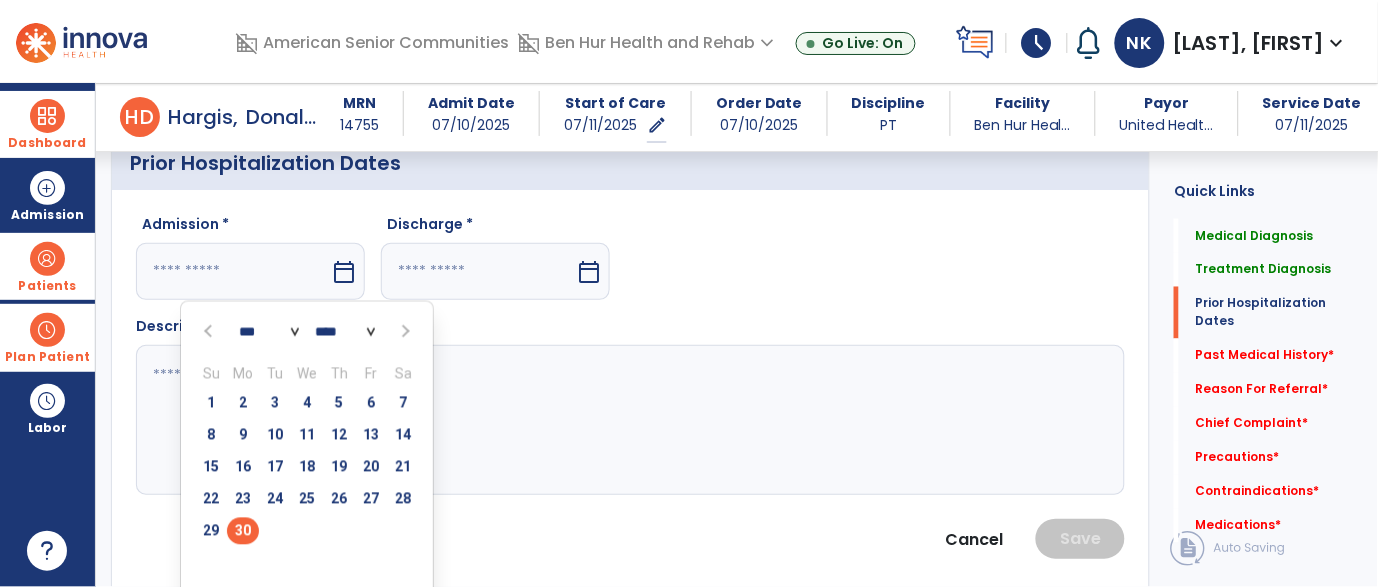 click on "30" at bounding box center [243, 531] 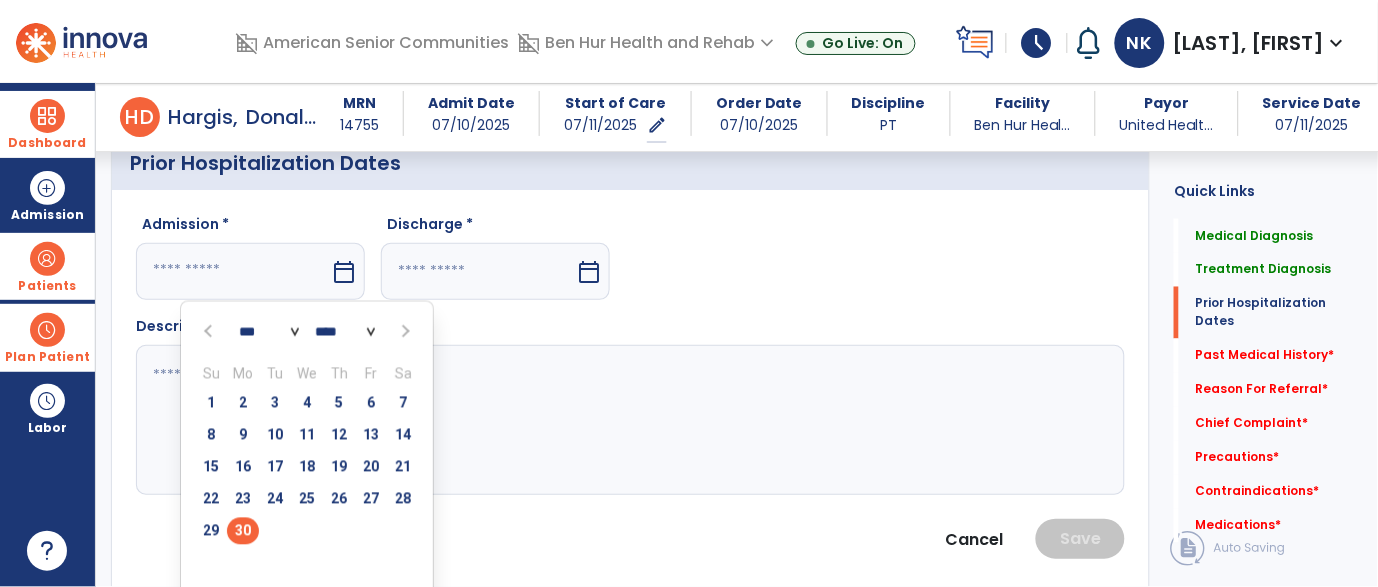 type on "*********" 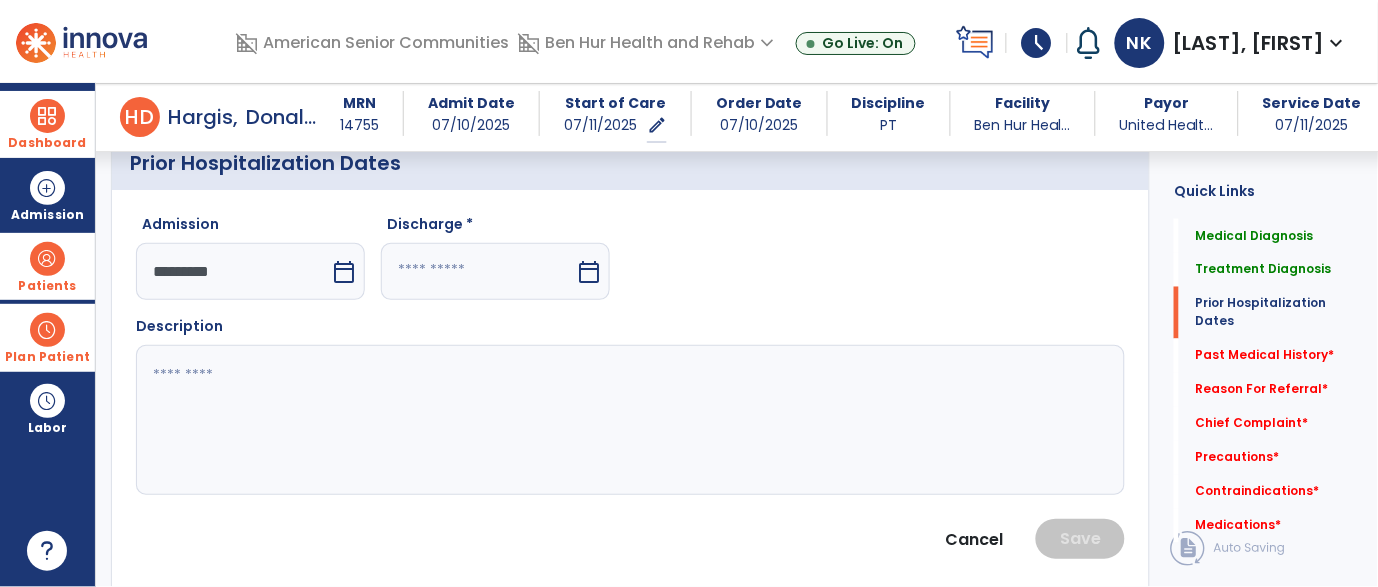 click at bounding box center (478, 271) 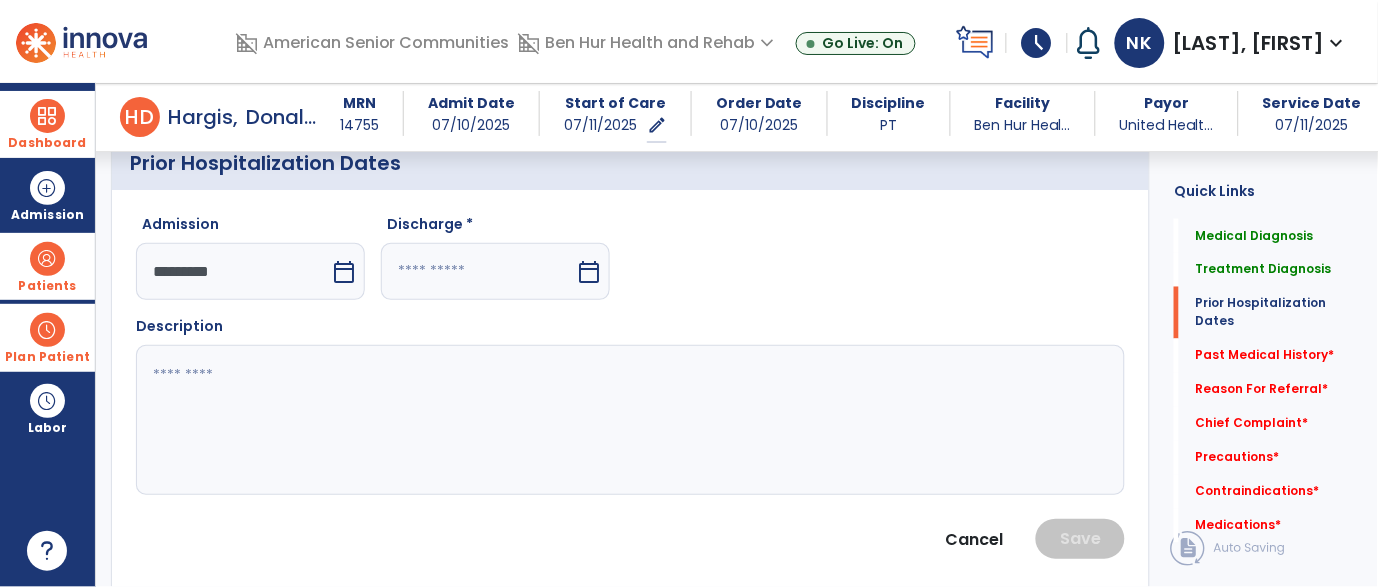 select on "*" 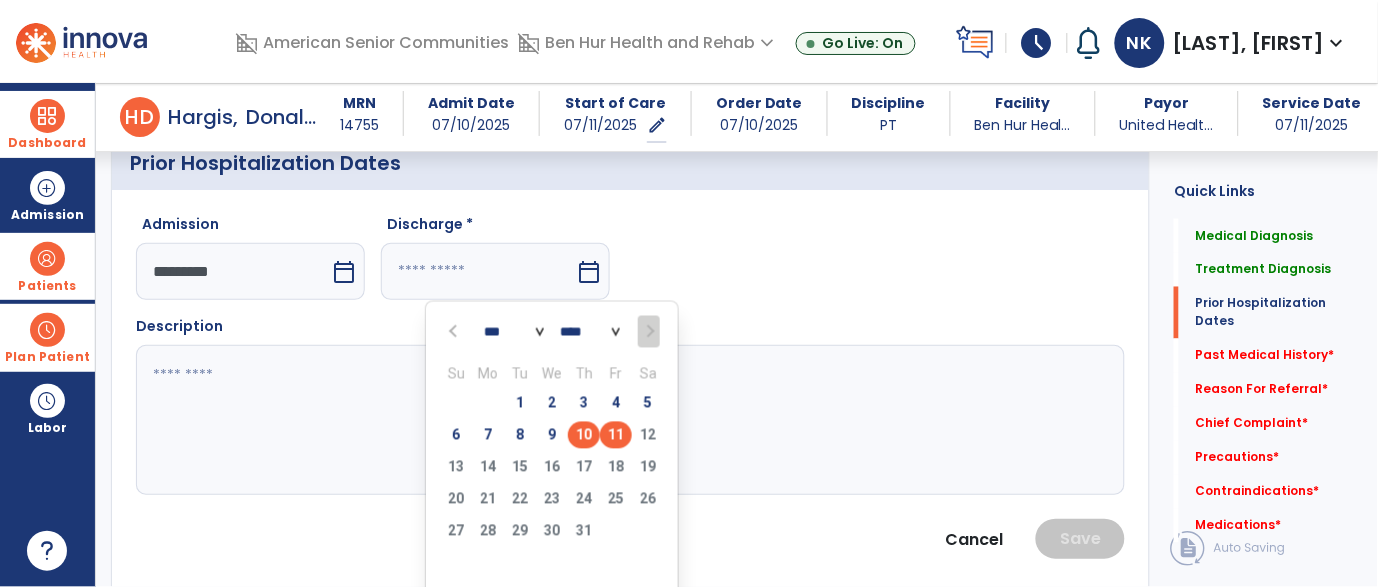click on "10" at bounding box center (584, 435) 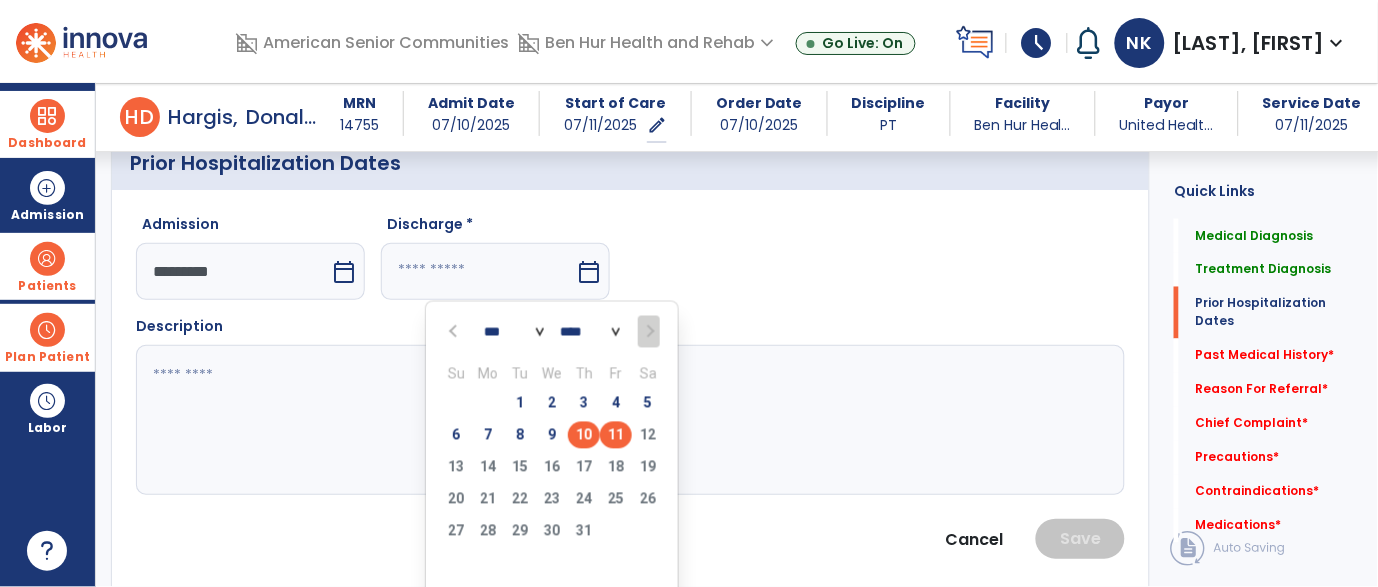 type on "*********" 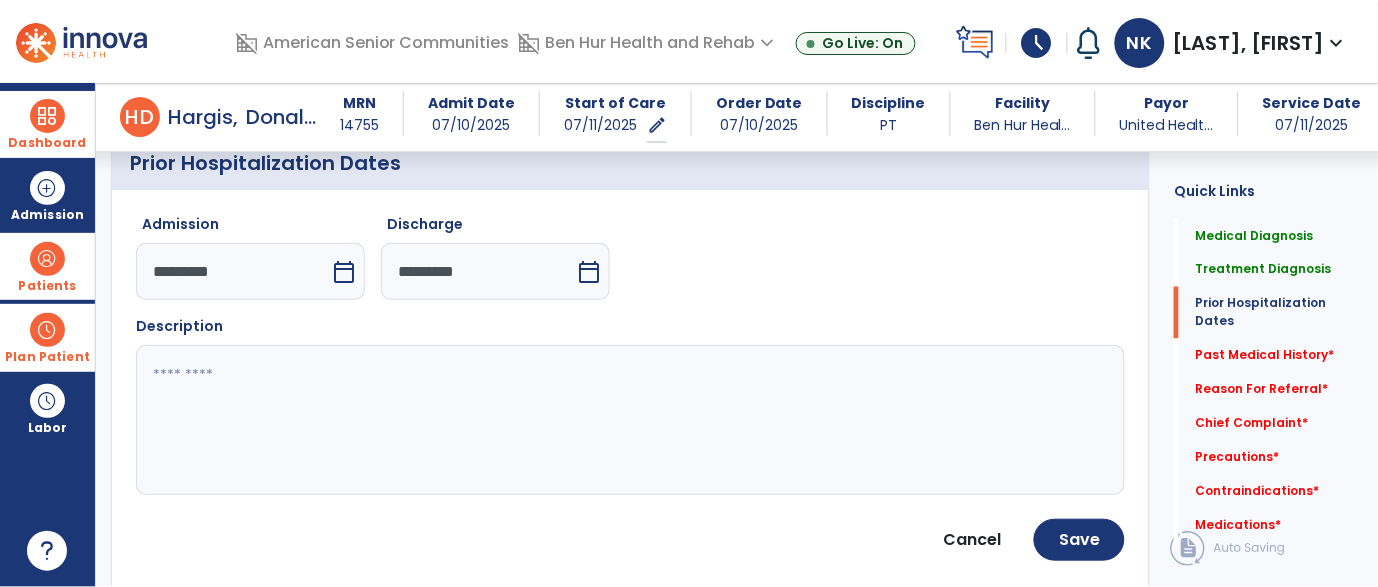 click 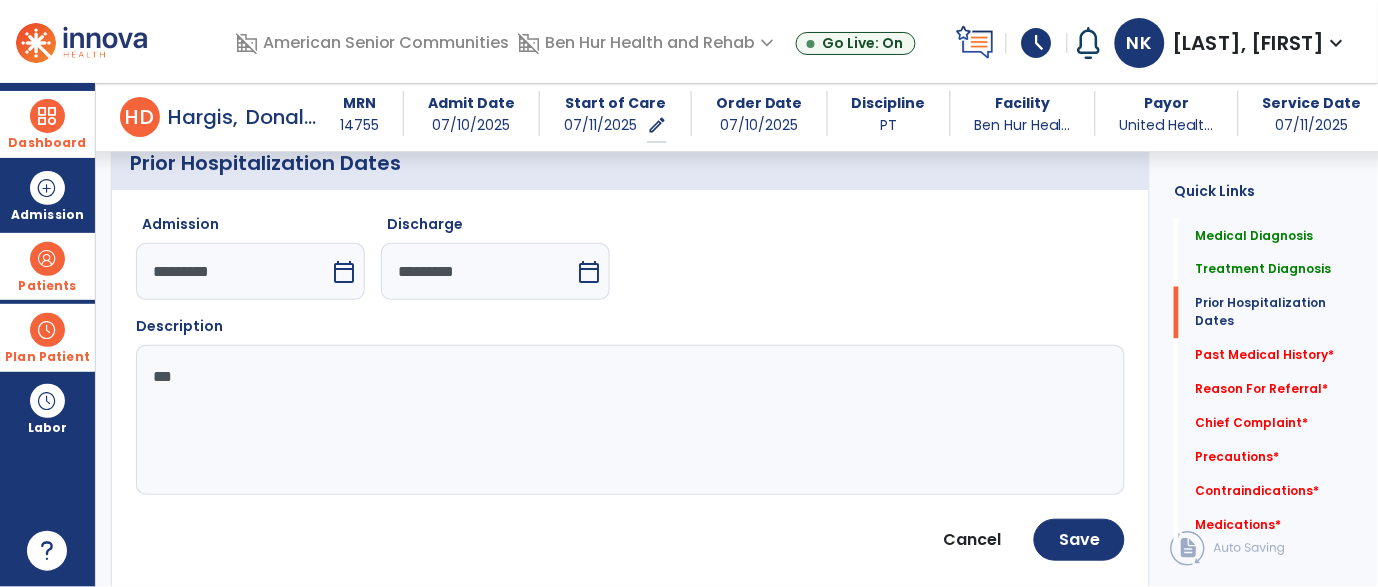 type on "****" 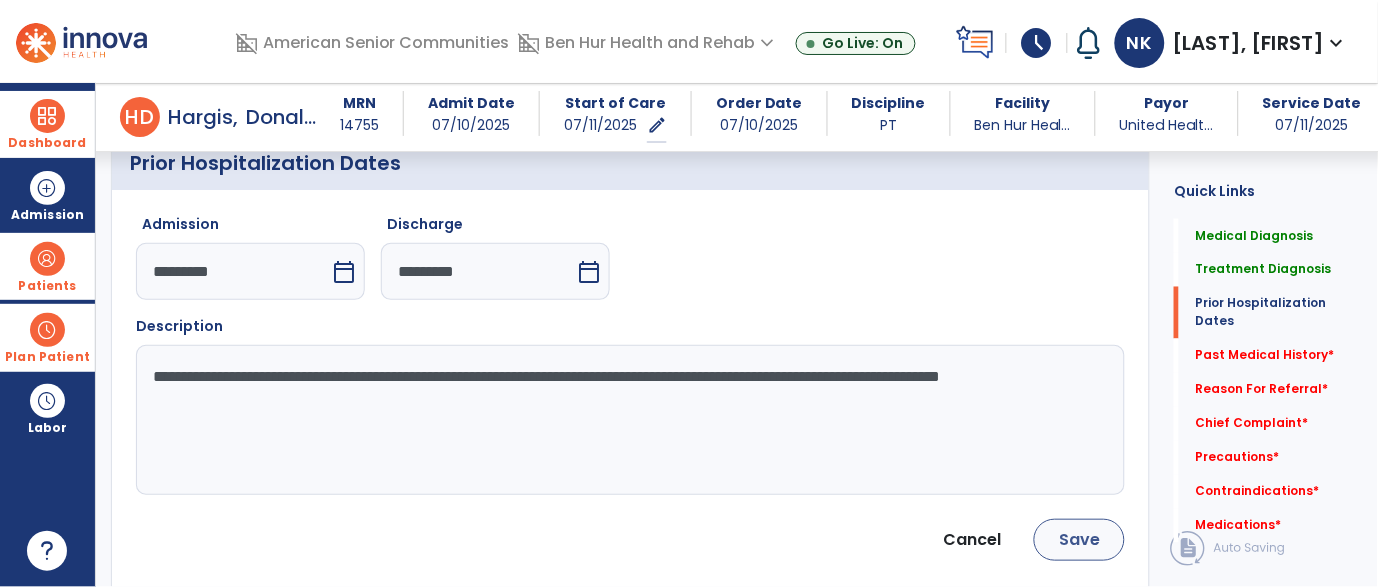 type on "**********" 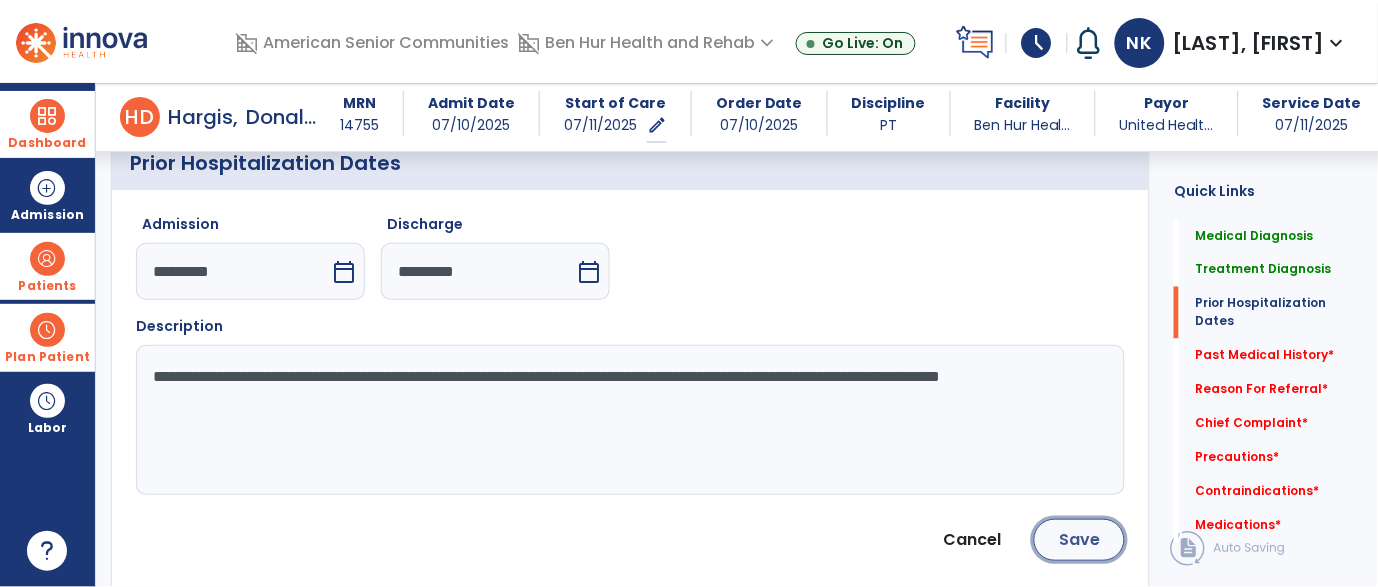 click on "Save" 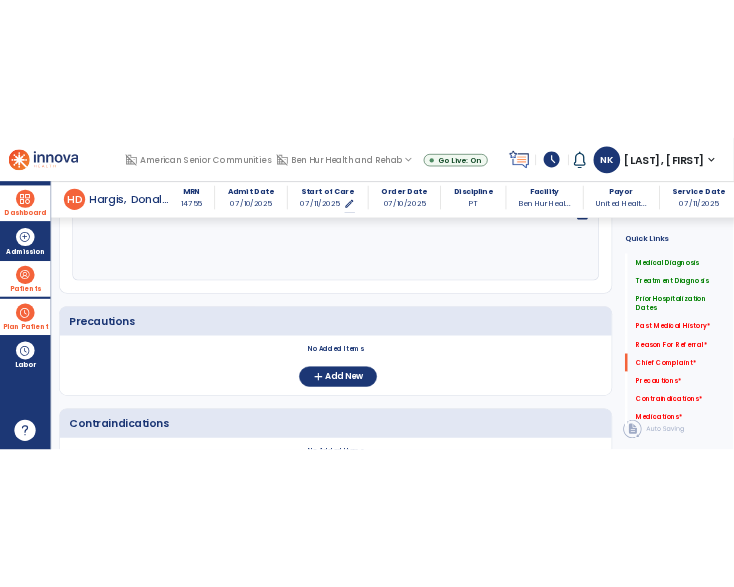 scroll, scrollTop: 1746, scrollLeft: 0, axis: vertical 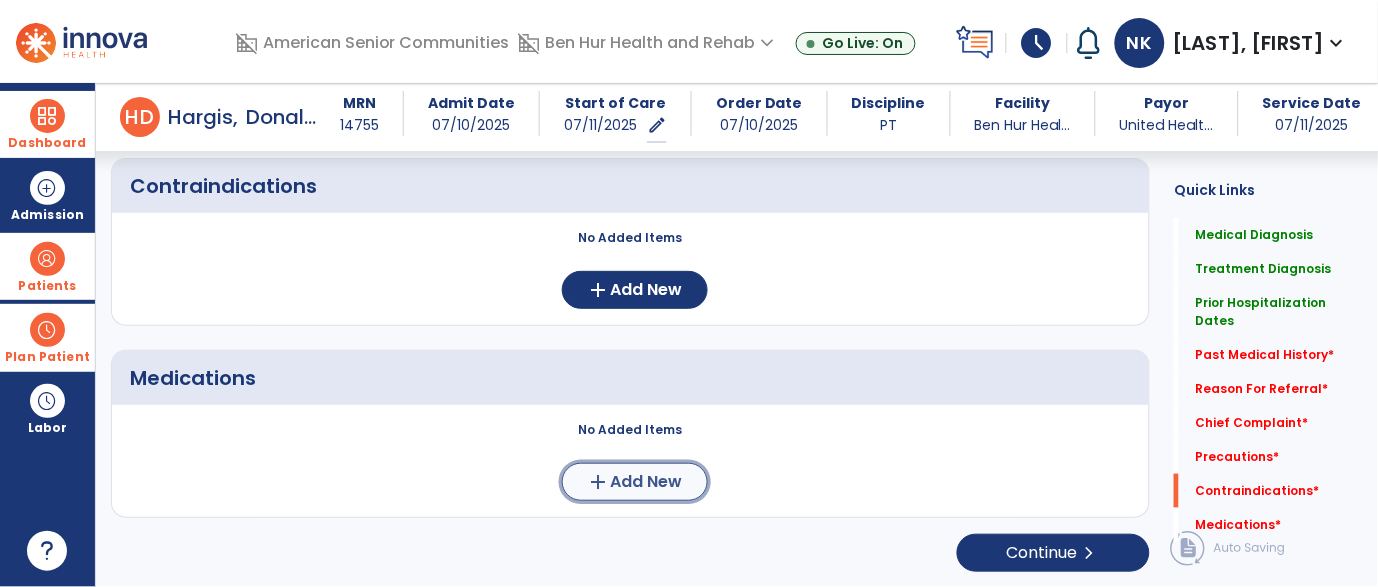 click on "add" 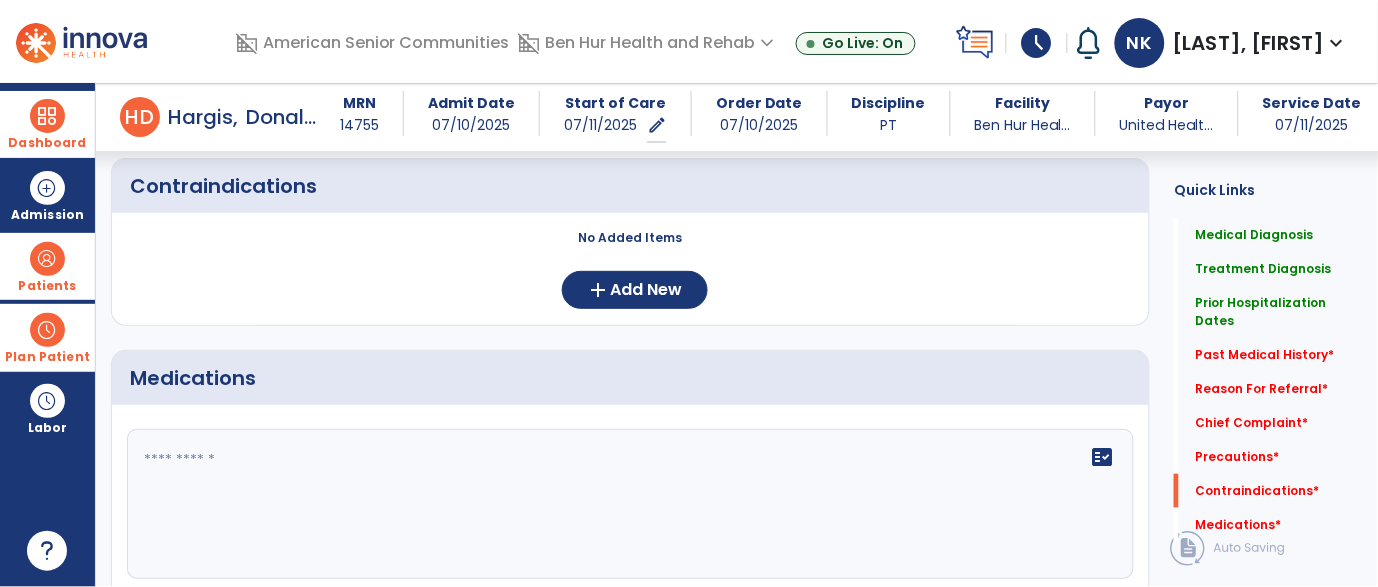 click on "fact_check" 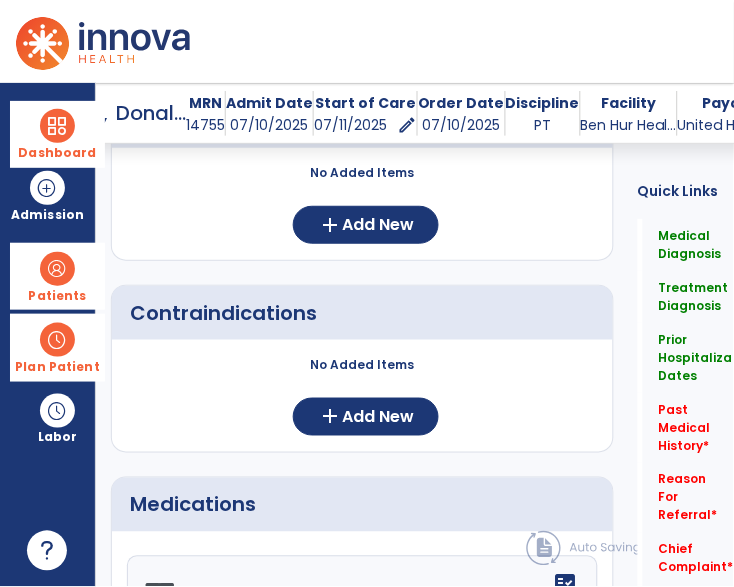 scroll, scrollTop: 1872, scrollLeft: 0, axis: vertical 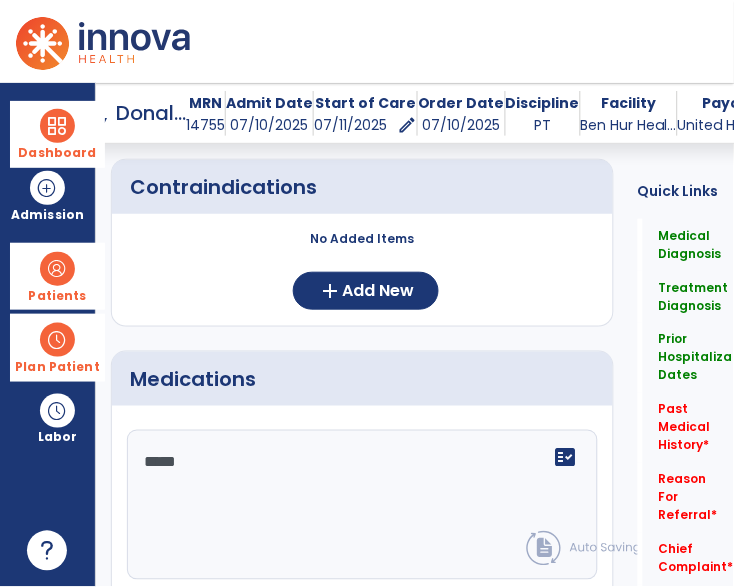 click on "*****" 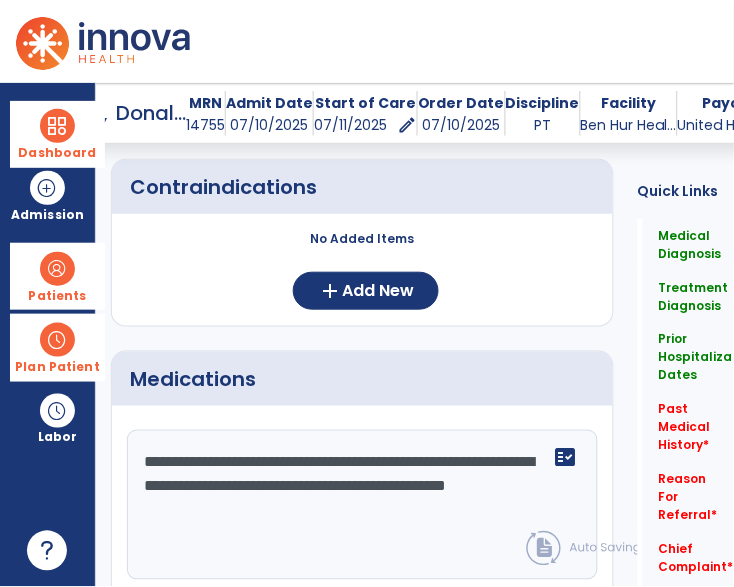type on "**********" 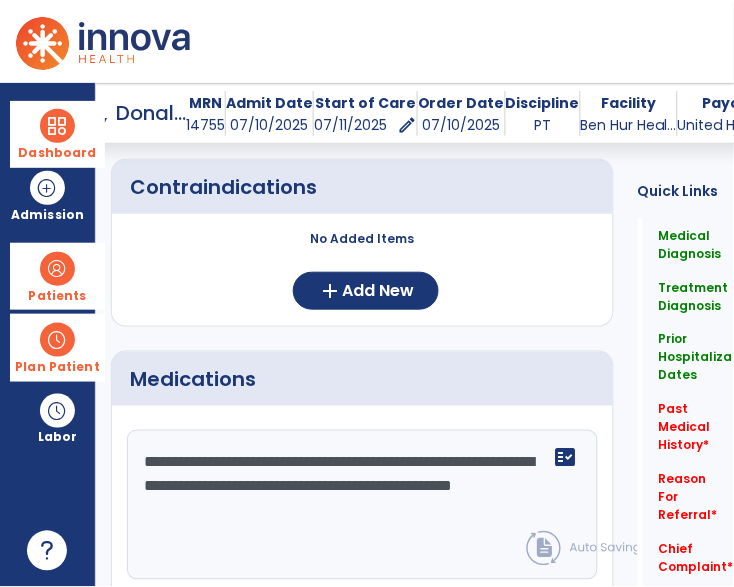 scroll, scrollTop: 2057, scrollLeft: 0, axis: vertical 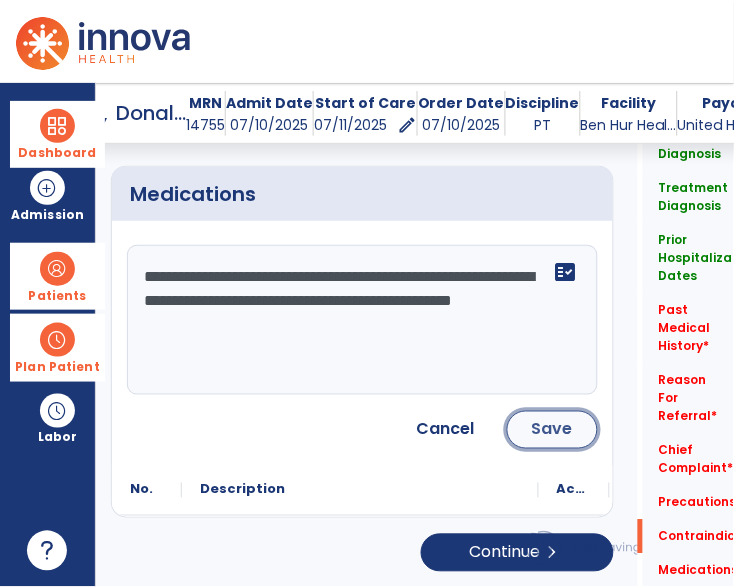 click on "Save" 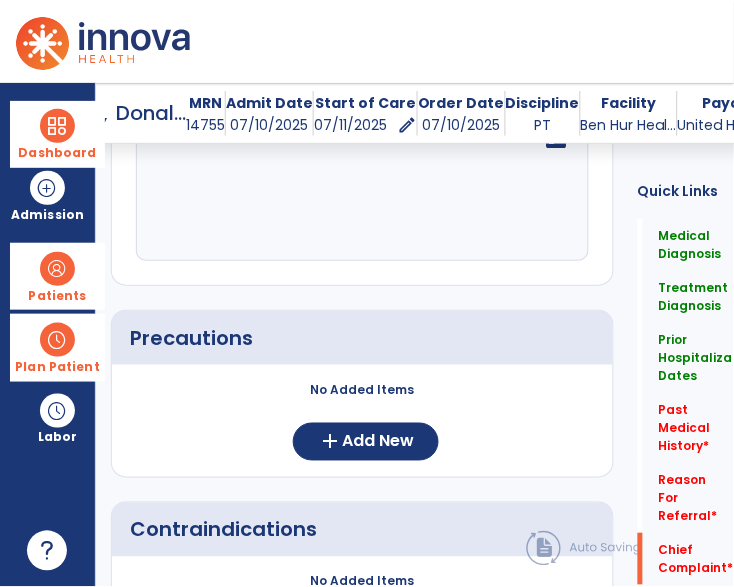 scroll, scrollTop: 1534, scrollLeft: 0, axis: vertical 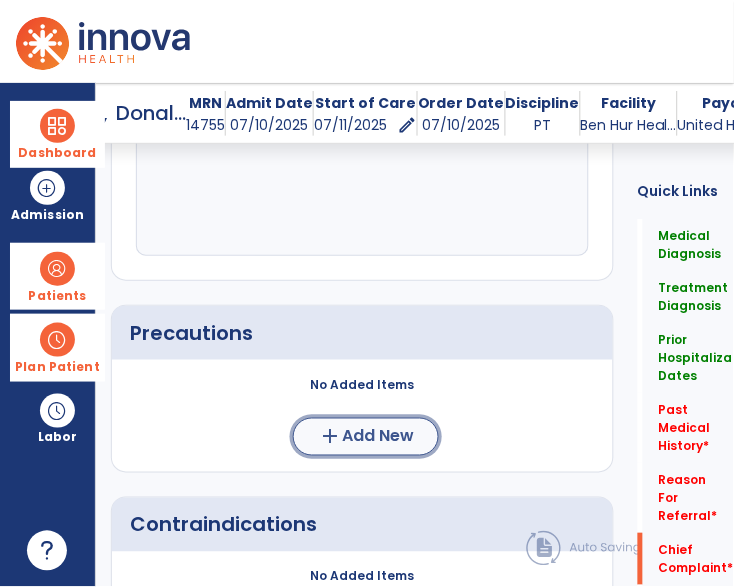 click on "add" 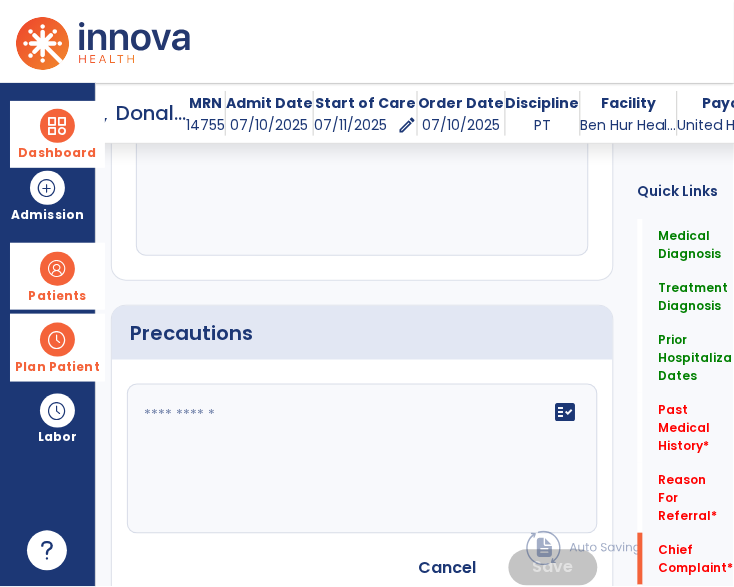 click on "fact_check" 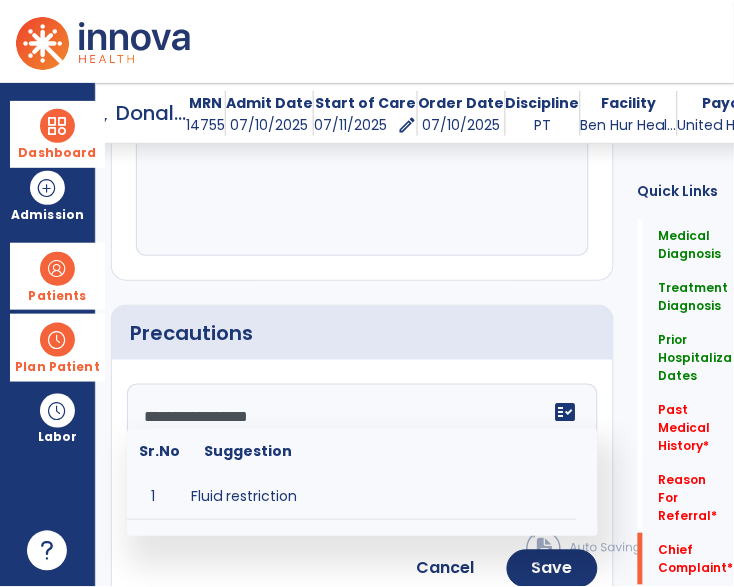 type on "**********" 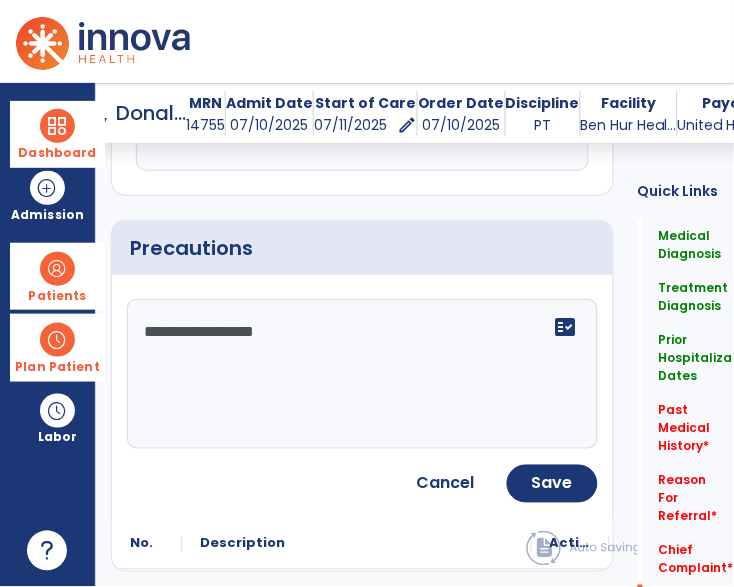 scroll, scrollTop: 1644, scrollLeft: 0, axis: vertical 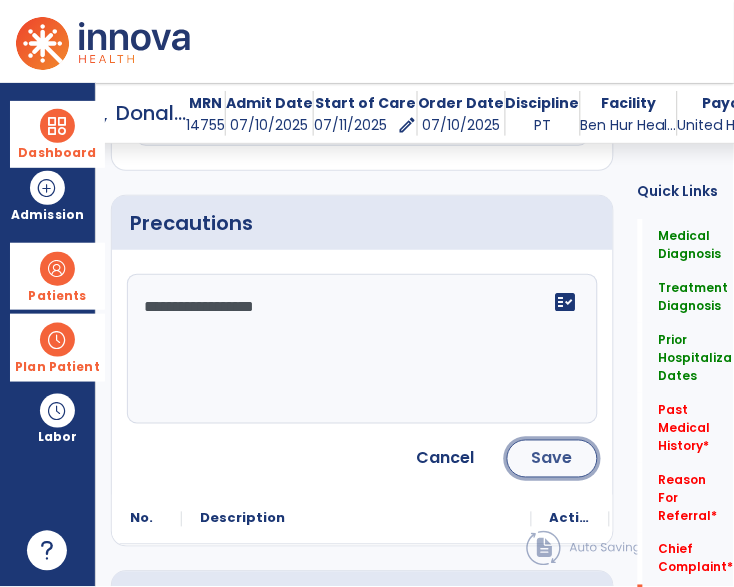 click on "Save" 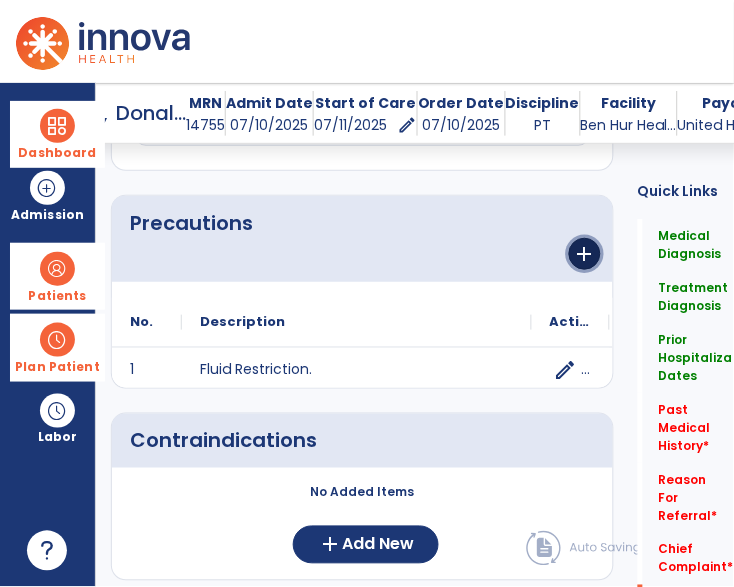 click on "add" 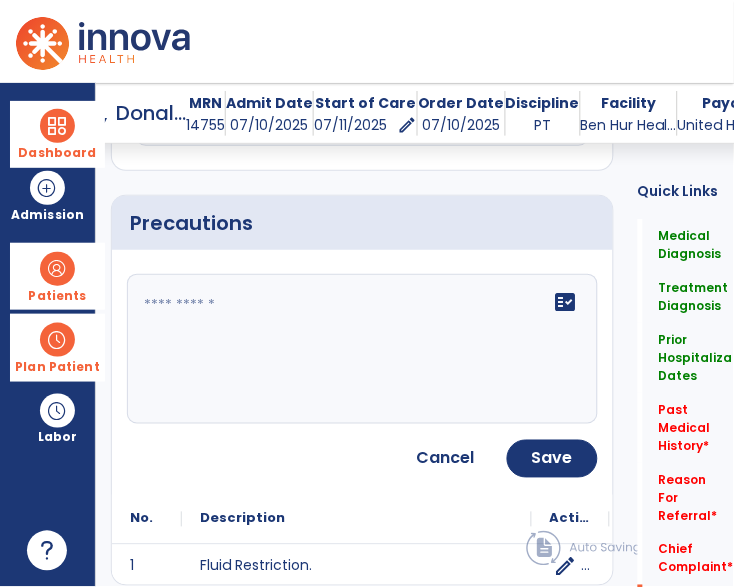 click on "fact_check" 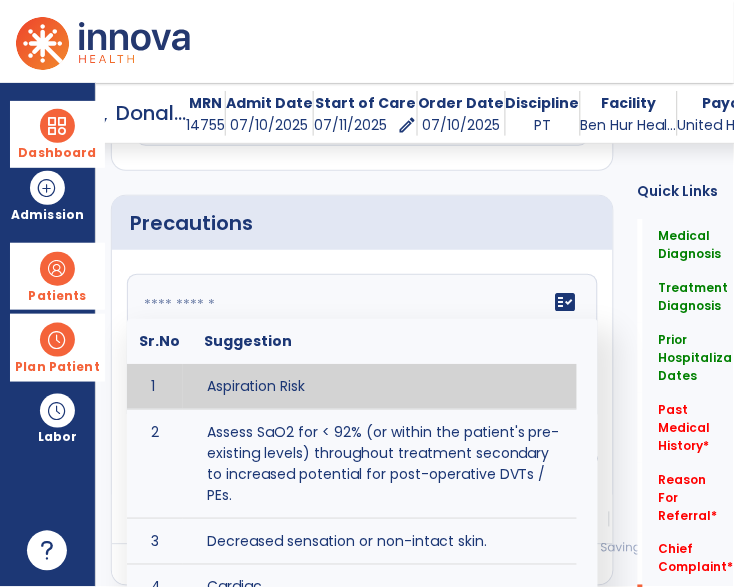 type on "*" 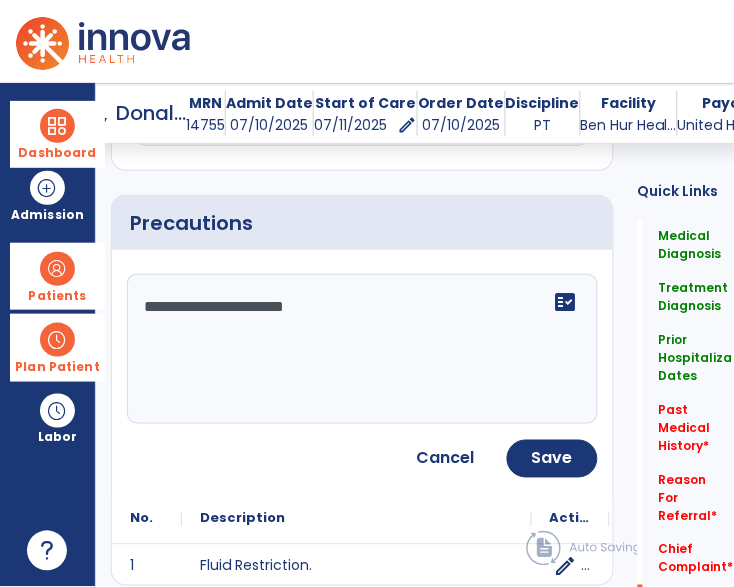 type on "**********" 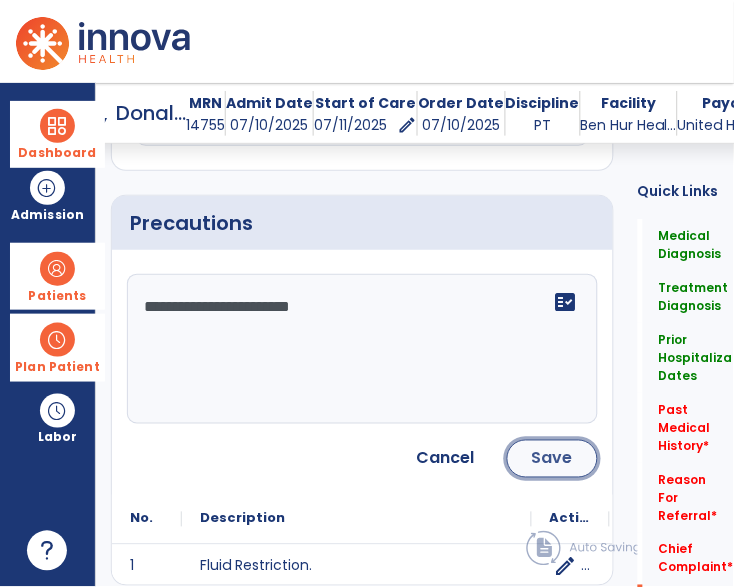 click on "Save" 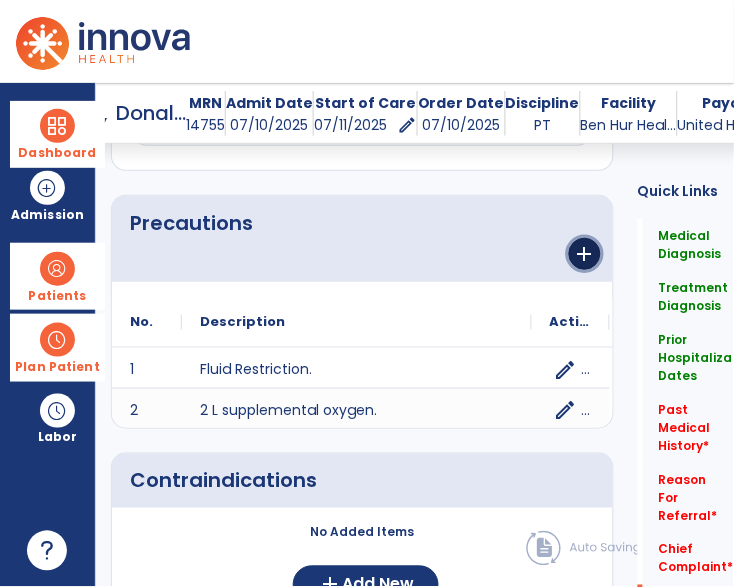 click on "add" 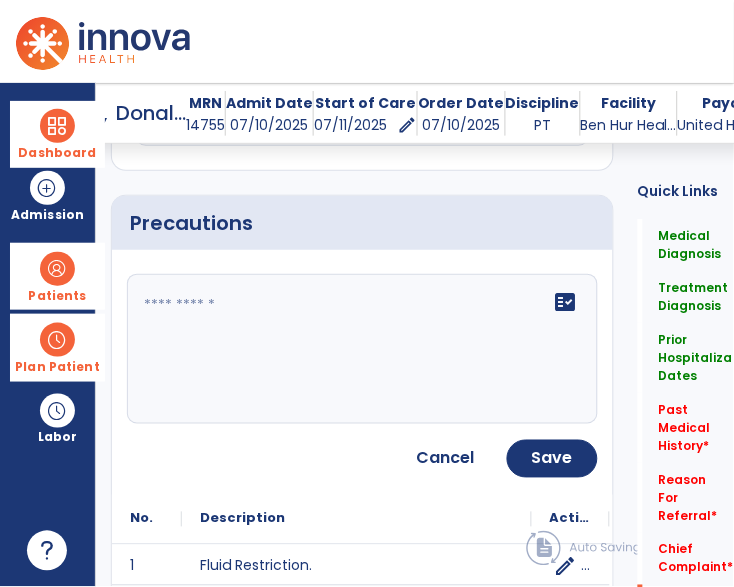 click on "fact_check" 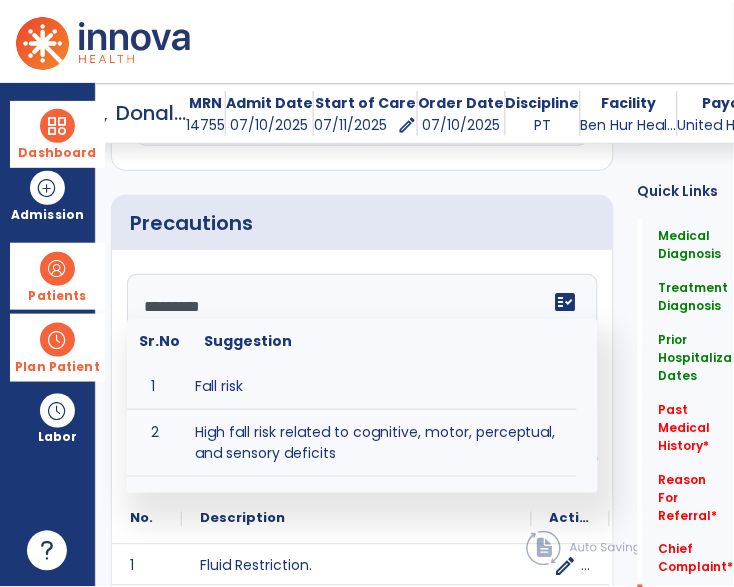 type on "**********" 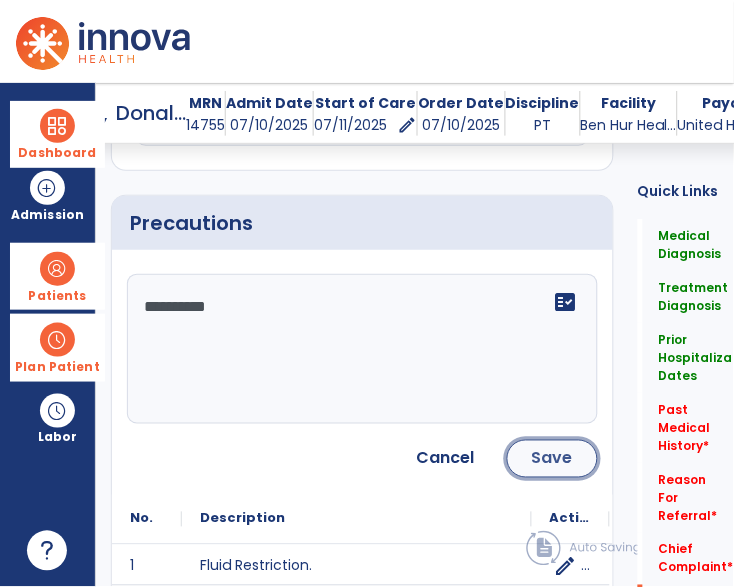 click on "Save" 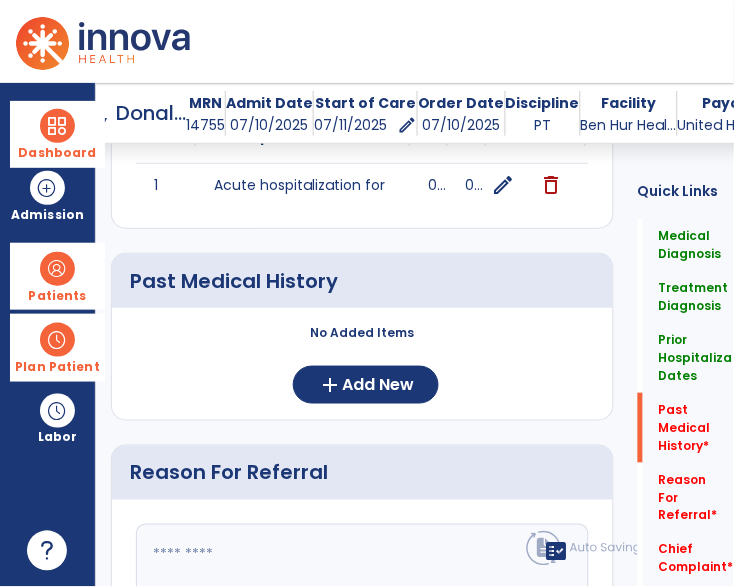 scroll, scrollTop: 840, scrollLeft: 0, axis: vertical 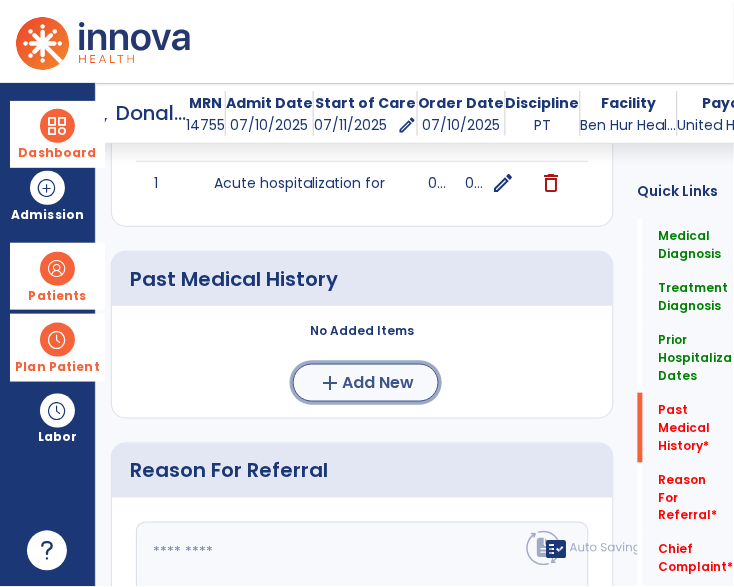 click on "Add New" 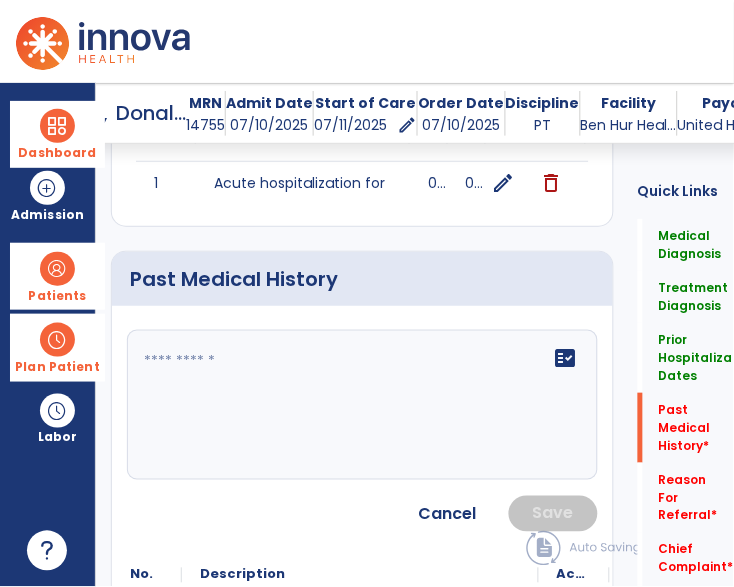 click on "fact_check" 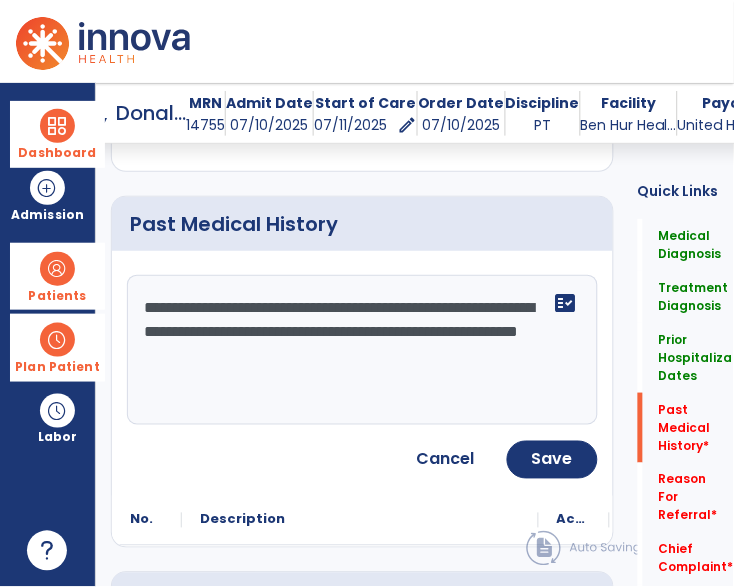 scroll, scrollTop: 862, scrollLeft: 0, axis: vertical 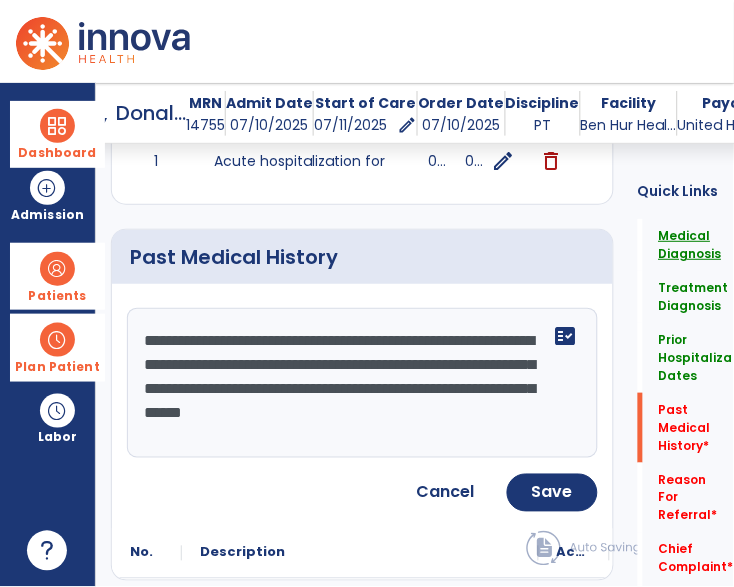 type on "**********" 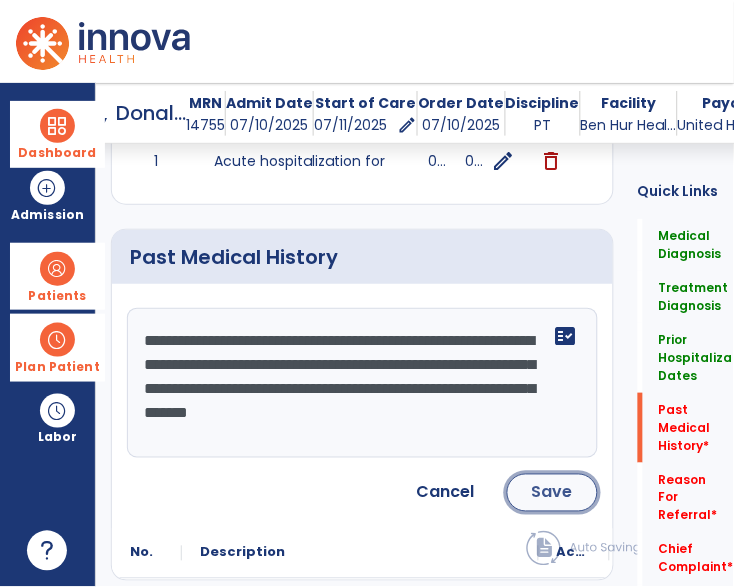 click on "Save" 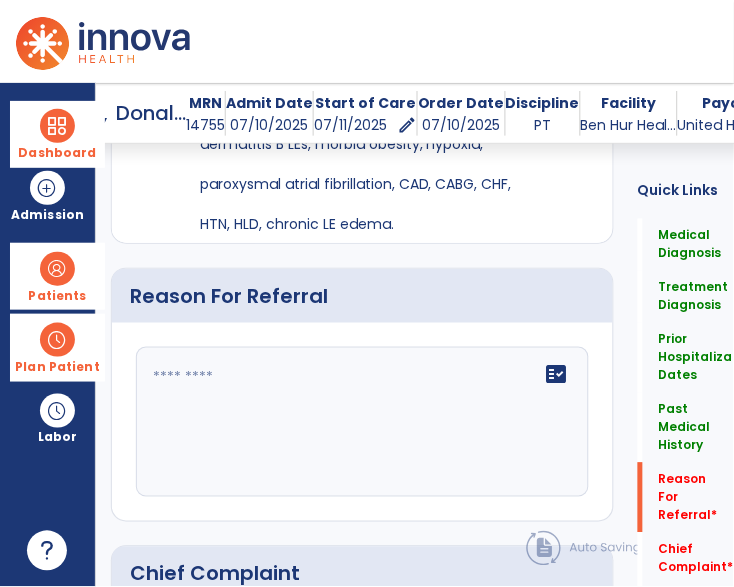 scroll, scrollTop: 1244, scrollLeft: 0, axis: vertical 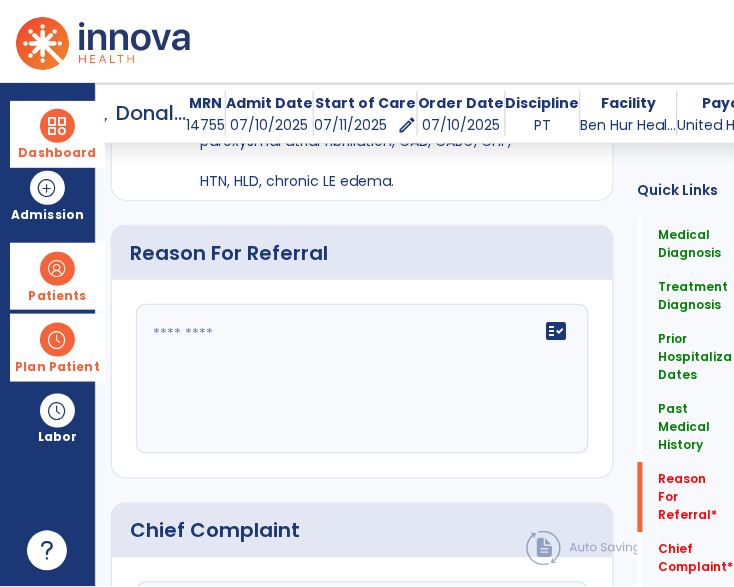 click 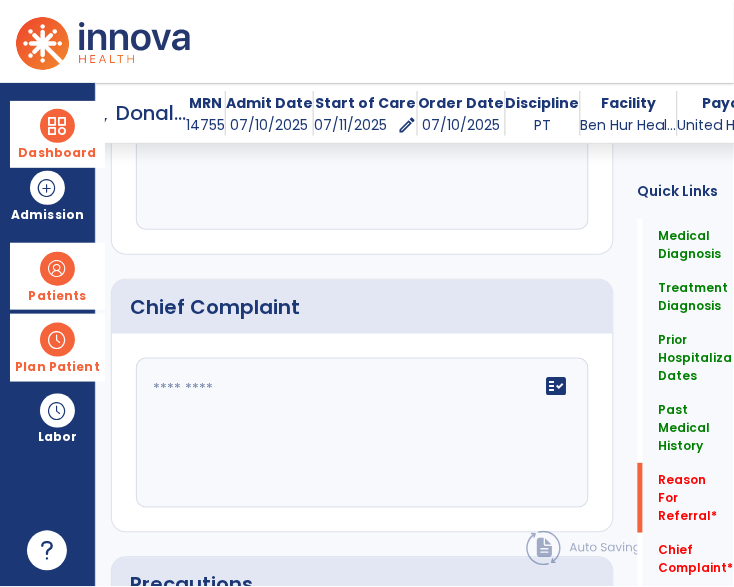 scroll, scrollTop: 1469, scrollLeft: 0, axis: vertical 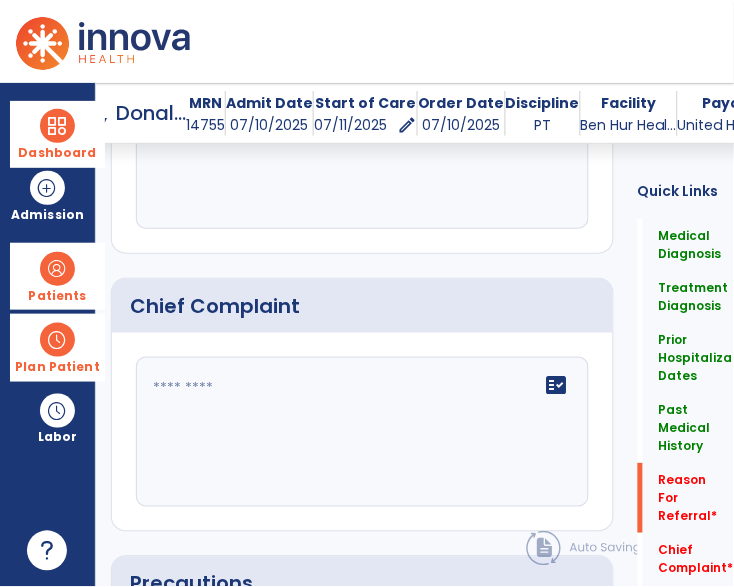 type on "**********" 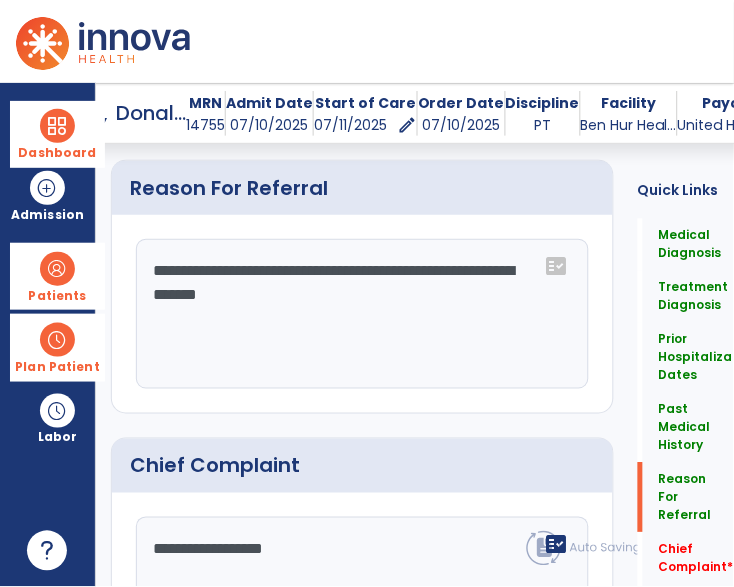 scroll, scrollTop: 1469, scrollLeft: 0, axis: vertical 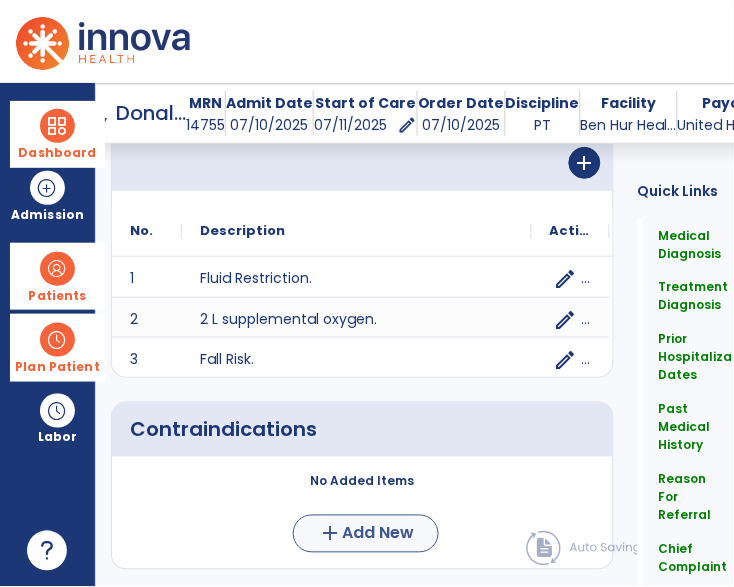 type on "**********" 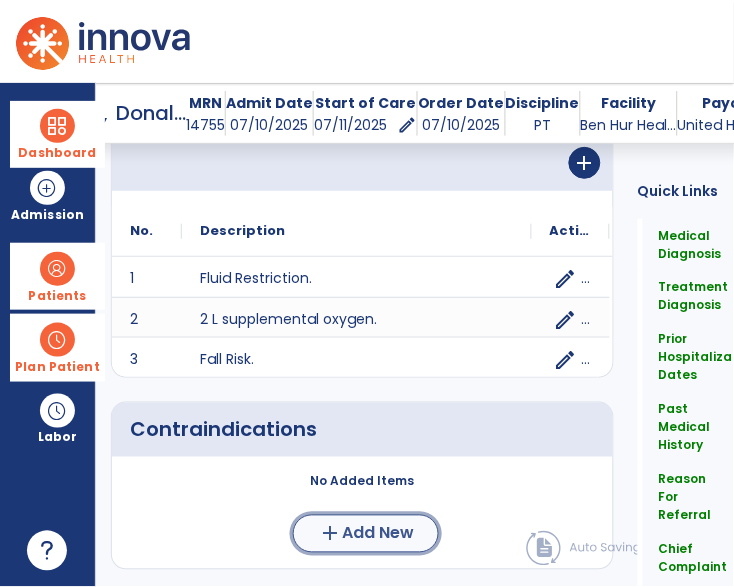 click on "Add New" 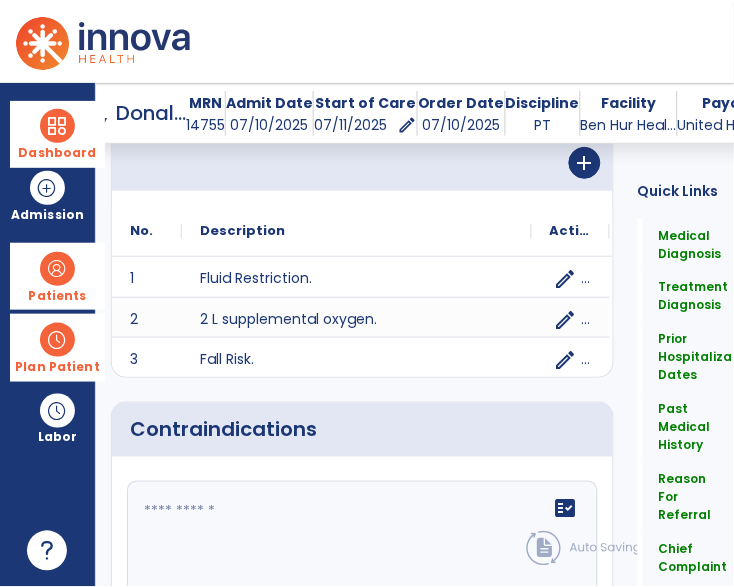 scroll, scrollTop: 2081, scrollLeft: 0, axis: vertical 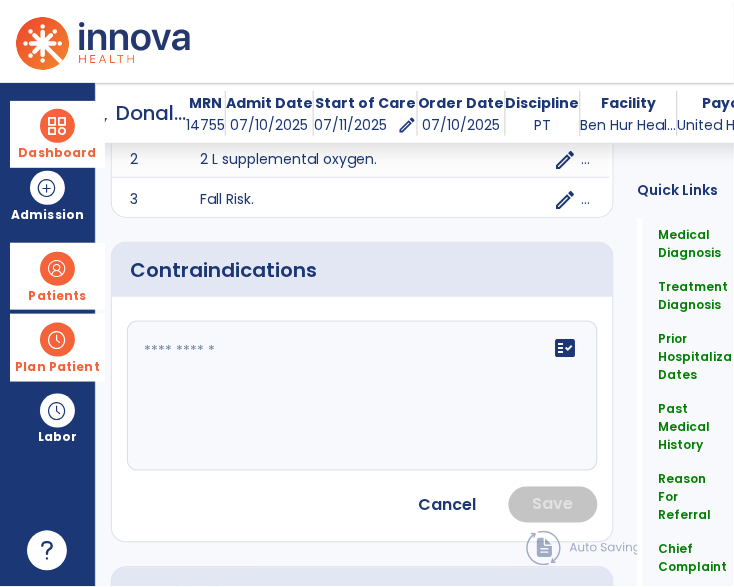 click on "fact_check" 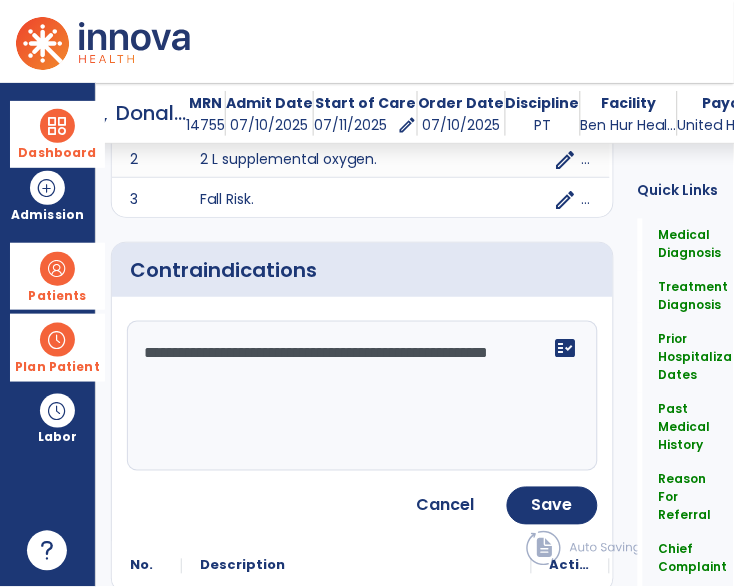 type on "**********" 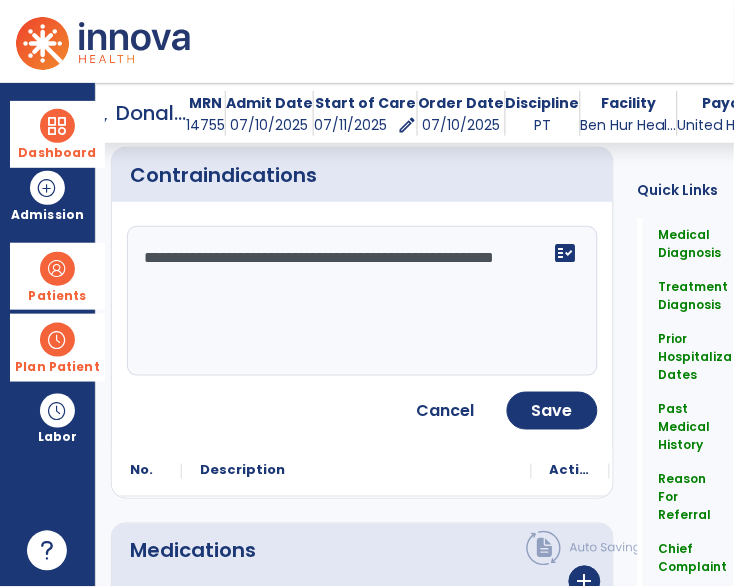 scroll, scrollTop: 2177, scrollLeft: 0, axis: vertical 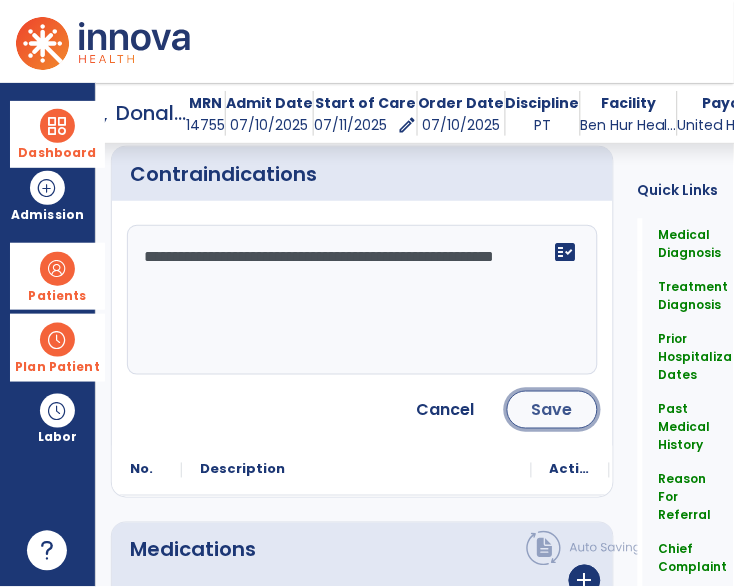 click on "Save" 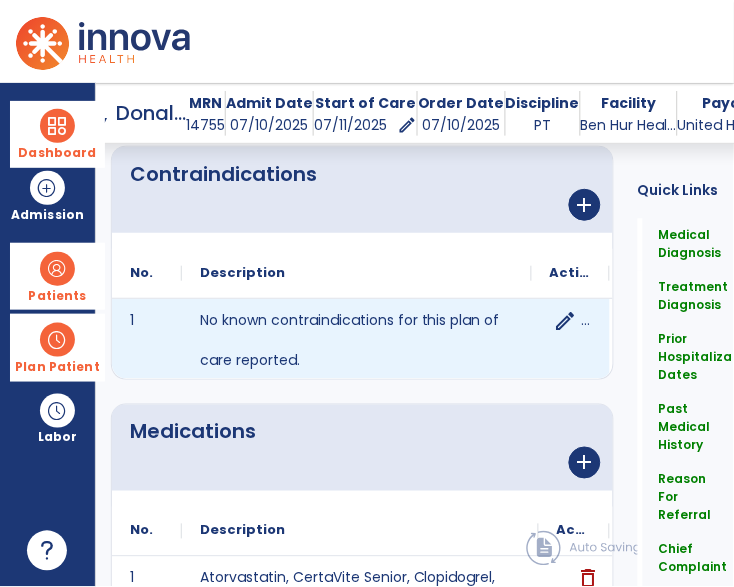 scroll, scrollTop: 2336, scrollLeft: 0, axis: vertical 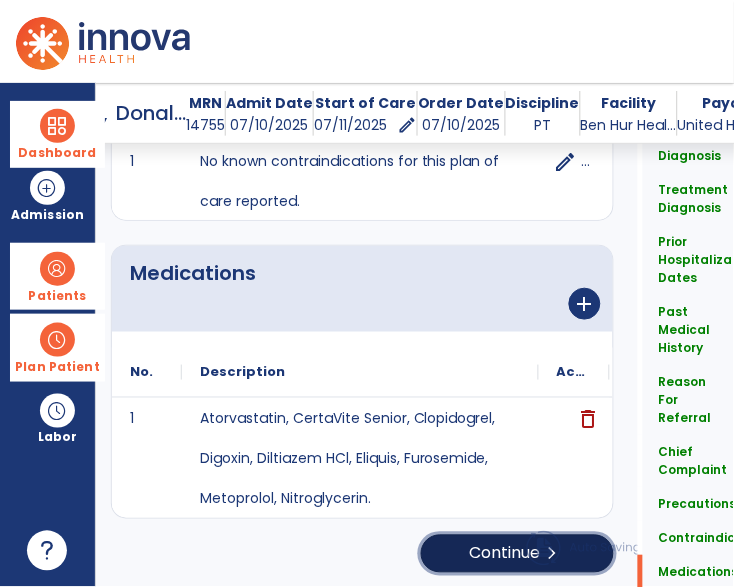 click on "Continue  chevron_right" 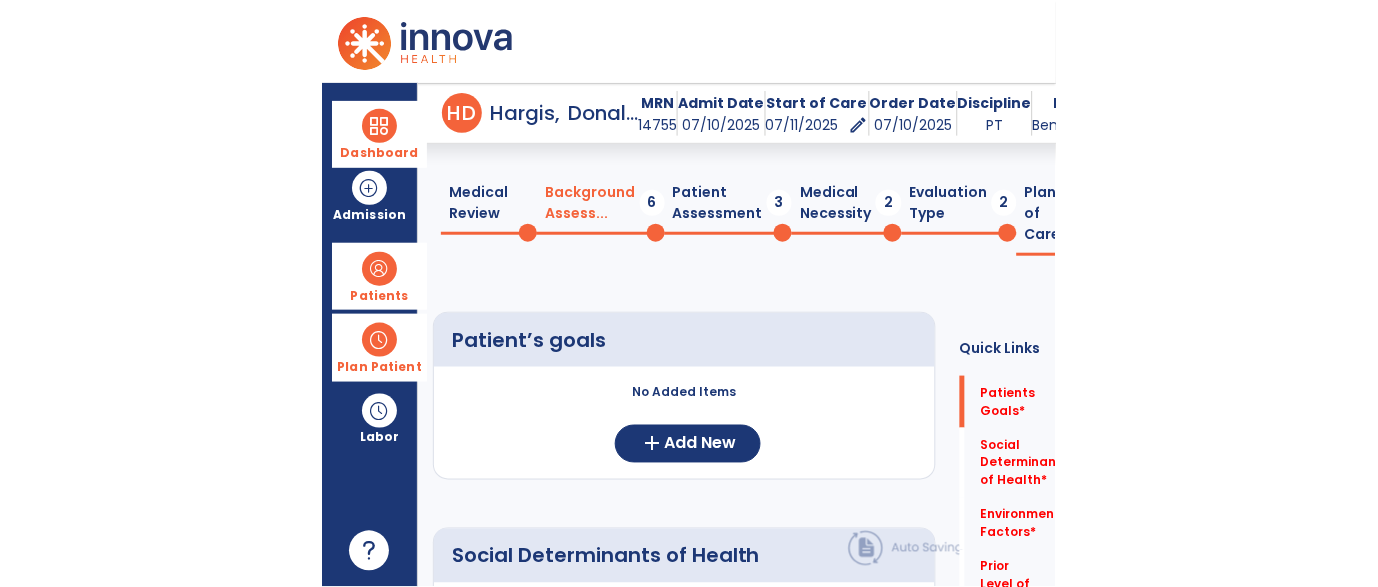 scroll, scrollTop: 55, scrollLeft: 0, axis: vertical 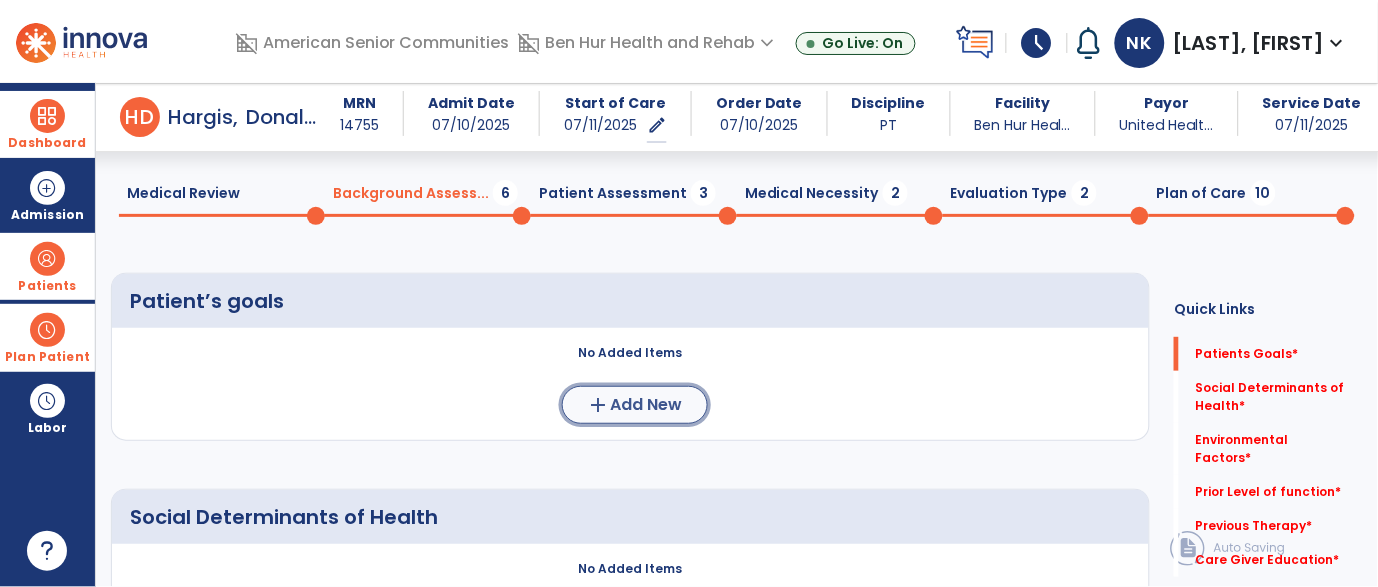 click on "Add New" 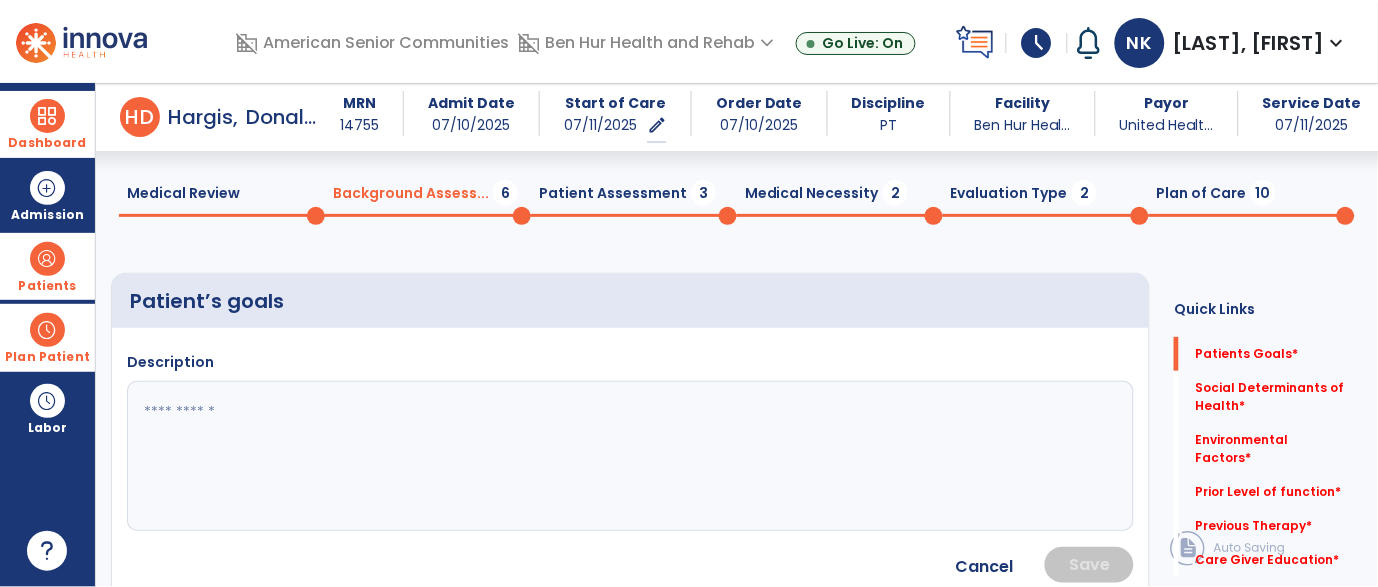 click 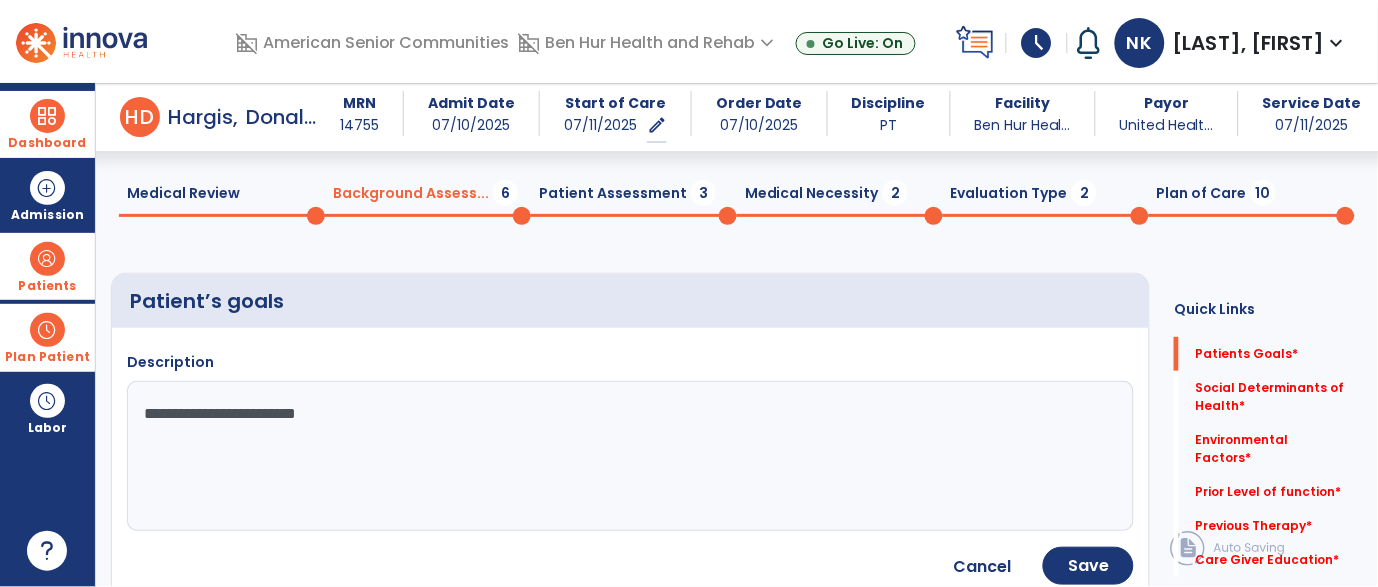 type on "**********" 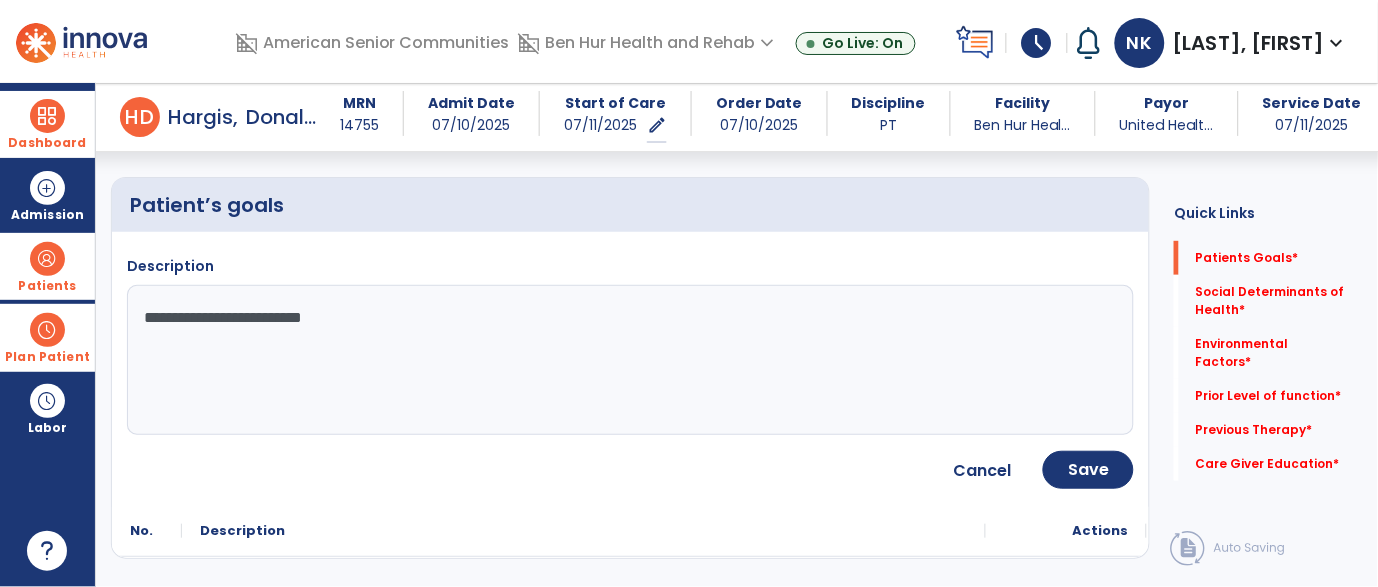 scroll, scrollTop: 163, scrollLeft: 0, axis: vertical 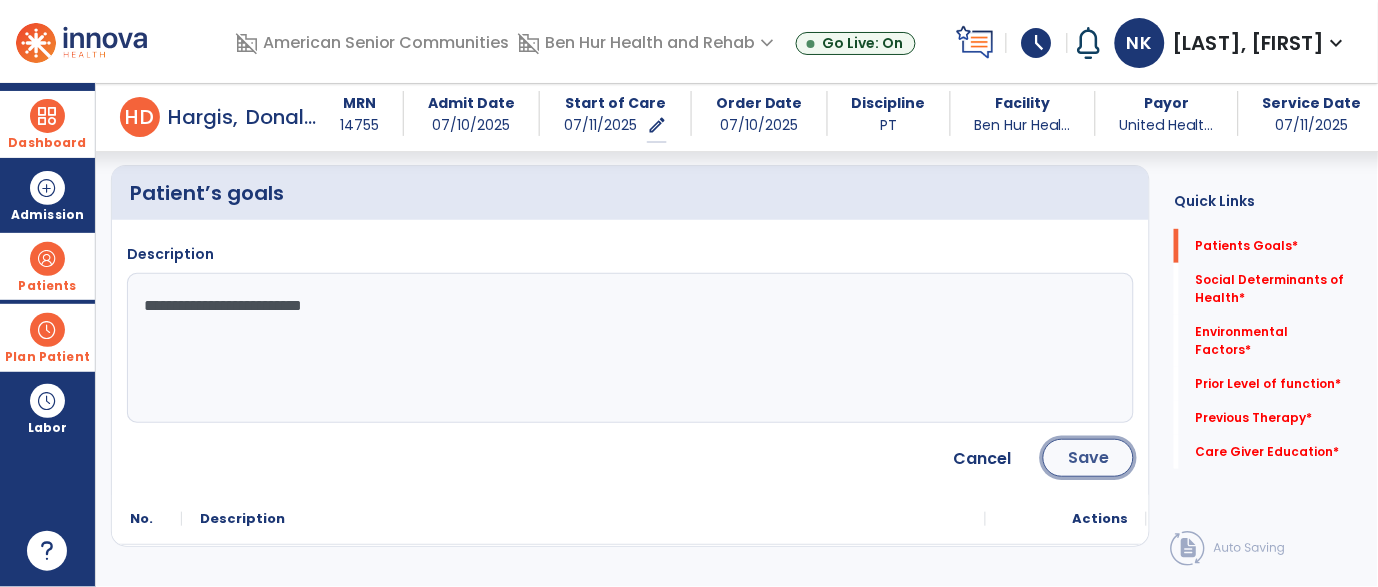 click on "Save" 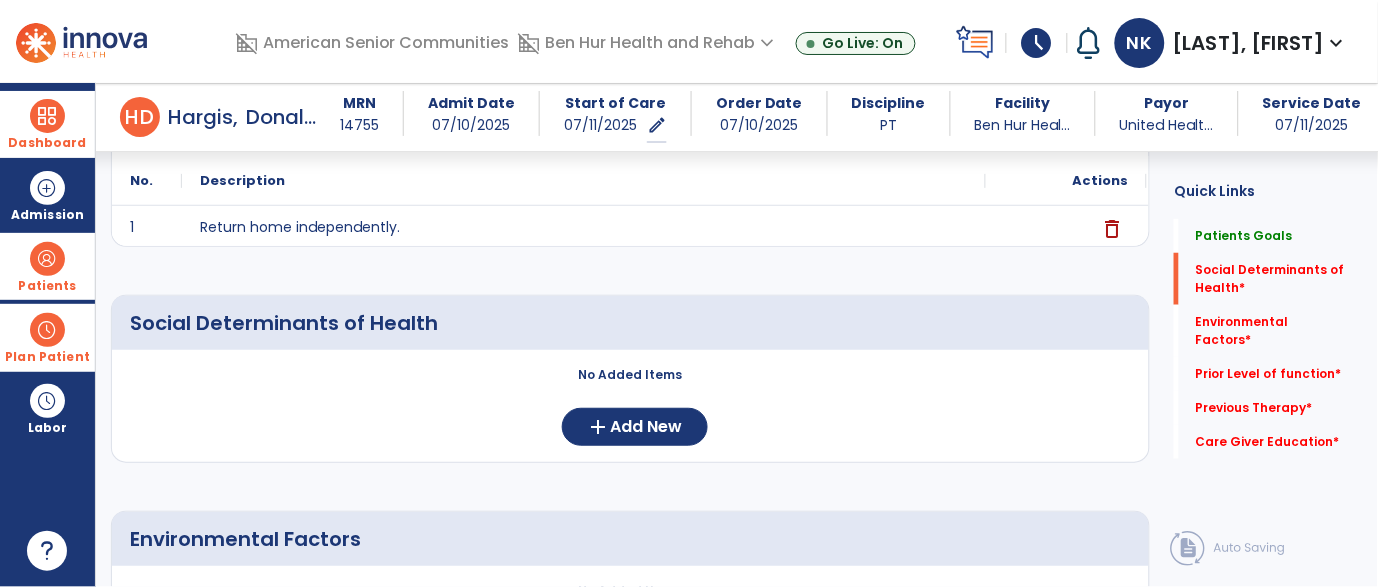 scroll, scrollTop: 250, scrollLeft: 0, axis: vertical 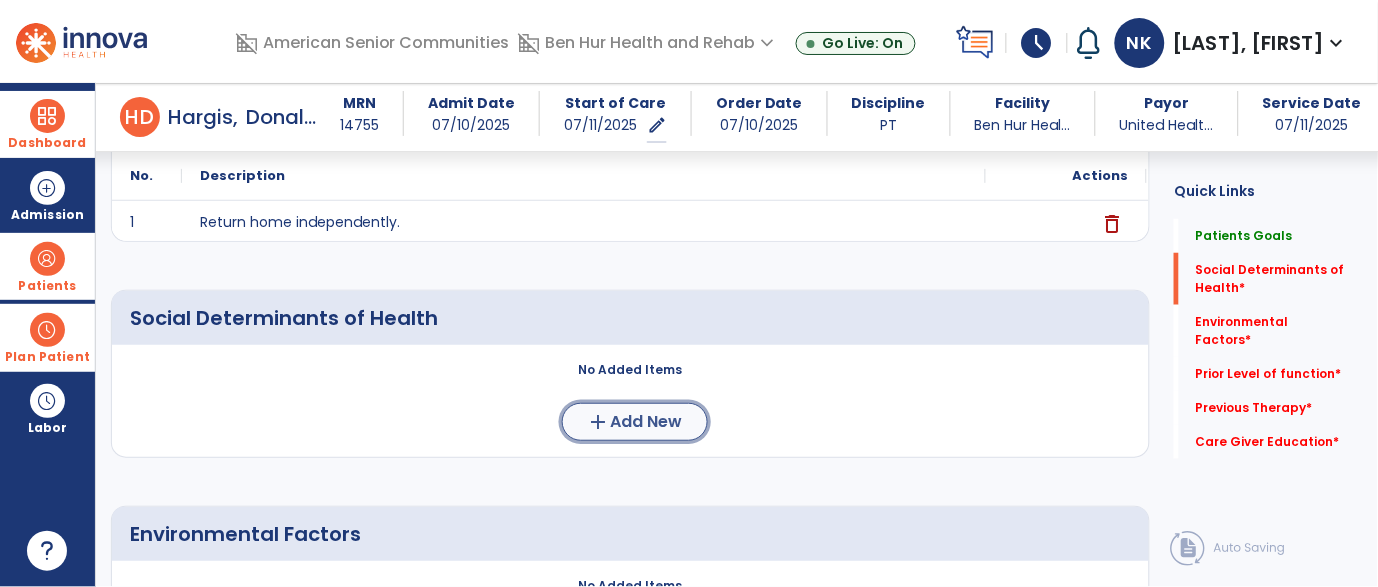 click on "Add New" 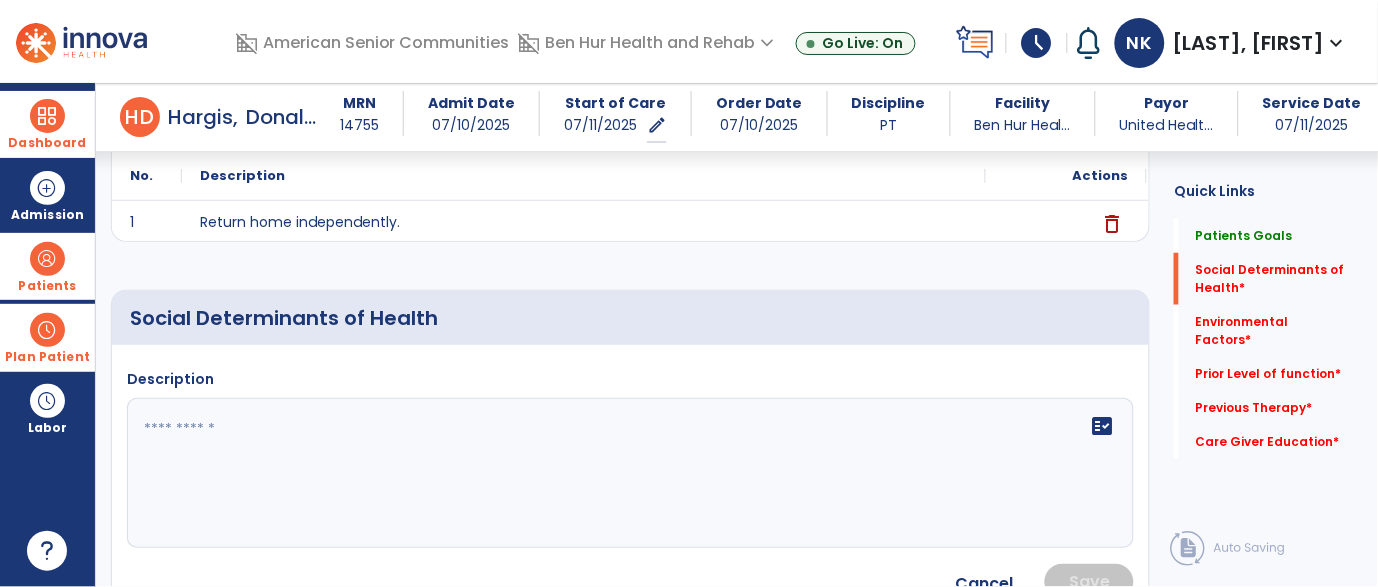 click 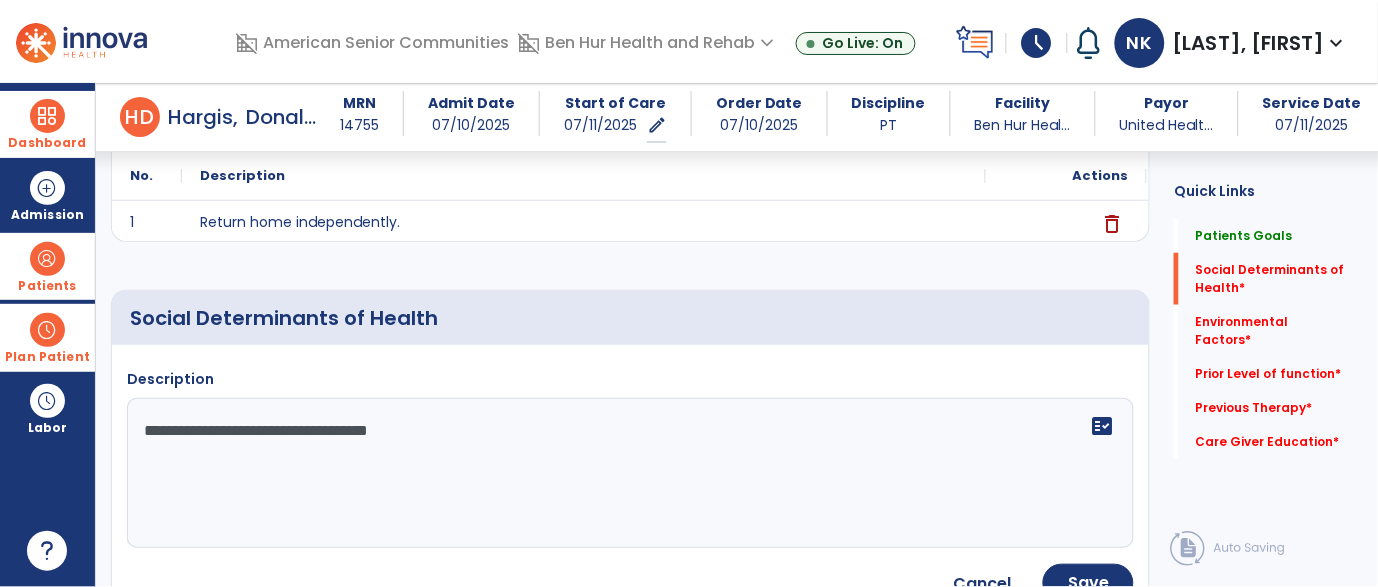 type on "**********" 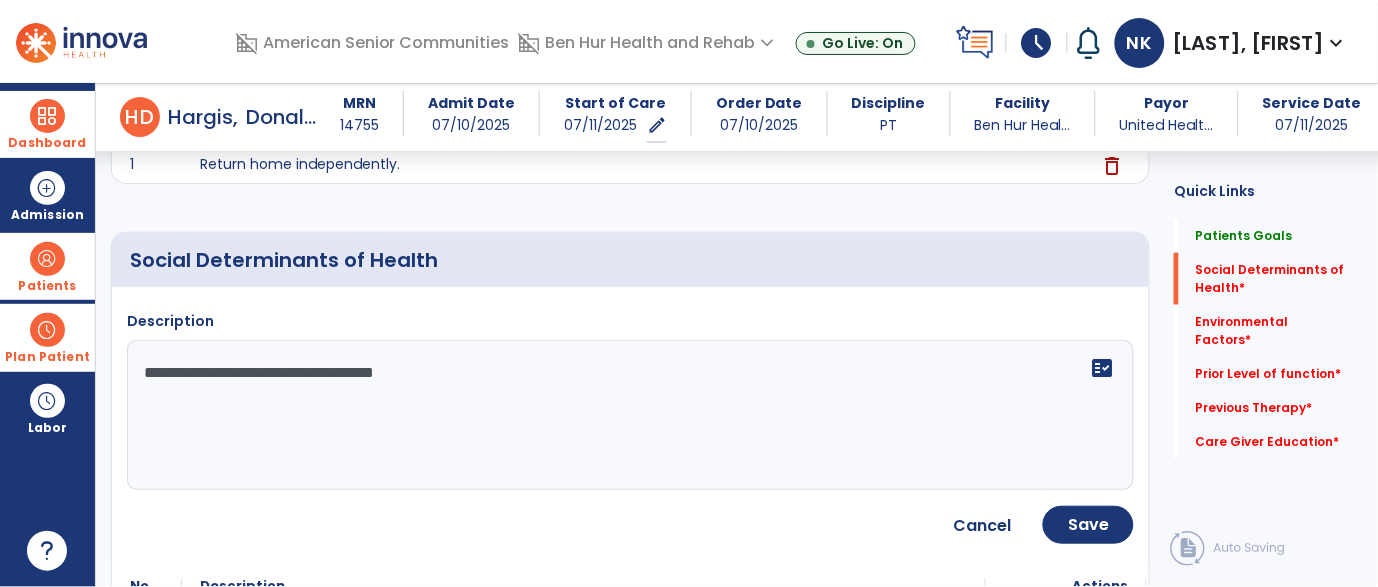 scroll, scrollTop: 333, scrollLeft: 0, axis: vertical 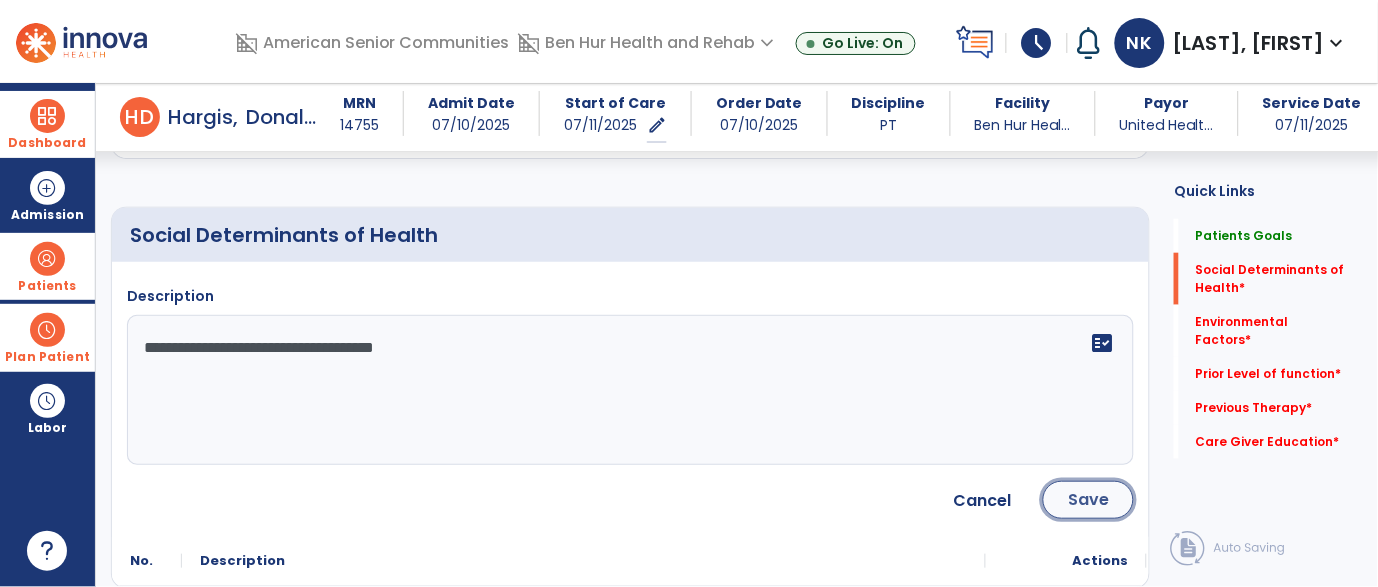 click on "Save" 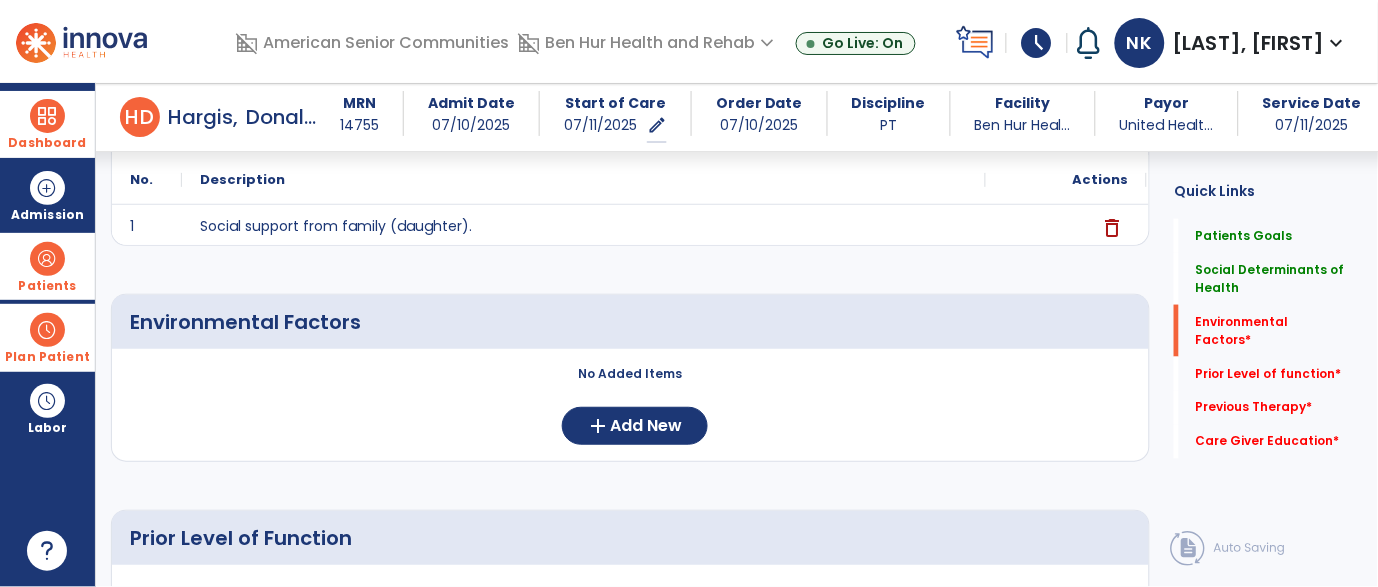 scroll, scrollTop: 476, scrollLeft: 0, axis: vertical 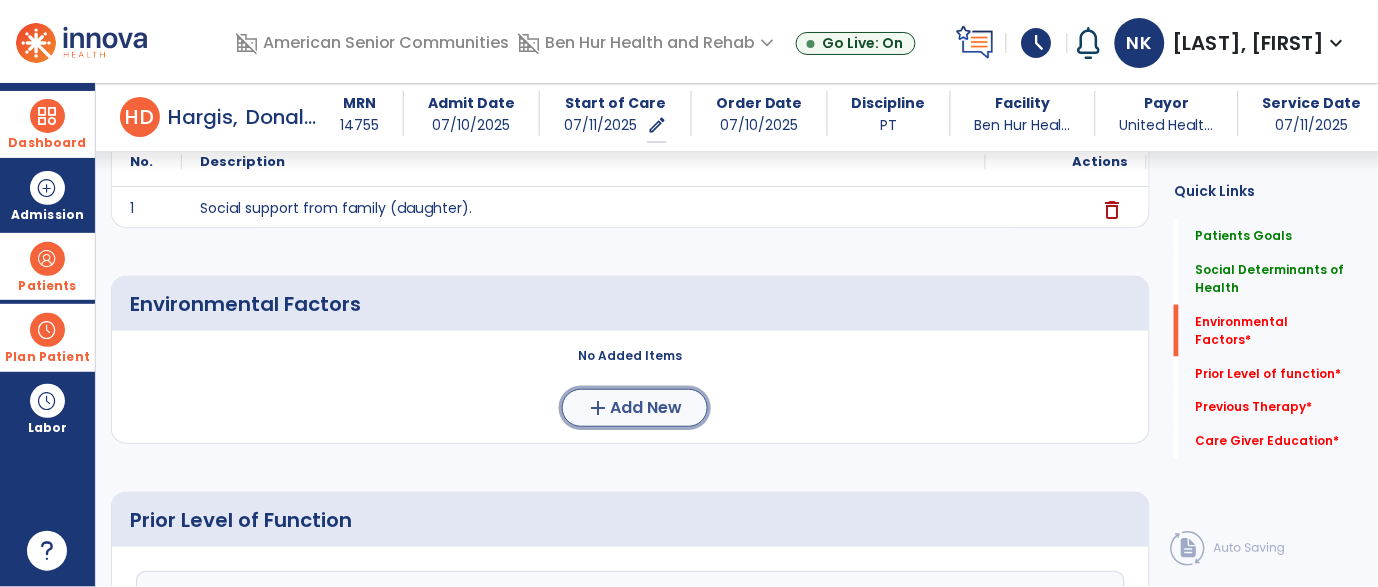 click on "add  Add New" 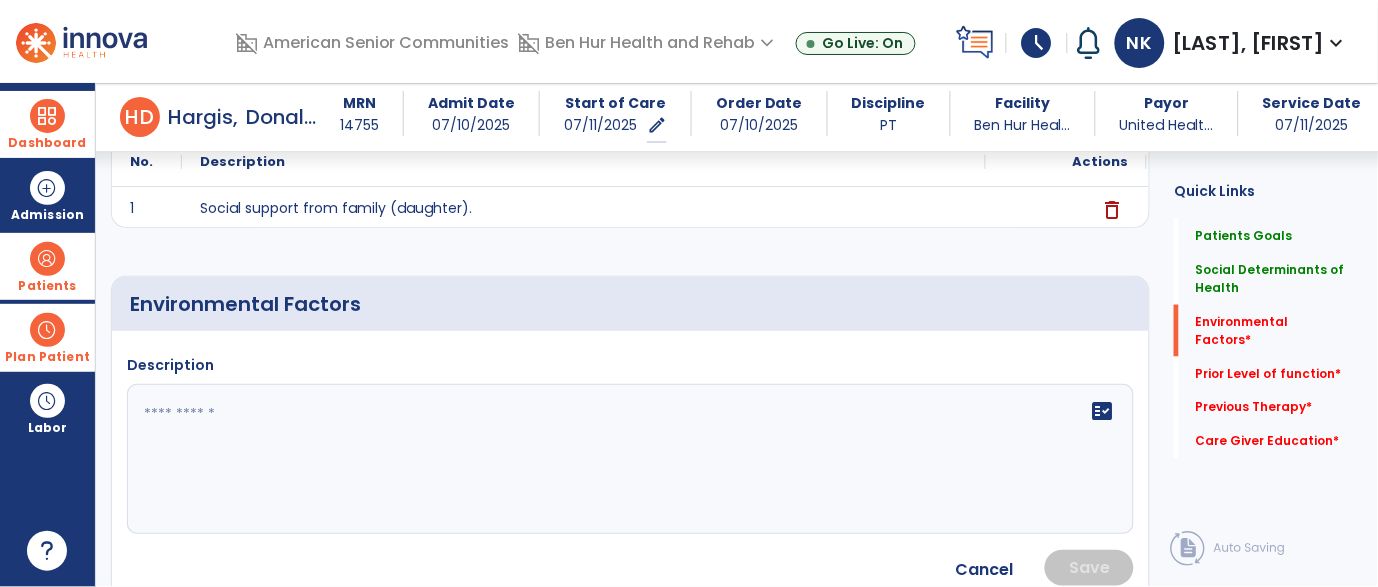 click 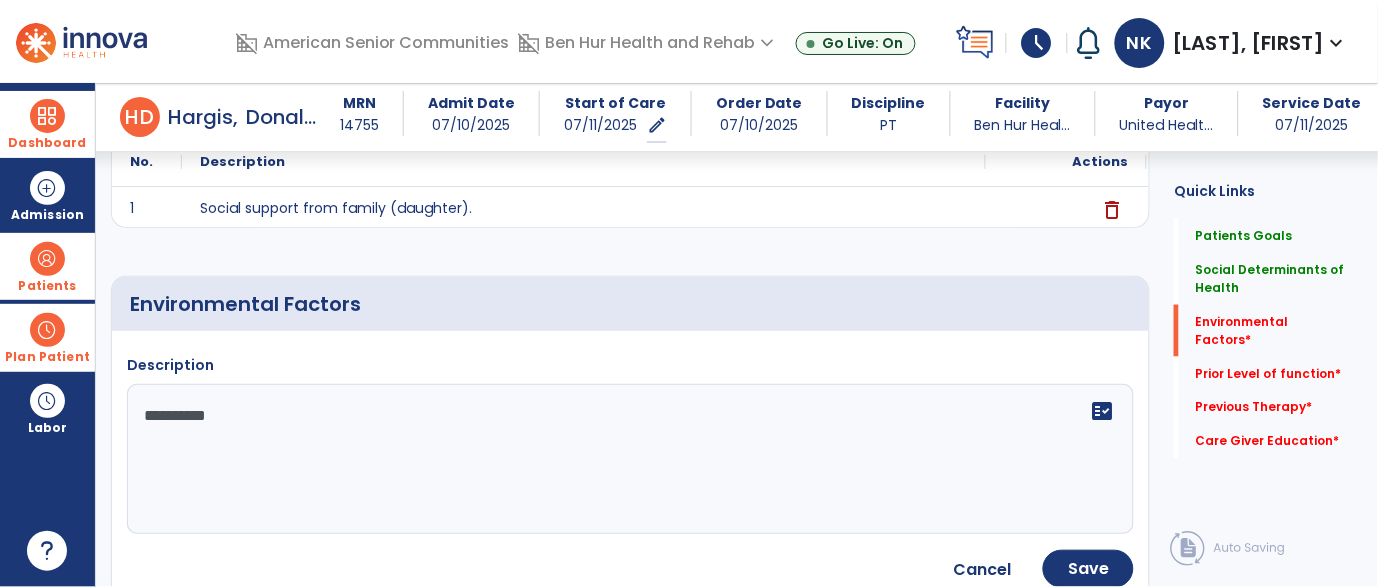 click on "**********" 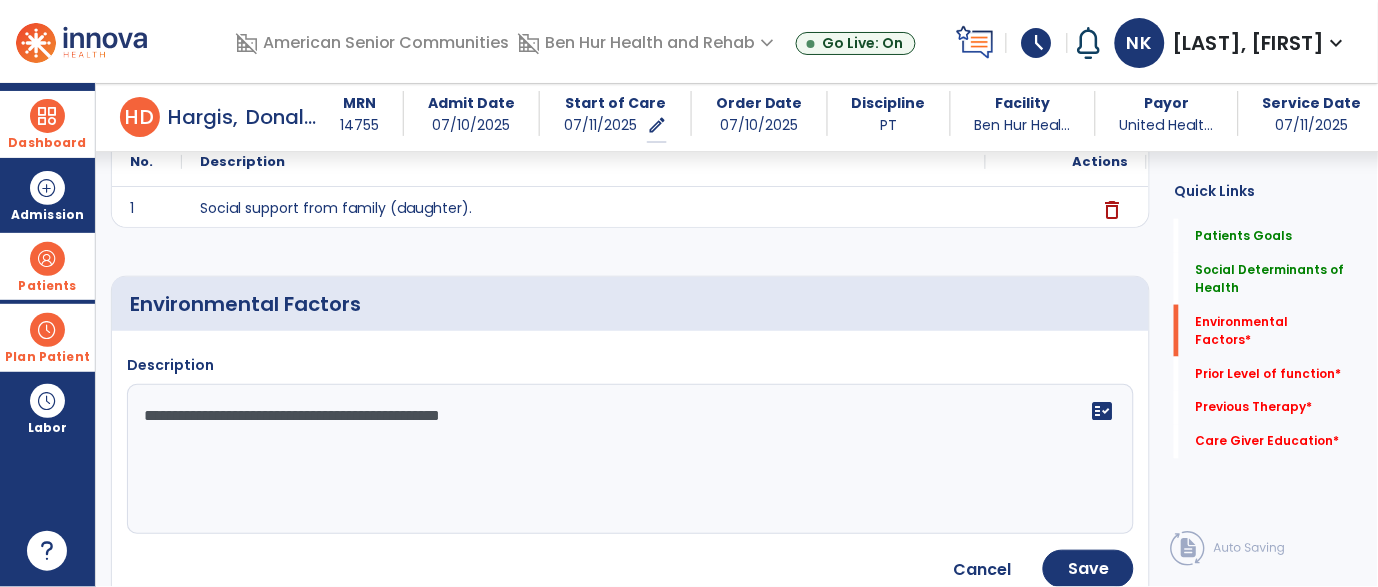click on "**********" 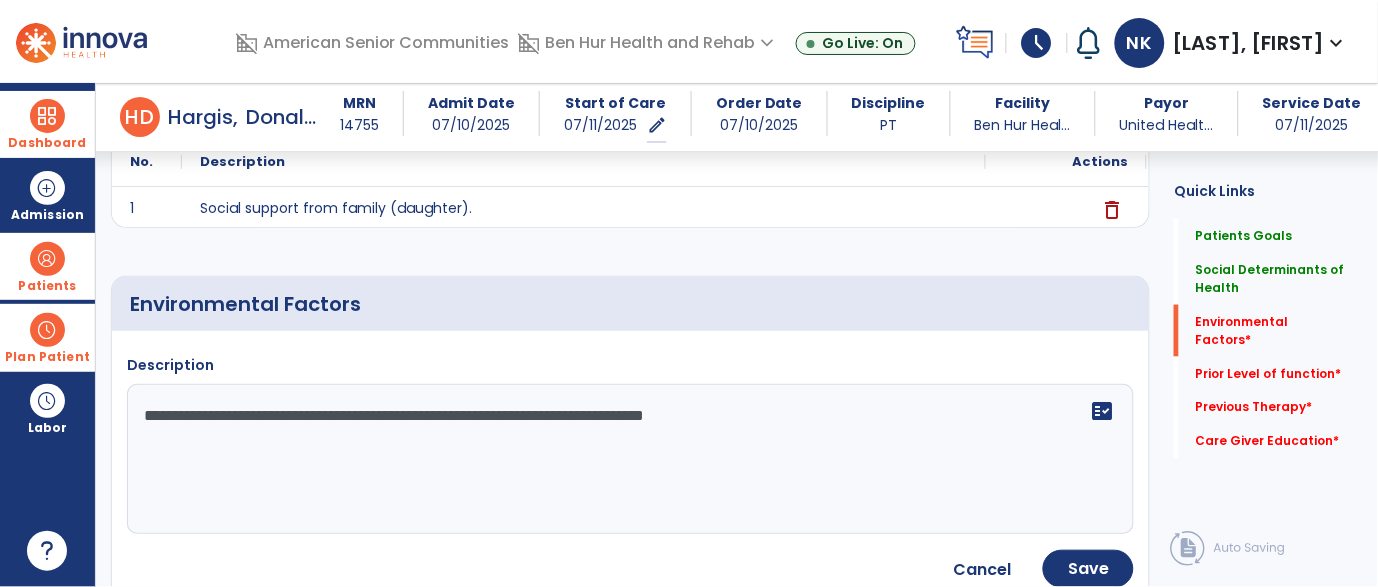 type on "**********" 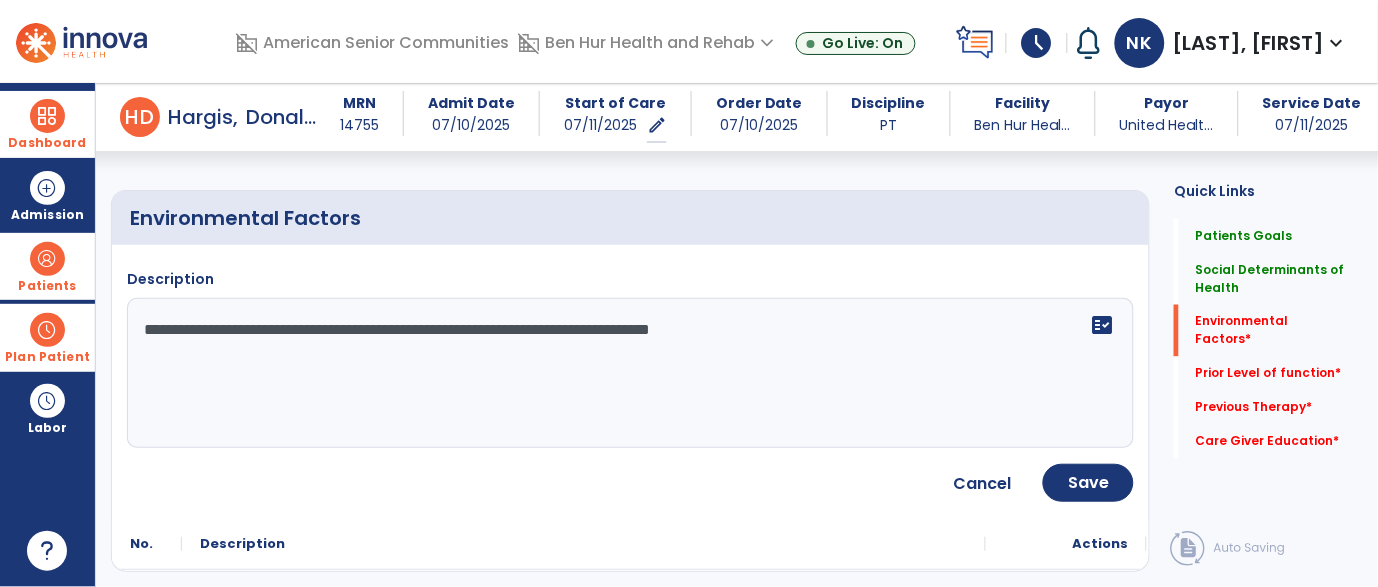 scroll, scrollTop: 567, scrollLeft: 0, axis: vertical 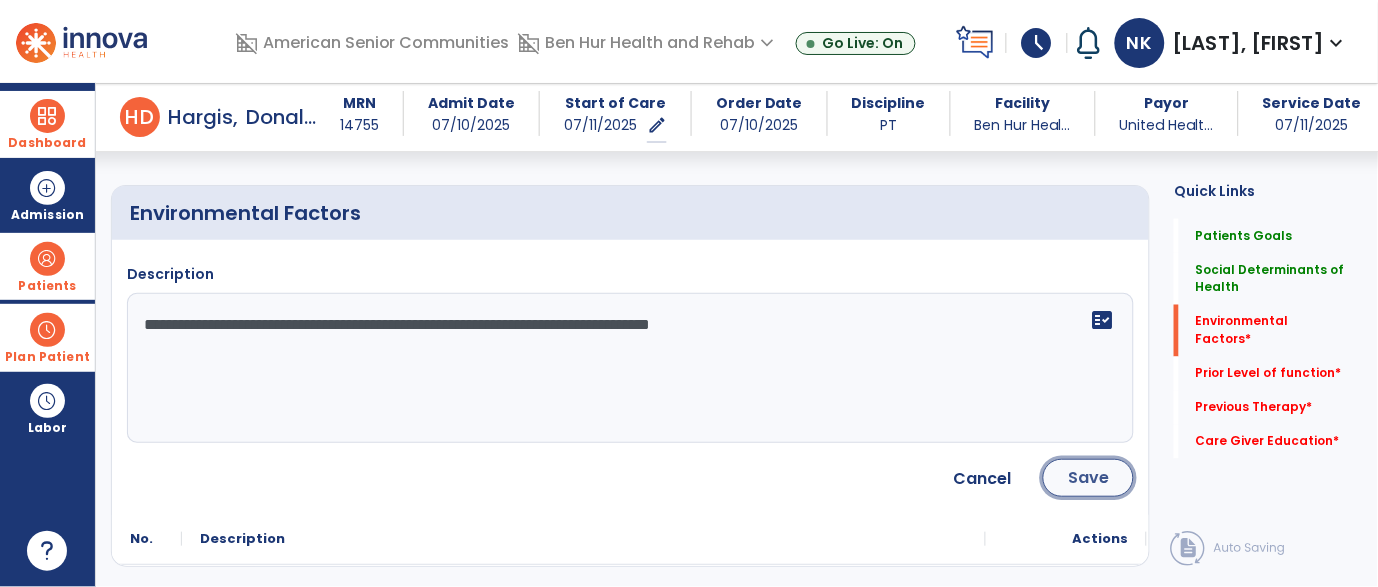 click on "Save" 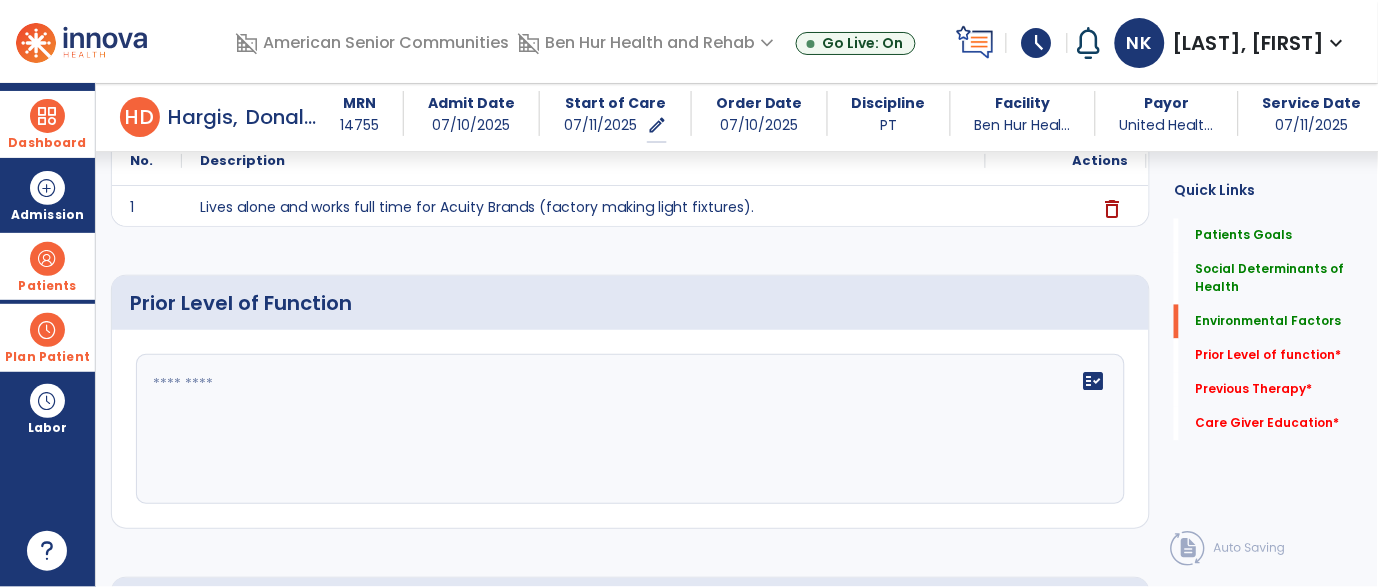 scroll, scrollTop: 723, scrollLeft: 0, axis: vertical 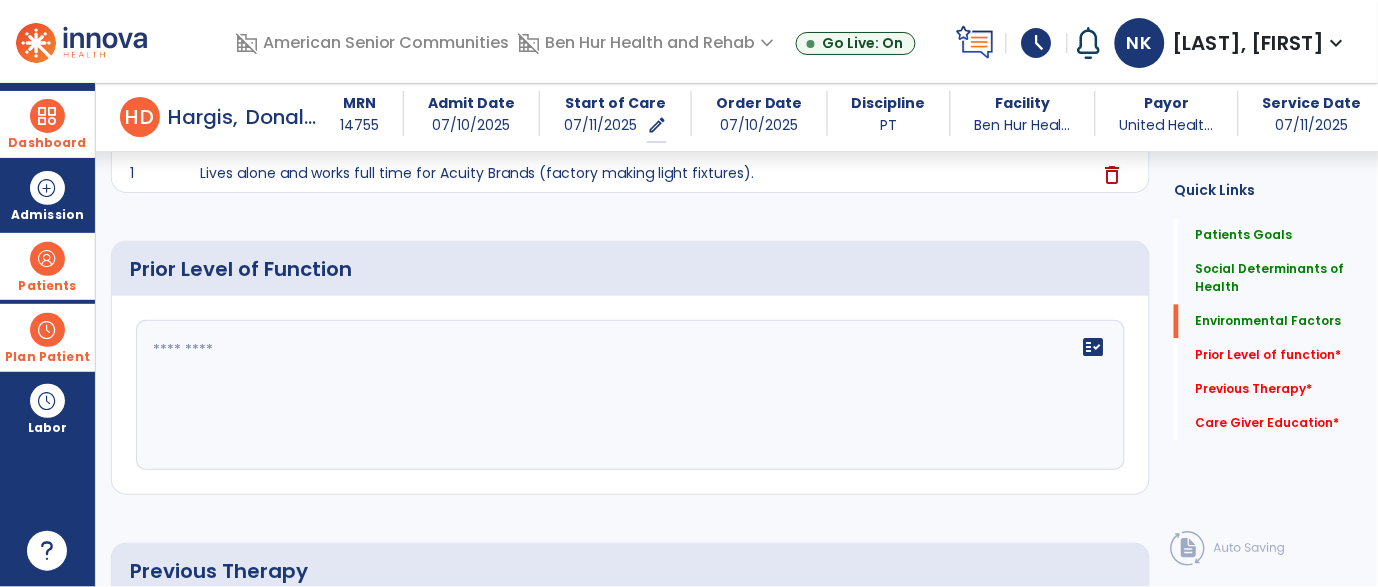 click on "fact_check" 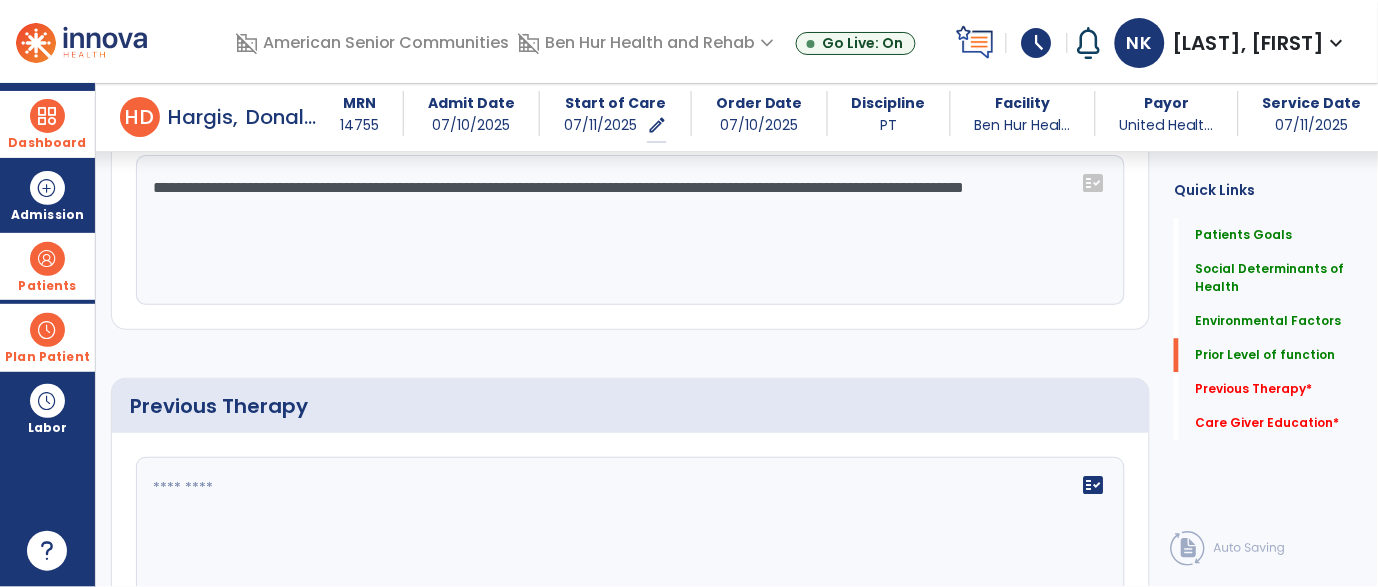 scroll, scrollTop: 958, scrollLeft: 0, axis: vertical 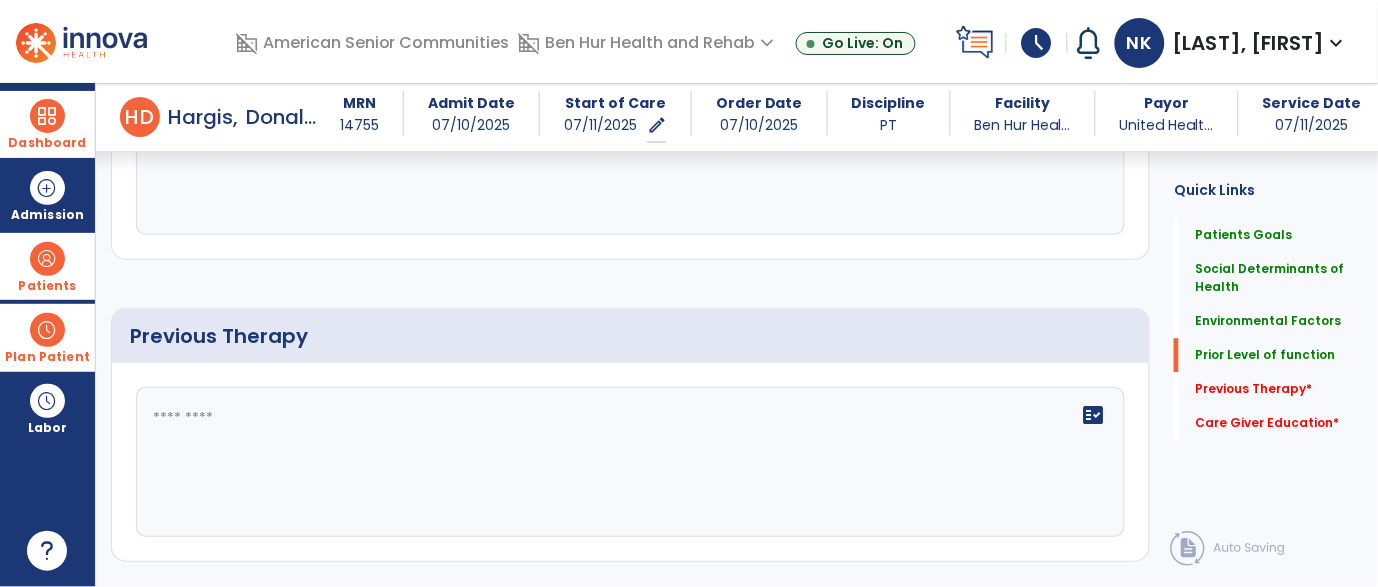 type on "**********" 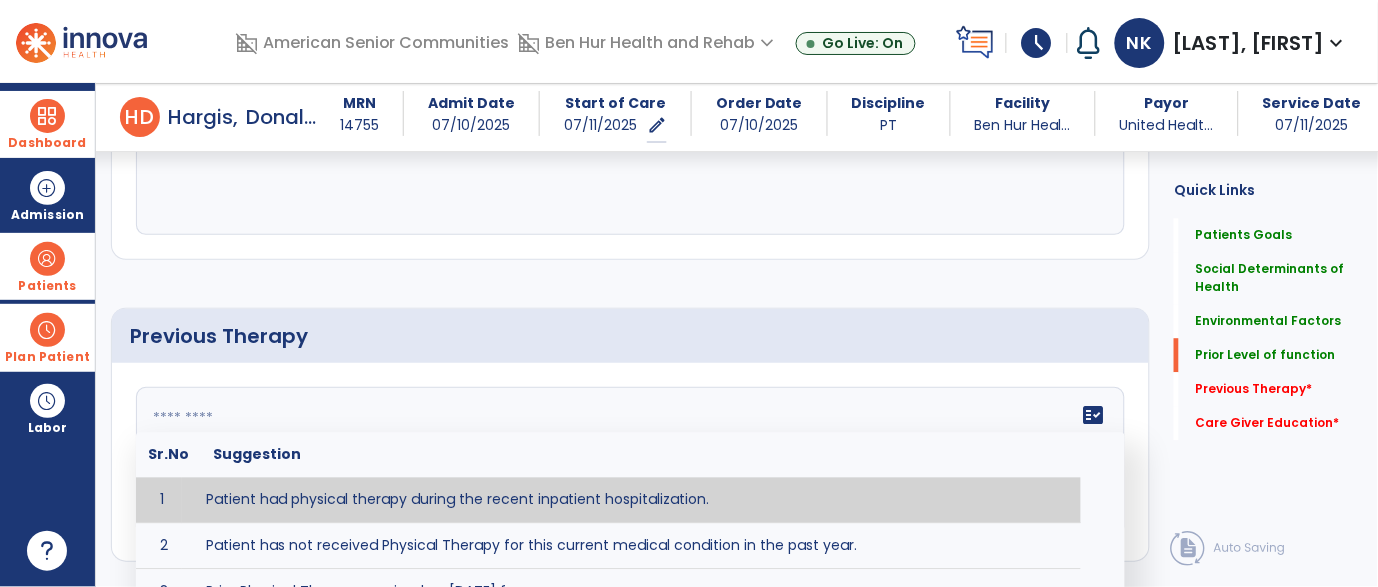 type on "**********" 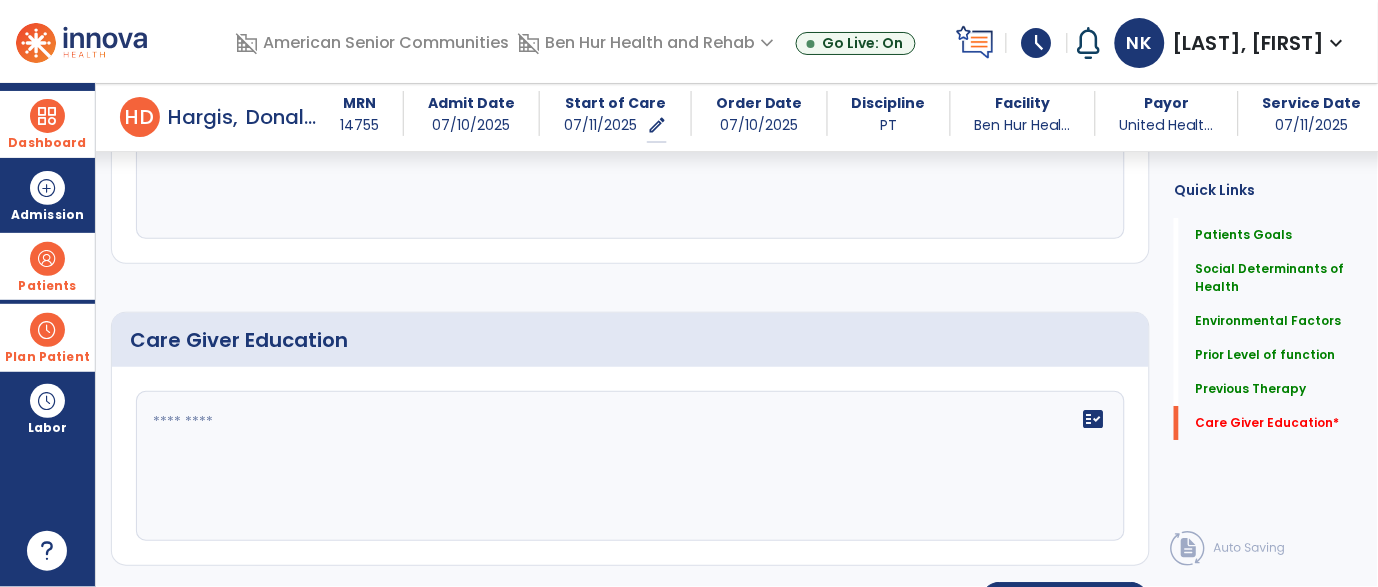 scroll, scrollTop: 1304, scrollLeft: 0, axis: vertical 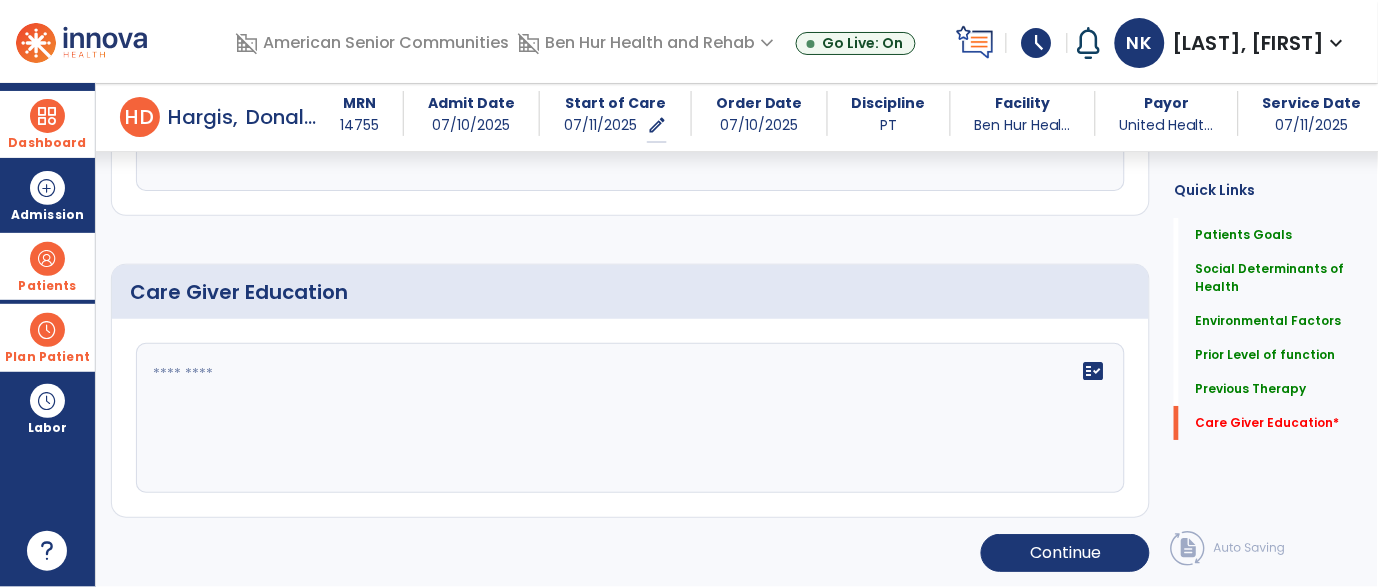 click on "fact_check" 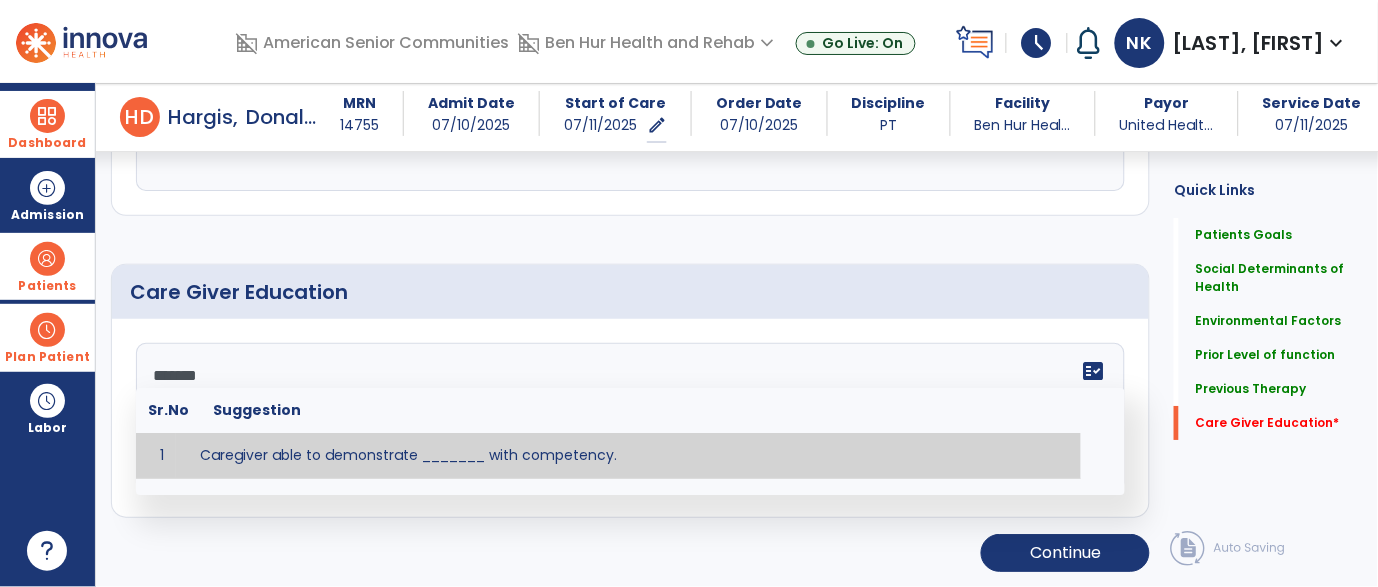 type on "********" 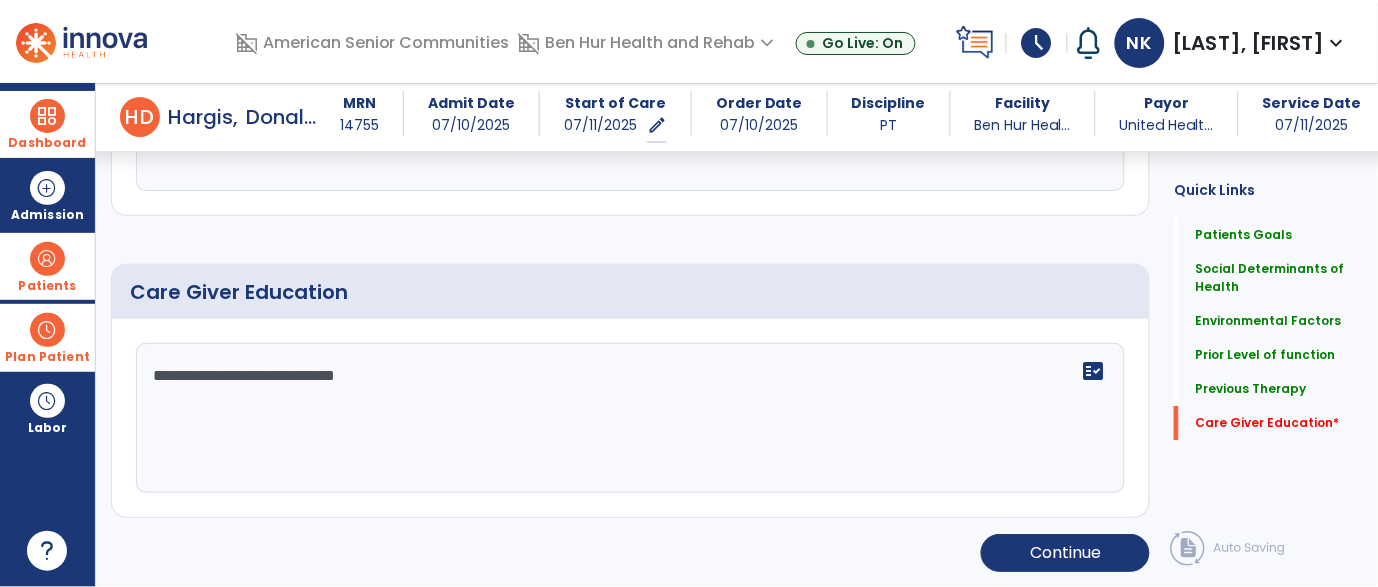 type on "**********" 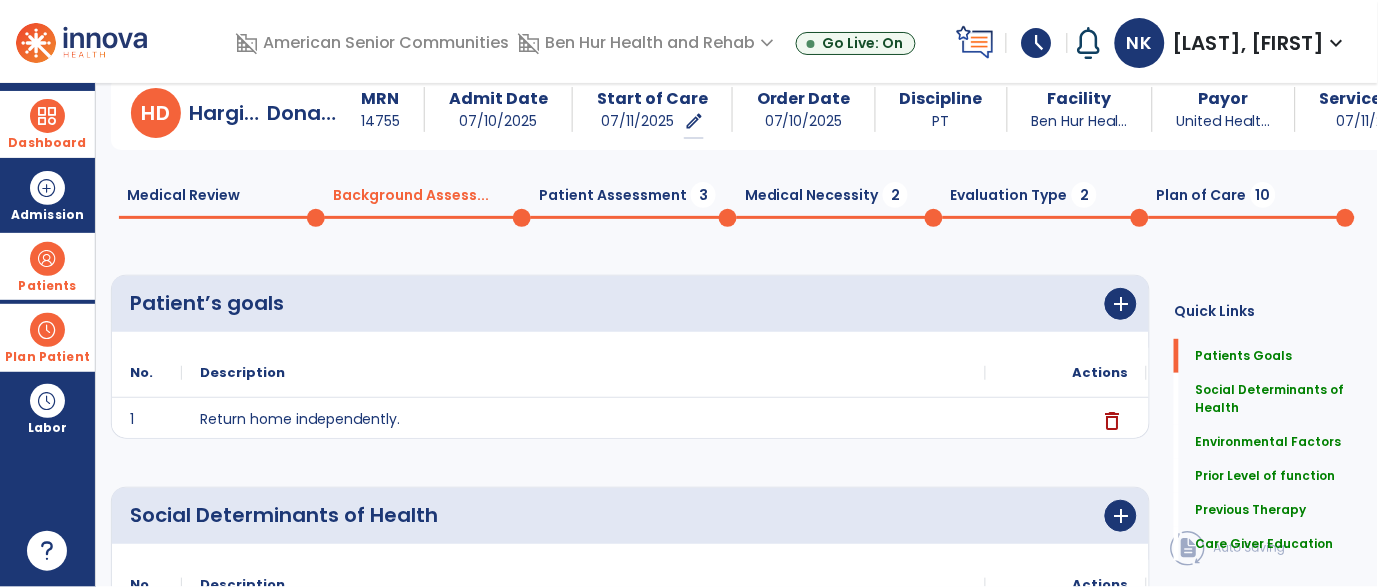 scroll, scrollTop: 0, scrollLeft: 0, axis: both 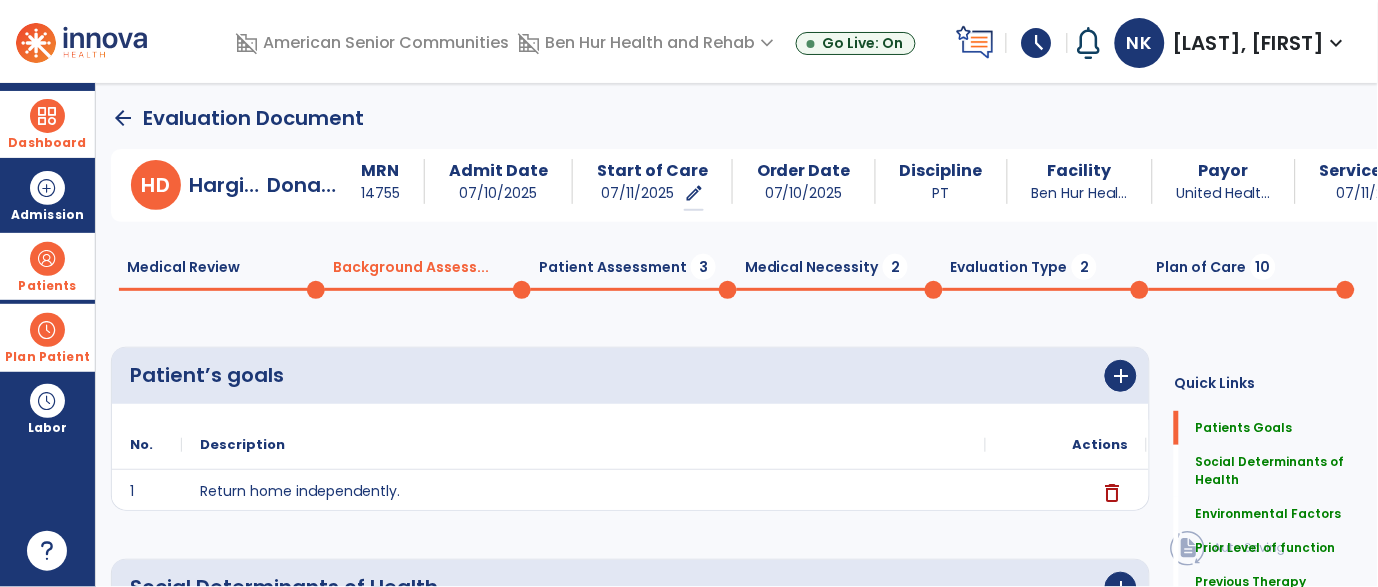 click on "Medical Necessity  2" 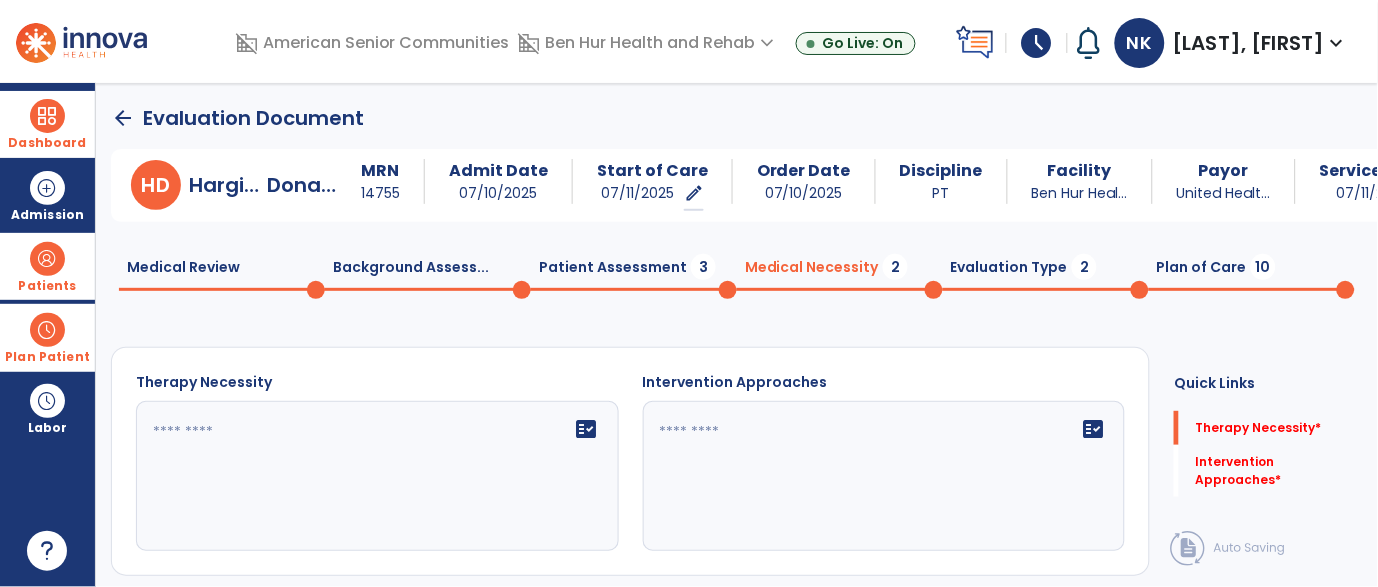 click on "fact_check" 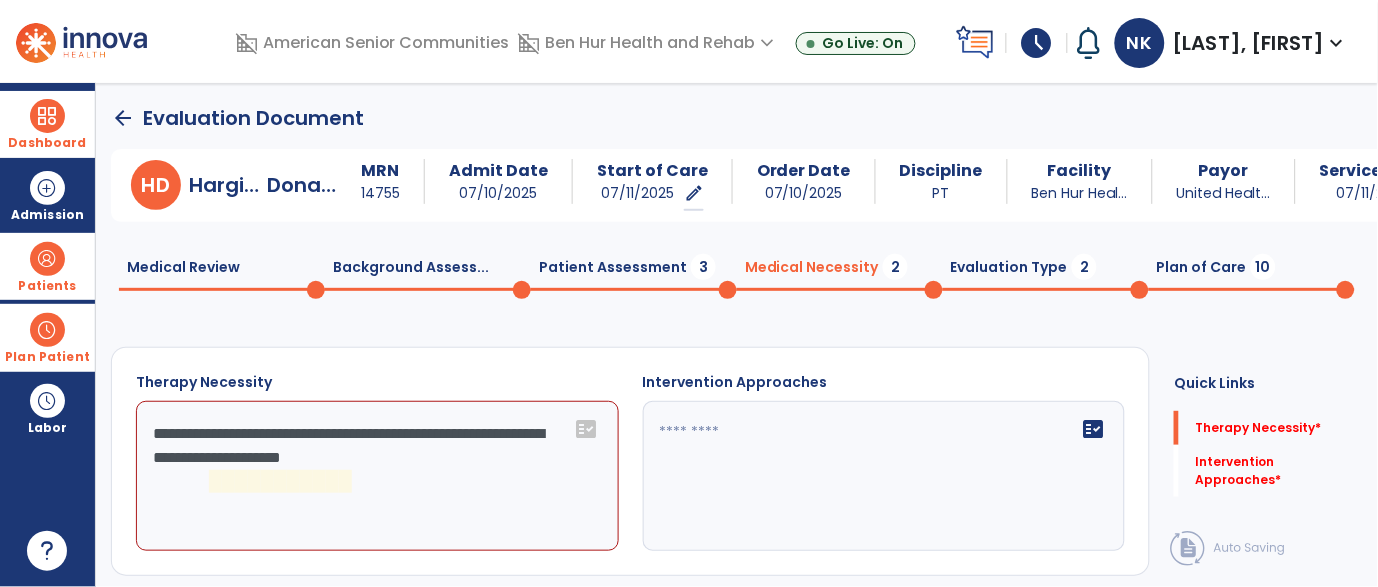click on "**********" 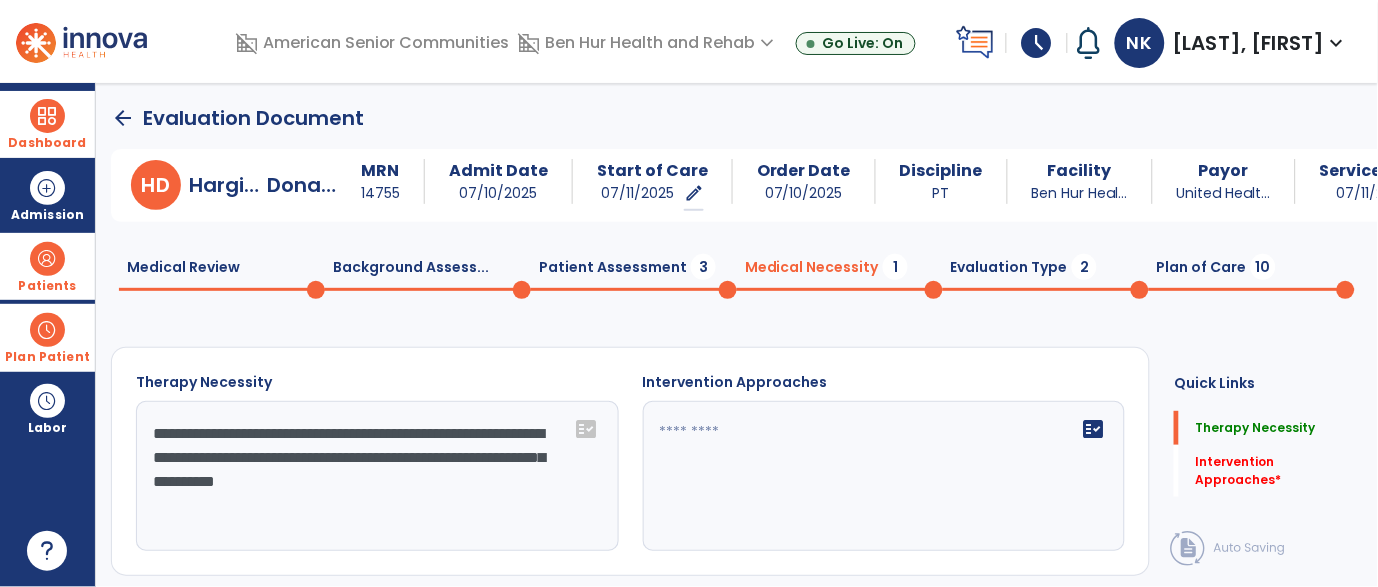 type on "**********" 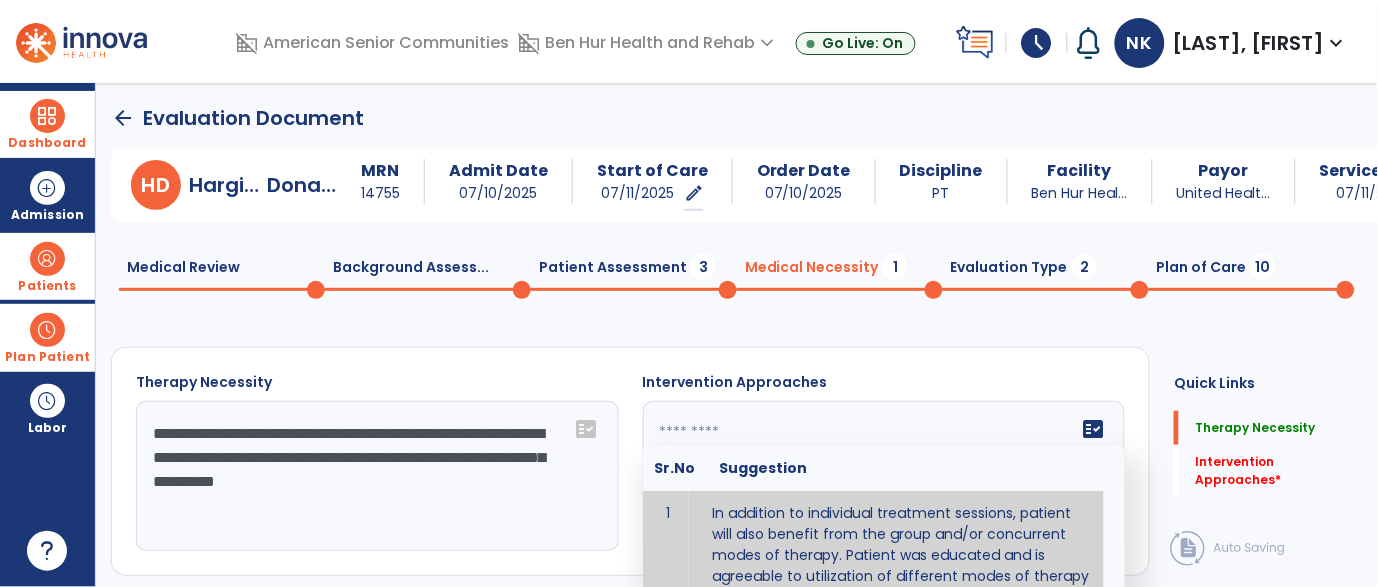 type on "**********" 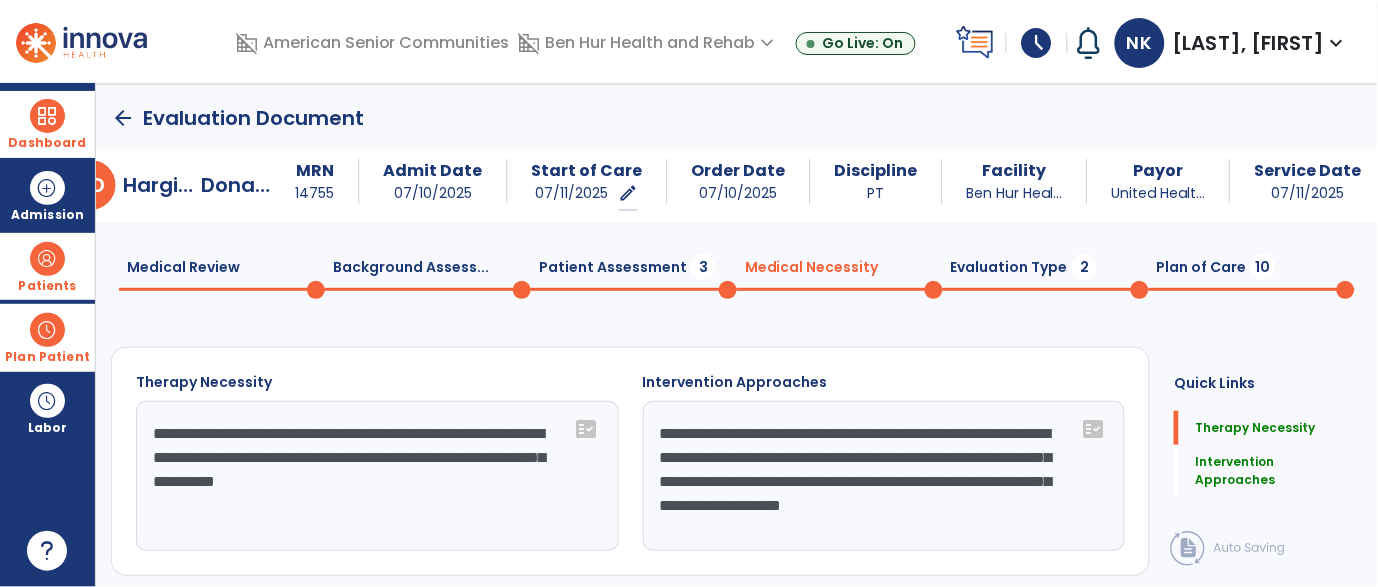 scroll, scrollTop: 39, scrollLeft: 0, axis: vertical 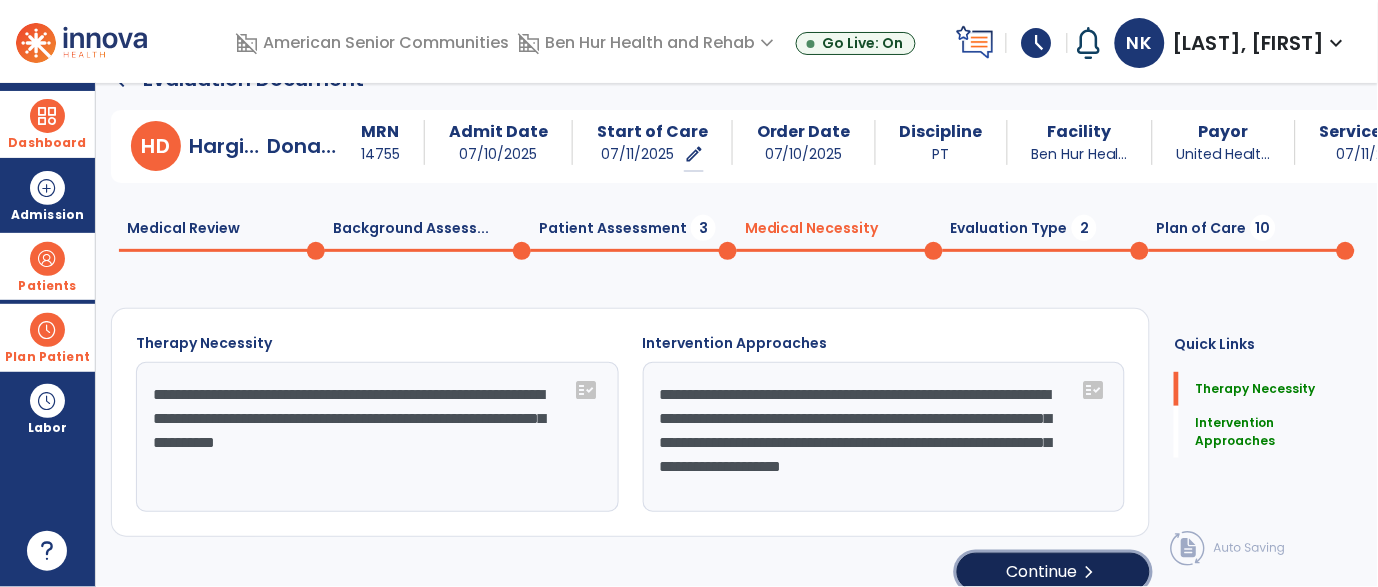 click on "Continue  chevron_right" 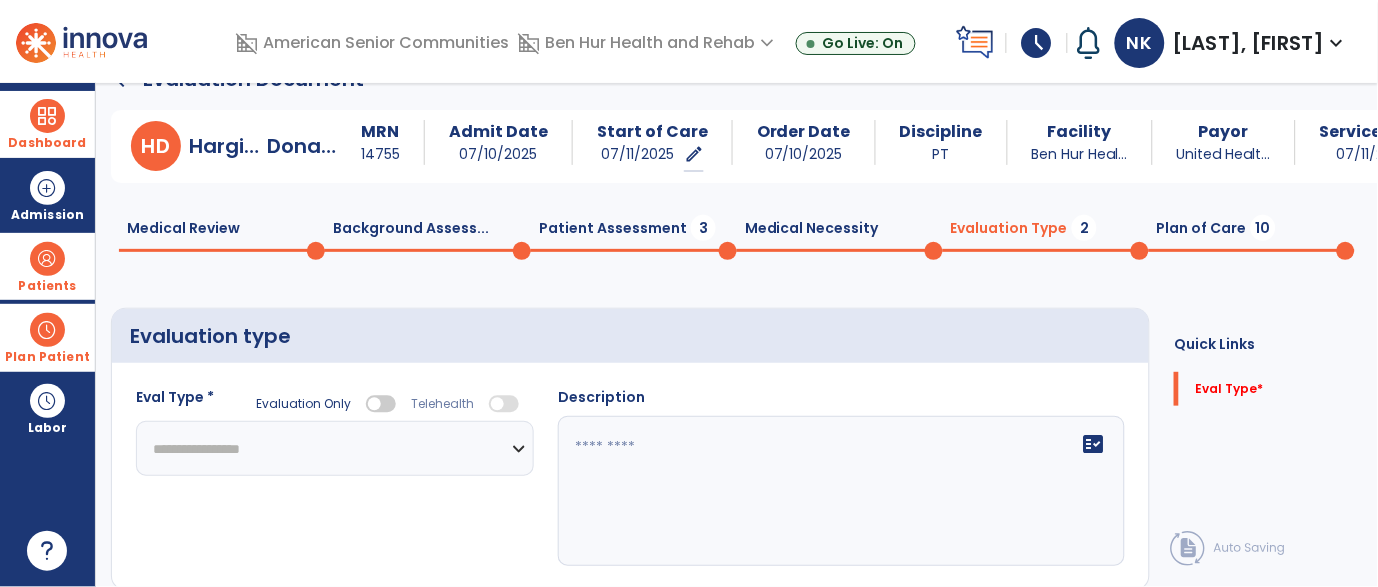 click on "**********" 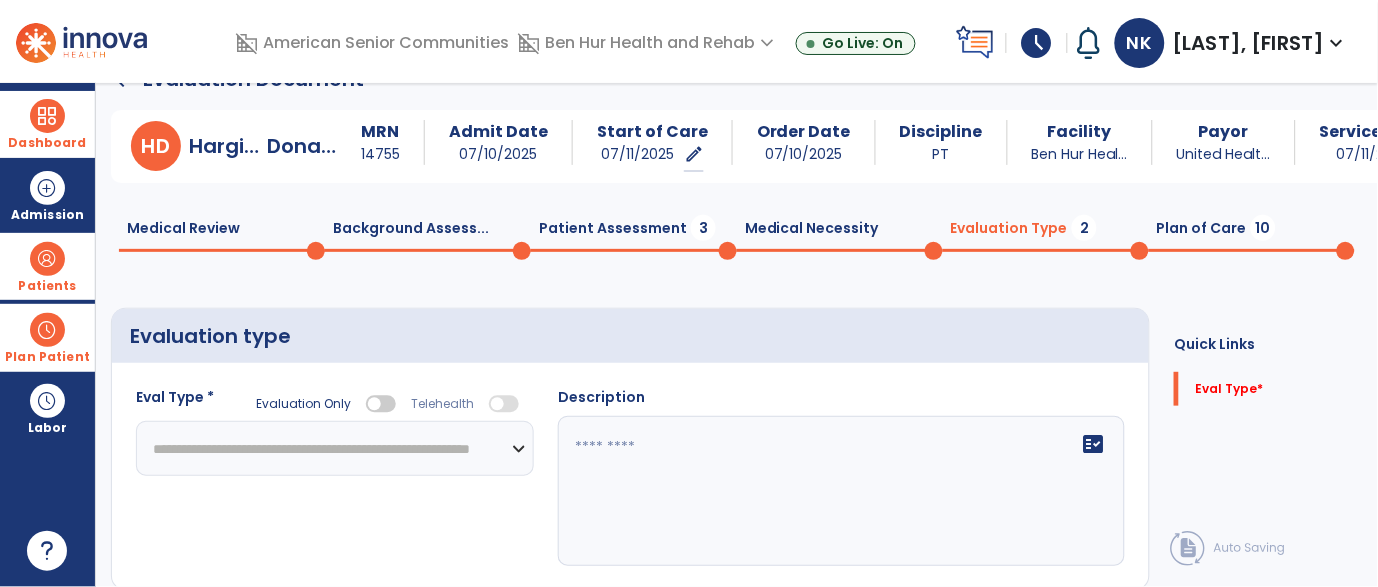 click on "**********" 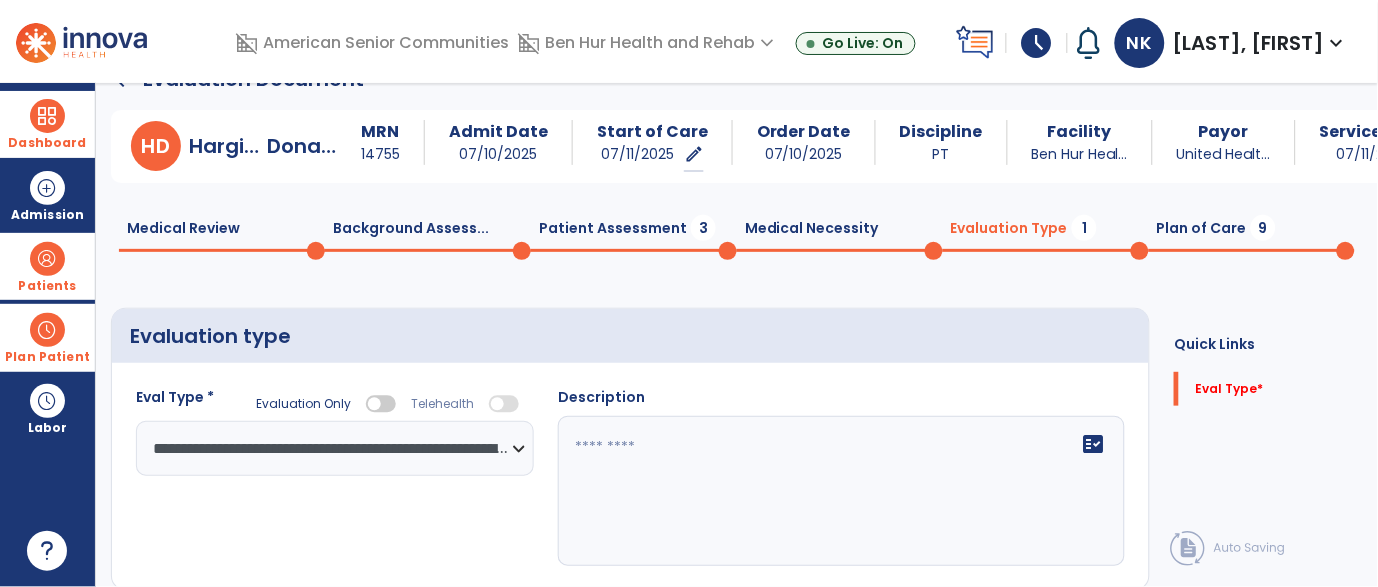 click 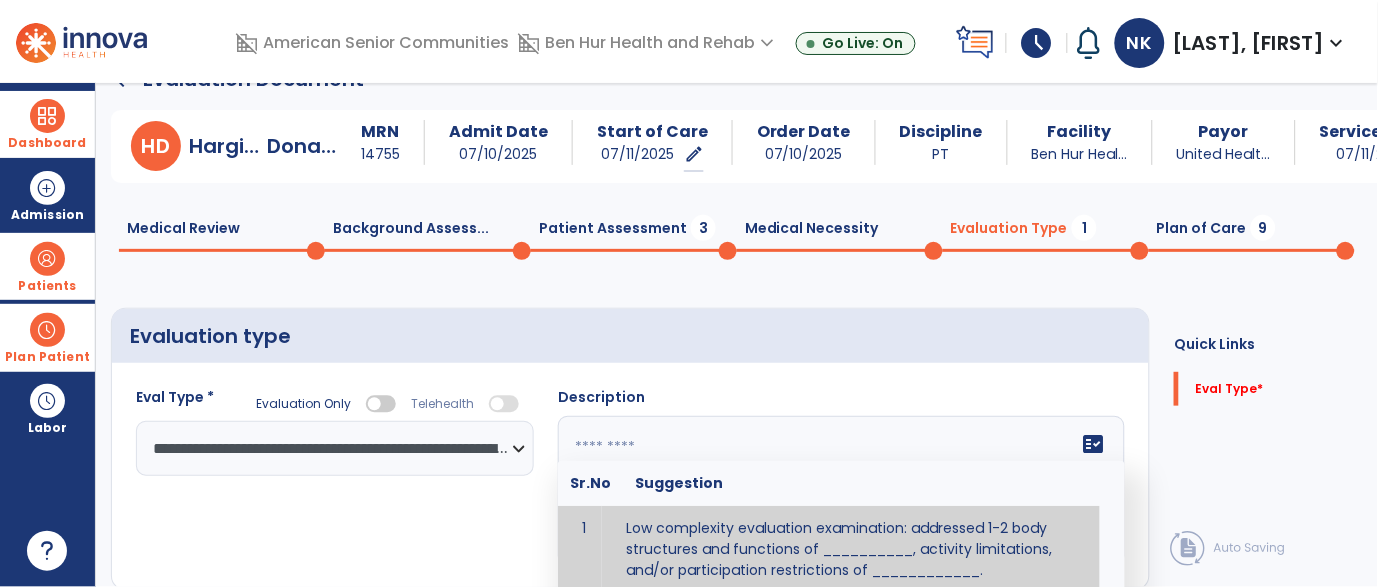 scroll, scrollTop: 204, scrollLeft: 0, axis: vertical 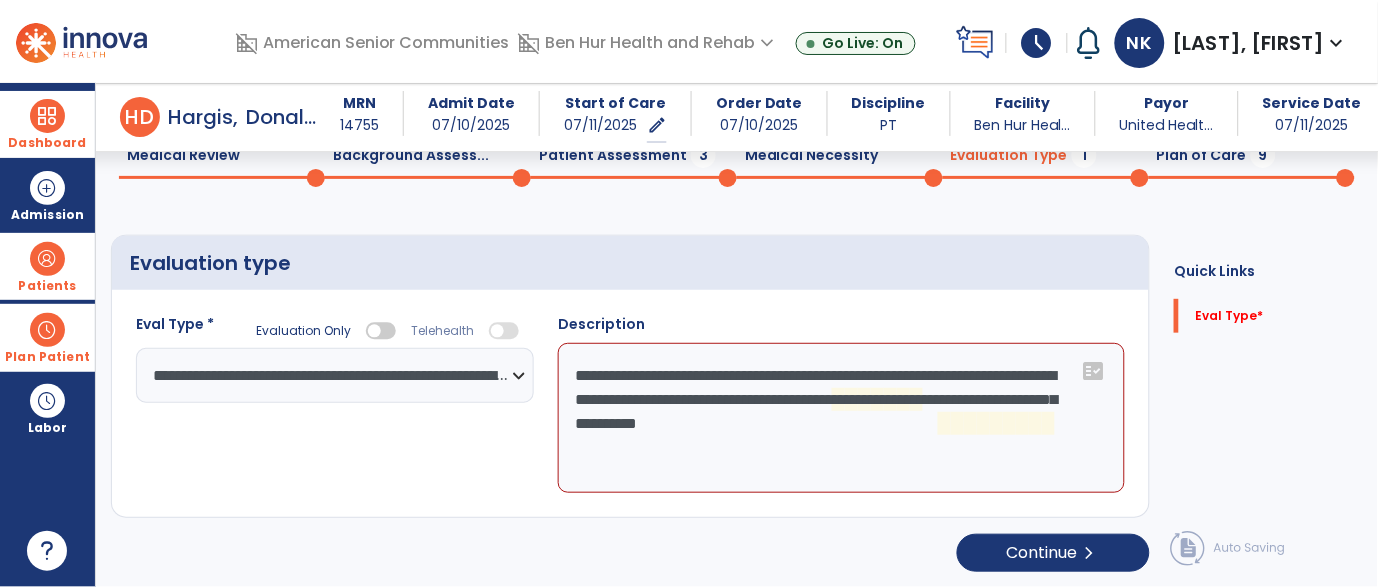 click on "**********" 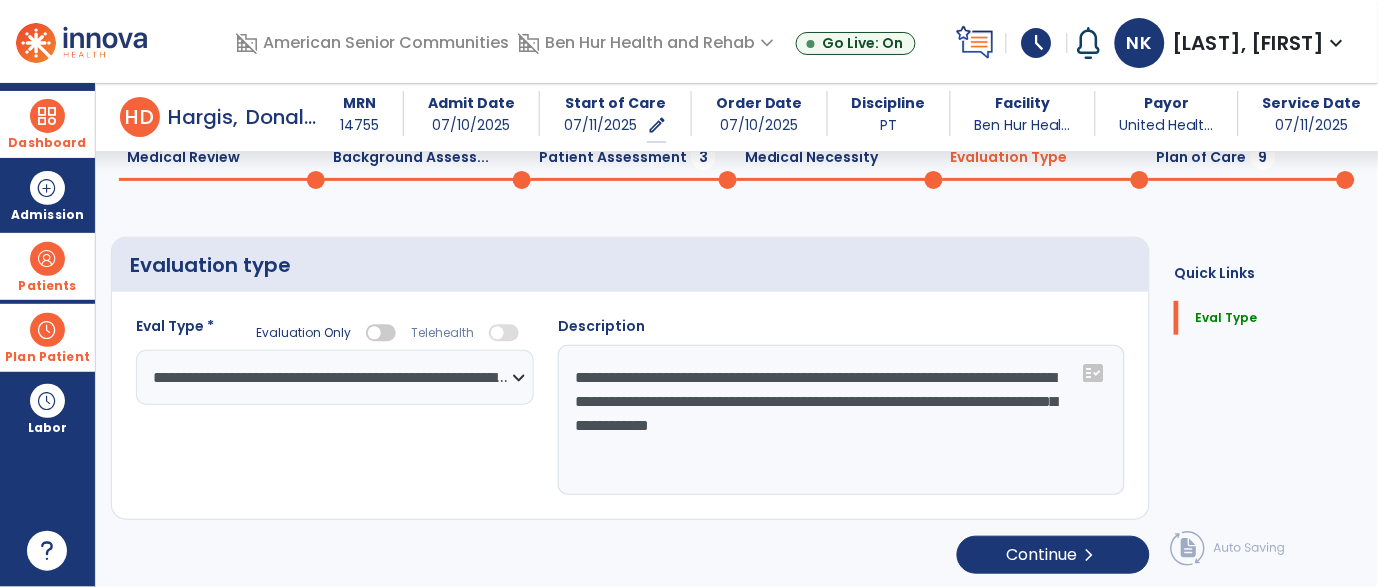 scroll, scrollTop: 93, scrollLeft: 0, axis: vertical 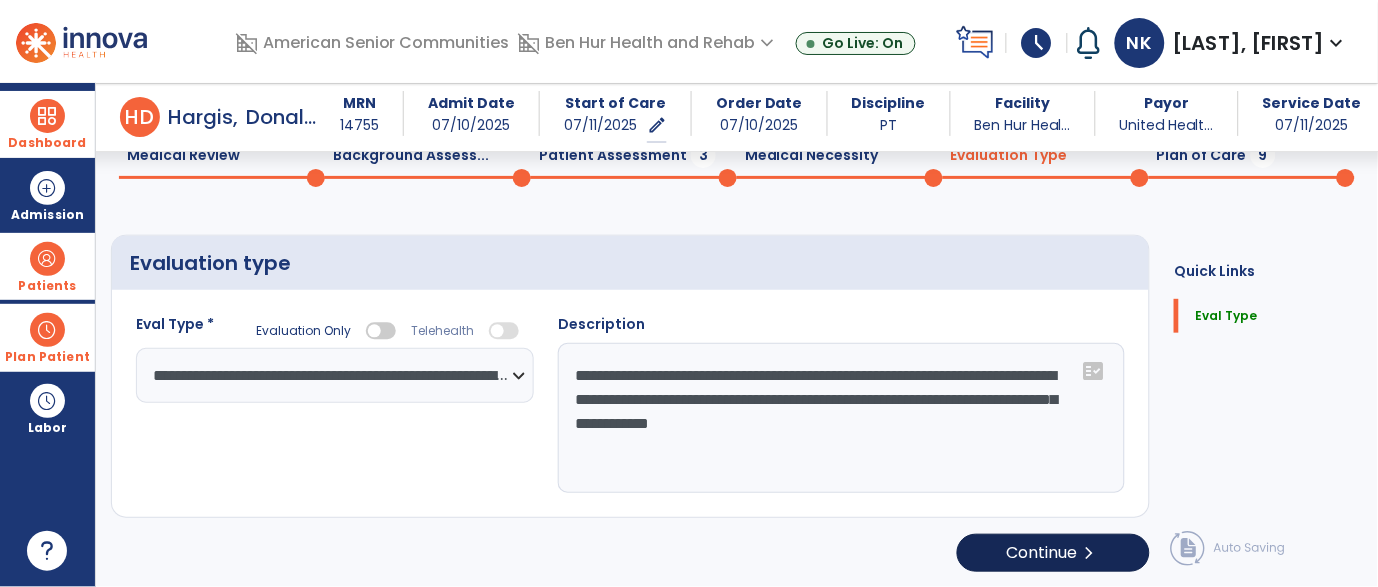 type on "**********" 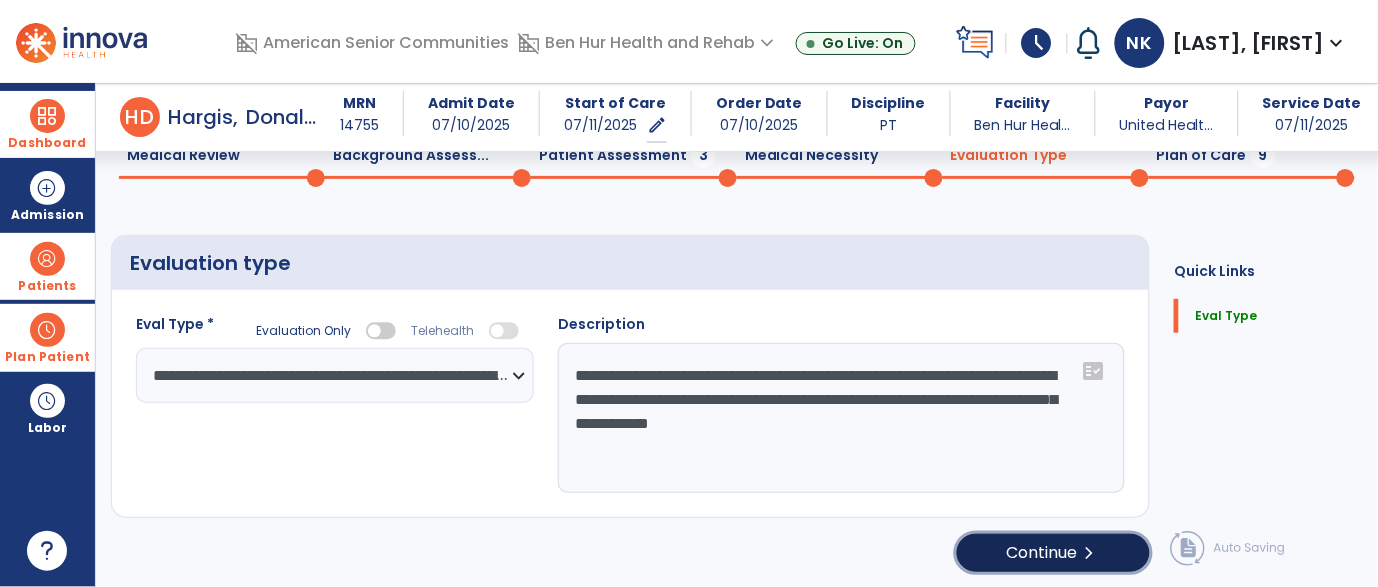 click on "Continue  chevron_right" 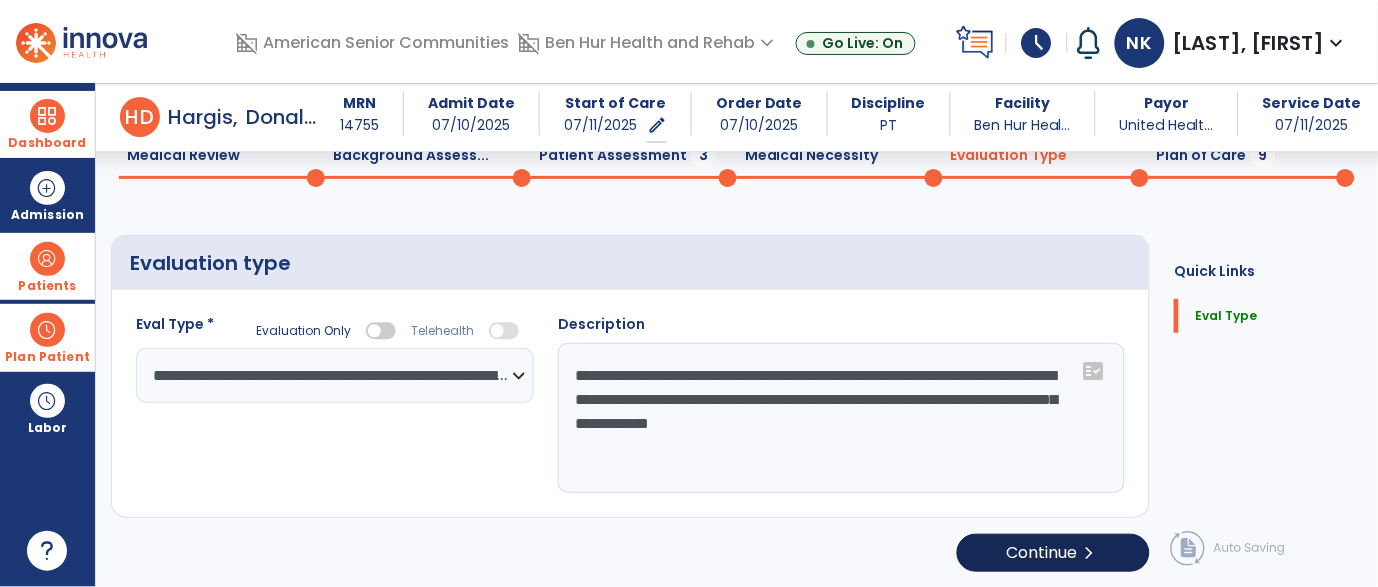 select on "*****" 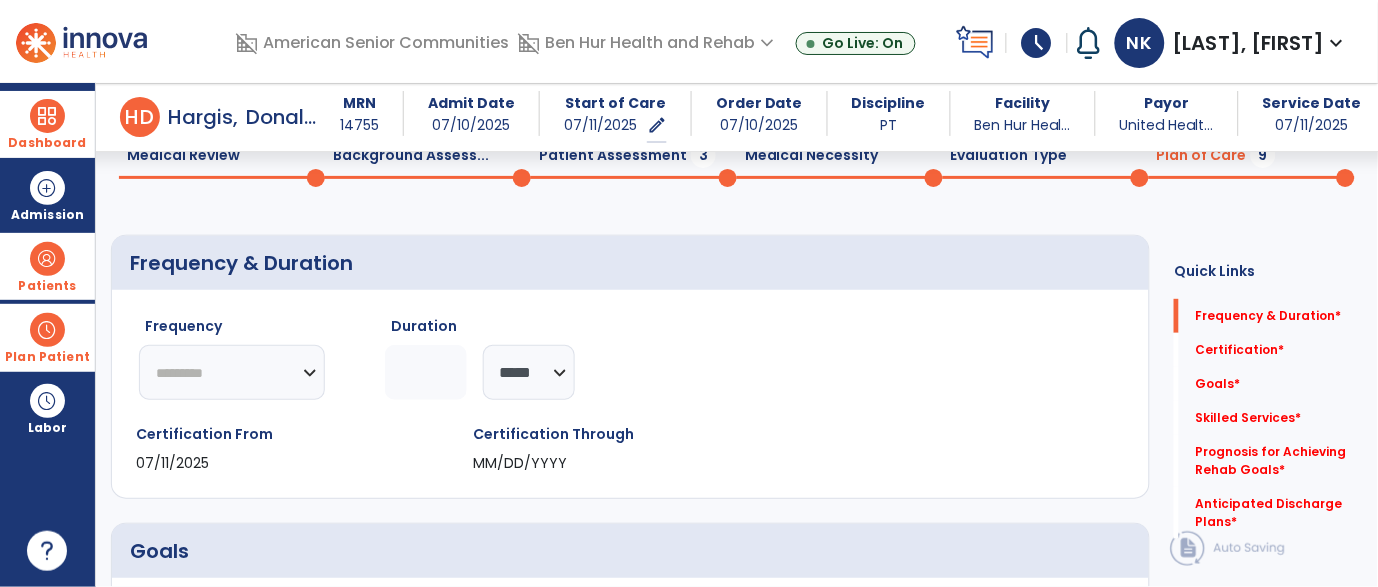 click on "********* ** ** ** ** ** ** **" 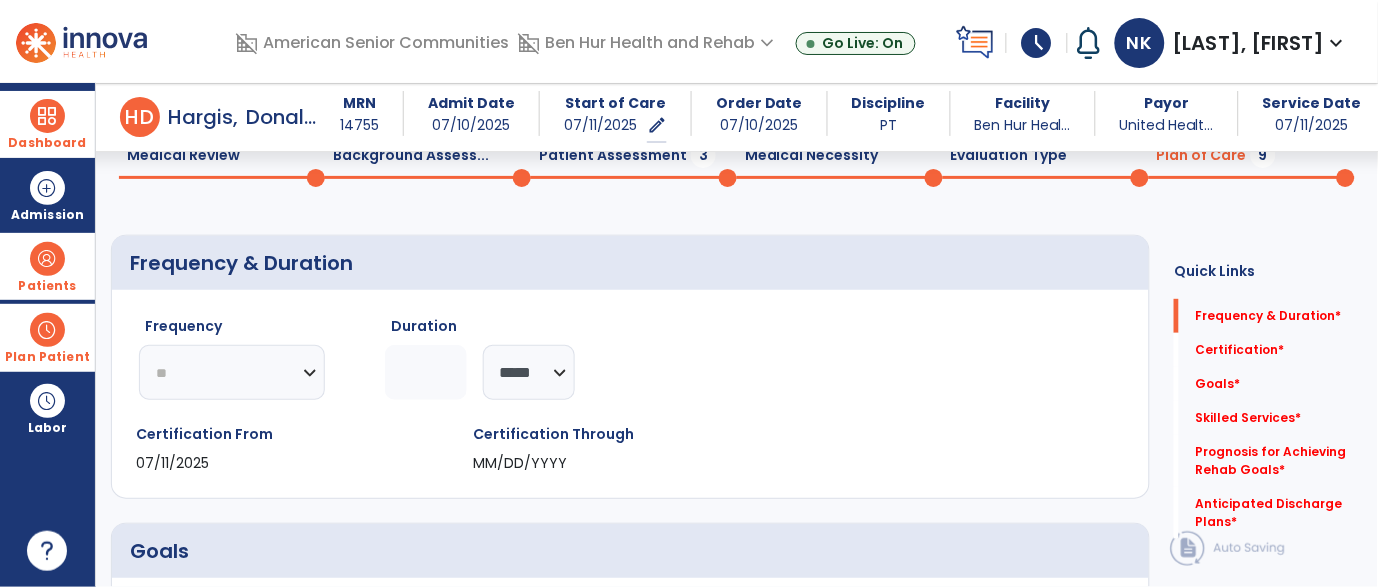 click on "********* ** ** ** ** ** ** **" 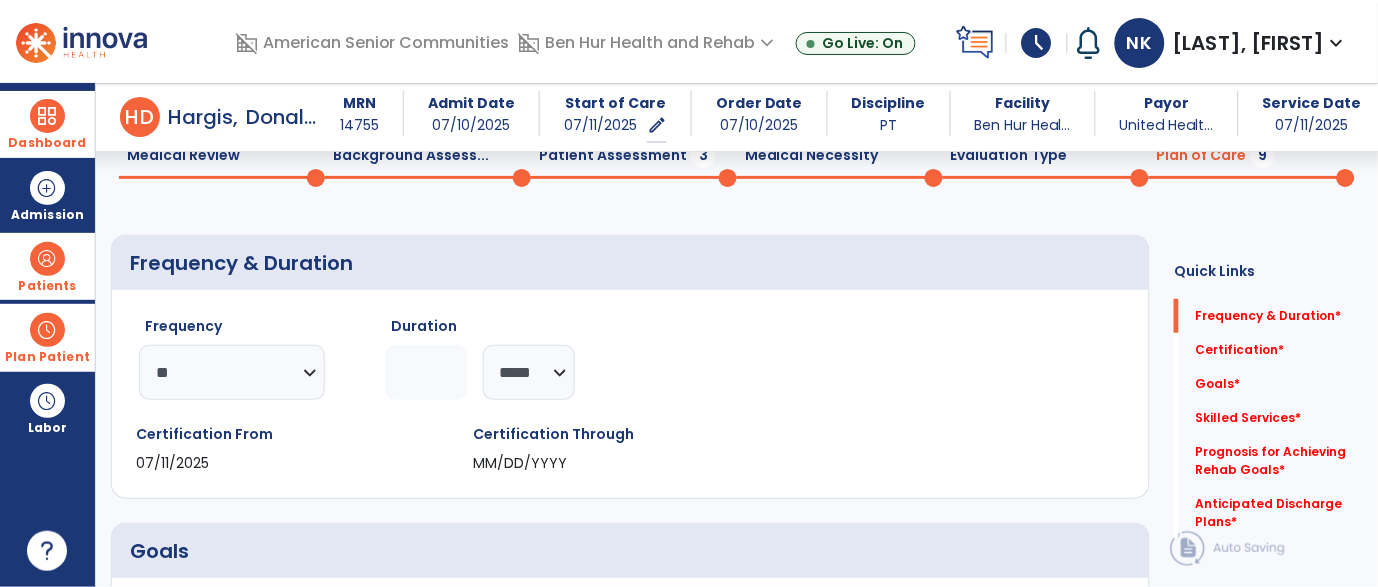 click 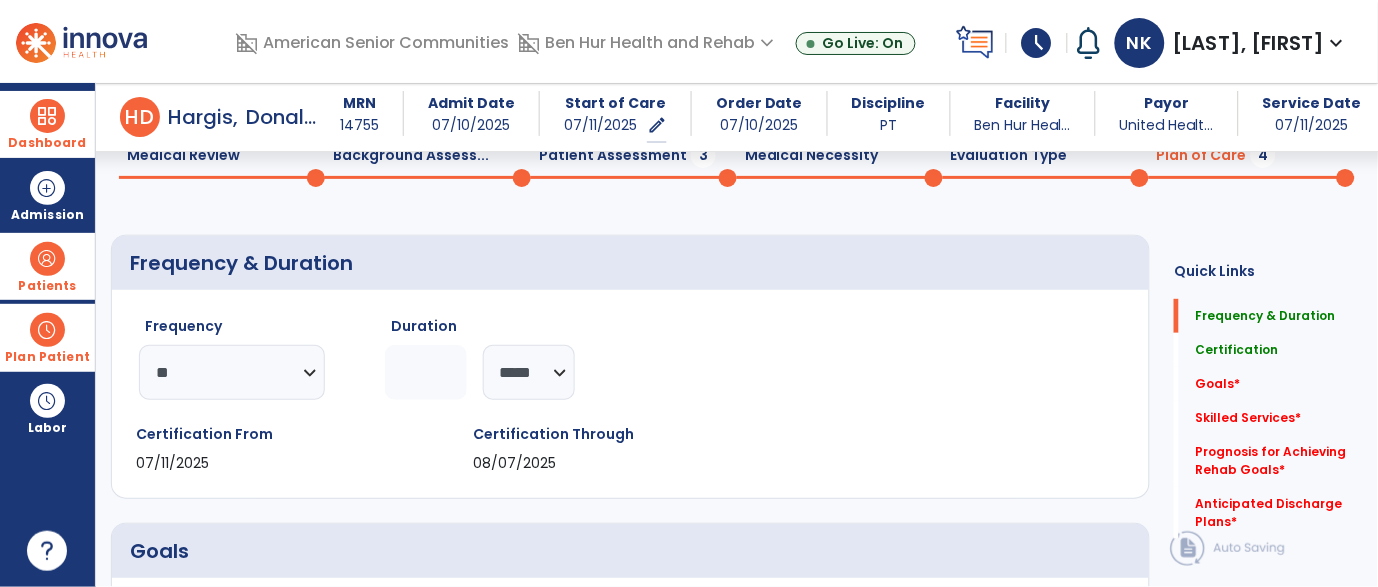 type on "*" 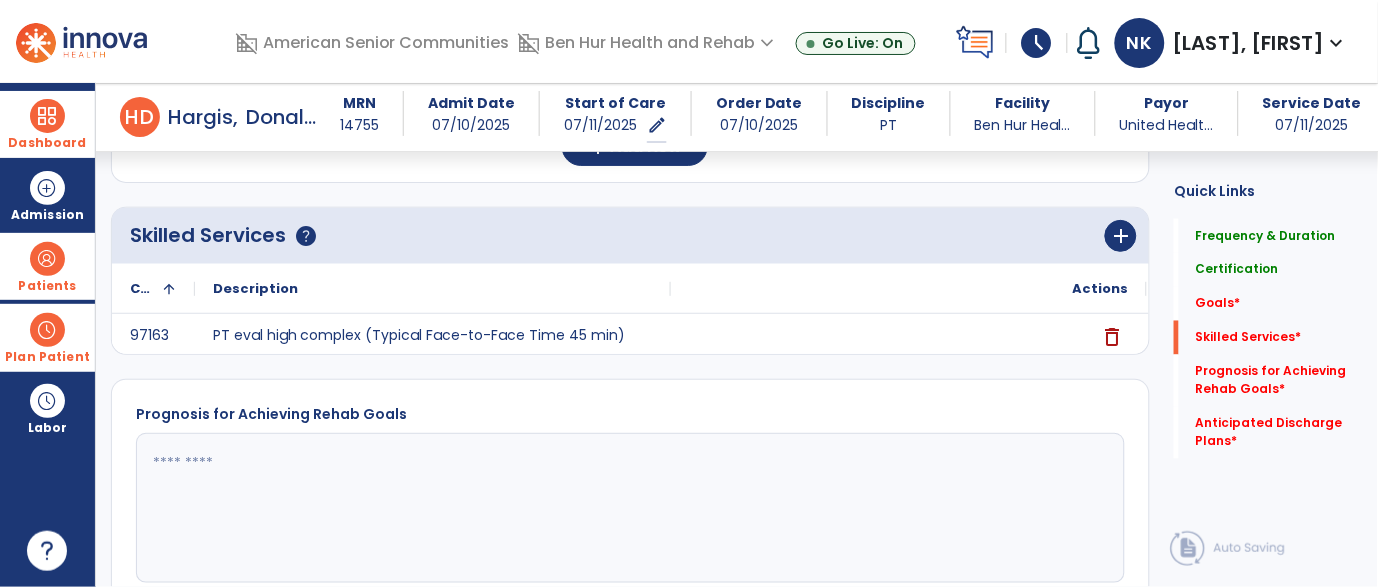 scroll, scrollTop: 602, scrollLeft: 0, axis: vertical 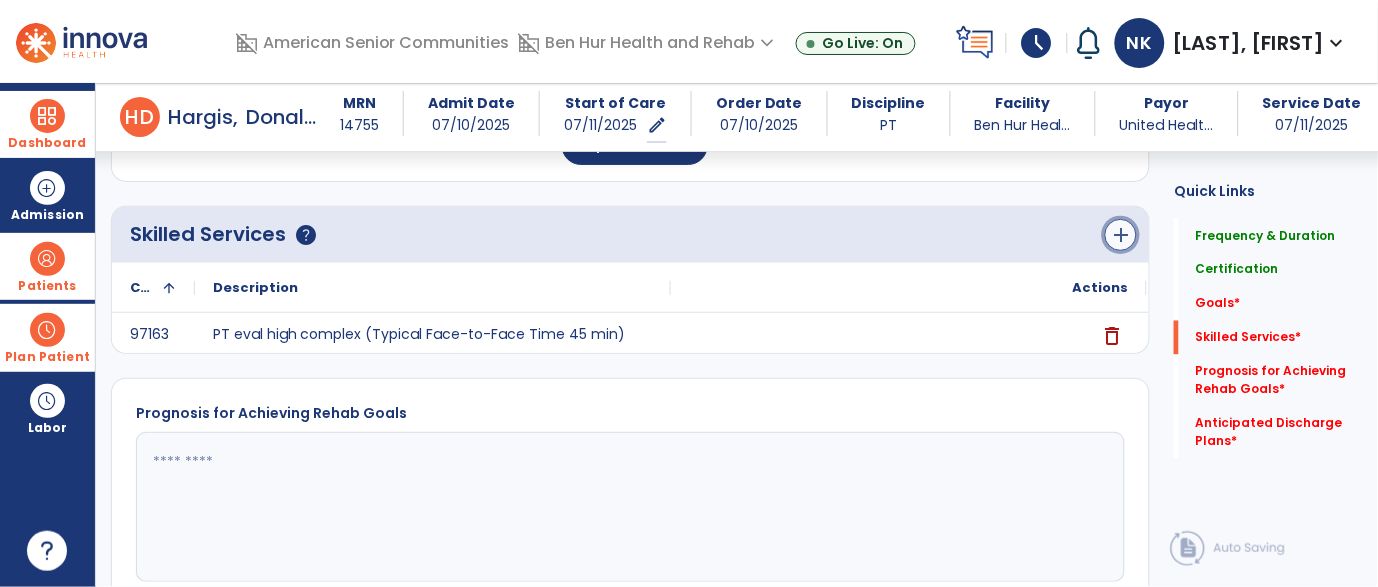 click on "add" 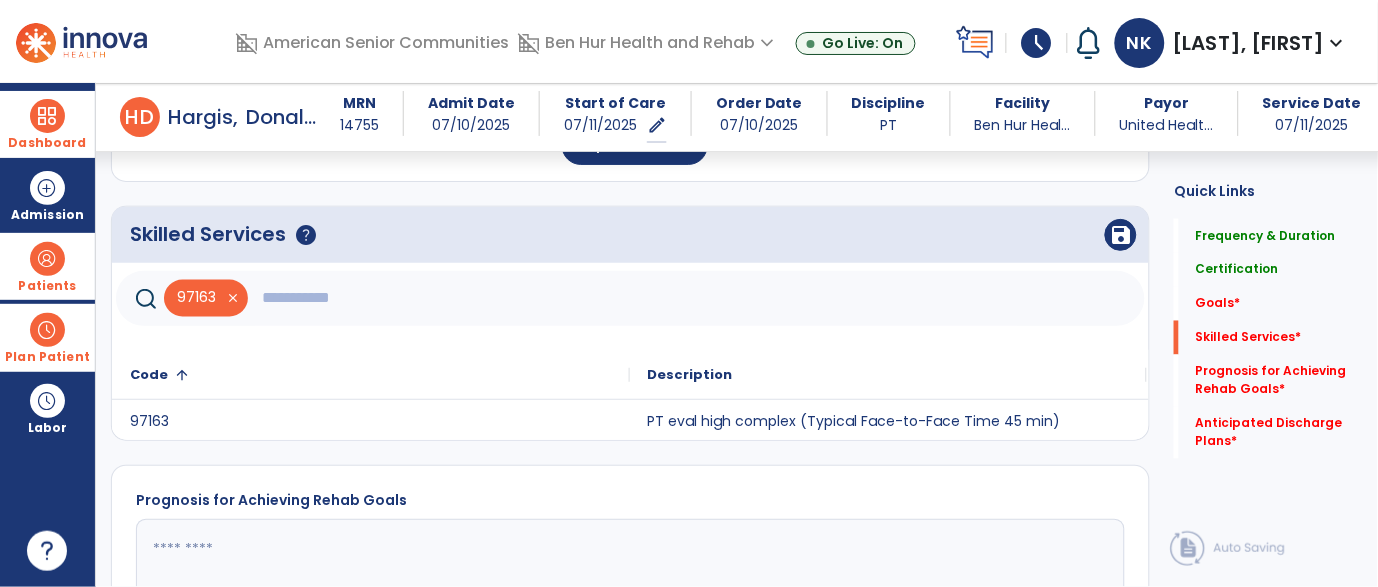 click 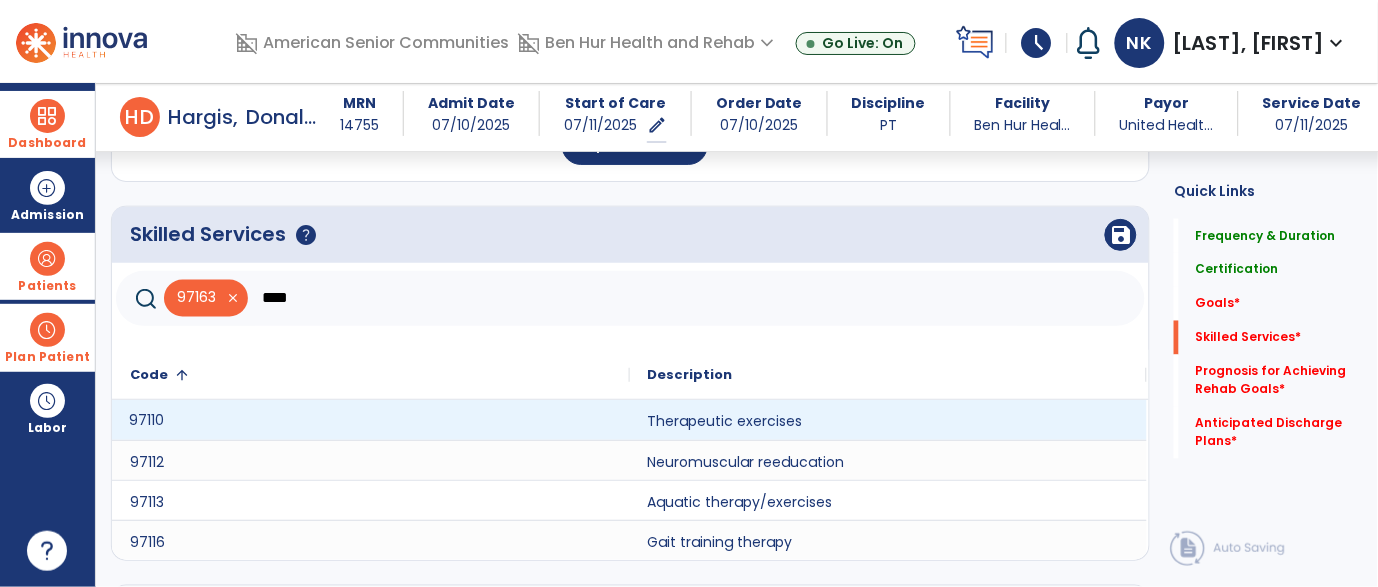 click on "97110" 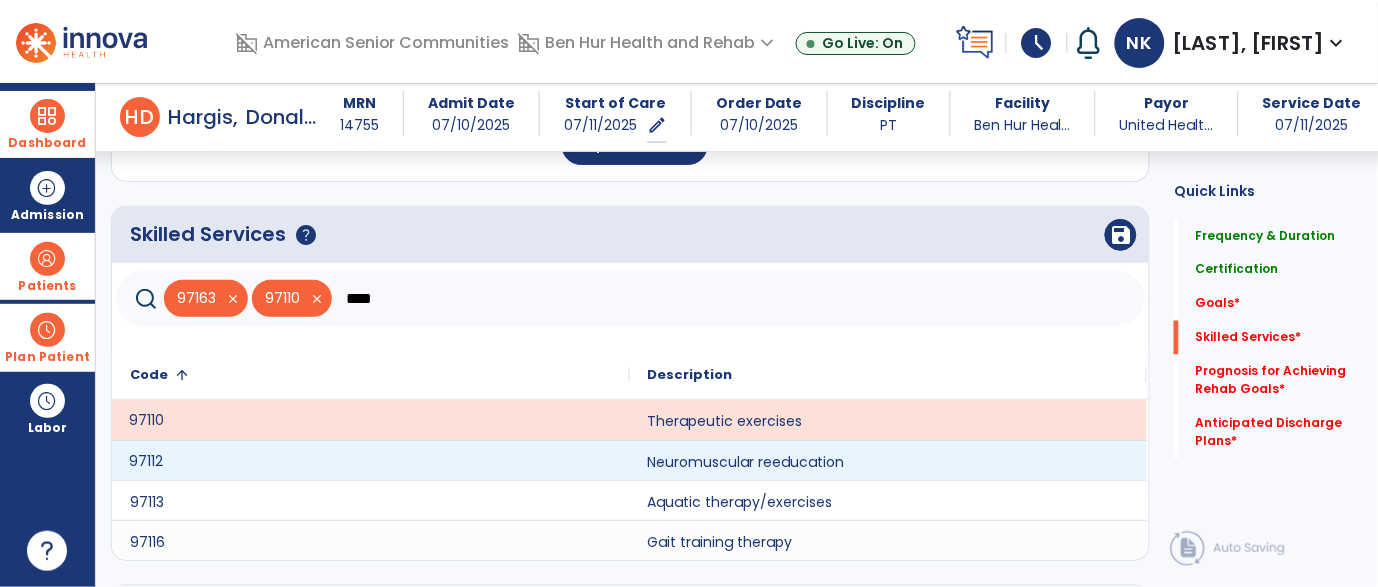 click on "97112" 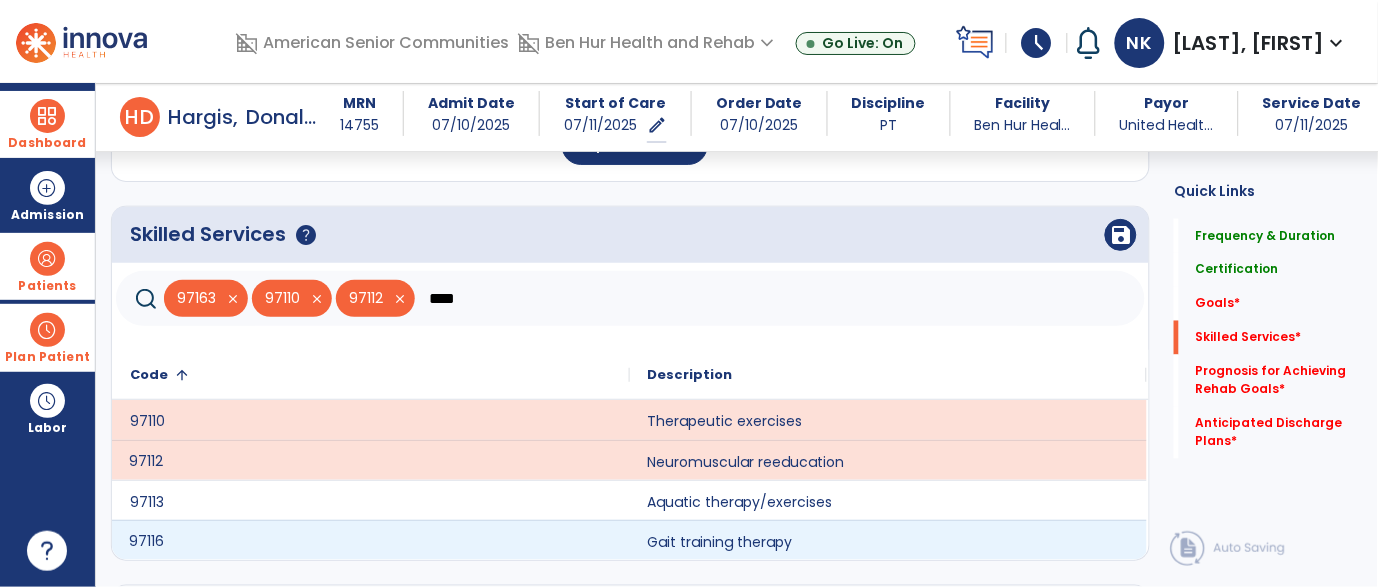 click on "97116" 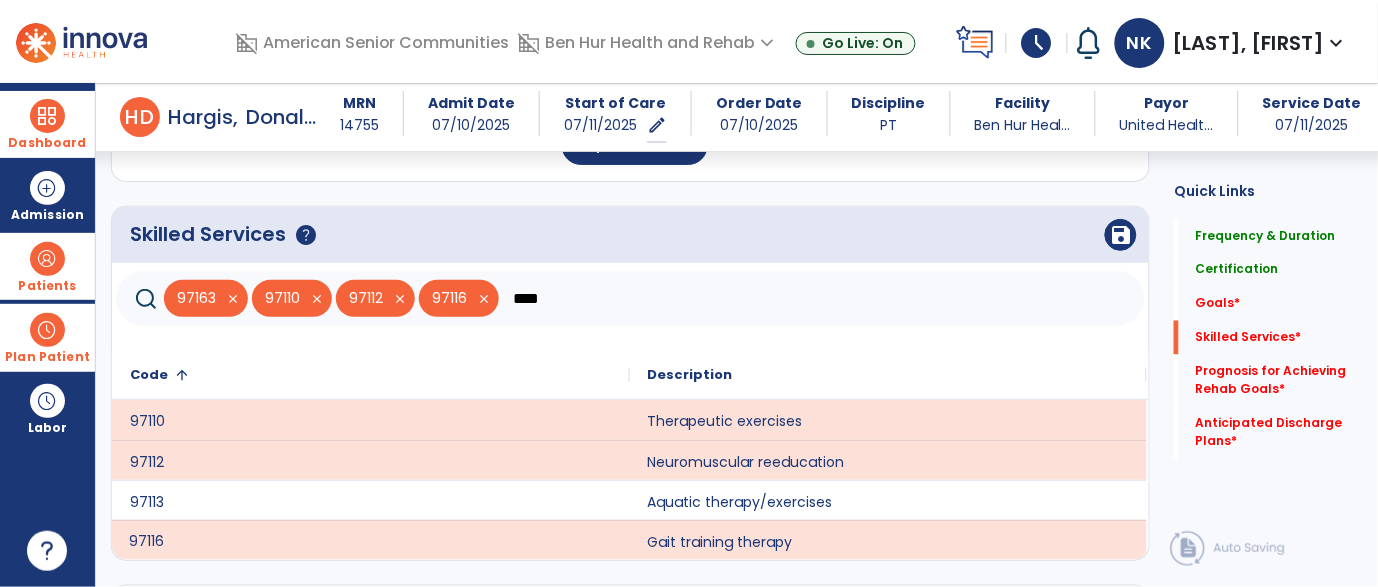 click on "****" 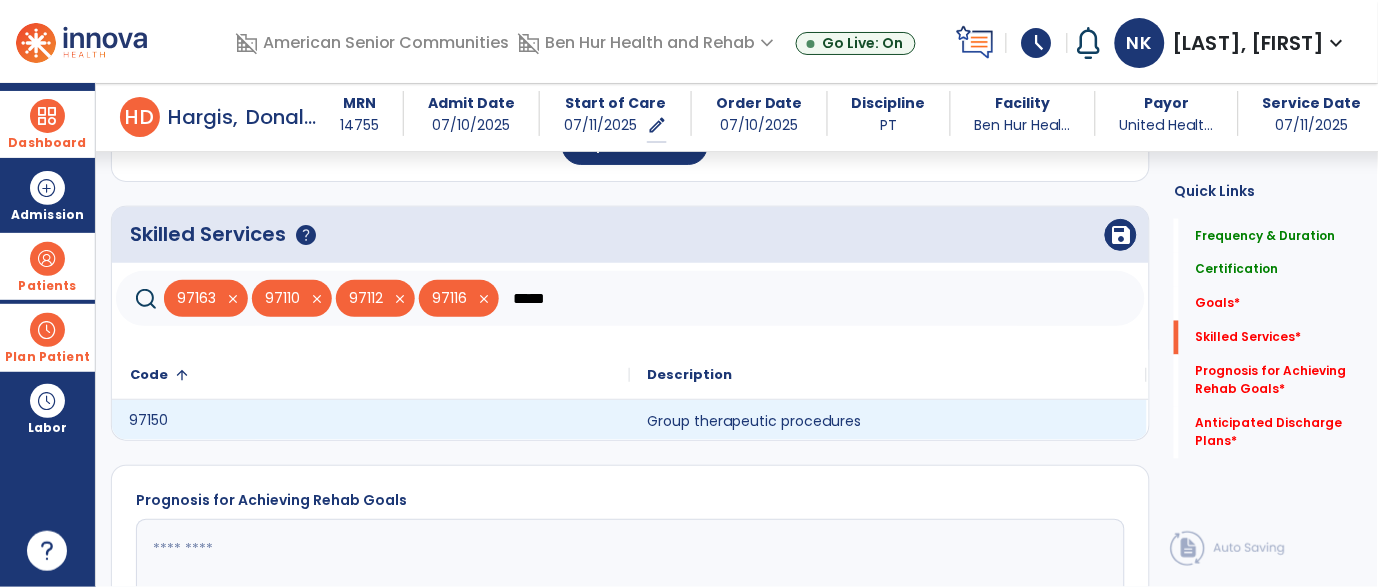 click on "97150" 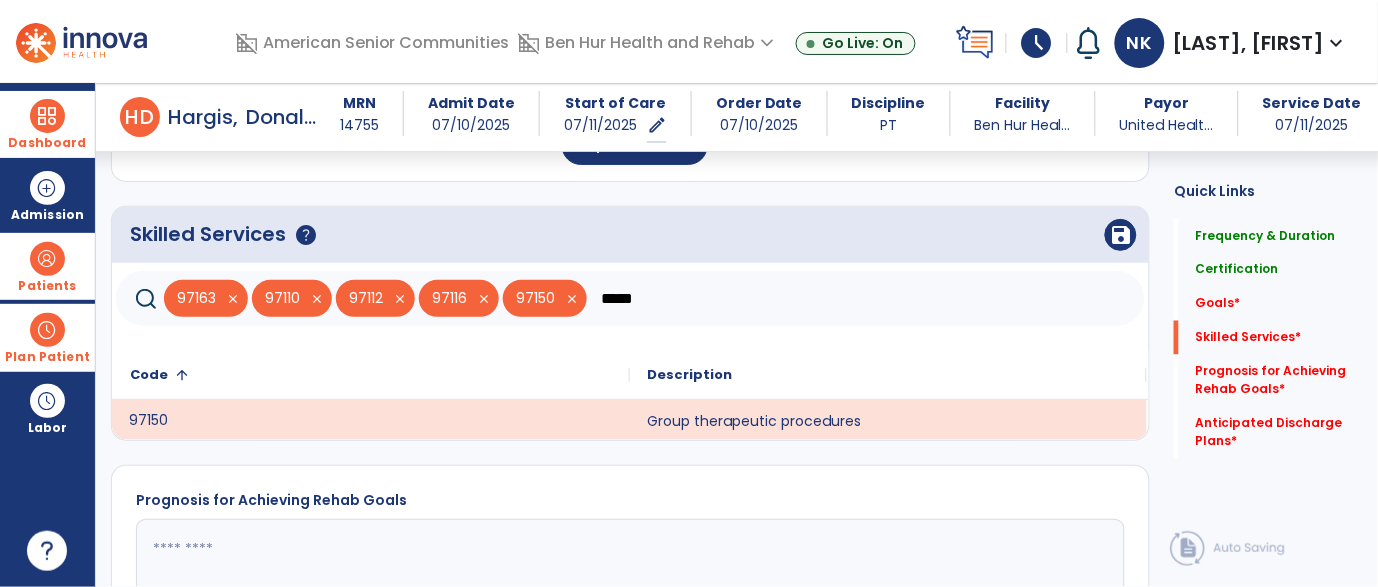 click on "*****" 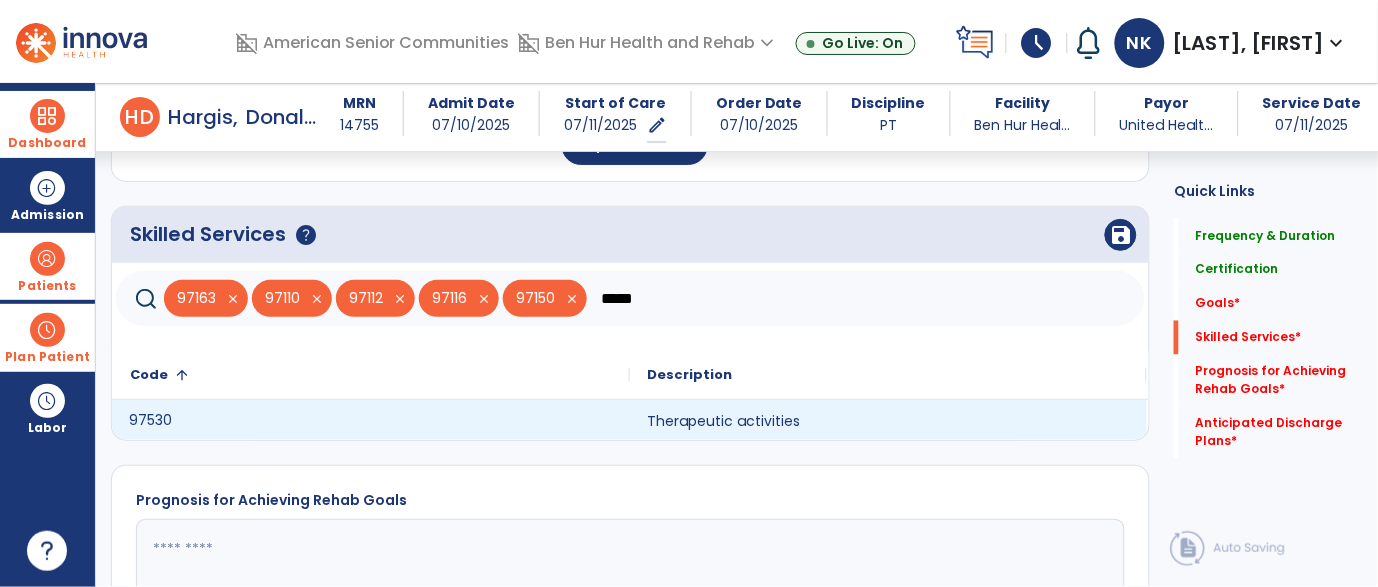 type on "*****" 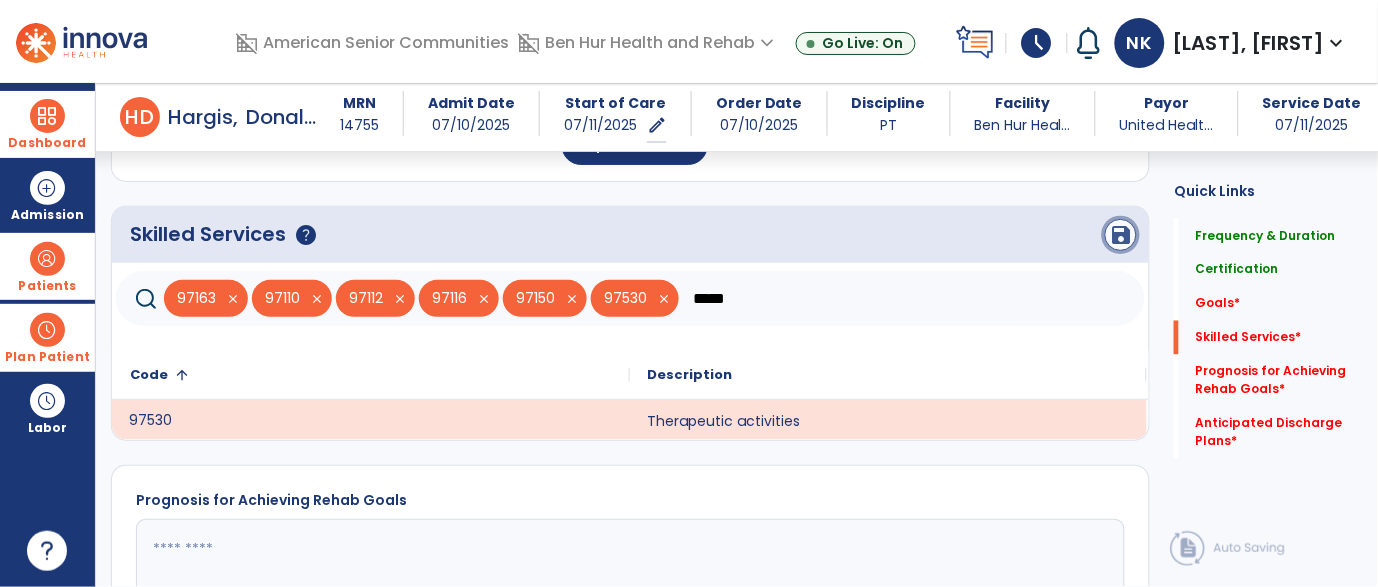 click on "save" 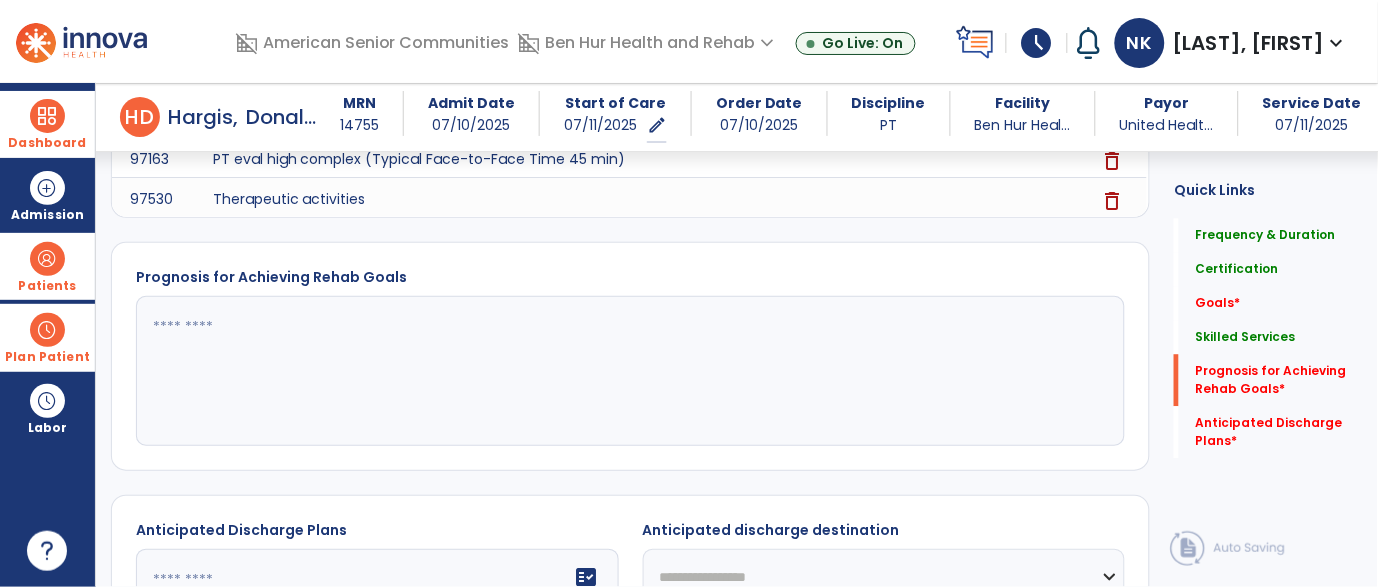 scroll, scrollTop: 952, scrollLeft: 0, axis: vertical 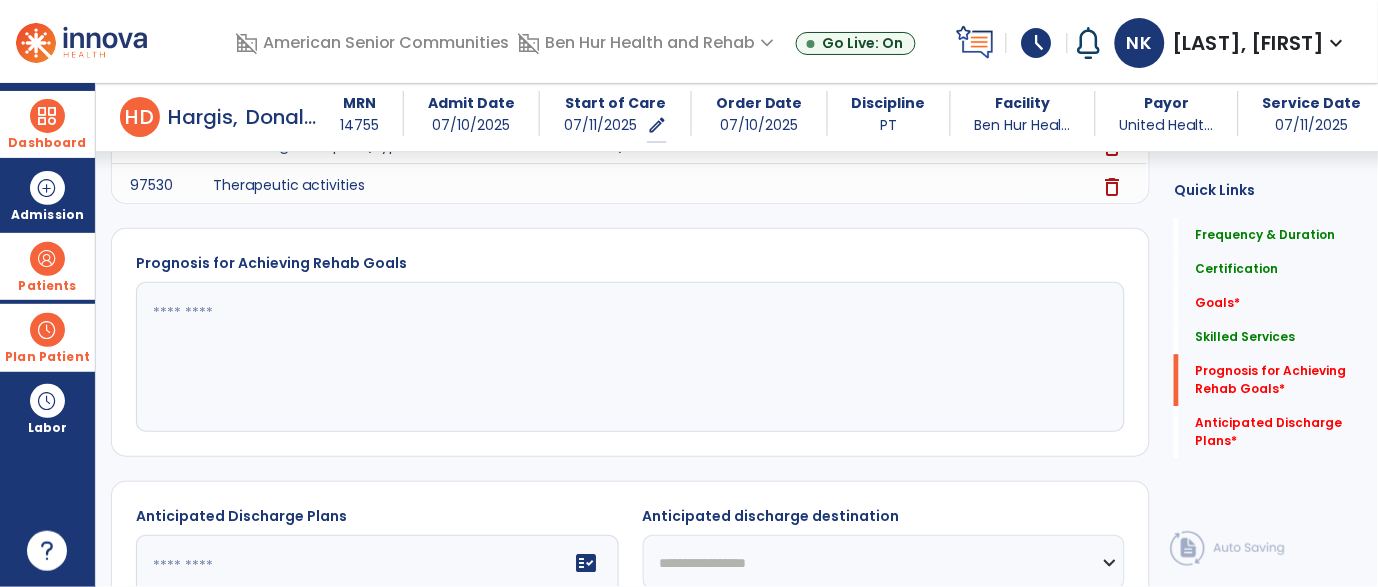 click 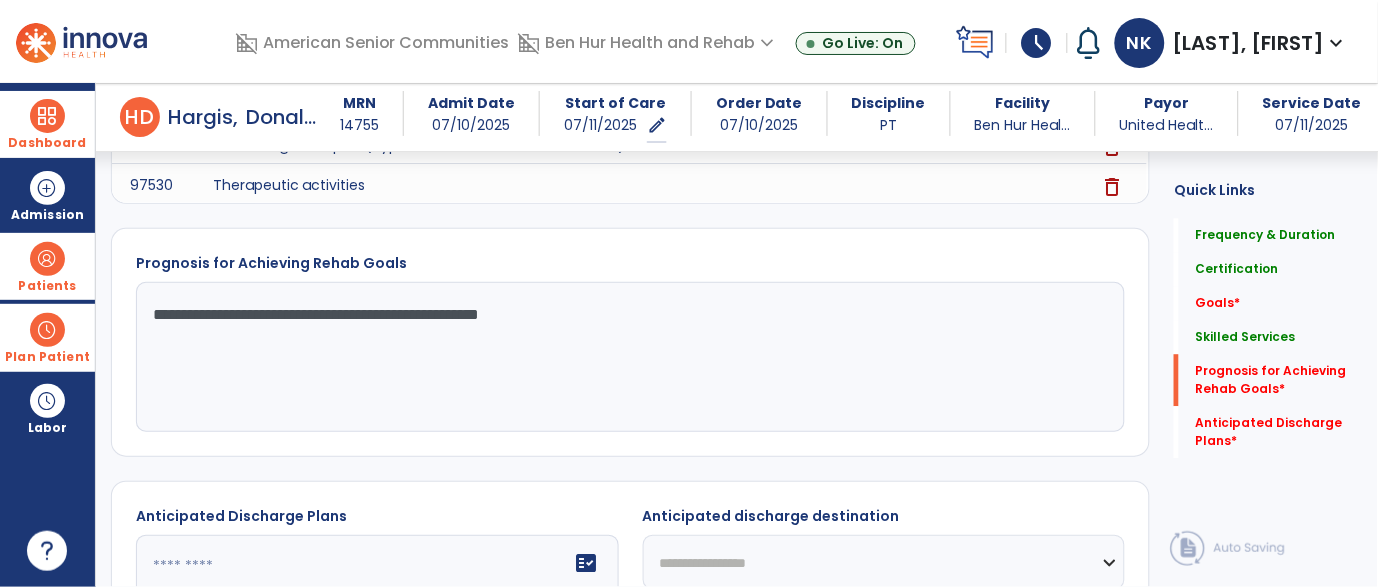 type on "**********" 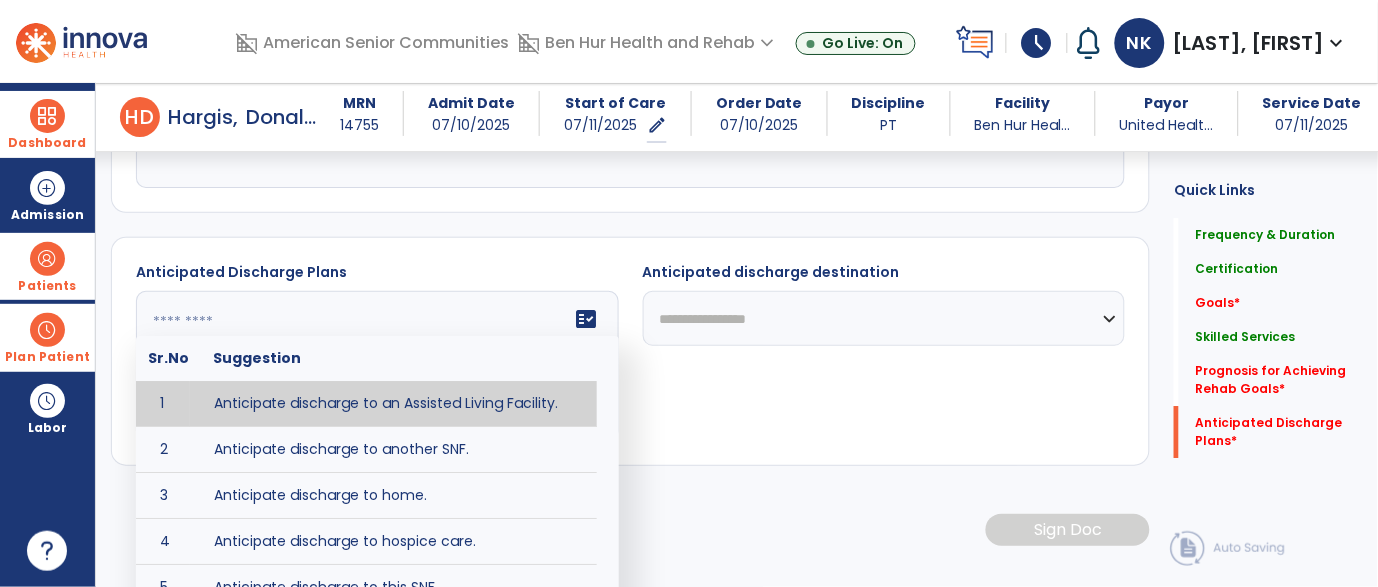 scroll, scrollTop: 1210, scrollLeft: 0, axis: vertical 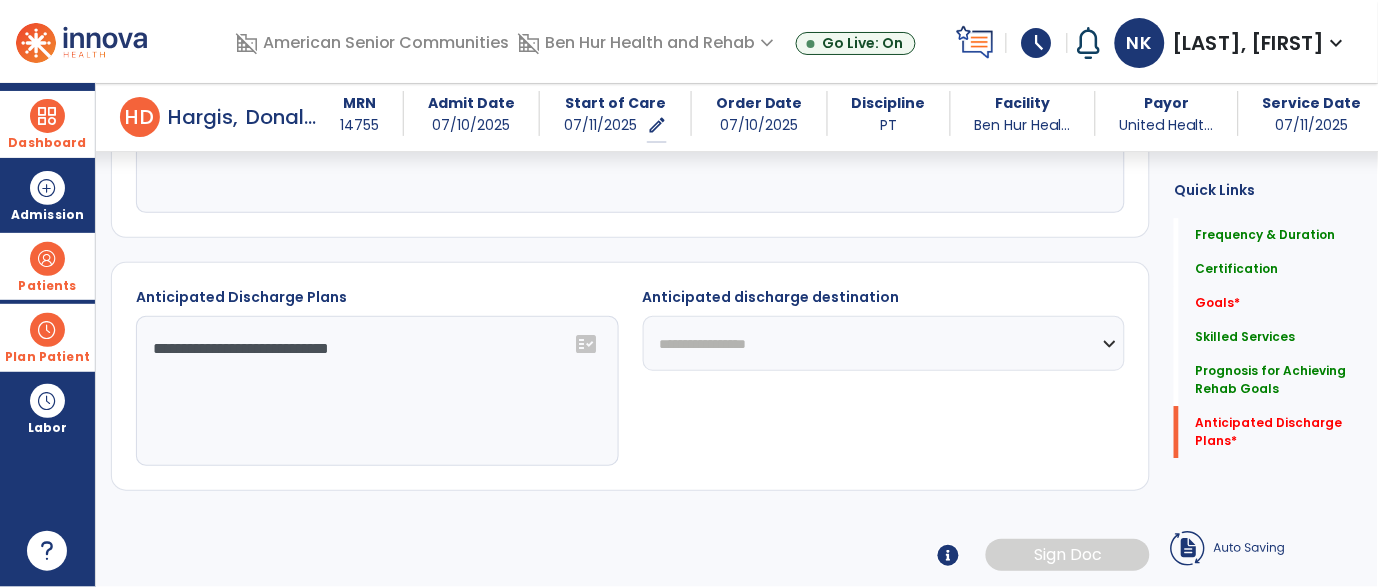 type on "**********" 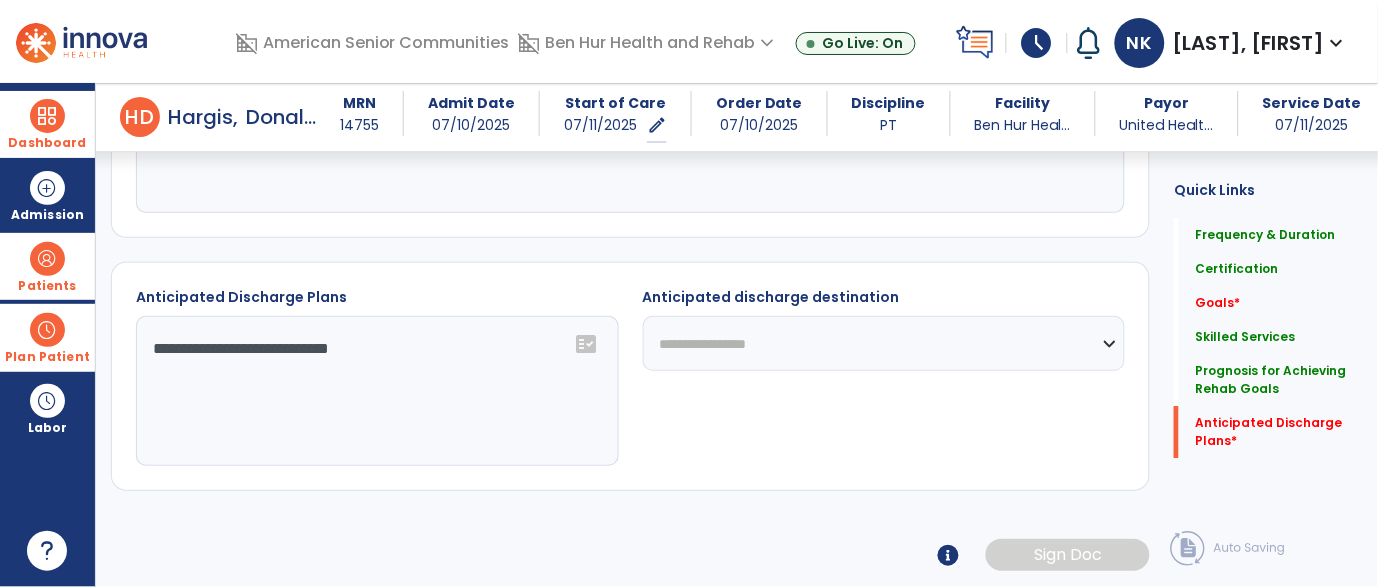 scroll, scrollTop: 1170, scrollLeft: 0, axis: vertical 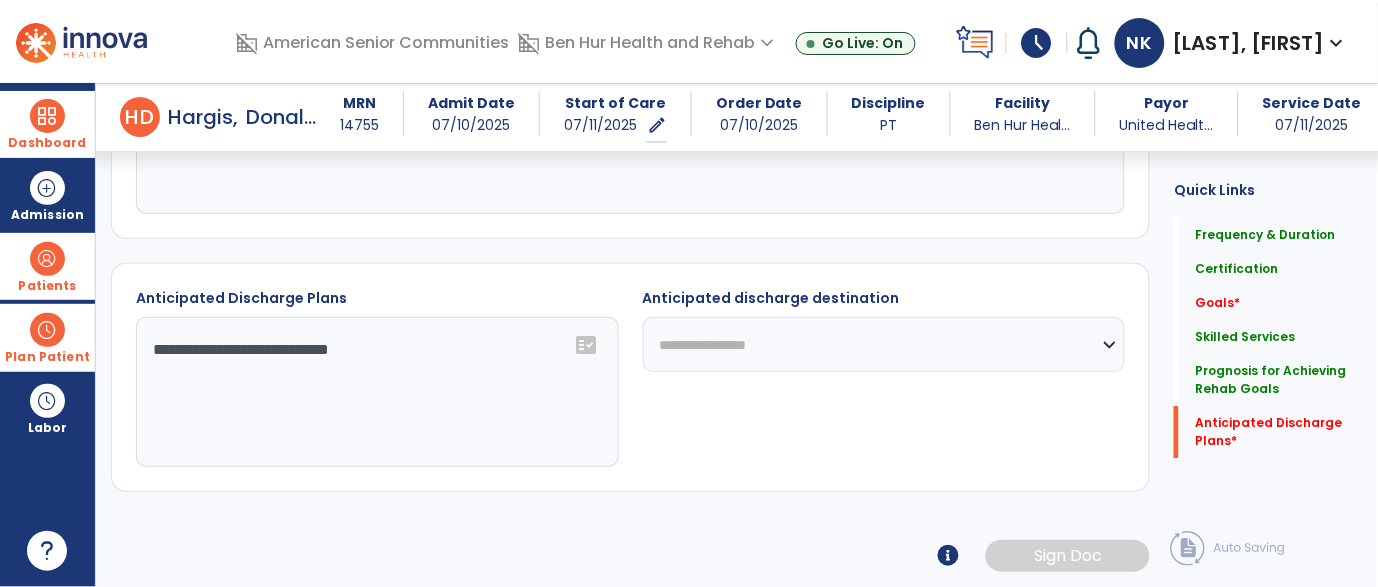 click on "**********" 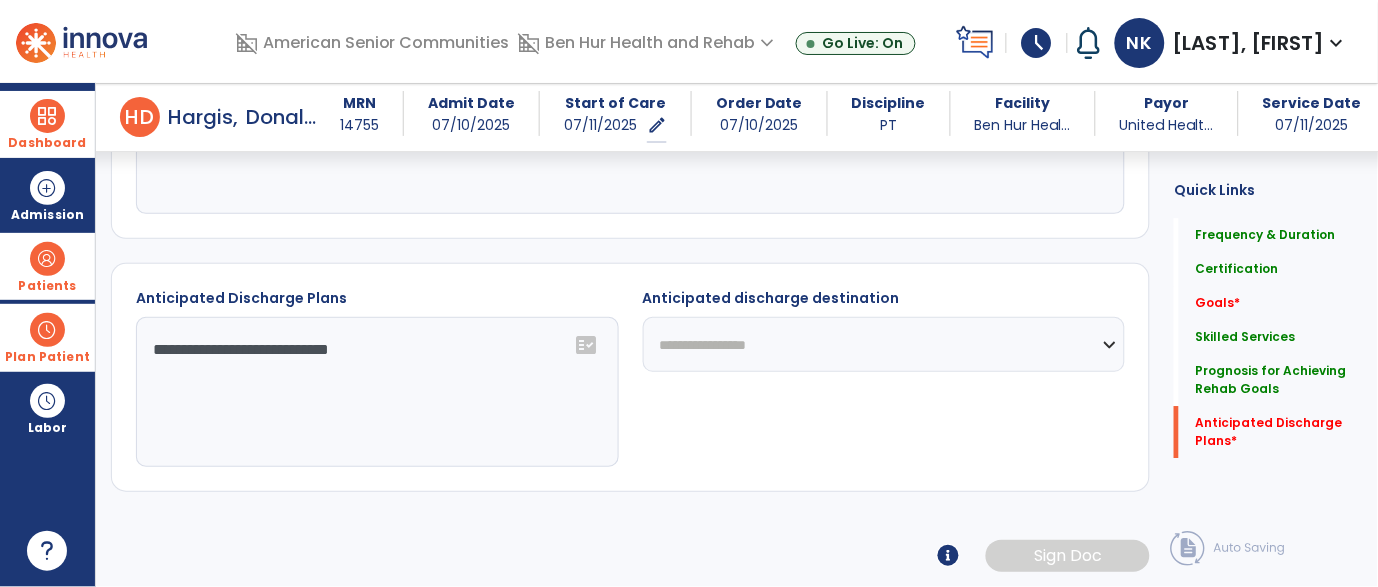 select on "****" 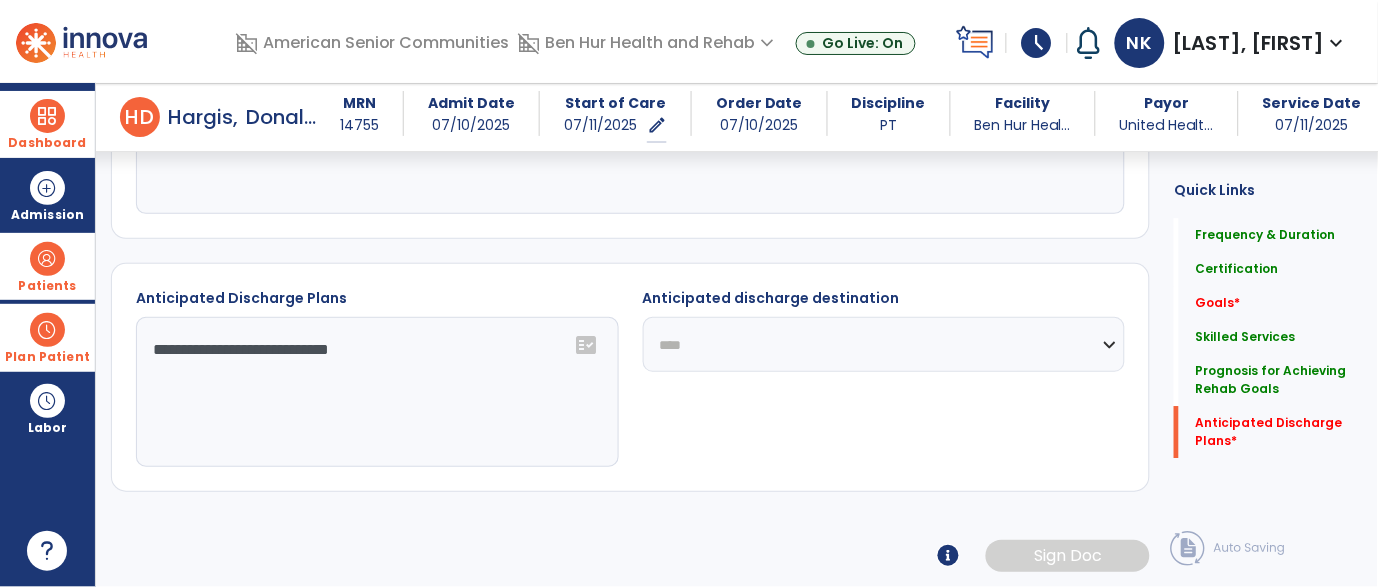 click on "**********" 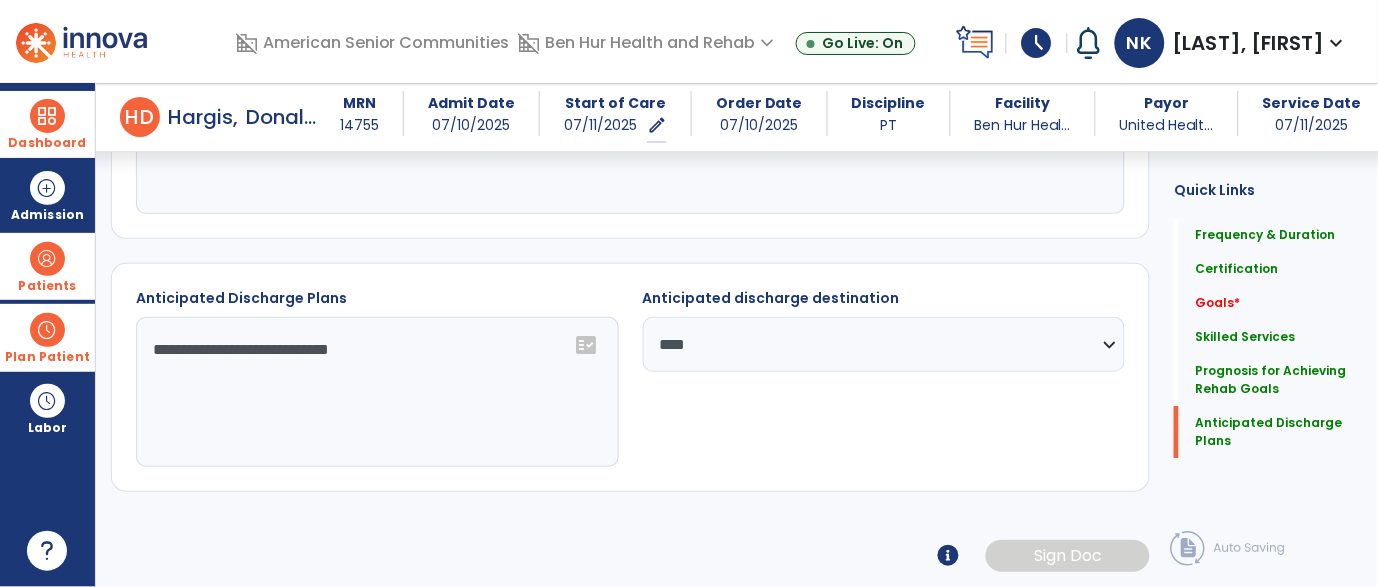 click on "**********" 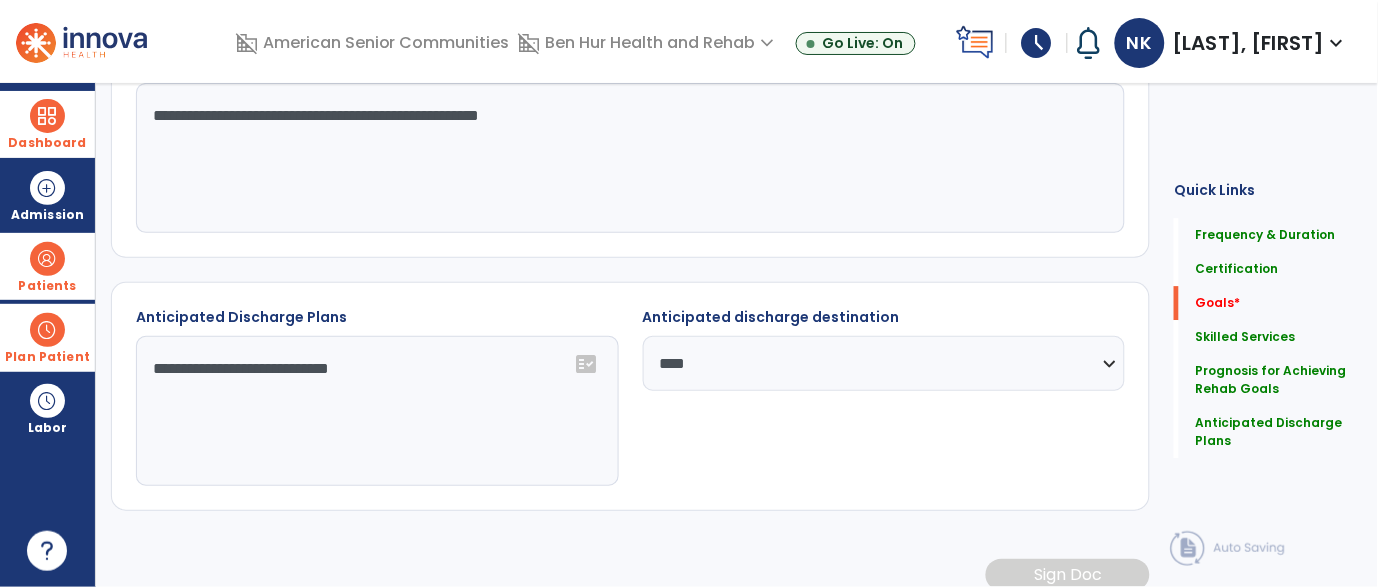 scroll, scrollTop: 0, scrollLeft: 0, axis: both 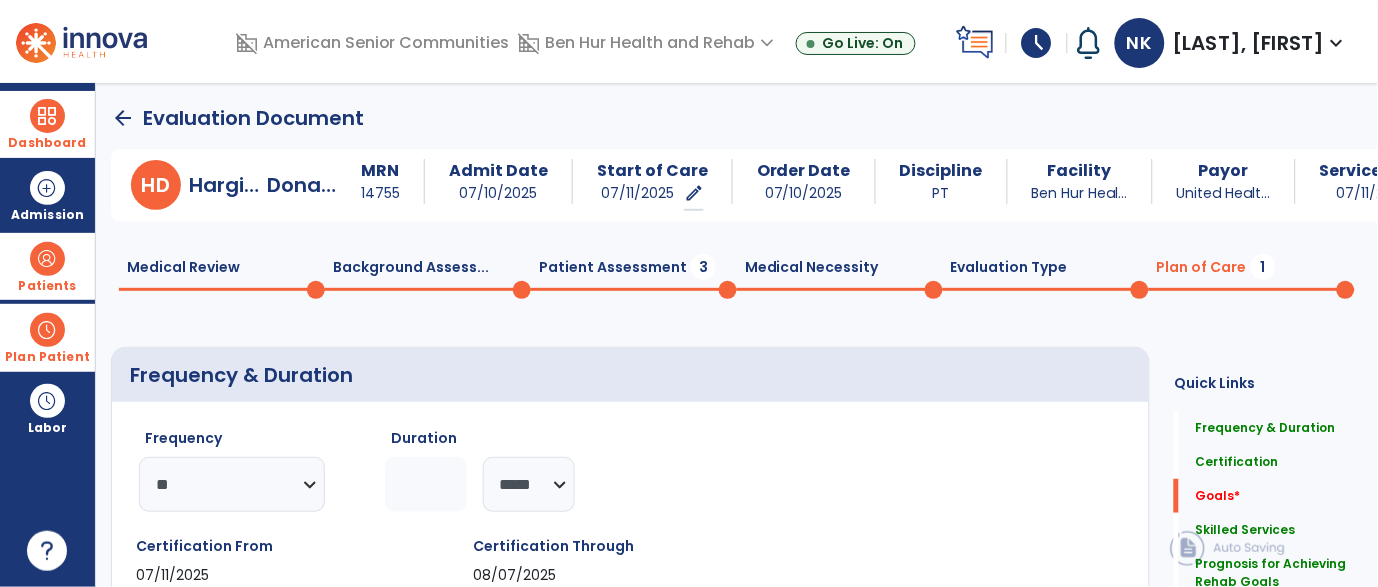 click on "arrow_back" 